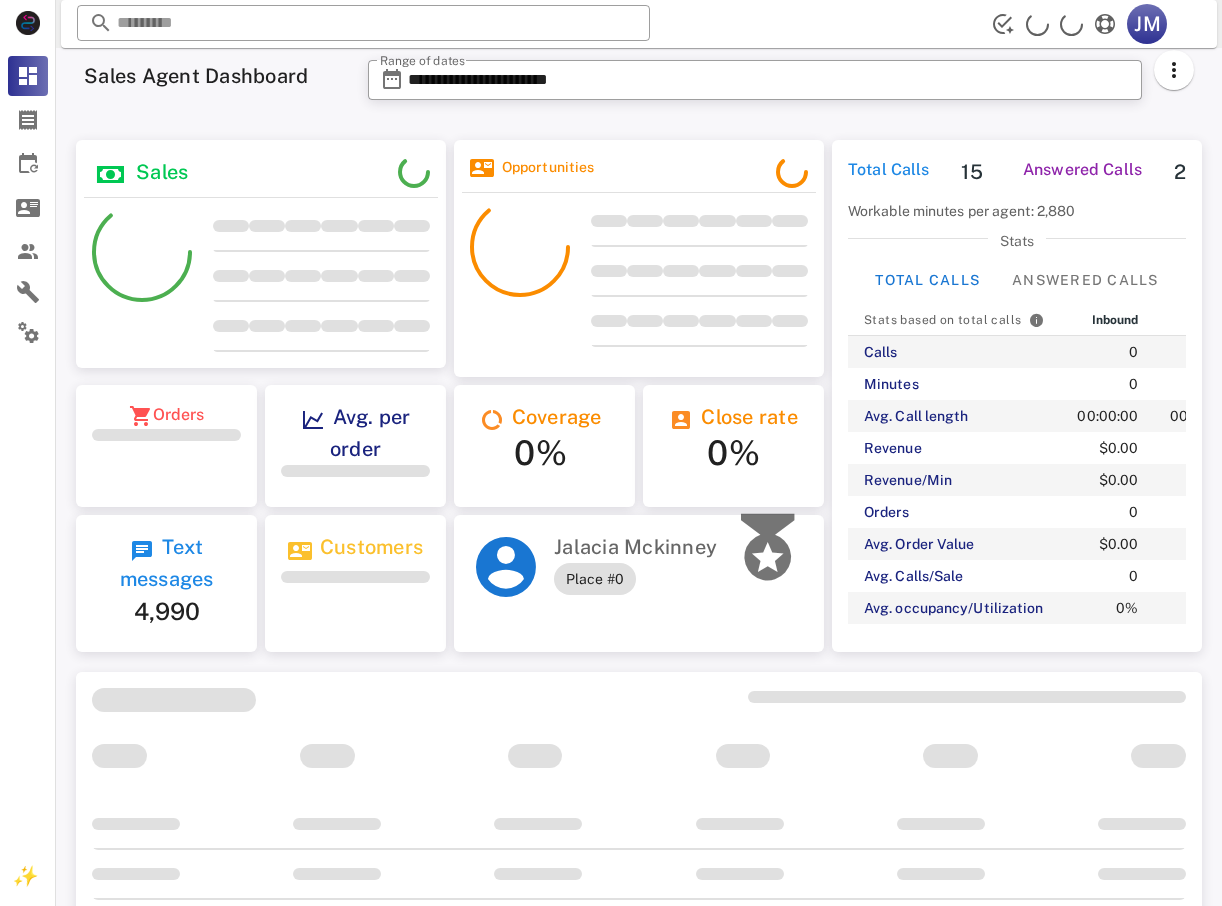 scroll, scrollTop: 0, scrollLeft: 0, axis: both 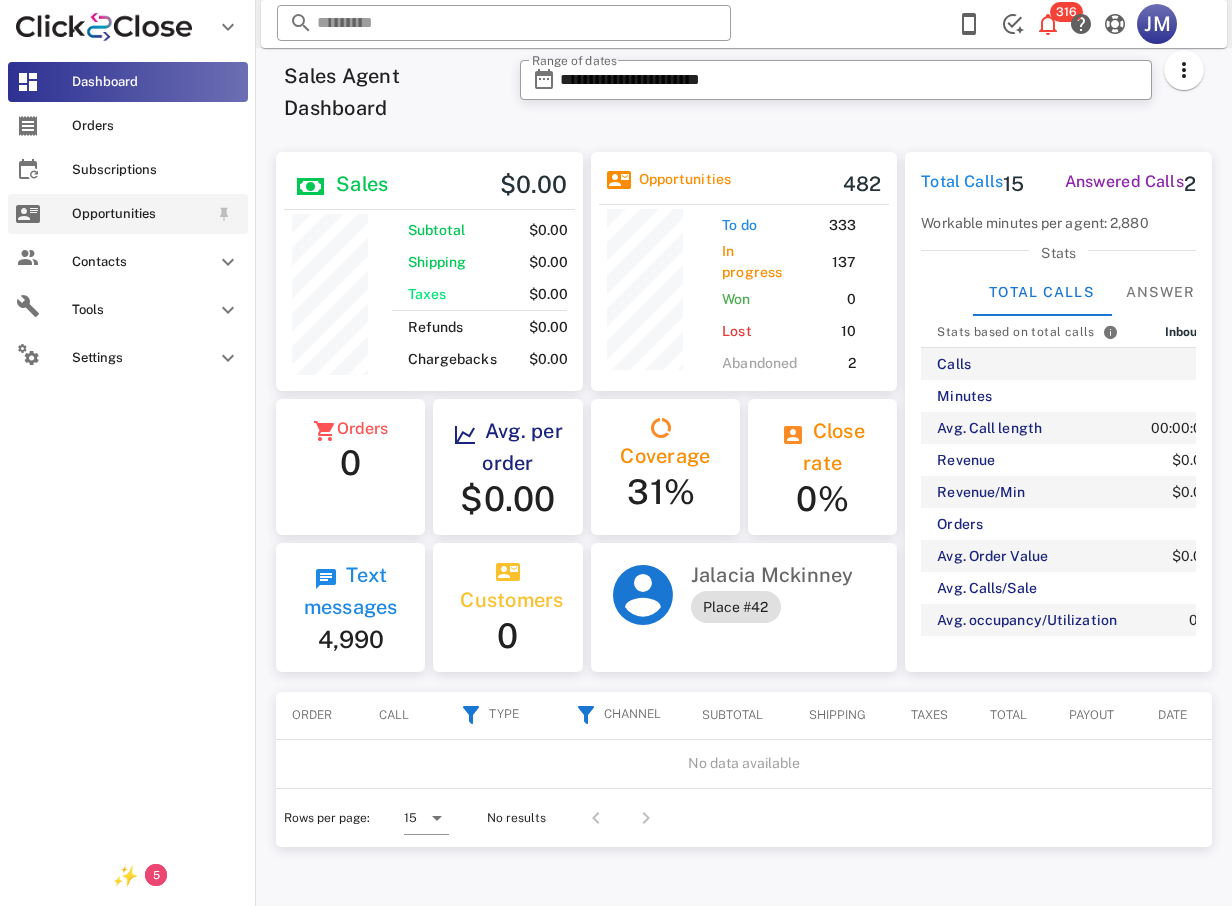 click on "Opportunities" at bounding box center [140, 214] 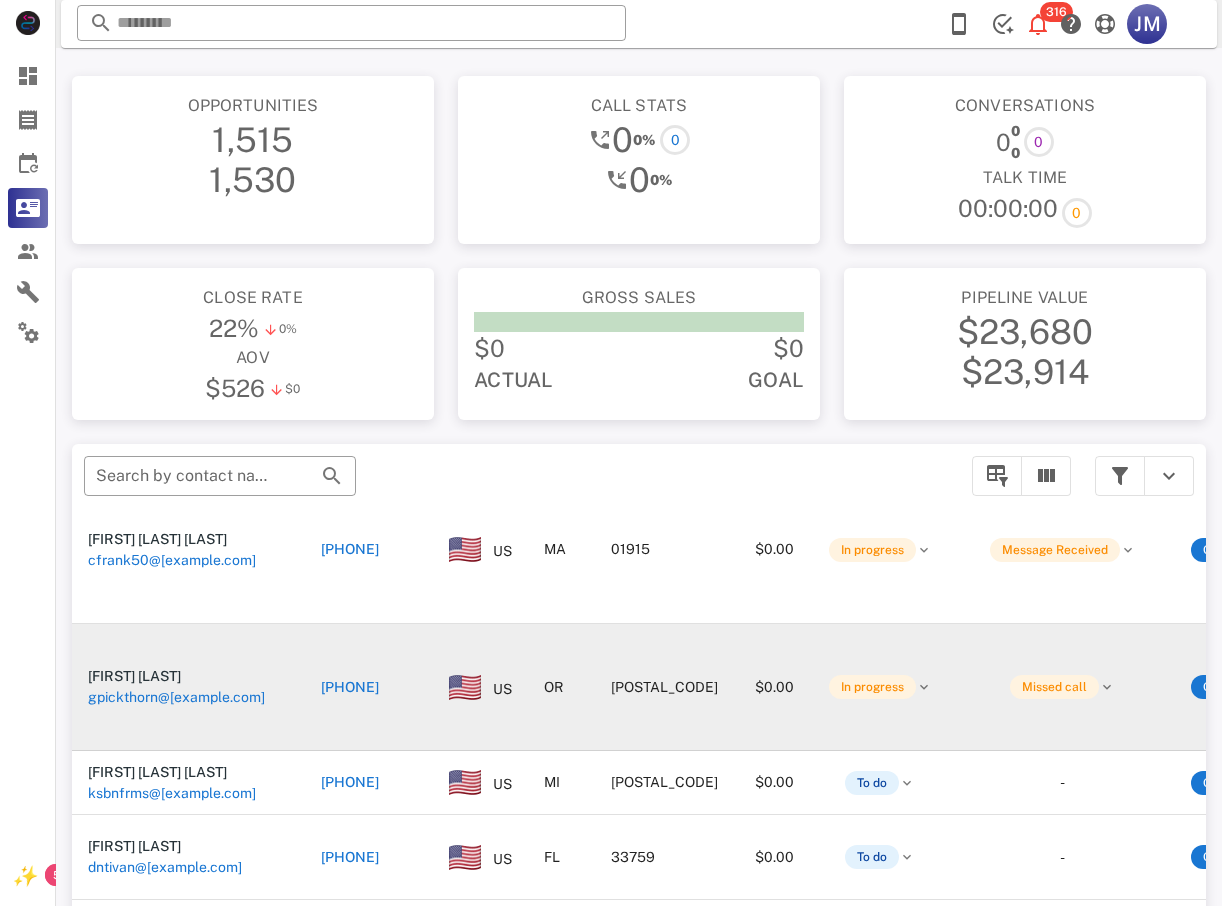 scroll, scrollTop: 0, scrollLeft: 0, axis: both 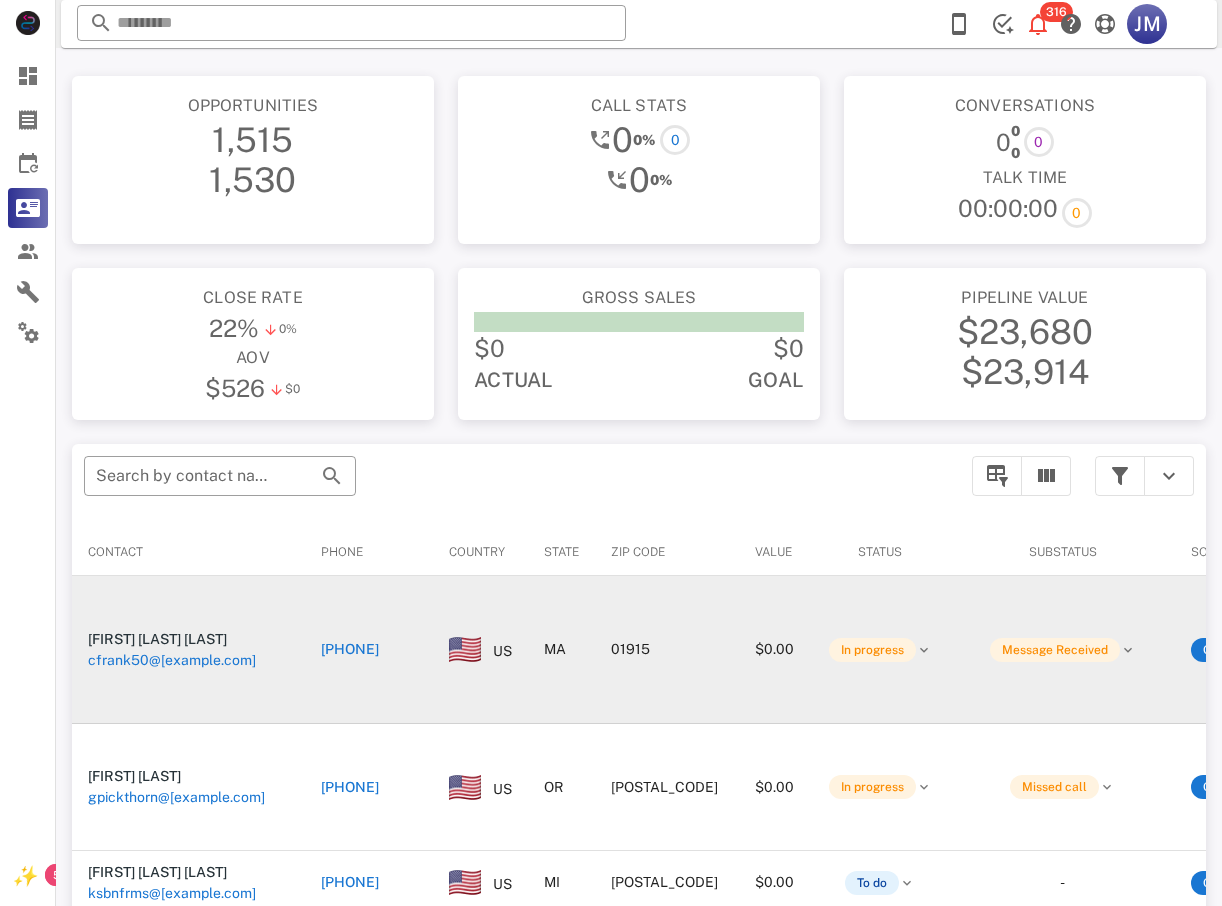 click on "+15085272321" at bounding box center [350, 649] 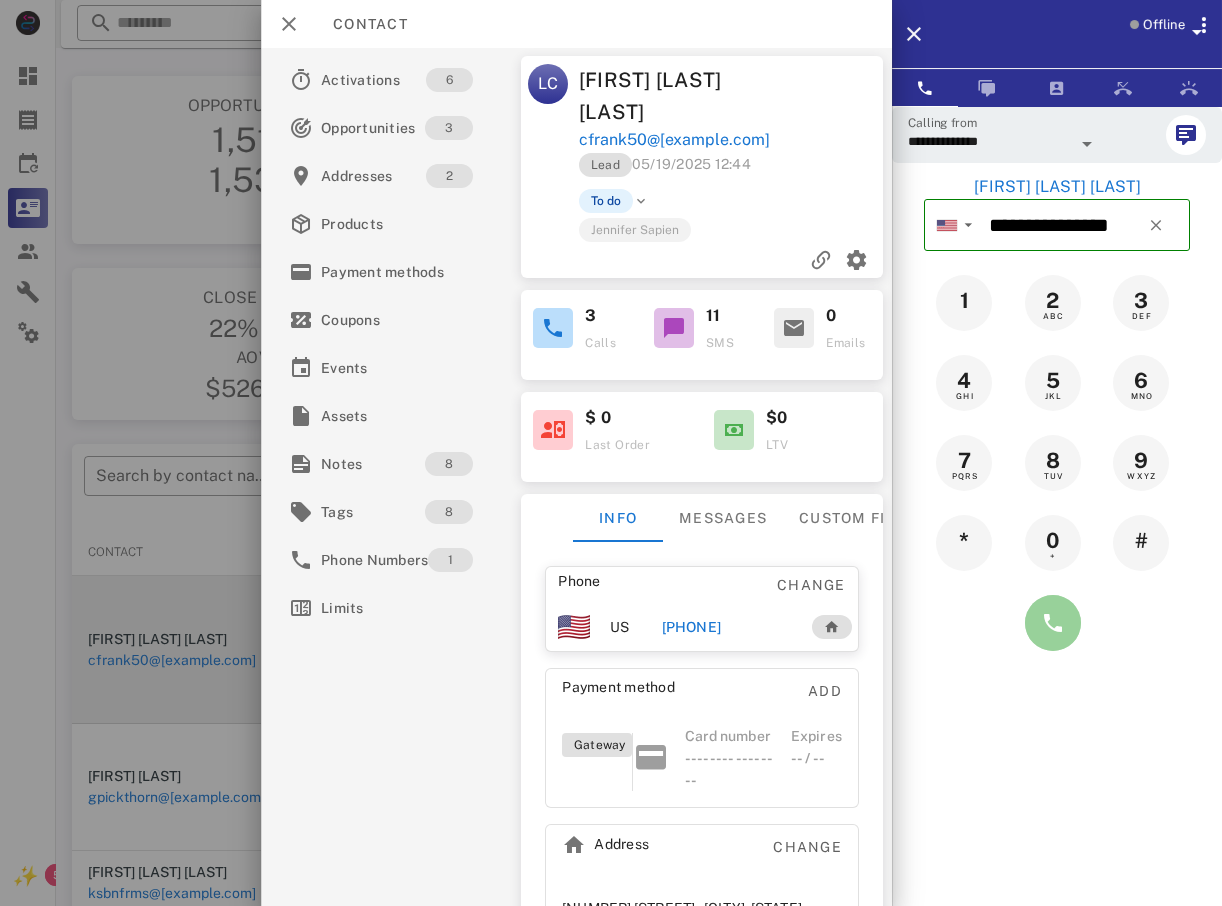 click at bounding box center [1053, 623] 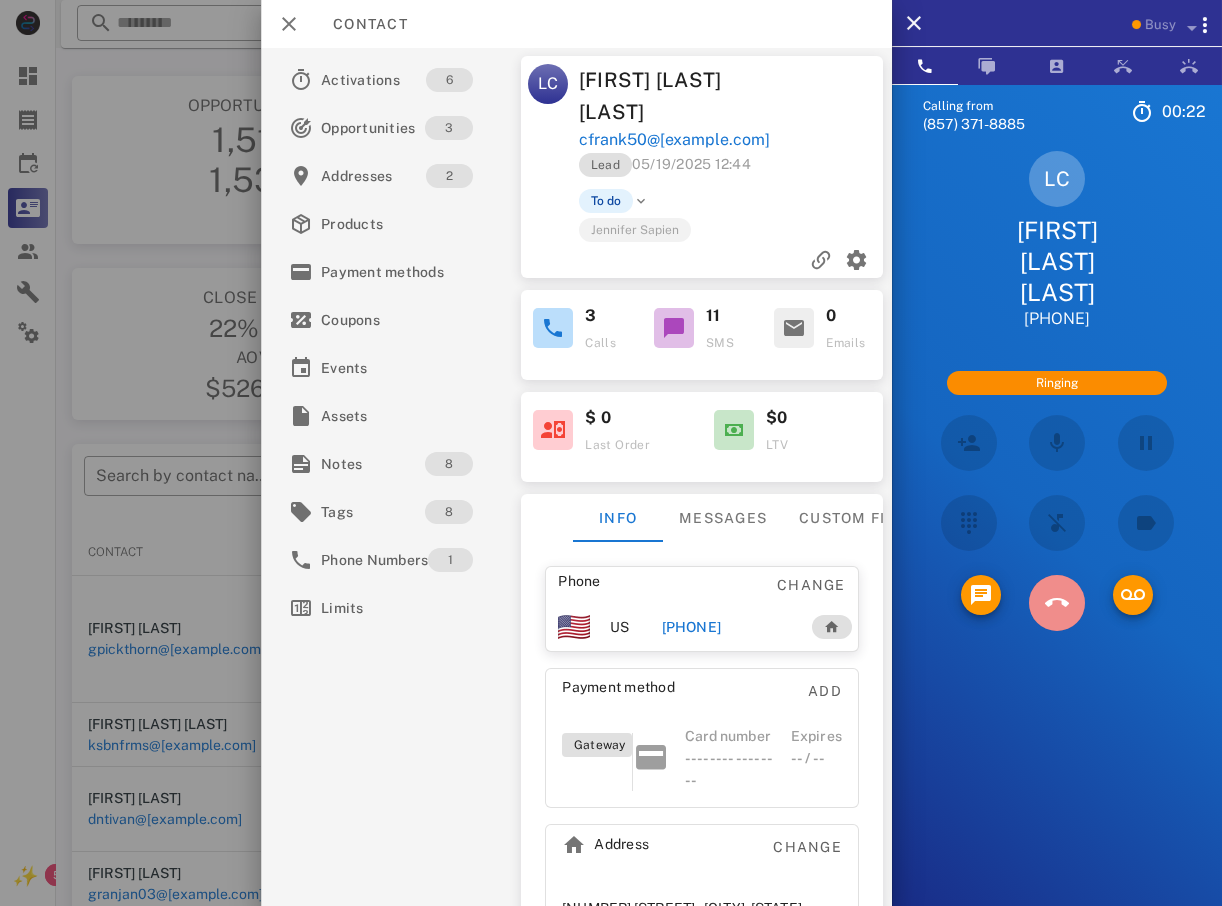 click at bounding box center (1057, 603) 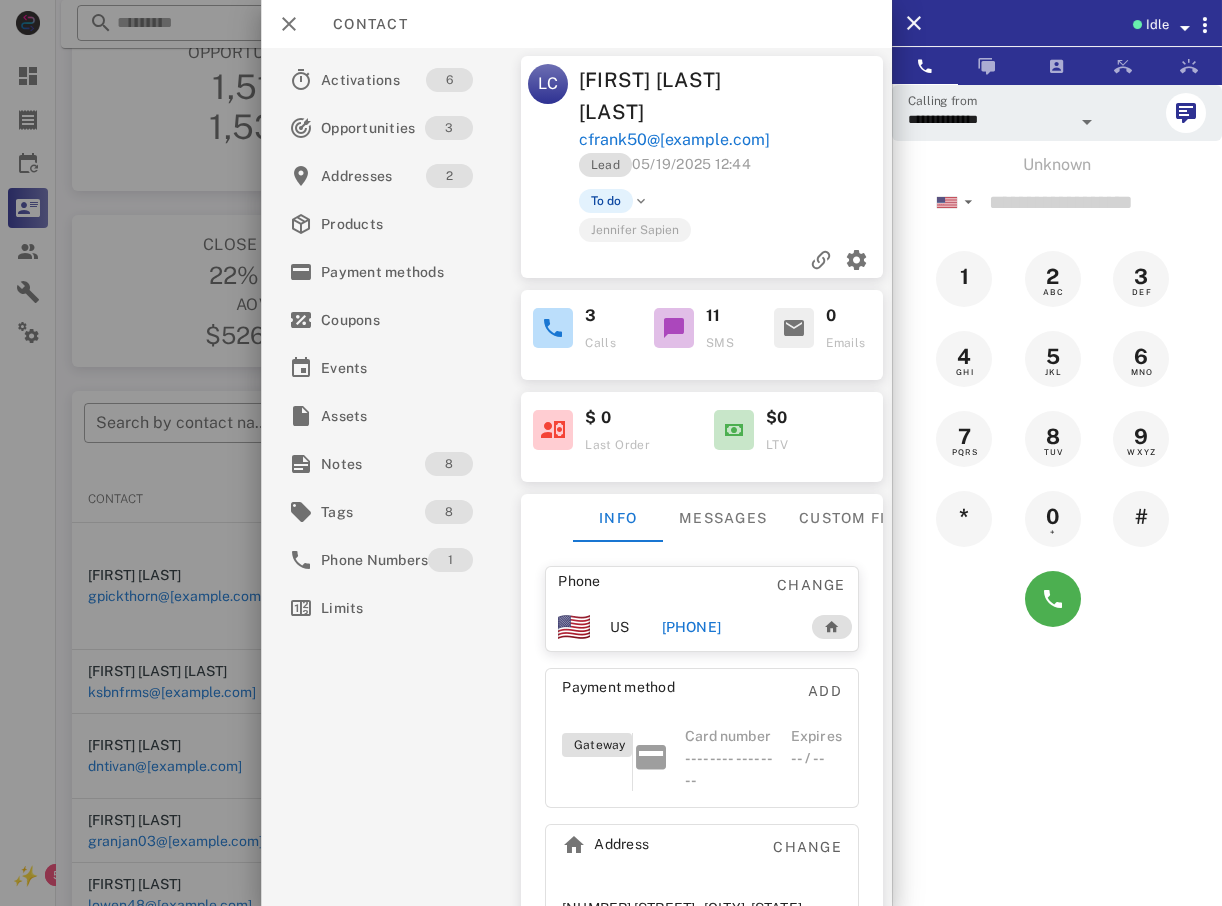 scroll, scrollTop: 100, scrollLeft: 0, axis: vertical 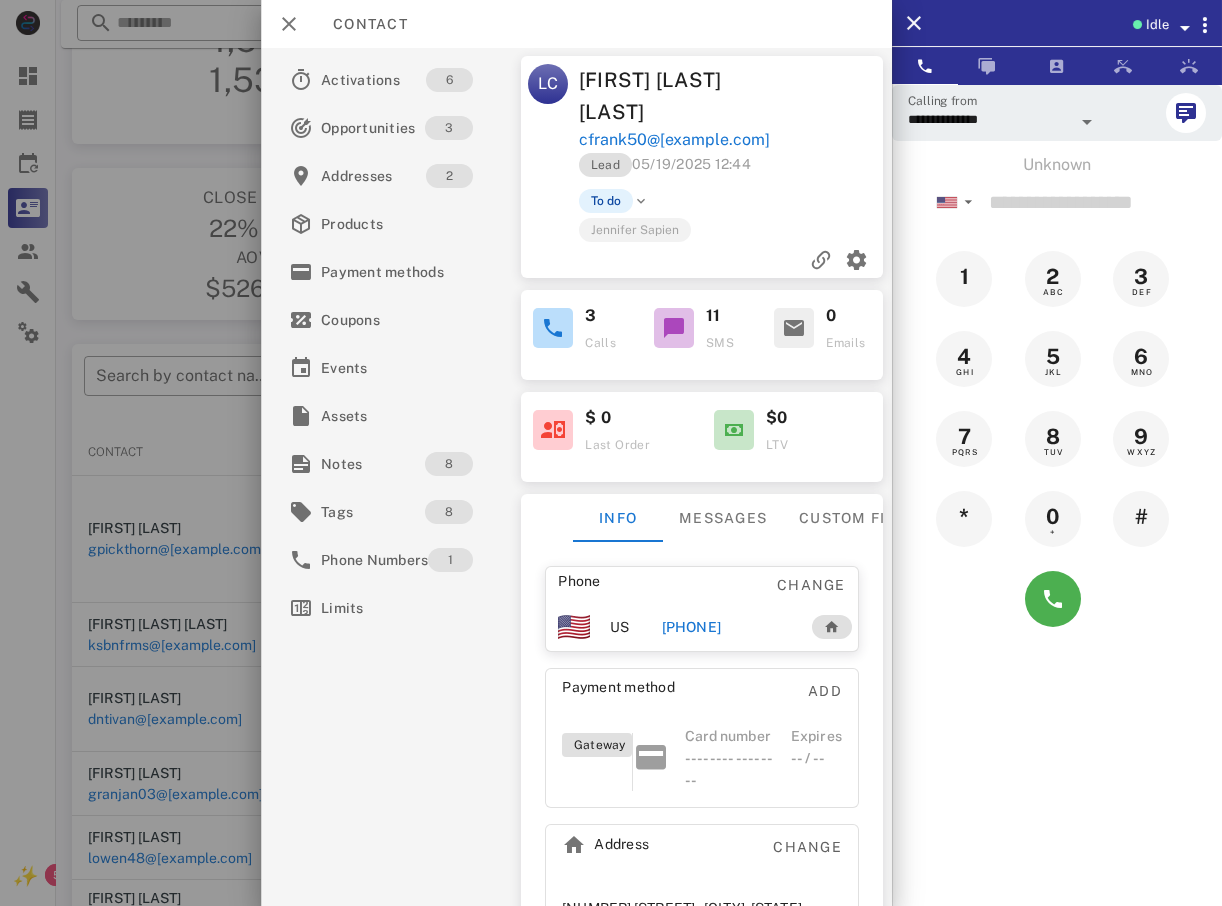 click at bounding box center [611, 453] 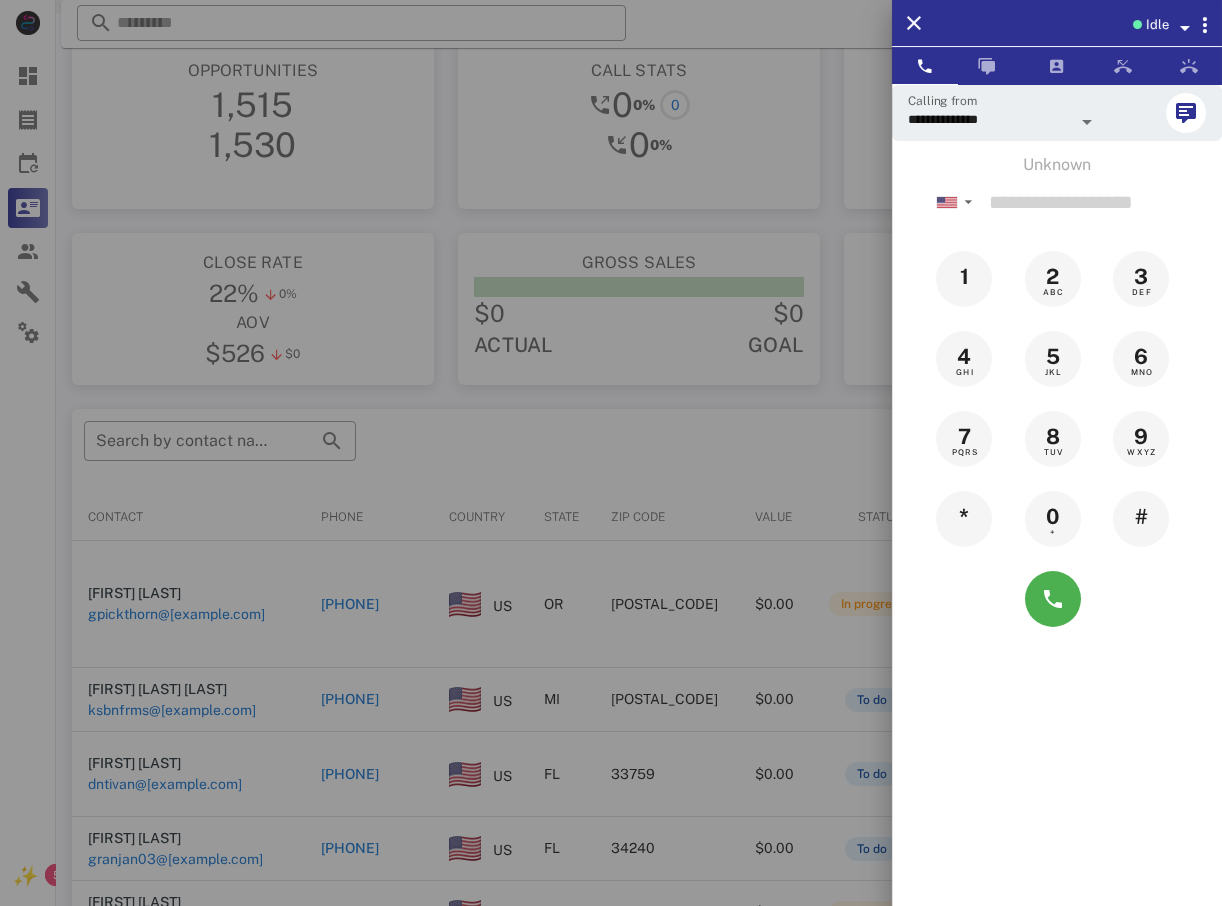 scroll, scrollTop: 0, scrollLeft: 0, axis: both 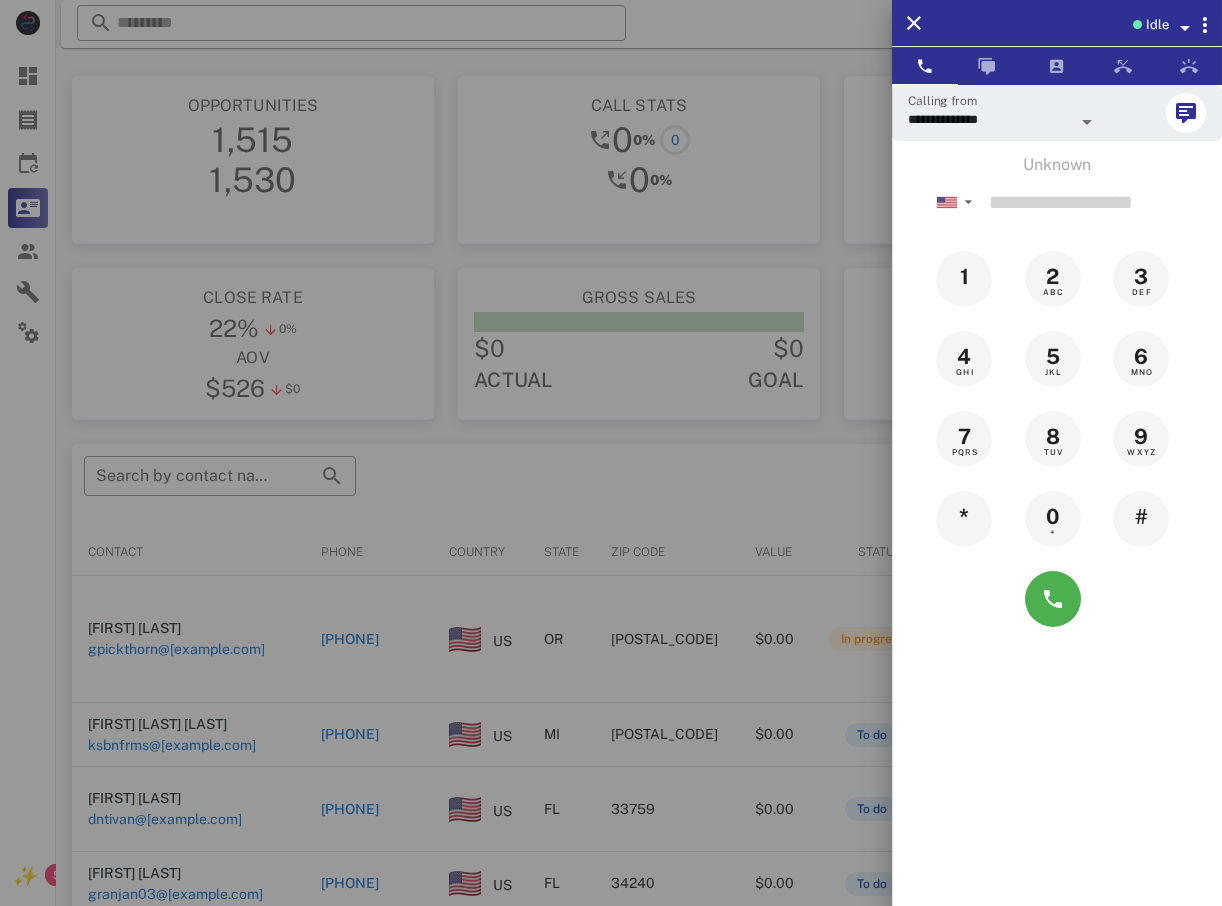 click at bounding box center [611, 453] 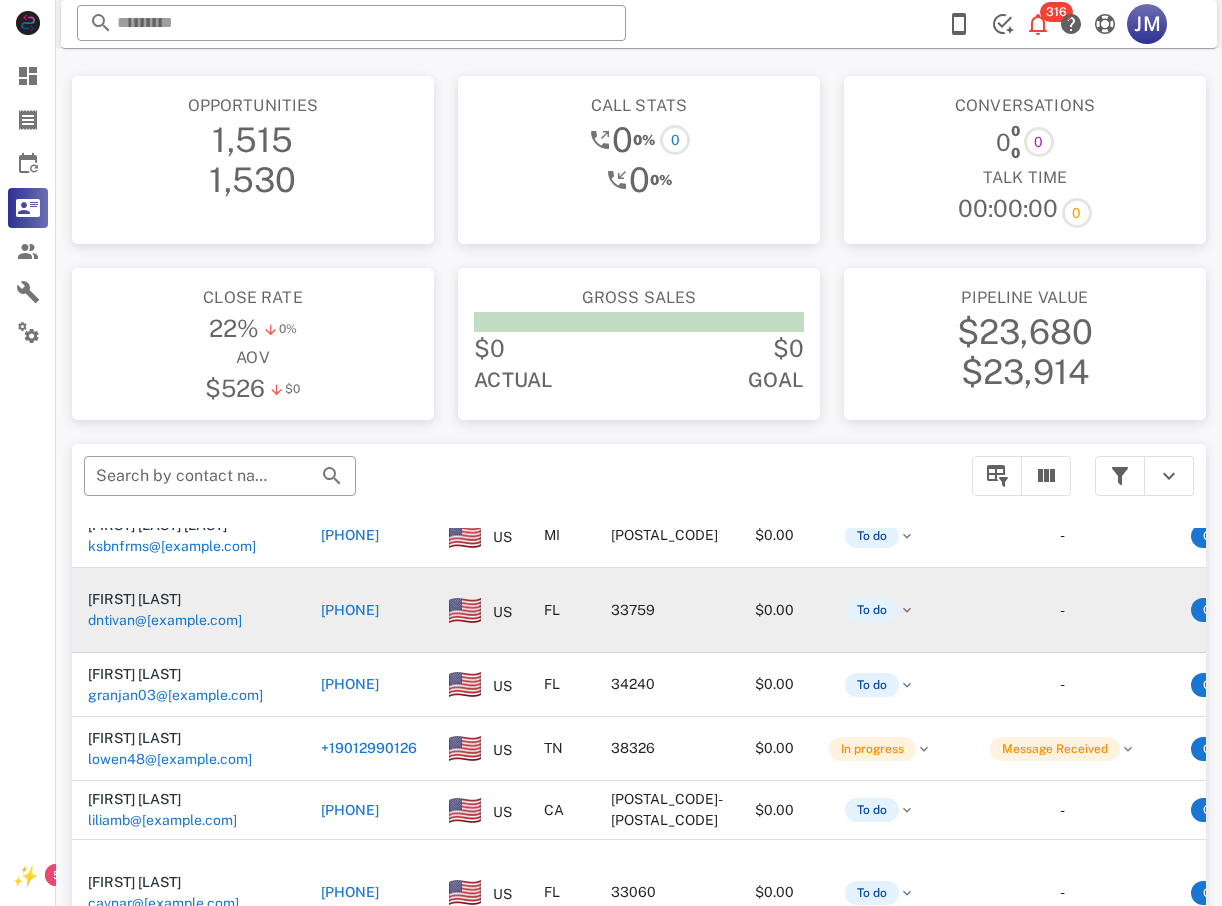 scroll, scrollTop: 200, scrollLeft: 0, axis: vertical 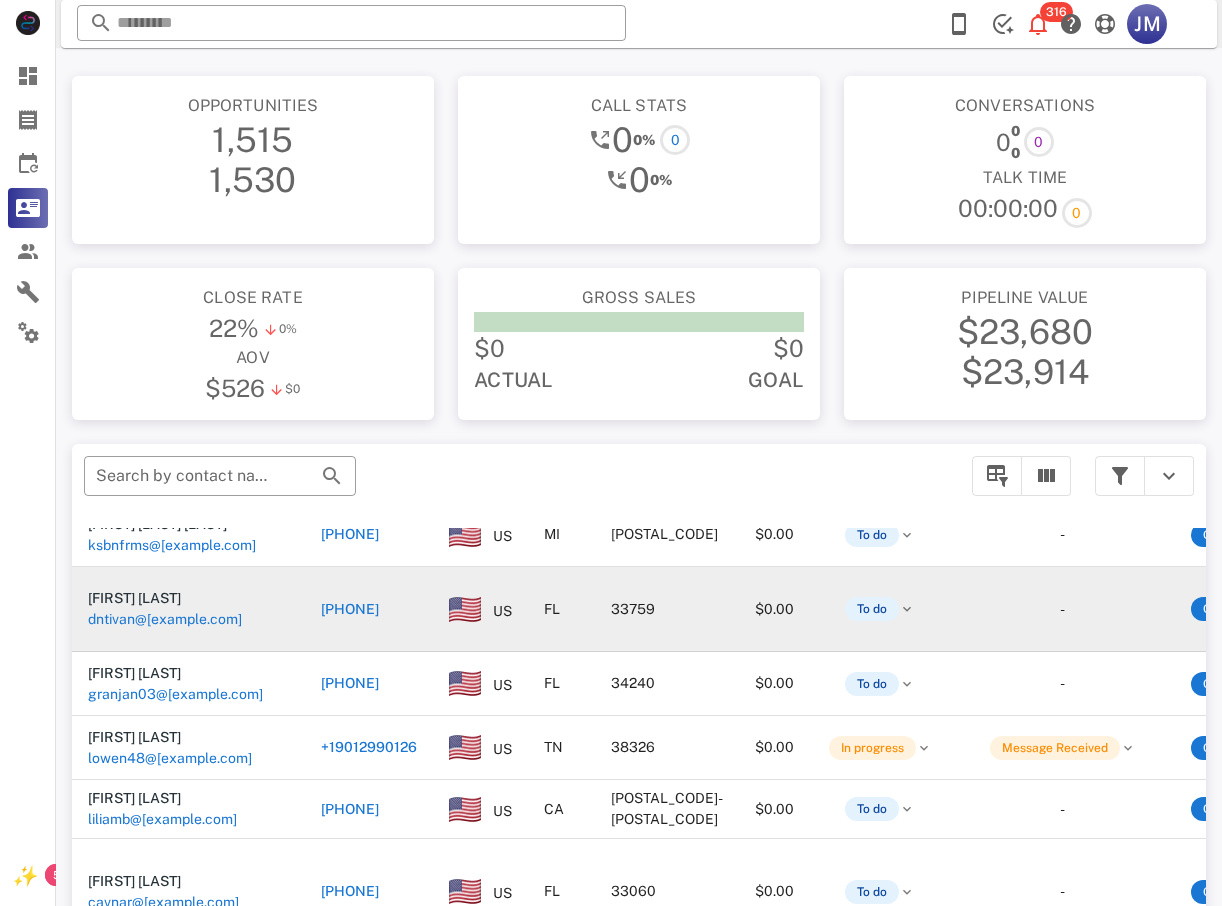 click on "+17185922320" at bounding box center (350, 609) 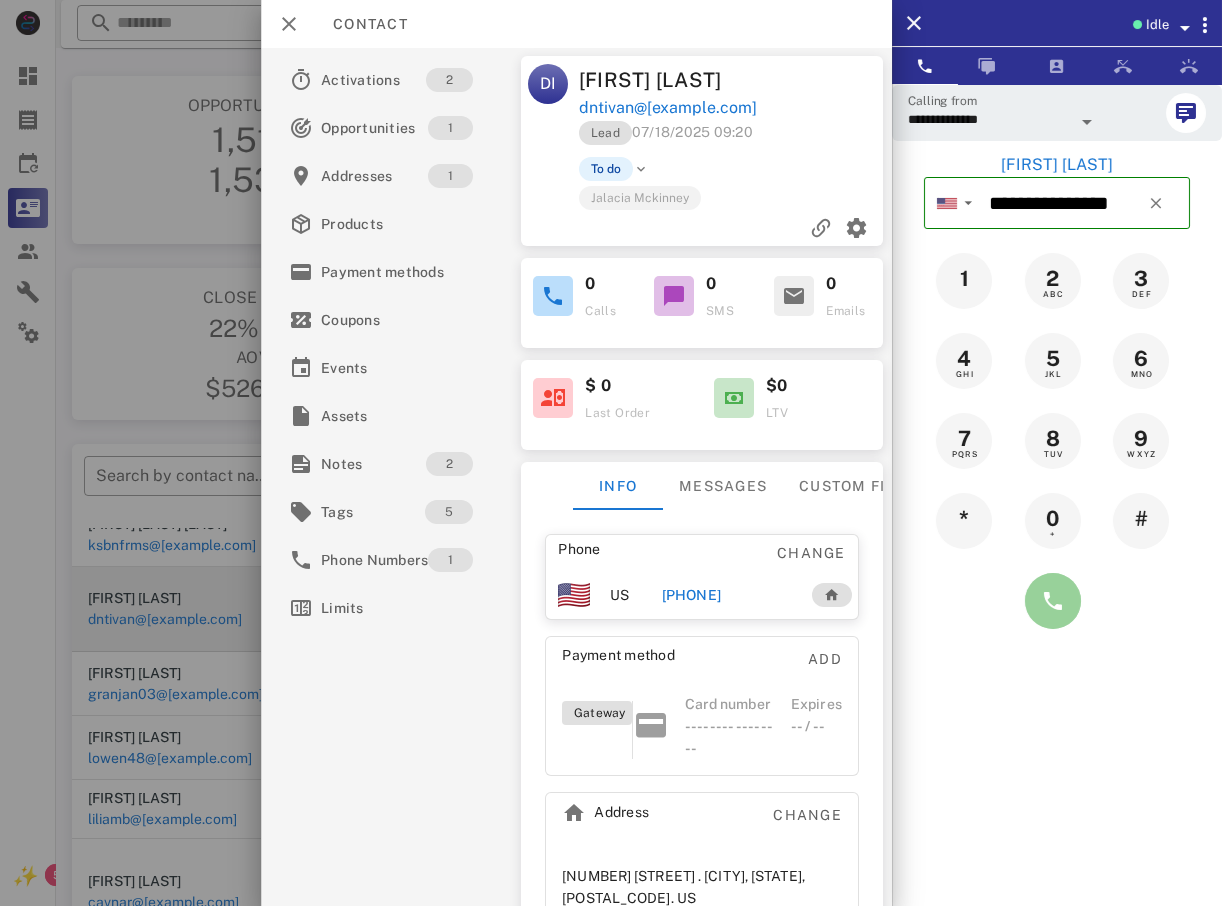 click at bounding box center [1053, 601] 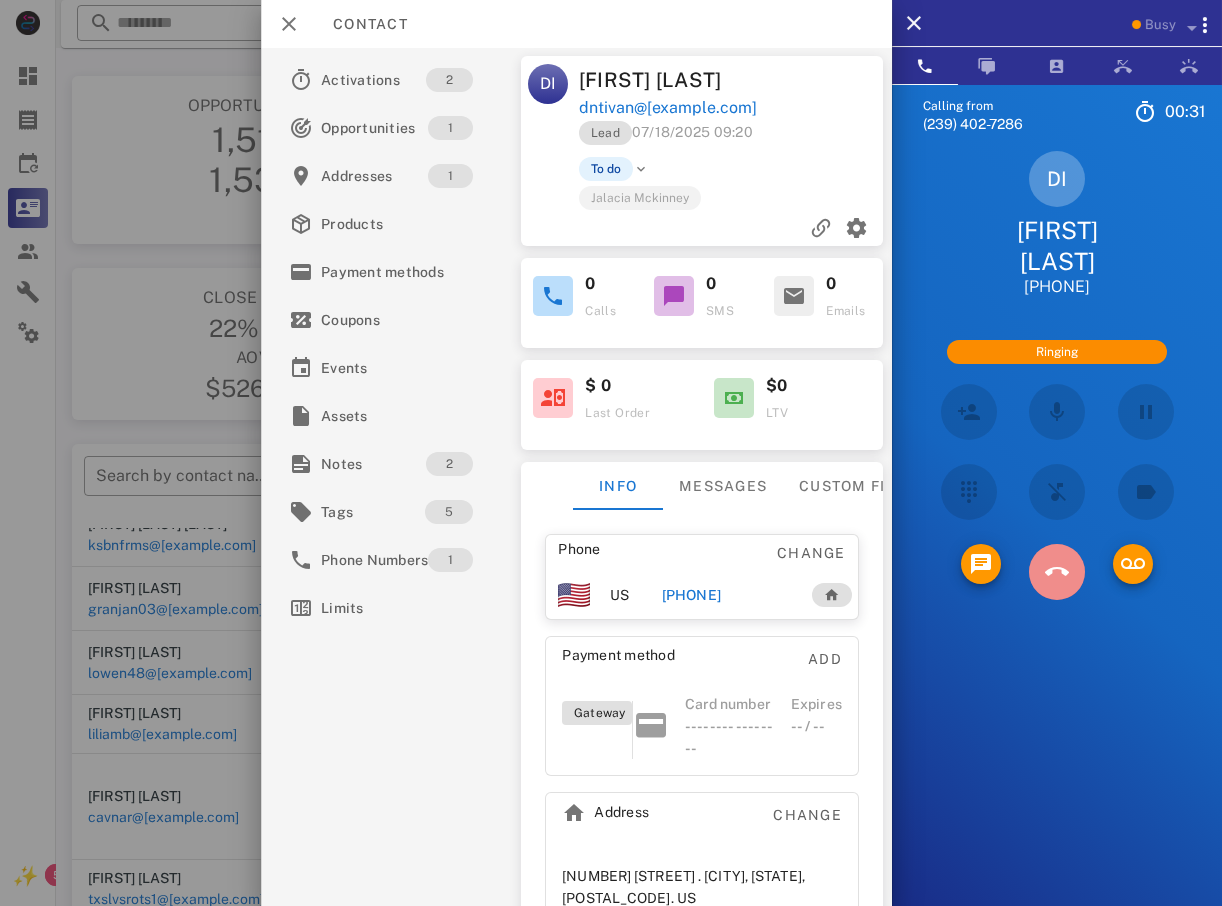 click at bounding box center [1057, 572] 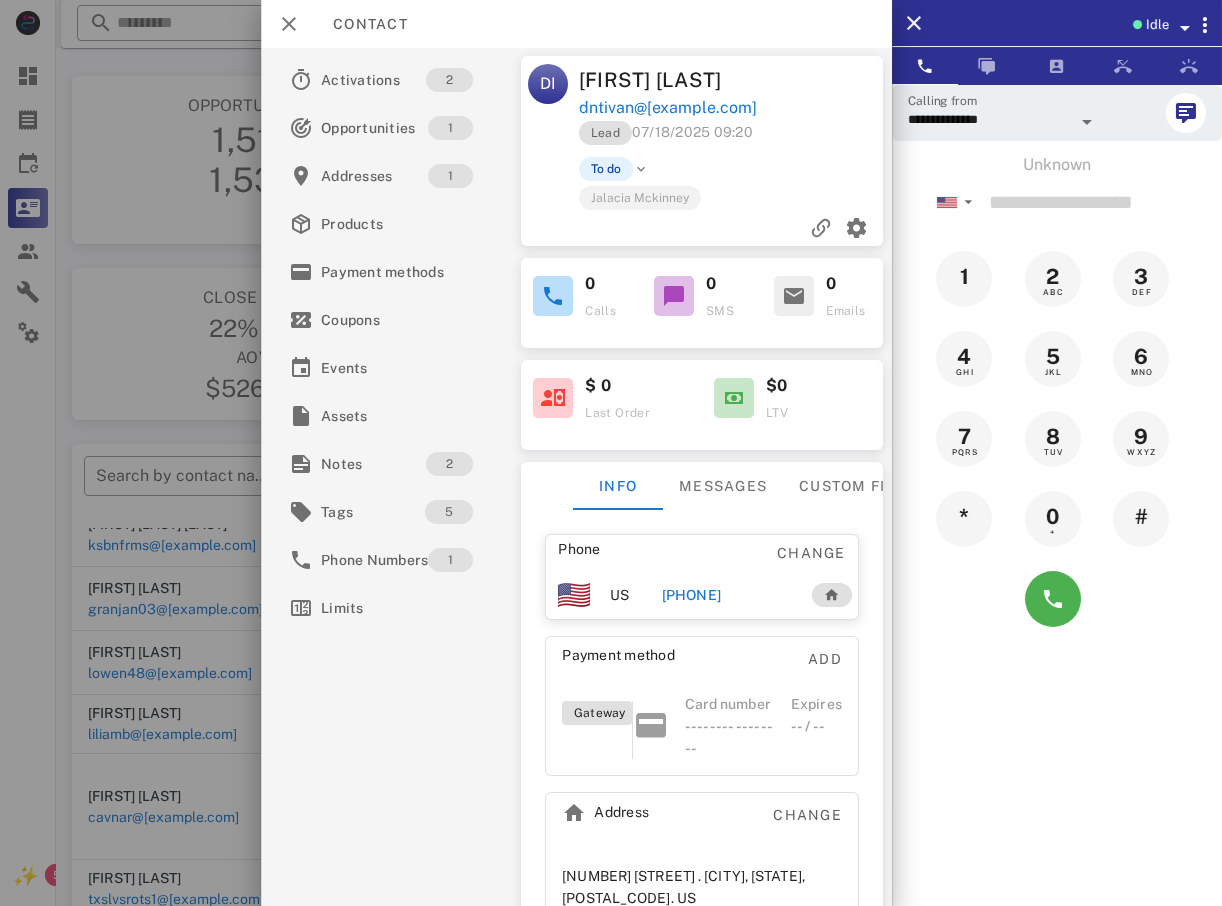 click at bounding box center (611, 453) 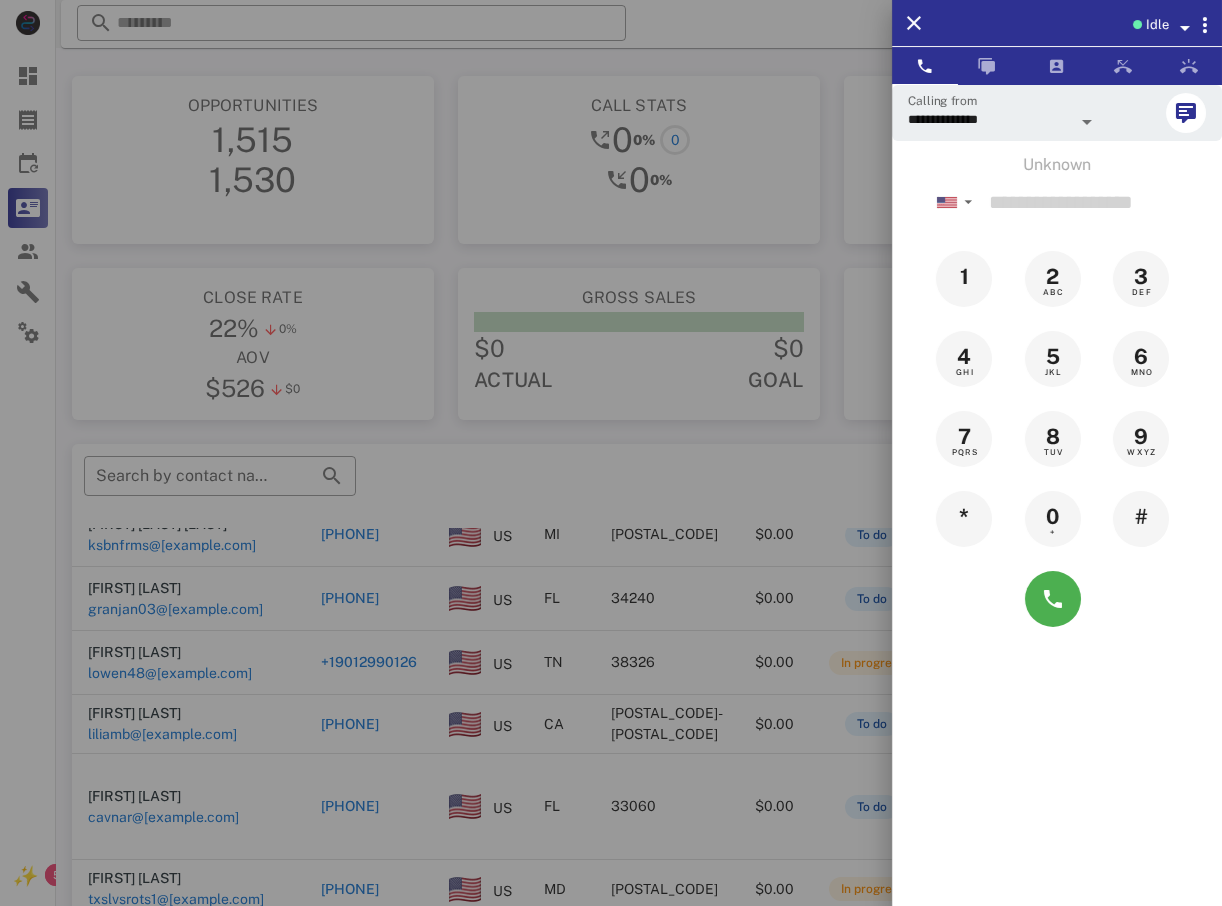 click at bounding box center [611, 453] 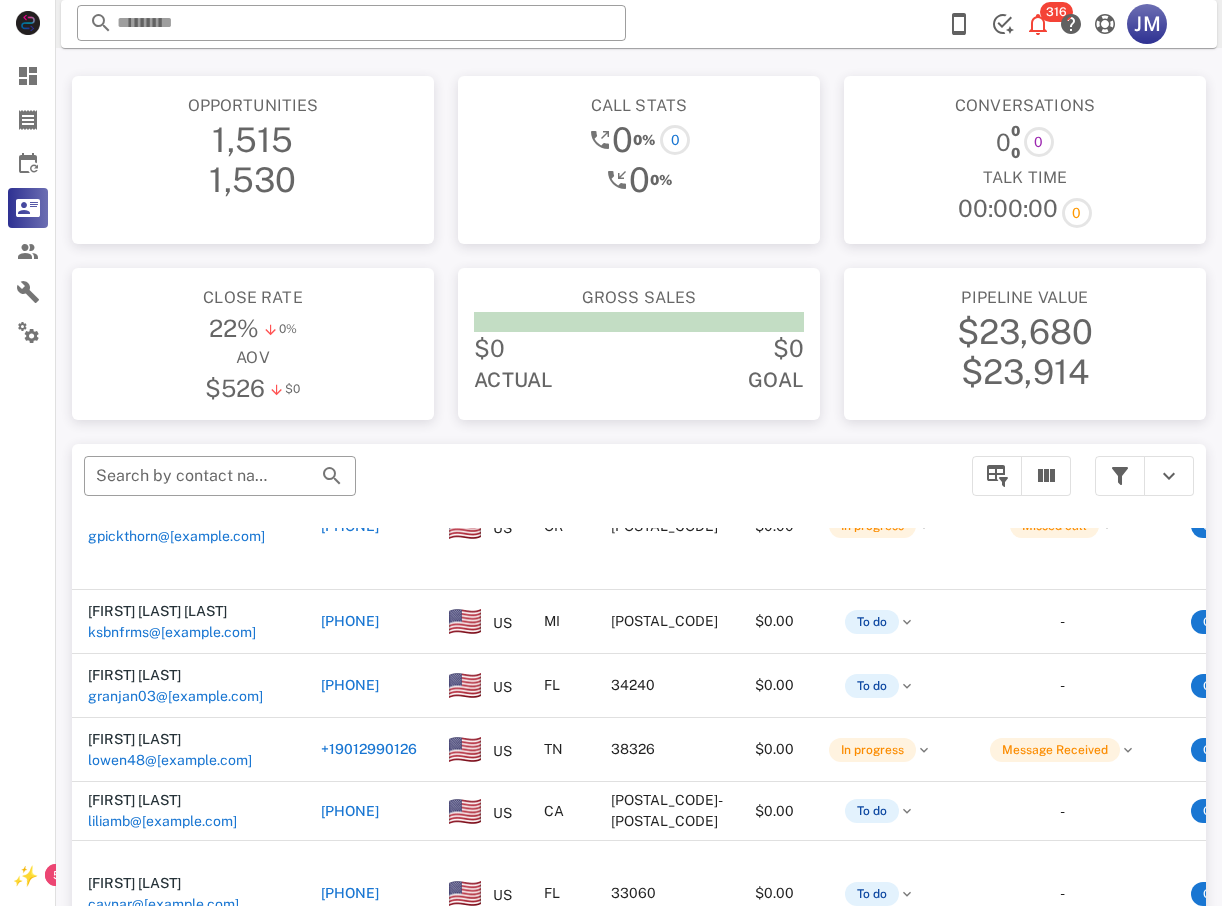 scroll, scrollTop: 0, scrollLeft: 0, axis: both 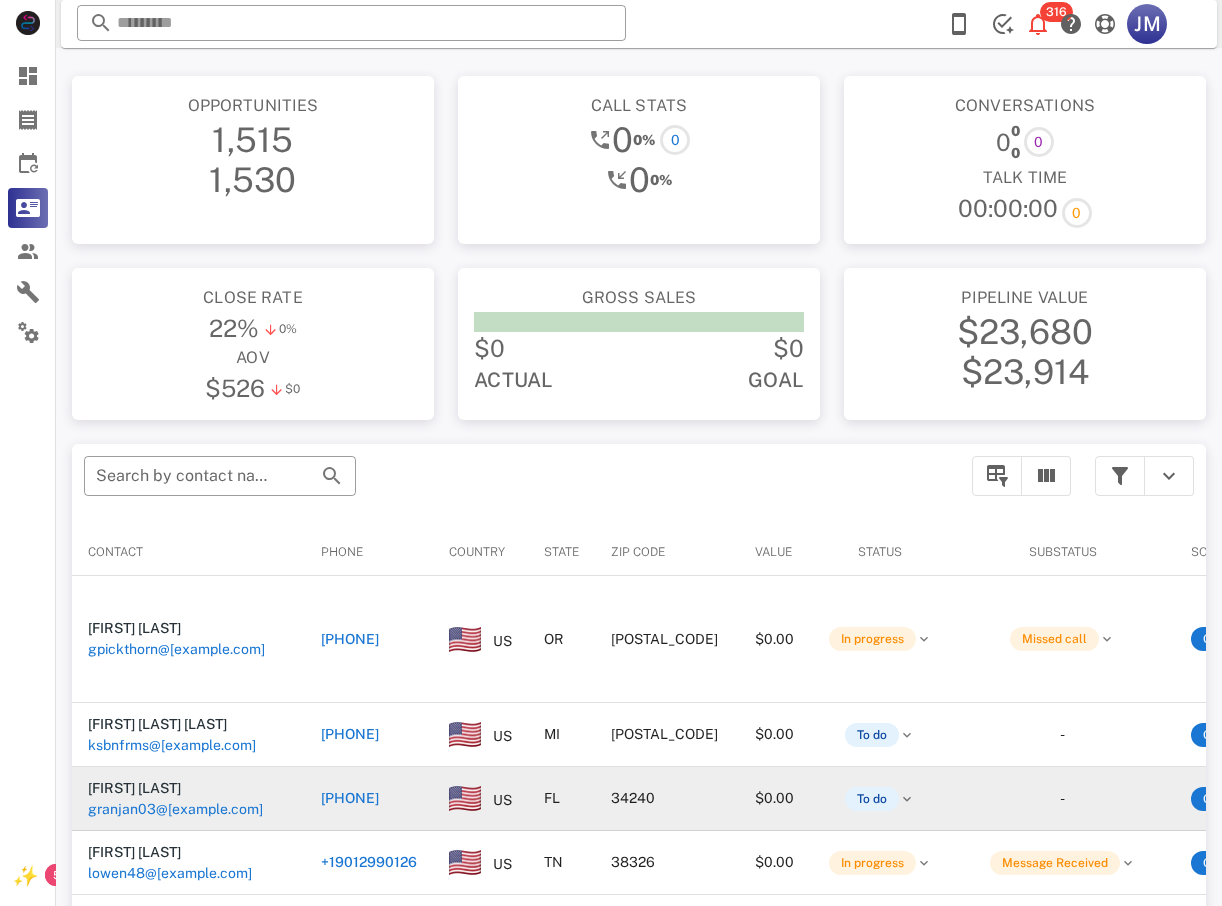 click on "+12039843156" at bounding box center (350, 798) 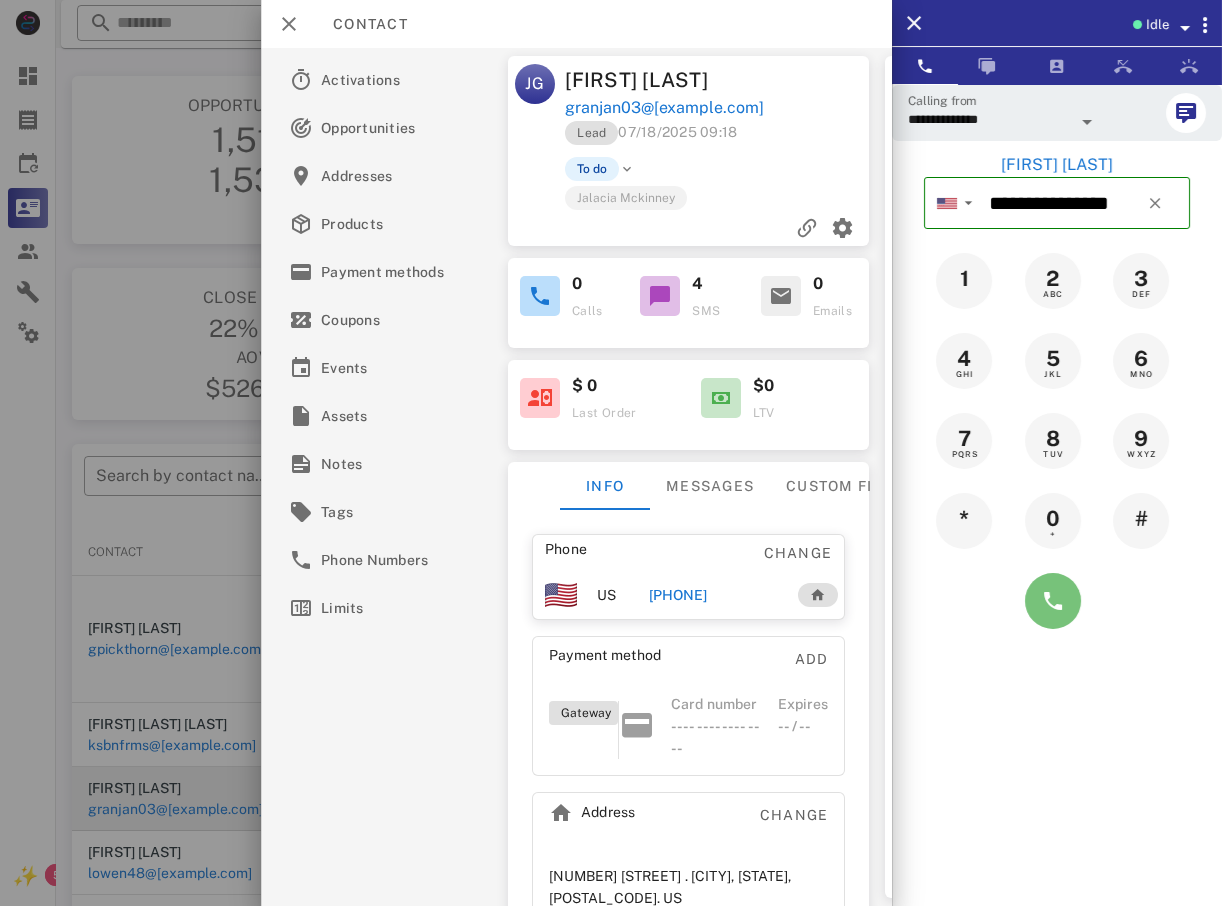 click at bounding box center (1053, 601) 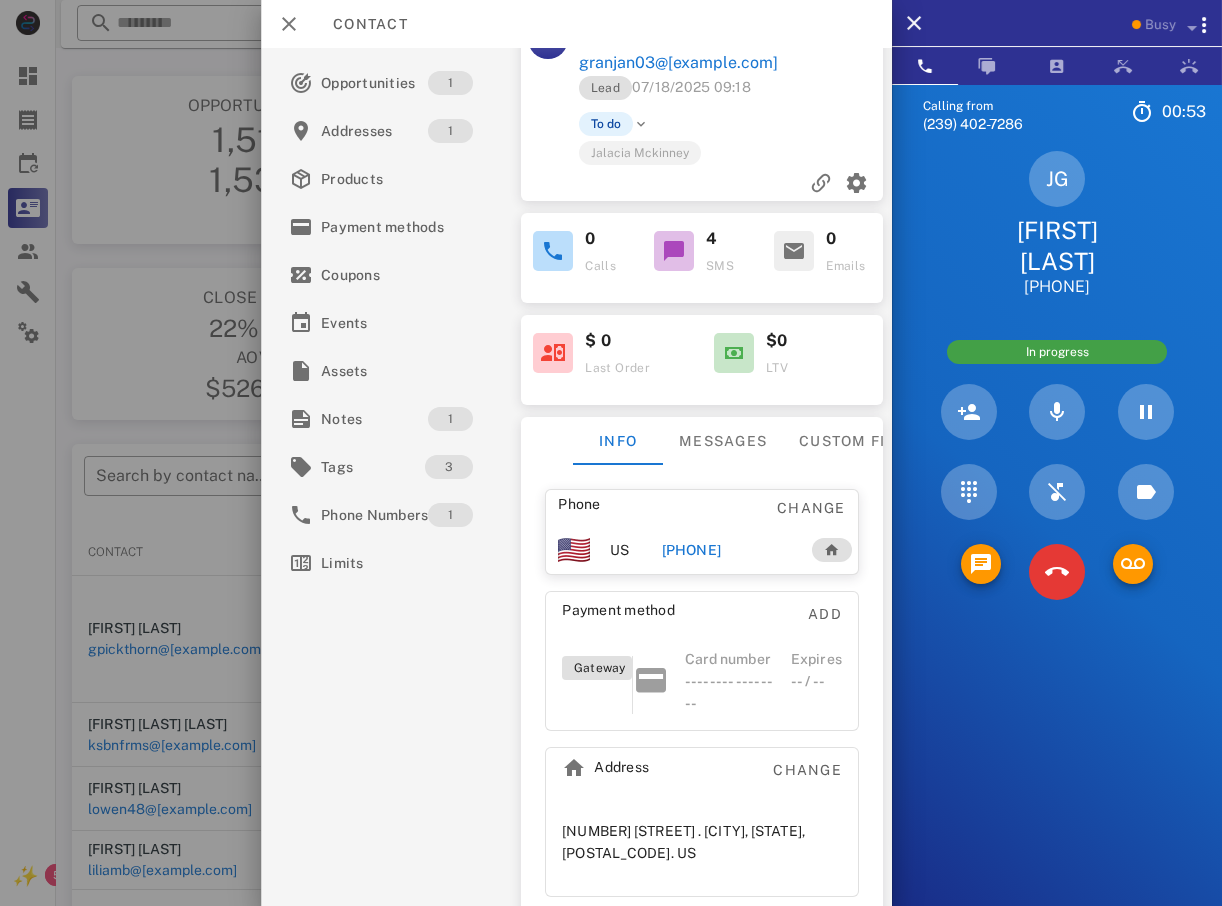 scroll, scrollTop: 70, scrollLeft: 0, axis: vertical 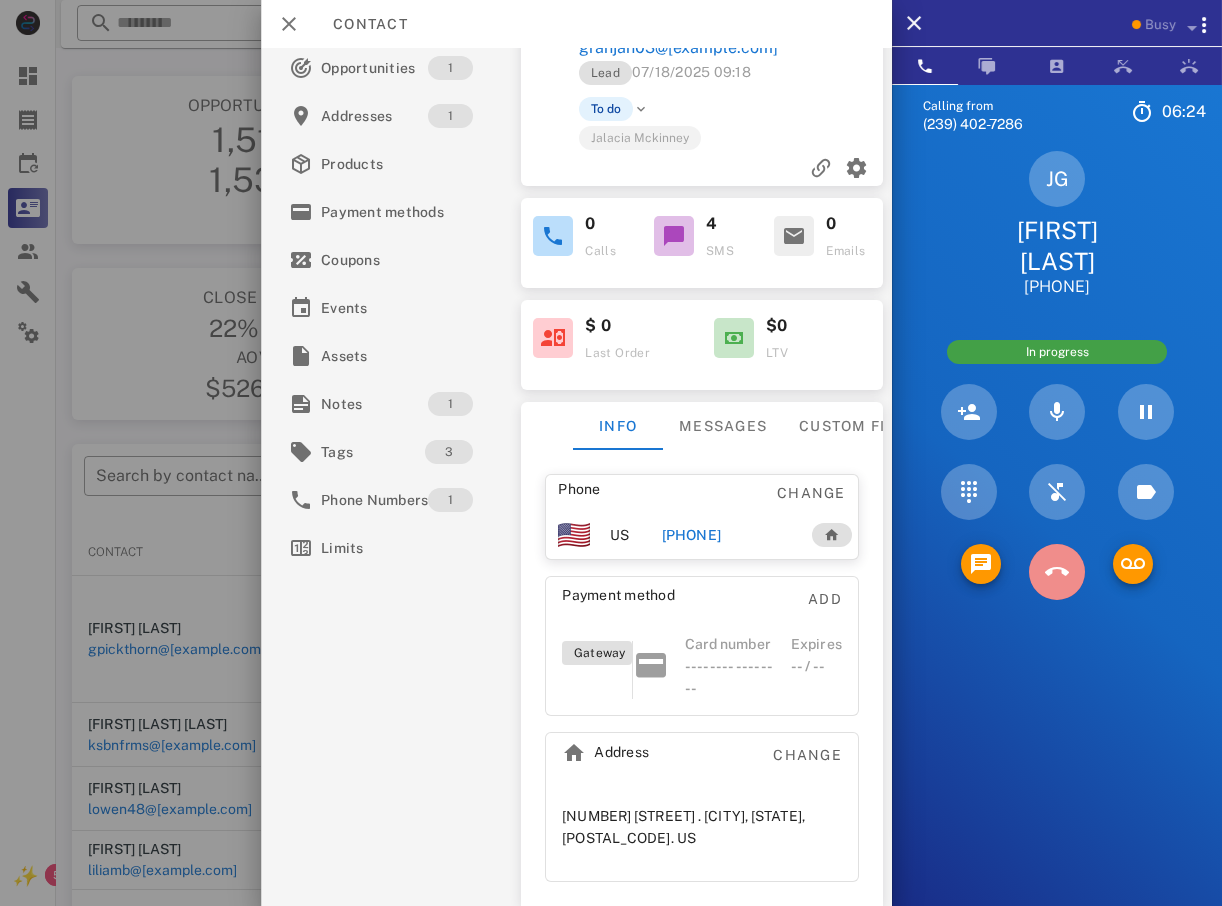 click at bounding box center (1057, 572) 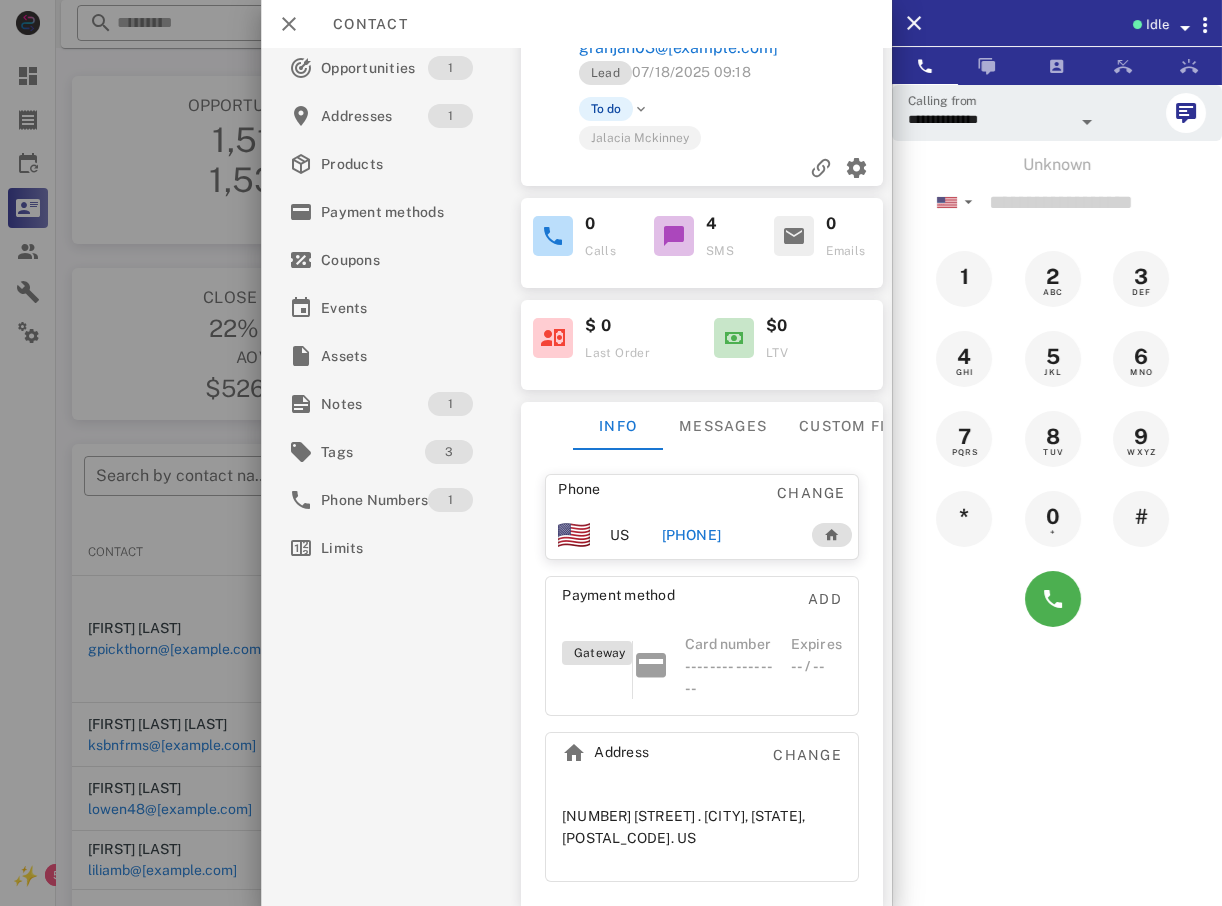 click at bounding box center (611, 453) 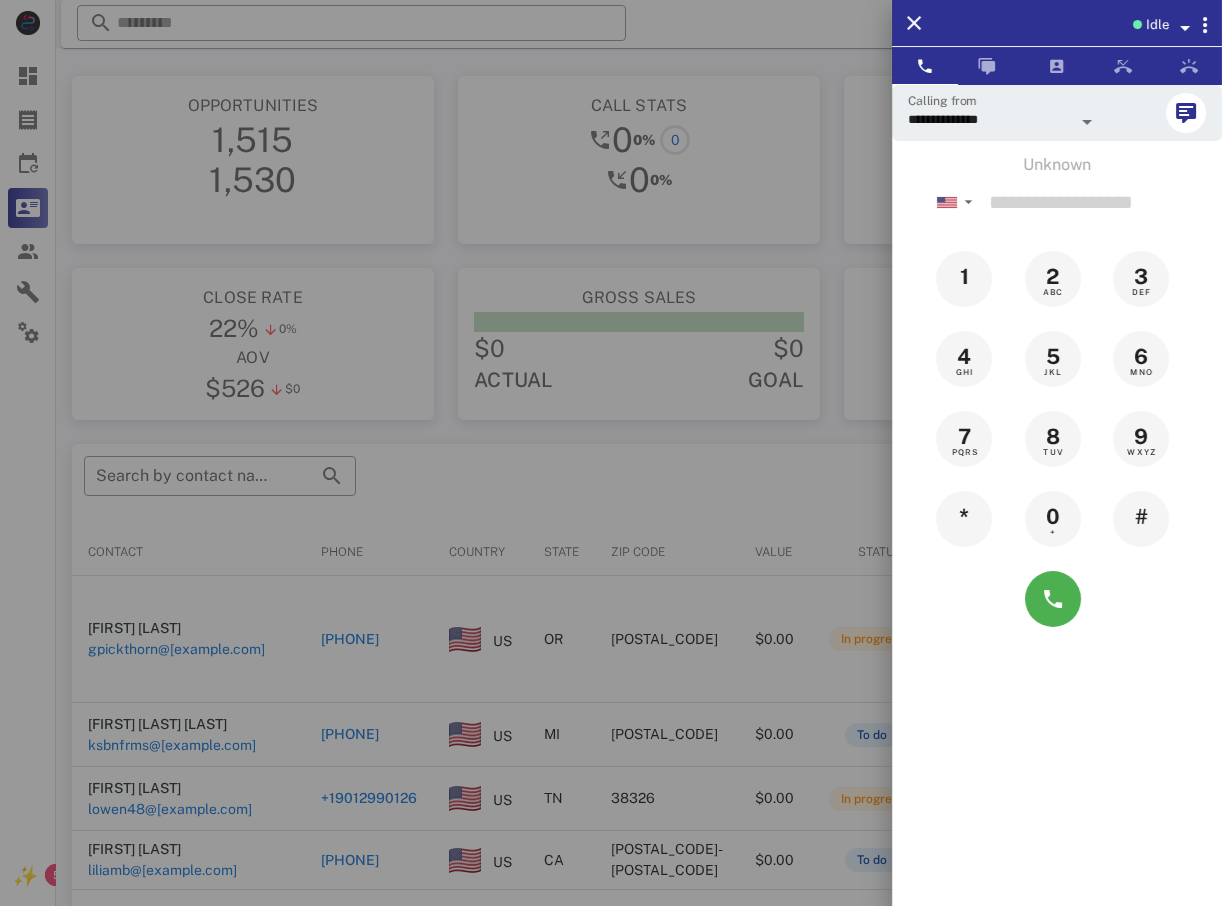 click at bounding box center [611, 453] 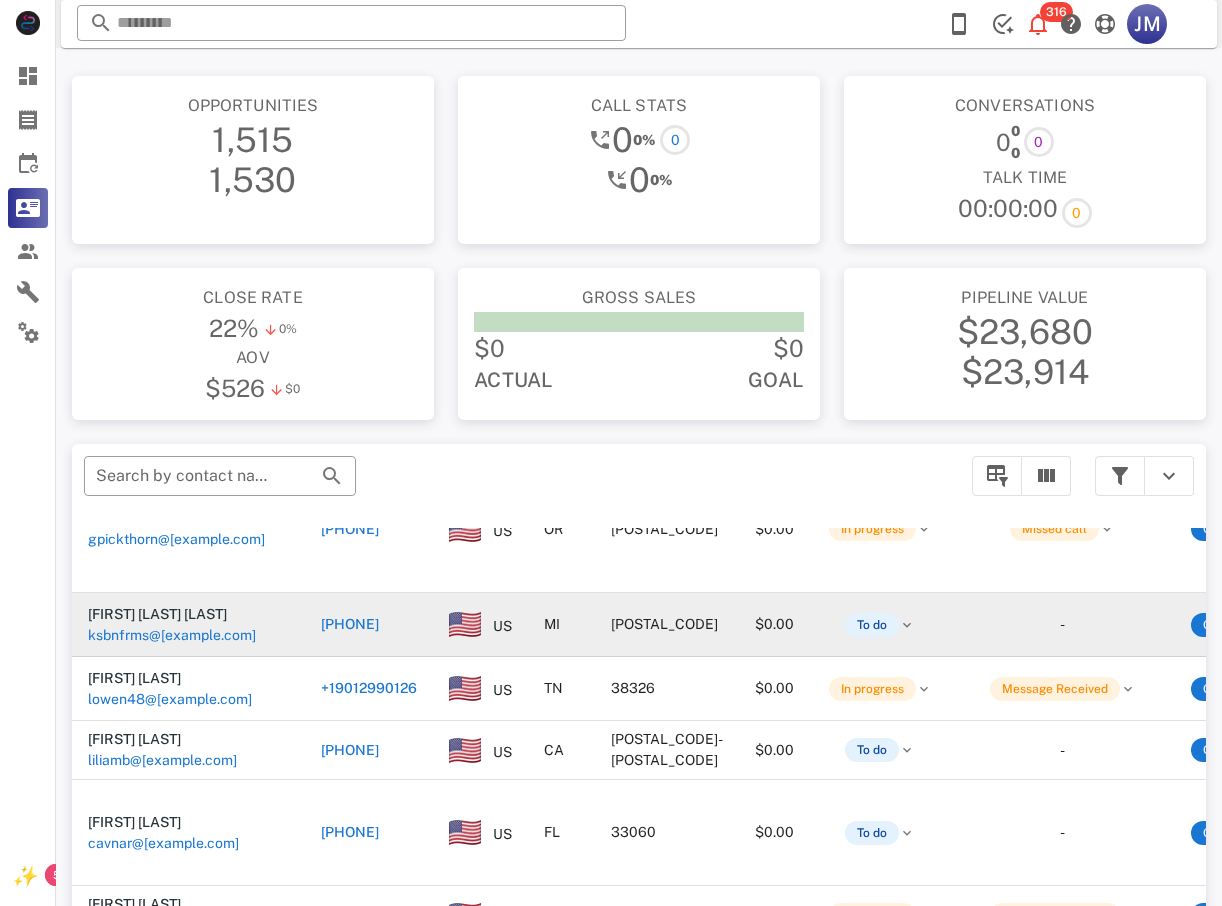 scroll, scrollTop: 200, scrollLeft: 0, axis: vertical 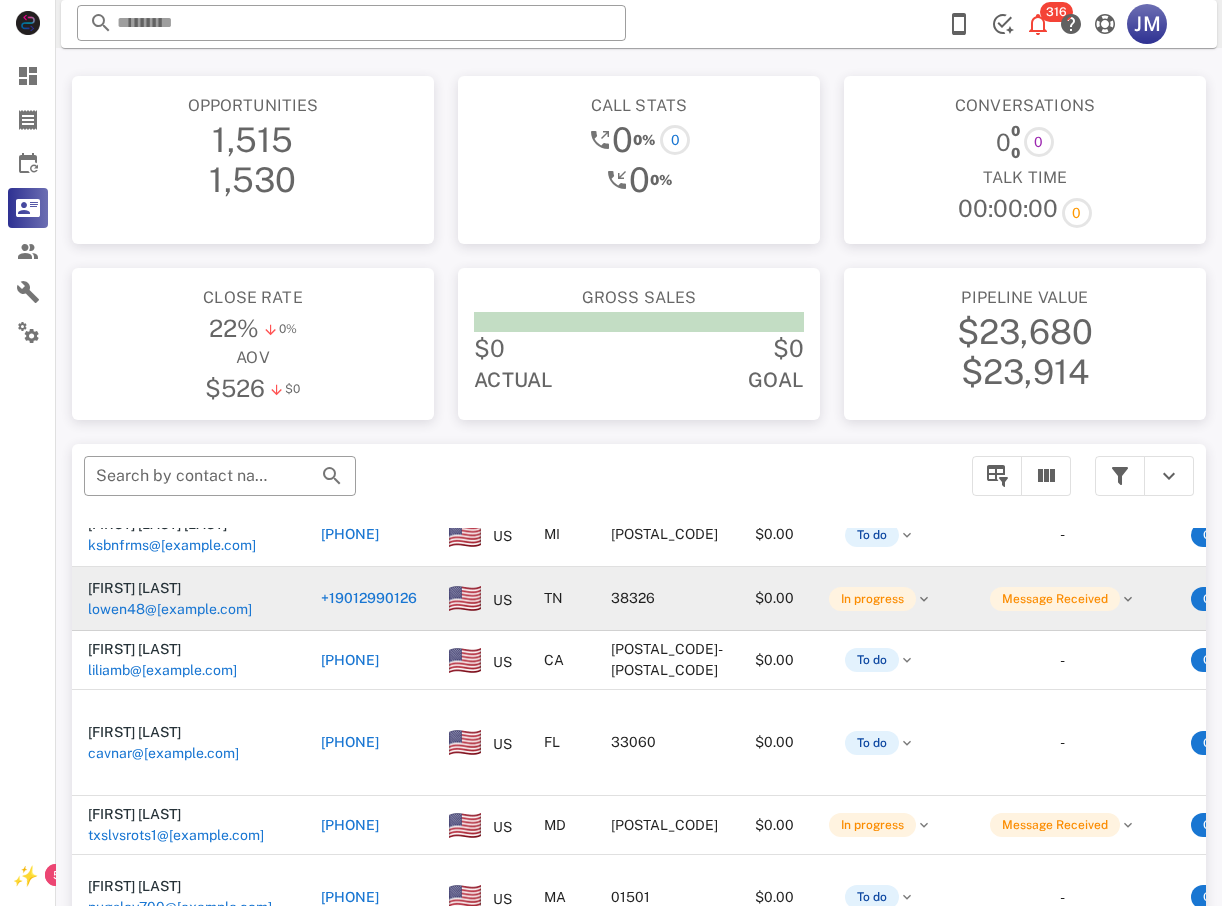 click on "+19012990126" at bounding box center (369, 598) 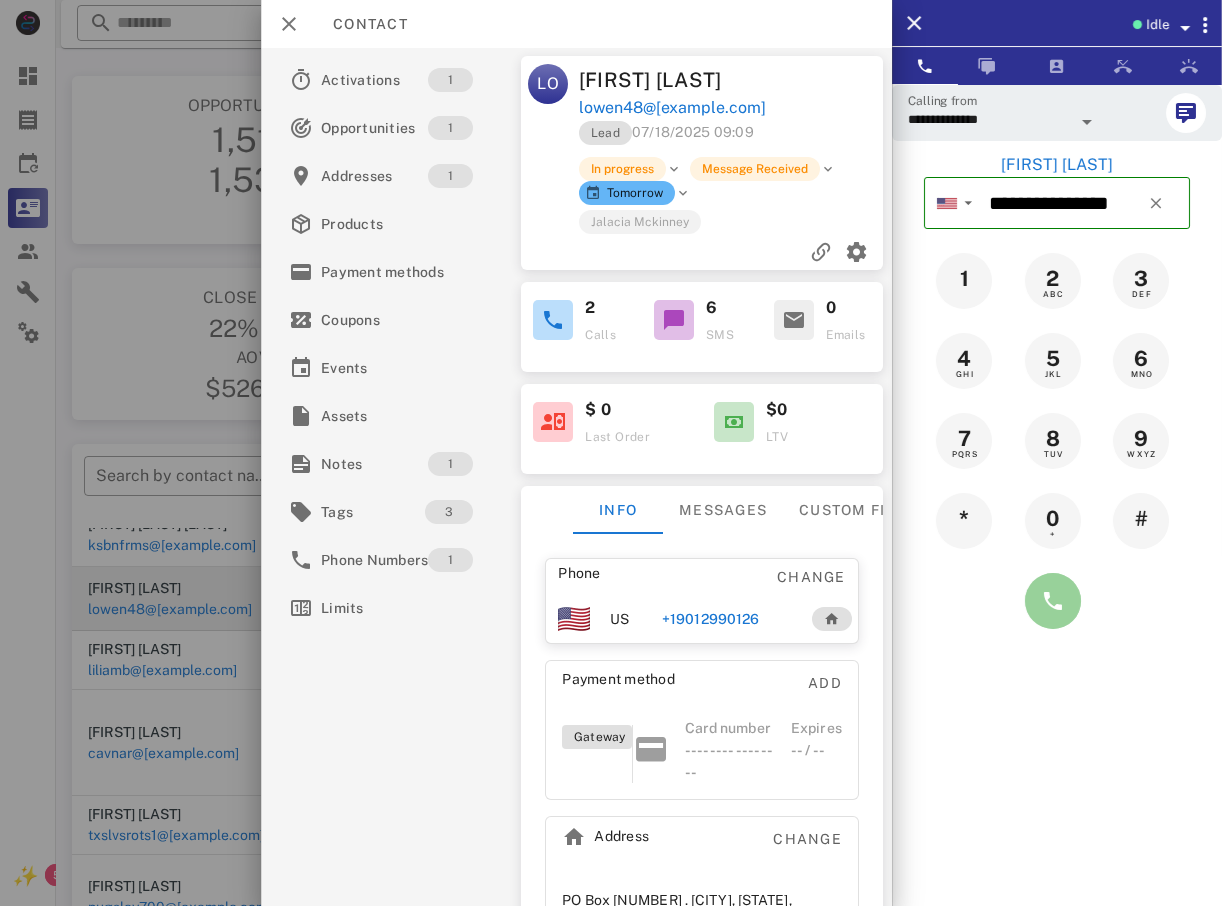 click at bounding box center (1053, 601) 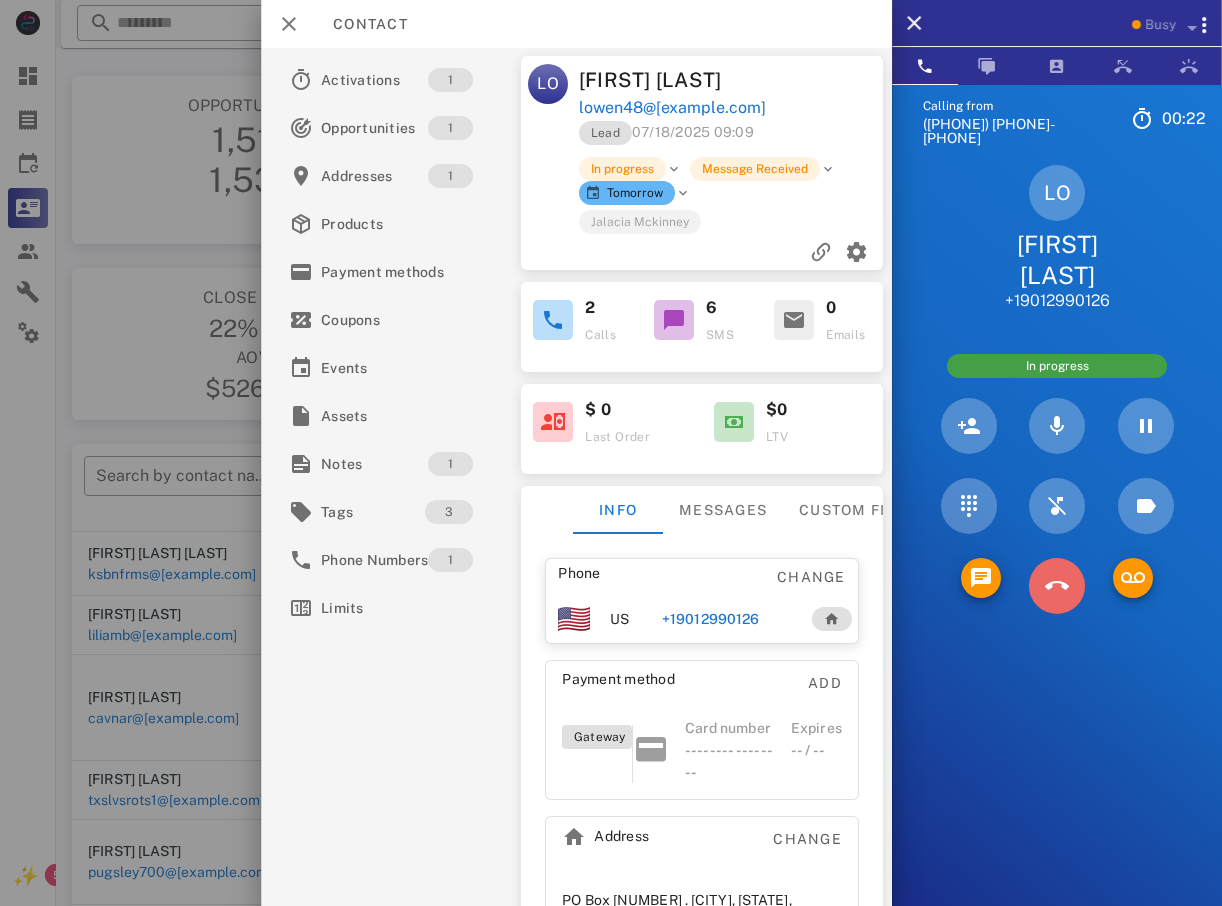 click at bounding box center (1057, 586) 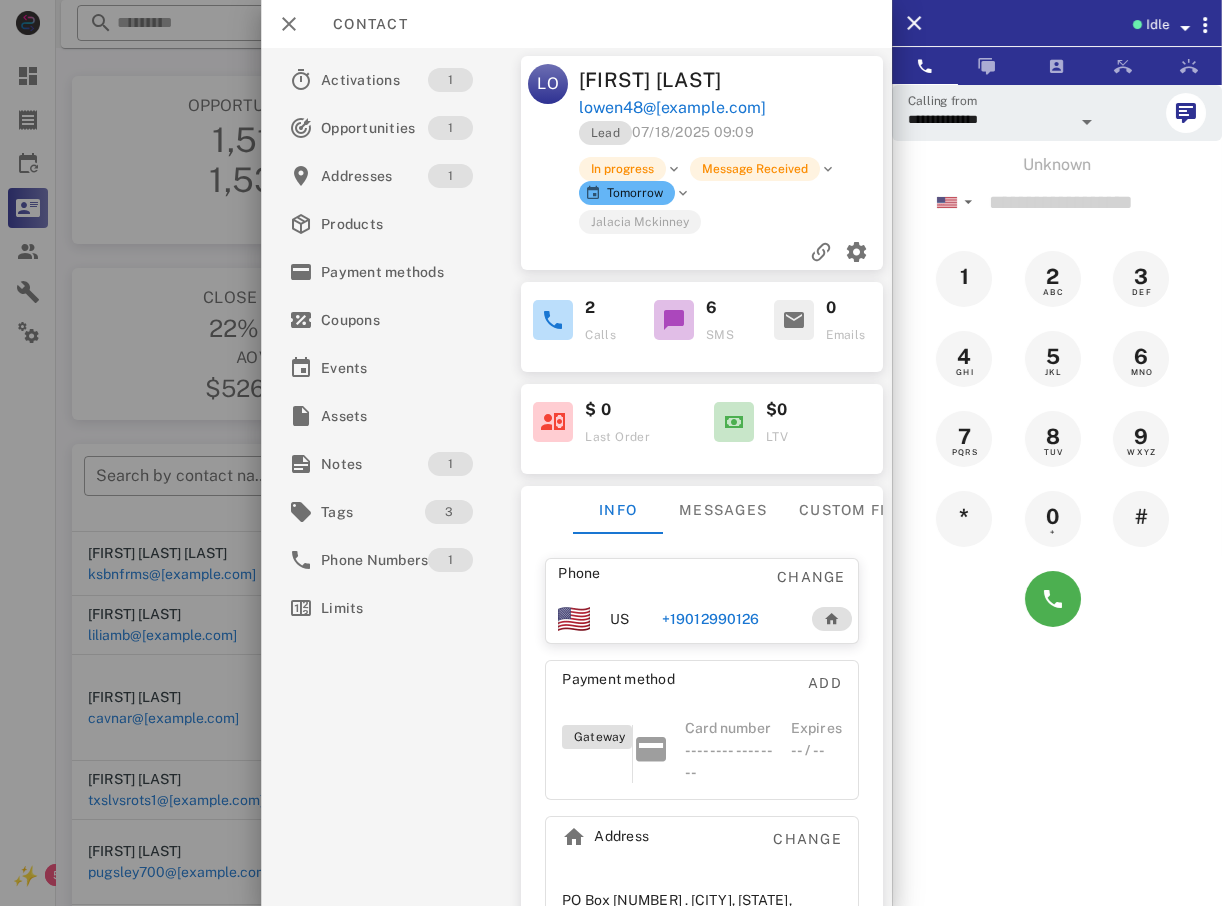 click at bounding box center [611, 453] 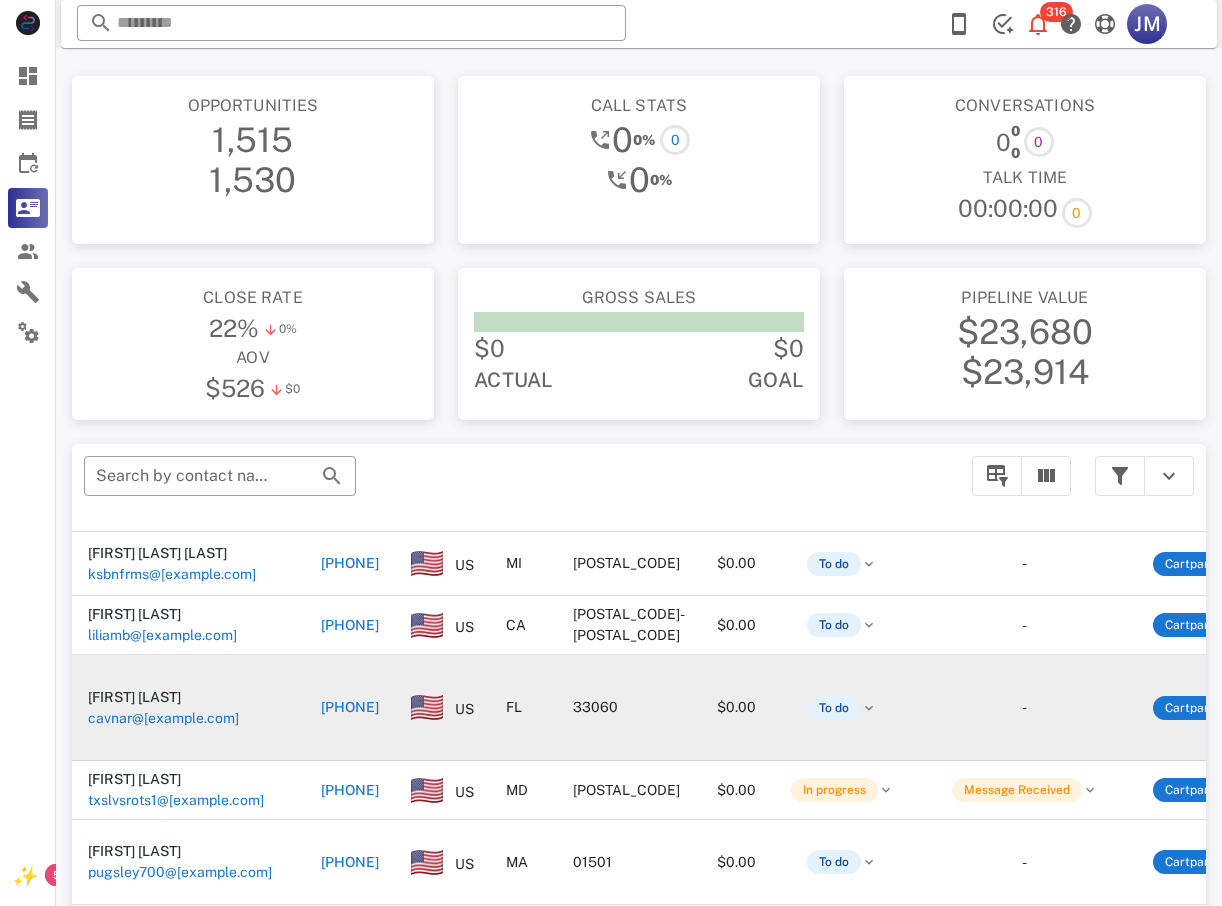 scroll, scrollTop: 200, scrollLeft: 0, axis: vertical 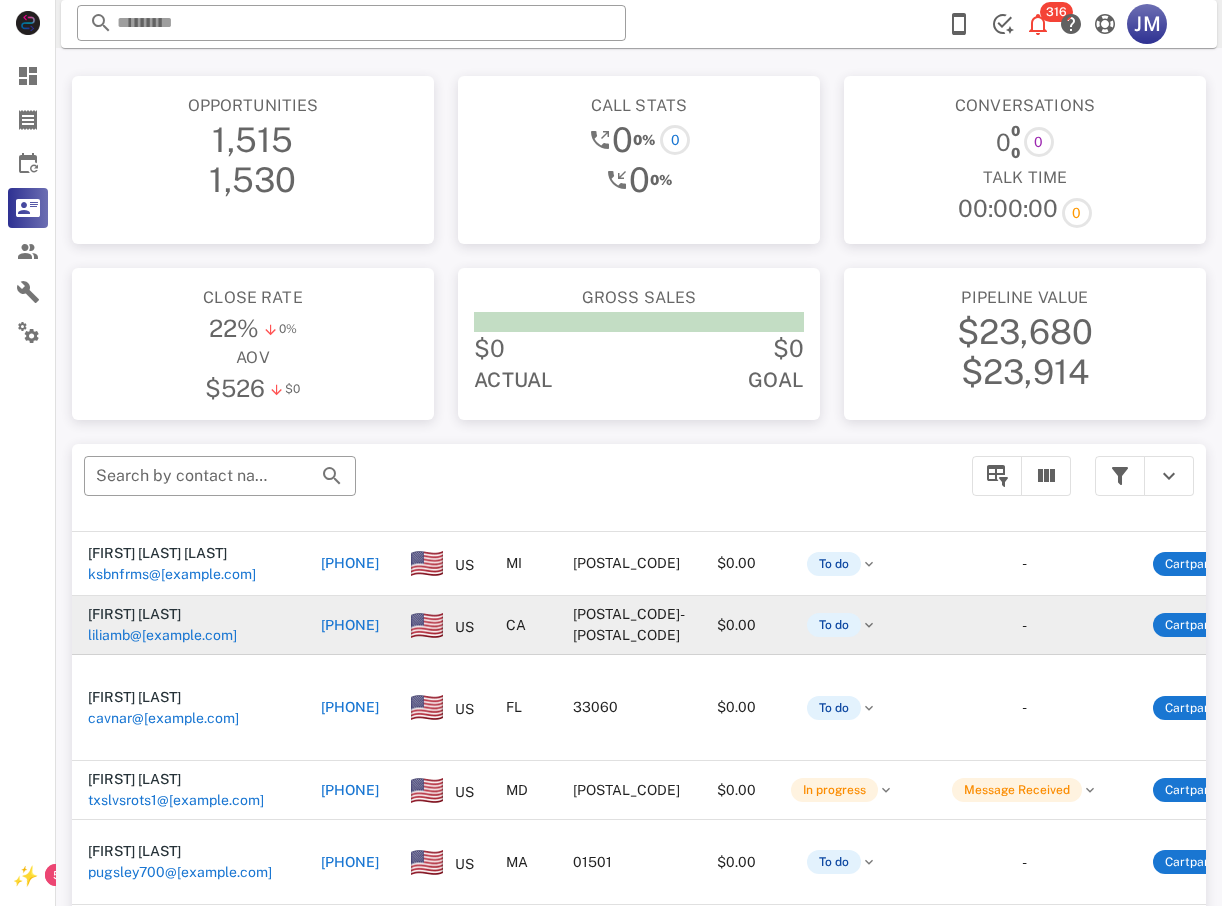 click on "+19139085999" at bounding box center (350, 625) 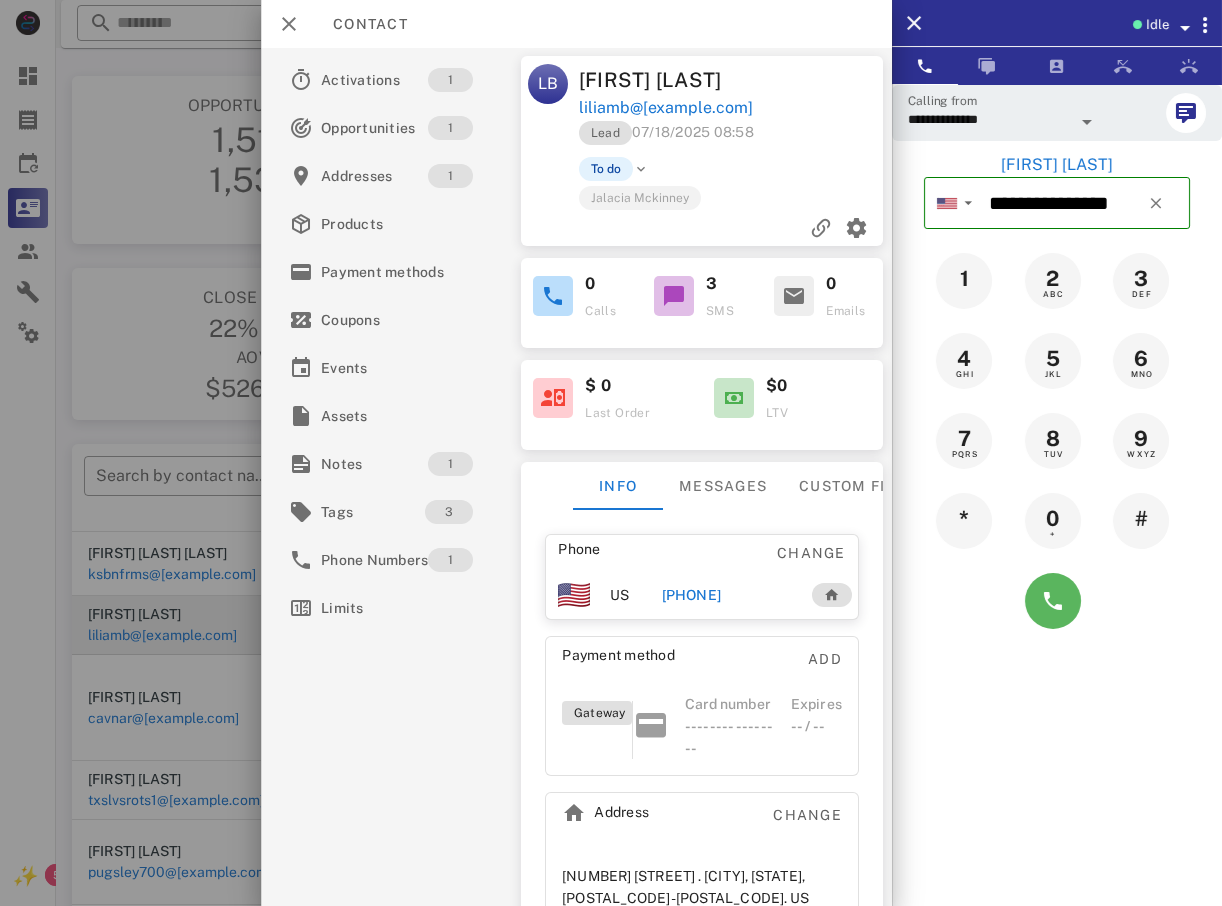 click at bounding box center (1053, 601) 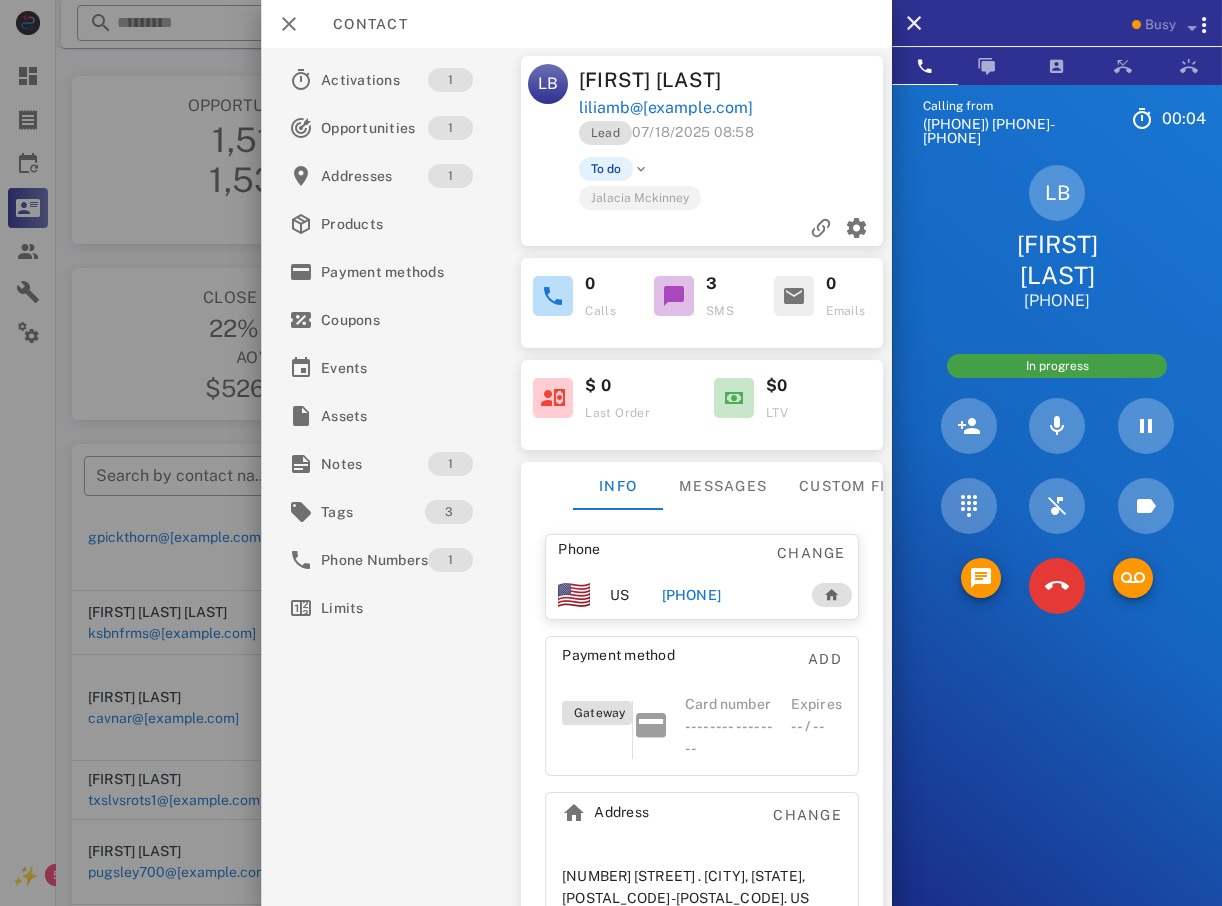 scroll, scrollTop: 137, scrollLeft: 0, axis: vertical 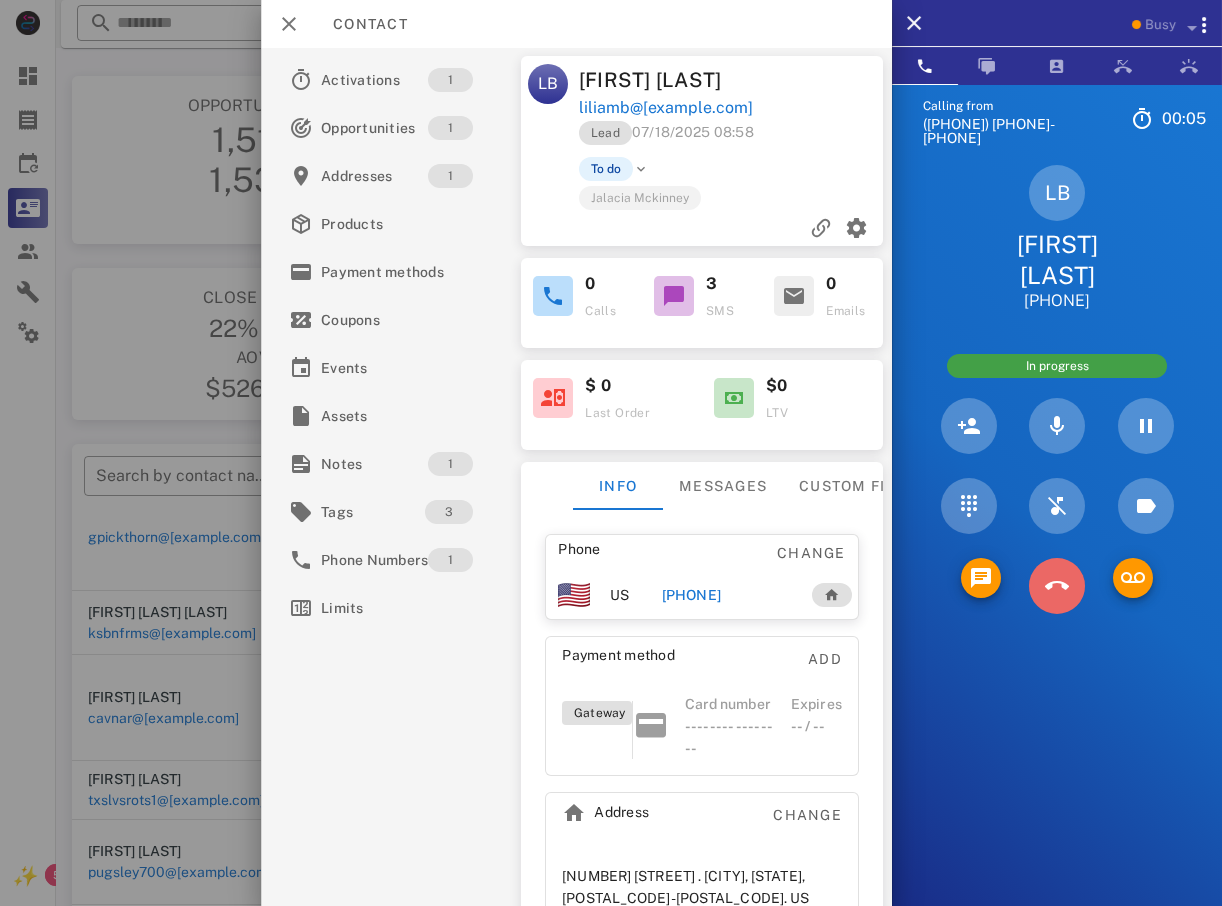 click at bounding box center [1057, 586] 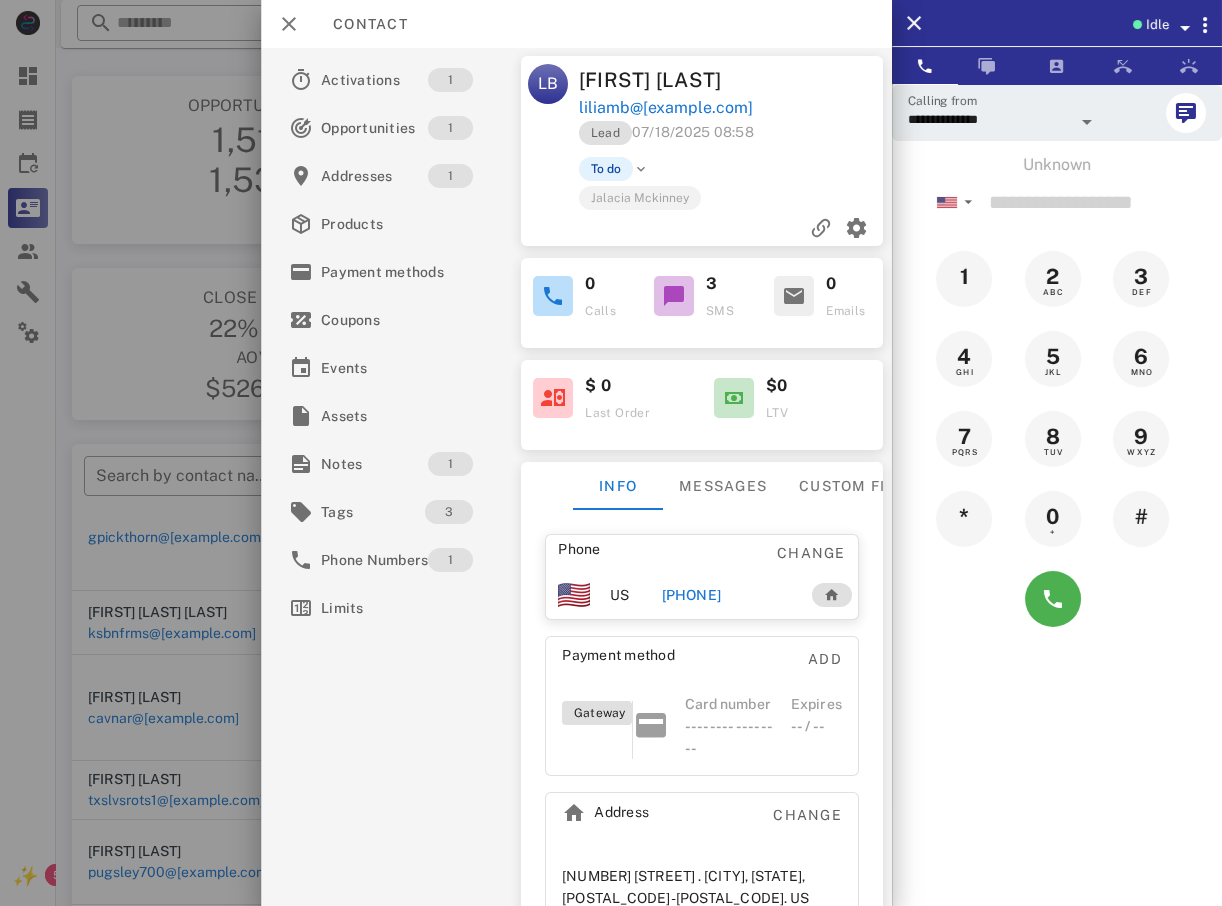 click at bounding box center [611, 453] 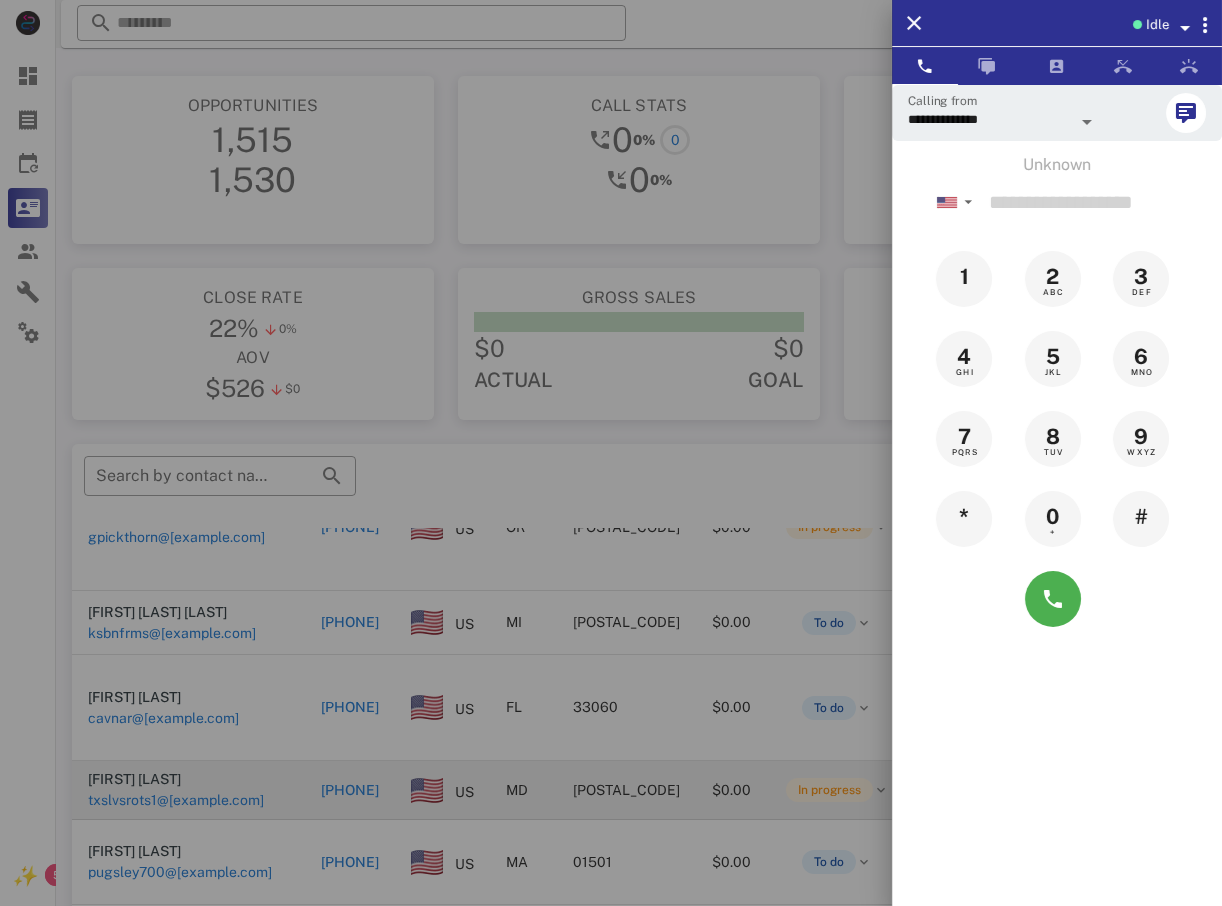 click at bounding box center (611, 453) 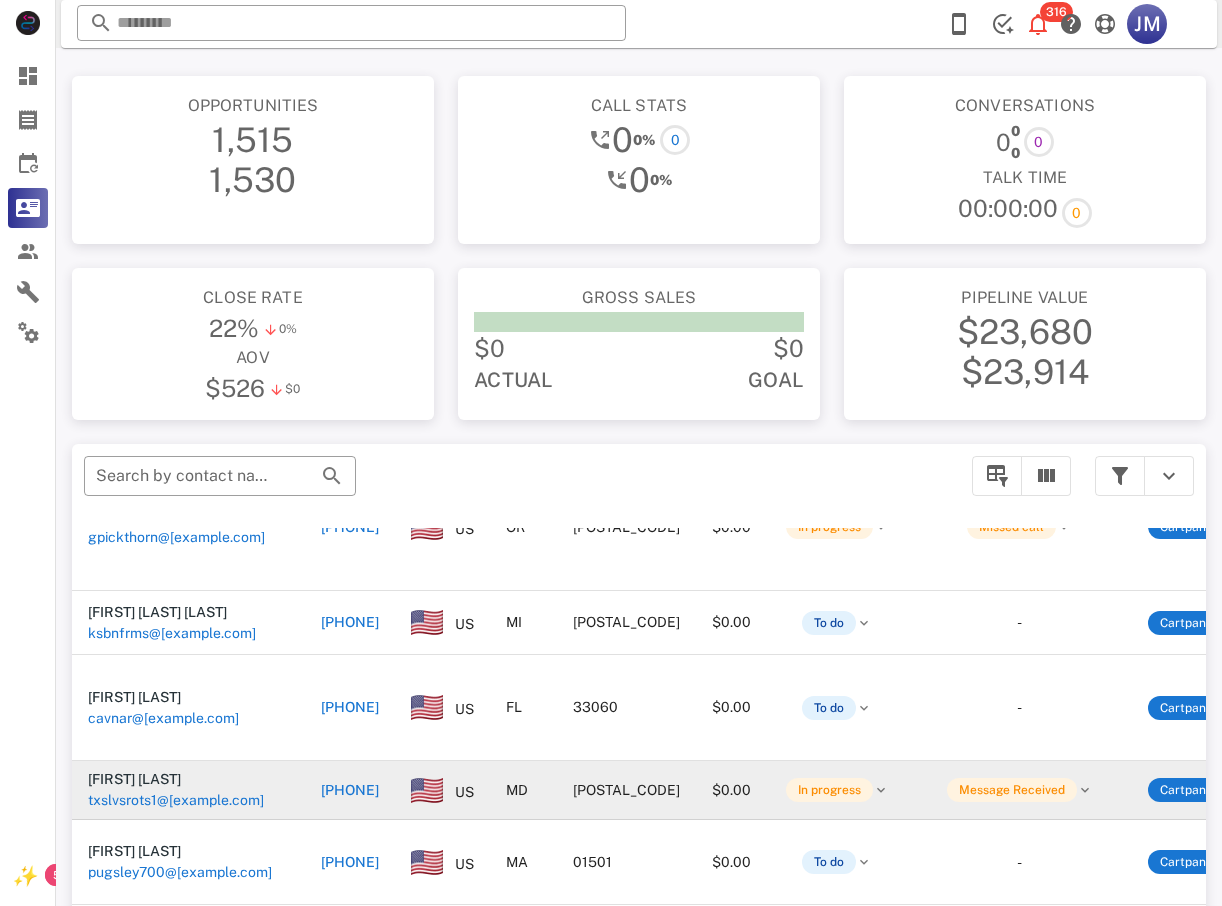 click on "+1[PHONE]" at bounding box center (350, 790) 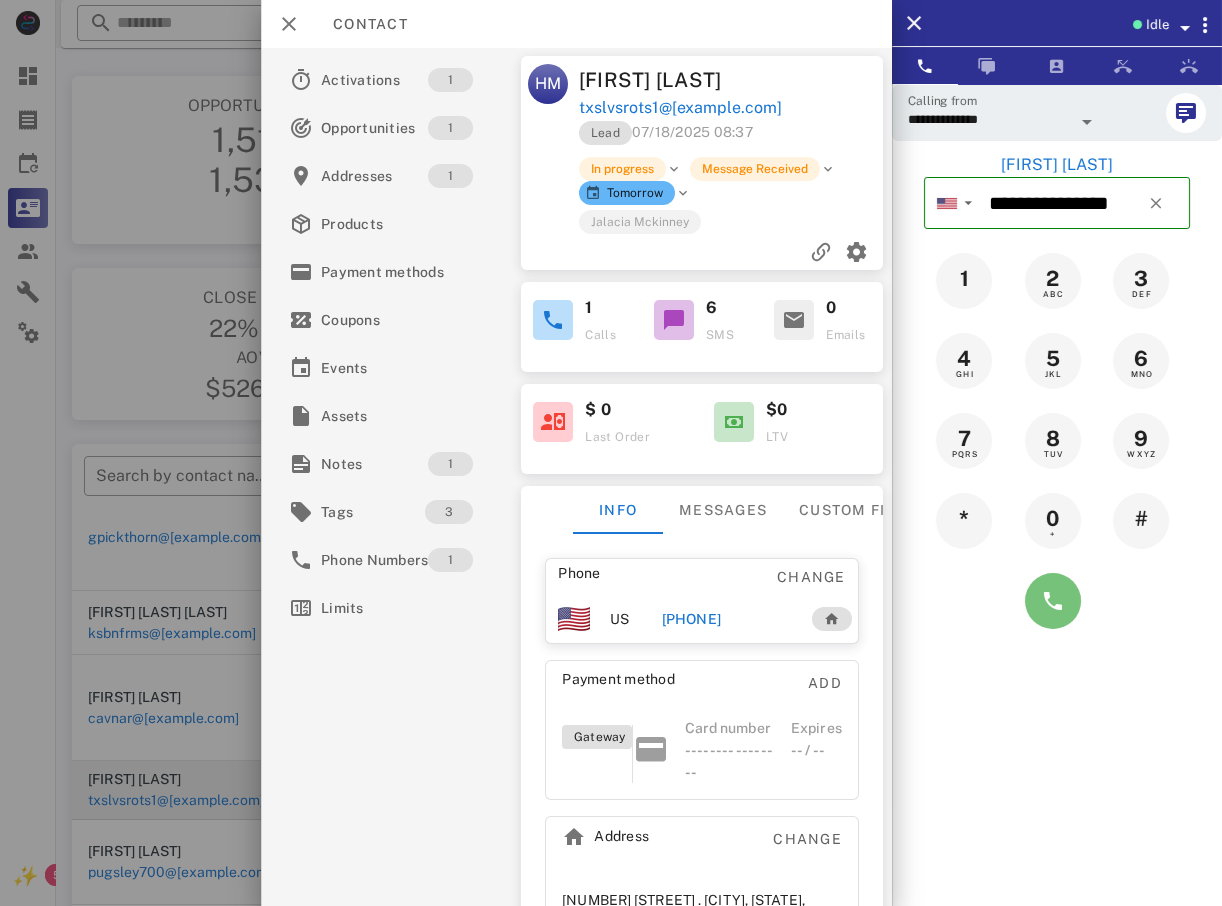 click at bounding box center [1053, 601] 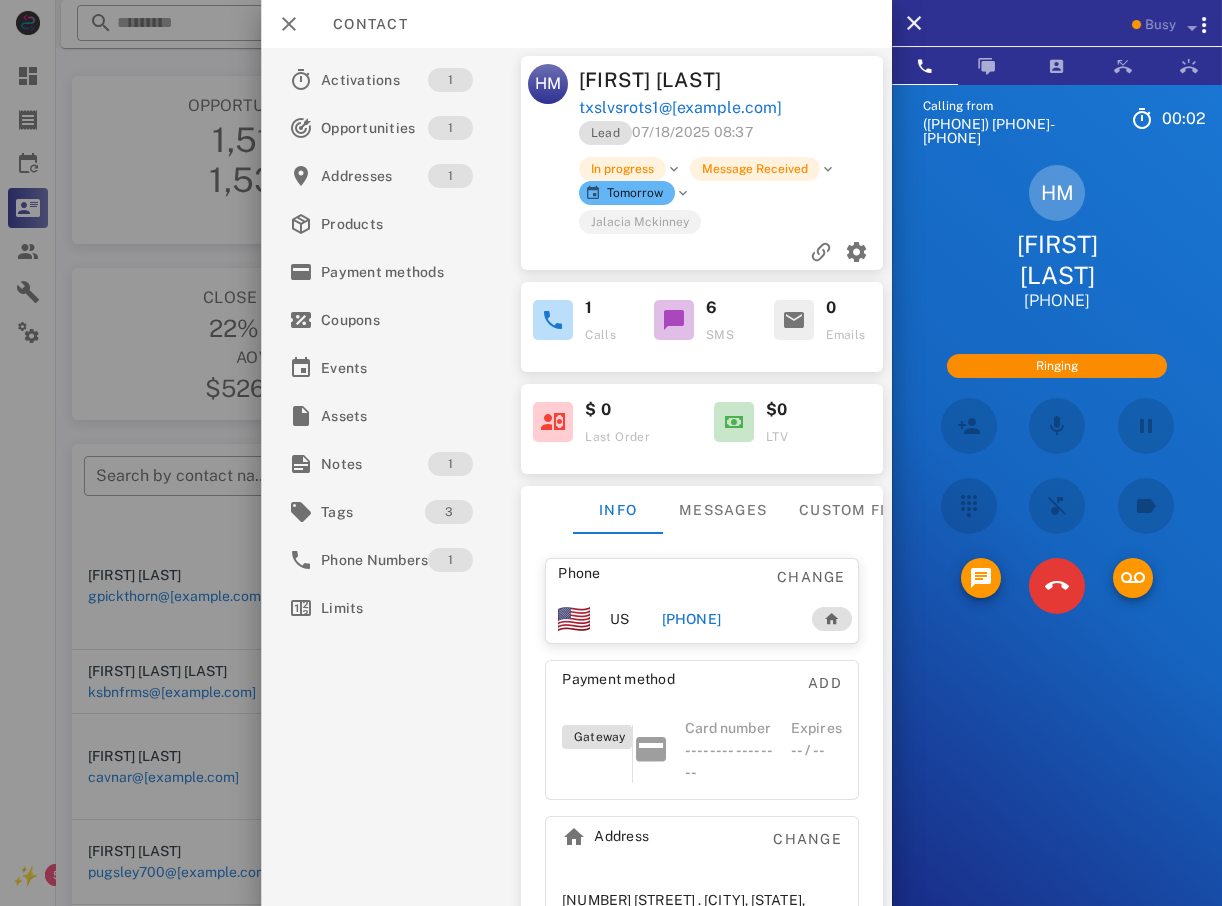scroll, scrollTop: 73, scrollLeft: 0, axis: vertical 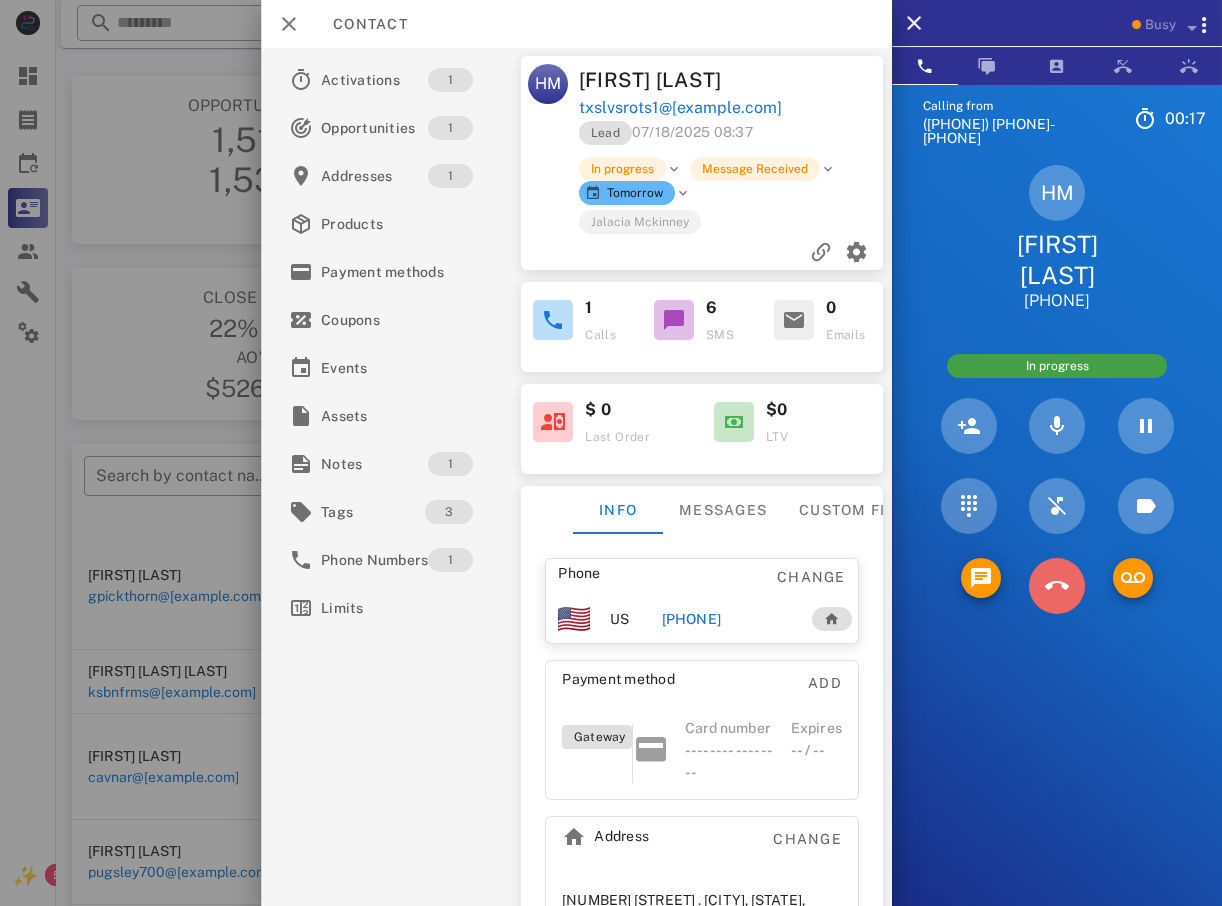 drag, startPoint x: 1060, startPoint y: 575, endPoint x: 1044, endPoint y: 578, distance: 16.27882 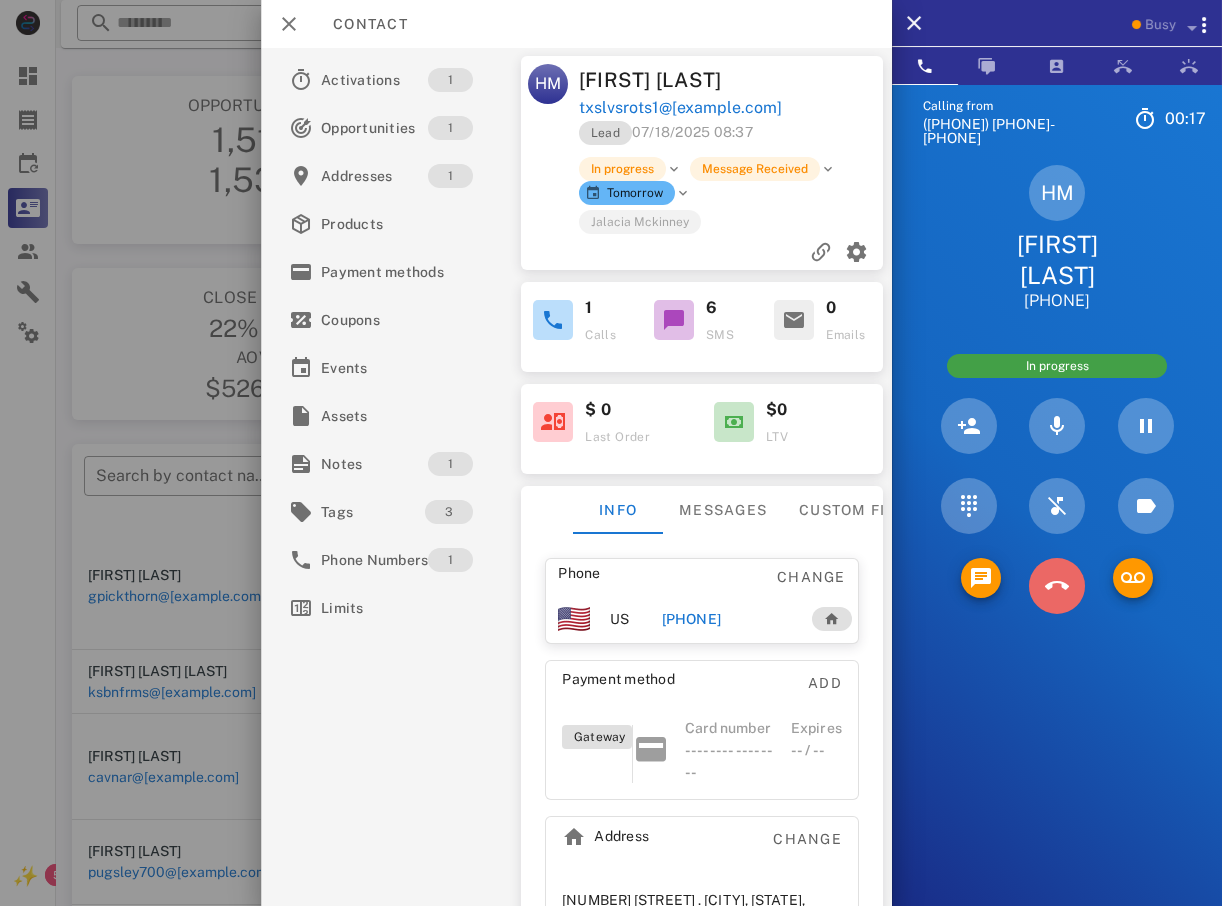 click at bounding box center [1056, 586] 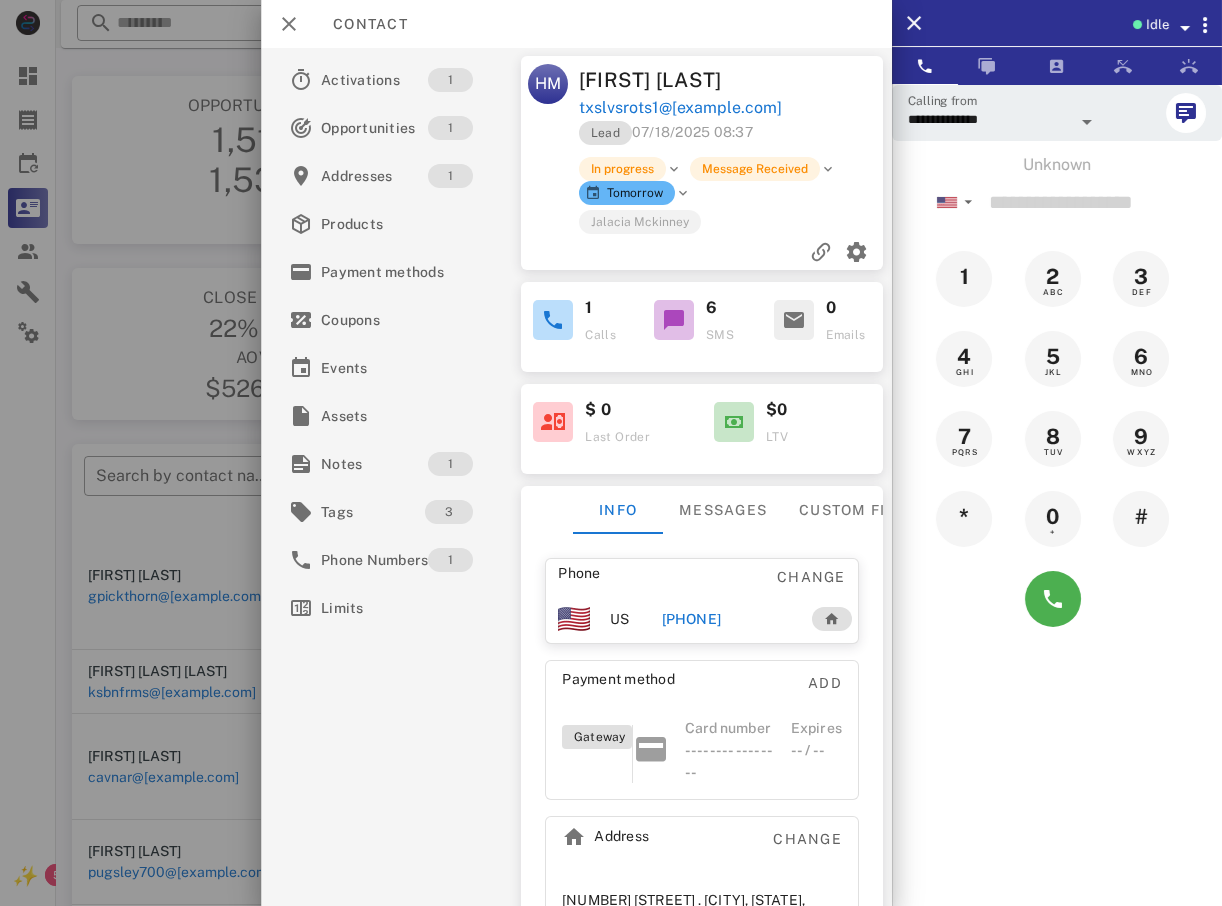 click at bounding box center [611, 453] 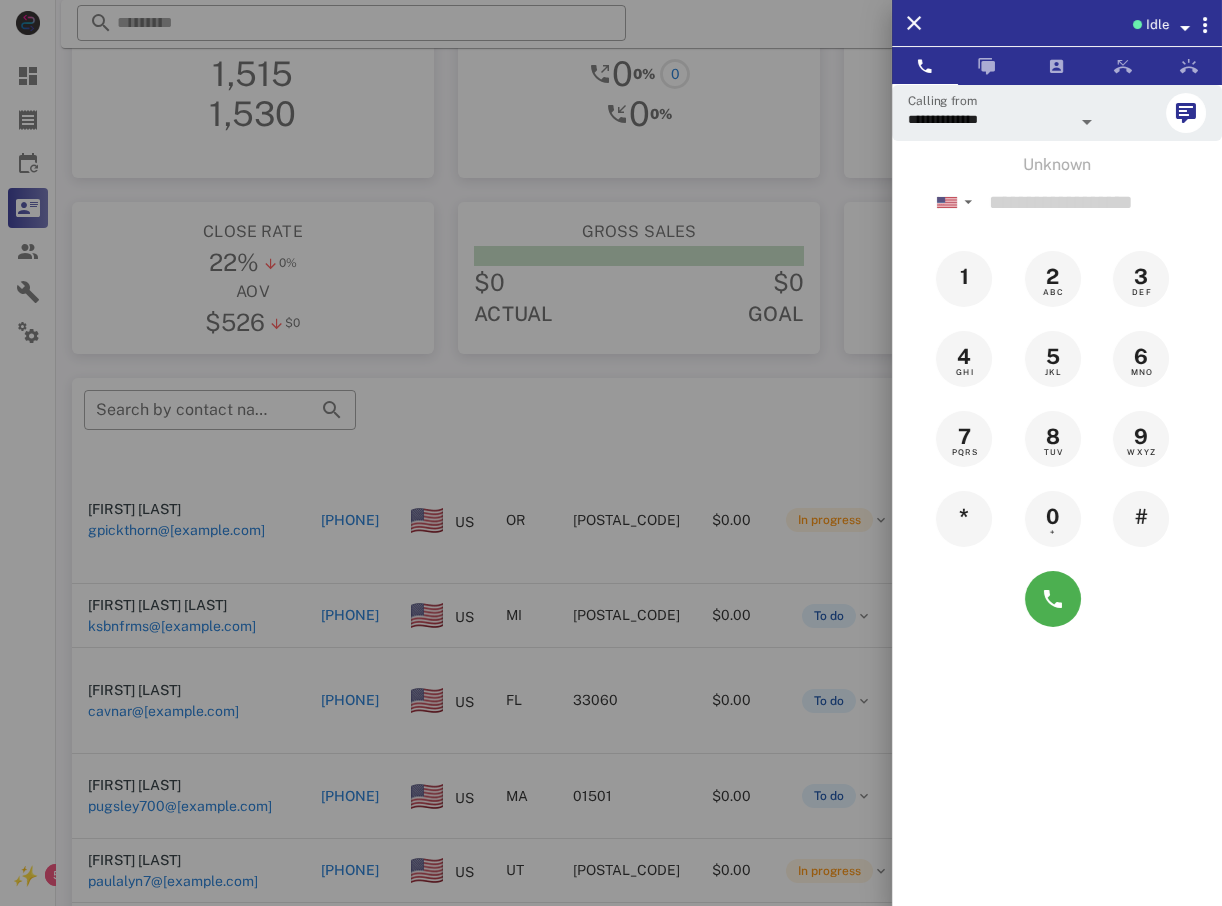 scroll, scrollTop: 100, scrollLeft: 0, axis: vertical 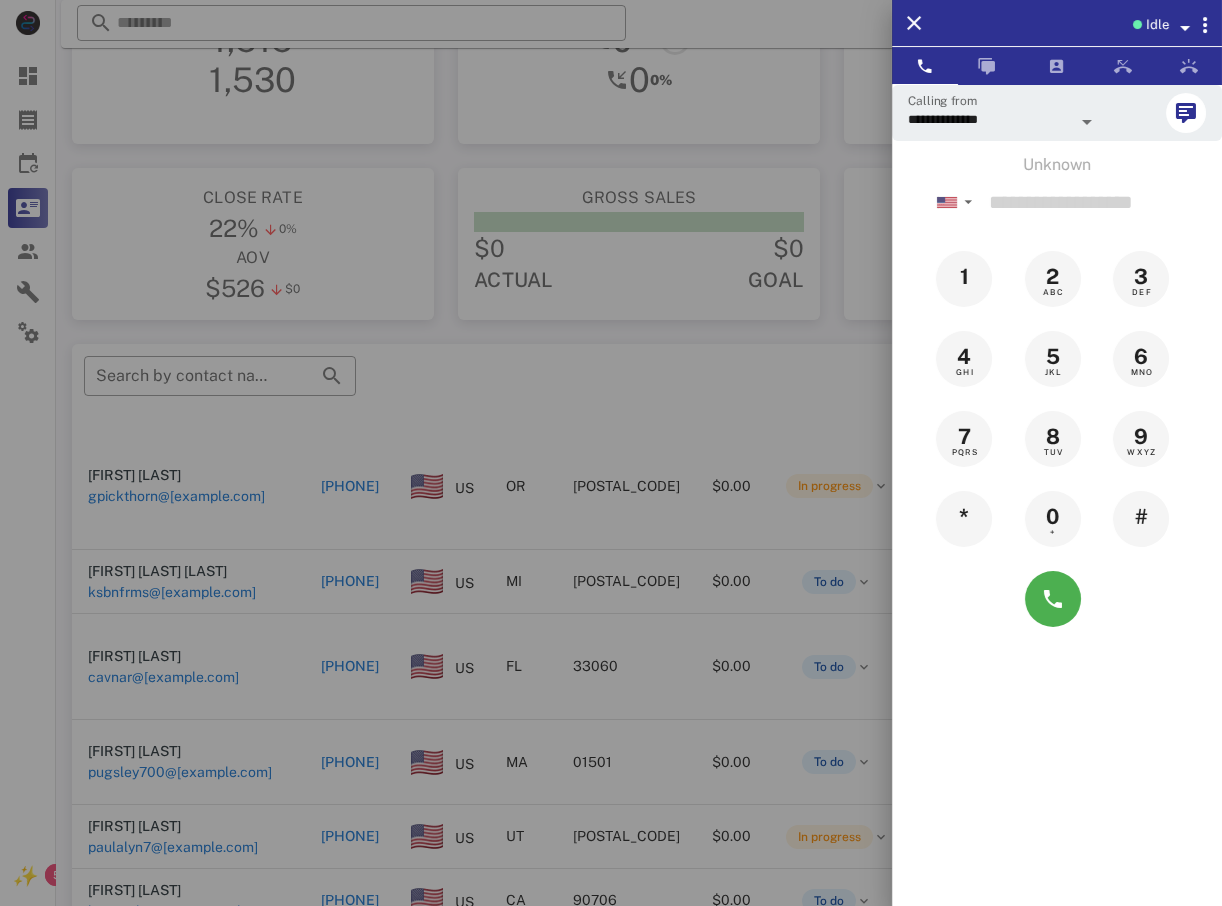 click at bounding box center (611, 453) 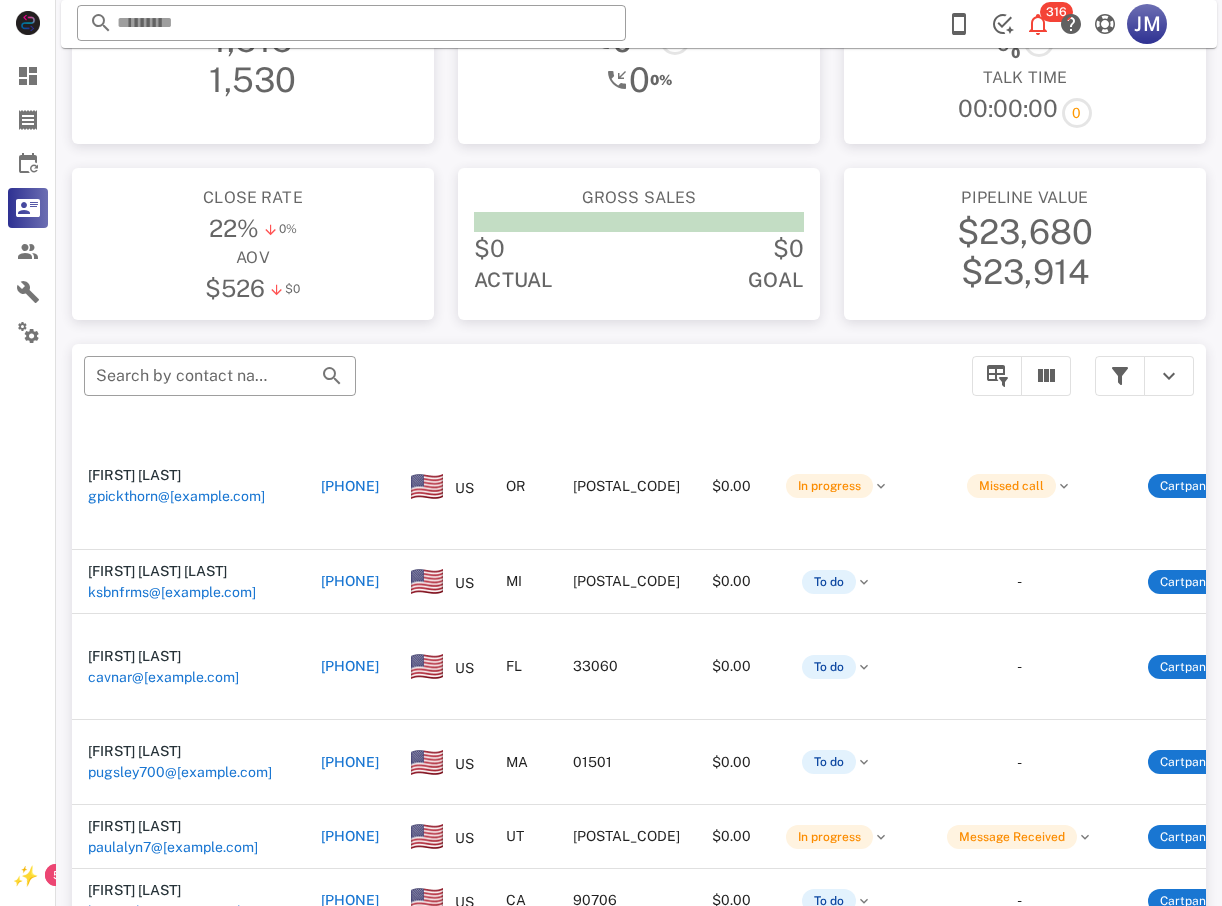 click on "+19545602465" at bounding box center [350, 666] 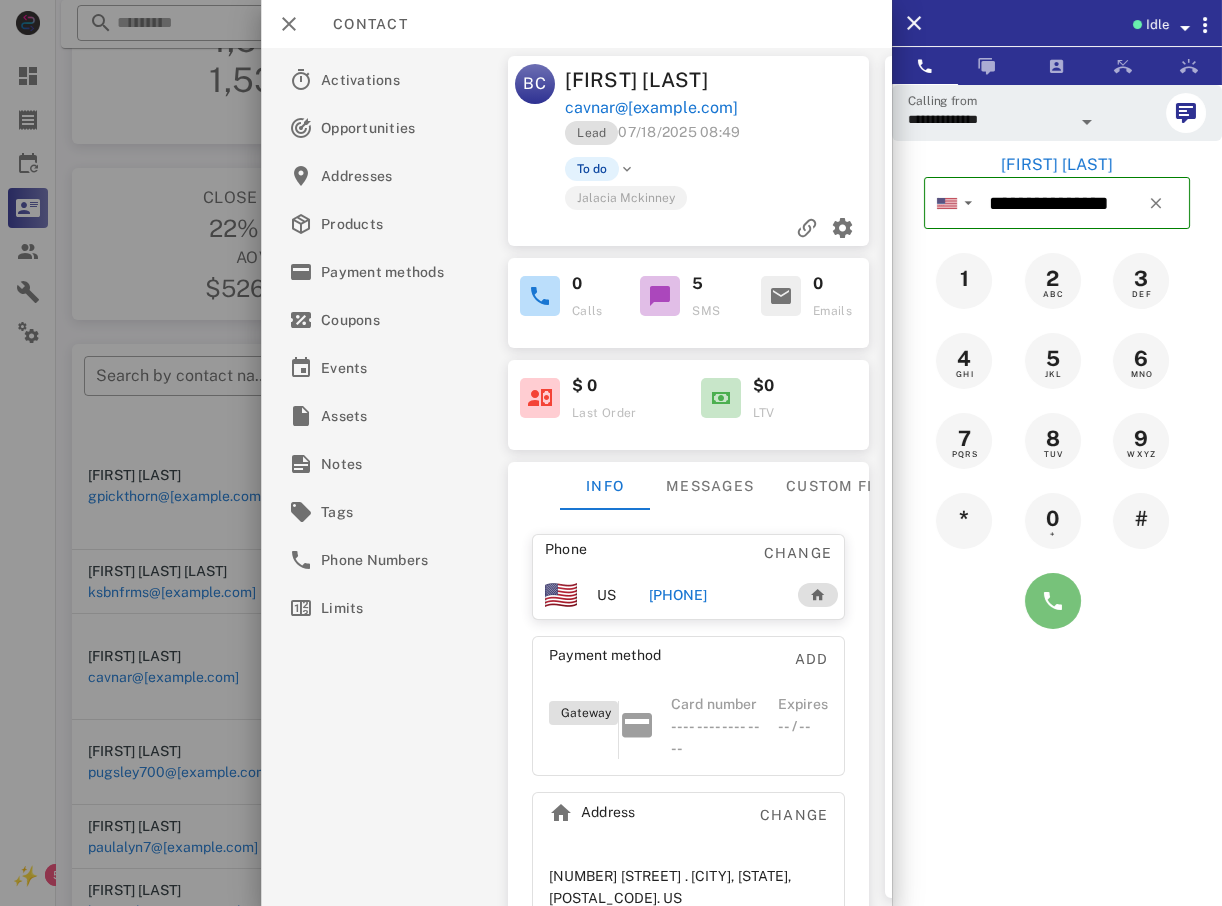 click at bounding box center (1053, 601) 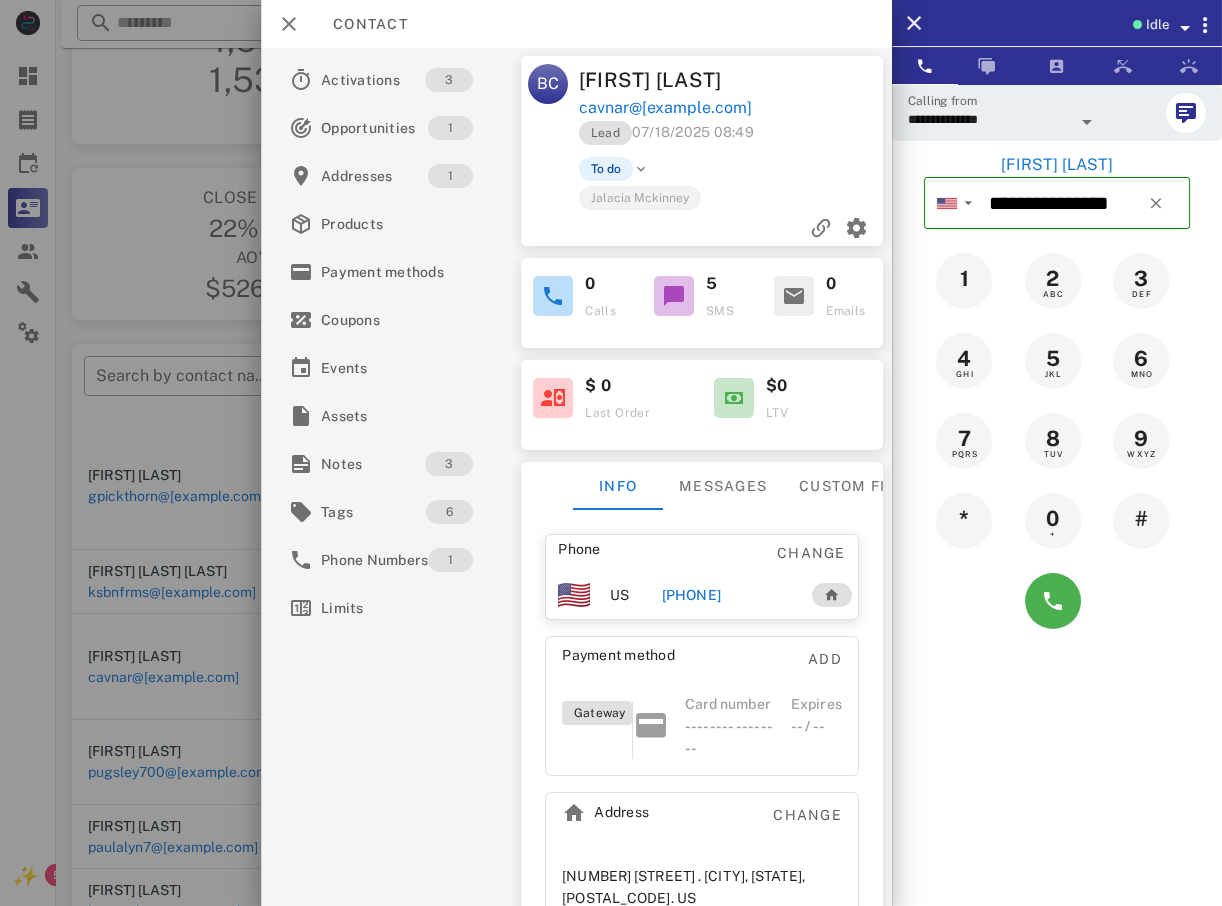 type 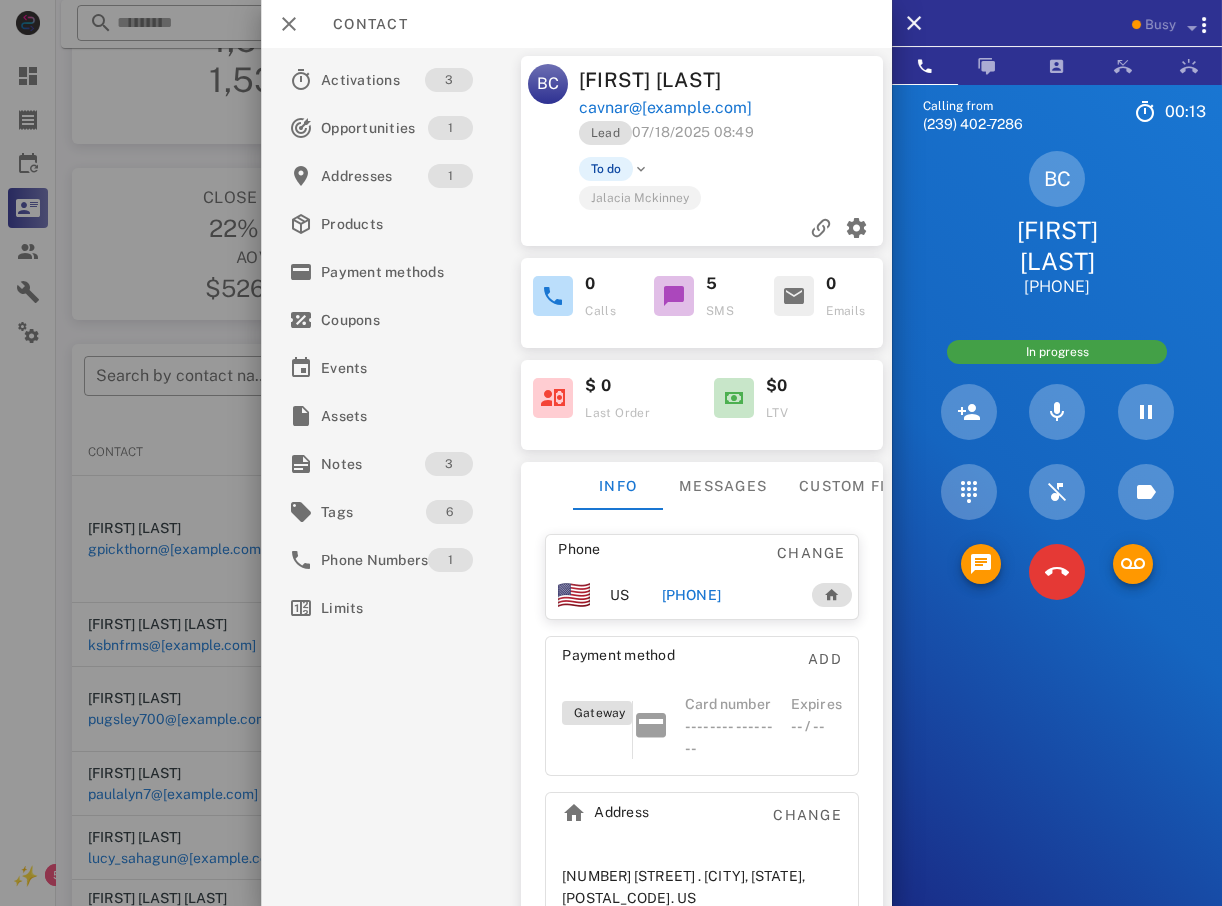 scroll, scrollTop: 0, scrollLeft: 0, axis: both 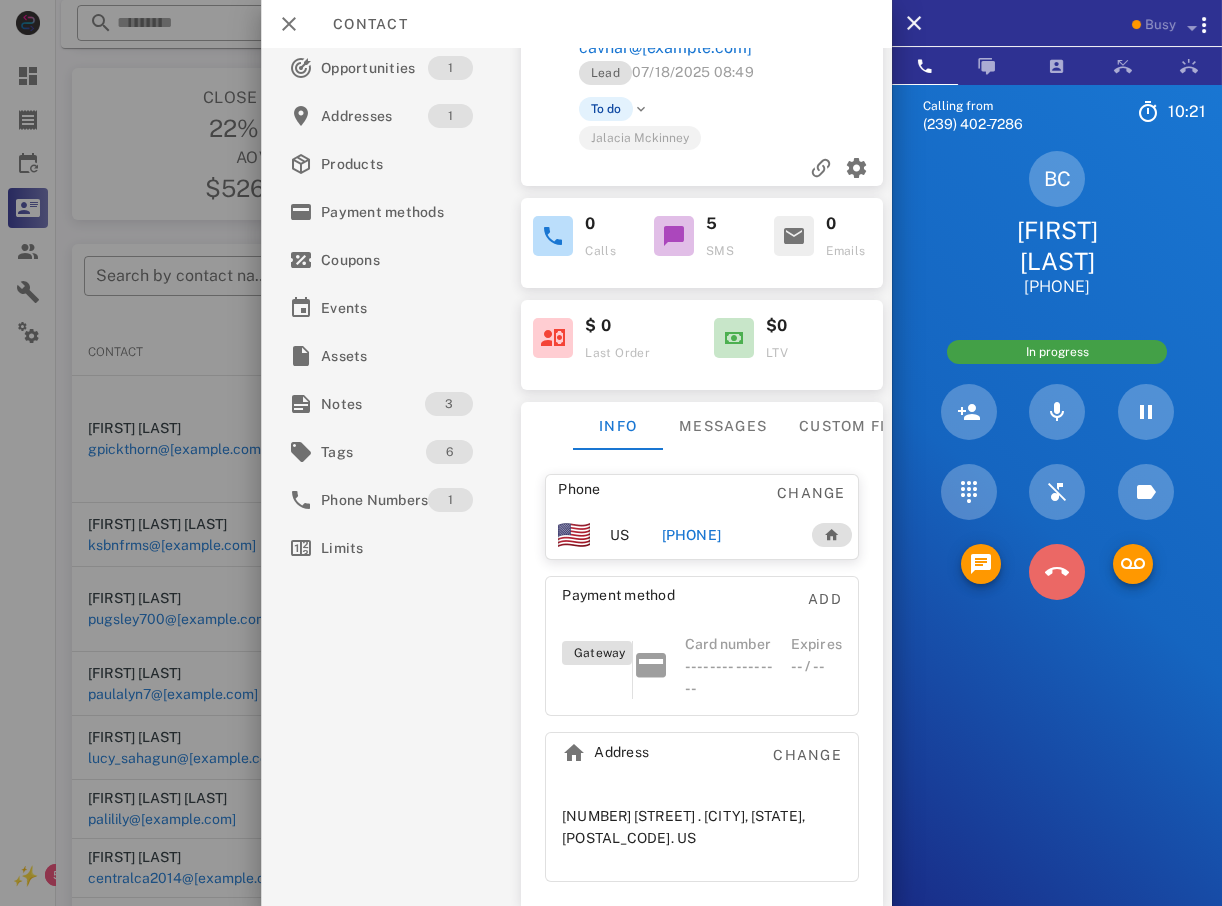 click at bounding box center (1057, 572) 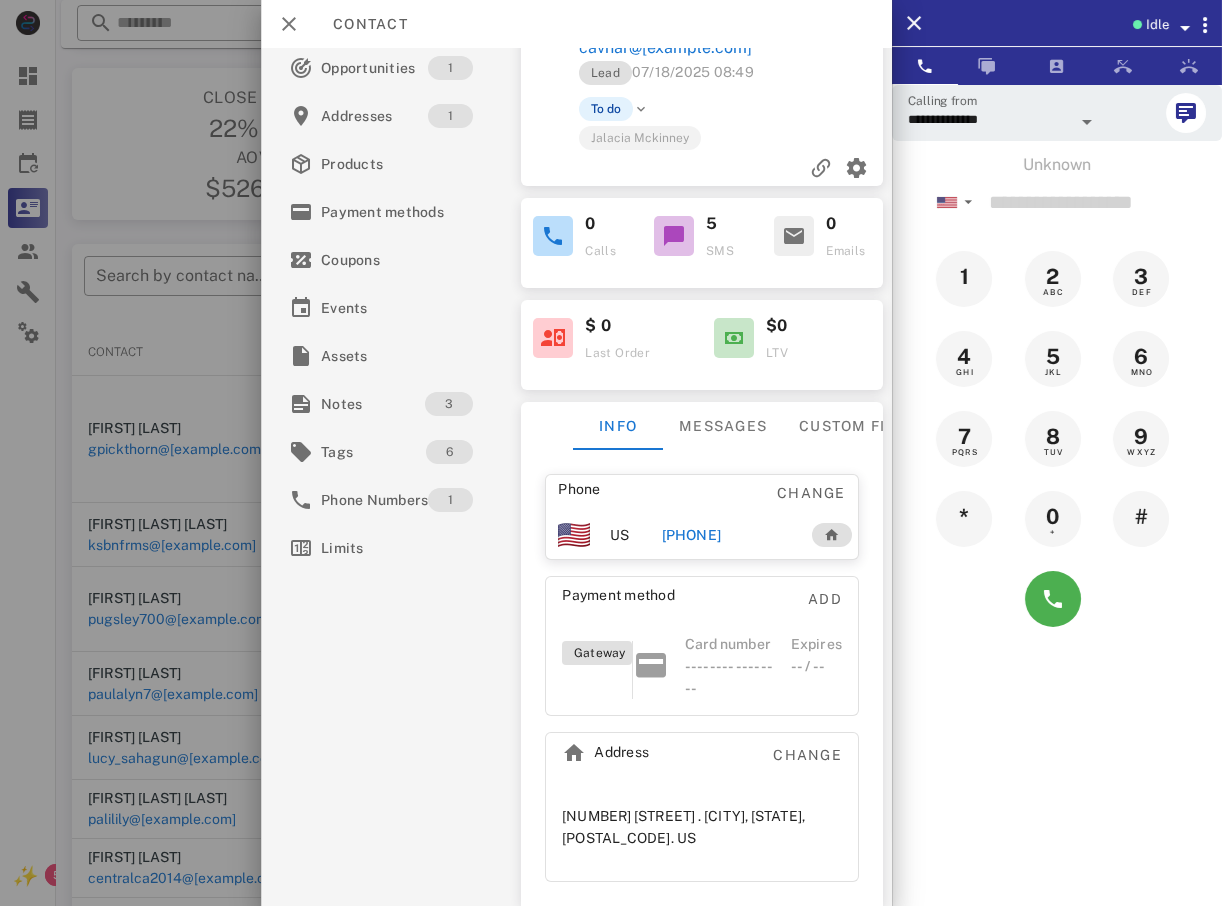 click at bounding box center (611, 453) 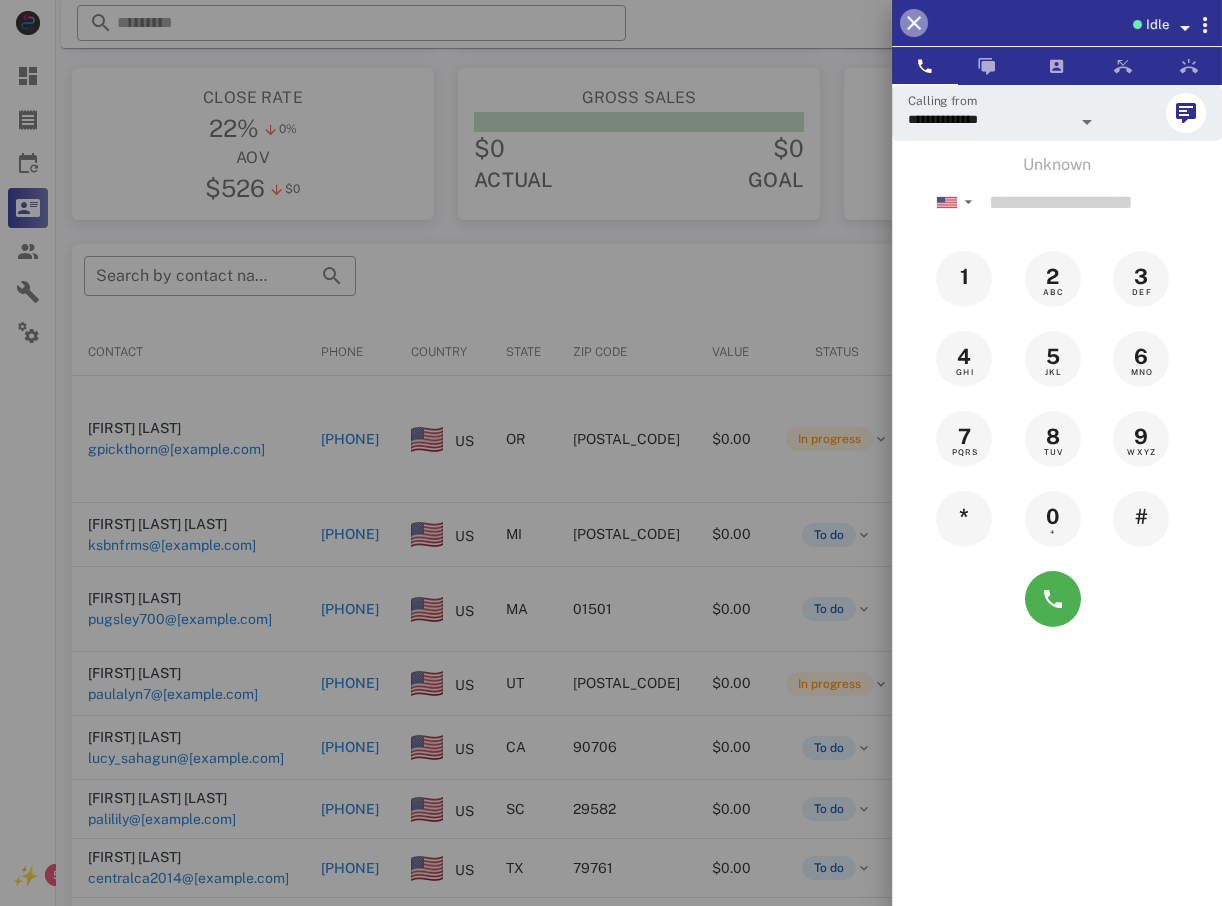click at bounding box center [914, 23] 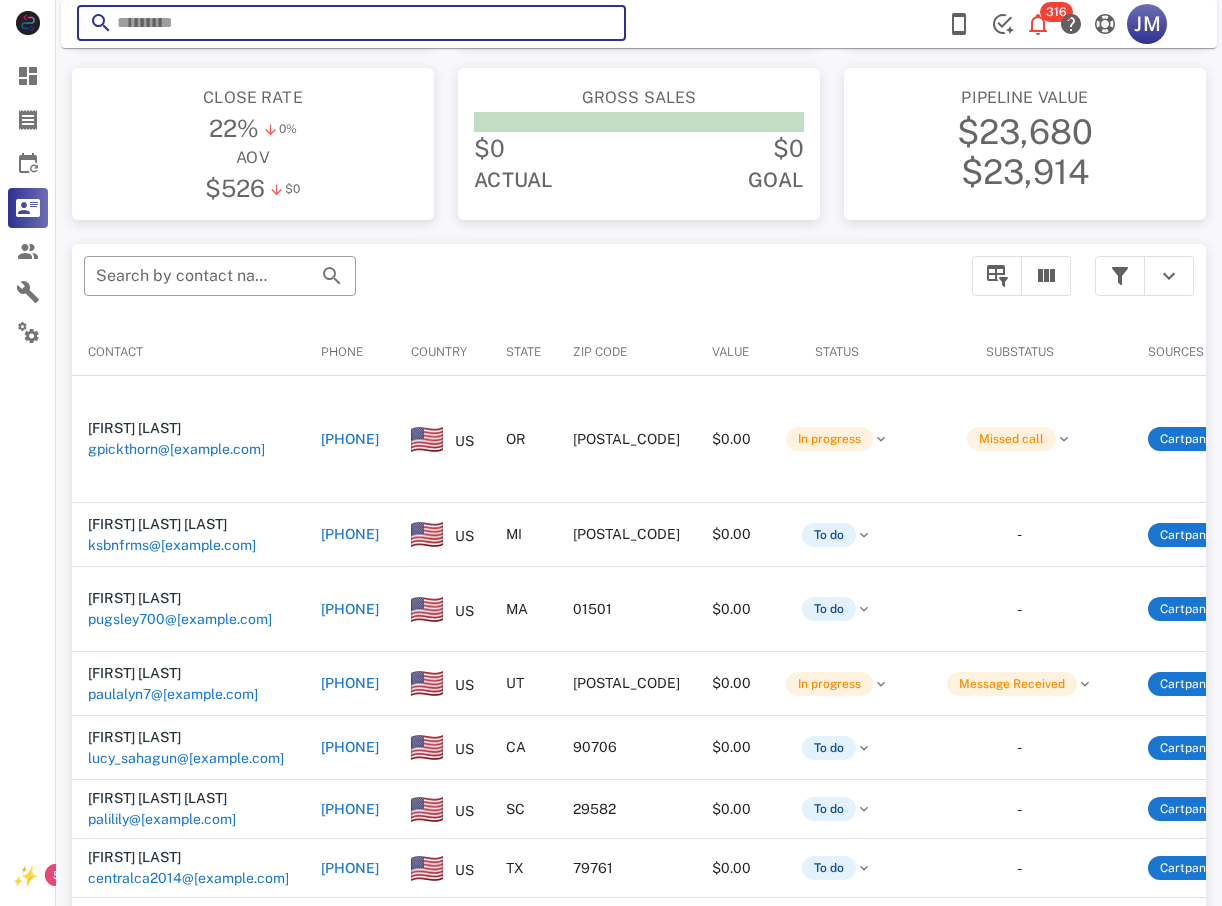 click at bounding box center (351, 23) 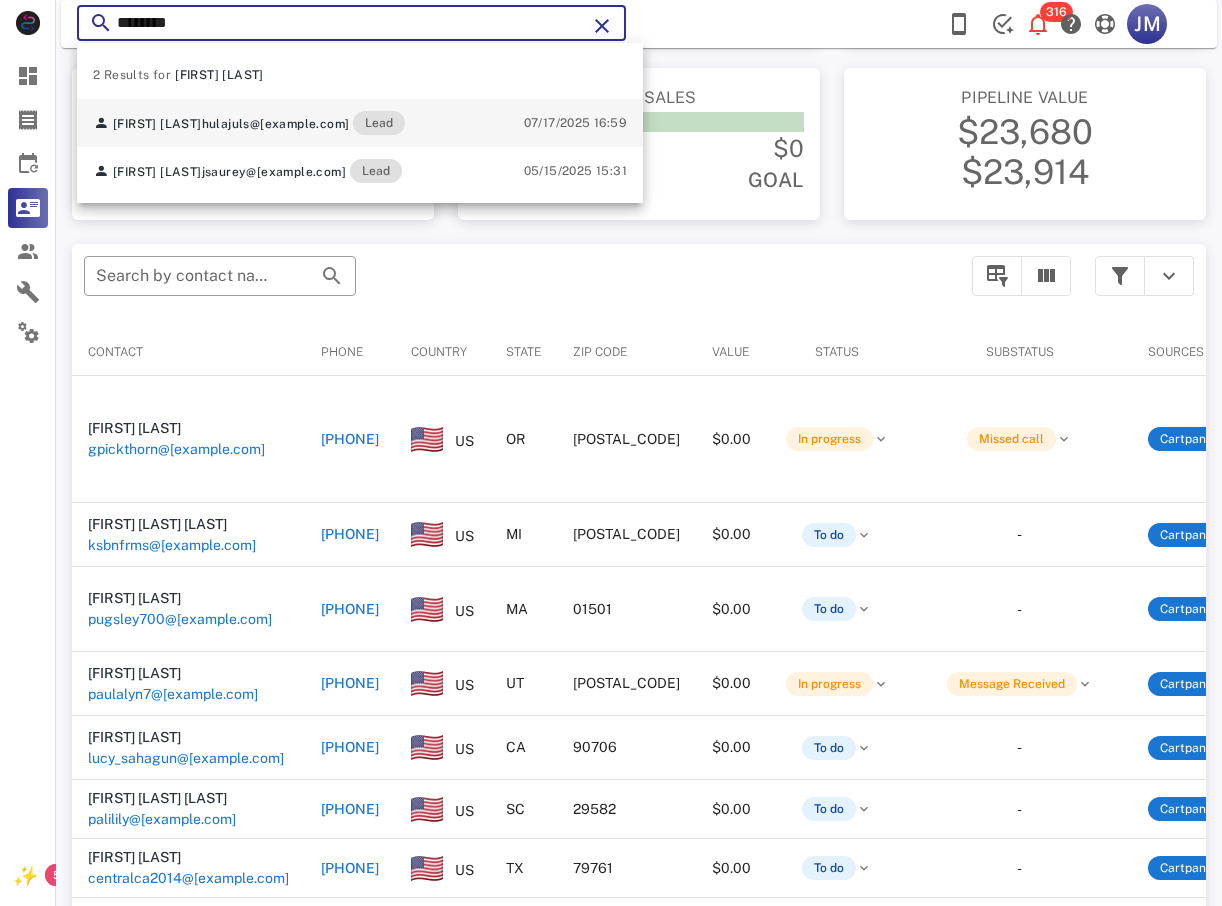 type on "********" 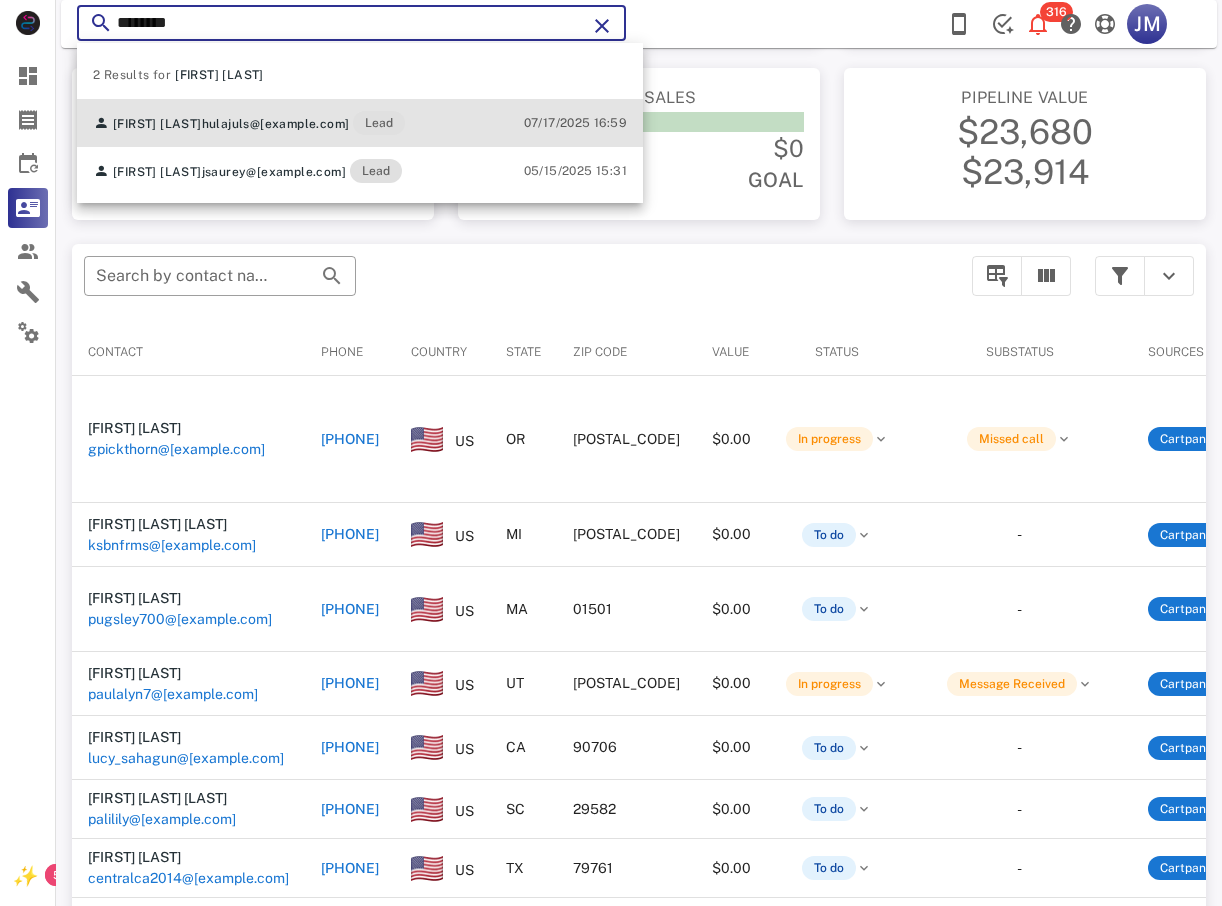 click on "[EMAIL]" at bounding box center (276, 124) 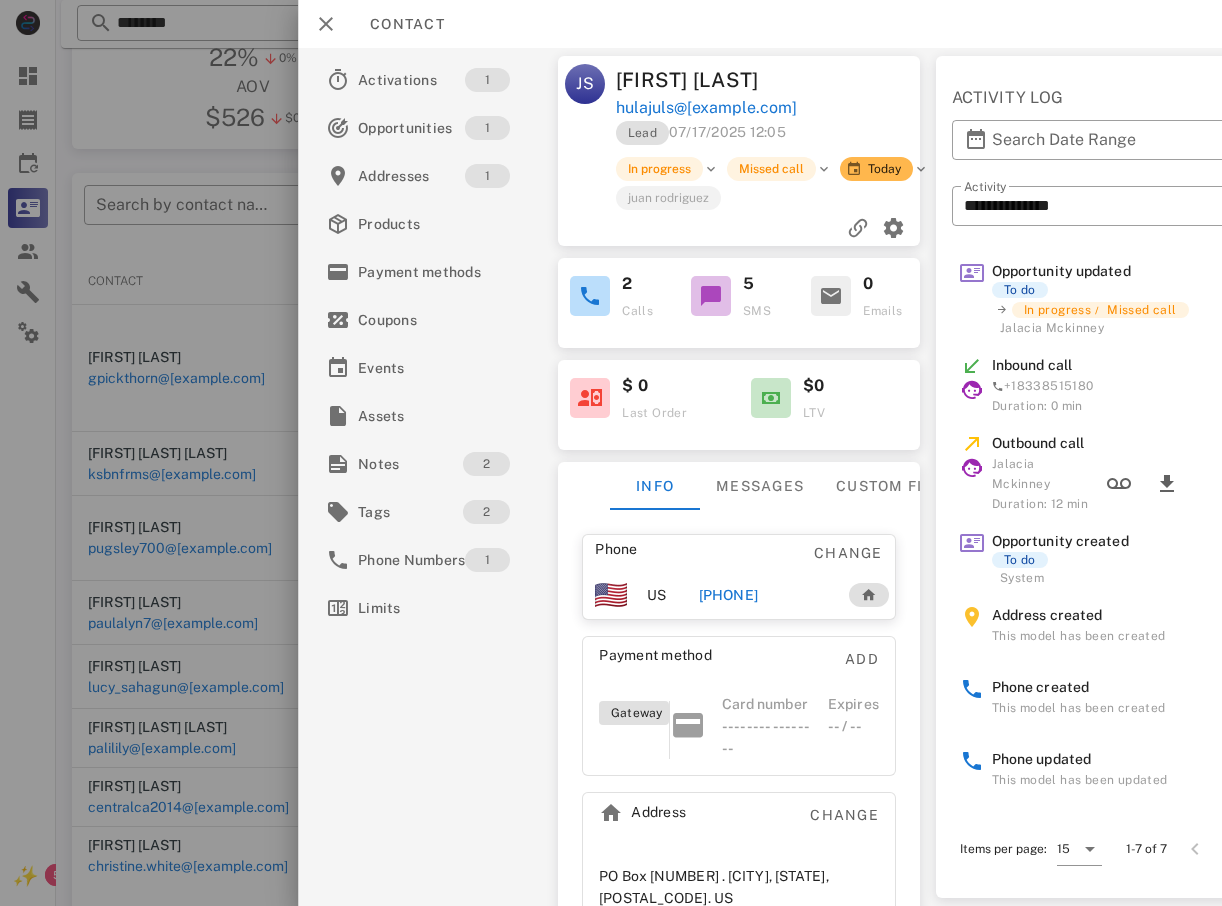 scroll, scrollTop: 380, scrollLeft: 0, axis: vertical 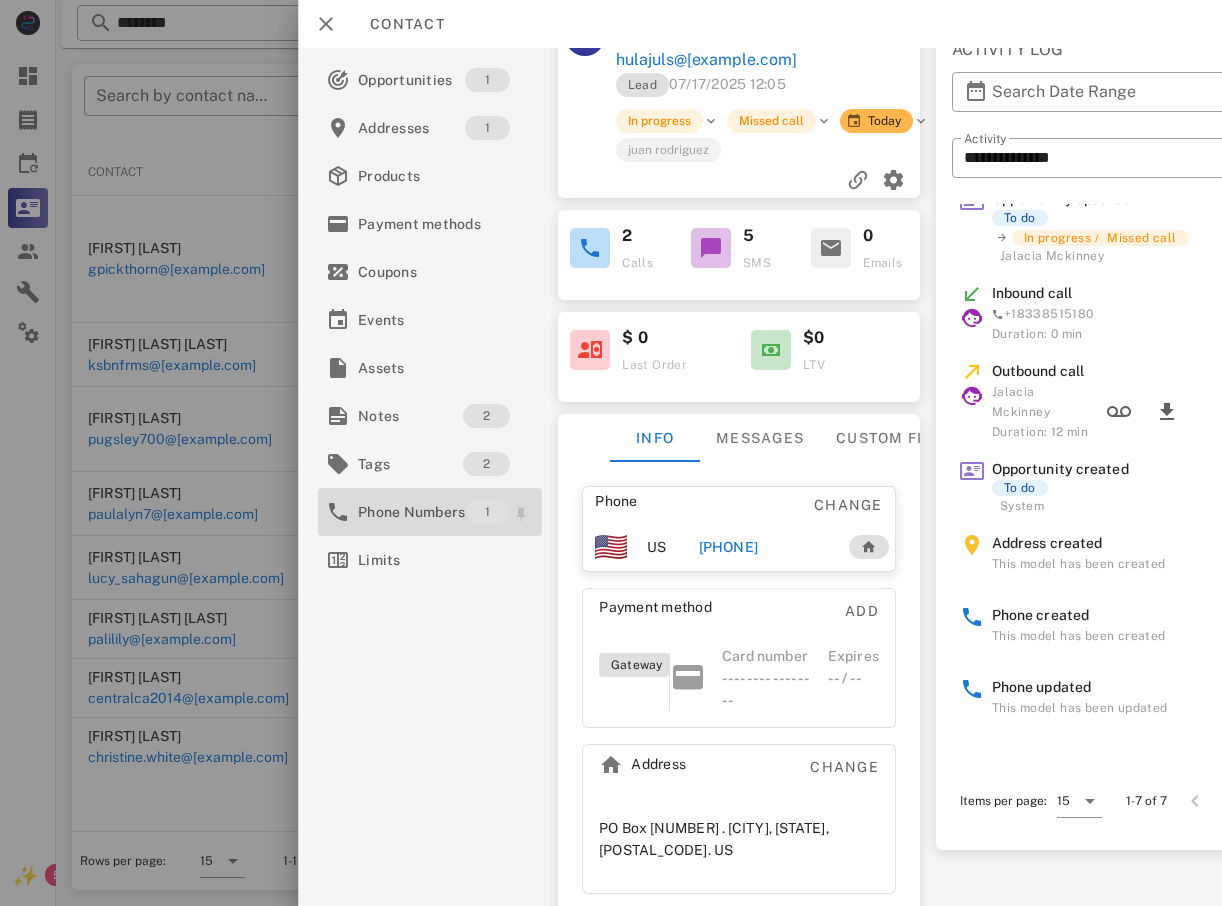 click on "Phone Numbers" at bounding box center (411, 512) 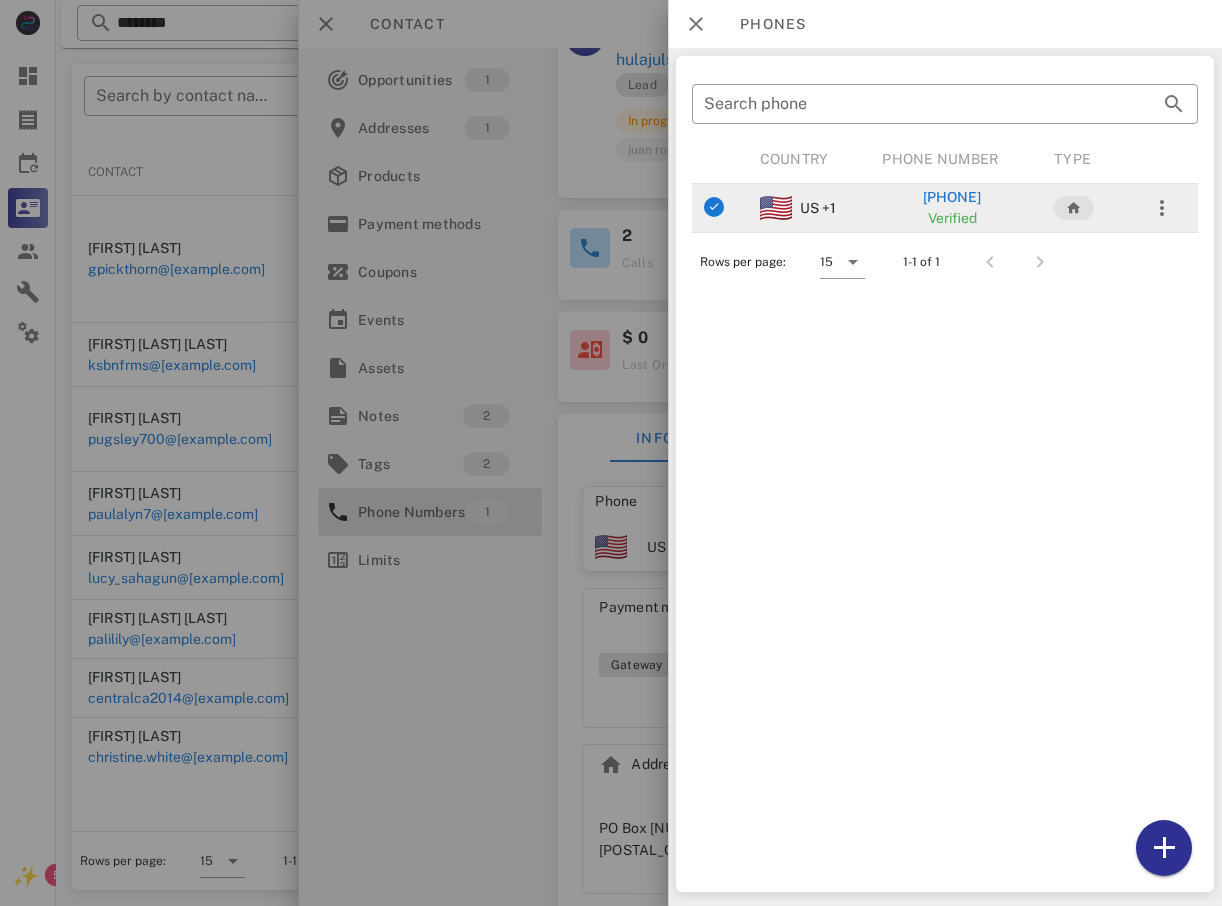 click on "+1[PHONE]" at bounding box center (952, 197) 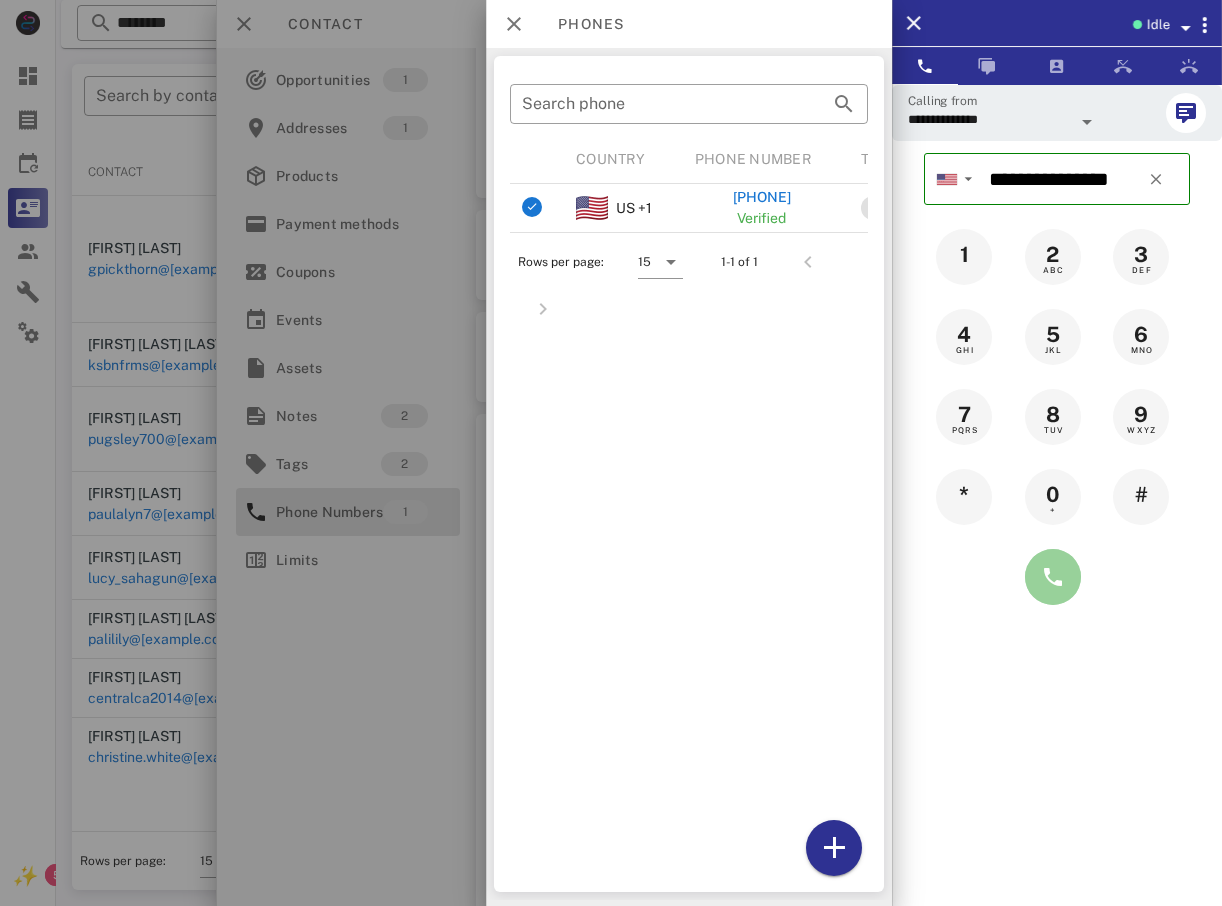 click at bounding box center (1053, 577) 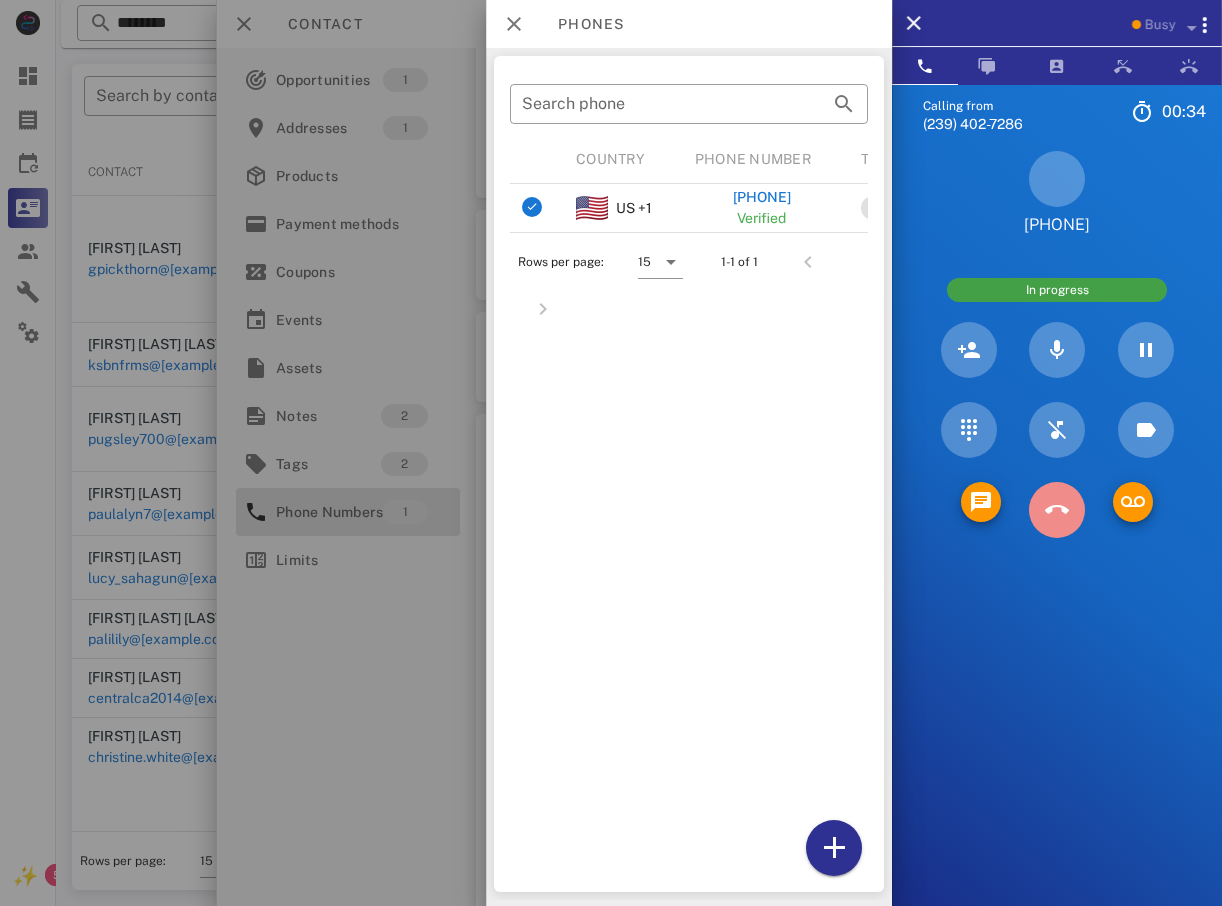 click at bounding box center (1057, 510) 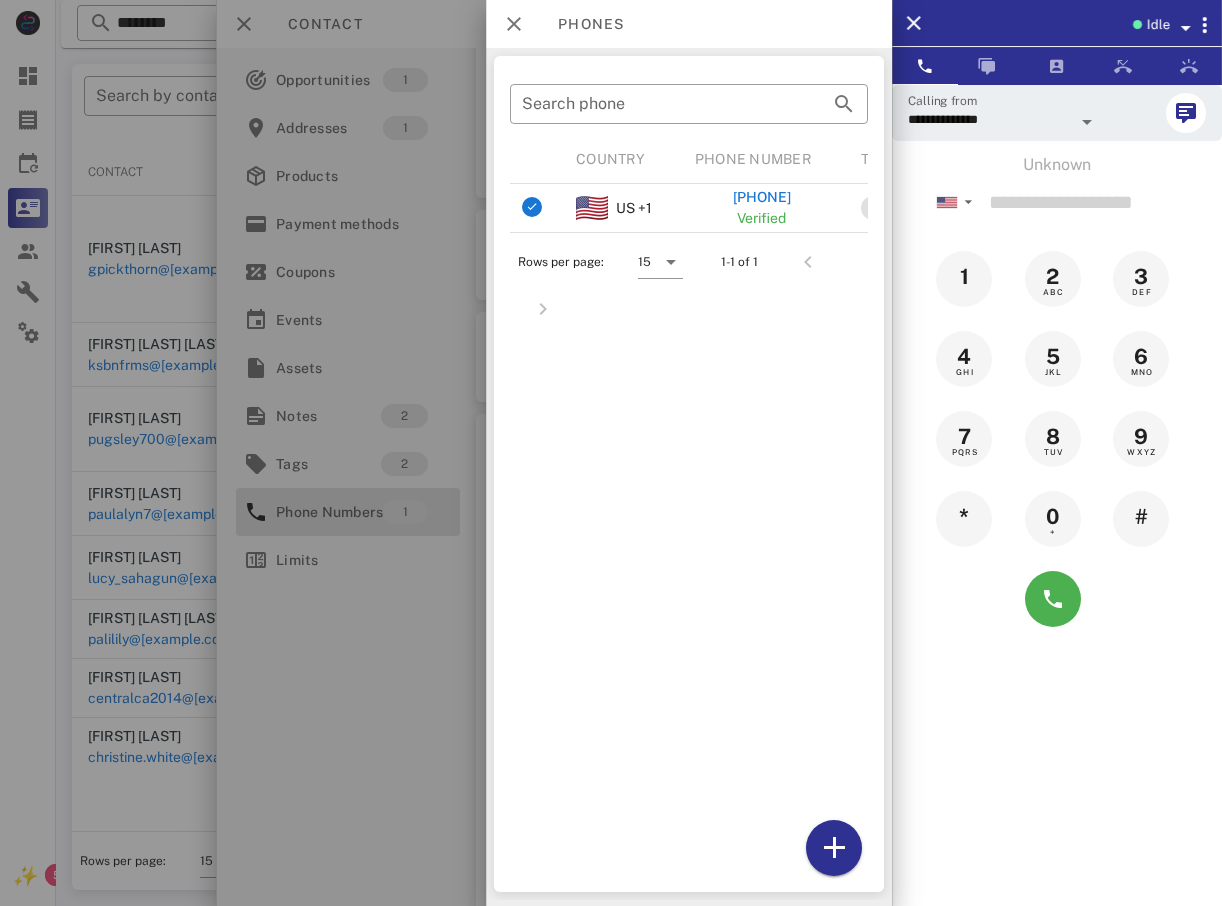 click at bounding box center [611, 453] 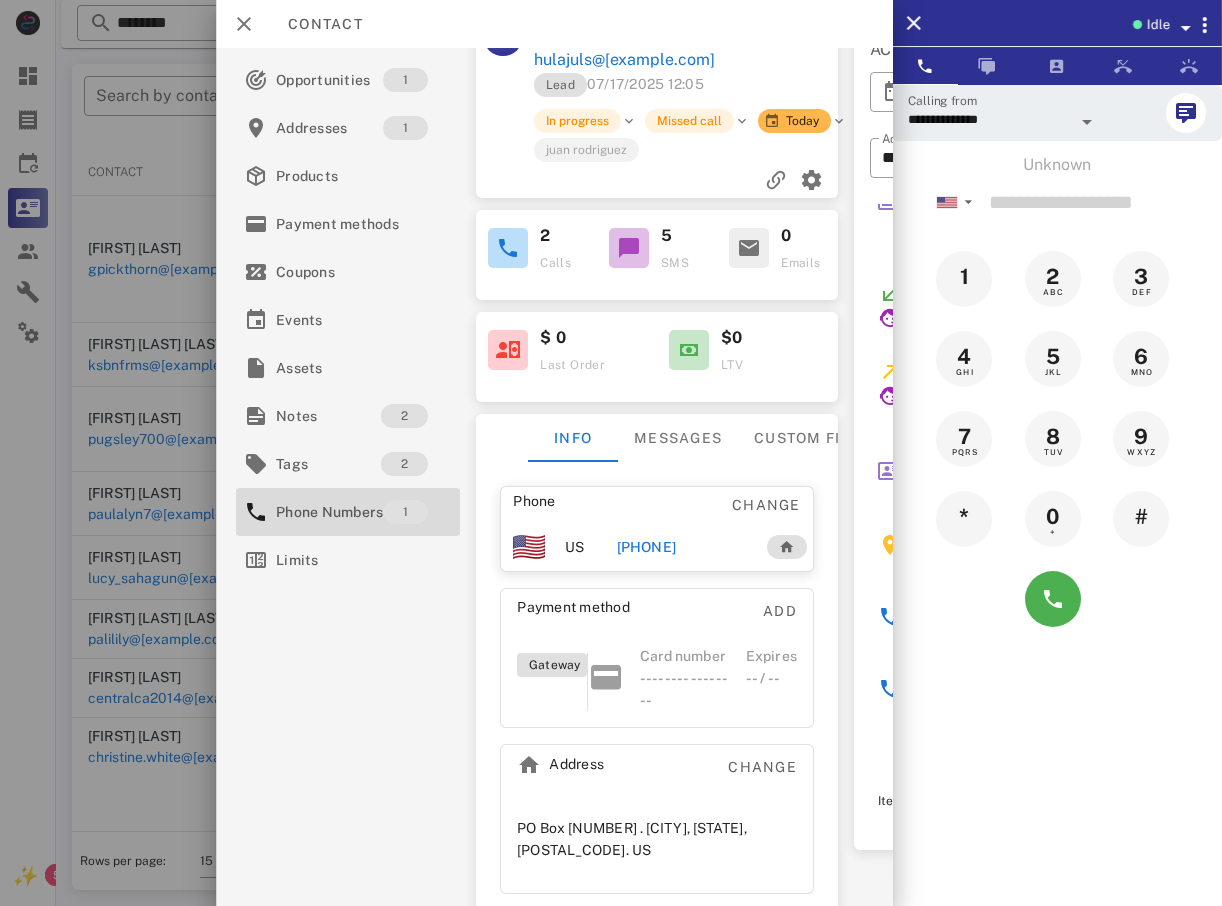 click at bounding box center [611, 453] 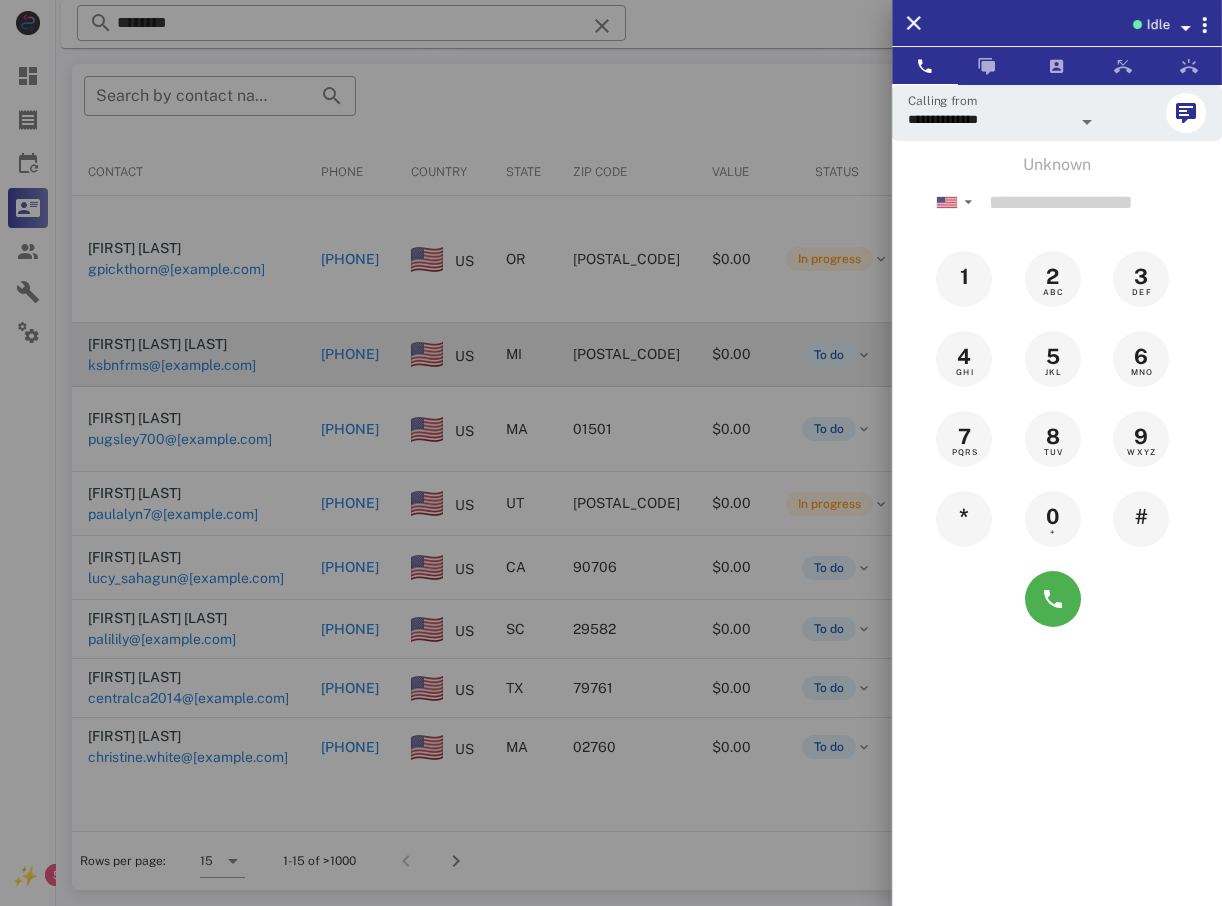 click at bounding box center [611, 453] 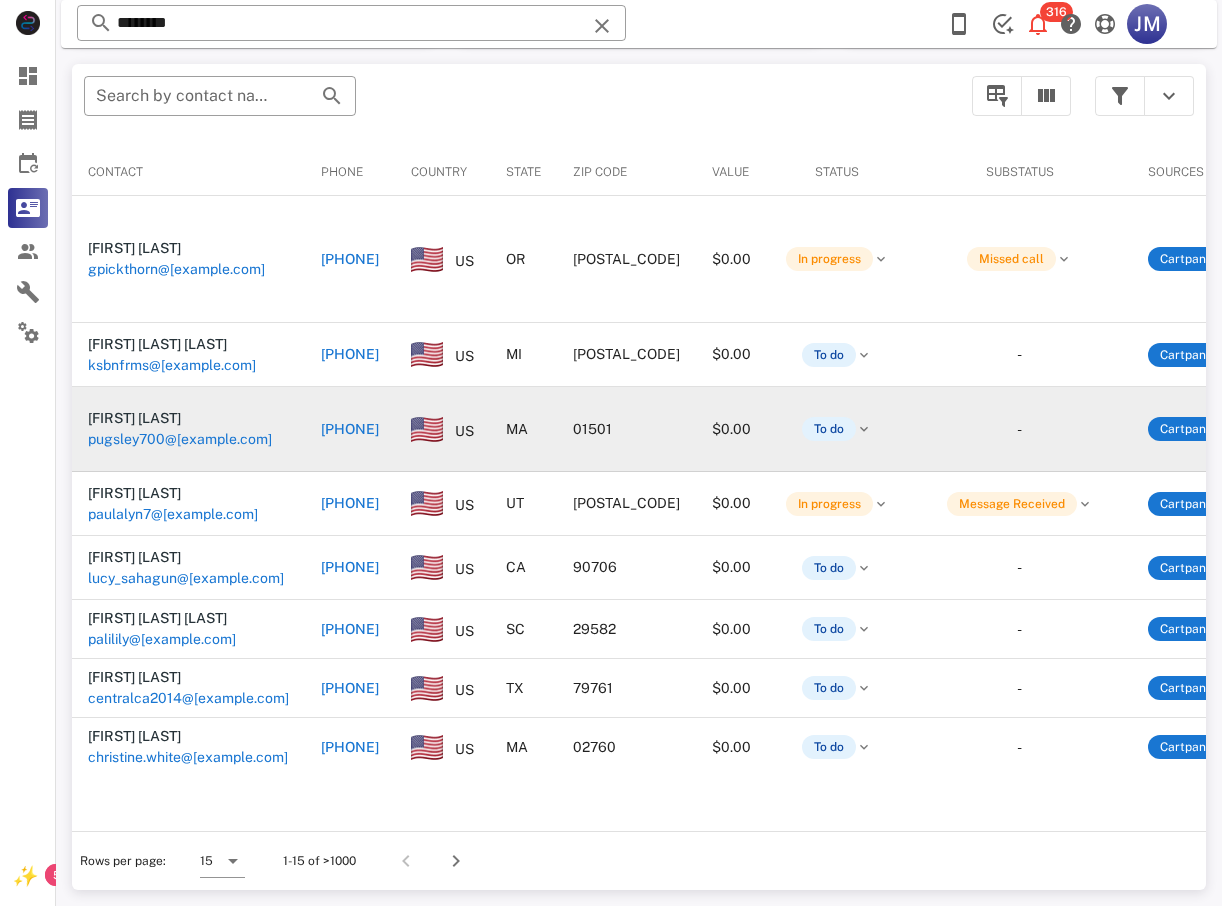click on "+15084982435" at bounding box center (350, 429) 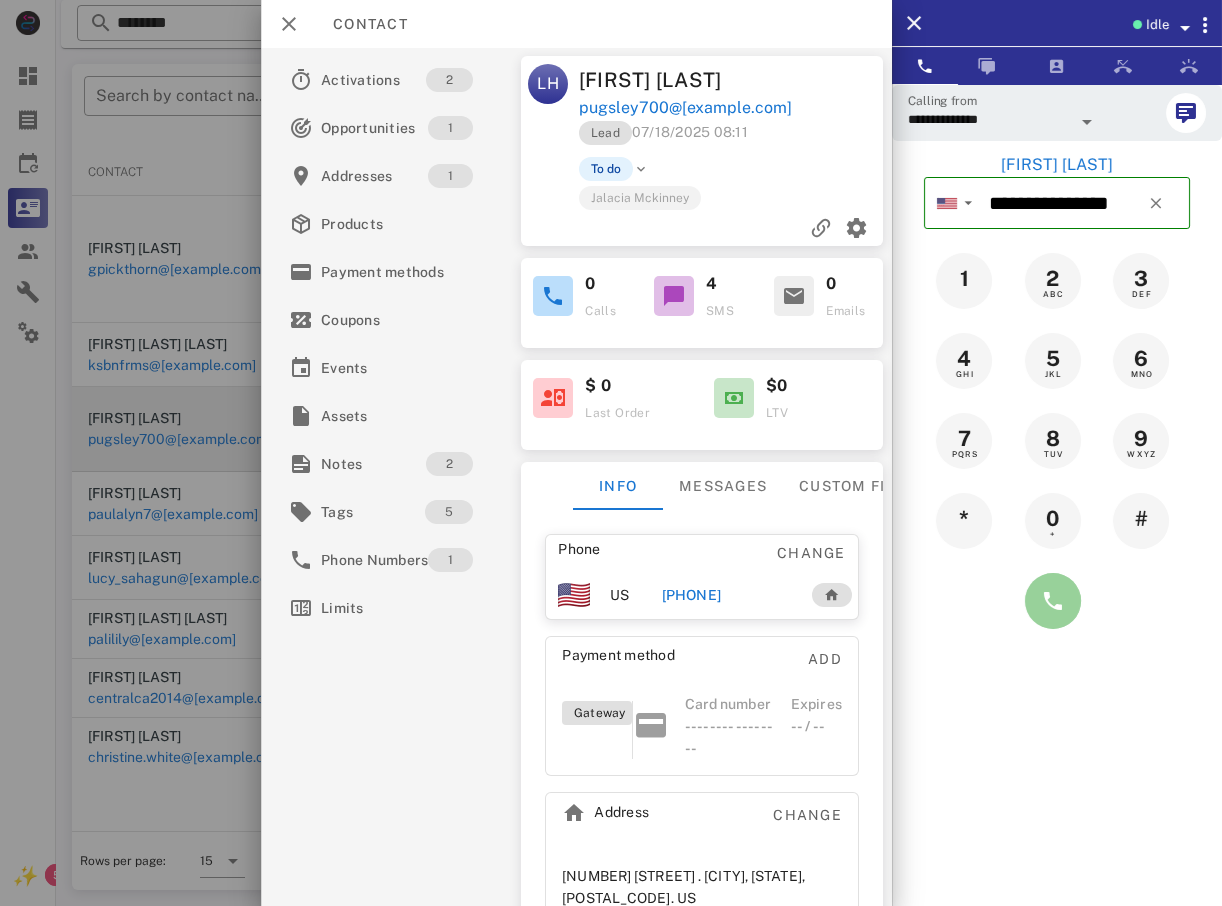 click at bounding box center [1053, 601] 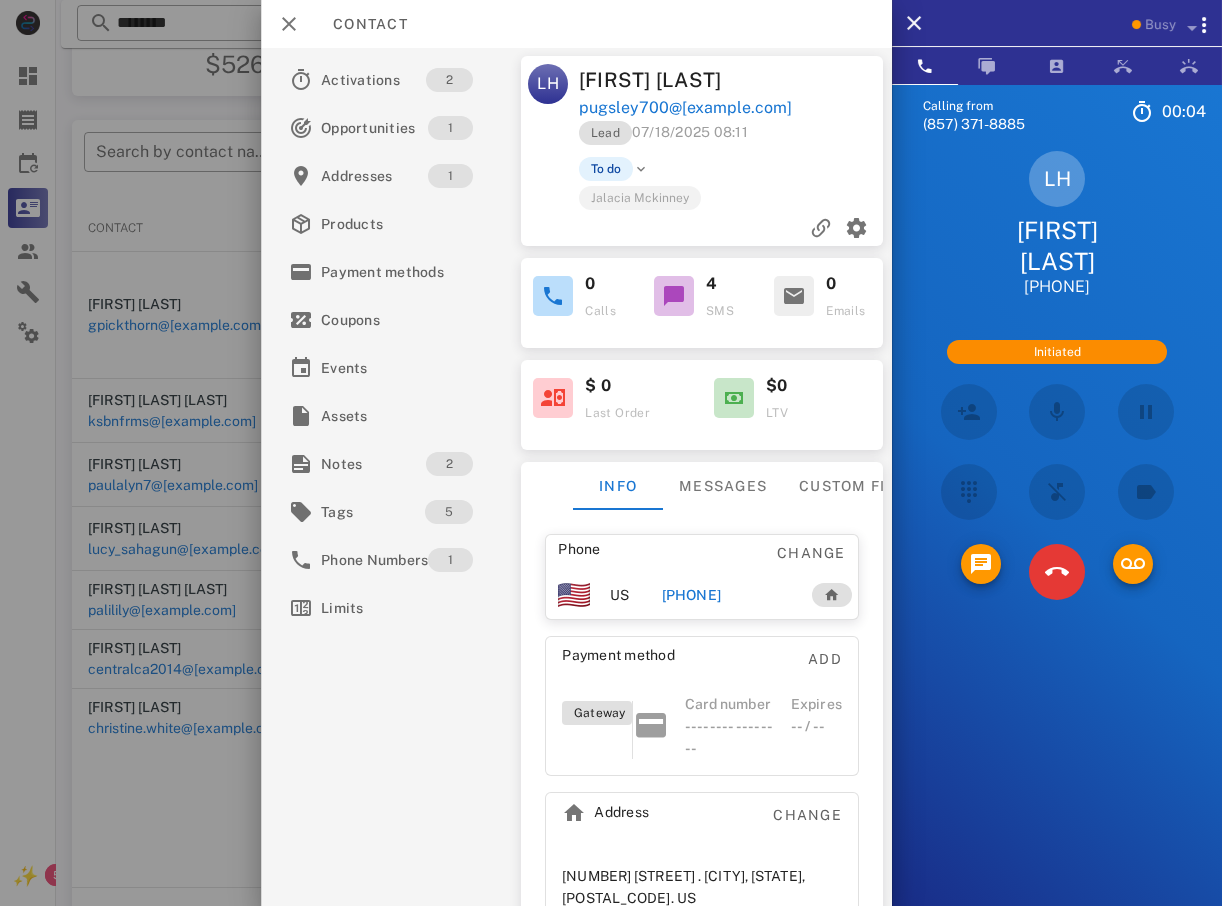 scroll, scrollTop: 280, scrollLeft: 0, axis: vertical 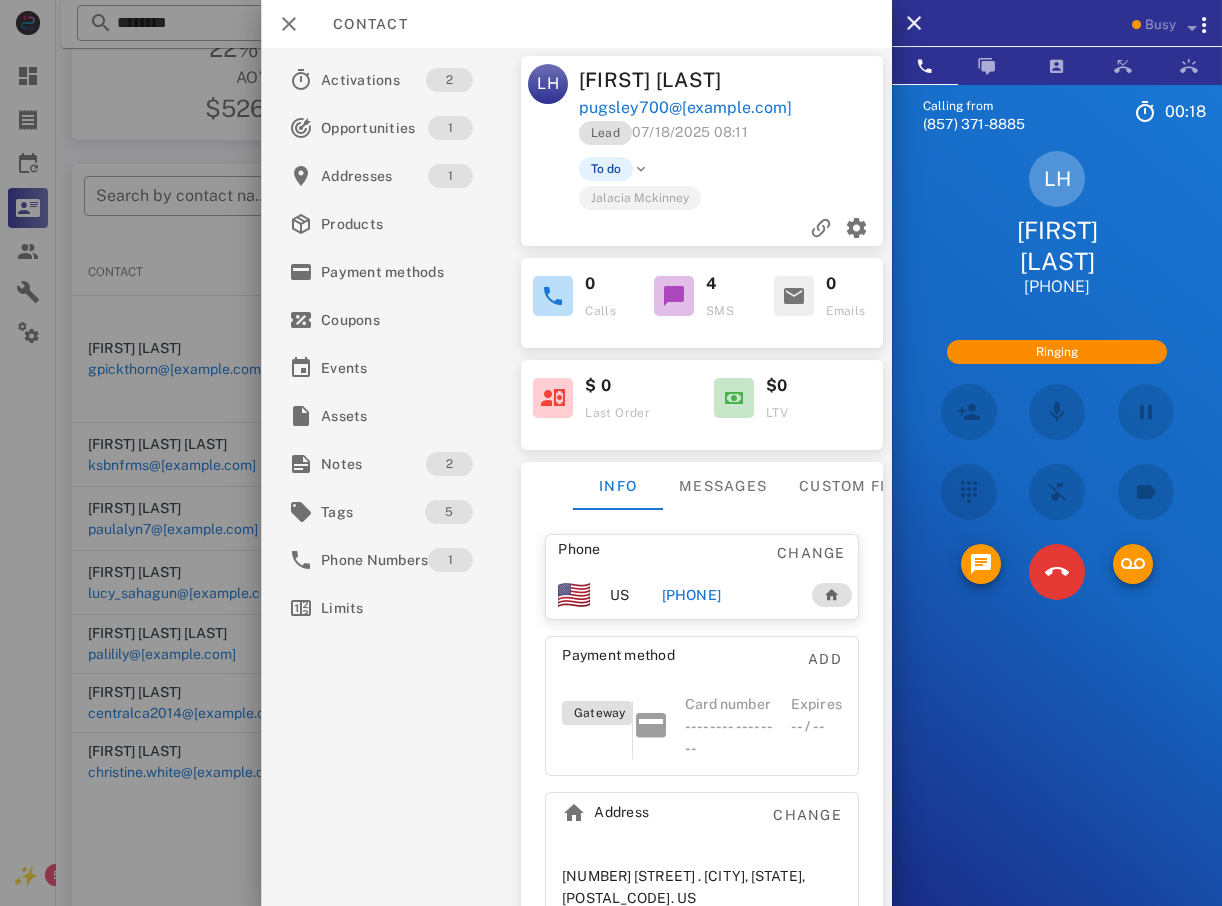 click at bounding box center (611, 453) 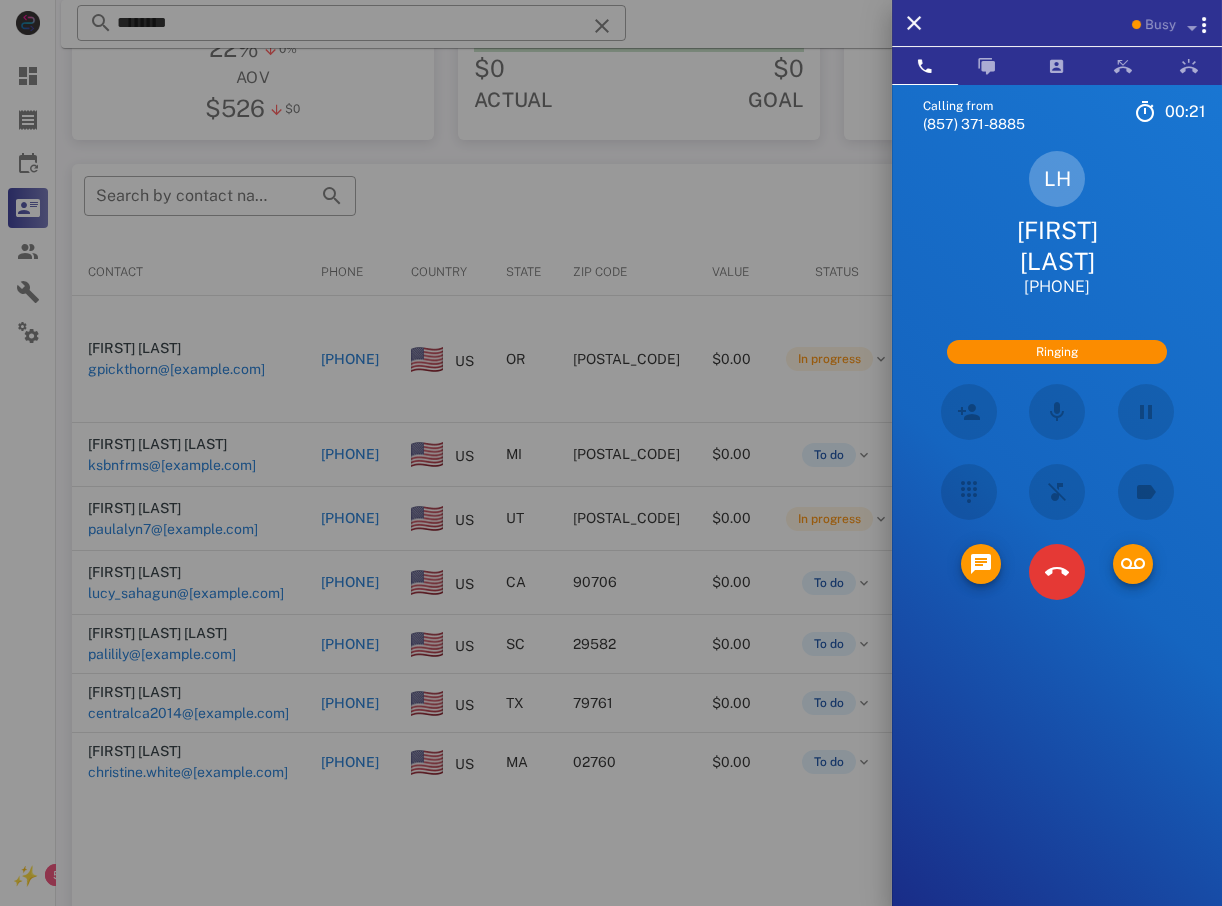 click at bounding box center (611, 453) 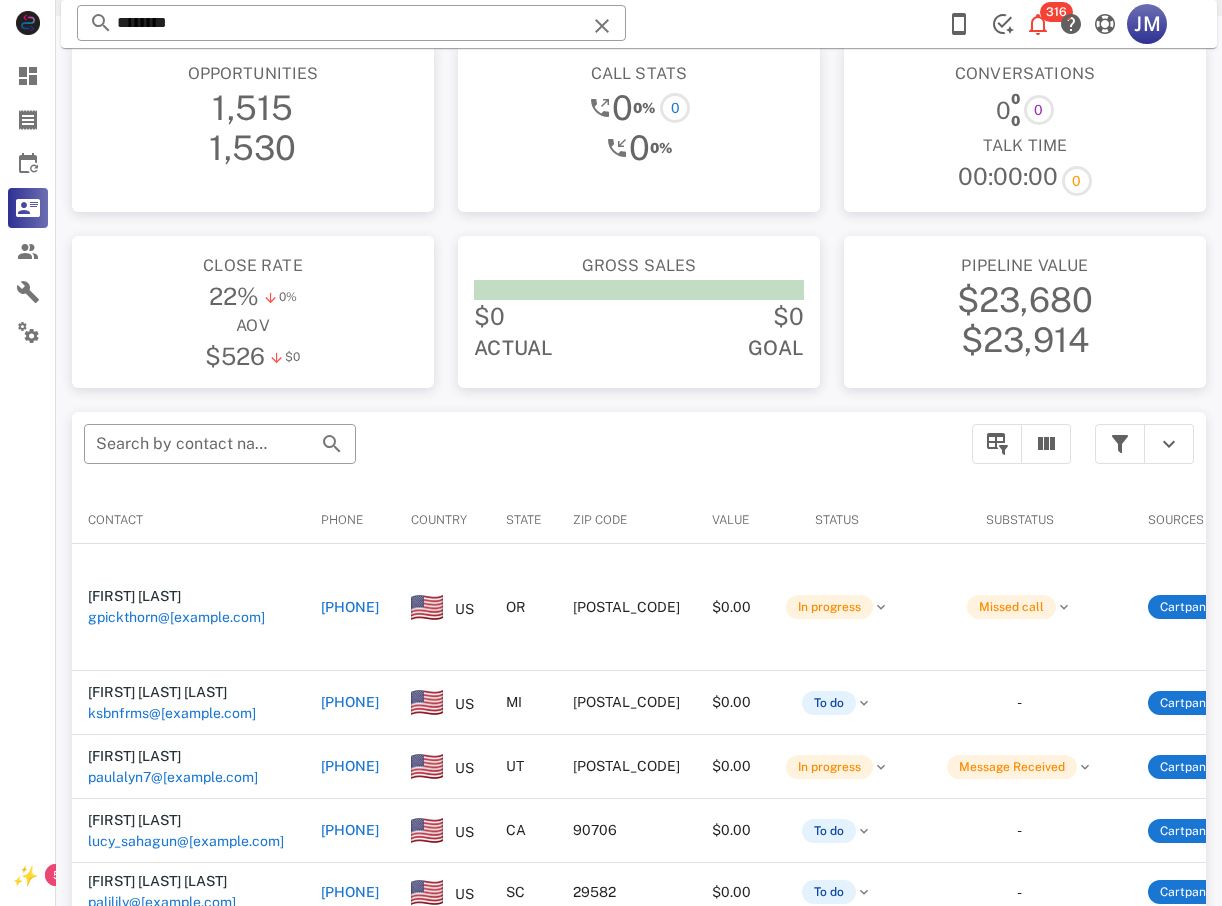 scroll, scrollTop: 0, scrollLeft: 0, axis: both 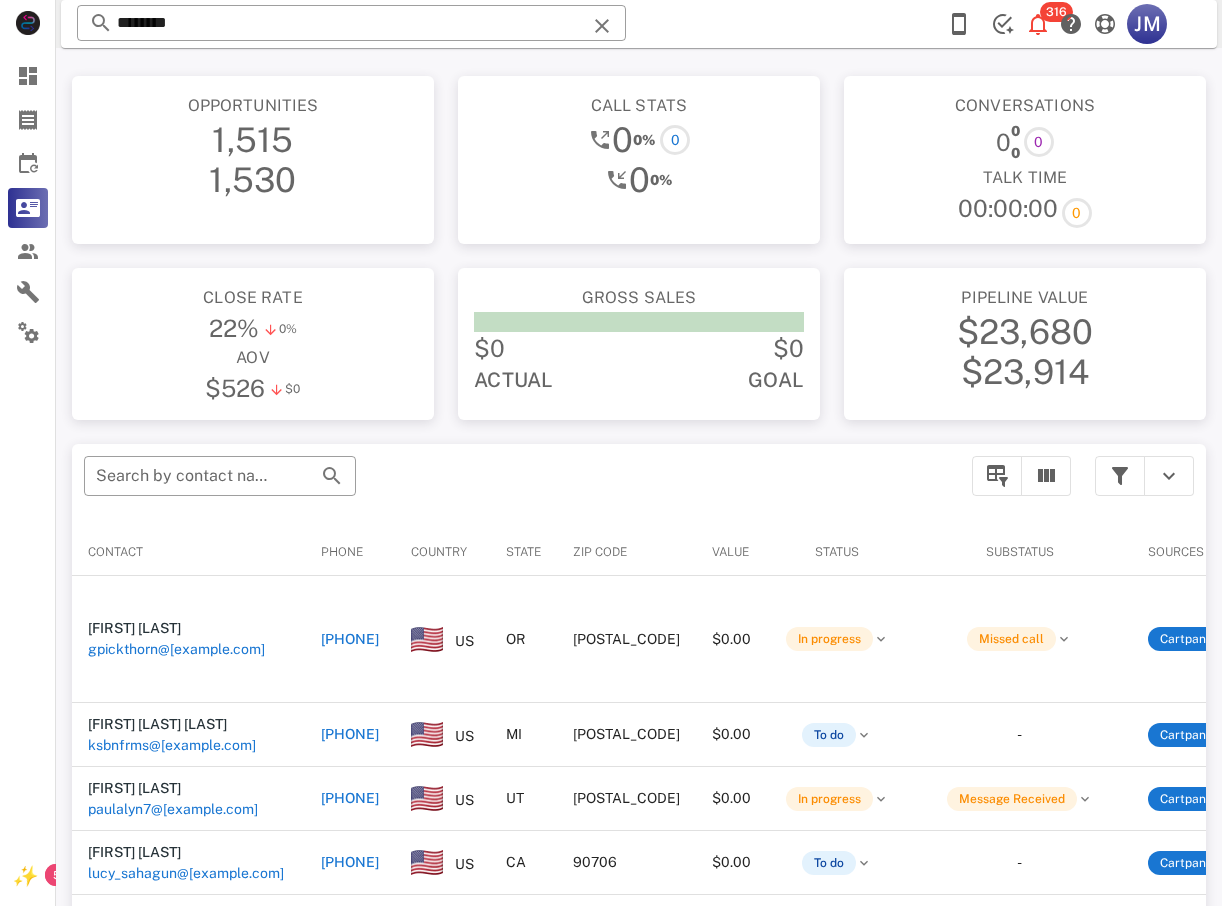 click on "Close rate 22%  0%  aov $526  $0" at bounding box center (253, 344) 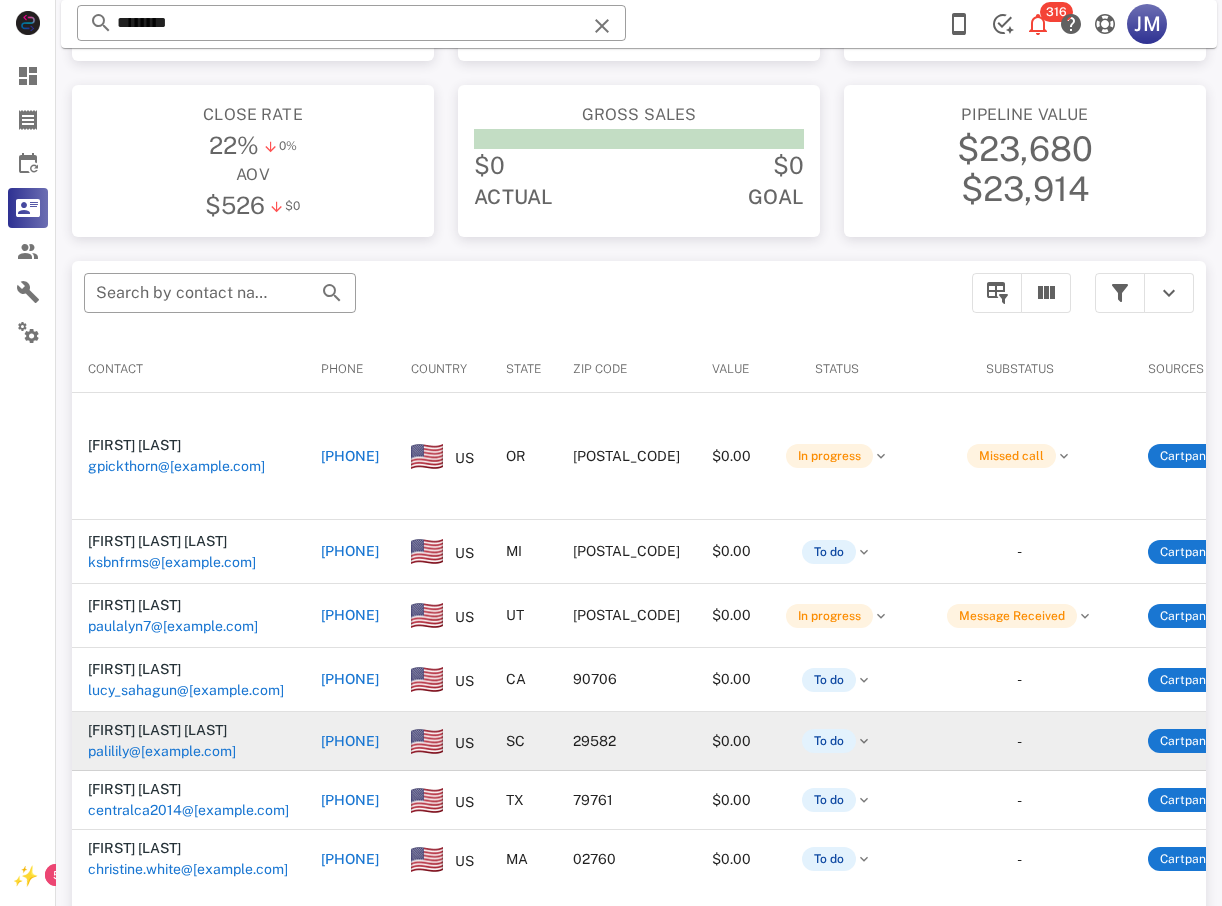 scroll, scrollTop: 200, scrollLeft: 0, axis: vertical 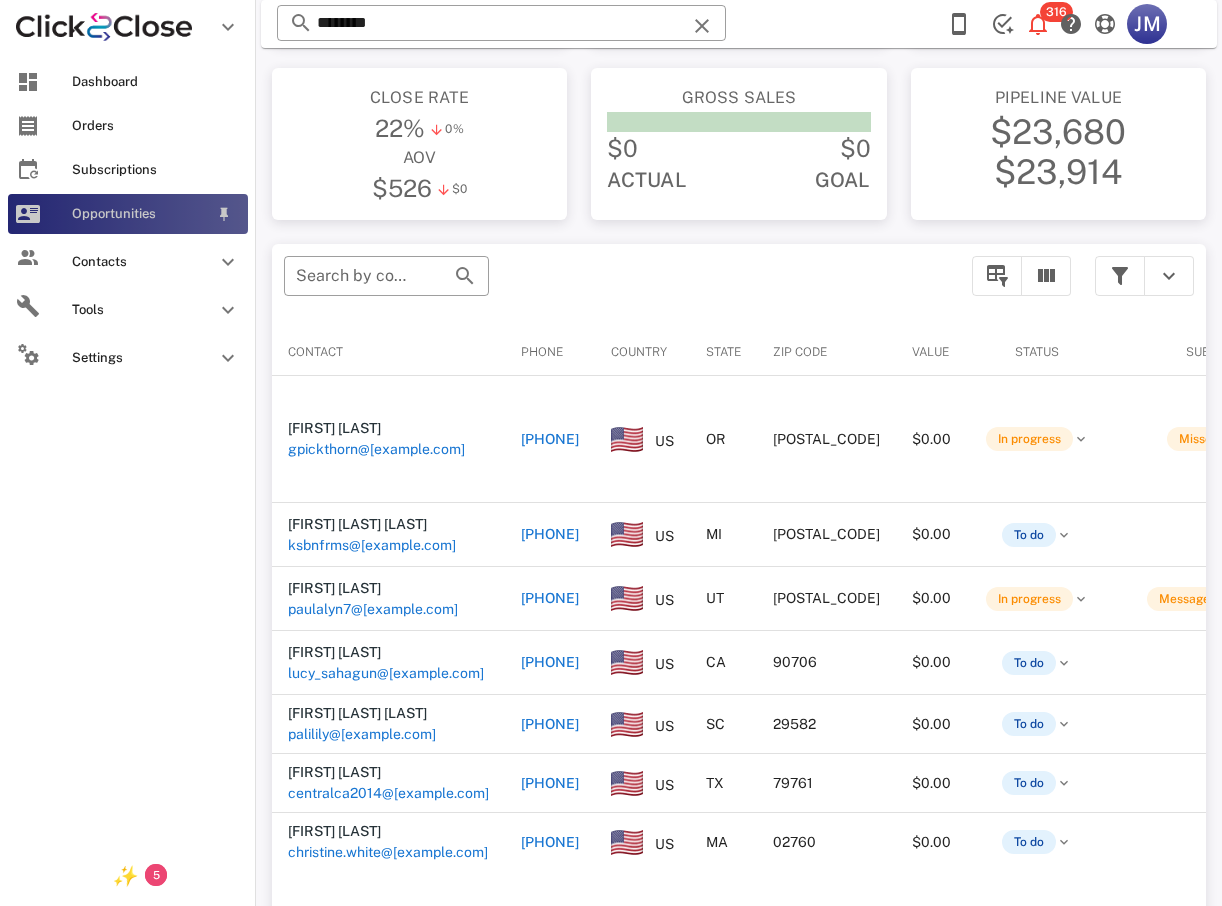 click on "Opportunities" at bounding box center [128, 214] 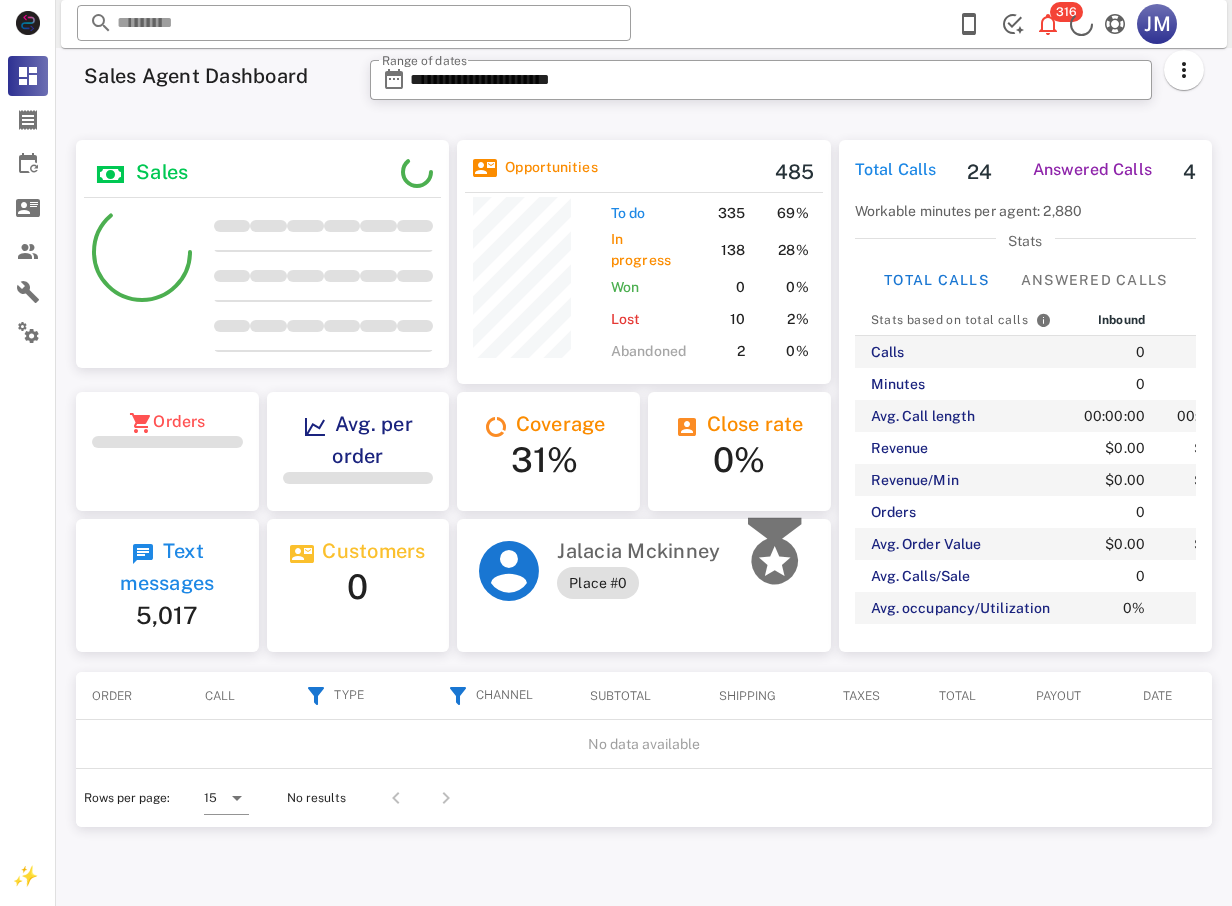 scroll, scrollTop: 0, scrollLeft: 0, axis: both 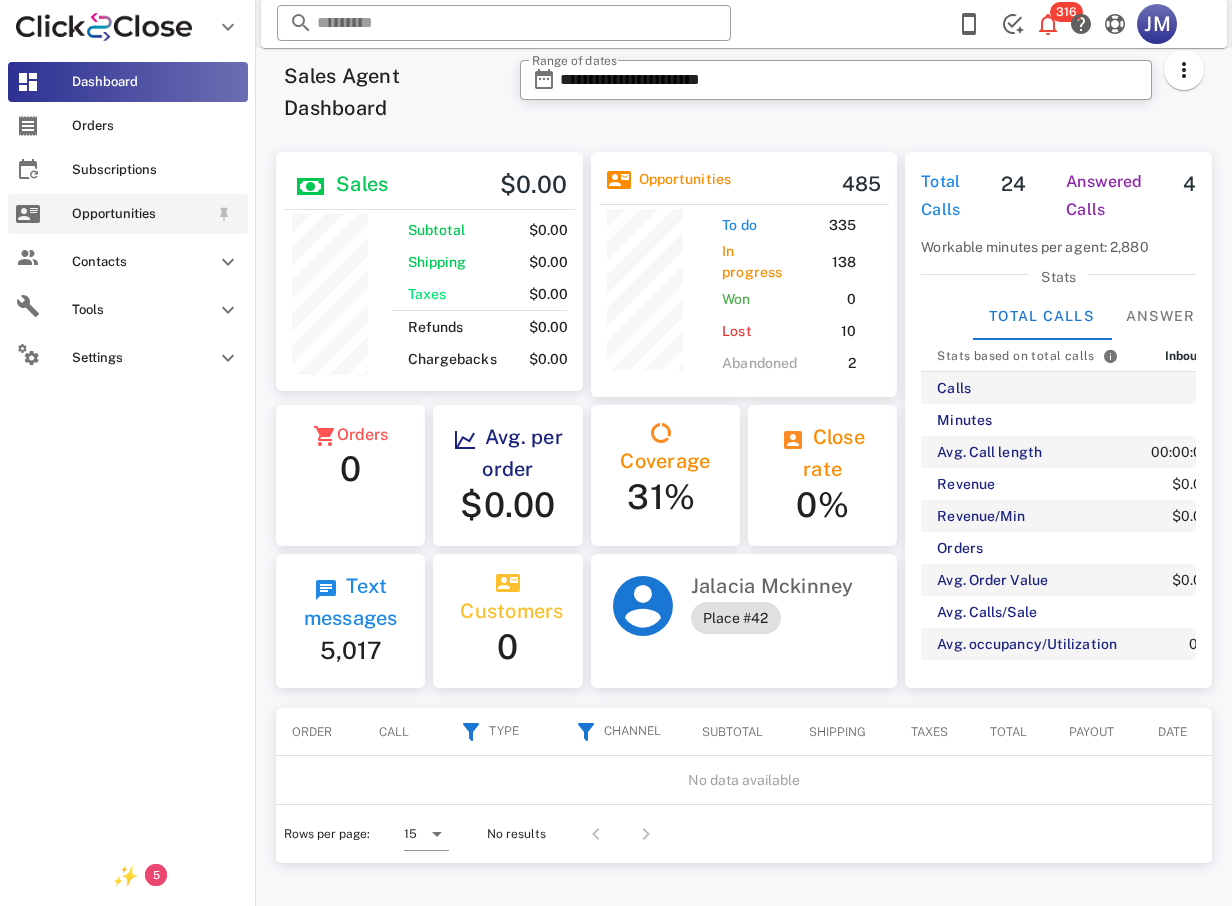 click on "Opportunities" at bounding box center (128, 214) 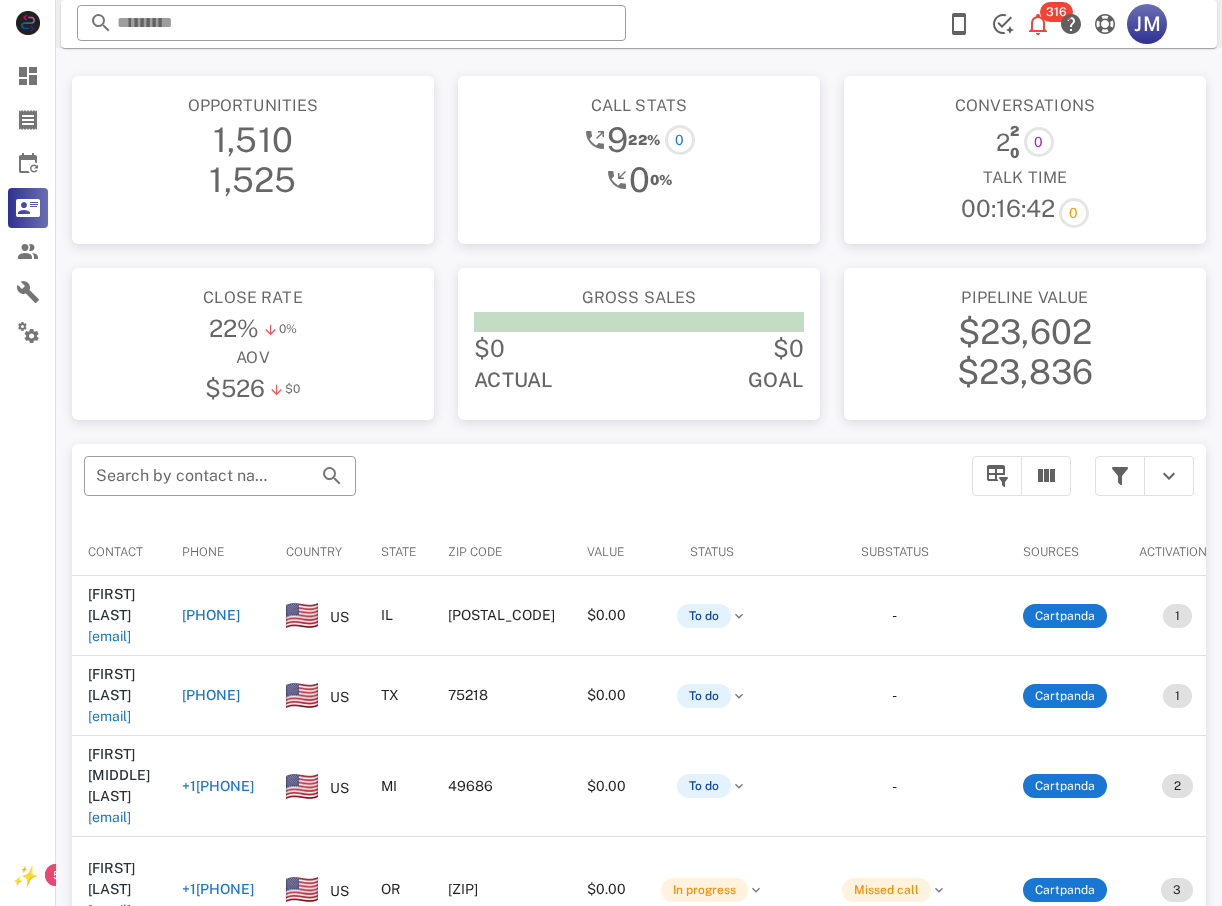click on "[PHONE]" at bounding box center [211, 615] 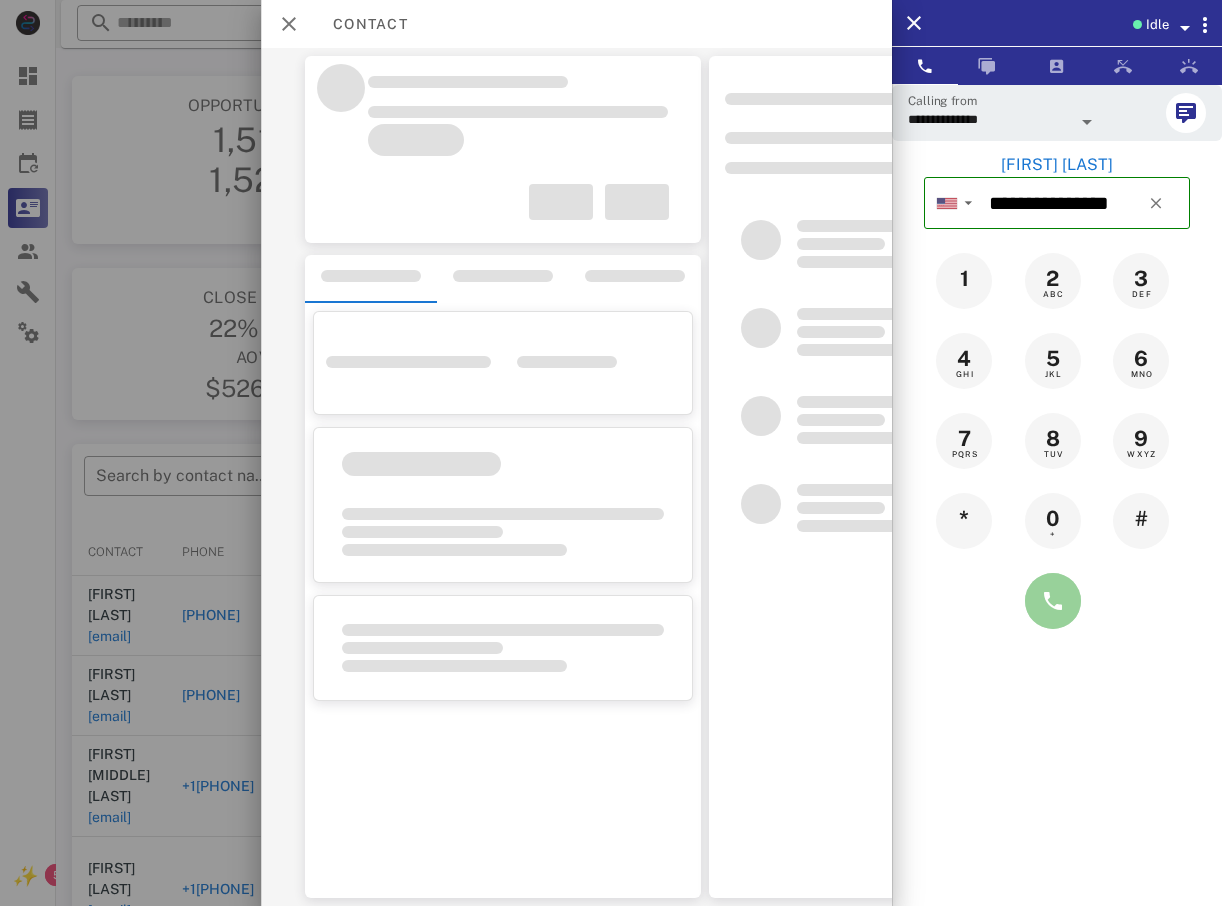 click at bounding box center [1053, 601] 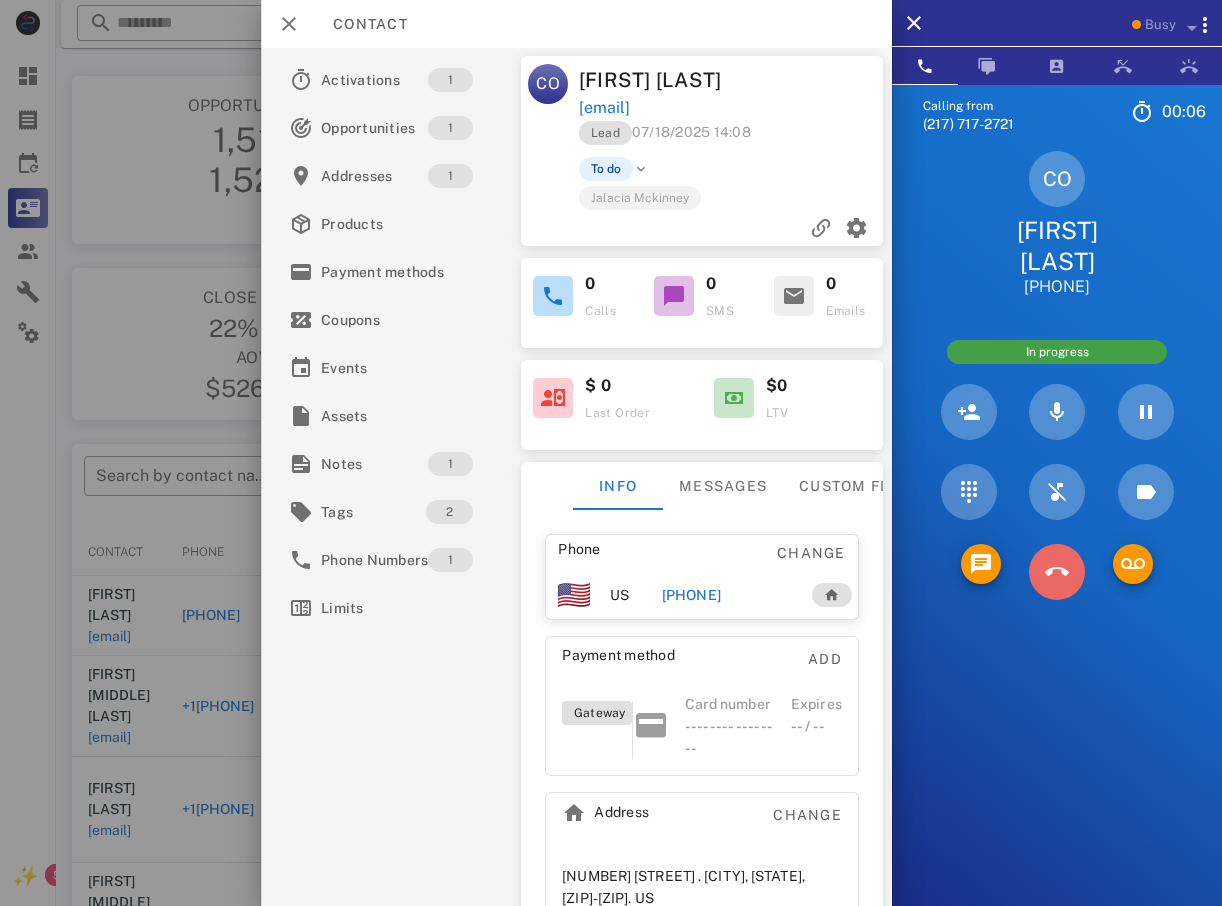 click at bounding box center (1057, 572) 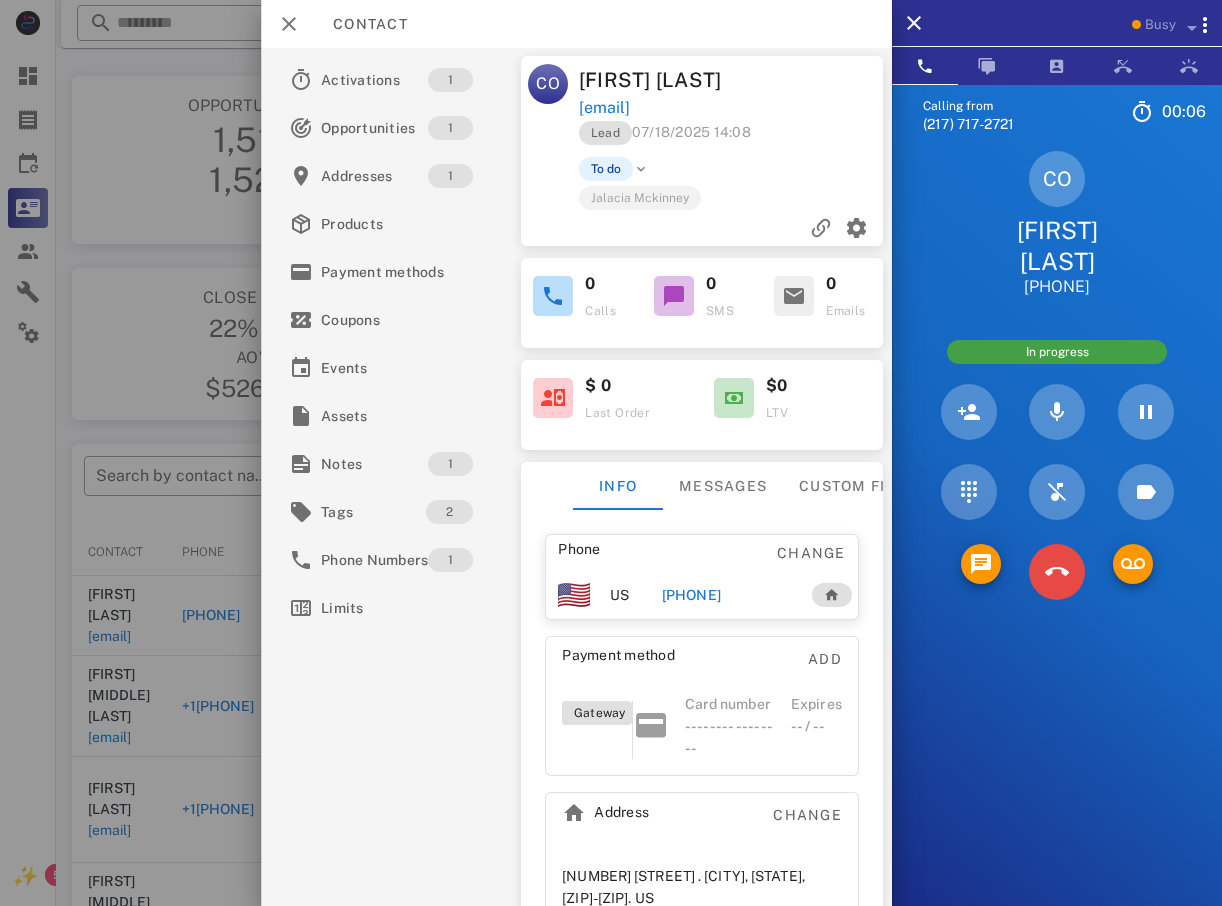 click on "5 JKL" at bounding box center (0, 0) 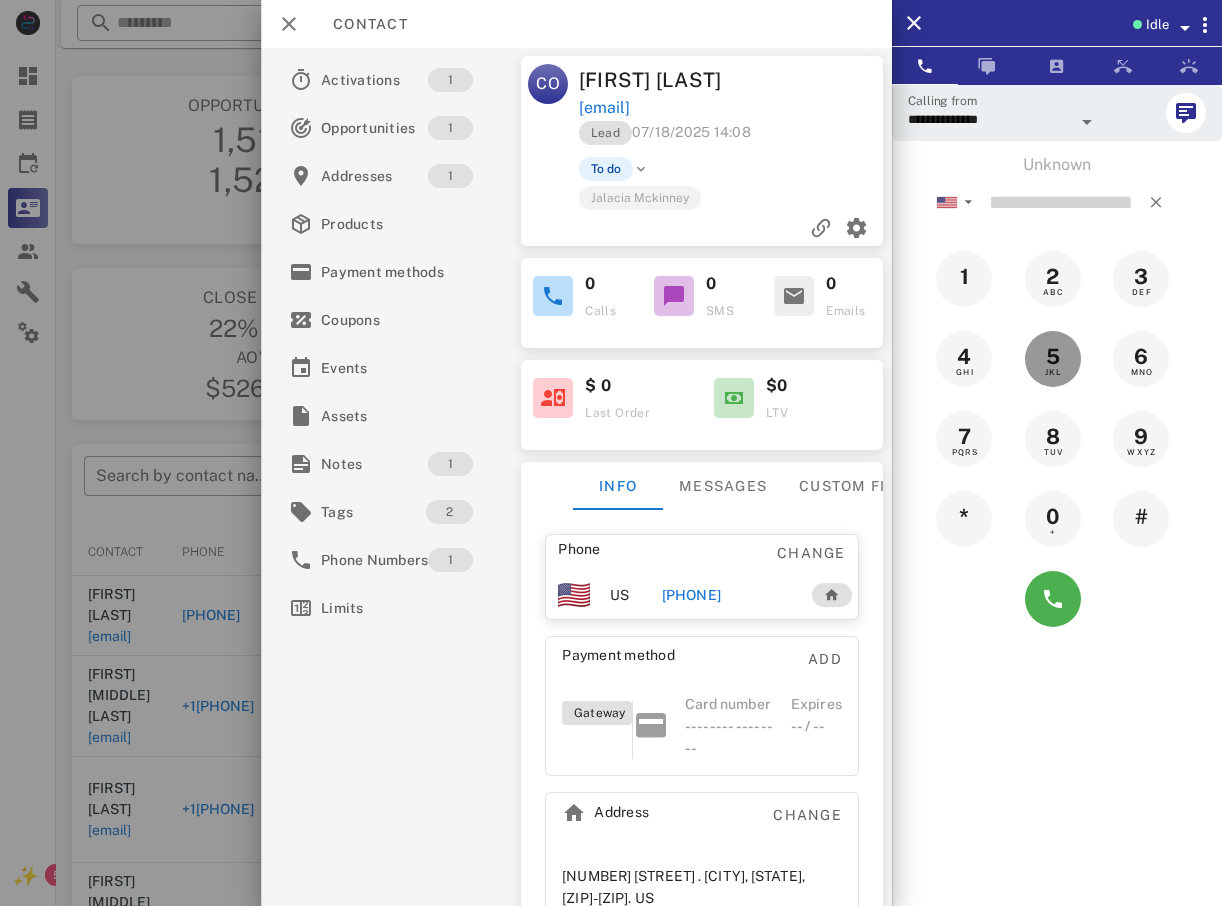 type on "*" 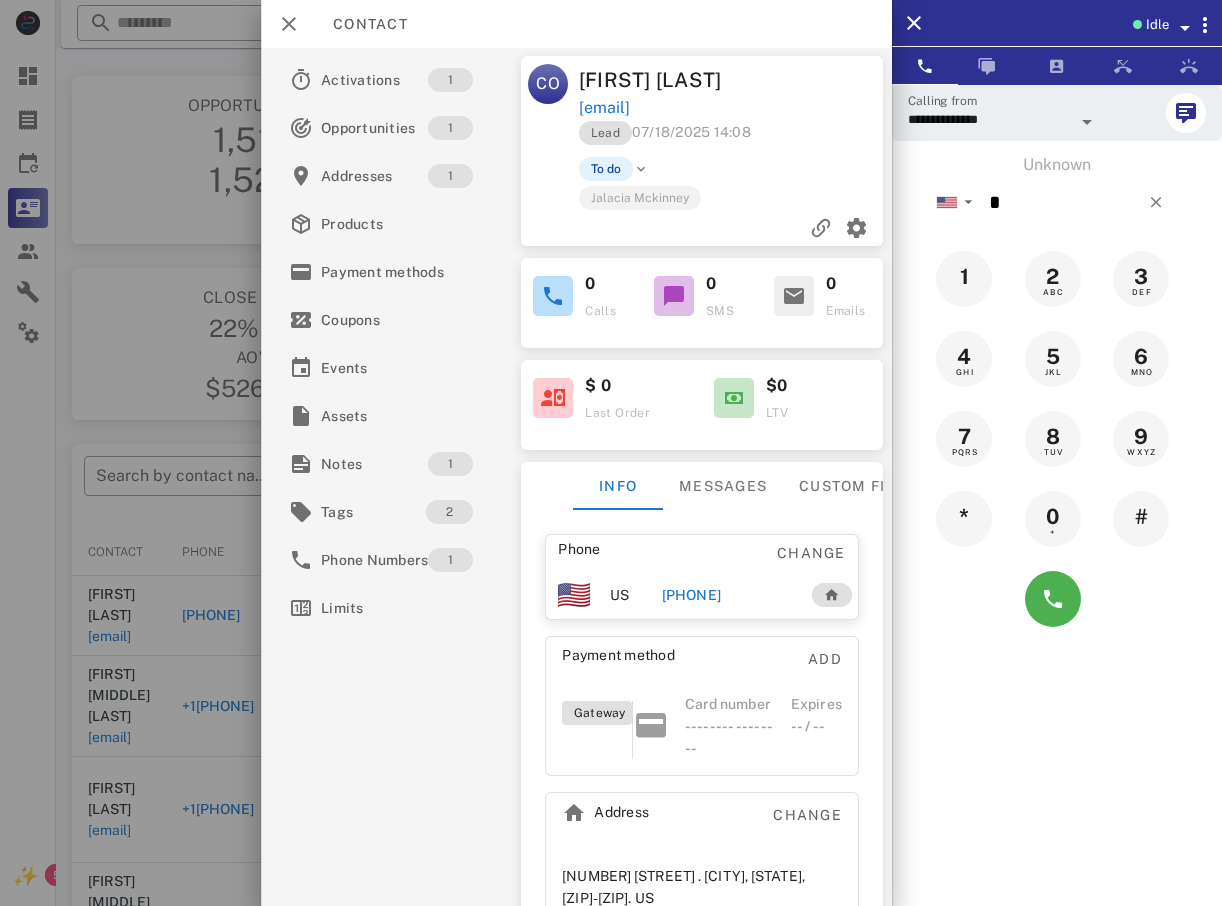 click at bounding box center (611, 453) 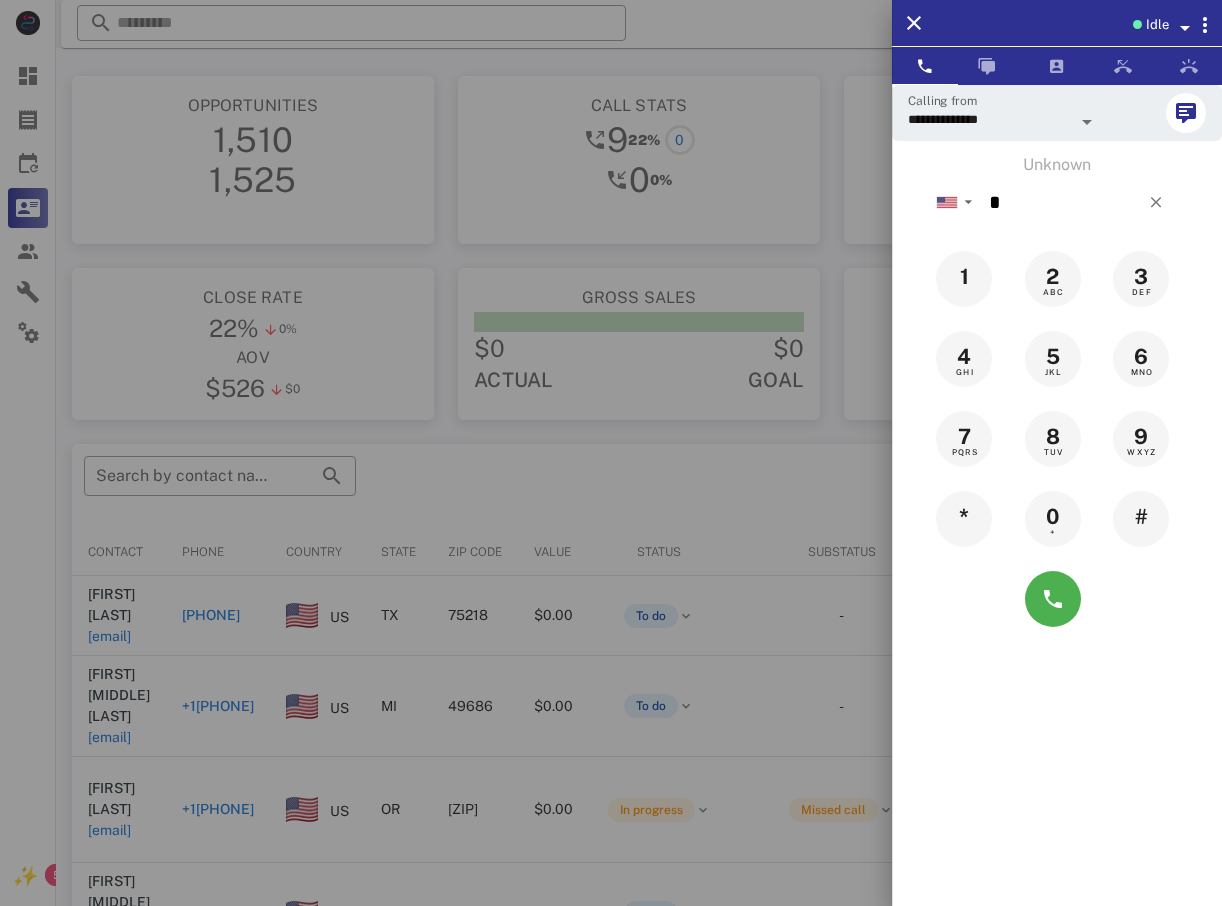 click at bounding box center (611, 453) 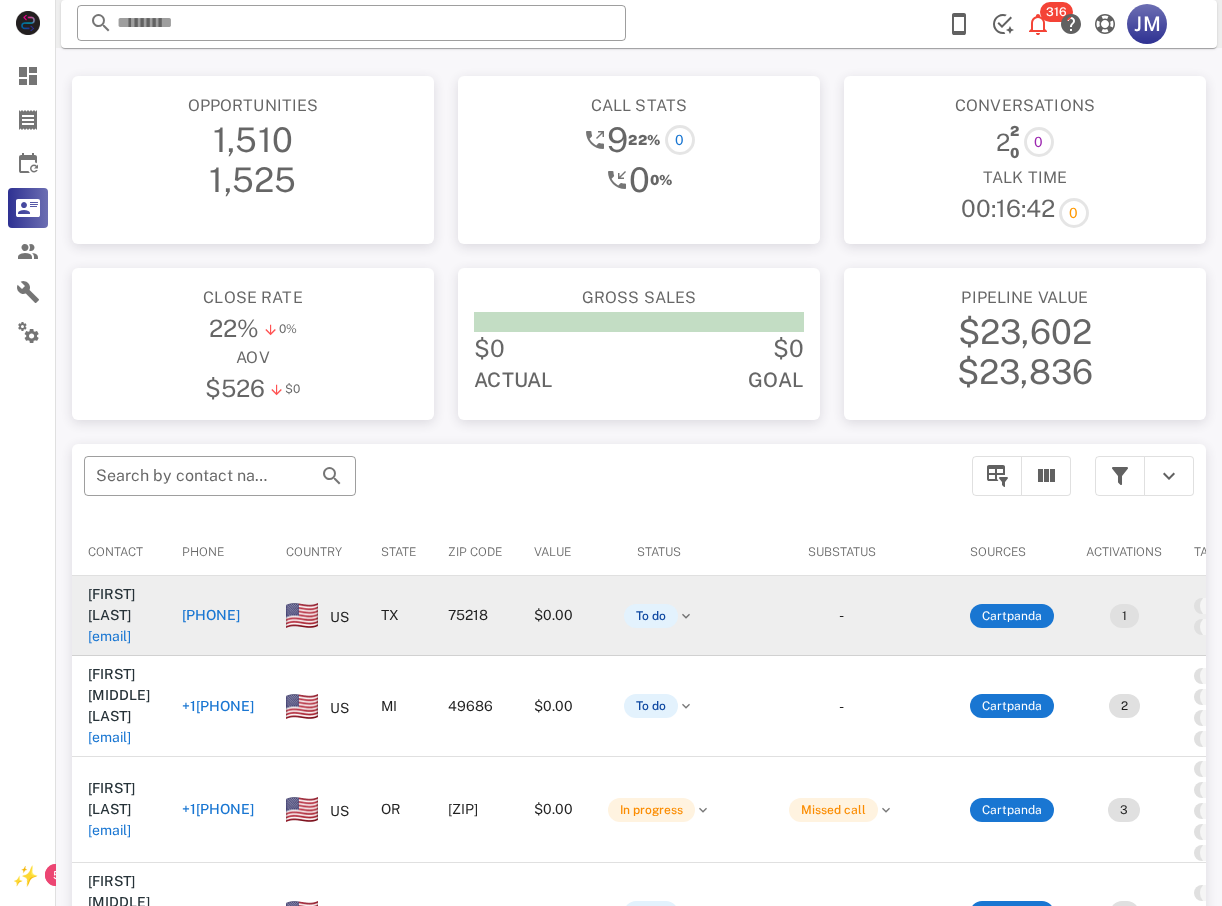 click on "[PHONE]" at bounding box center [211, 615] 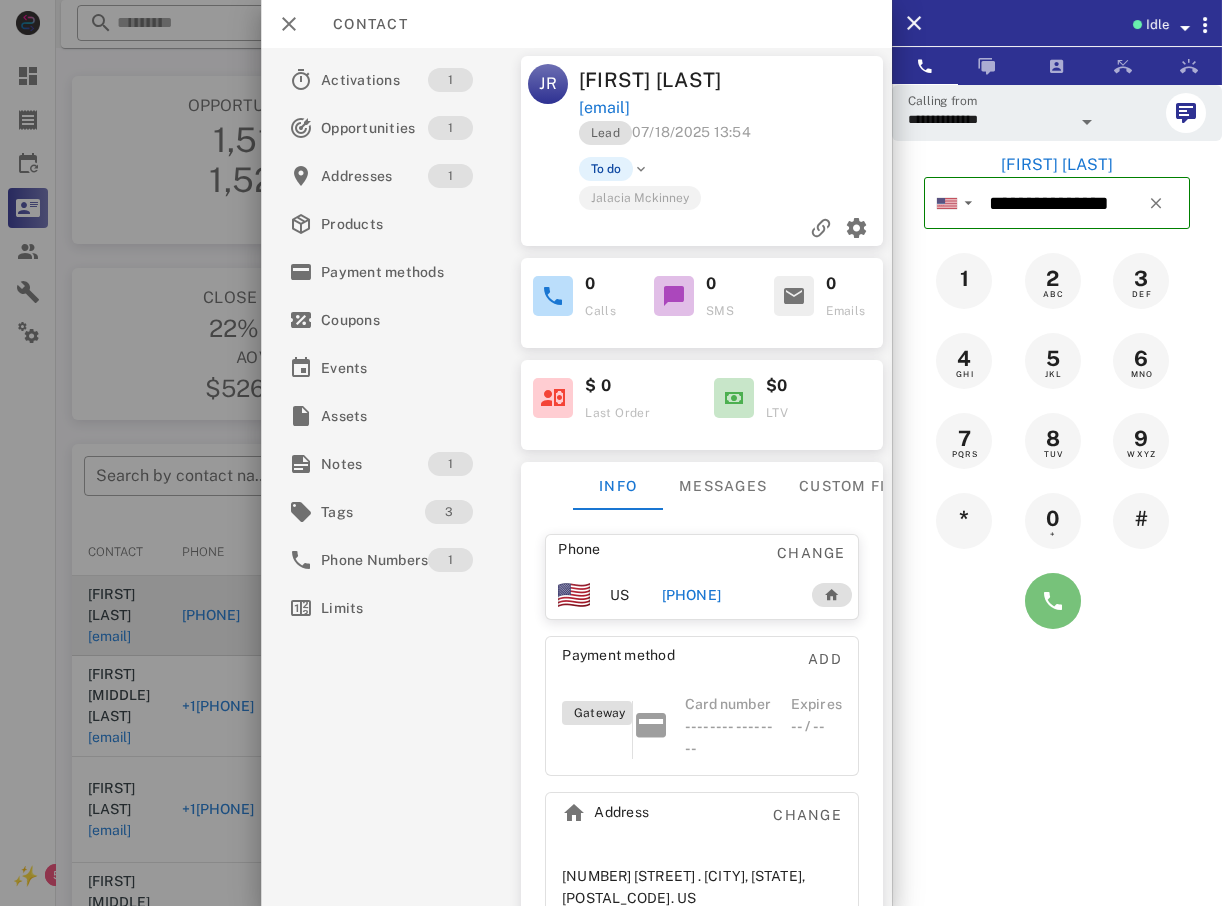 click at bounding box center (1053, 601) 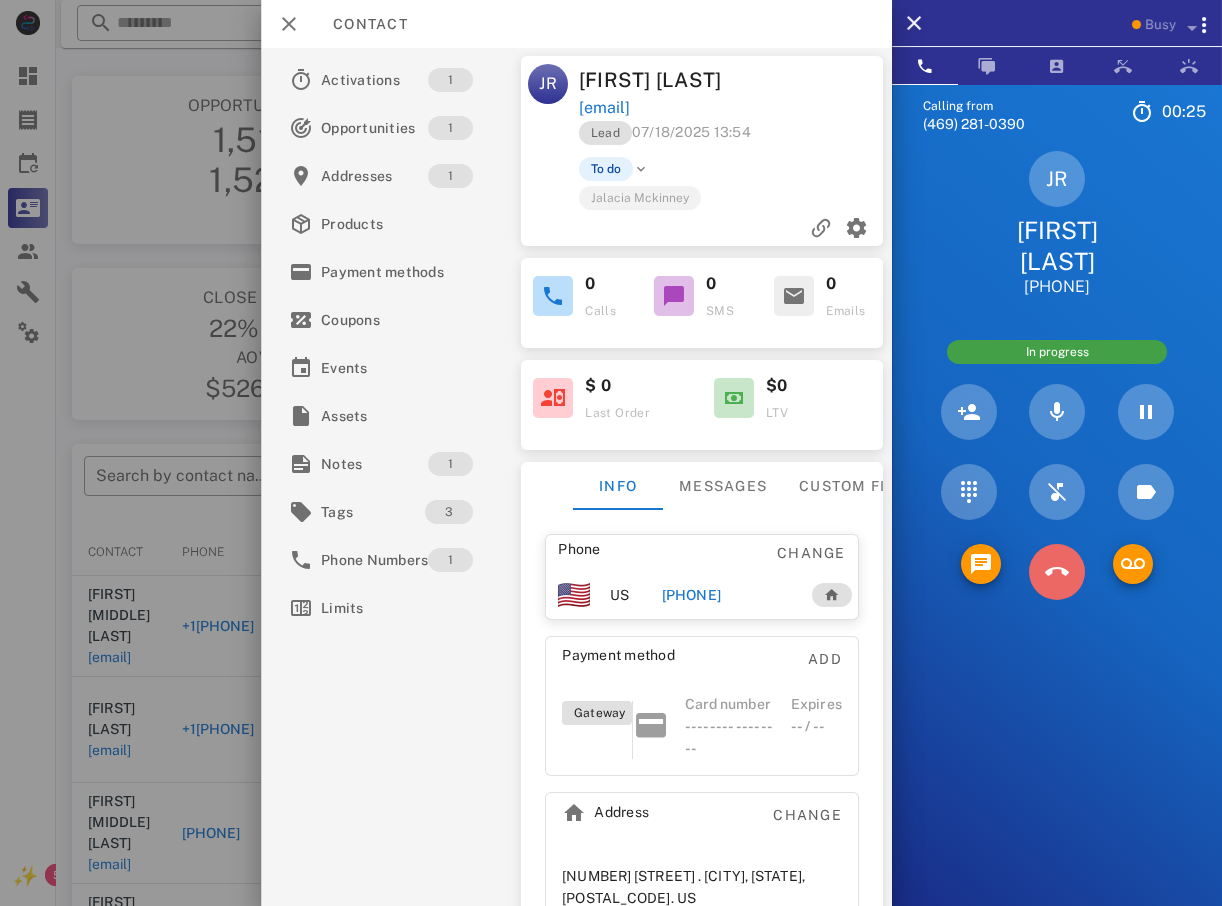 click at bounding box center (1057, 572) 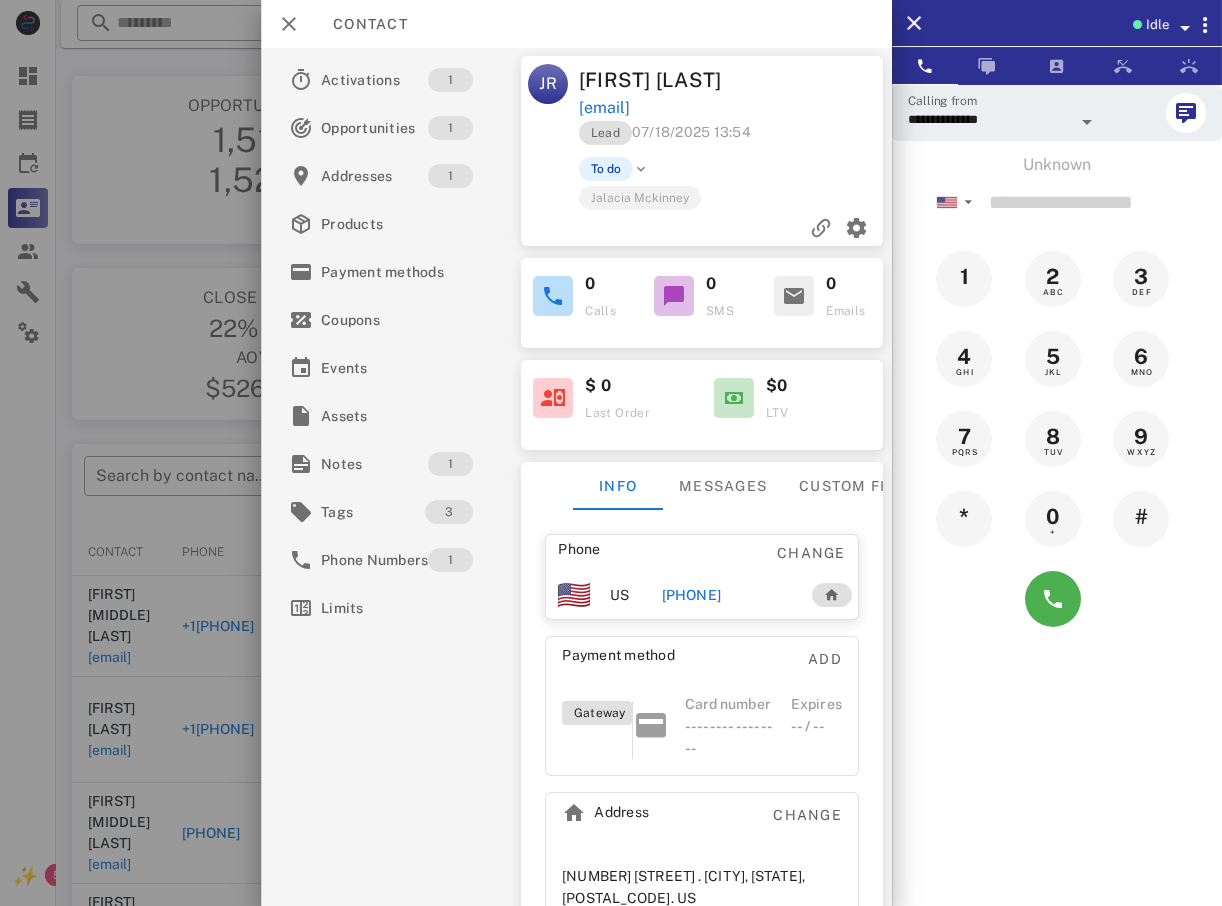 click at bounding box center (611, 453) 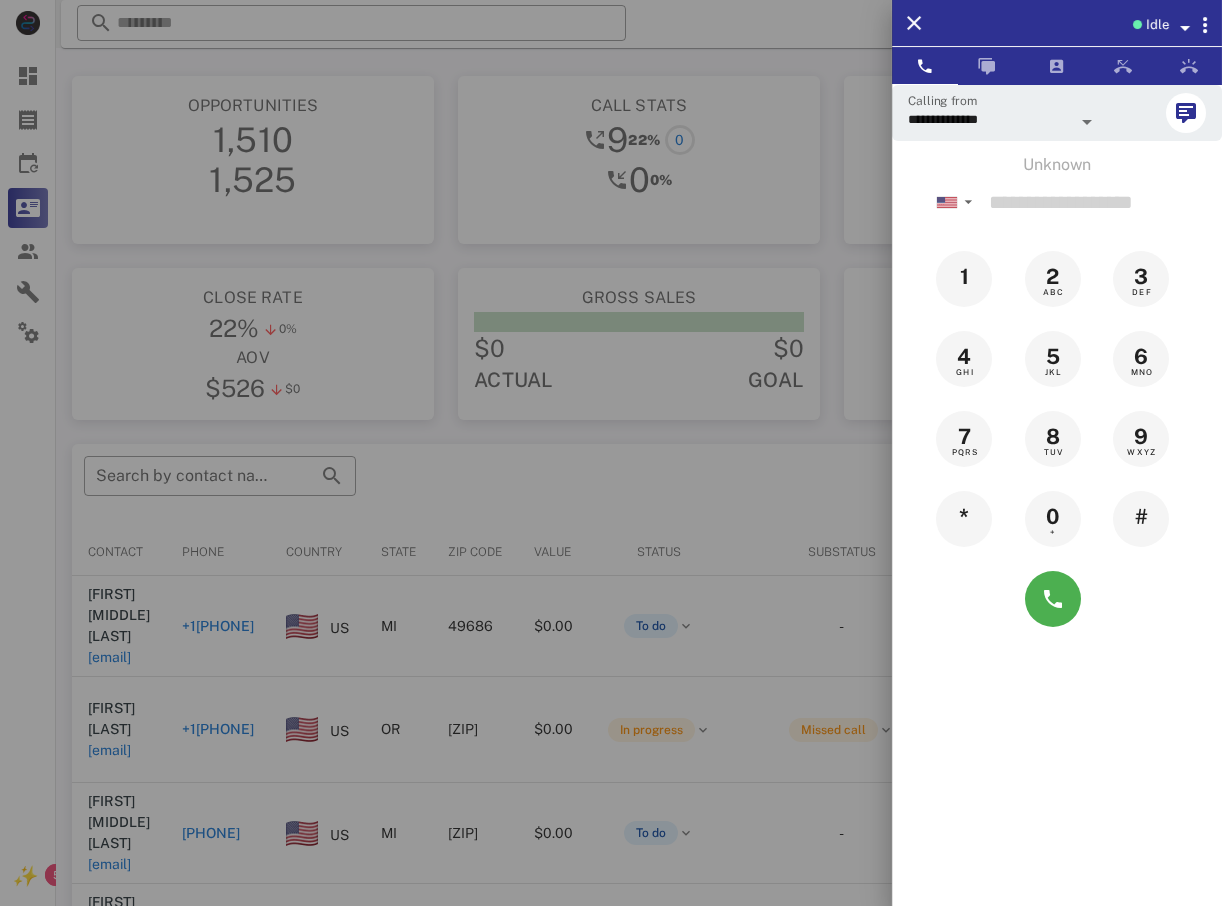 click at bounding box center (611, 453) 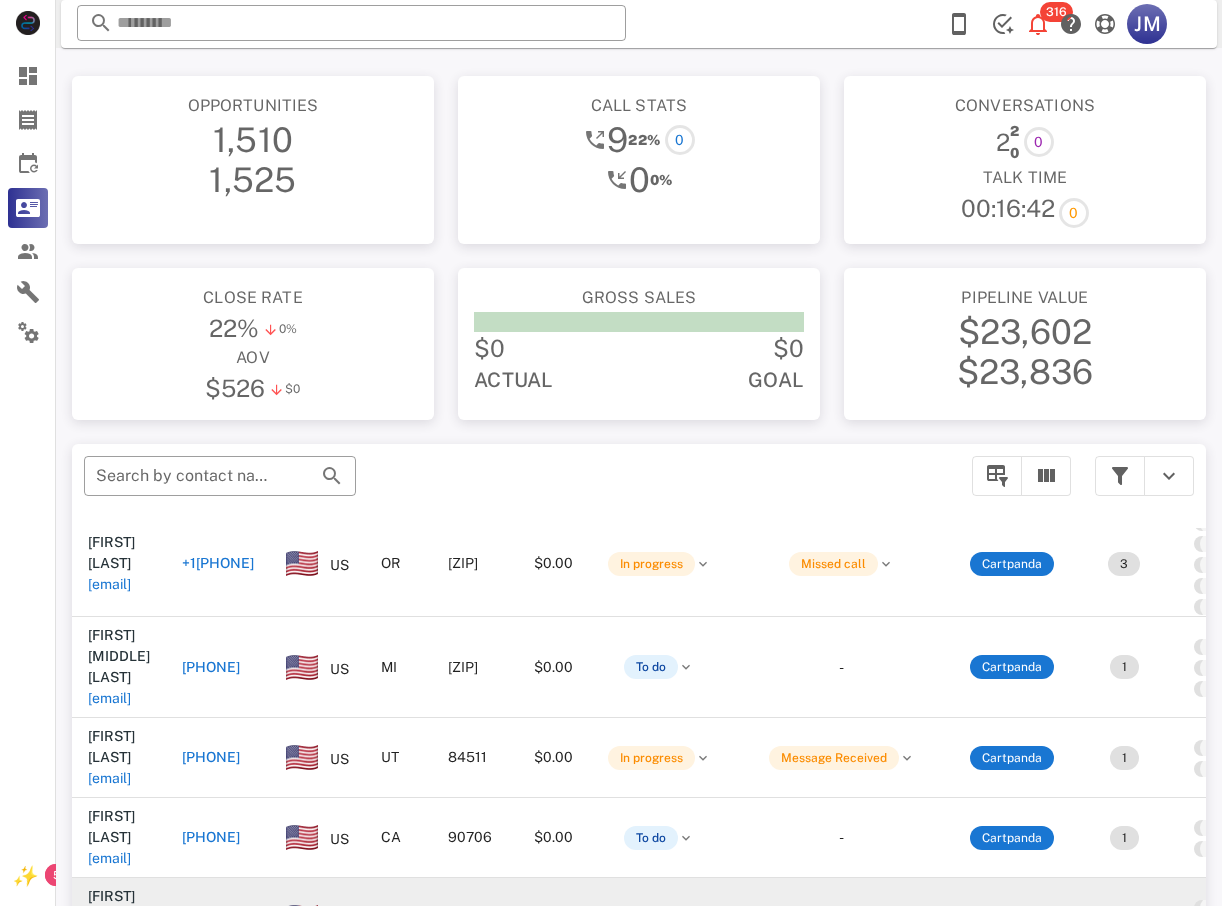 scroll, scrollTop: 200, scrollLeft: 0, axis: vertical 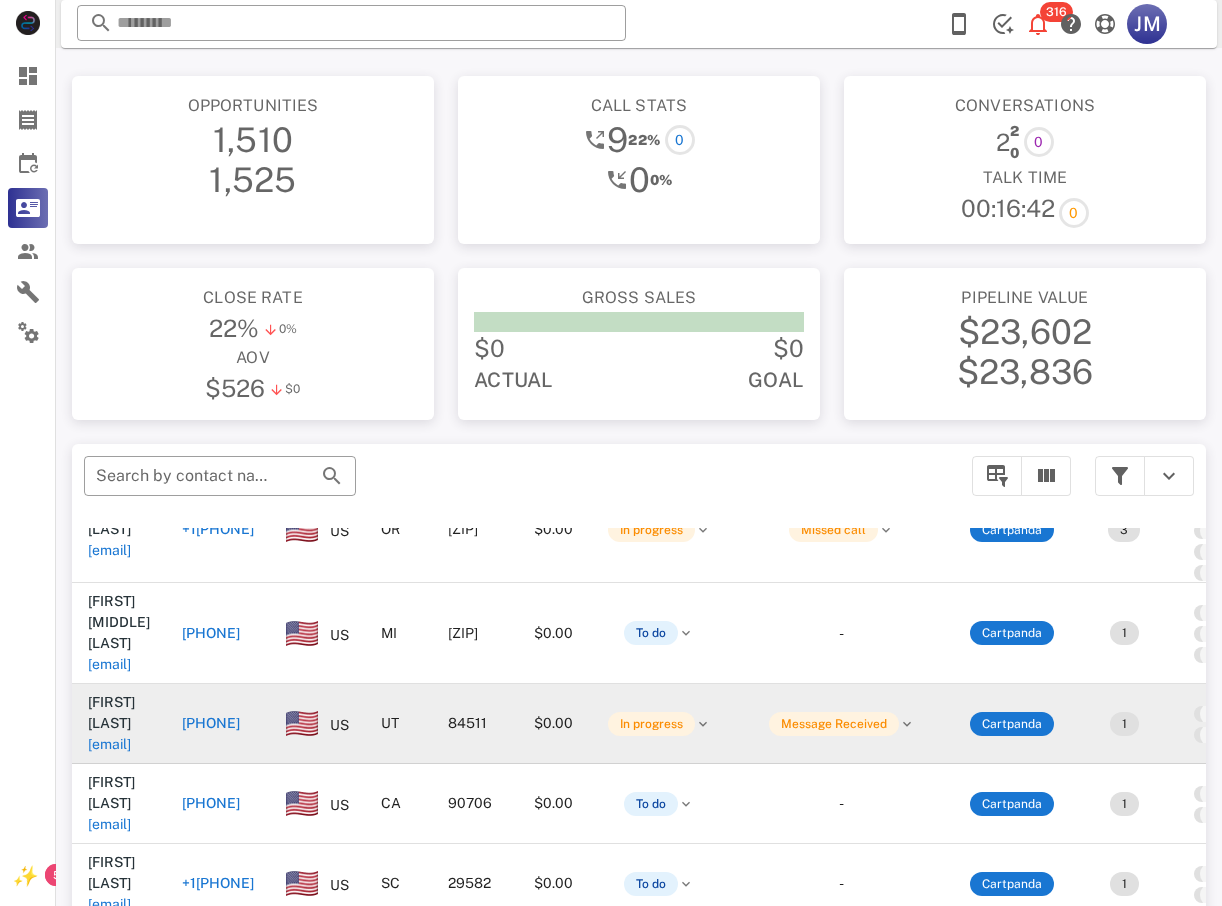 click on "[PHONE]" at bounding box center (218, 724) 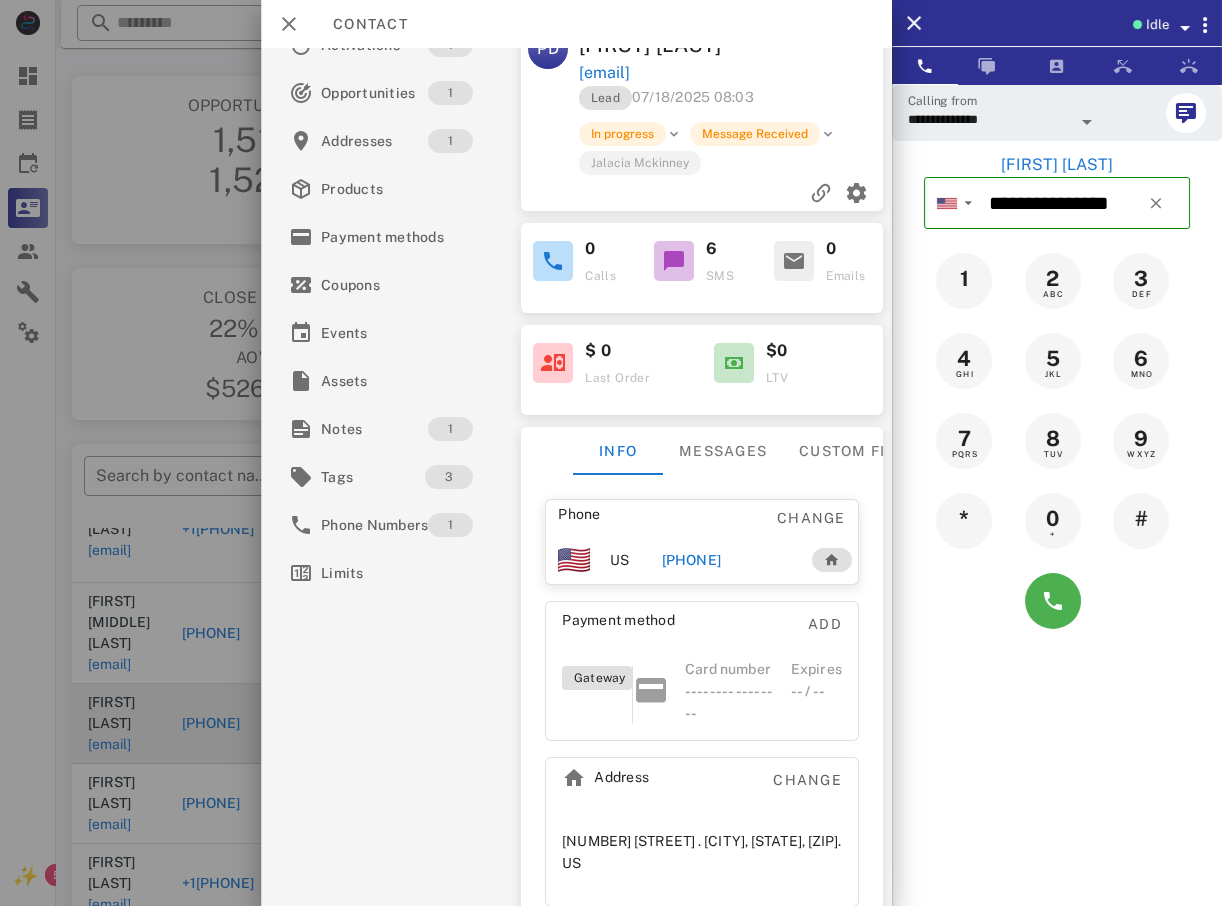 scroll, scrollTop: 0, scrollLeft: 0, axis: both 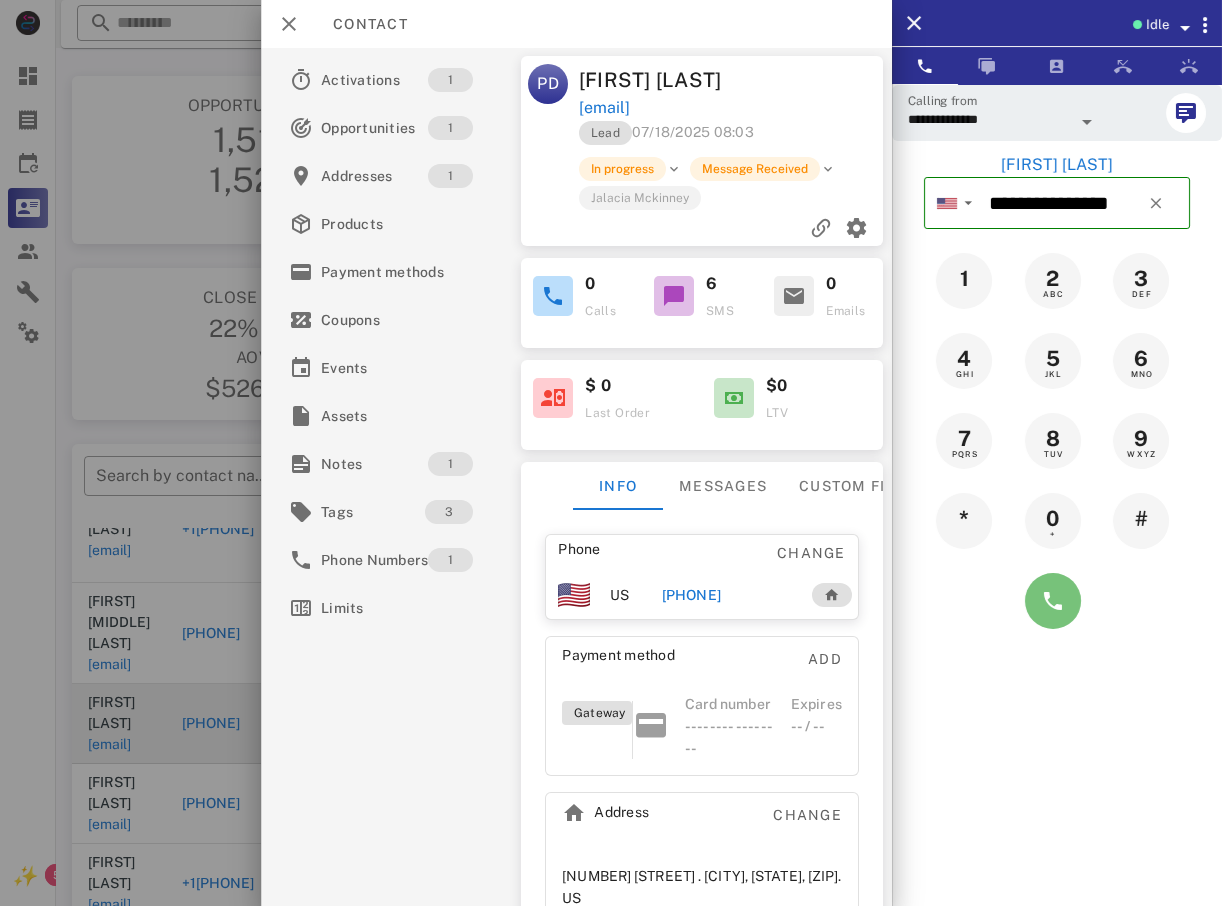 click at bounding box center [1053, 601] 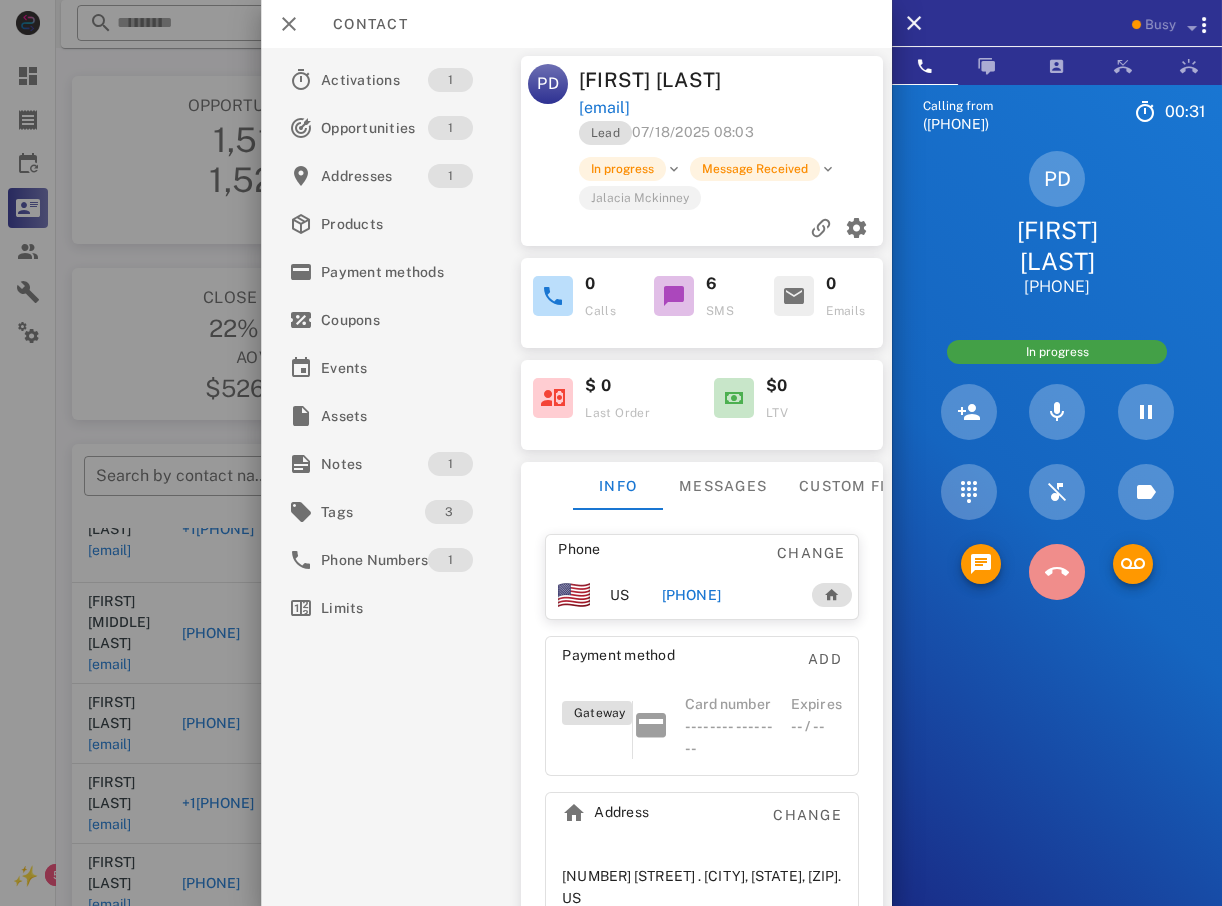 click at bounding box center [1057, 572] 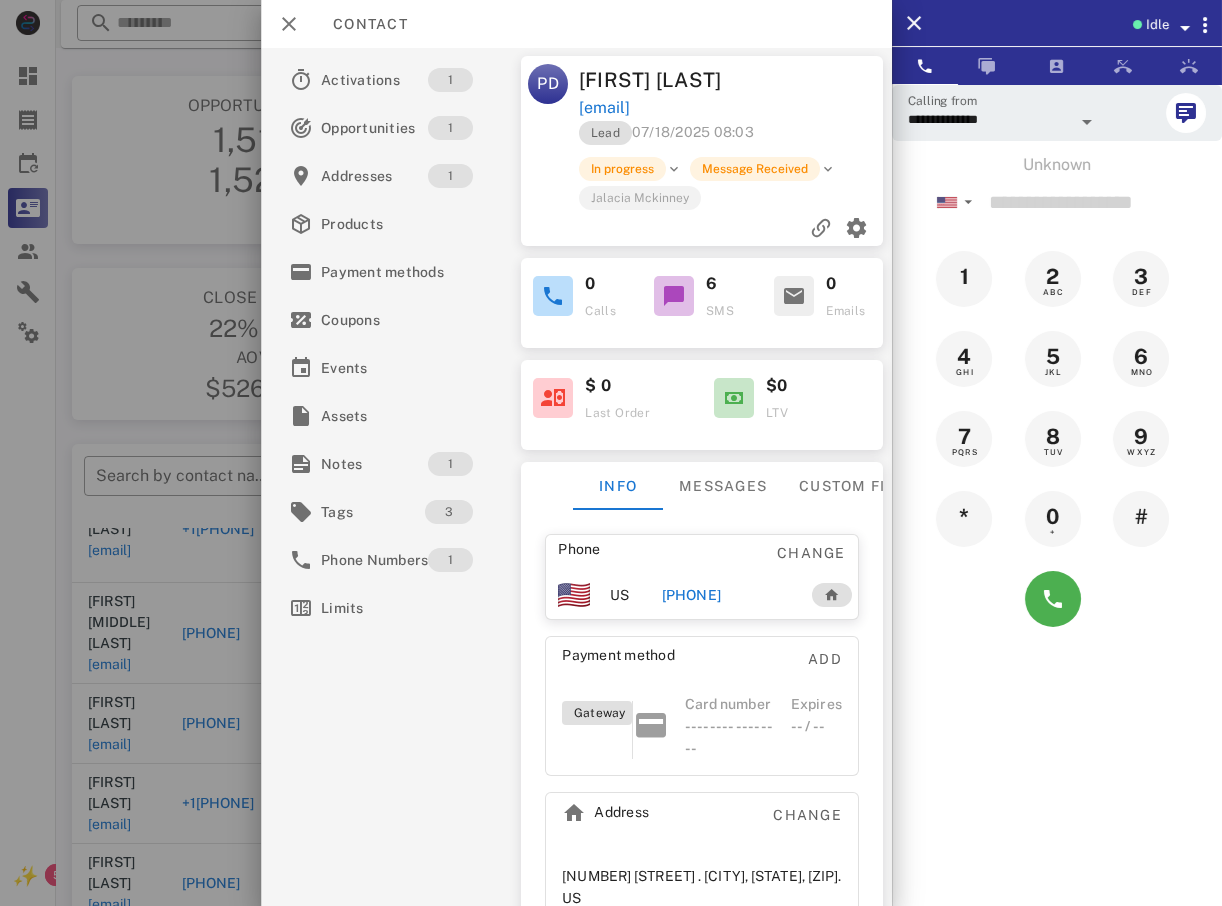 click at bounding box center [611, 453] 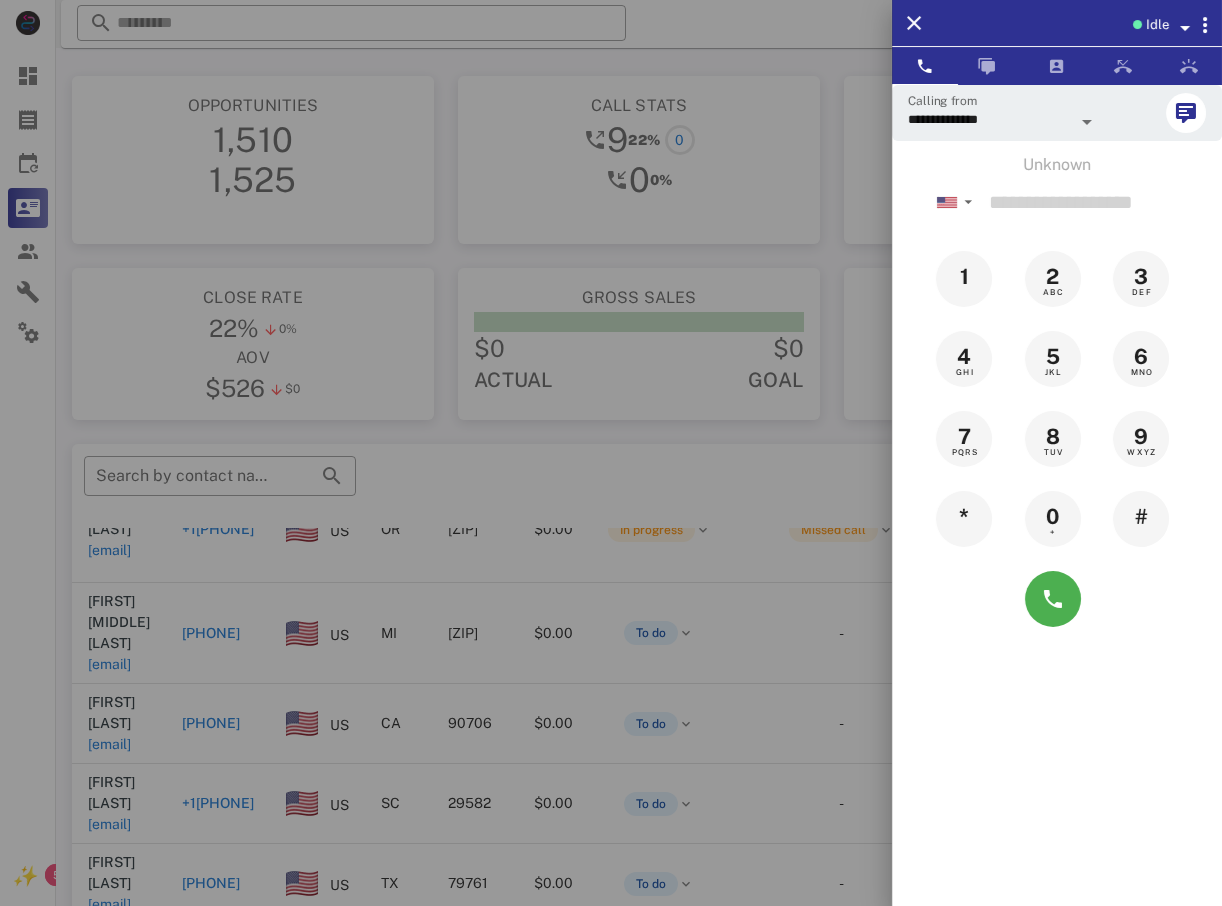 click at bounding box center [611, 453] 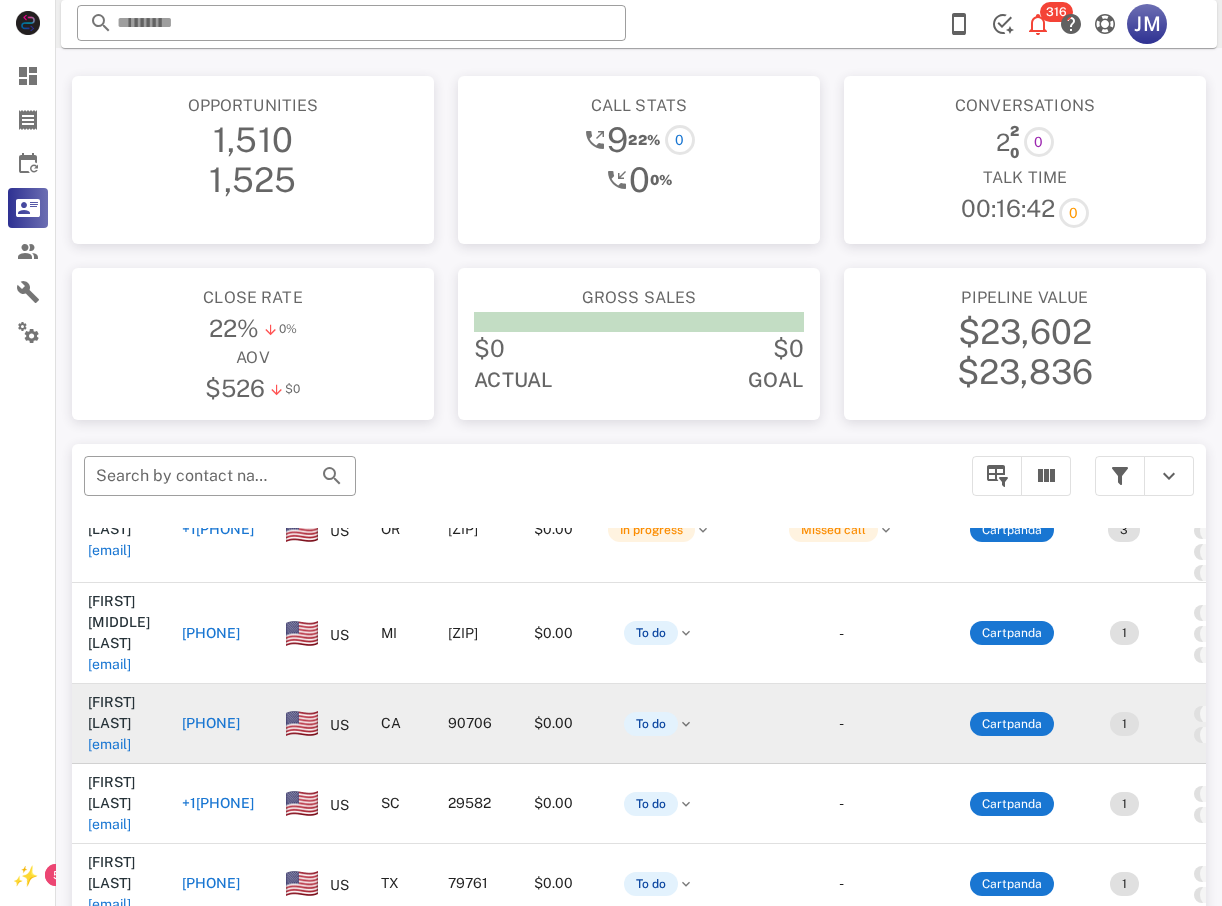 click on "[PHONE]" at bounding box center [211, 723] 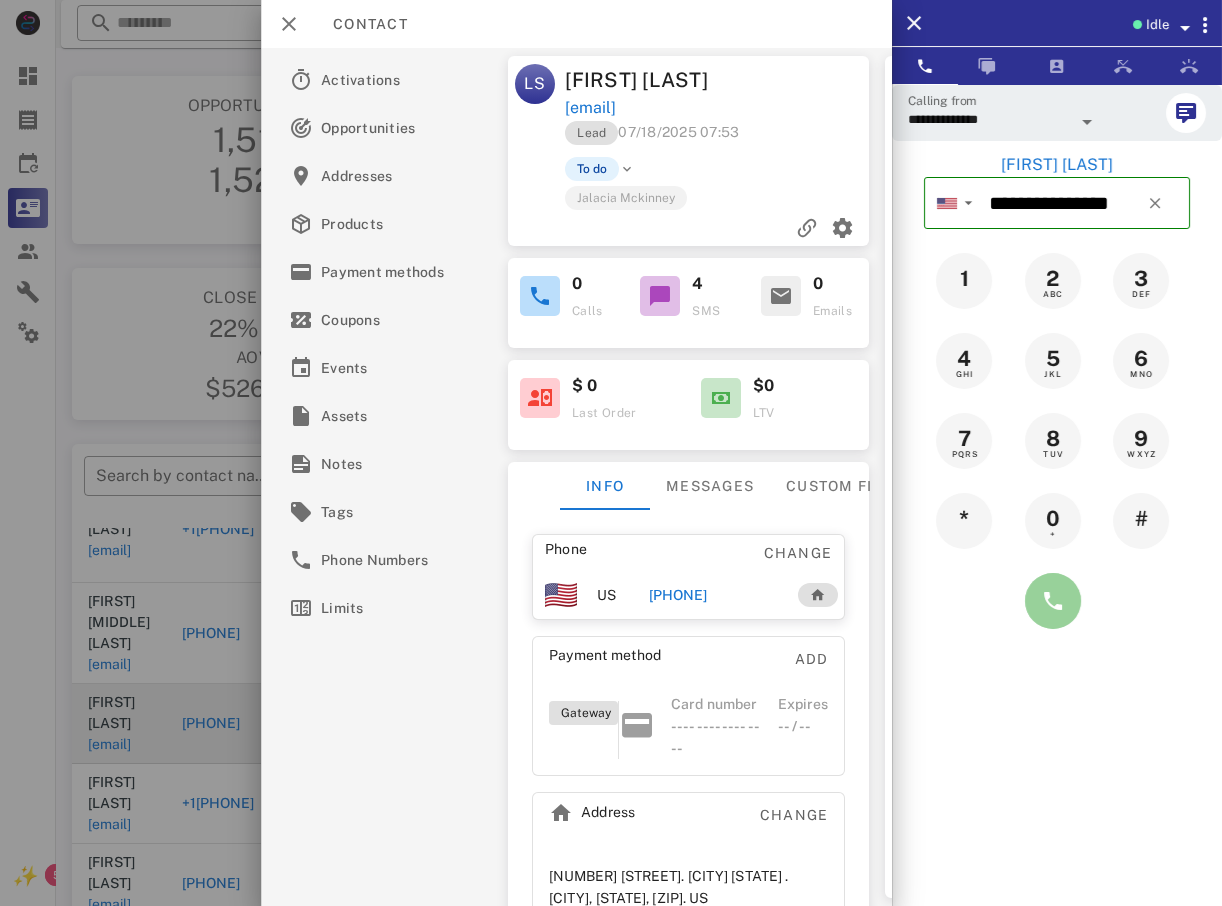 click at bounding box center (1053, 601) 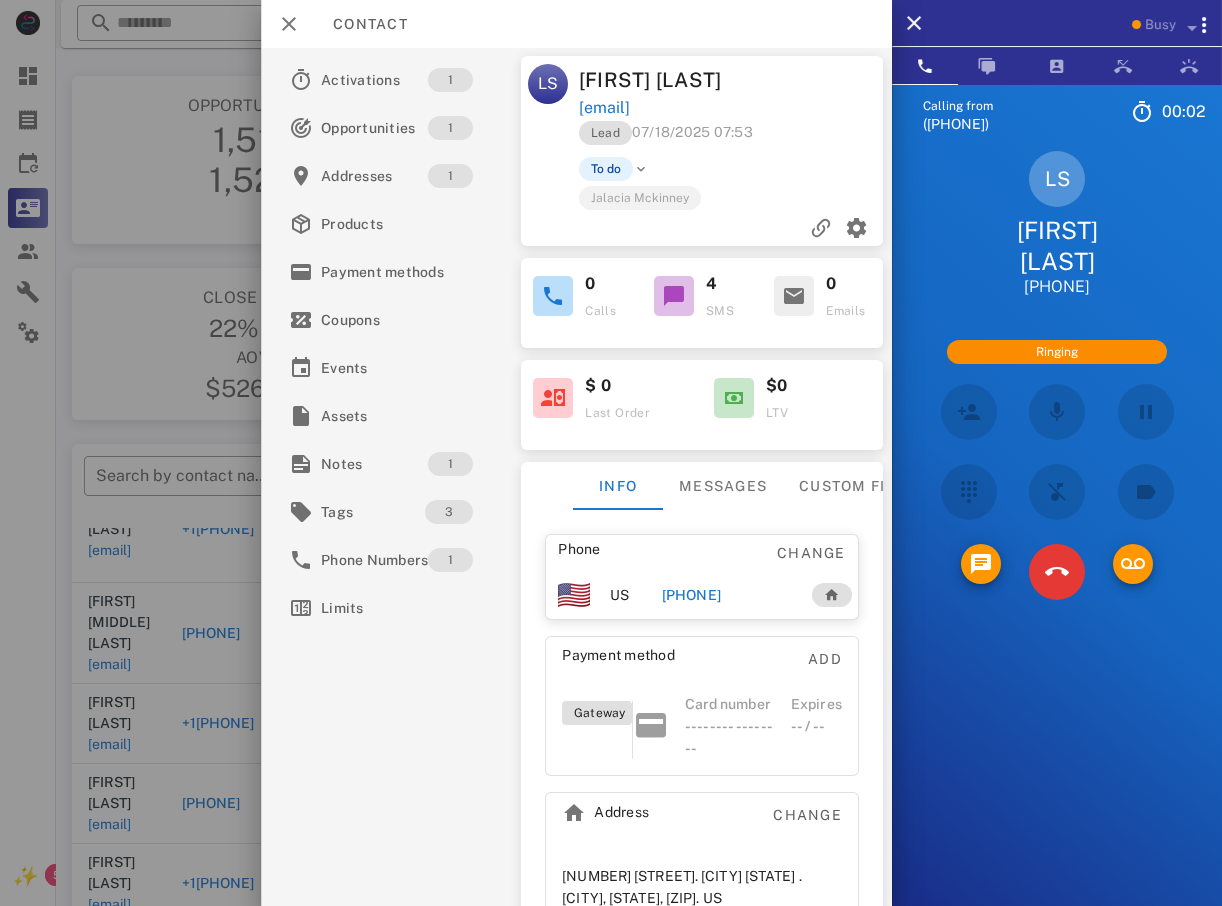 scroll, scrollTop: 160, scrollLeft: 0, axis: vertical 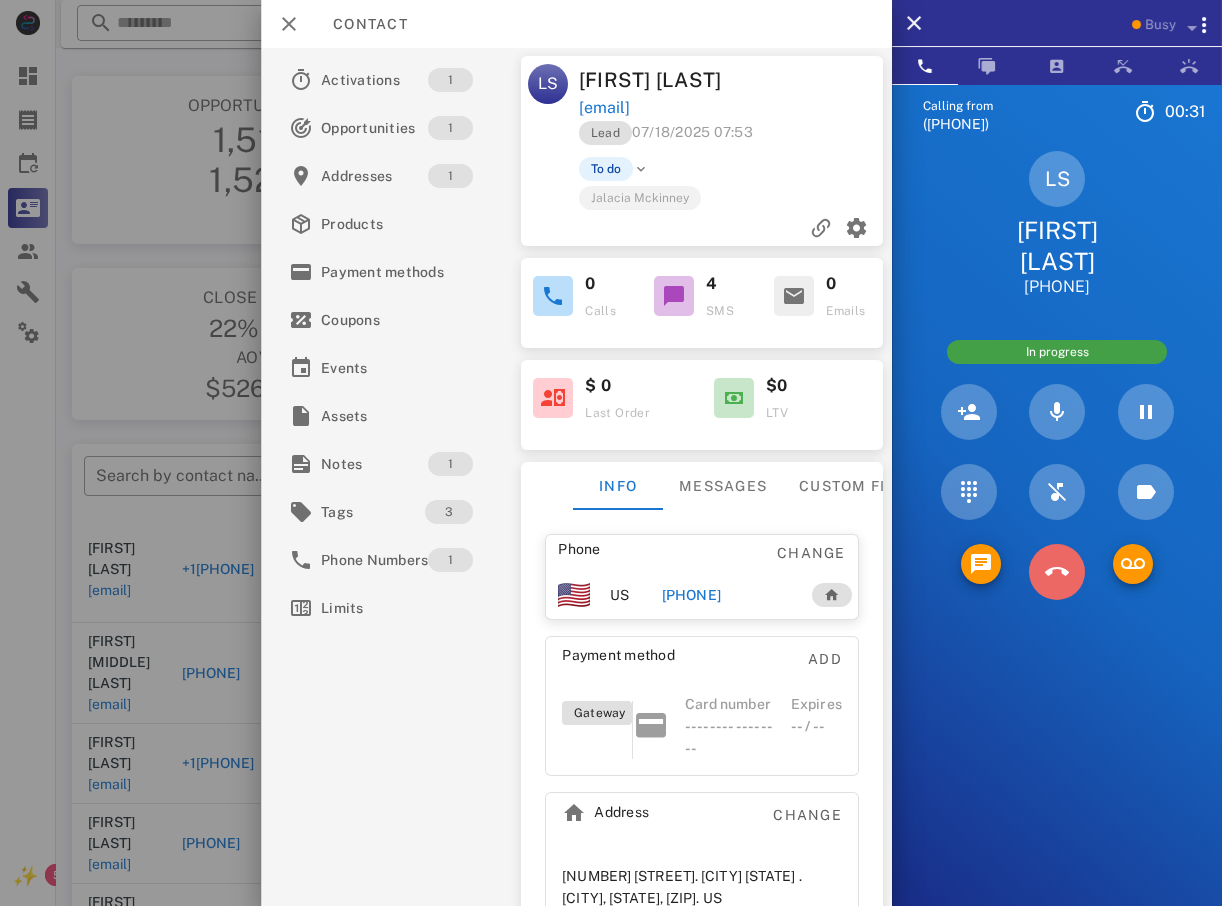 click at bounding box center [1057, 572] 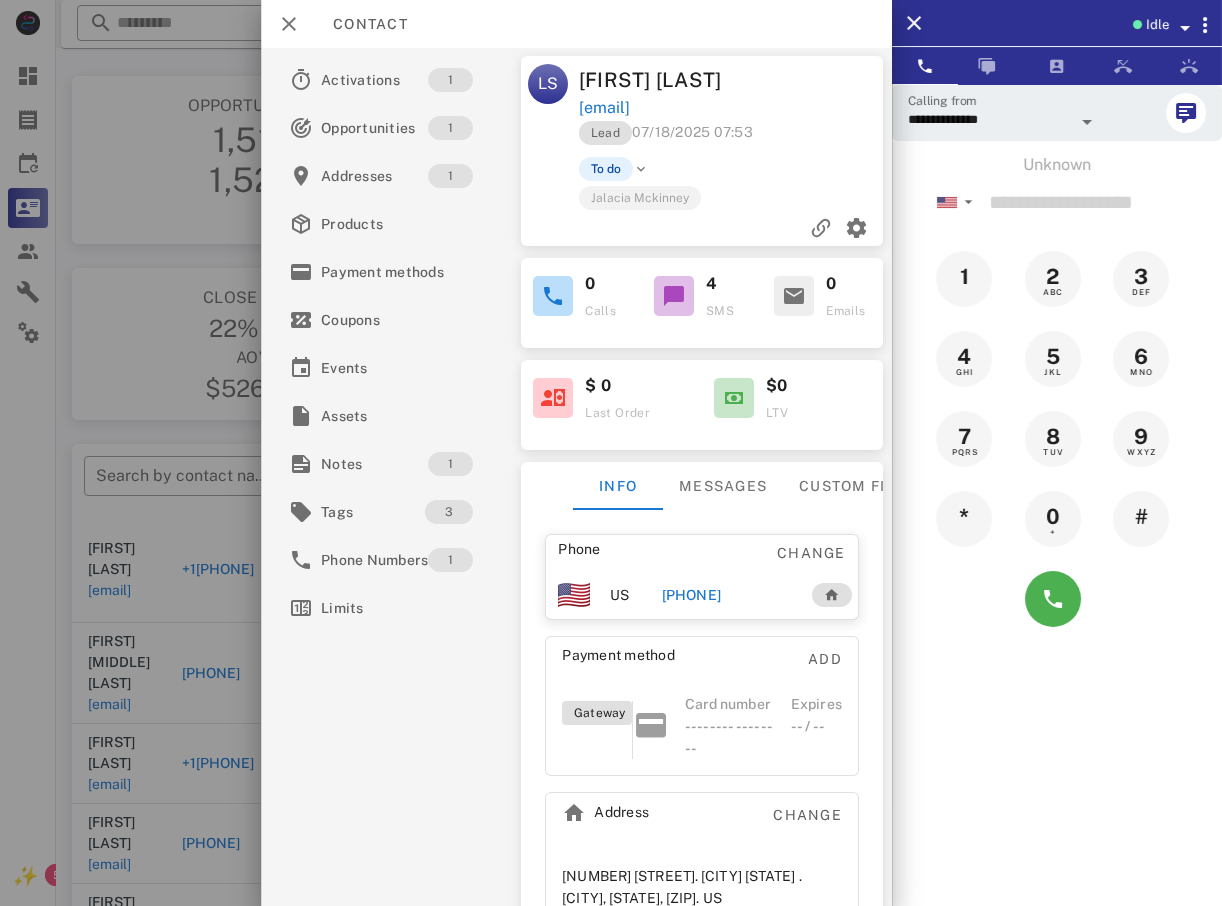 click at bounding box center [611, 453] 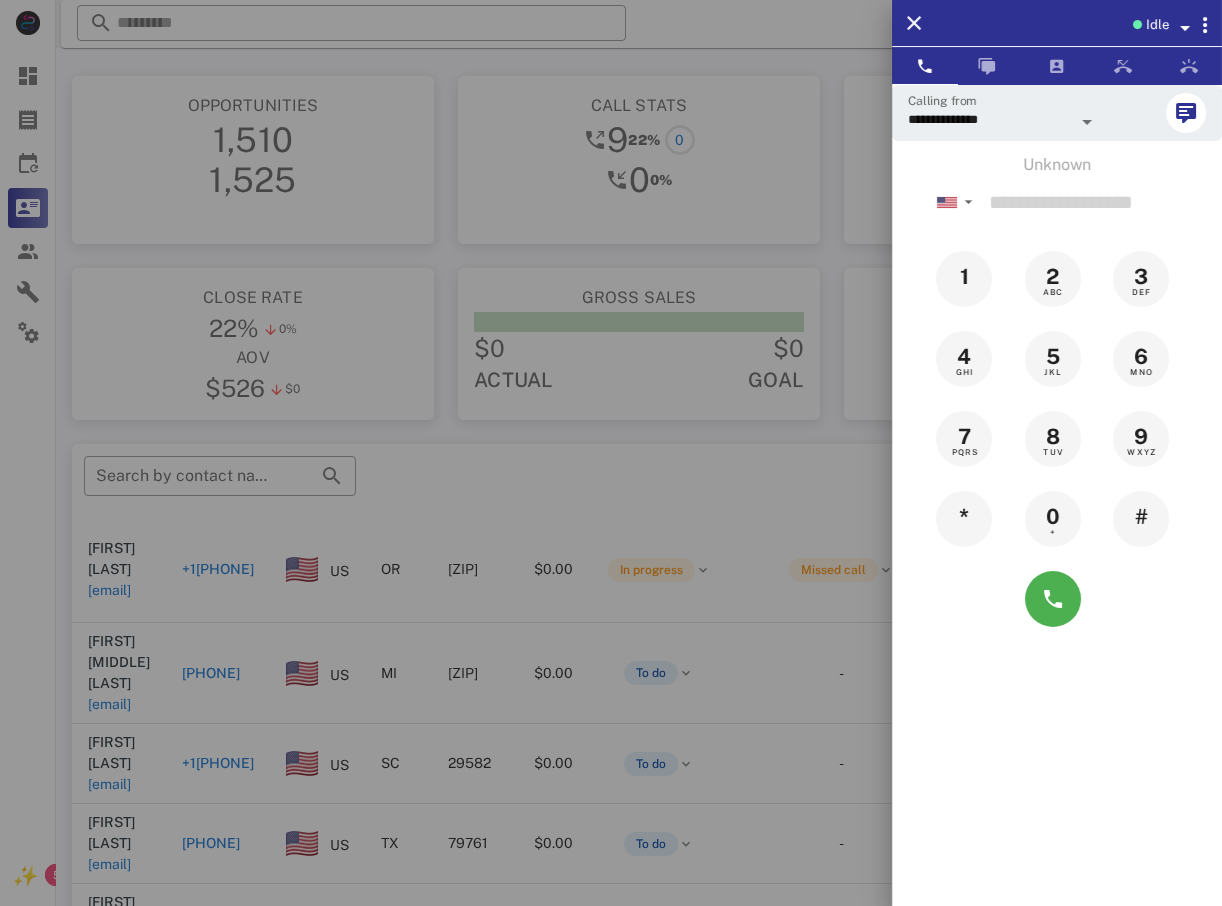 click at bounding box center (611, 453) 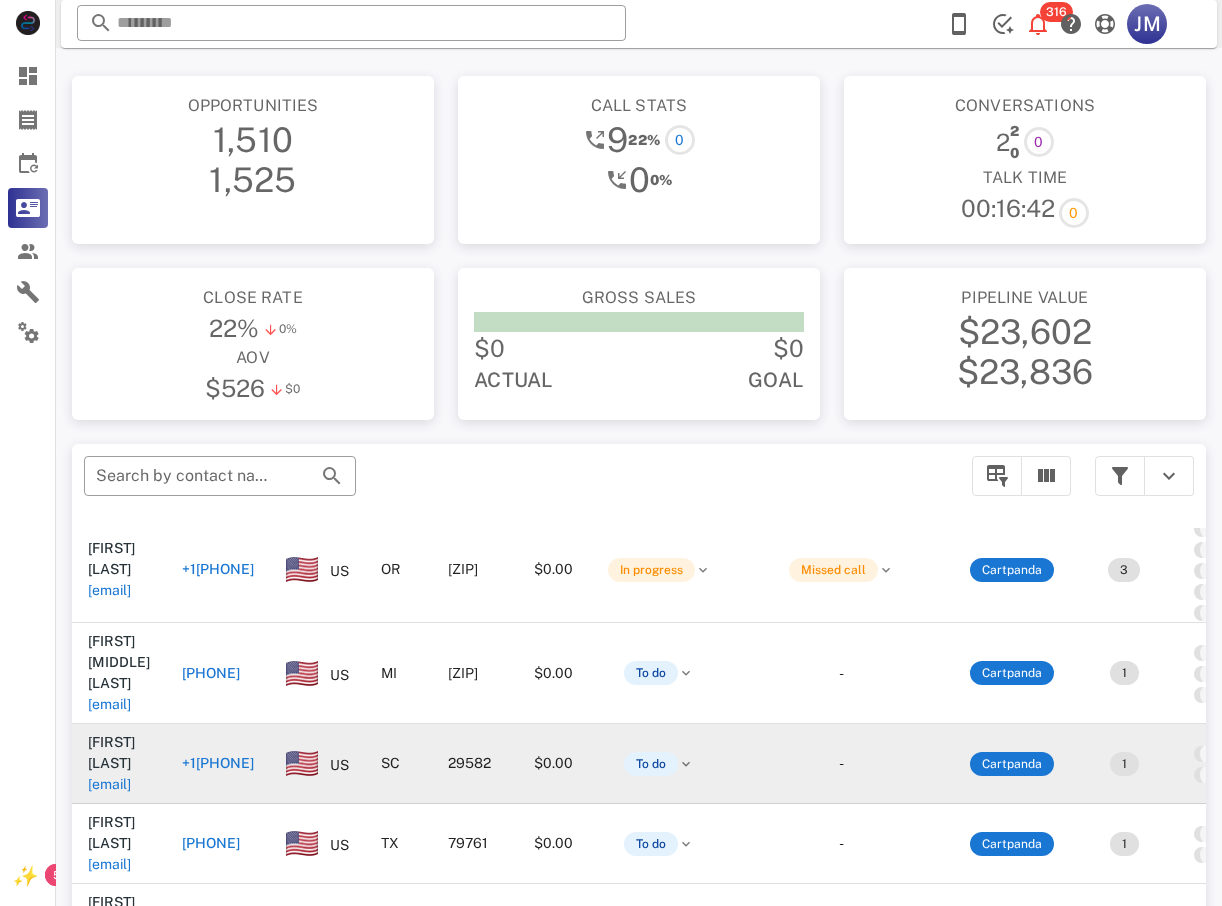 click on "+1[PHONE]" at bounding box center (218, 763) 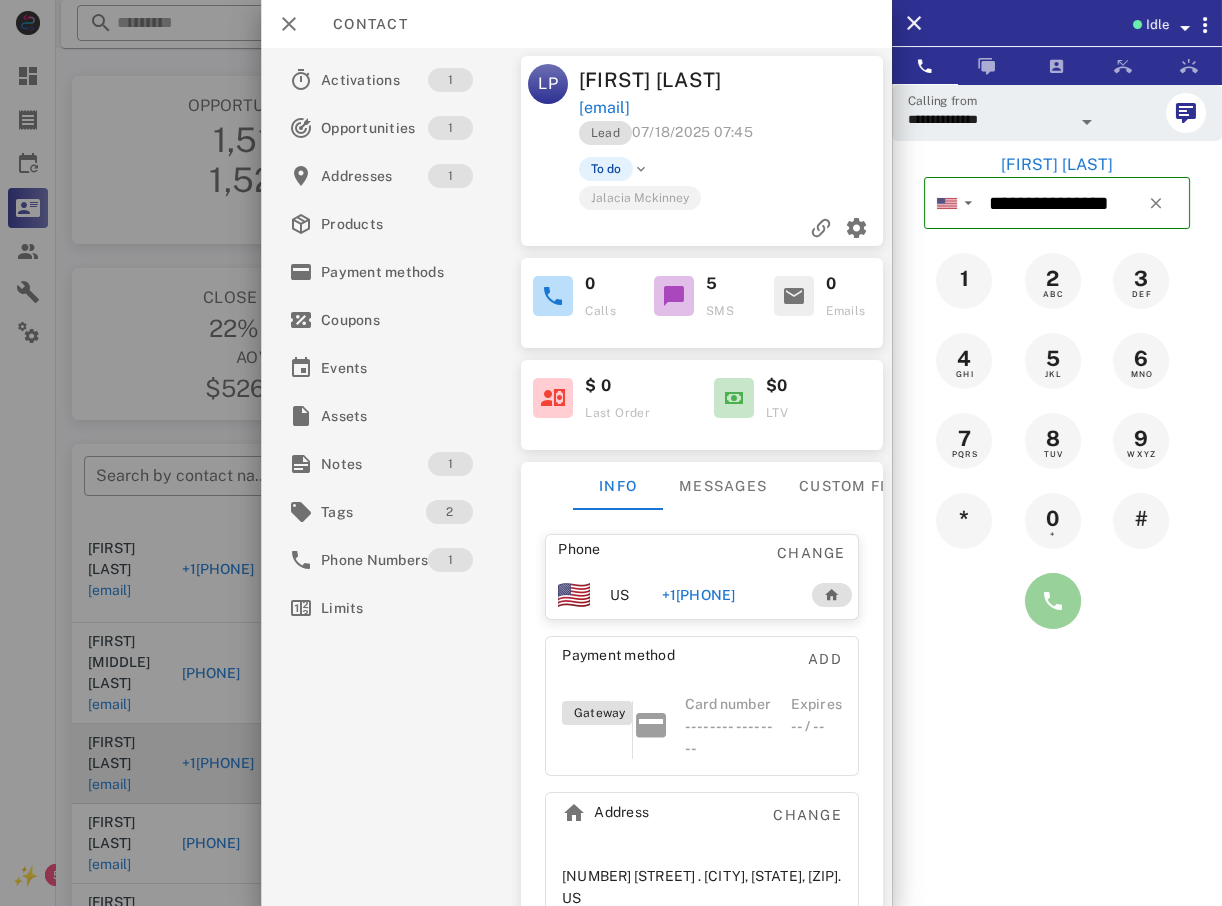 click at bounding box center (1053, 601) 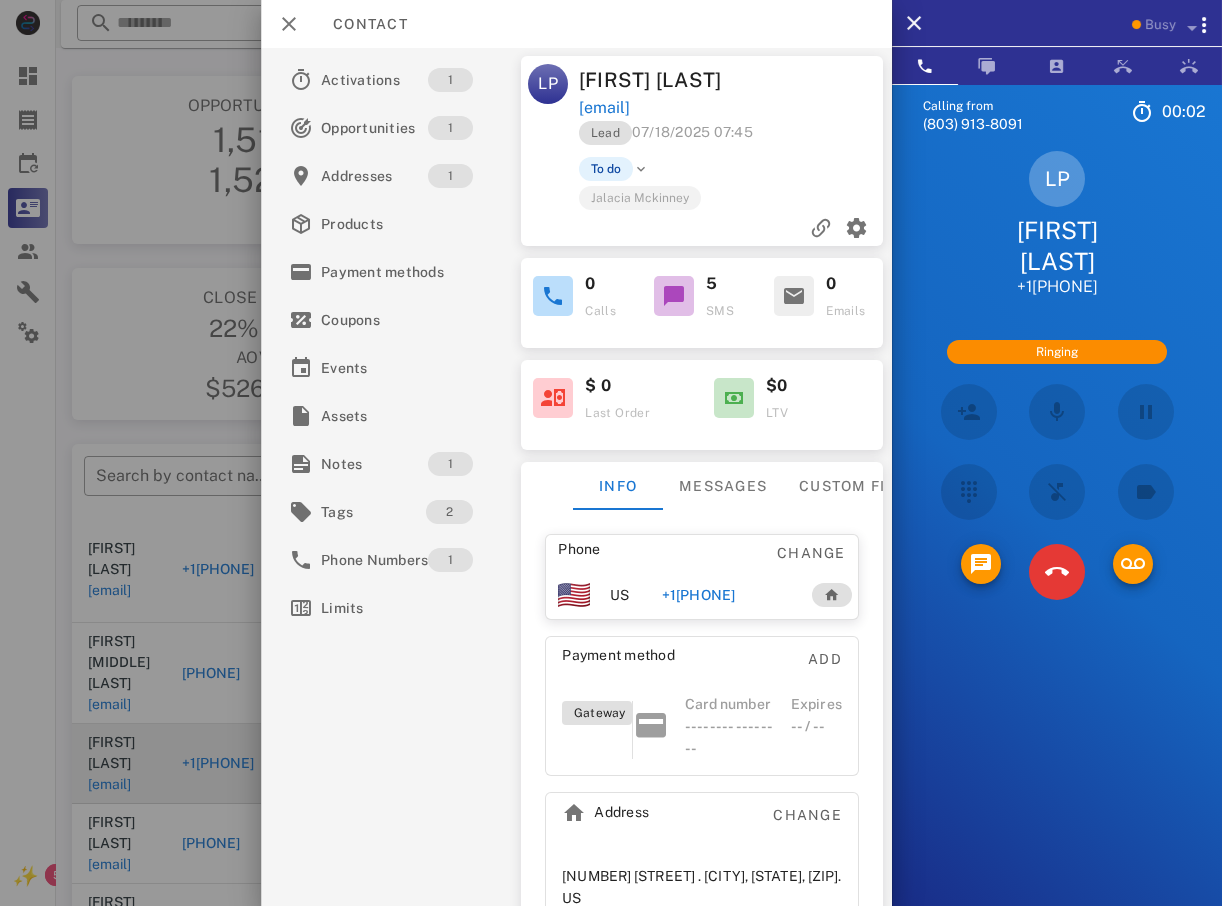 scroll, scrollTop: 101, scrollLeft: 0, axis: vertical 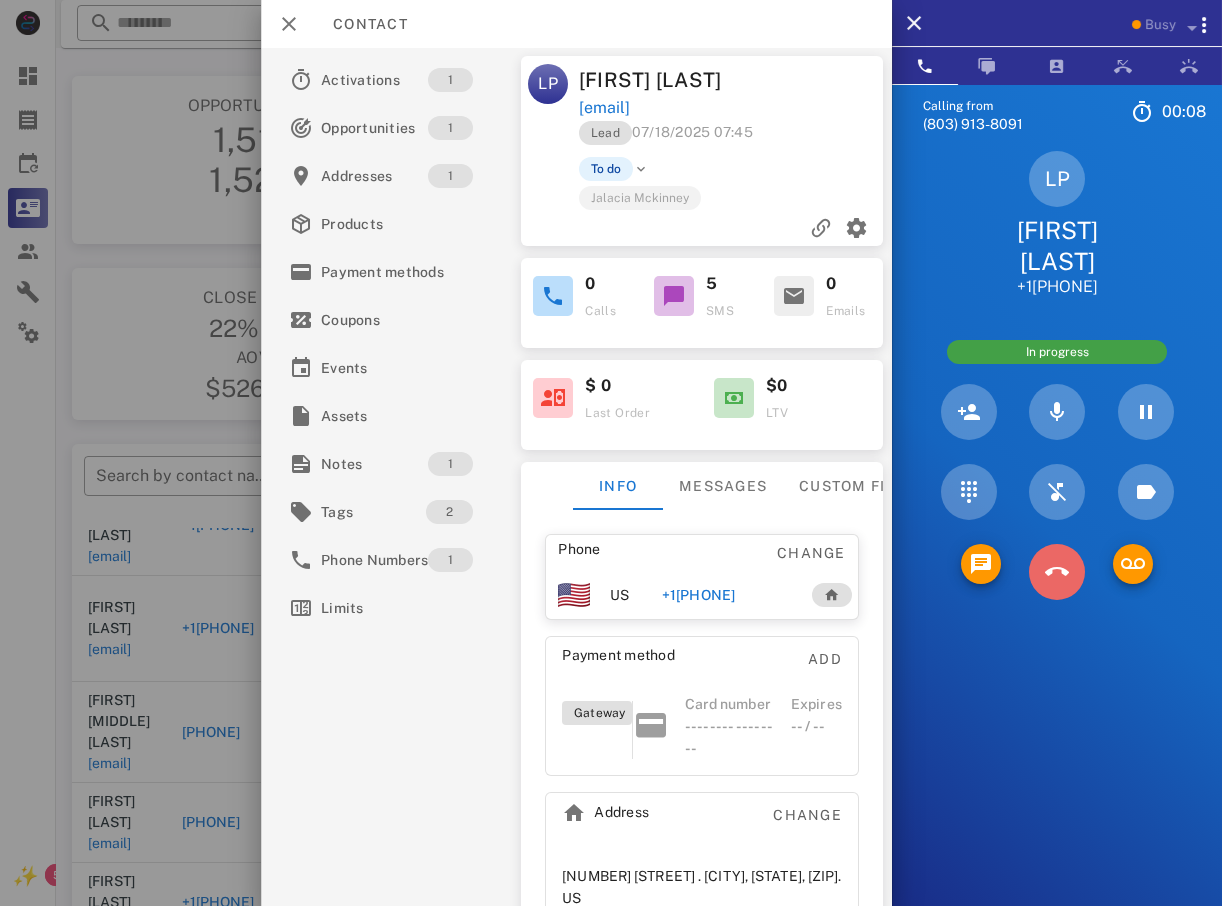 click at bounding box center [1057, 572] 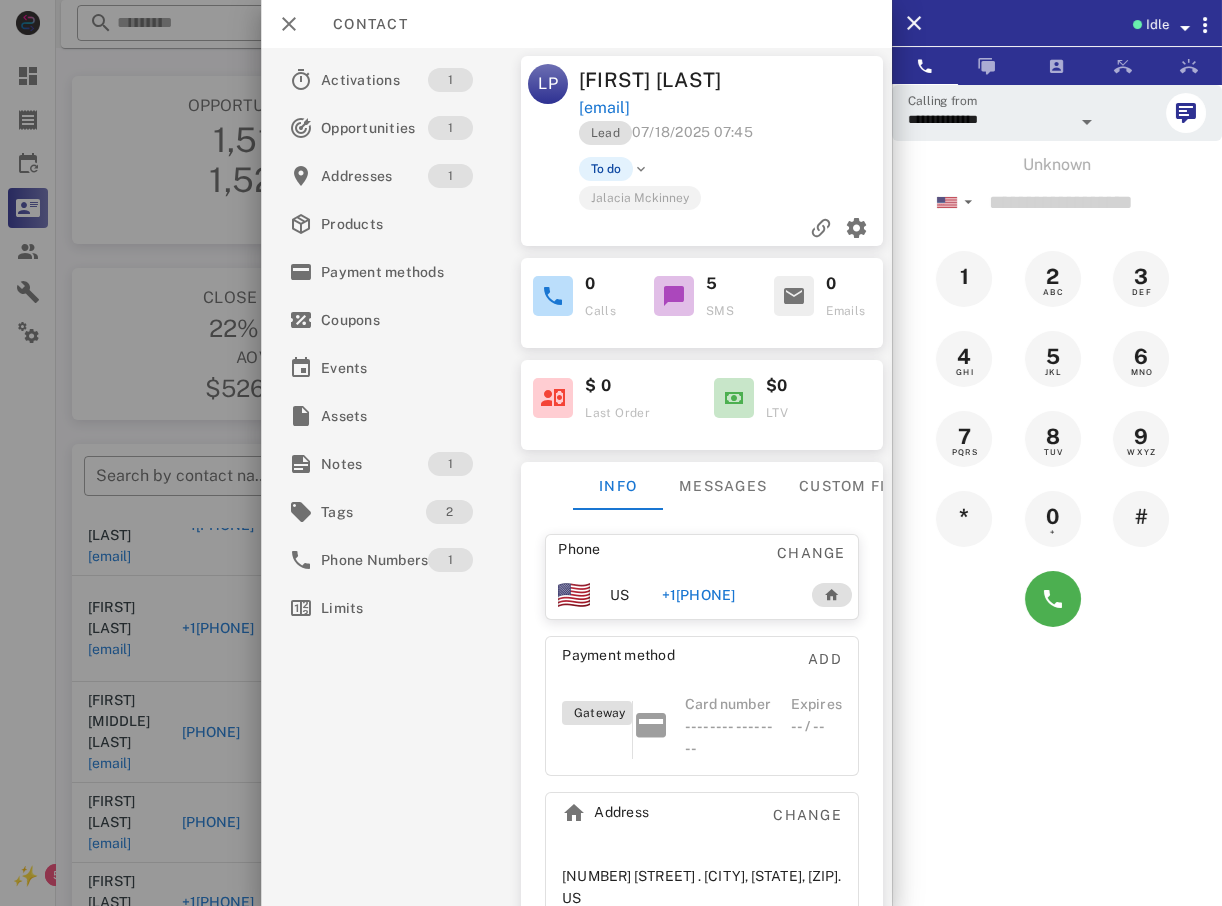 click at bounding box center (611, 453) 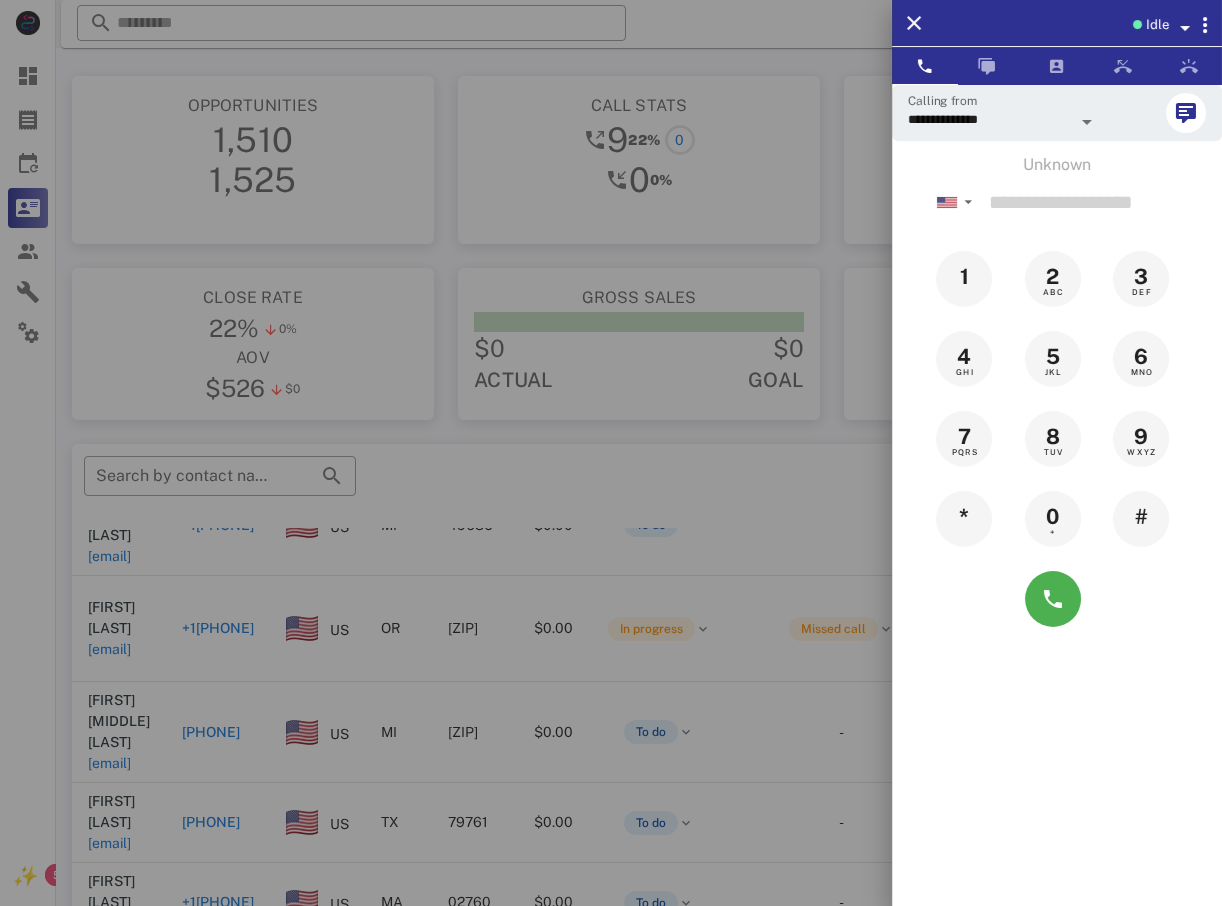 click at bounding box center (611, 453) 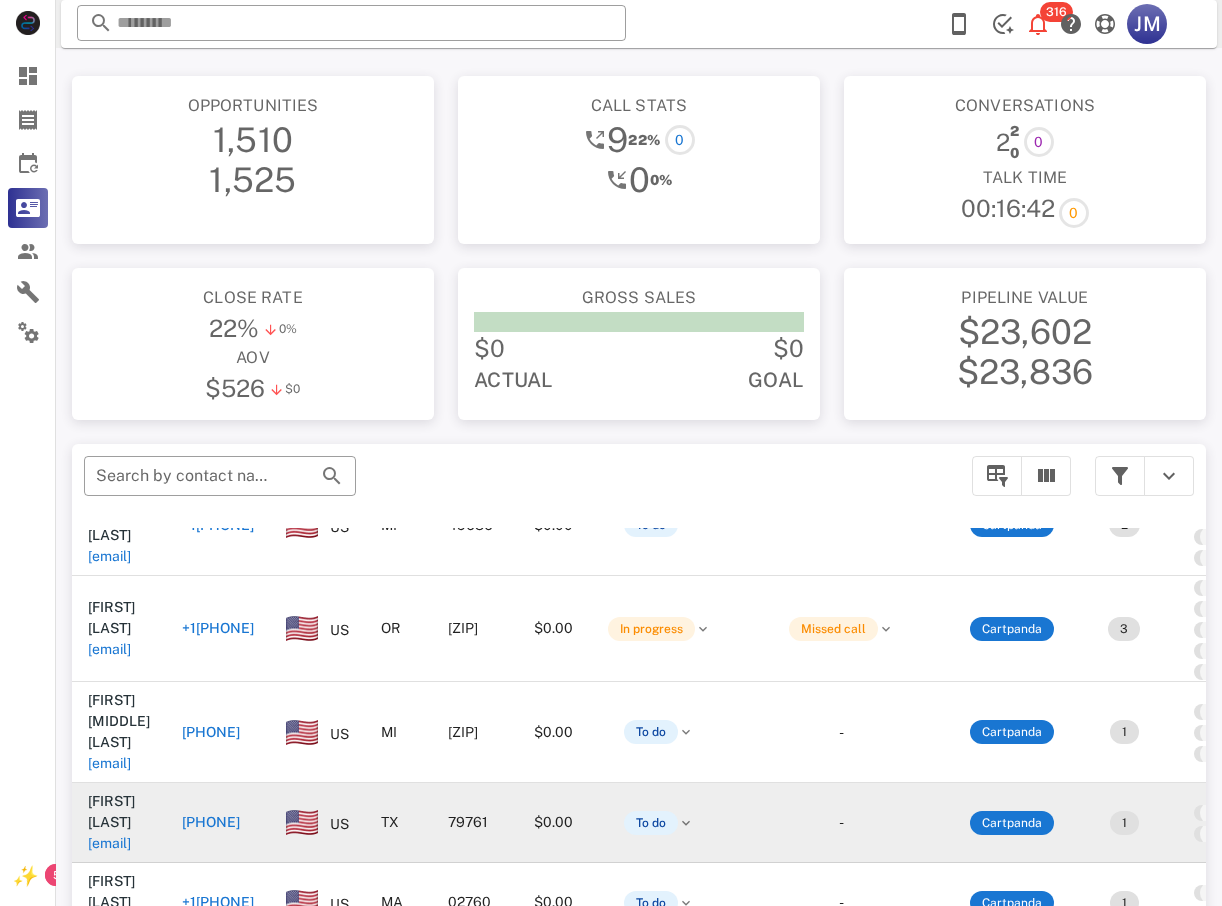 click on "[PHONE]" at bounding box center [211, 822] 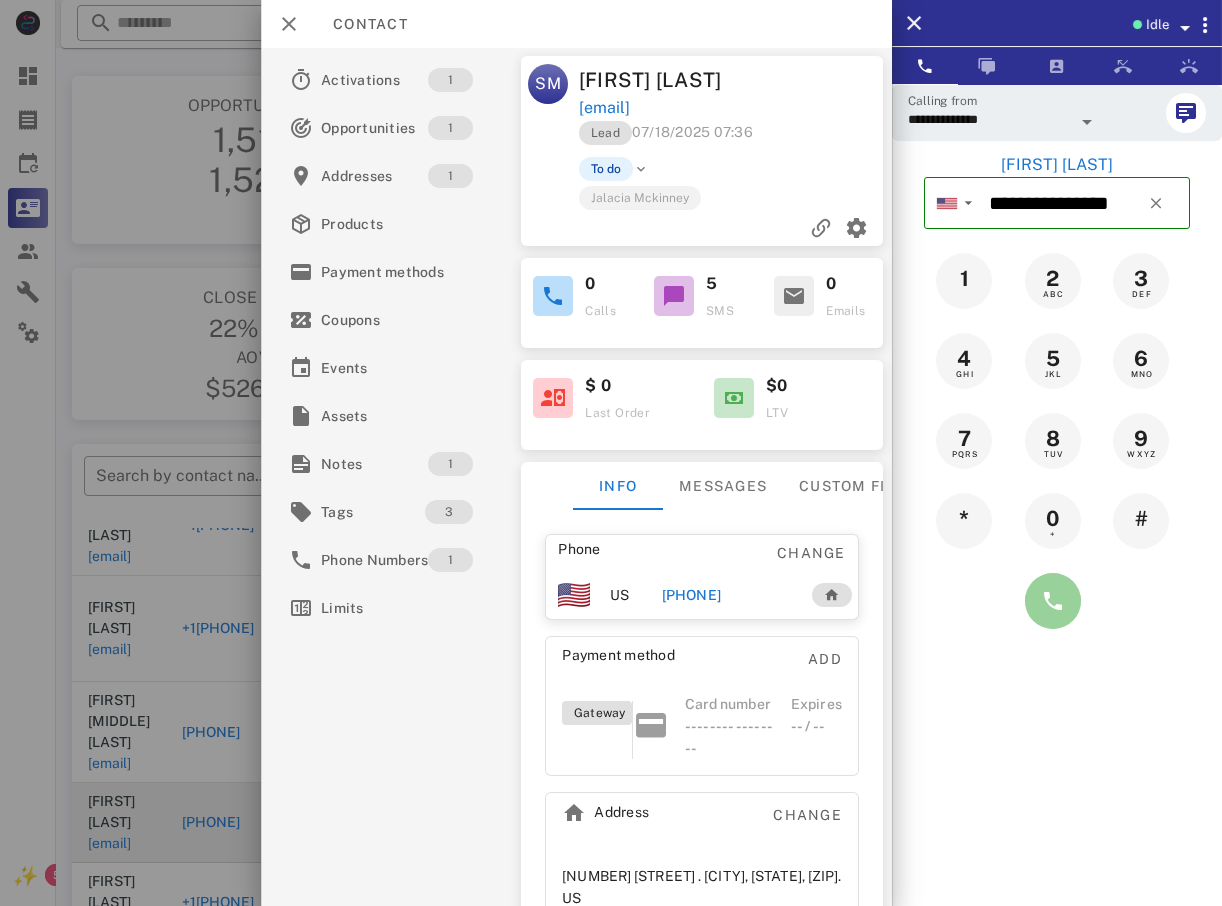 click at bounding box center [1053, 601] 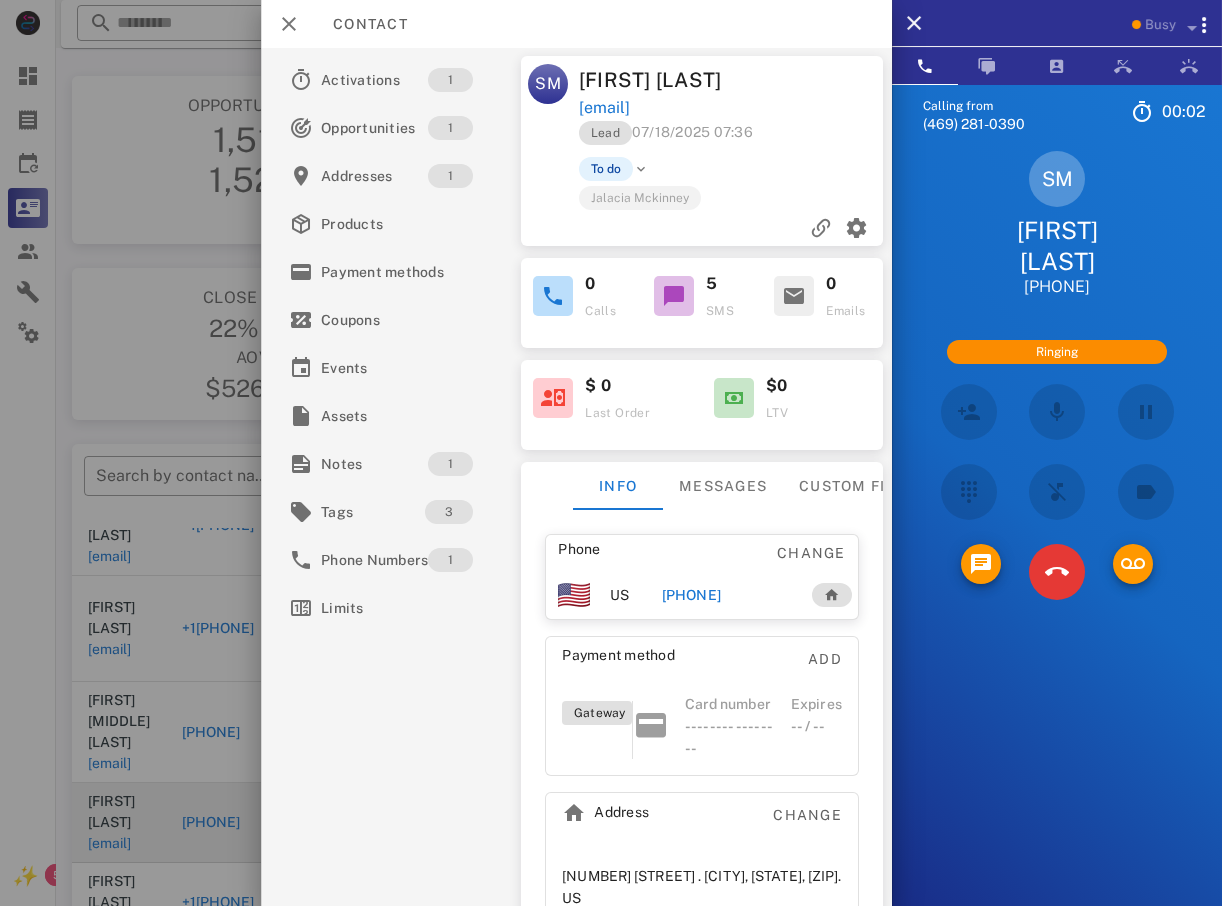 scroll, scrollTop: 42, scrollLeft: 0, axis: vertical 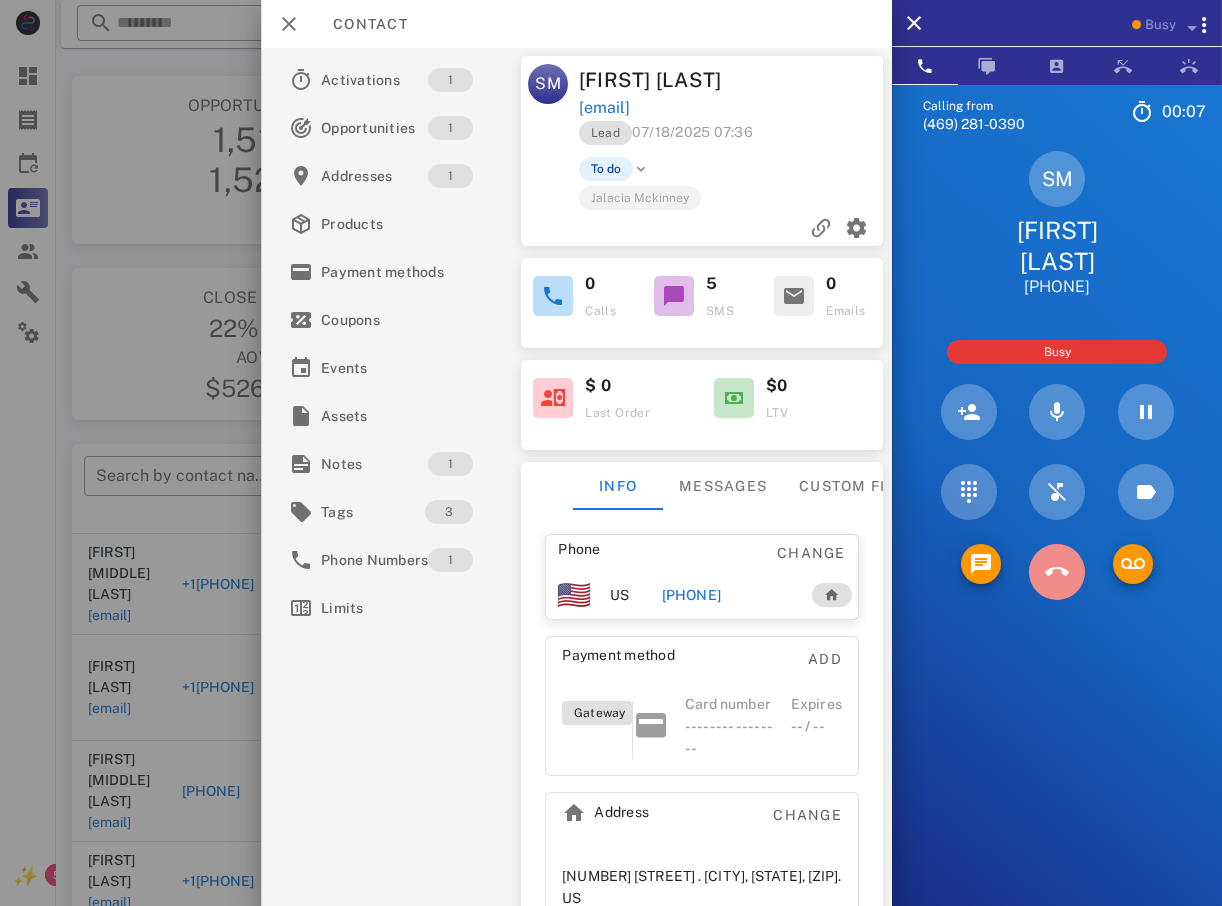 click at bounding box center [1057, 572] 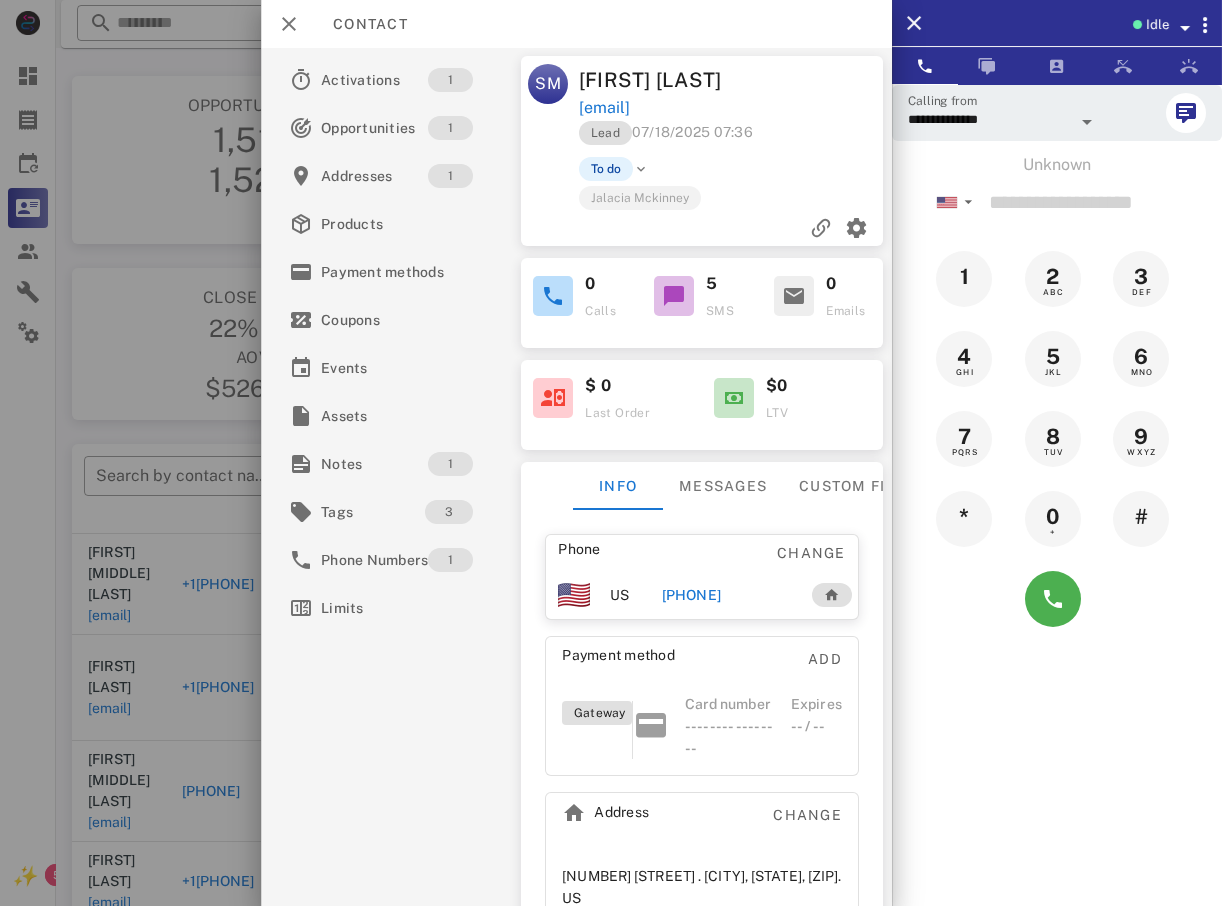 click at bounding box center [611, 453] 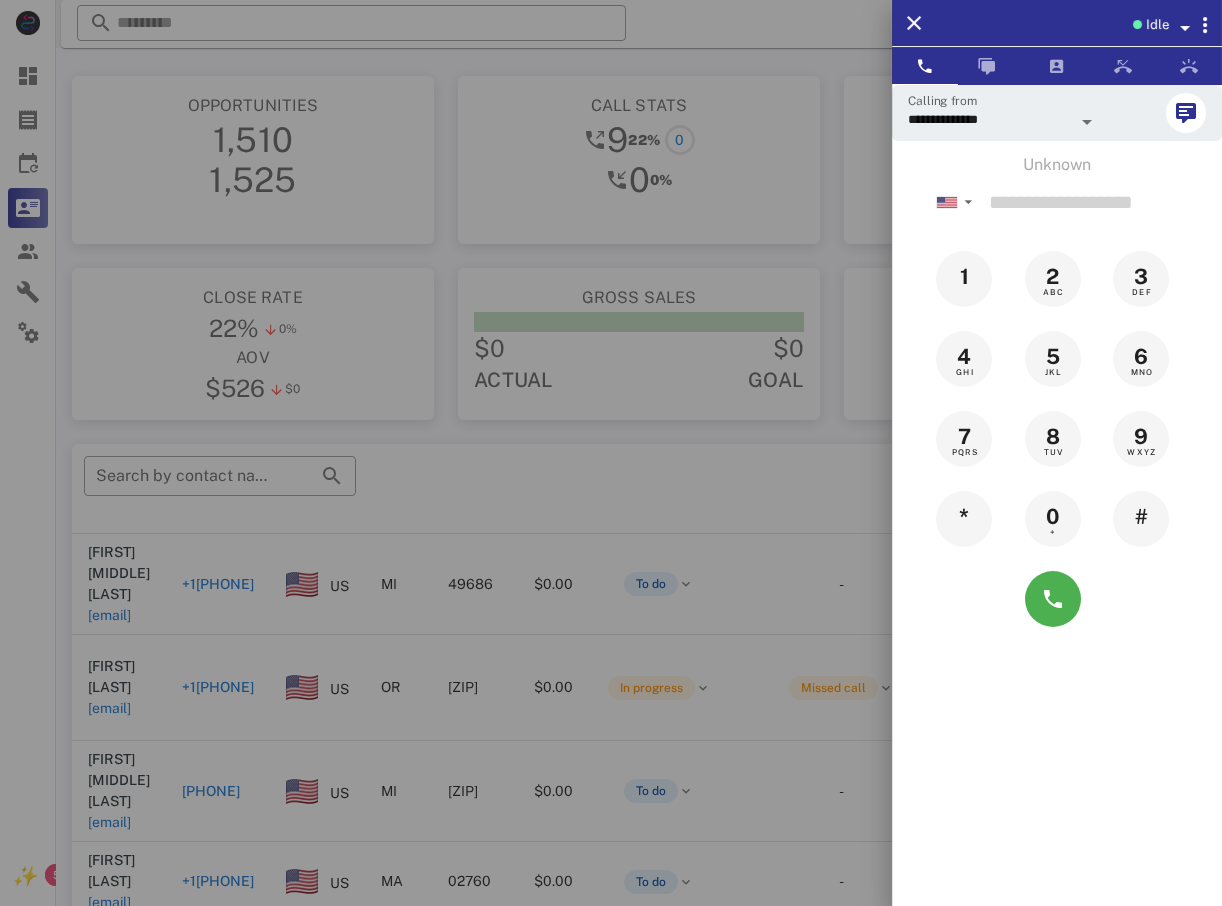 click at bounding box center [611, 453] 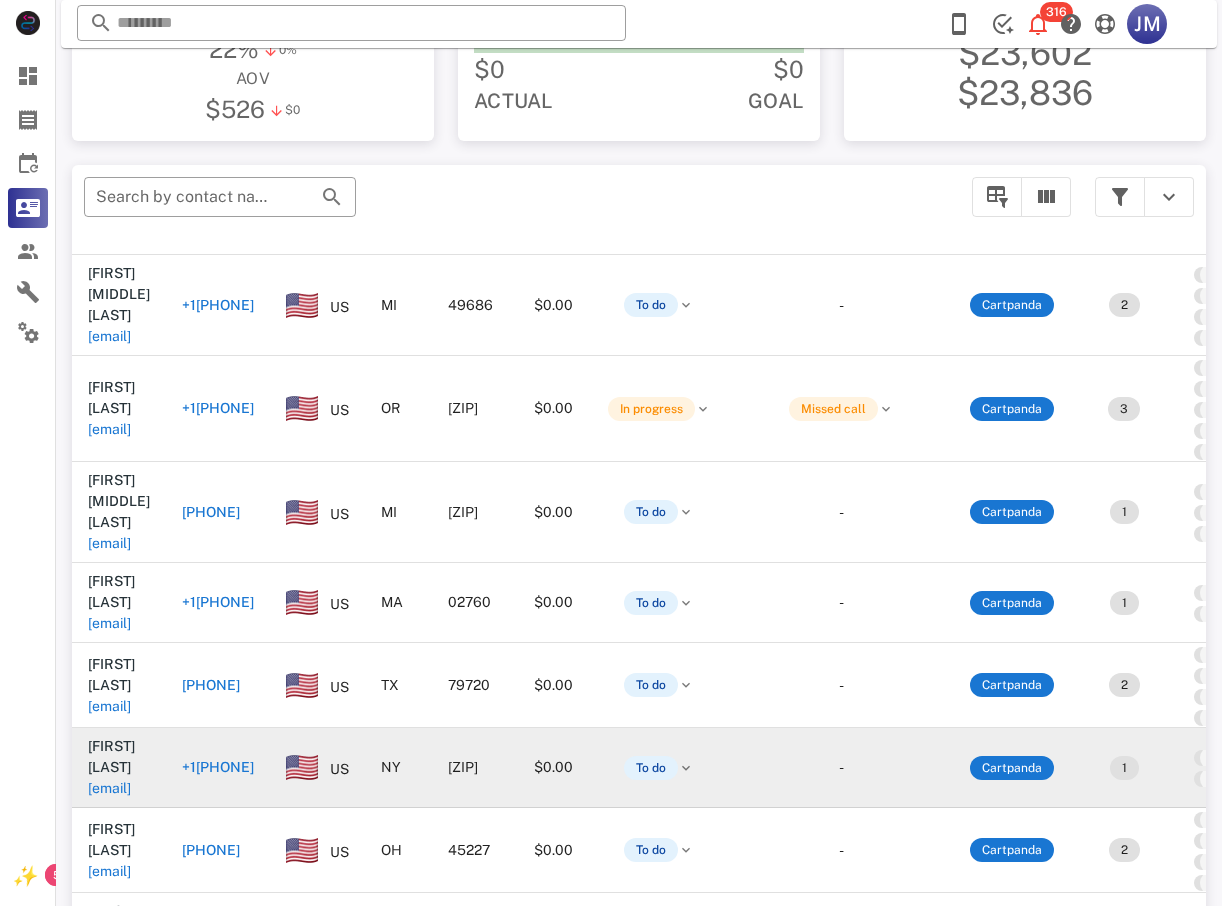 scroll, scrollTop: 300, scrollLeft: 0, axis: vertical 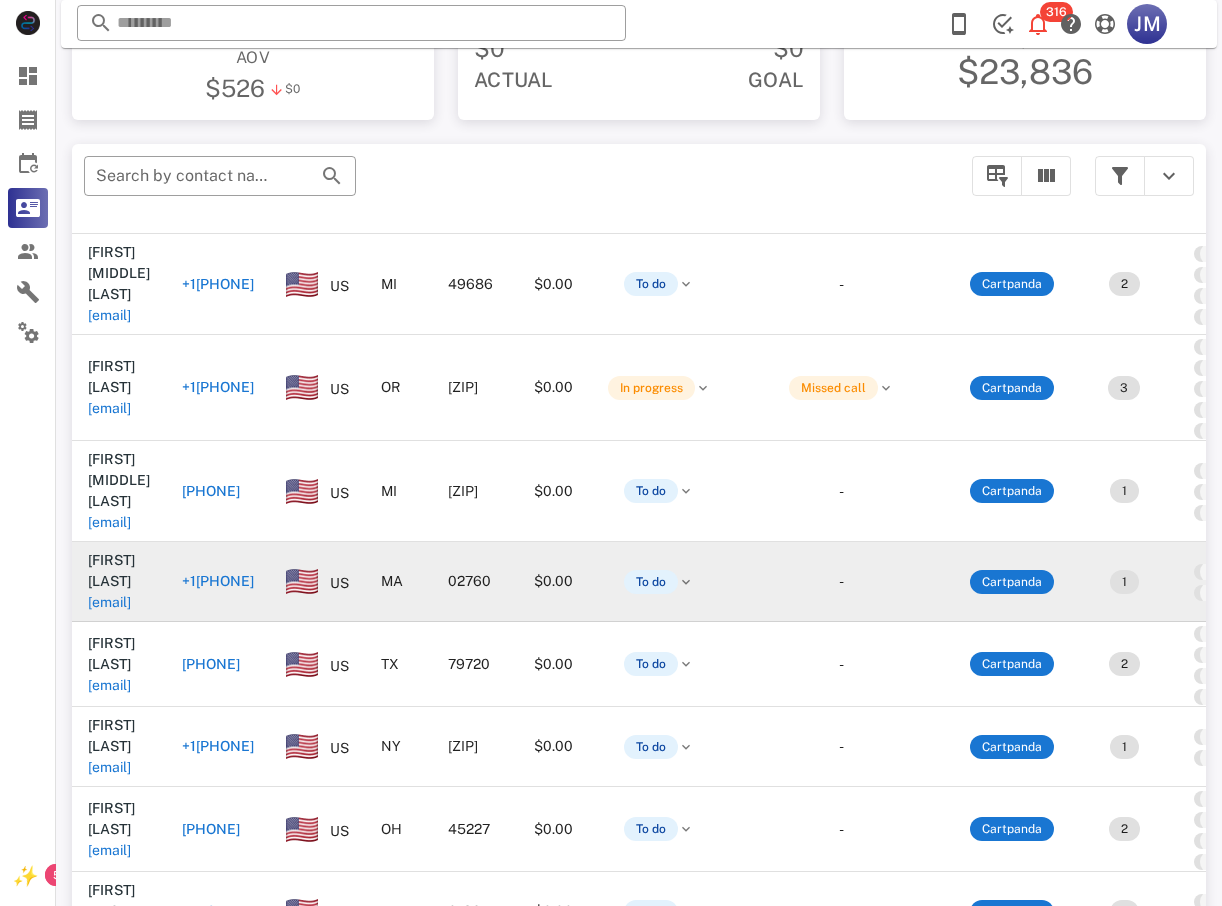 click on "+1[PHONE]" at bounding box center [218, 581] 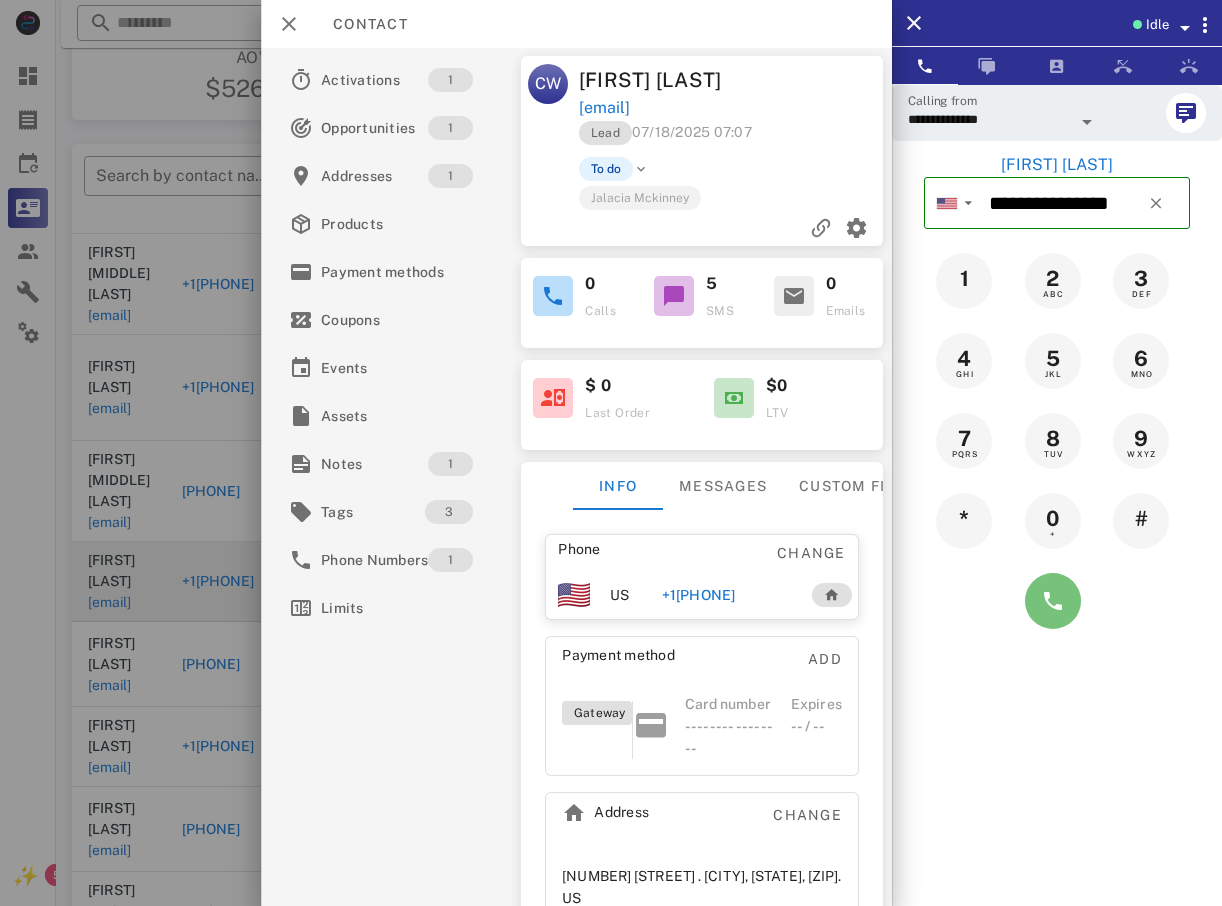 click at bounding box center [1053, 601] 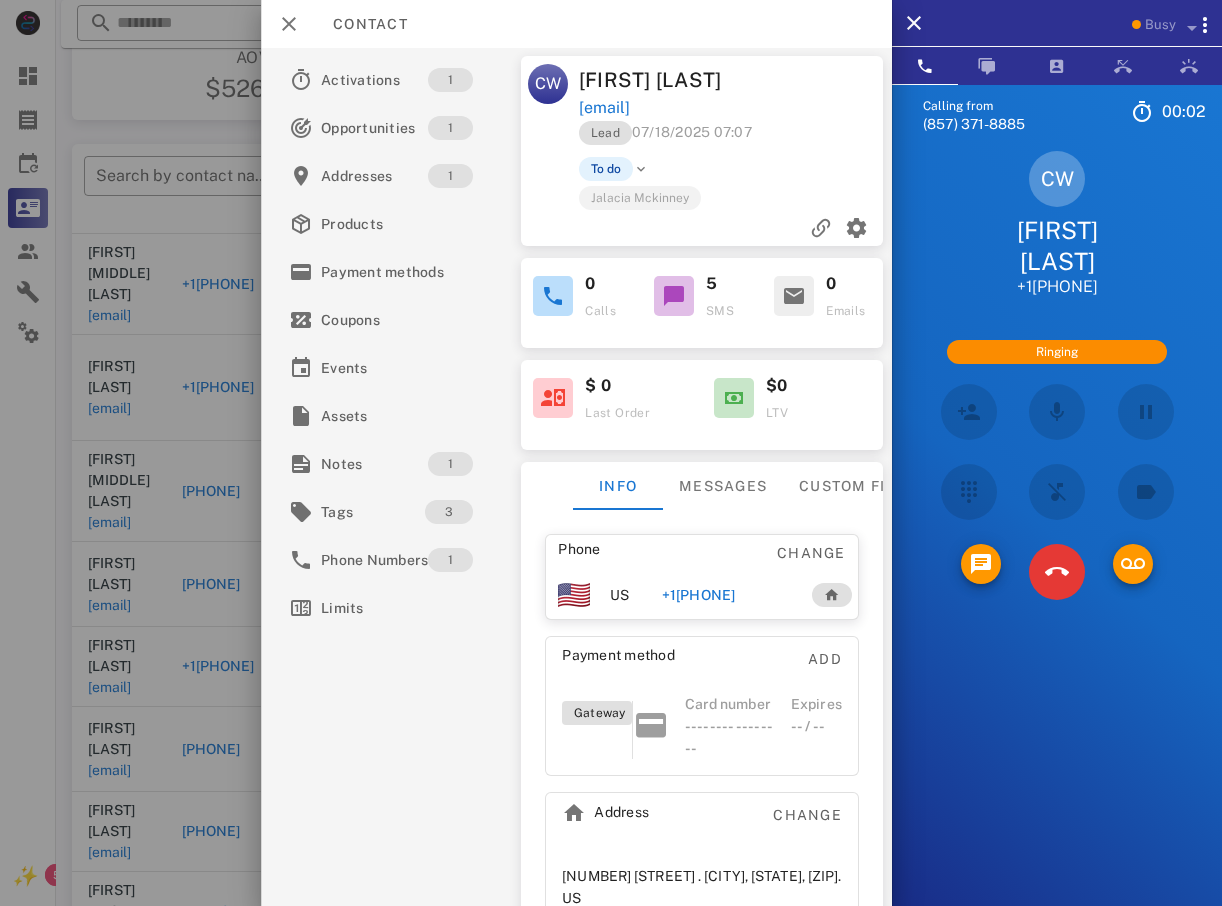 scroll, scrollTop: 0, scrollLeft: 0, axis: both 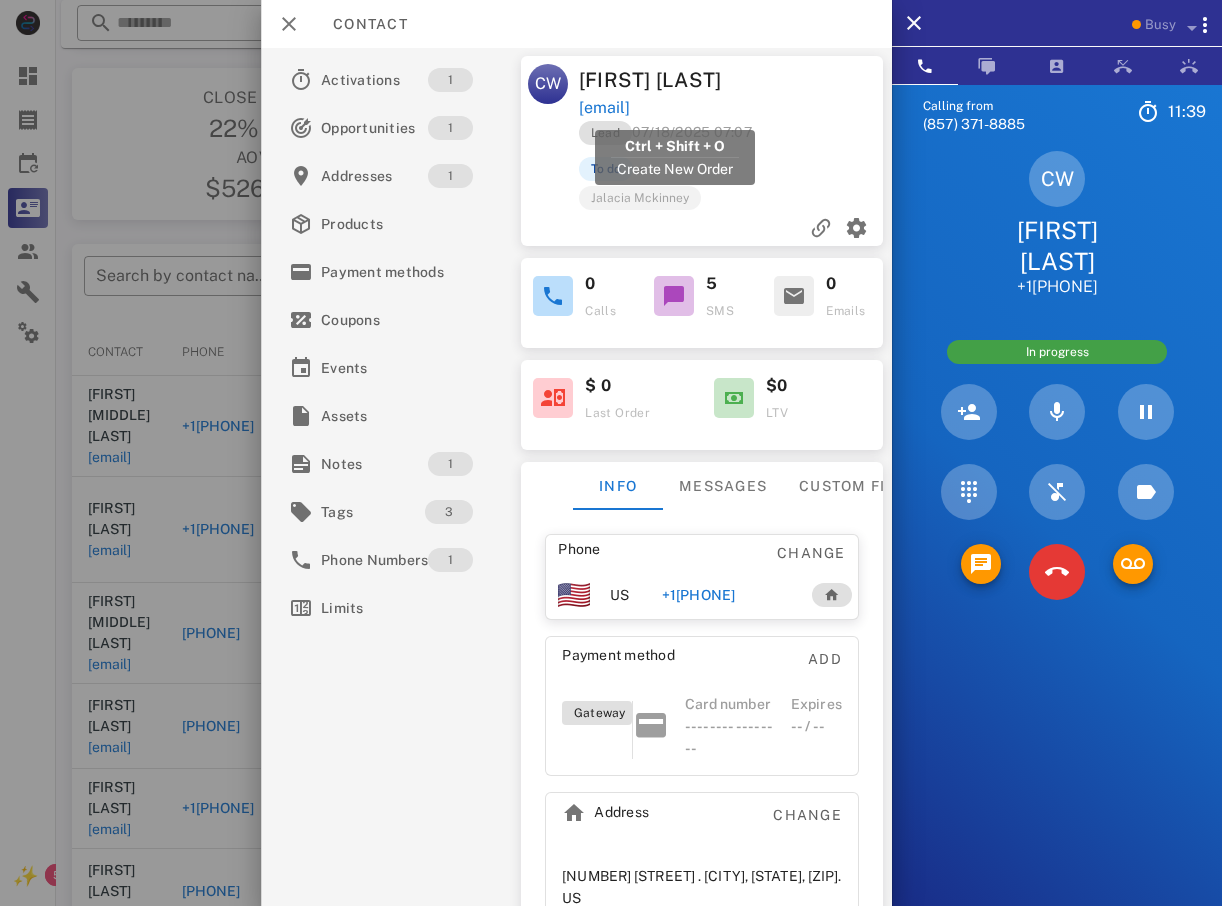 click on "[EMAIL]" at bounding box center (603, 108) 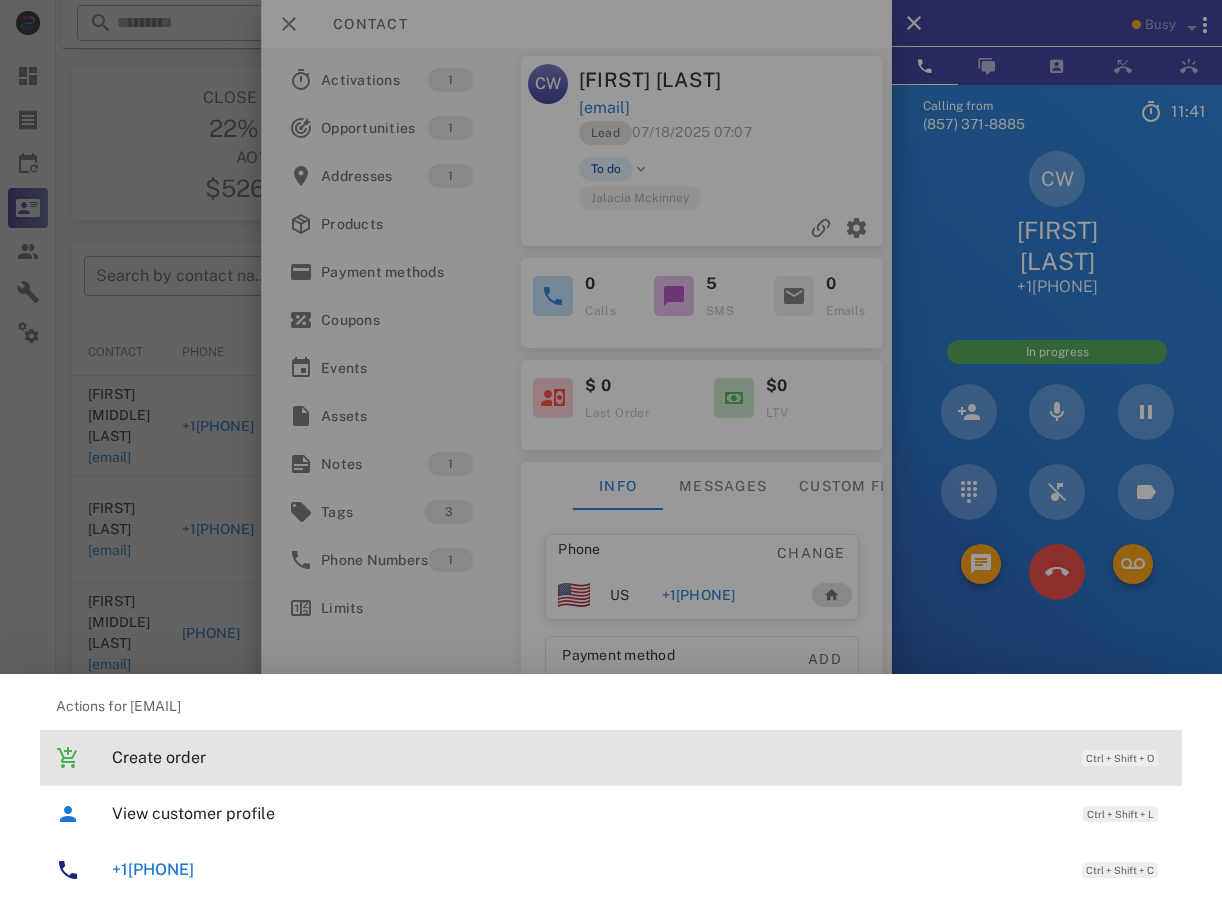 click on "Create order" at bounding box center (587, 757) 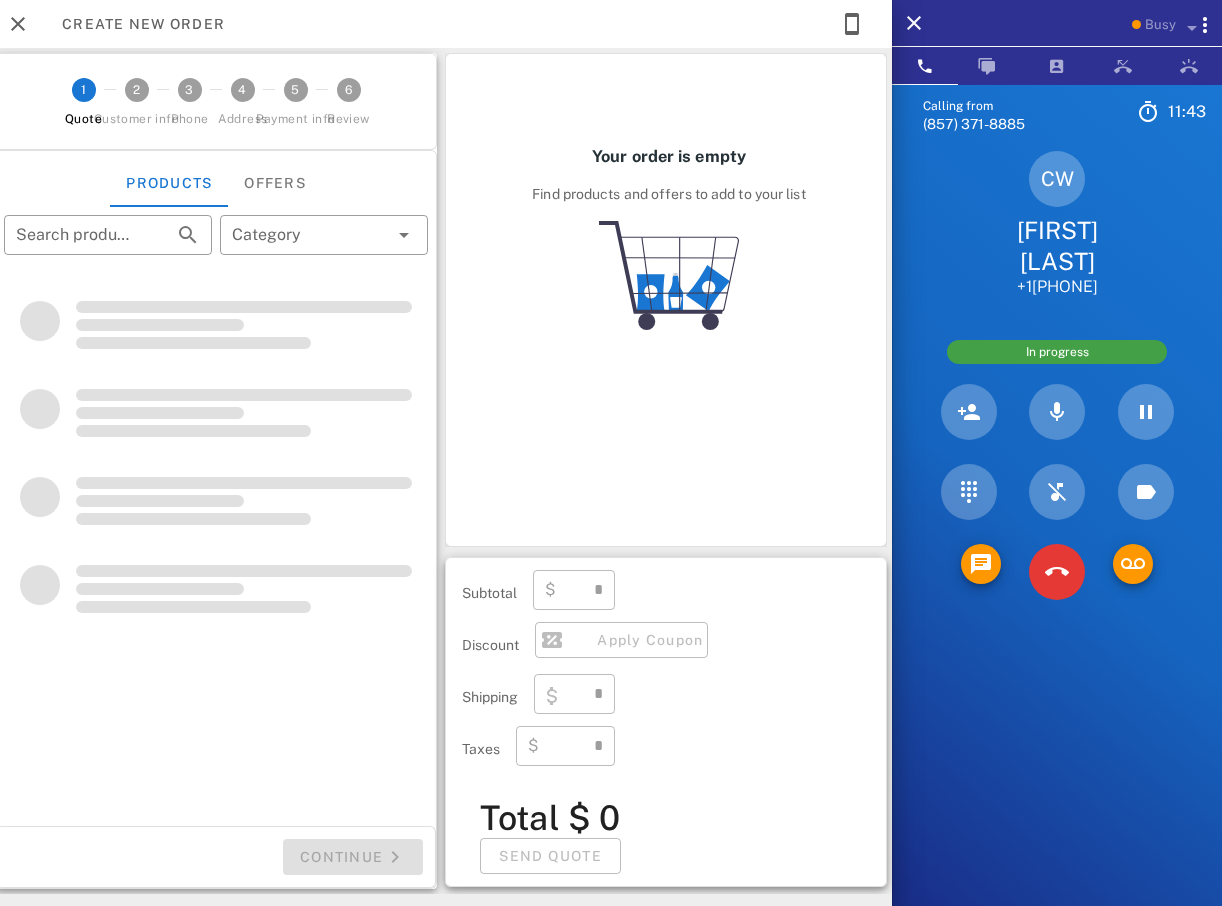 type on "**********" 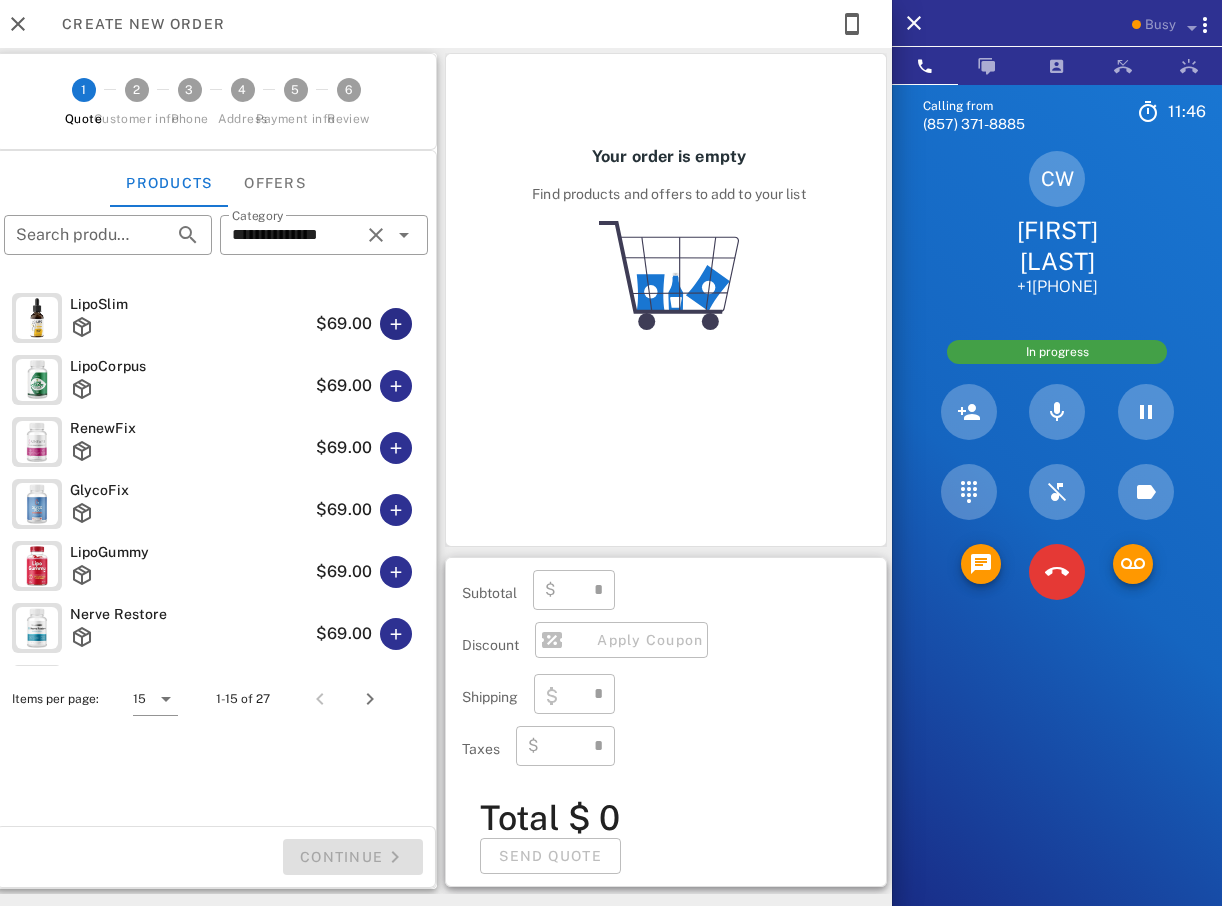 type on "****" 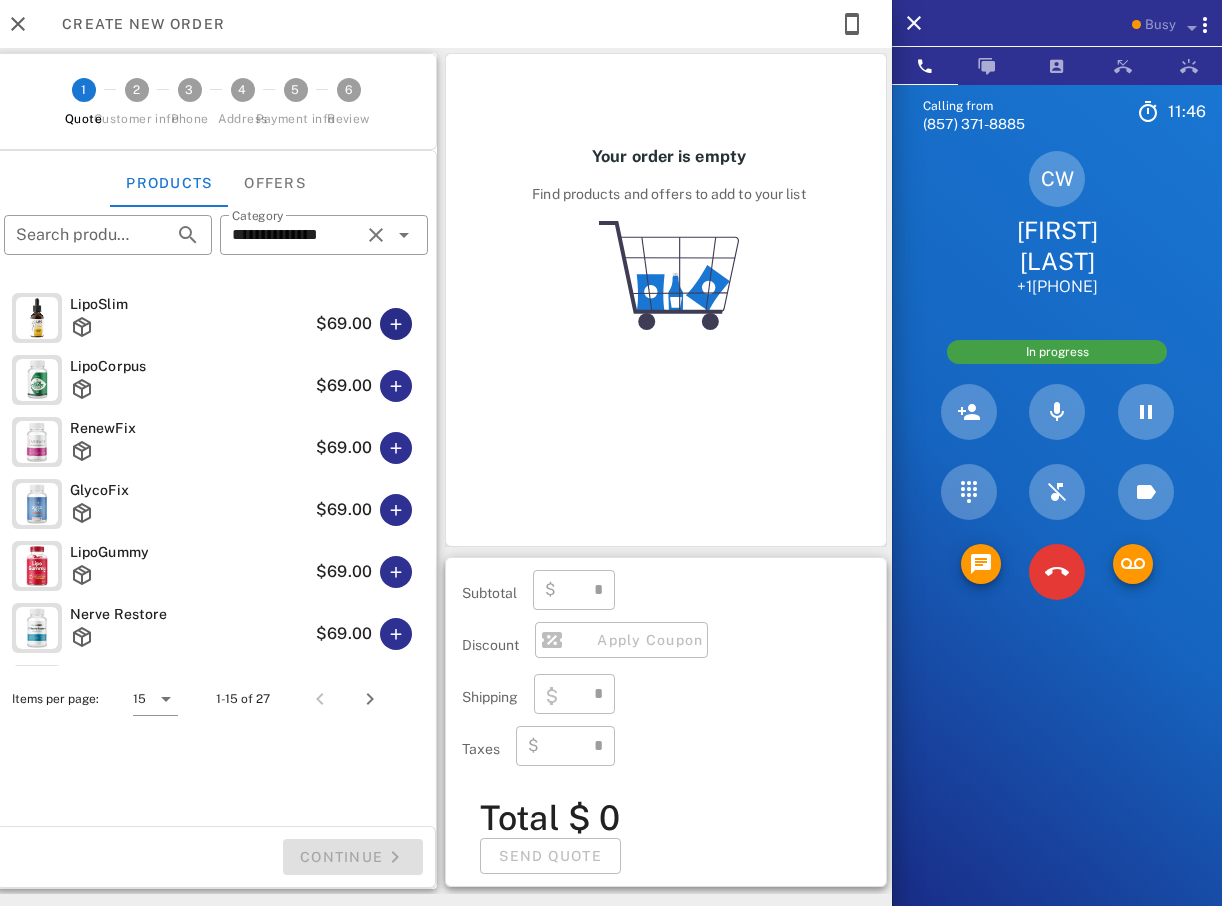type on "****" 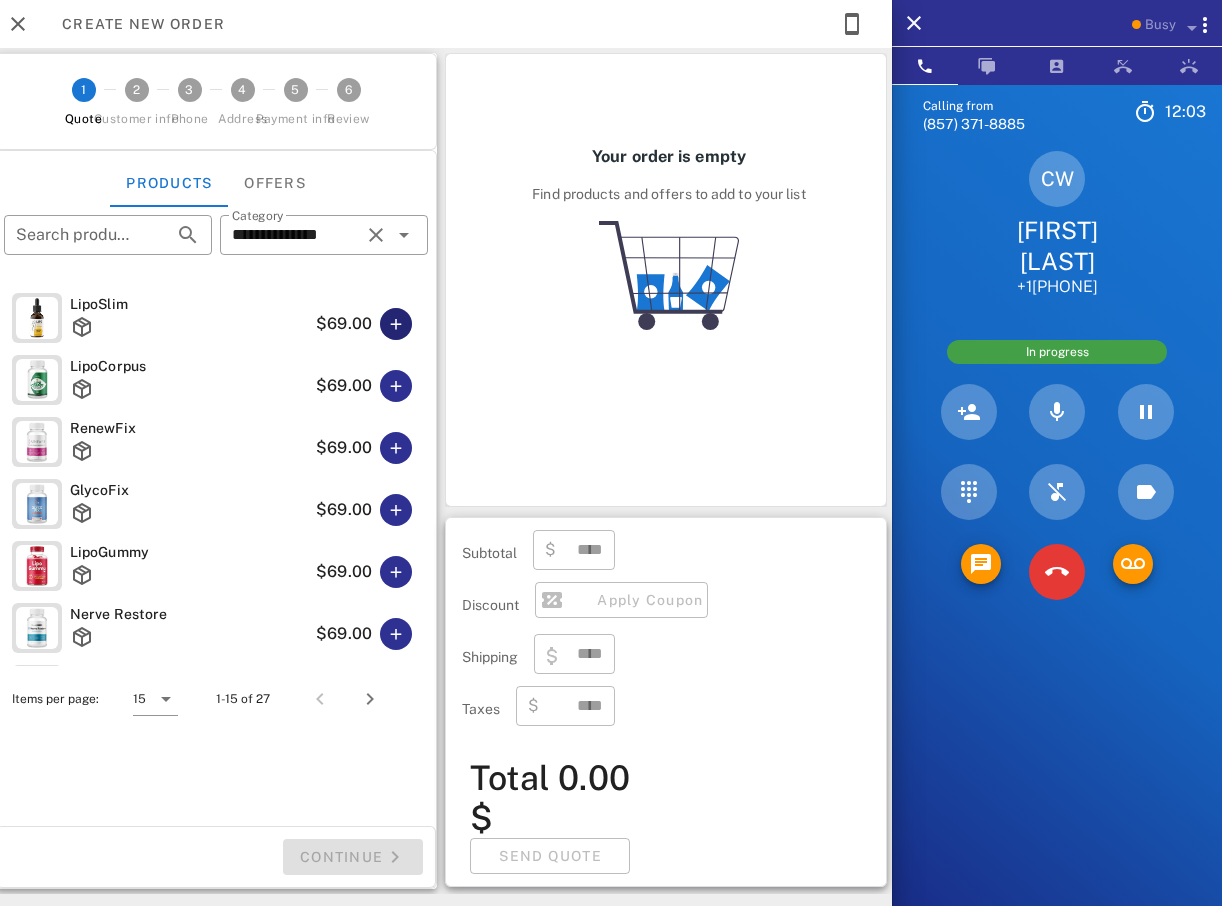 click at bounding box center (396, 324) 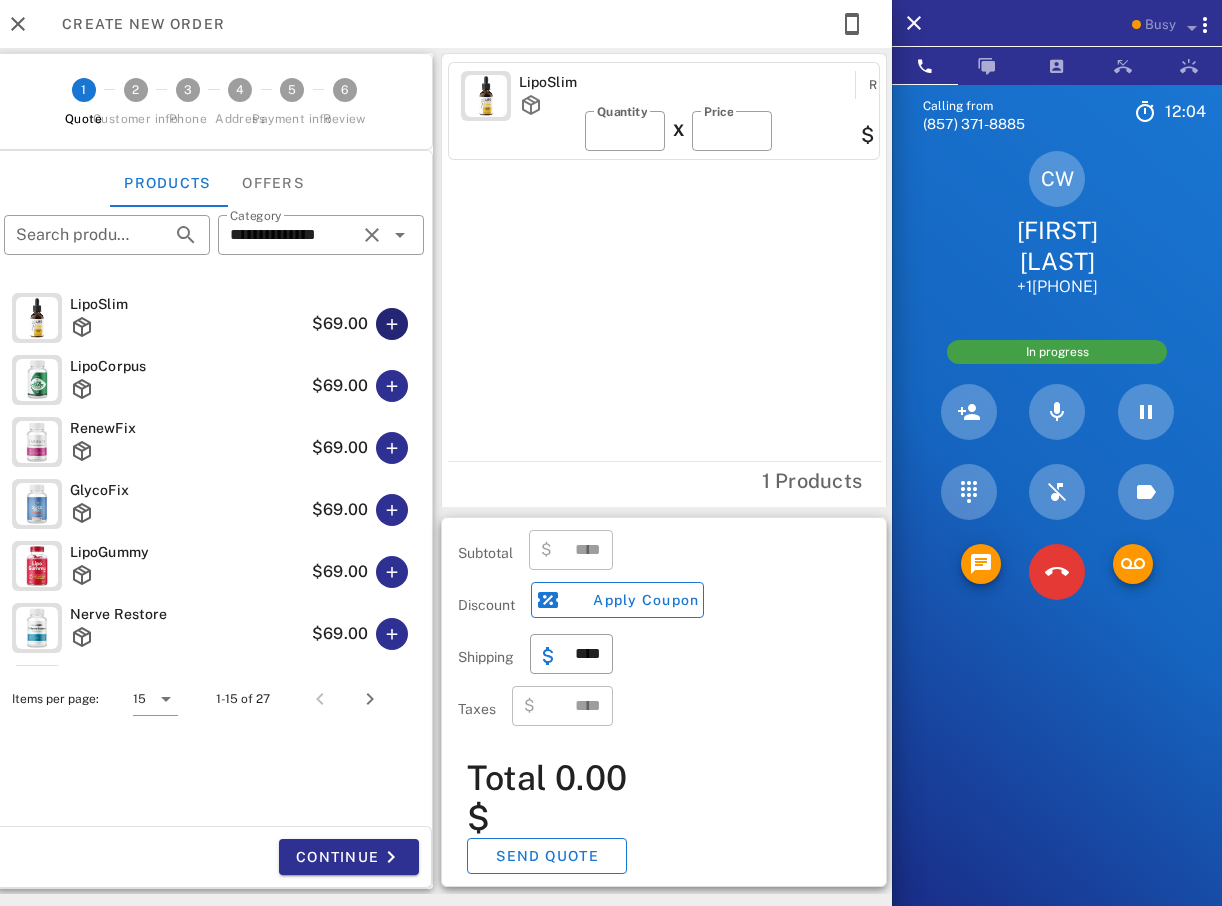 type on "*****" 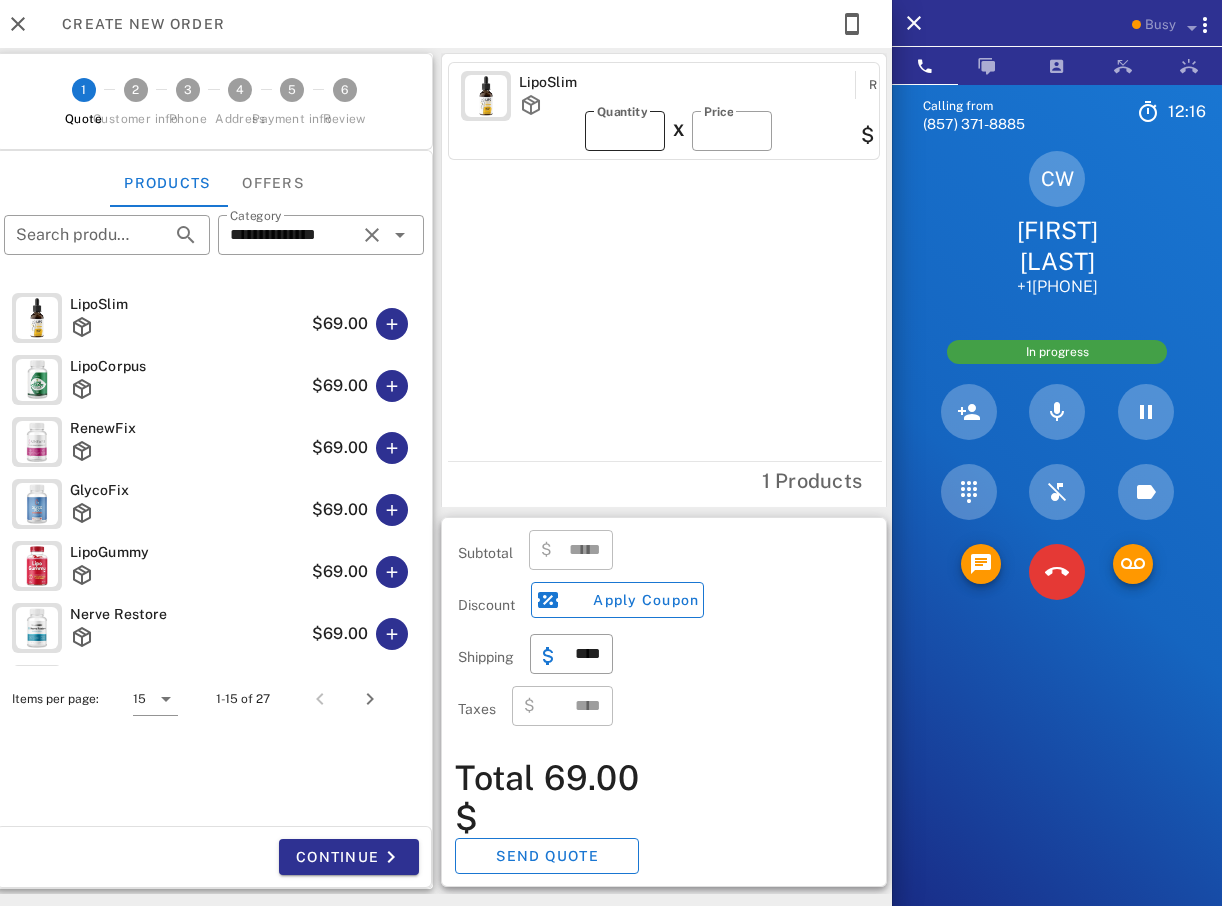 click on "*" at bounding box center [625, 131] 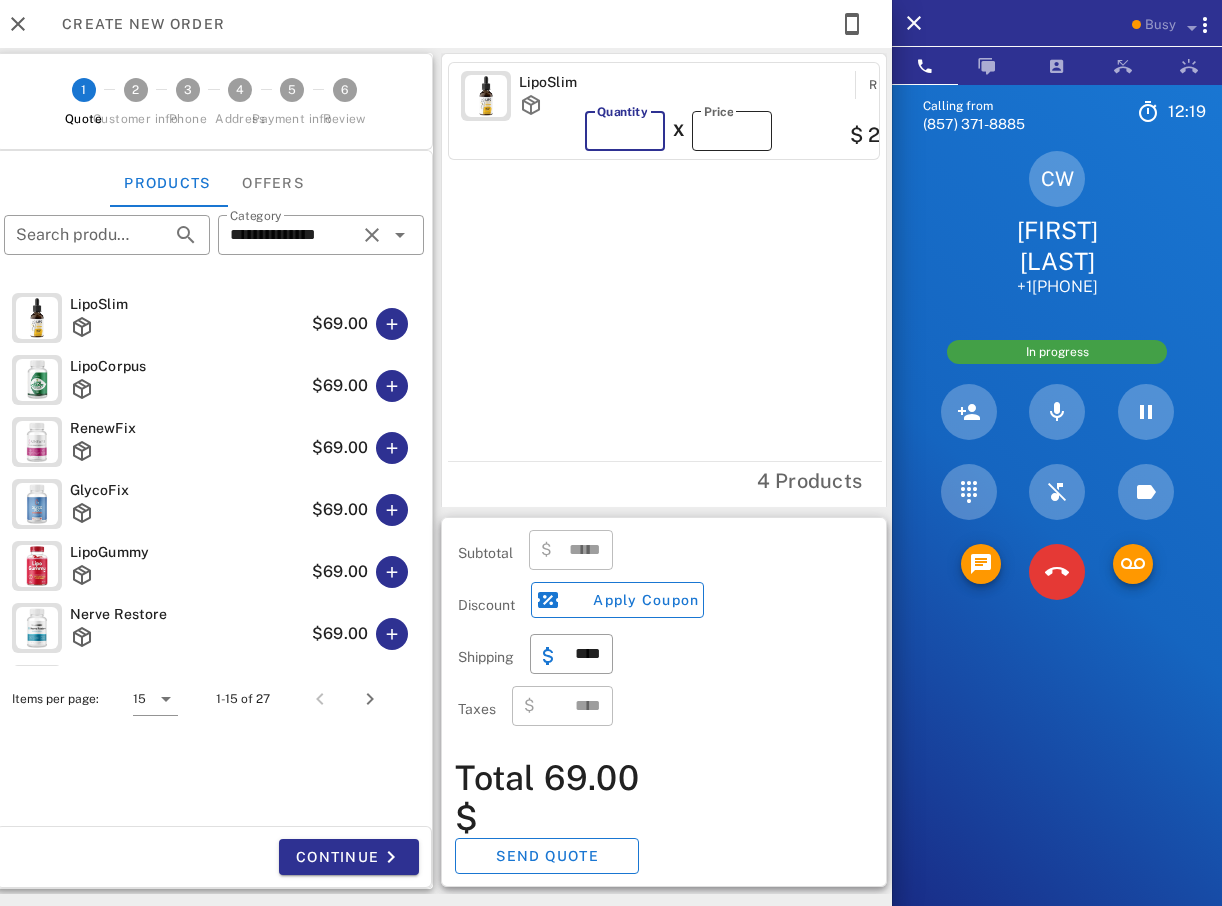 type on "**" 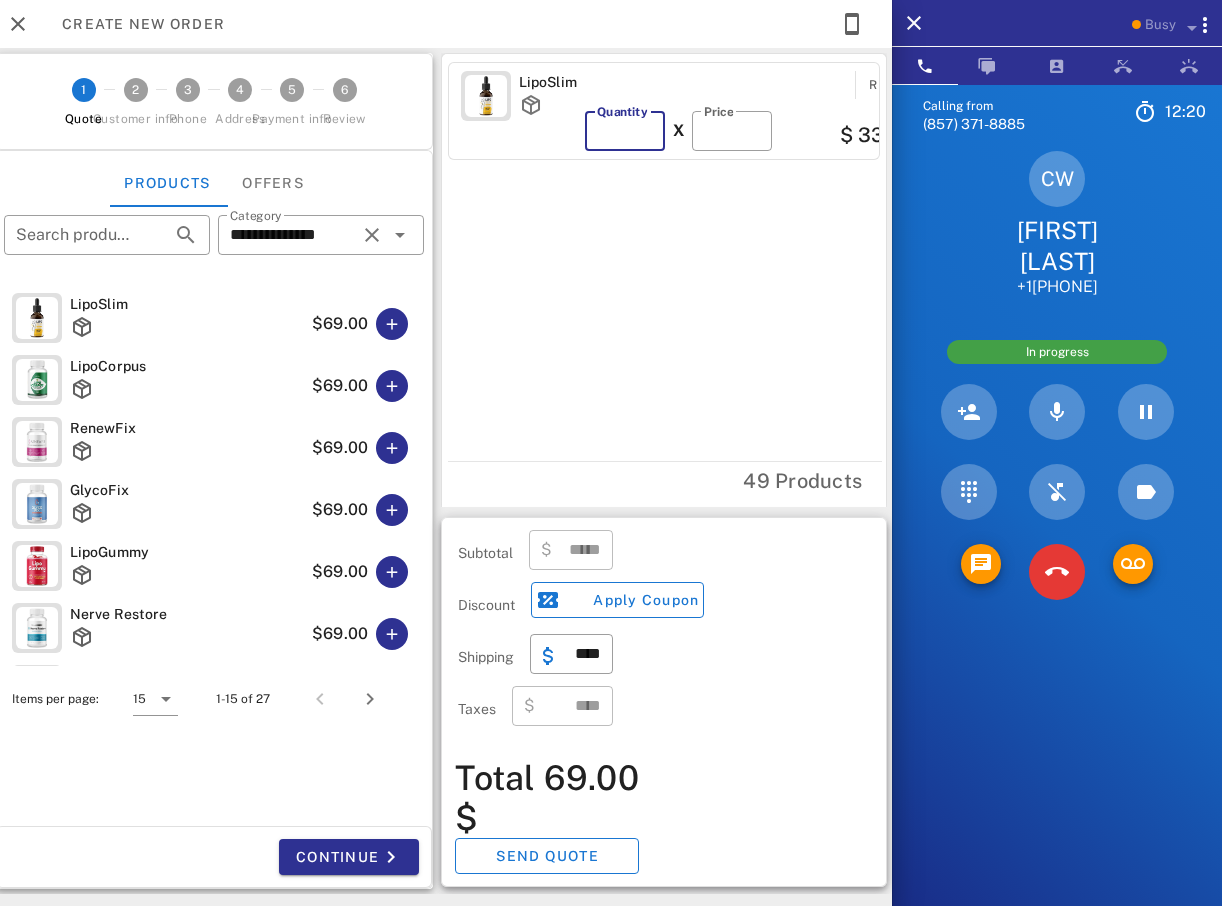 type on "*******" 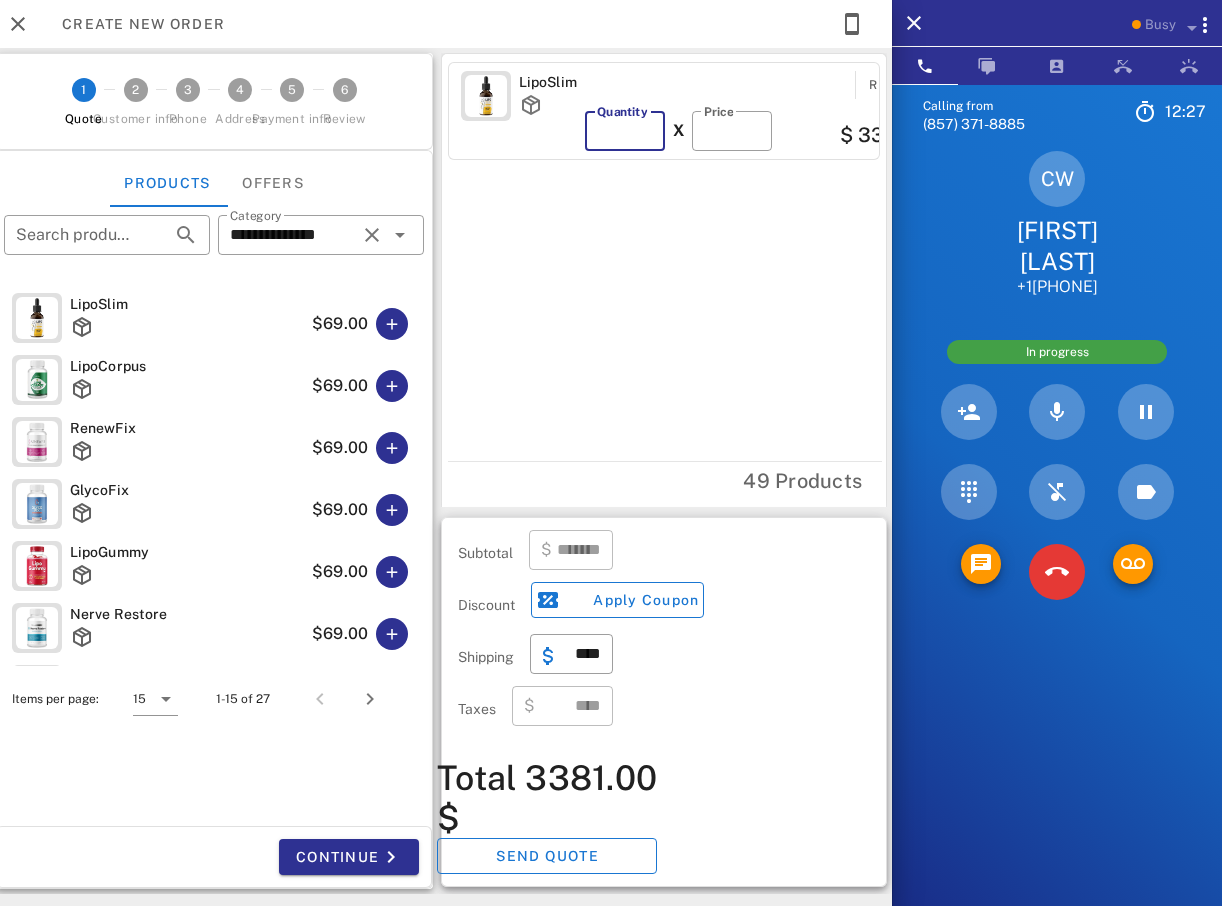 type on "**" 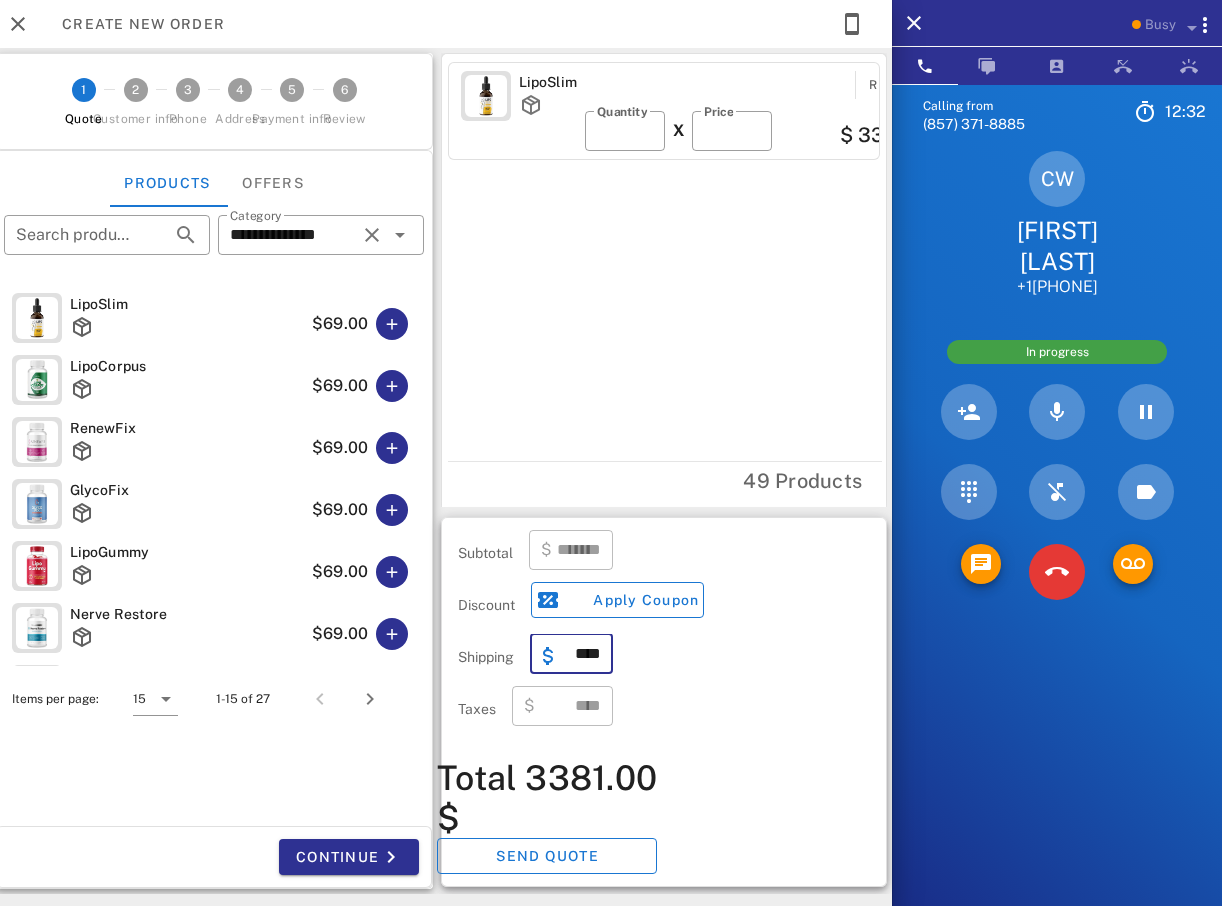 click on "****" at bounding box center (583, 654) 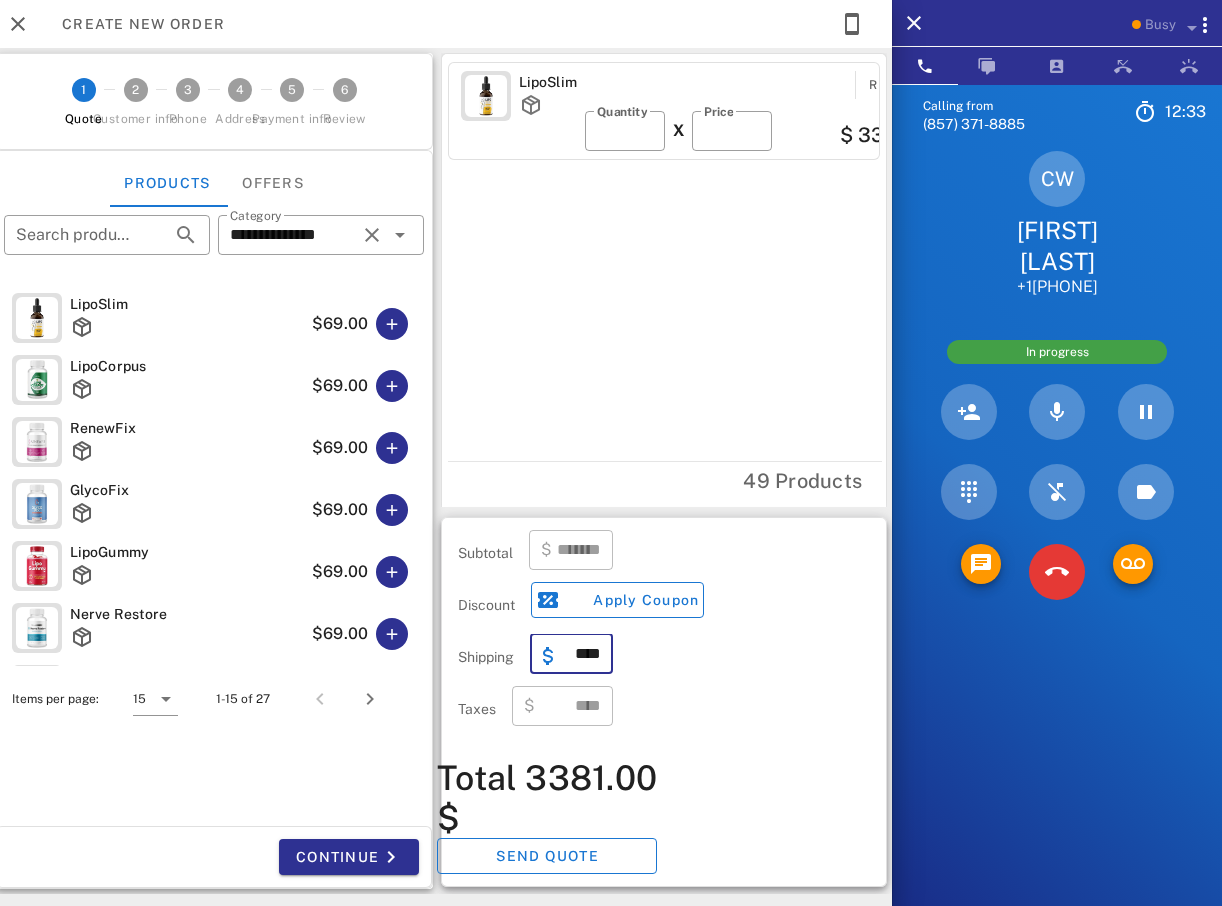 click on "****" at bounding box center (583, 654) 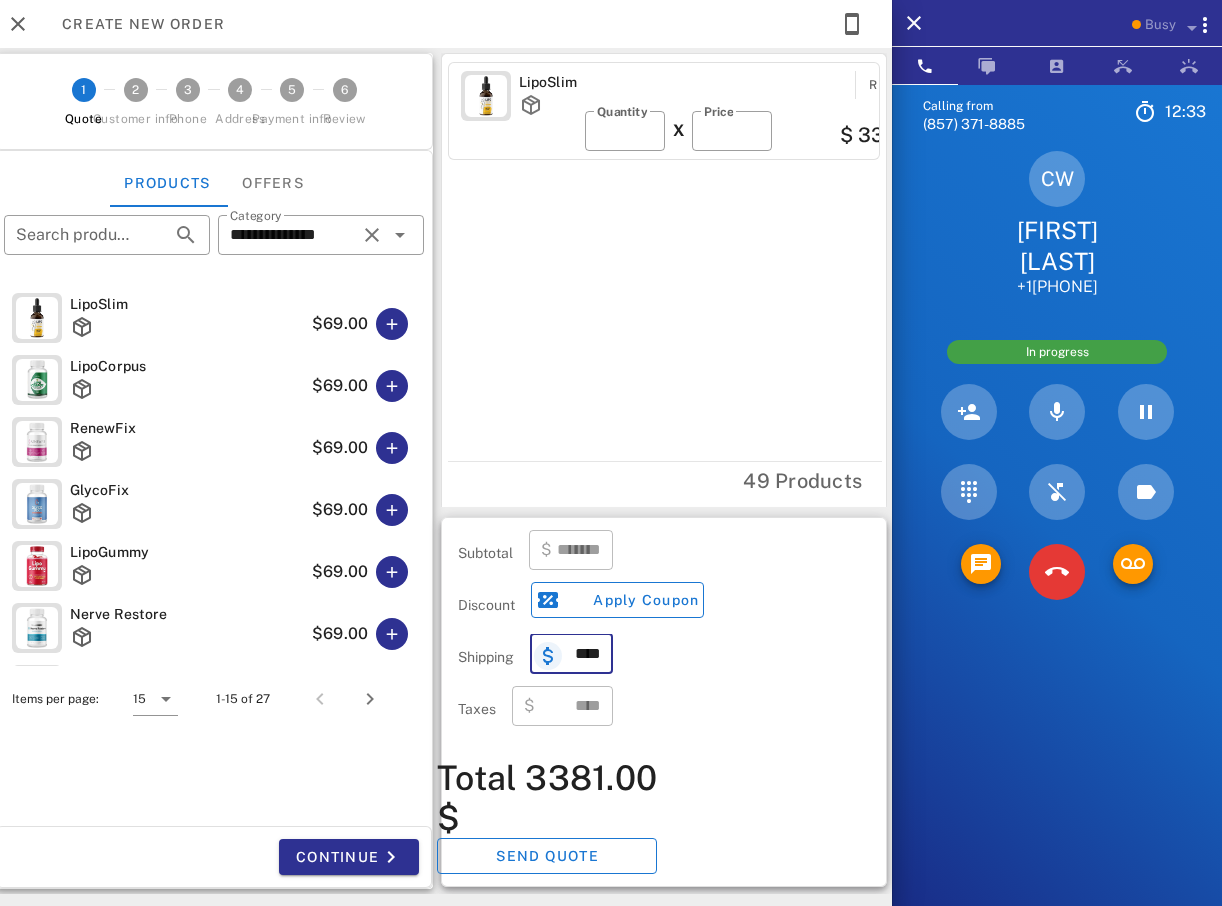 click at bounding box center [548, 656] 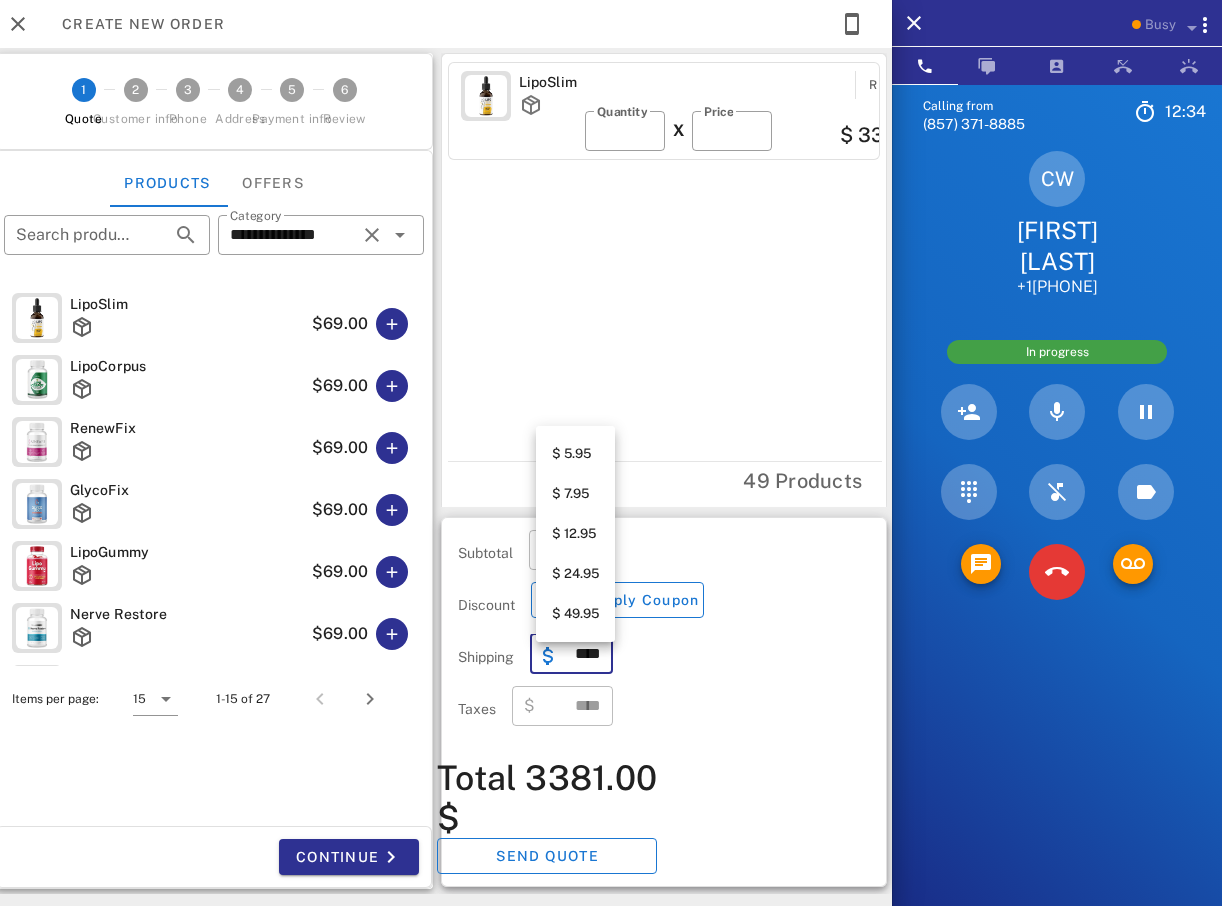click on "$ 12.95" at bounding box center (575, 534) 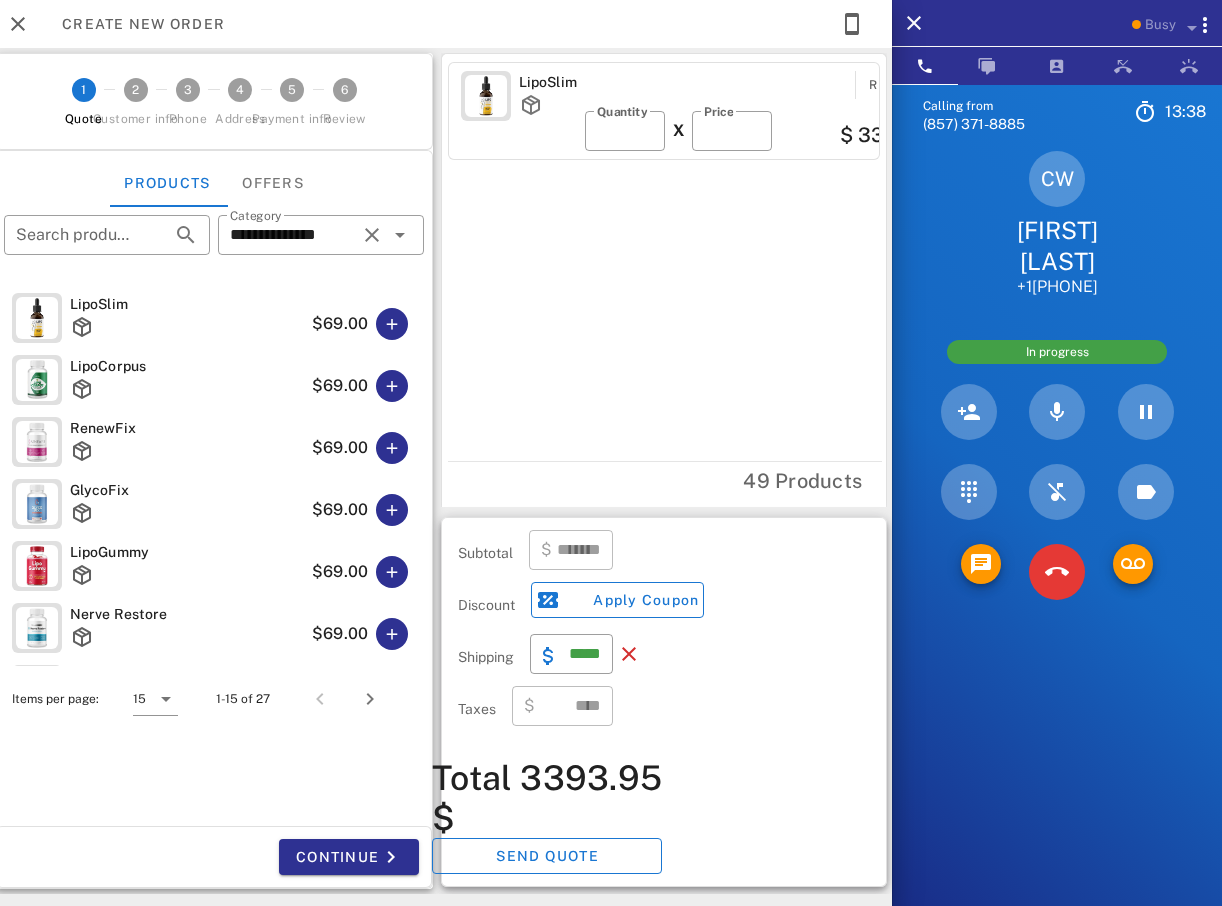 scroll, scrollTop: 100, scrollLeft: 0, axis: vertical 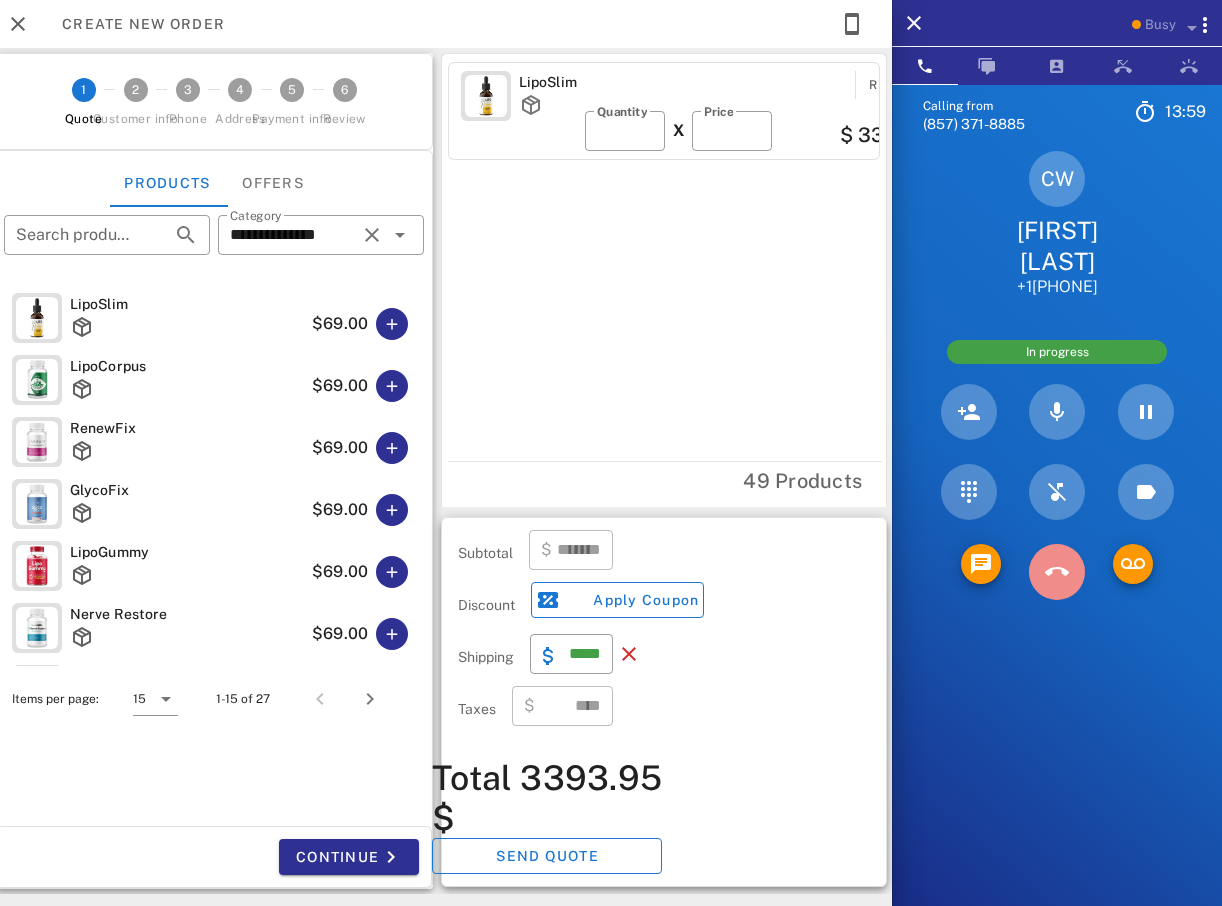 click at bounding box center [1057, 572] 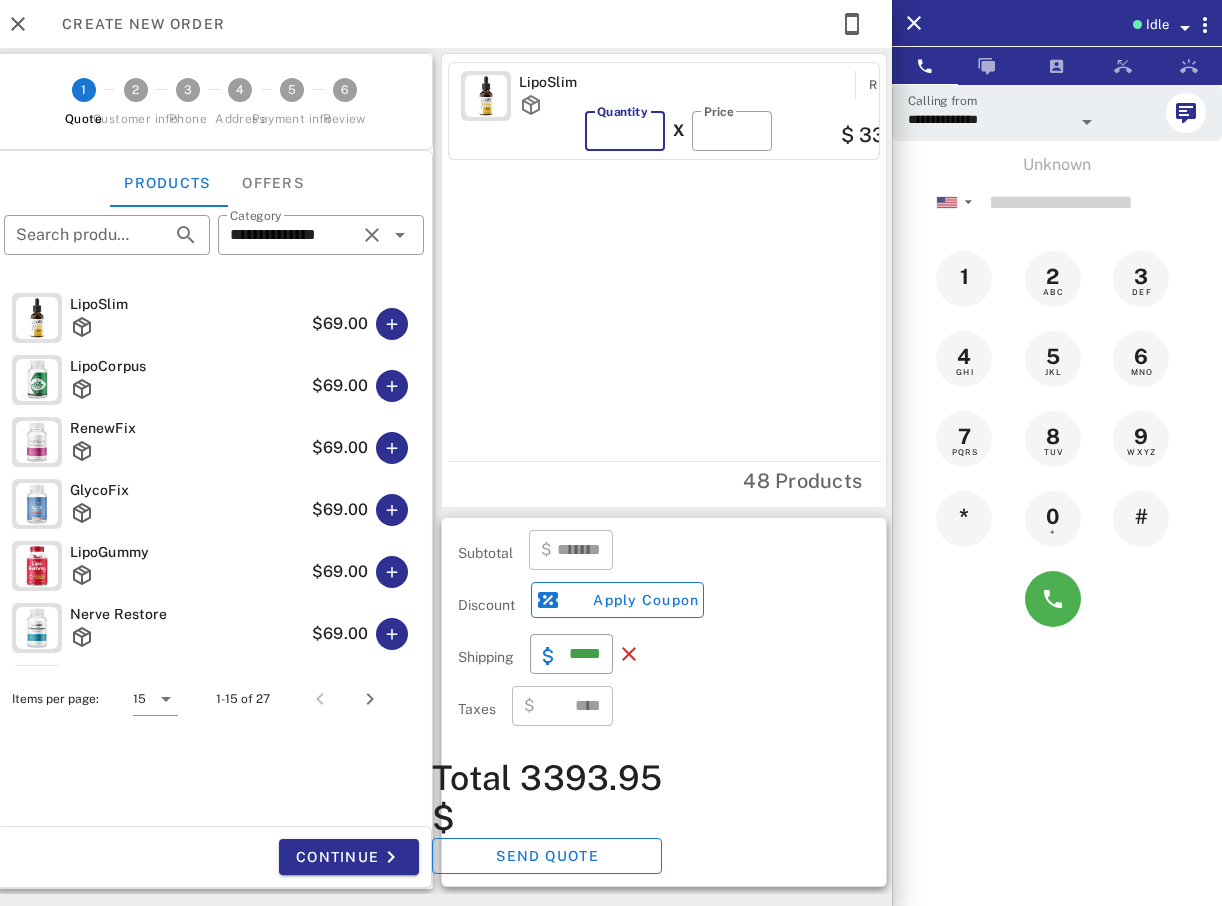 type on "**" 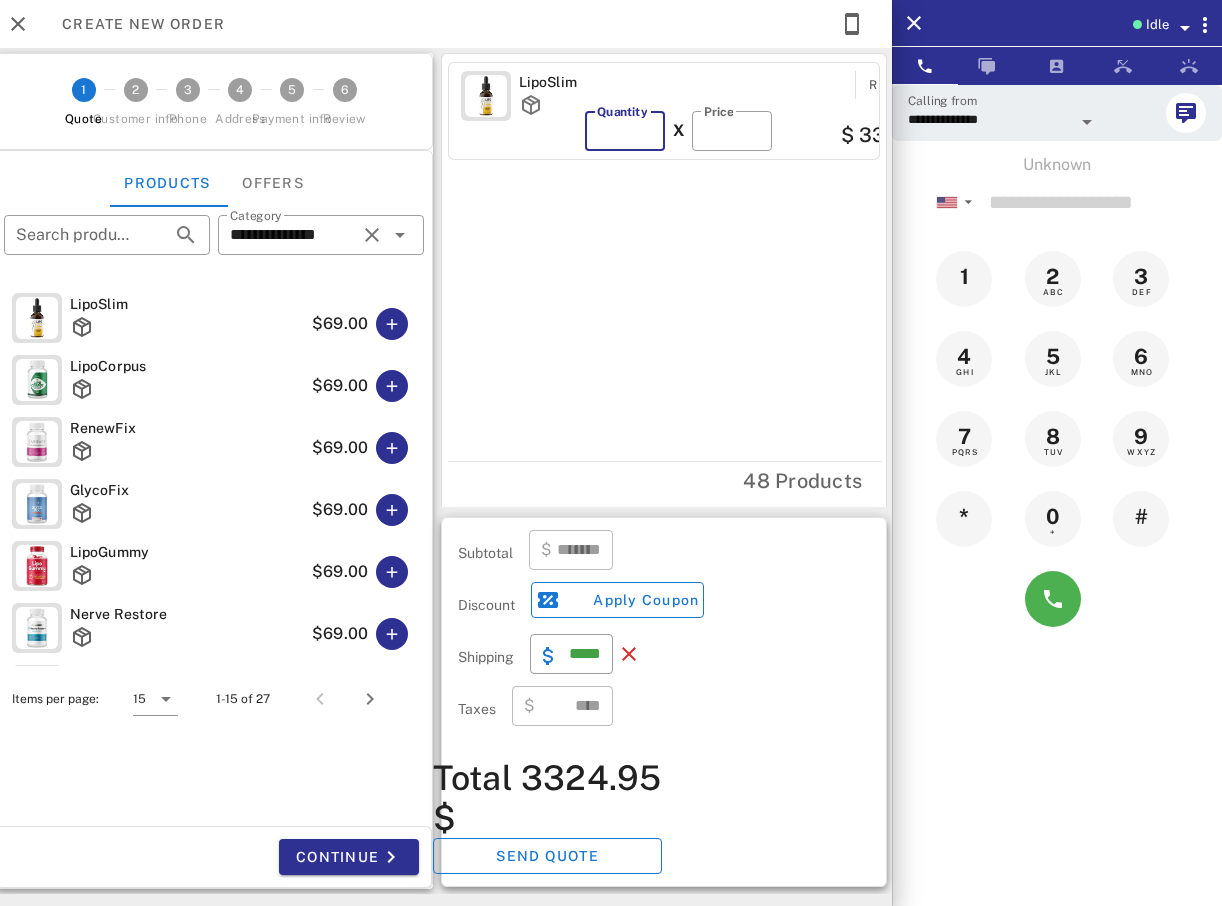 type on "*" 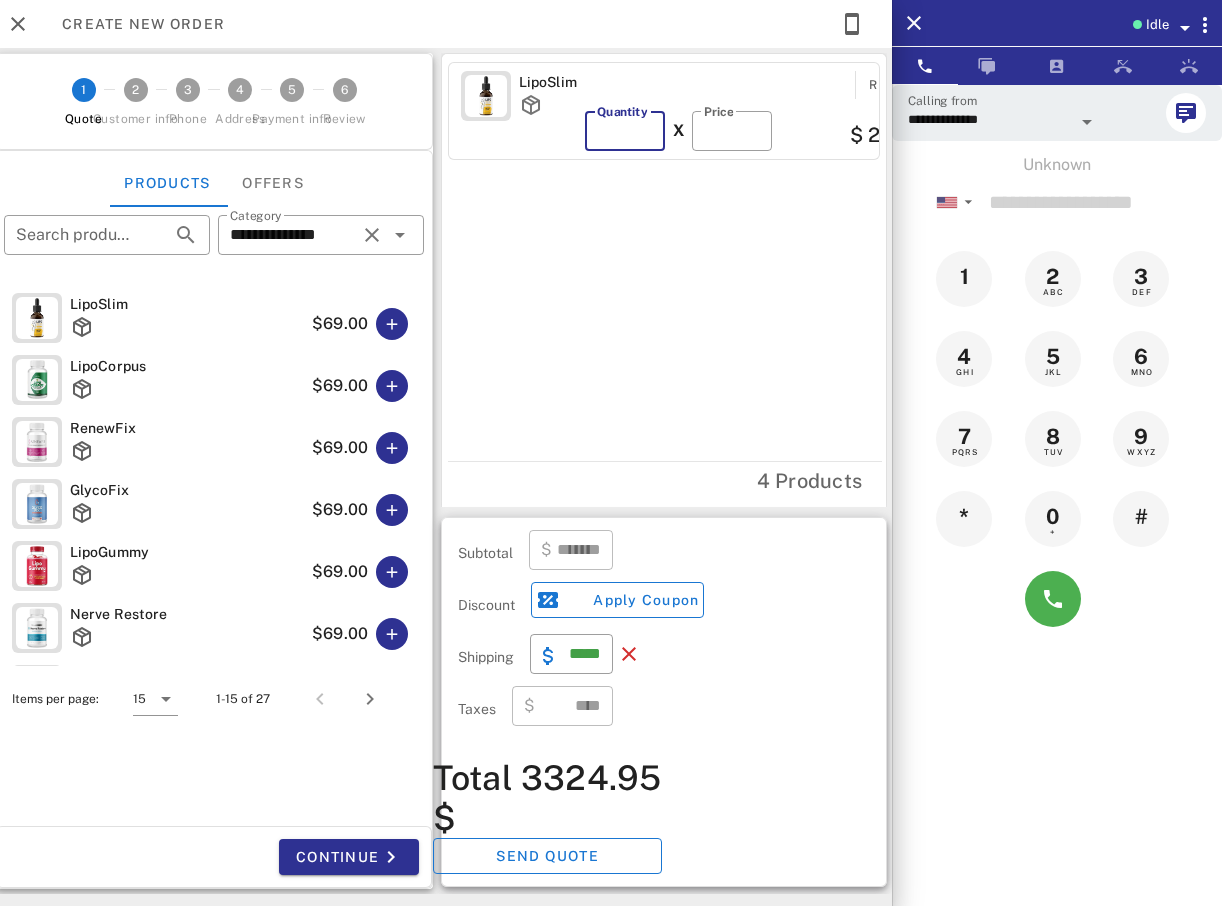 type 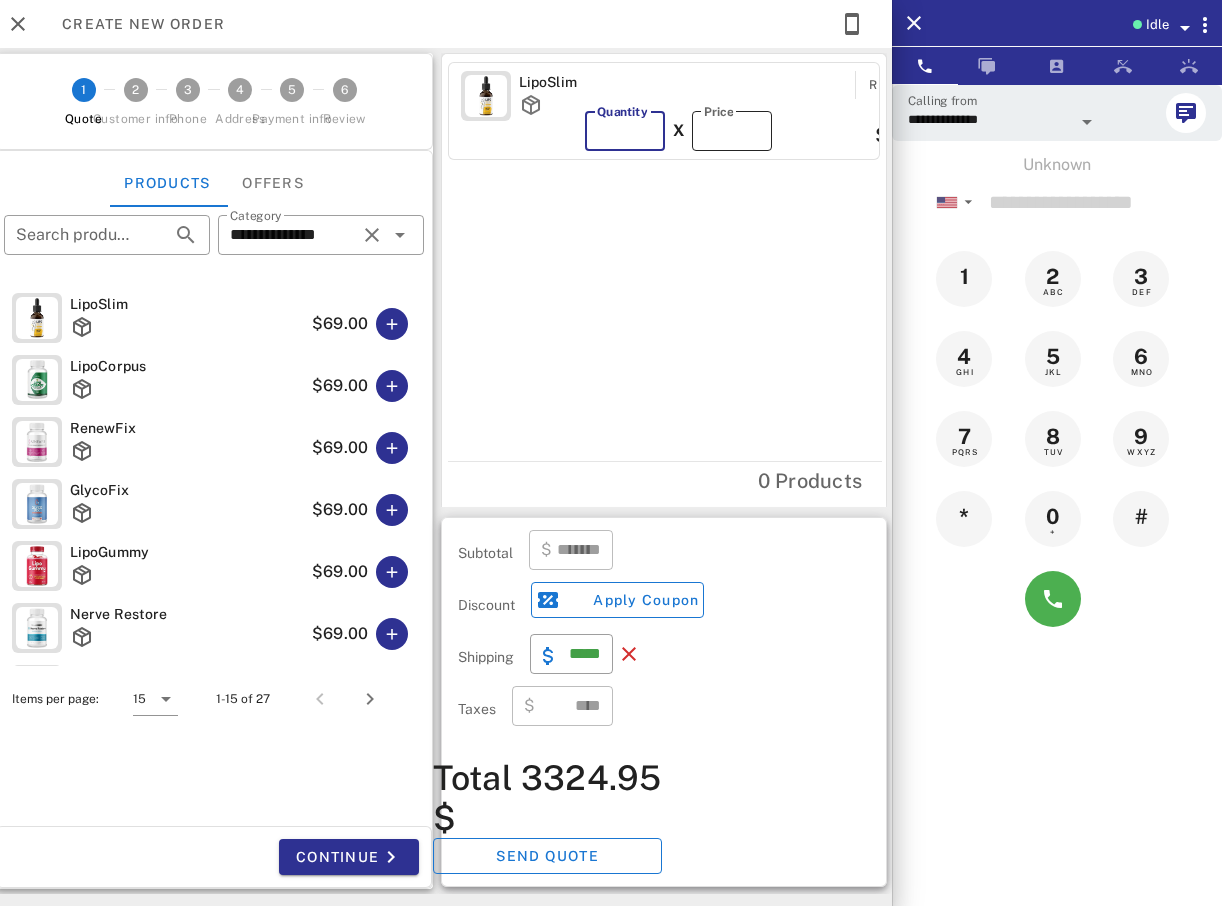 type on "***" 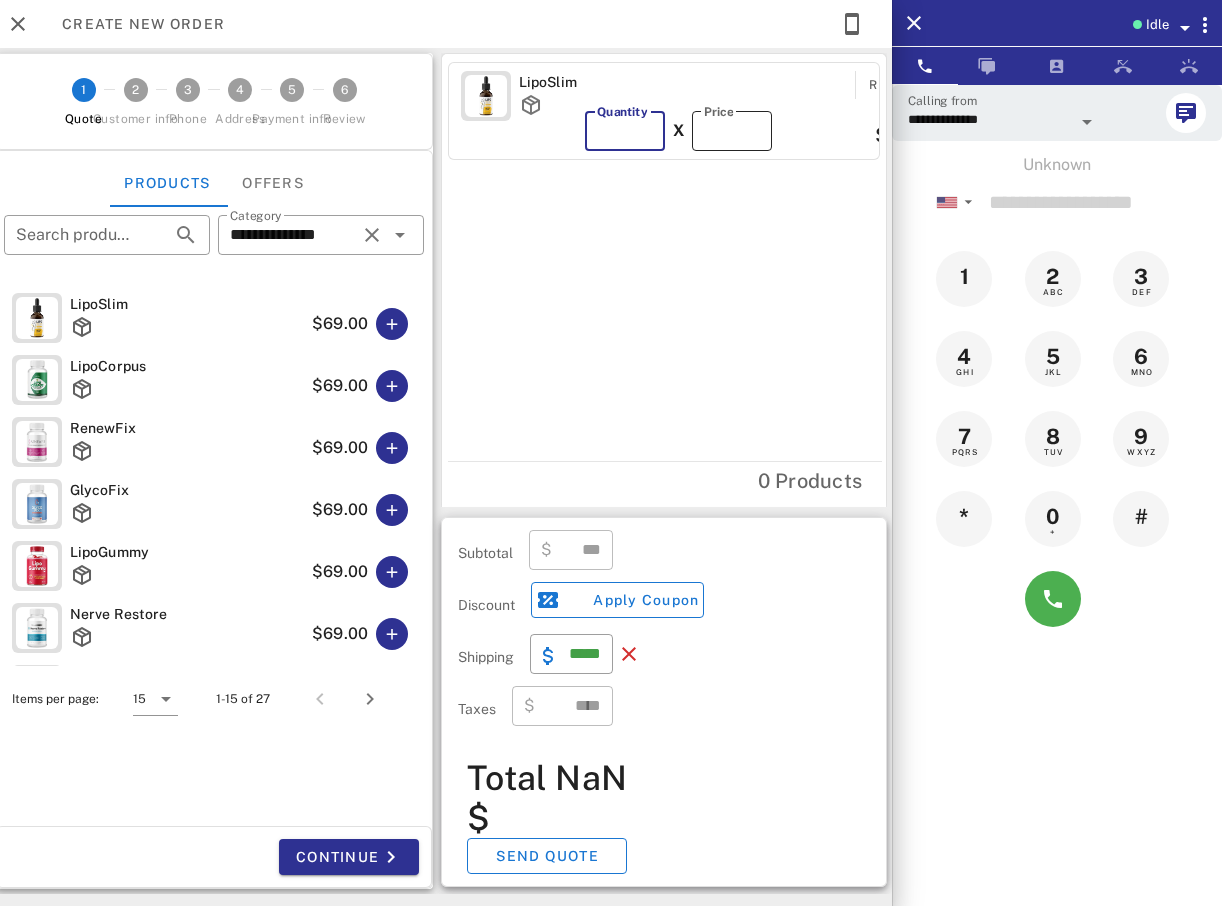 type on "*" 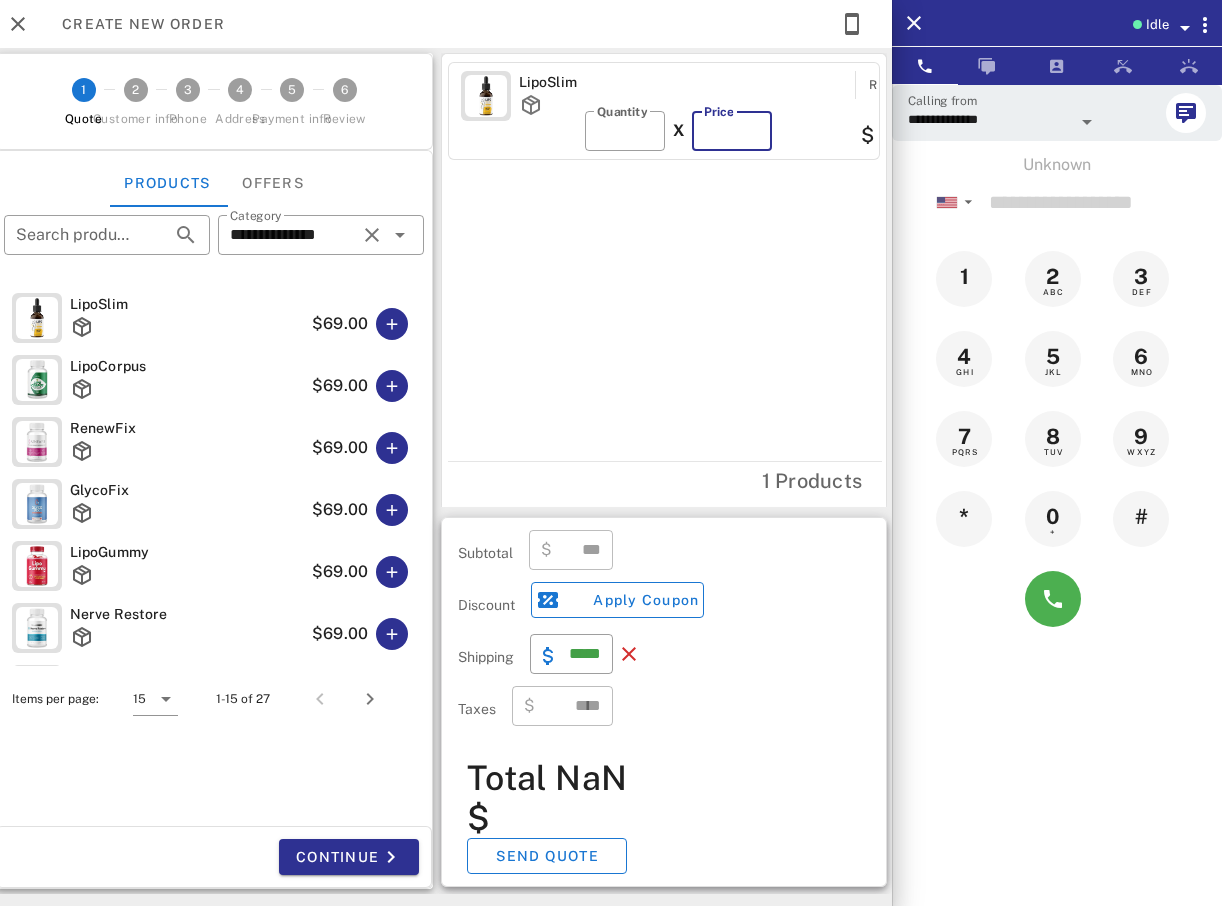 type on "*****" 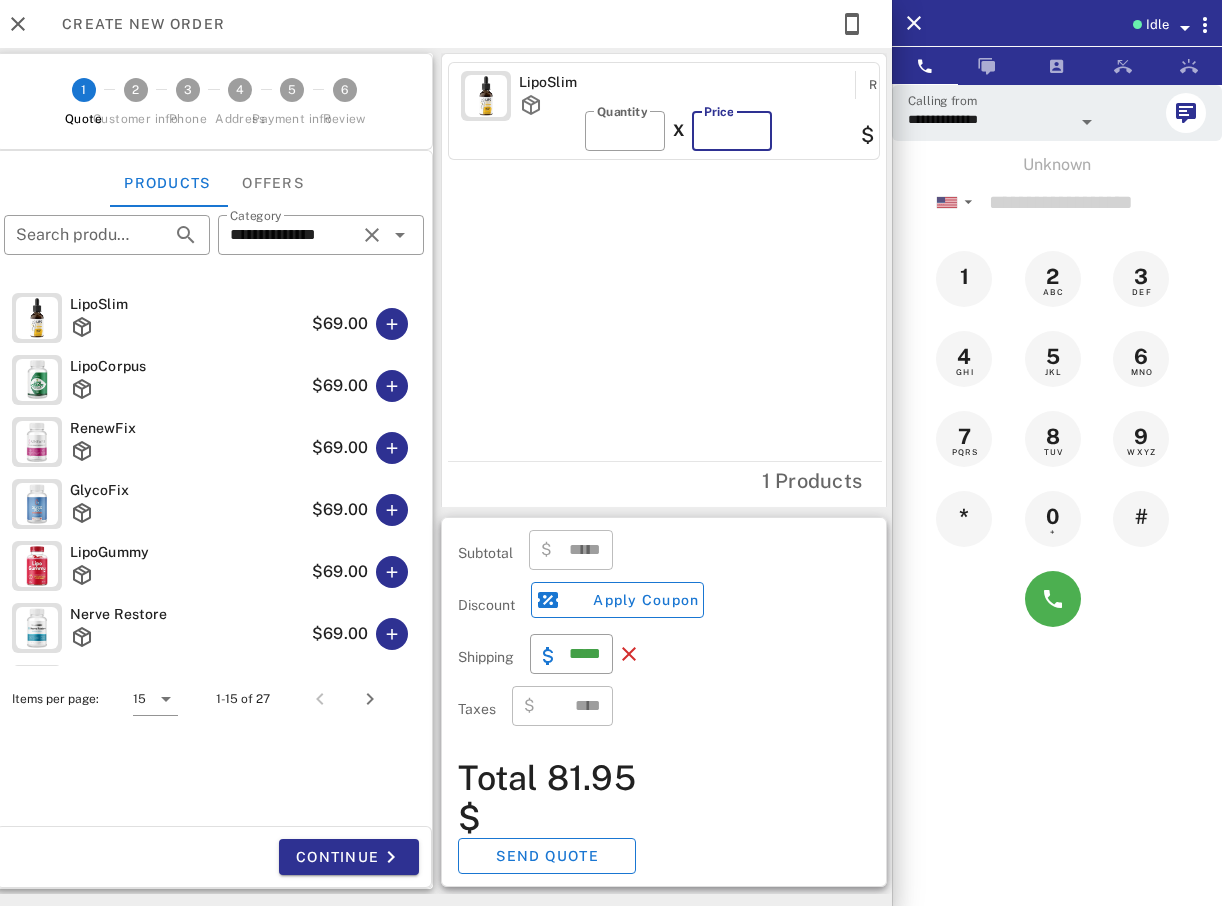 type on "*" 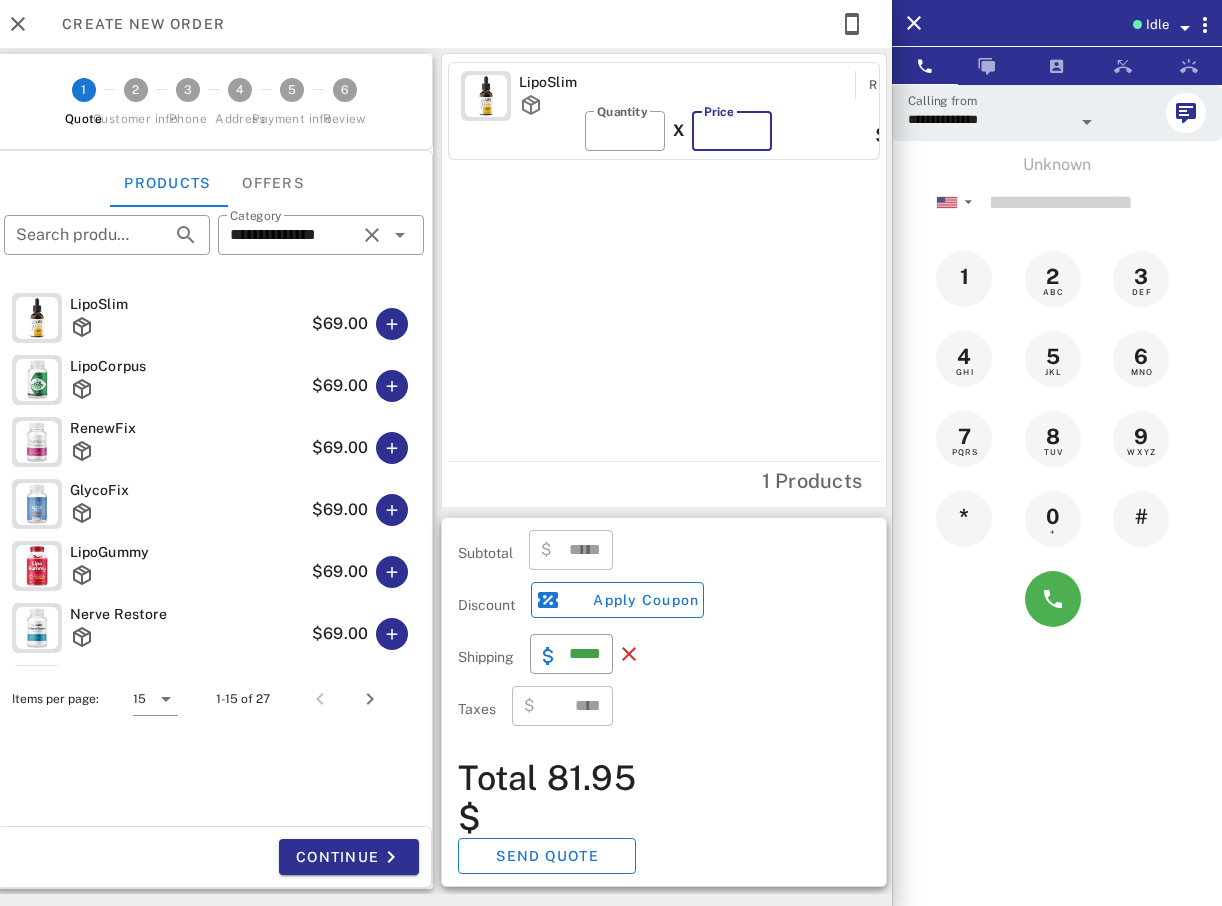 type on "****" 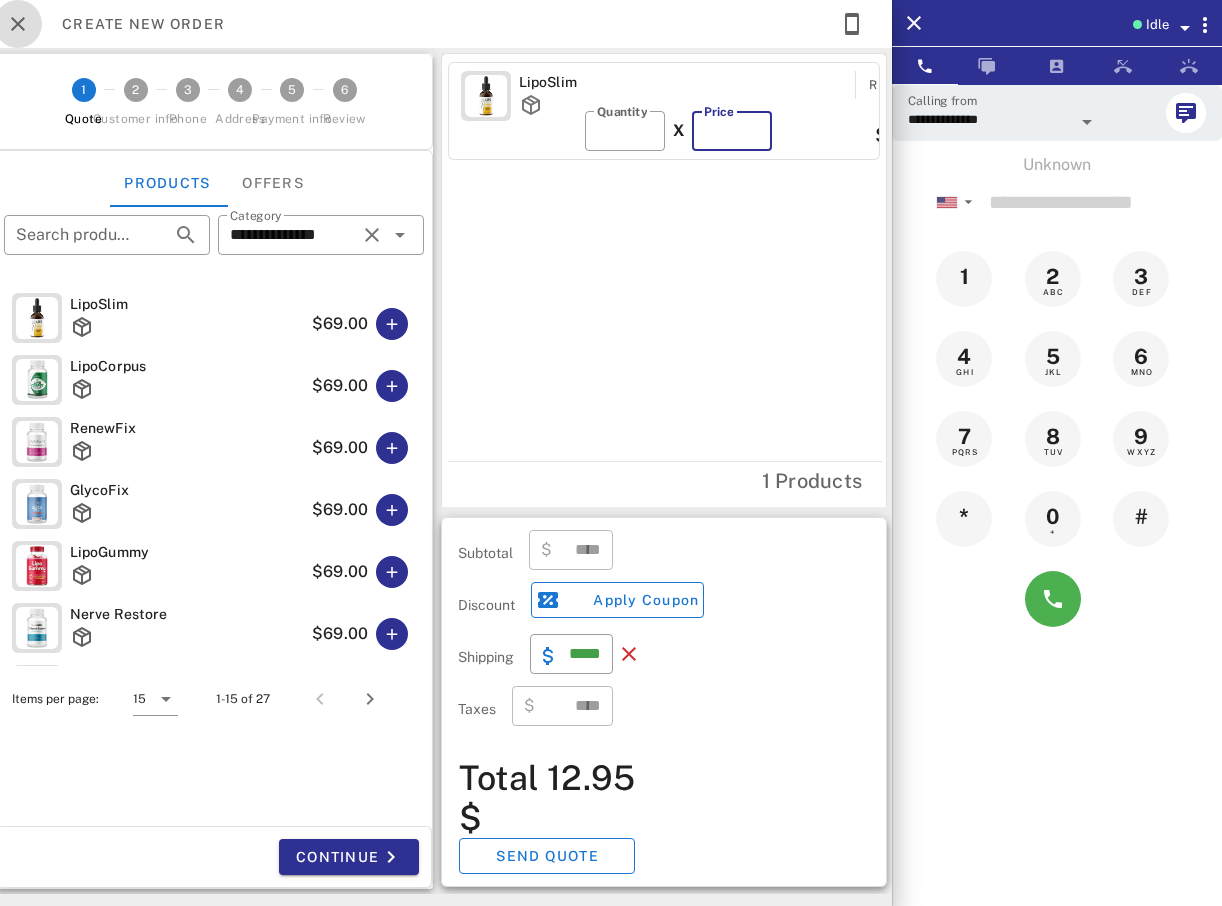 type on "*" 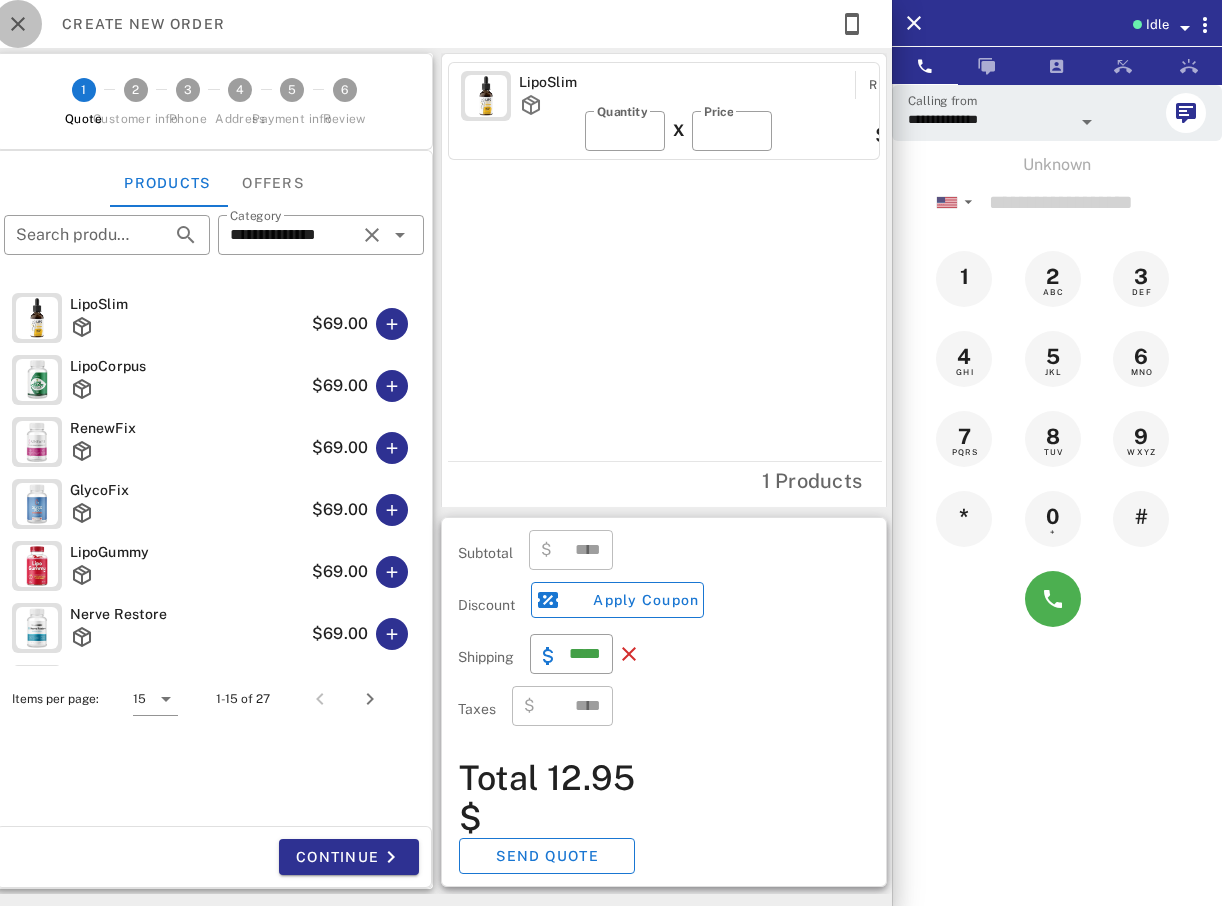 drag, startPoint x: 8, startPoint y: 19, endPoint x: 4, endPoint y: 8, distance: 11.7046995 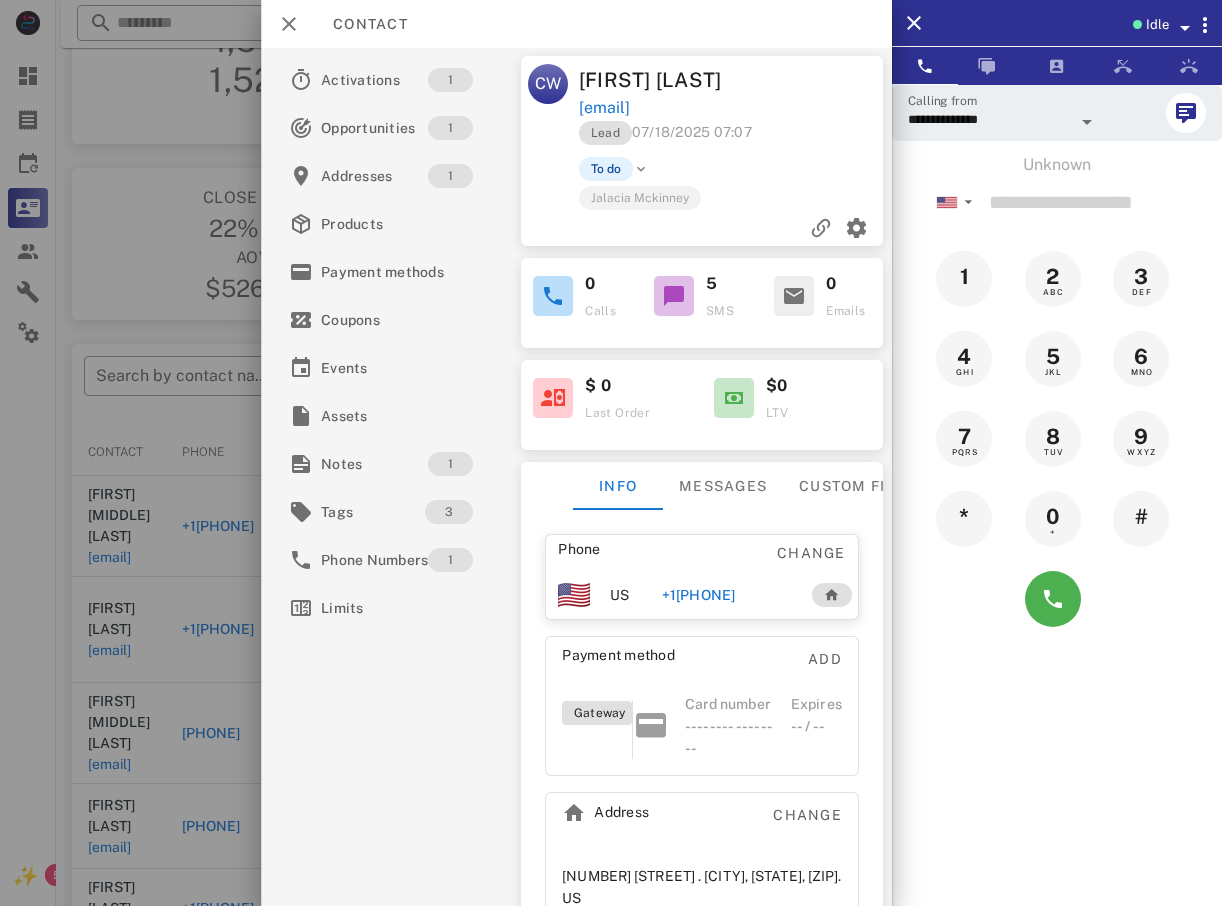click at bounding box center [611, 453] 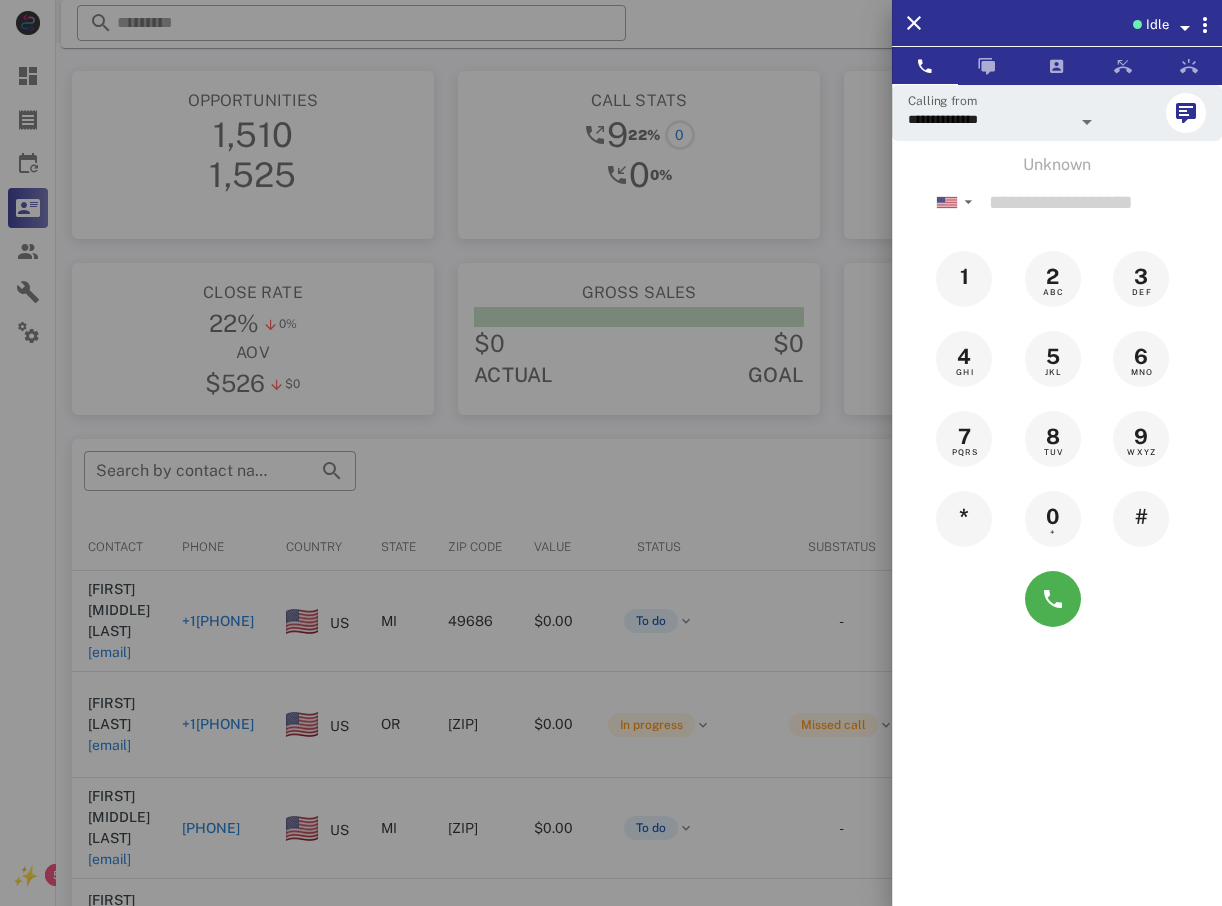 scroll, scrollTop: 0, scrollLeft: 0, axis: both 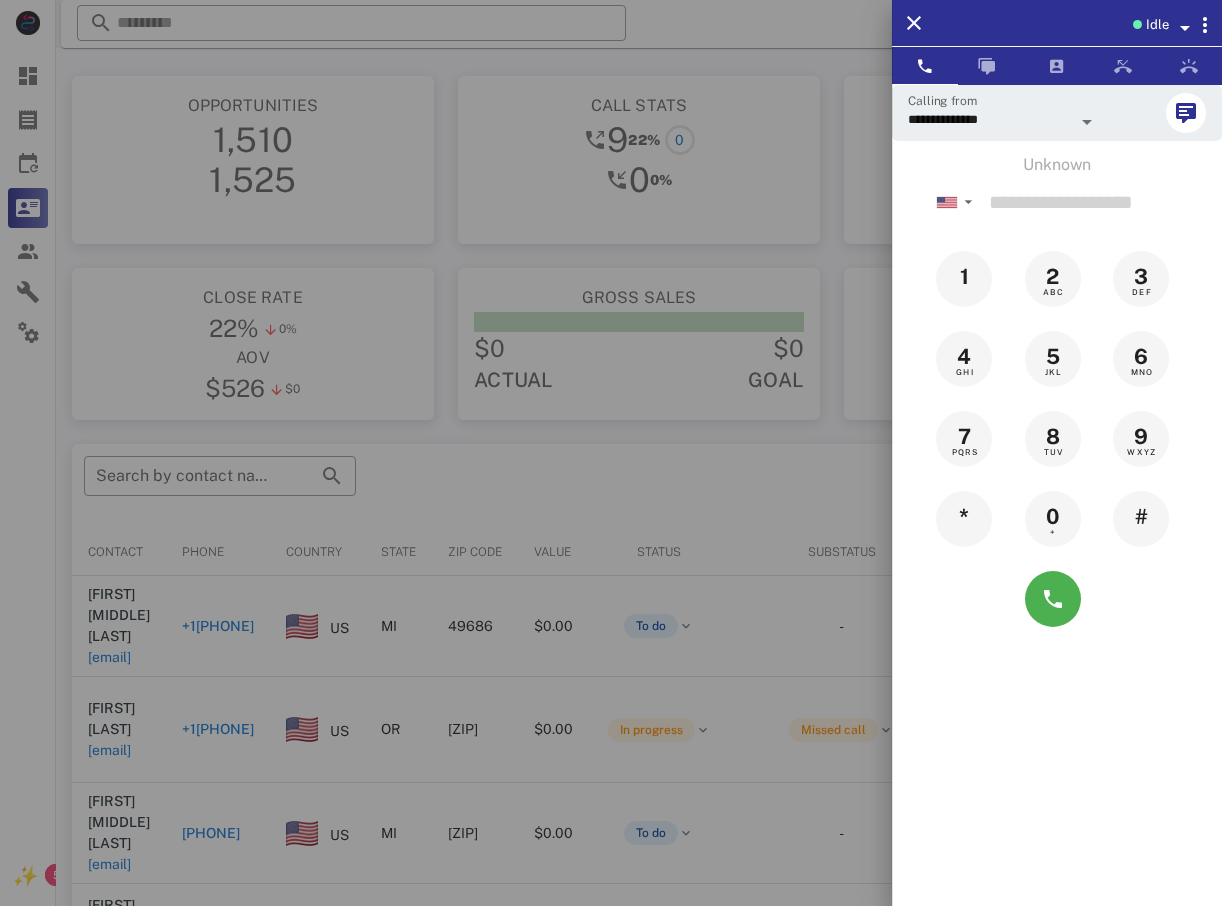 click at bounding box center [611, 453] 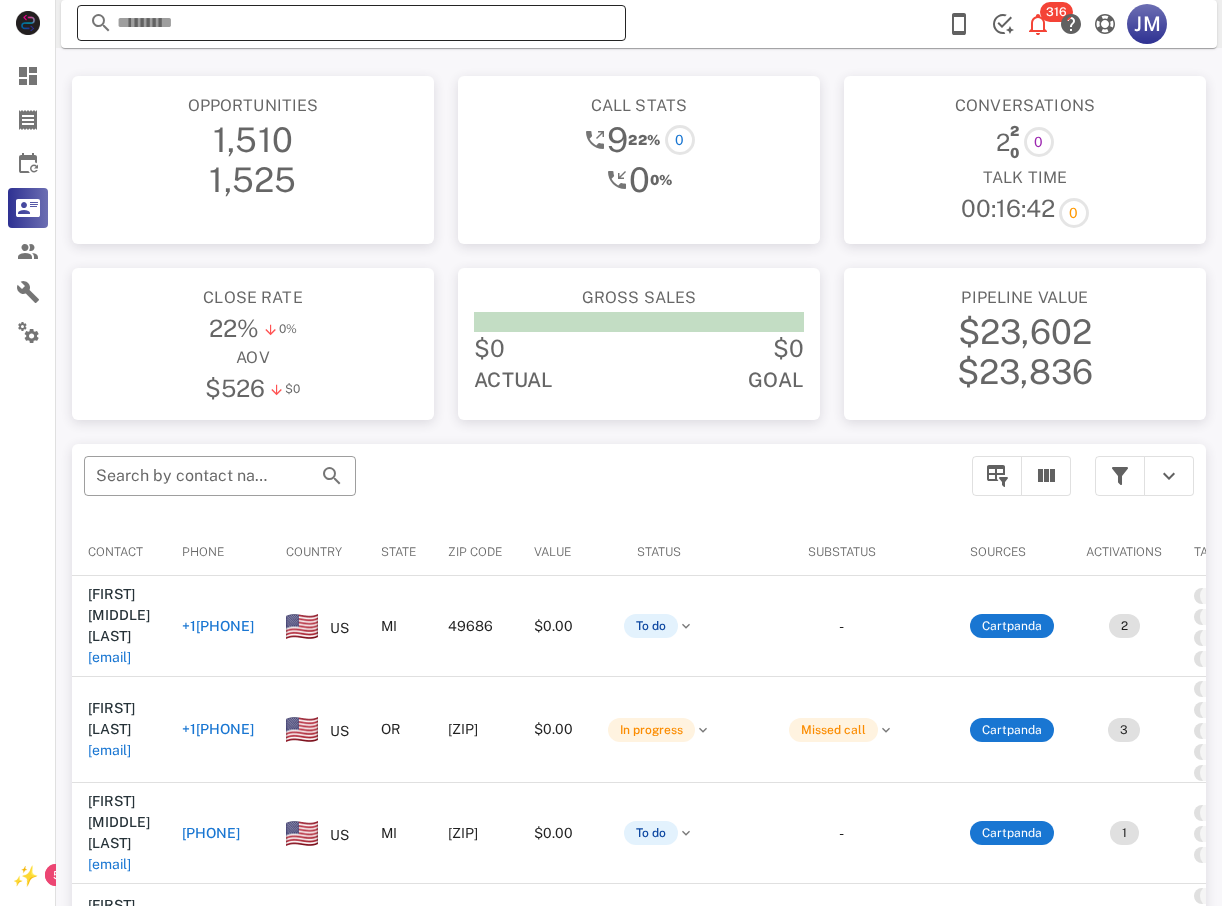 click at bounding box center (351, 23) 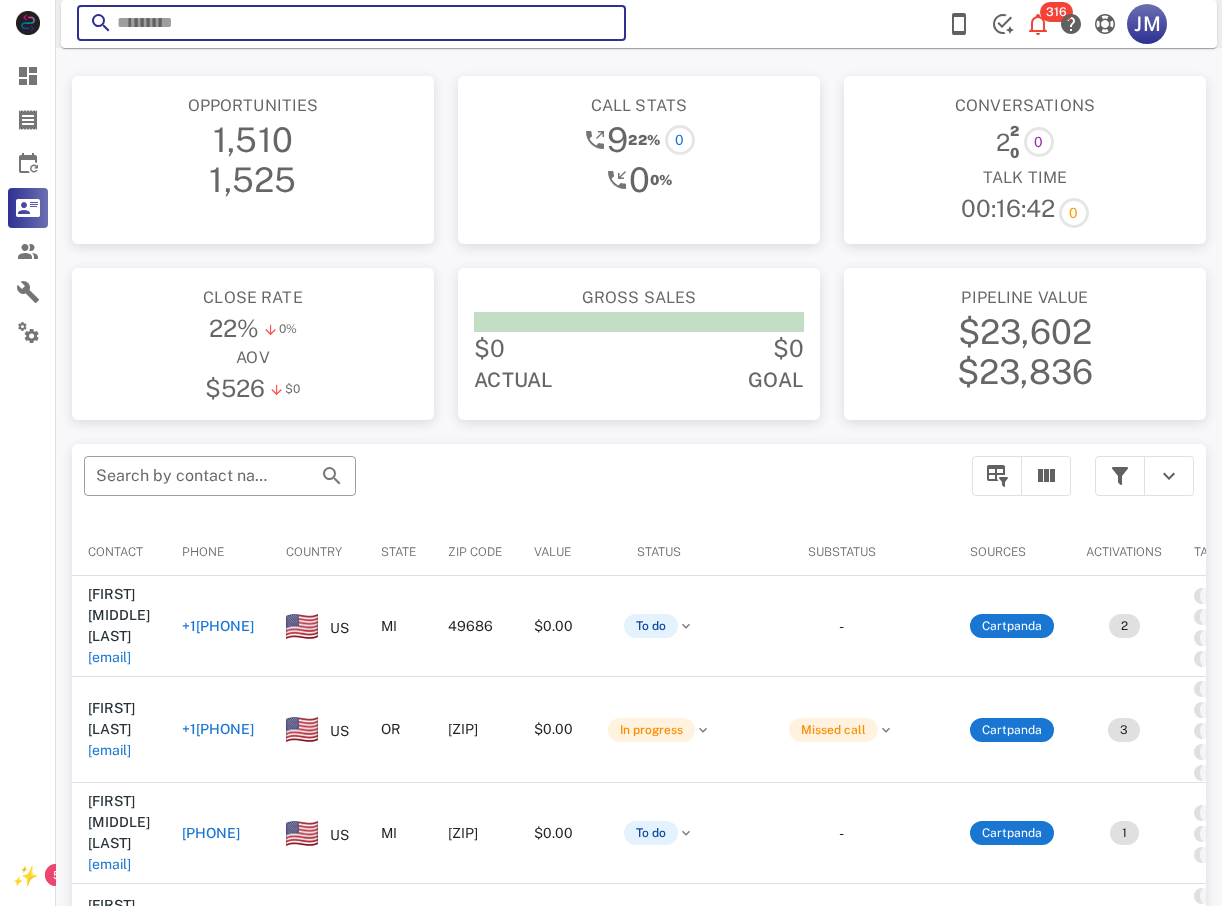 click at bounding box center [351, 23] 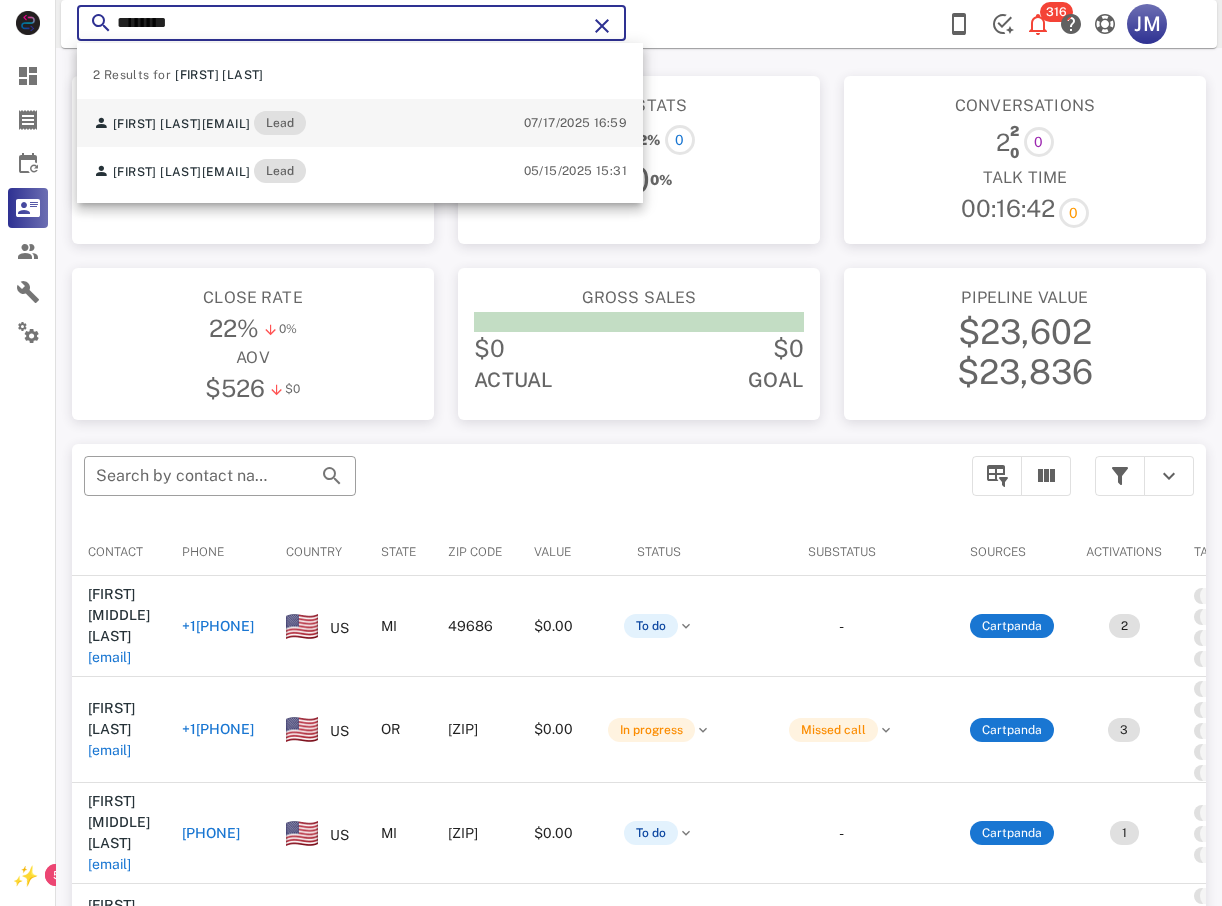 type on "********" 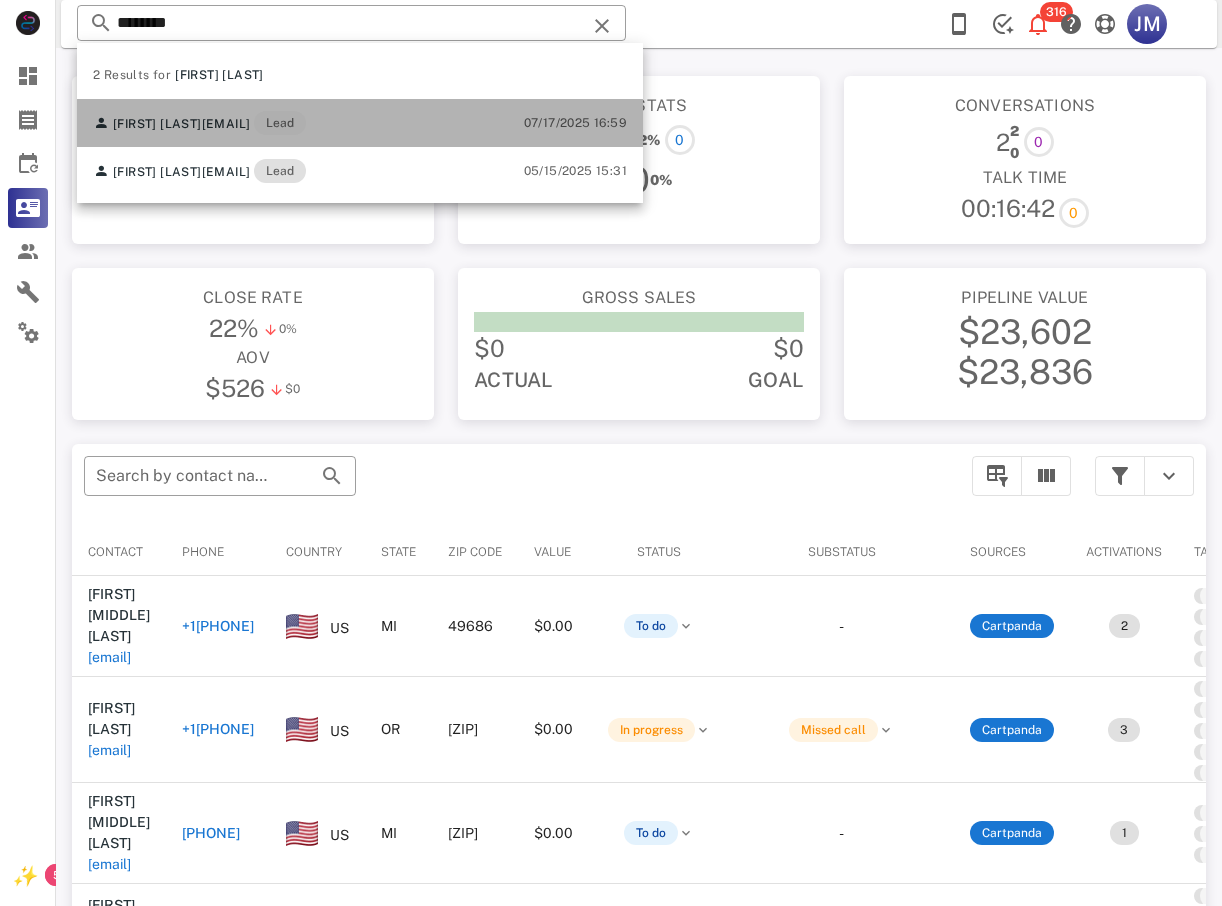 click on "[EMAIL]" at bounding box center (226, 124) 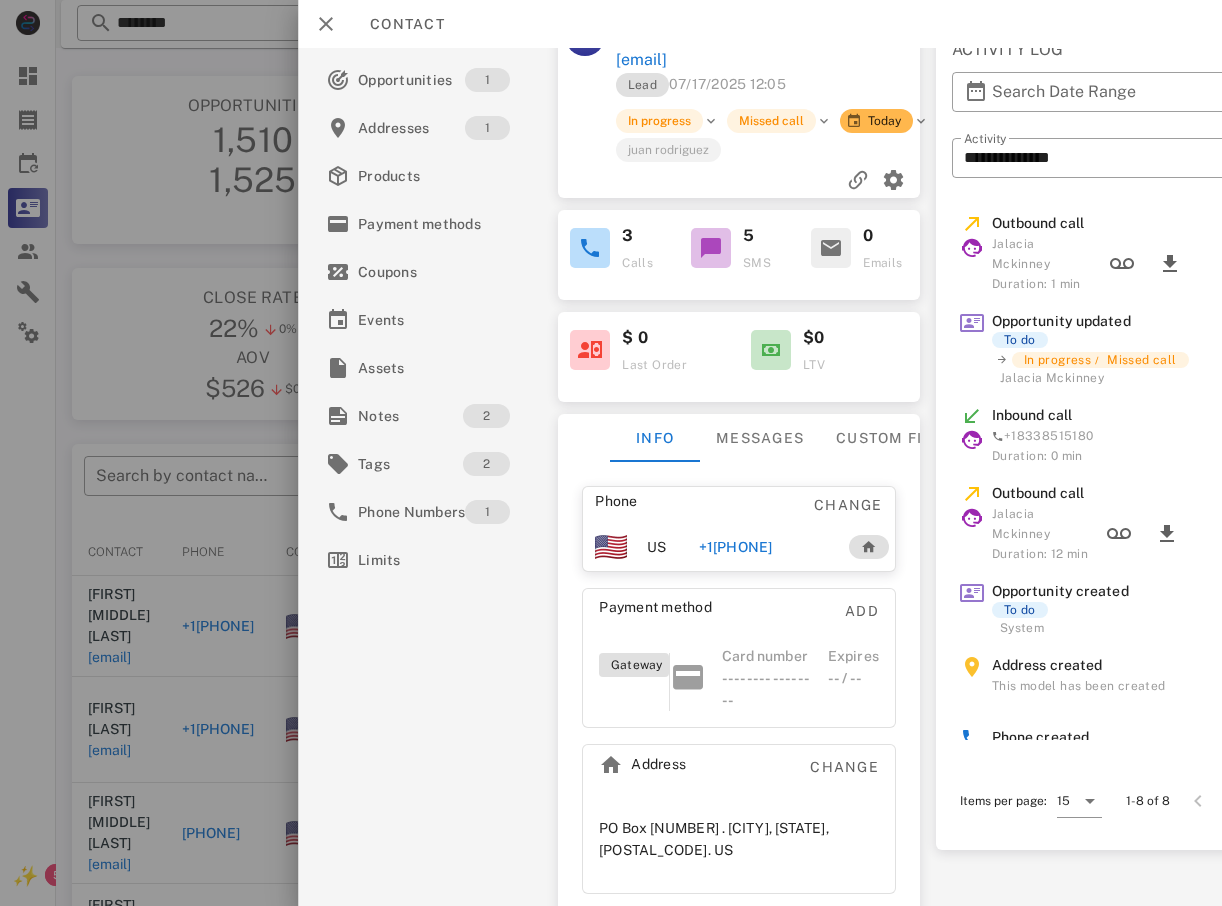 scroll, scrollTop: 0, scrollLeft: 0, axis: both 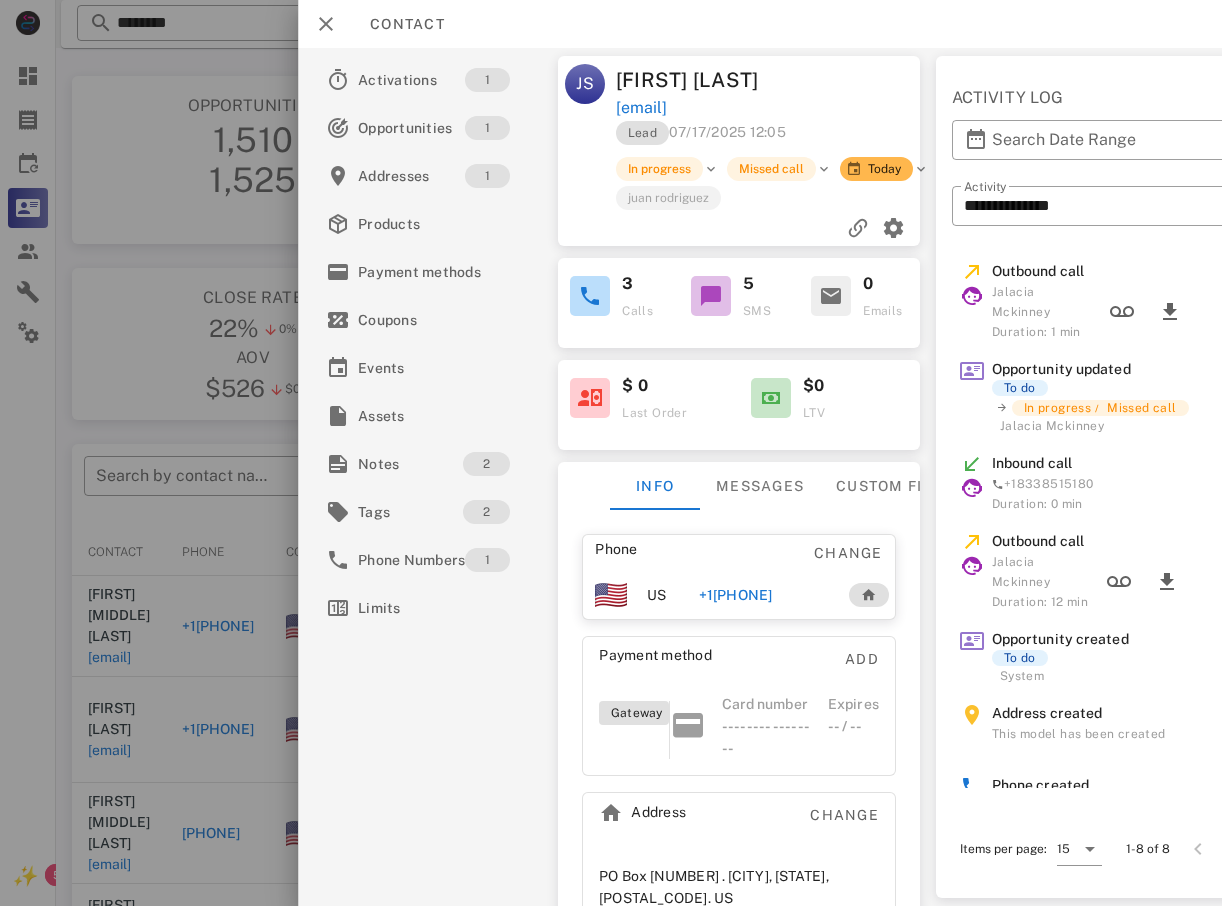 click on "[FIRST] [LAST]" at bounding box center [693, 80] 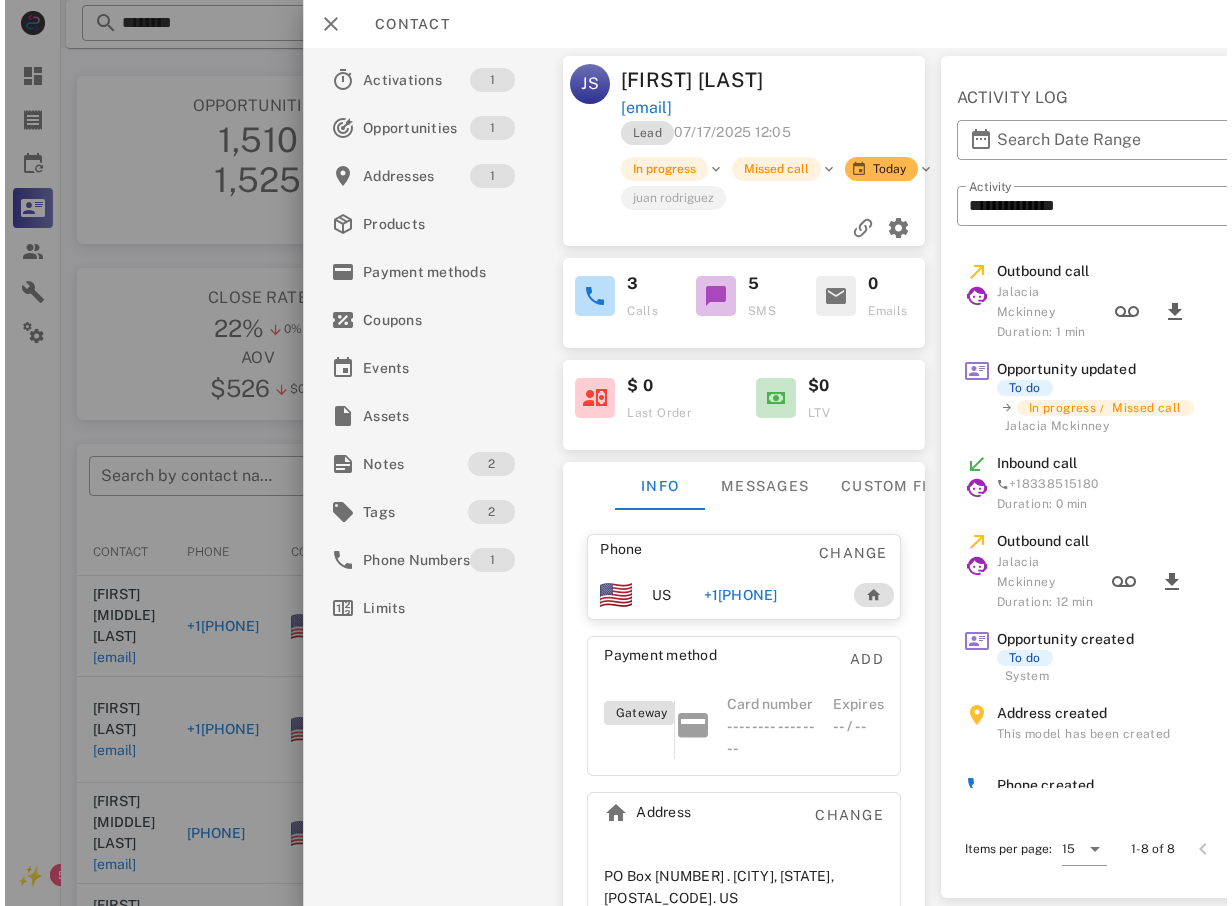scroll, scrollTop: 48, scrollLeft: 0, axis: vertical 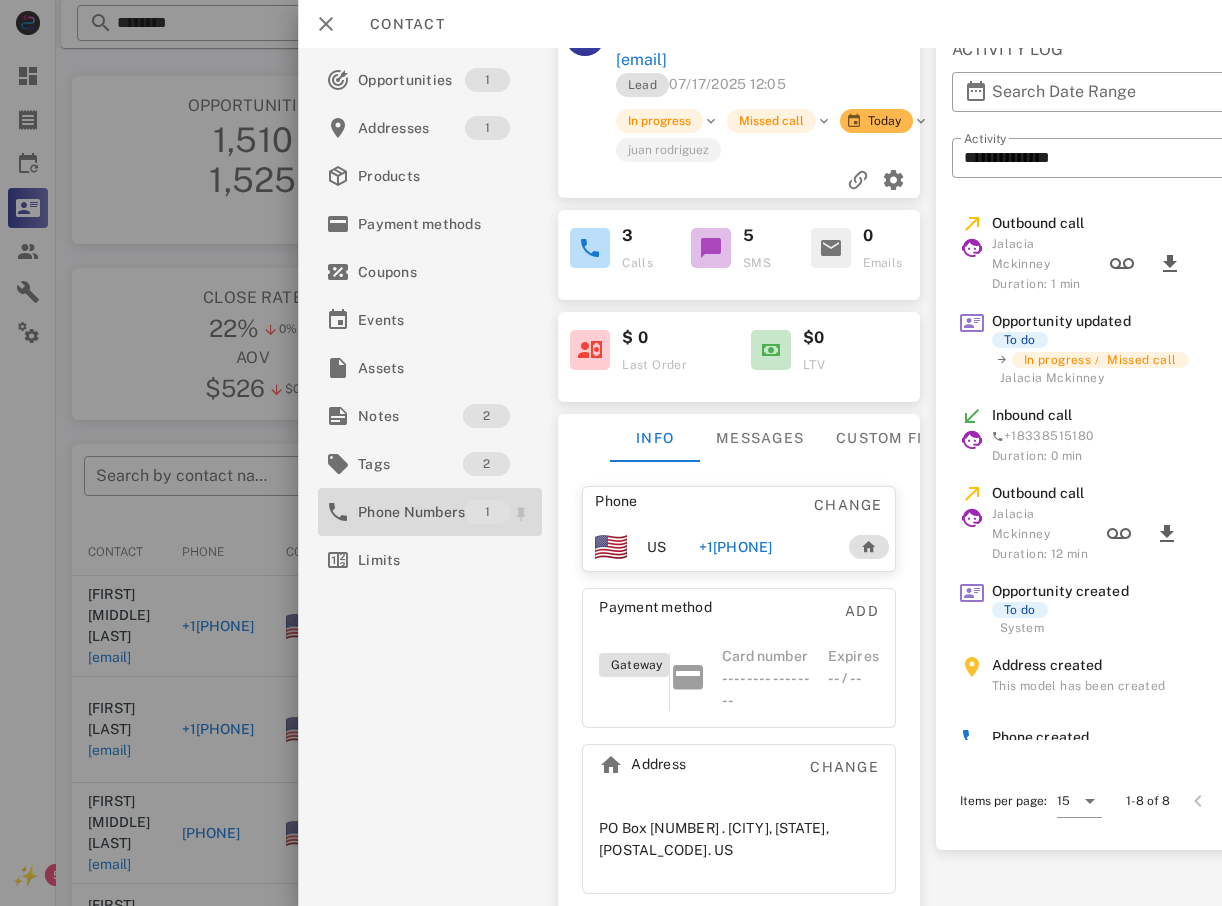 click on "Phone Numbers" at bounding box center (411, 512) 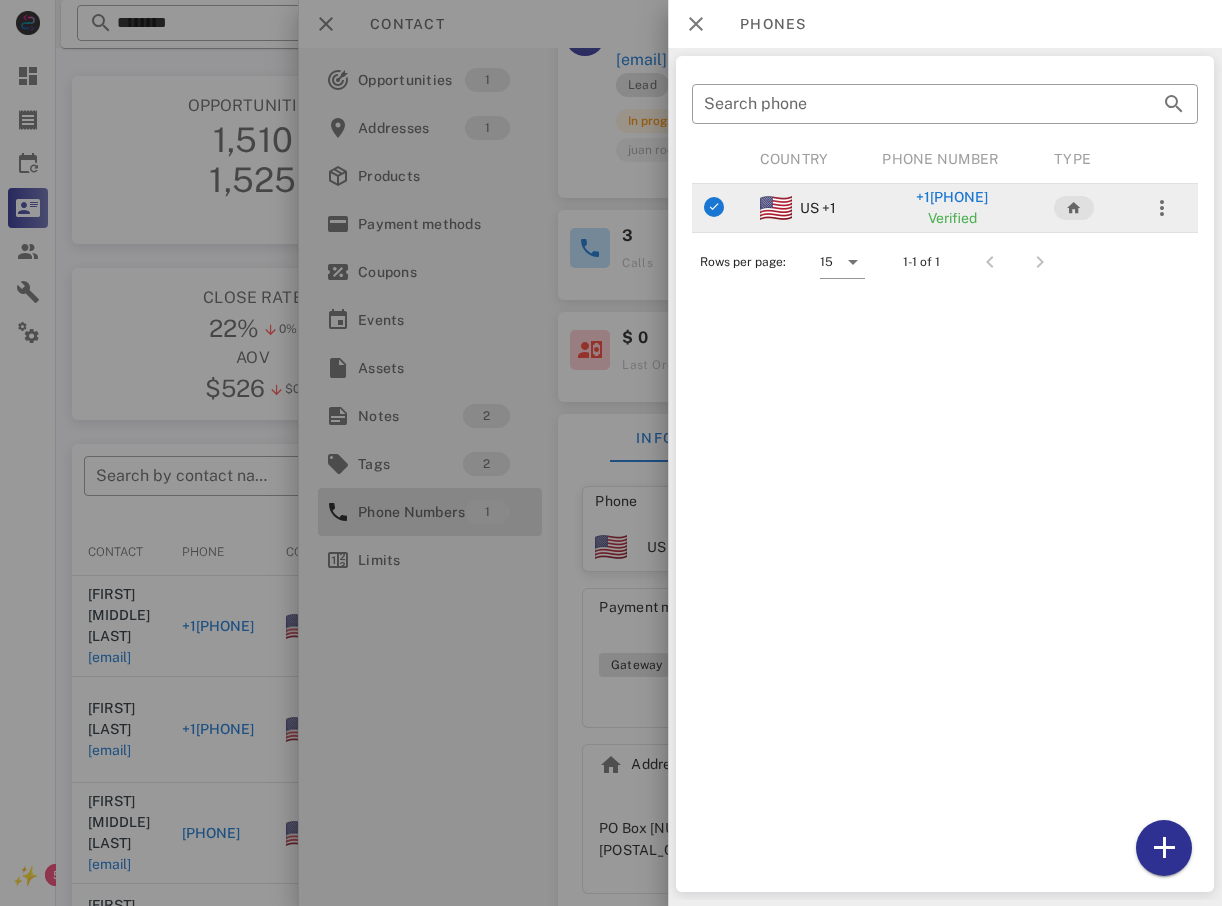 click on "+1[PHONE]" at bounding box center [952, 197] 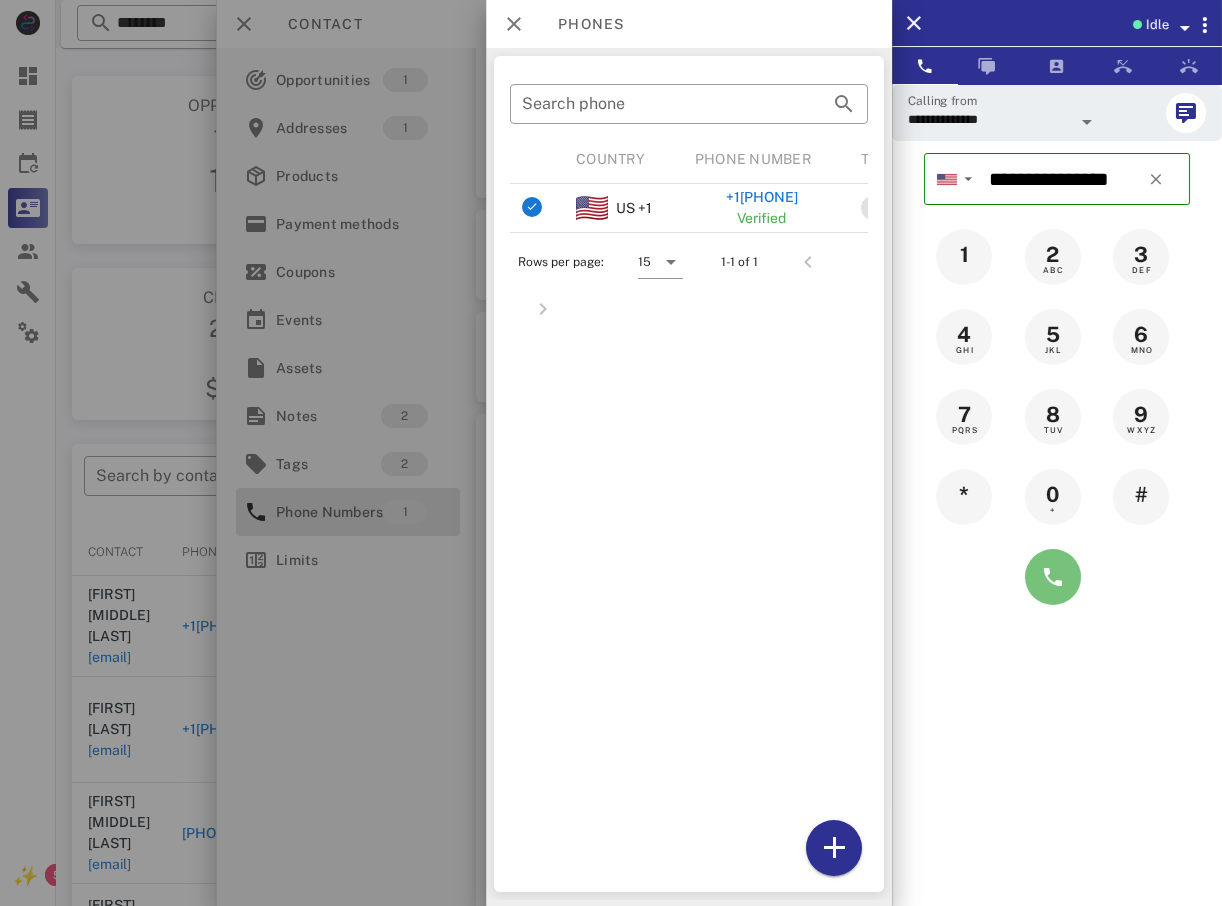 click at bounding box center (1053, 577) 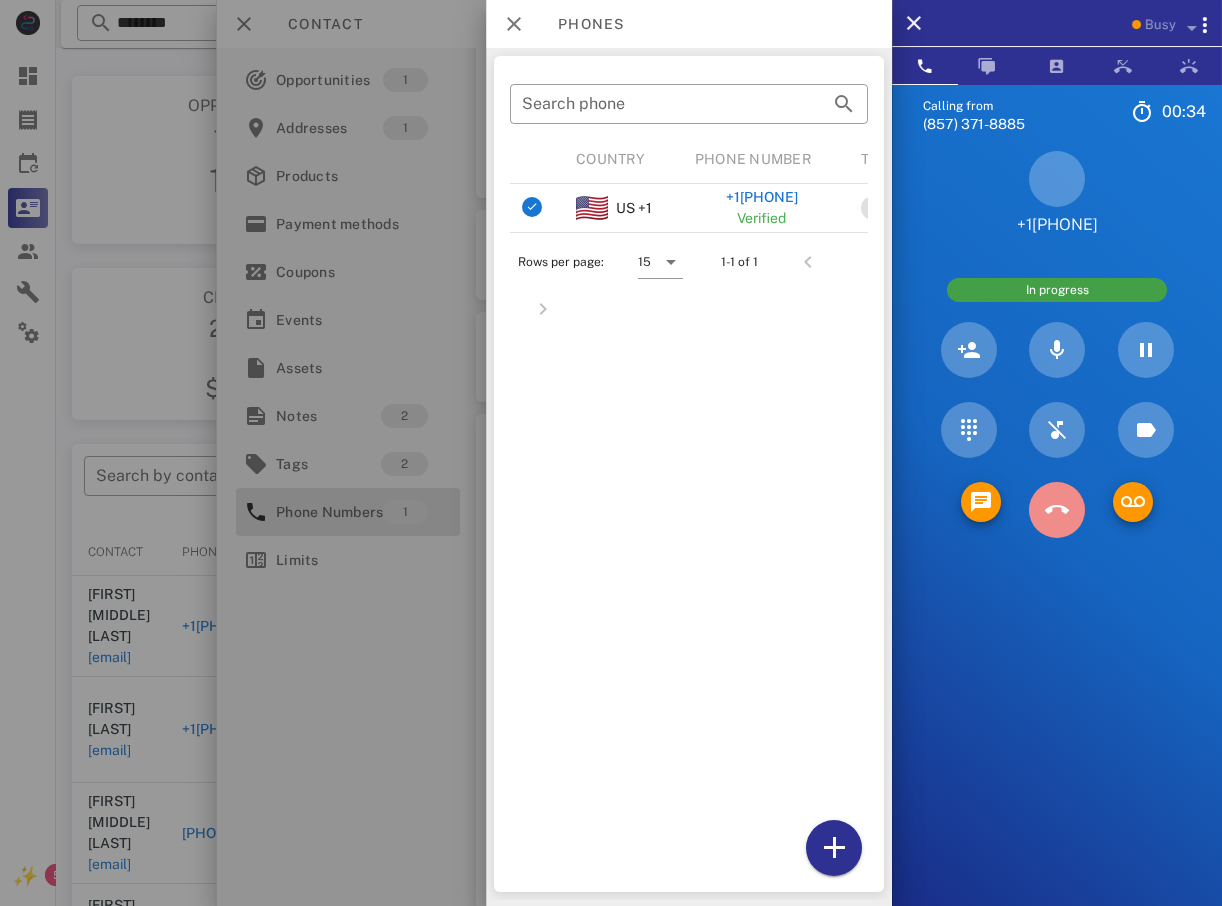 click at bounding box center [1057, 510] 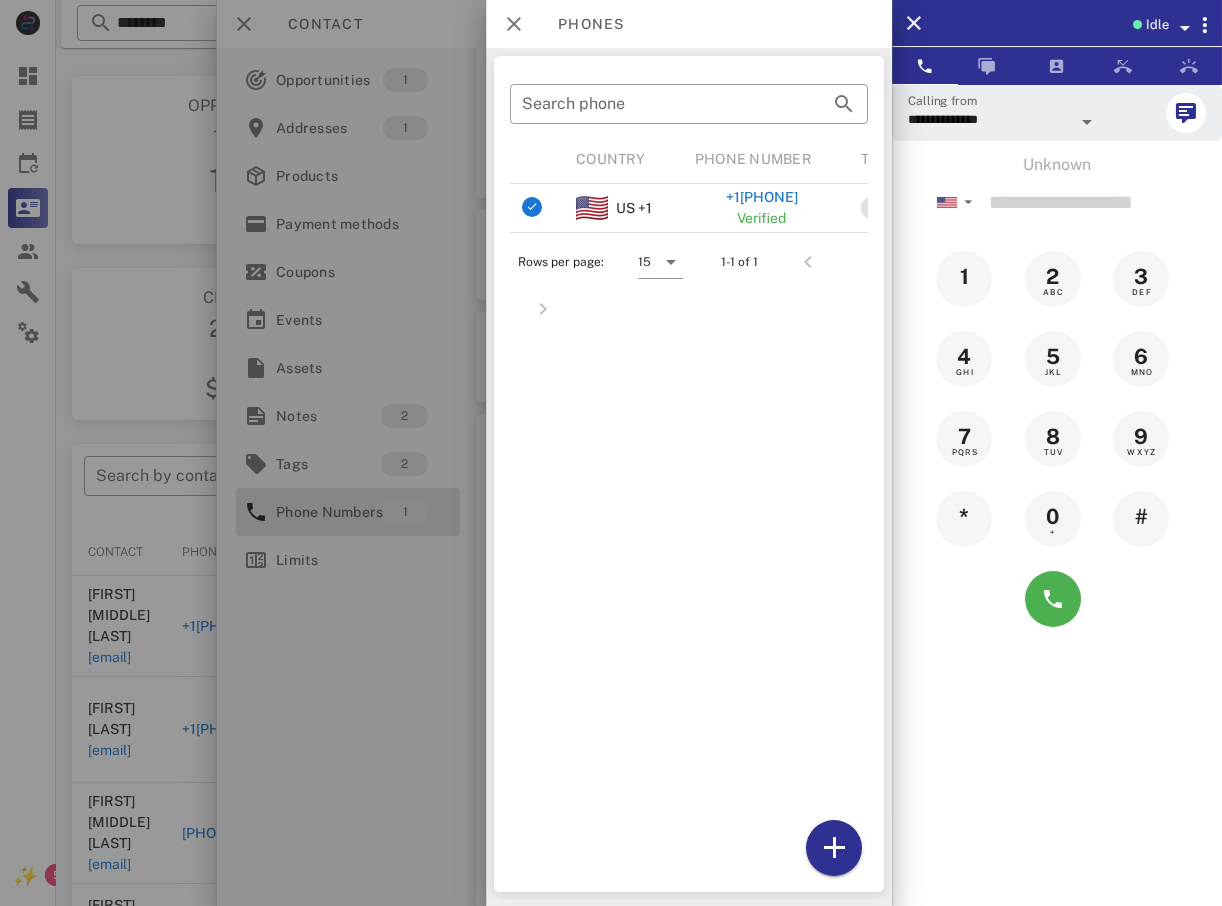 click at bounding box center [611, 453] 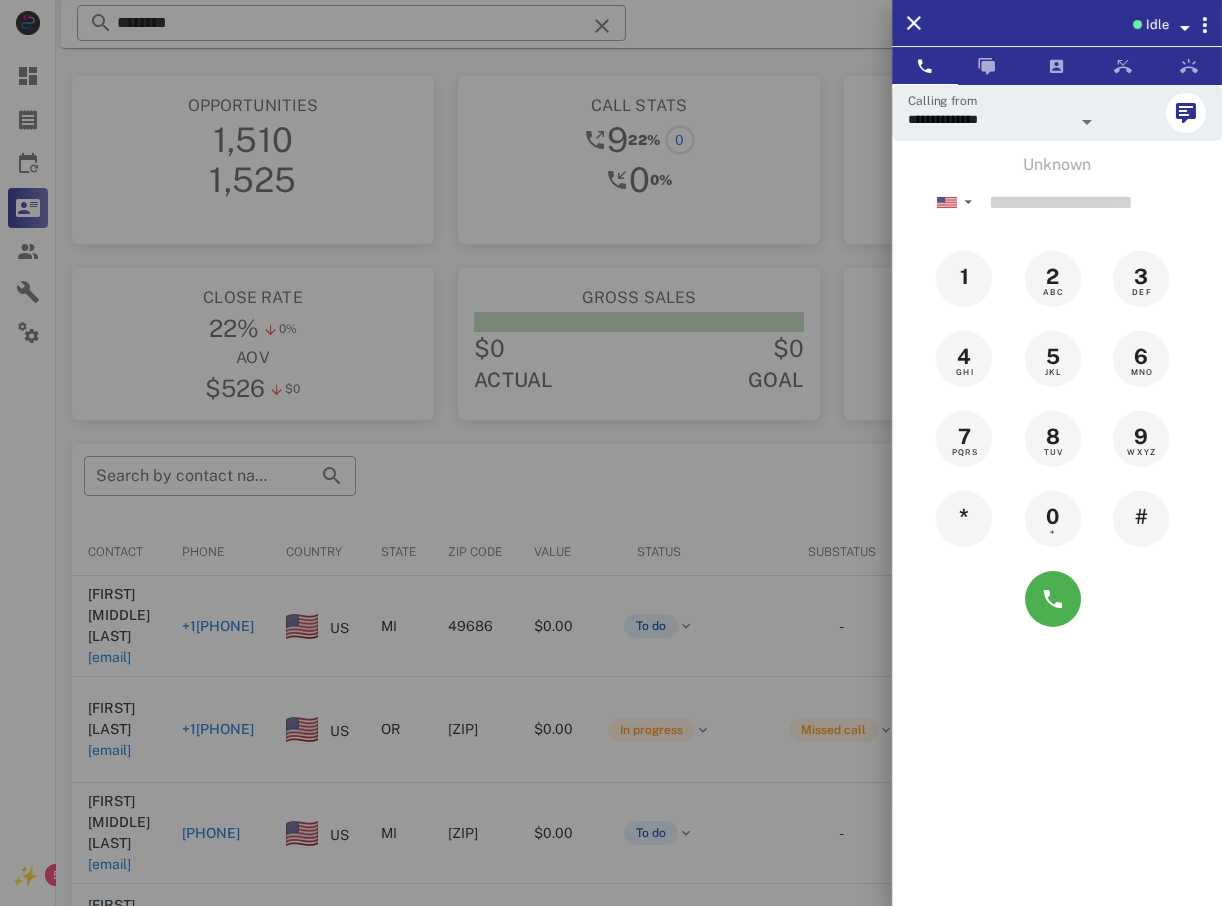 click at bounding box center (611, 453) 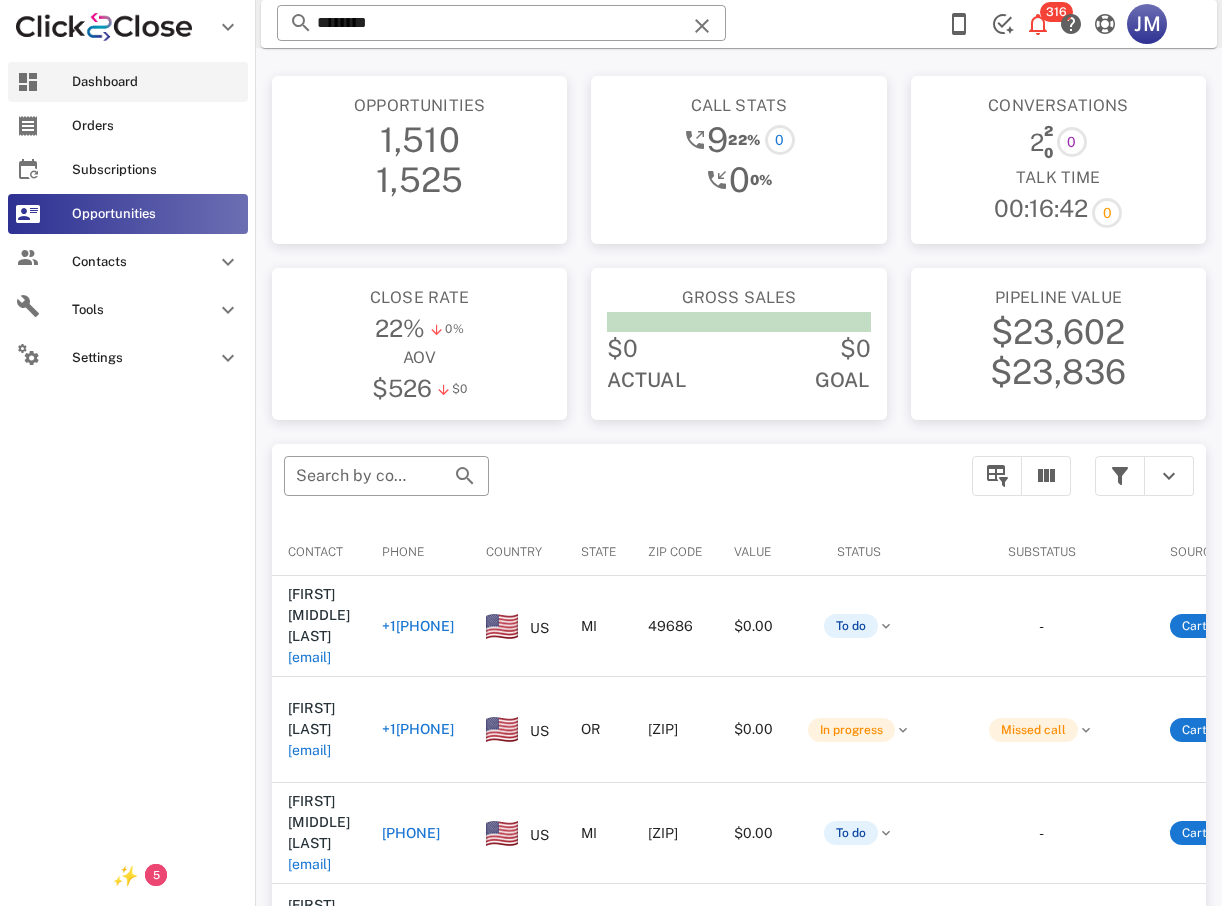 click on "Dashboard" at bounding box center [156, 82] 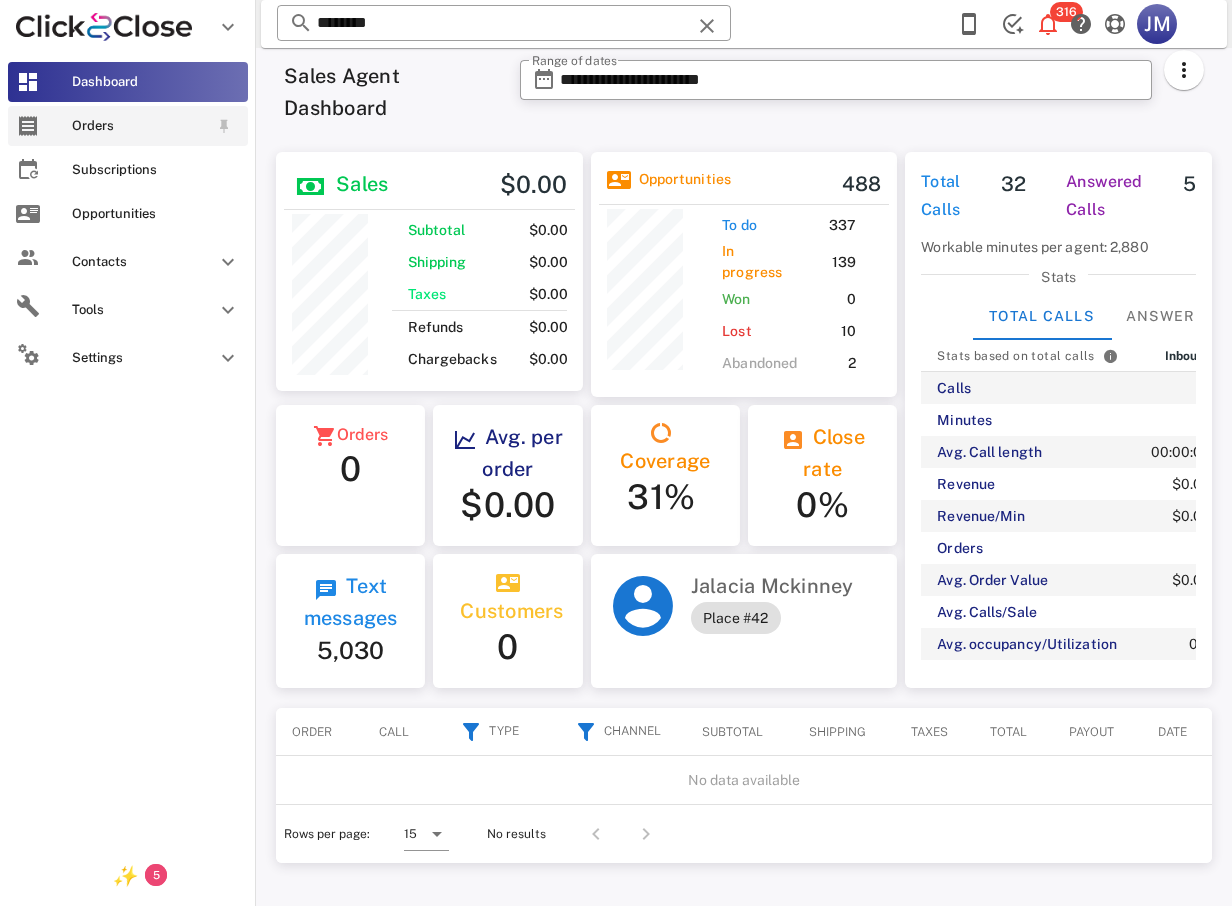 scroll, scrollTop: 999744, scrollLeft: 999693, axis: both 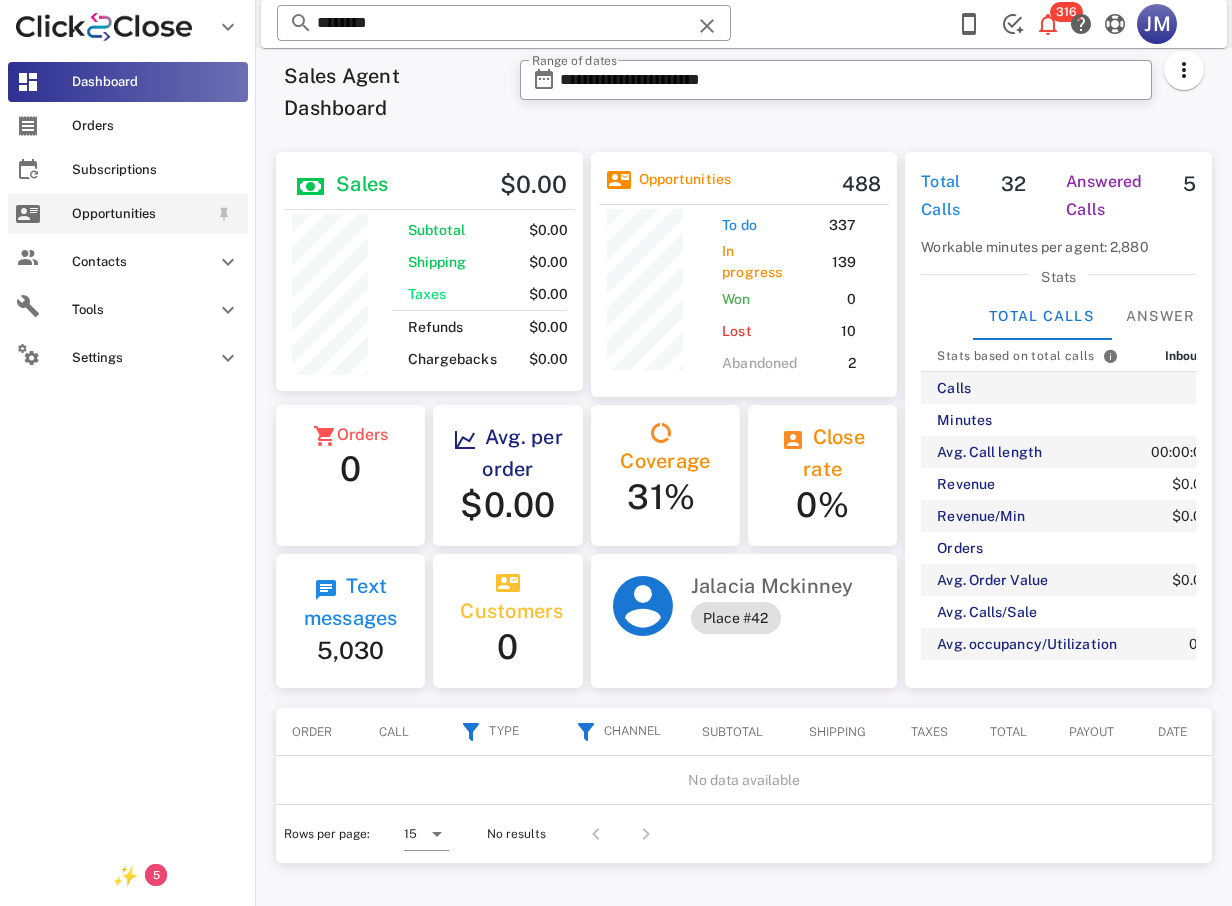 click on "Opportunities" at bounding box center [140, 214] 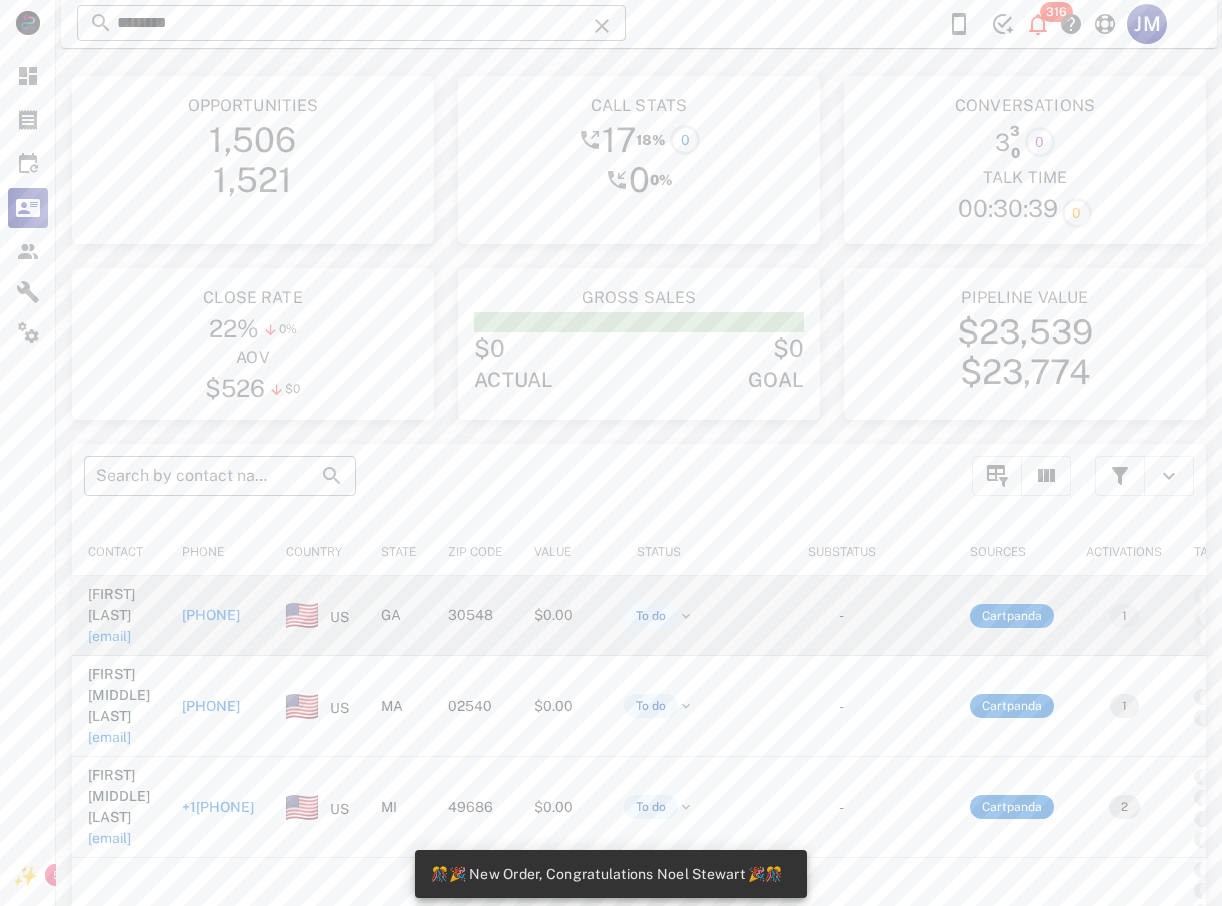 click on "[PHONE]" at bounding box center (211, 615) 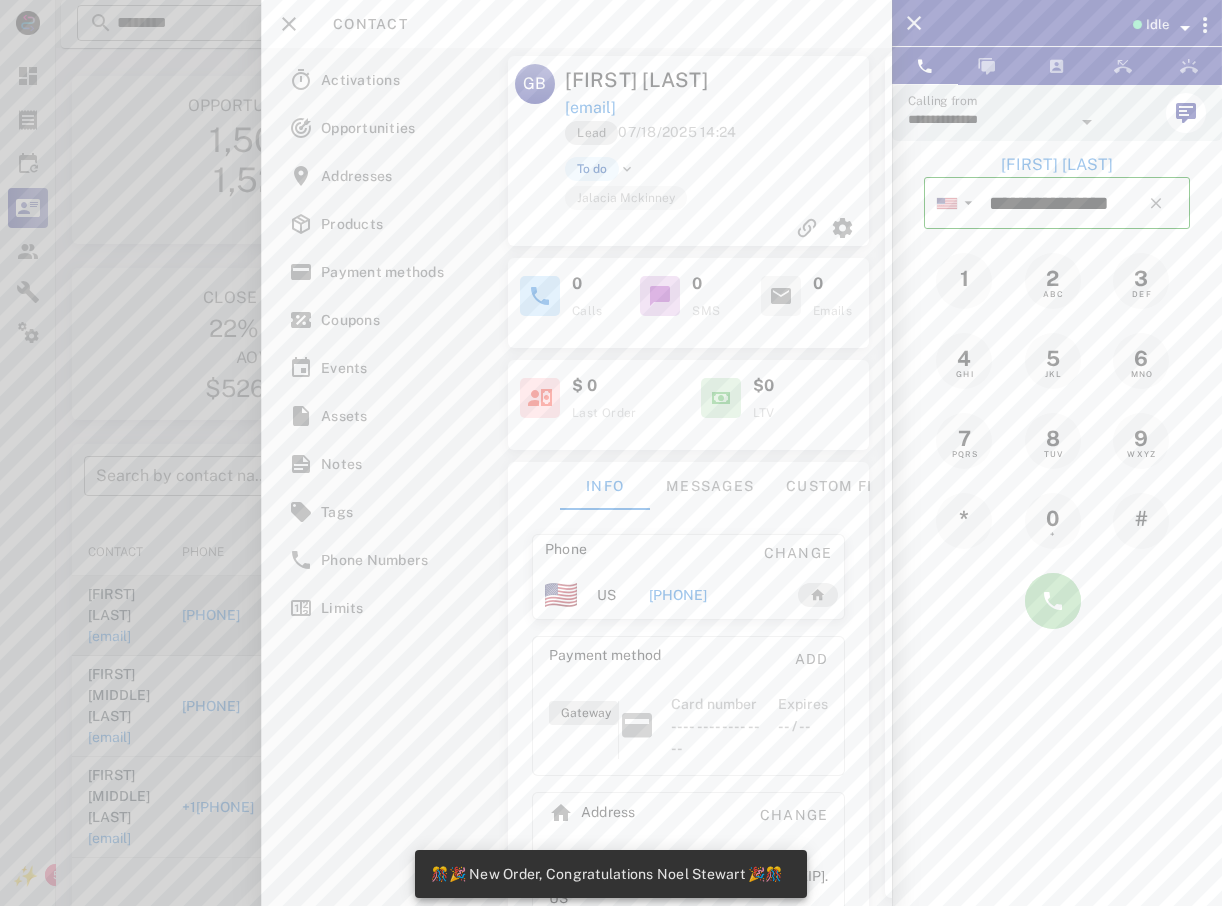 click at bounding box center (1053, 601) 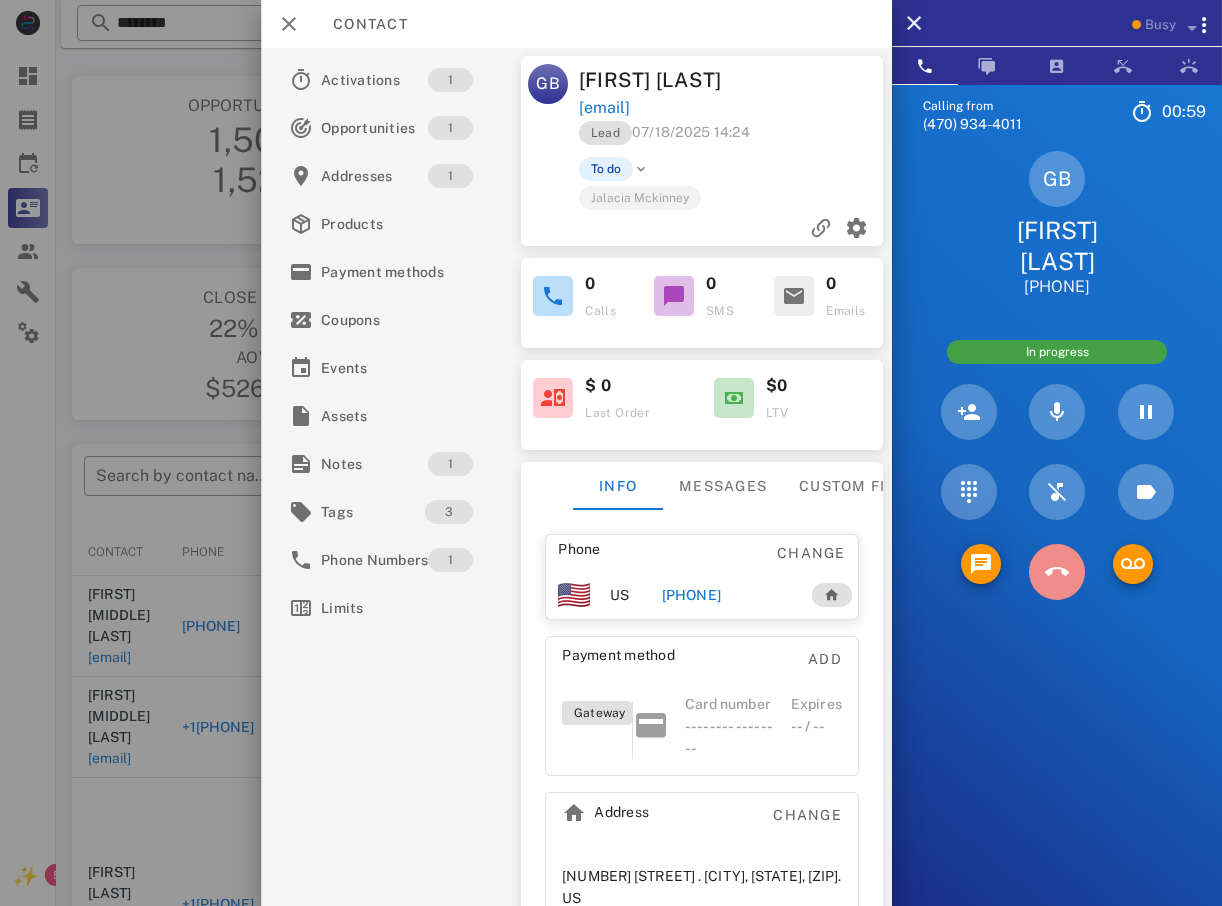 click at bounding box center (1057, 572) 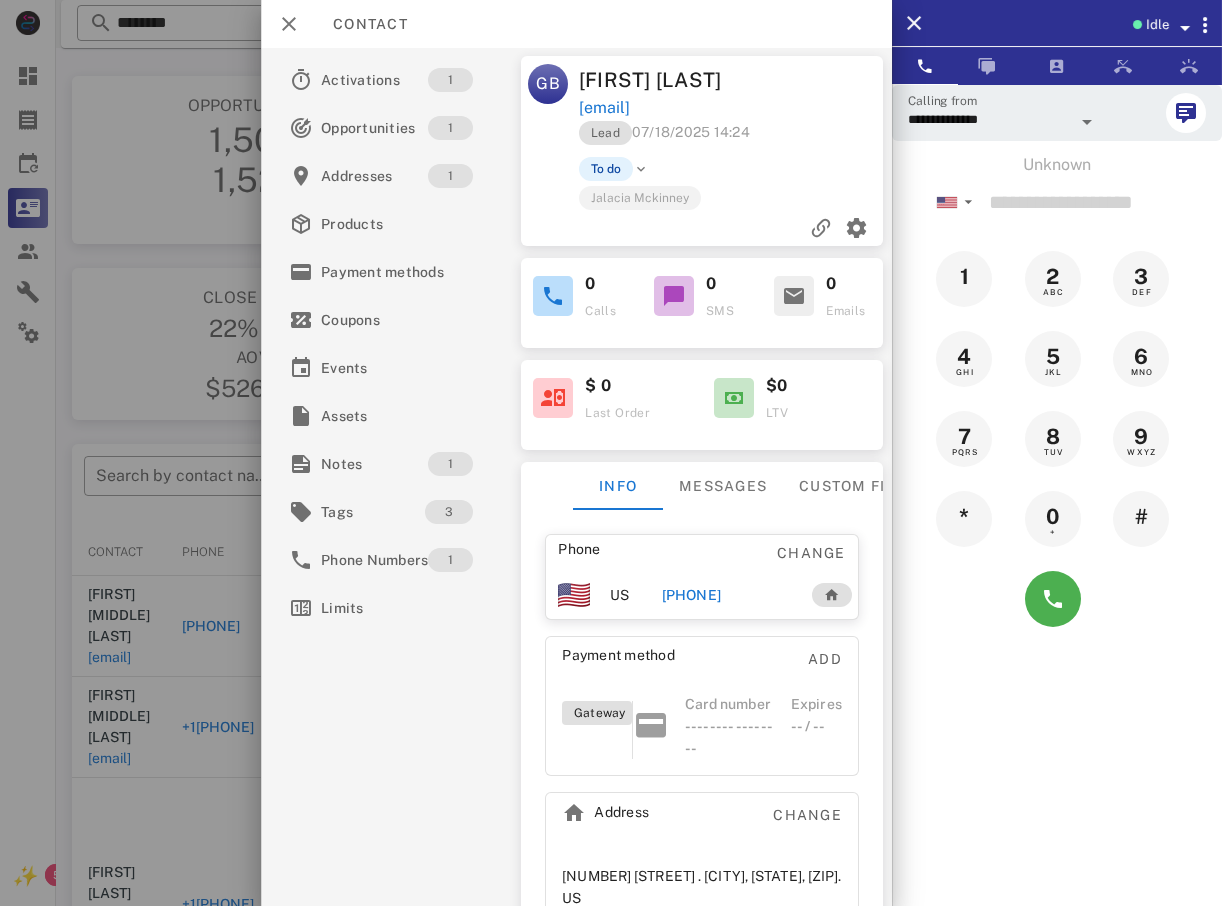 click at bounding box center [611, 453] 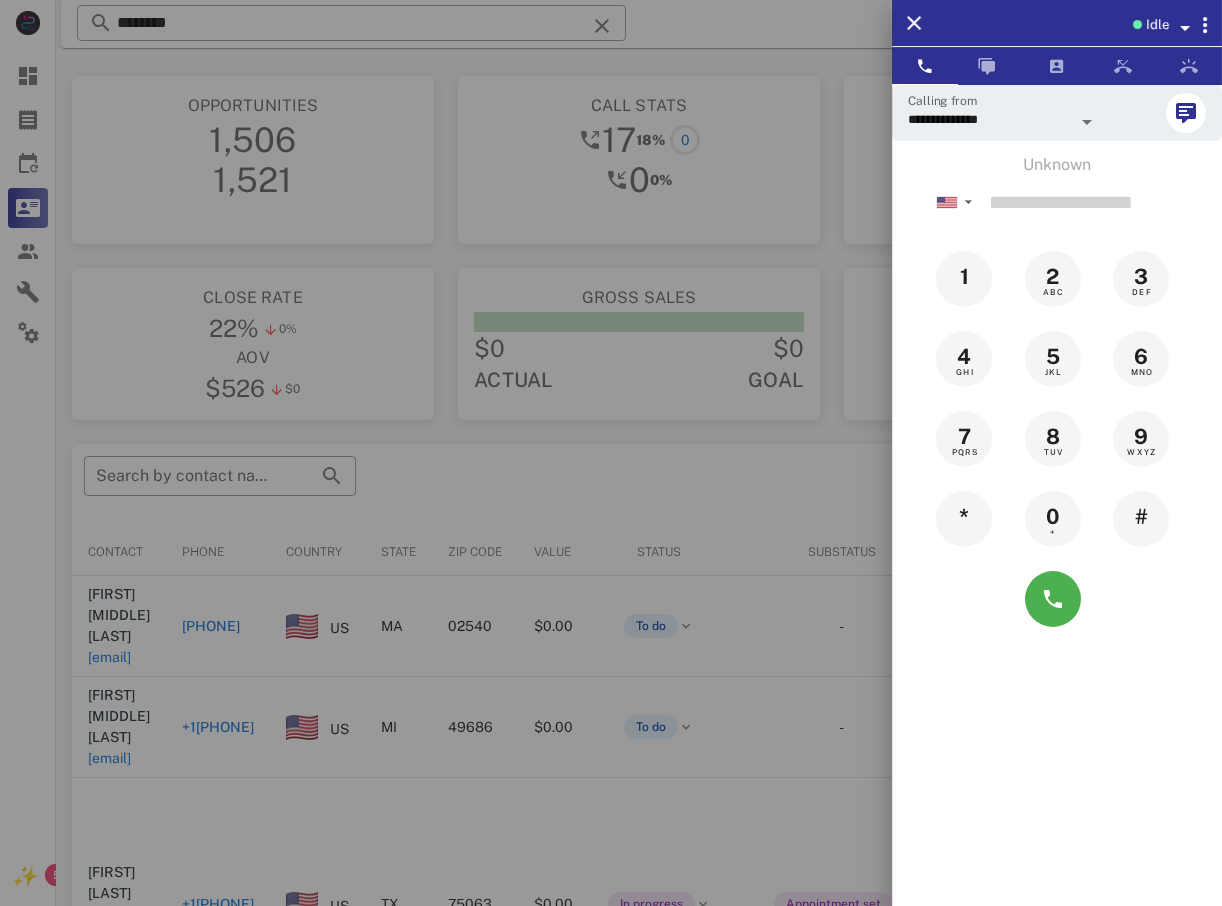 click at bounding box center (611, 453) 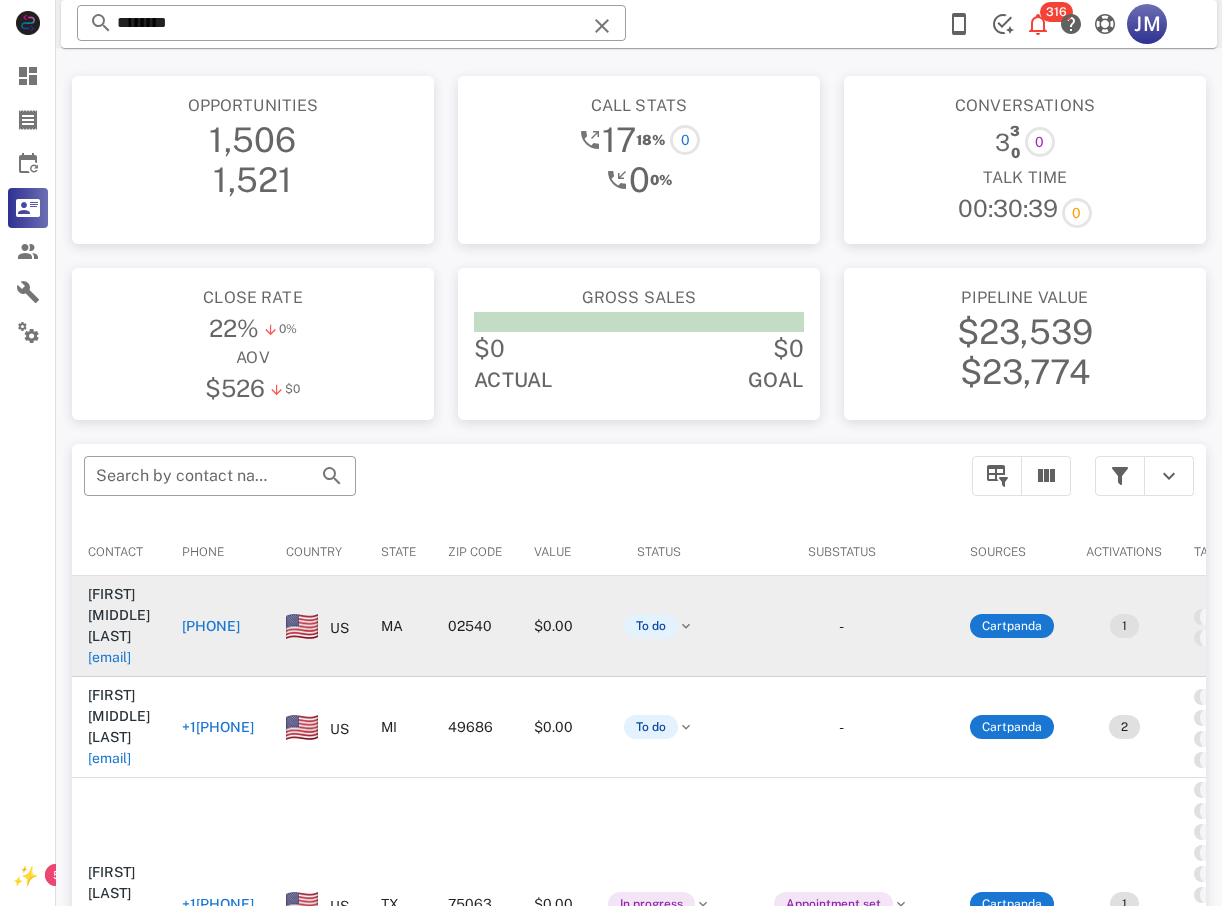 click on "[PHONE]" at bounding box center (211, 626) 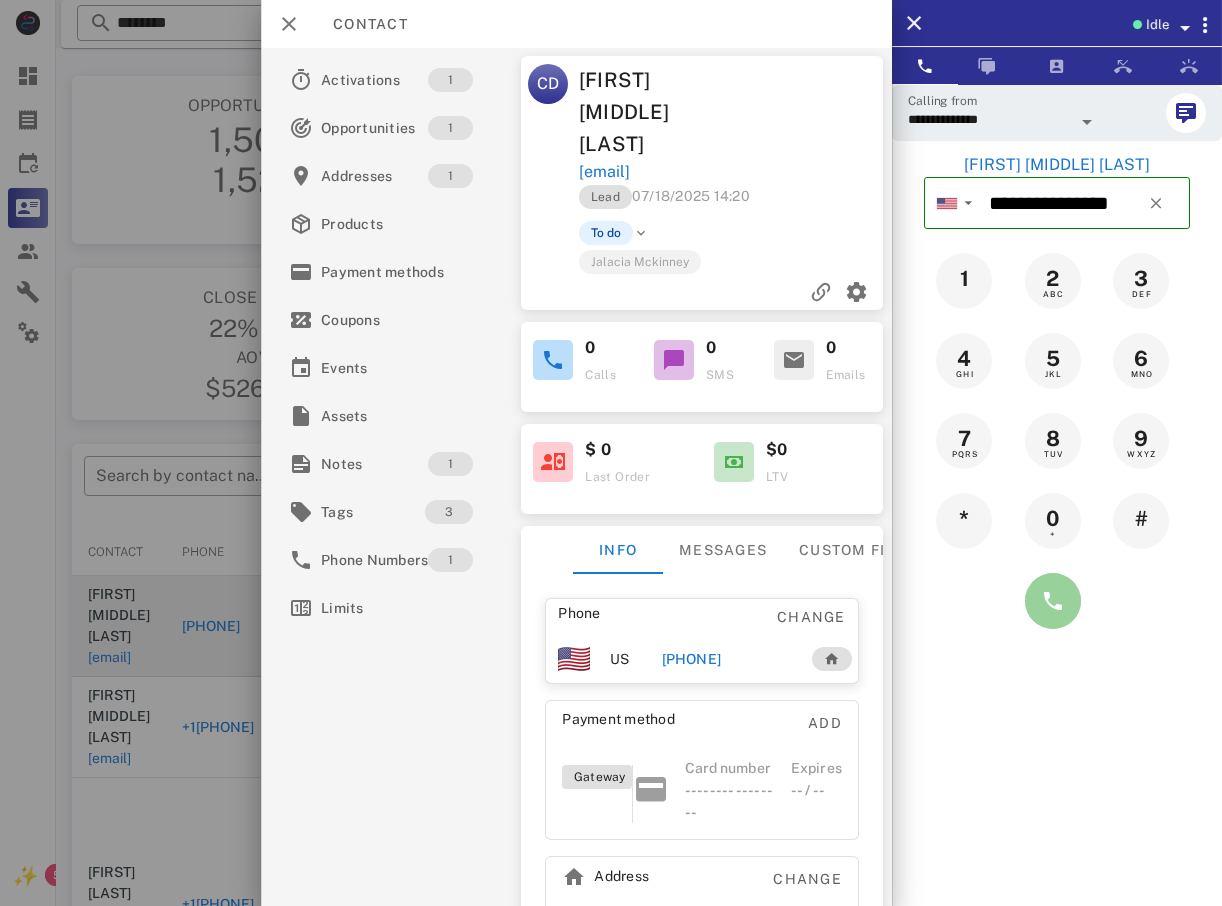 click at bounding box center (1053, 601) 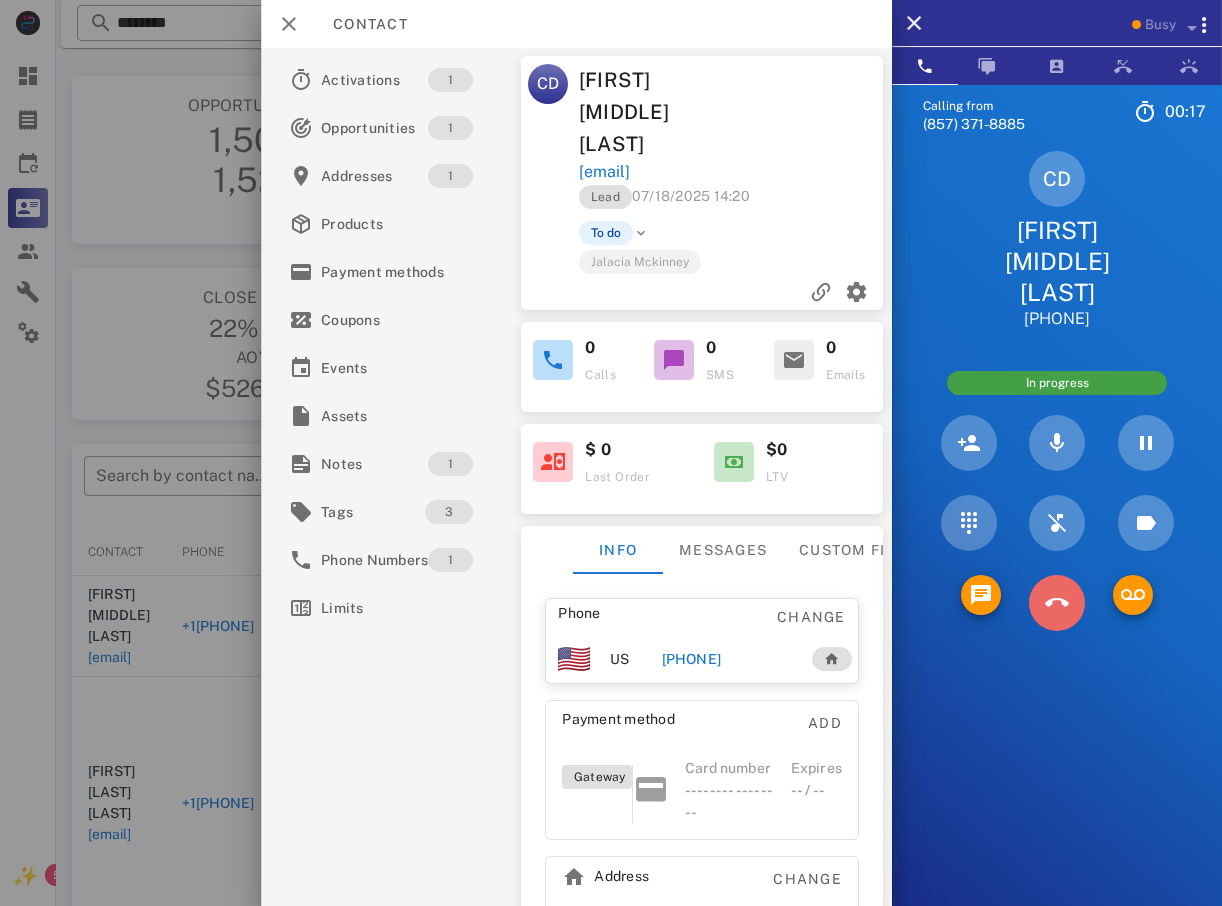 click at bounding box center (1057, 603) 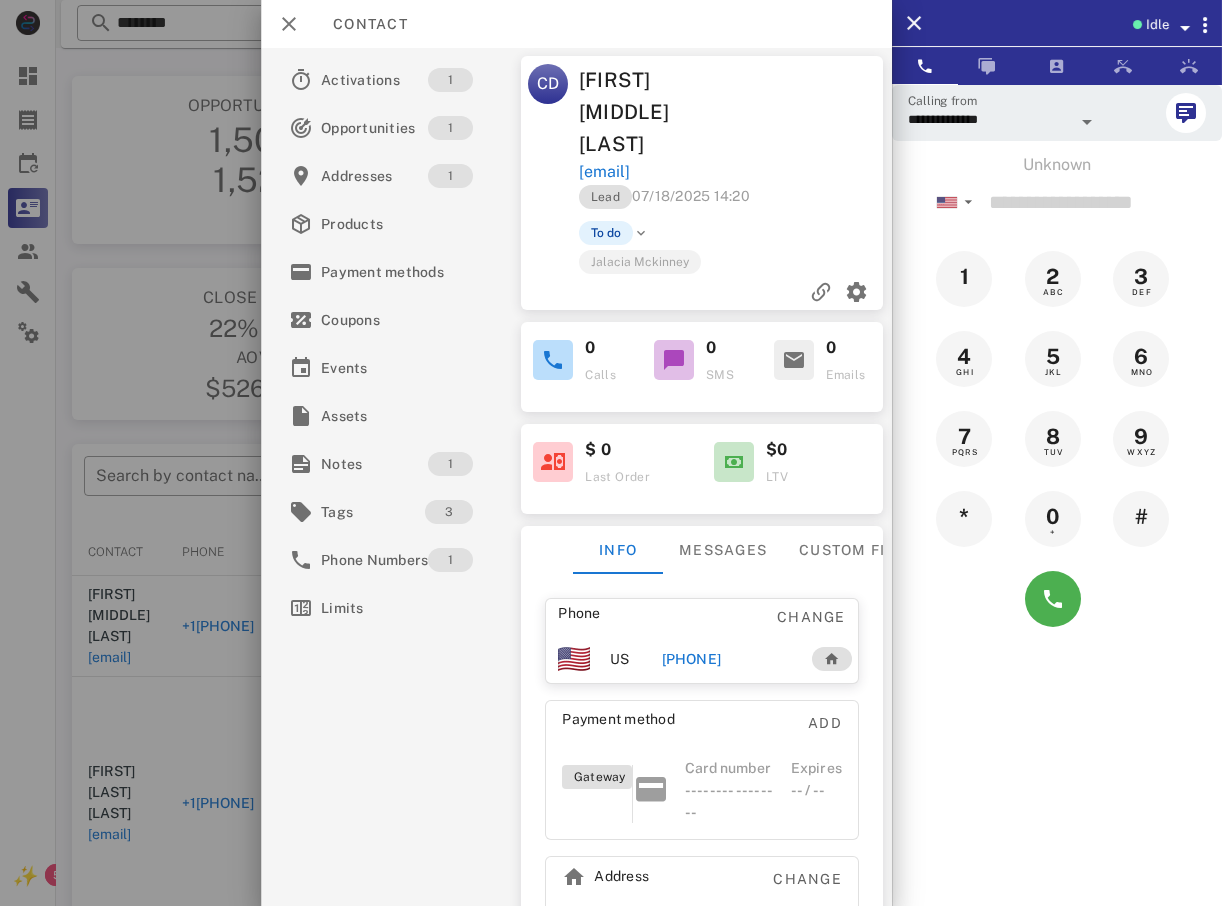 click at bounding box center [611, 453] 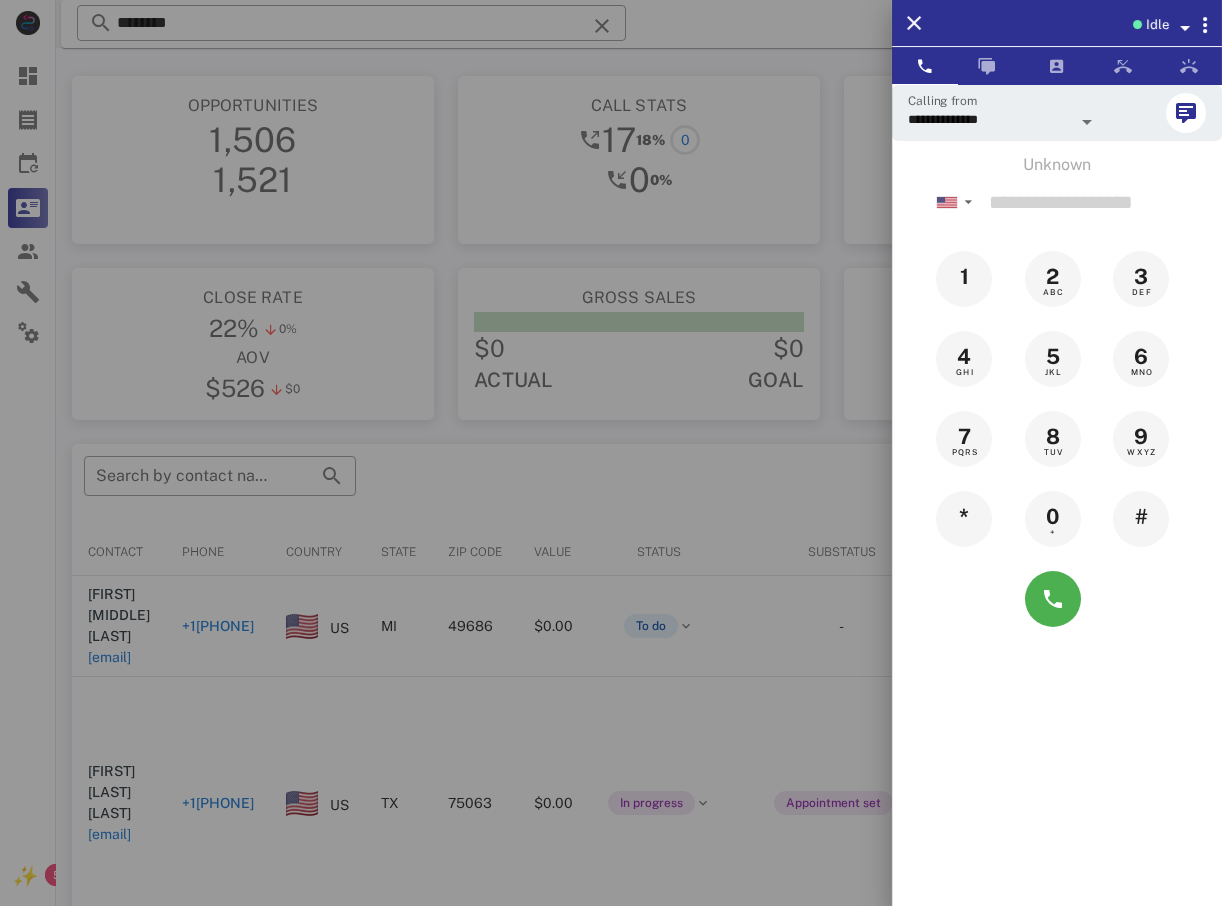 click at bounding box center (611, 453) 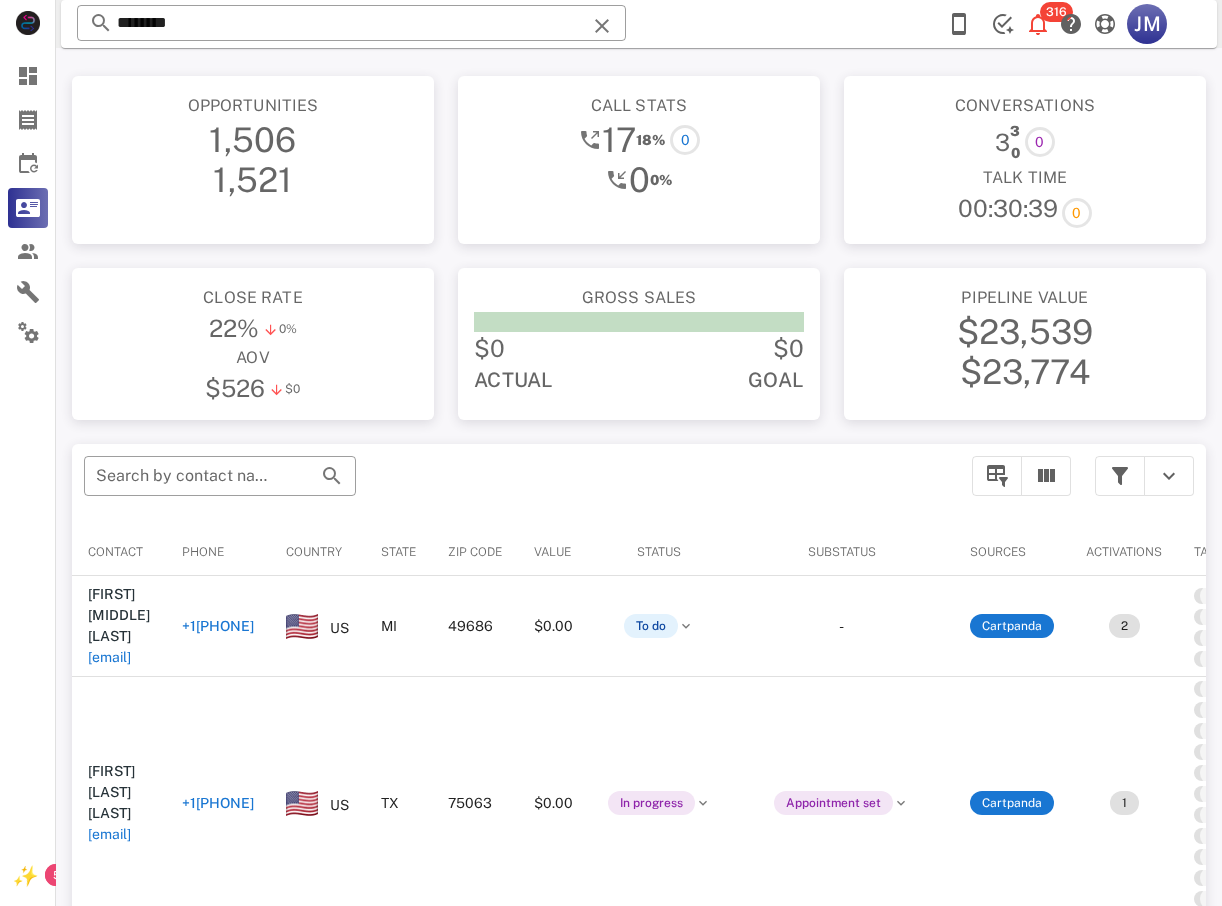 click on "+1[PHONE]" at bounding box center (218, 803) 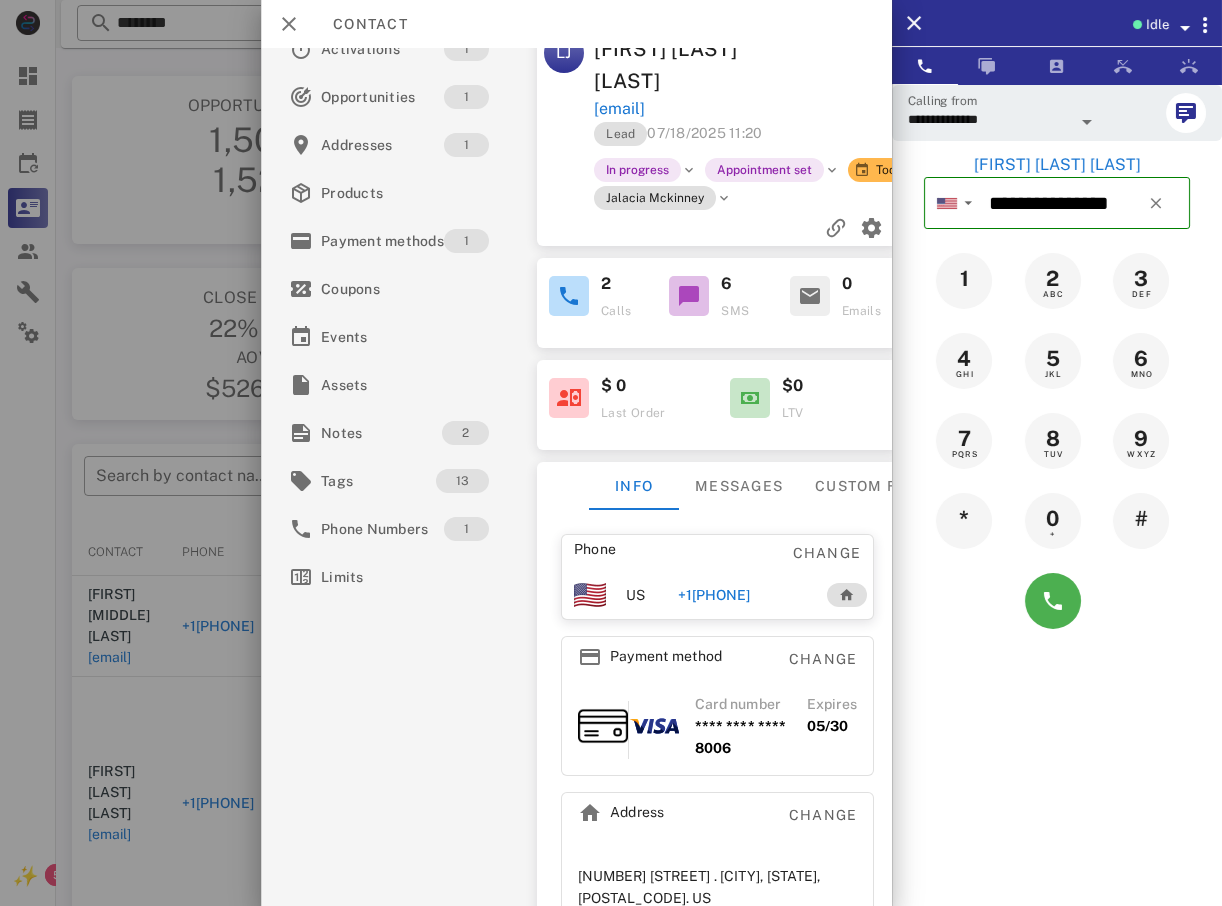scroll, scrollTop: 47, scrollLeft: 0, axis: vertical 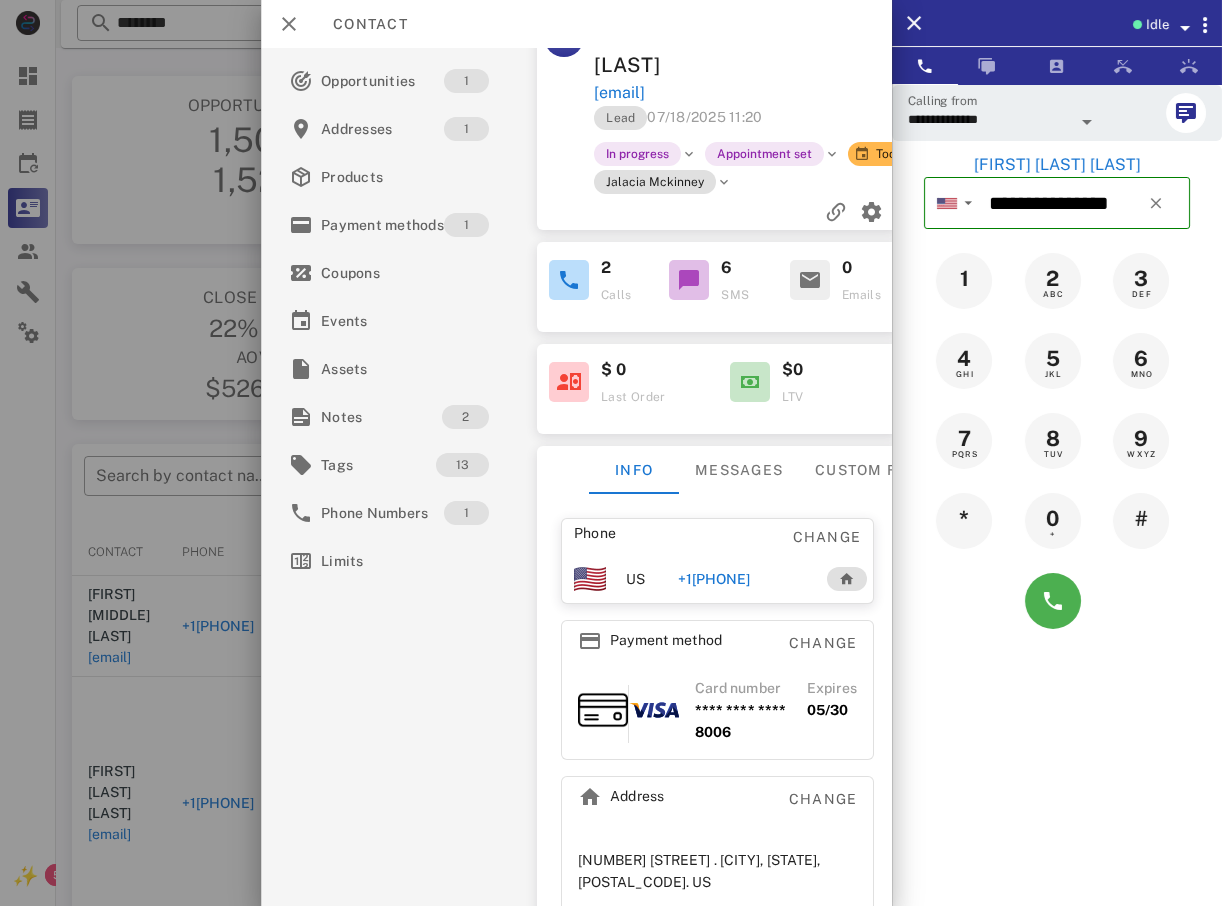 click at bounding box center (611, 453) 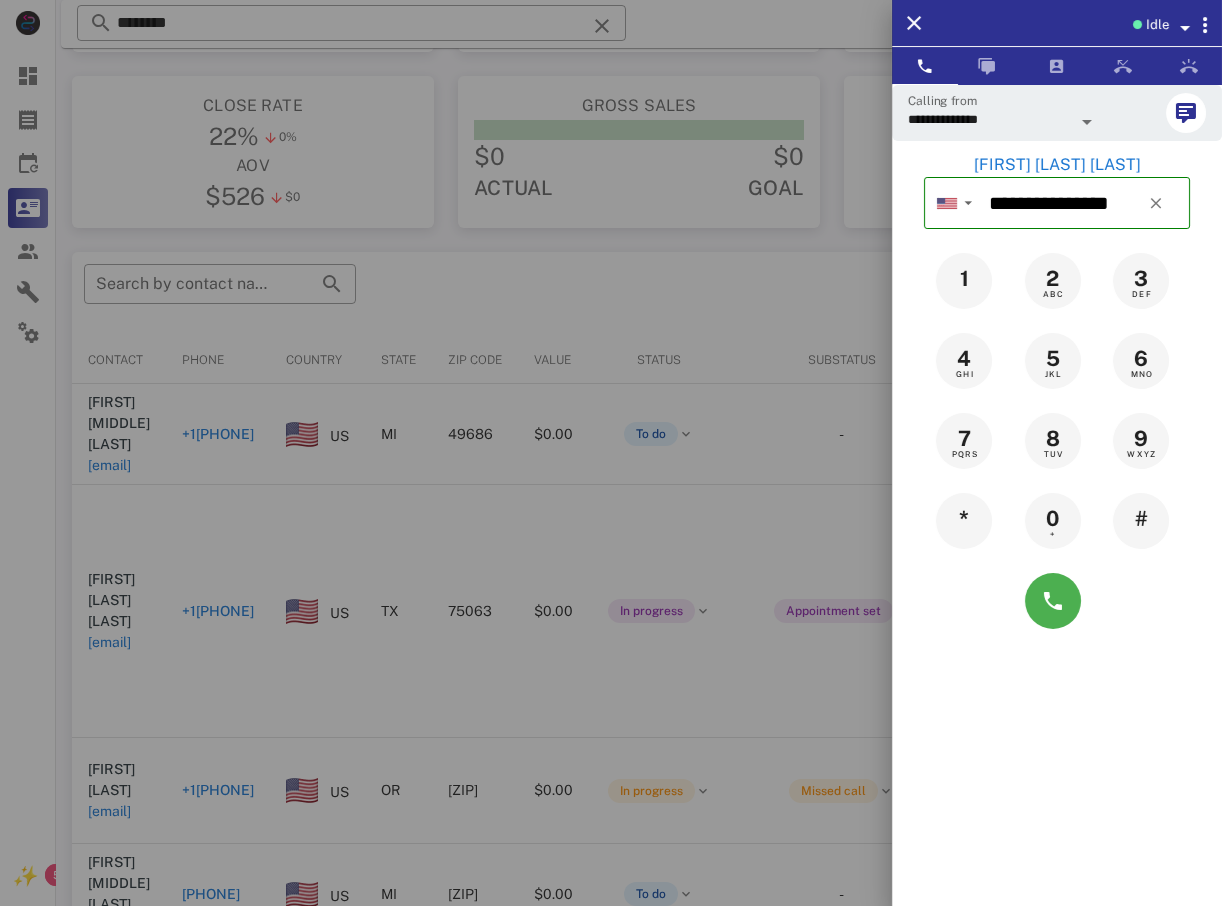 scroll, scrollTop: 200, scrollLeft: 0, axis: vertical 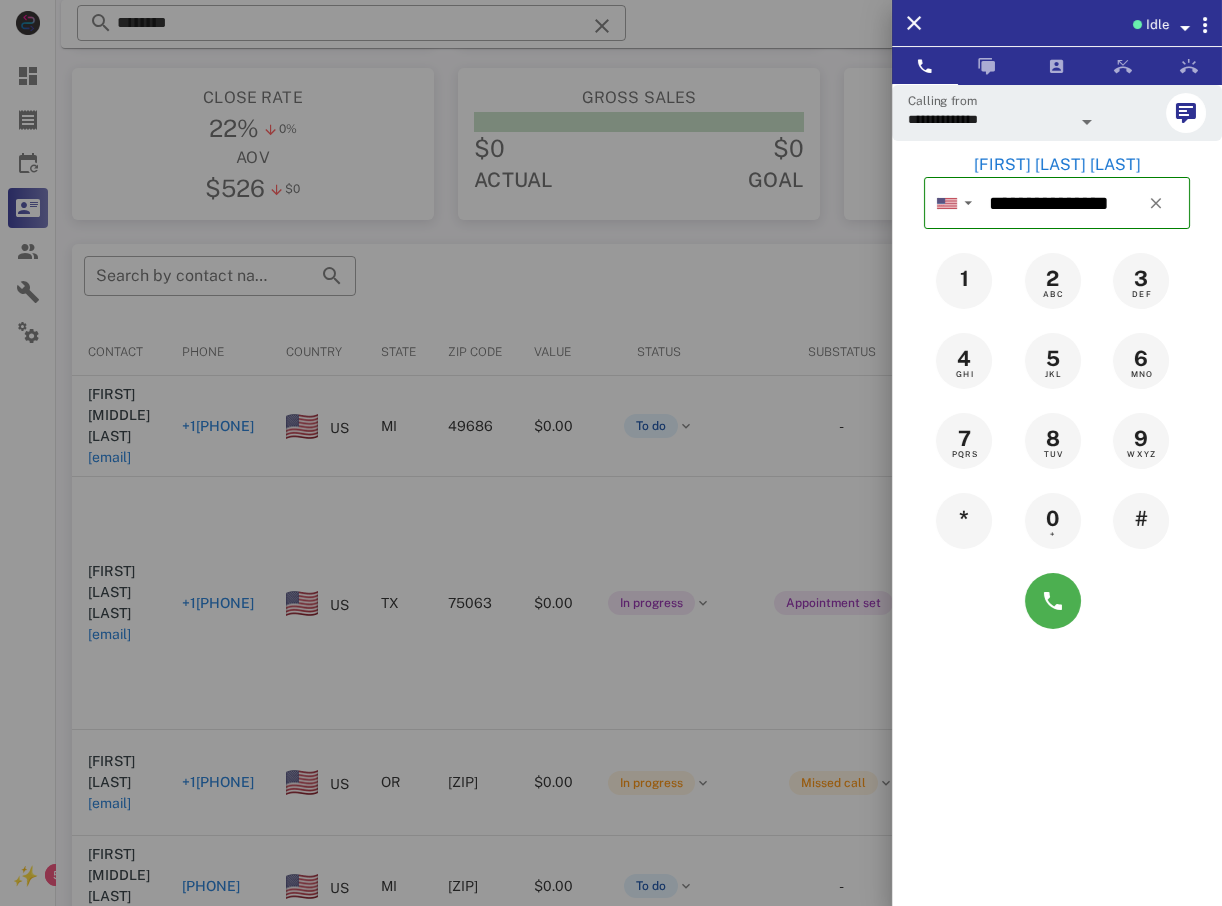 click at bounding box center [611, 453] 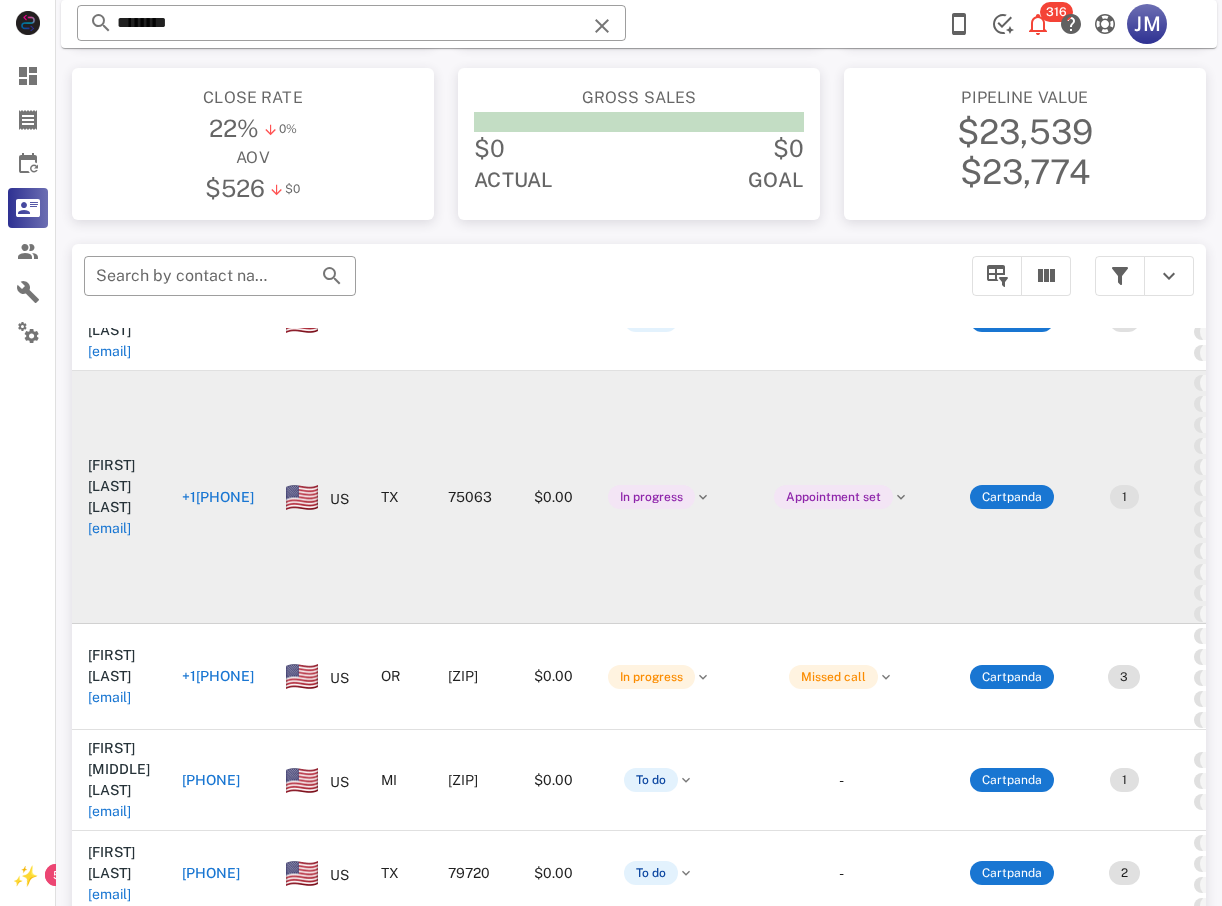 scroll, scrollTop: 100, scrollLeft: 0, axis: vertical 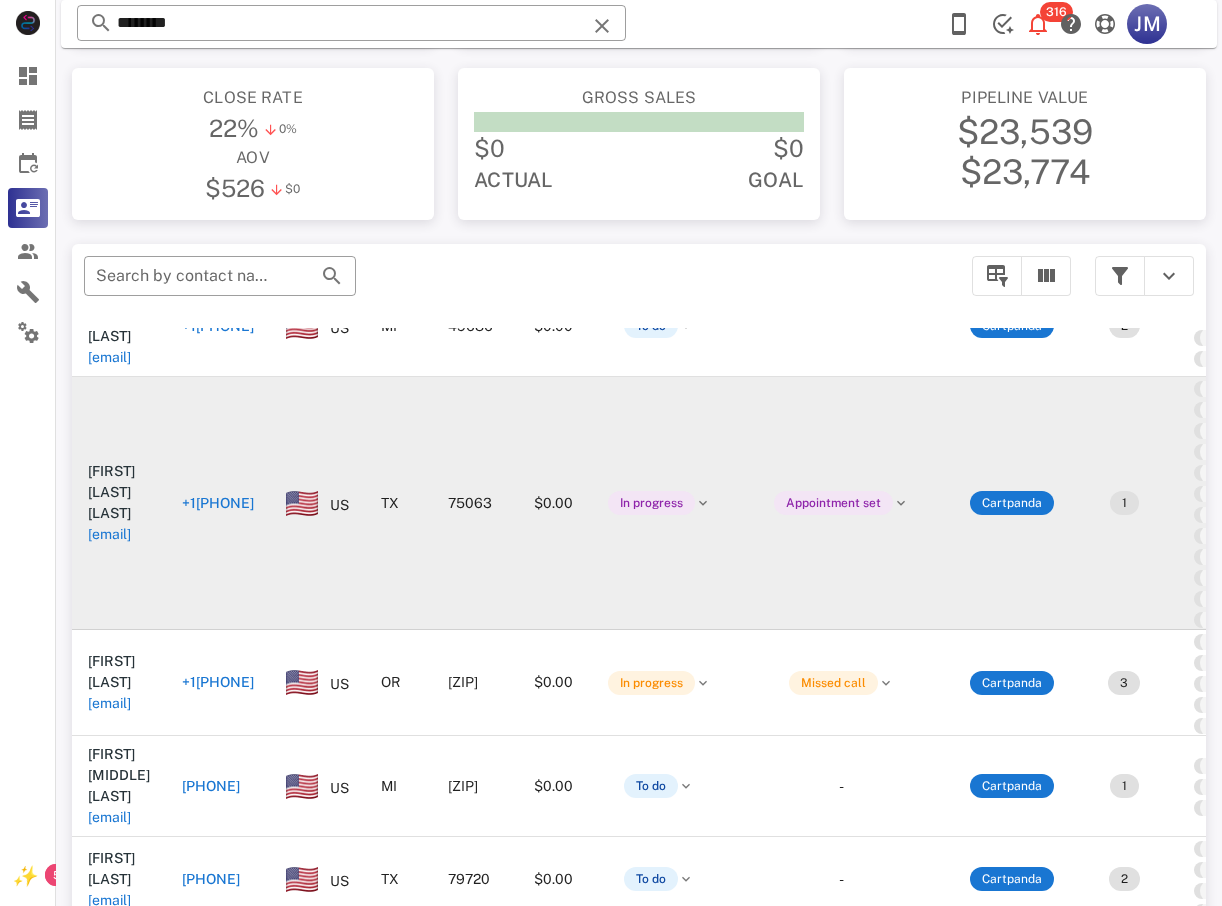 click on "+1[PHONE]" at bounding box center (218, 503) 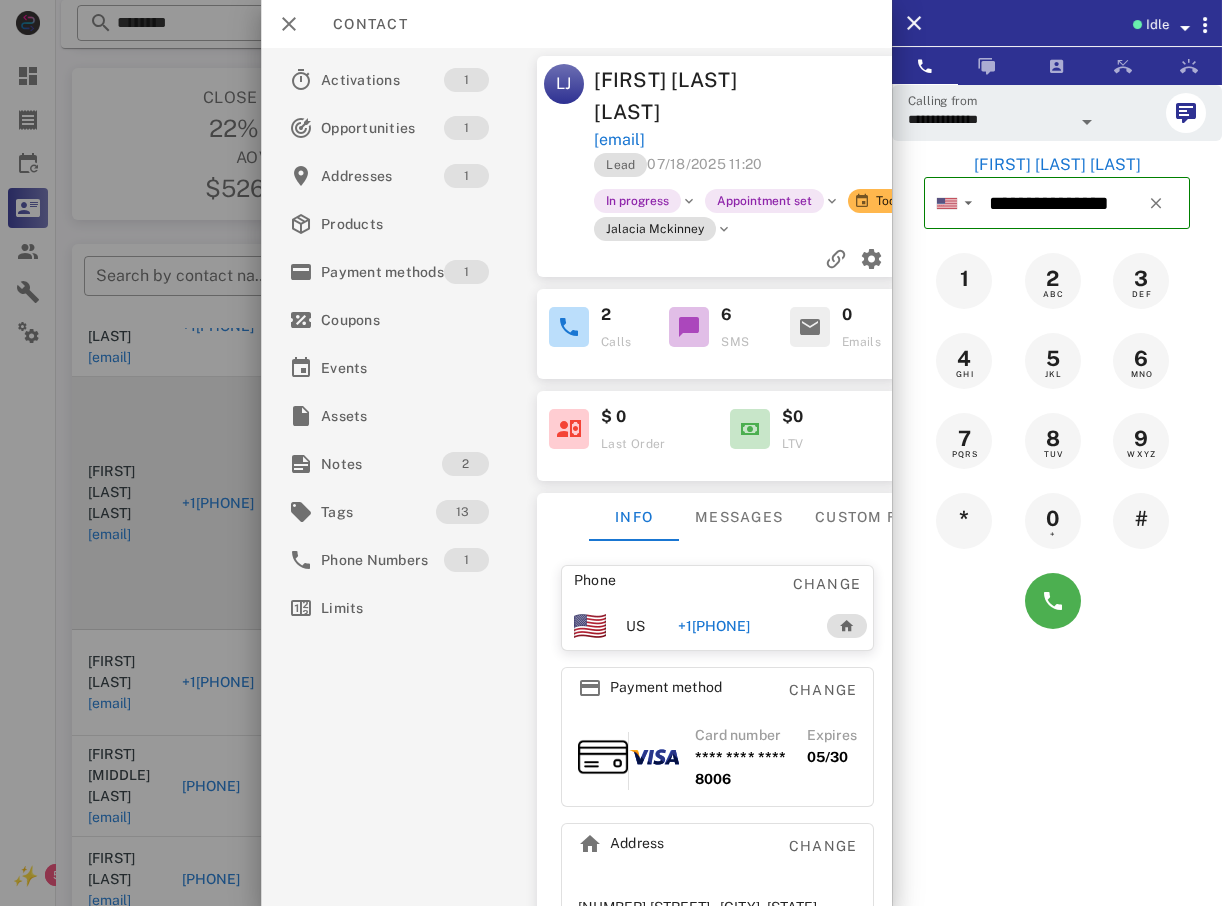 click at bounding box center [611, 453] 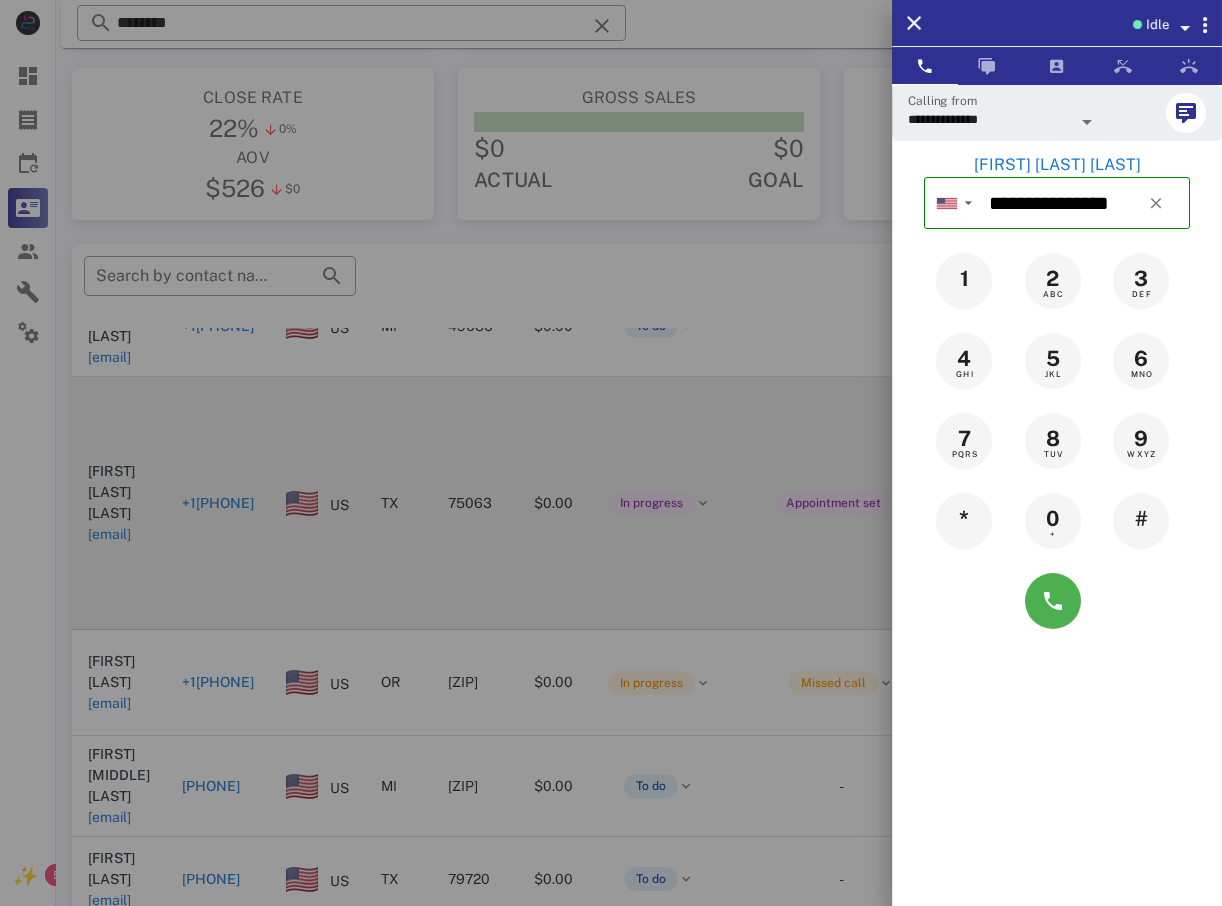 click at bounding box center [611, 453] 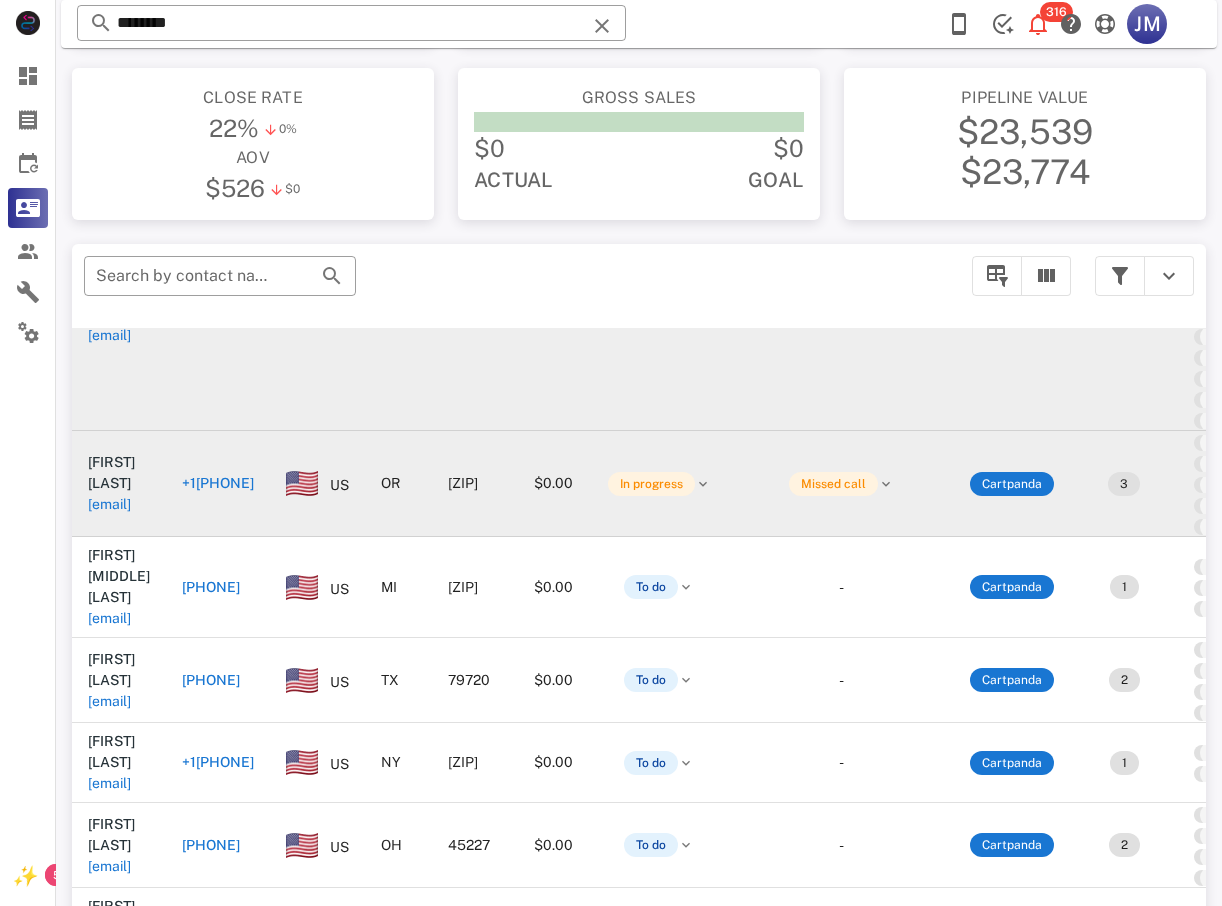 scroll, scrollTop: 300, scrollLeft: 0, axis: vertical 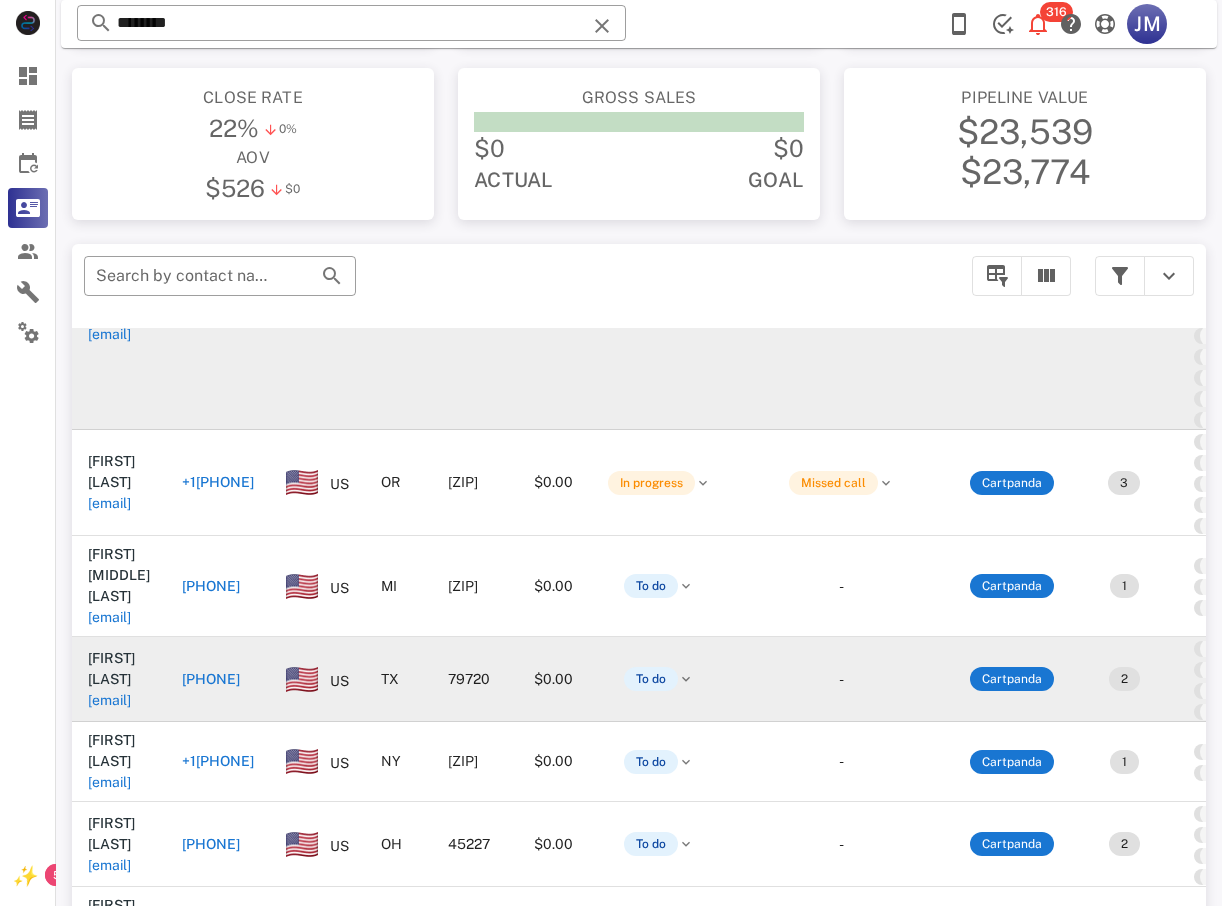 click on "[PHONE]" at bounding box center (211, 679) 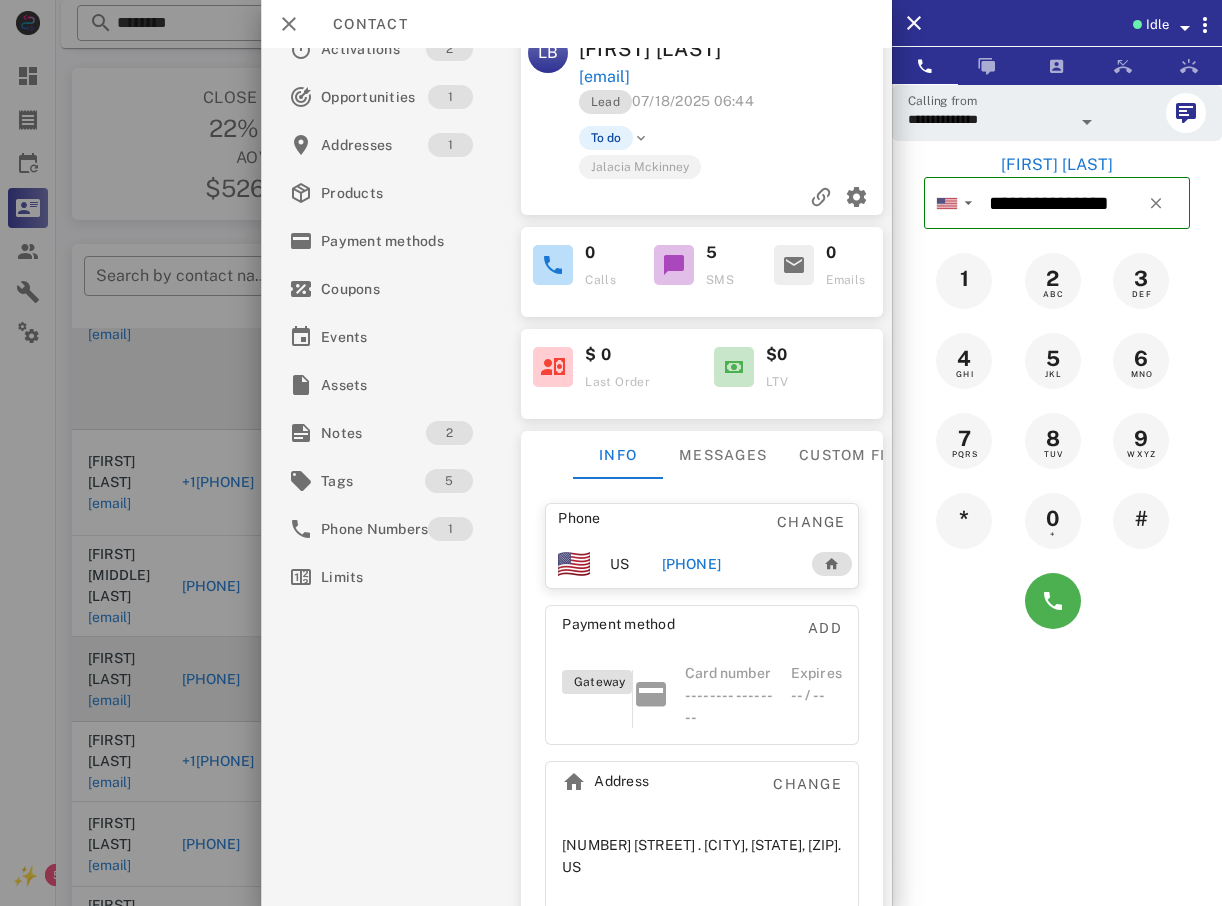 scroll, scrollTop: 48, scrollLeft: 0, axis: vertical 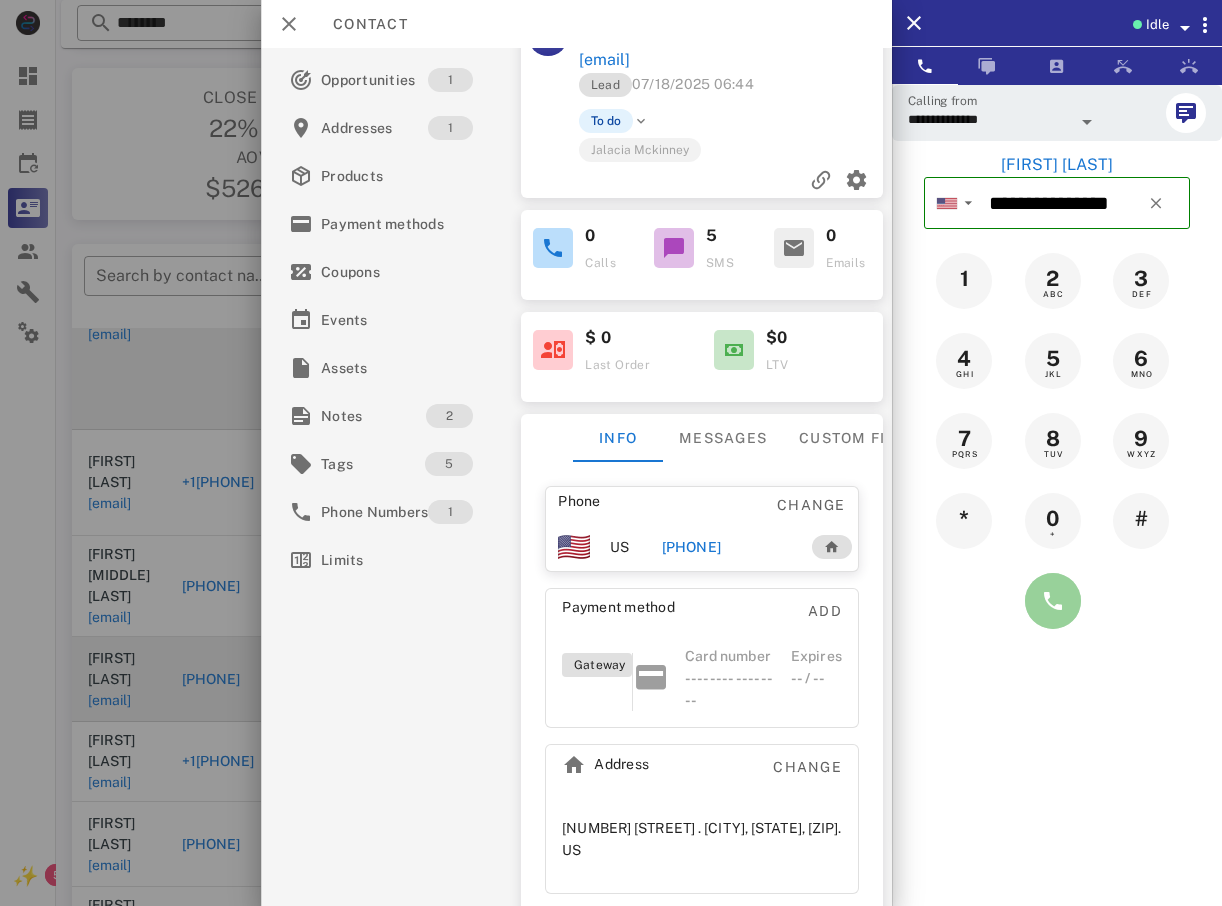 click at bounding box center [1053, 601] 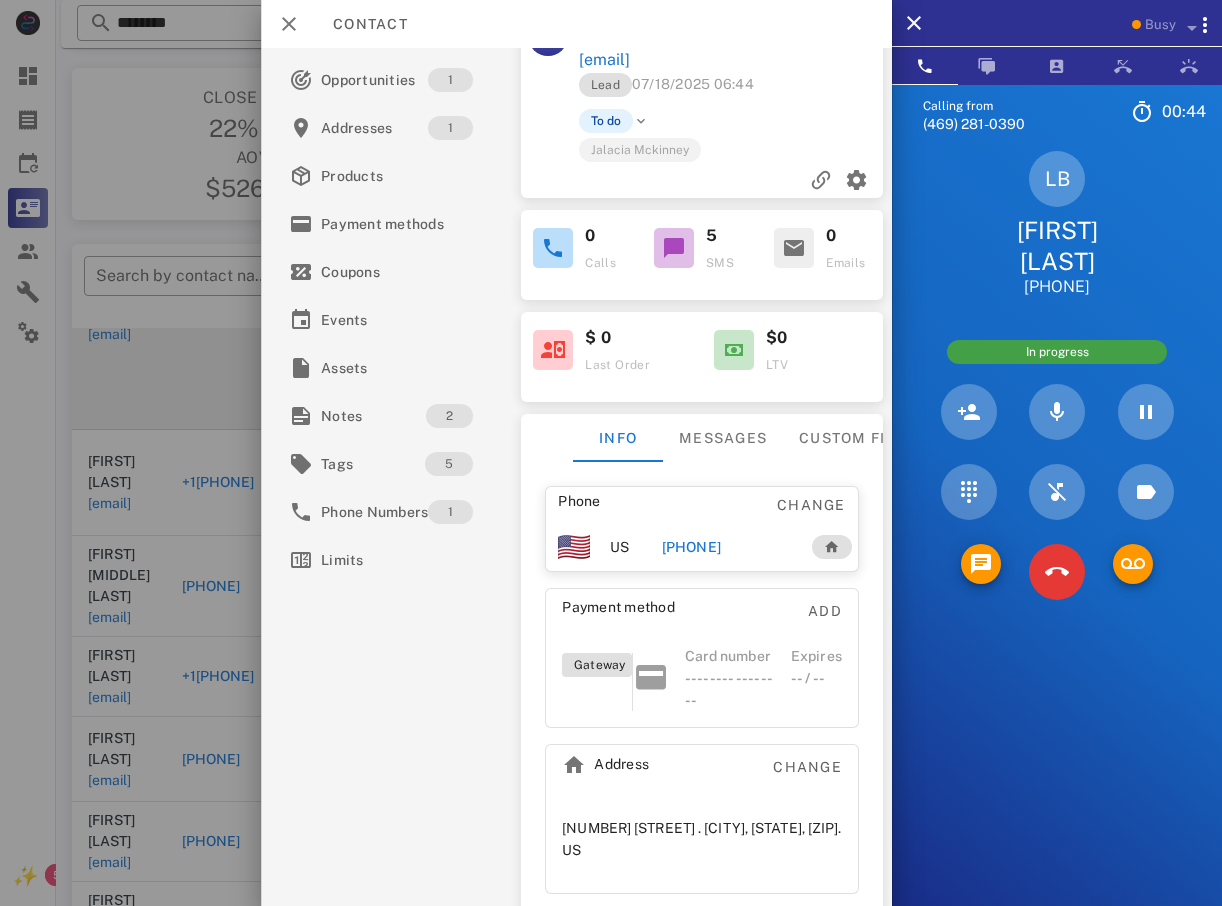 scroll, scrollTop: 52, scrollLeft: 0, axis: vertical 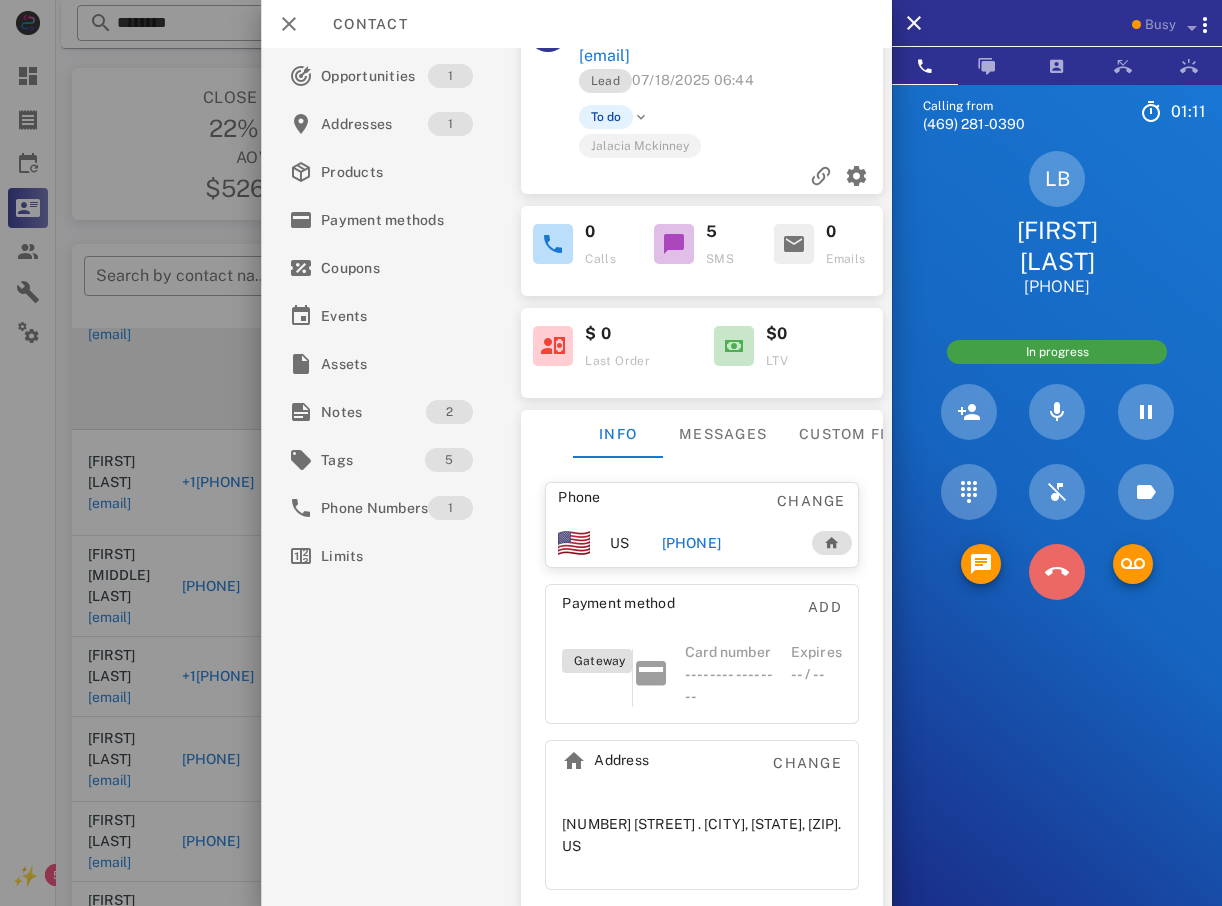 click at bounding box center [1057, 572] 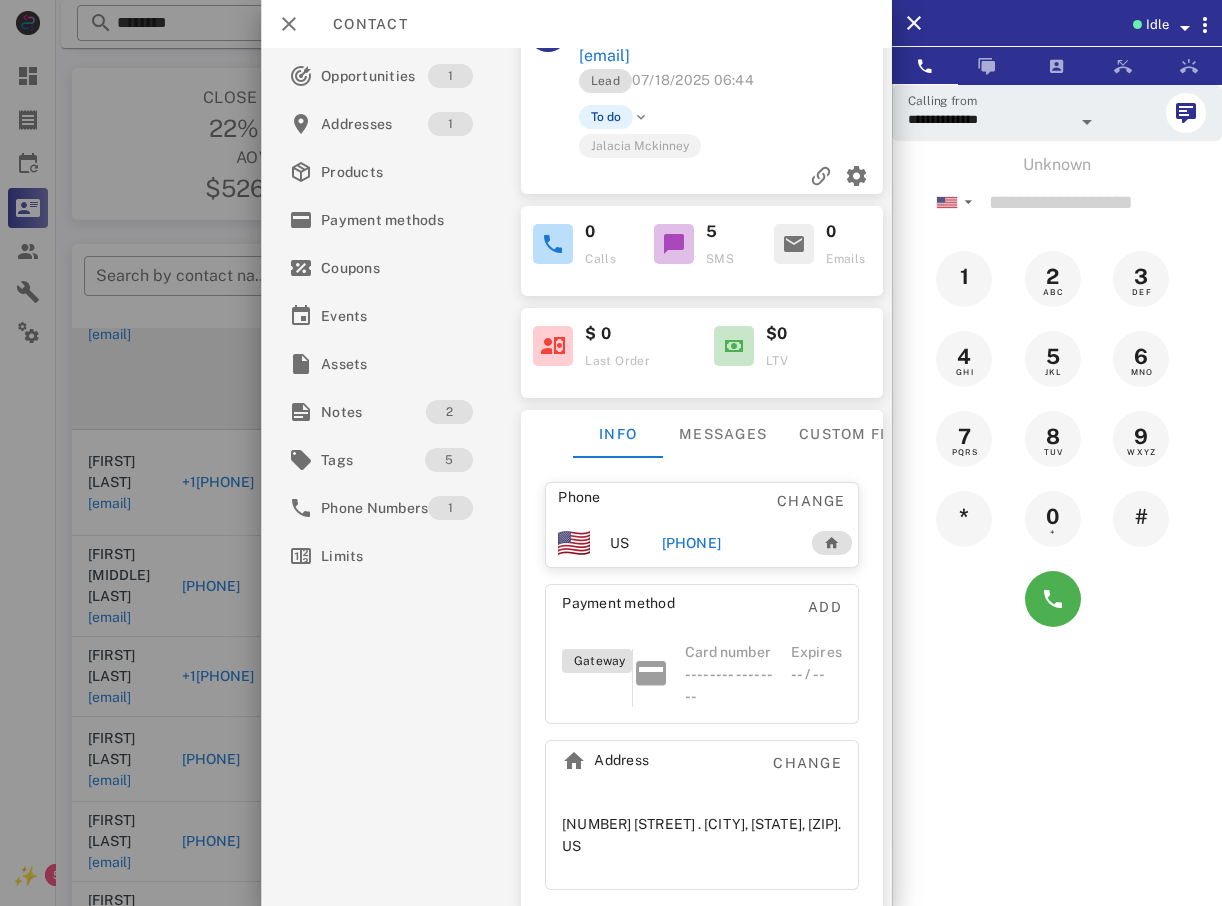 click at bounding box center [611, 453] 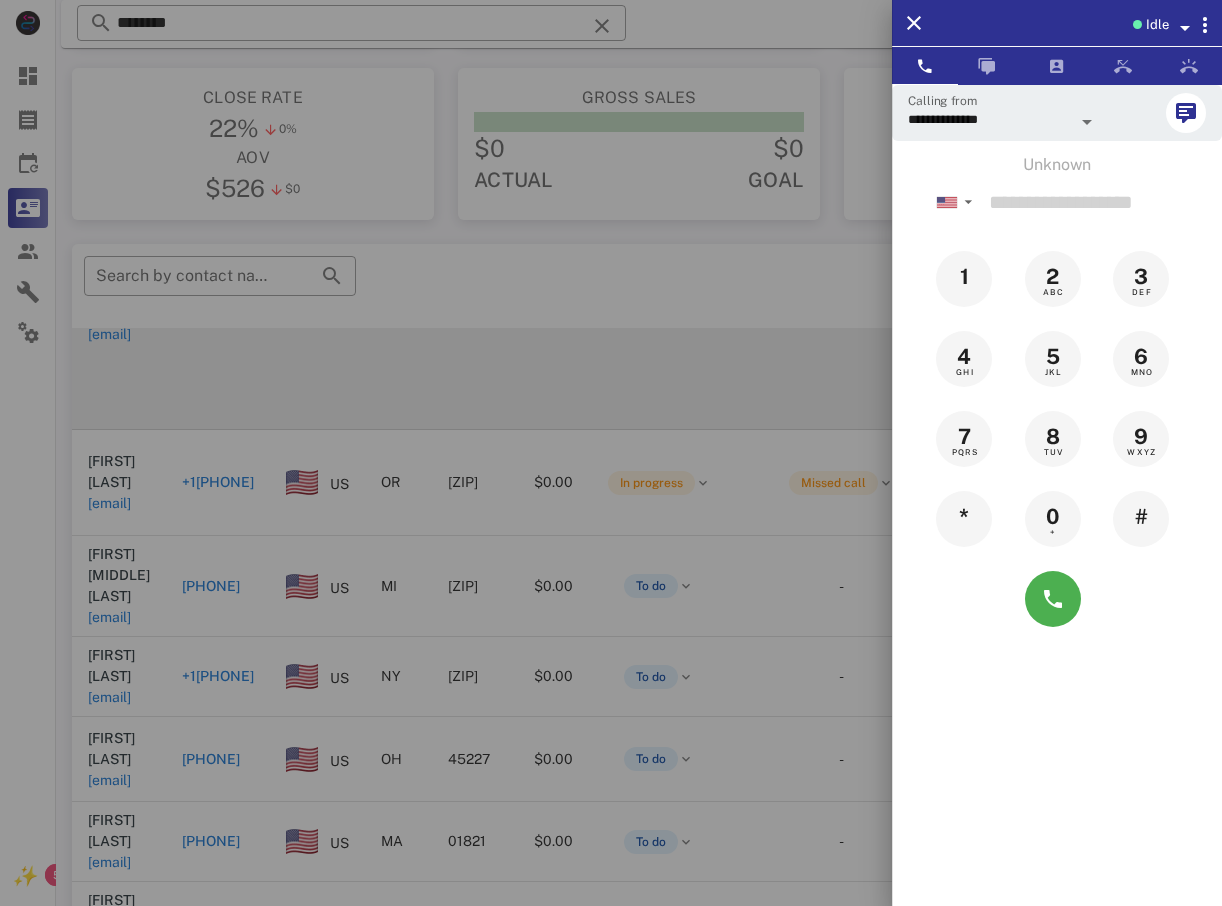 click at bounding box center (611, 453) 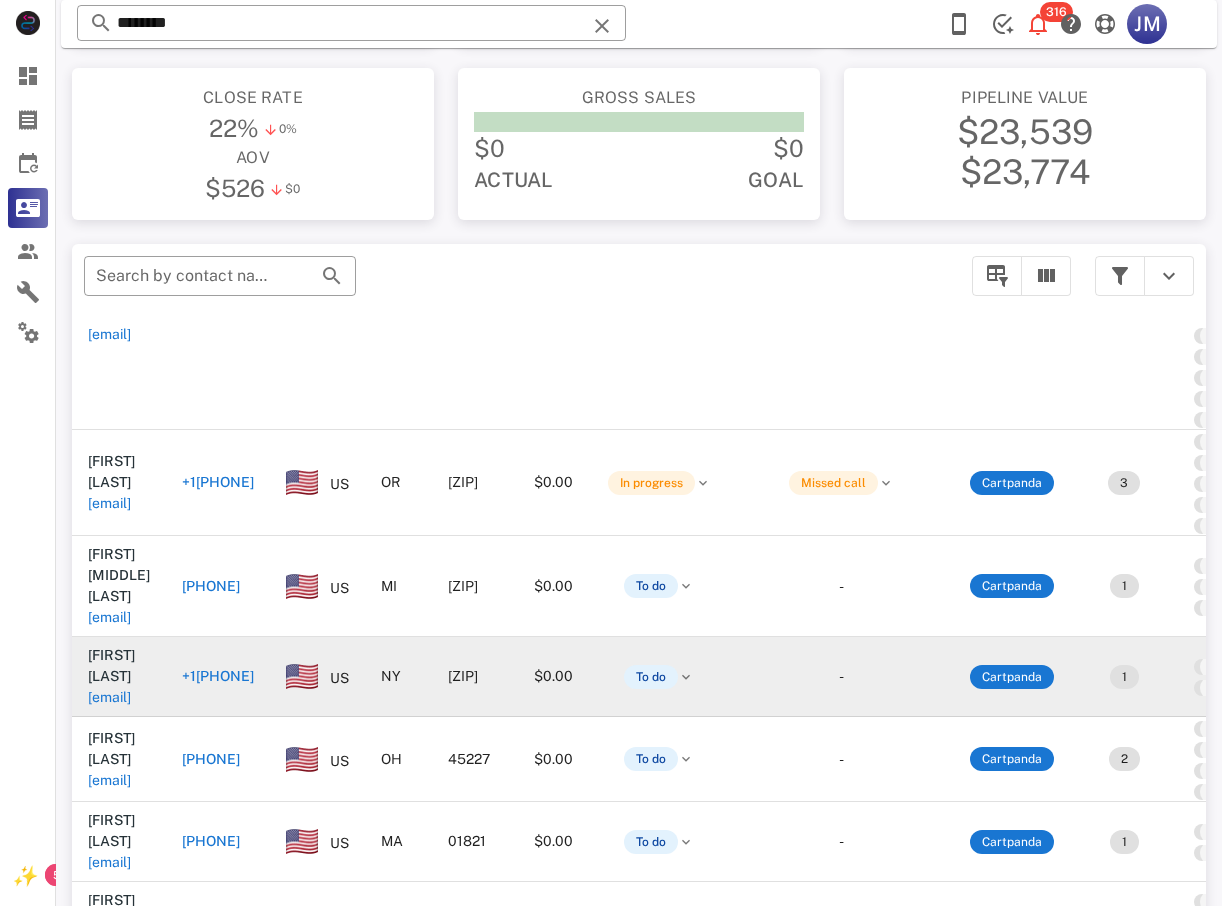 click on "+1[PHONE]" at bounding box center [218, 676] 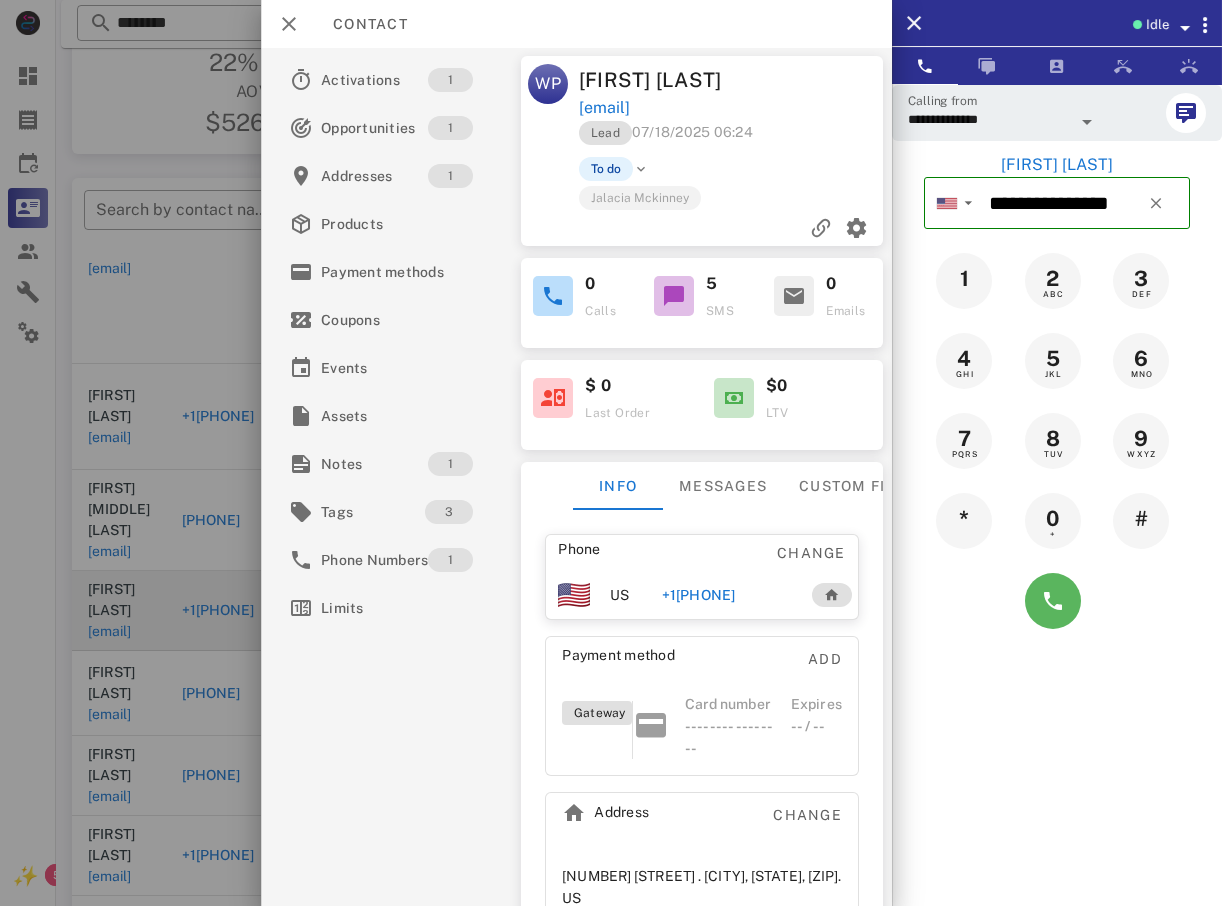 scroll, scrollTop: 380, scrollLeft: 0, axis: vertical 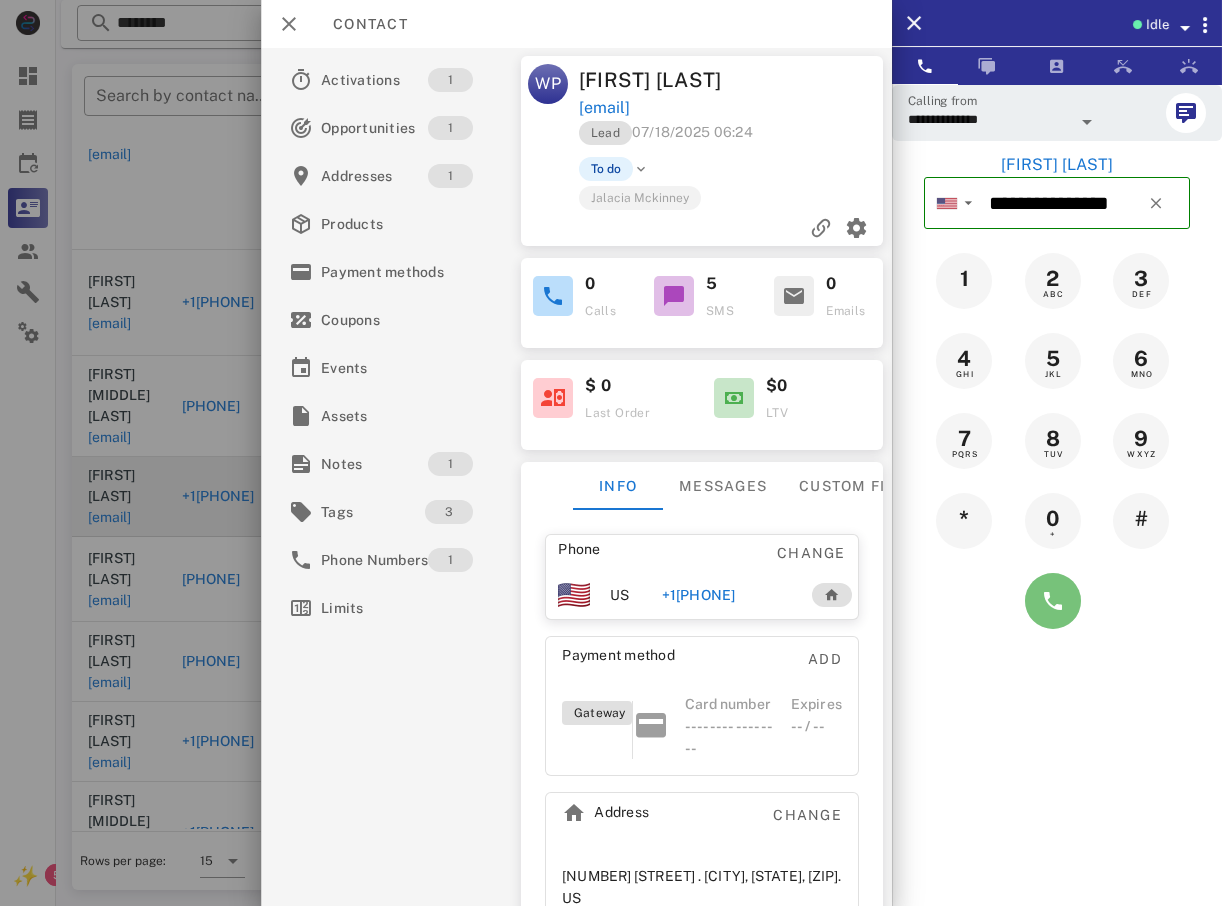 click at bounding box center (1053, 601) 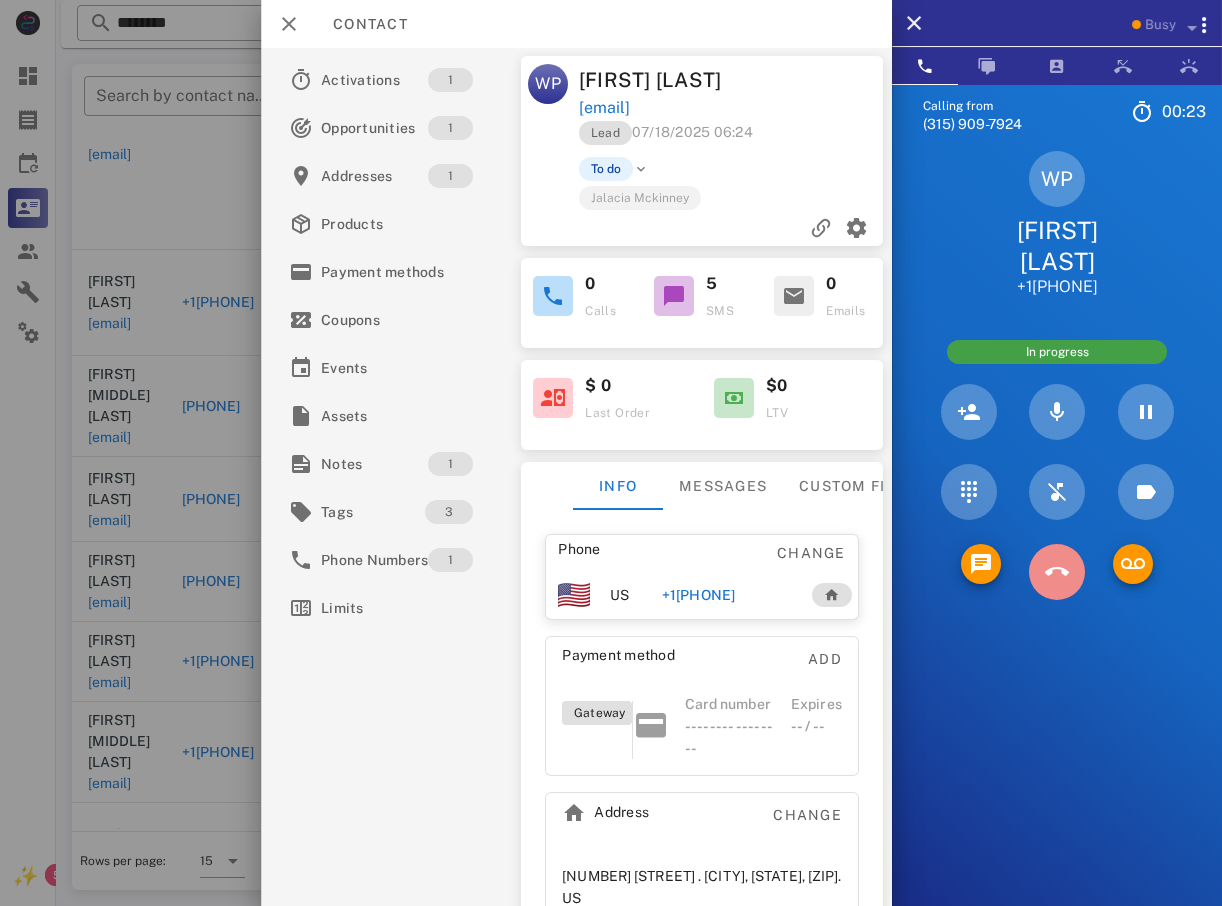 click at bounding box center (1057, 572) 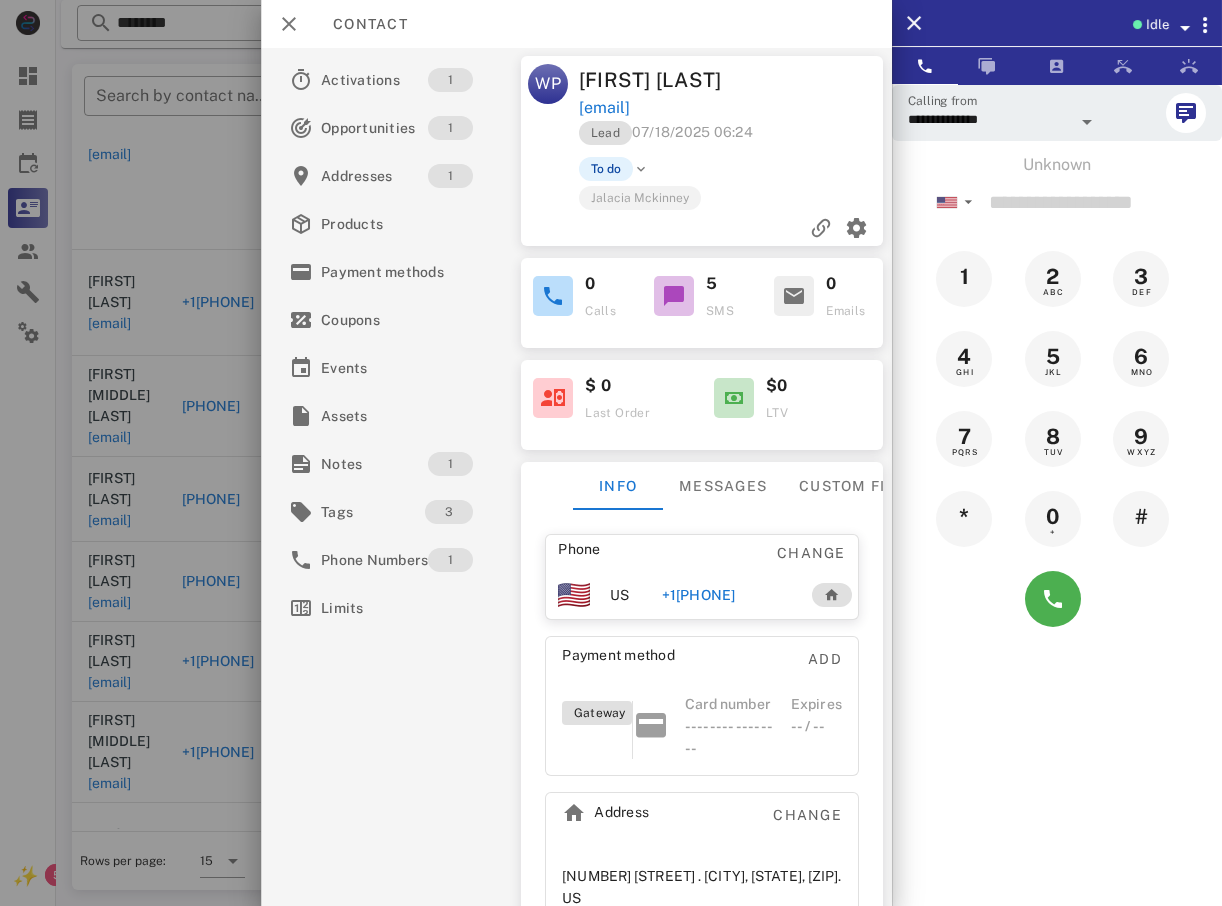 click at bounding box center (611, 453) 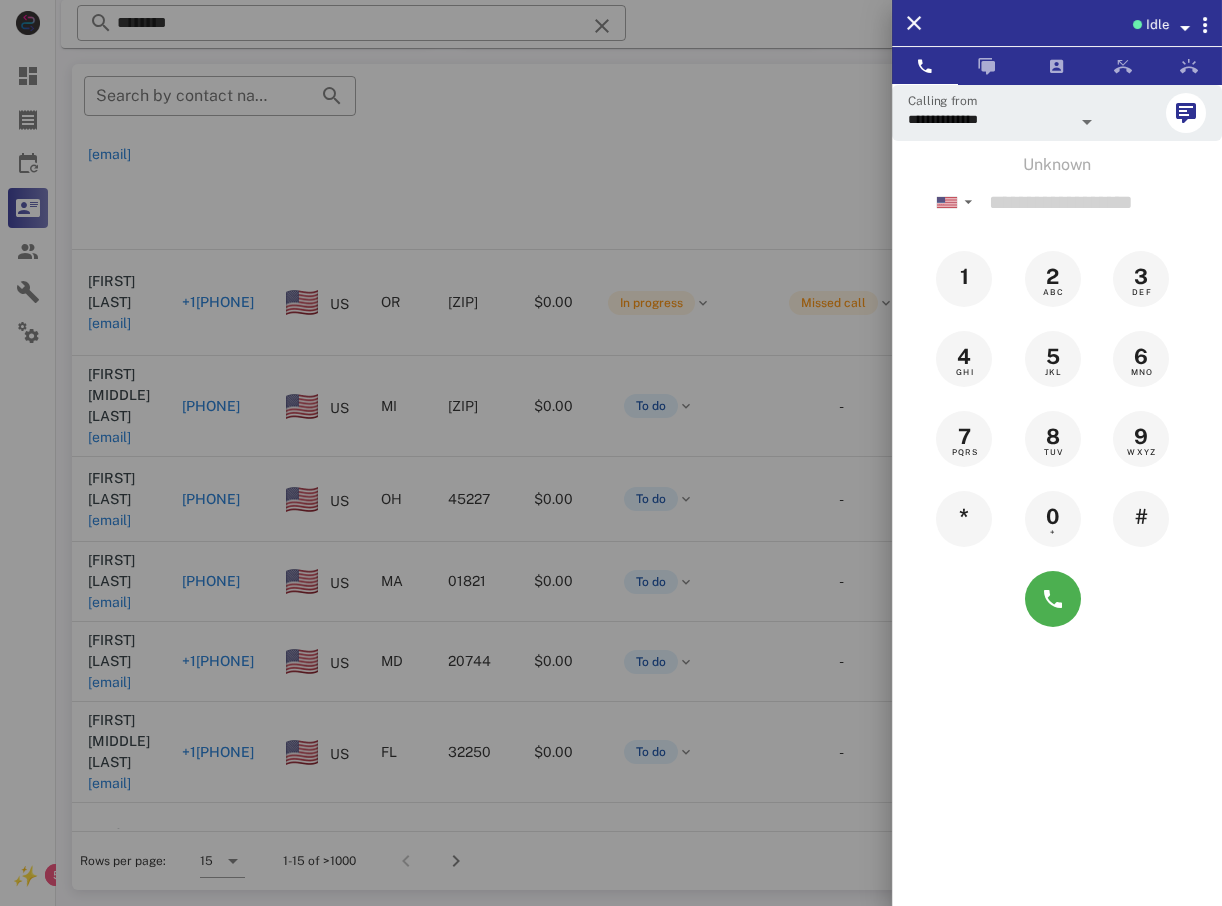 click at bounding box center (611, 453) 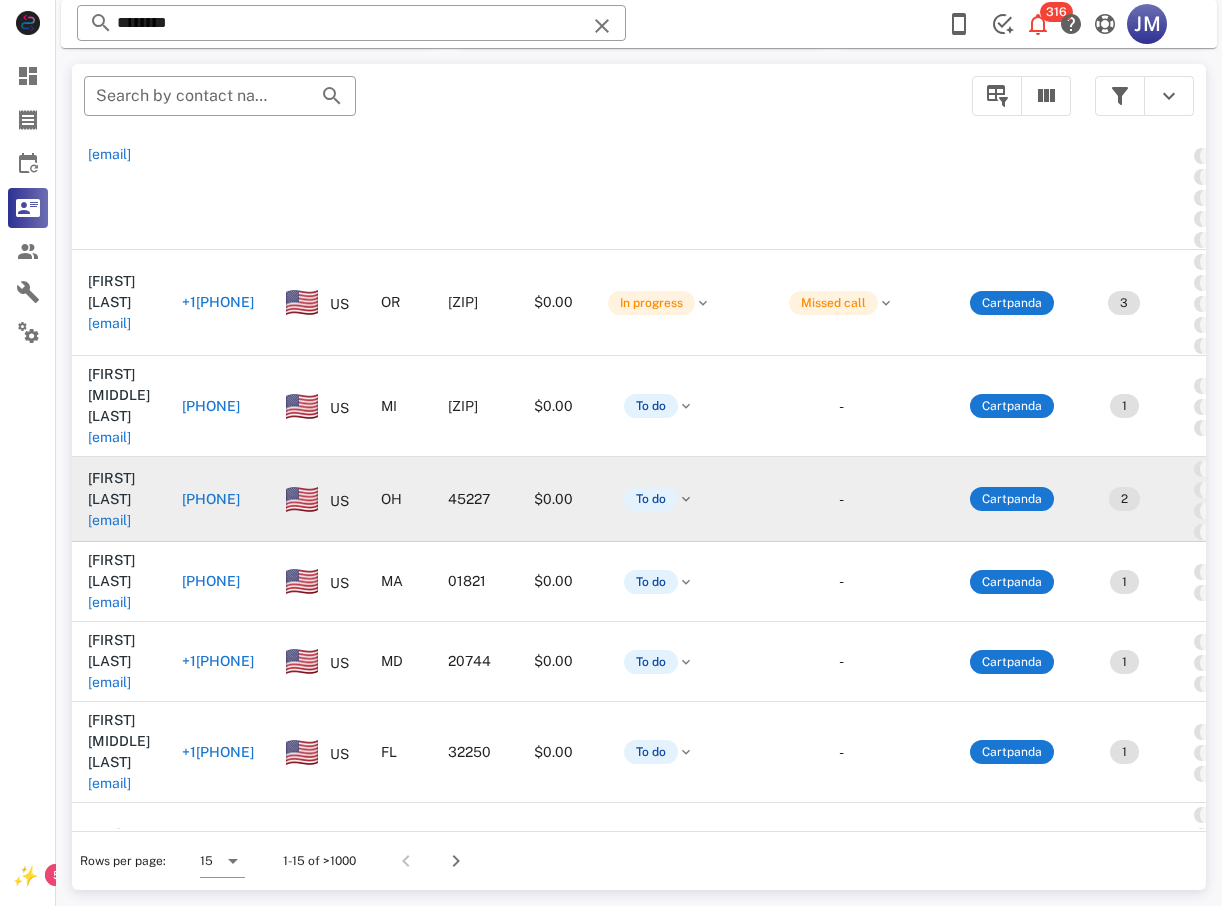 click on "[PHONE]" at bounding box center [211, 499] 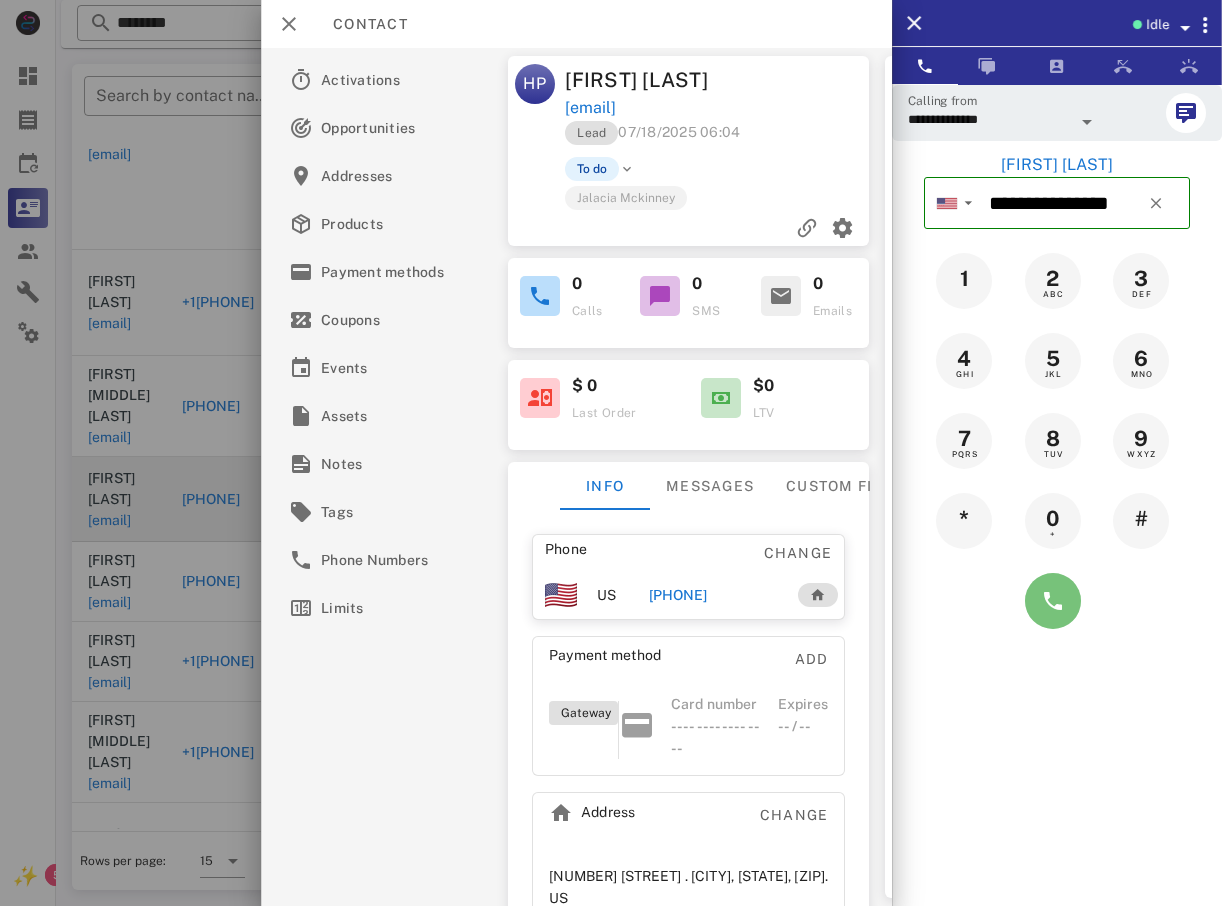 click at bounding box center [1053, 601] 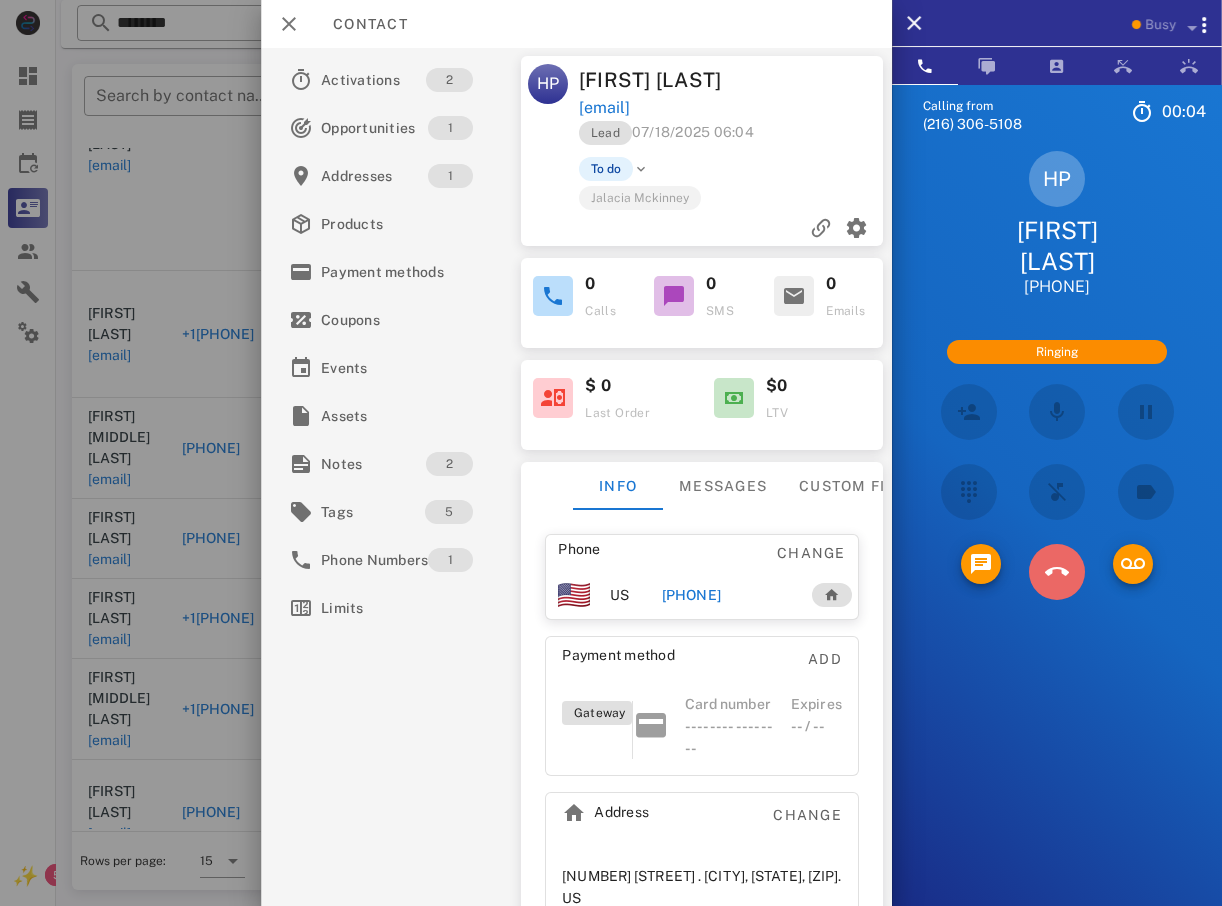 click at bounding box center [1057, 572] 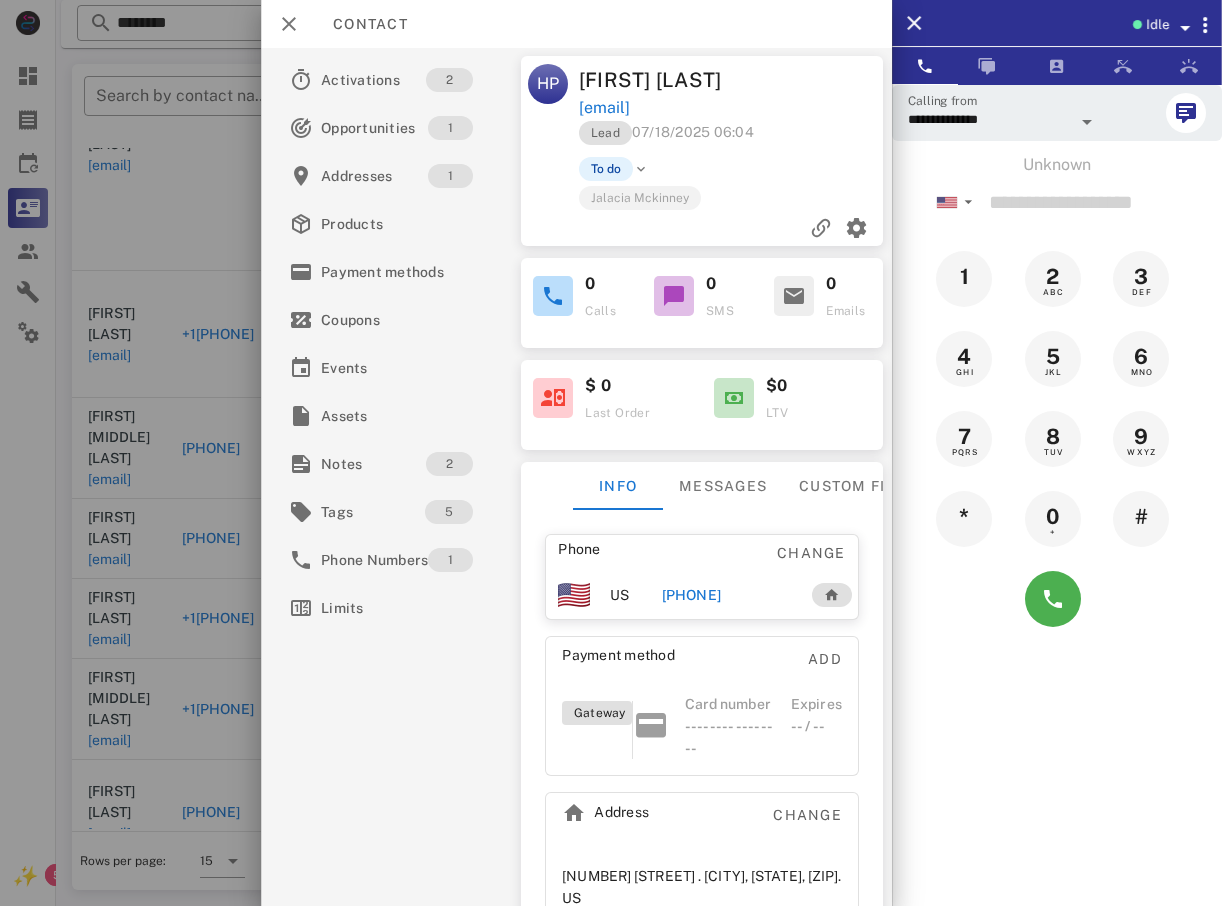 click at bounding box center [611, 453] 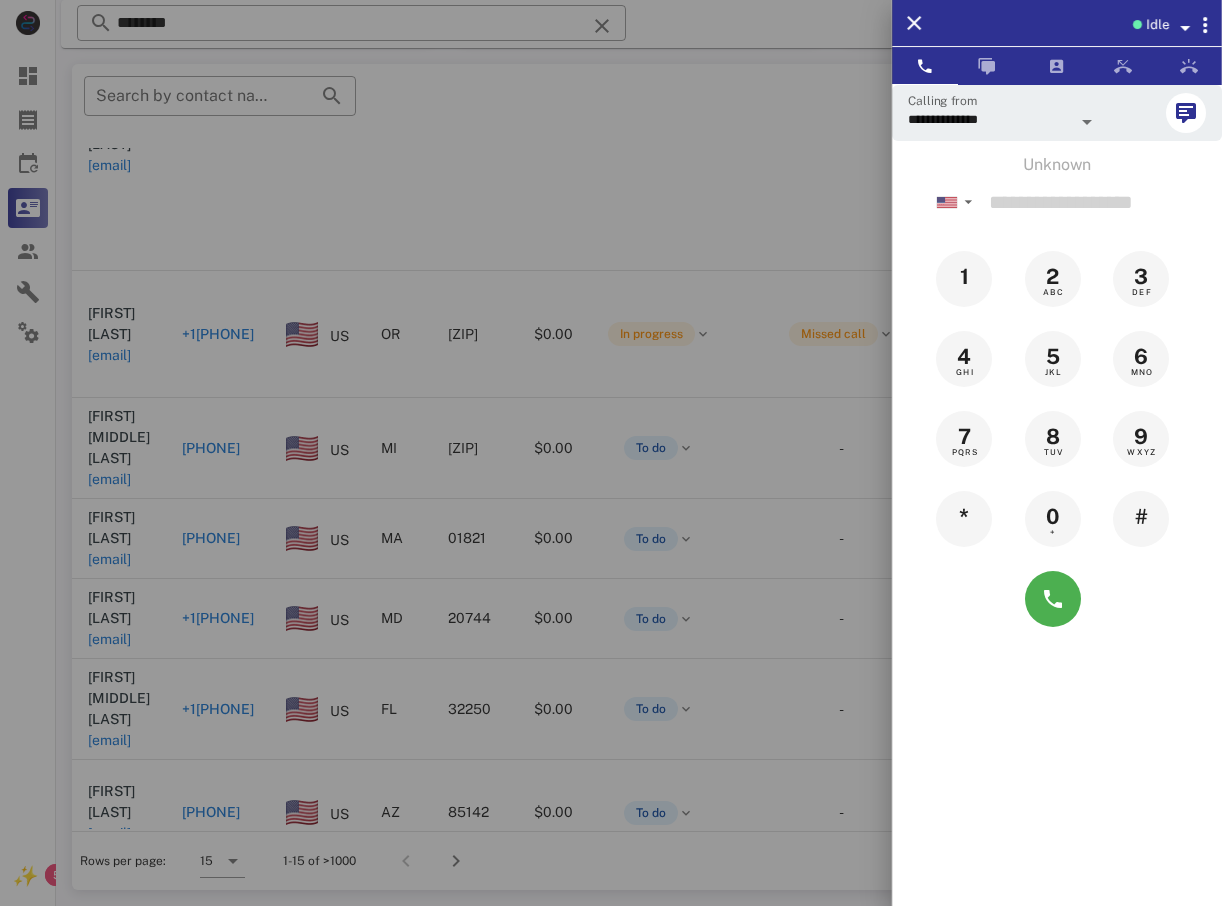 click at bounding box center [611, 453] 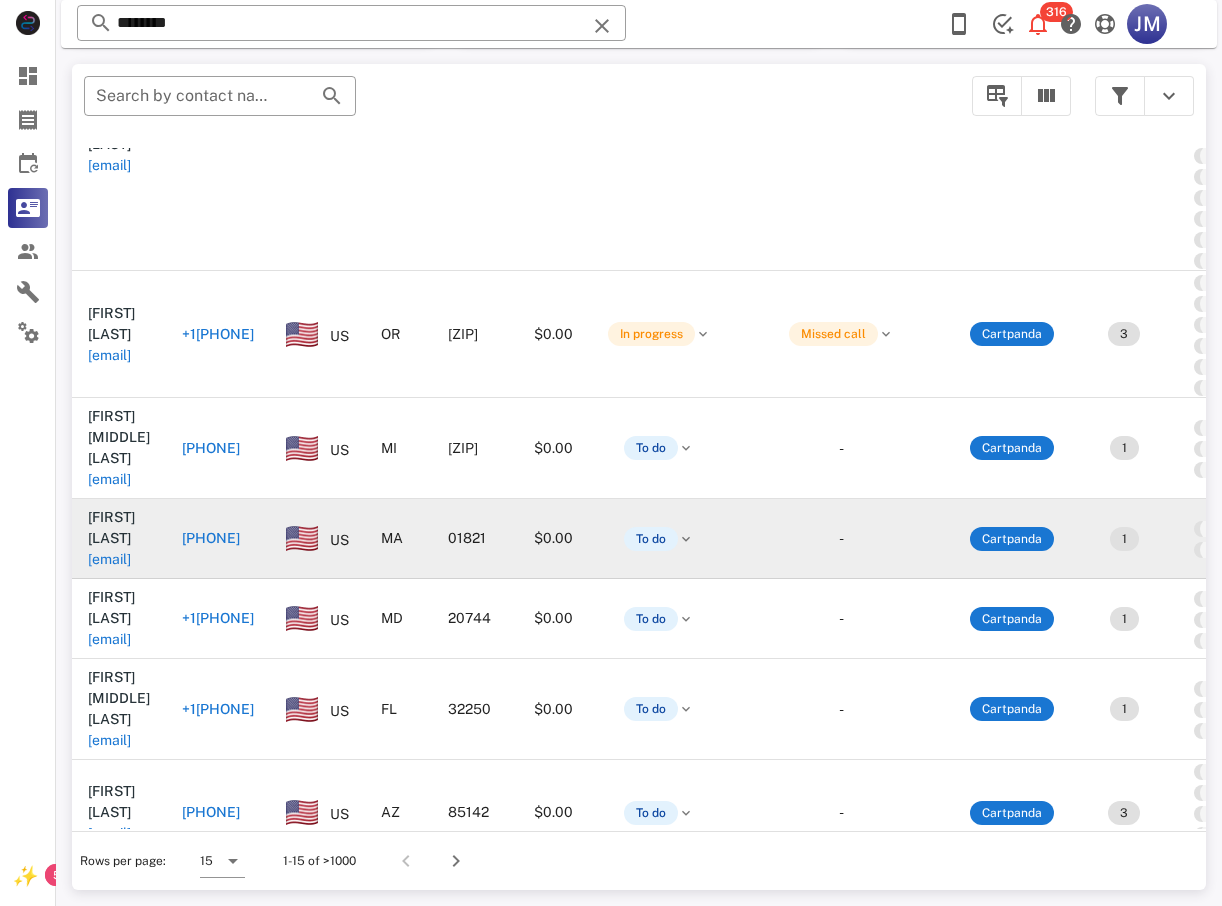 click on "[PHONE]" at bounding box center [211, 538] 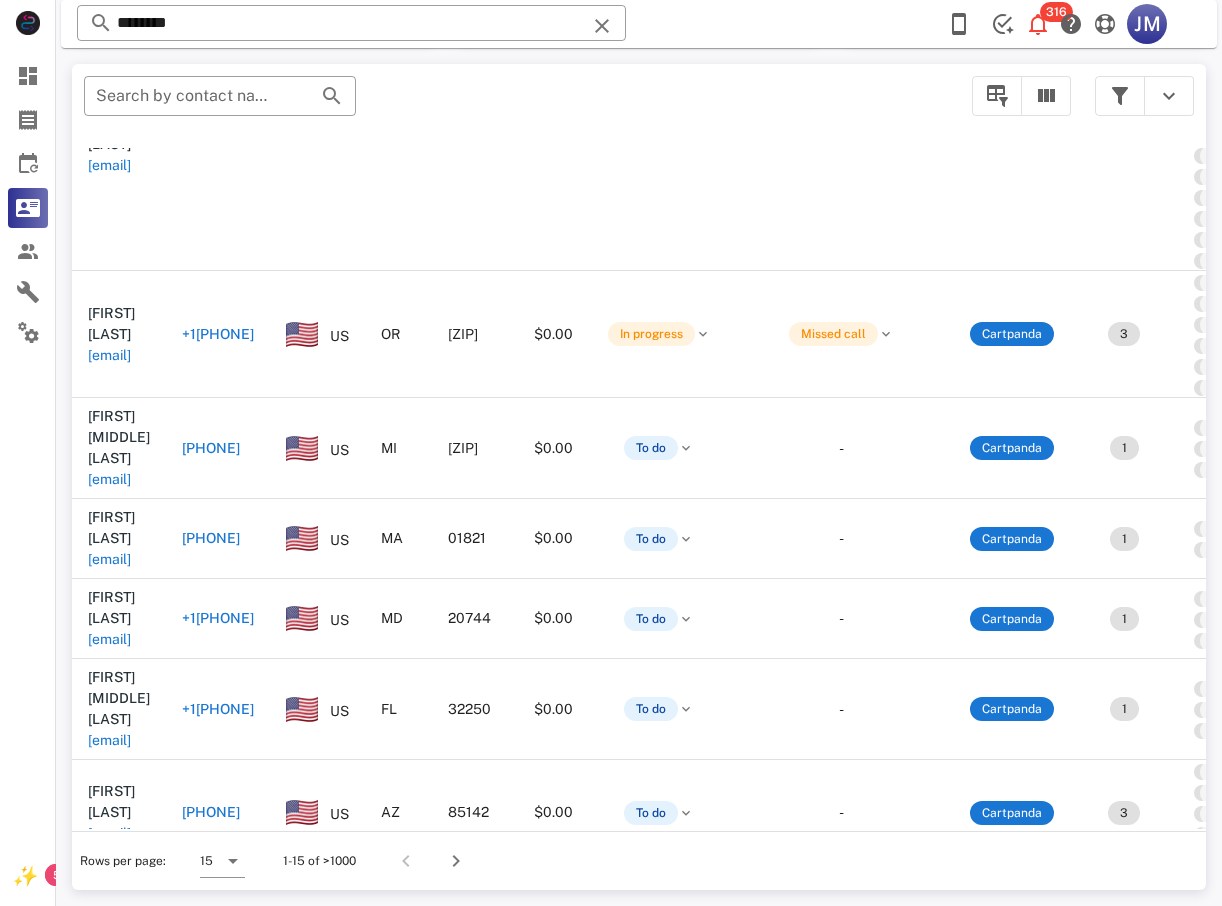 type on "**********" 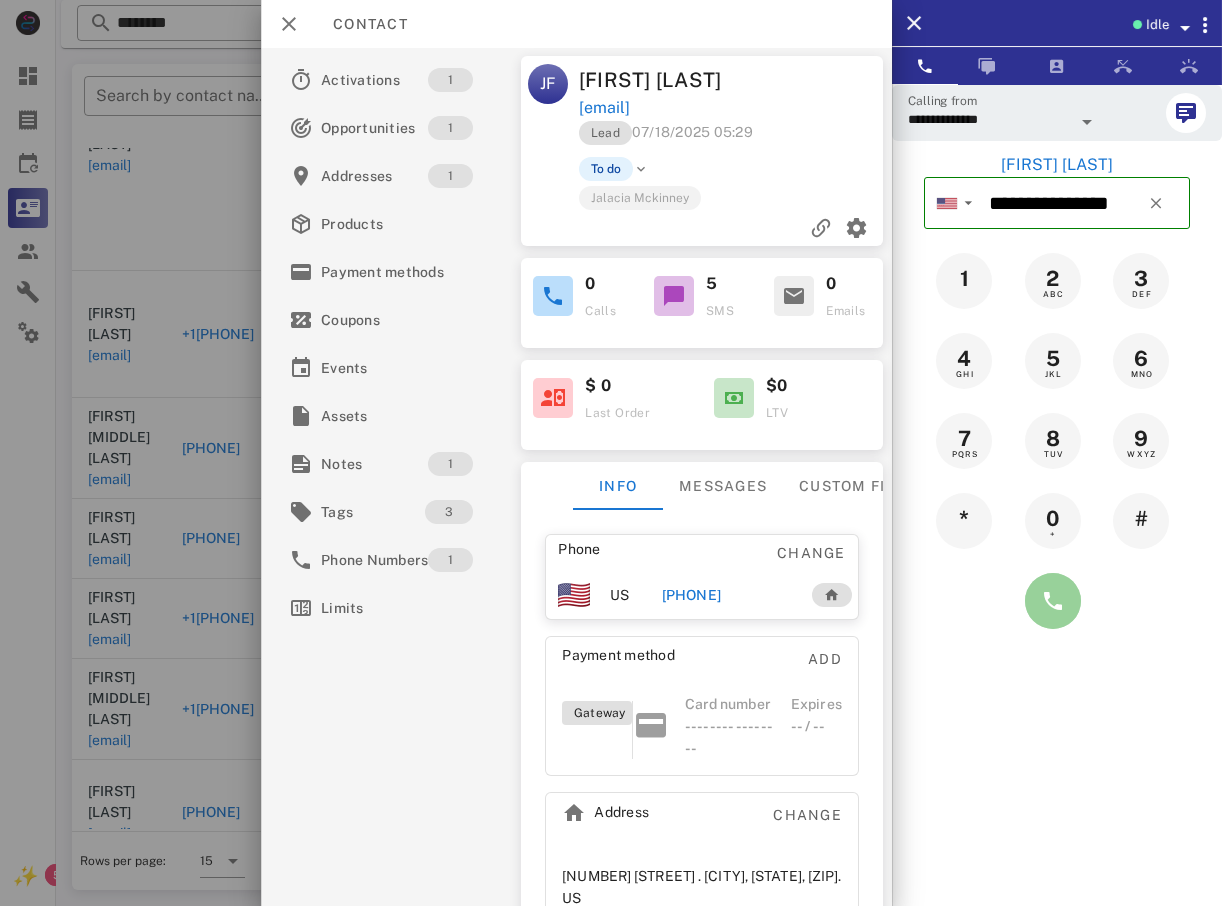 click at bounding box center [1053, 601] 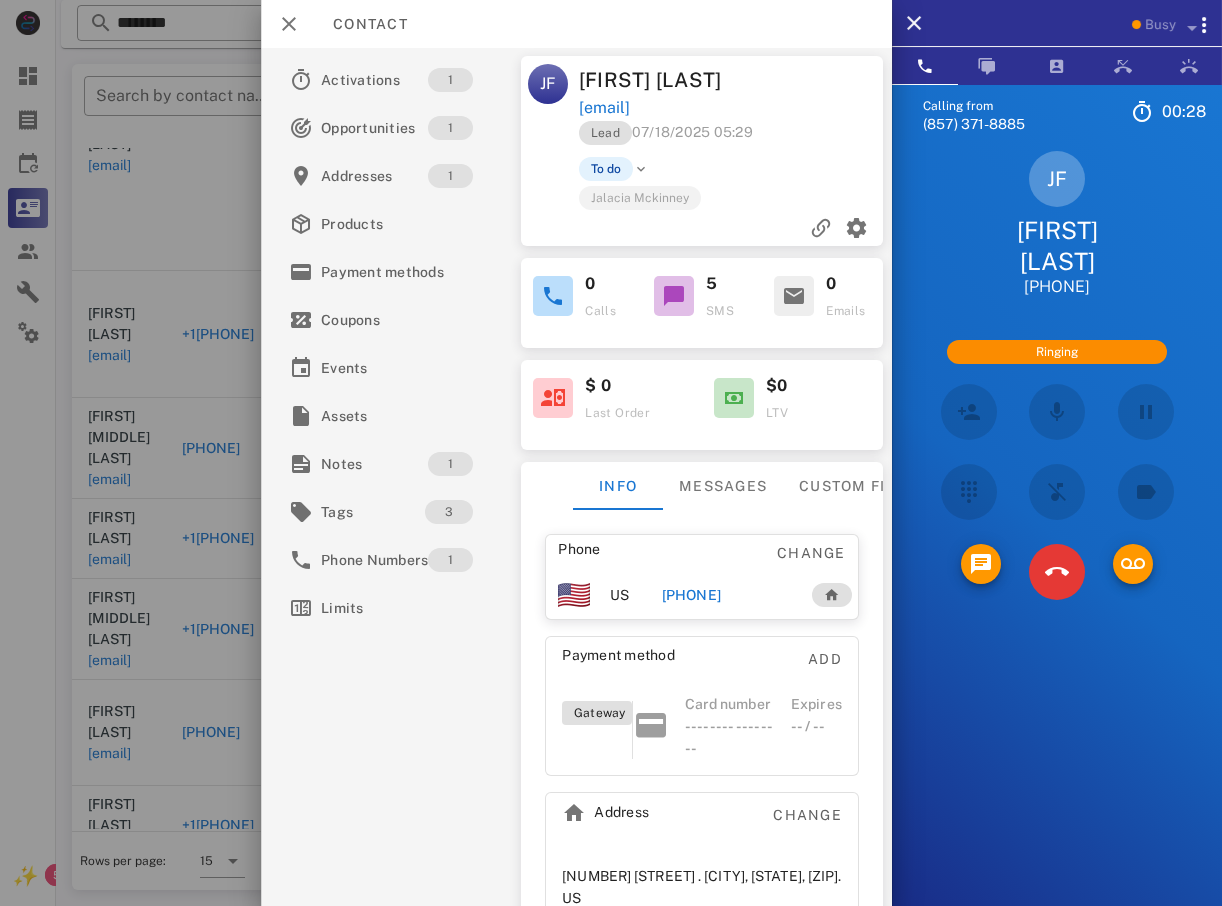 click at bounding box center (1057, 572) 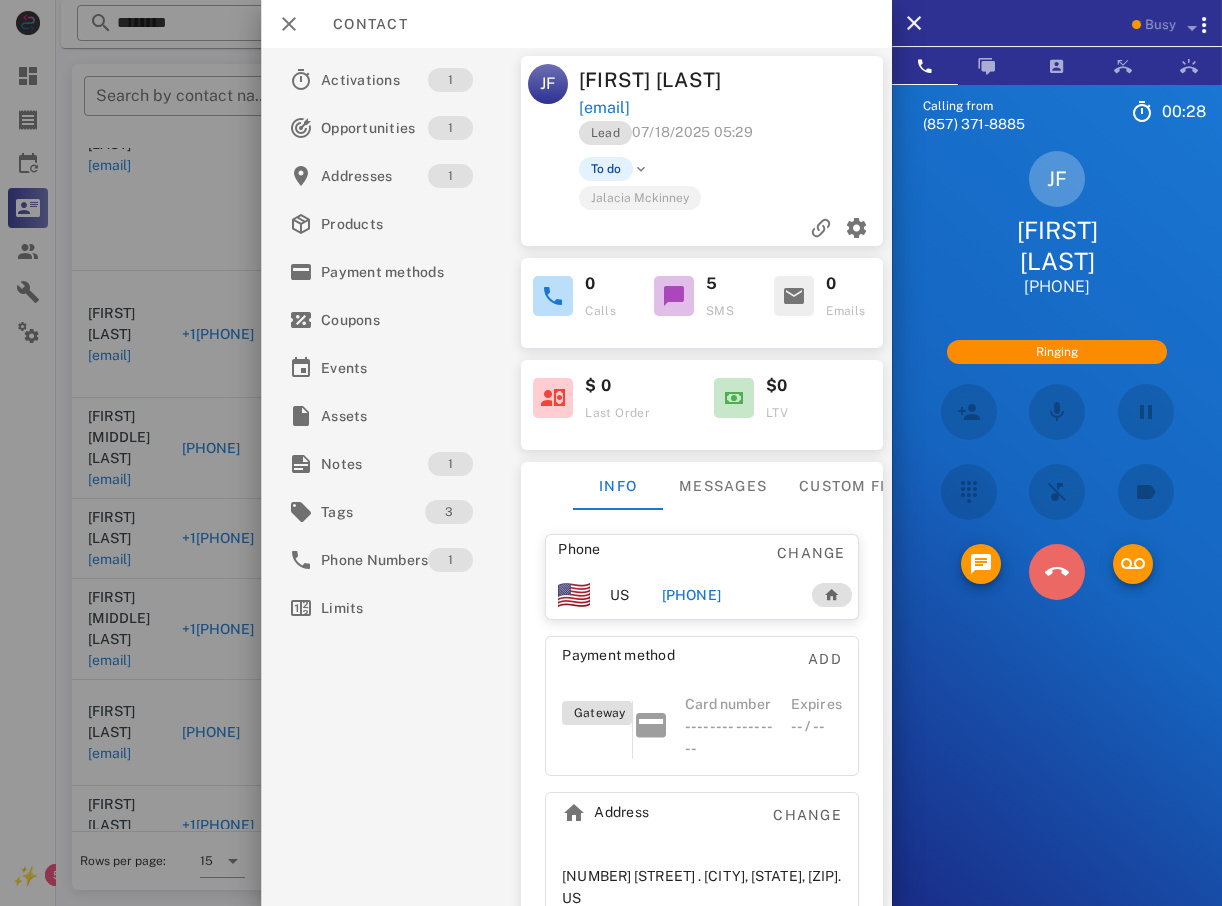 drag, startPoint x: 1028, startPoint y: 566, endPoint x: 971, endPoint y: 557, distance: 57.706154 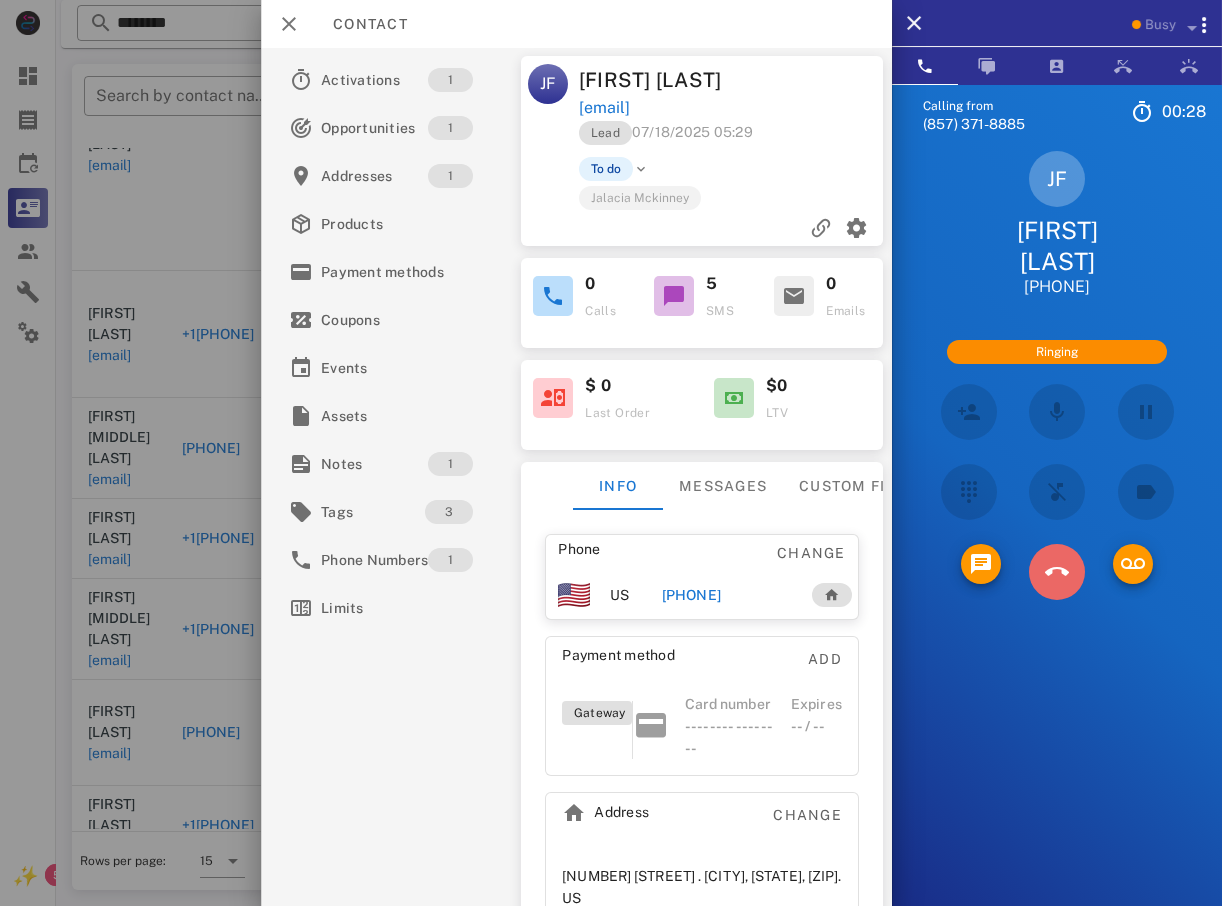 click at bounding box center (1057, 572) 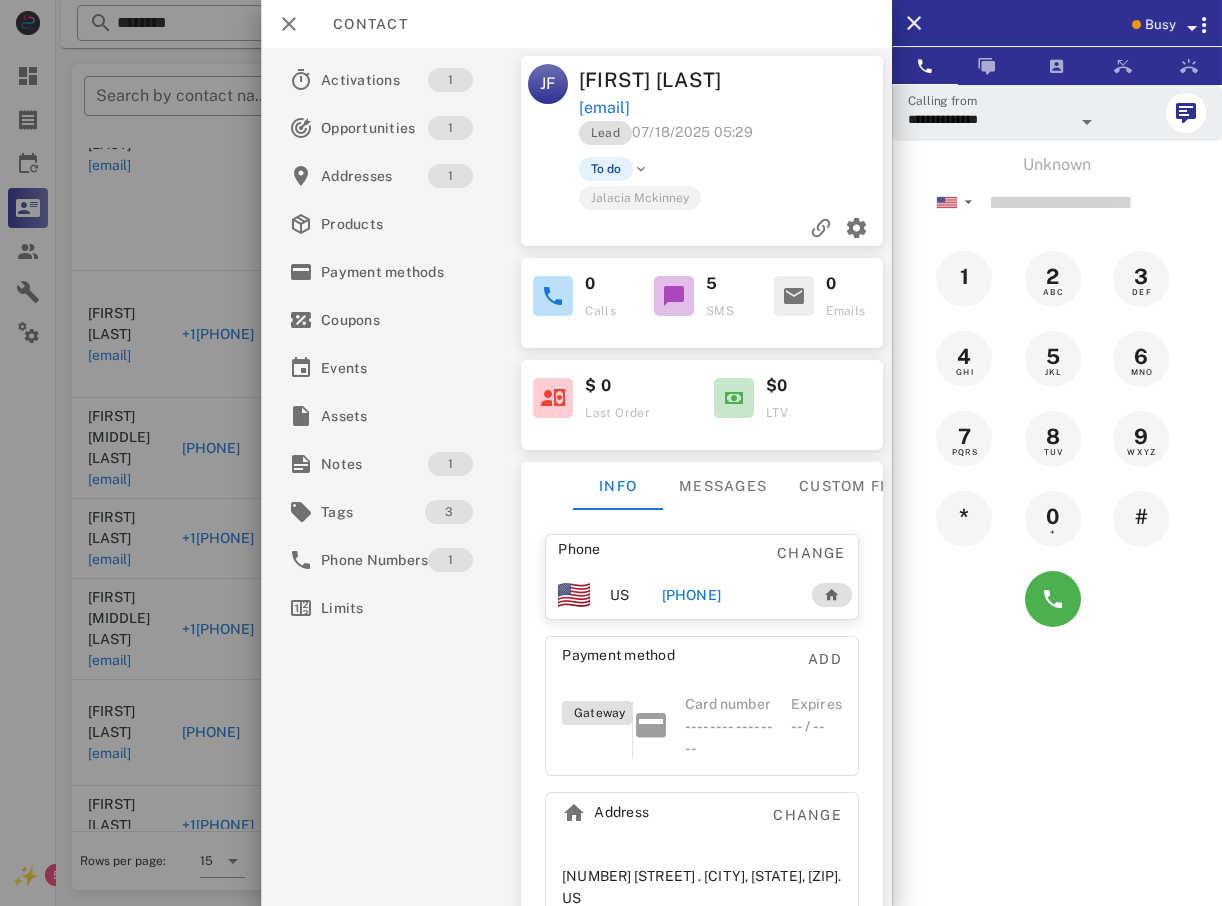 click at bounding box center [611, 453] 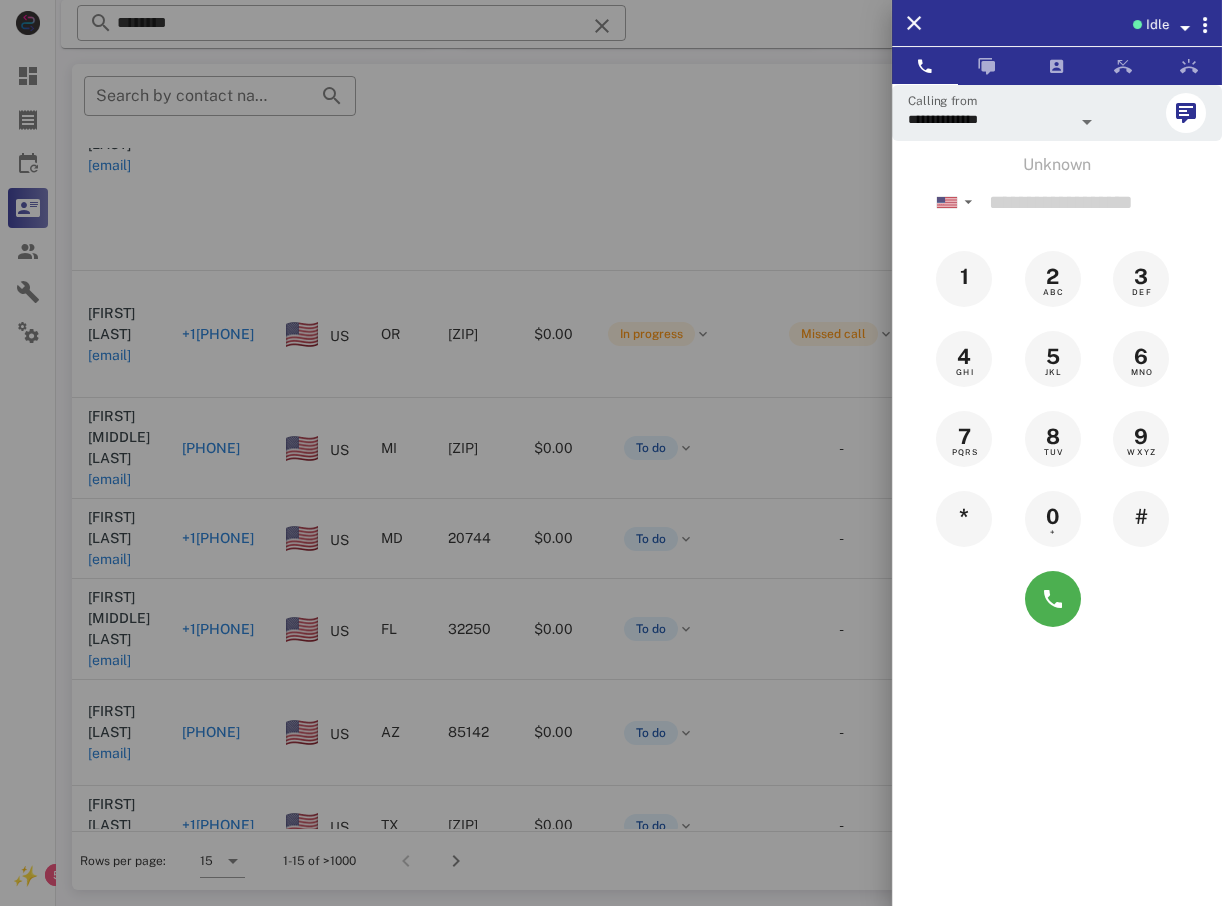 click at bounding box center (611, 453) 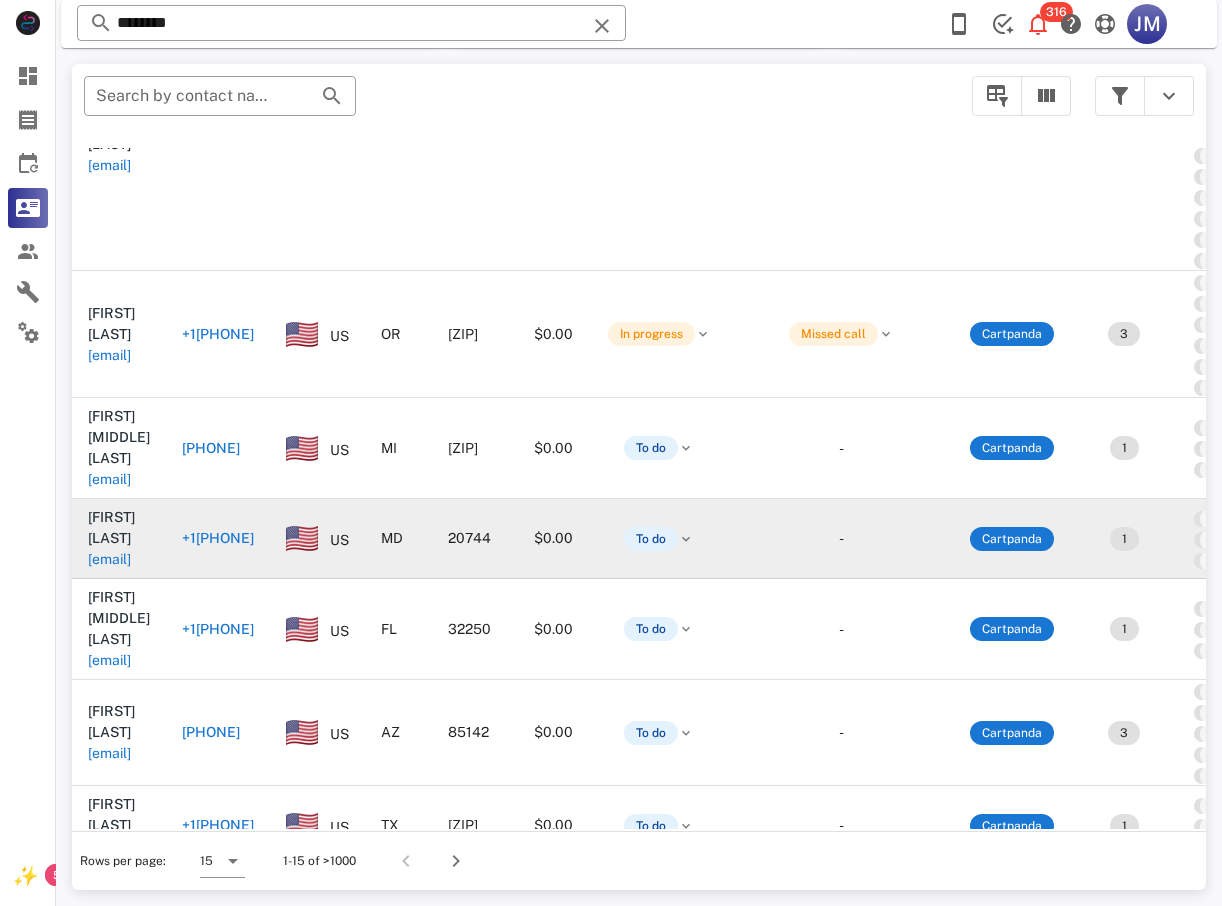 click on "+1[PHONE]" at bounding box center (218, 538) 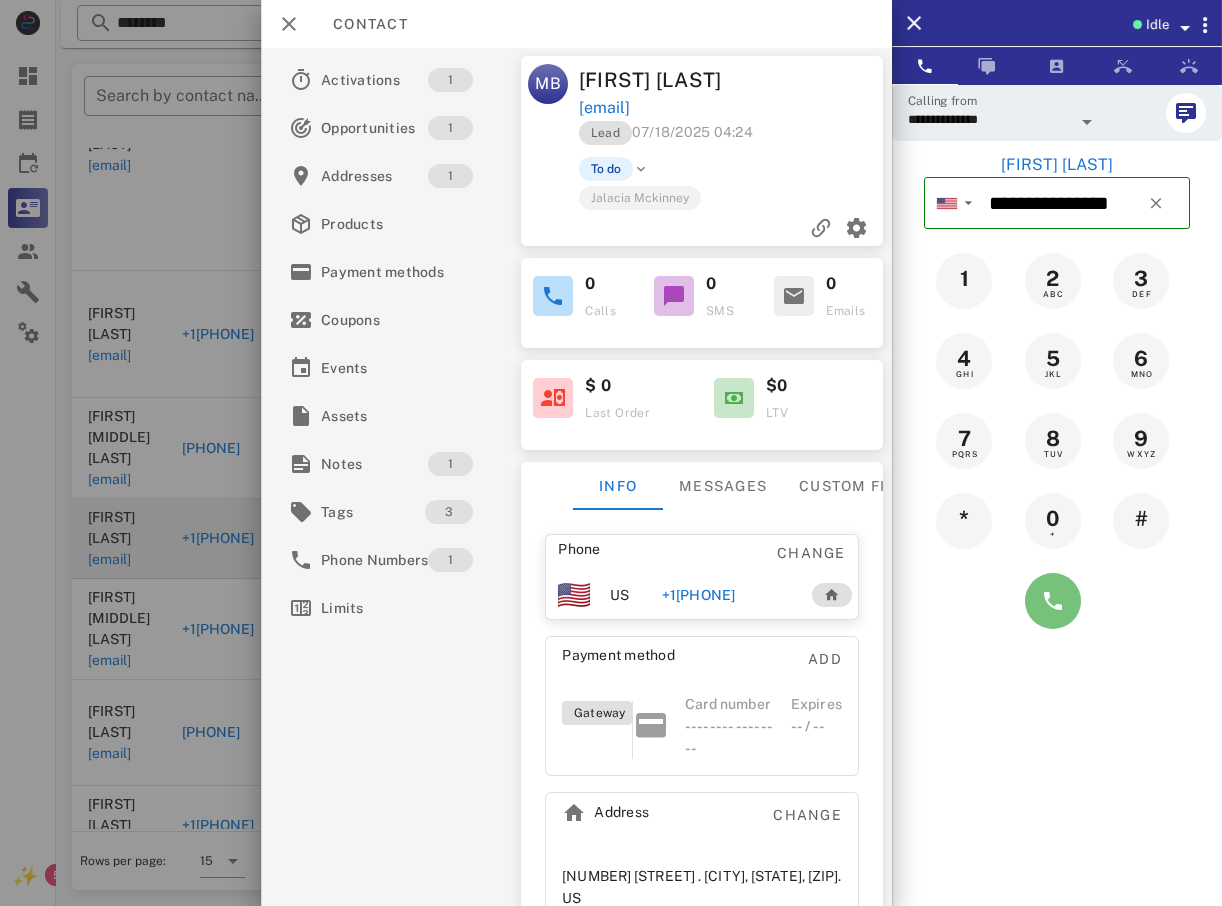 click at bounding box center (1053, 601) 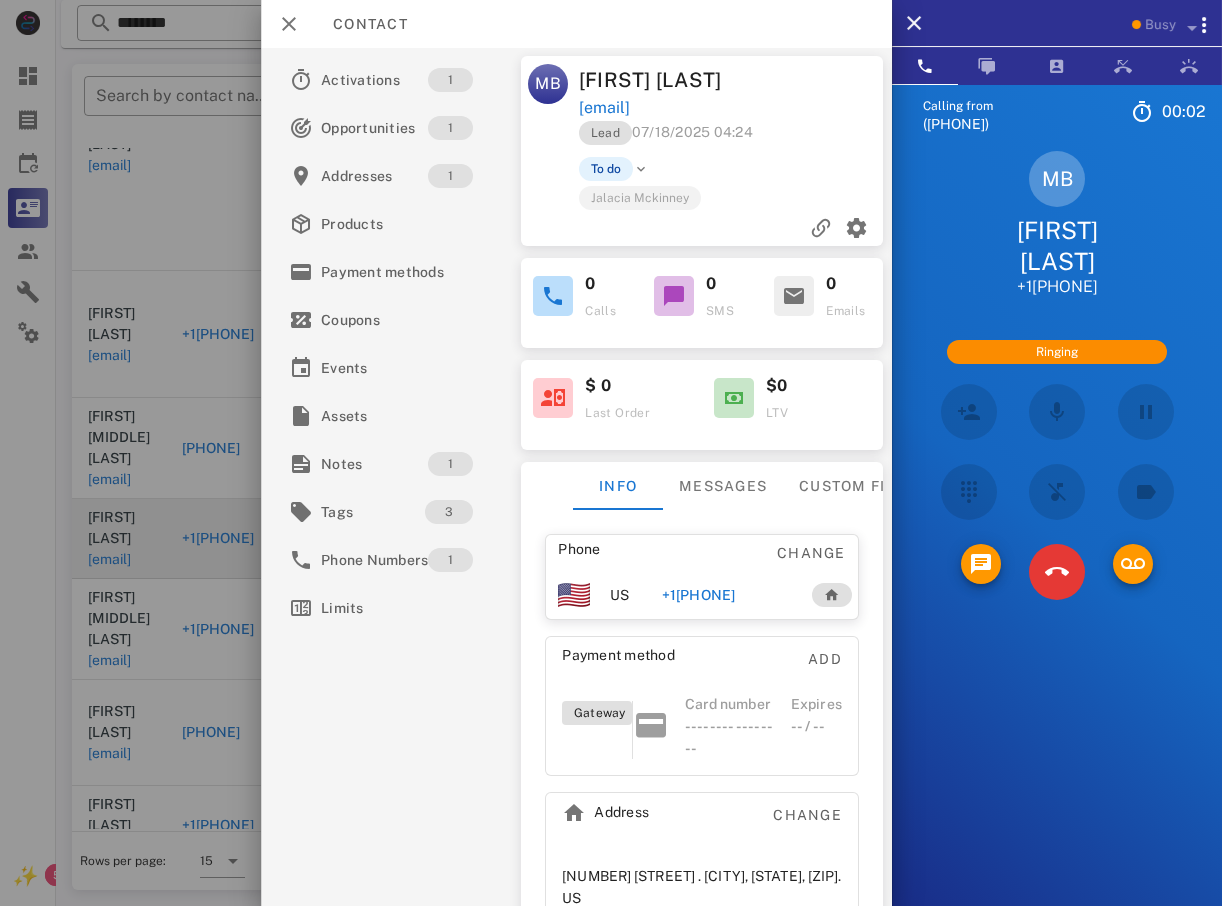 scroll, scrollTop: 245, scrollLeft: 0, axis: vertical 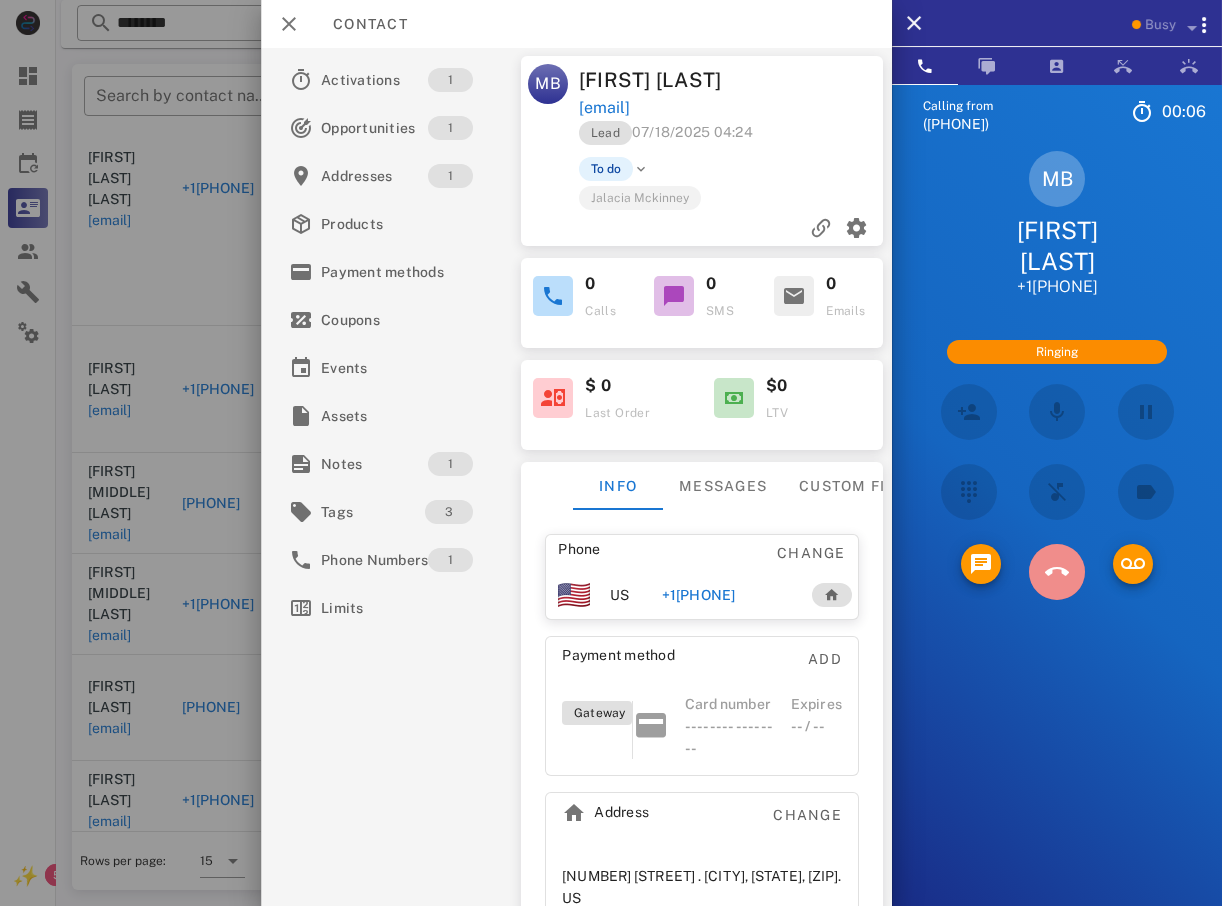 click at bounding box center [1057, 572] 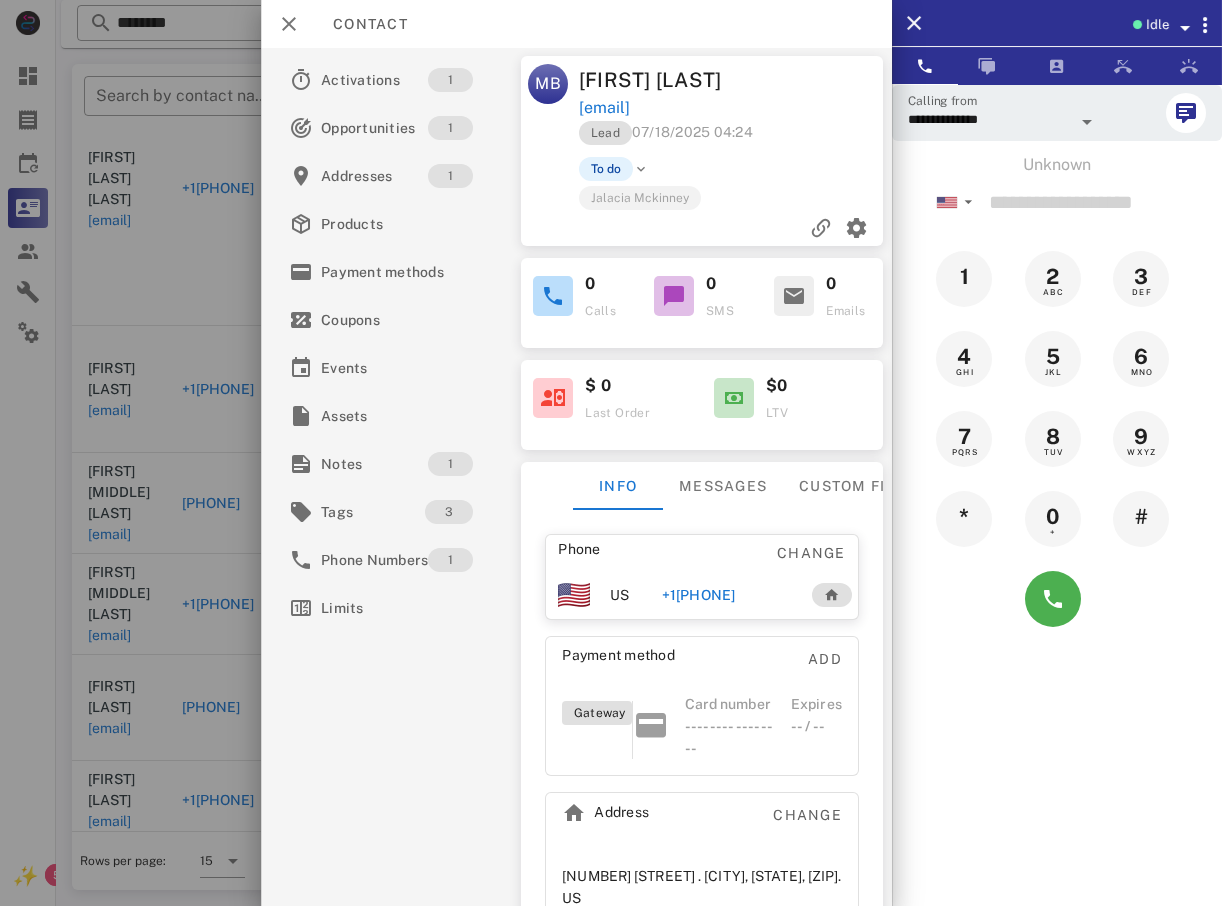 click at bounding box center [611, 453] 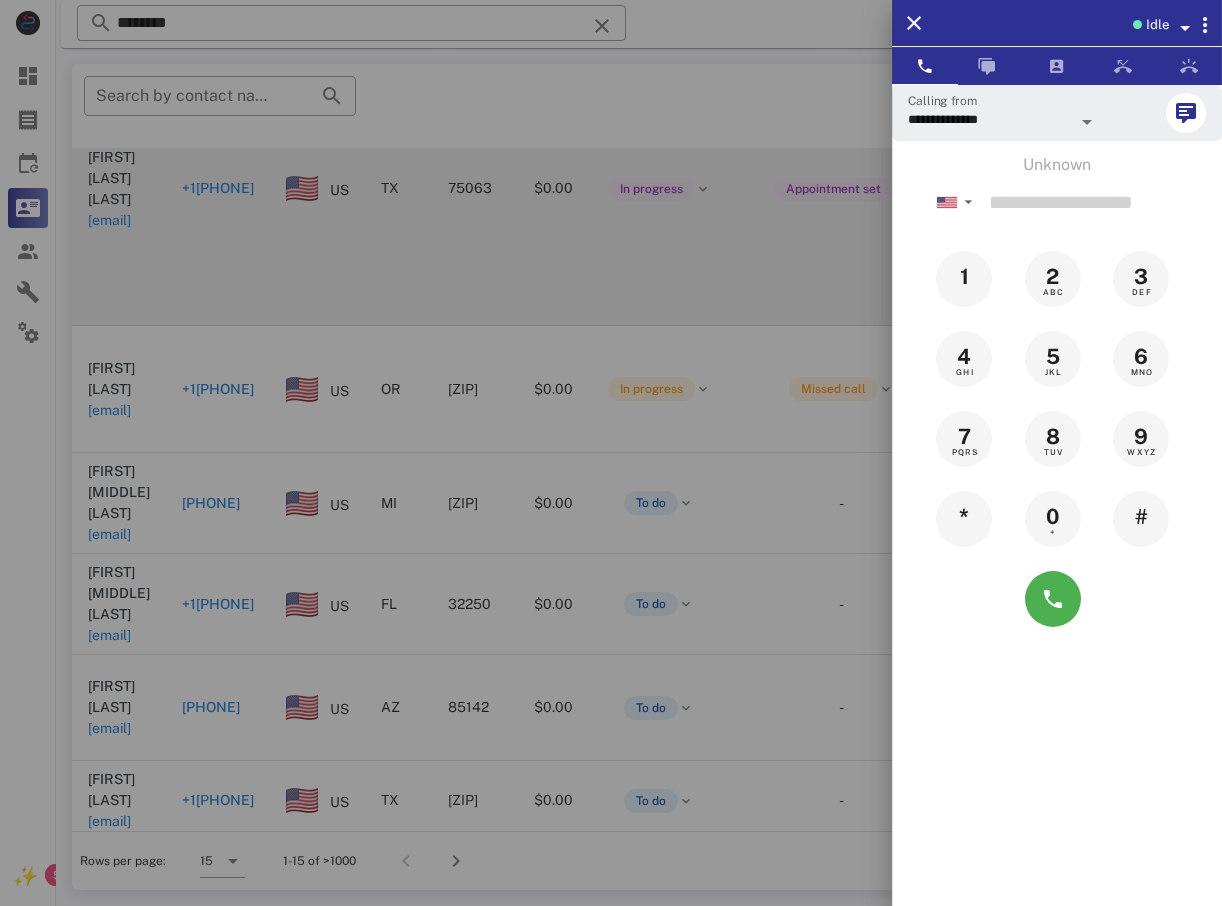 click at bounding box center [611, 453] 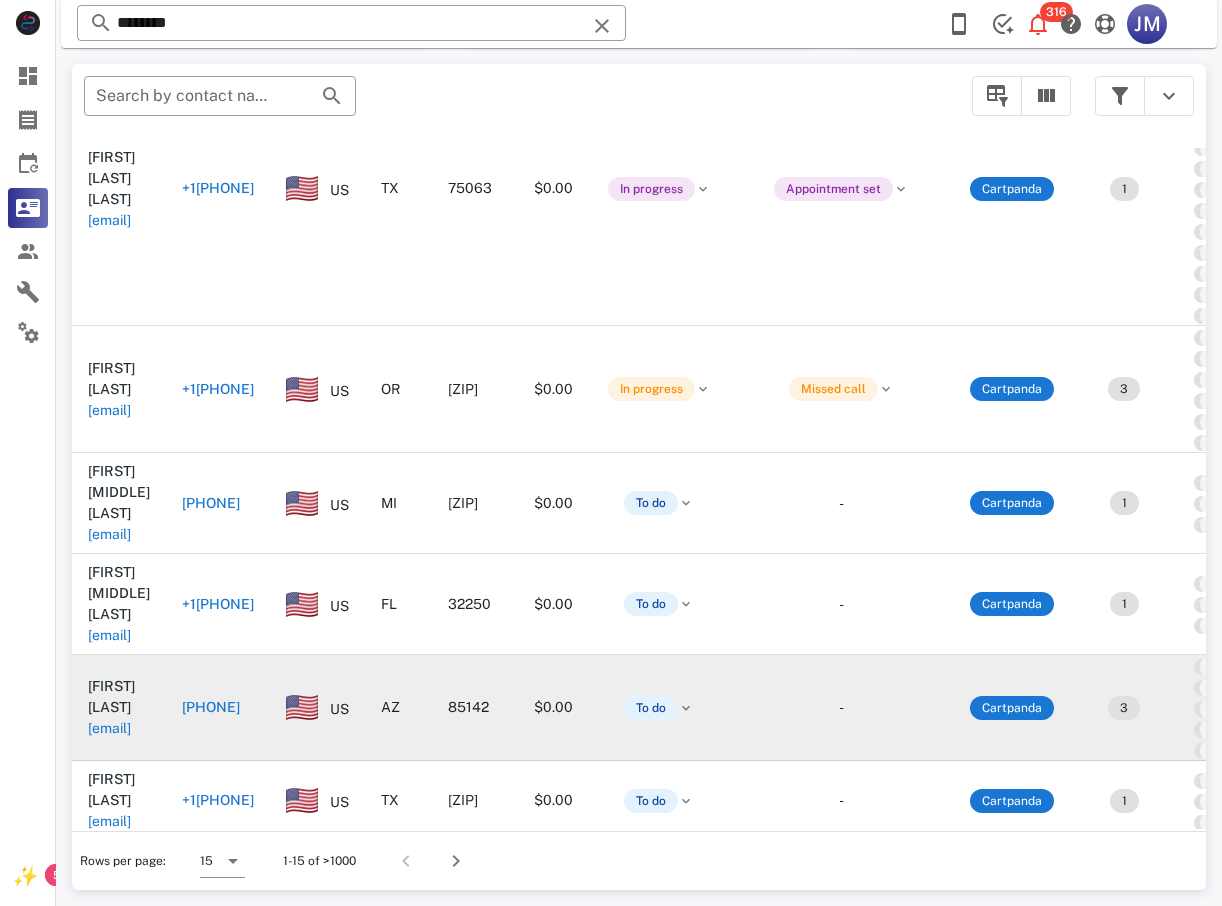 click on "[FIRST] [LAST] [EMAIL]" at bounding box center [119, 707] 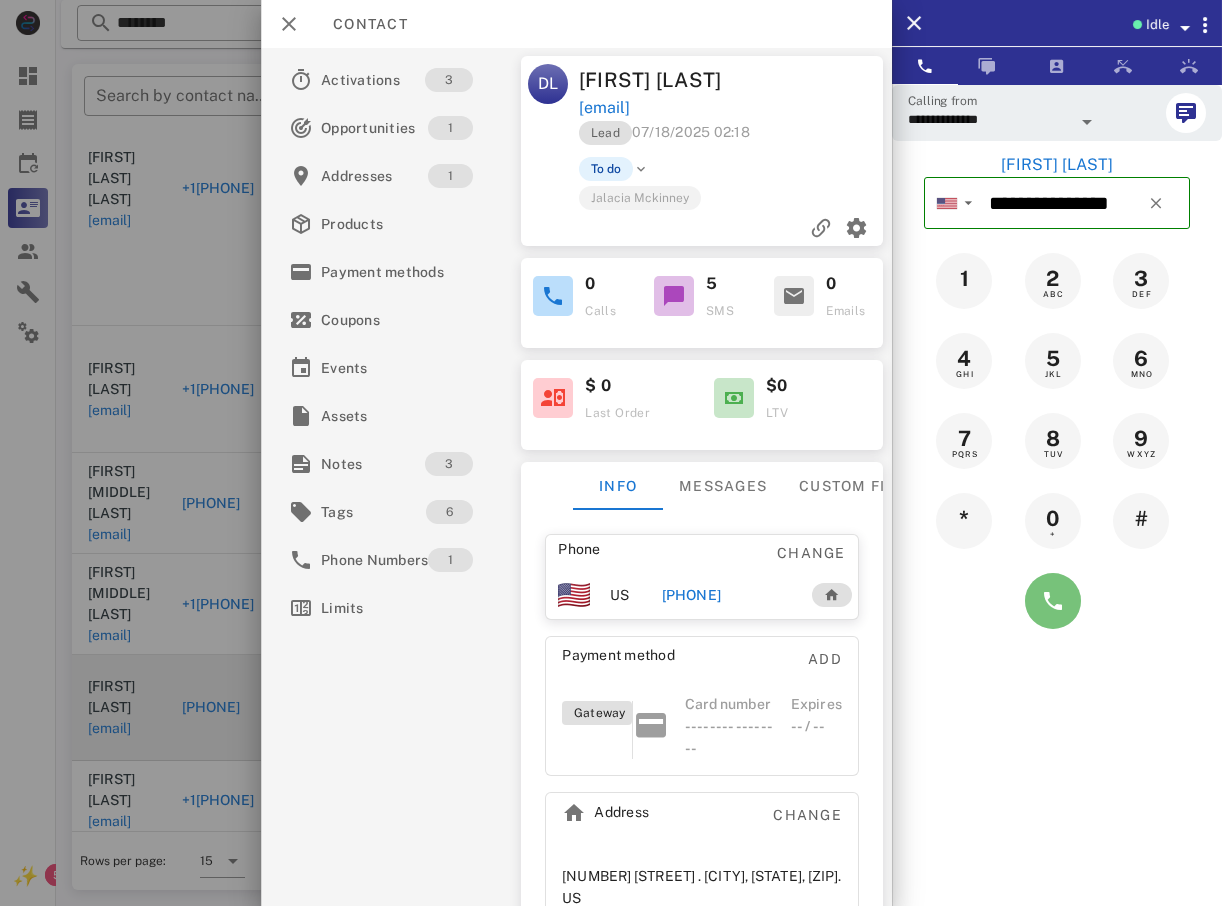 click at bounding box center [1053, 601] 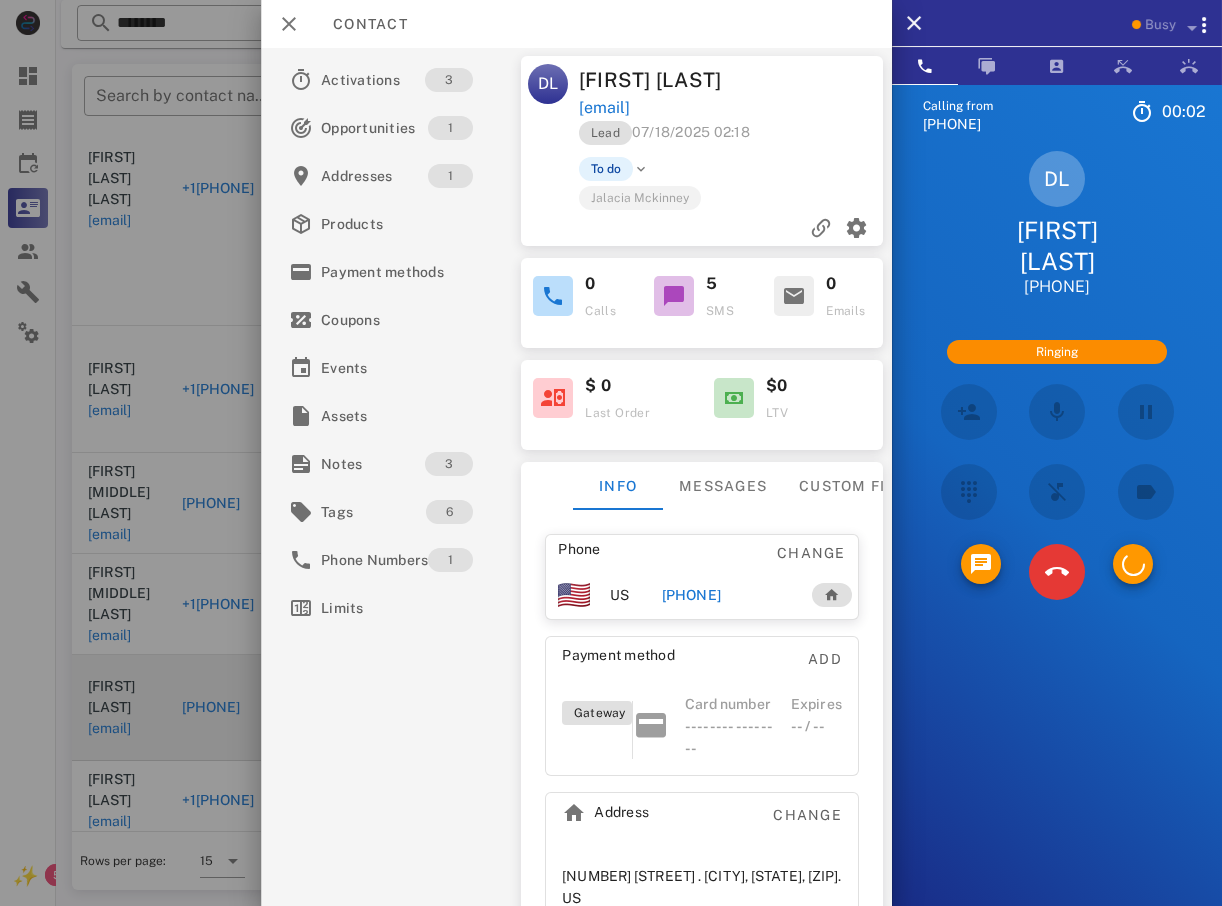 scroll, scrollTop: 139, scrollLeft: 0, axis: vertical 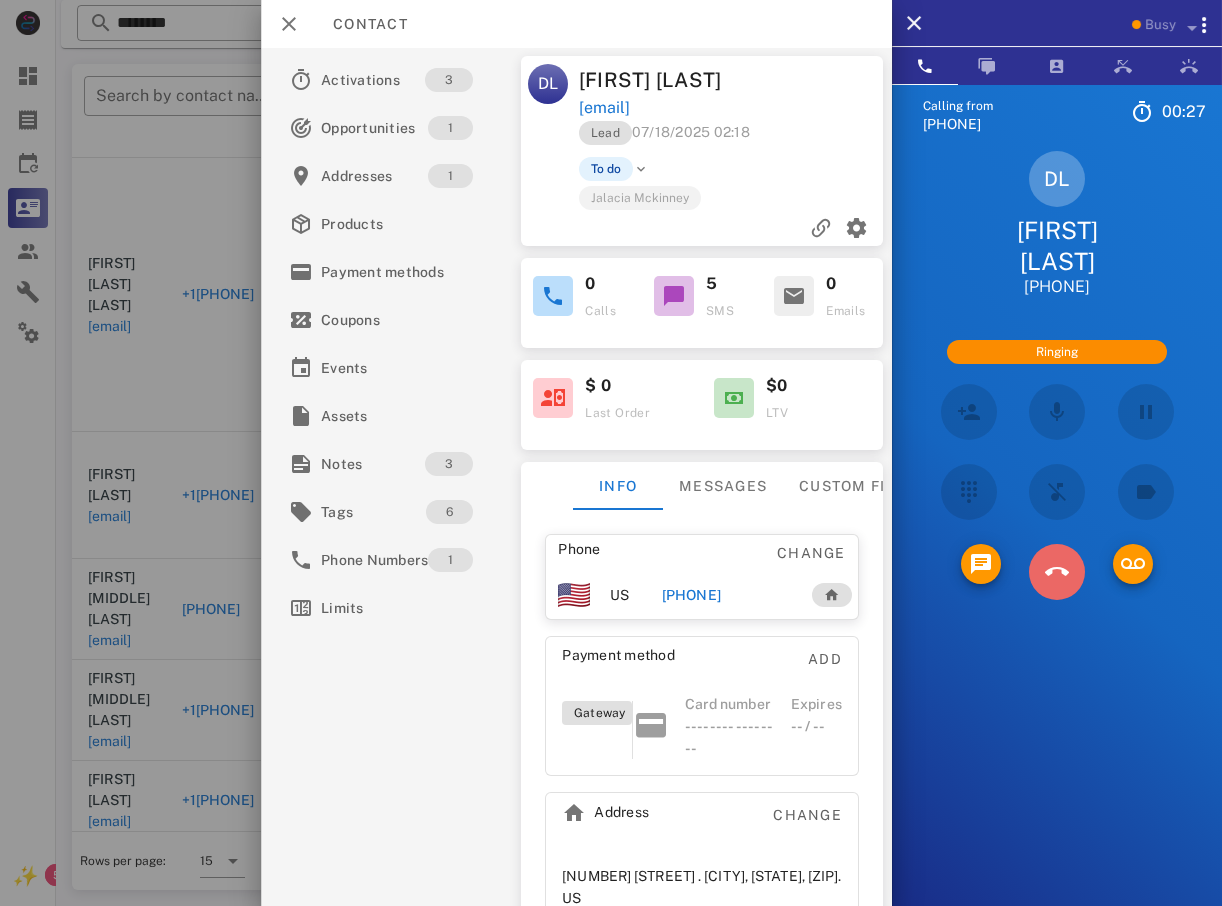 click at bounding box center (1057, 572) 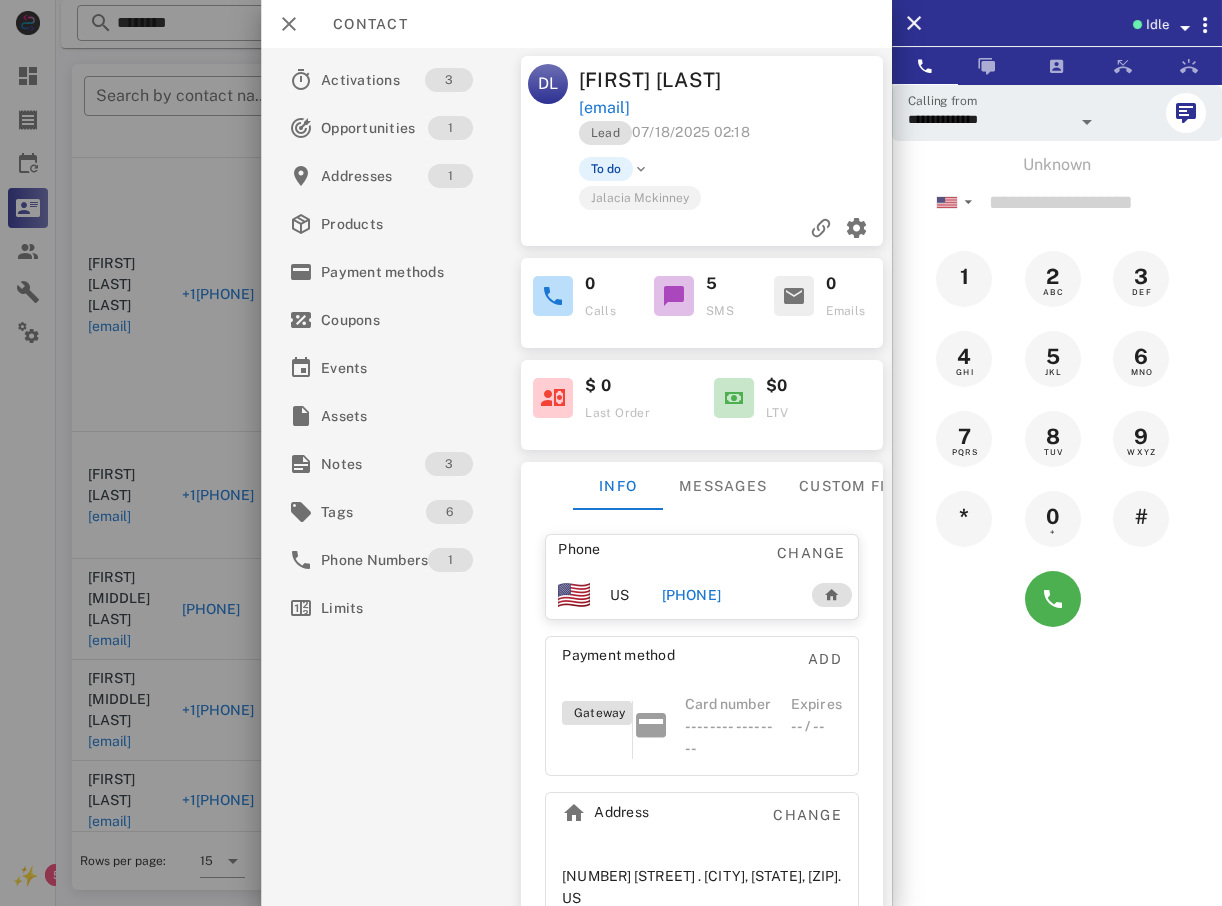 click at bounding box center (611, 453) 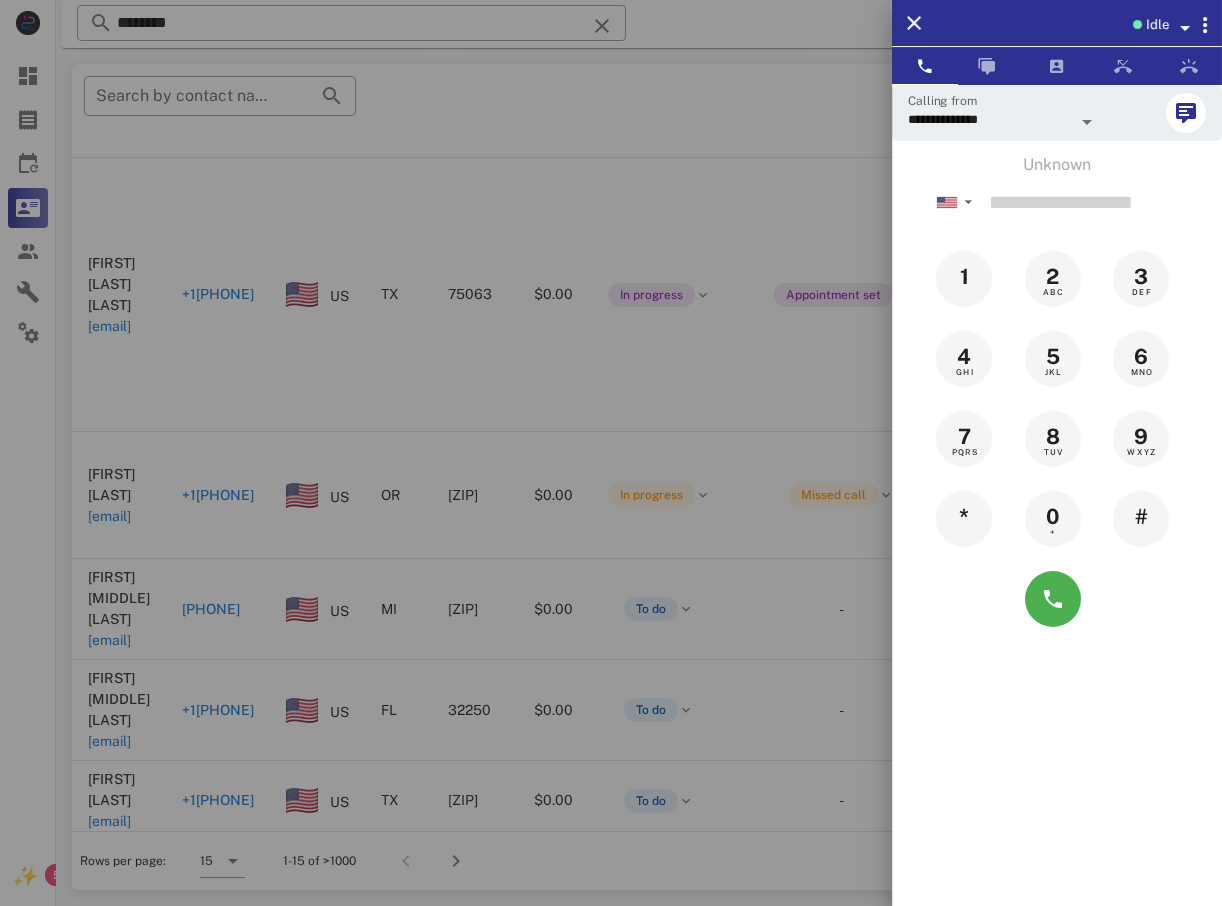 click at bounding box center [611, 453] 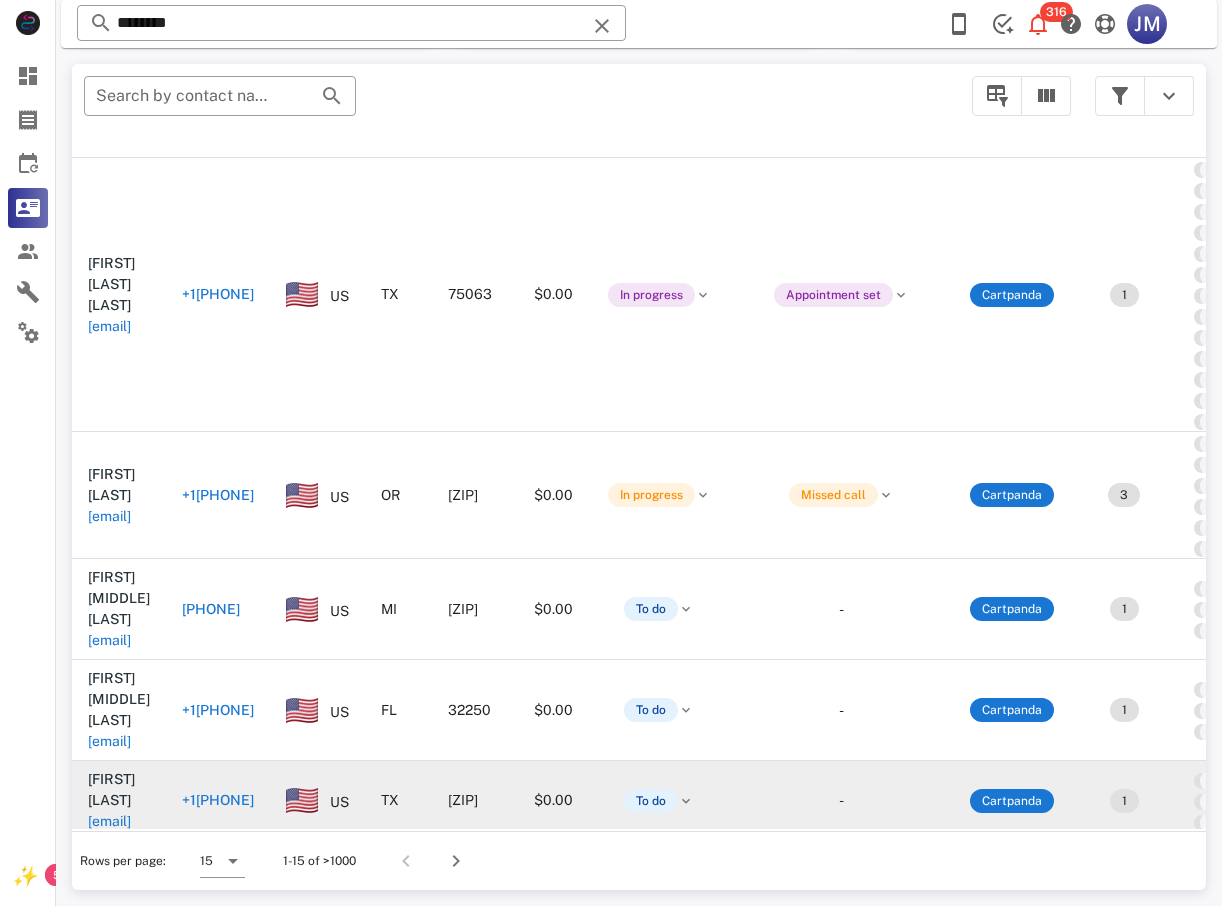 click on "+1[PHONE]" at bounding box center [218, 800] 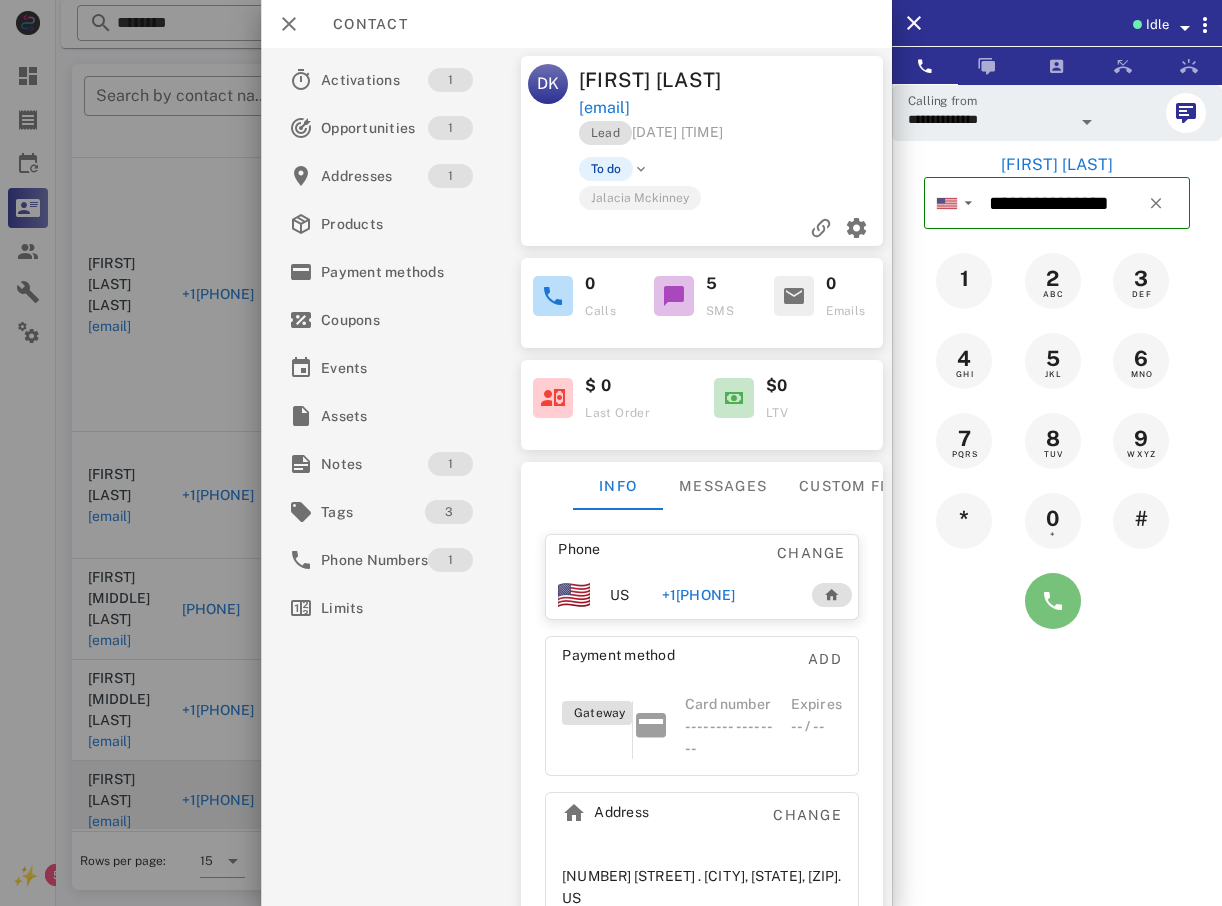 click at bounding box center (1053, 601) 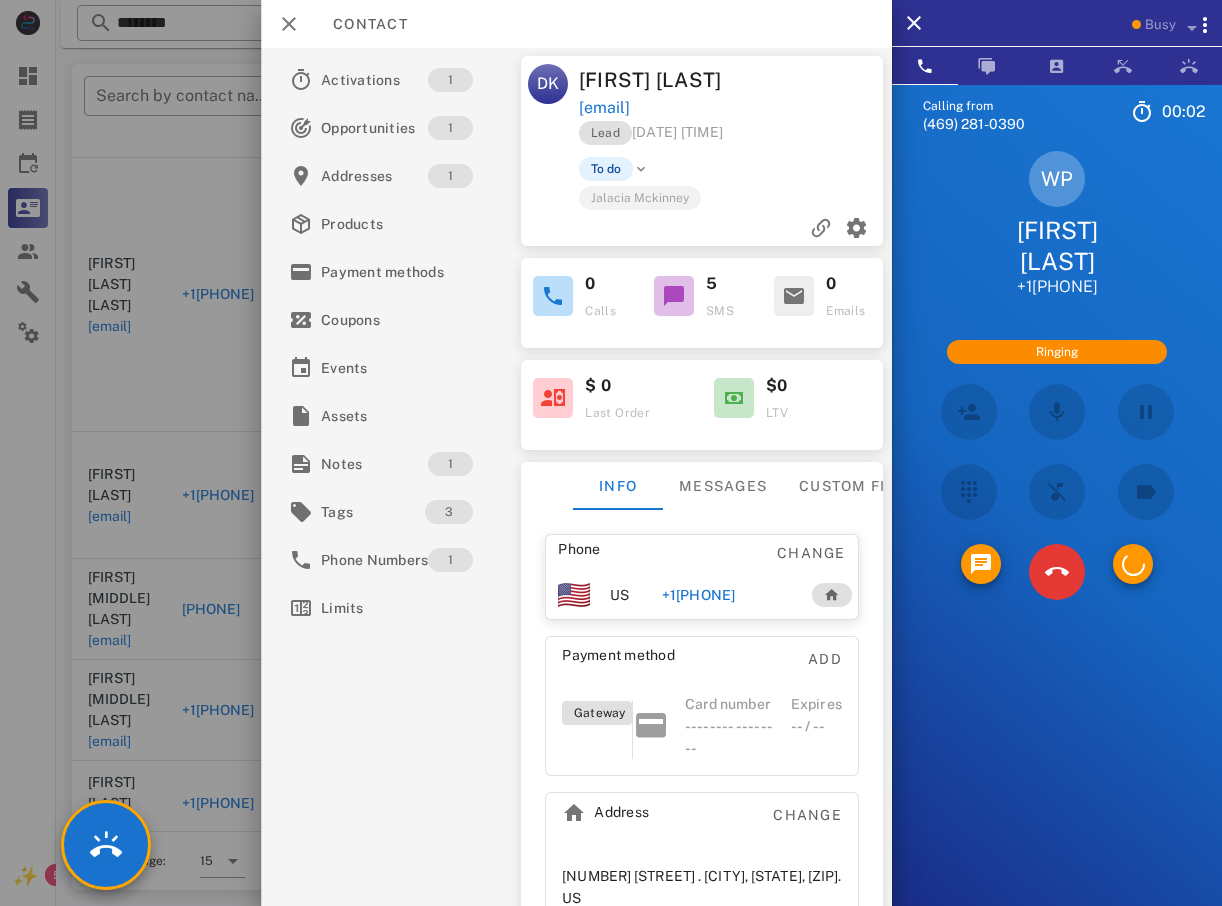 scroll, scrollTop: 75, scrollLeft: 0, axis: vertical 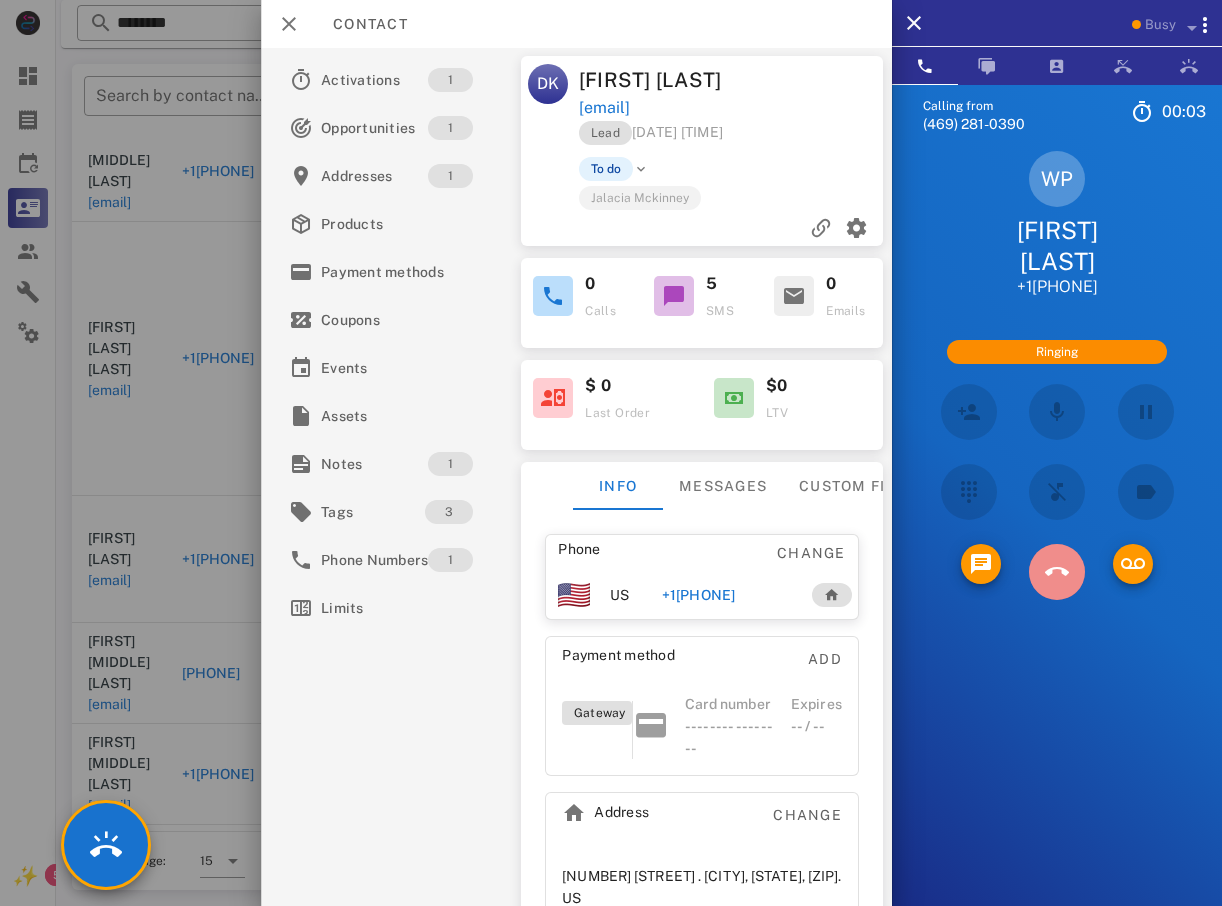 click at bounding box center (1056, 572) 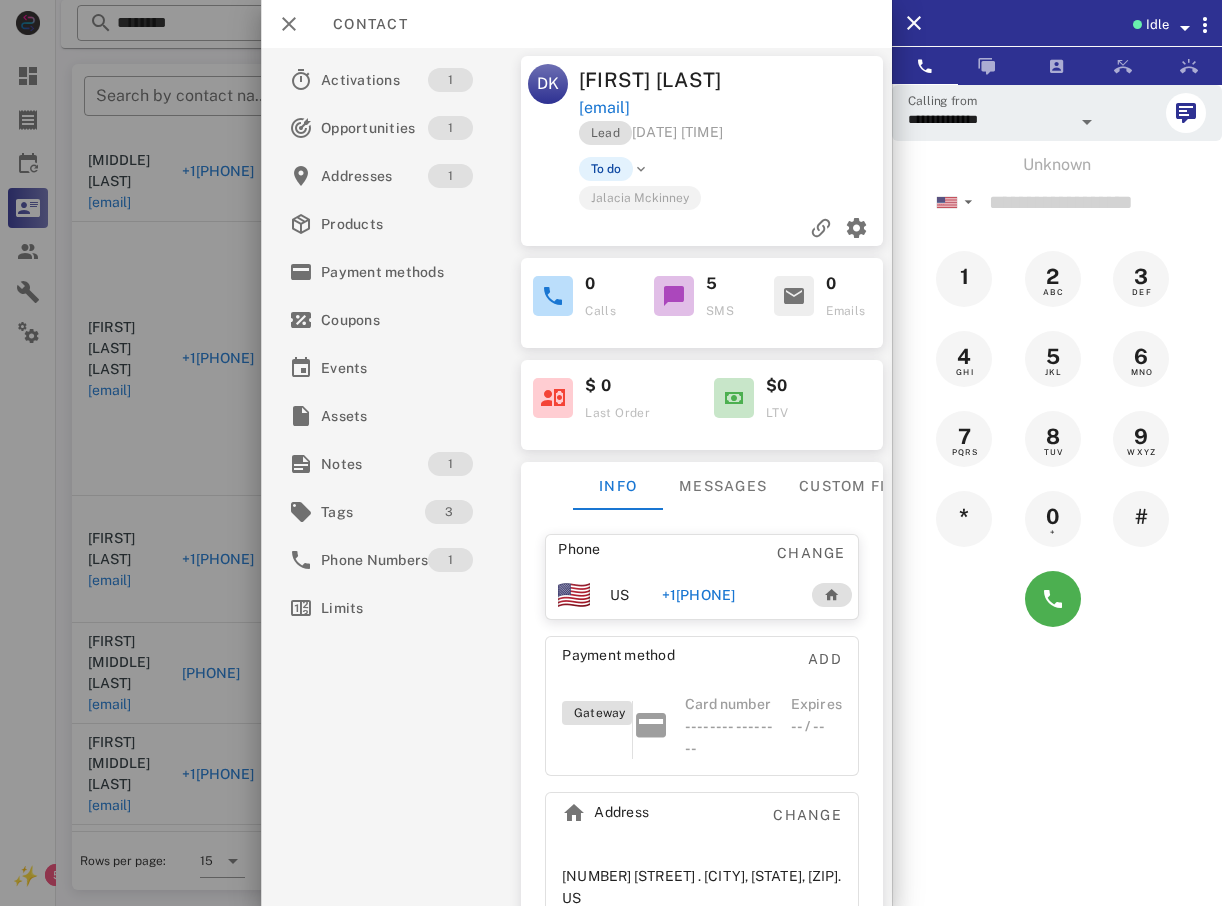 click at bounding box center [611, 453] 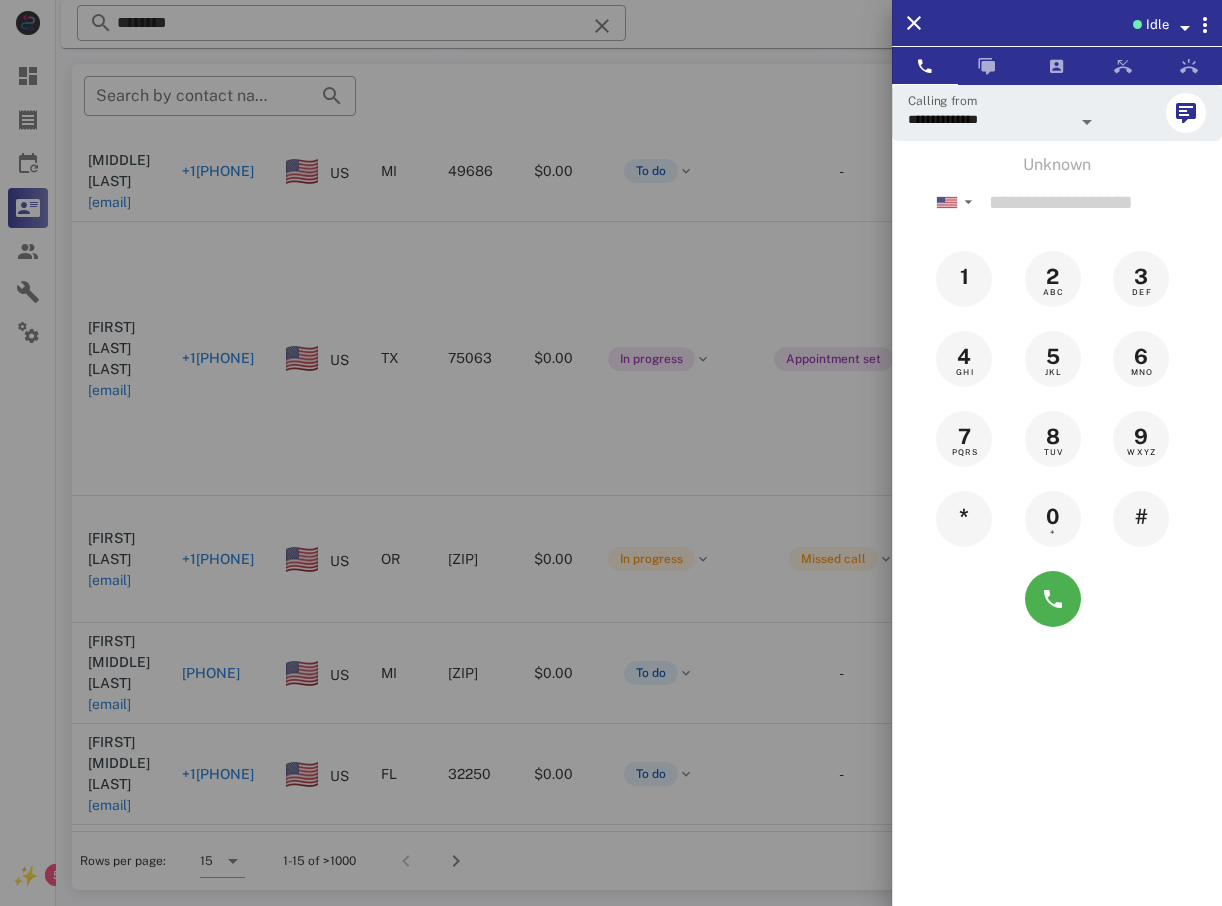 click at bounding box center (611, 453) 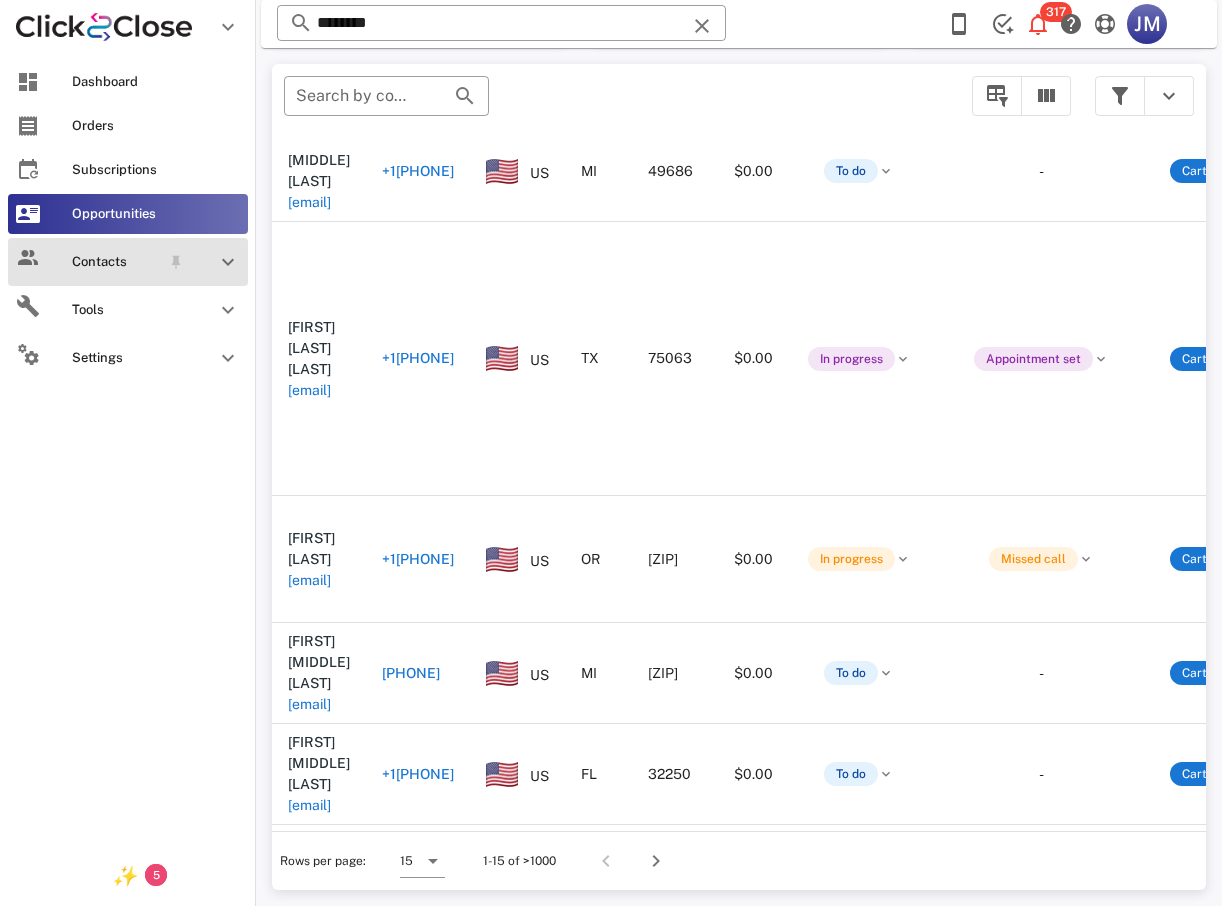 click on "Contacts" at bounding box center [116, 262] 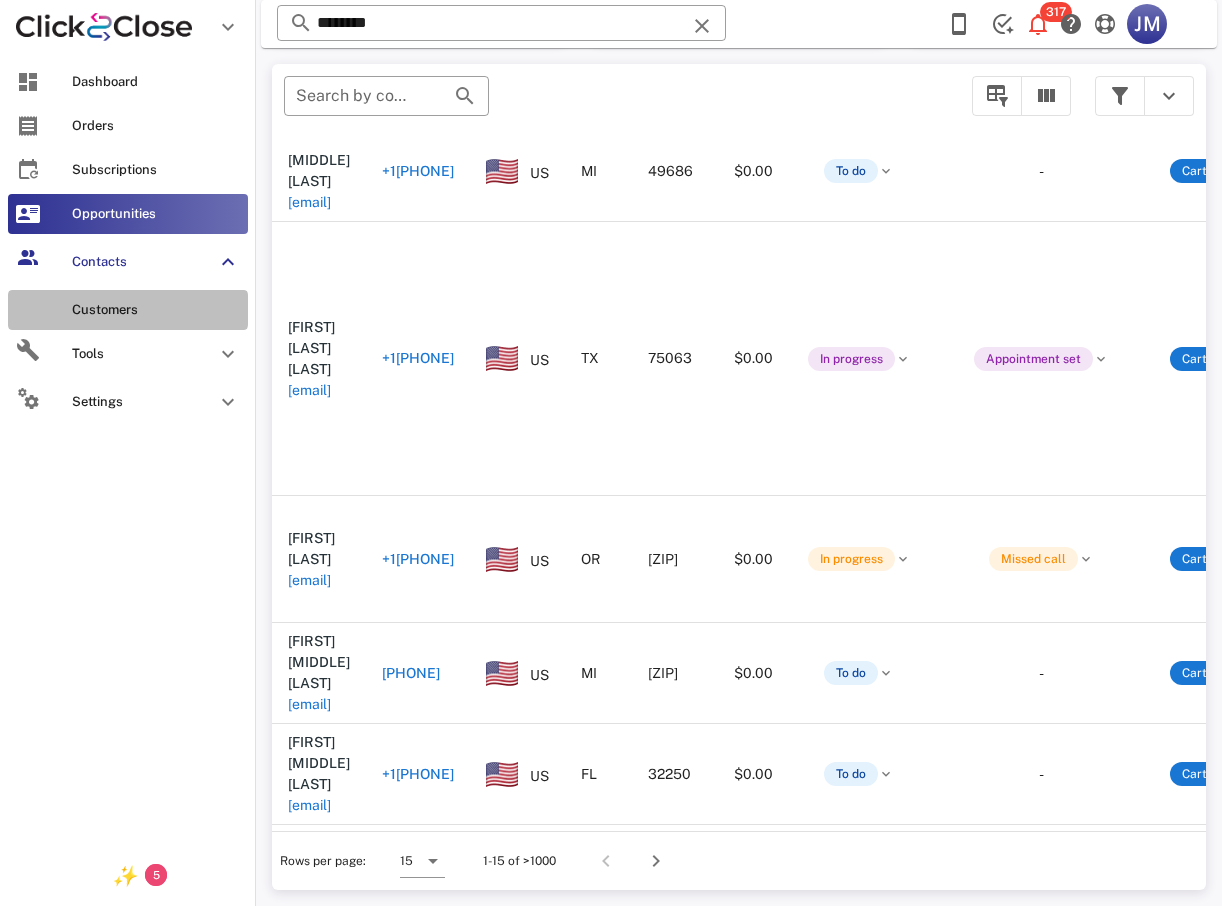 click on "Customers" at bounding box center (156, 310) 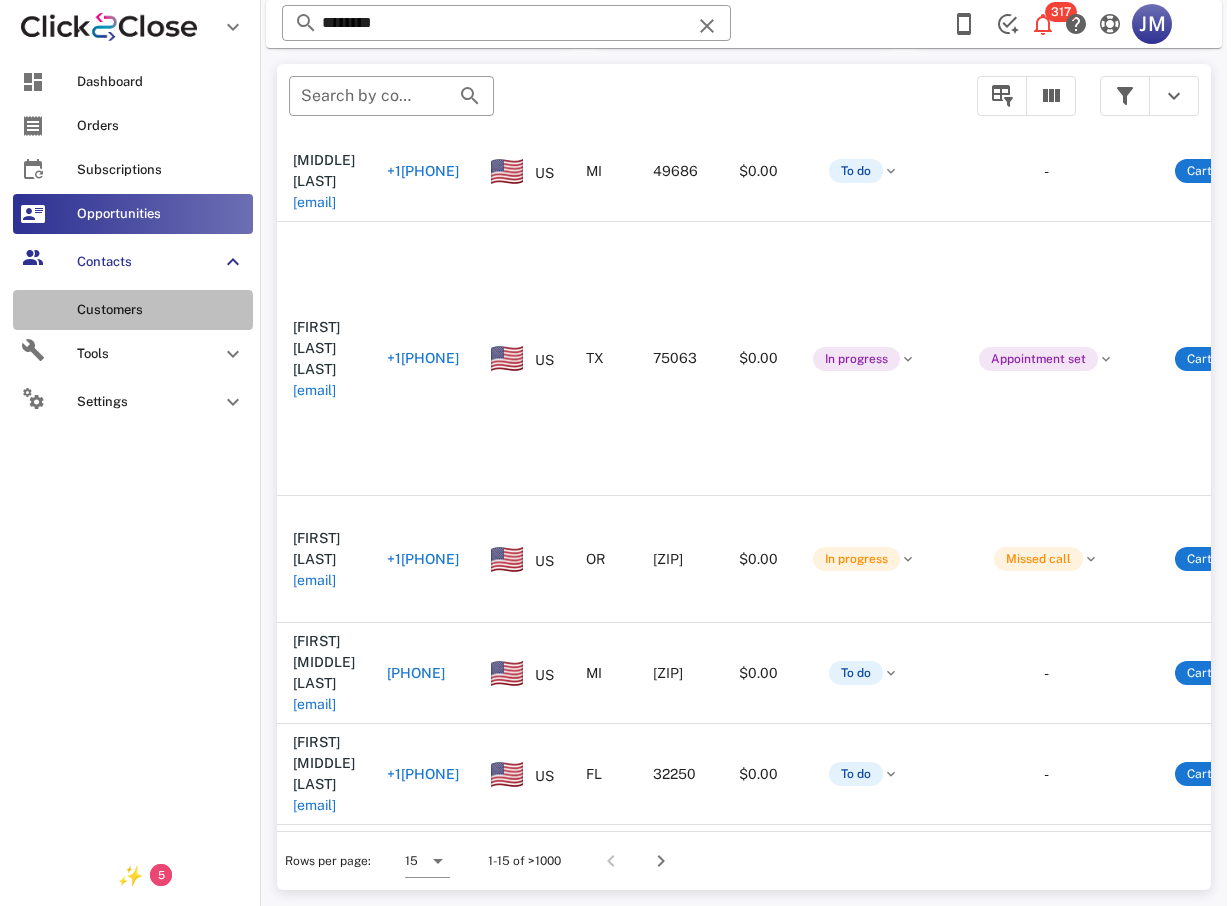 scroll, scrollTop: 0, scrollLeft: 0, axis: both 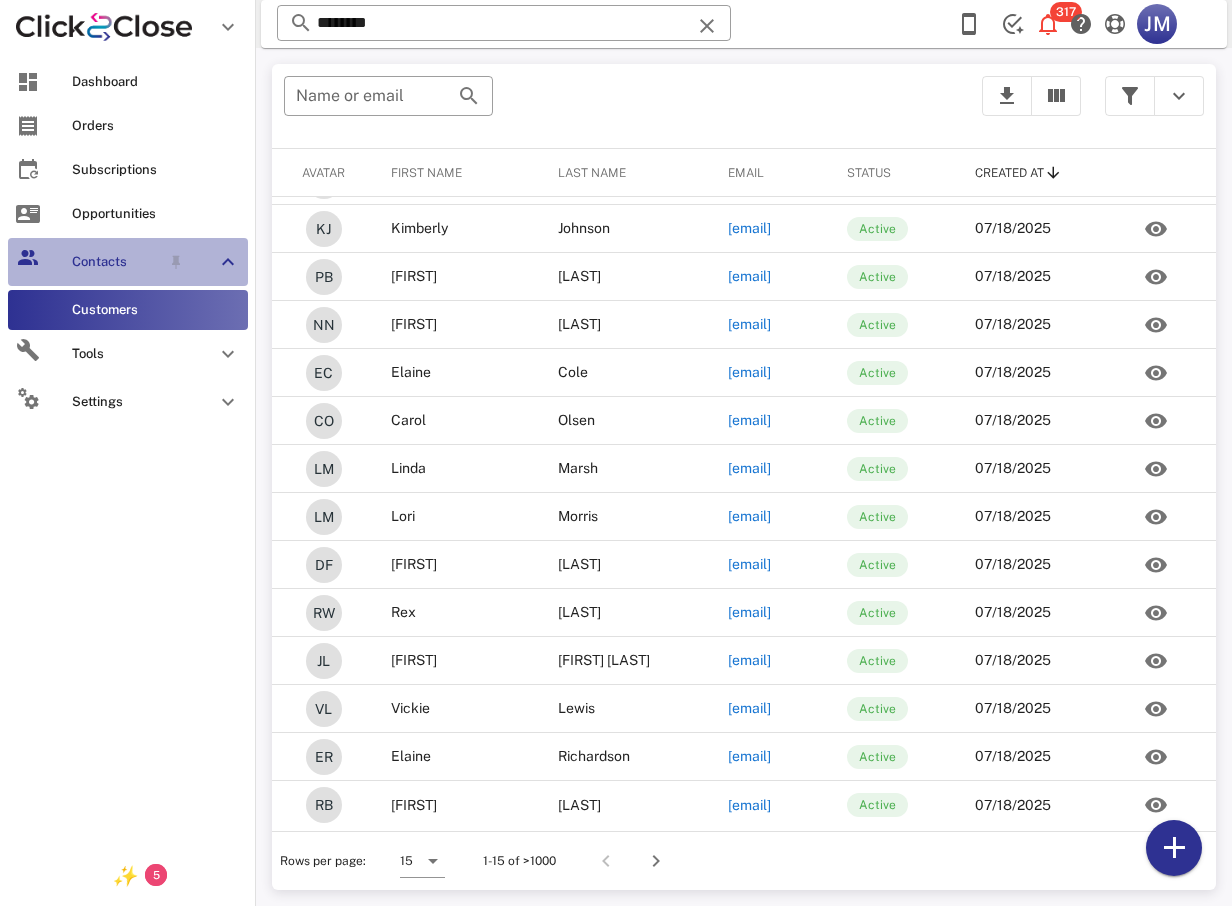 click on "Contacts" at bounding box center (116, 262) 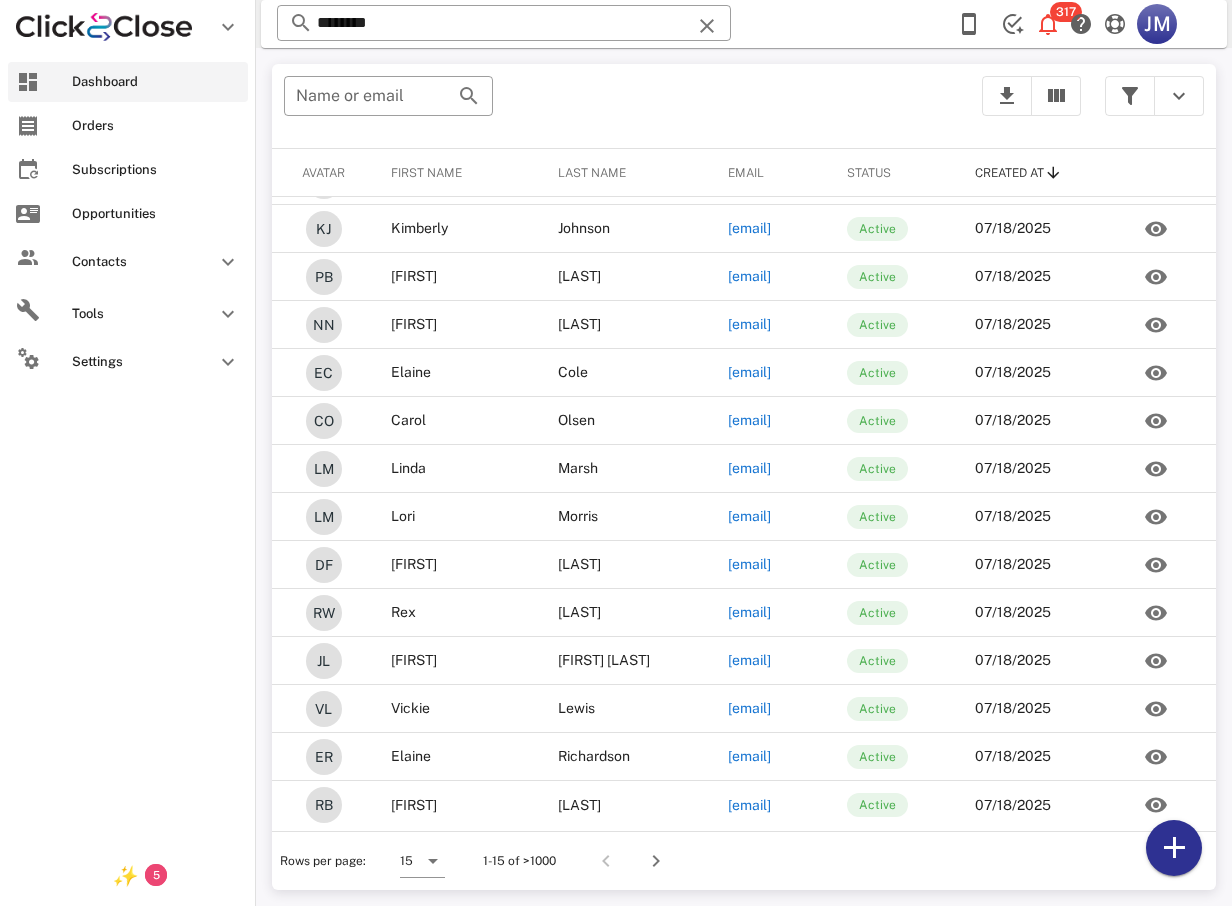 drag, startPoint x: 100, startPoint y: 82, endPoint x: 109, endPoint y: 100, distance: 20.12461 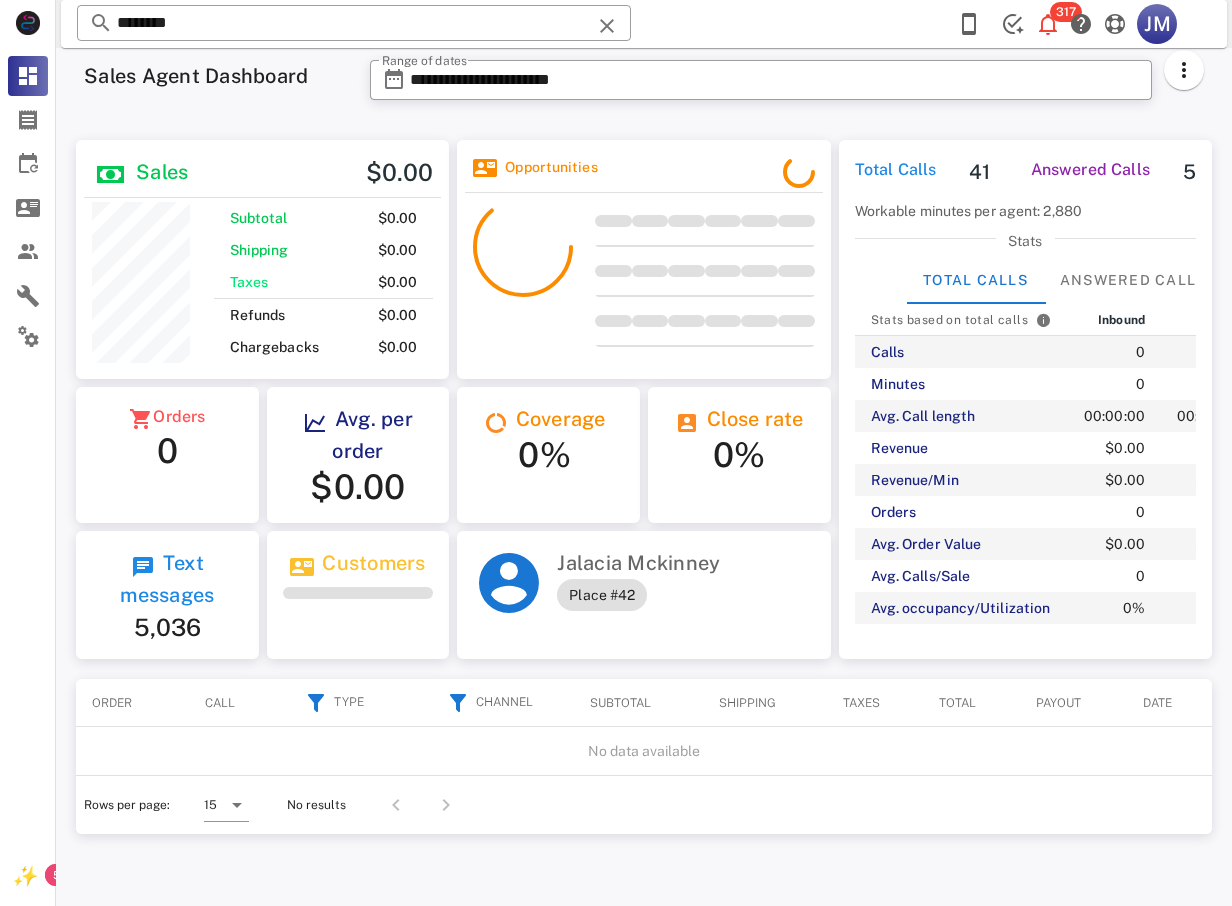 scroll, scrollTop: 999761, scrollLeft: 999627, axis: both 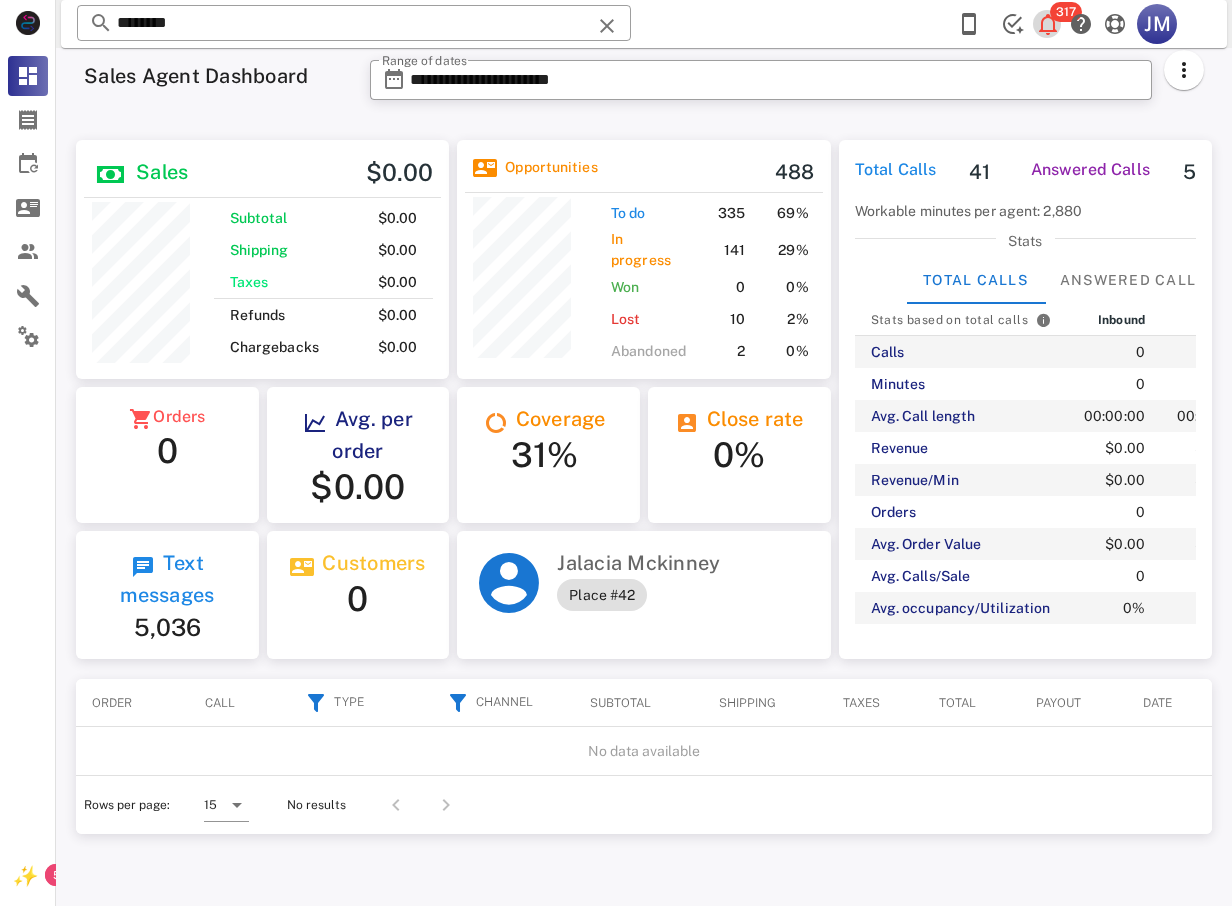 click at bounding box center [1048, 24] 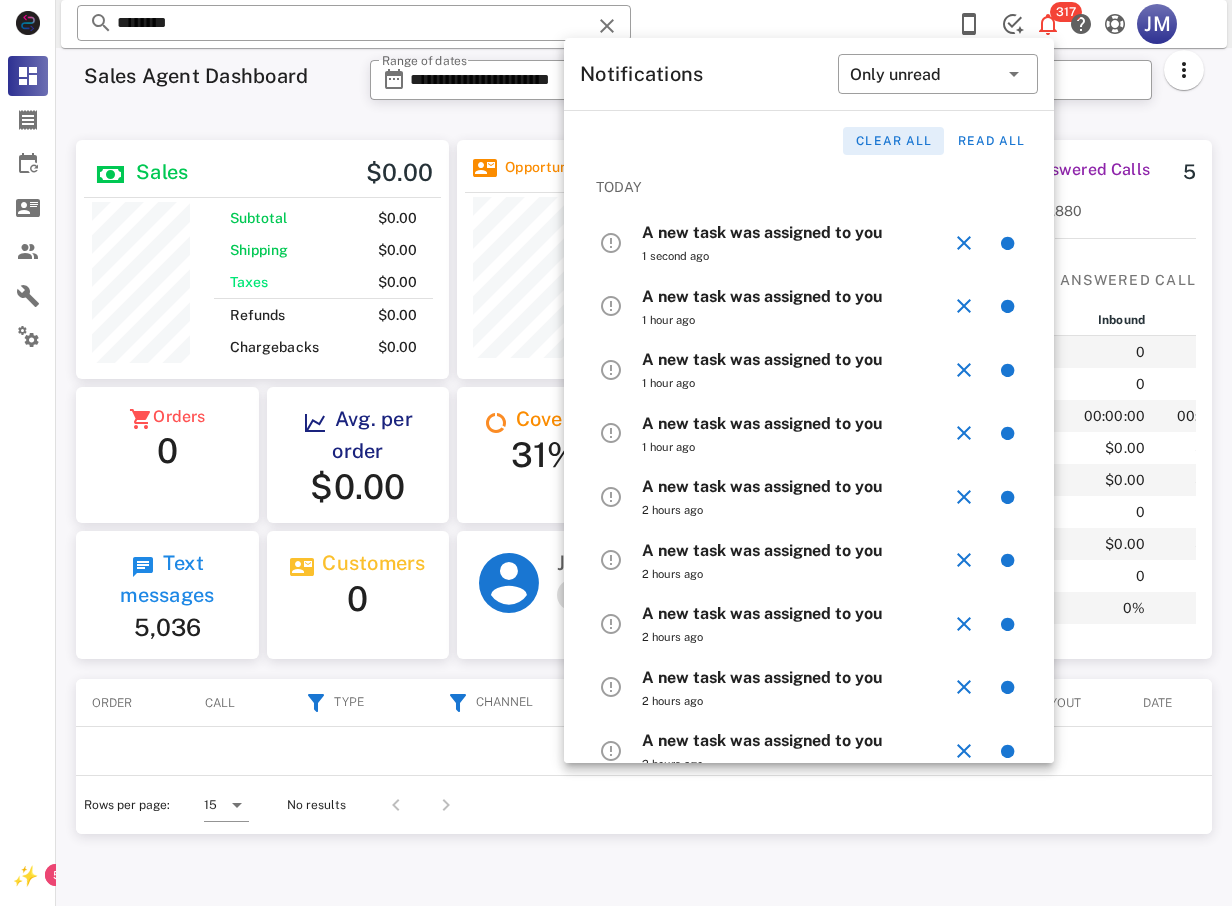 click on "Clear all" at bounding box center [893, 141] 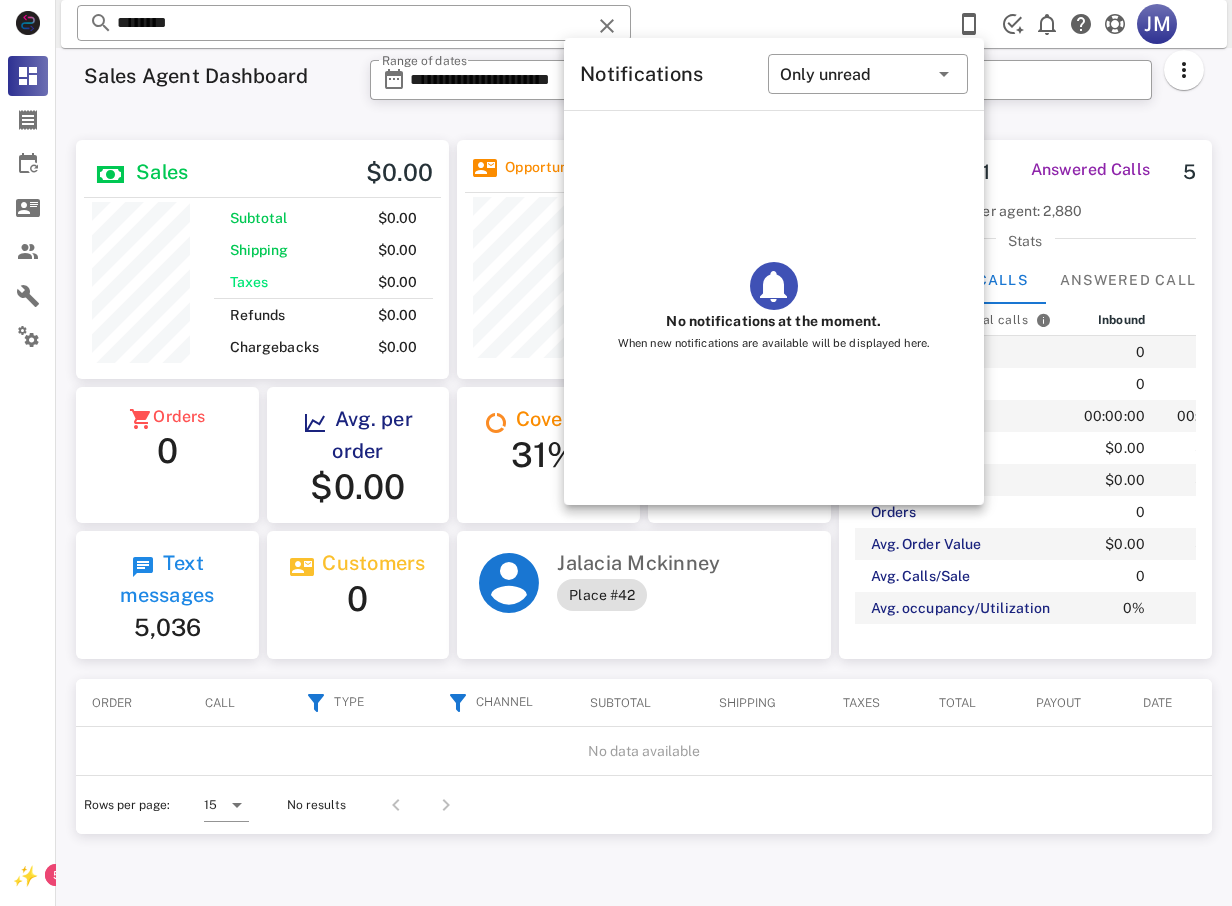 click on "Sales  $0.00   Subtotal   $0.00   Shipping   $0.00   Taxes   $0.00   Refunds   $0.00   Chargebacks   $0.00   Opportunities  488   To do  335 69%  In progress  141 29%  Won  0 0%  Lost  10 2%  Abandoned  2 0% Orders 0 Avg. per order $0.00 Coverage 31% Close rate 0% Text messages 5,036  Customers 0 [FIRST] [LAST] Place #42" at bounding box center [453, 399] 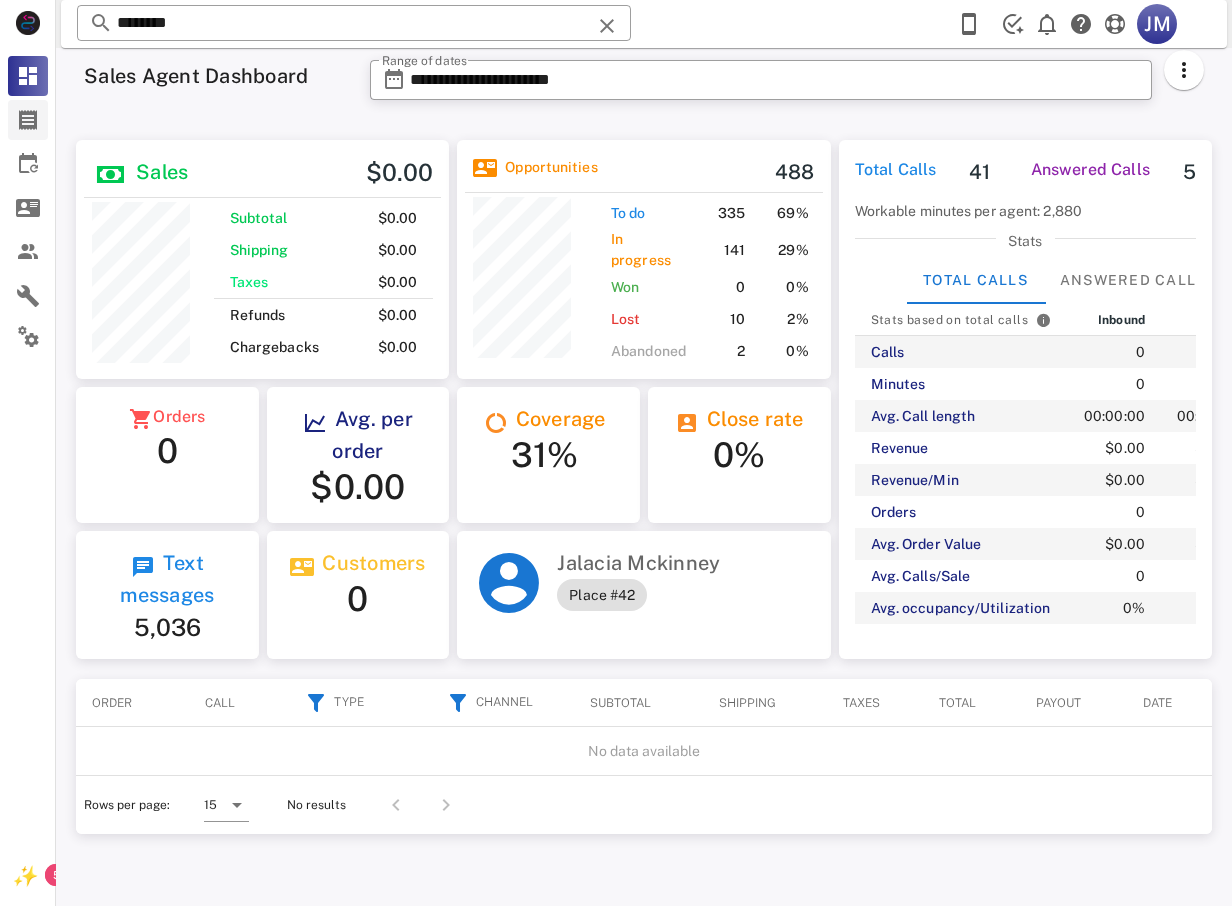 scroll, scrollTop: 250, scrollLeft: 308, axis: both 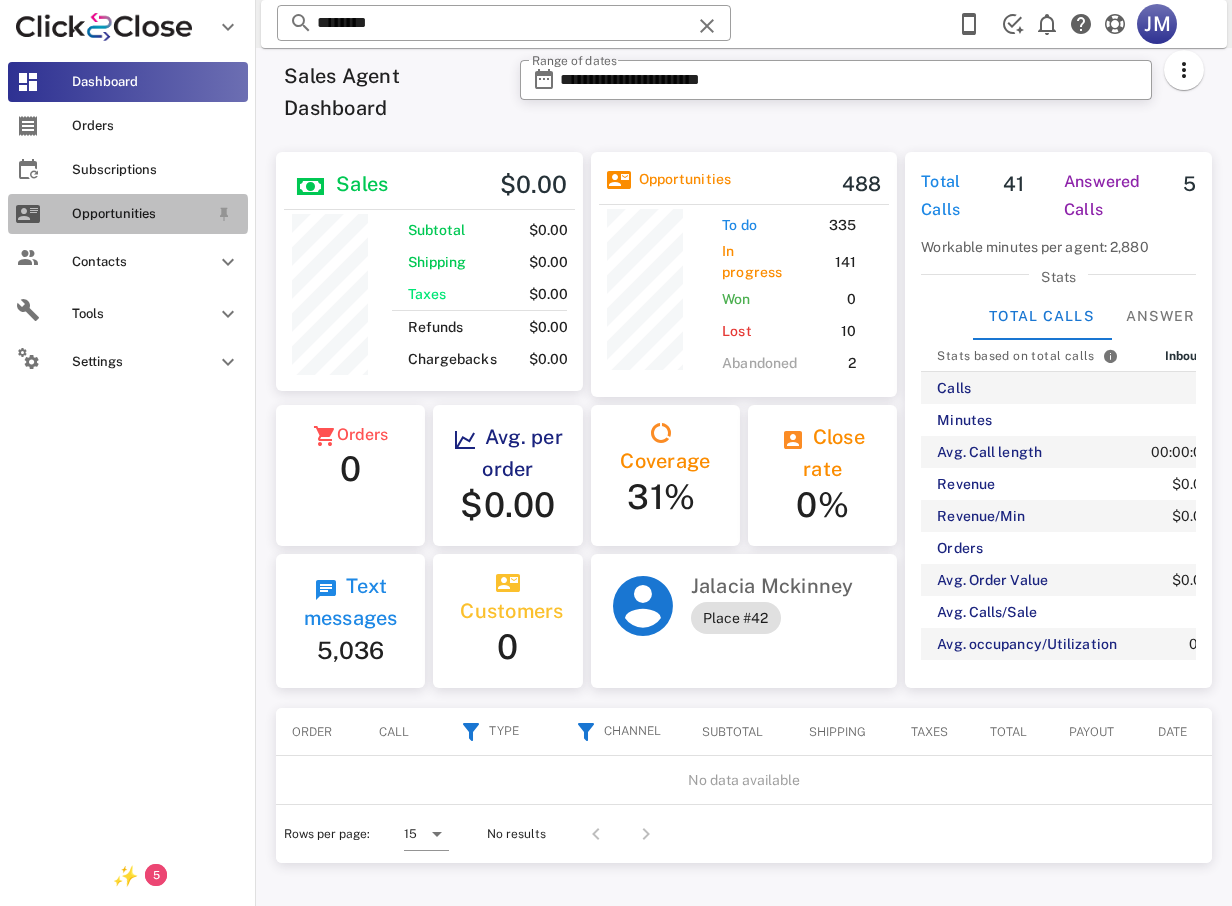 click on "Opportunities" at bounding box center [128, 214] 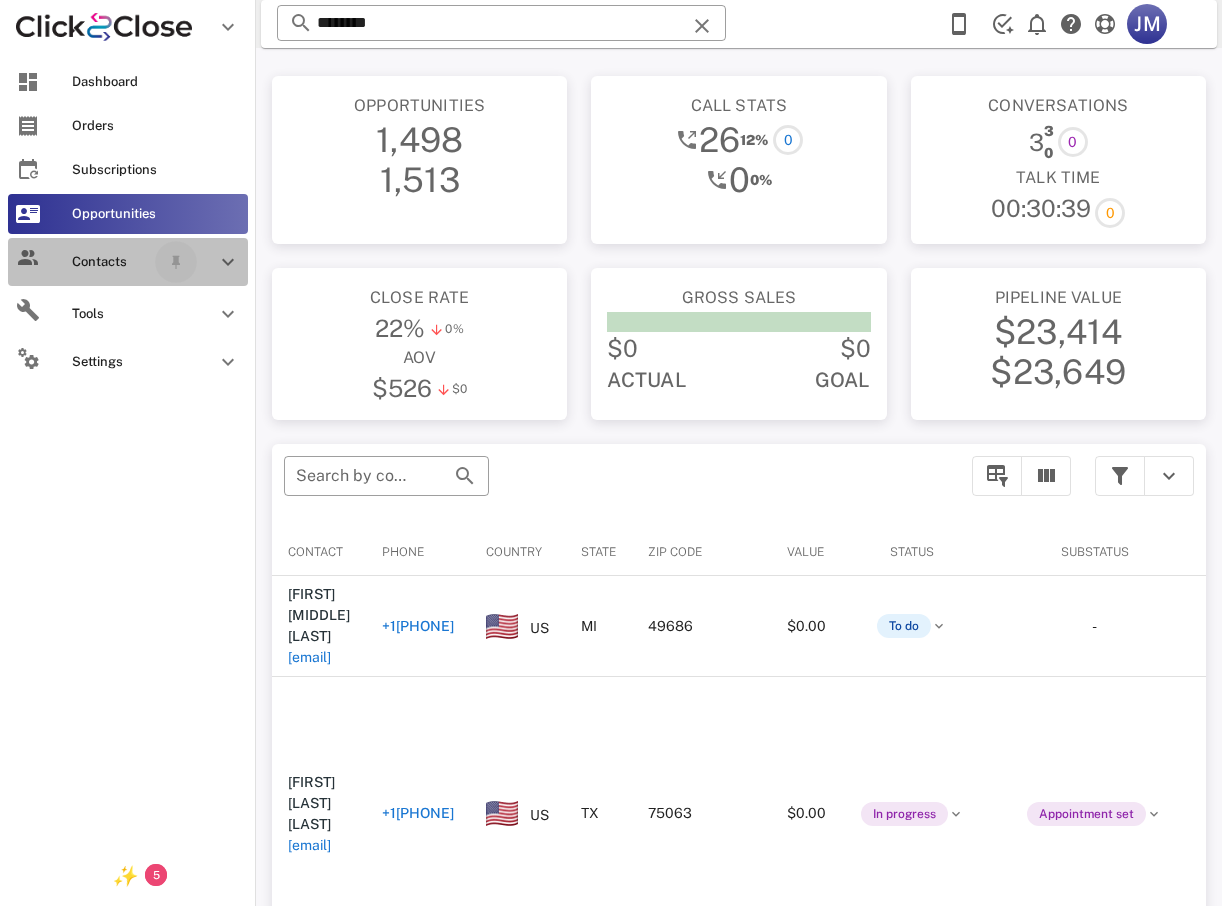 click at bounding box center [176, 262] 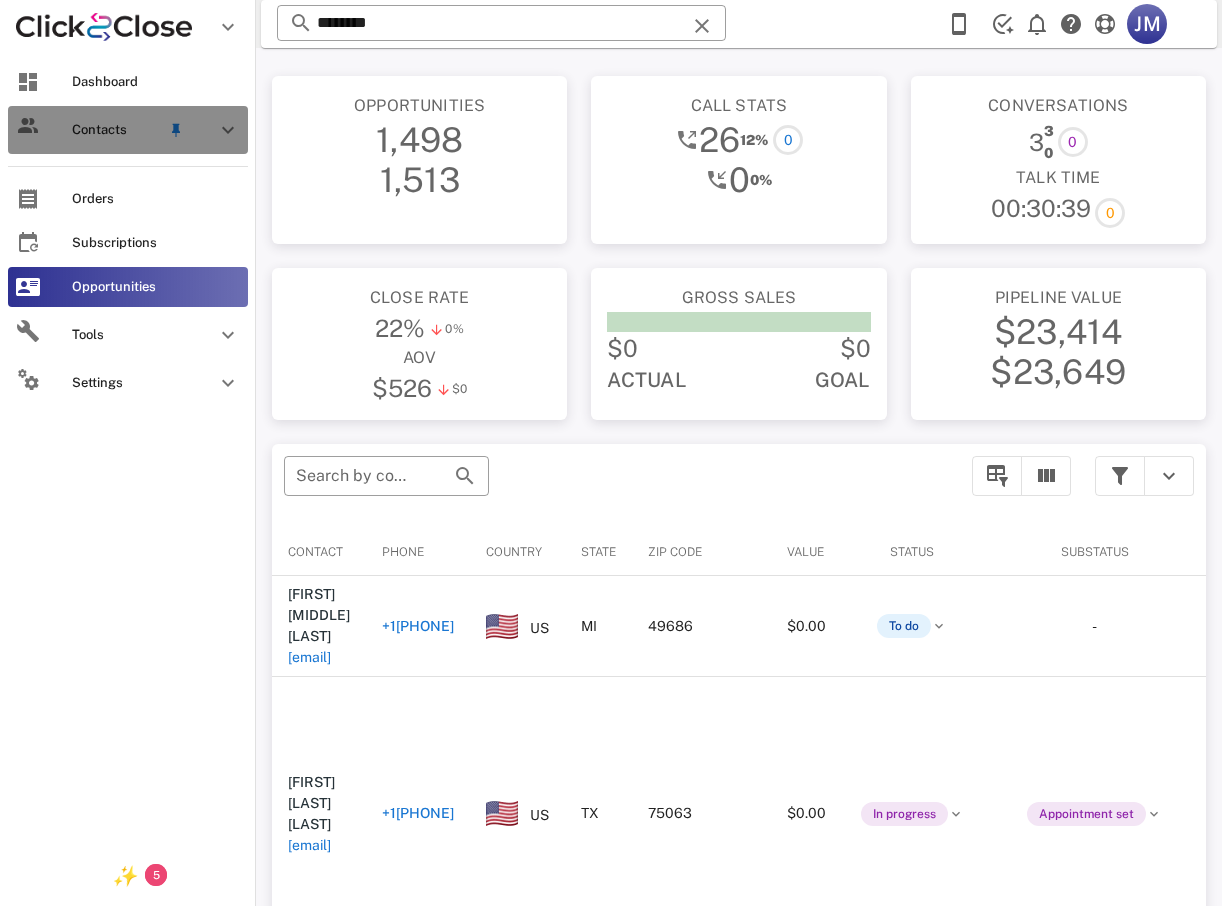 click on "Contacts" at bounding box center (116, 130) 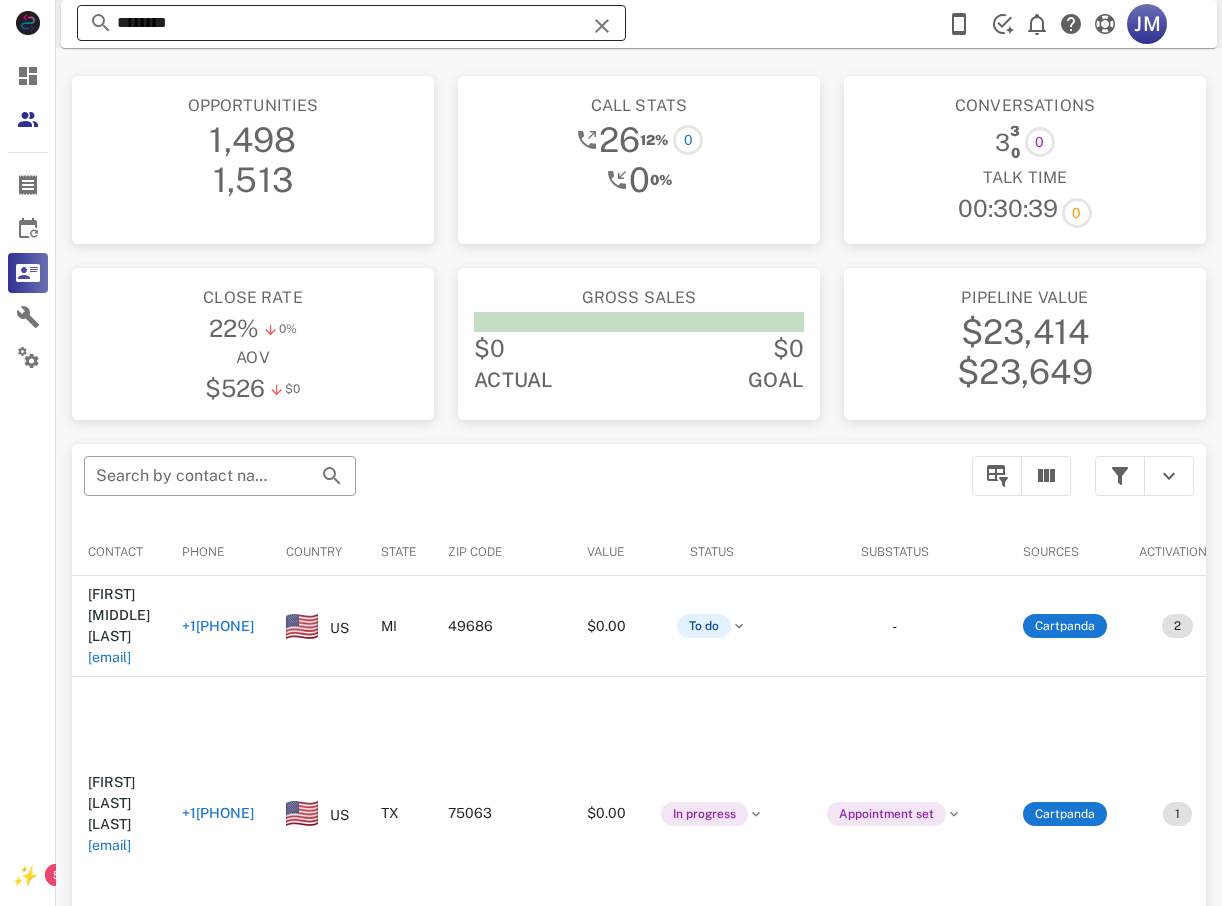 click on "********" at bounding box center (351, 23) 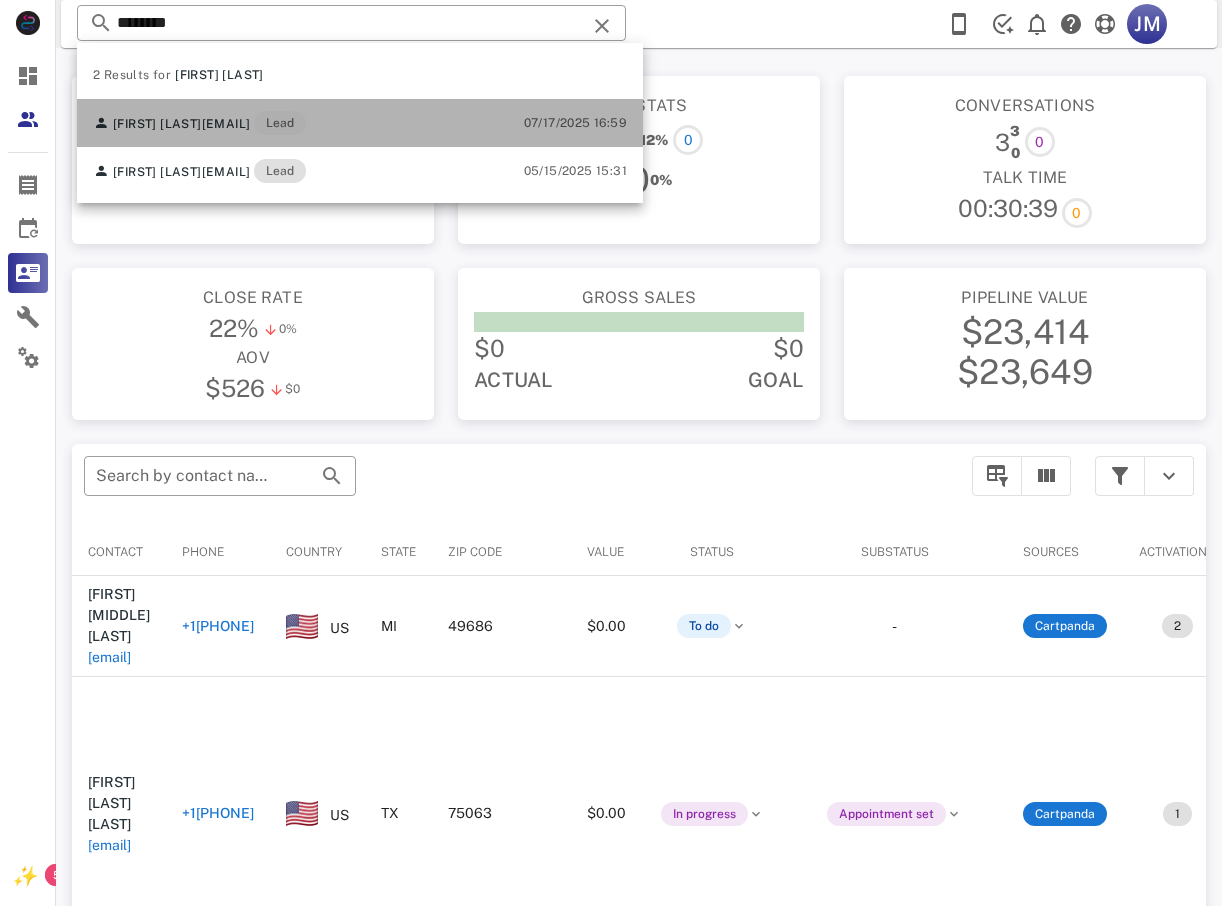 click on "[EMAIL]" at bounding box center (226, 124) 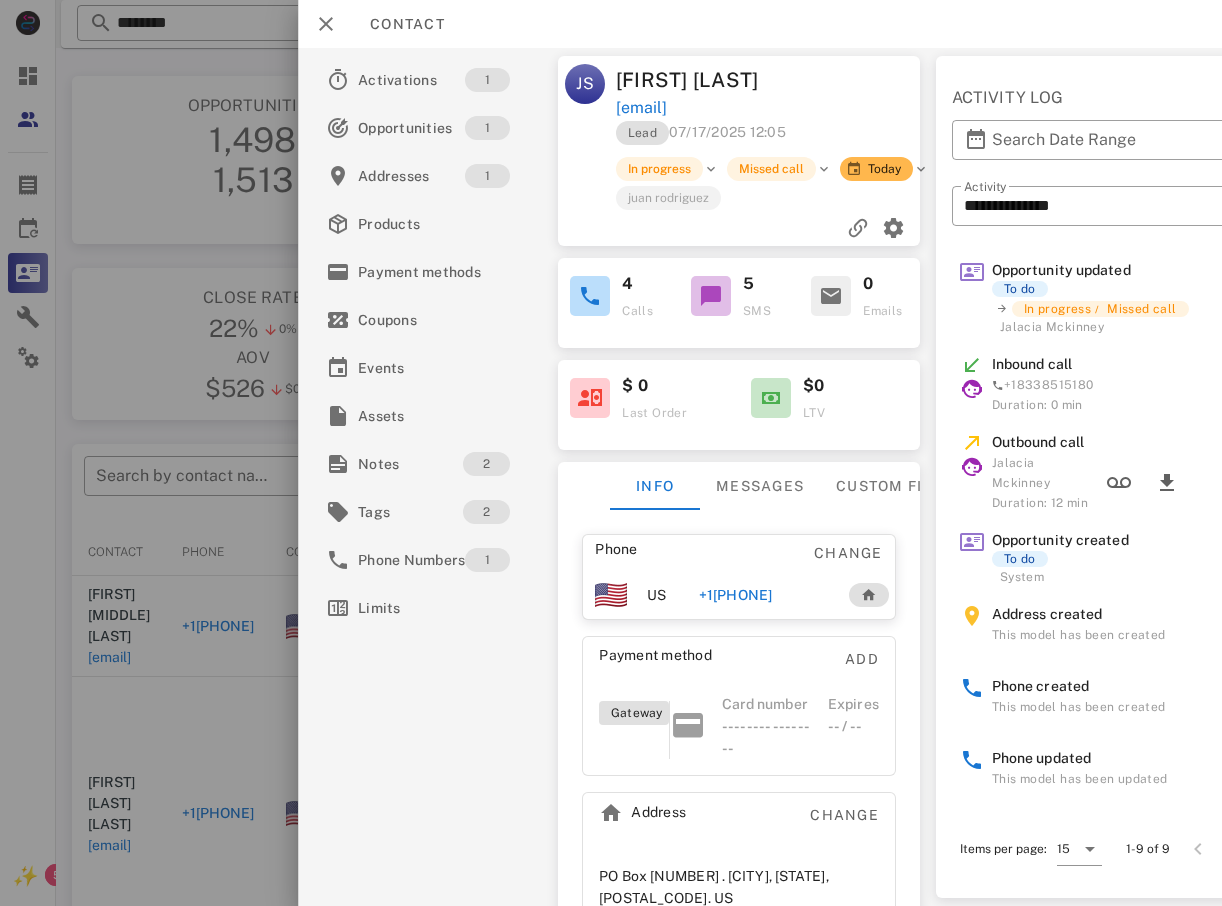 scroll, scrollTop: 230, scrollLeft: 0, axis: vertical 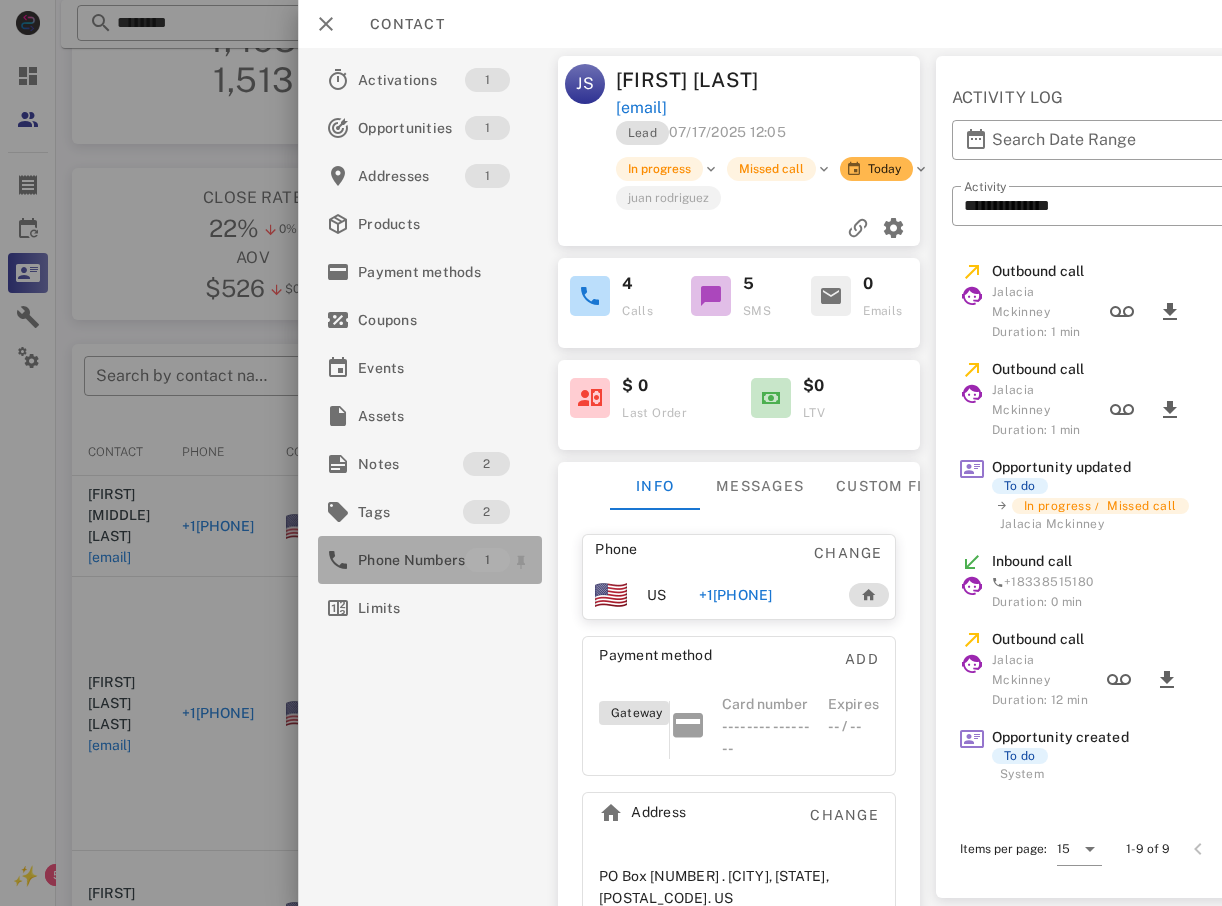 click on "Phone Numbers" at bounding box center [411, 560] 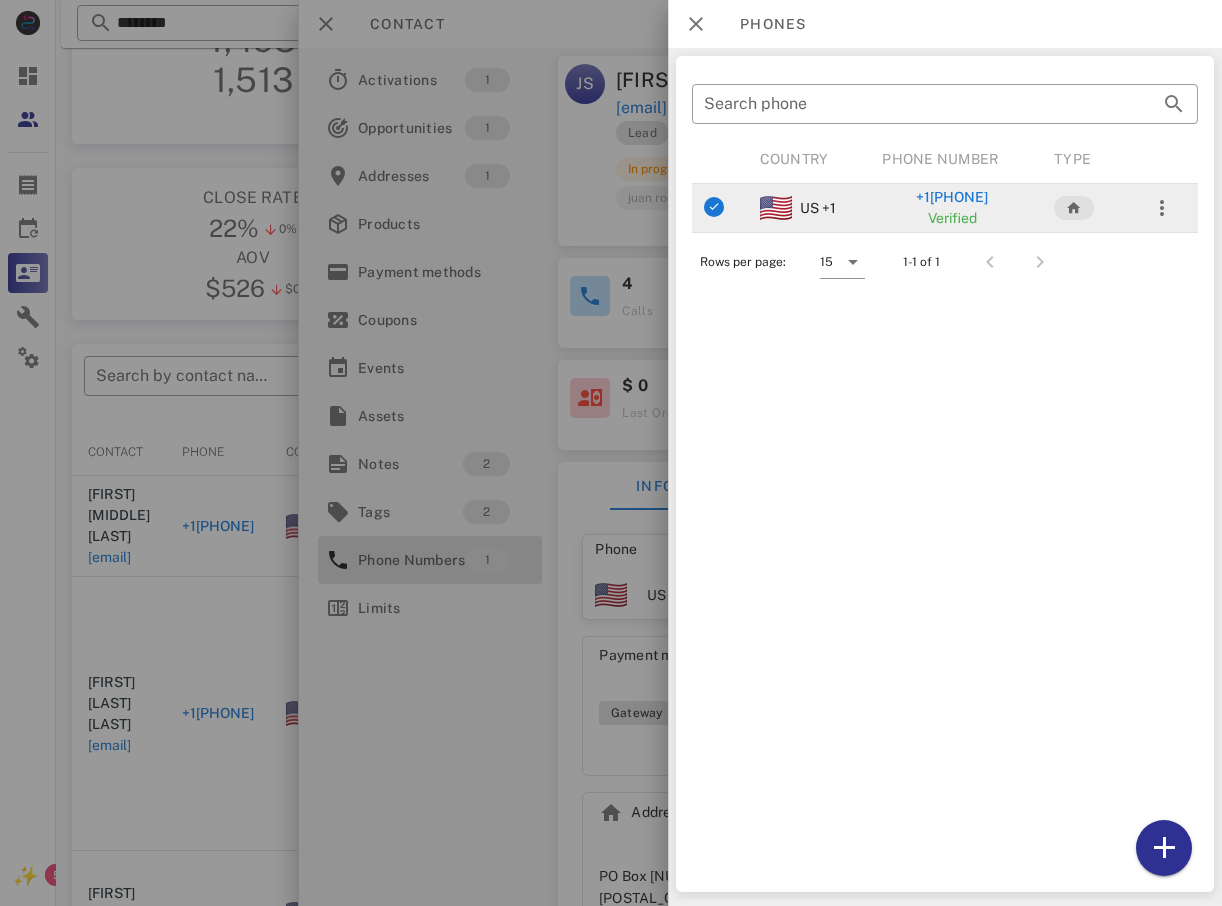 click on "+1[PHONE]" at bounding box center [952, 197] 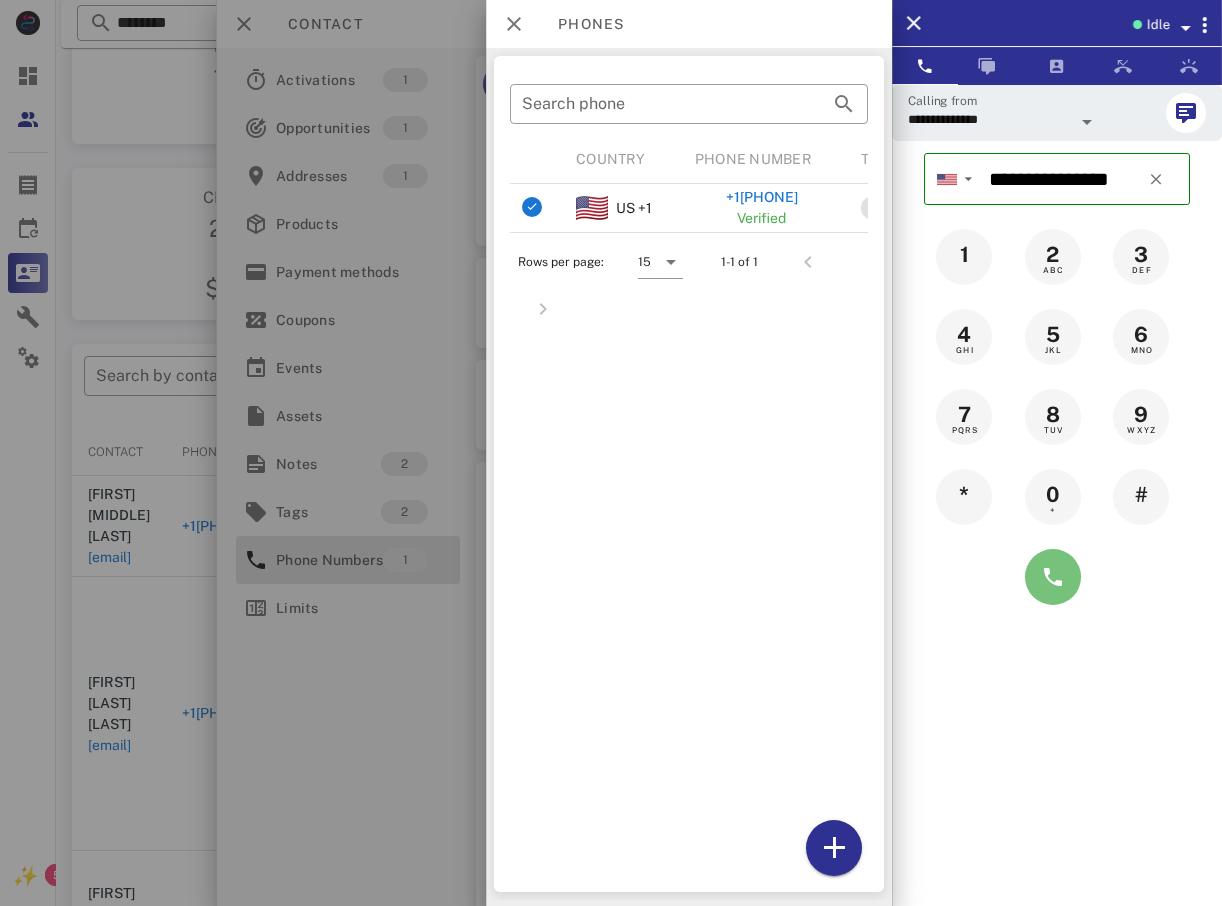 click at bounding box center [1053, 577] 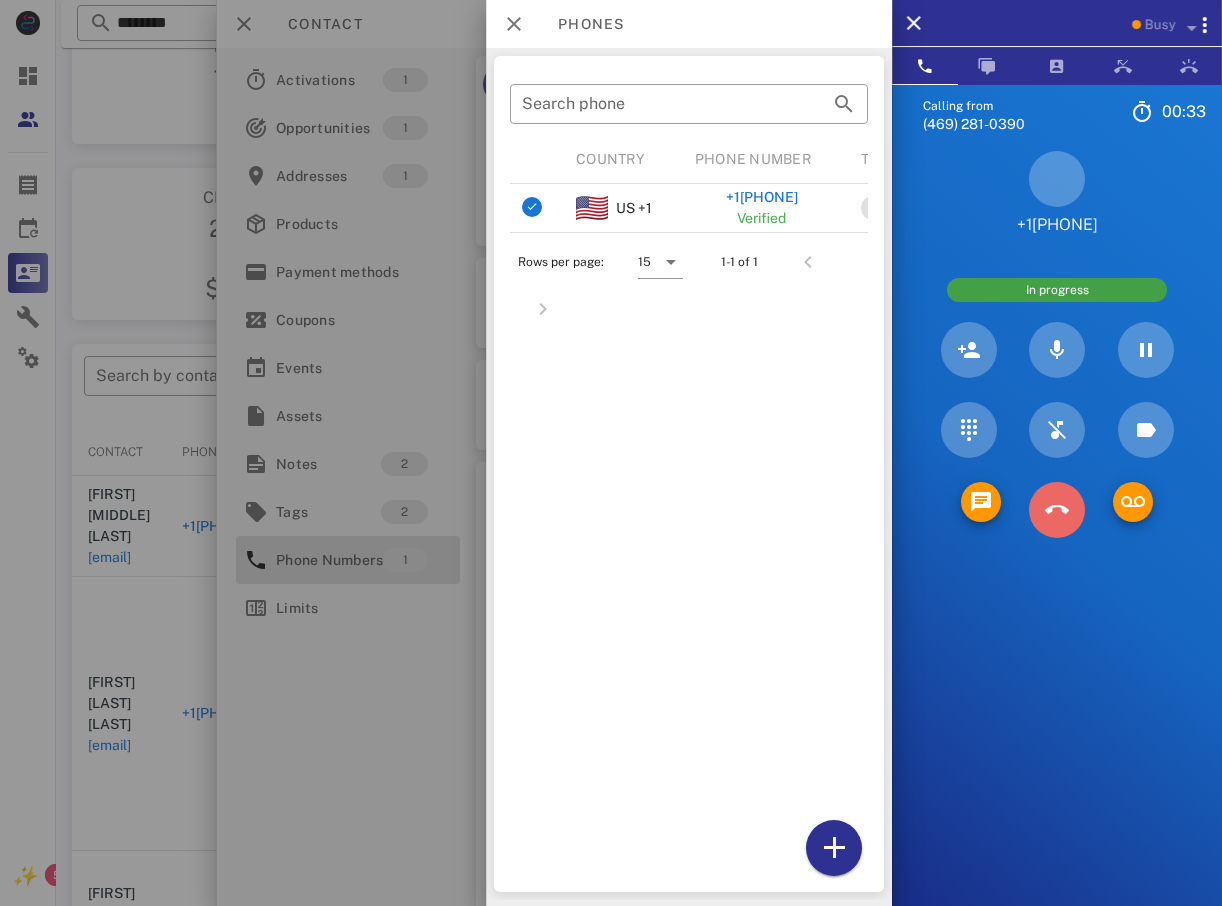 click at bounding box center (1057, 510) 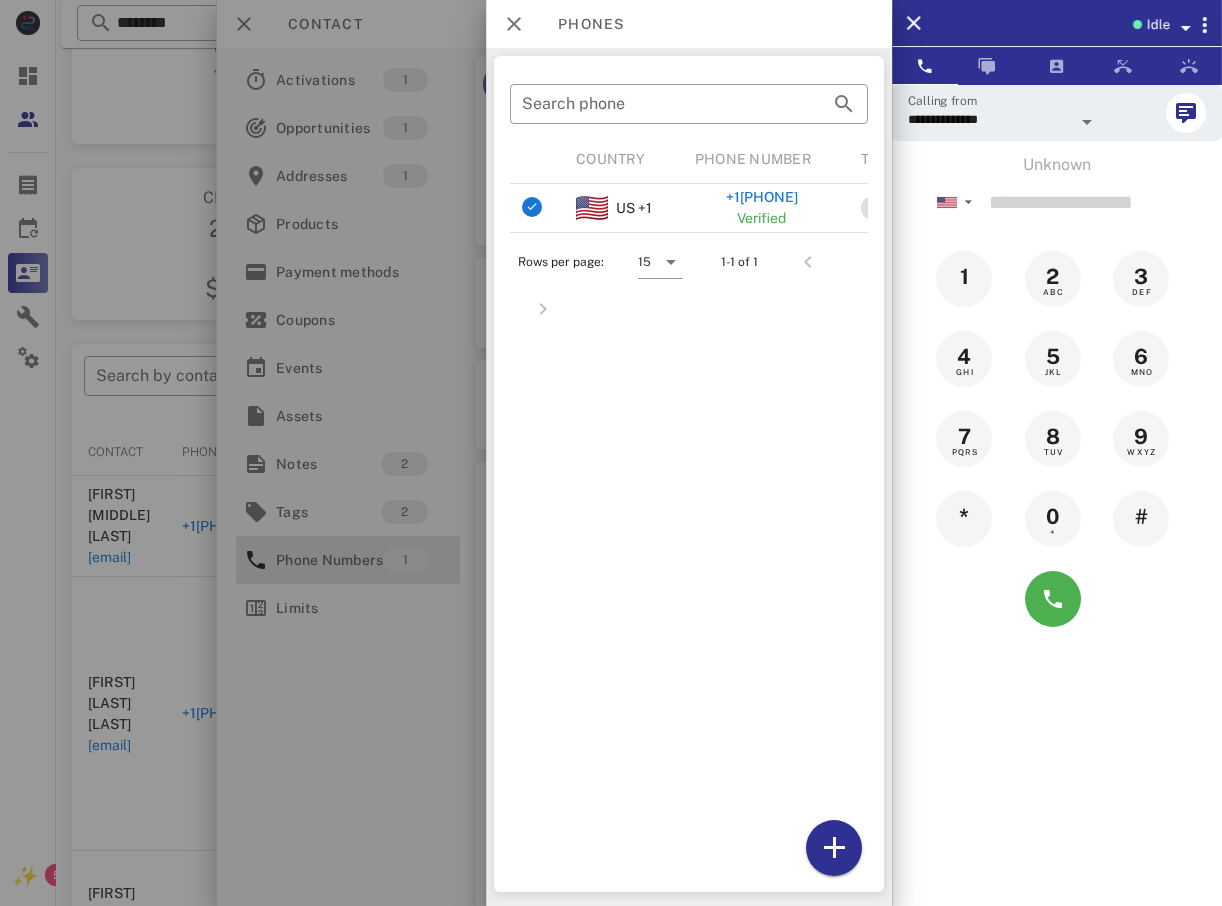 click at bounding box center (611, 453) 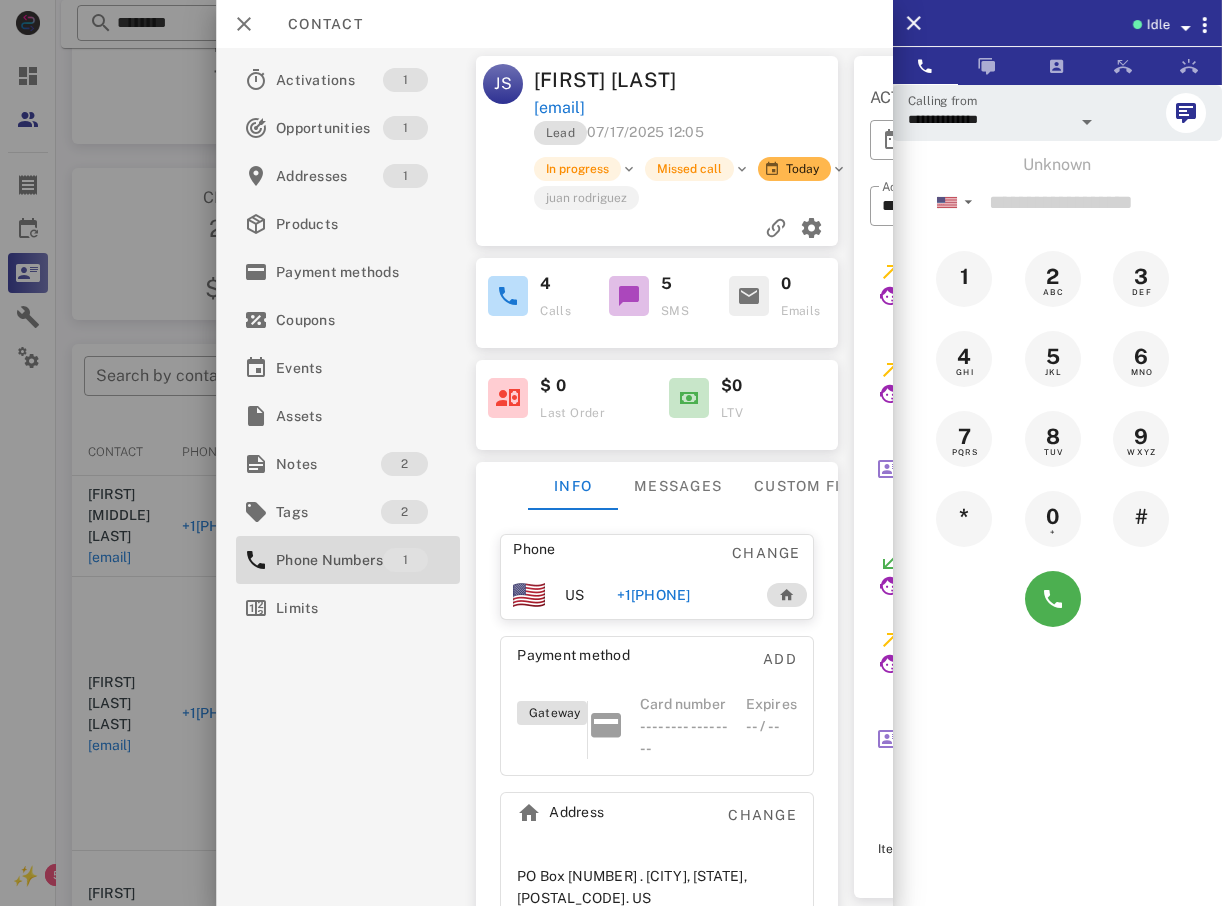 click at bounding box center [611, 453] 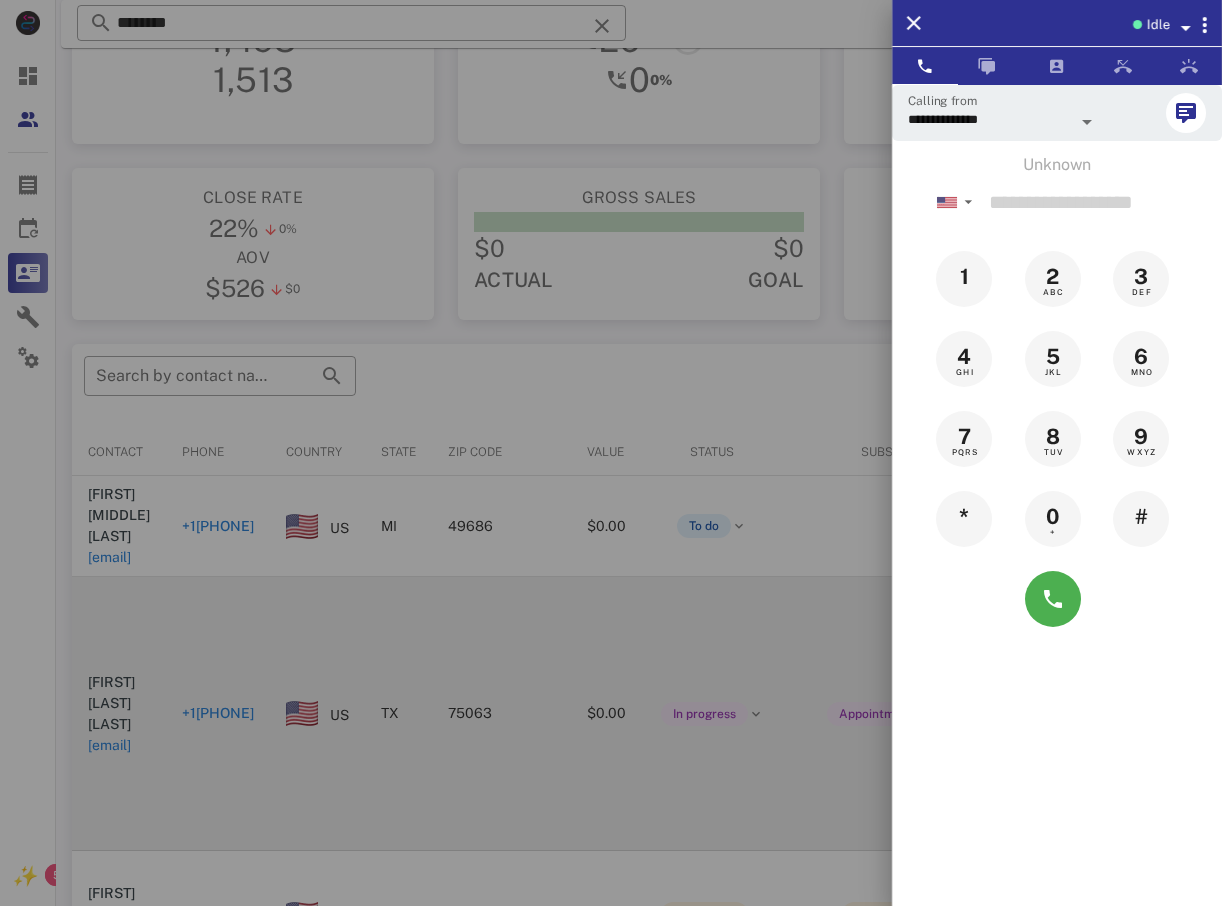 drag, startPoint x: 270, startPoint y: 543, endPoint x: 273, endPoint y: 578, distance: 35.128338 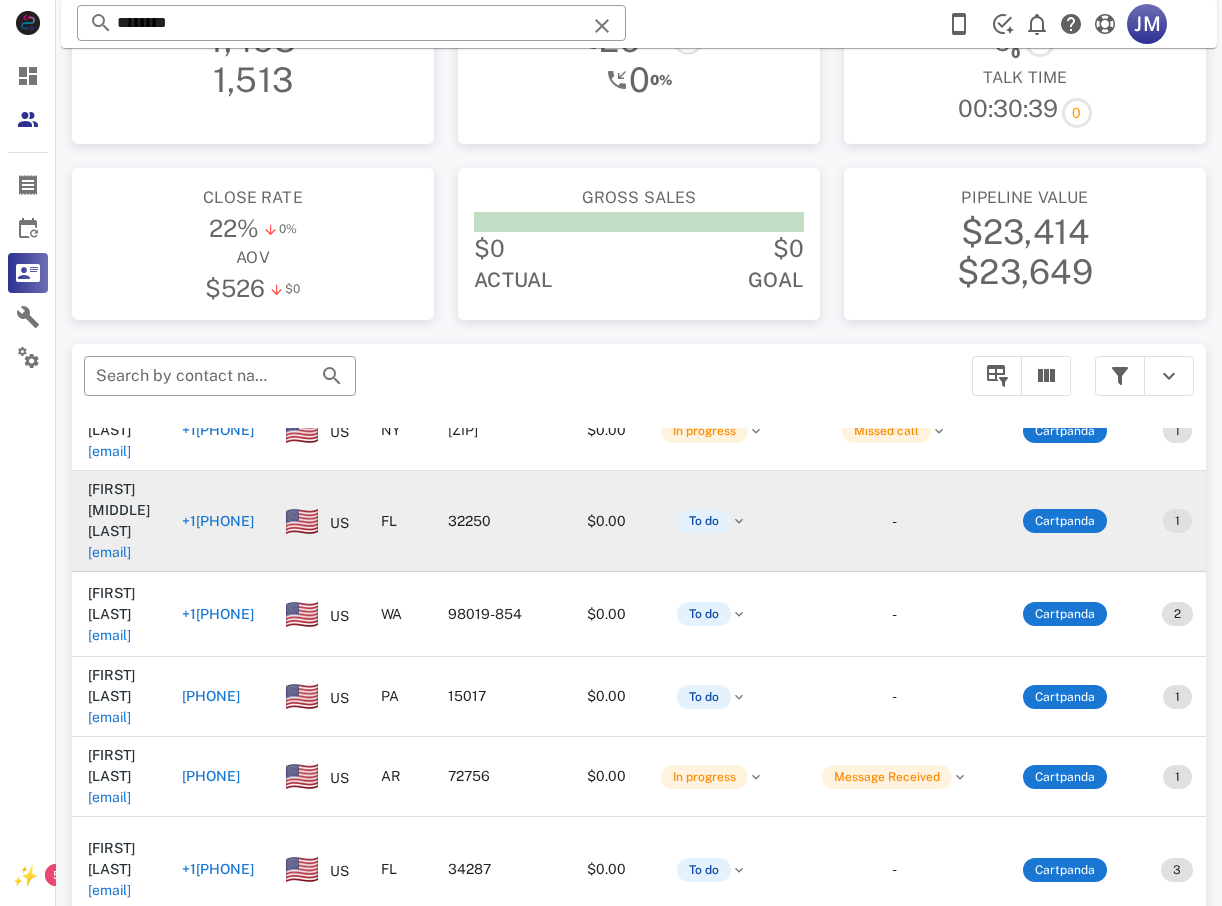 scroll, scrollTop: 488, scrollLeft: 0, axis: vertical 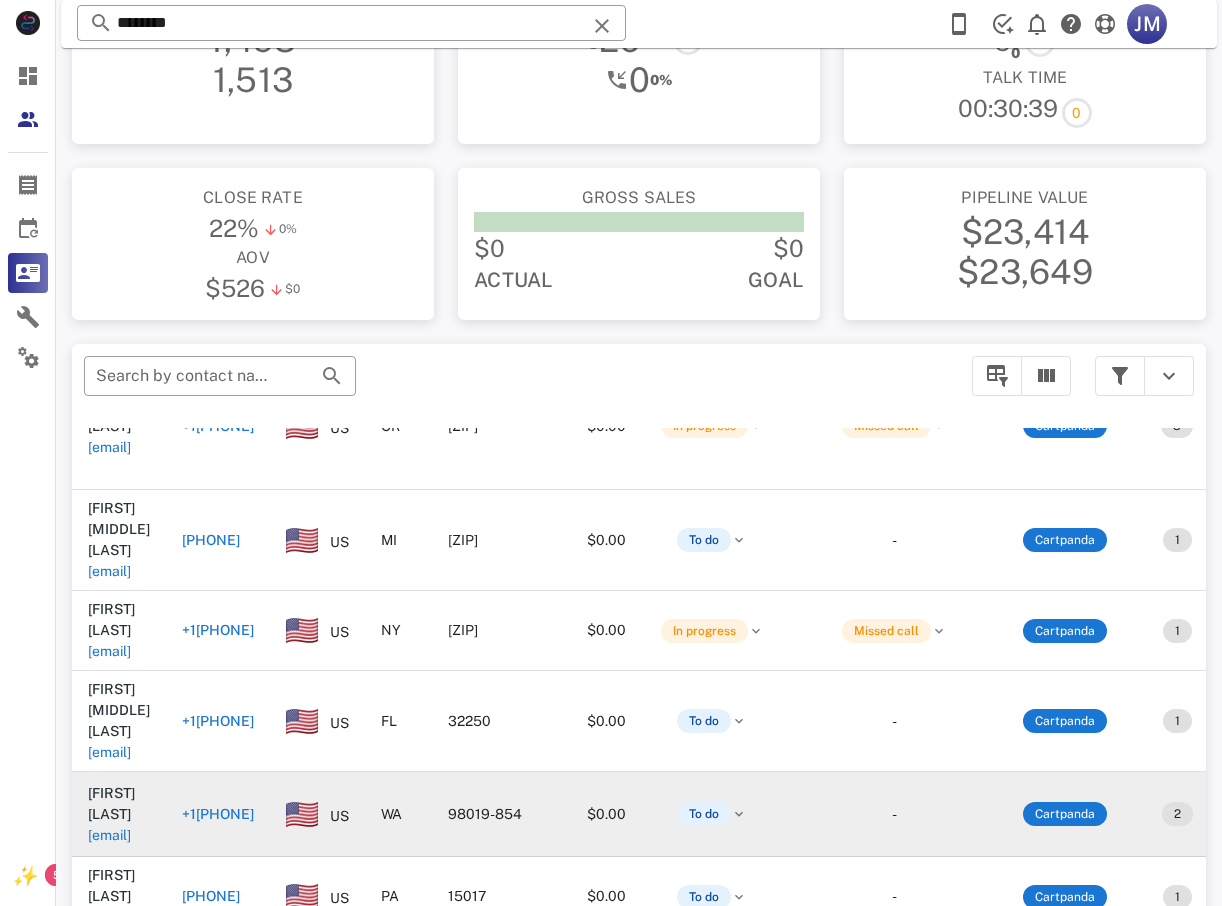 click on "+1[PHONE]" at bounding box center (218, 814) 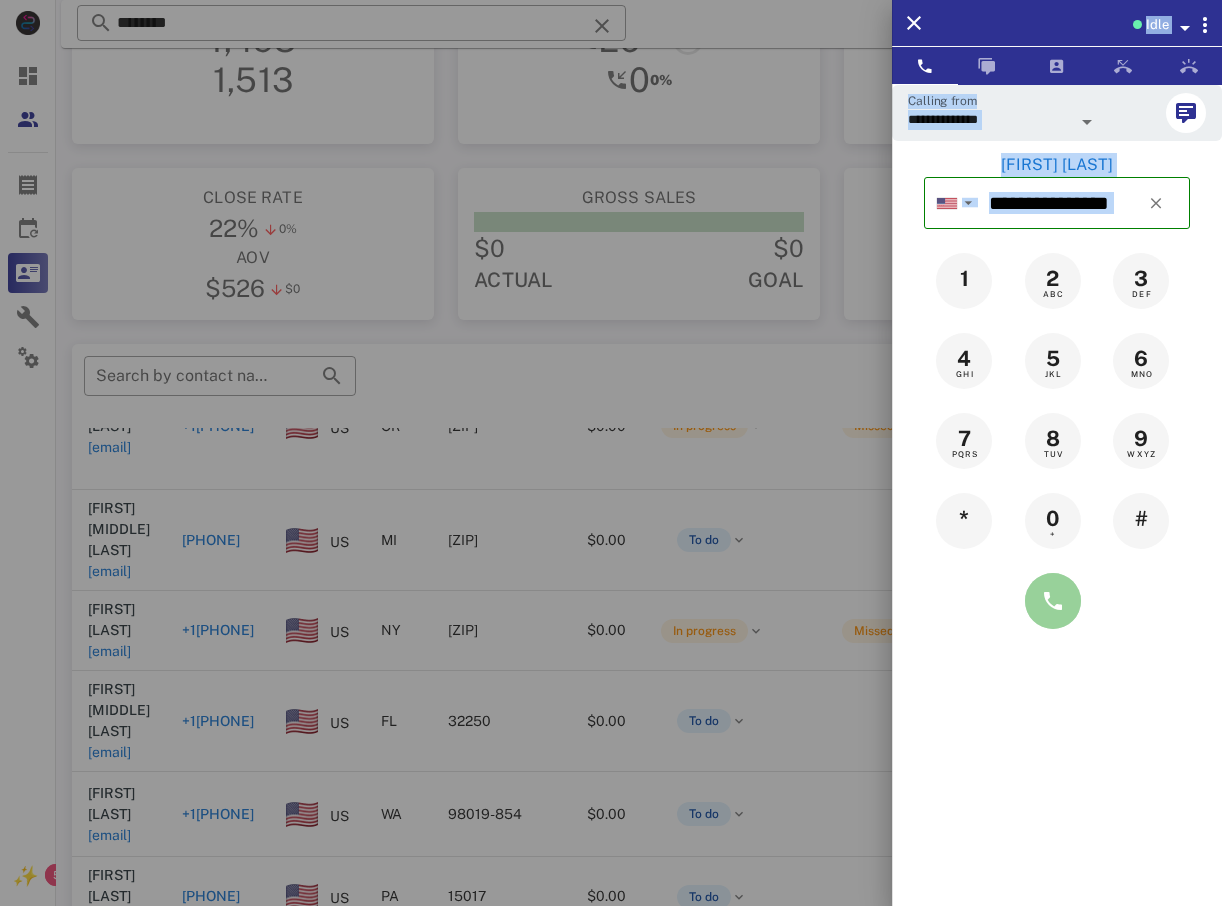 click at bounding box center (1053, 601) 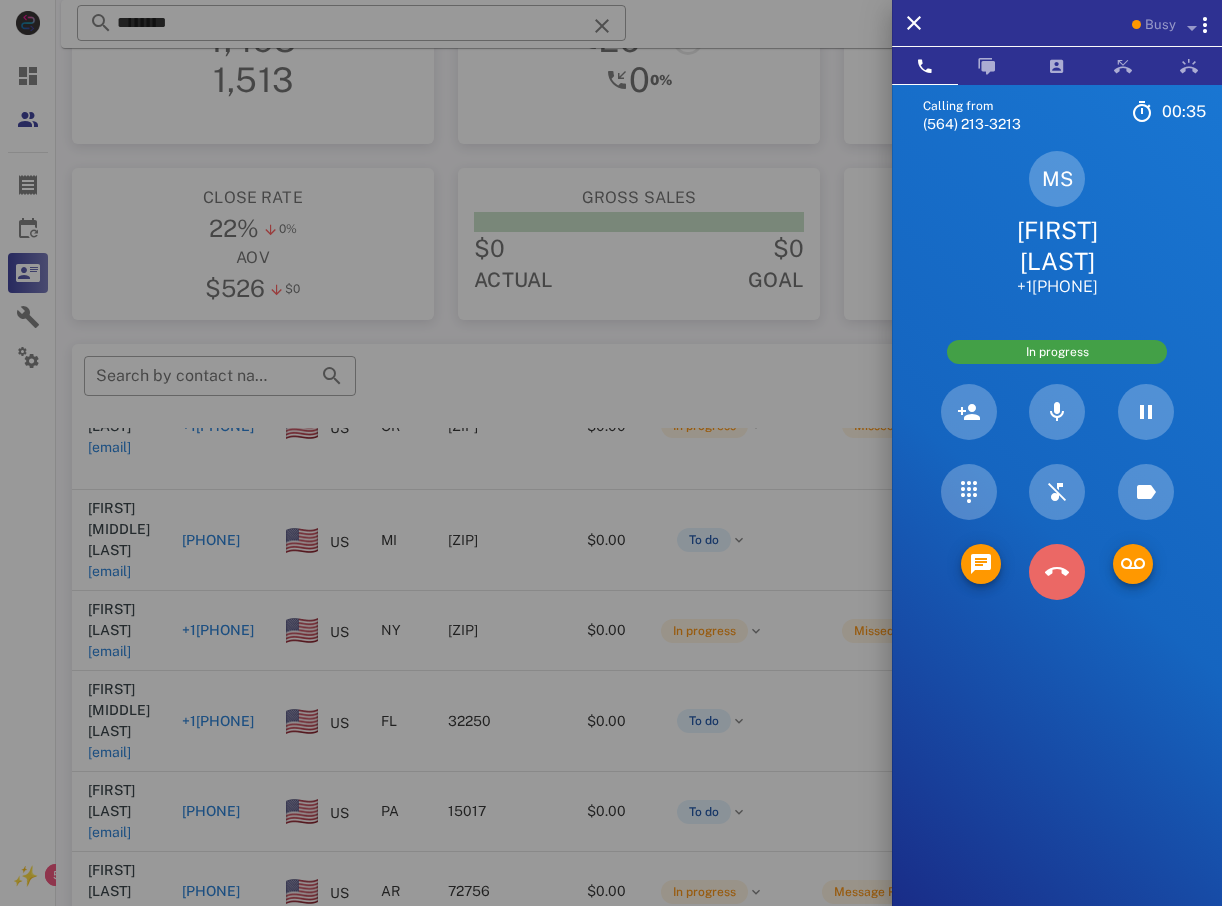 drag, startPoint x: 1064, startPoint y: 574, endPoint x: 1061, endPoint y: 498, distance: 76.05919 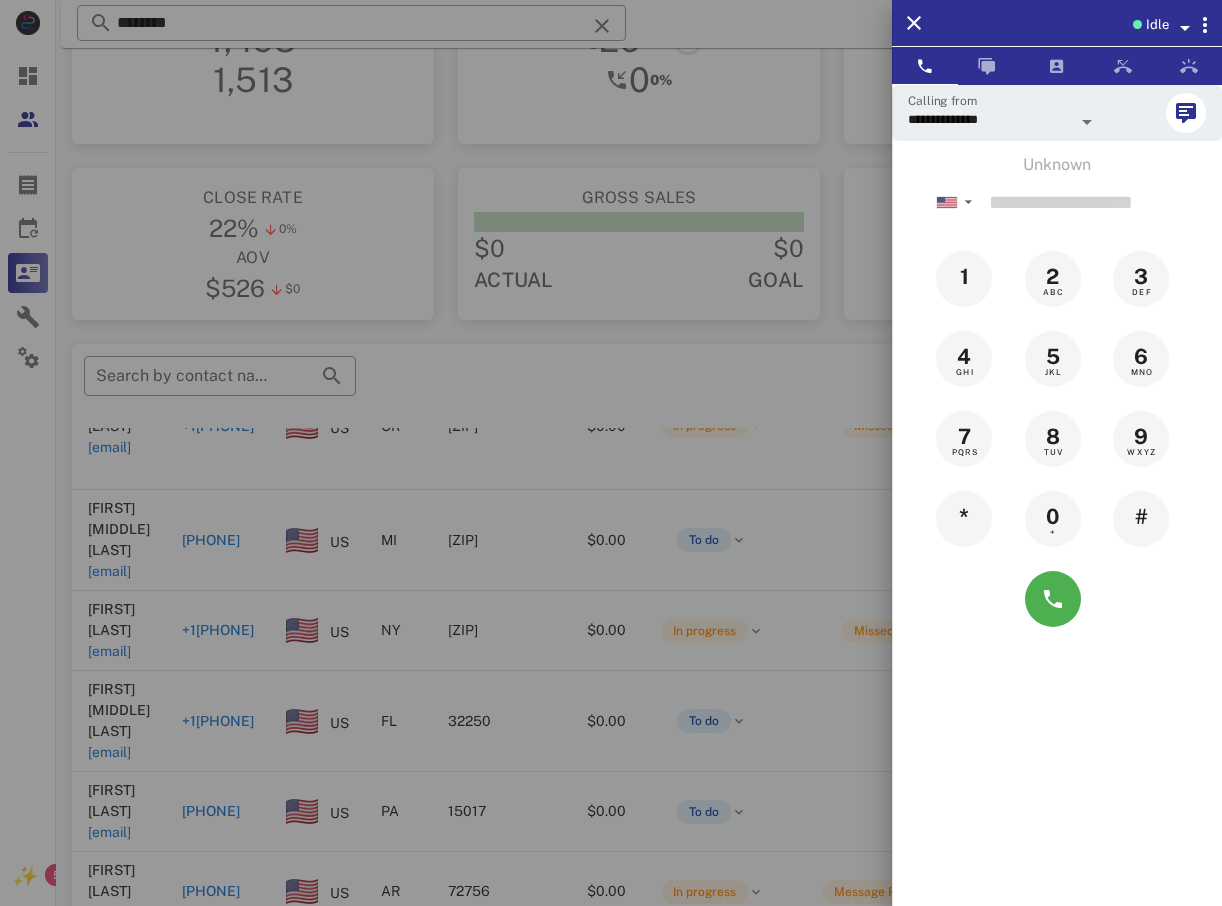 click at bounding box center (611, 453) 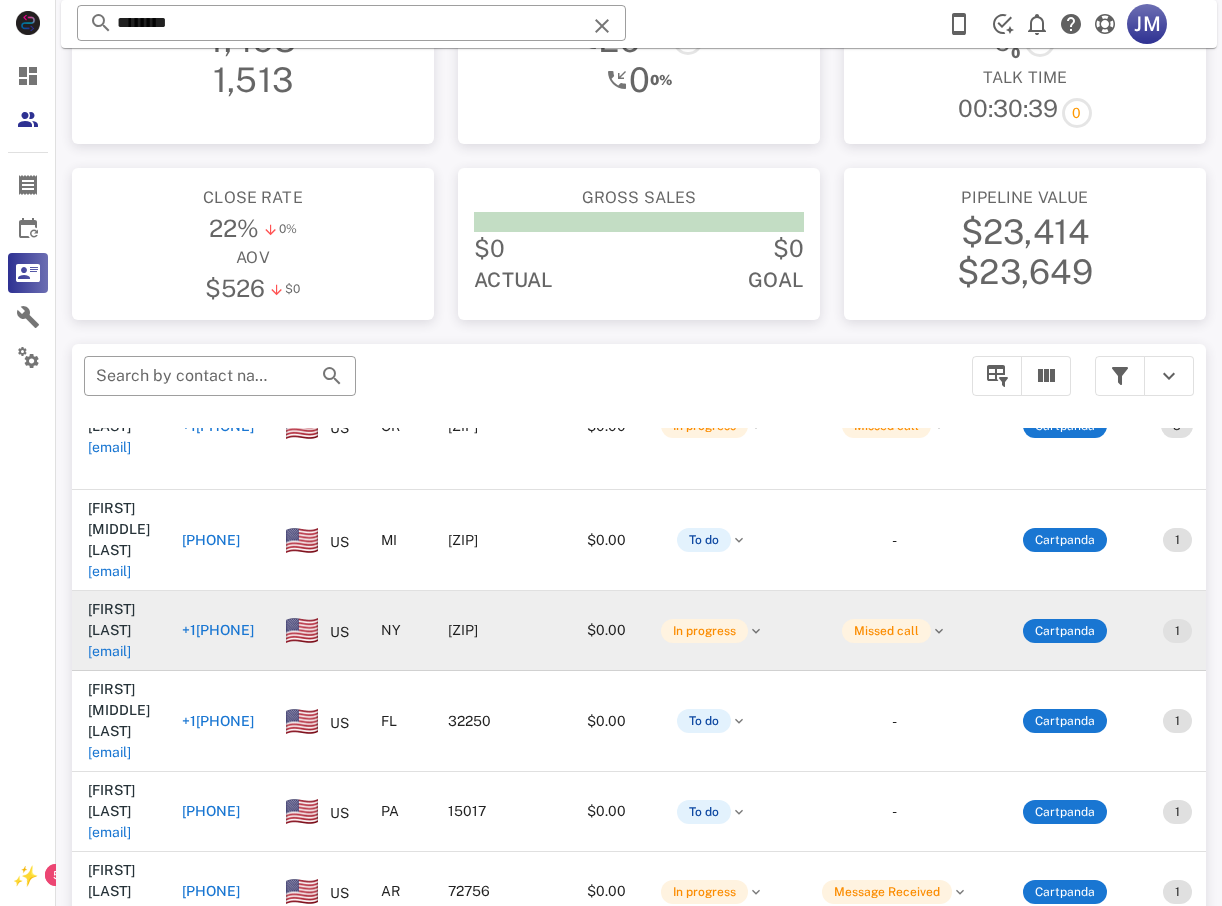 click on "+1[PHONE]" at bounding box center [218, 630] 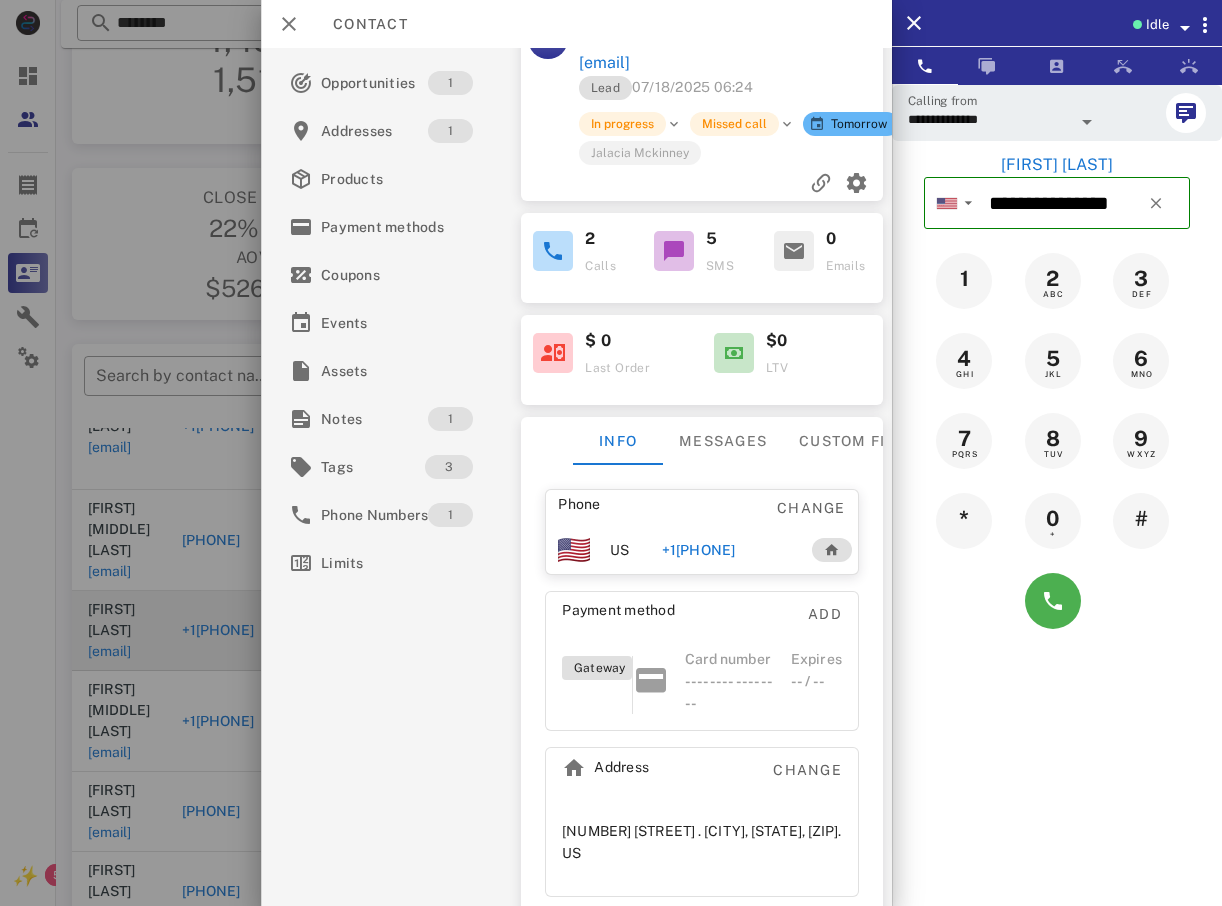 scroll, scrollTop: 70, scrollLeft: 0, axis: vertical 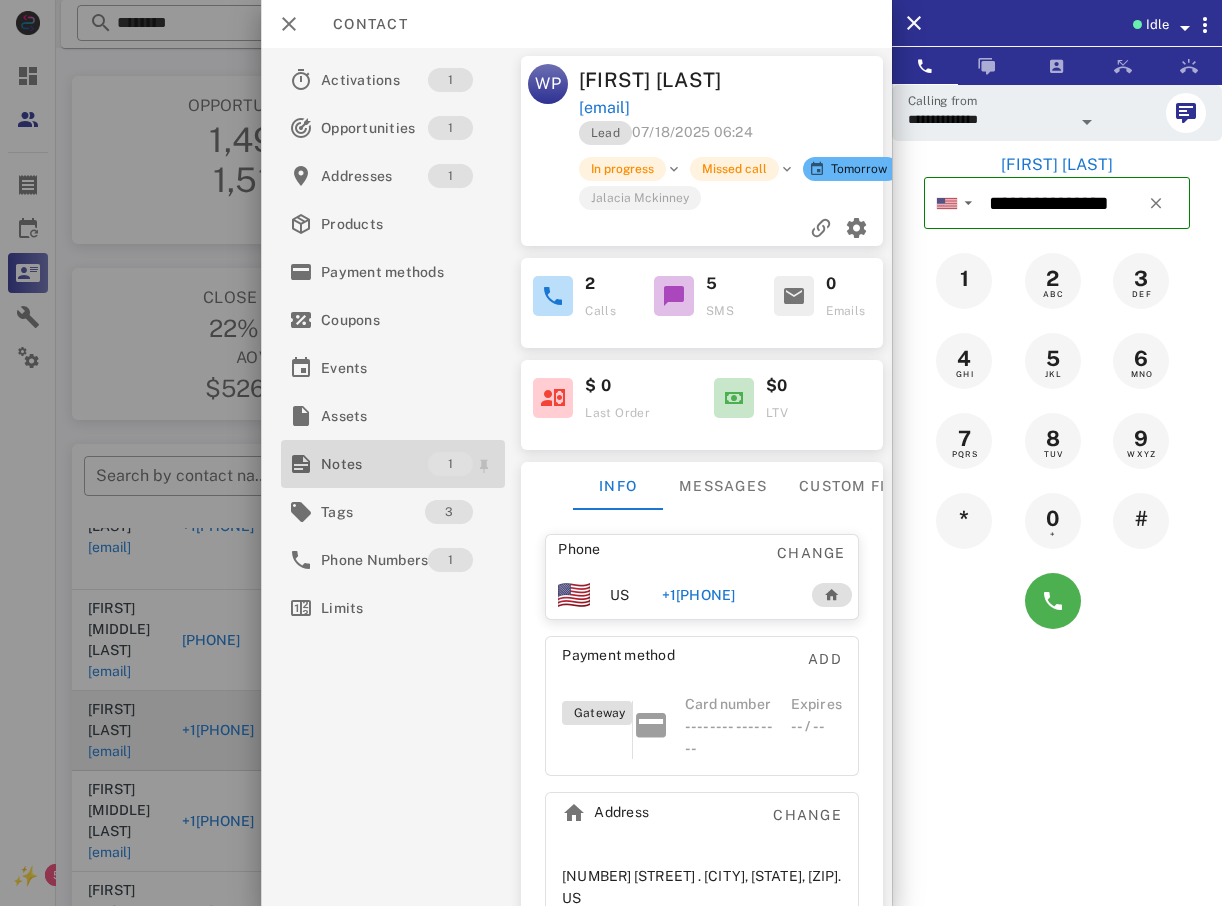 click on "Notes" at bounding box center (374, 464) 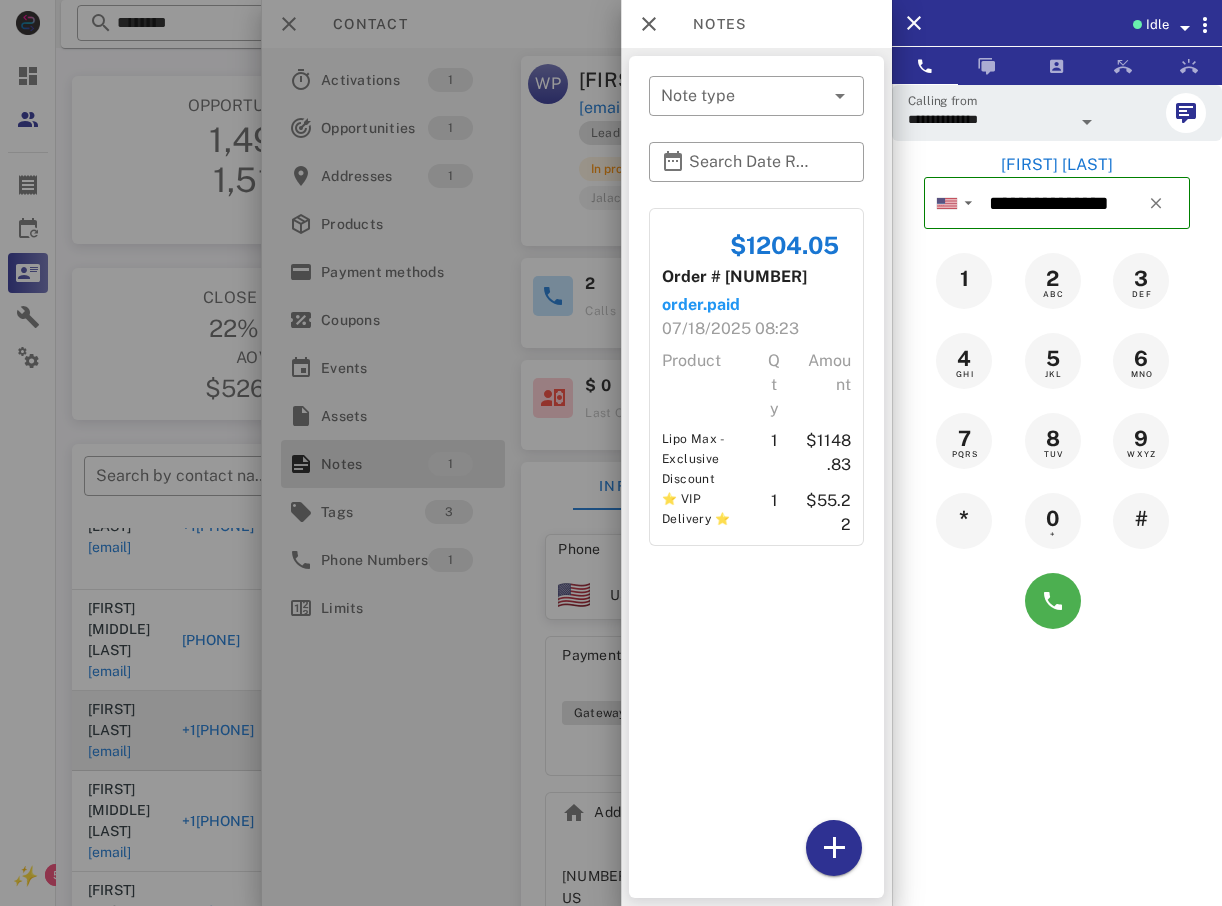click at bounding box center [611, 453] 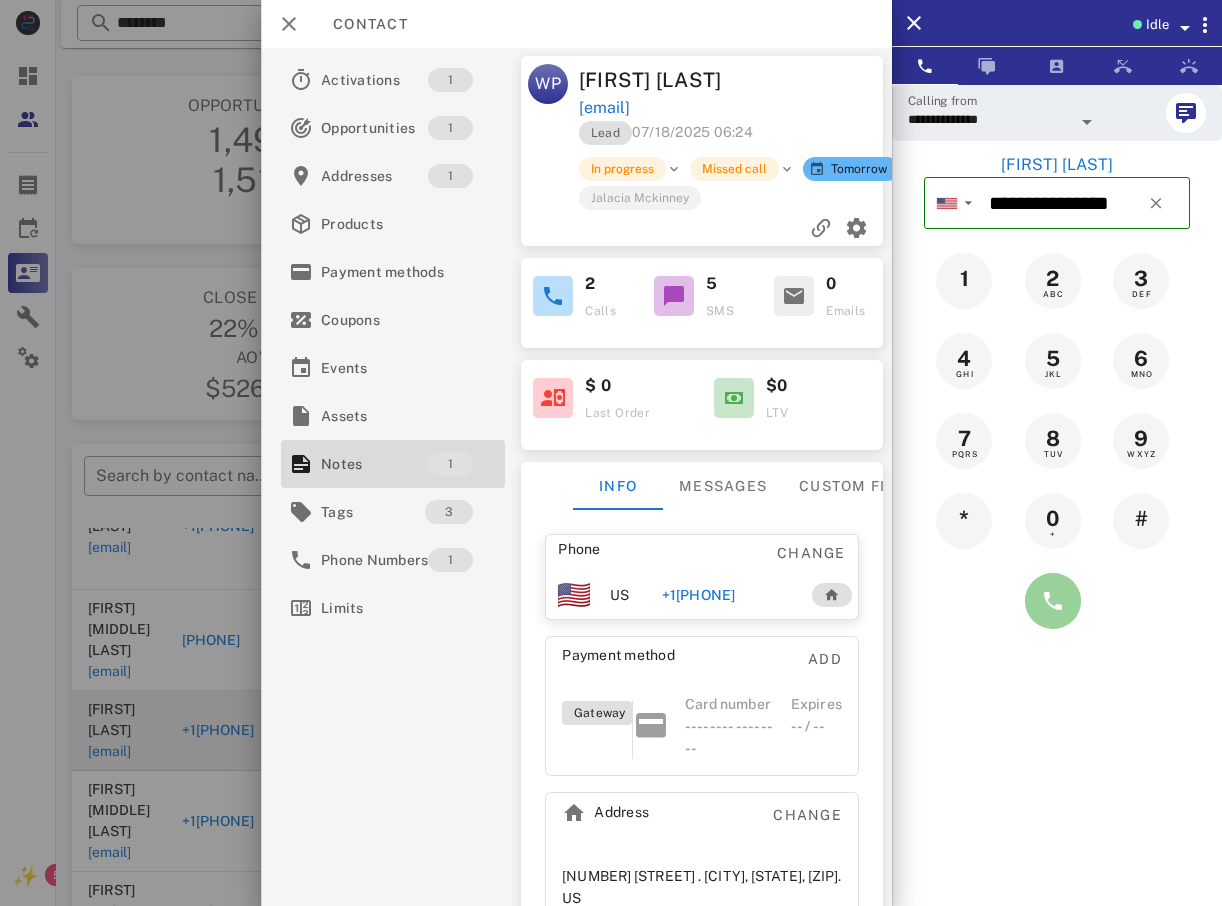 click at bounding box center (1053, 601) 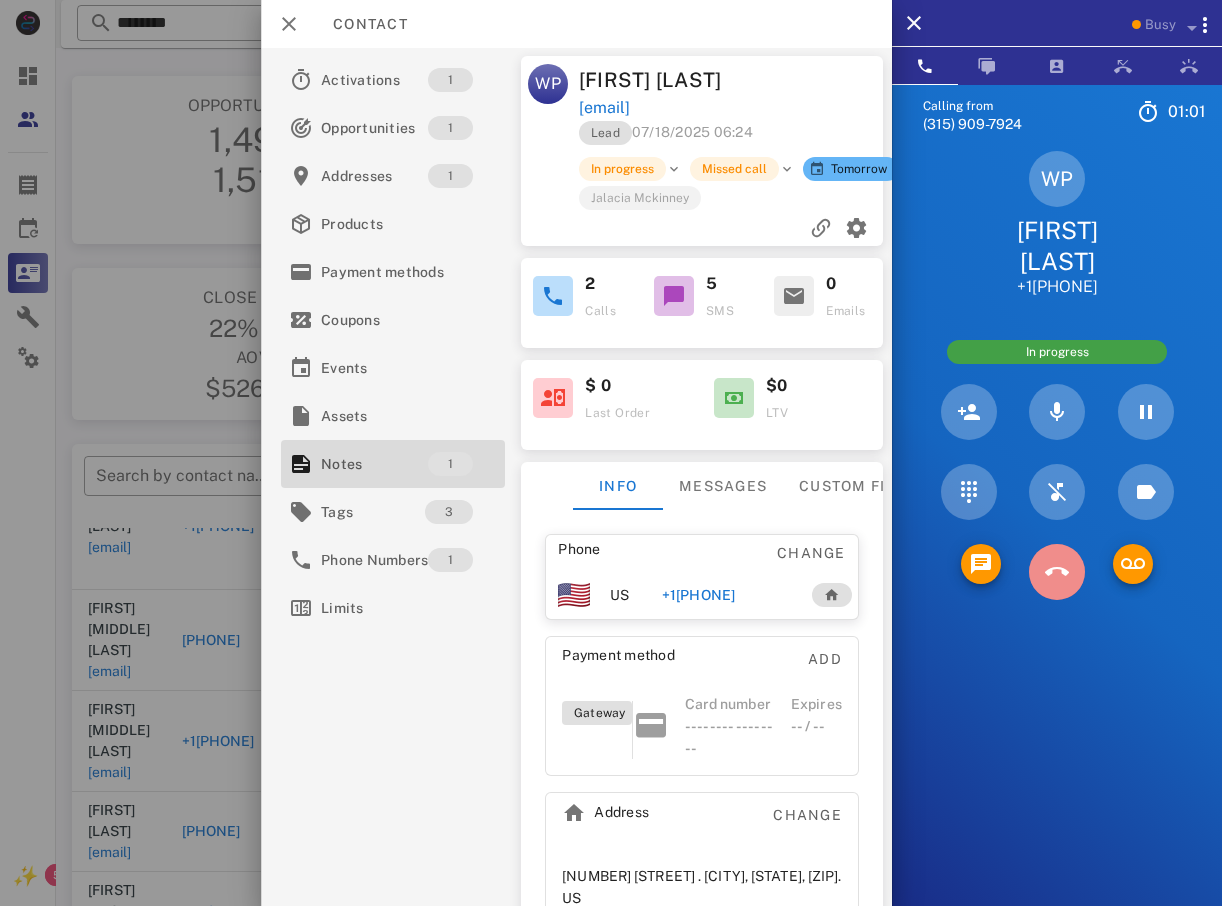 click at bounding box center [1057, 572] 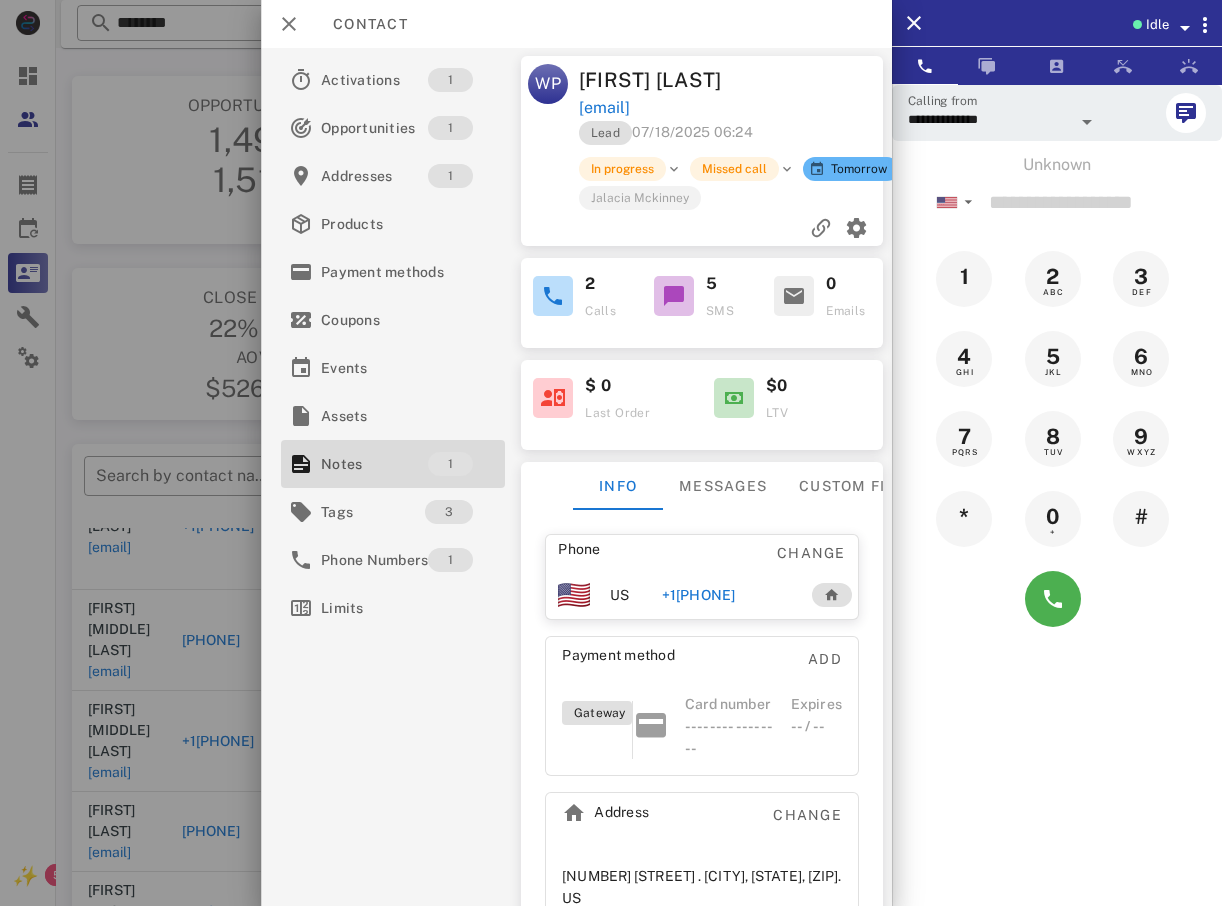 click at bounding box center [611, 453] 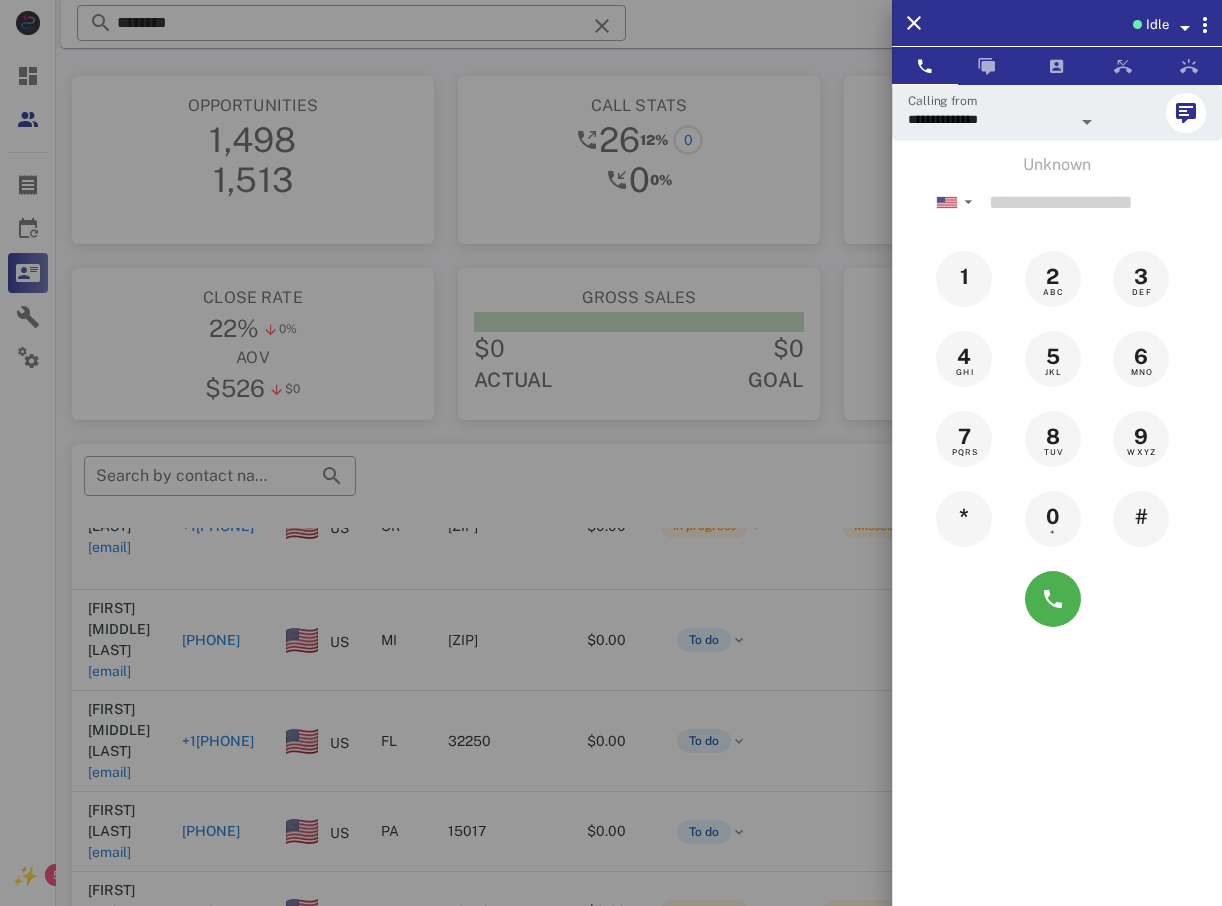 click at bounding box center (611, 453) 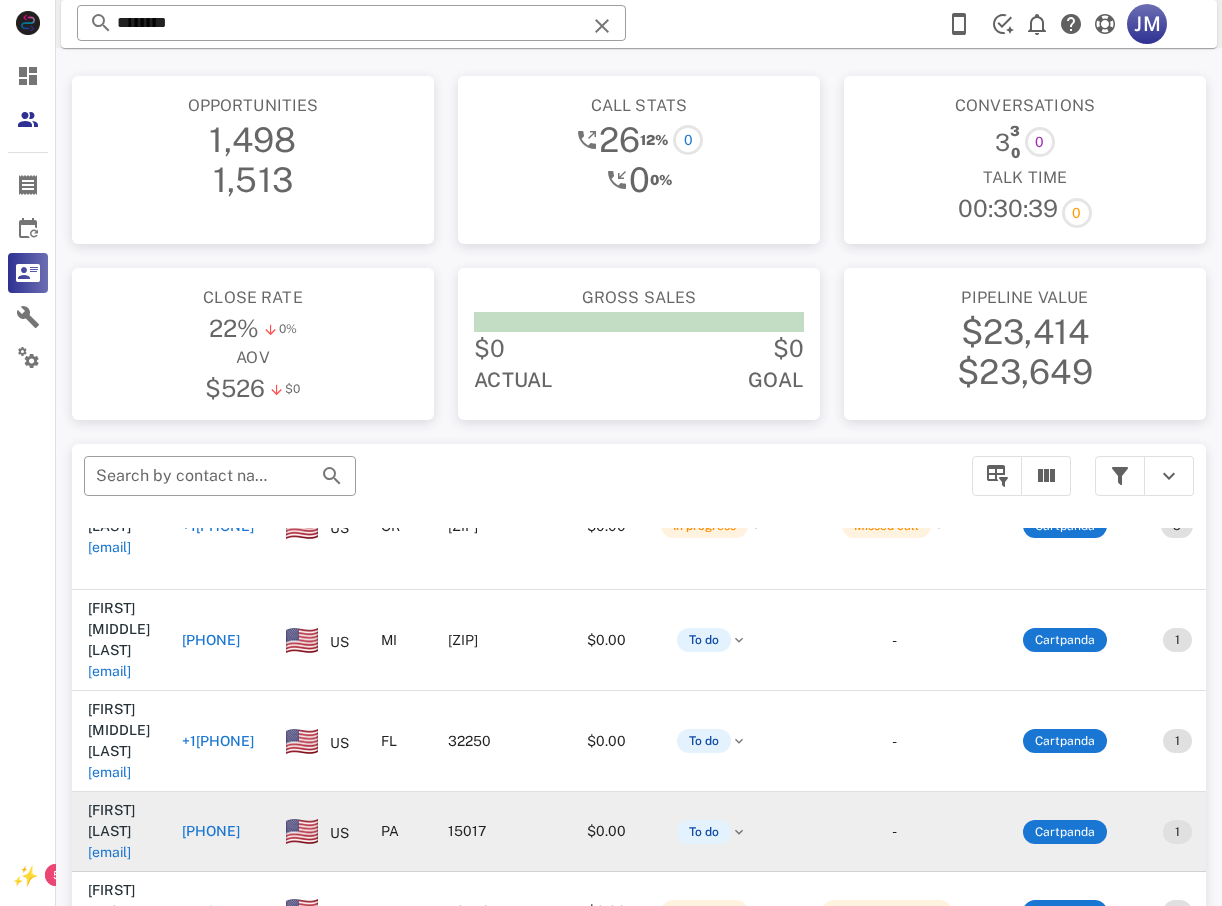 click on "[PHONE]" at bounding box center (211, 831) 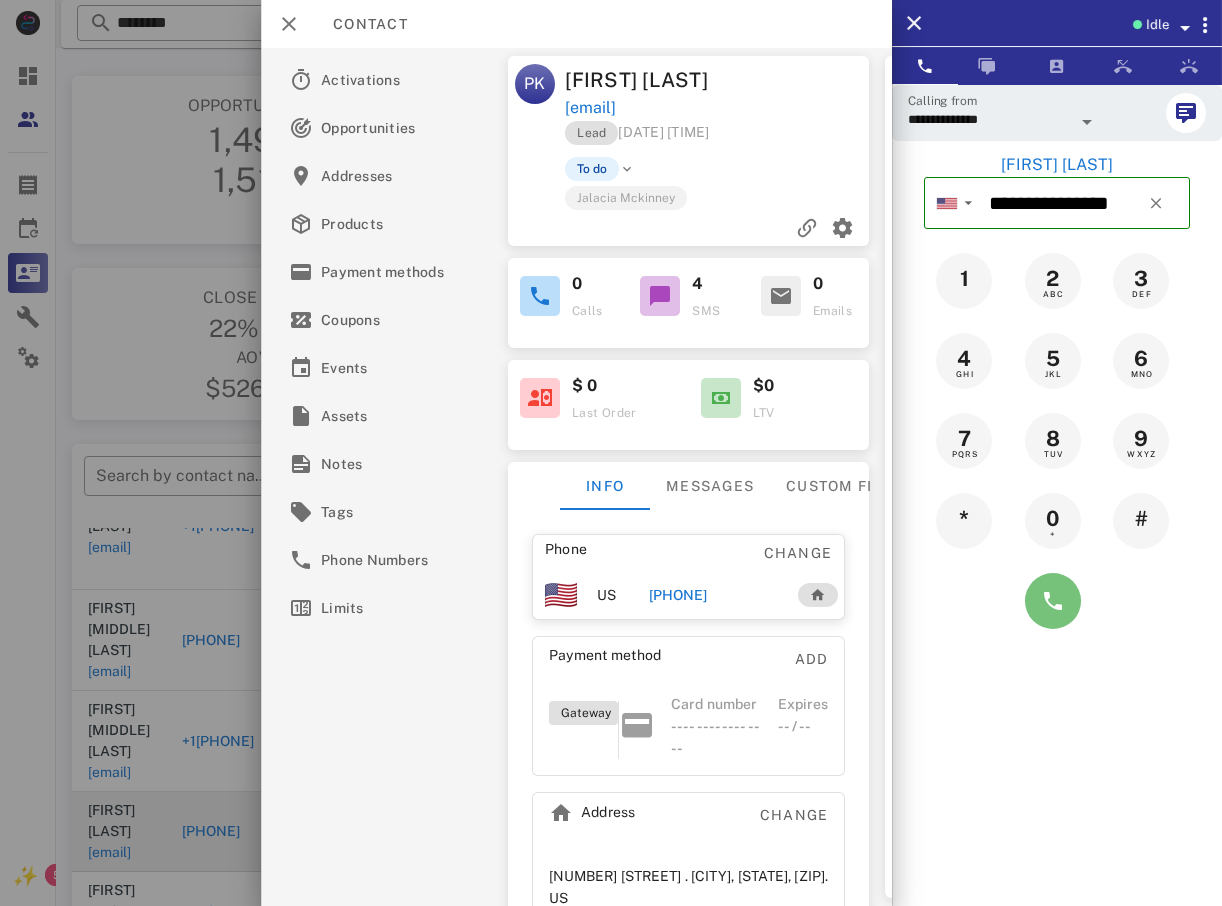 click at bounding box center [1053, 601] 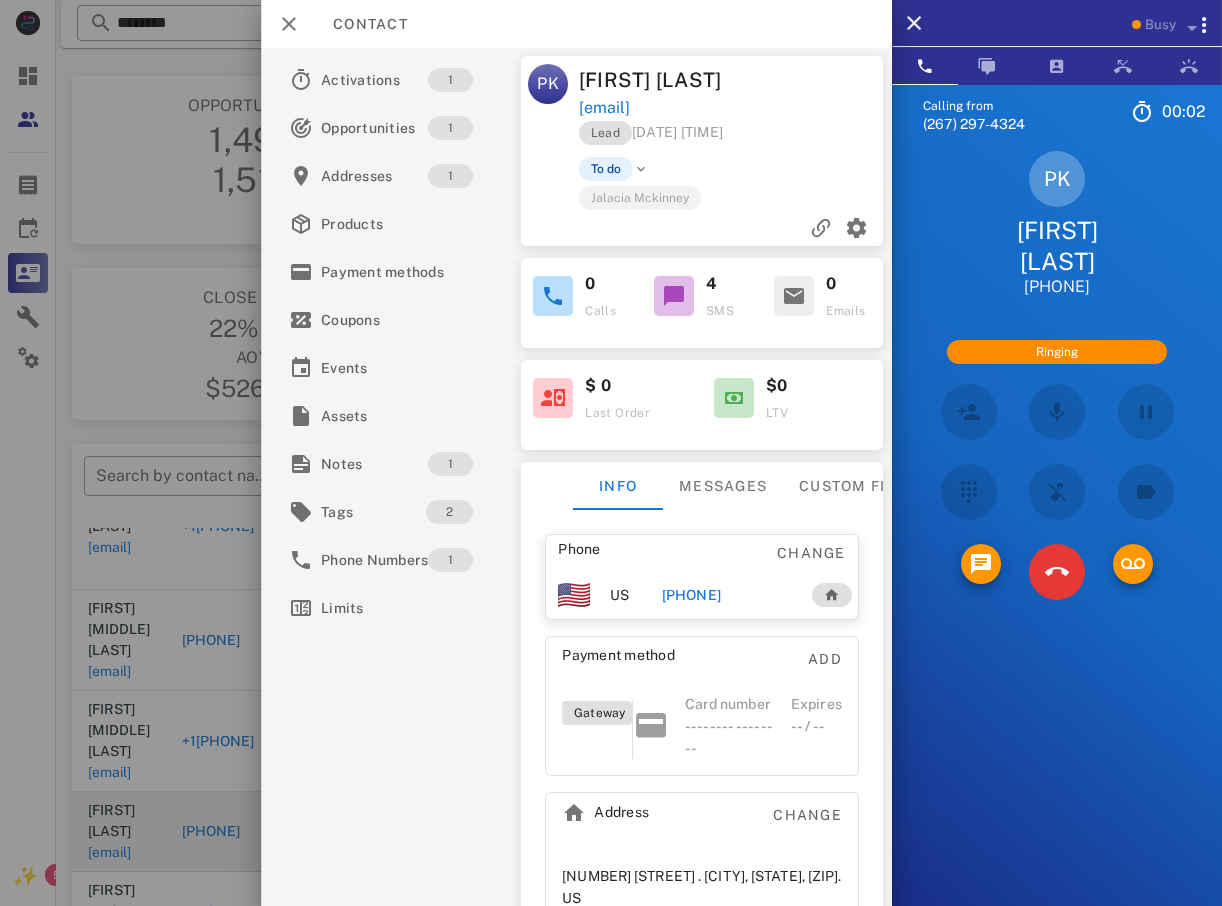 scroll, scrollTop: 480, scrollLeft: 0, axis: vertical 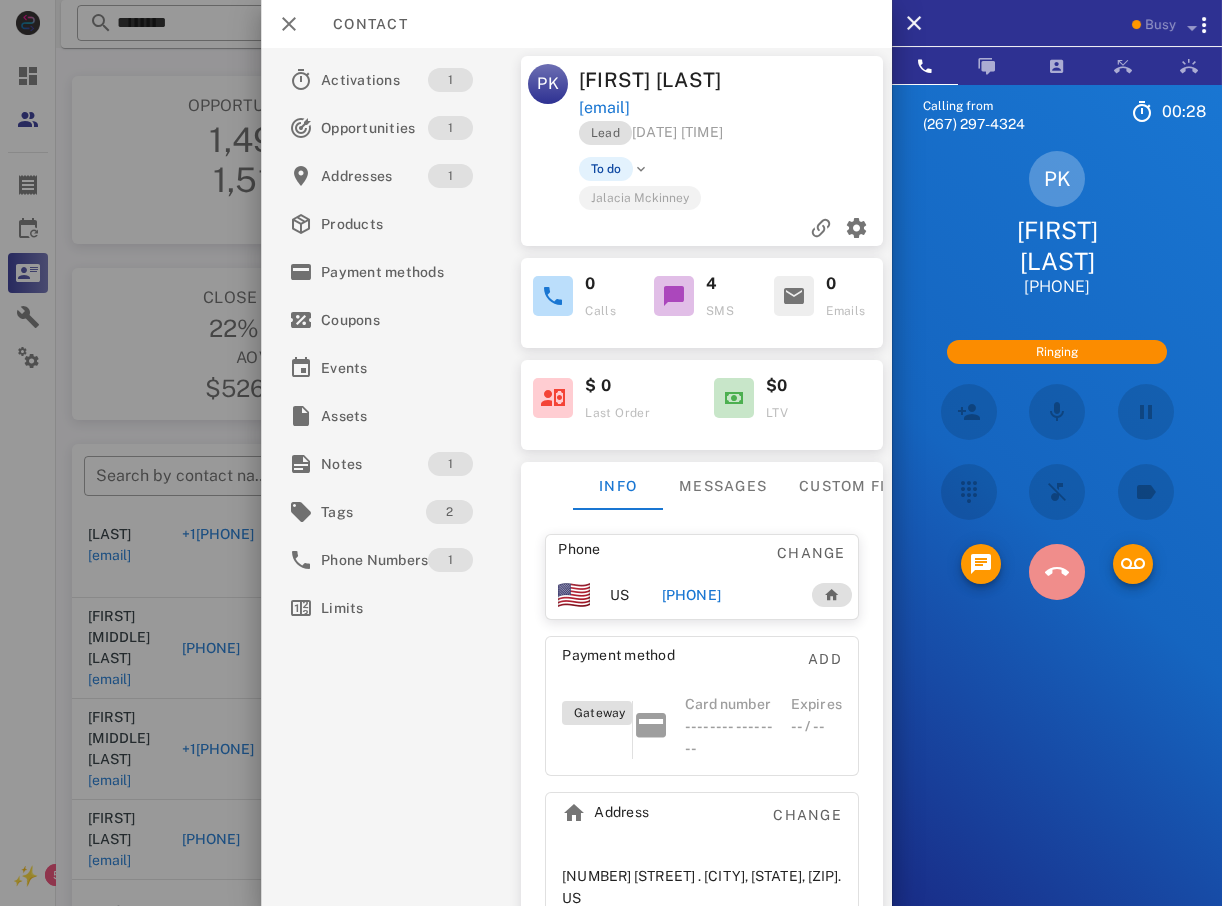 click at bounding box center [1057, 572] 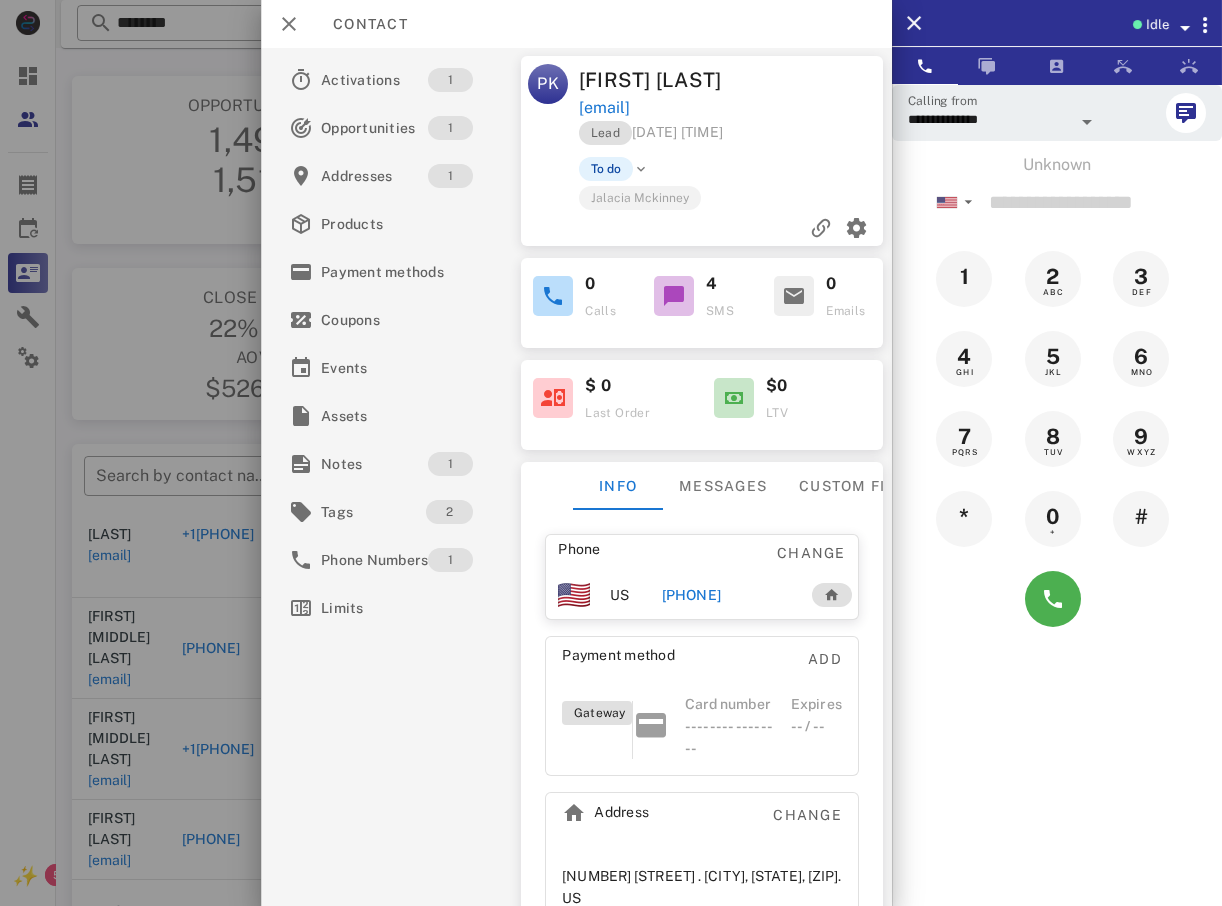 click at bounding box center (611, 453) 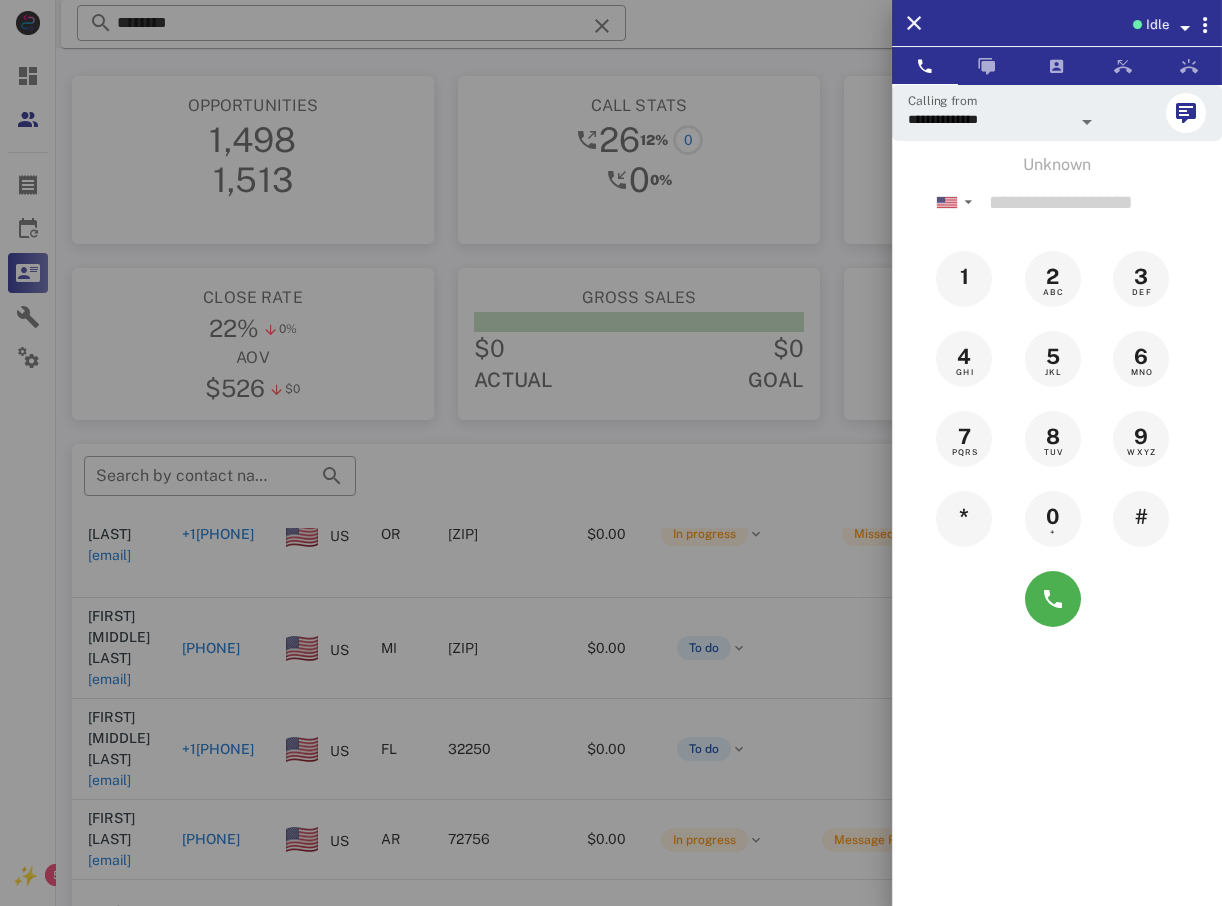 click at bounding box center (611, 453) 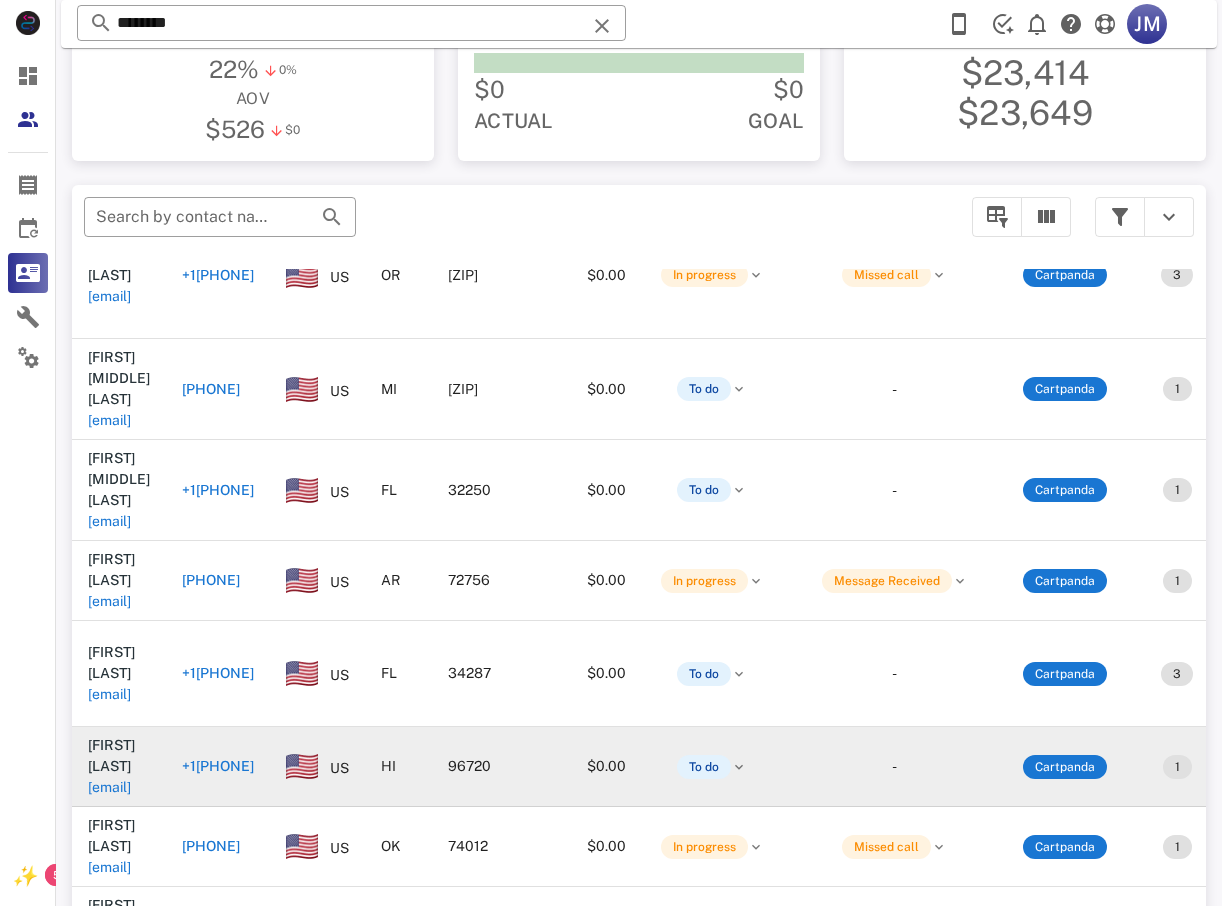 scroll, scrollTop: 300, scrollLeft: 0, axis: vertical 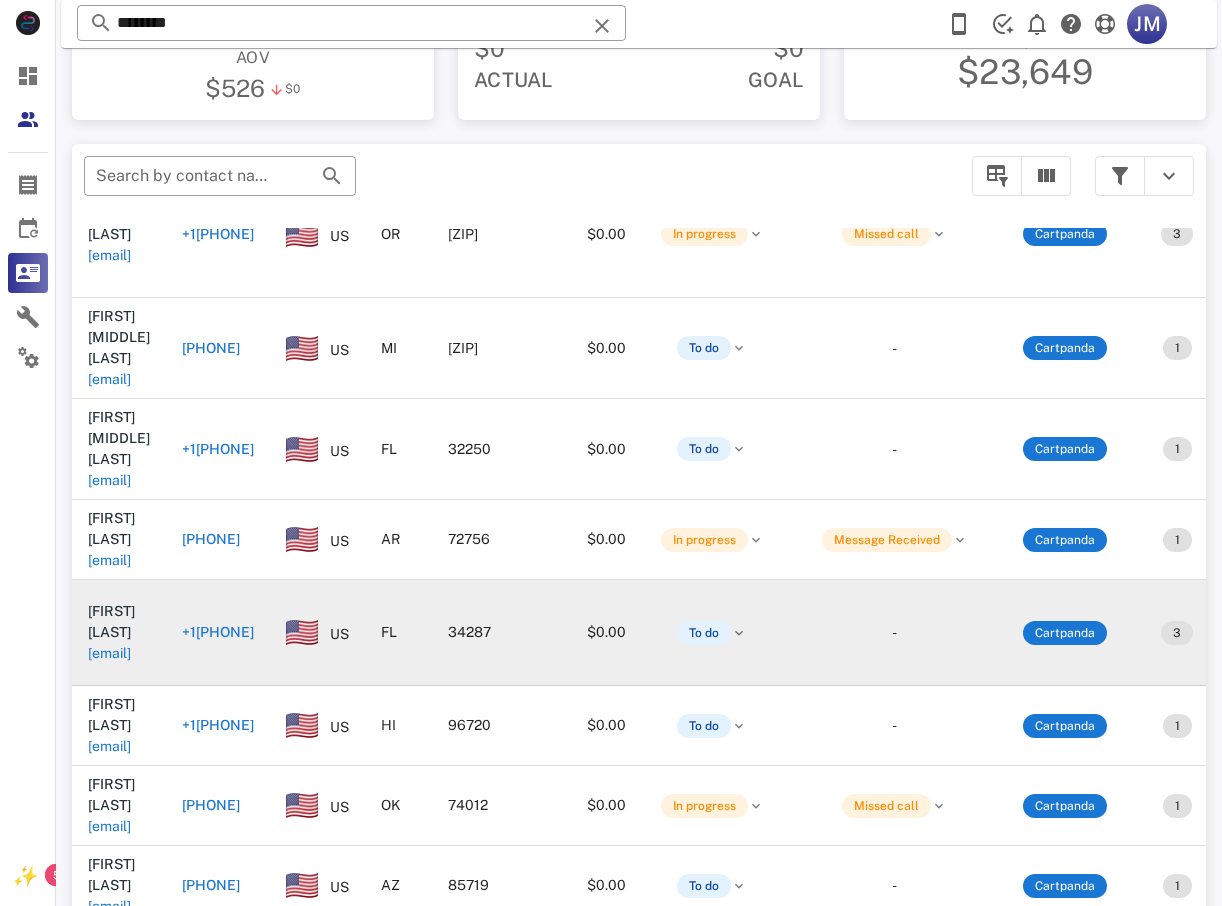 click on "+1[PHONE]" at bounding box center (218, 632) 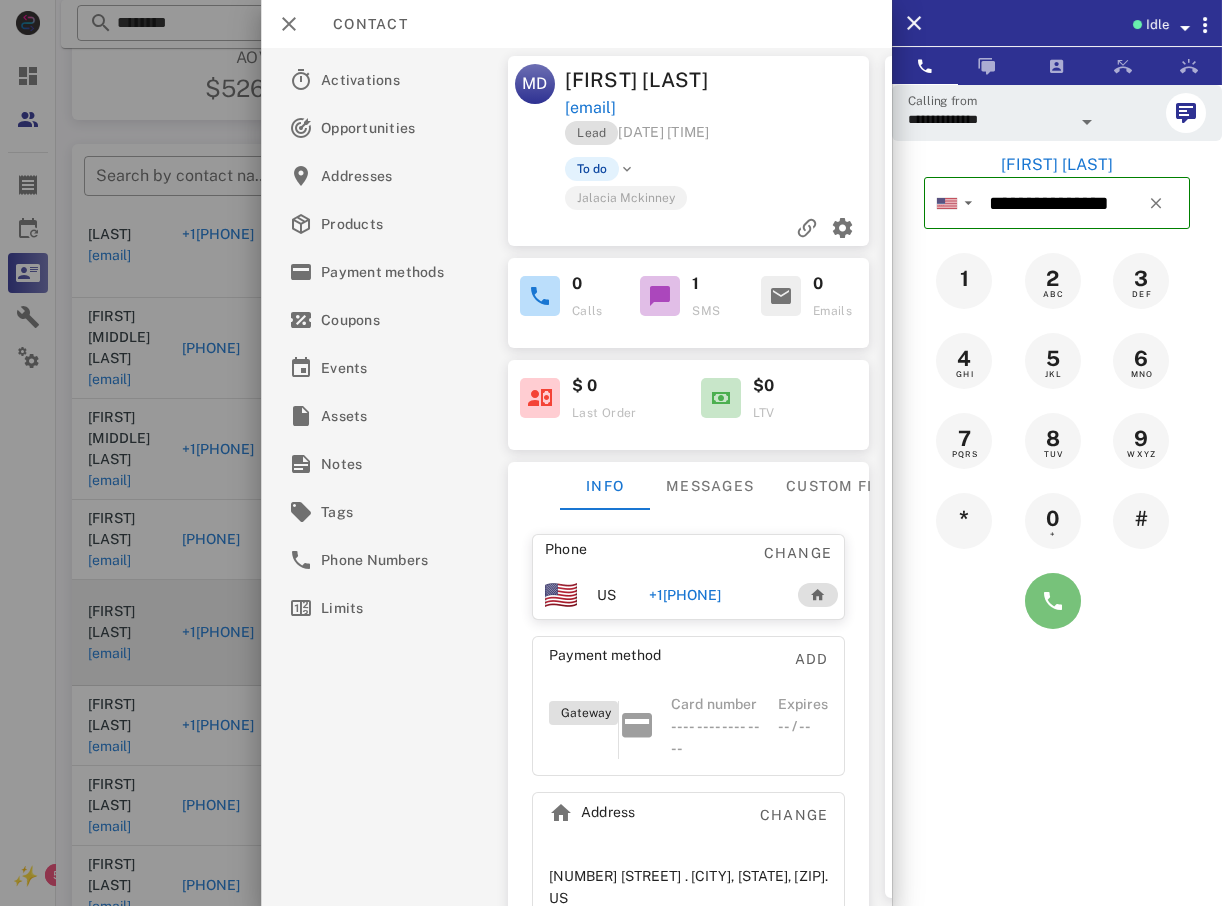 click at bounding box center (1053, 601) 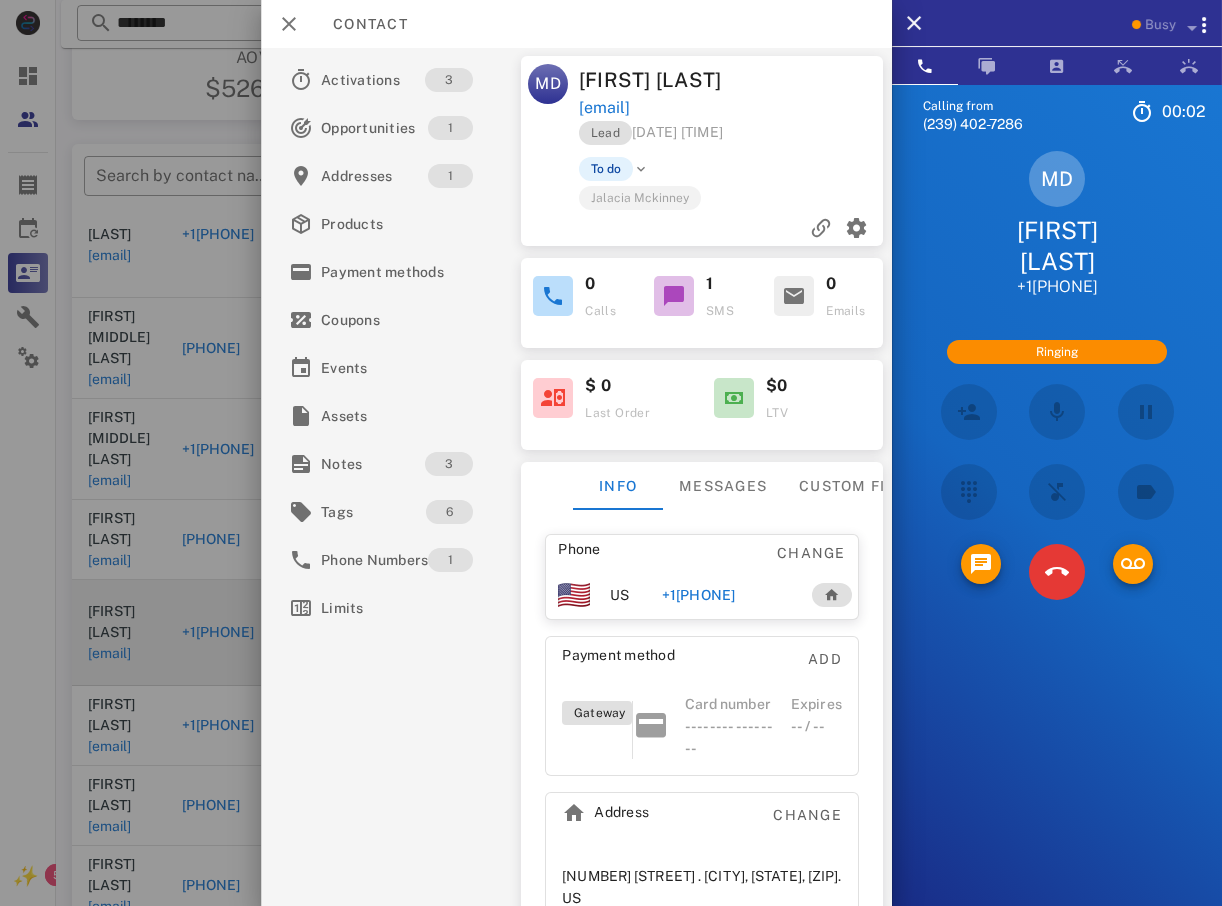 scroll, scrollTop: 374, scrollLeft: 0, axis: vertical 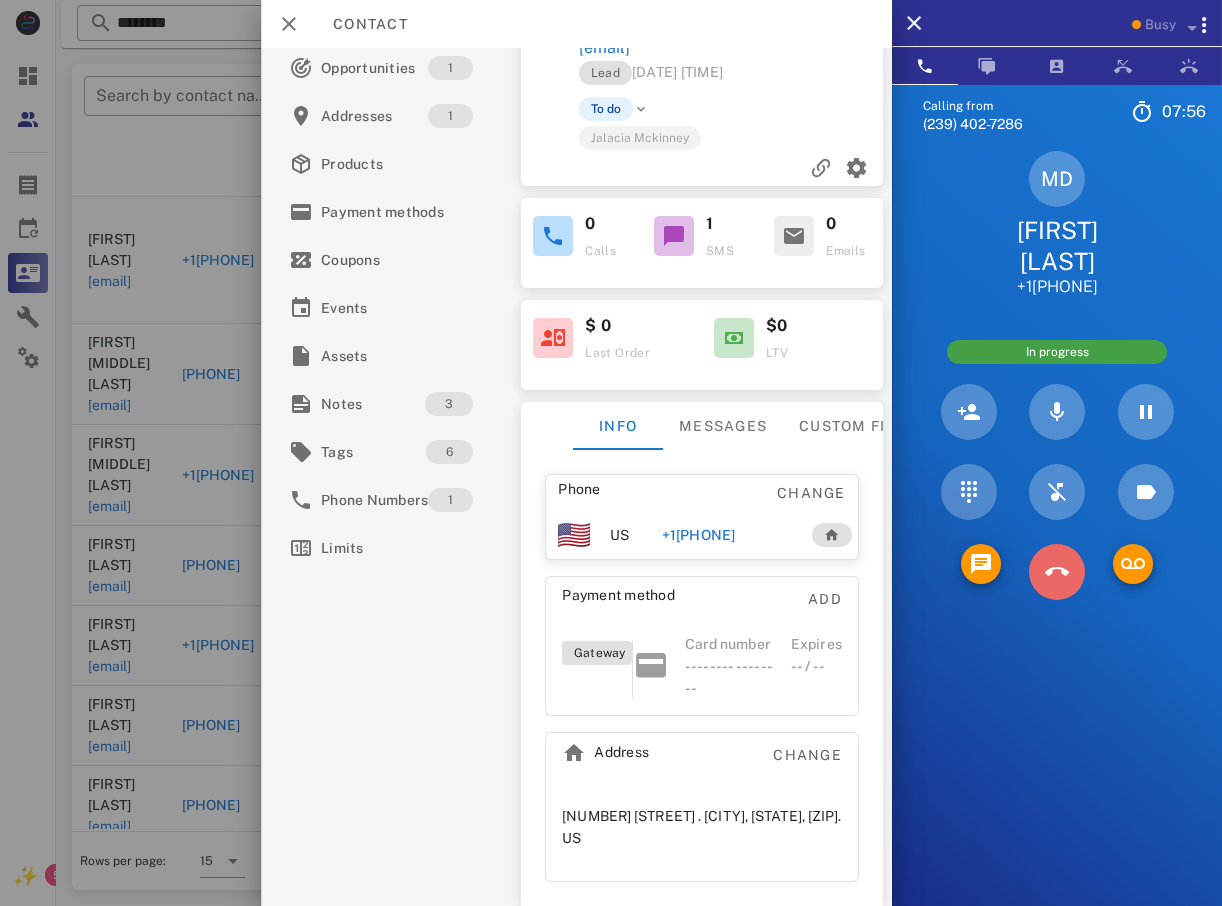 click at bounding box center [1057, 572] 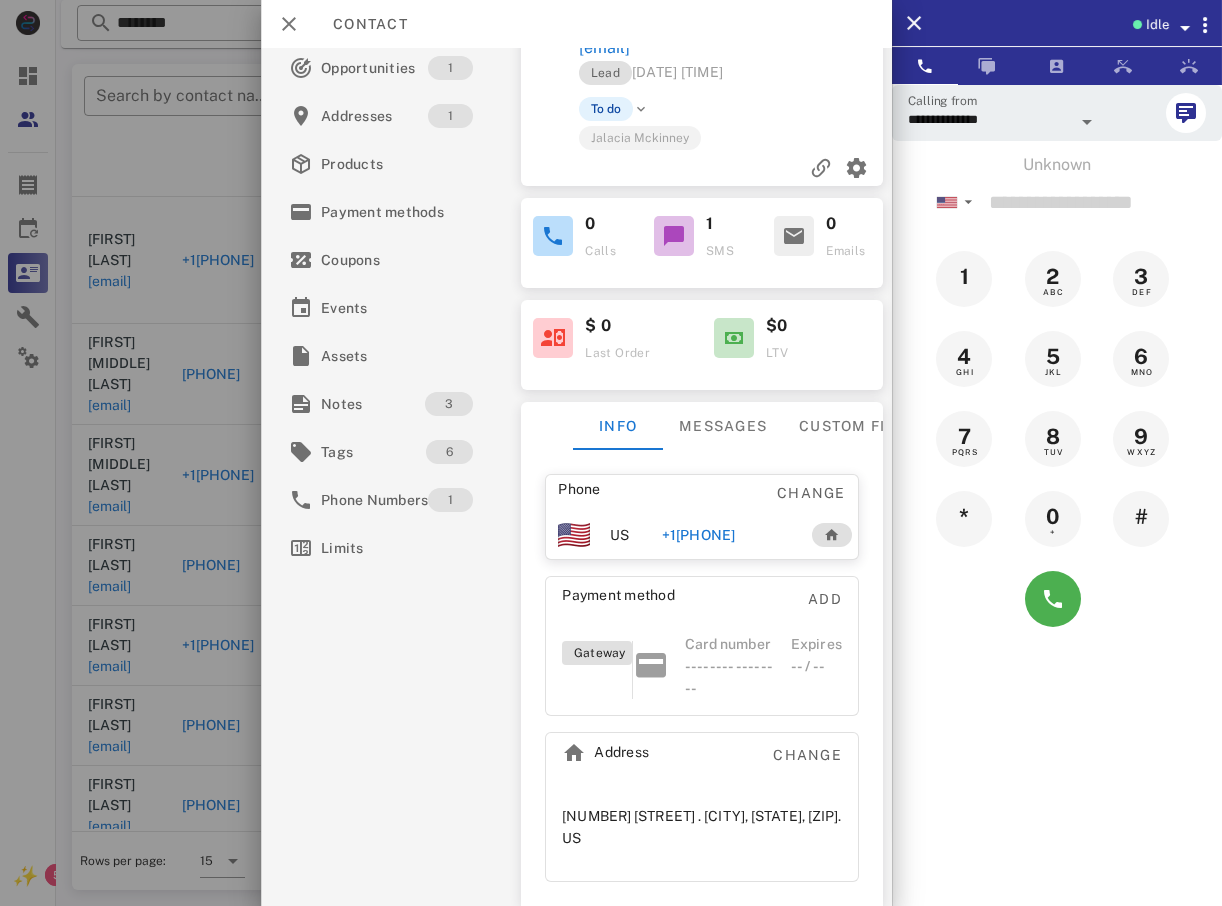 click at bounding box center [611, 453] 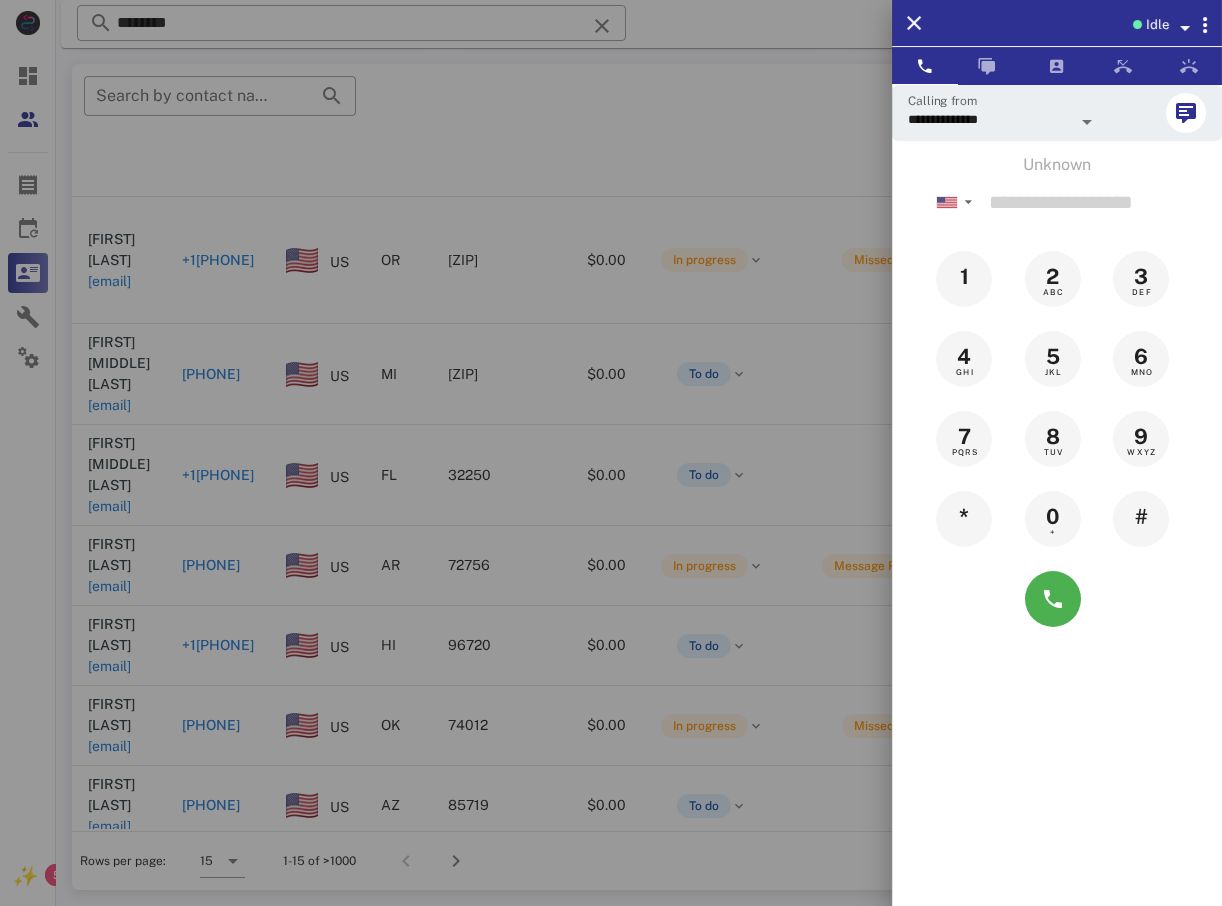 click at bounding box center (611, 453) 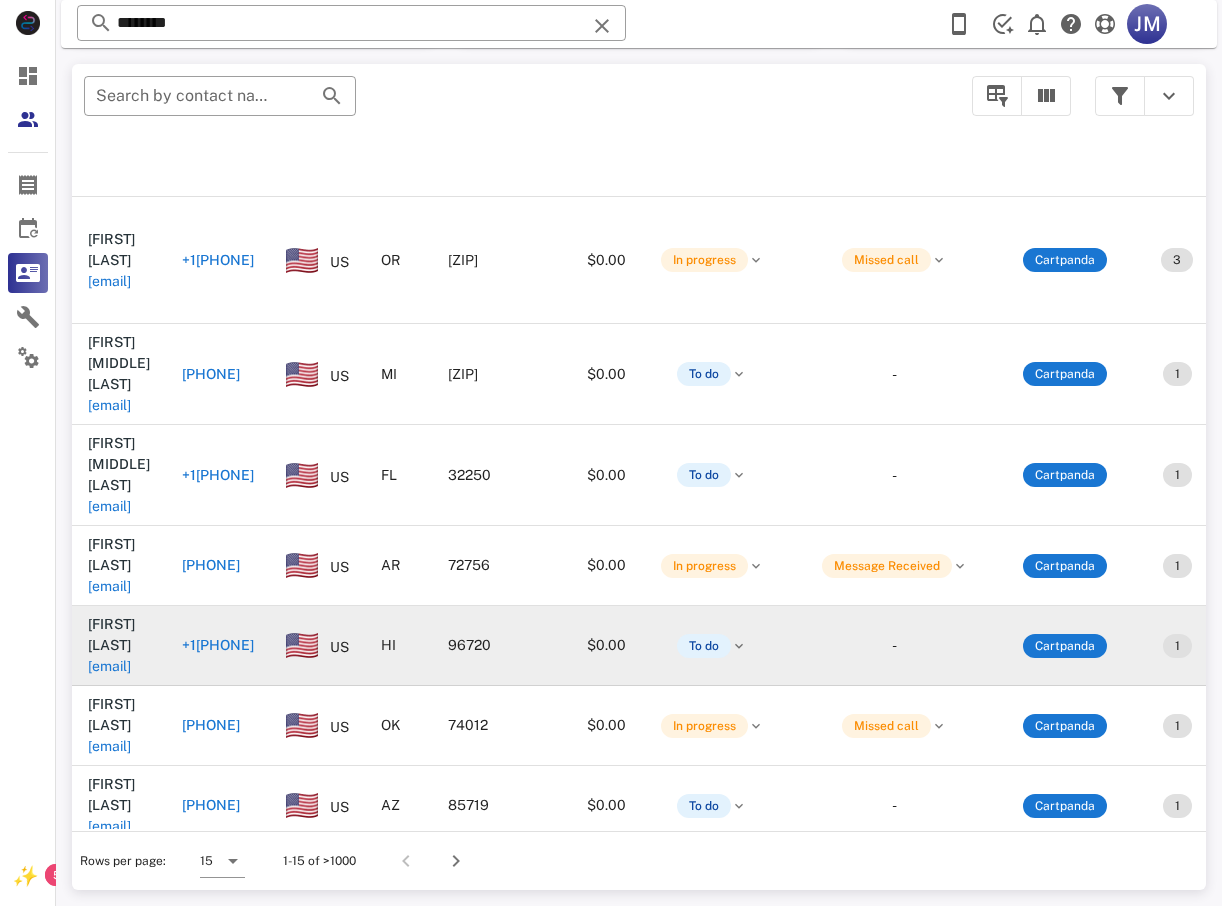 click on "+1[PHONE]" at bounding box center [218, 645] 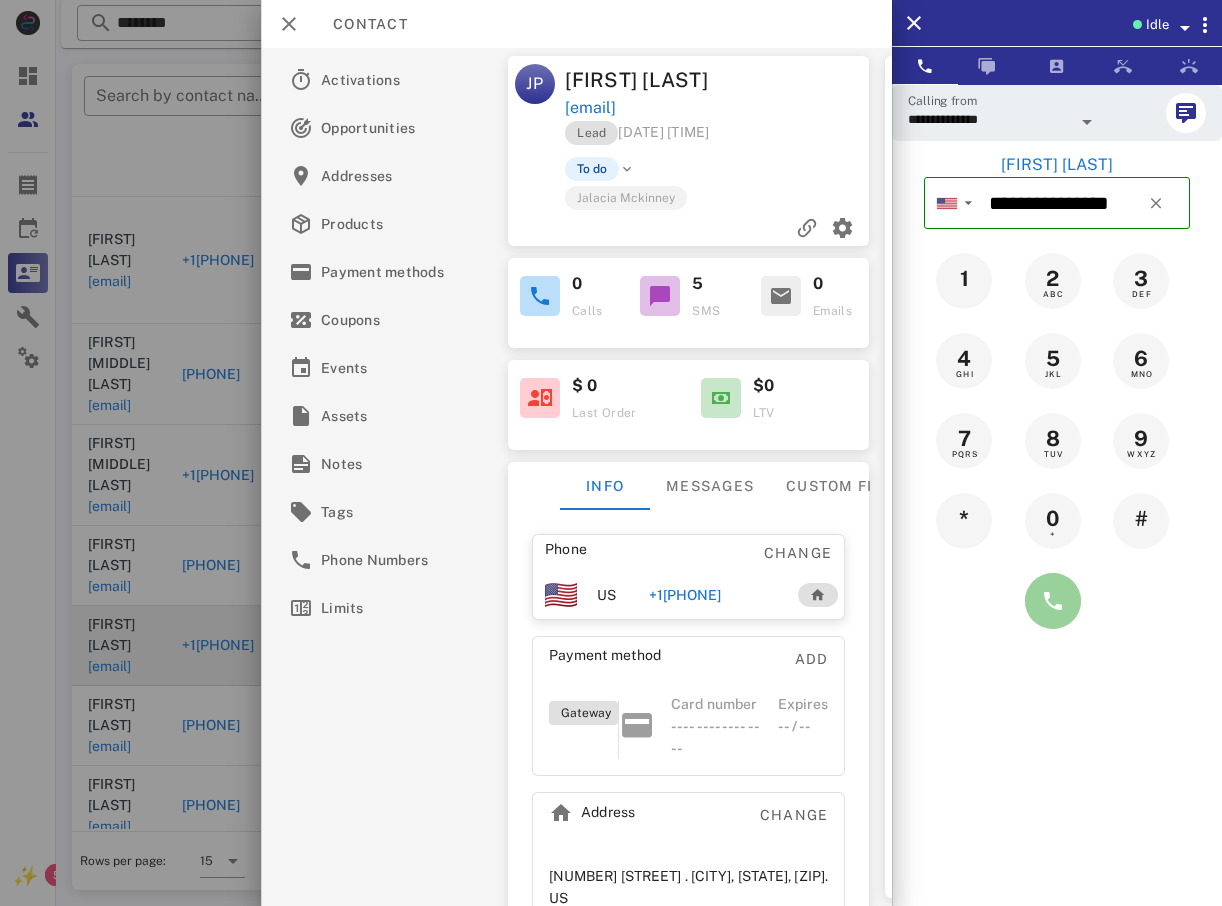 click at bounding box center [1053, 601] 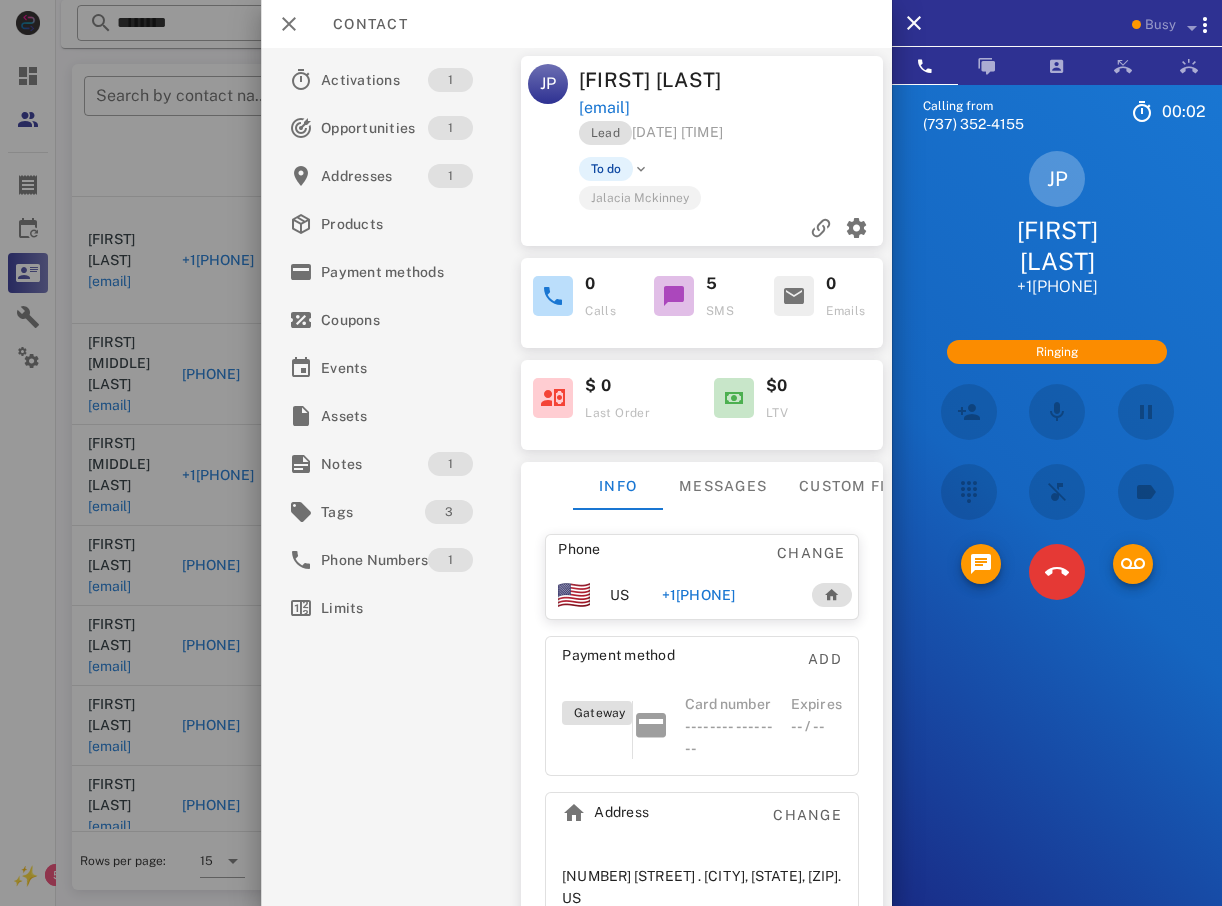 scroll, scrollTop: 310, scrollLeft: 0, axis: vertical 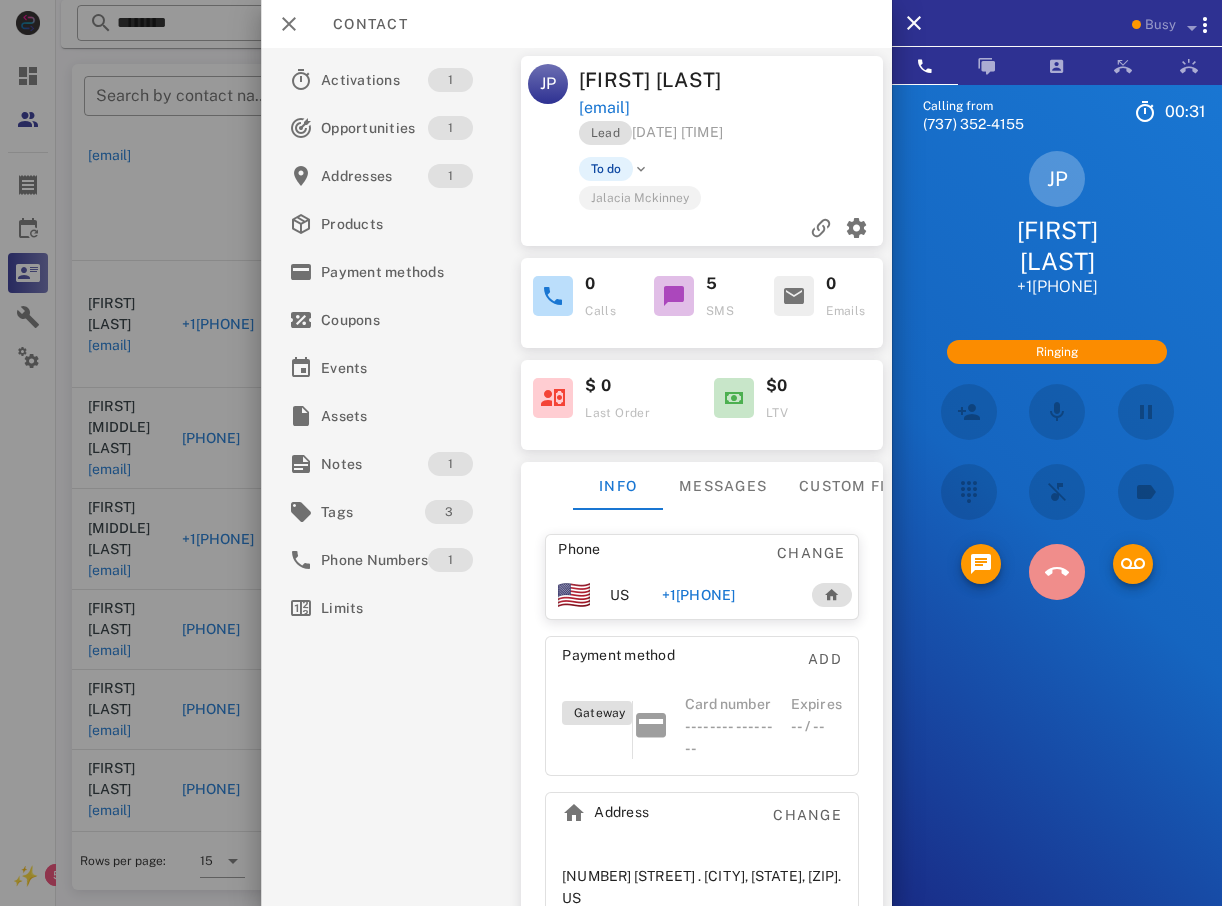 click at bounding box center (1056, 572) 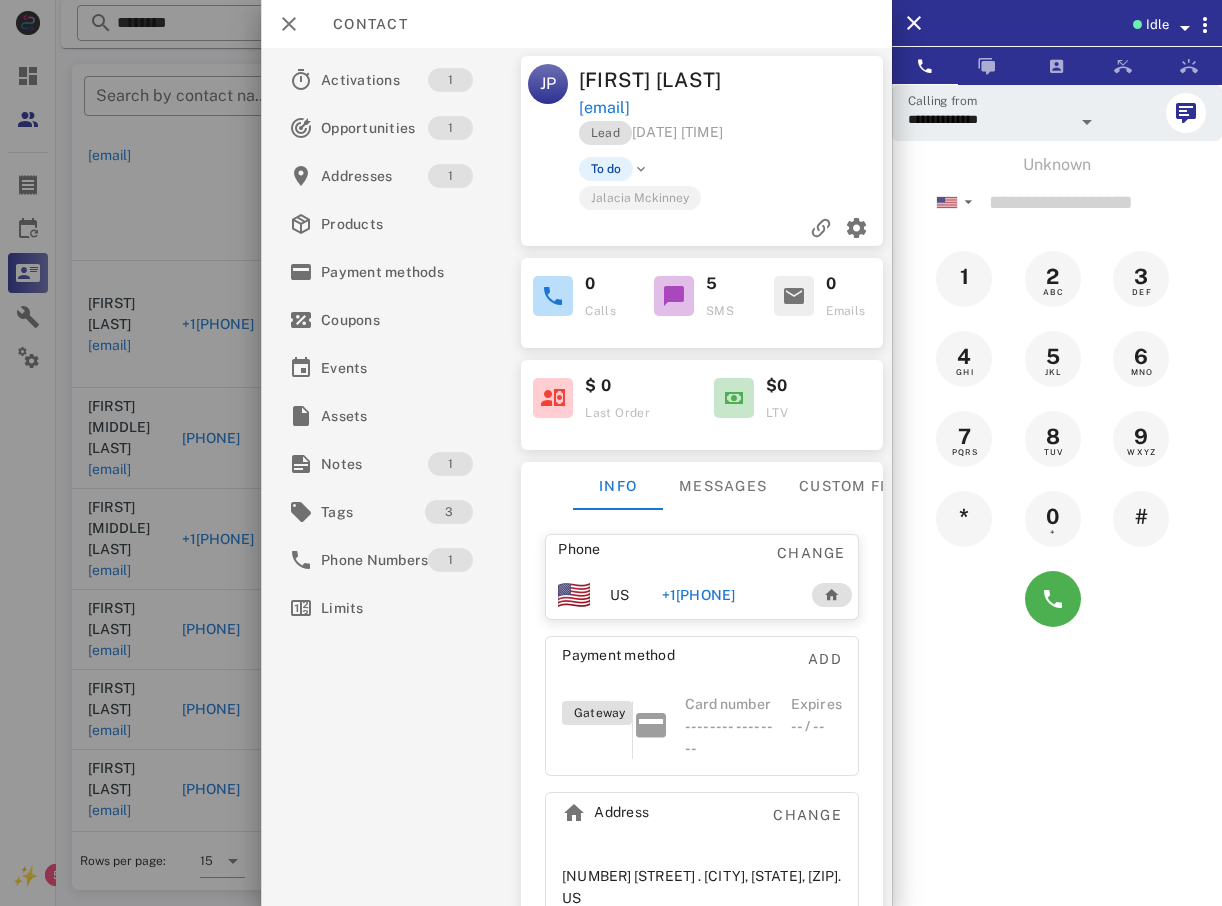 click at bounding box center (611, 453) 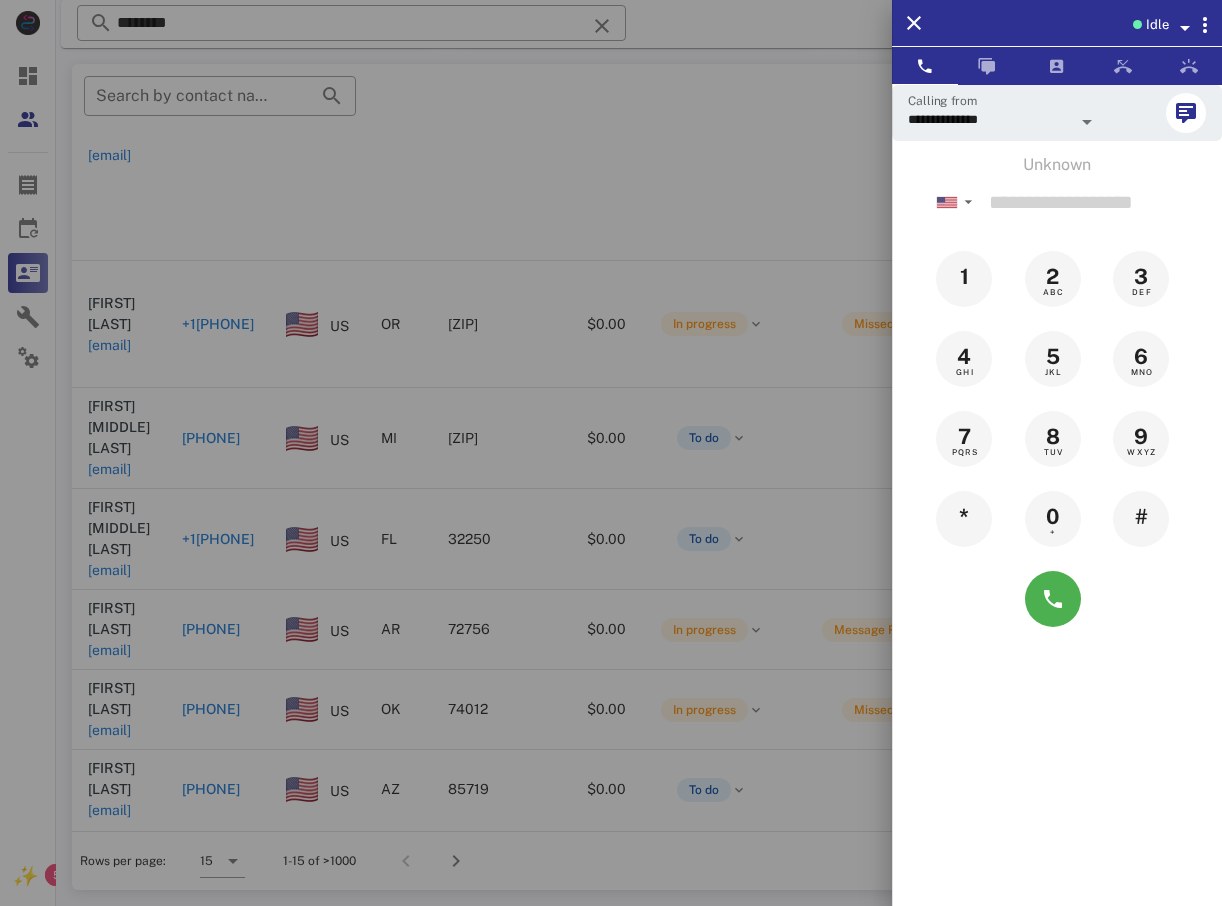 click at bounding box center [611, 453] 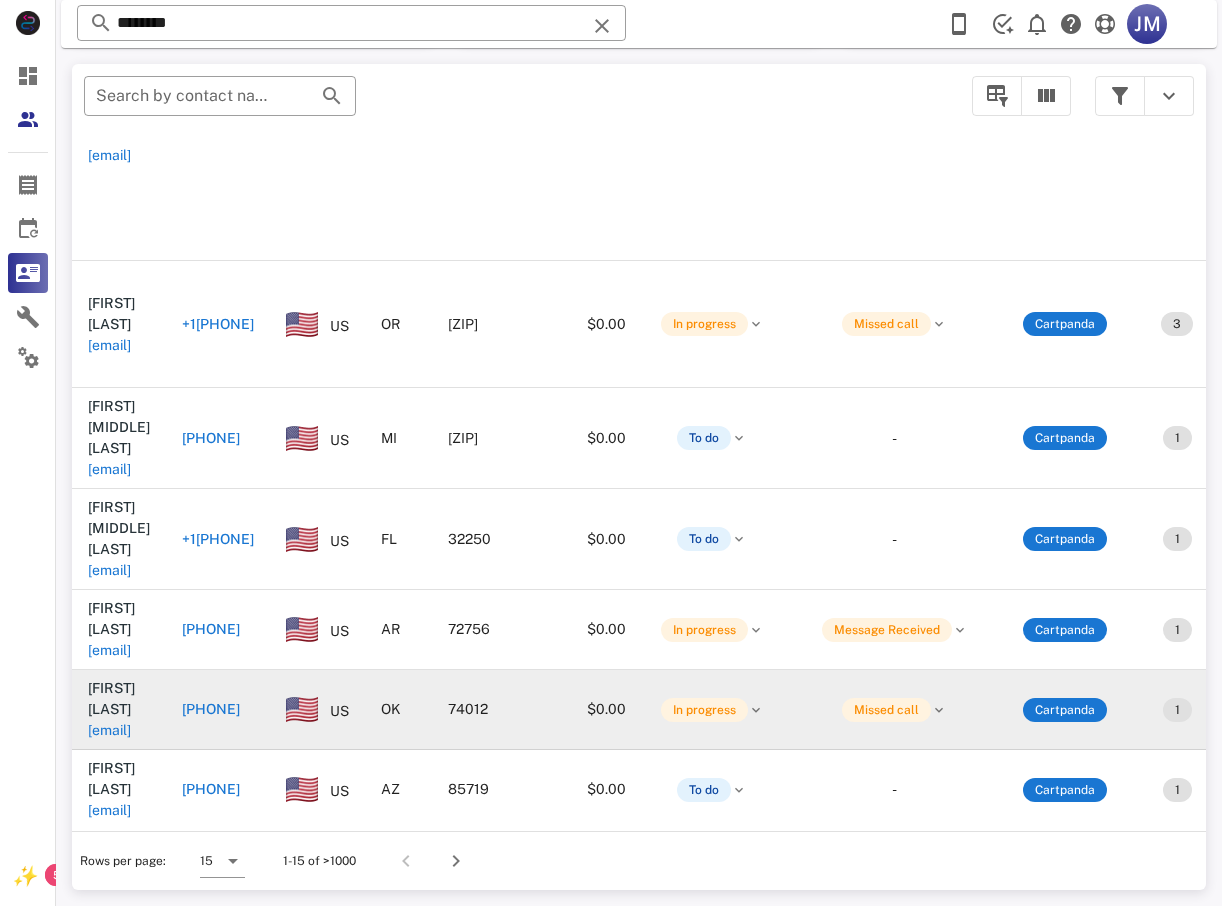 click on "[PHONE]" at bounding box center [211, 709] 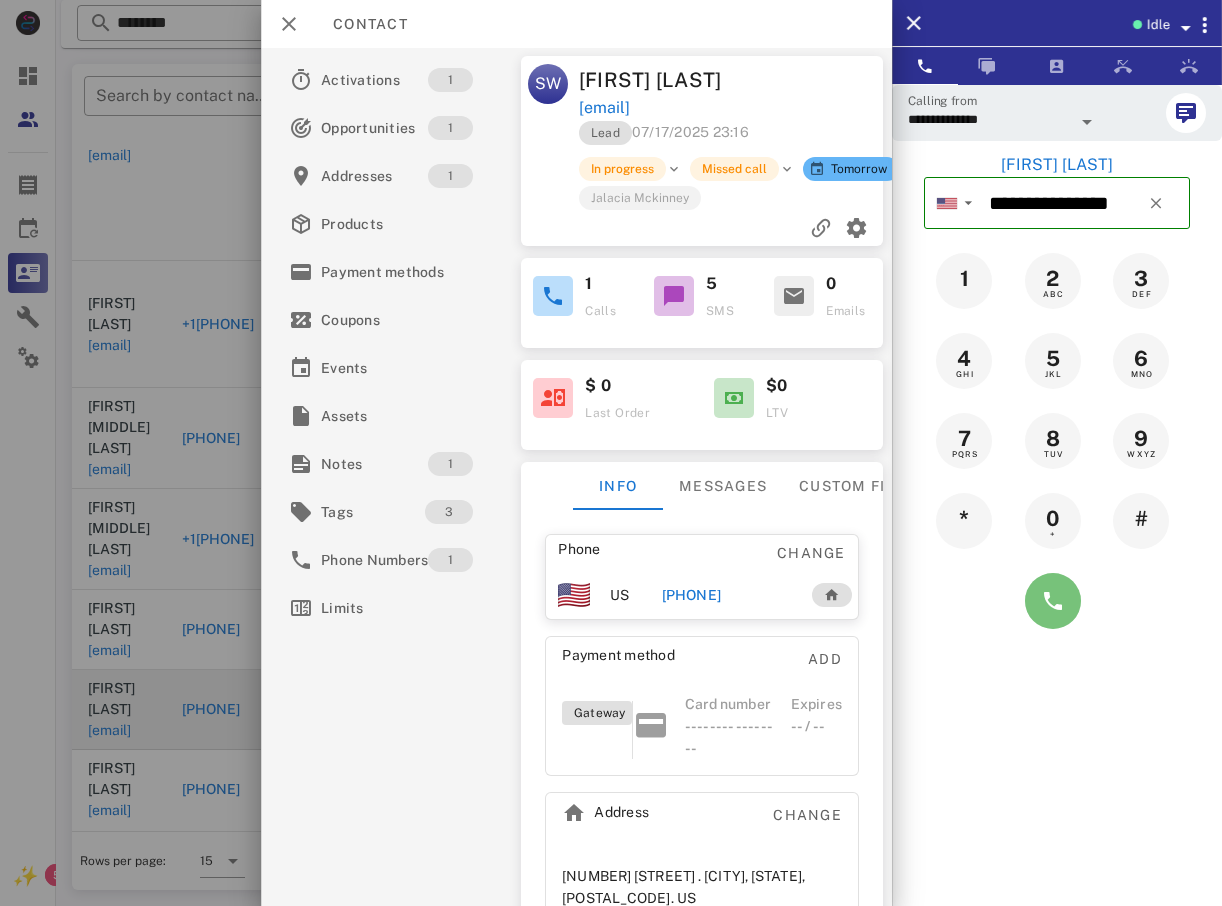 click at bounding box center [1053, 601] 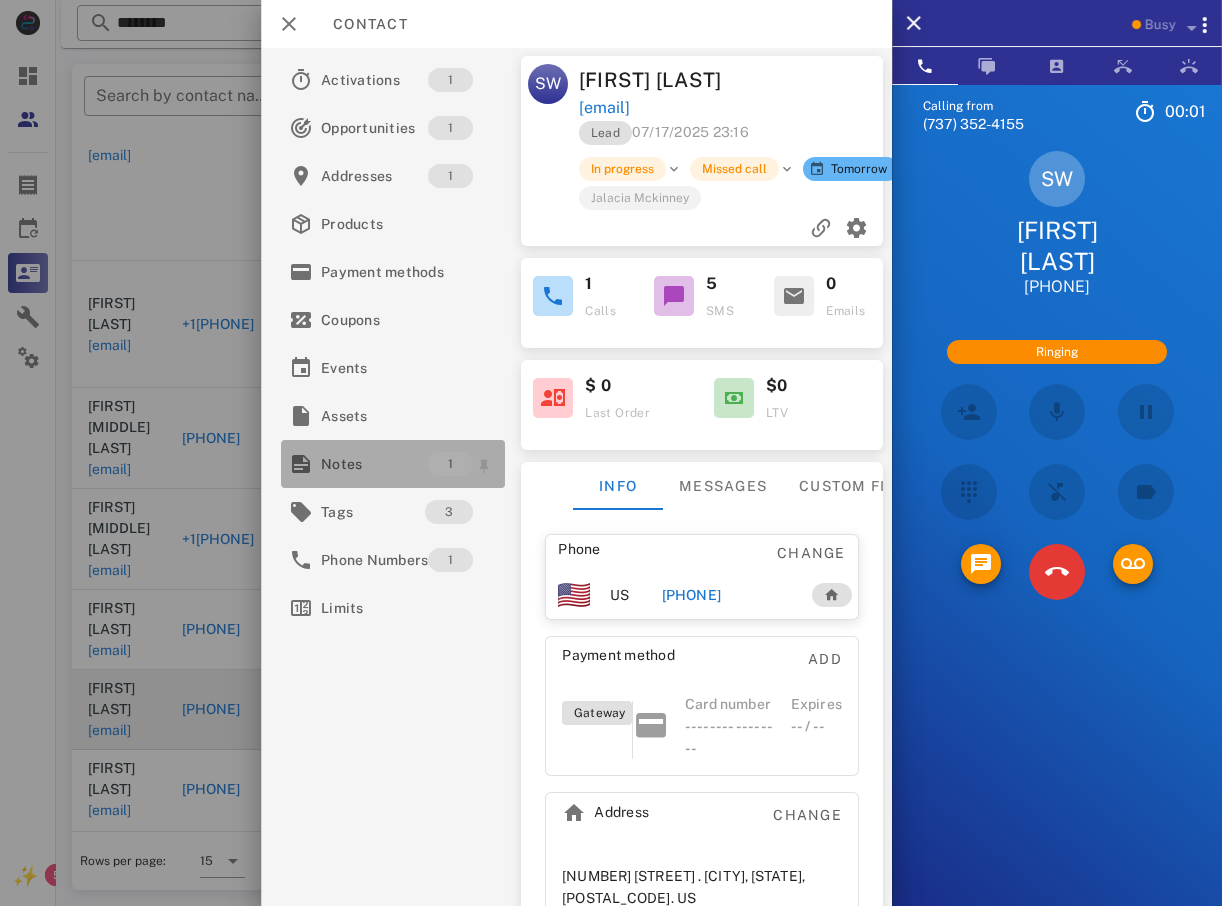 click on "Notes" at bounding box center (374, 464) 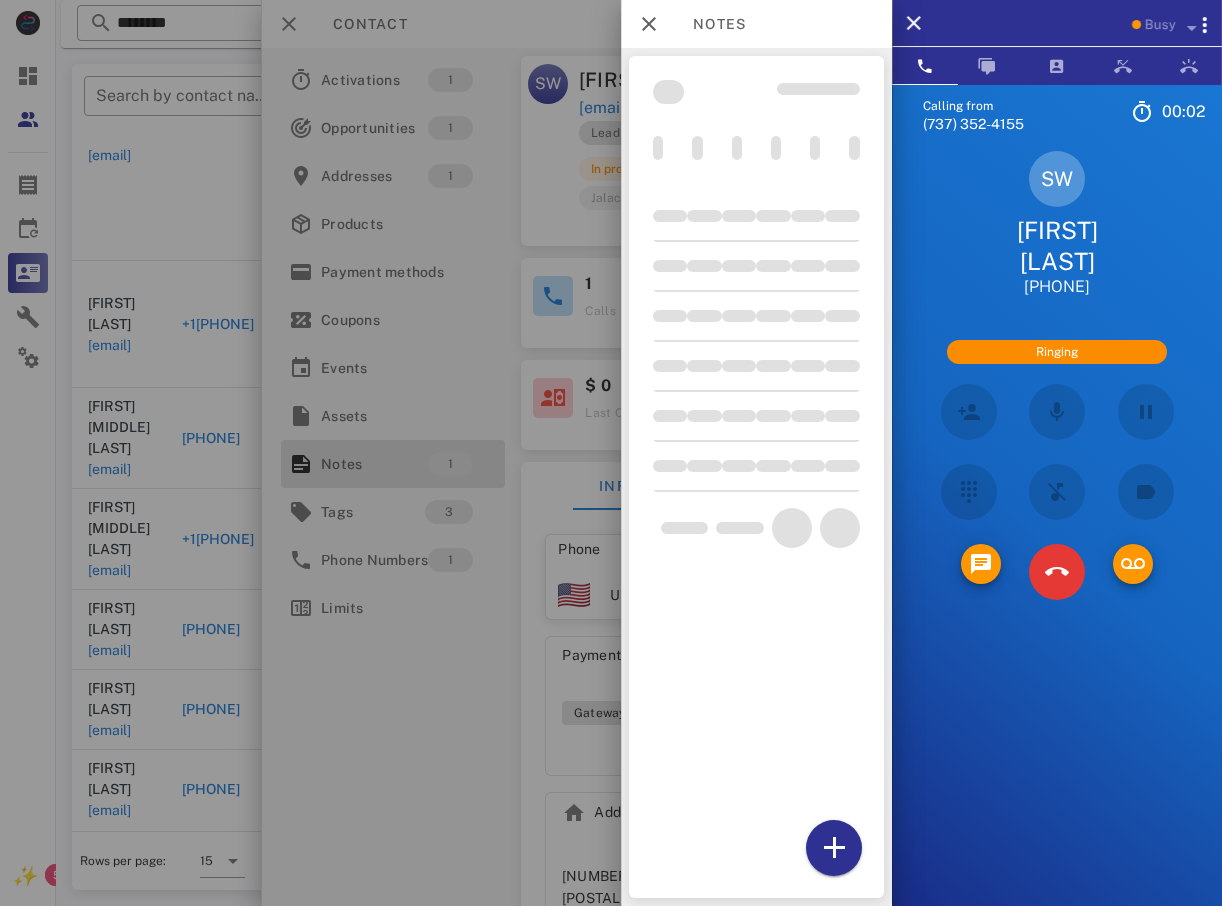 scroll, scrollTop: 246, scrollLeft: 0, axis: vertical 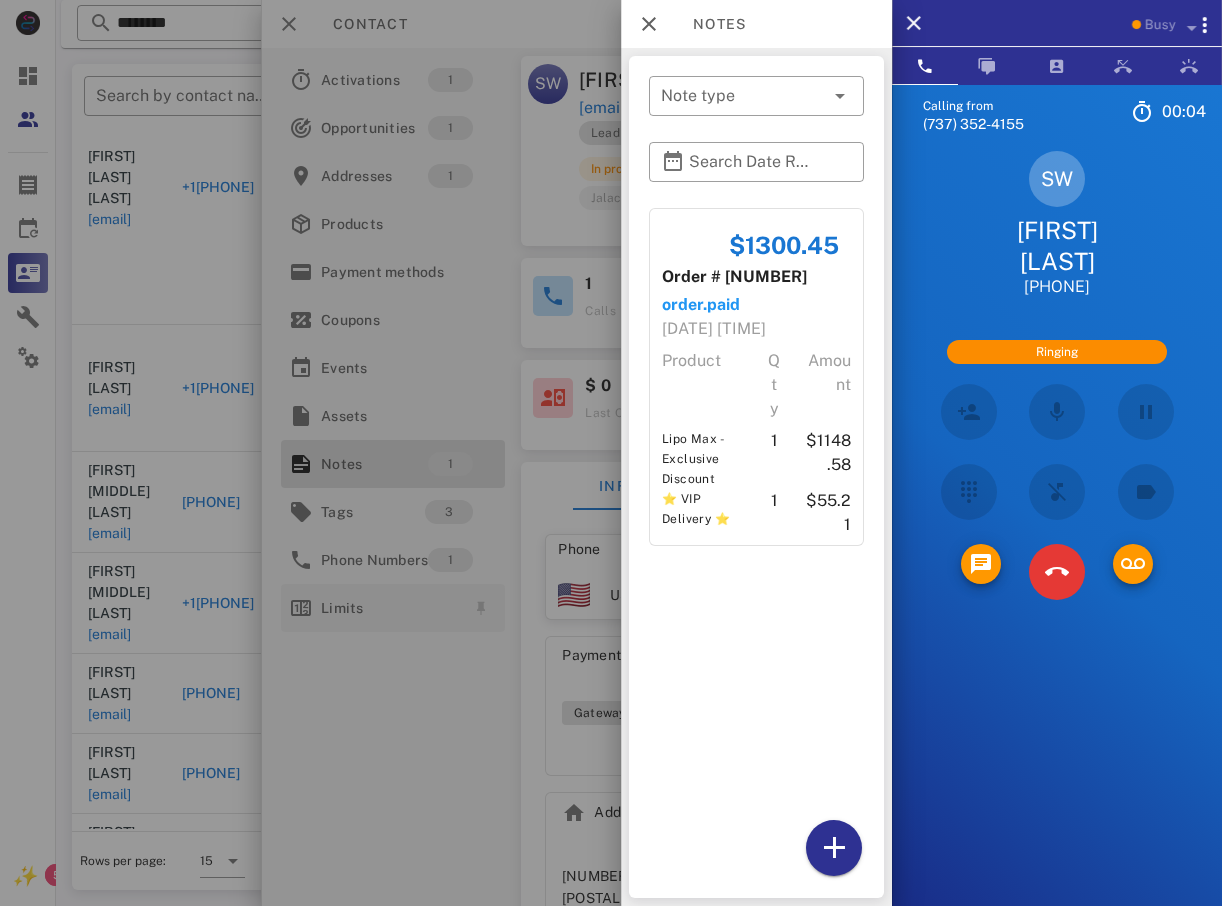 click at bounding box center [611, 453] 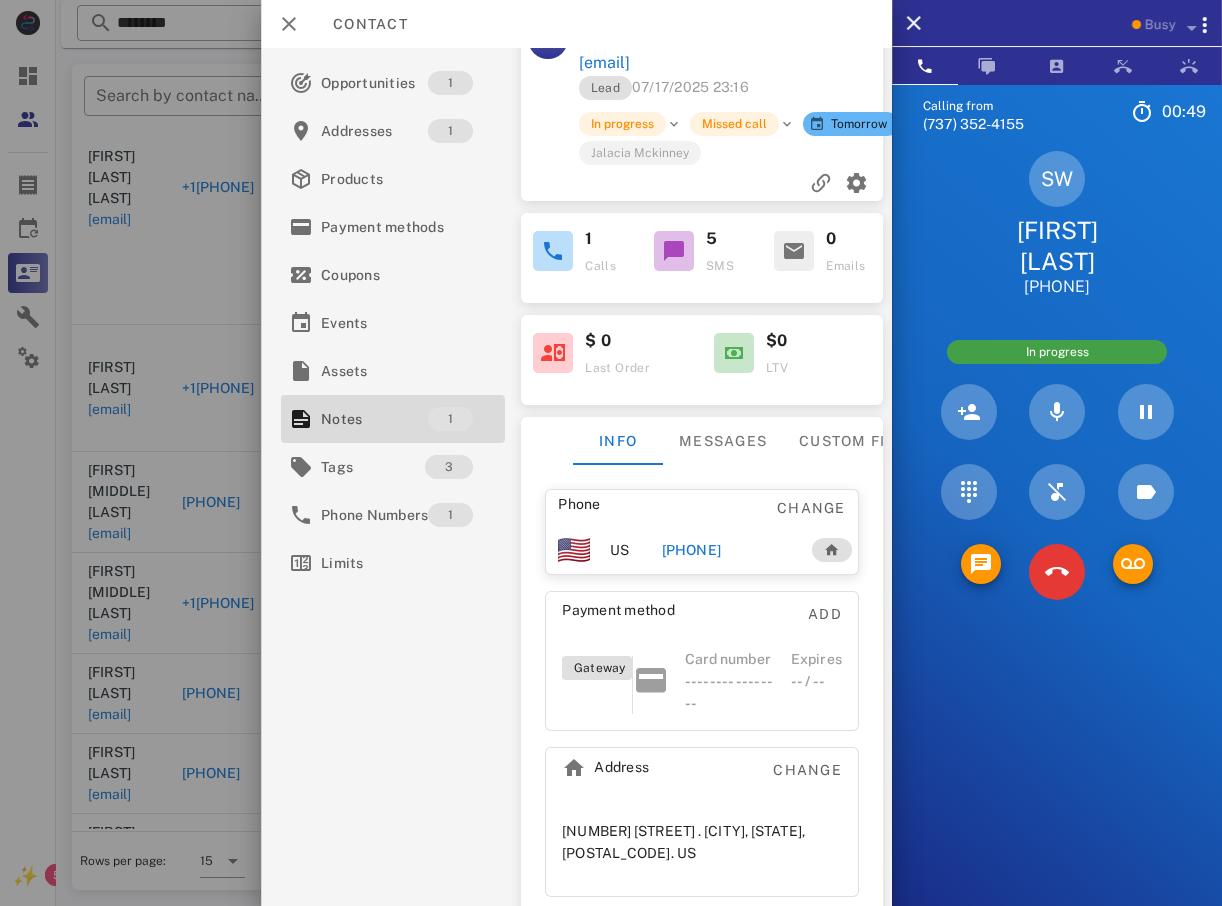 scroll, scrollTop: 70, scrollLeft: 0, axis: vertical 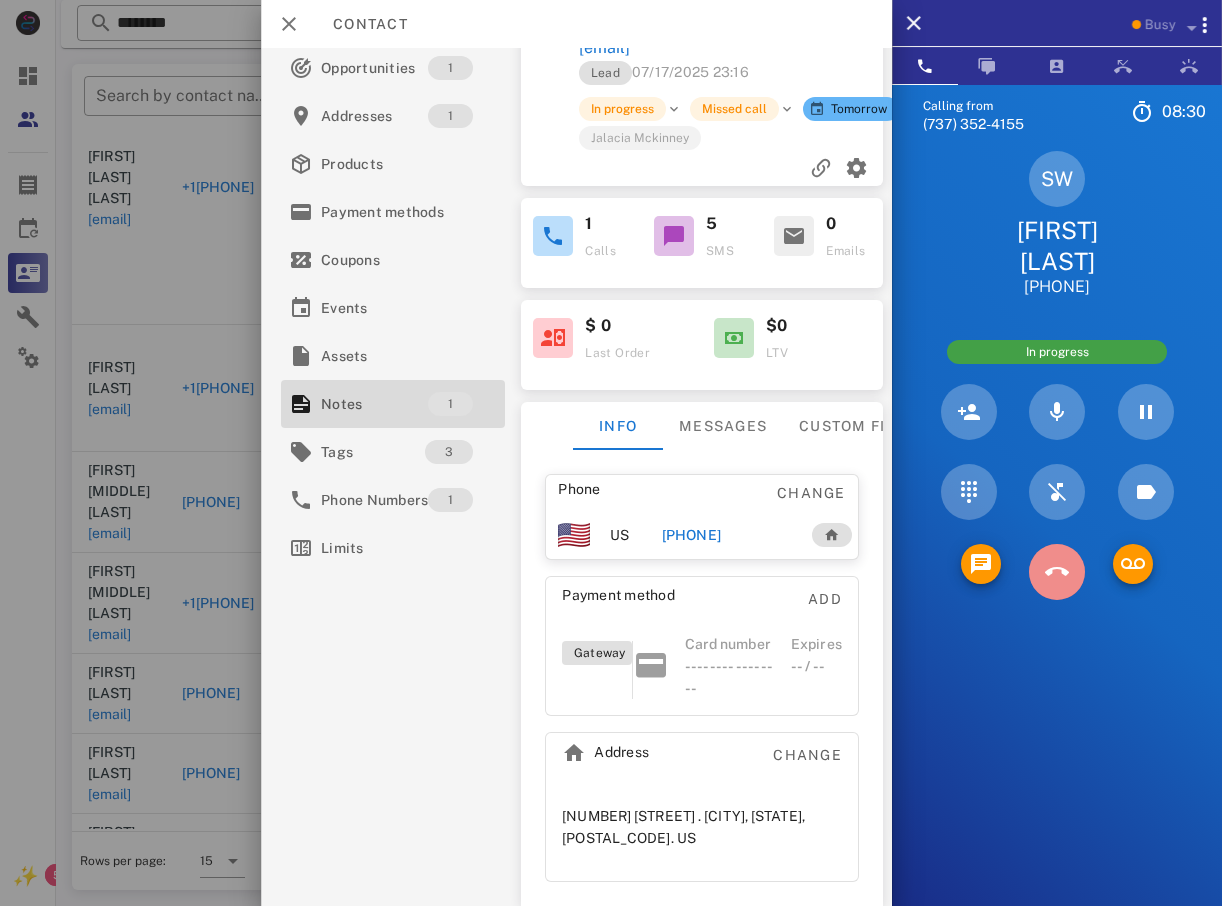 click at bounding box center (1057, 572) 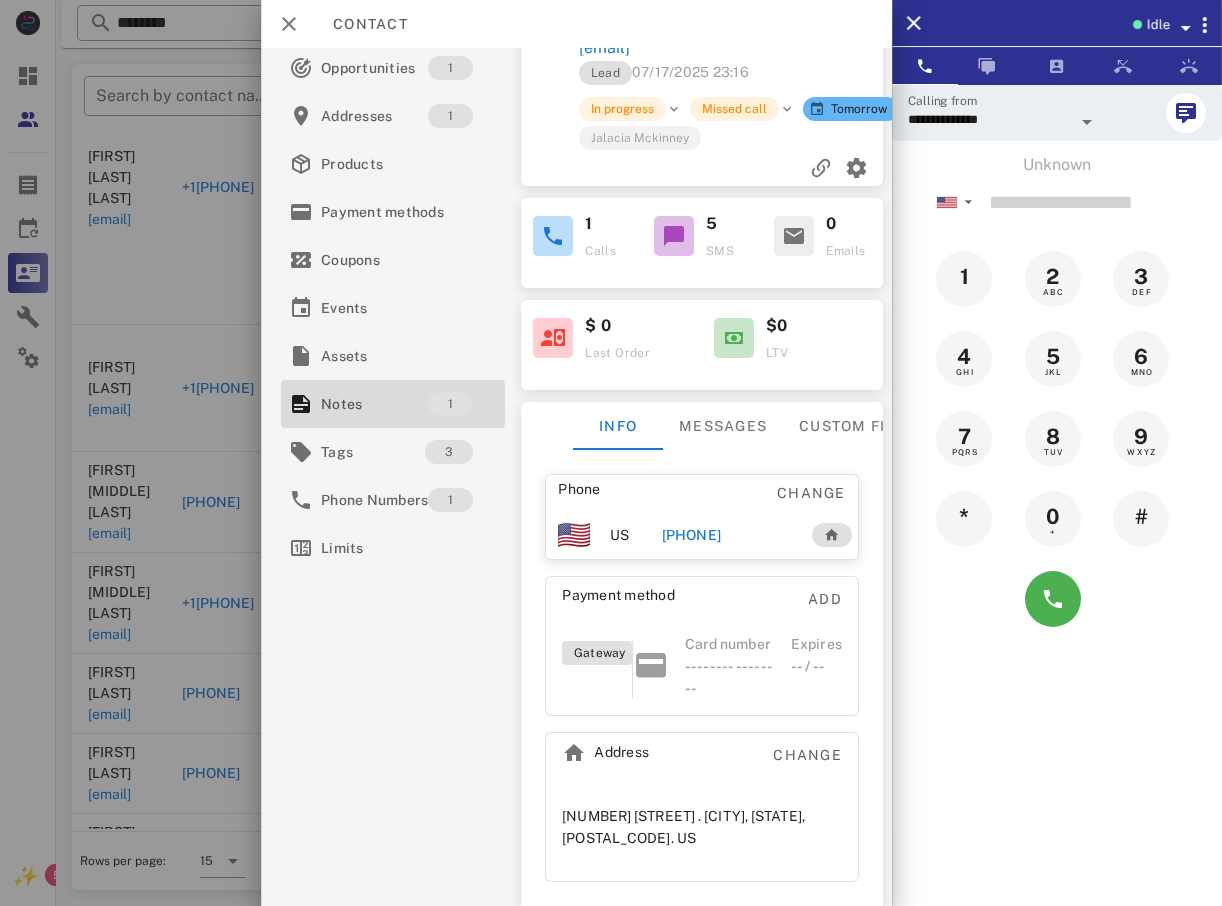 click on "Activations  1  Opportunities  1  Addresses  1  Products Payment methodsCoupons Events Assets Notes  1  Tags  3  Phone Numbers  1  Limits SW [FIRST] [LAST]  [EMAIL]   Lead   [DATE] [TIME]   In progress   Missed call   Tomorrow   [FIRST] [LAST]  07/18/2025   11:28:56 AM  Inbound call     +[PHONE]   Duration: 0 min   07/18/2025   11:27:49 AM  Opportunity created To do System  07/17/2025   11:20:05 PM  Address created  This model has been created   07/17/2025   11:16:07 PM  15" at bounding box center [576, 417] 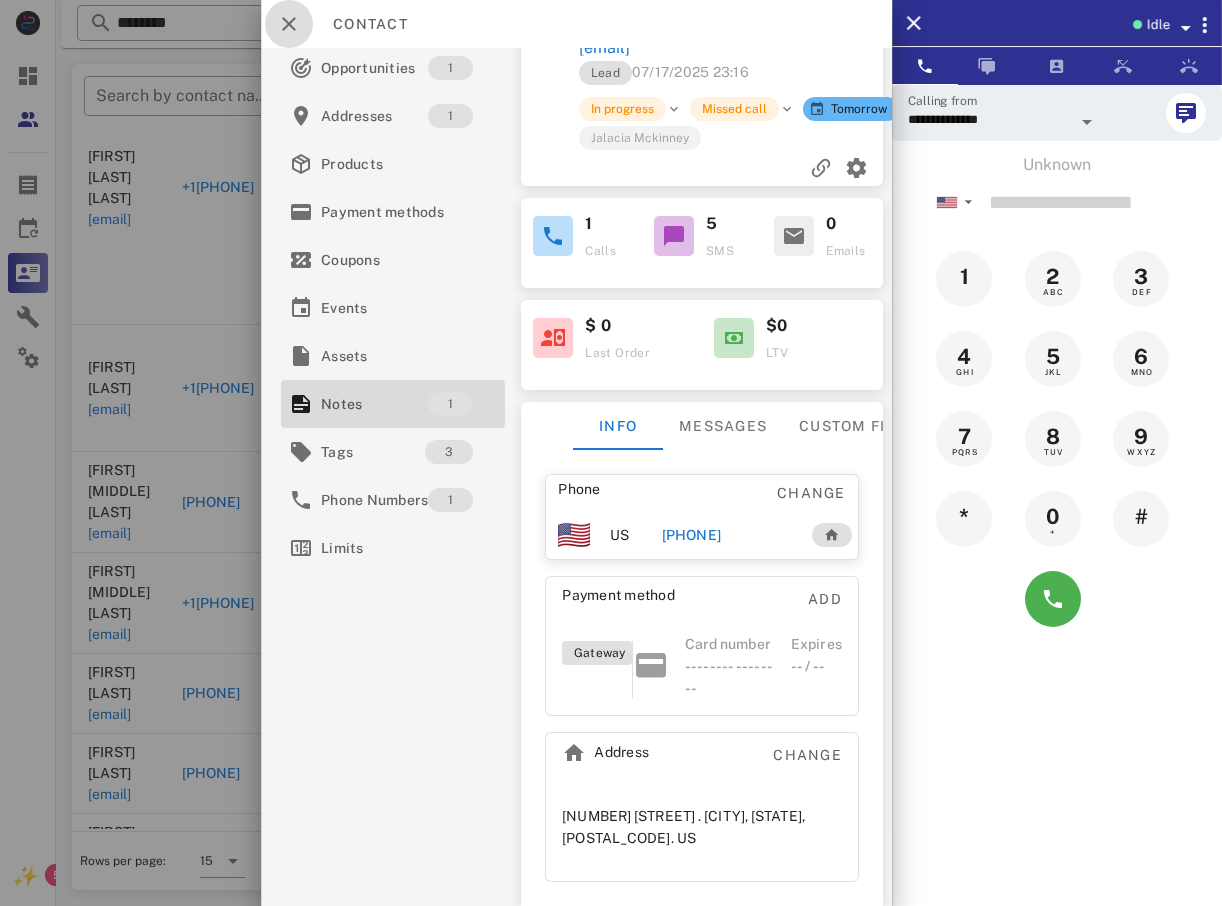 click at bounding box center [289, 24] 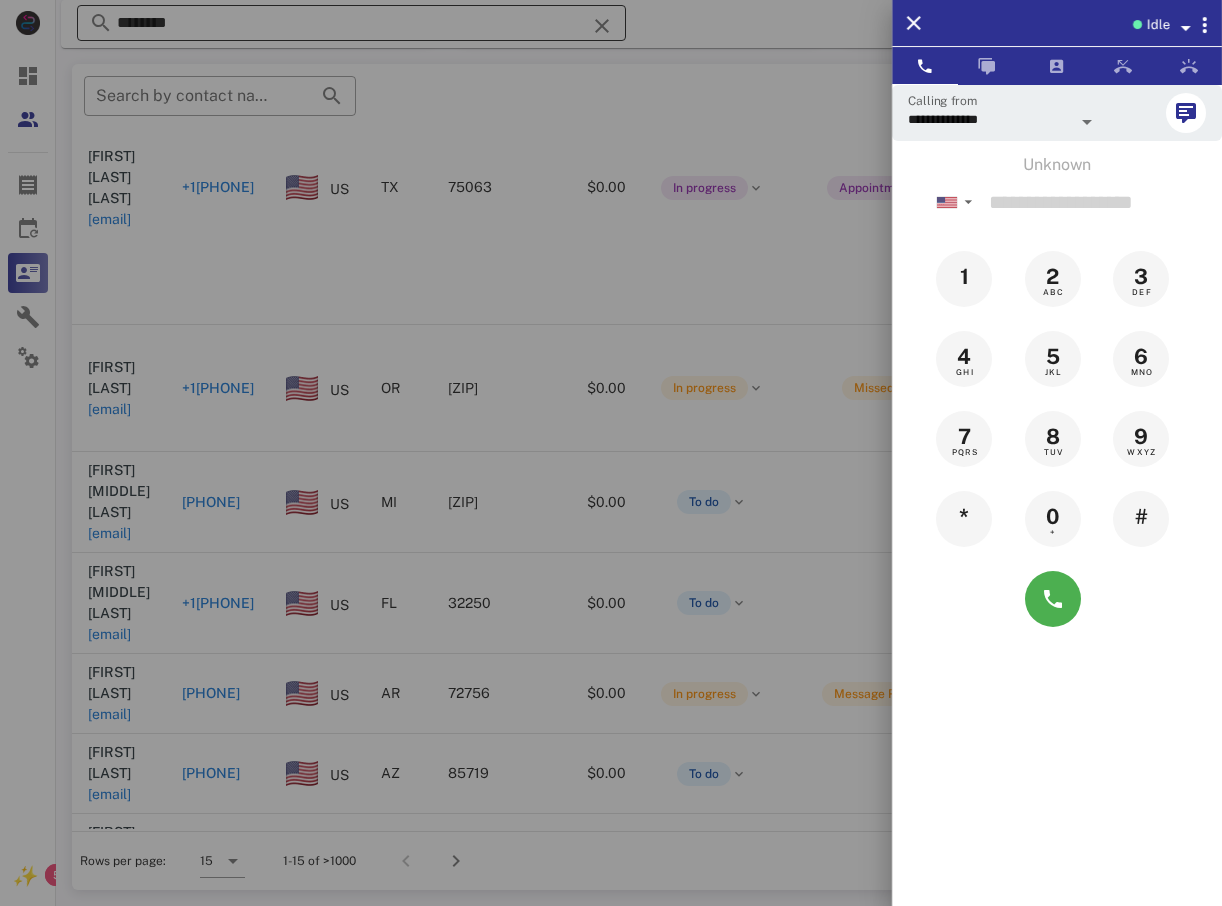 click at bounding box center (611, 453) 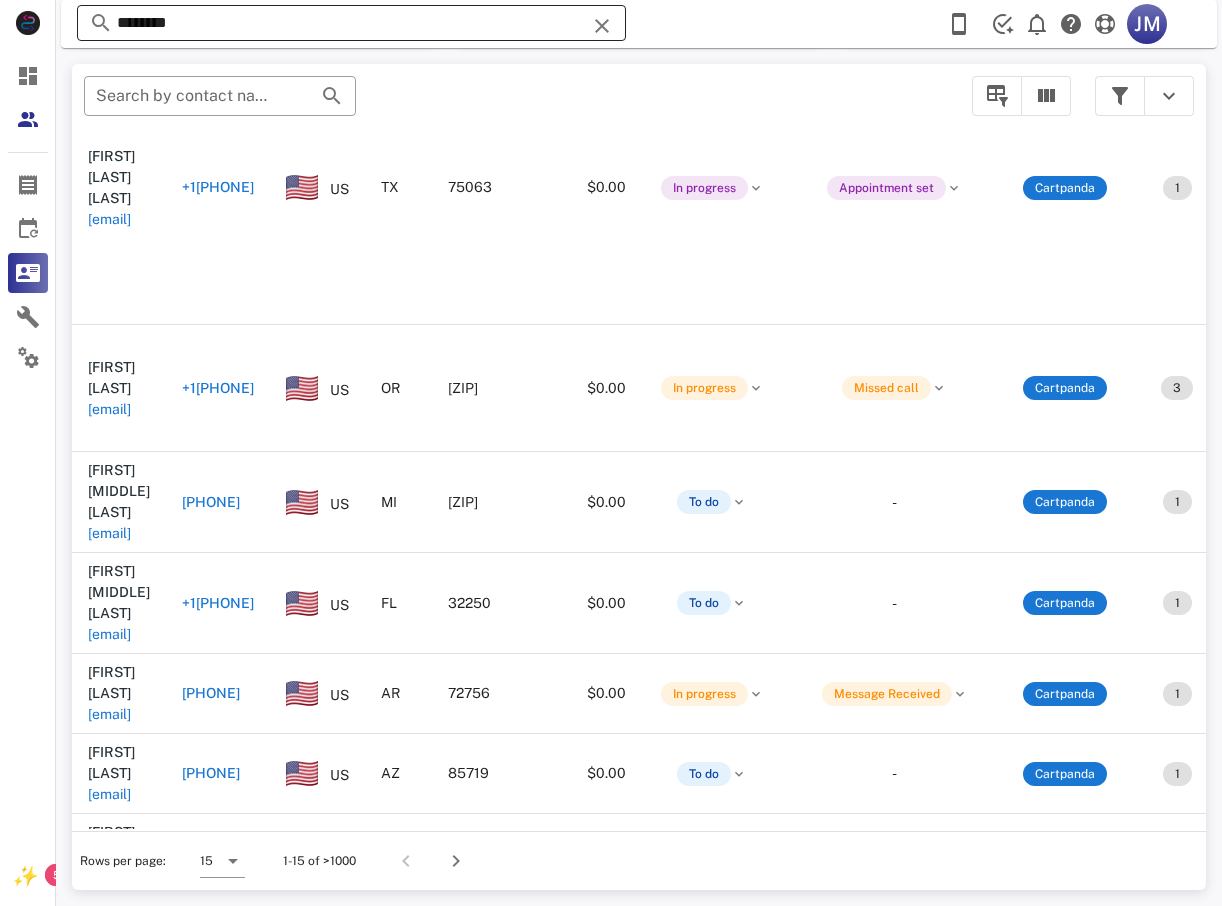 click on "********" at bounding box center (351, 23) 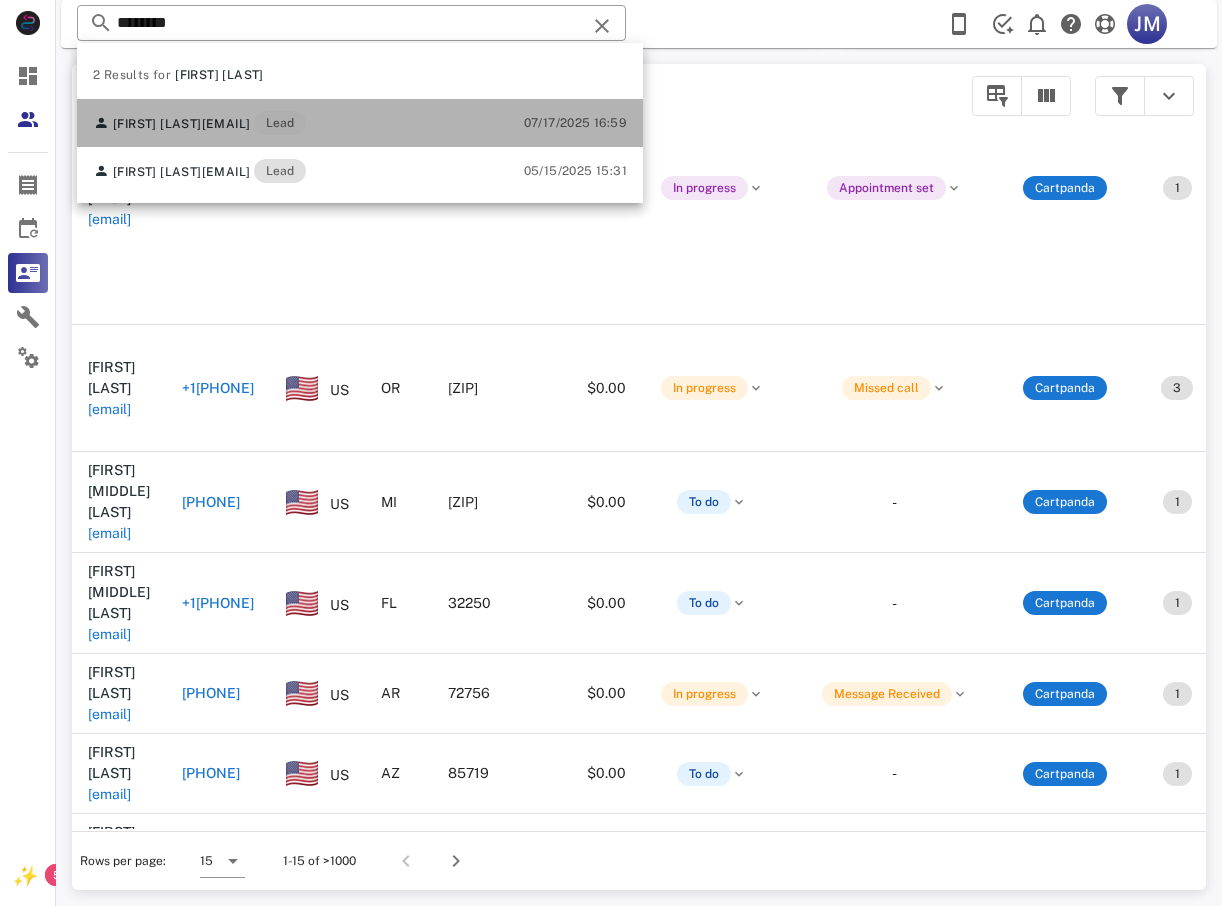 click on "[EMAIL]" at bounding box center [226, 124] 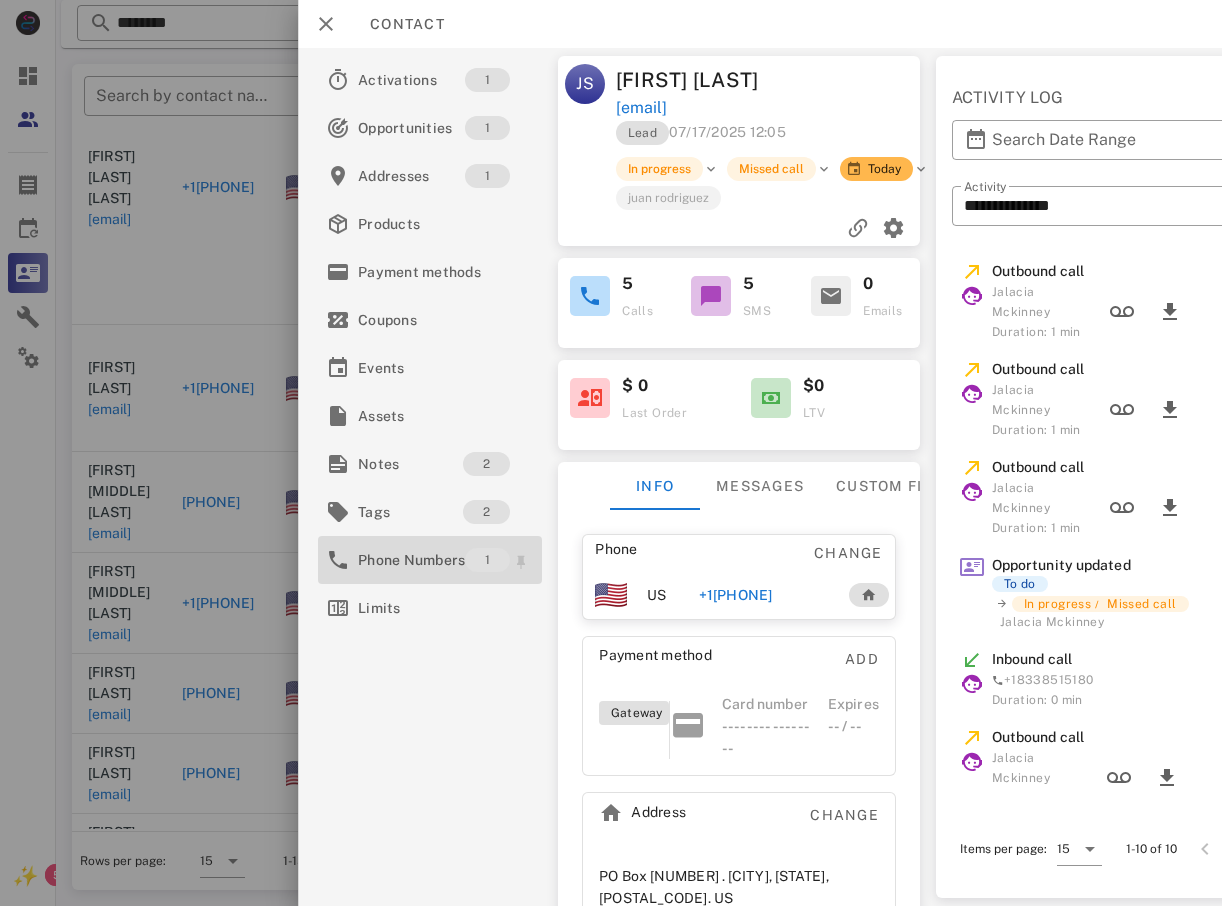 click on "Phone Numbers" at bounding box center (411, 560) 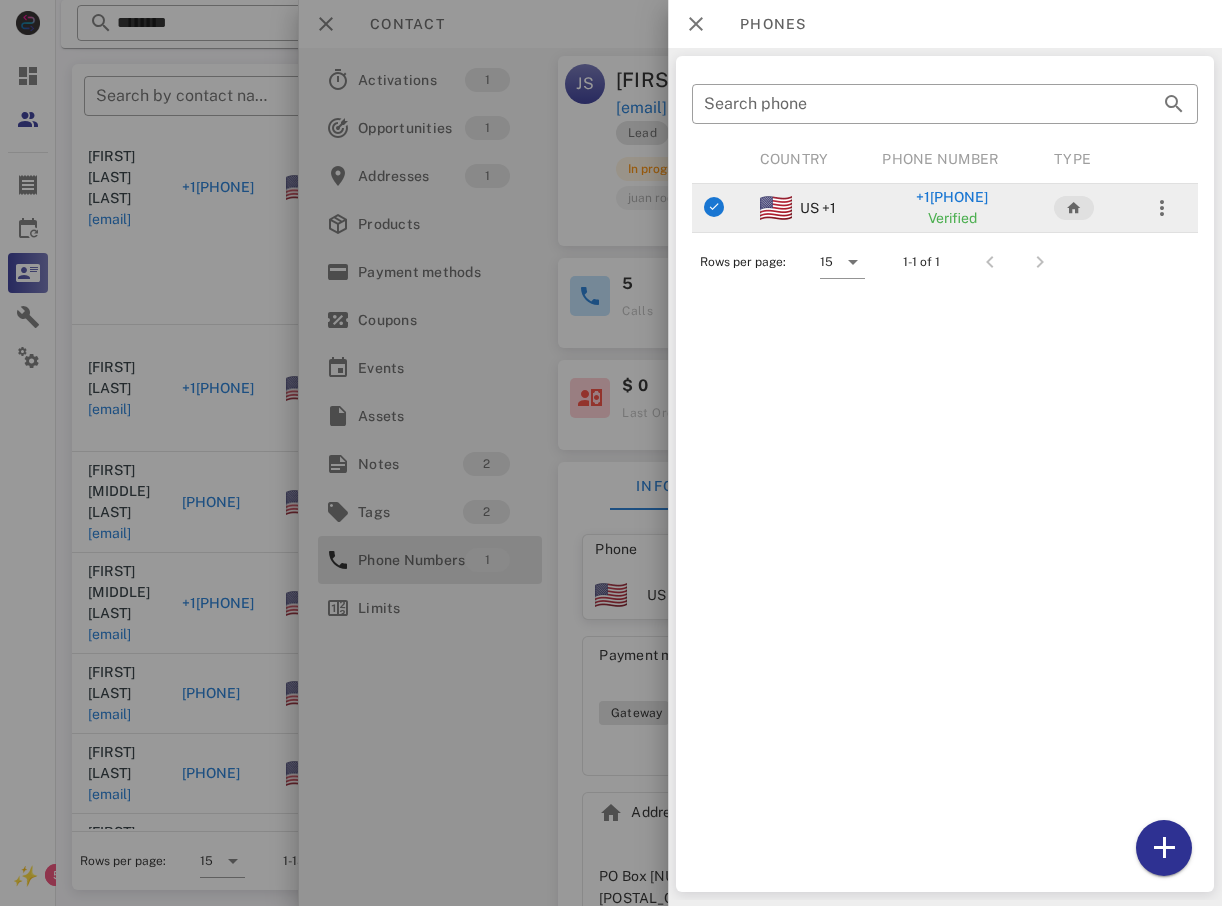 click on "+1[PHONE]" at bounding box center (952, 197) 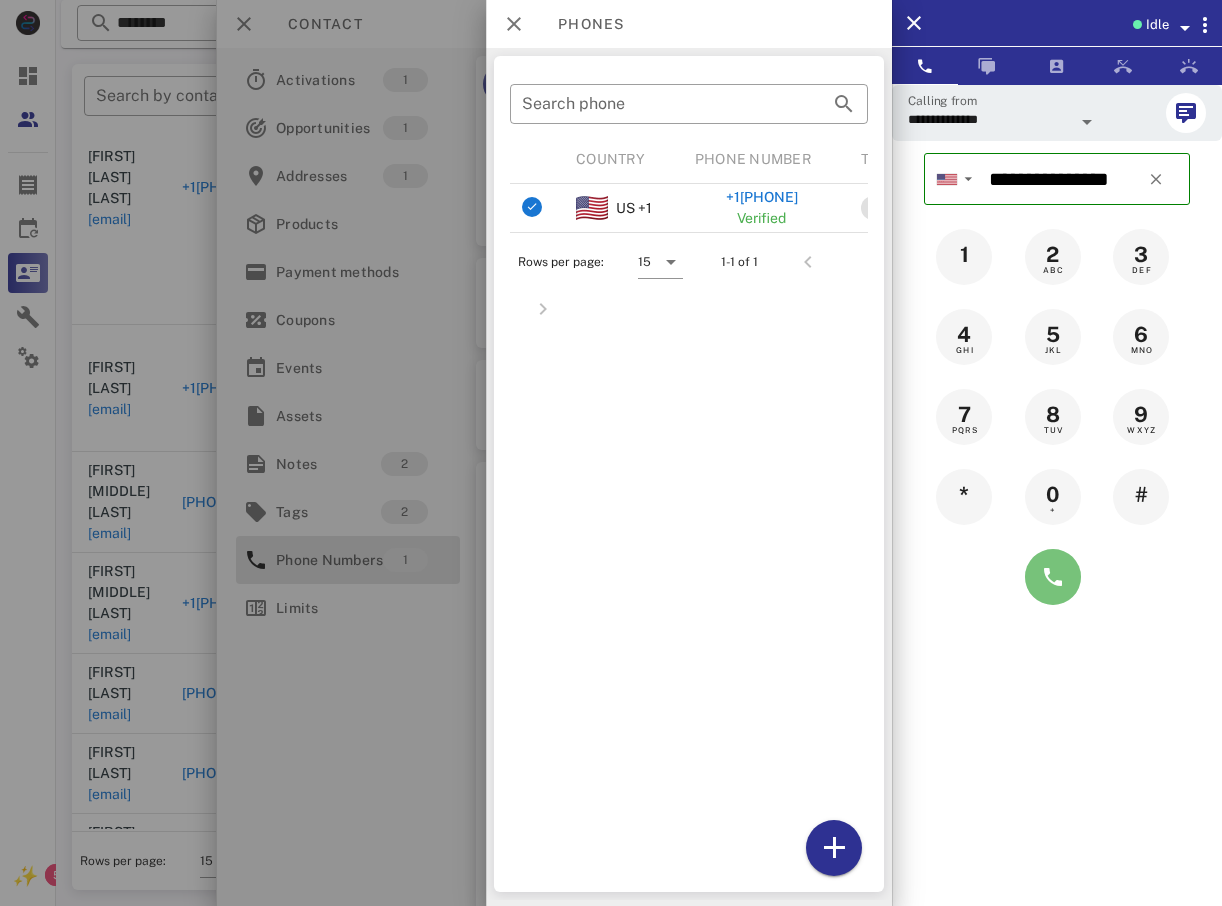 click at bounding box center [1053, 577] 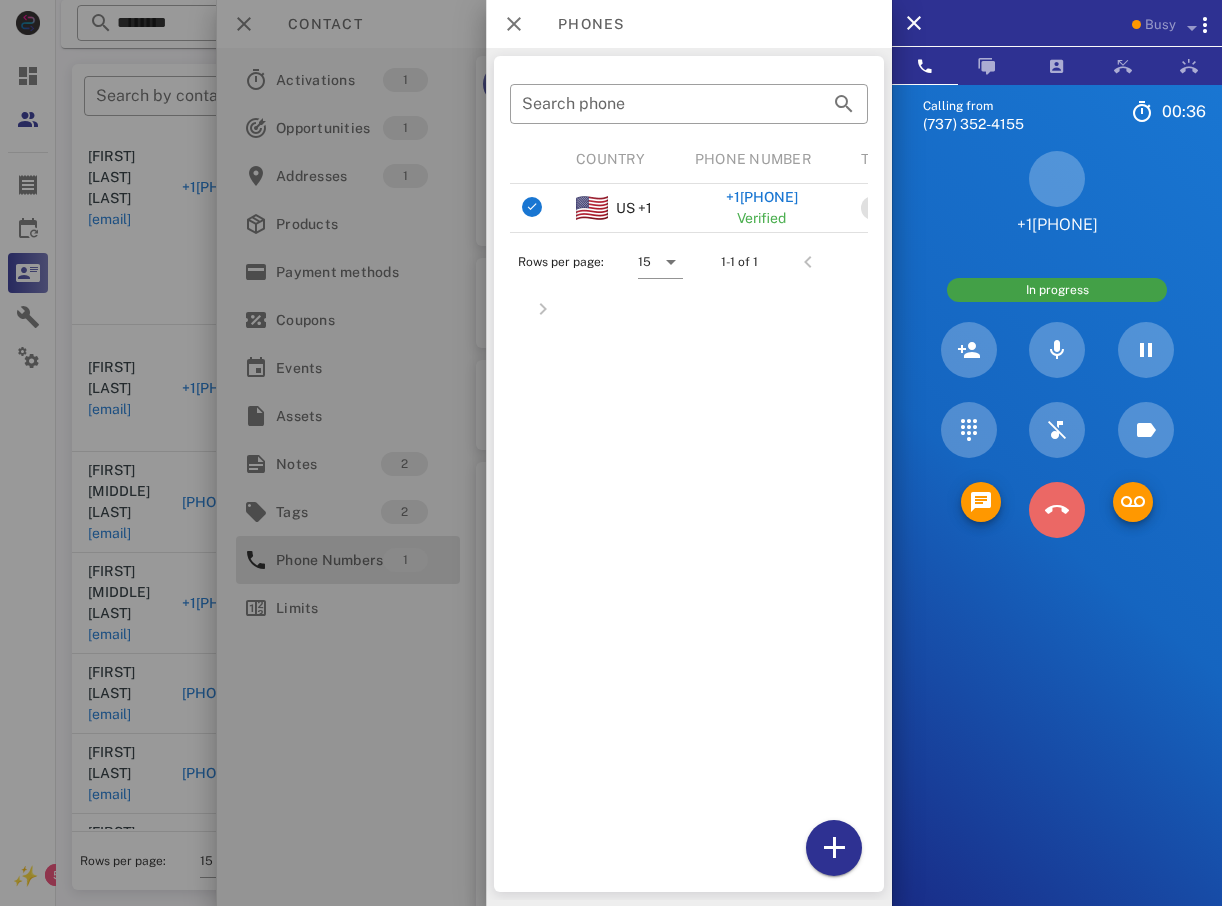 click at bounding box center (1057, 510) 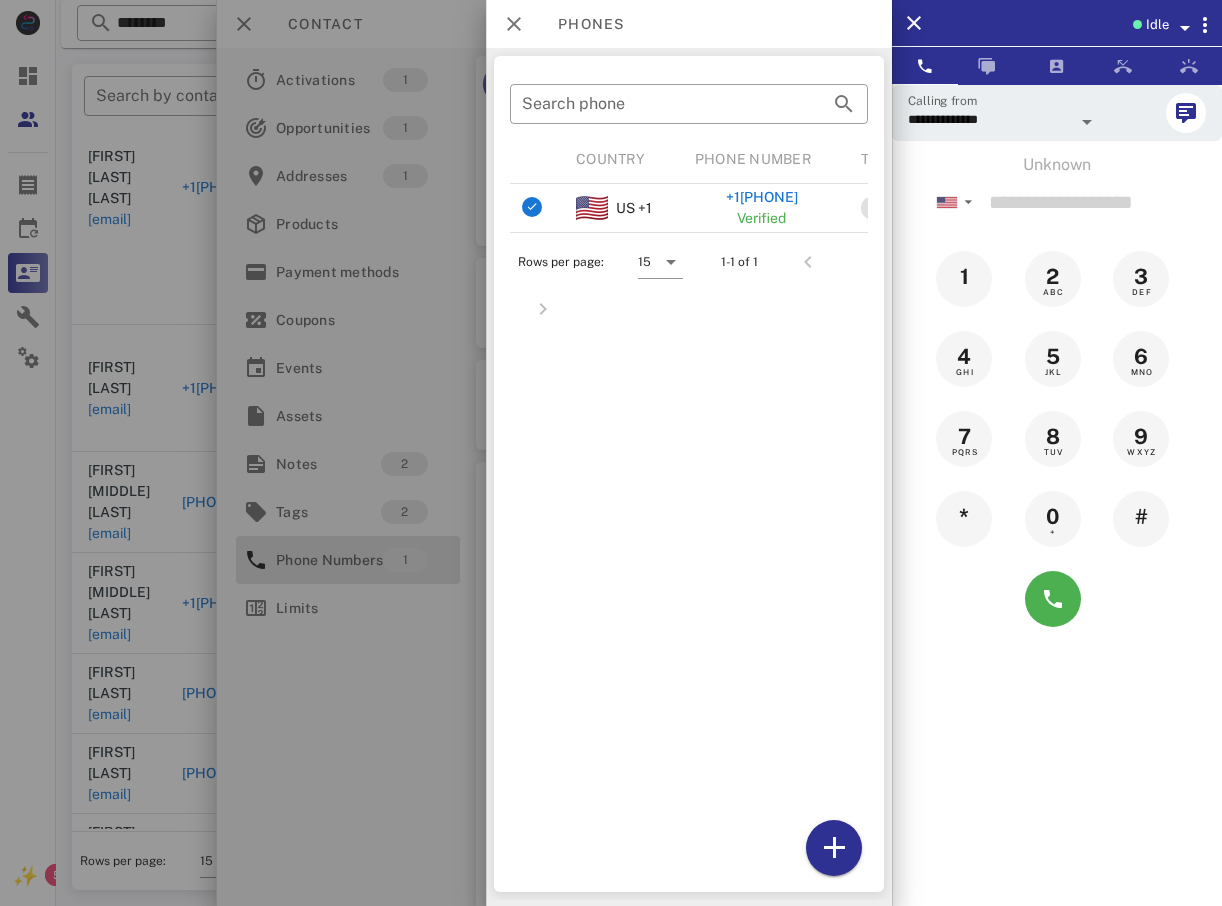 drag, startPoint x: 88, startPoint y: 418, endPoint x: 78, endPoint y: 419, distance: 10.049875 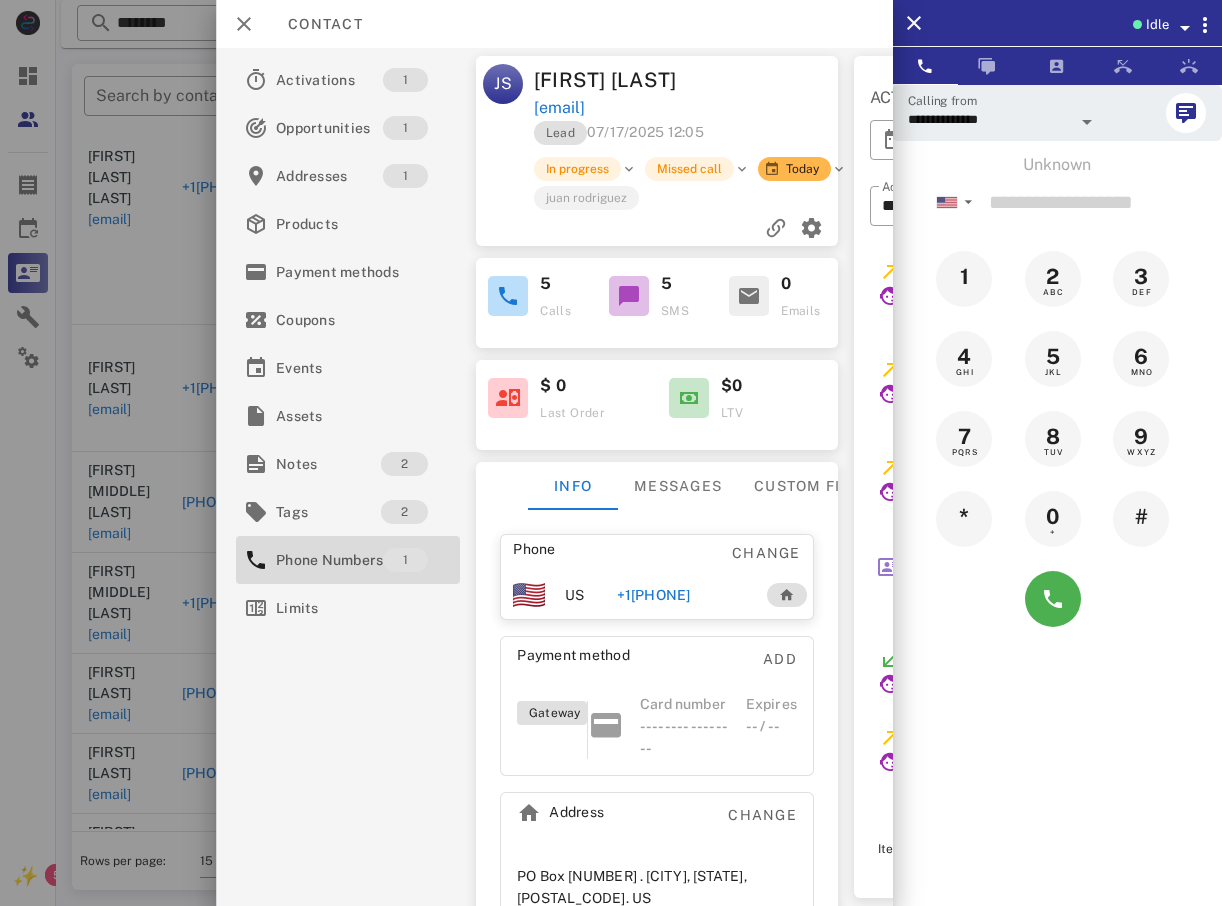 click at bounding box center (611, 453) 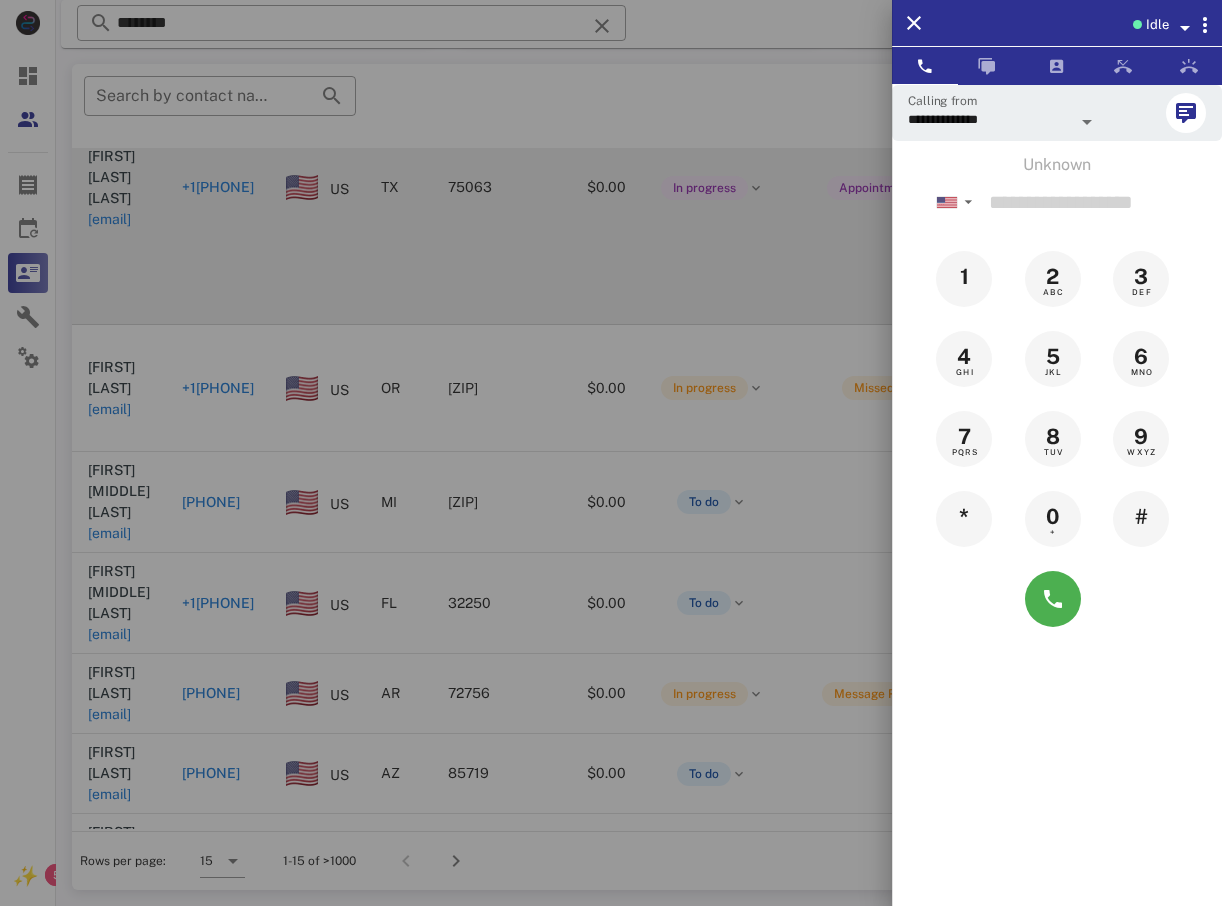 click at bounding box center (611, 453) 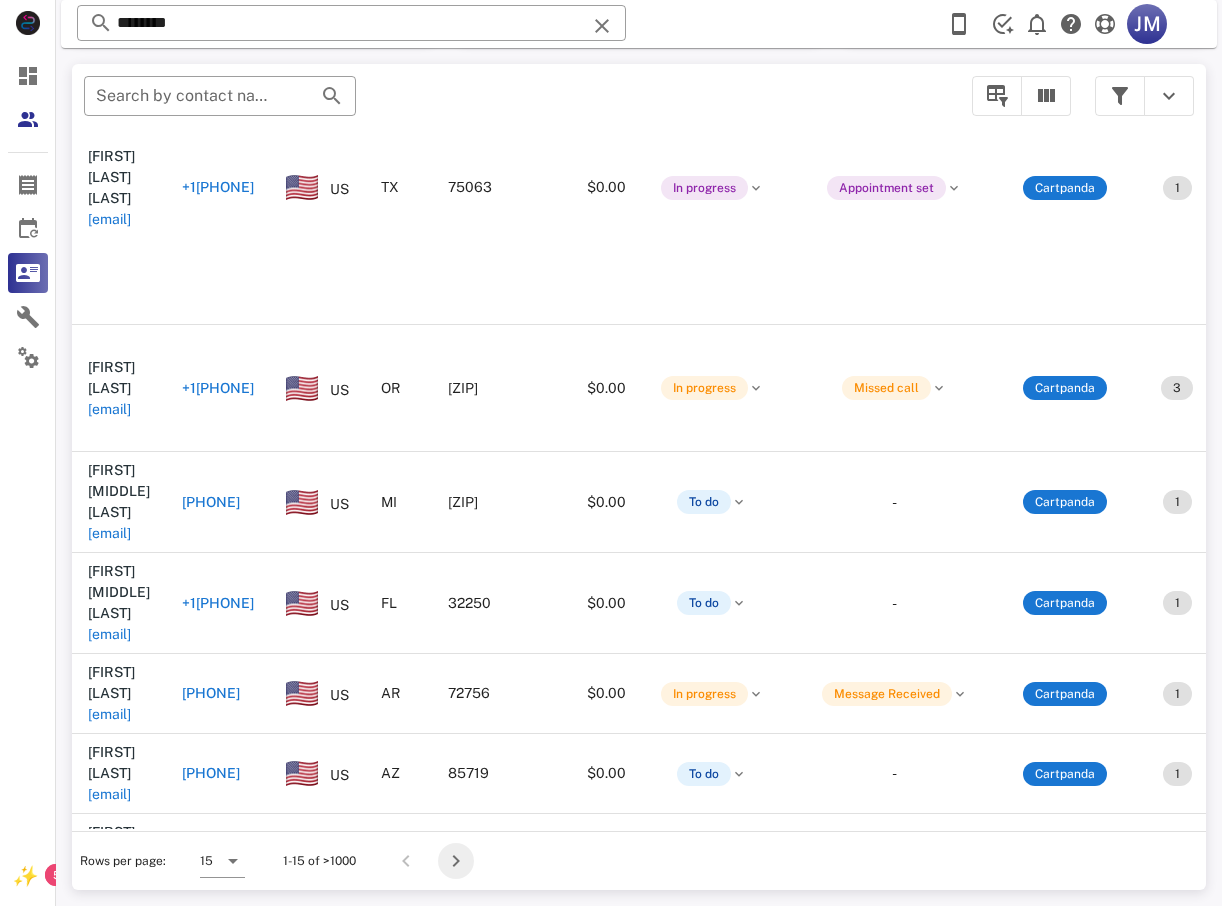 click at bounding box center [456, 861] 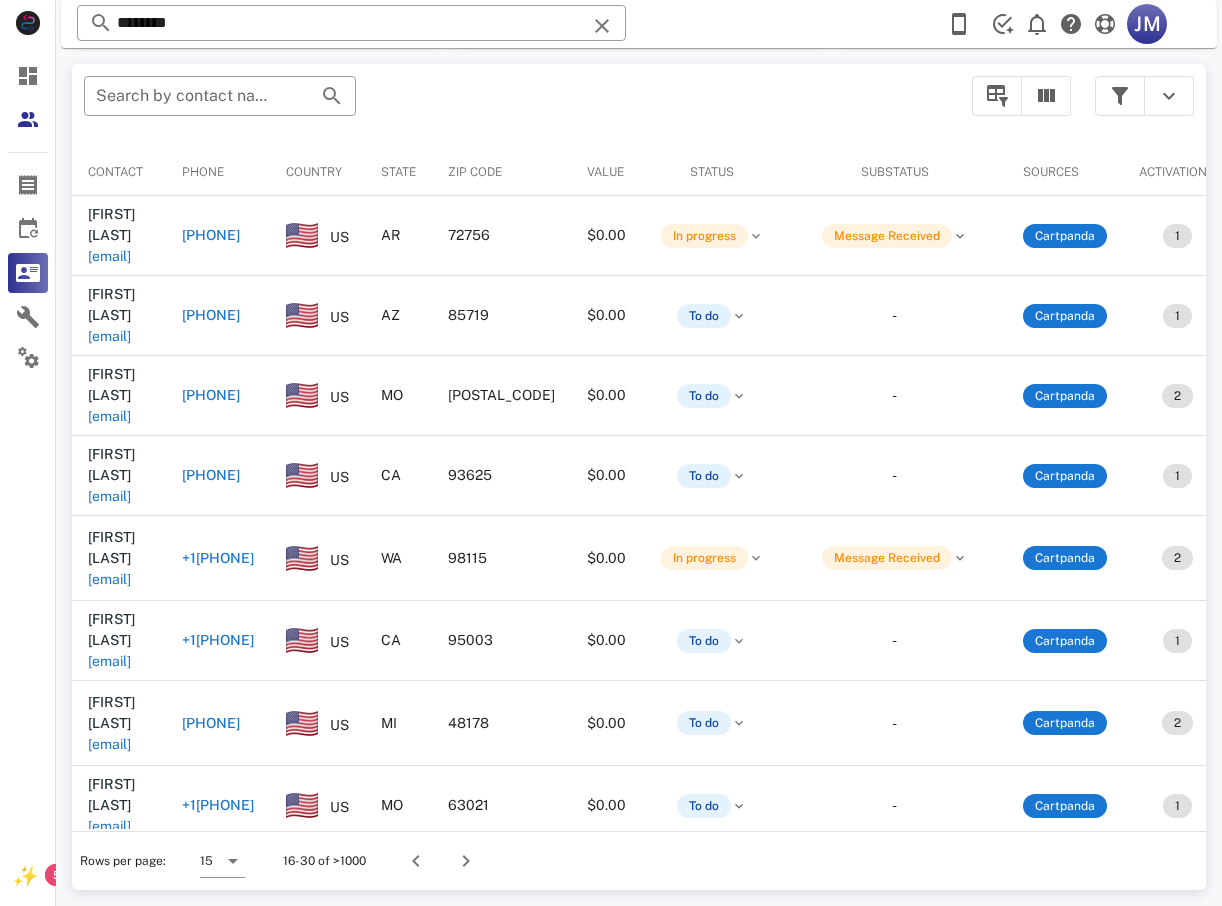 scroll, scrollTop: 380, scrollLeft: 0, axis: vertical 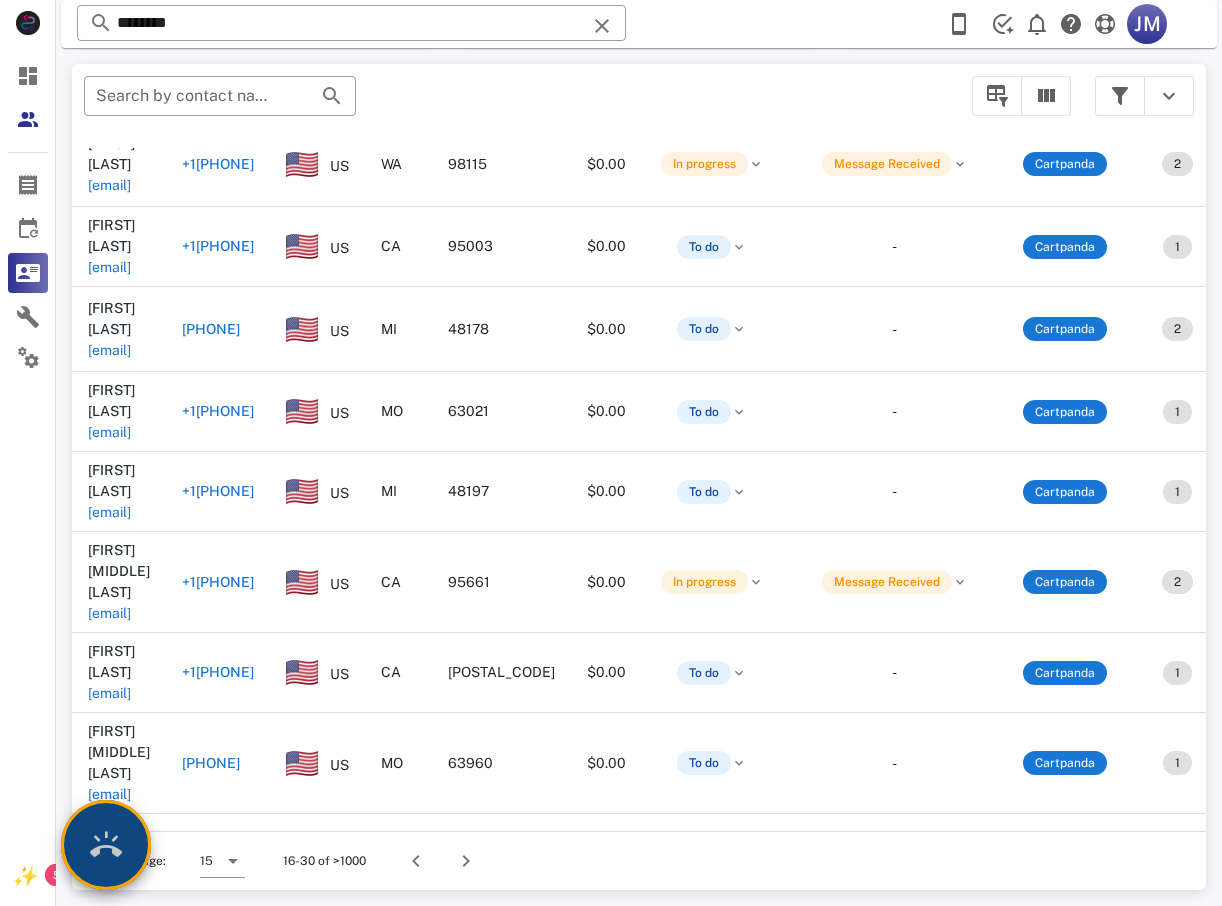 click at bounding box center [106, 845] 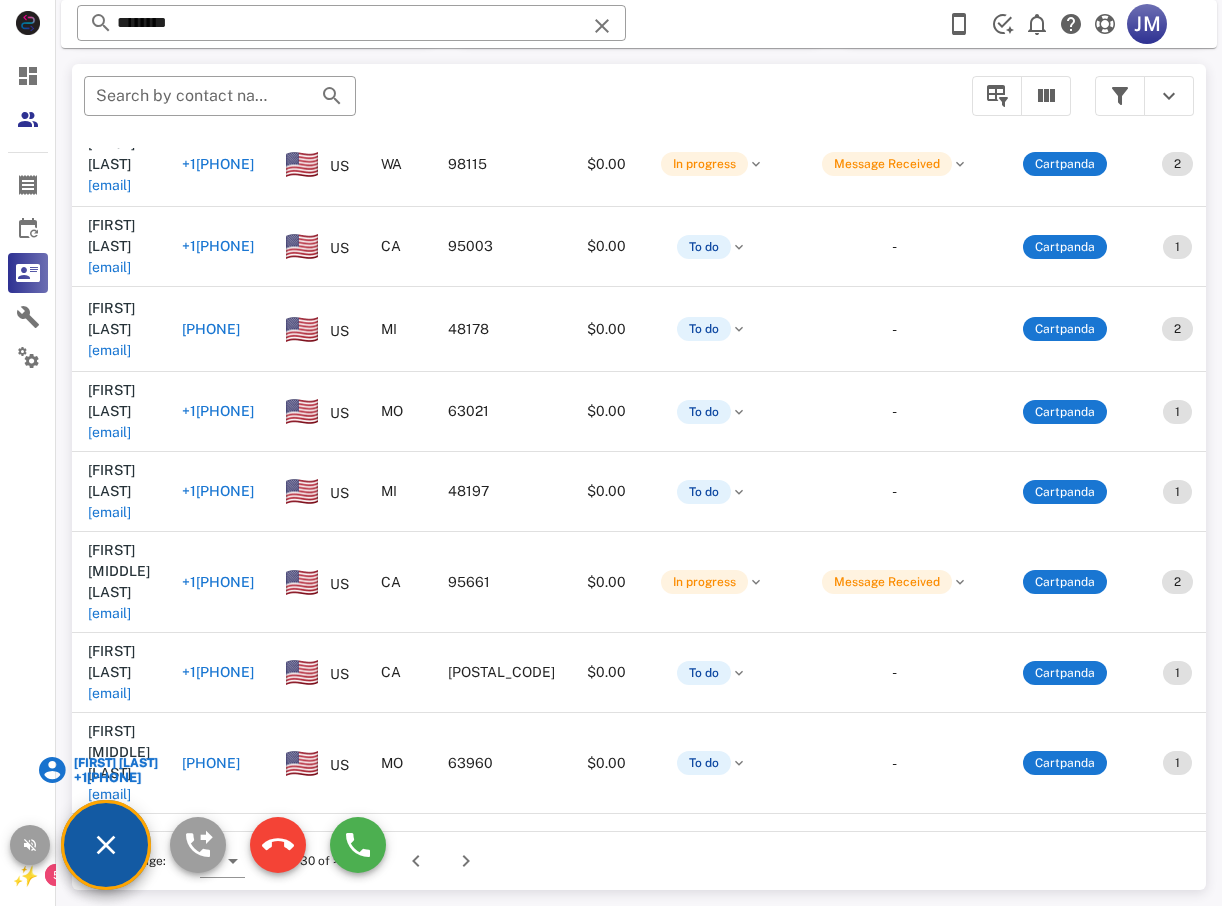 click on "[FIRST] [LAST] +1[PHONE]" at bounding box center (106, 845) 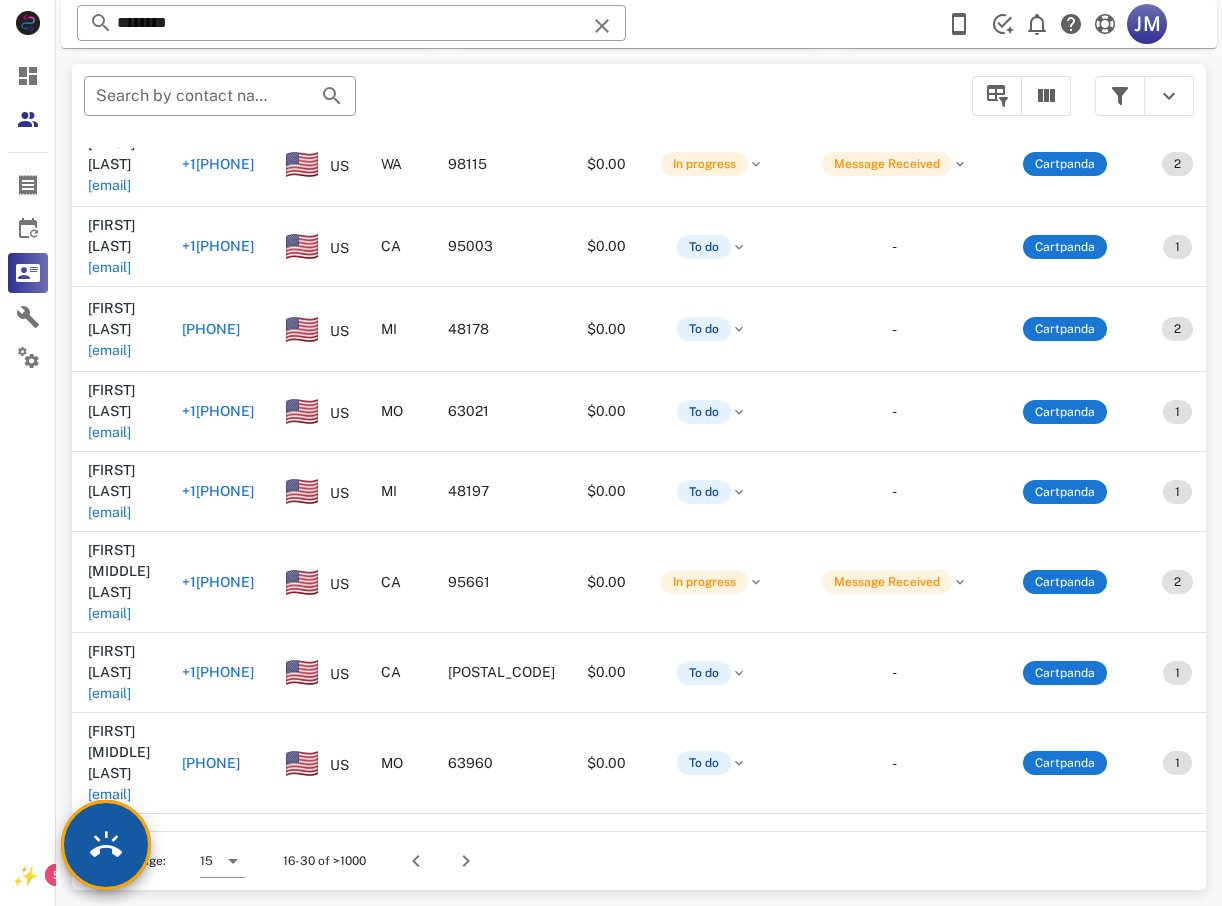 click at bounding box center [106, 845] 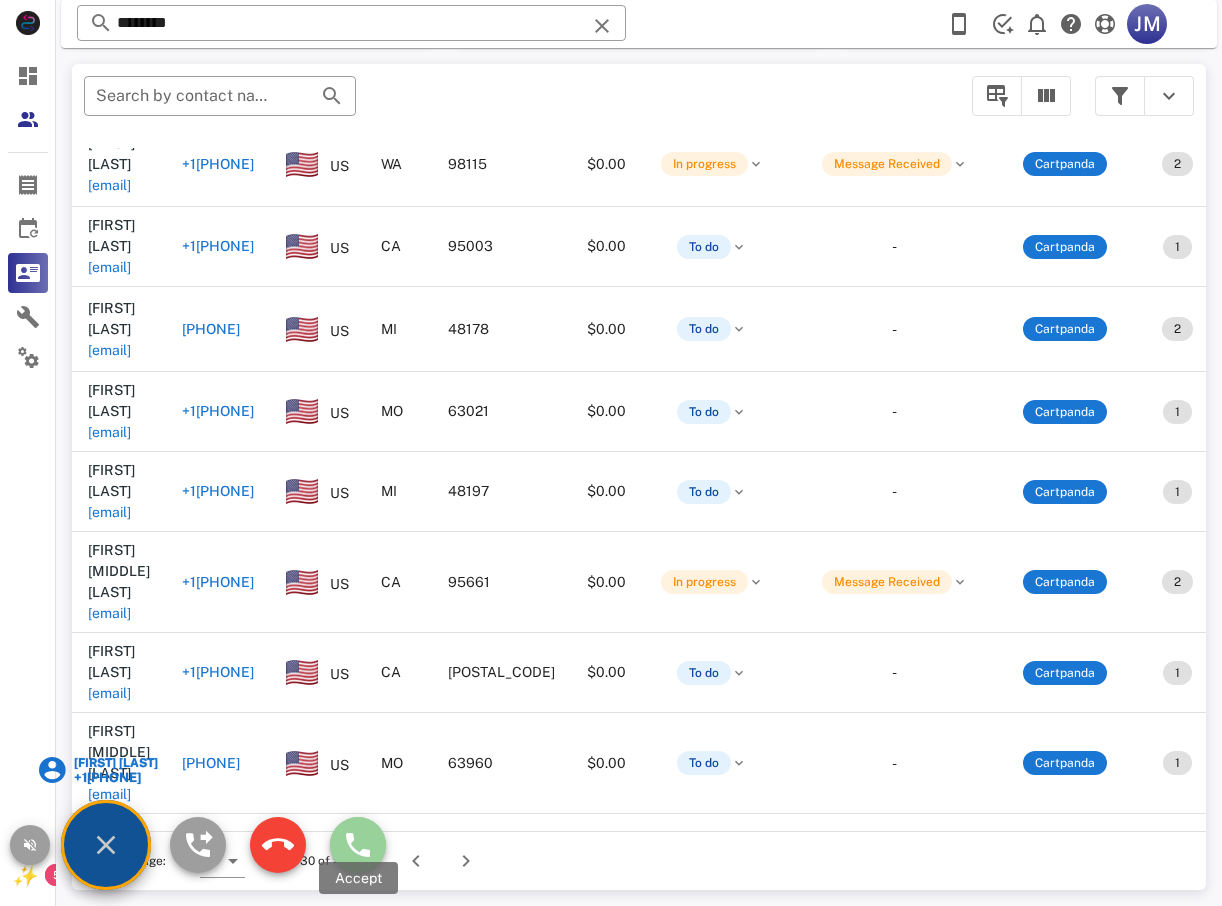 click at bounding box center (358, 845) 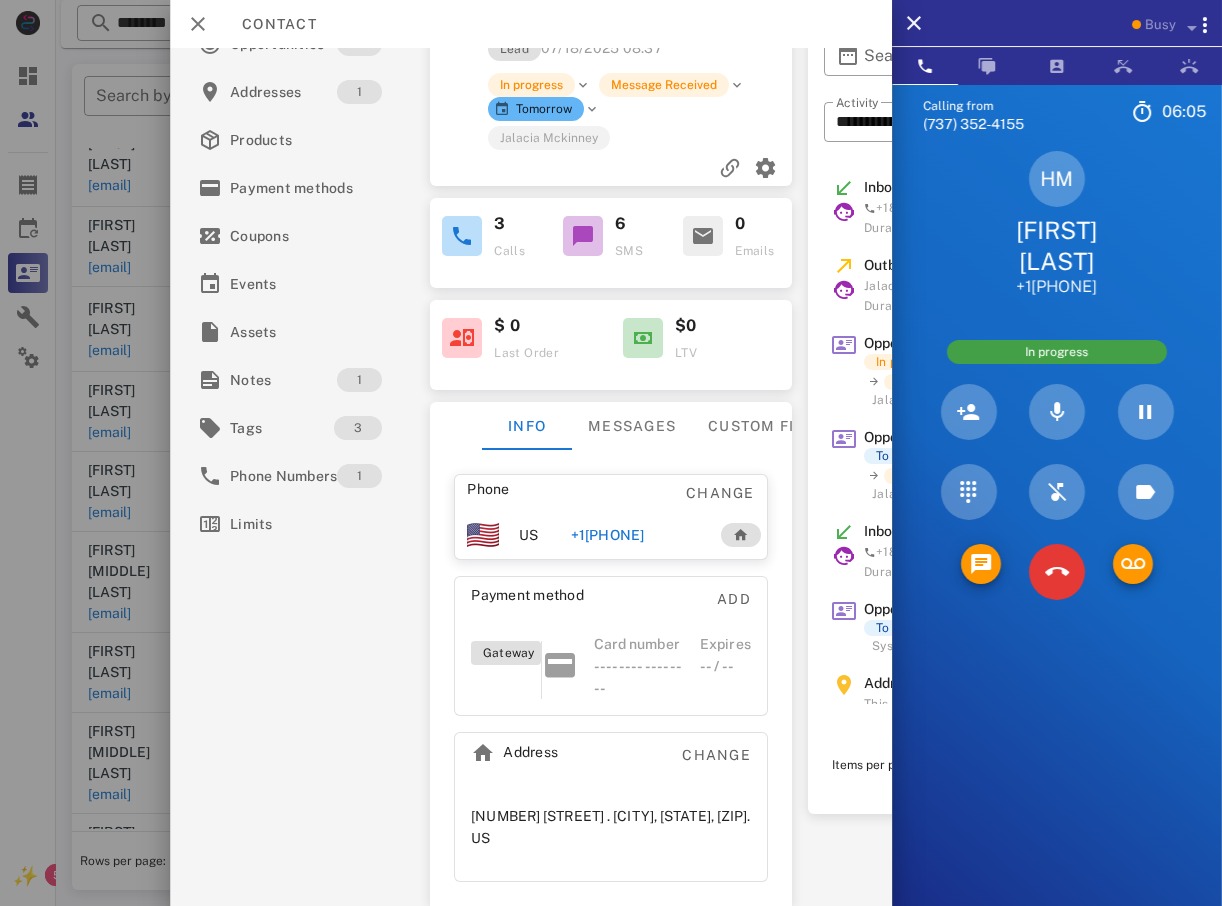 scroll, scrollTop: 0, scrollLeft: 0, axis: both 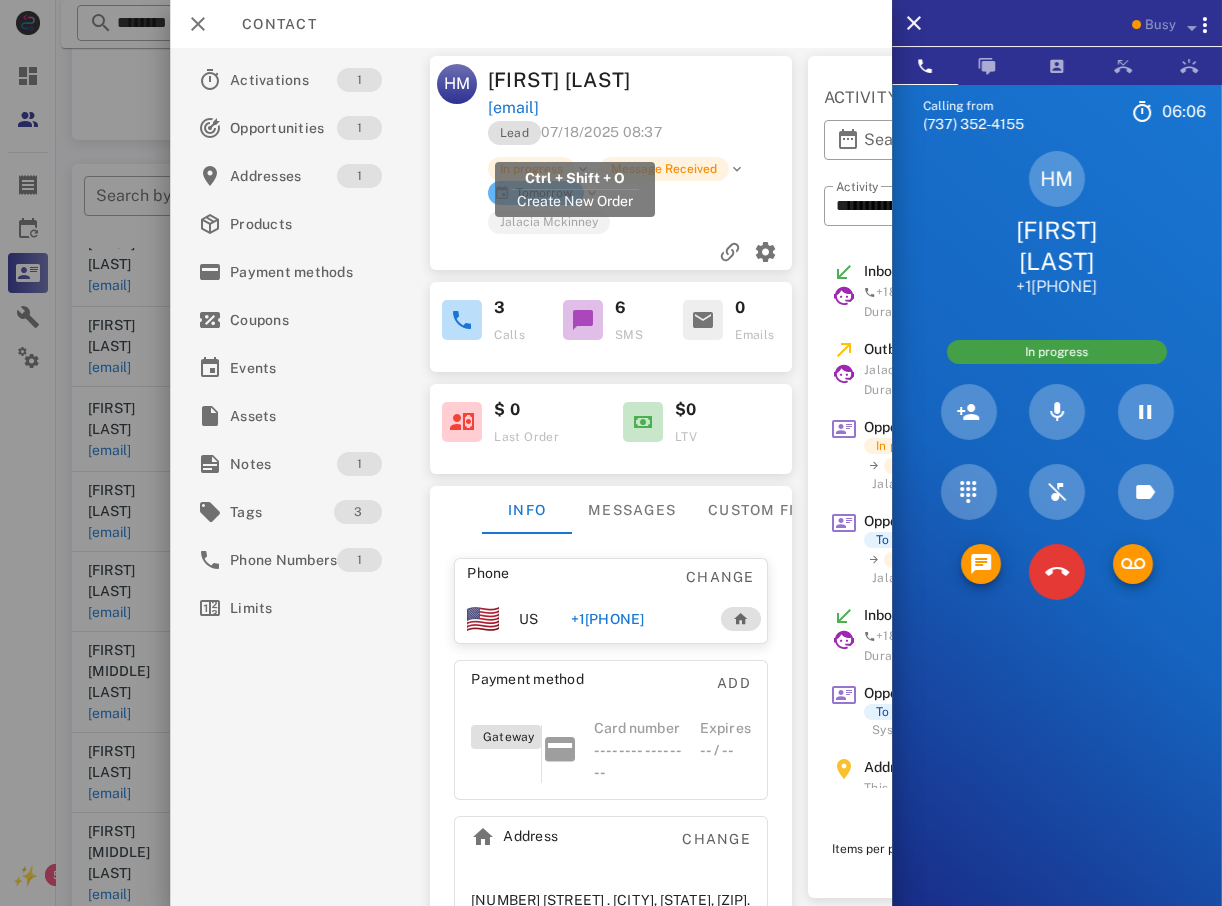 click on "[EMAIL]" at bounding box center (513, 108) 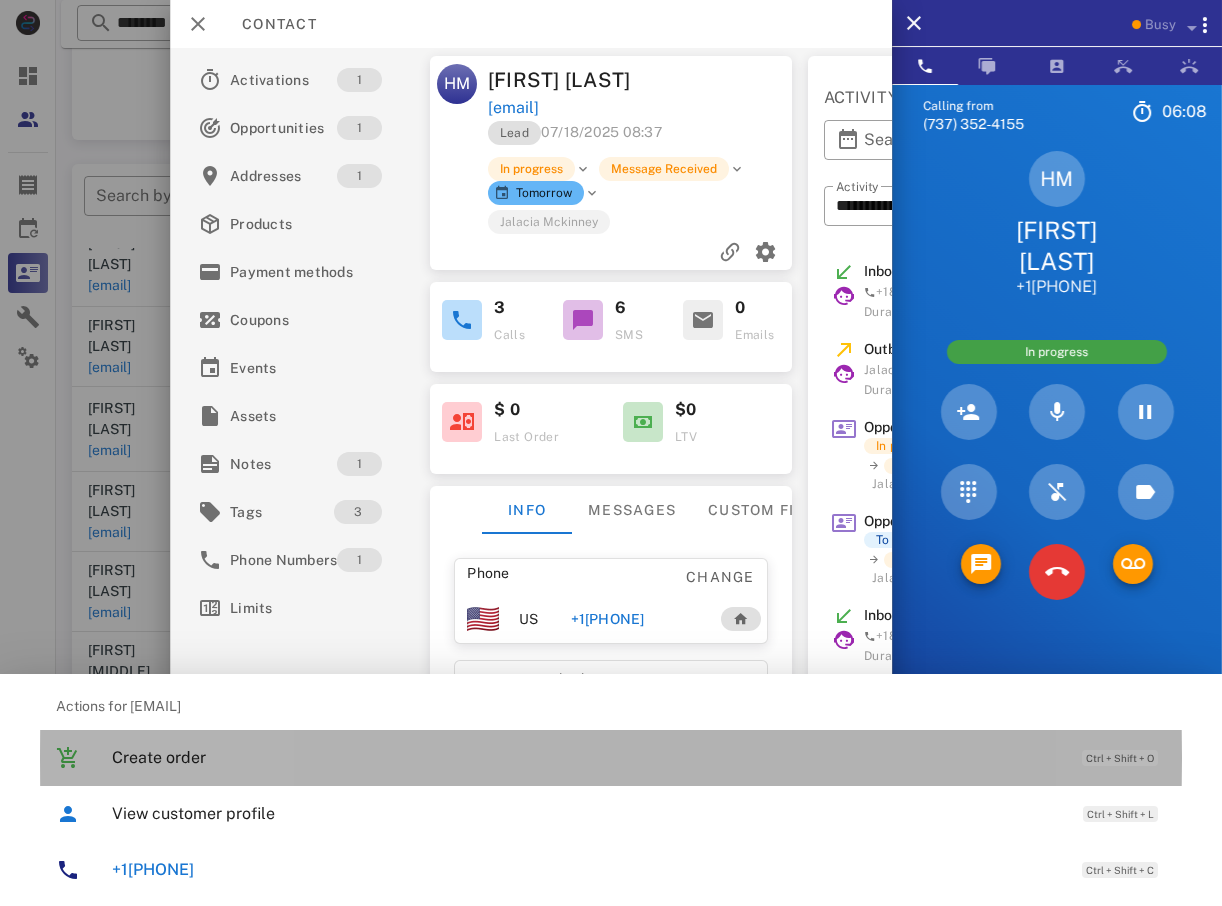 click on "Create order" at bounding box center [587, 757] 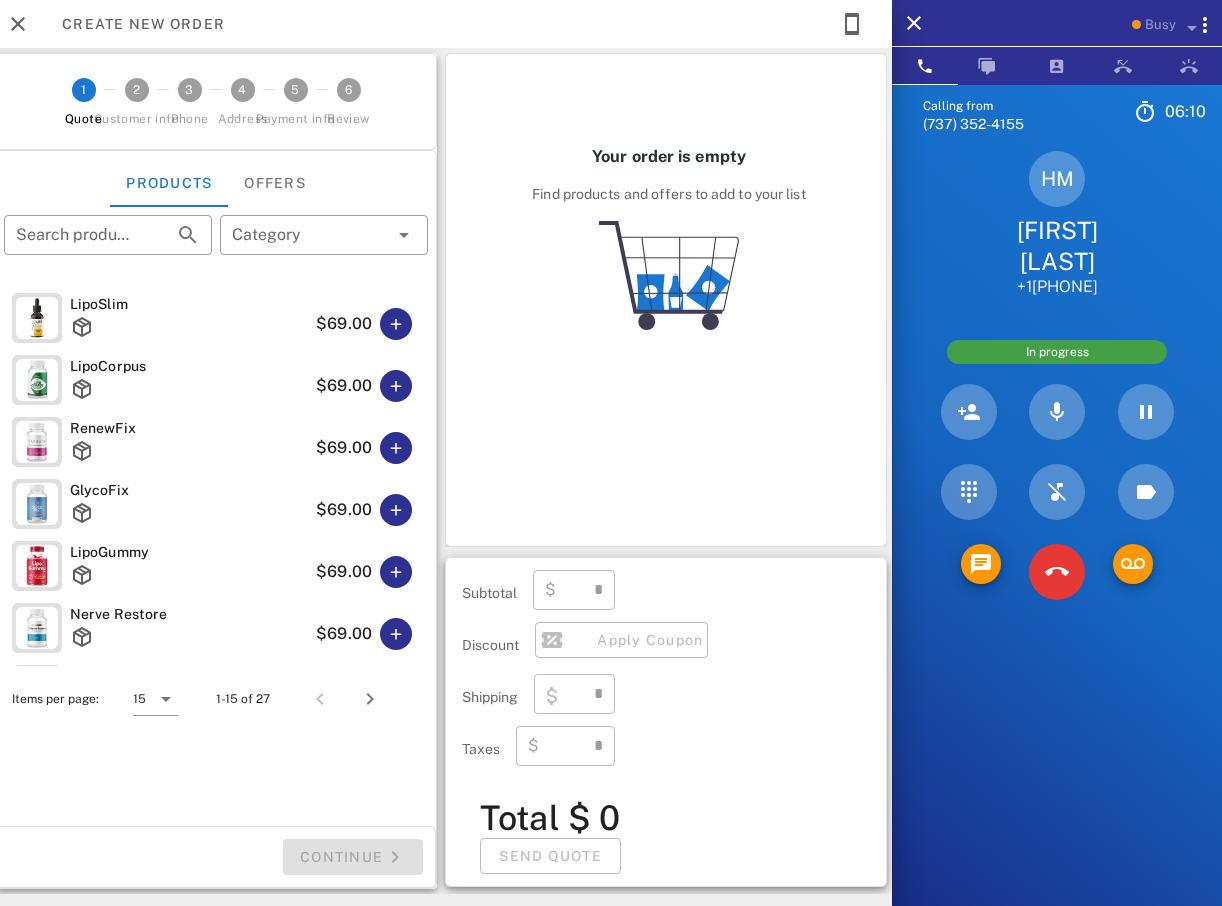 type on "**********" 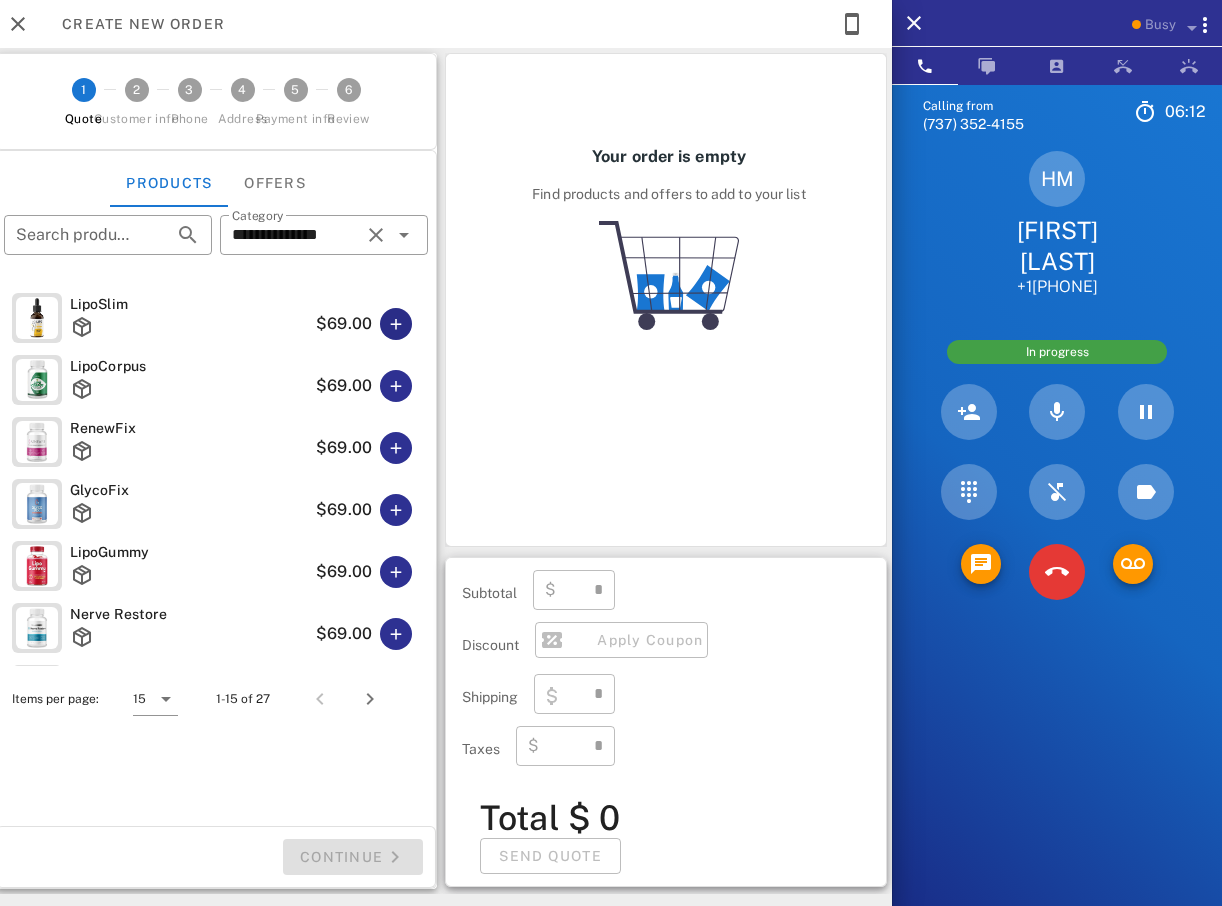 type on "****" 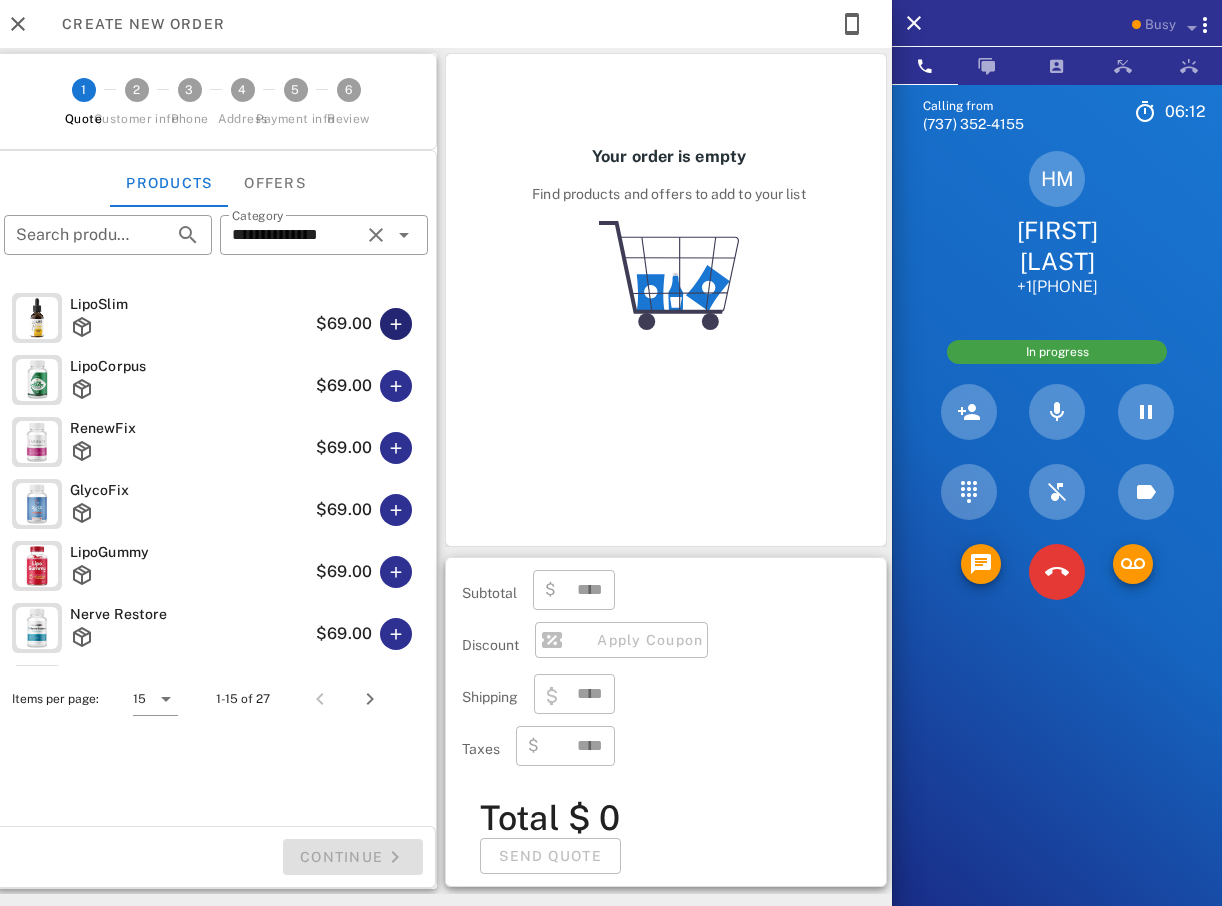 click at bounding box center (396, 324) 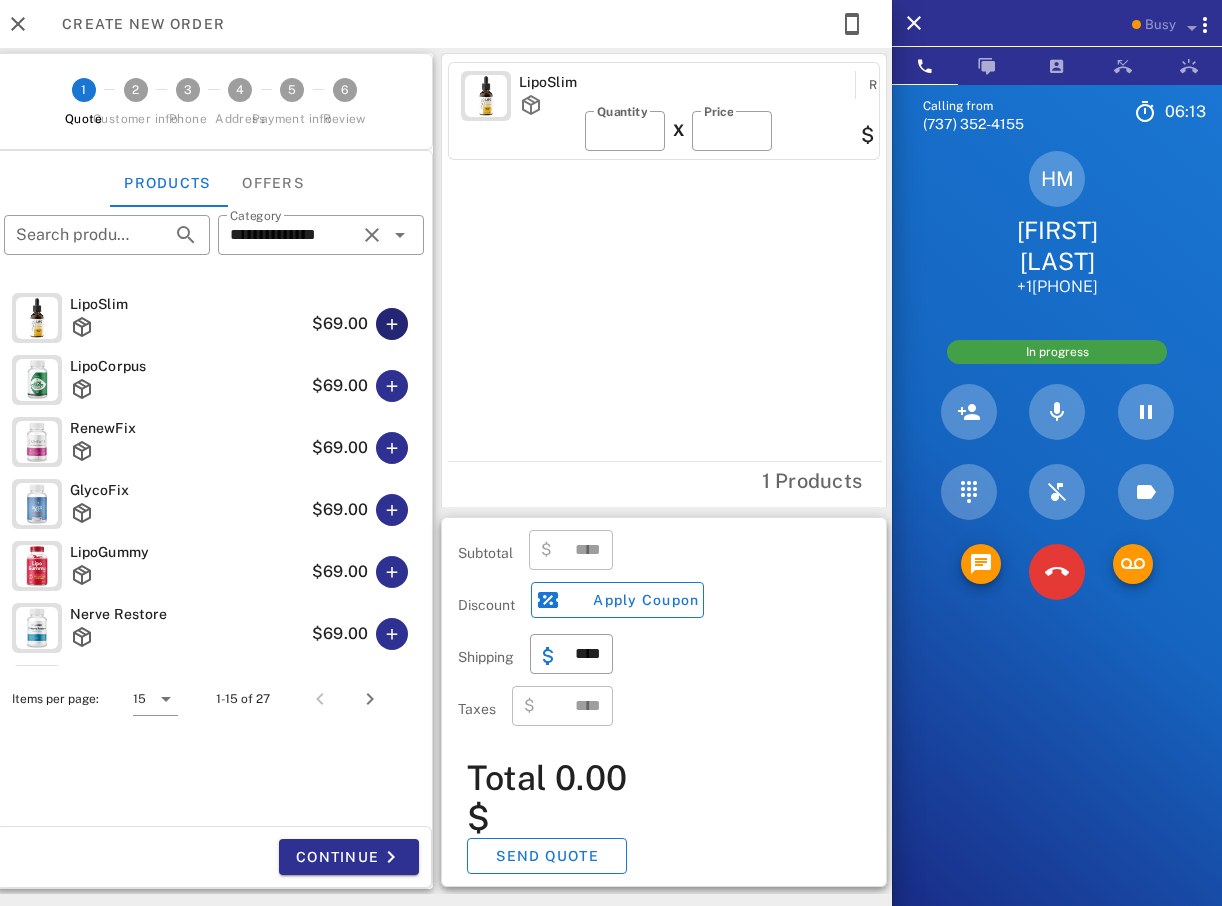 type on "*****" 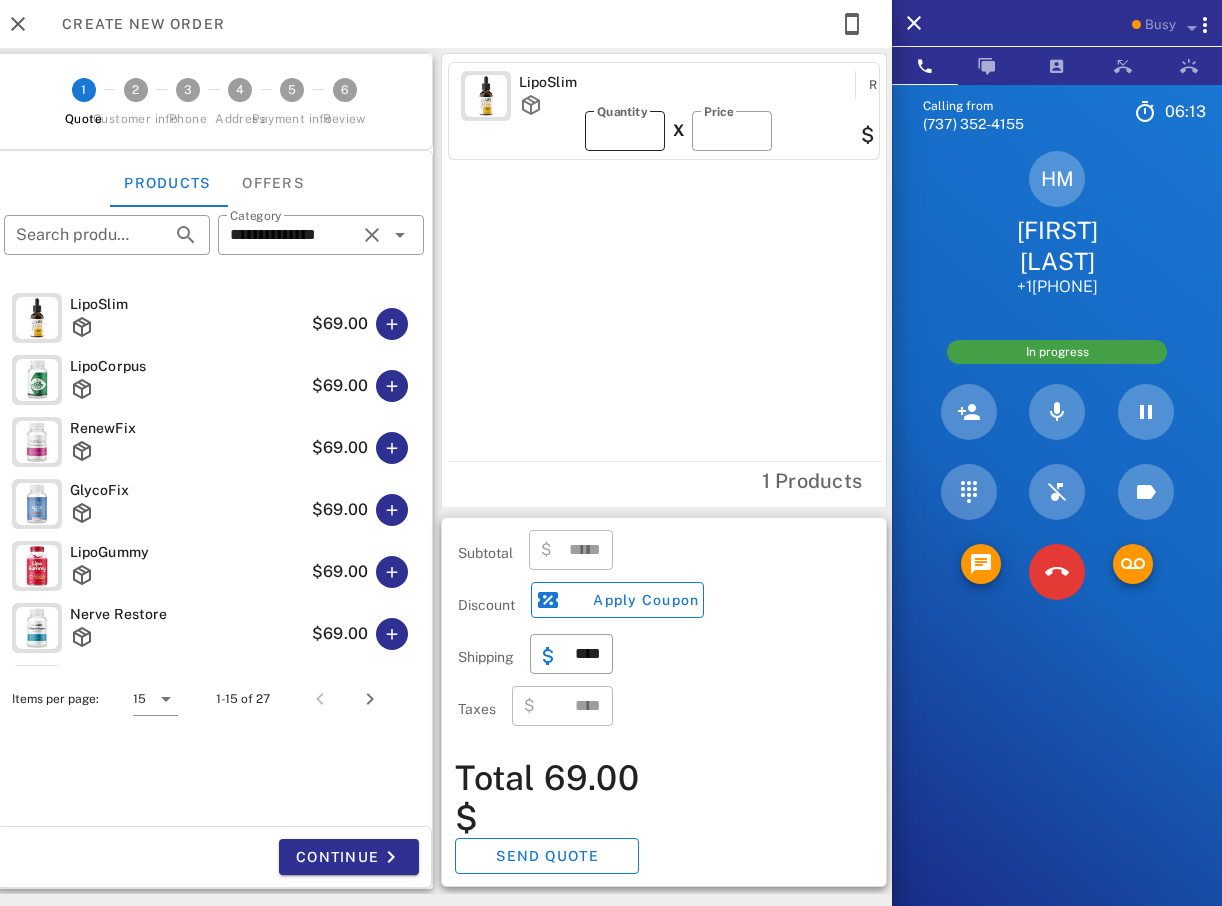 click on "*" at bounding box center (625, 131) 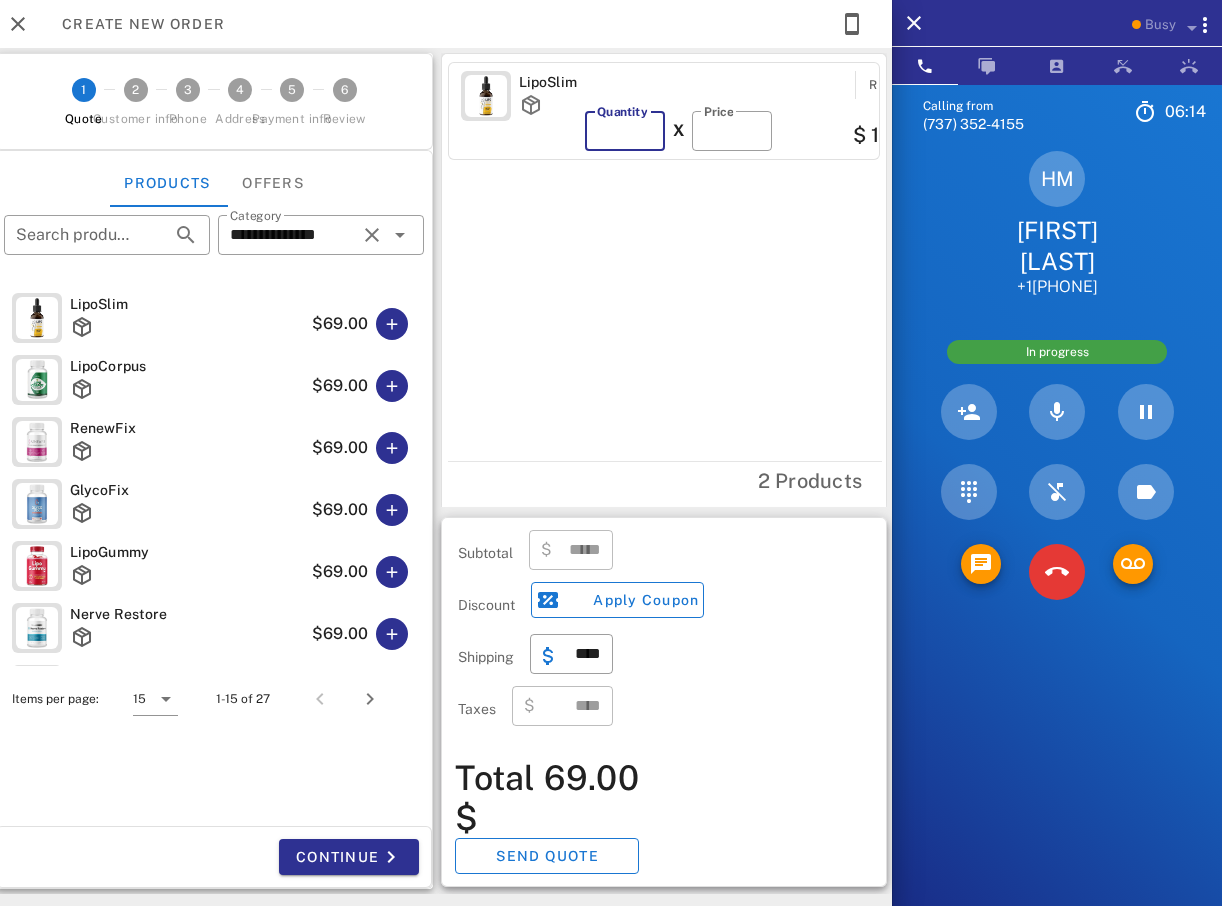 type on "*" 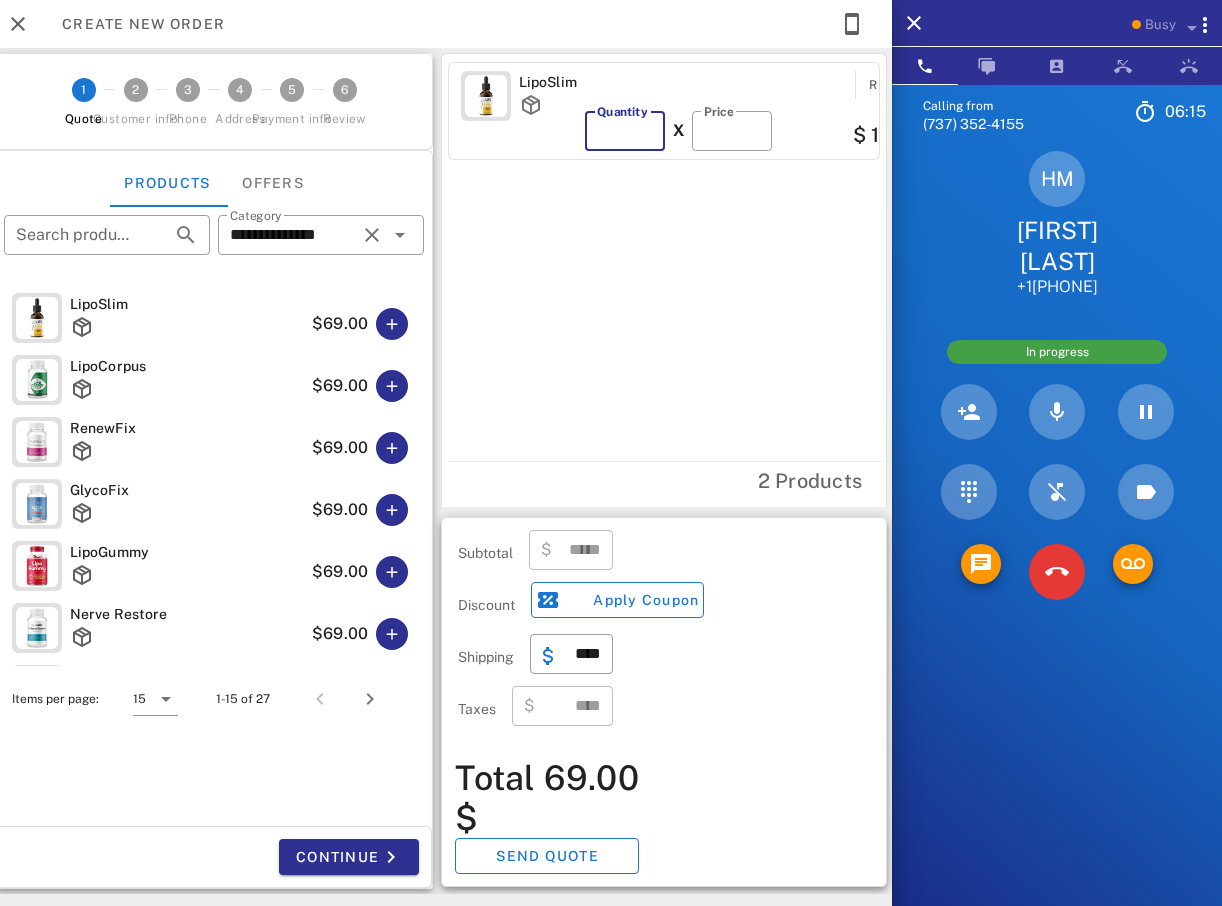 type on "******" 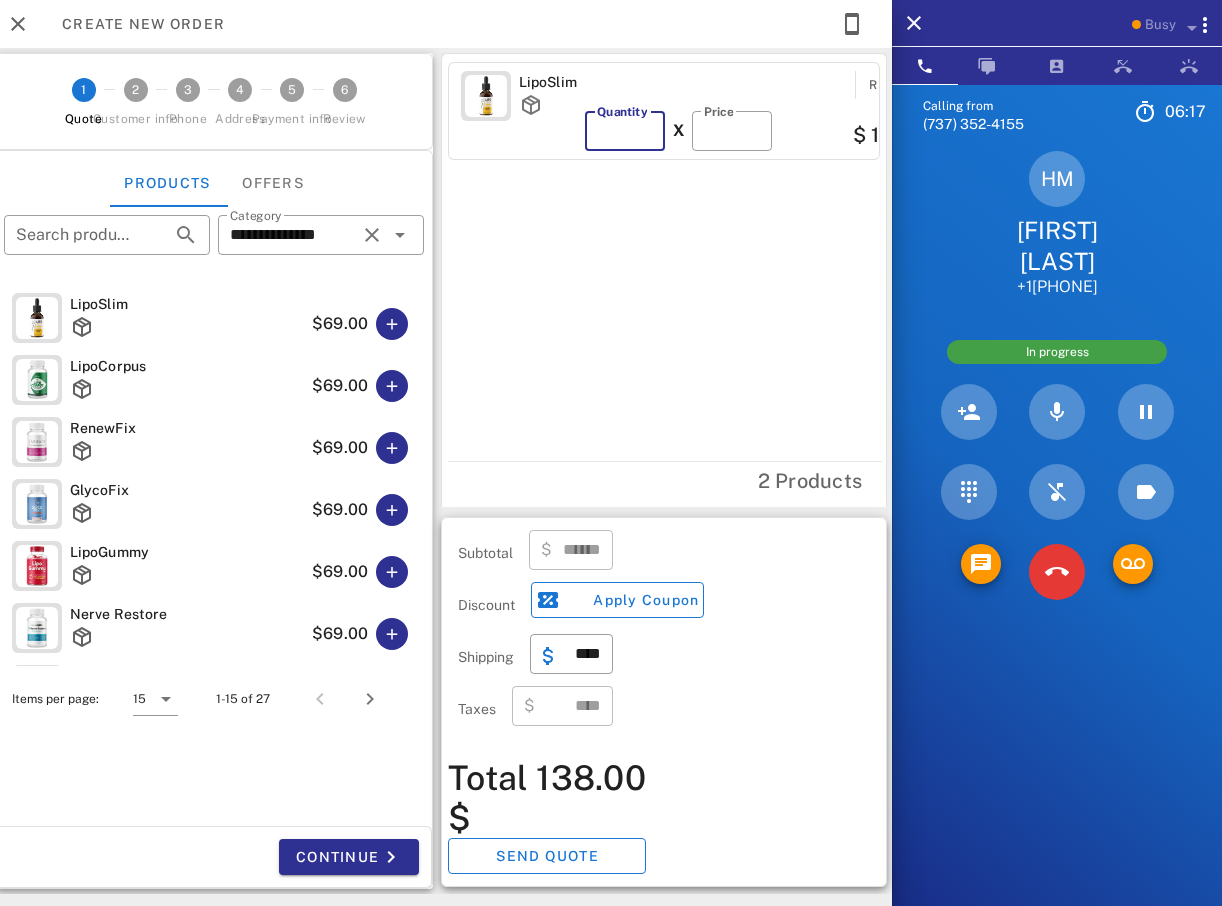 click on "*" at bounding box center (625, 131) 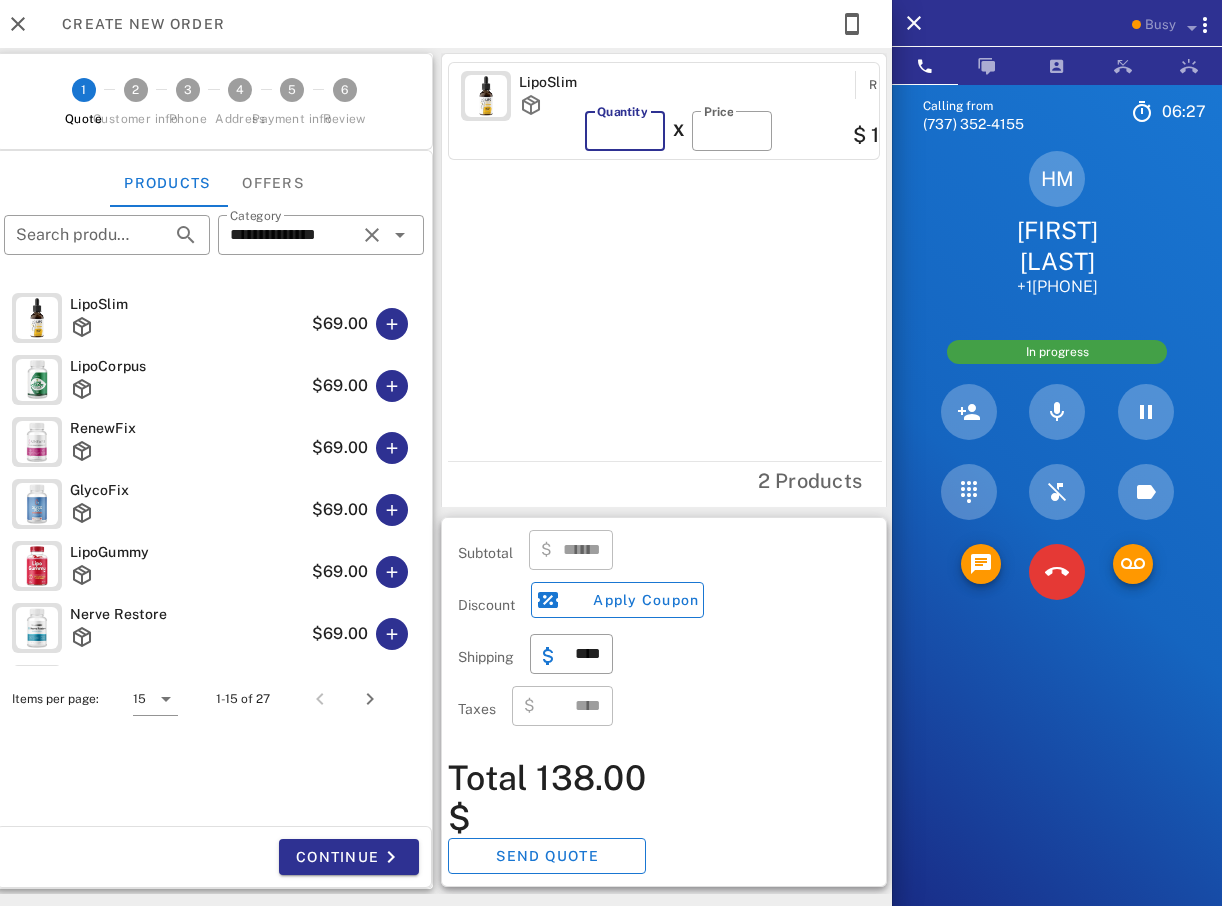 click on "*" at bounding box center [625, 131] 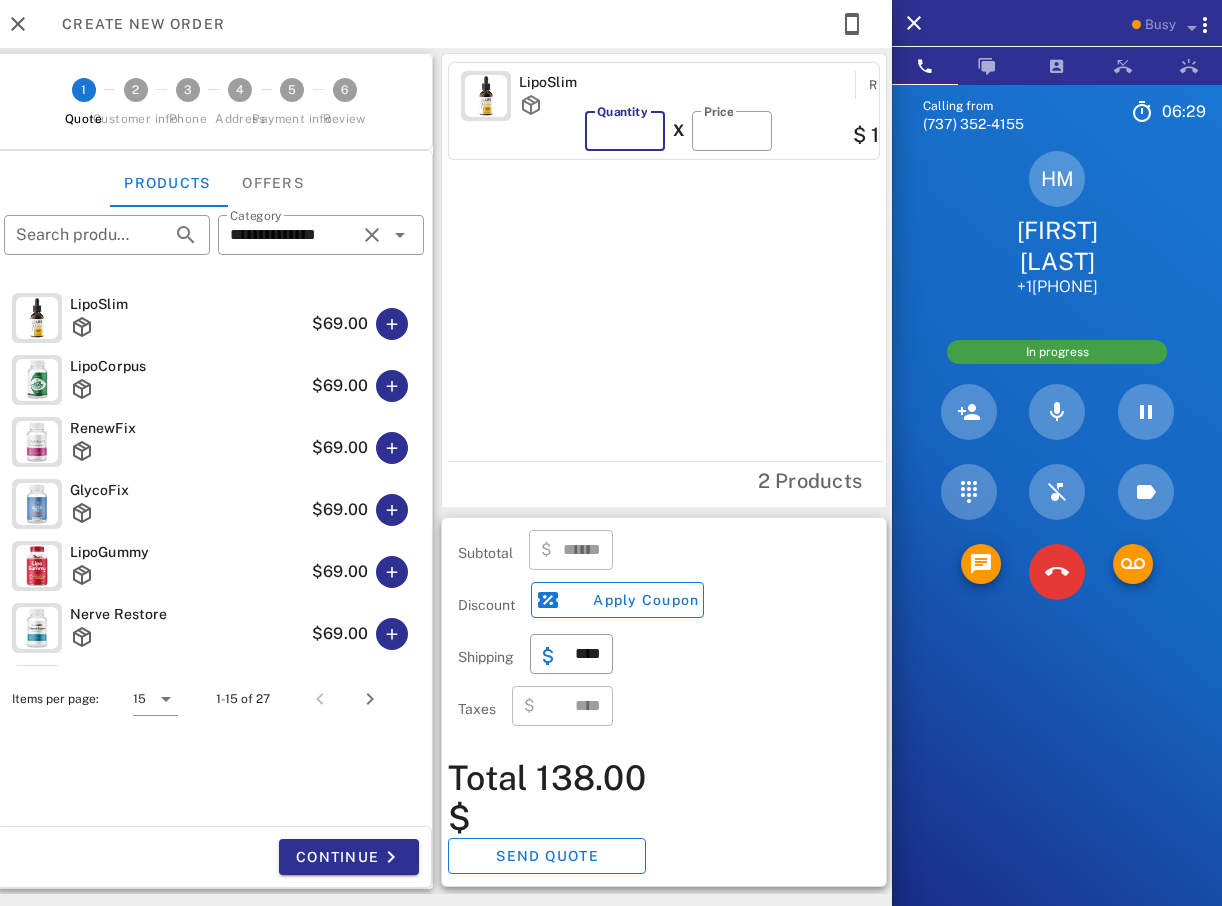 type 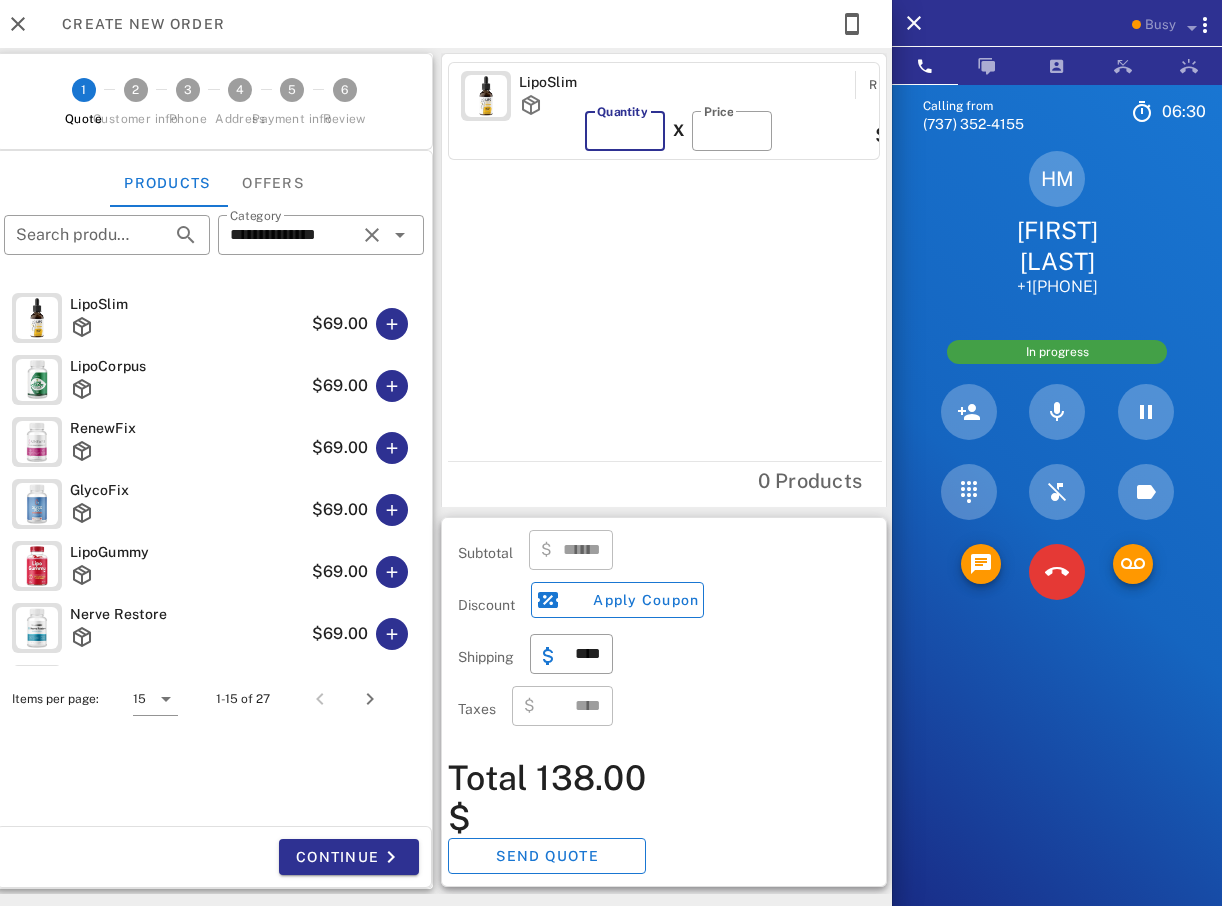 type on "***" 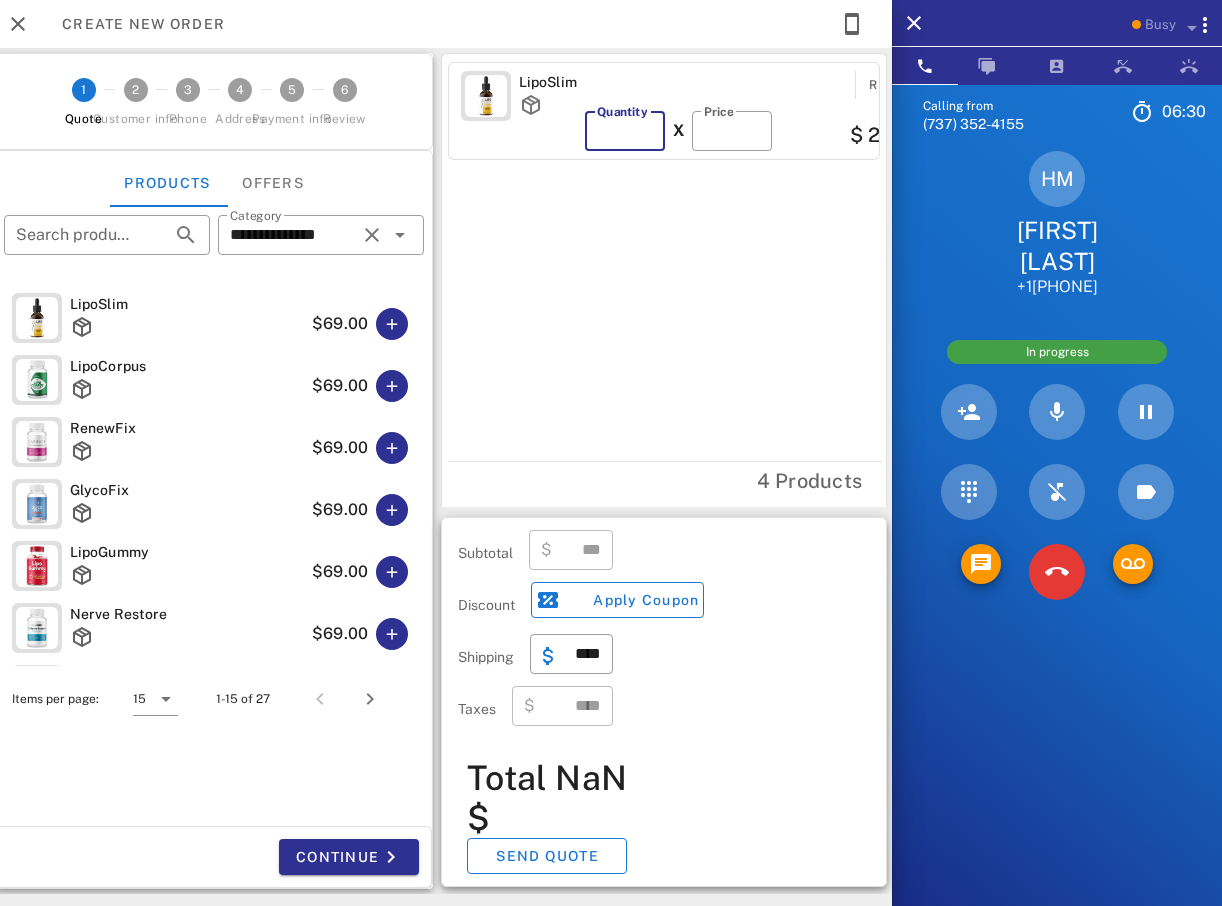 type on "**" 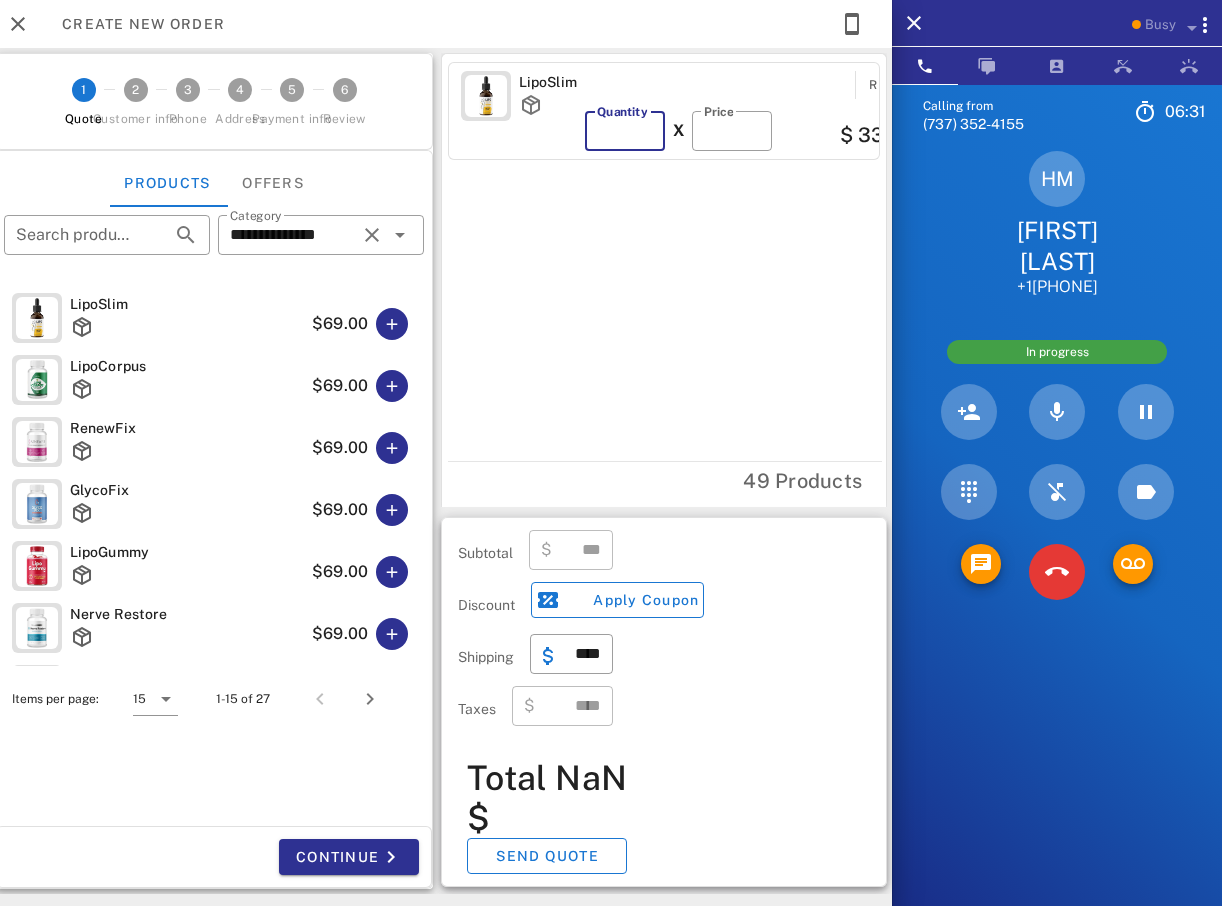 type on "*******" 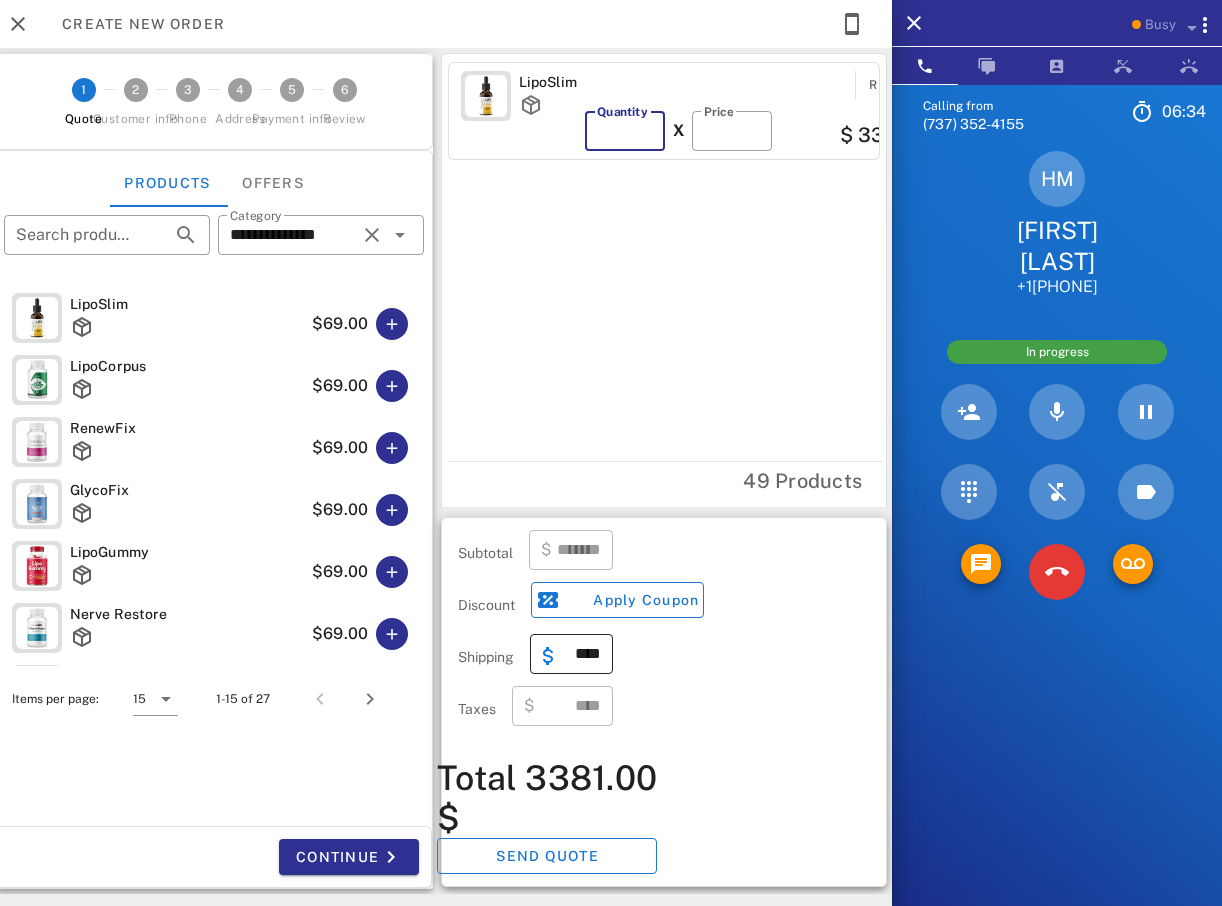 type on "**" 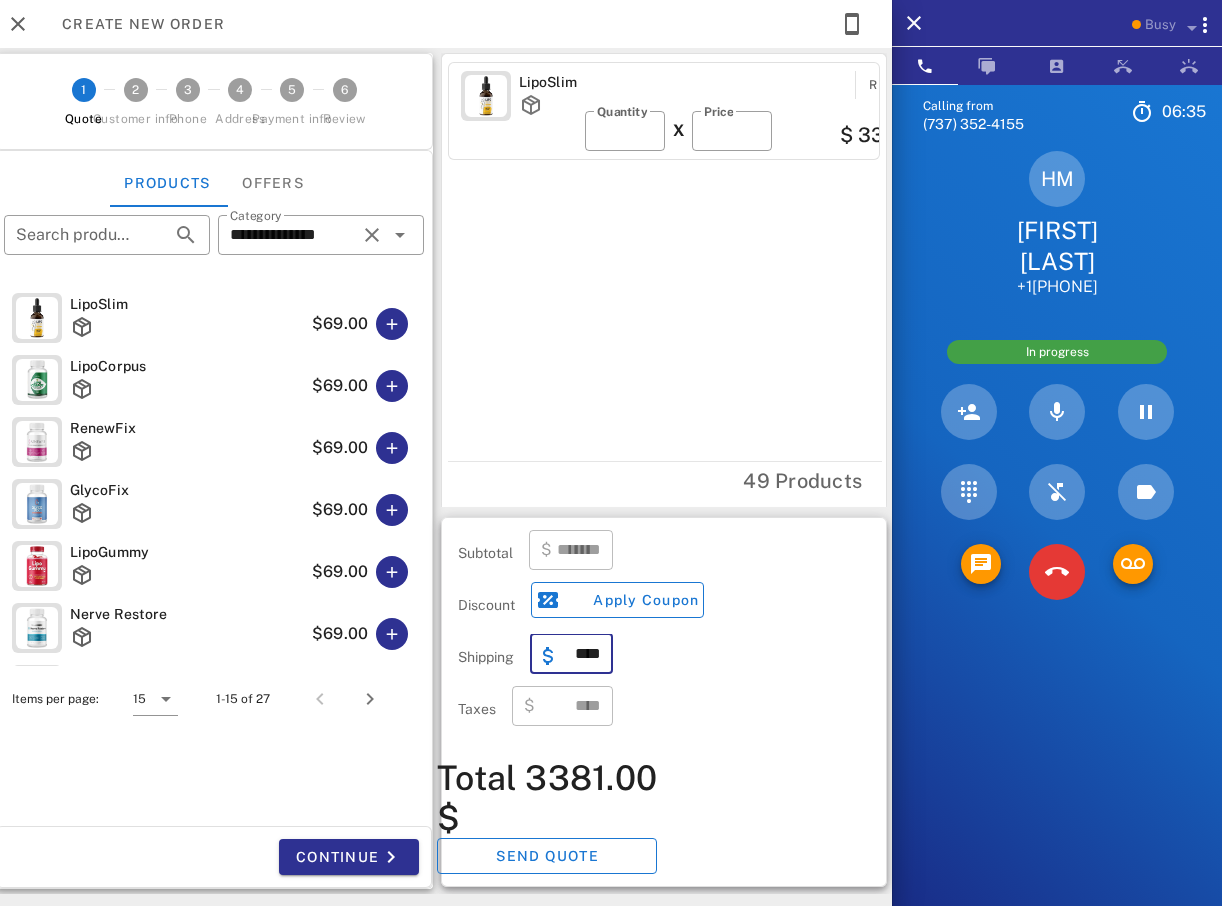 click on "****" at bounding box center (583, 654) 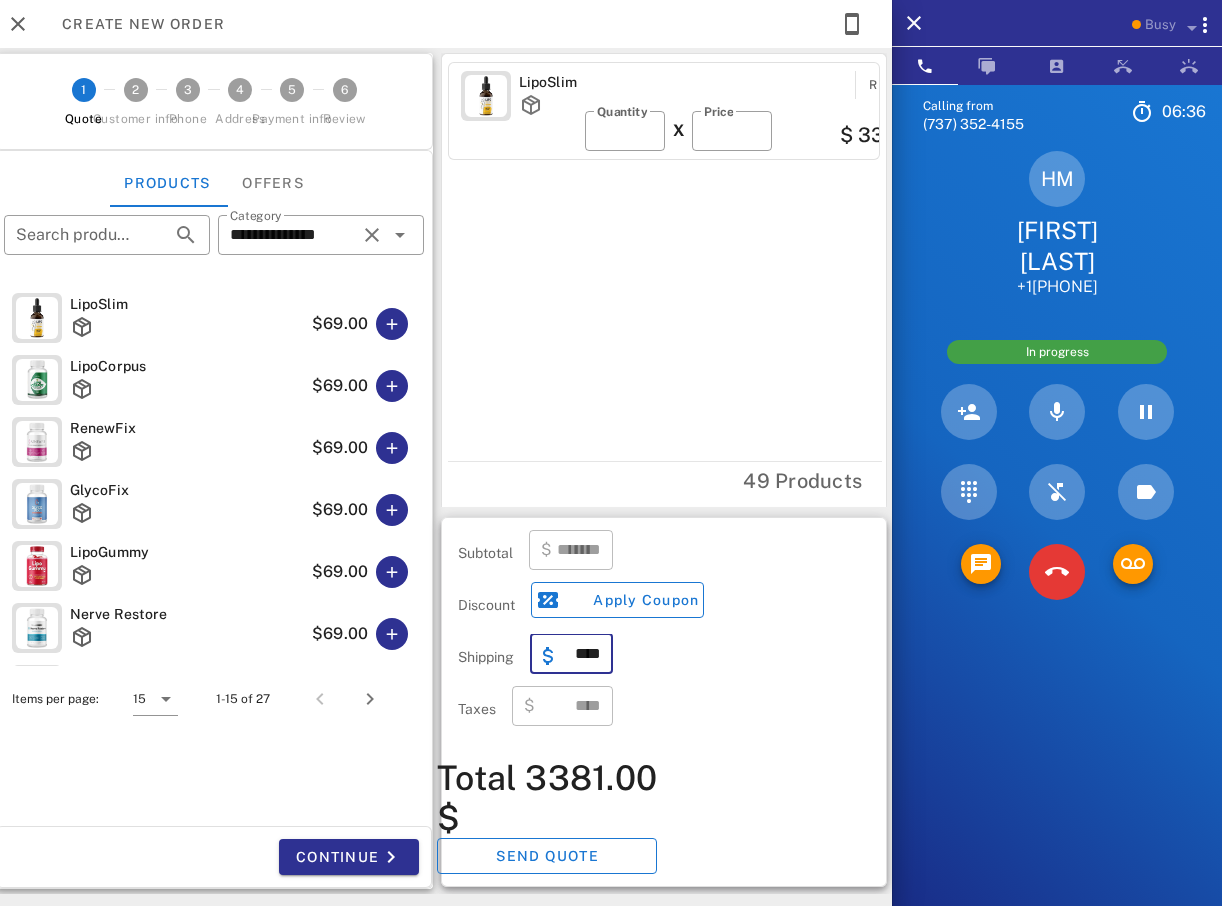 click on "****" at bounding box center (583, 654) 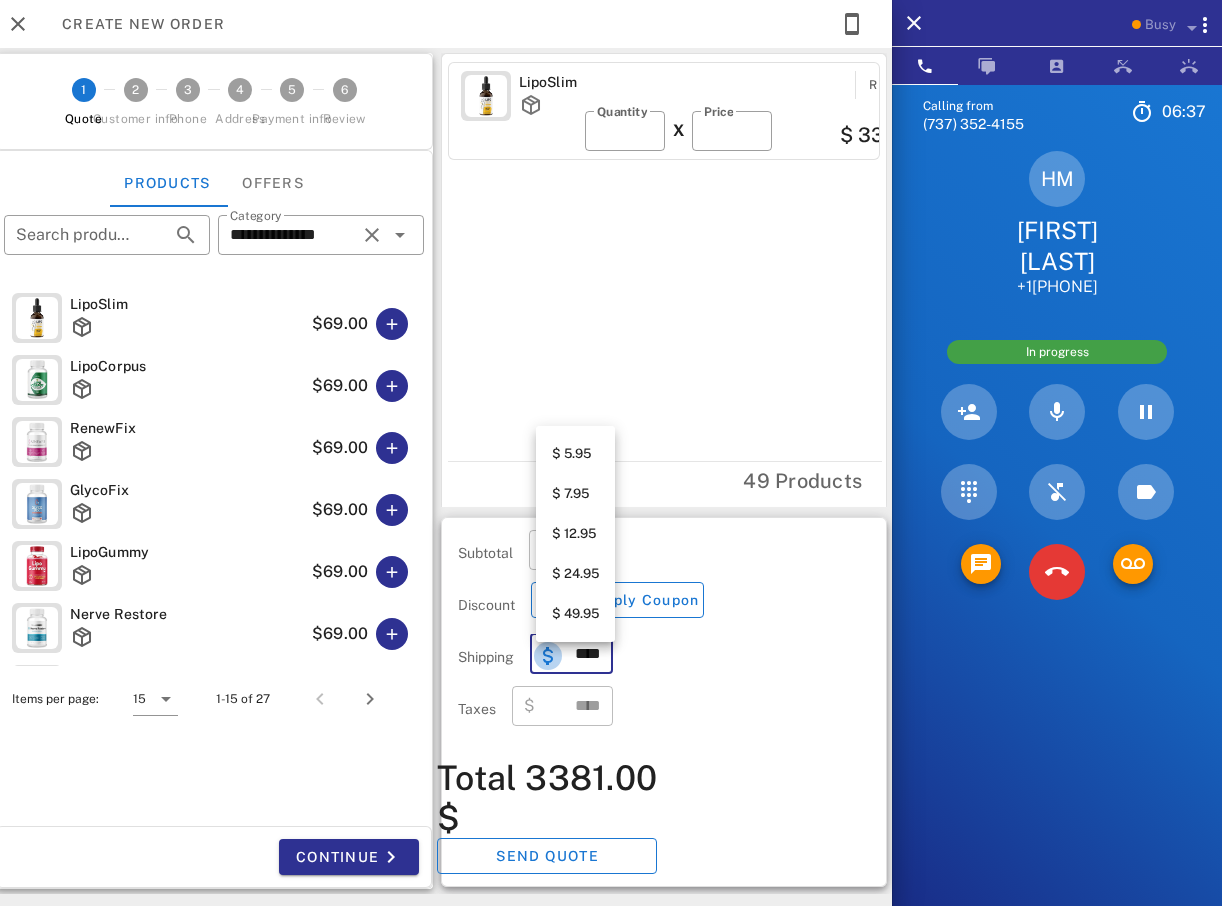 click at bounding box center (548, 656) 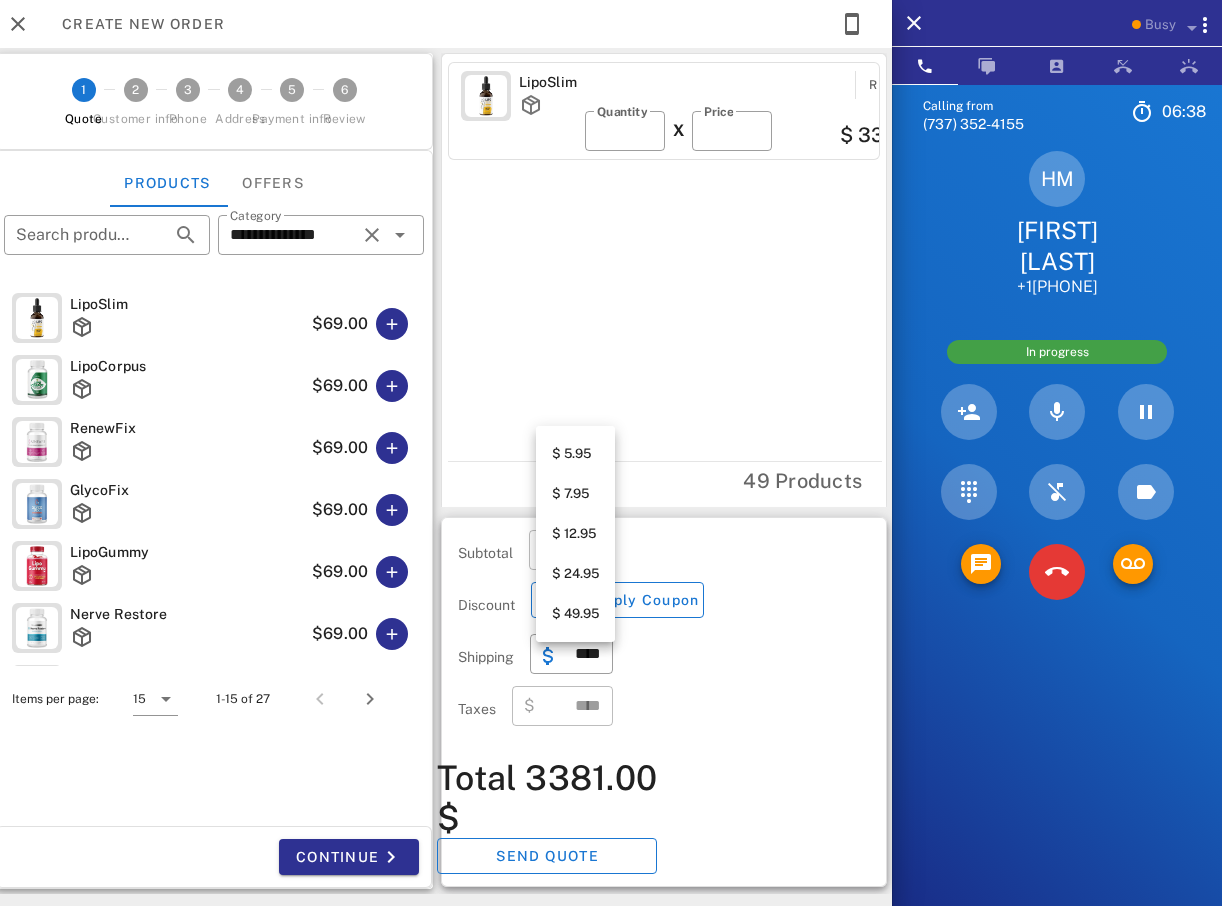 click on "$ 12.95" at bounding box center (575, 534) 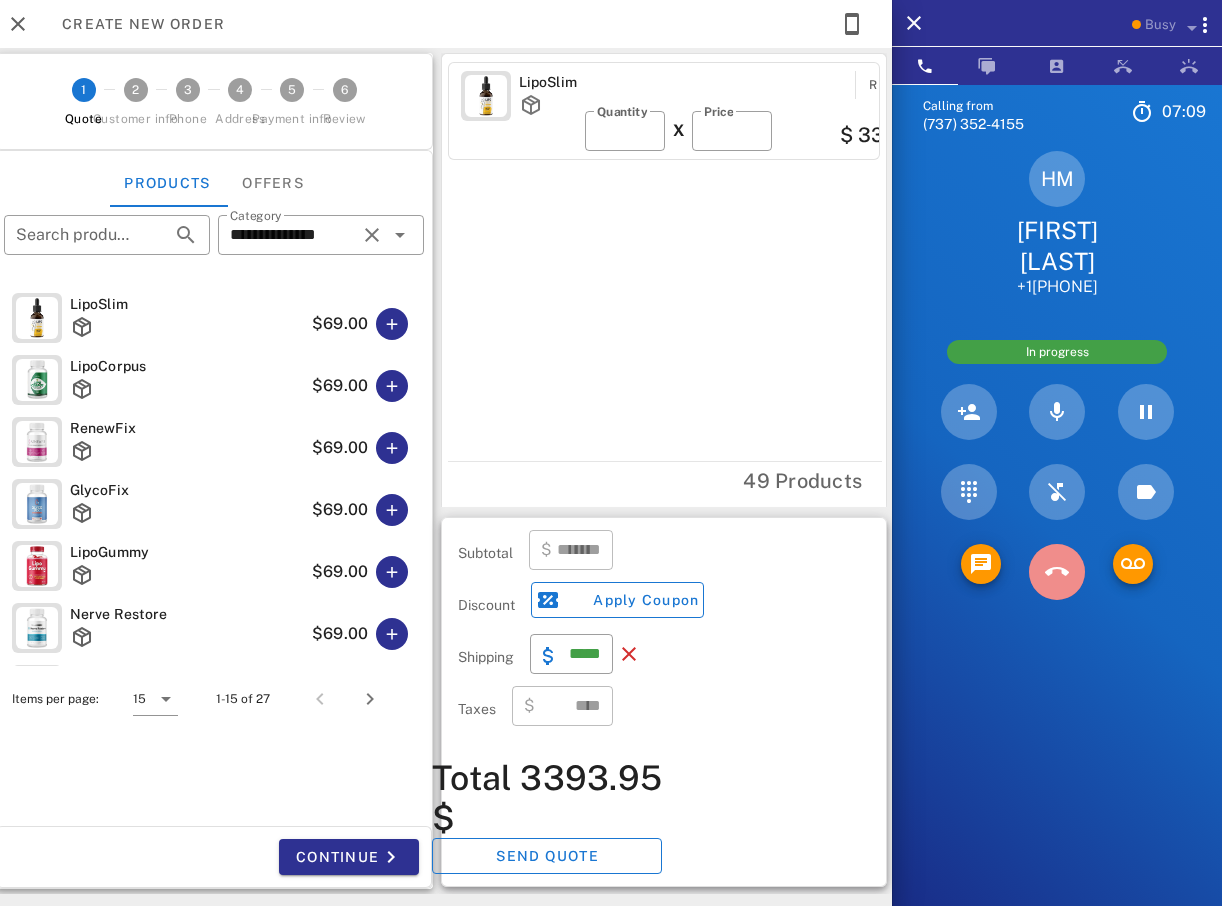 click at bounding box center [1057, 572] 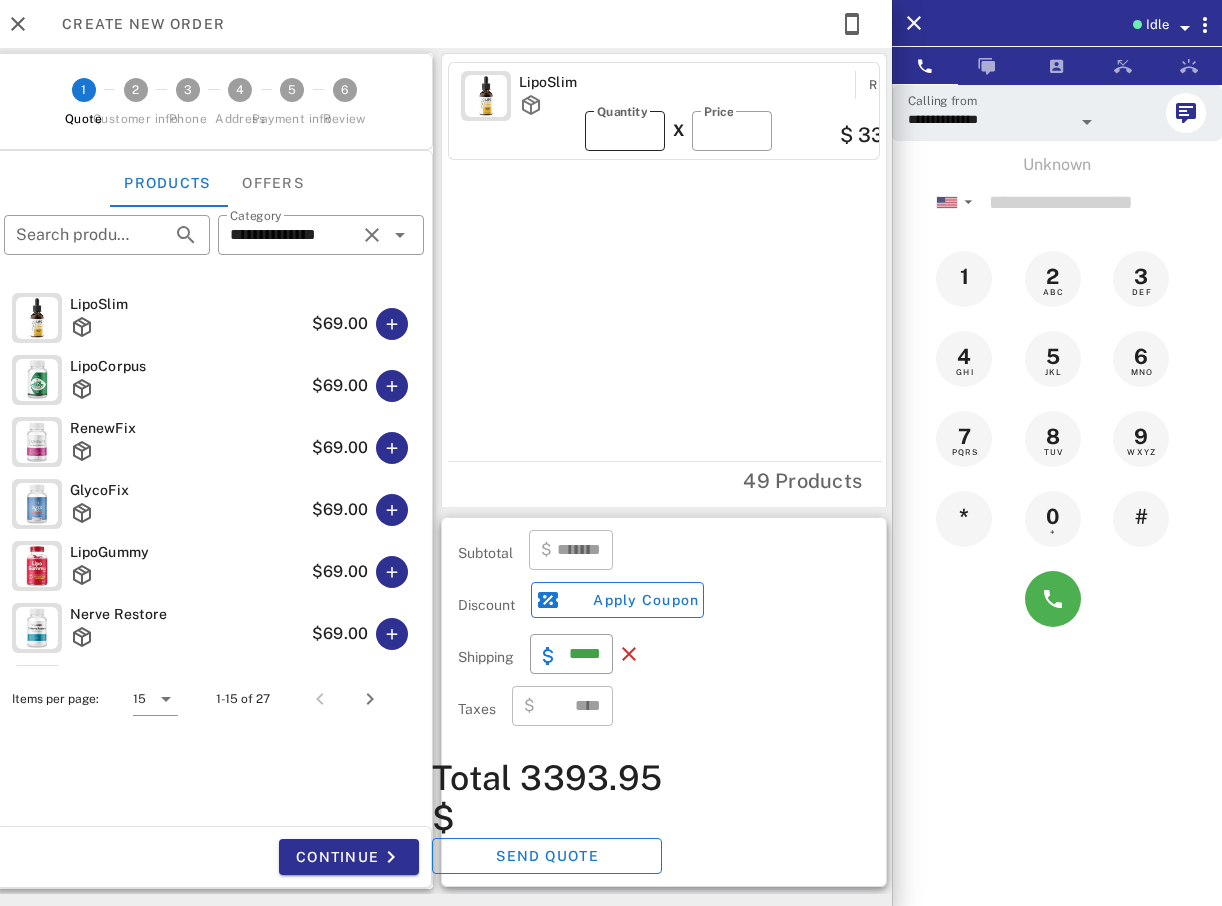 click on "​ Quantity **" at bounding box center (625, 131) 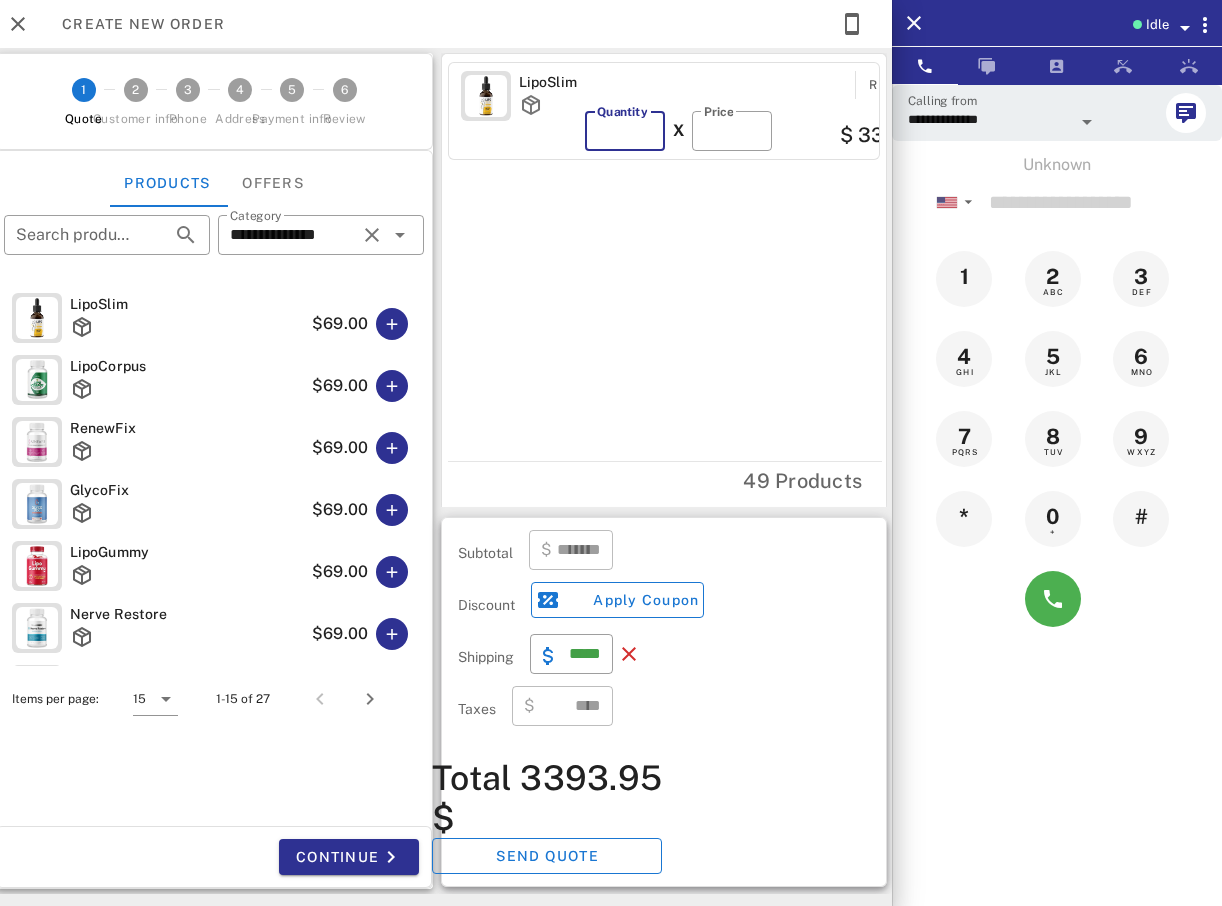 type on "*" 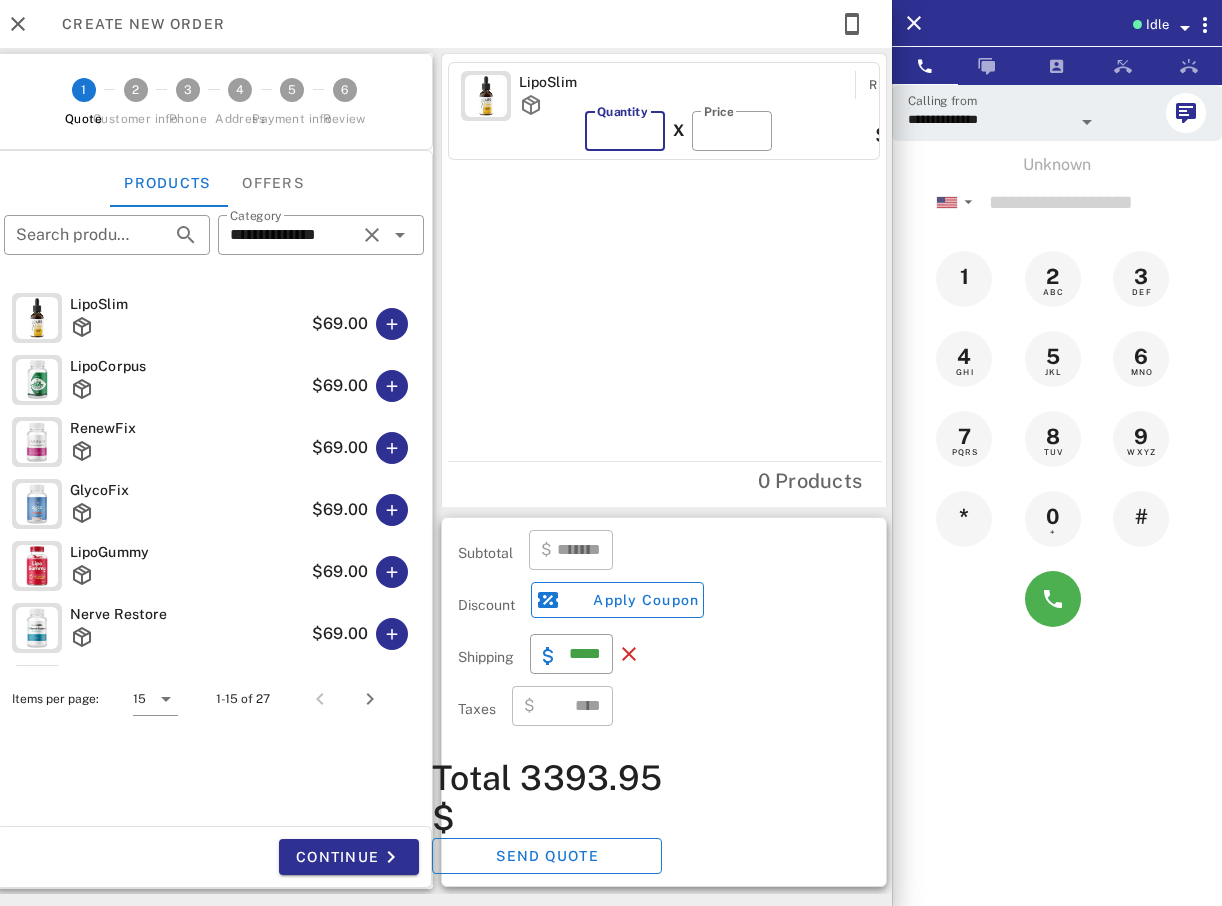 type on "***" 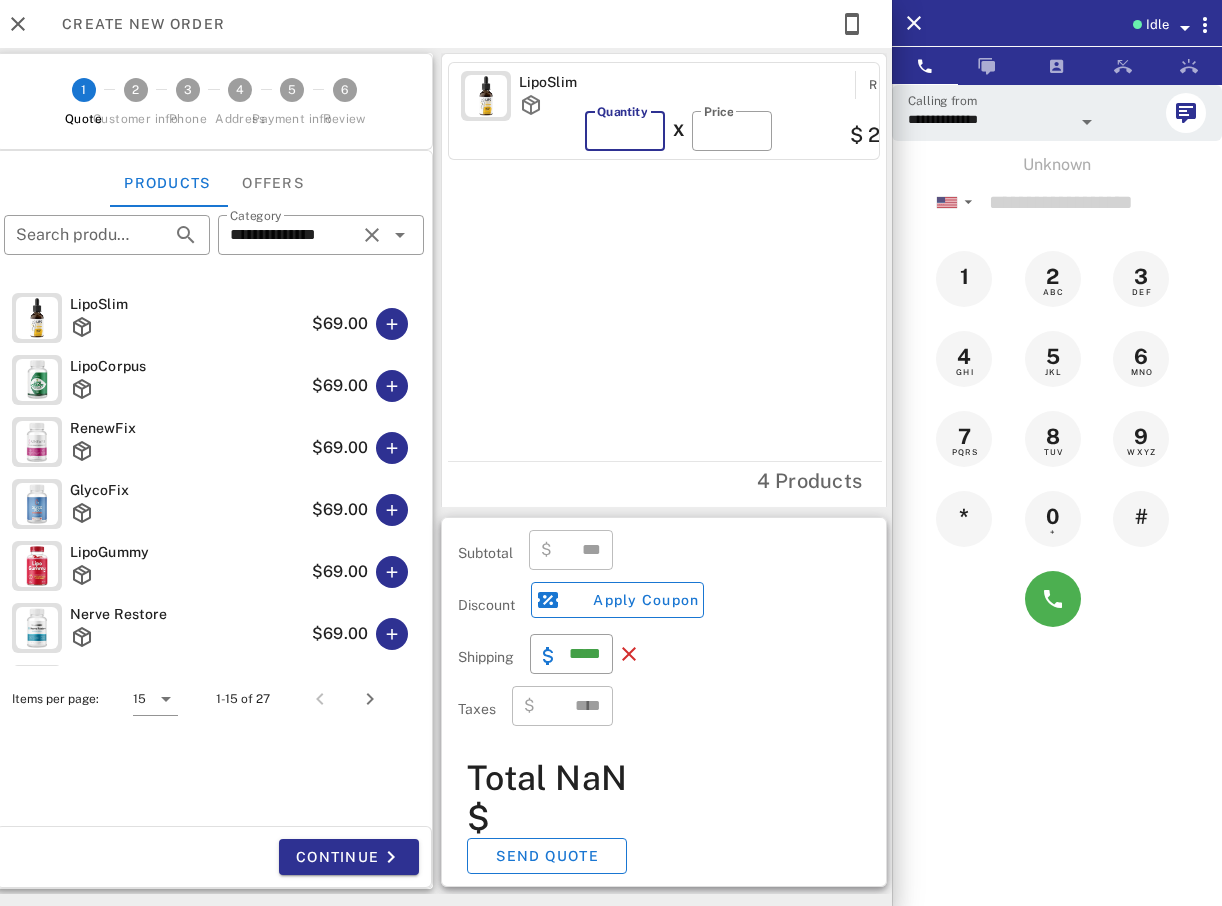type on "**" 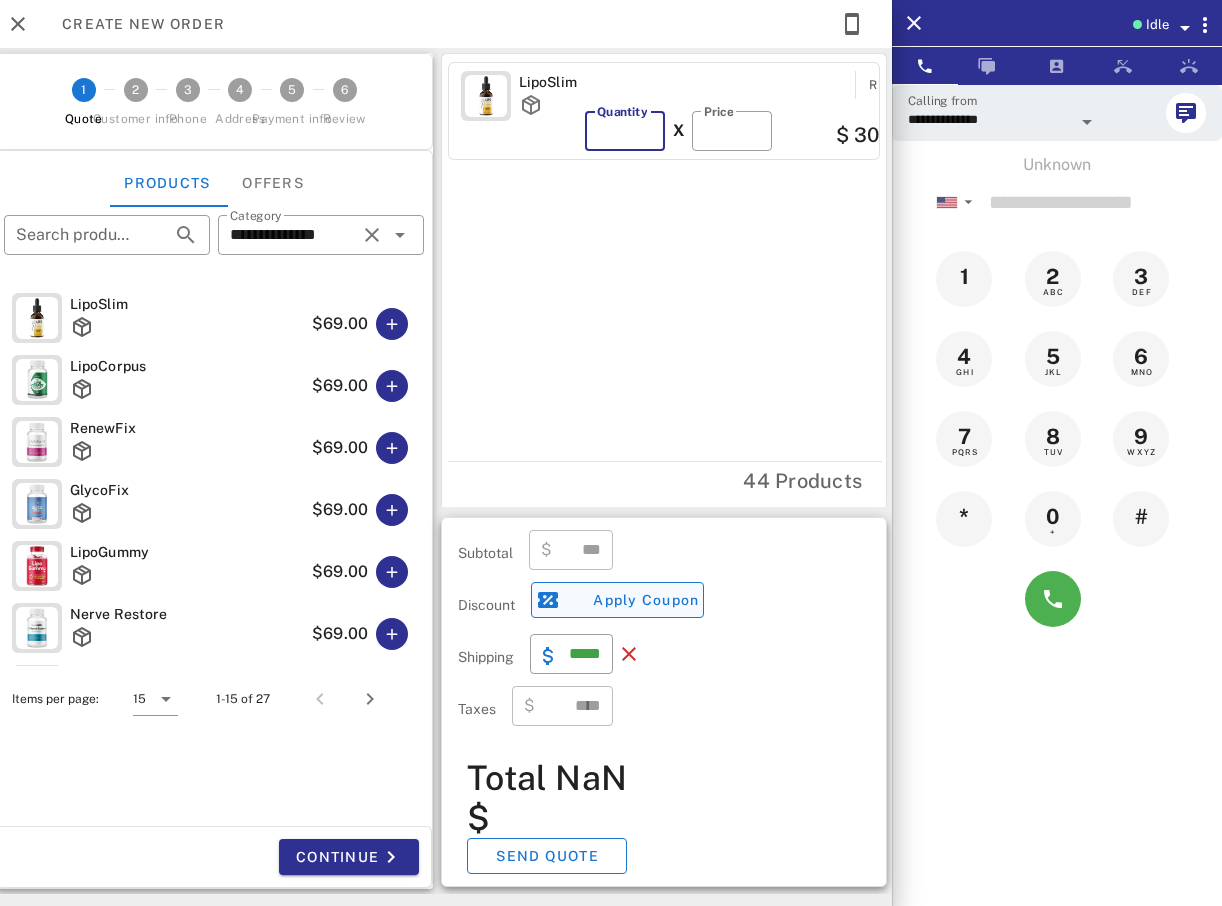 type on "*******" 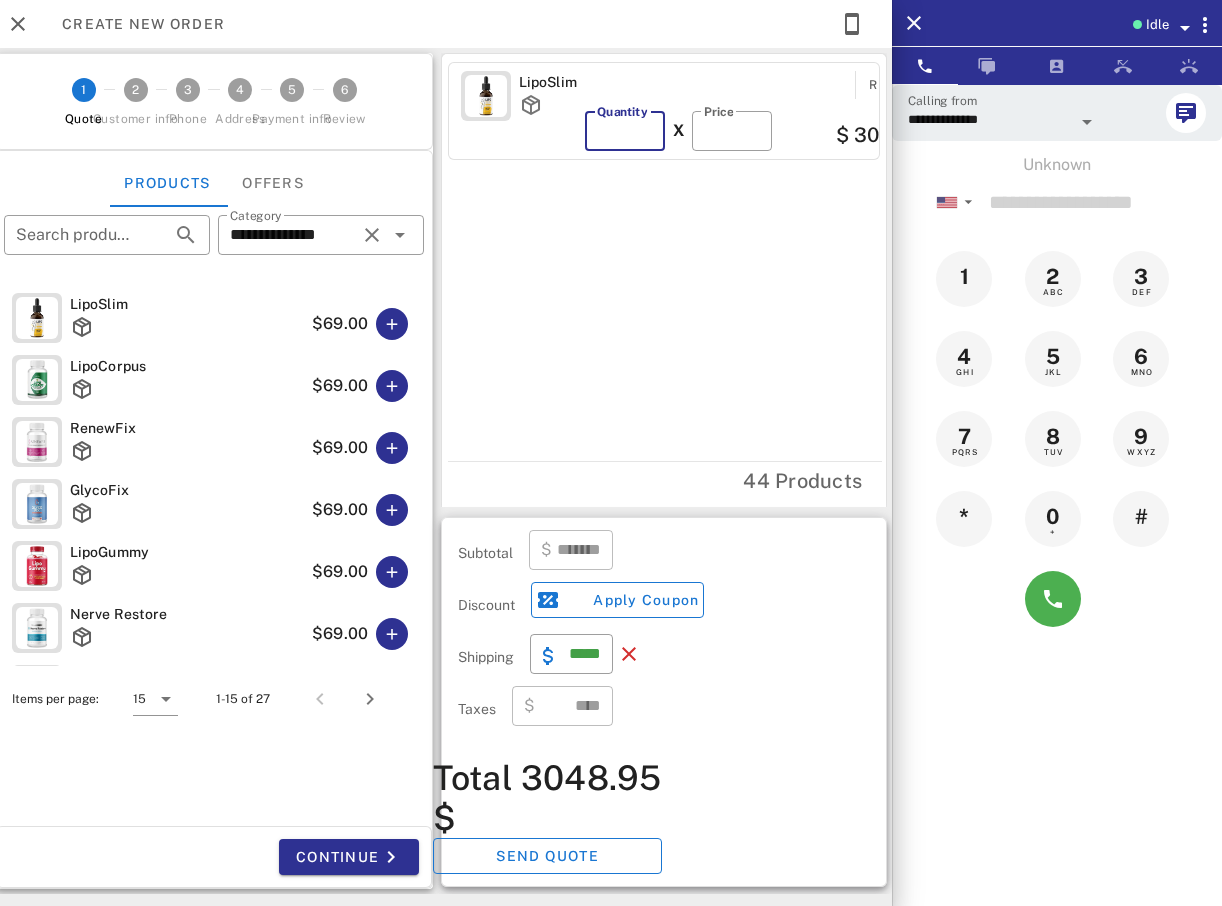 type on "**" 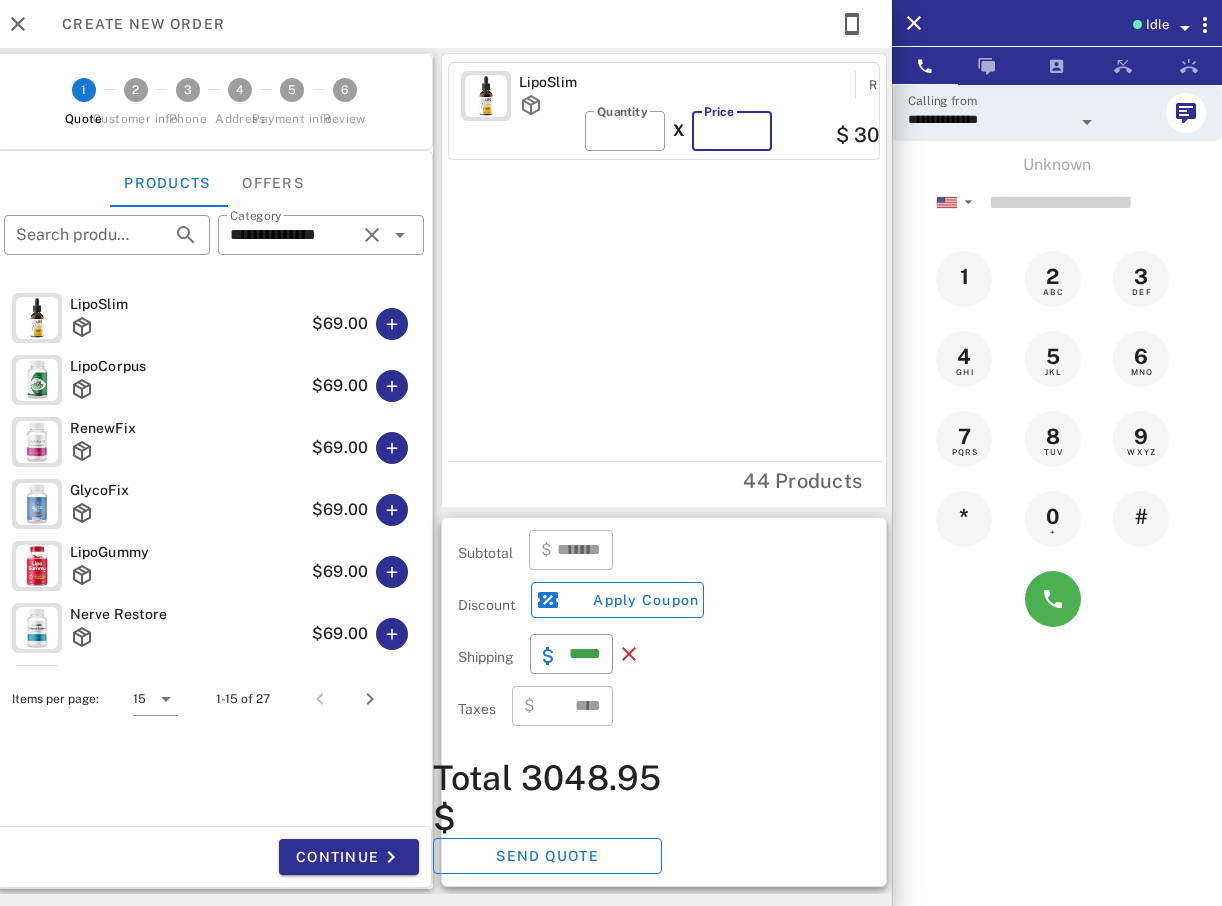 click on "**" at bounding box center (732, 131) 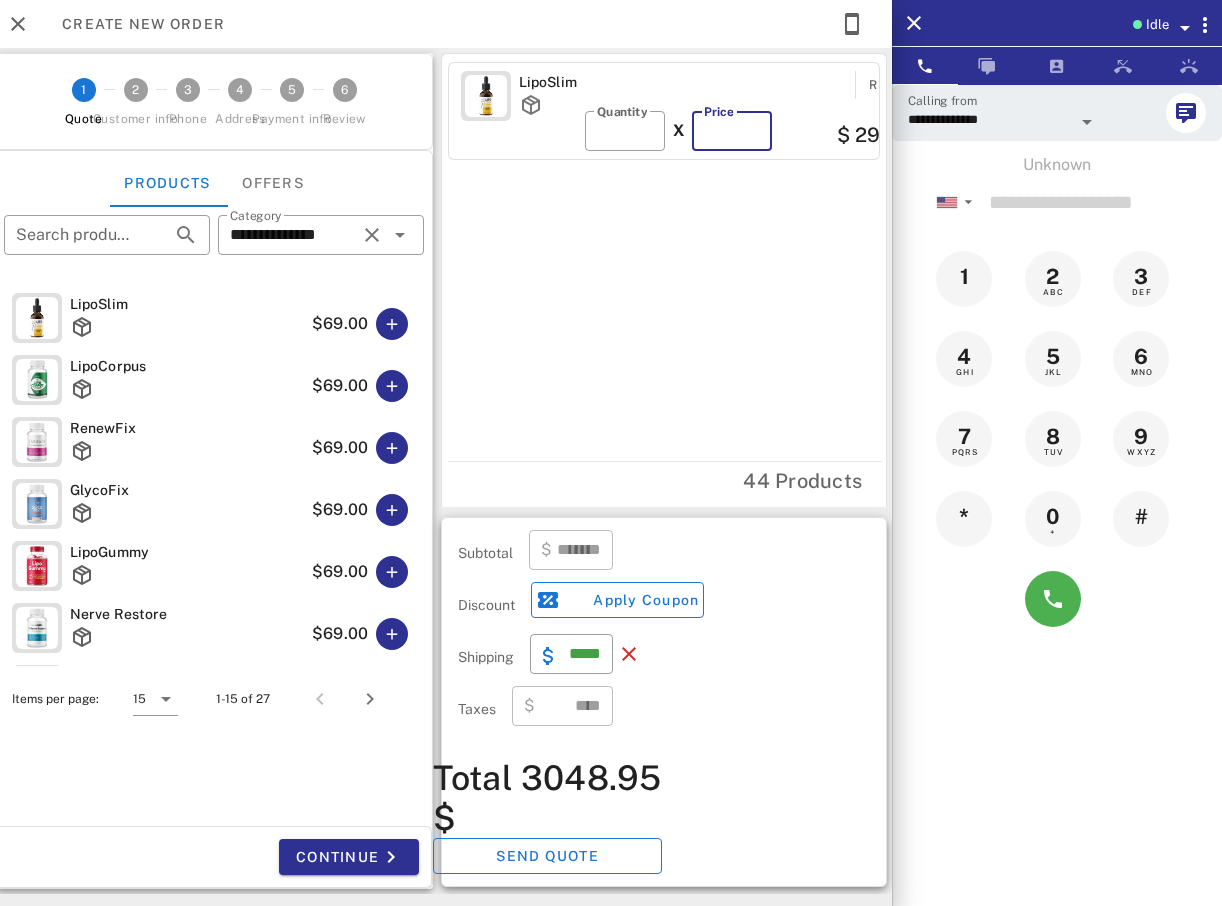 type on "**" 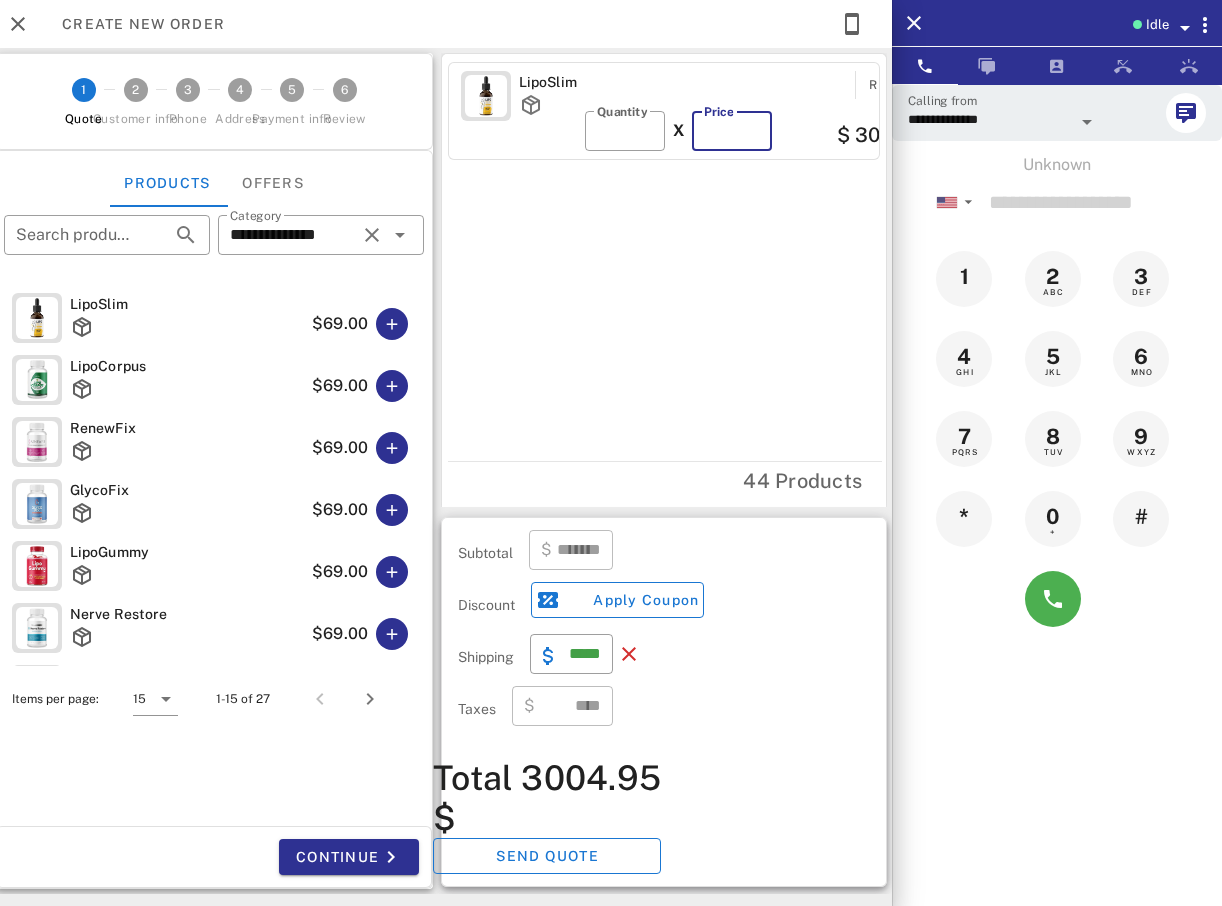 click on "**" at bounding box center (732, 131) 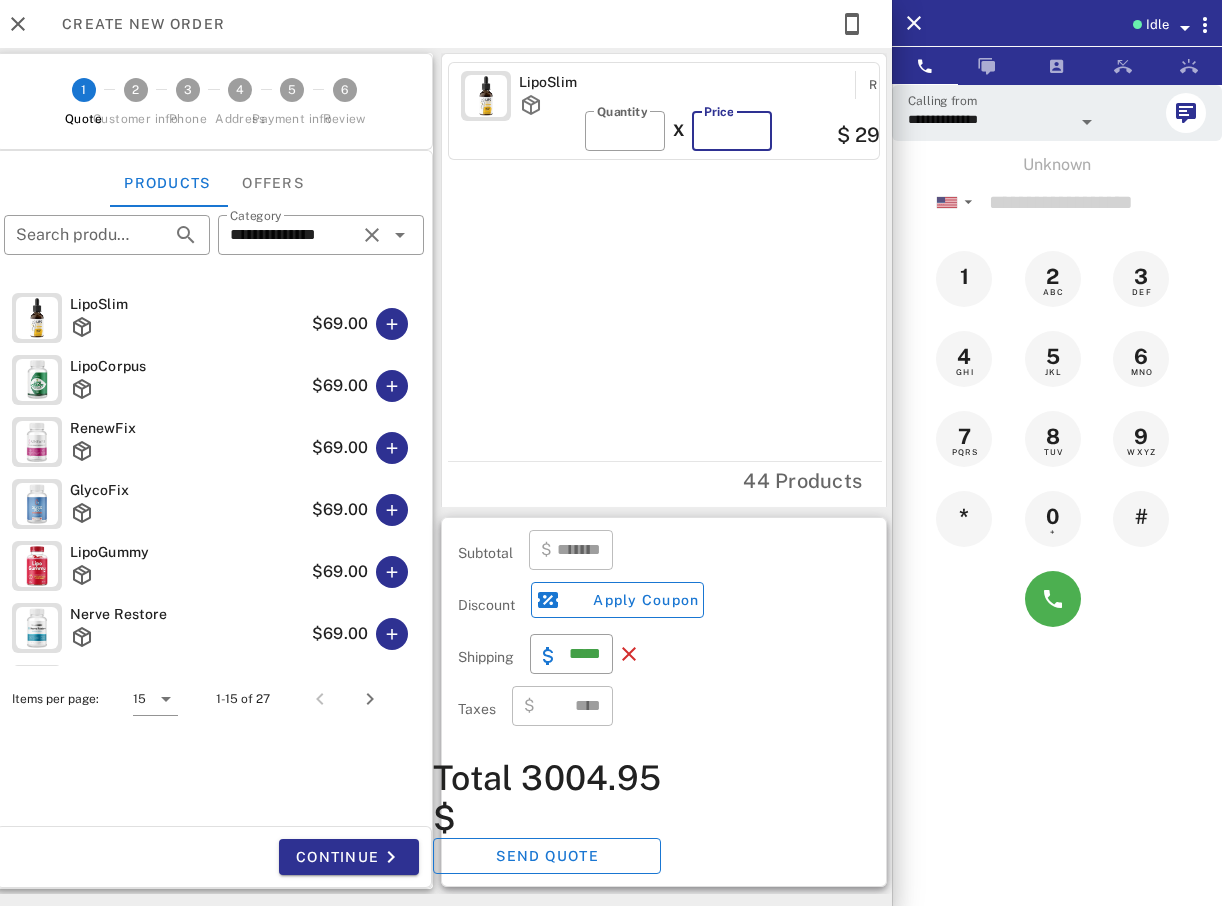 click on "**" at bounding box center (732, 131) 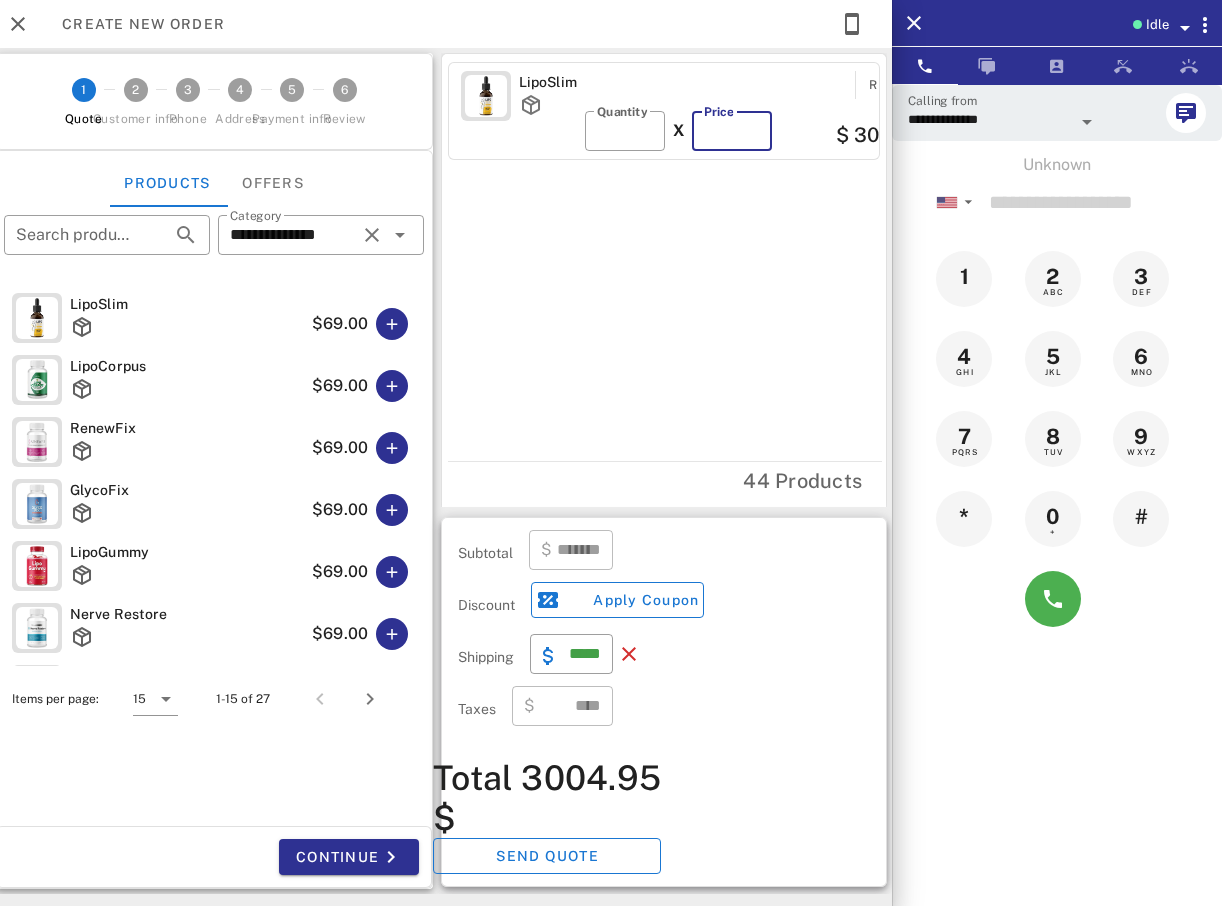 click on "**" at bounding box center (732, 131) 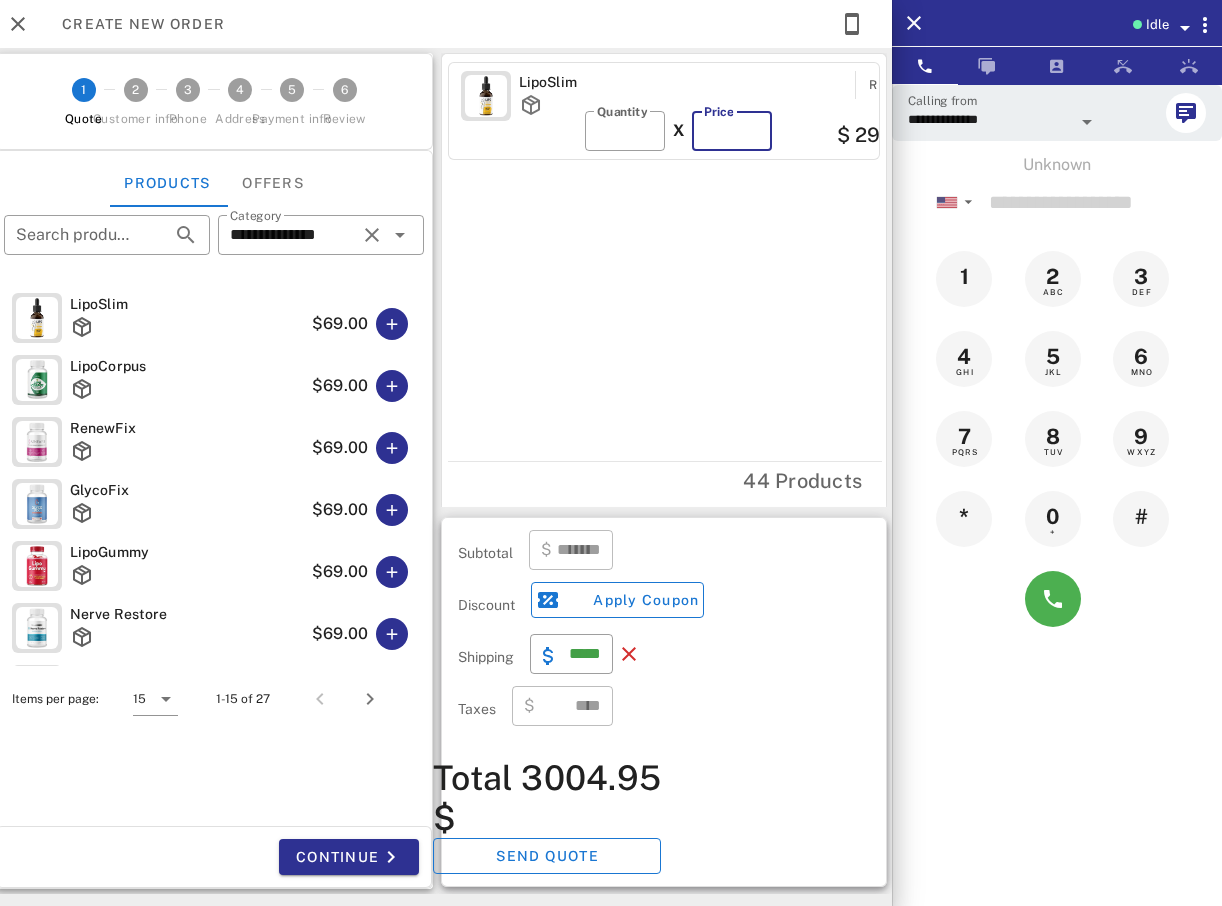 click on "**" at bounding box center [732, 131] 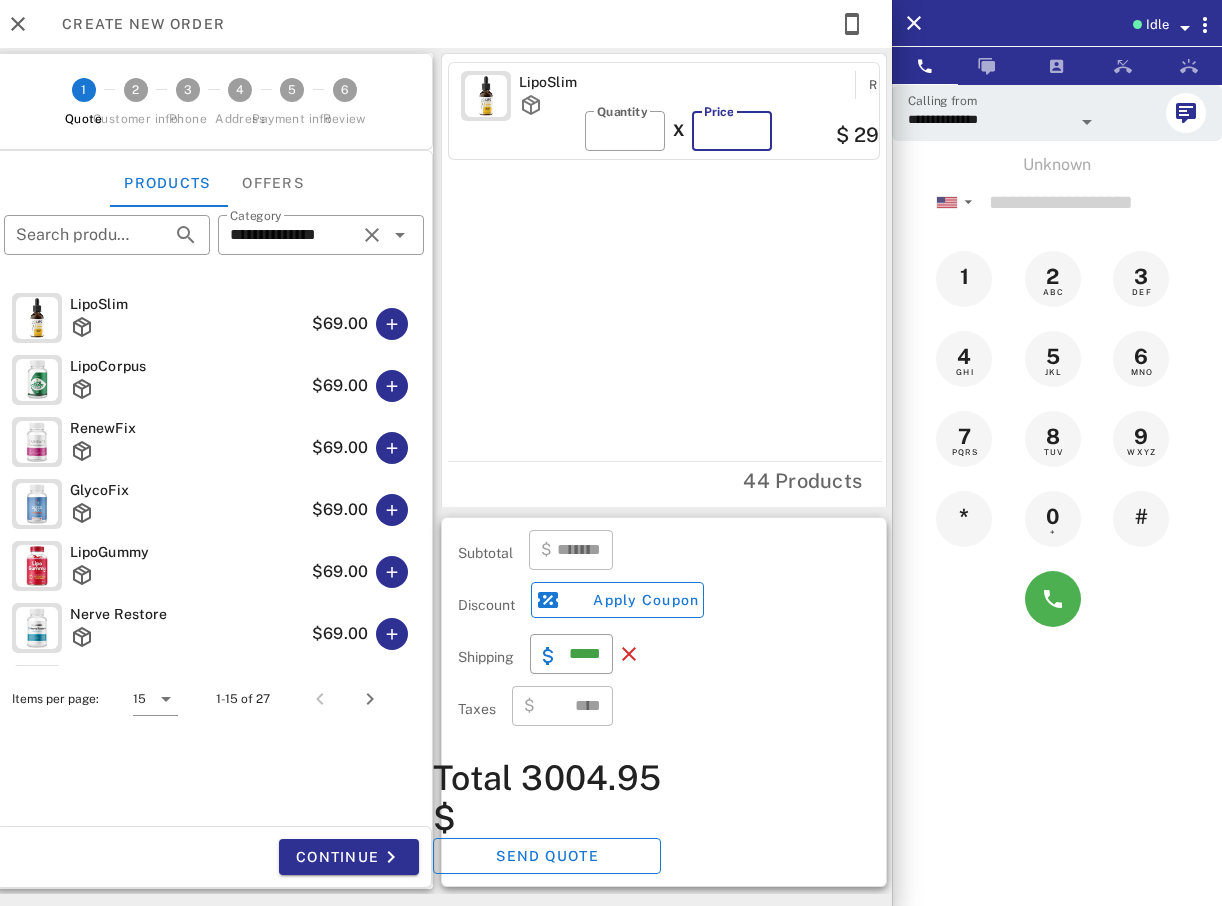 click on "**" at bounding box center (732, 131) 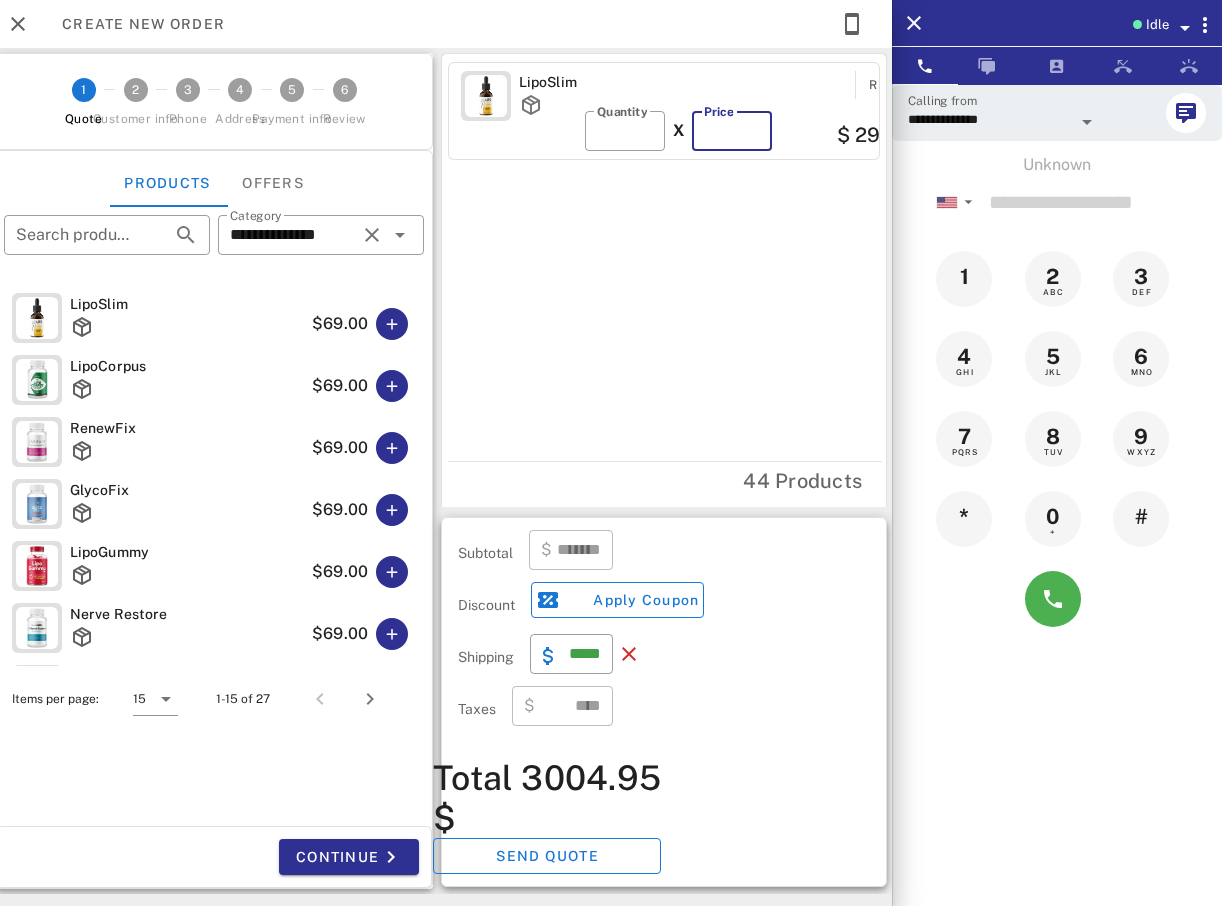 click on "**" at bounding box center (732, 131) 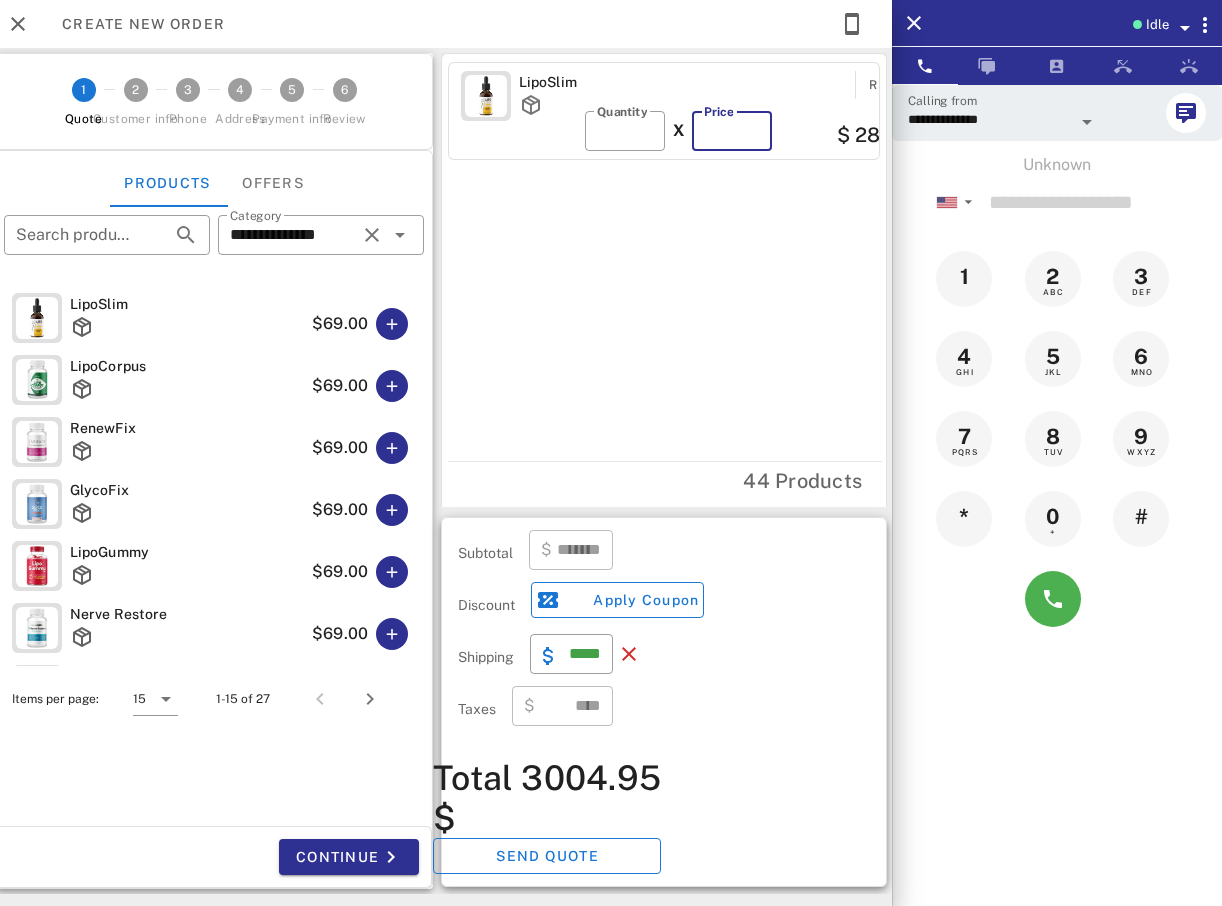 click on "**" at bounding box center [732, 131] 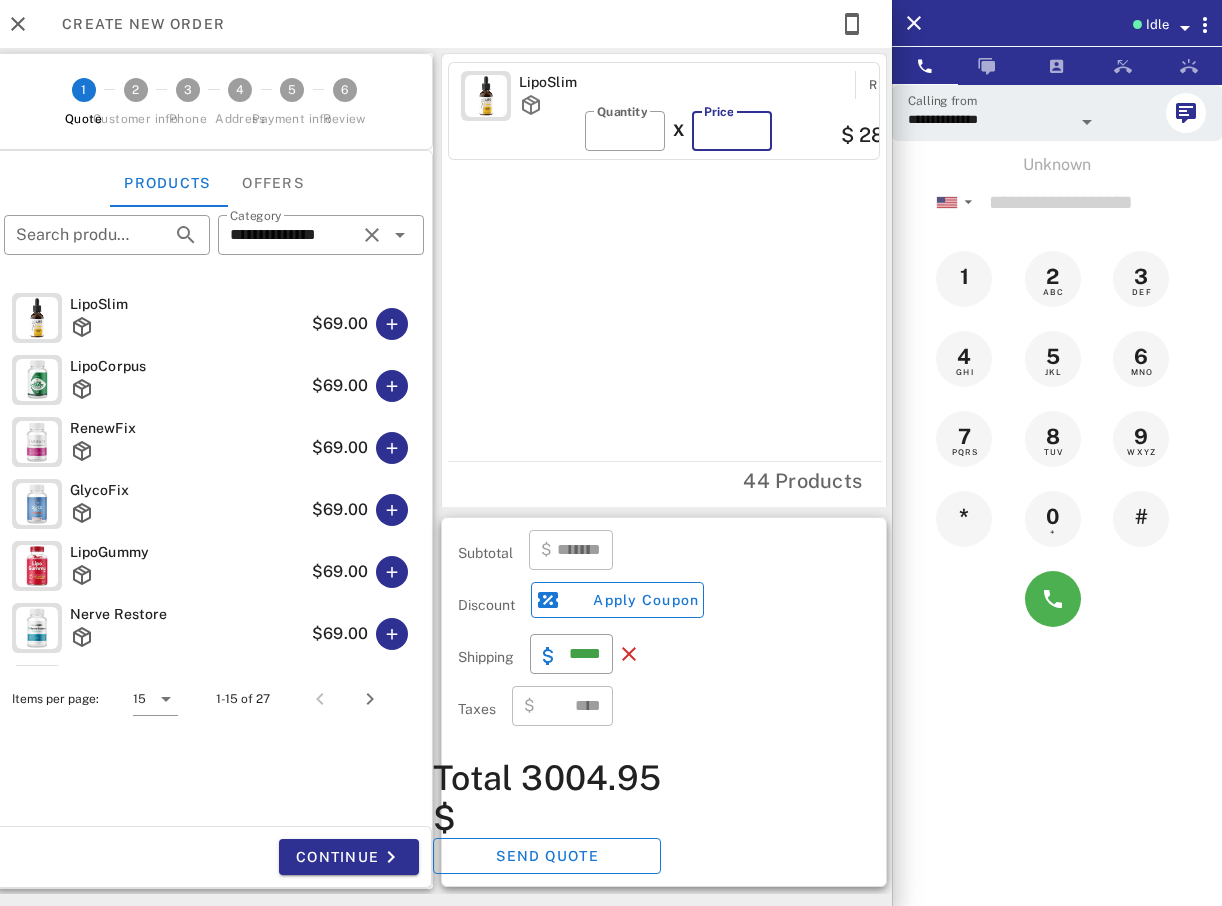click on "**" at bounding box center [732, 131] 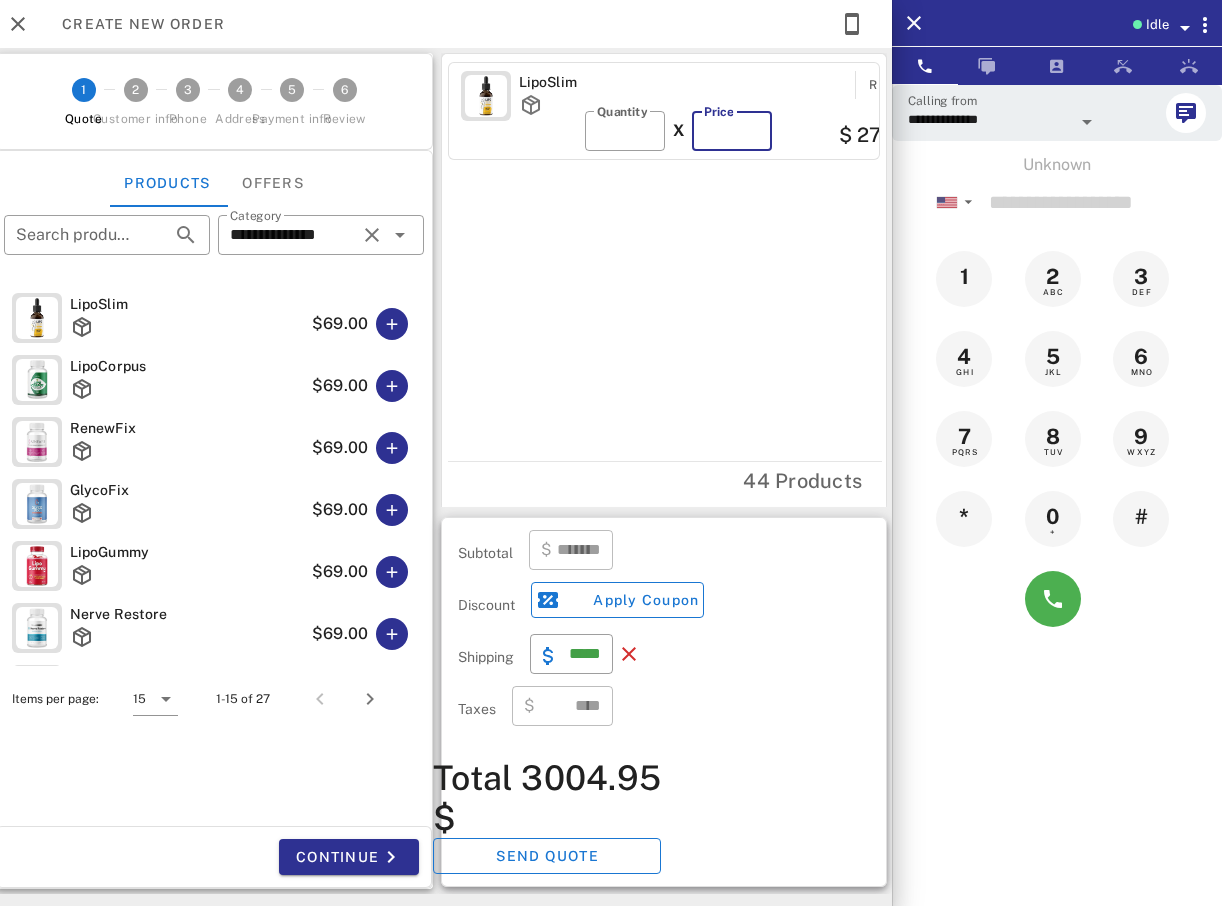 click on "**" at bounding box center [732, 131] 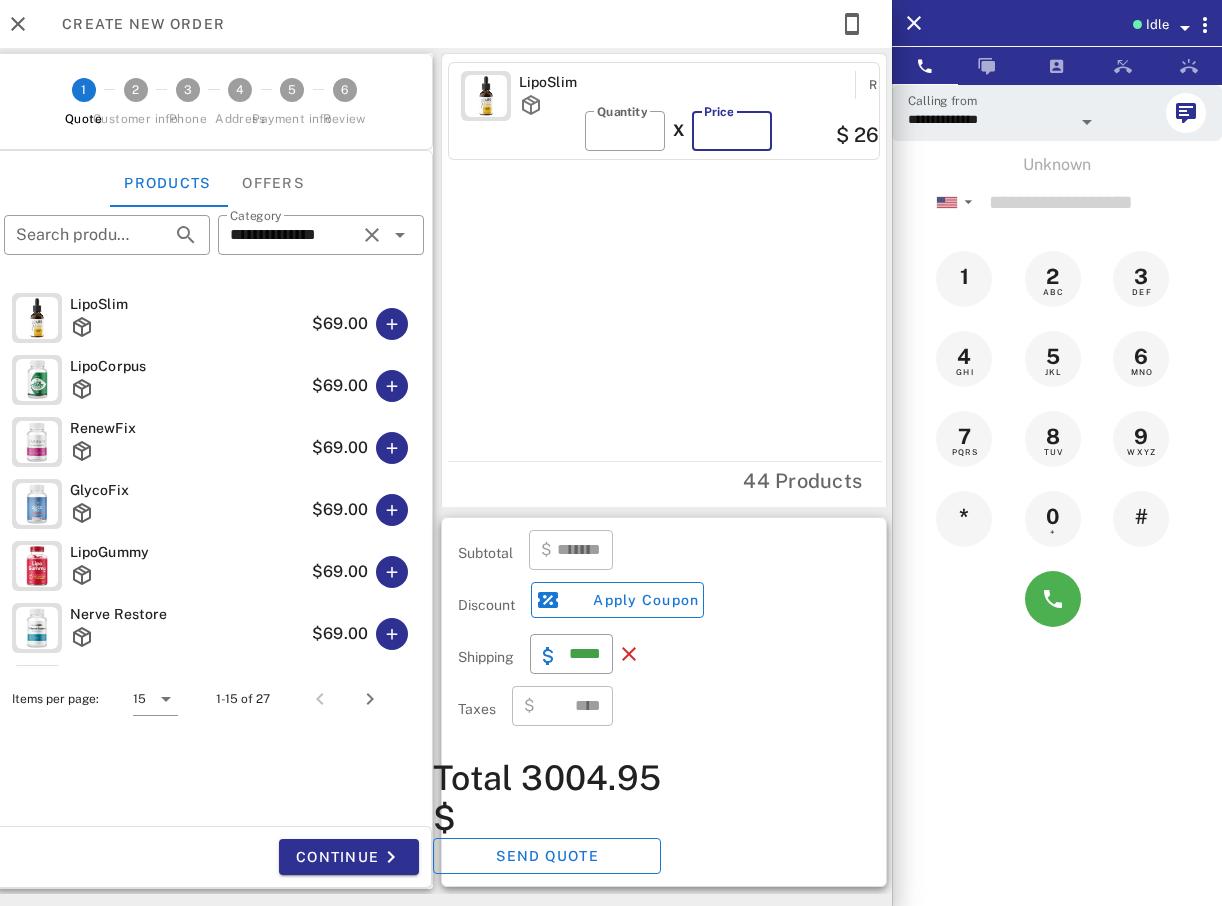 click on "**" at bounding box center [732, 131] 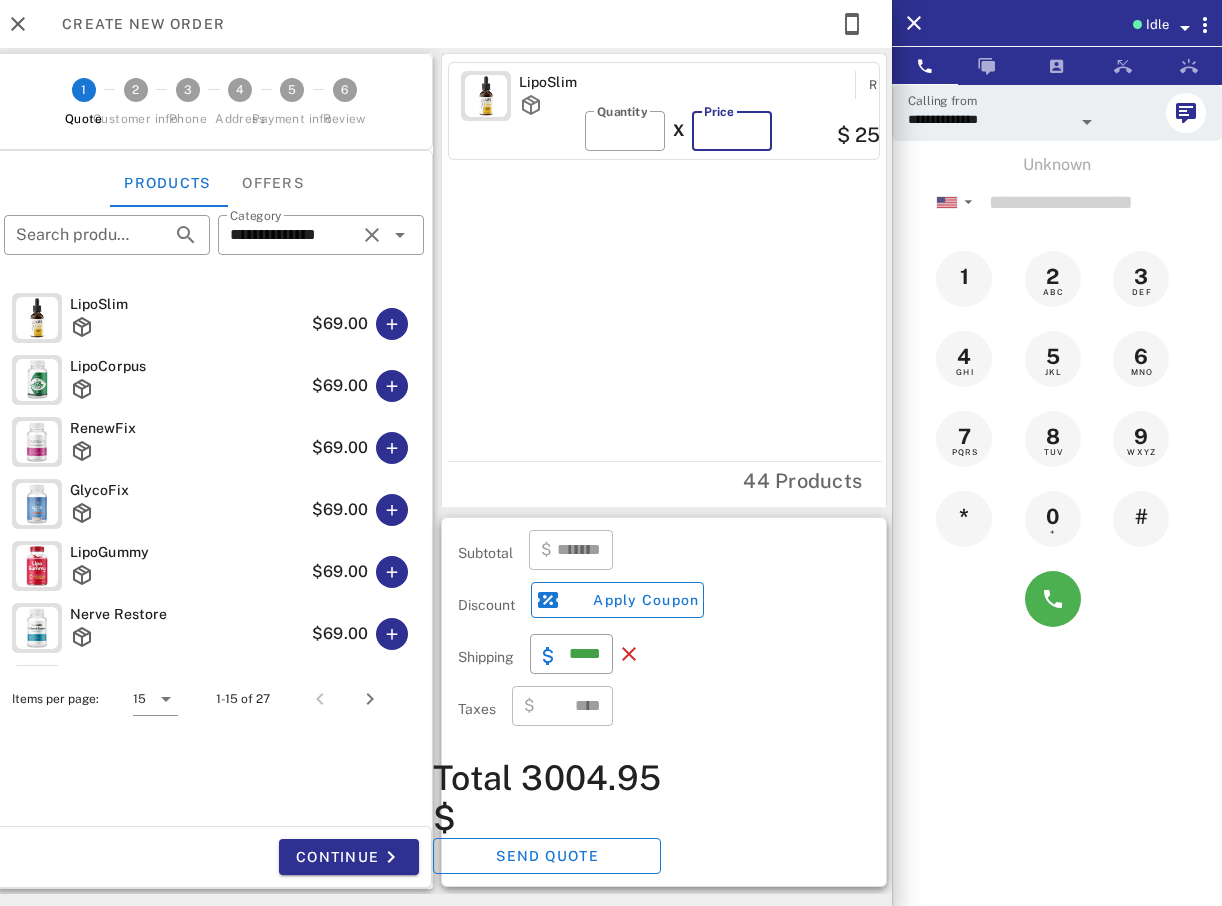 click on "**" at bounding box center (732, 131) 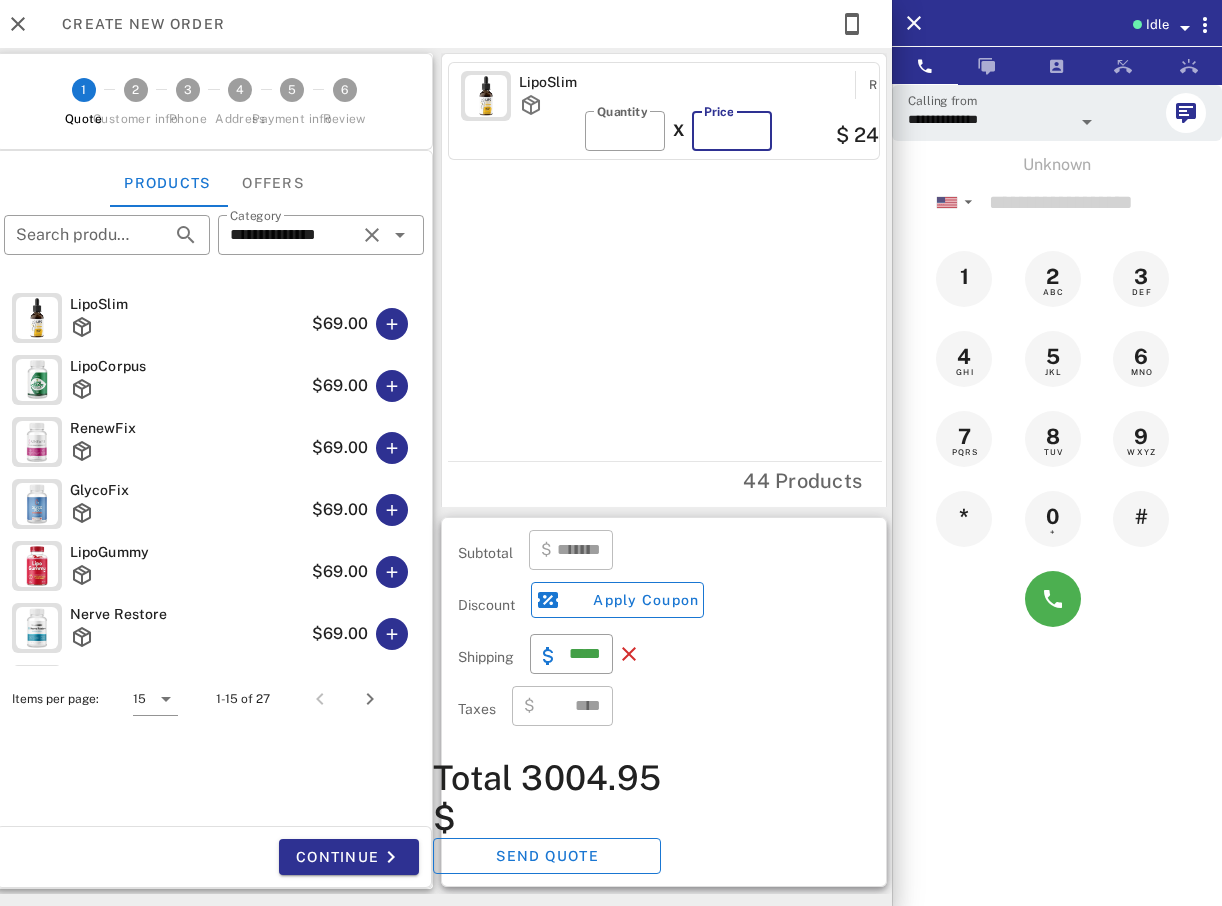 click on "**" at bounding box center (732, 131) 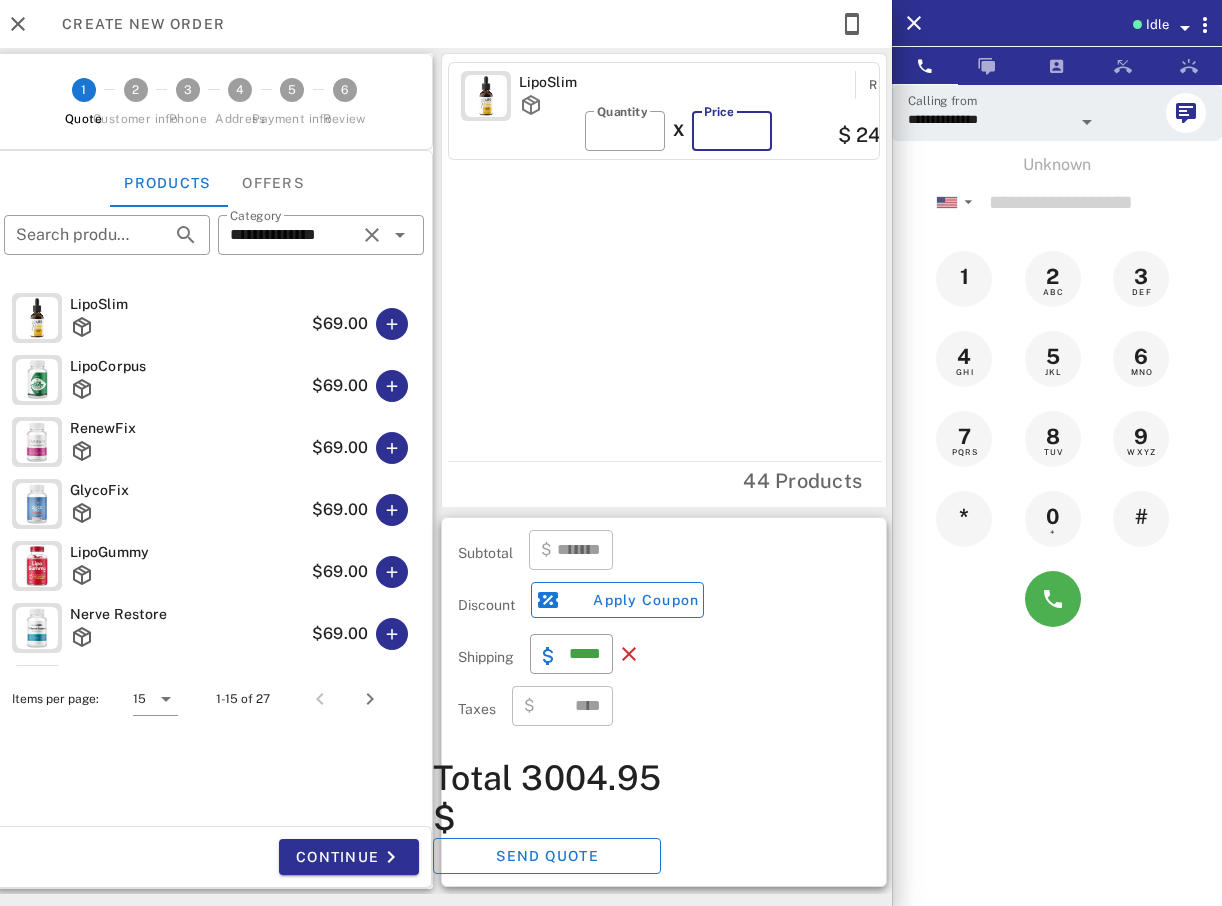 click on "**" at bounding box center (732, 131) 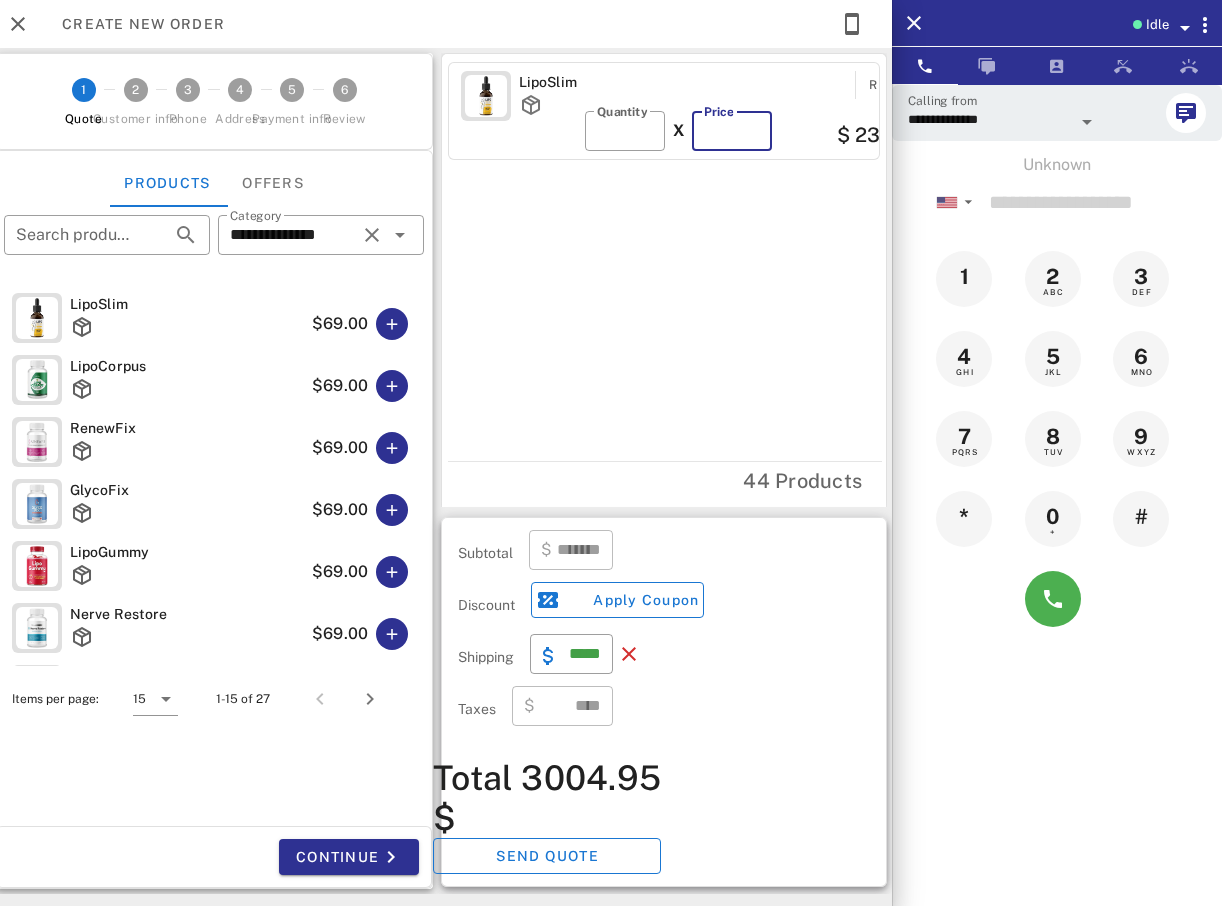type on "**" 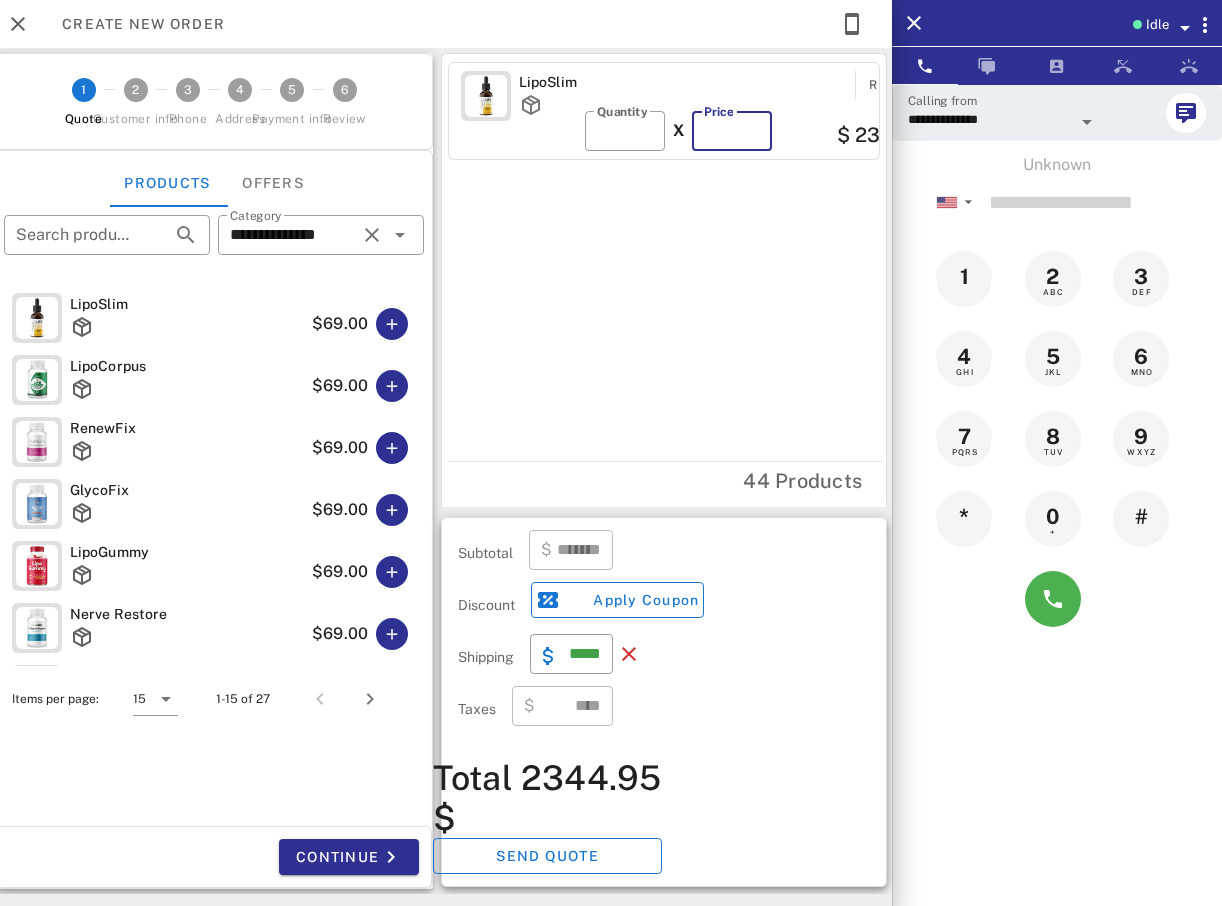 click on "**" at bounding box center [732, 131] 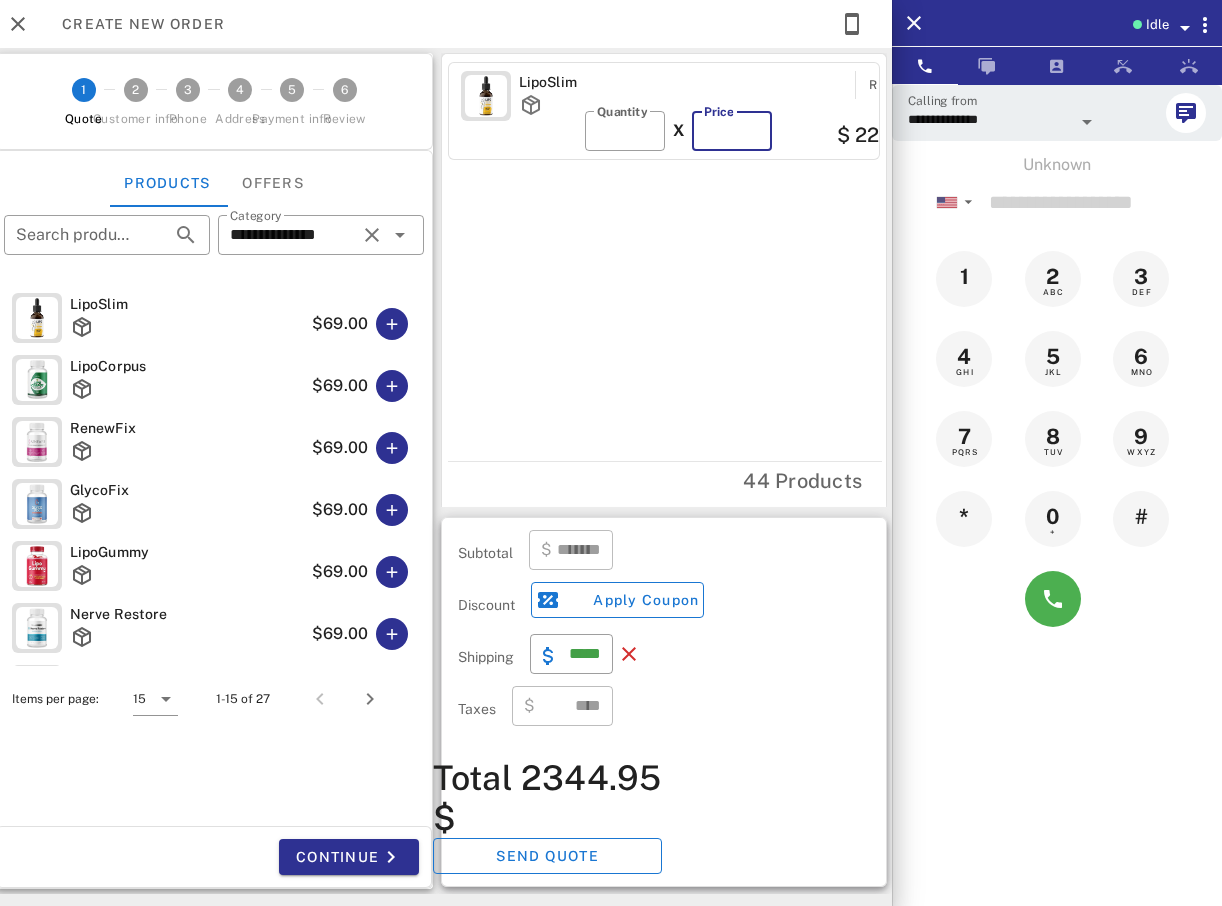 click on "**" at bounding box center [732, 131] 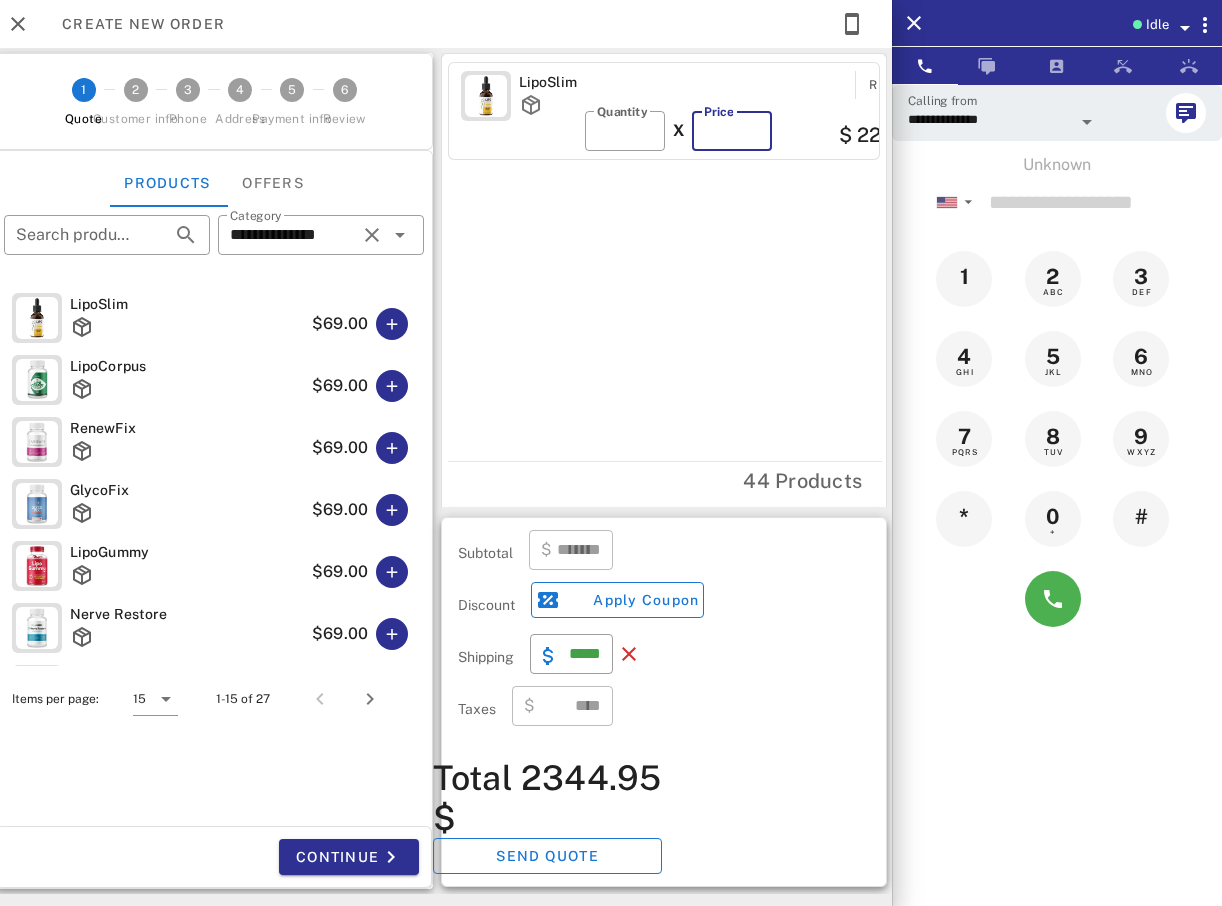 click on "**" at bounding box center (732, 131) 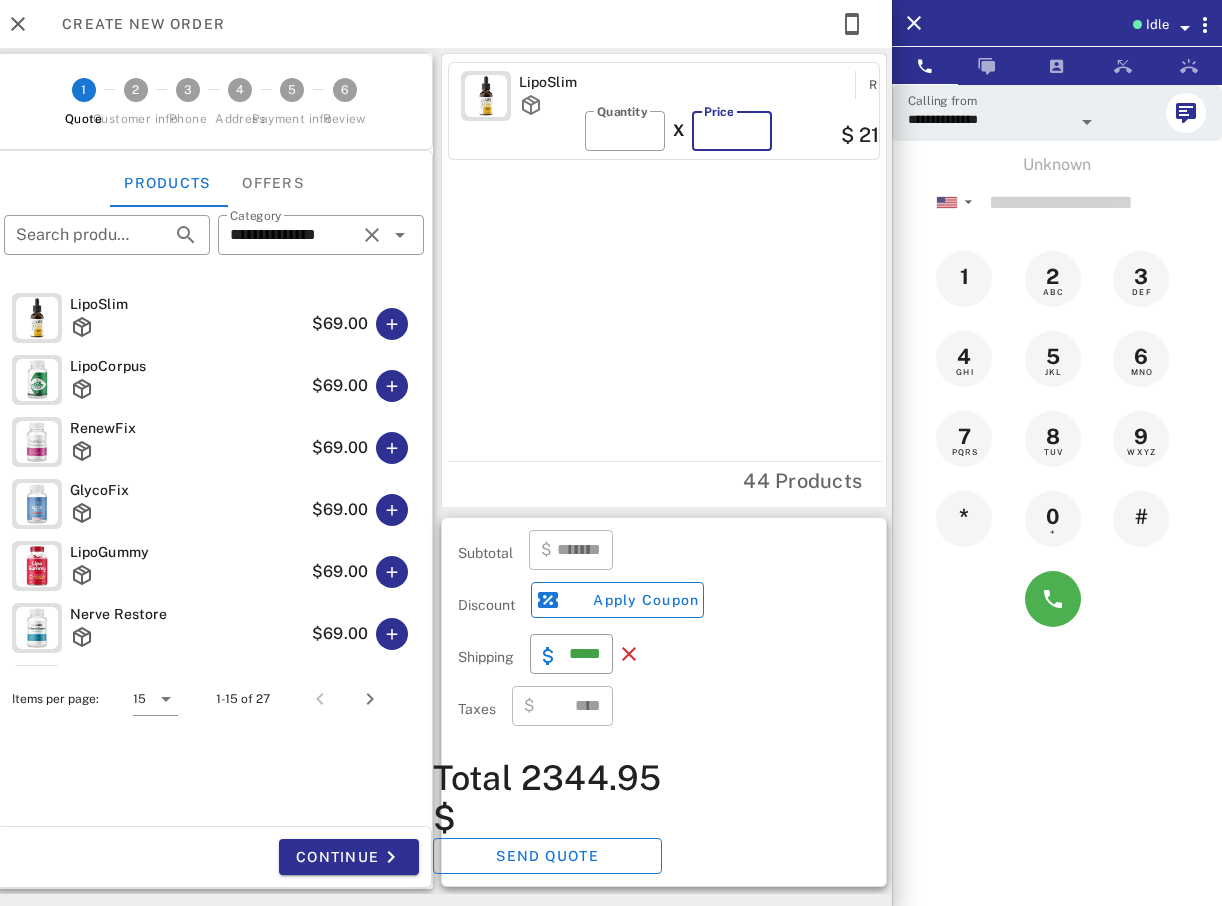 click on "**" at bounding box center (732, 131) 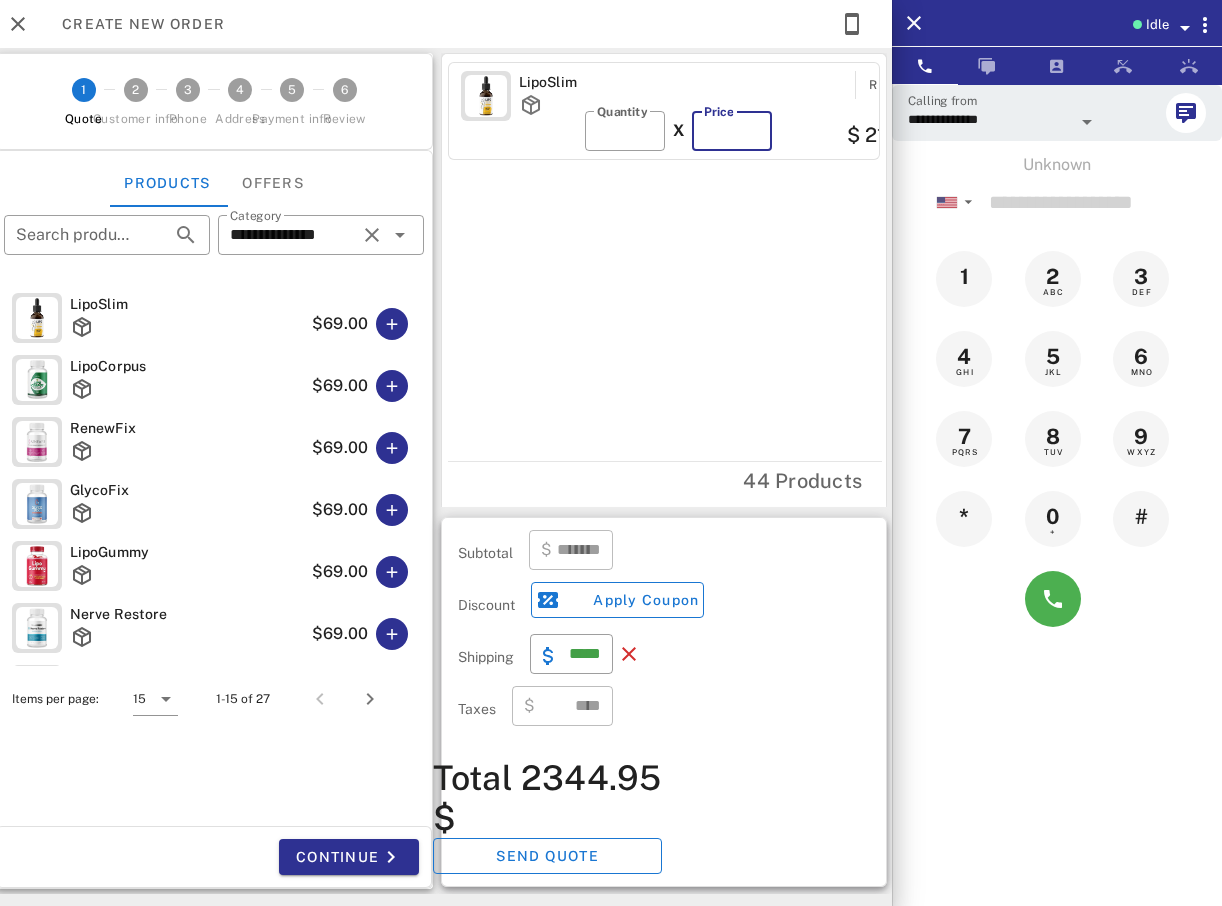 click on "**" at bounding box center [732, 131] 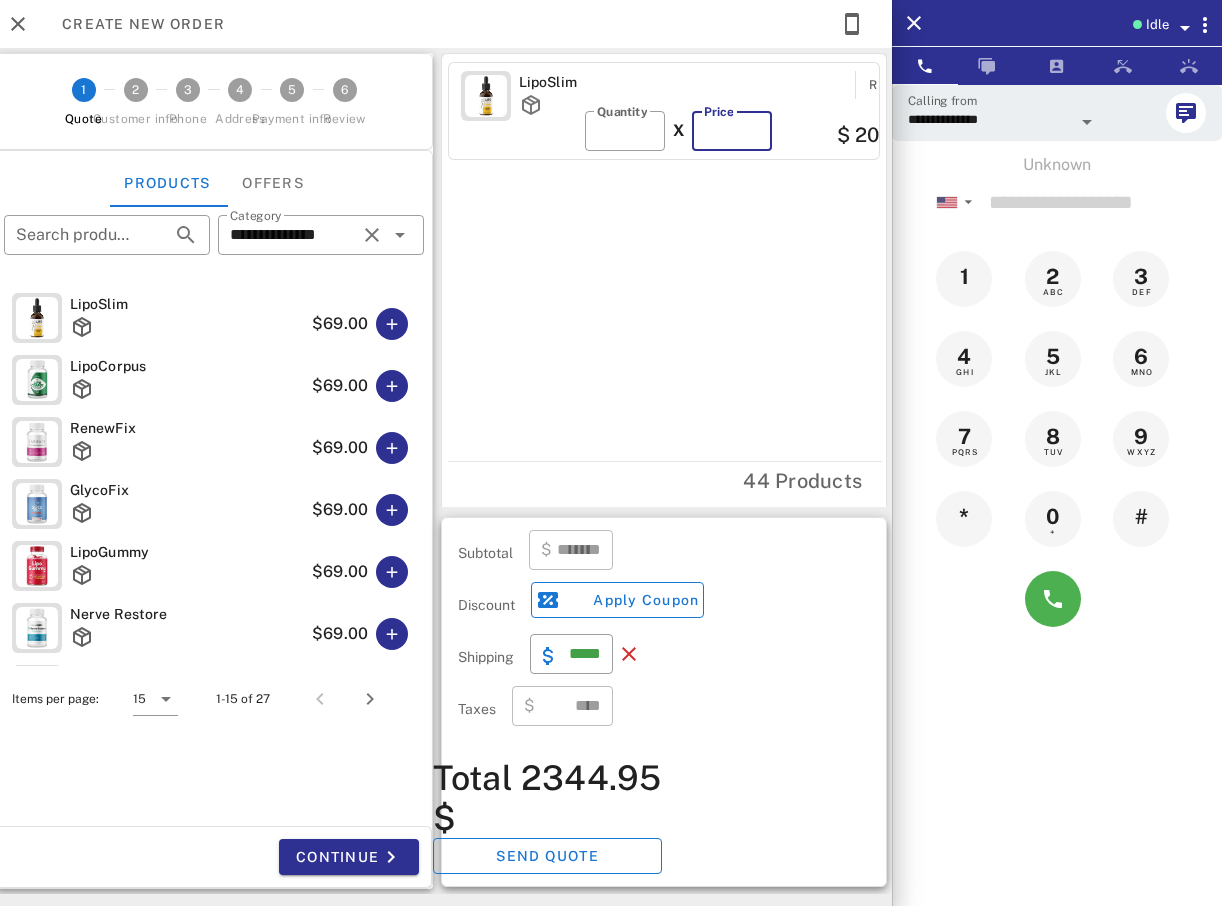 click on "**" at bounding box center (732, 131) 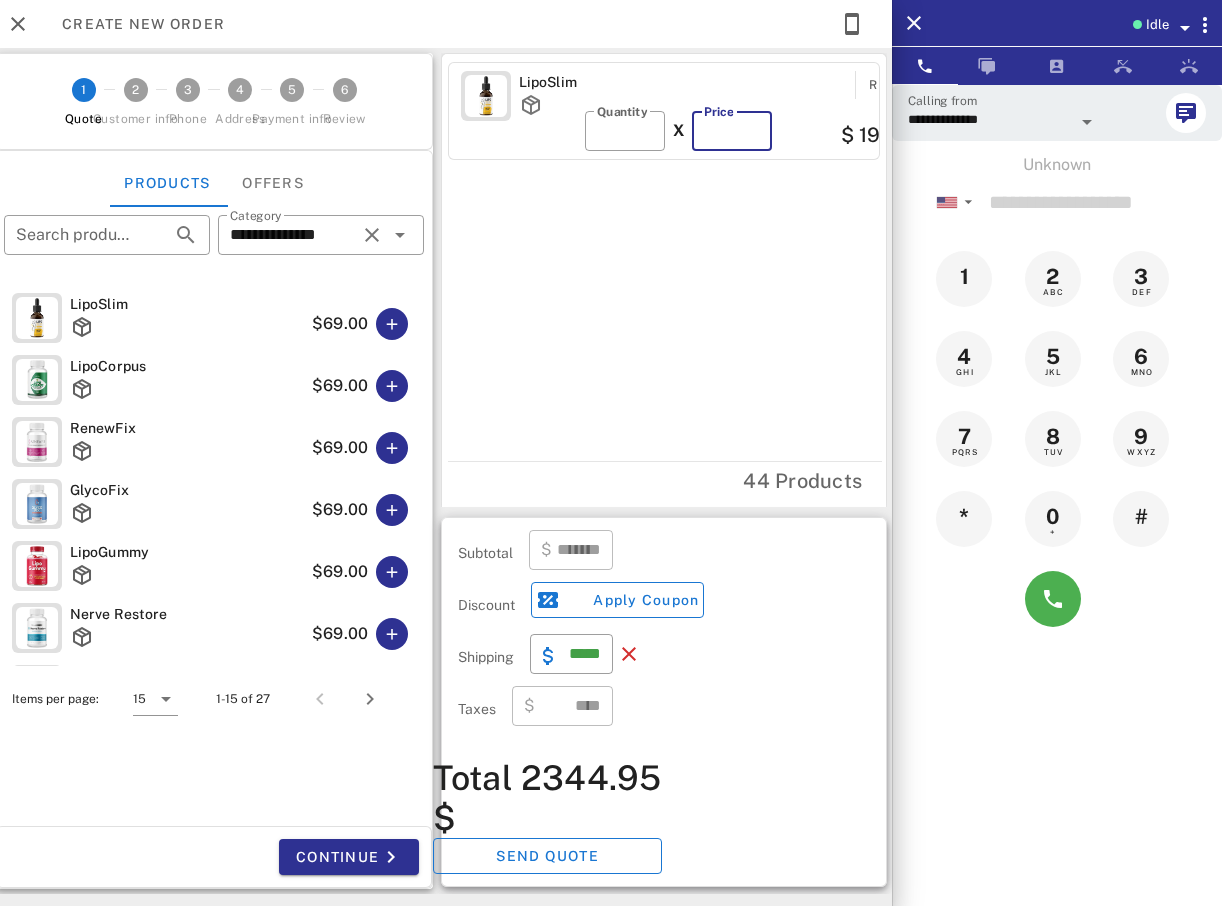 click on "**" at bounding box center (732, 131) 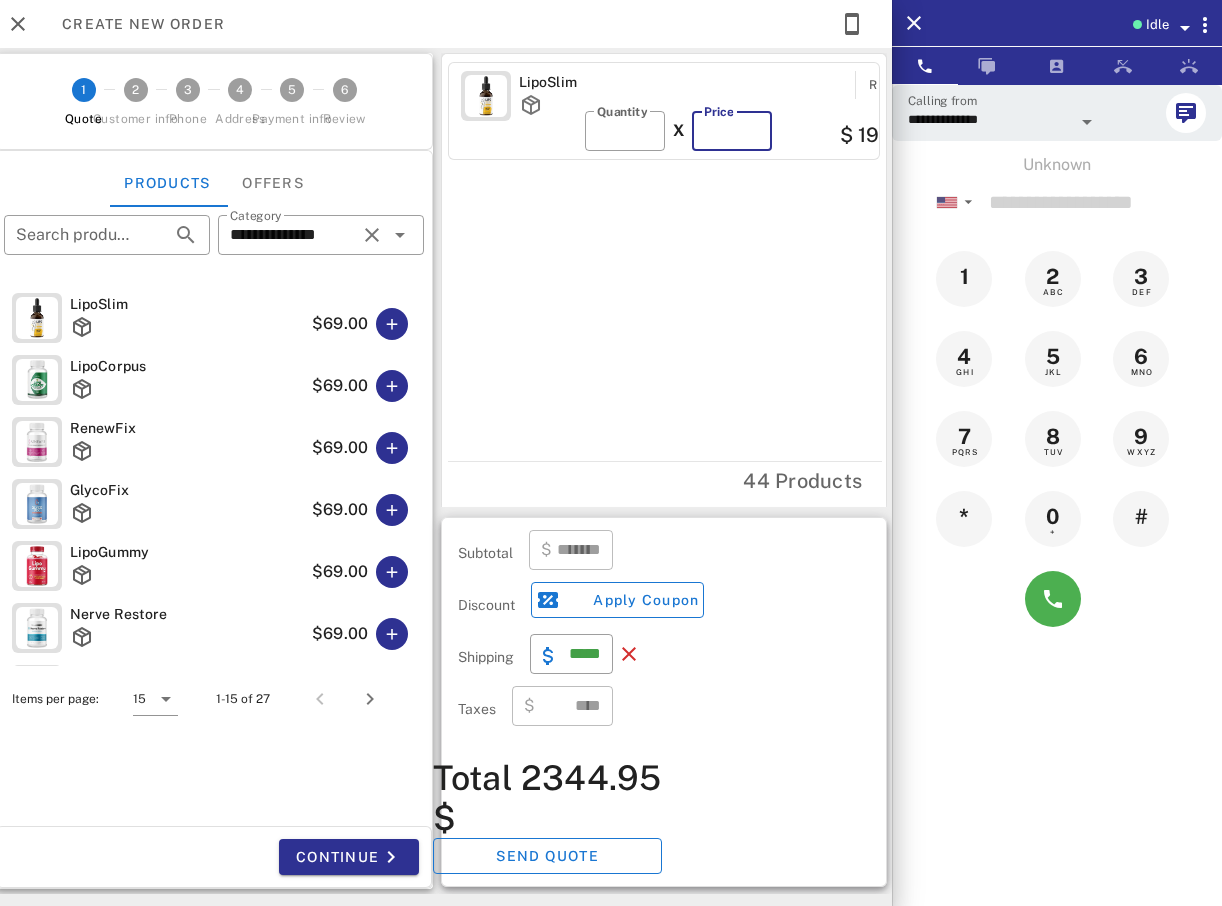 click on "**" at bounding box center (732, 131) 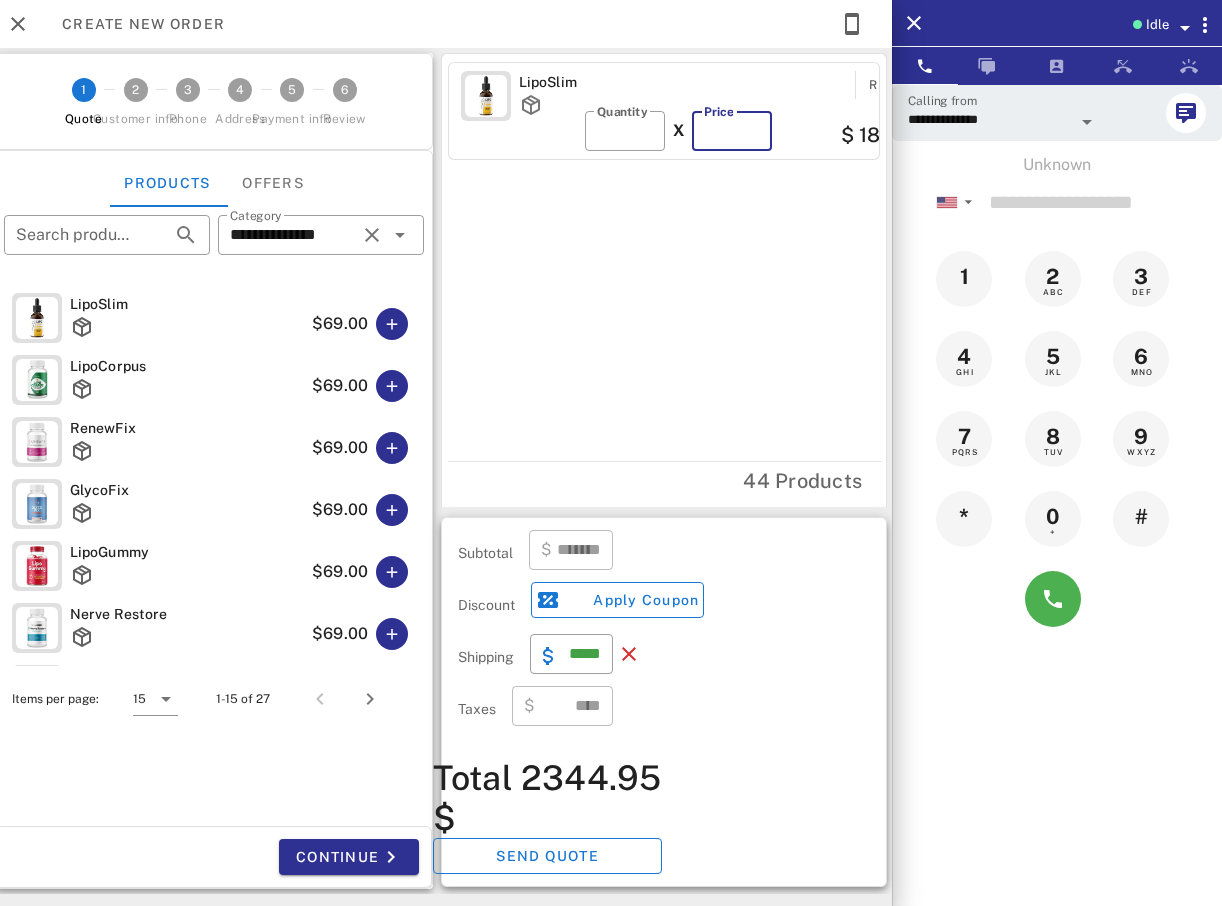 type on "**" 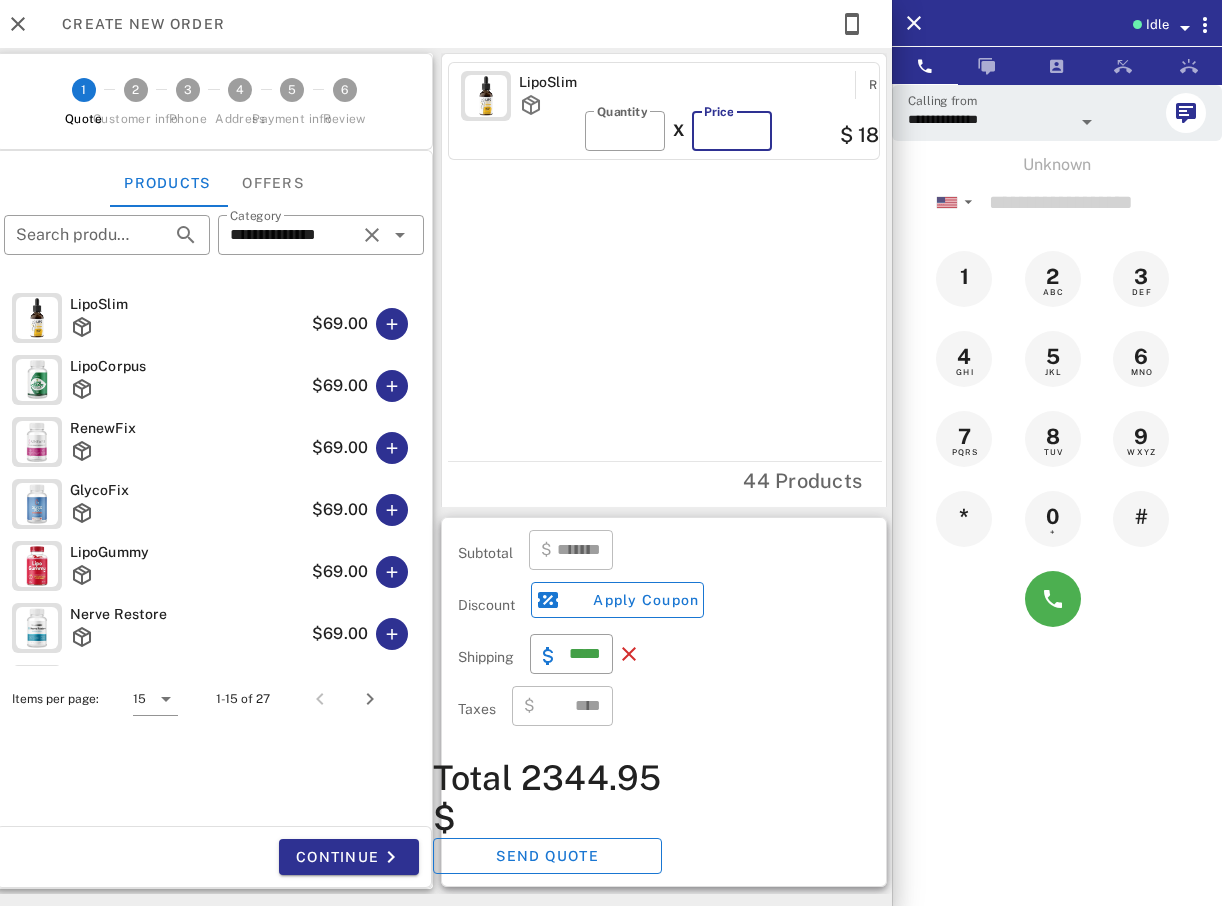 type on "*******" 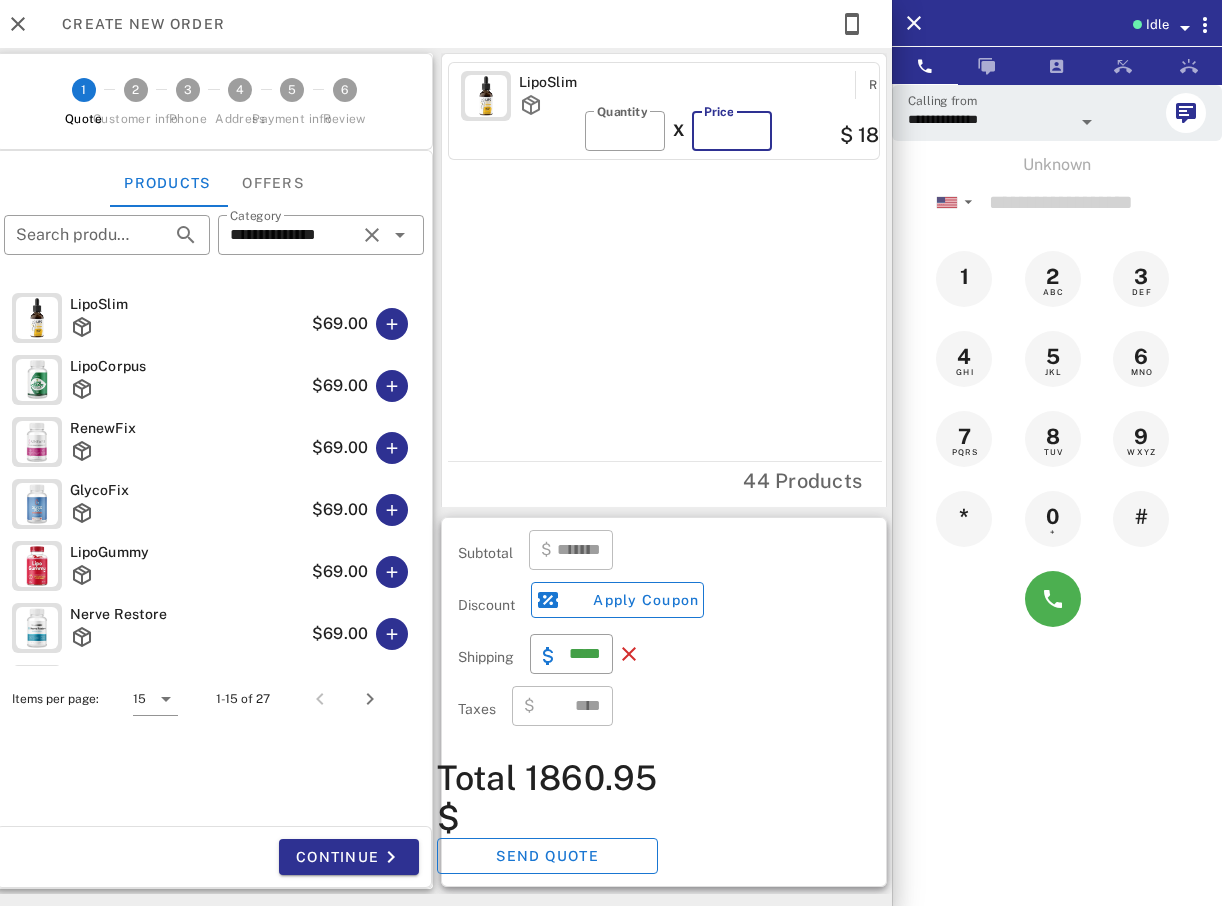 click on "**" at bounding box center [732, 131] 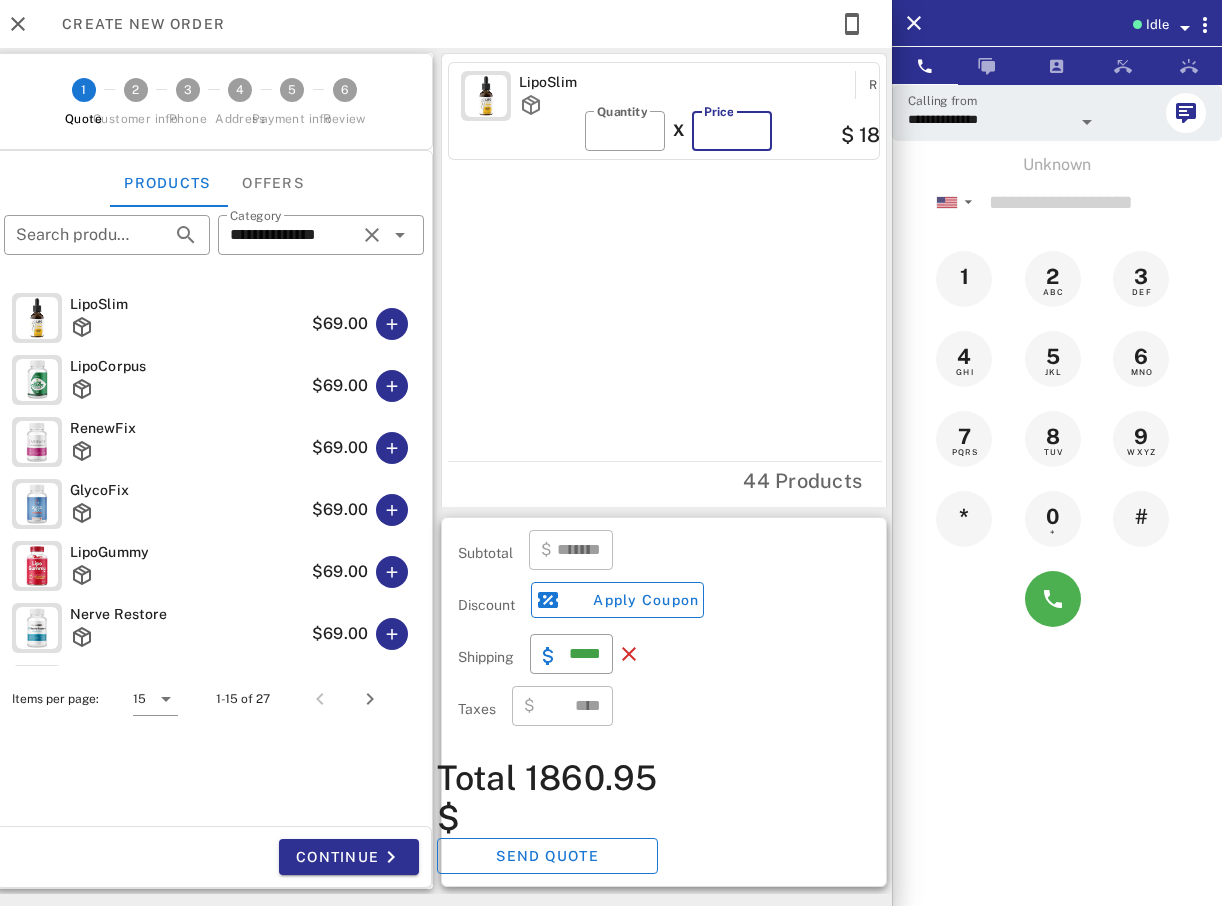 click on "**" at bounding box center (732, 131) 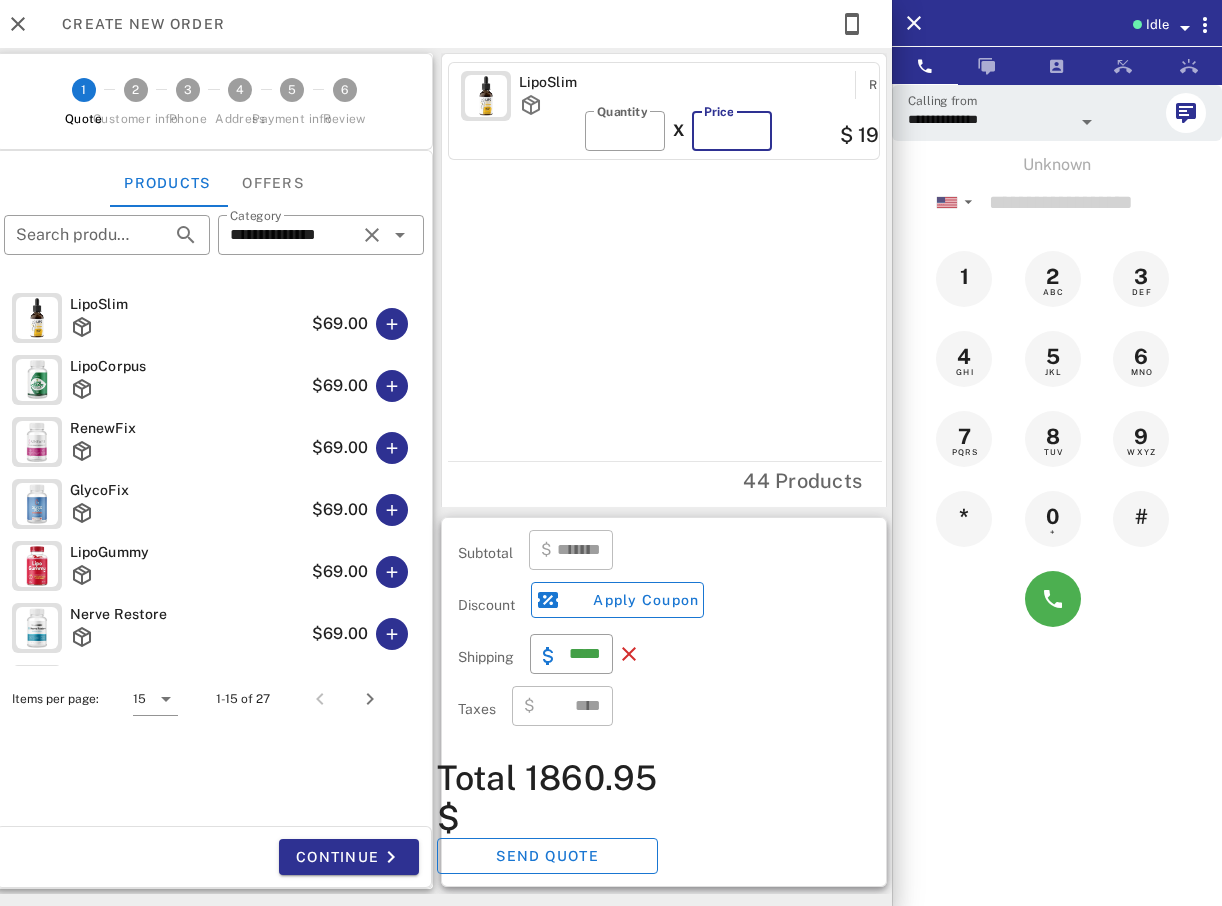 click on "**" at bounding box center (732, 131) 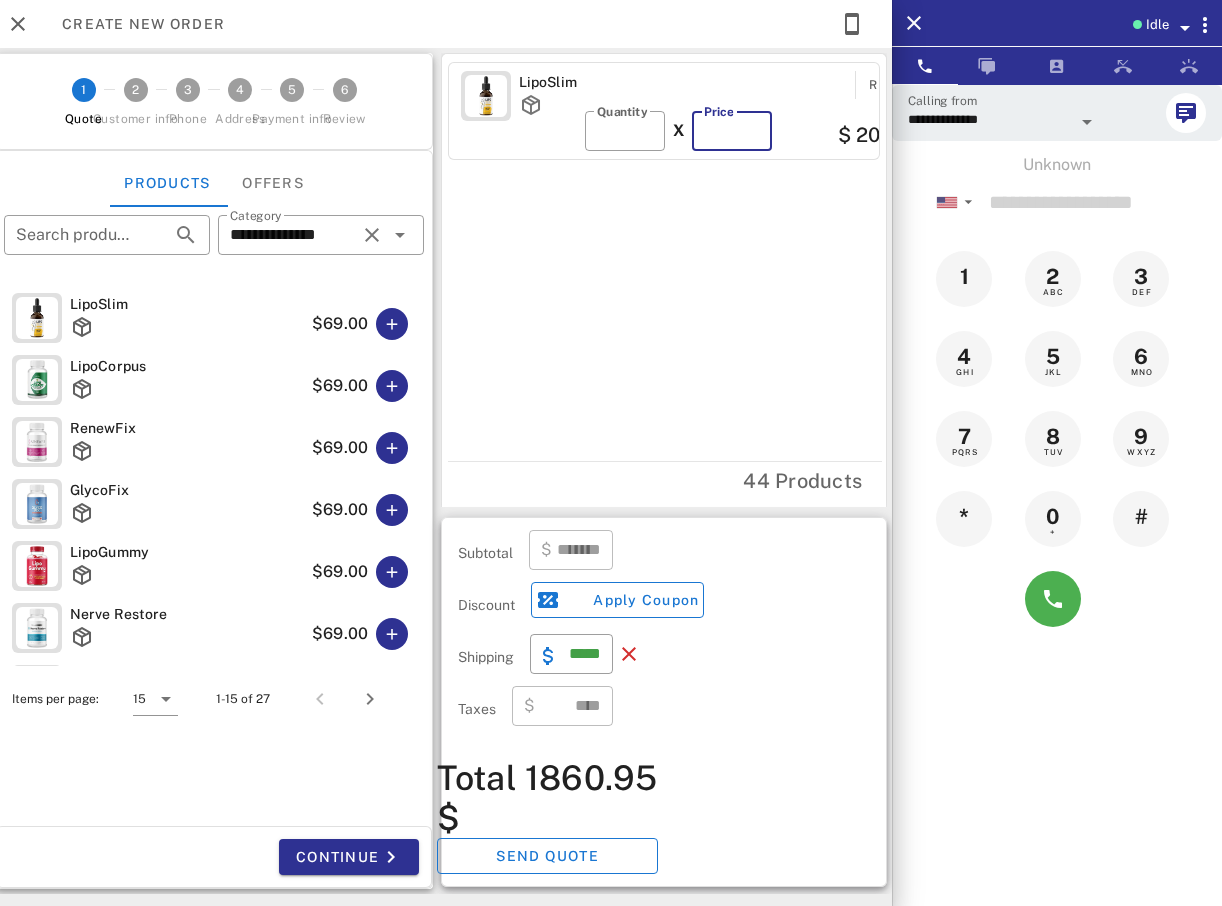 click on "**" at bounding box center (732, 131) 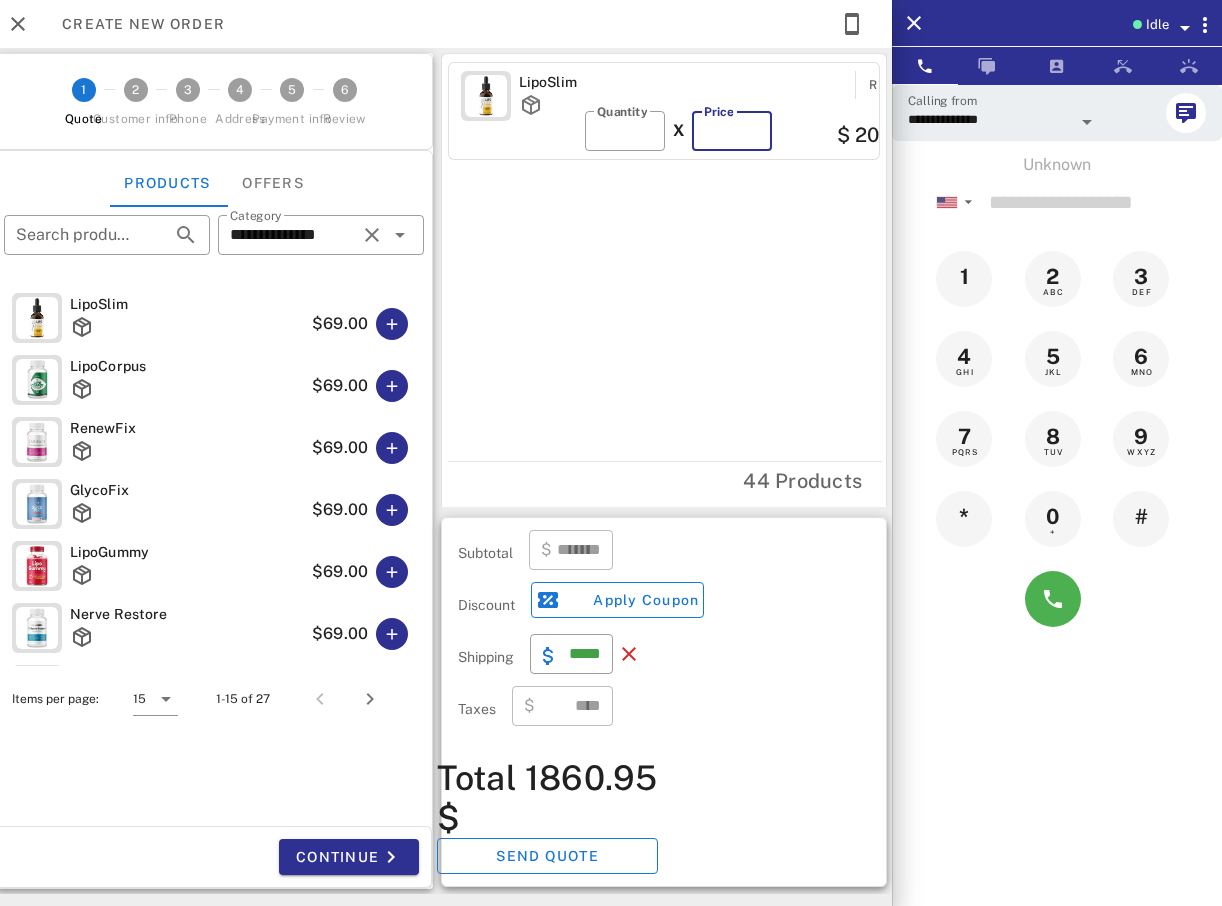click on "**" at bounding box center (732, 131) 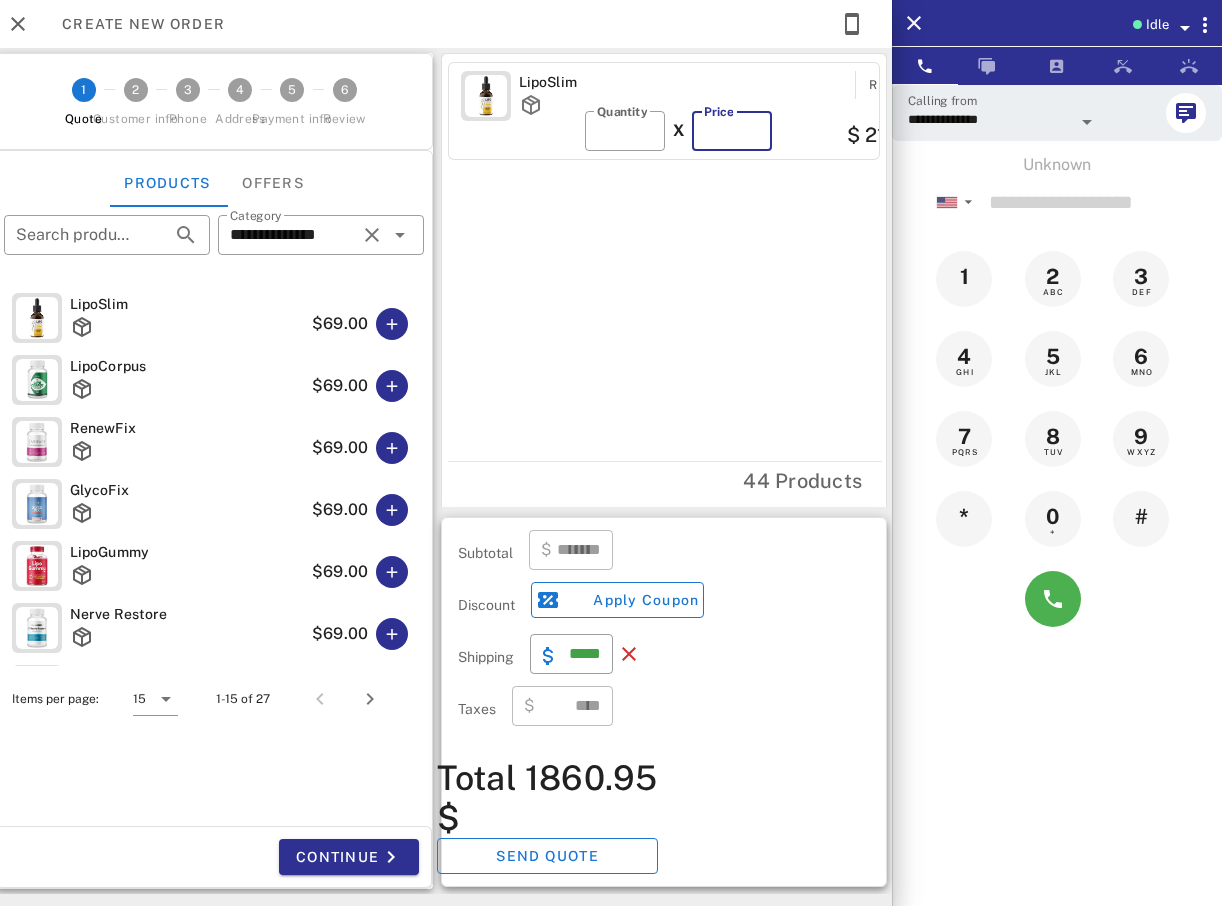 type on "**" 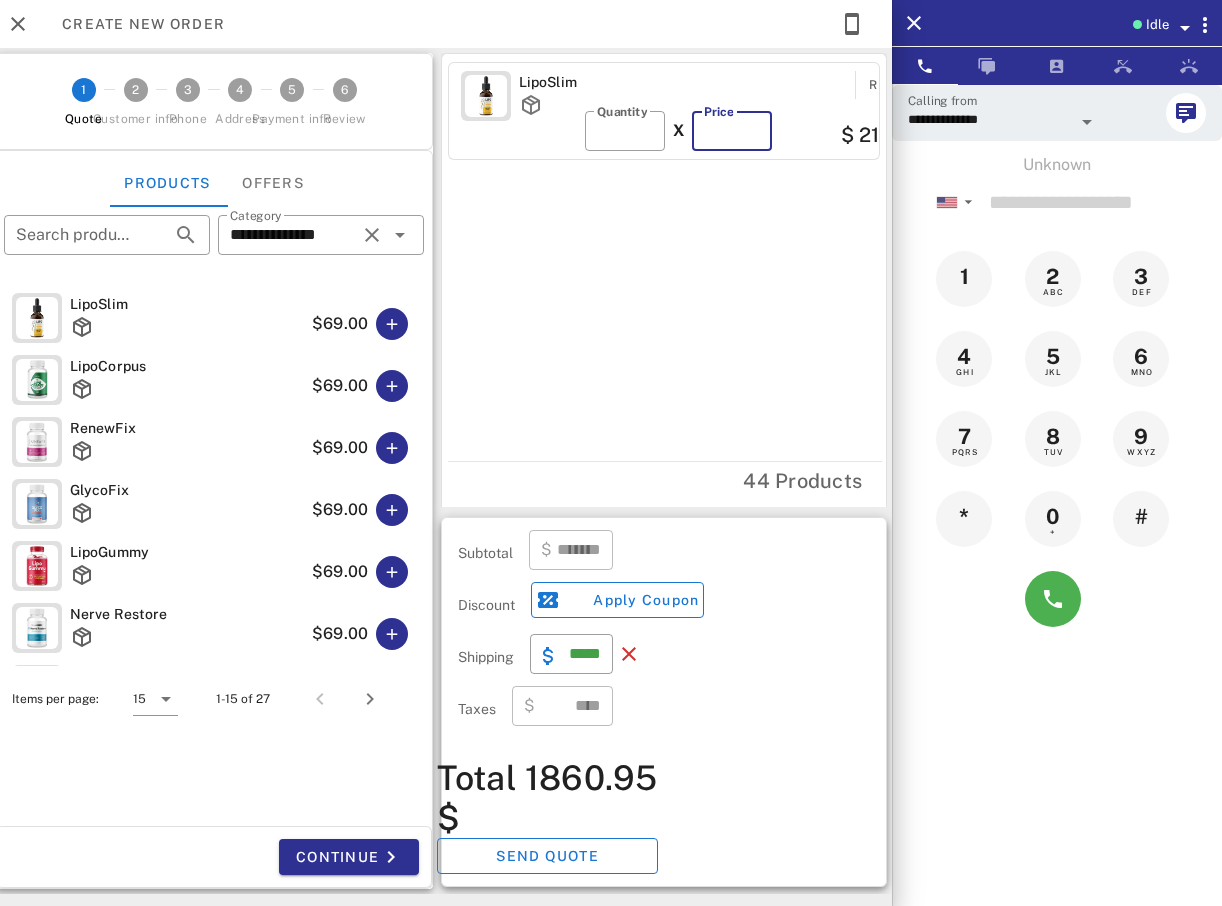 type on "*******" 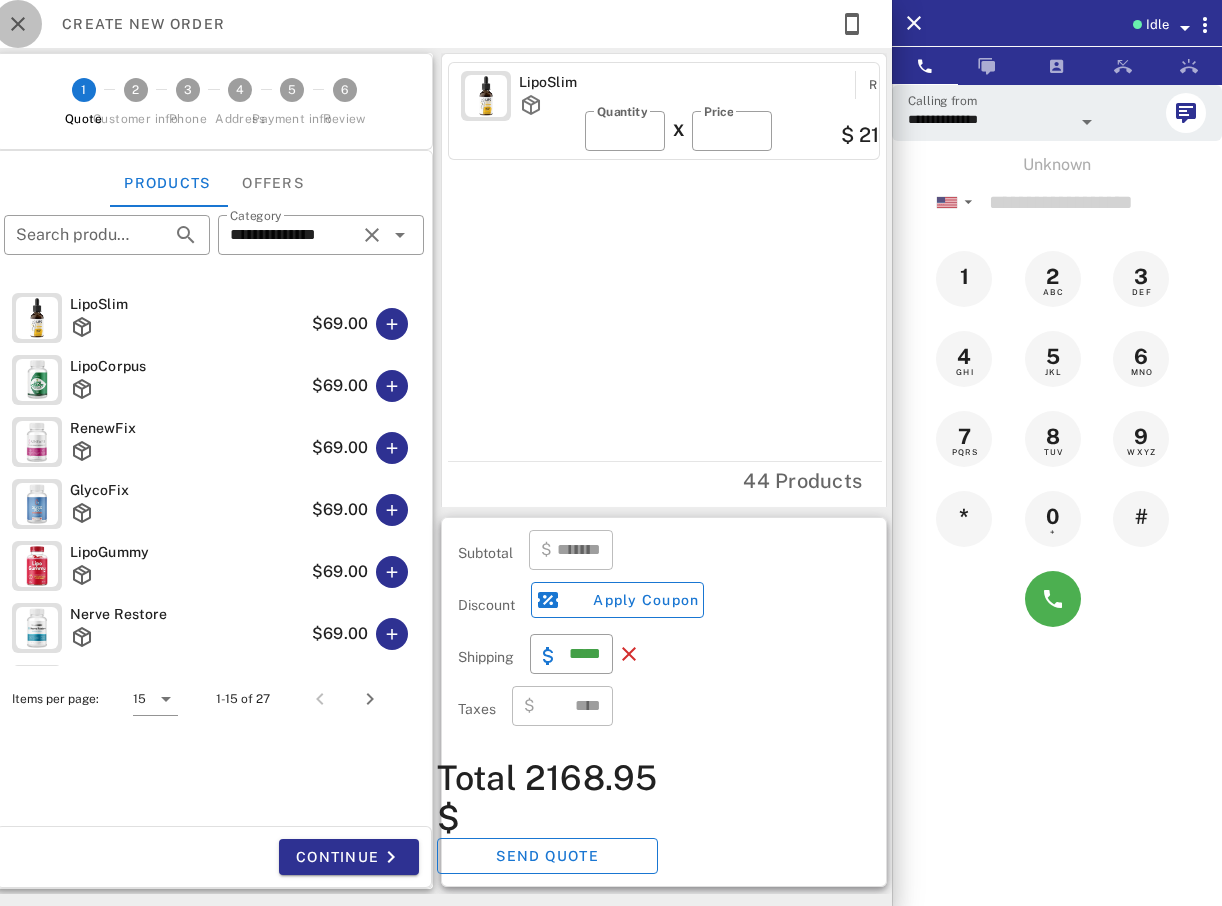 click on "**********" at bounding box center (611, 363) 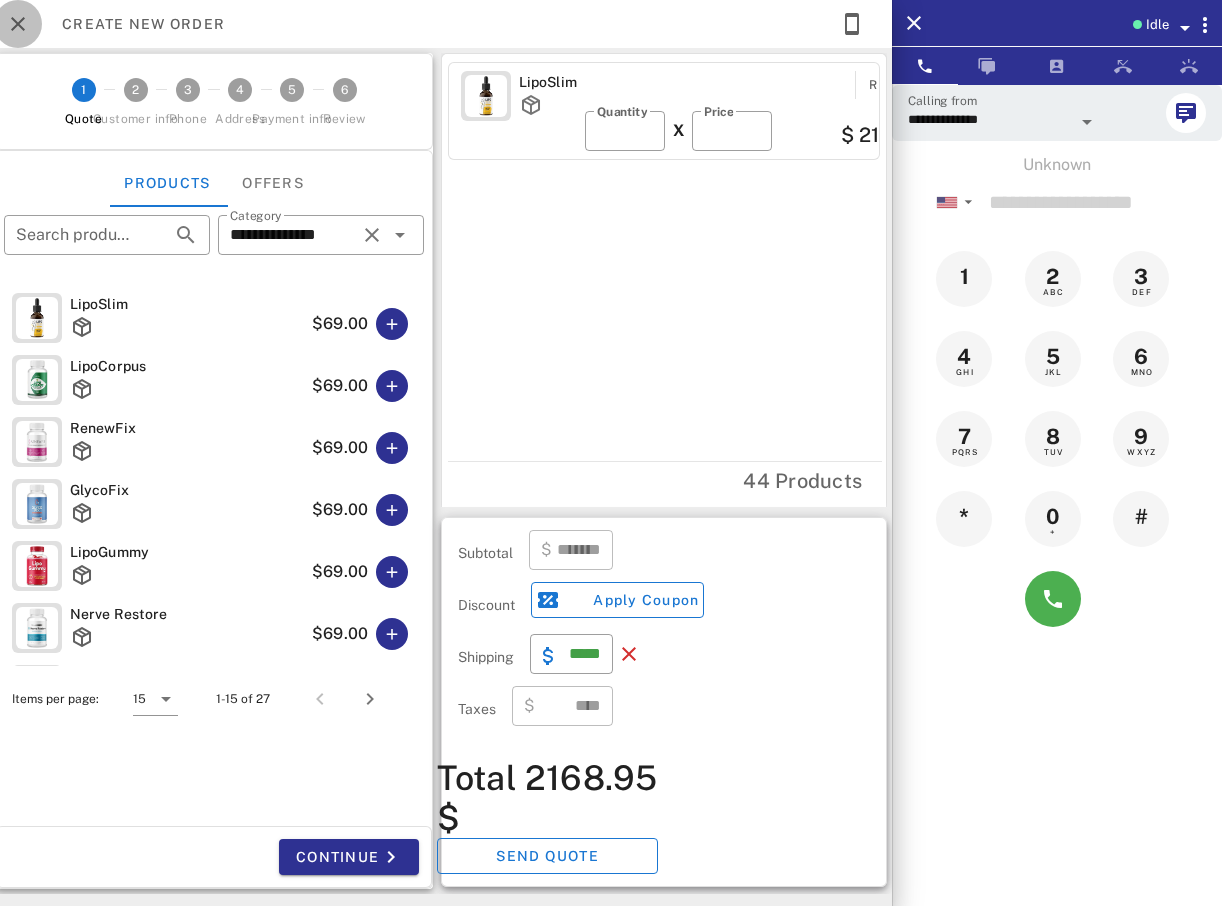click at bounding box center [18, 24] 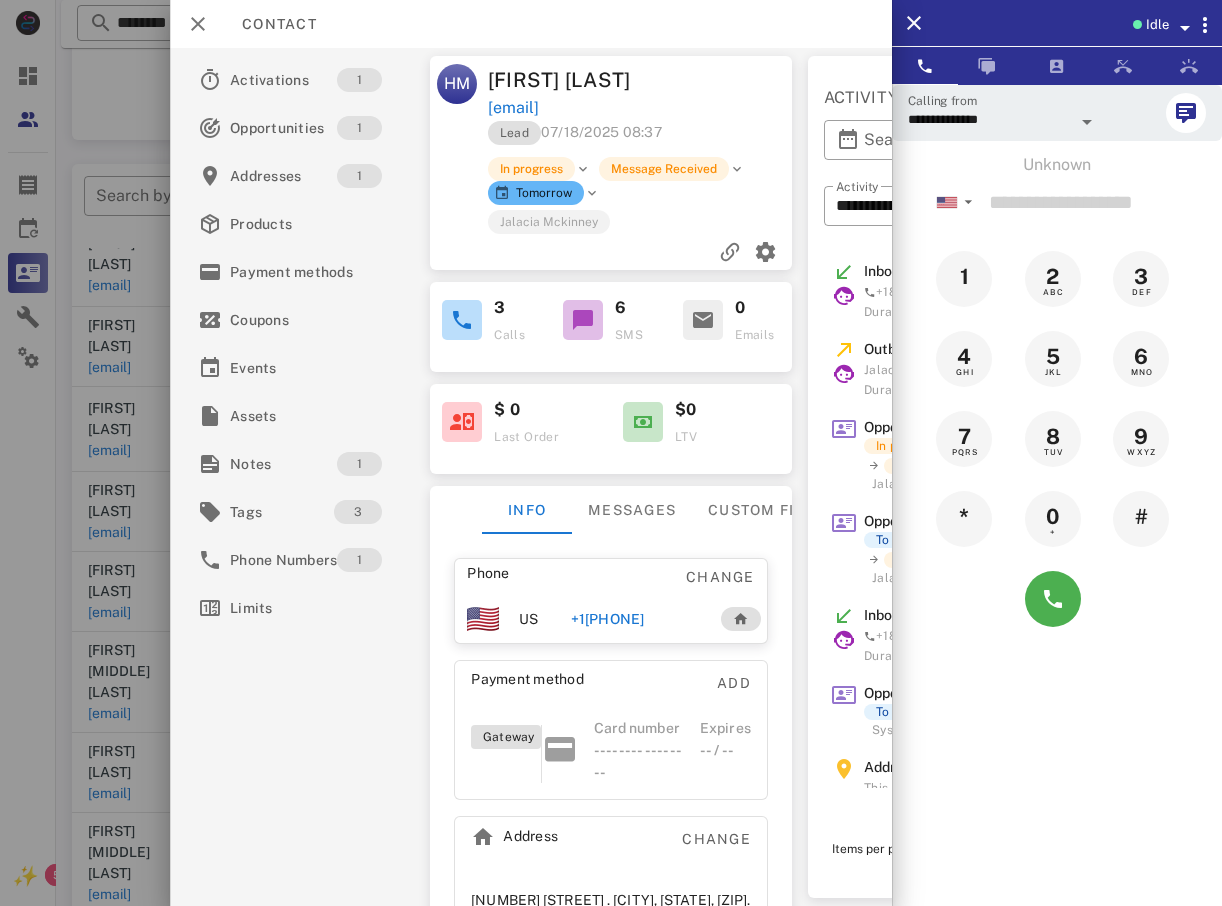 click at bounding box center (611, 453) 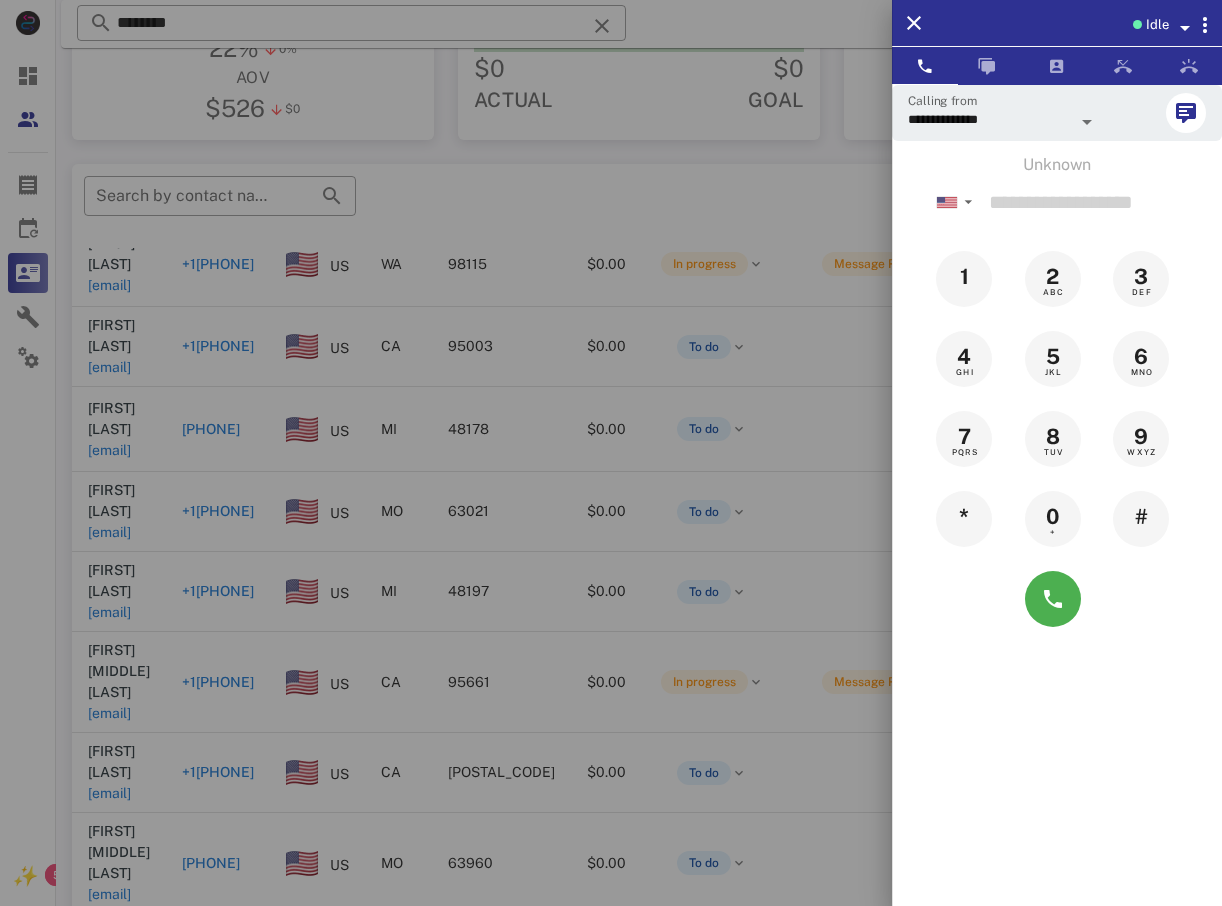 click at bounding box center (611, 453) 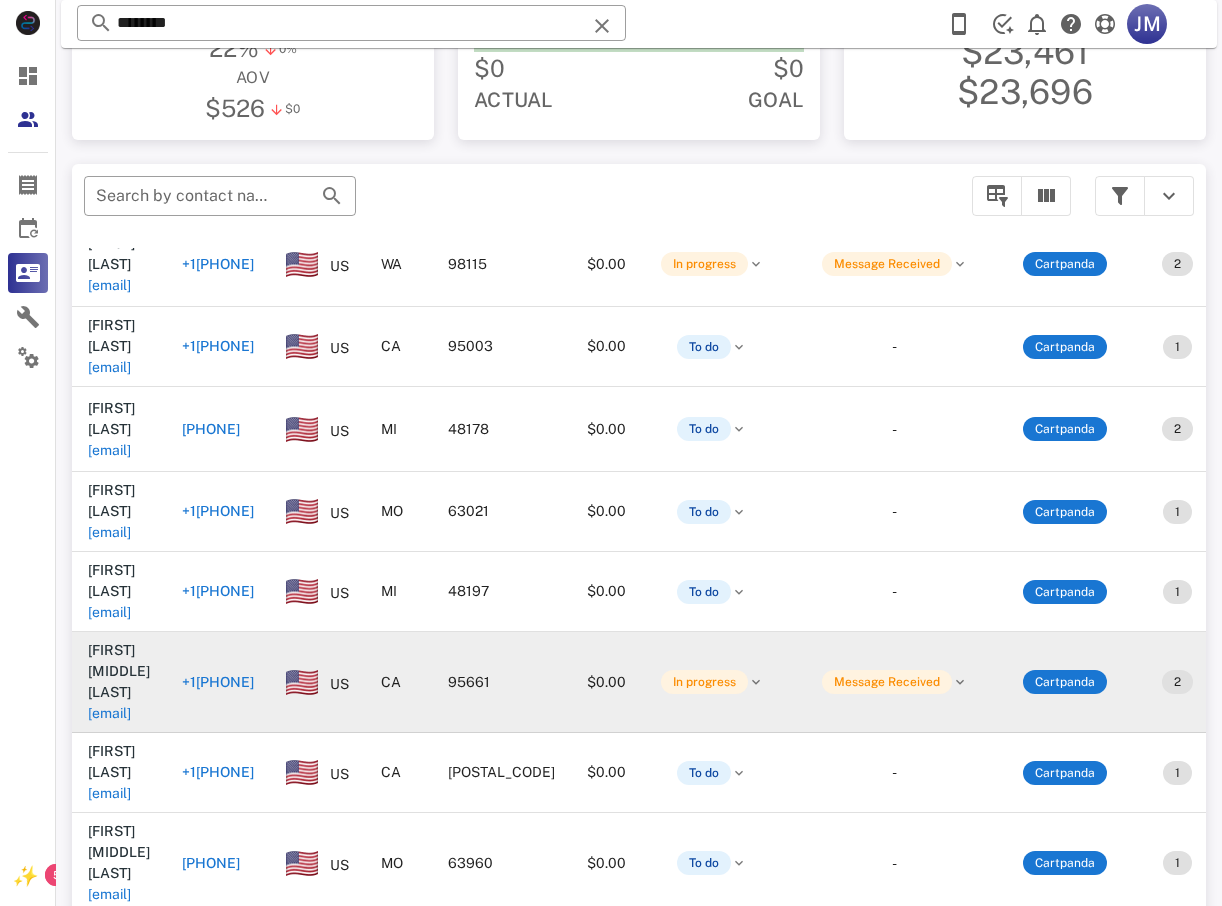 click on "+1[PHONE]" at bounding box center (218, 682) 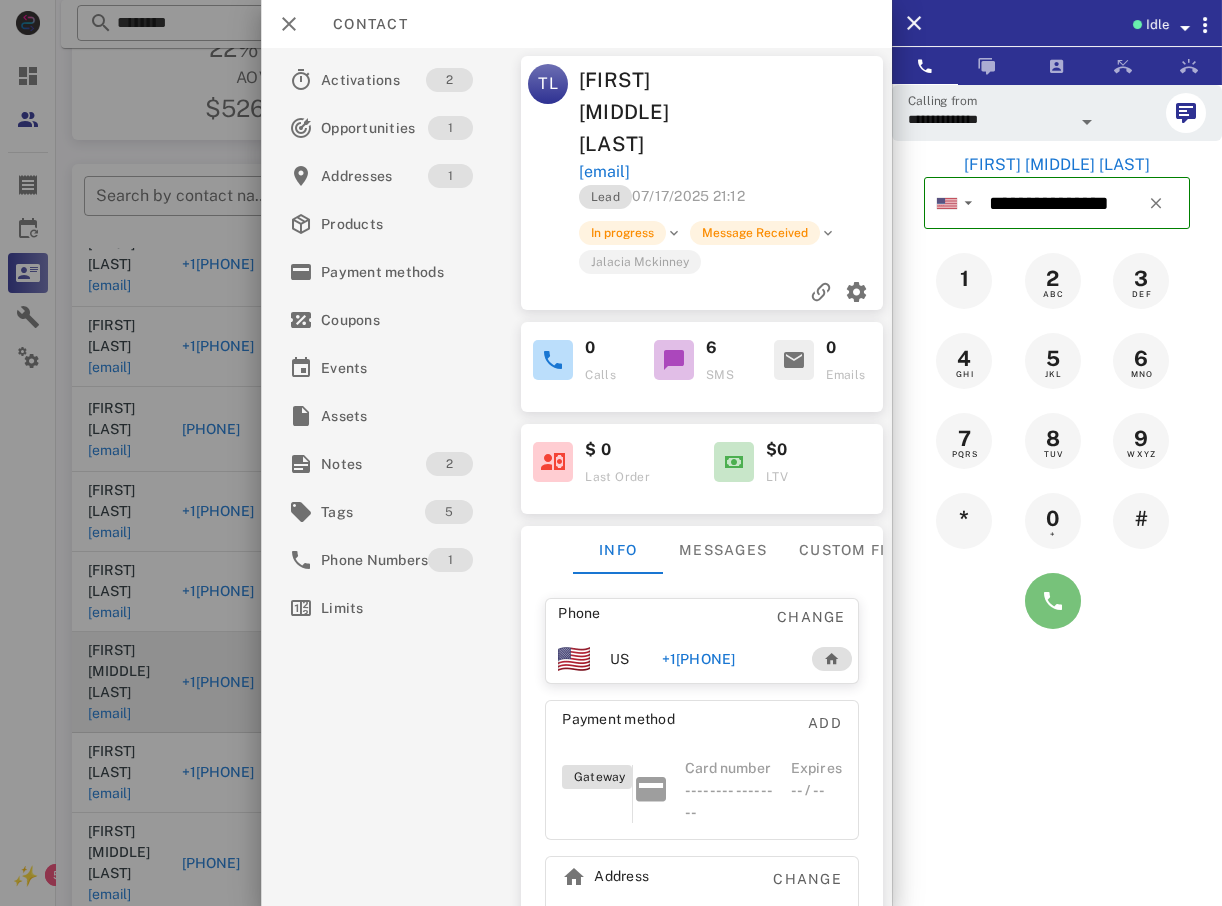 click at bounding box center (1053, 601) 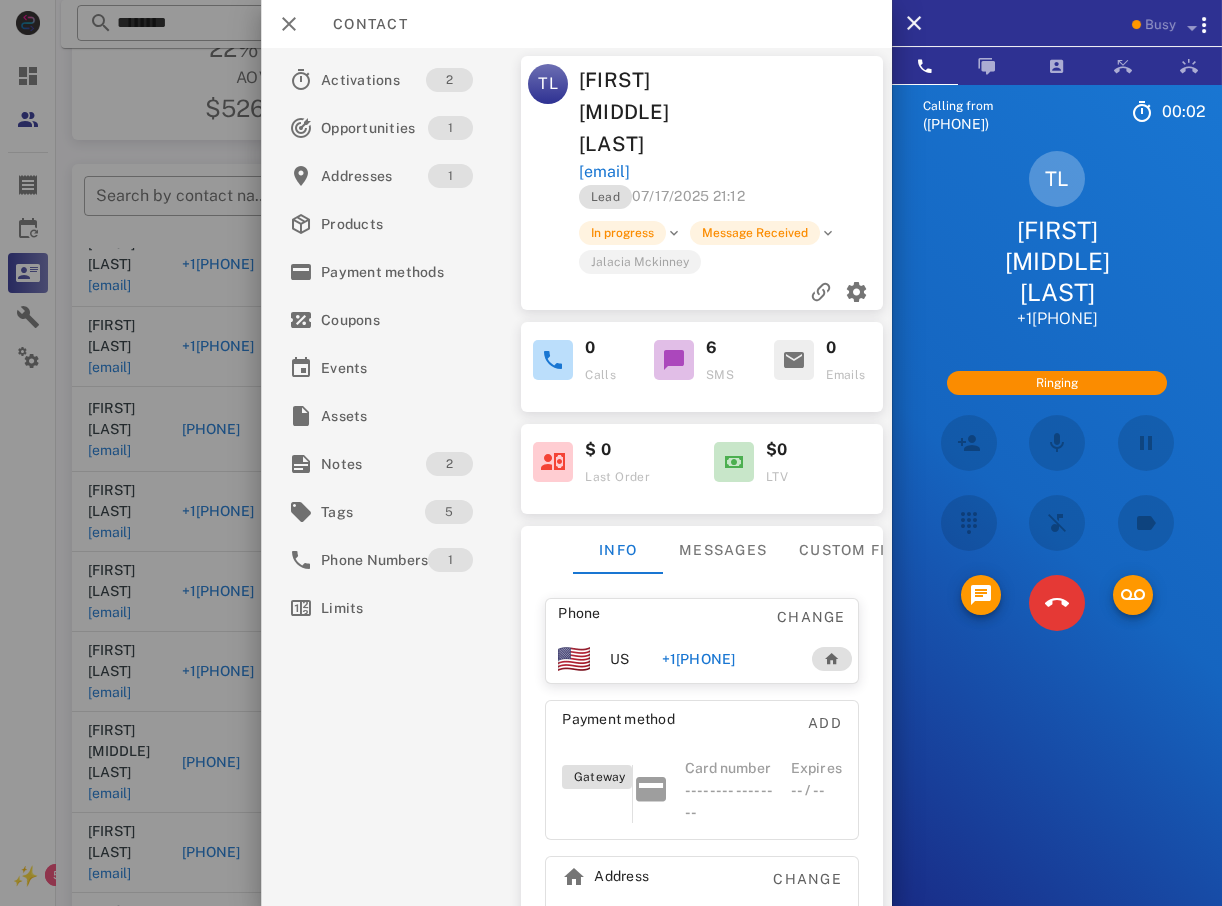 scroll, scrollTop: 309, scrollLeft: 0, axis: vertical 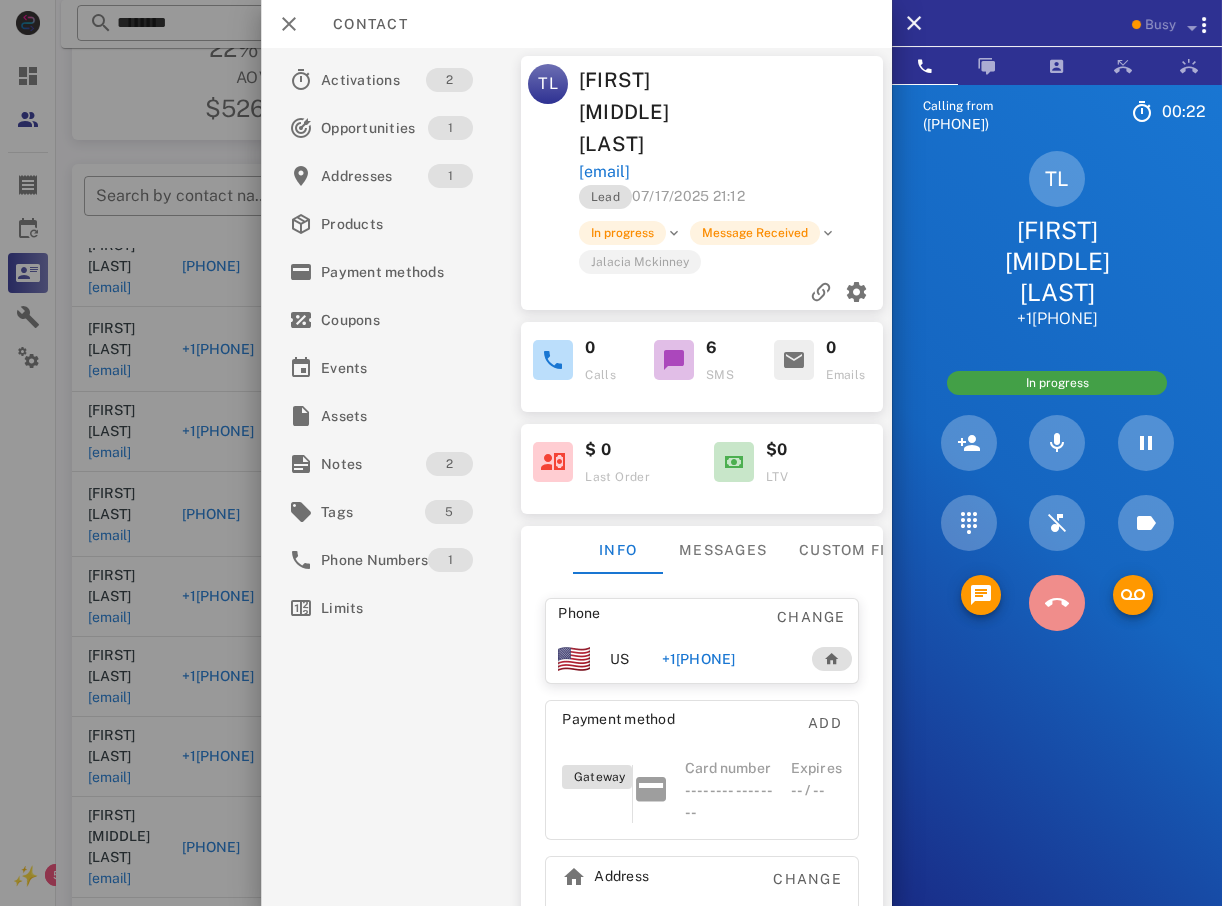click at bounding box center (1057, 603) 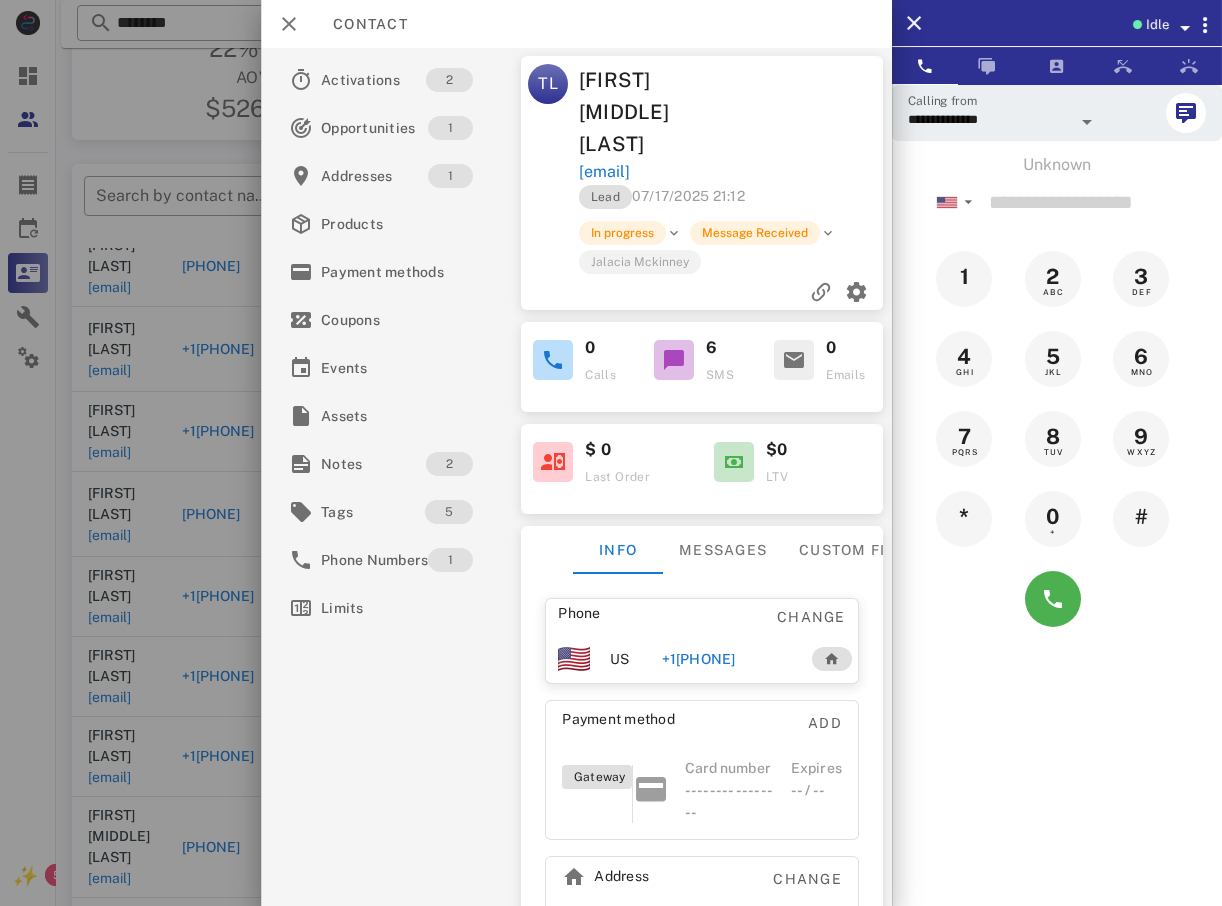 click at bounding box center (611, 453) 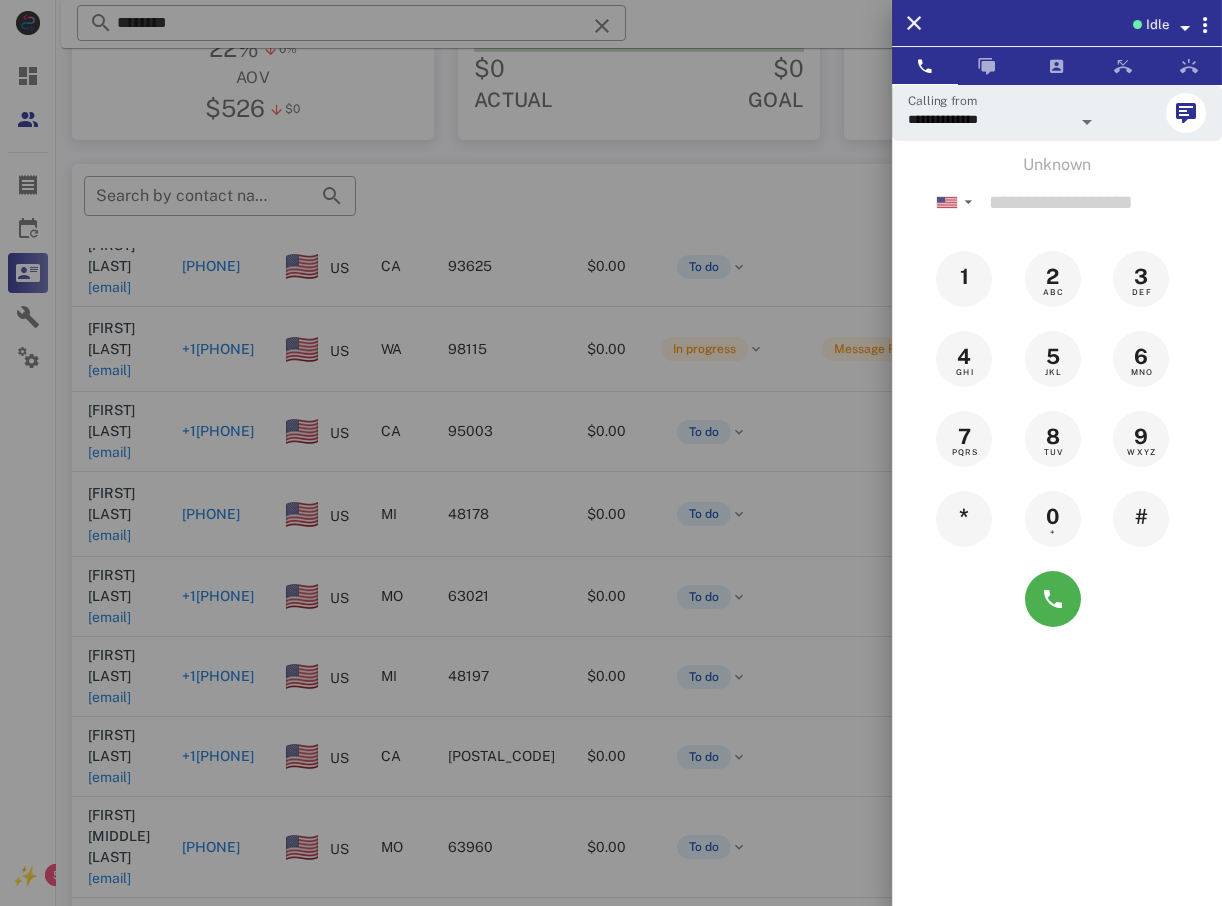 click at bounding box center [611, 453] 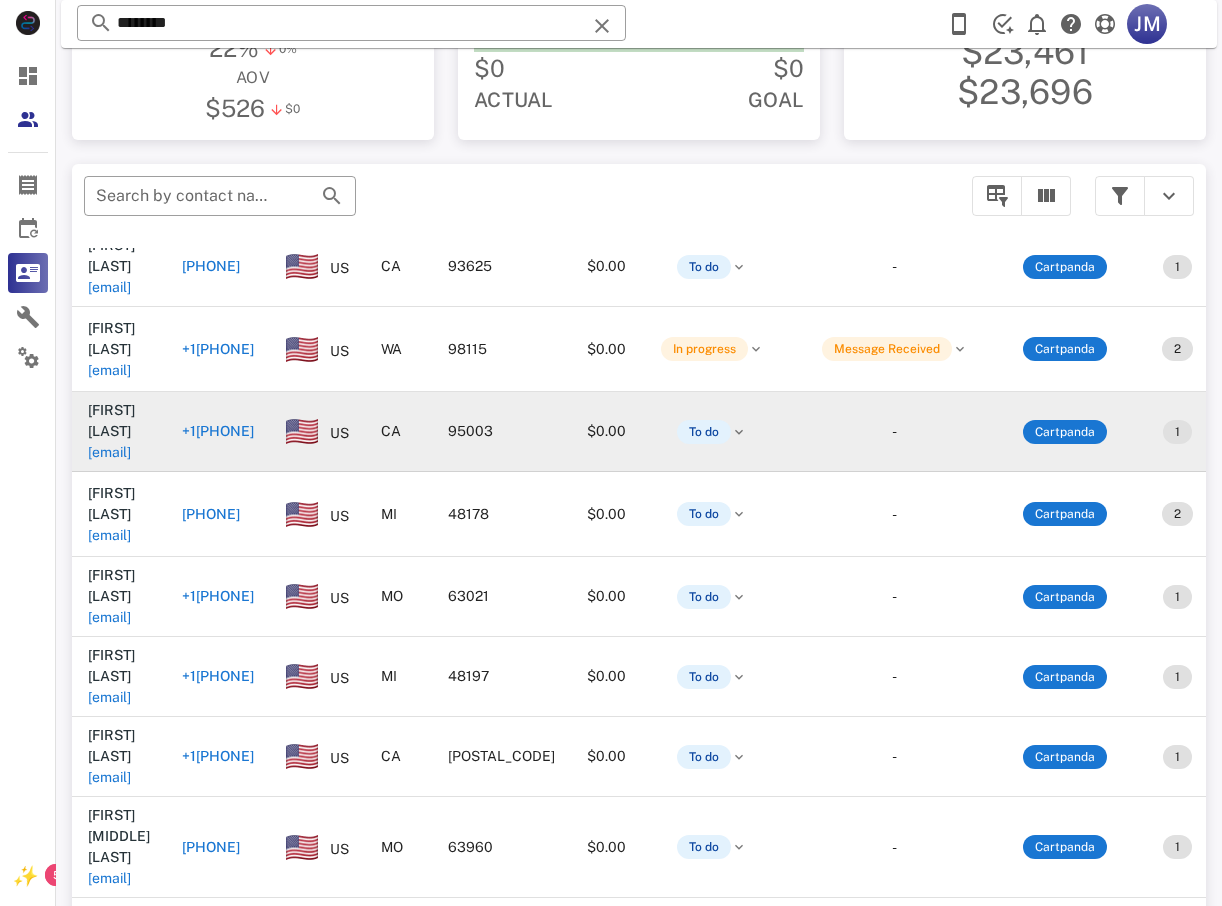 click on "+1[PHONE]" at bounding box center (218, 431) 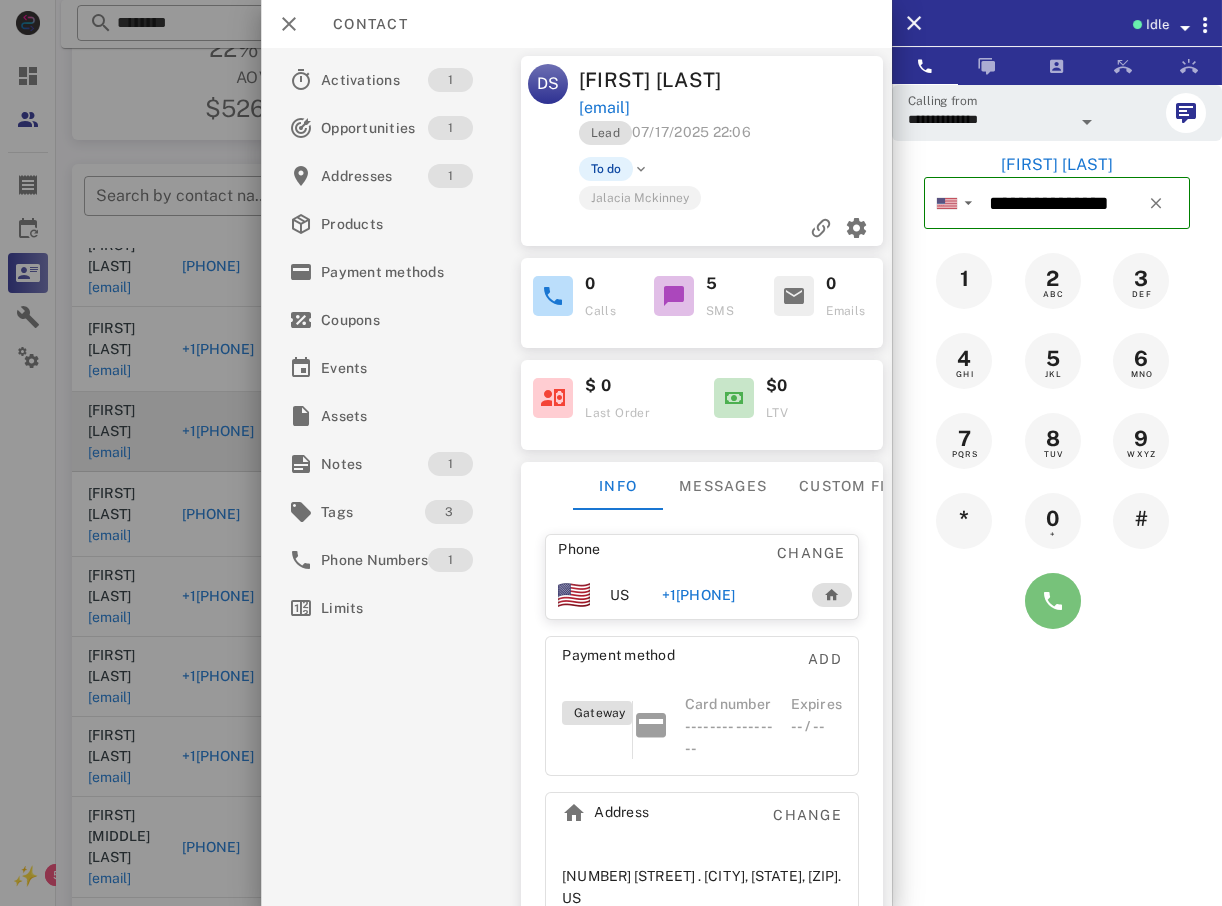 click at bounding box center (1053, 601) 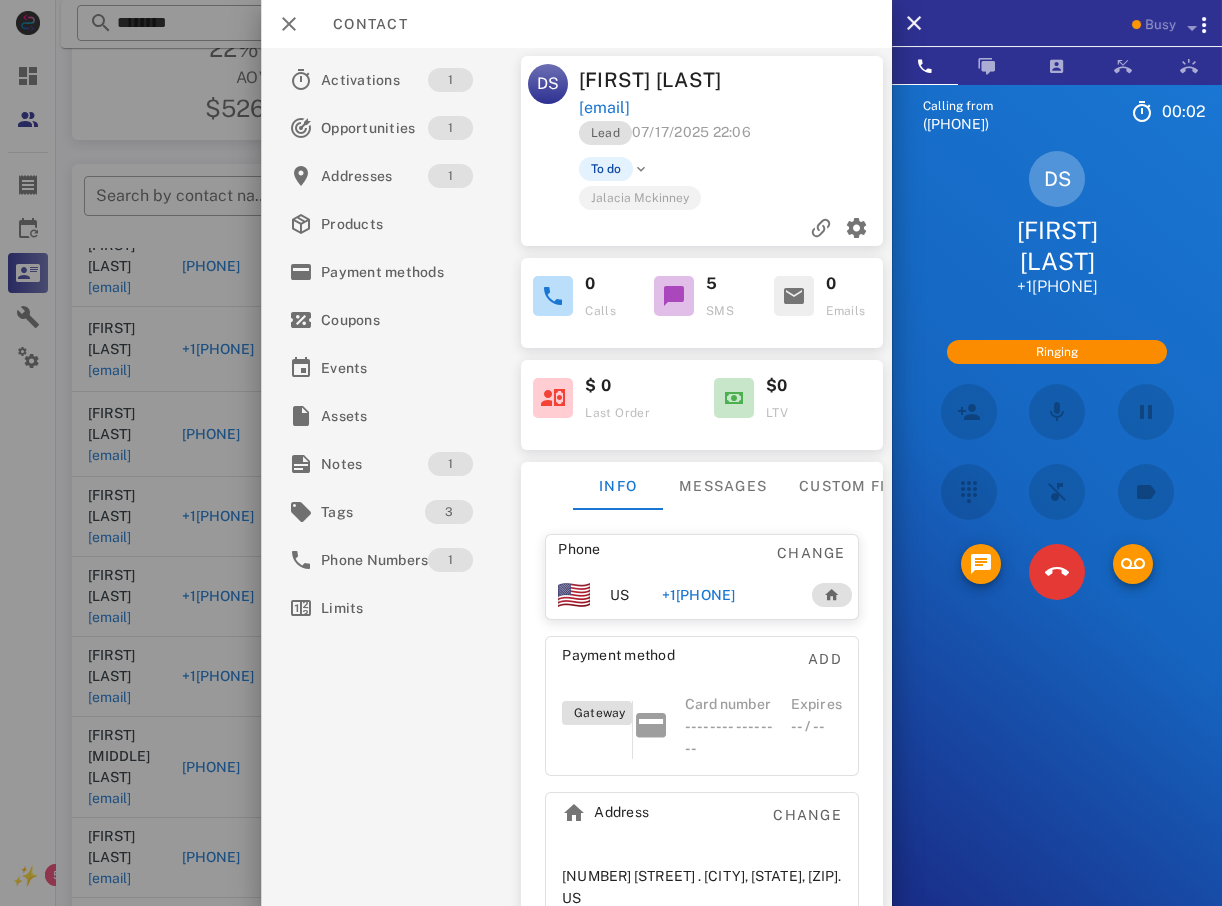 scroll, scrollTop: 245, scrollLeft: 0, axis: vertical 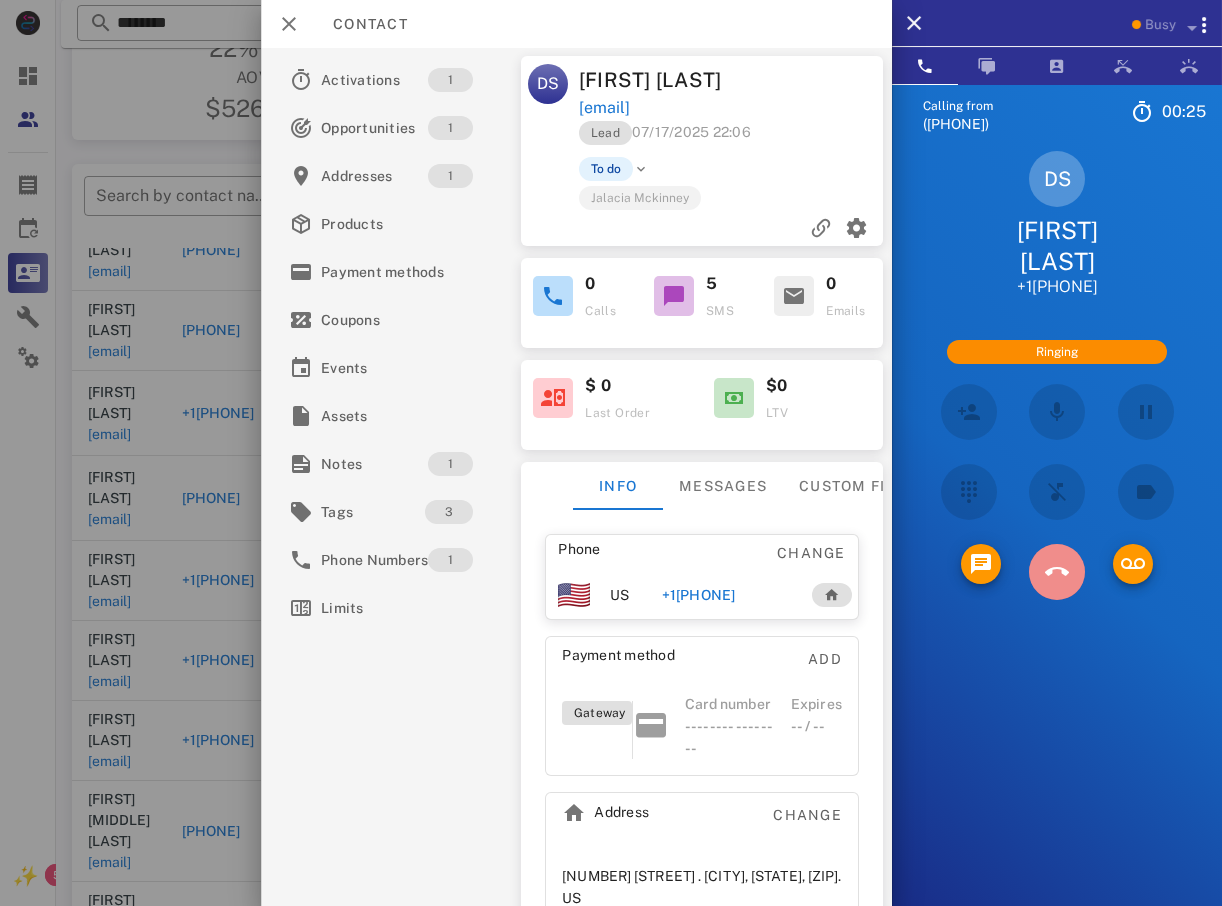 click at bounding box center (1057, 572) 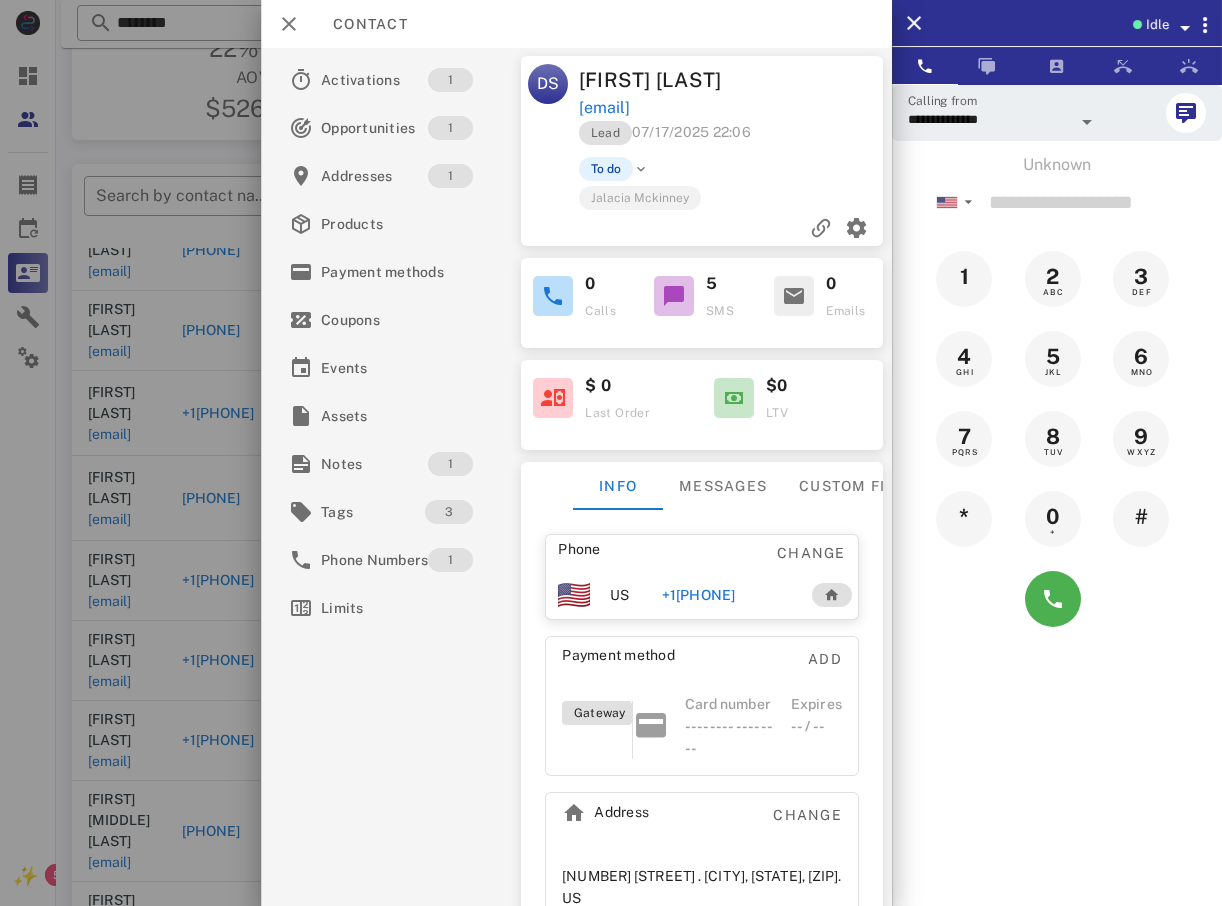 click at bounding box center [611, 453] 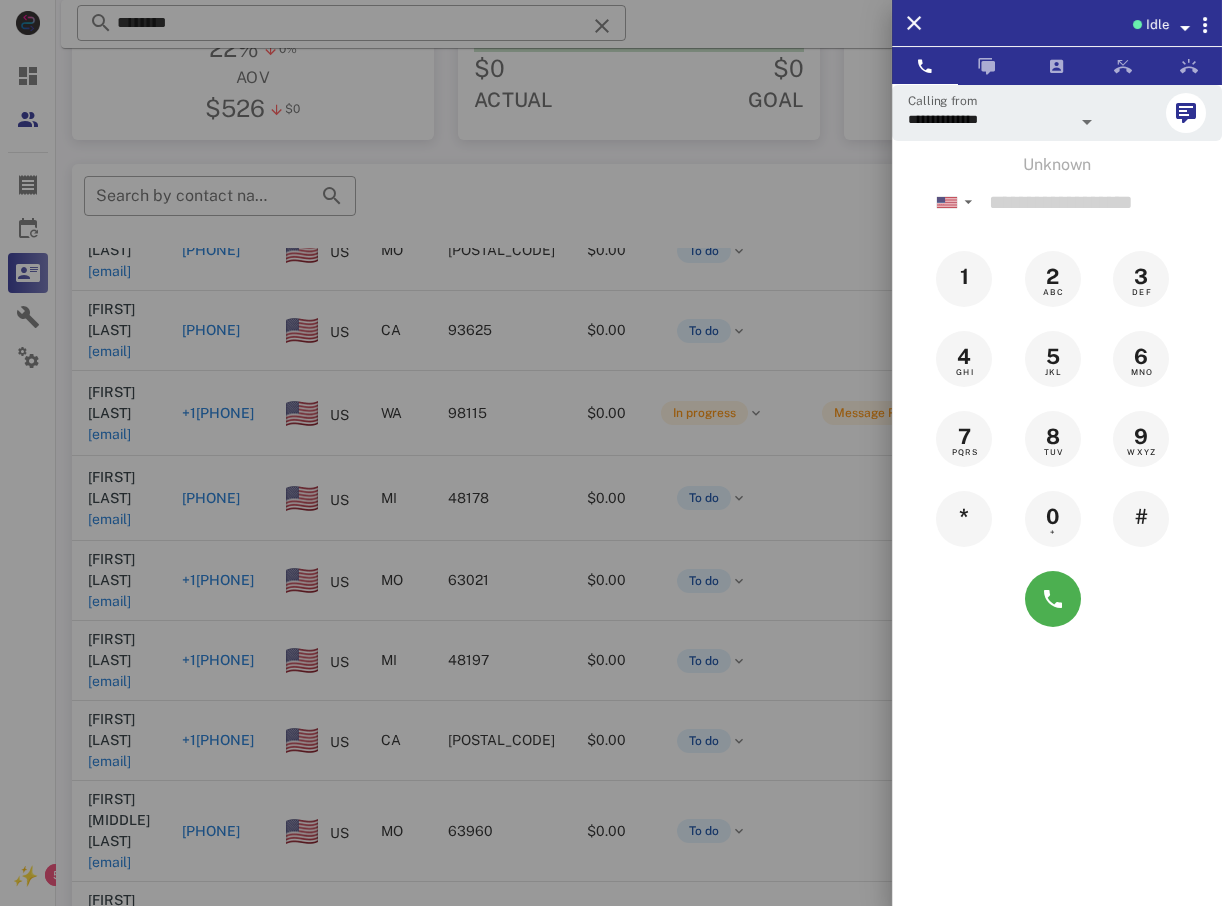 click at bounding box center (611, 453) 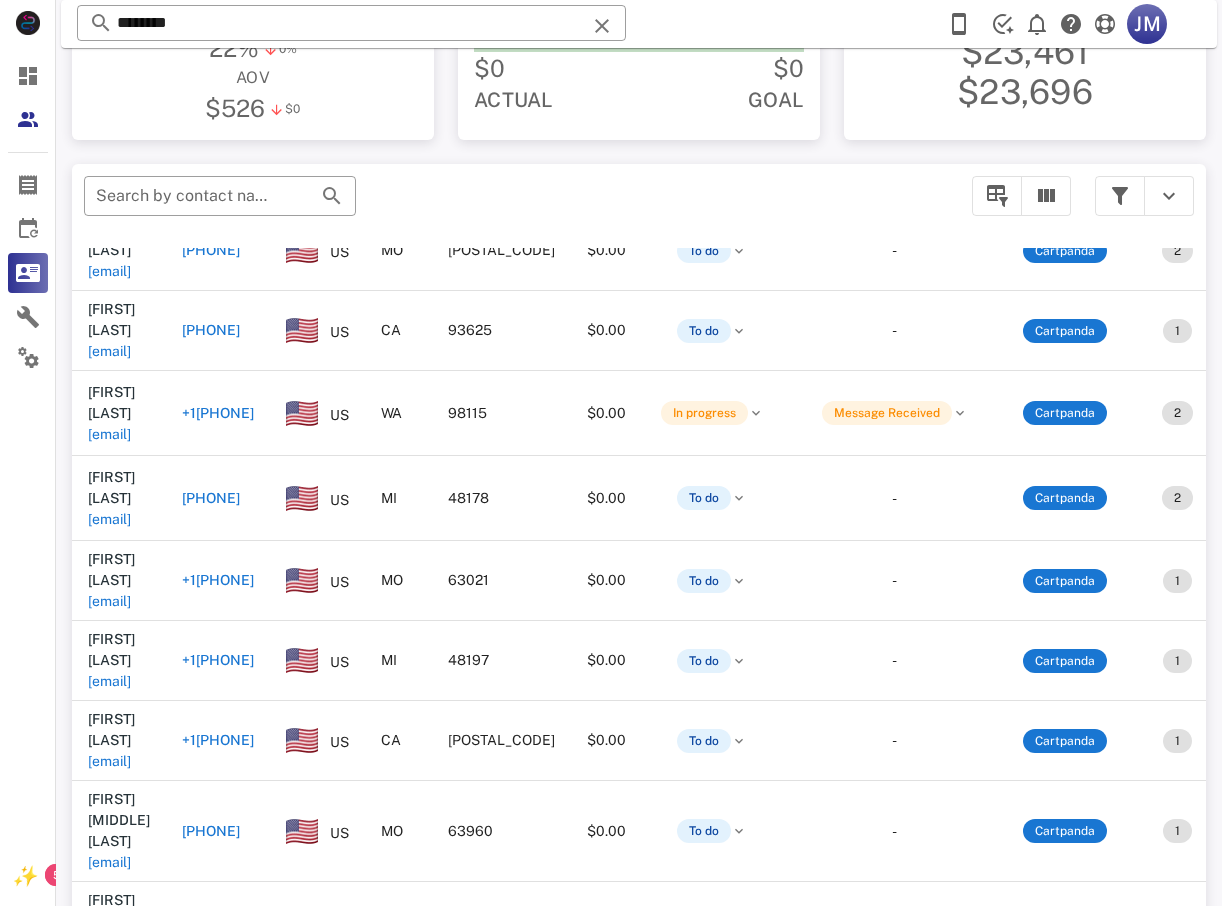 click on "[PHONE]" at bounding box center (211, 330) 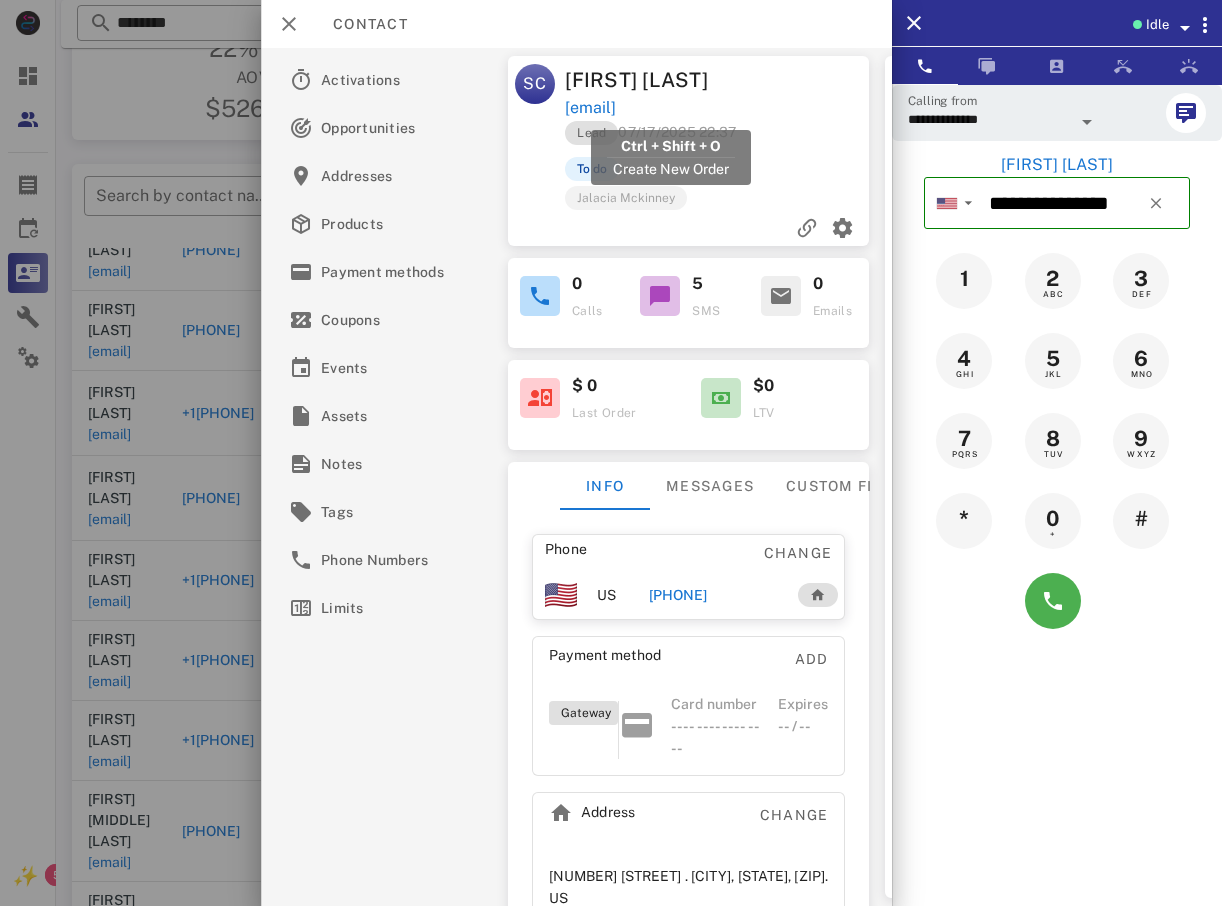 click on "[EMAIL]" at bounding box center [590, 108] 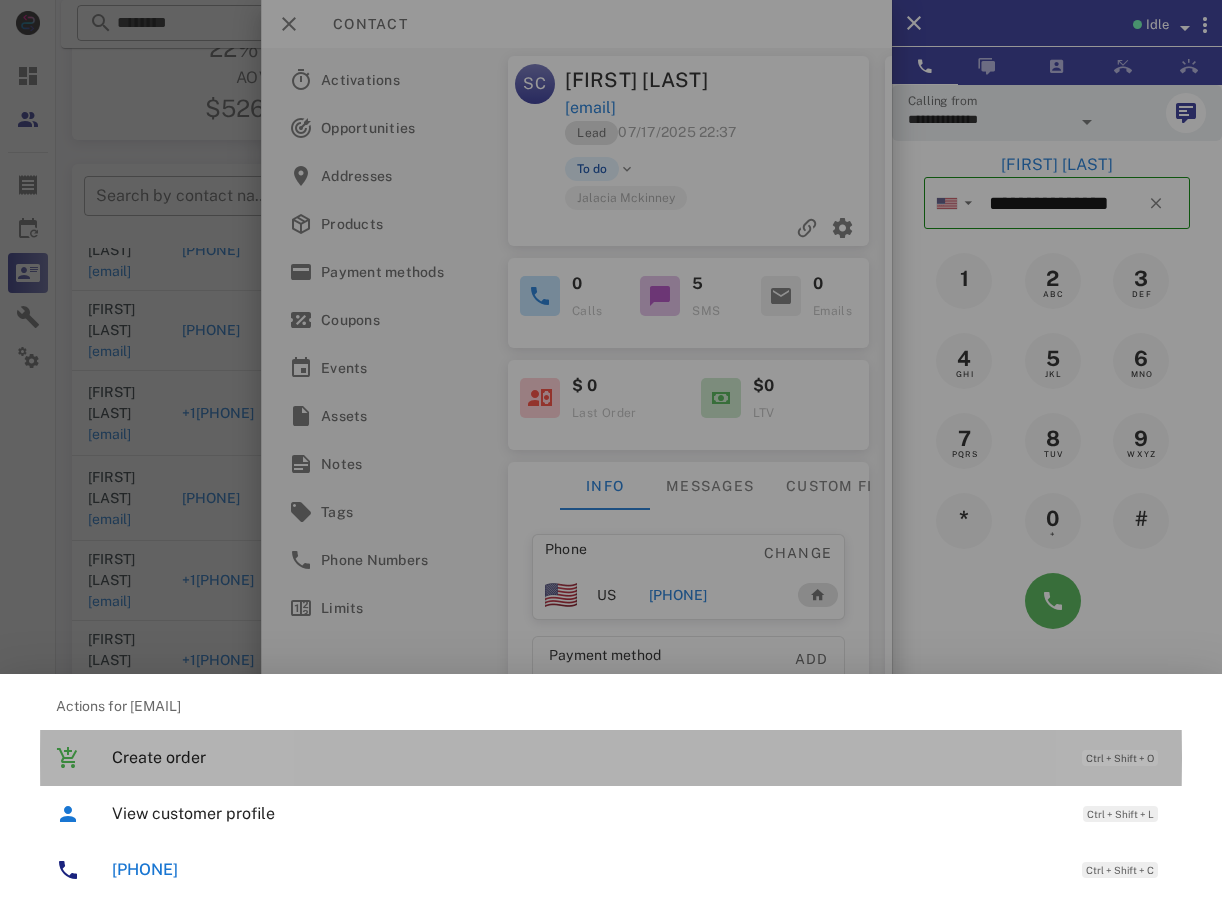click on "Create order" at bounding box center [587, 757] 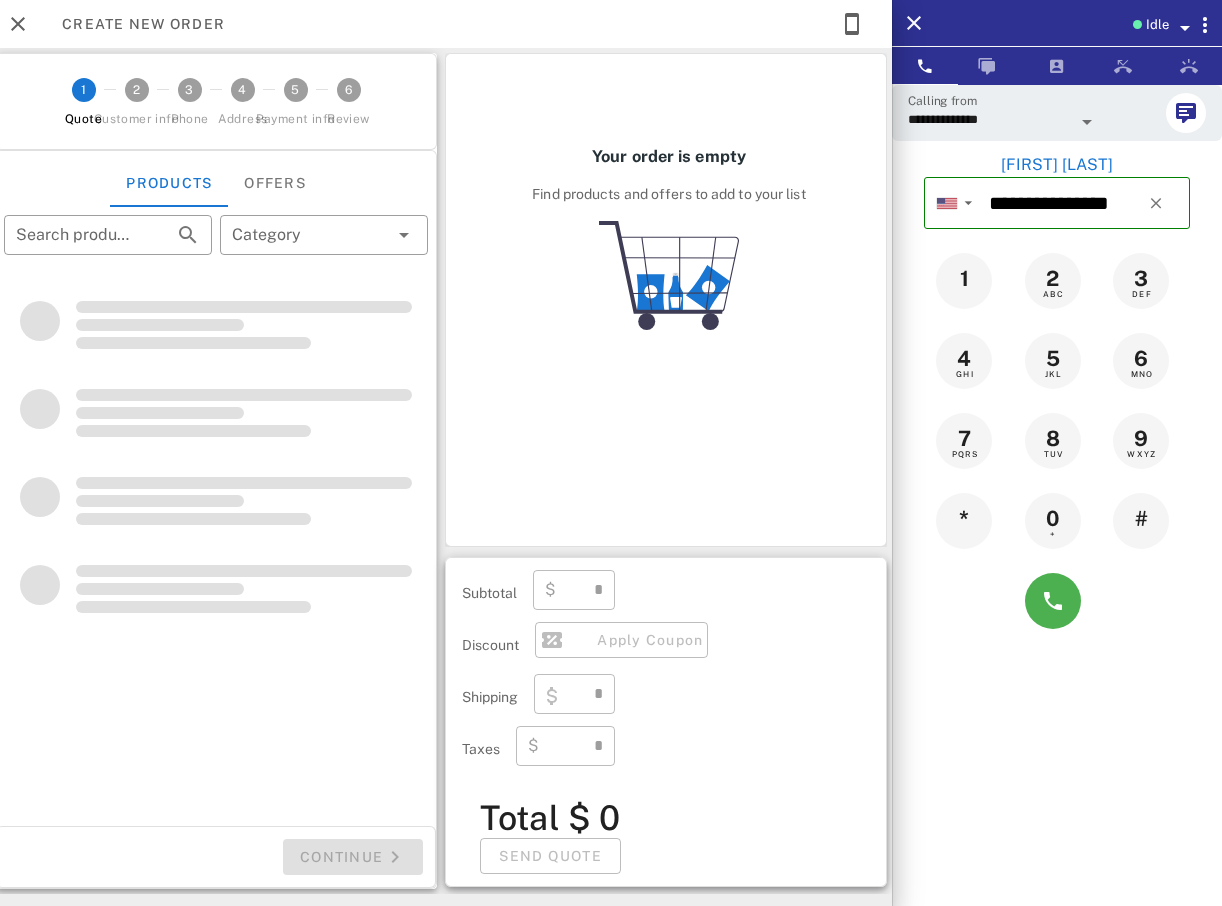type on "**********" 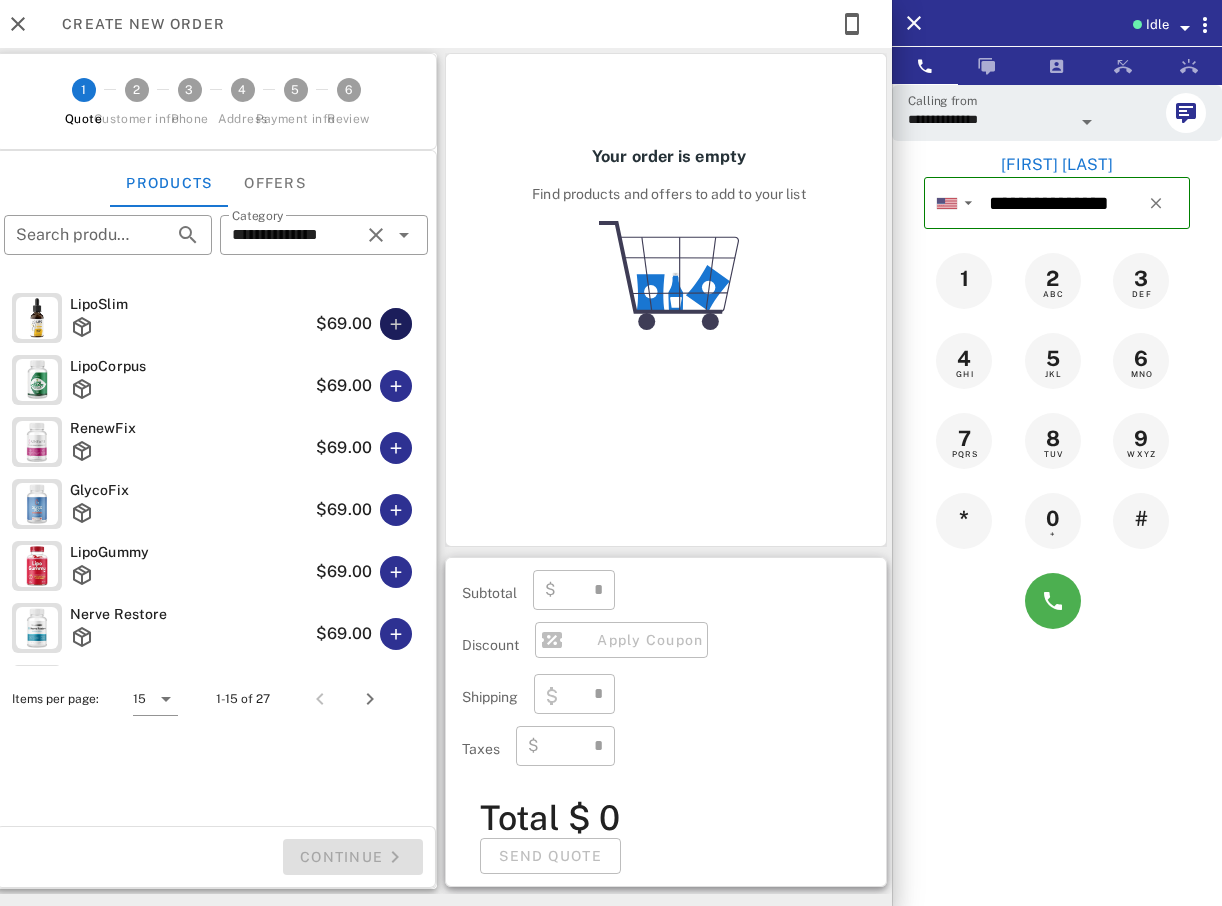 click at bounding box center (396, 324) 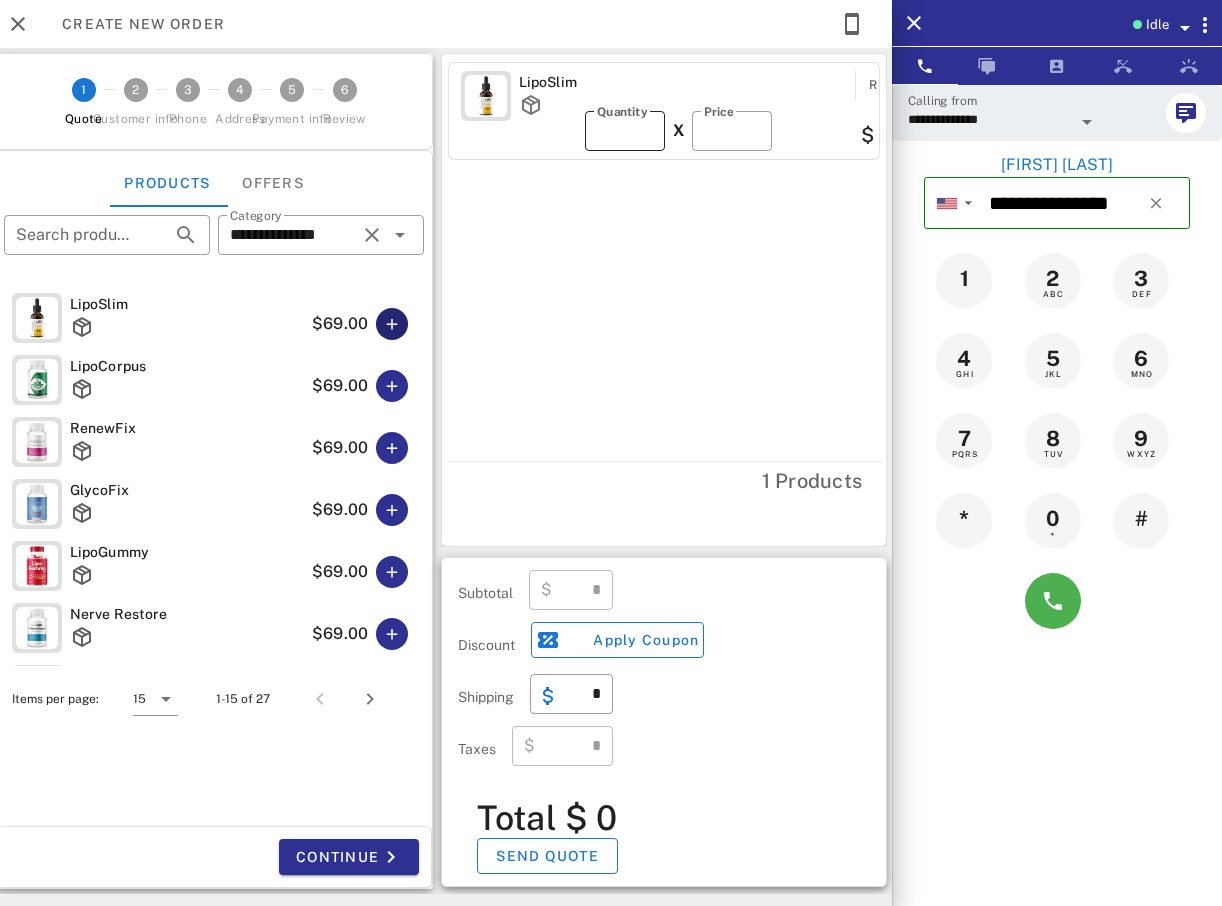type on "*****" 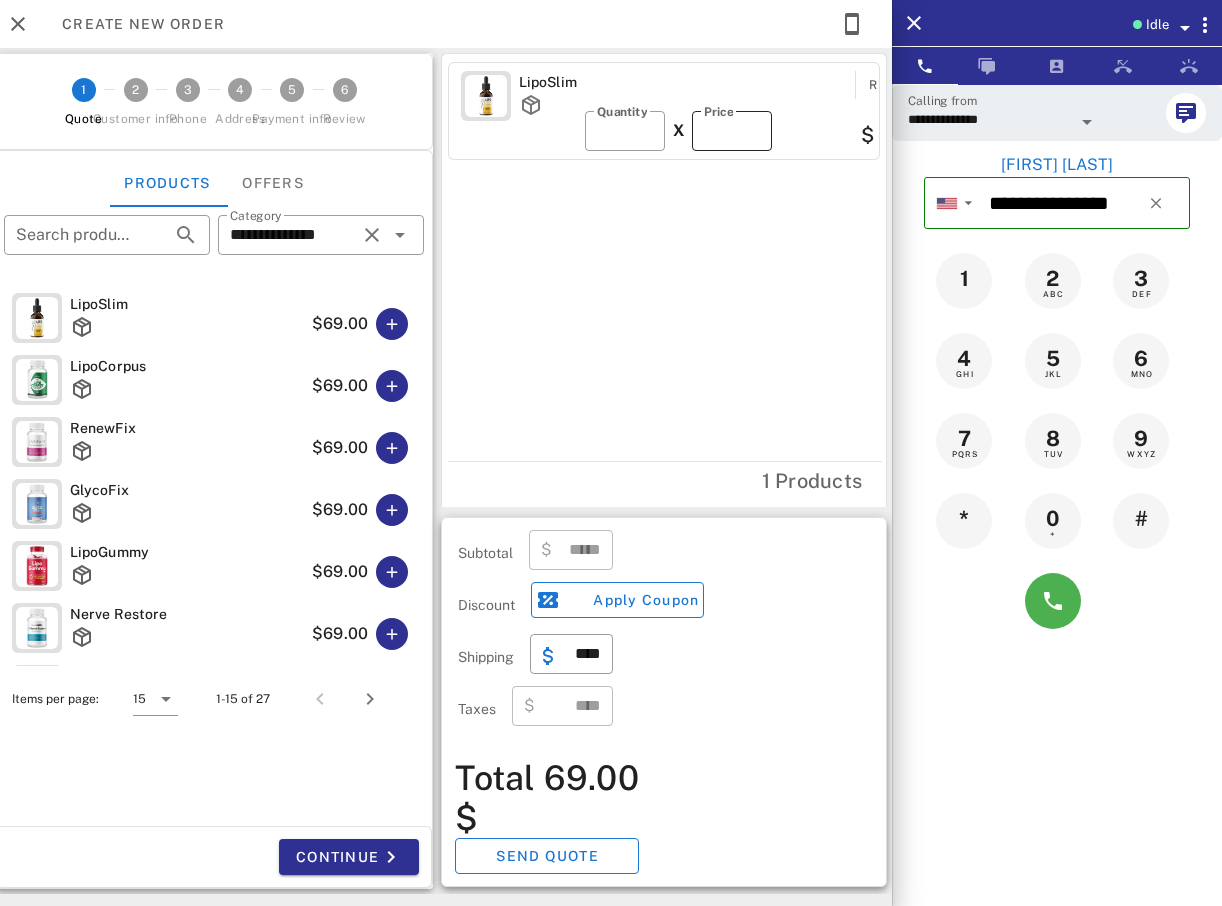 type on "**" 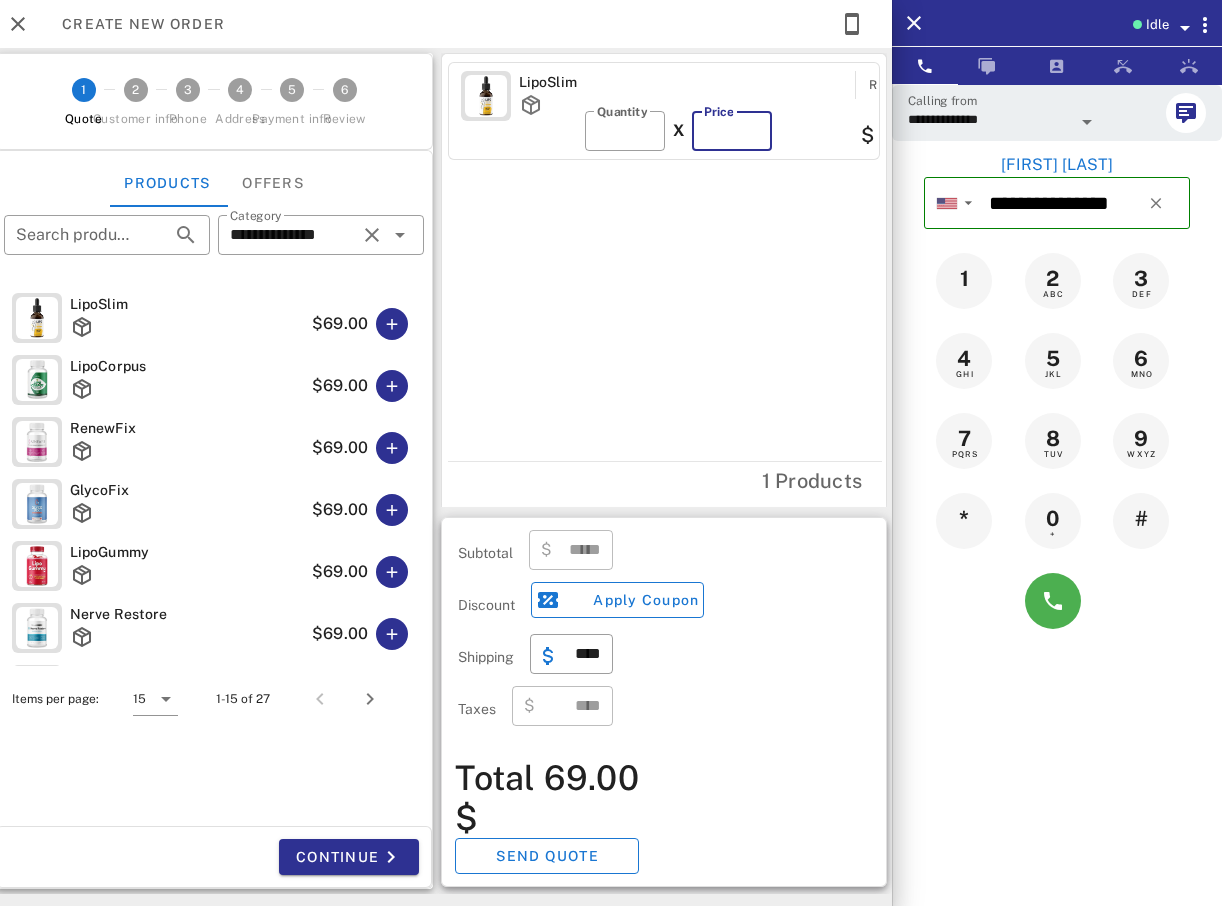 type on "*****" 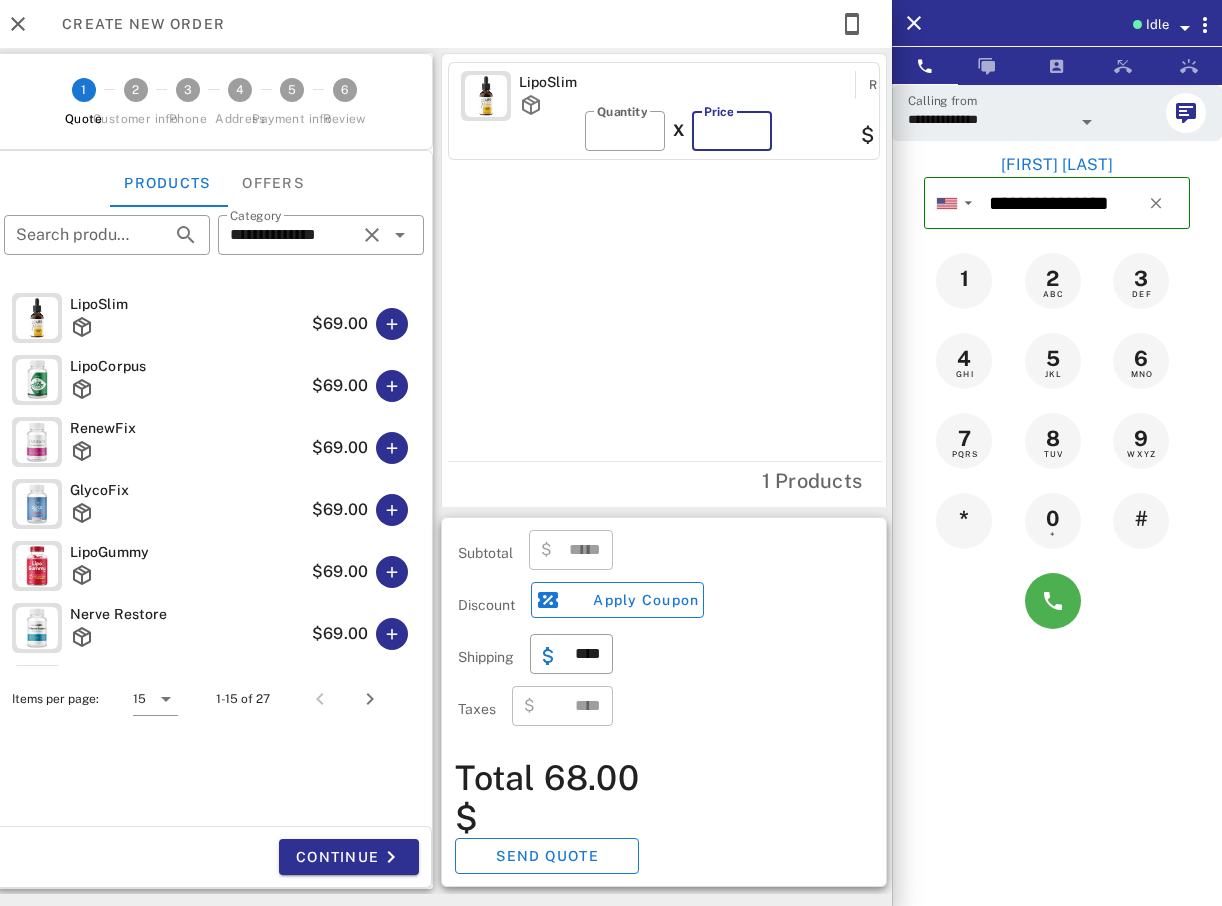 click on "**" at bounding box center (732, 131) 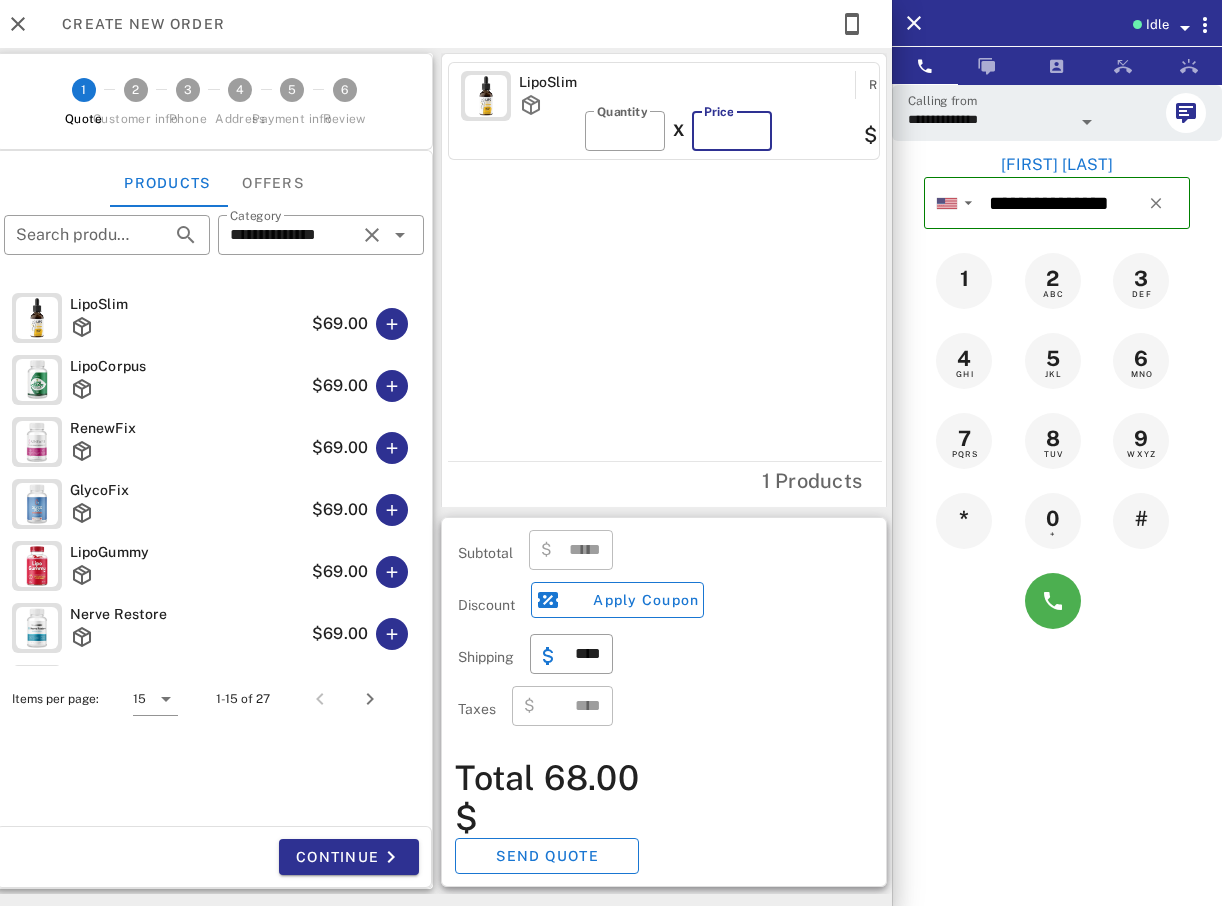 click on "**" at bounding box center (732, 131) 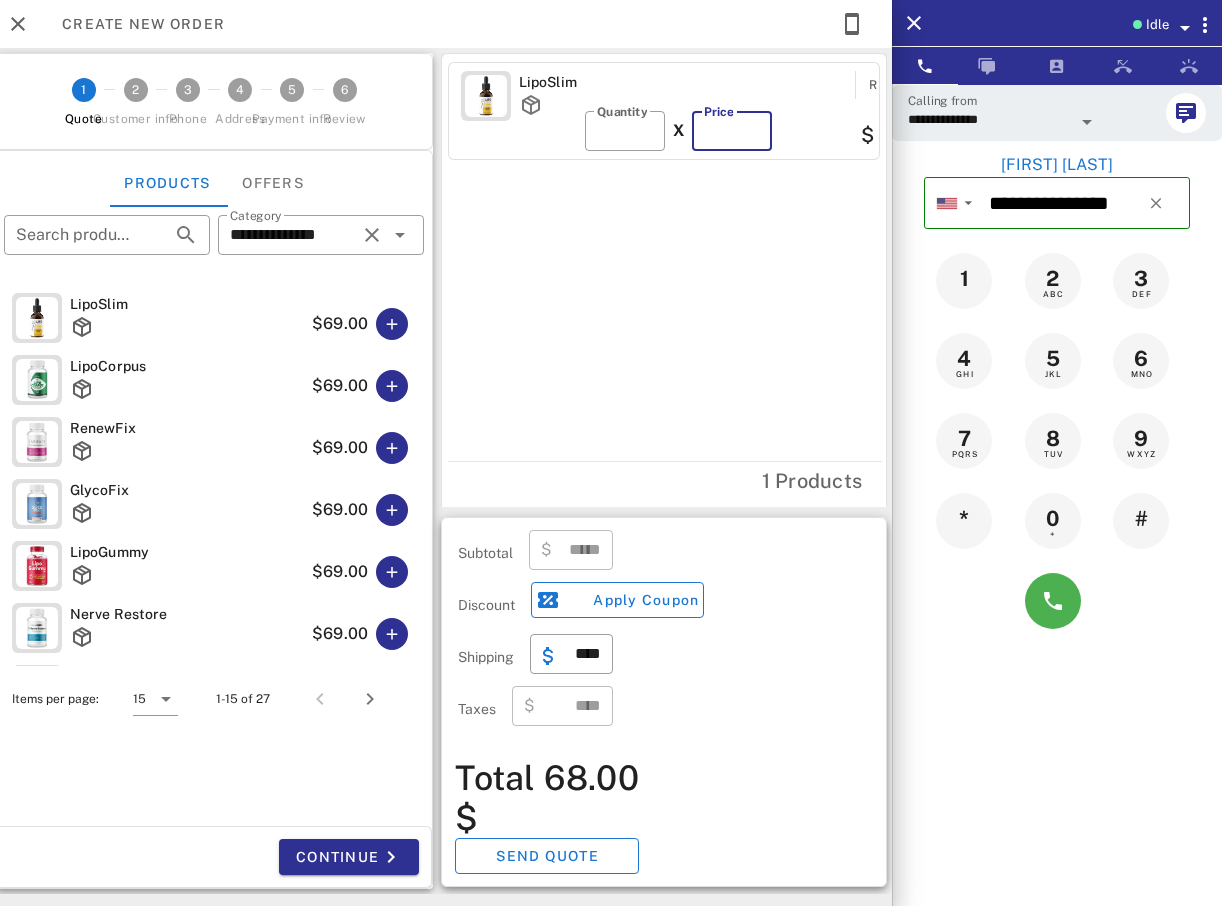 click on "**" at bounding box center [732, 131] 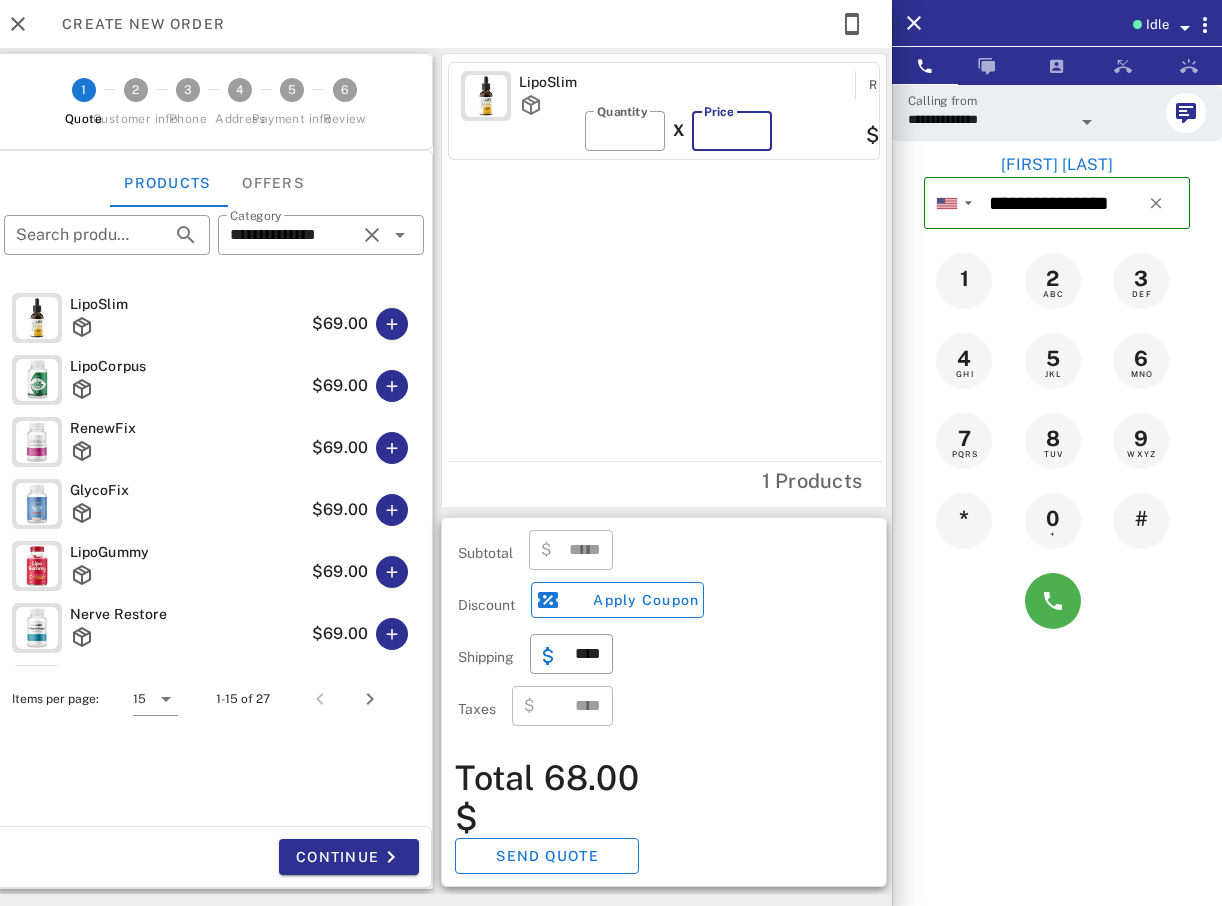 click on "**" at bounding box center (732, 131) 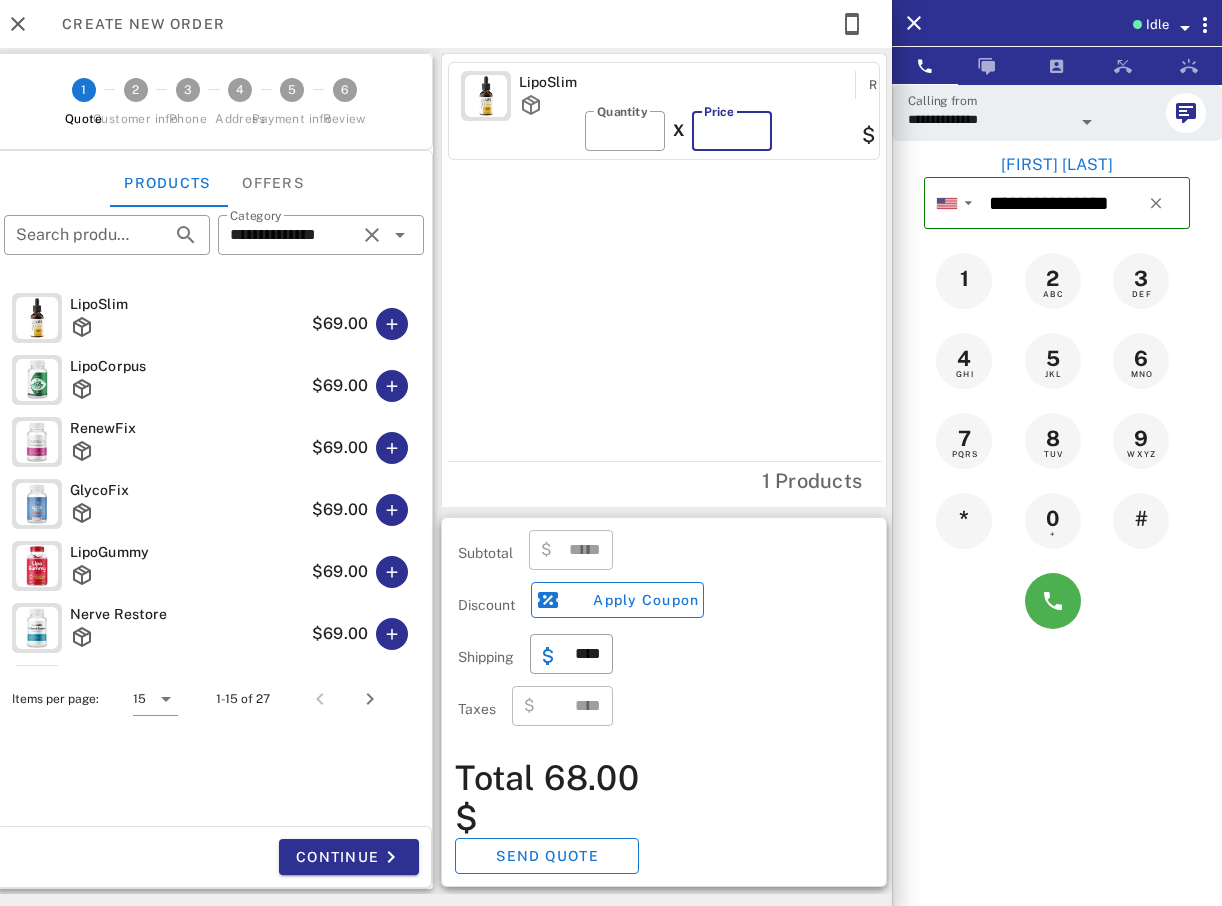 click on "**" at bounding box center [732, 131] 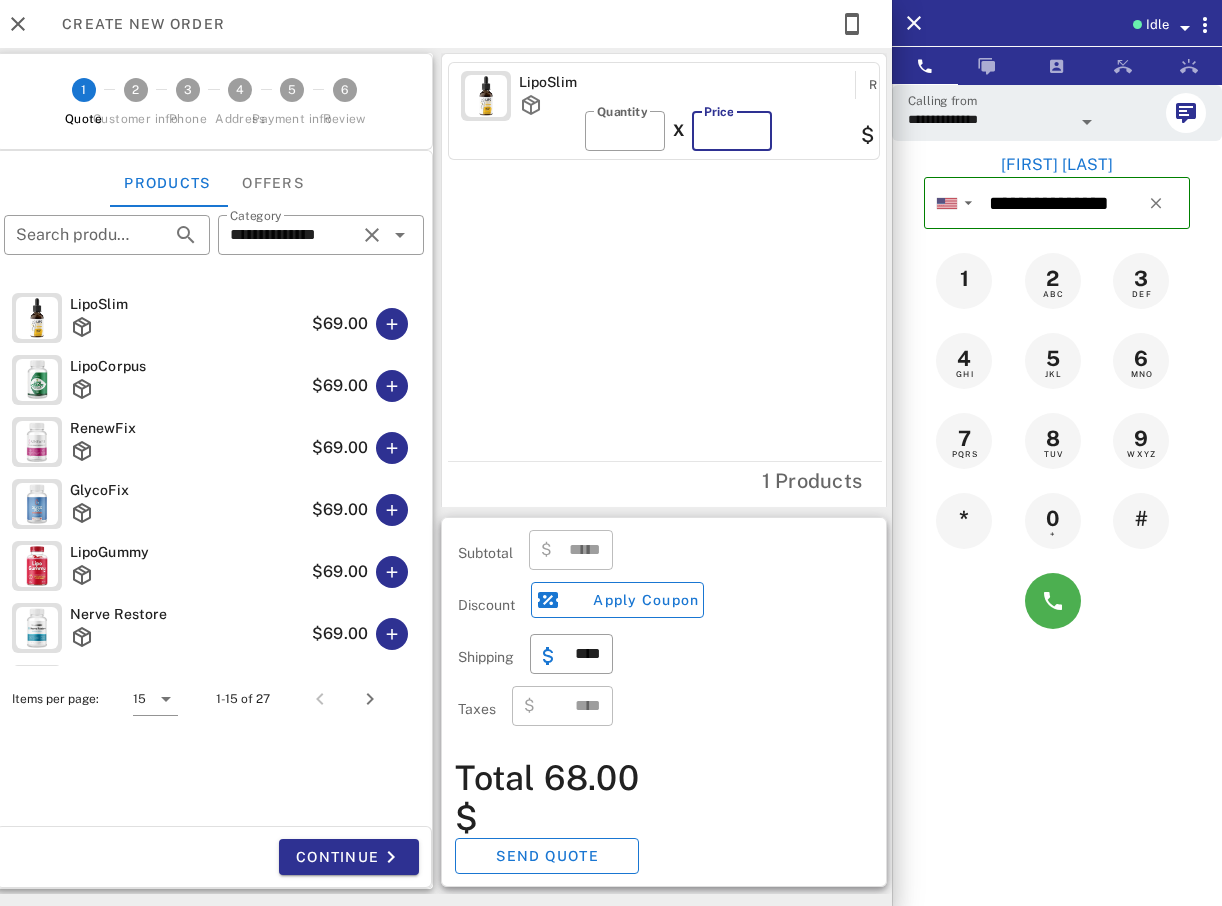 click on "**" at bounding box center [732, 131] 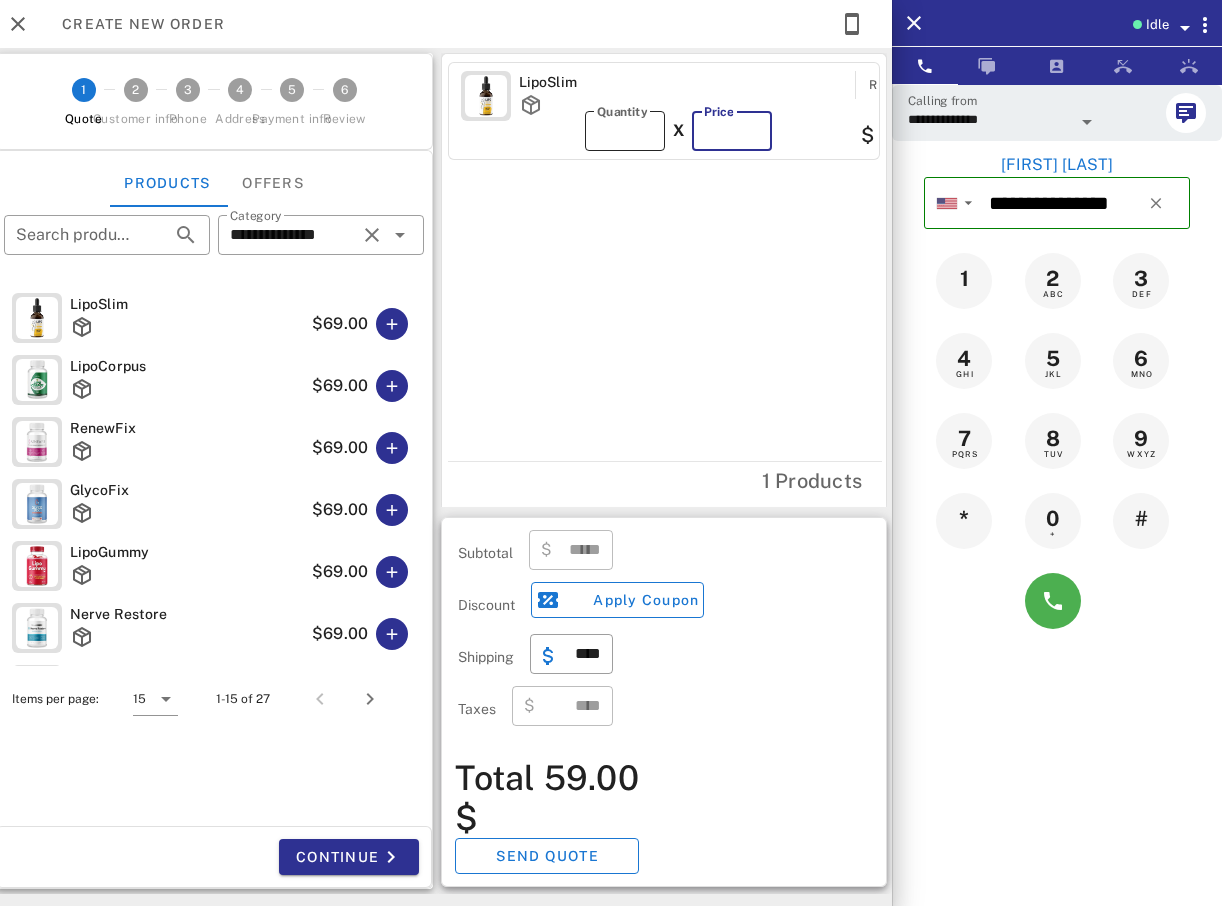 click on "*" at bounding box center [625, 131] 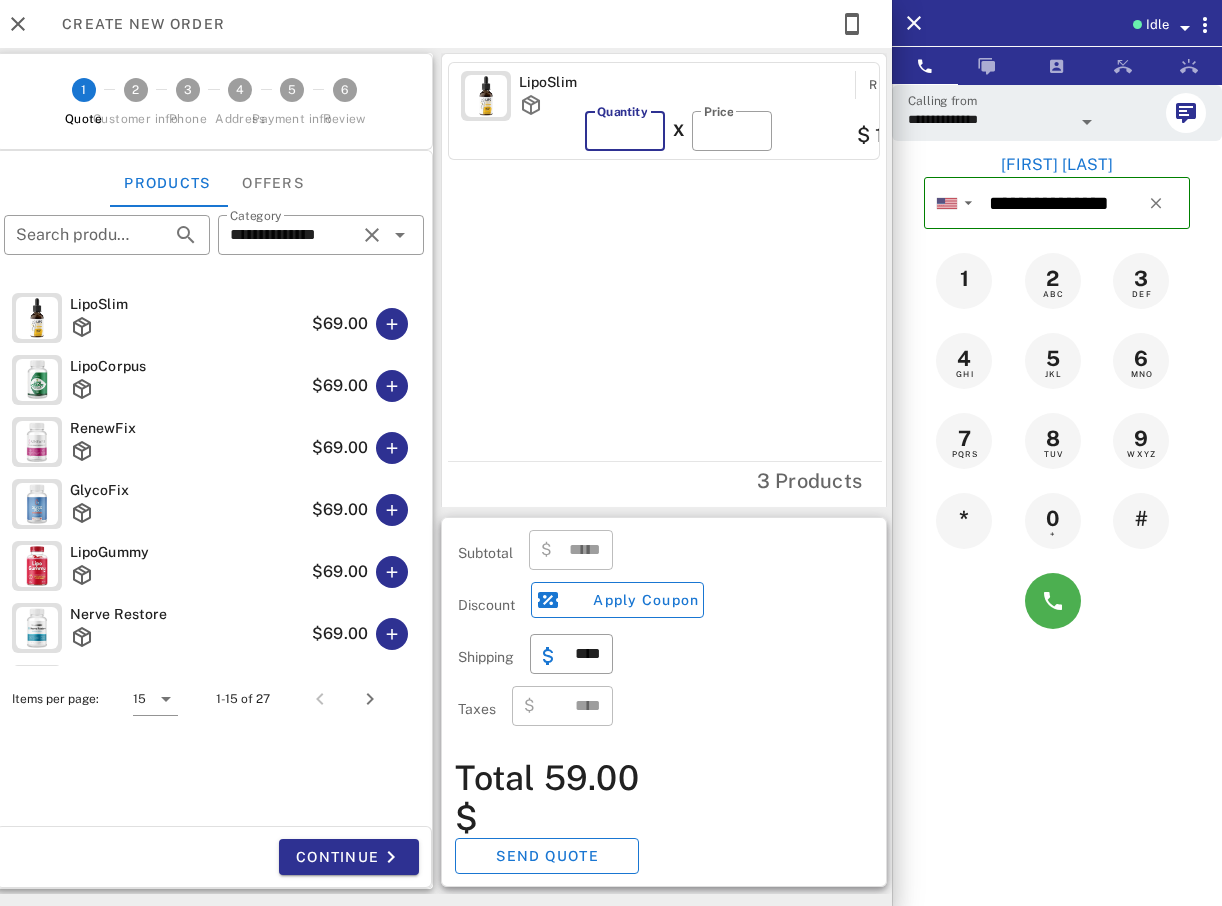 type on "*" 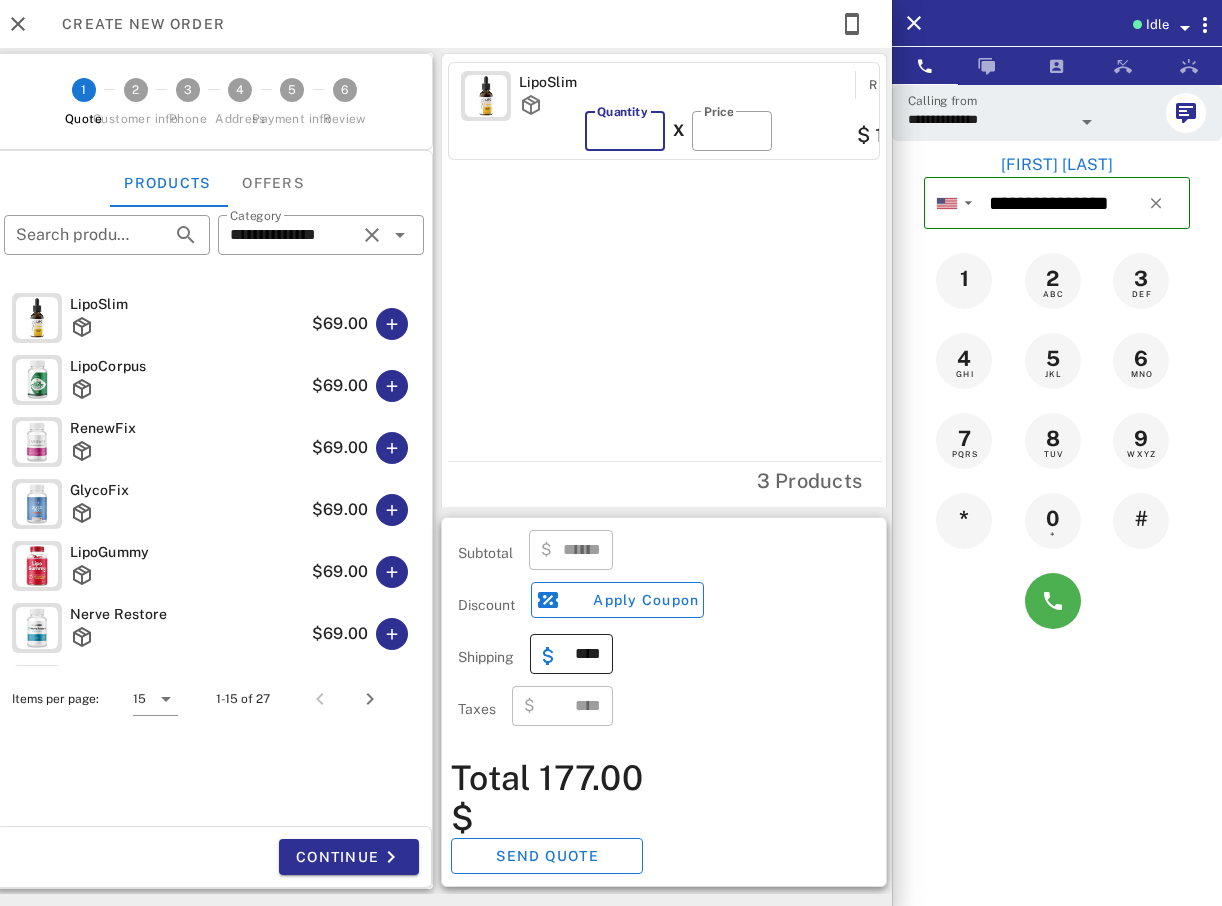 click on "****" at bounding box center (583, 654) 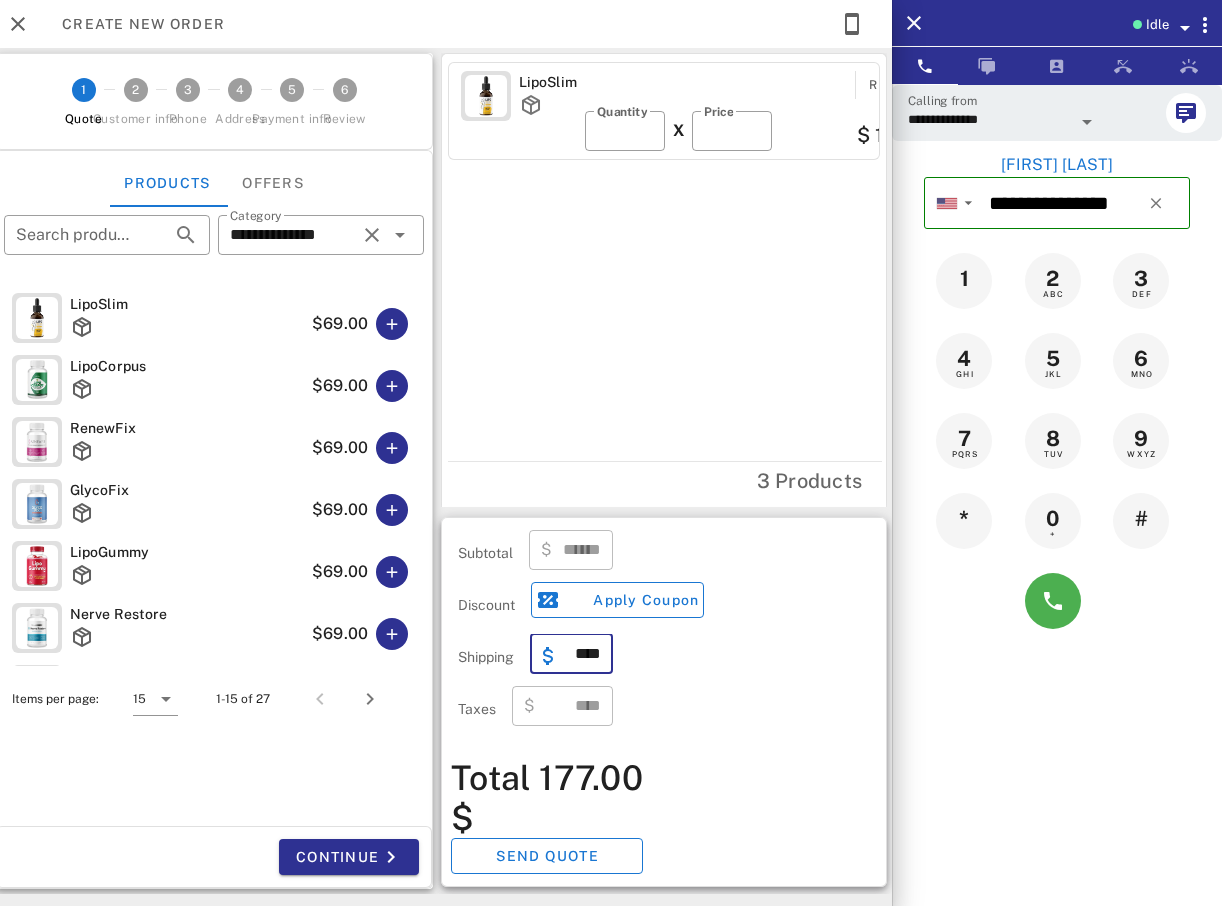 click on "****" at bounding box center (583, 654) 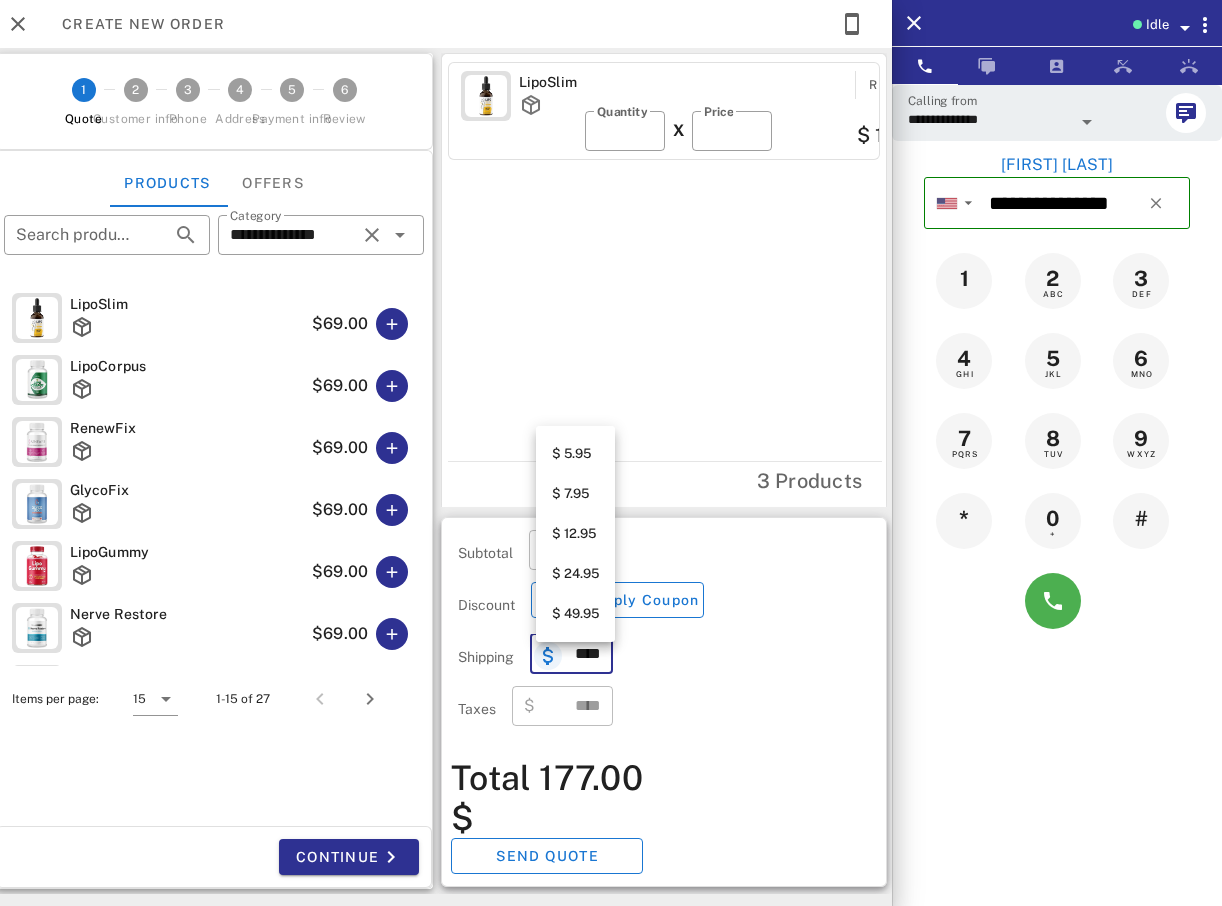 click at bounding box center [548, 656] 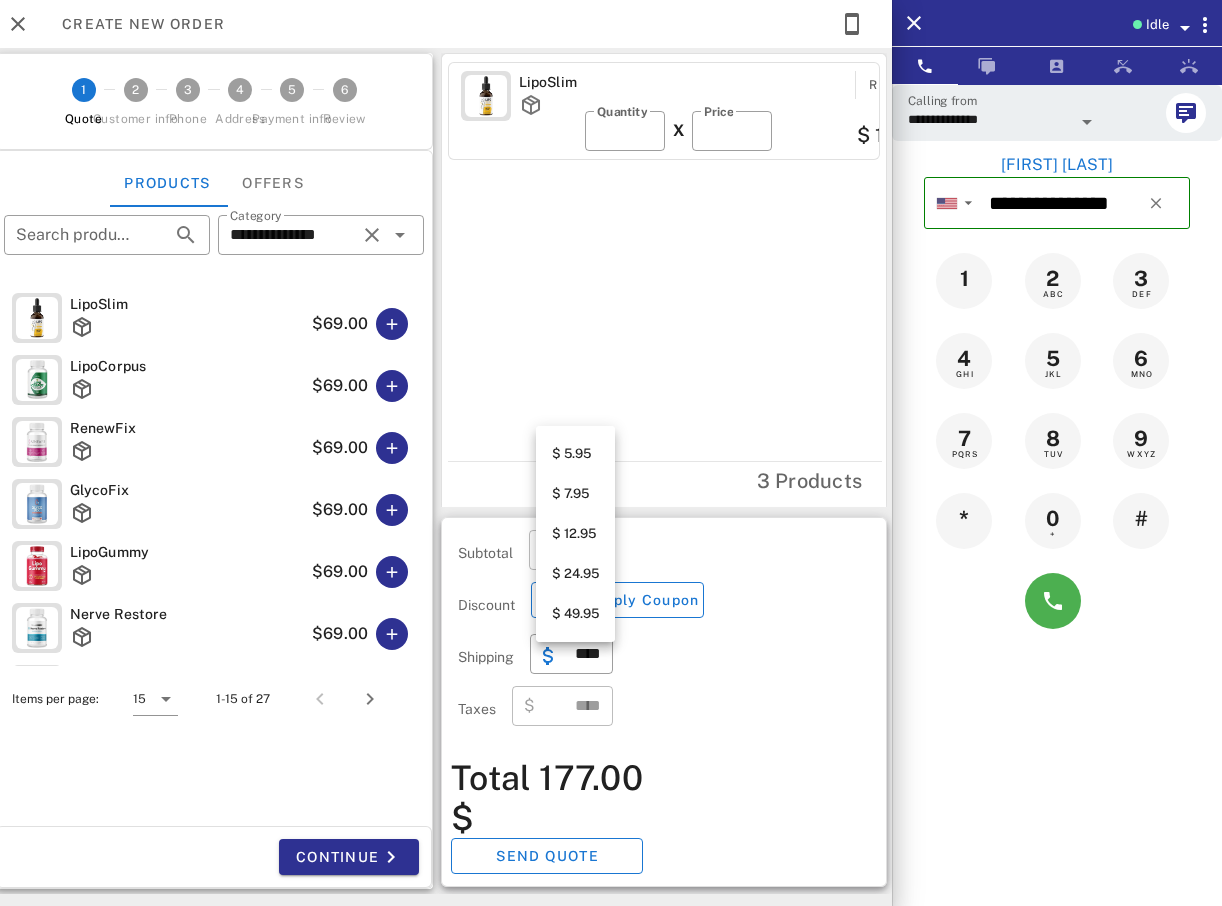 click on "$ 7.95" at bounding box center [575, 494] 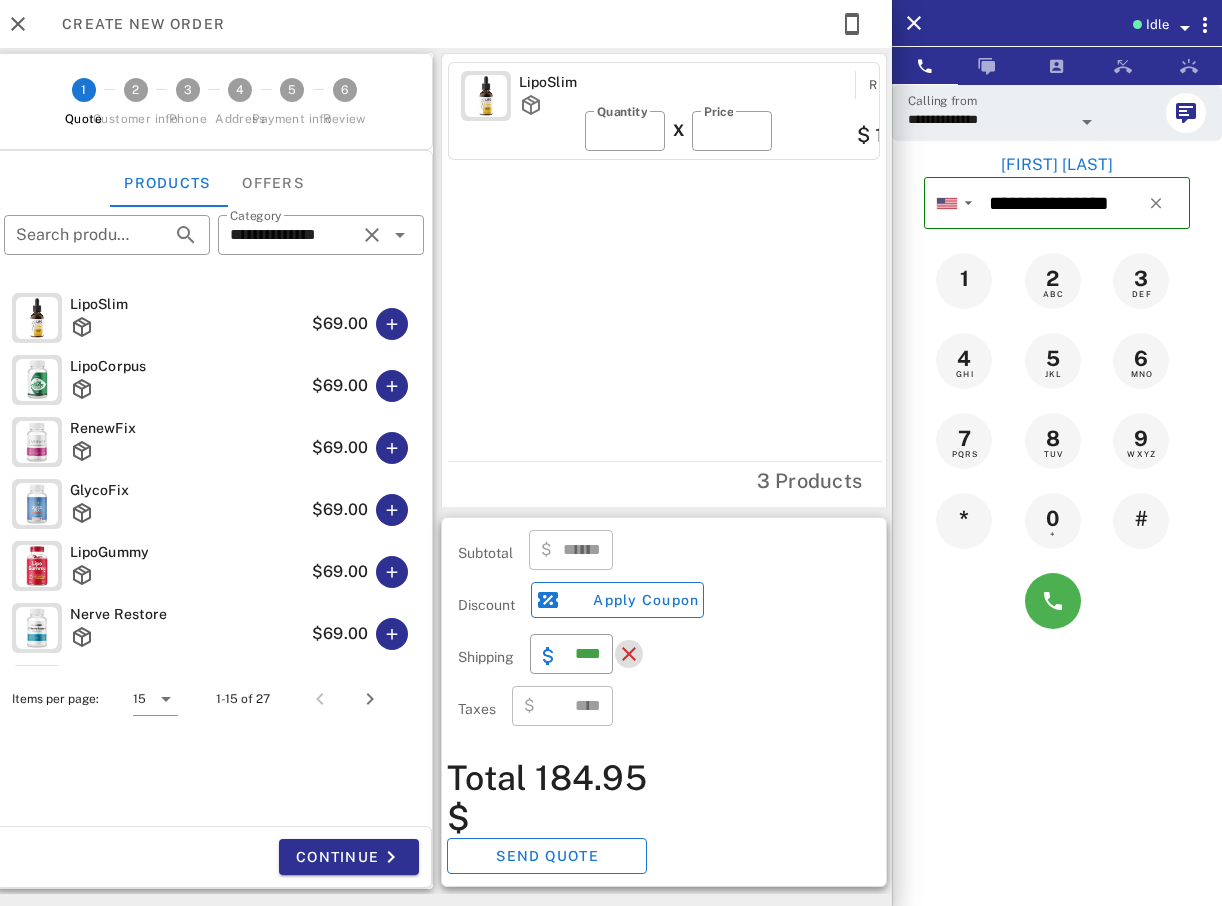 click at bounding box center (629, 654) 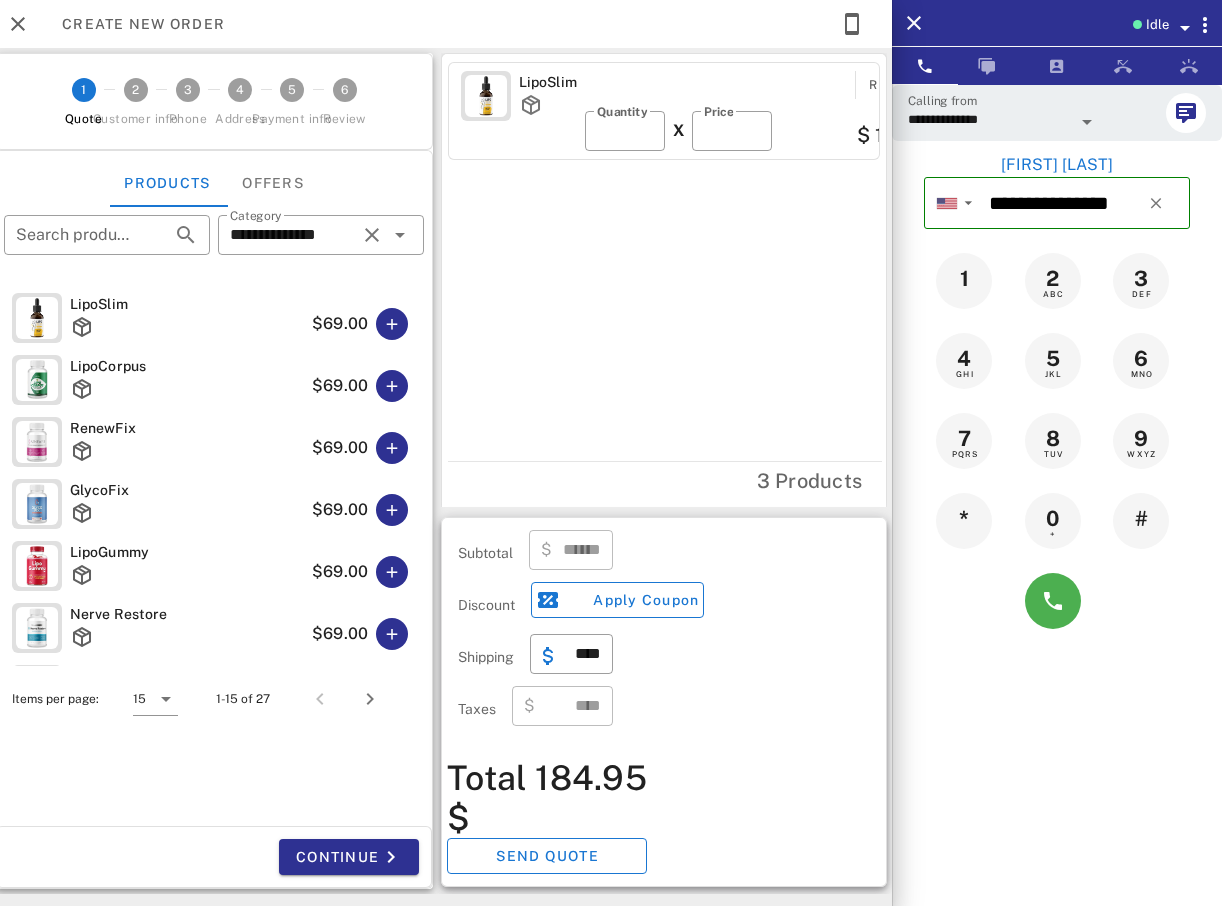 type on "****" 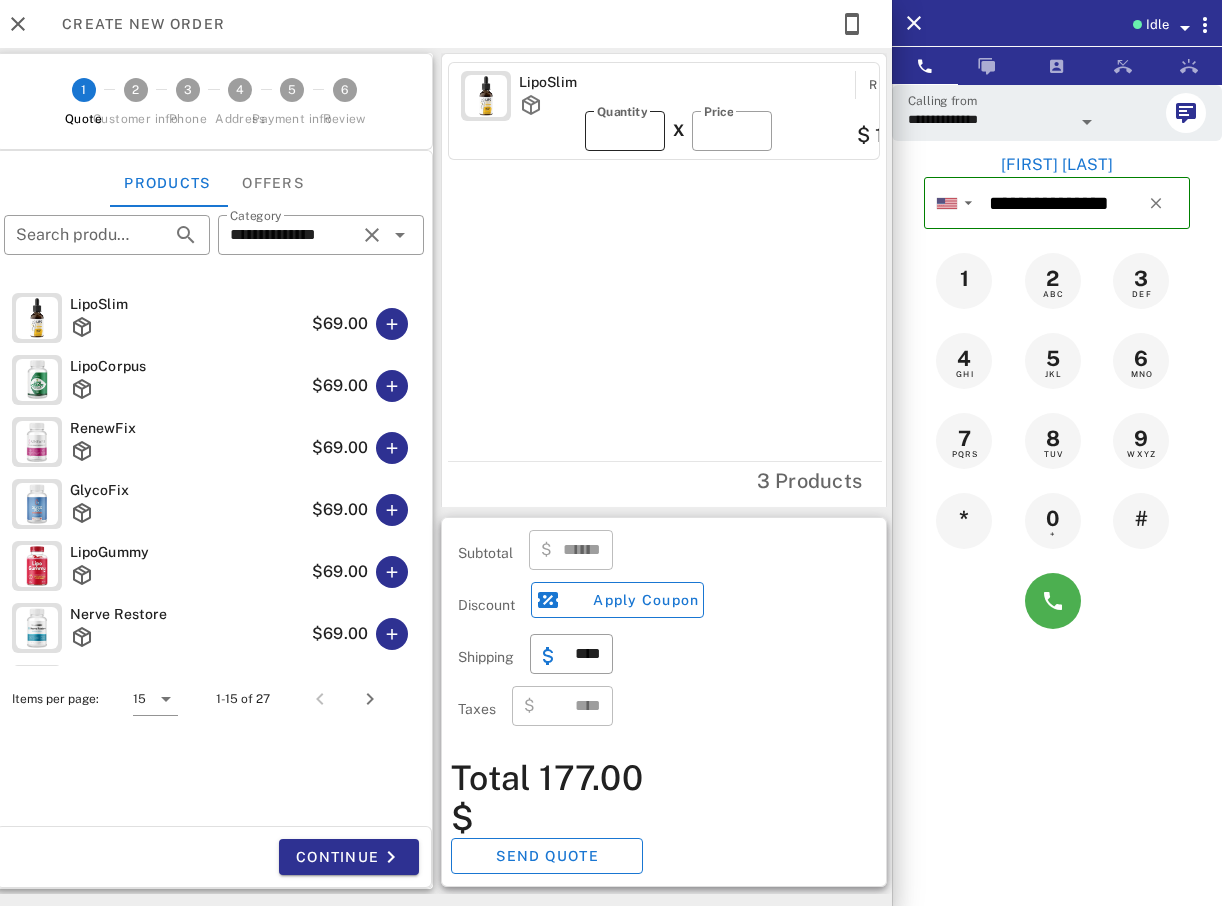 click on "​ Quantity *" at bounding box center [625, 131] 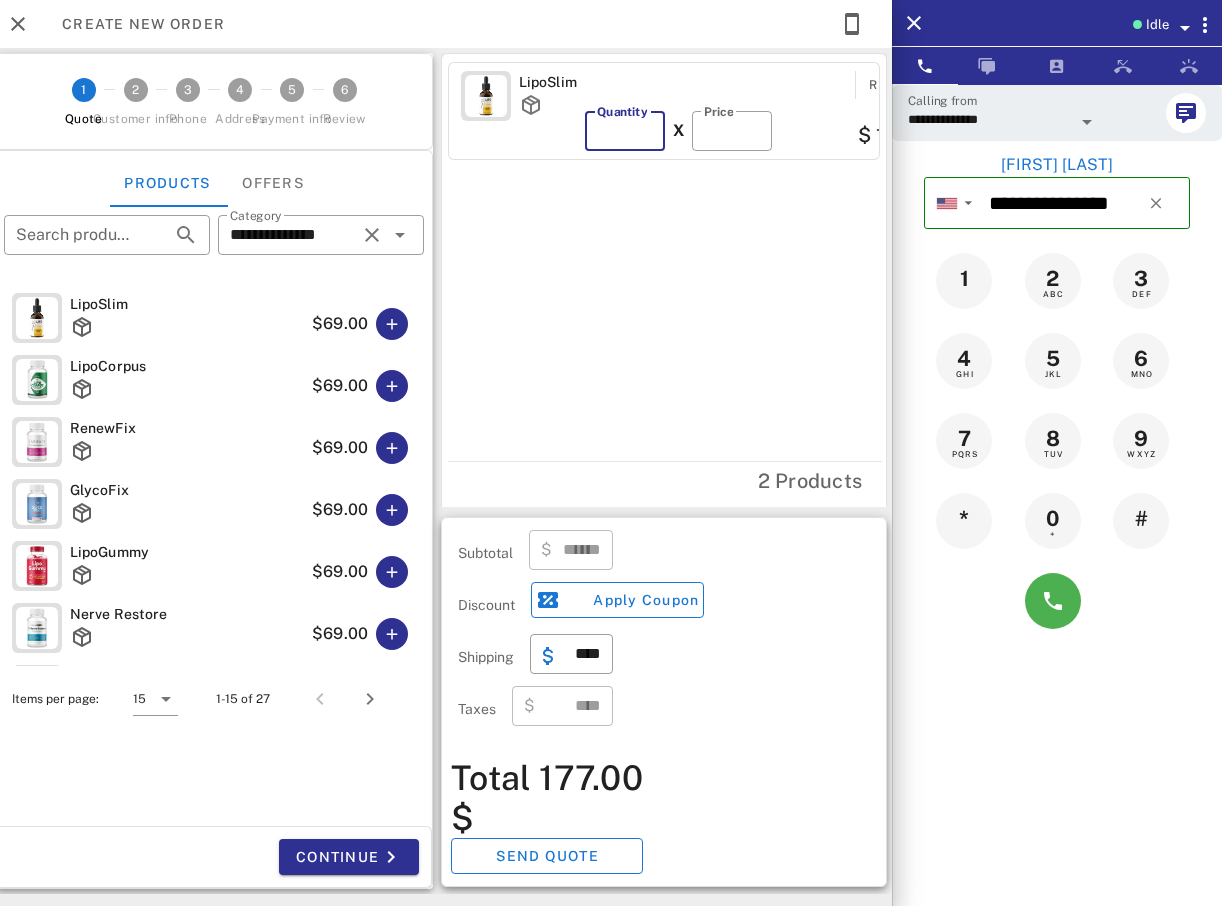 click on "*" at bounding box center (625, 131) 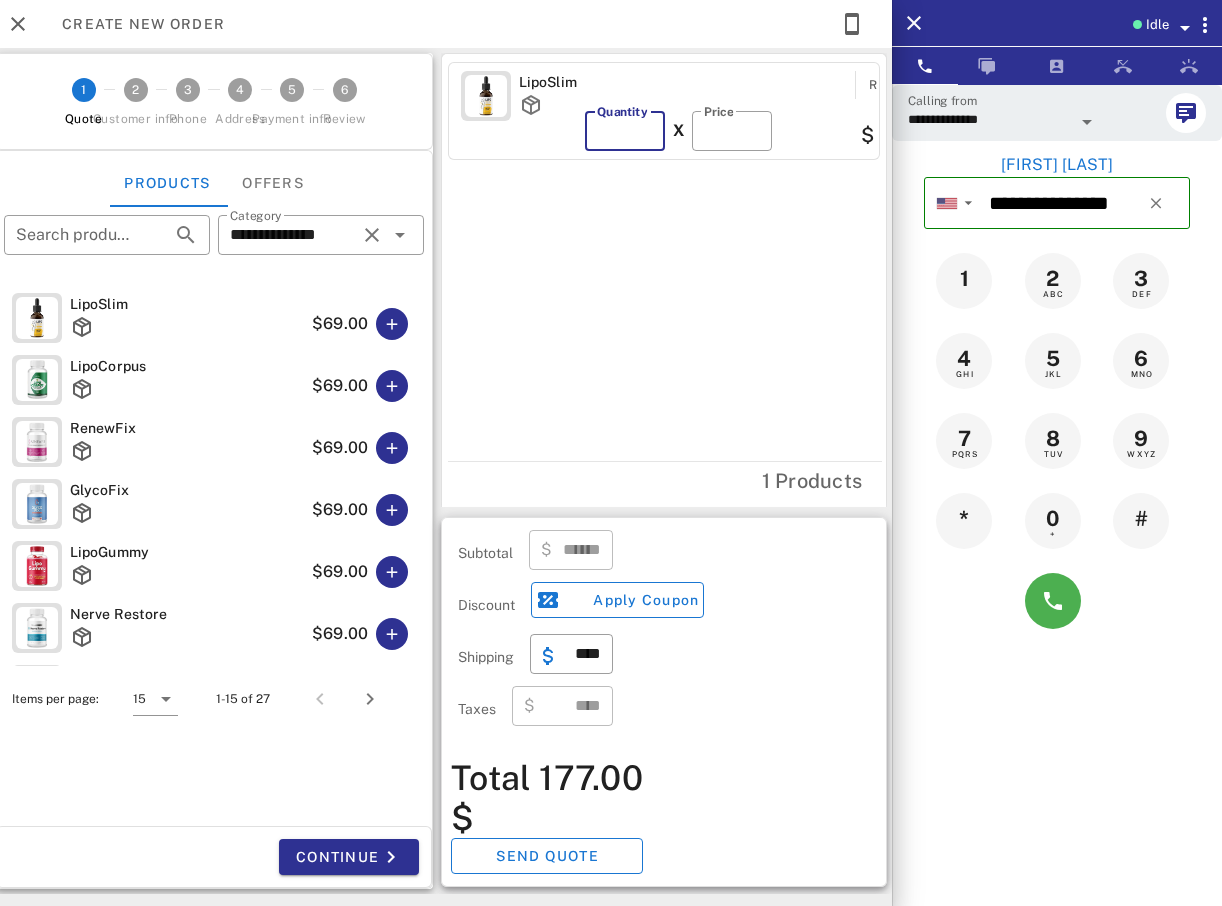 type on "*" 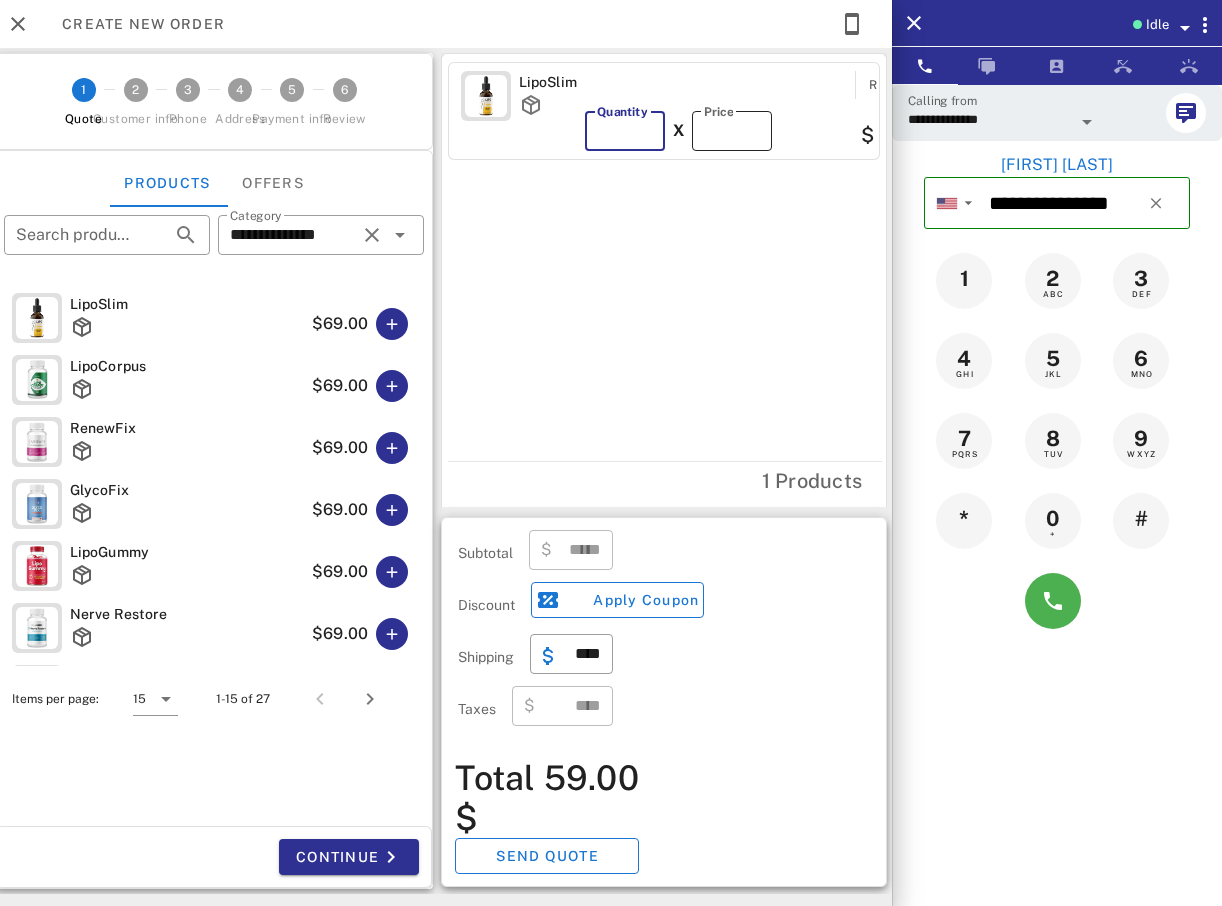 type on "**" 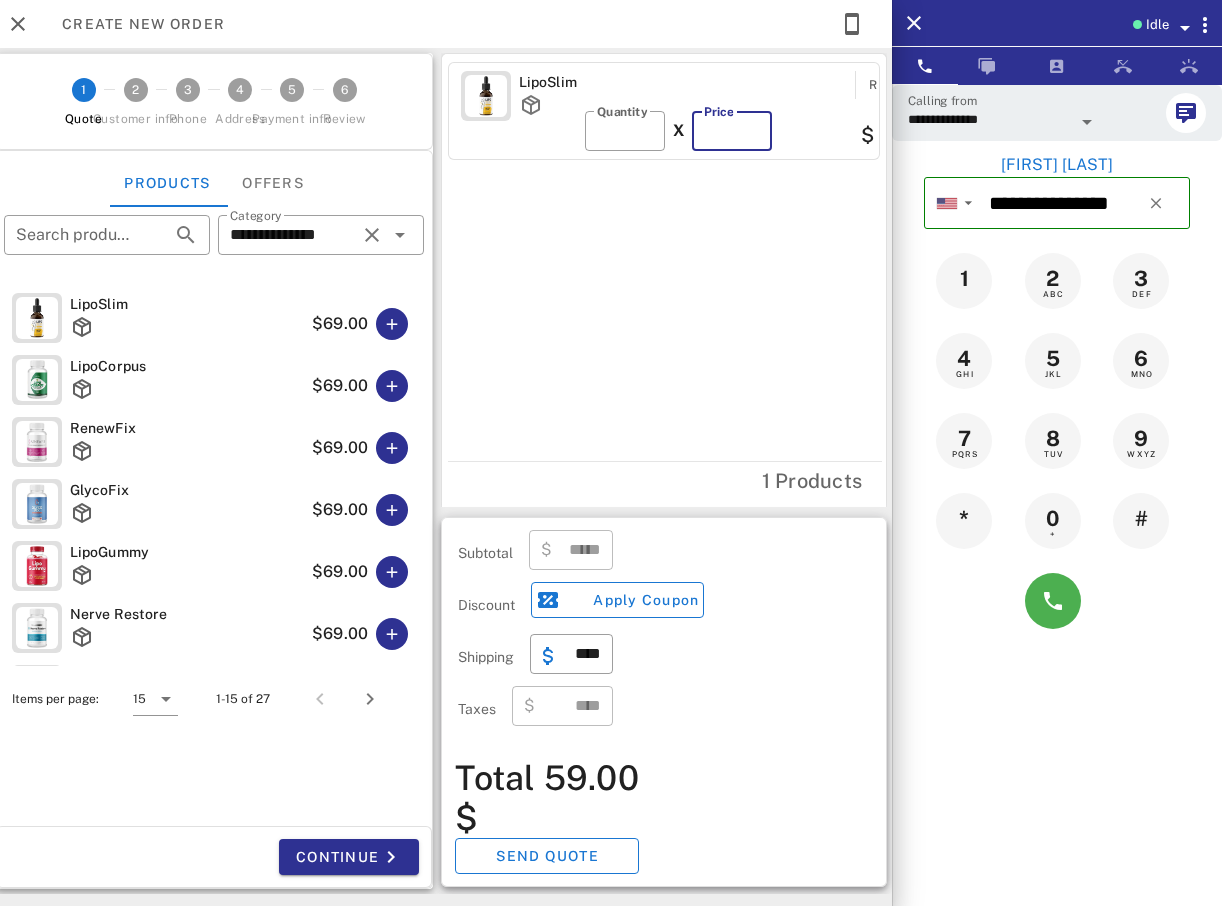 type on "*****" 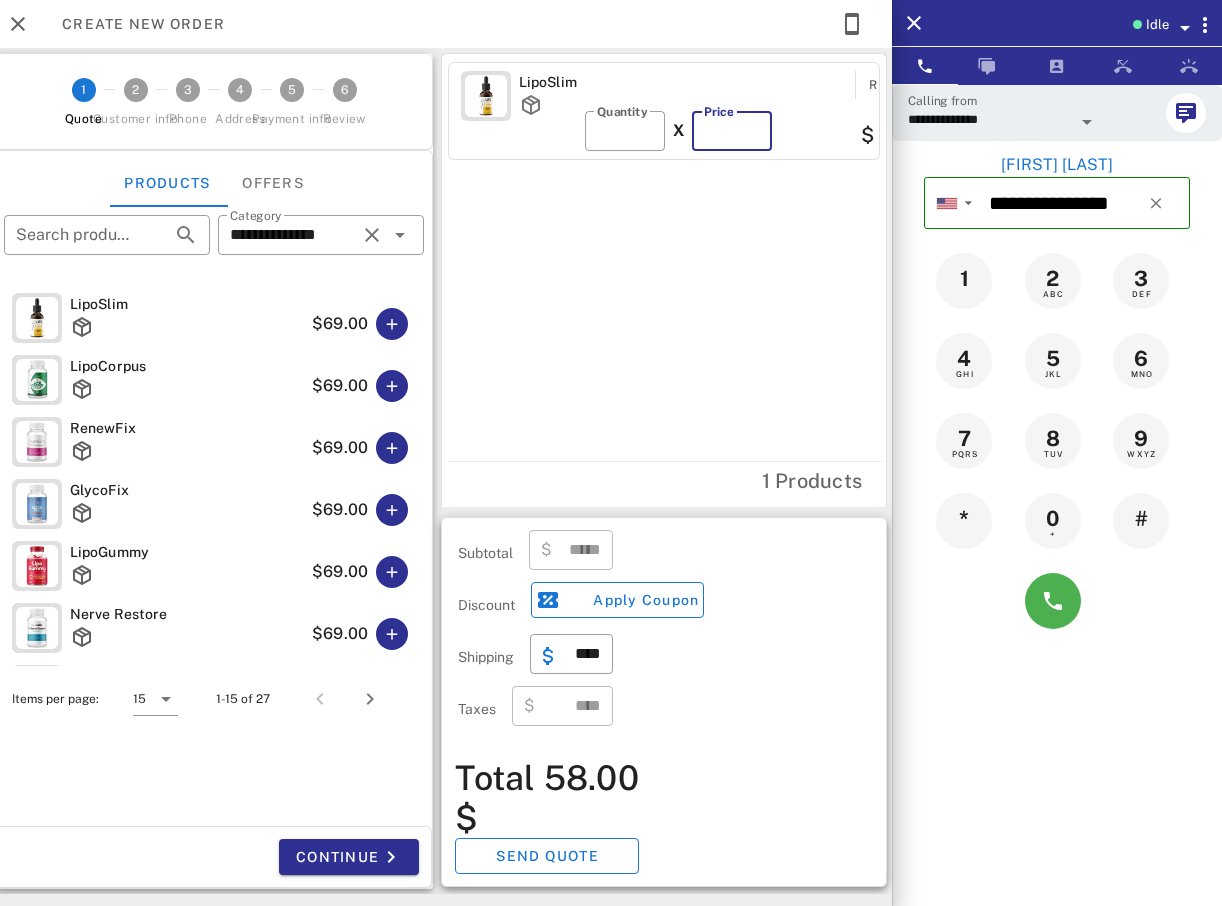 type on "*" 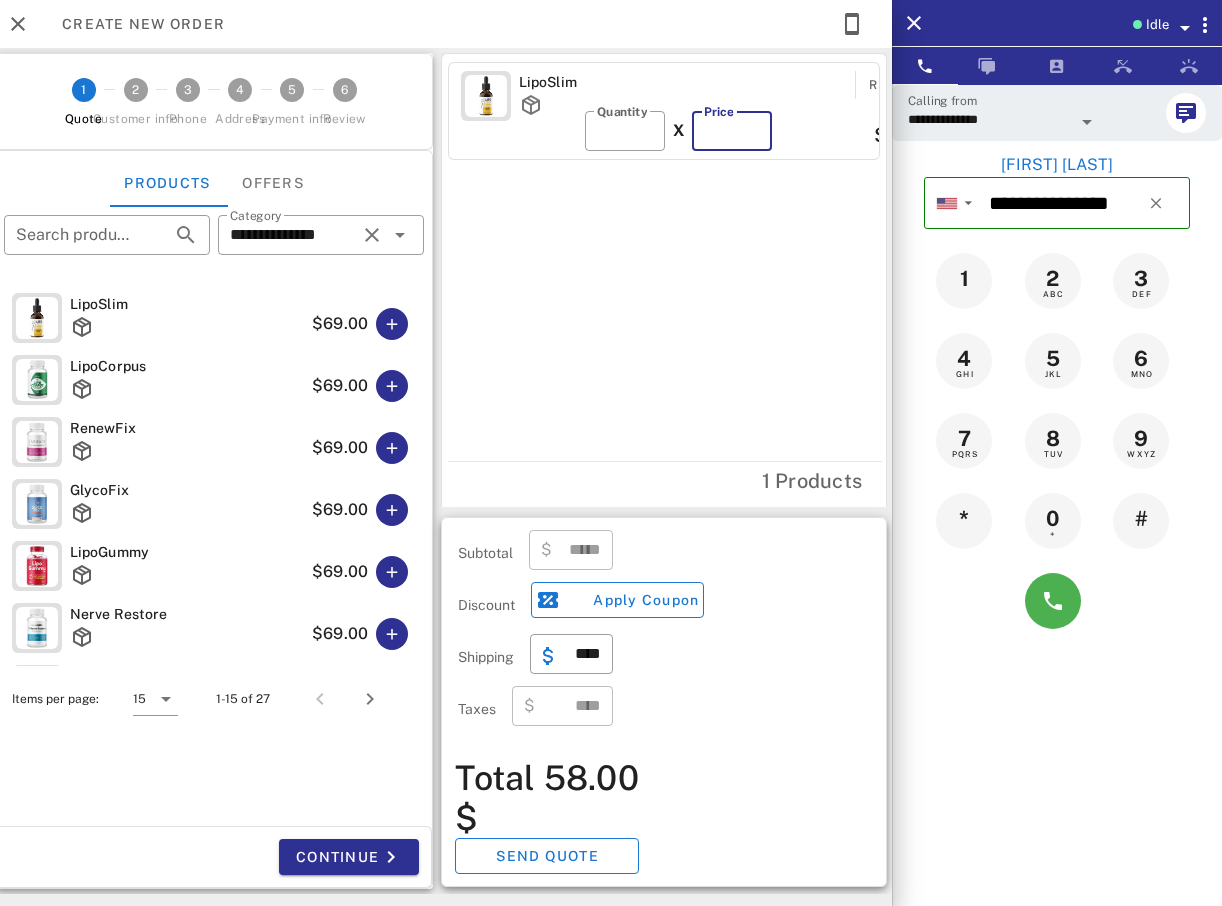 type 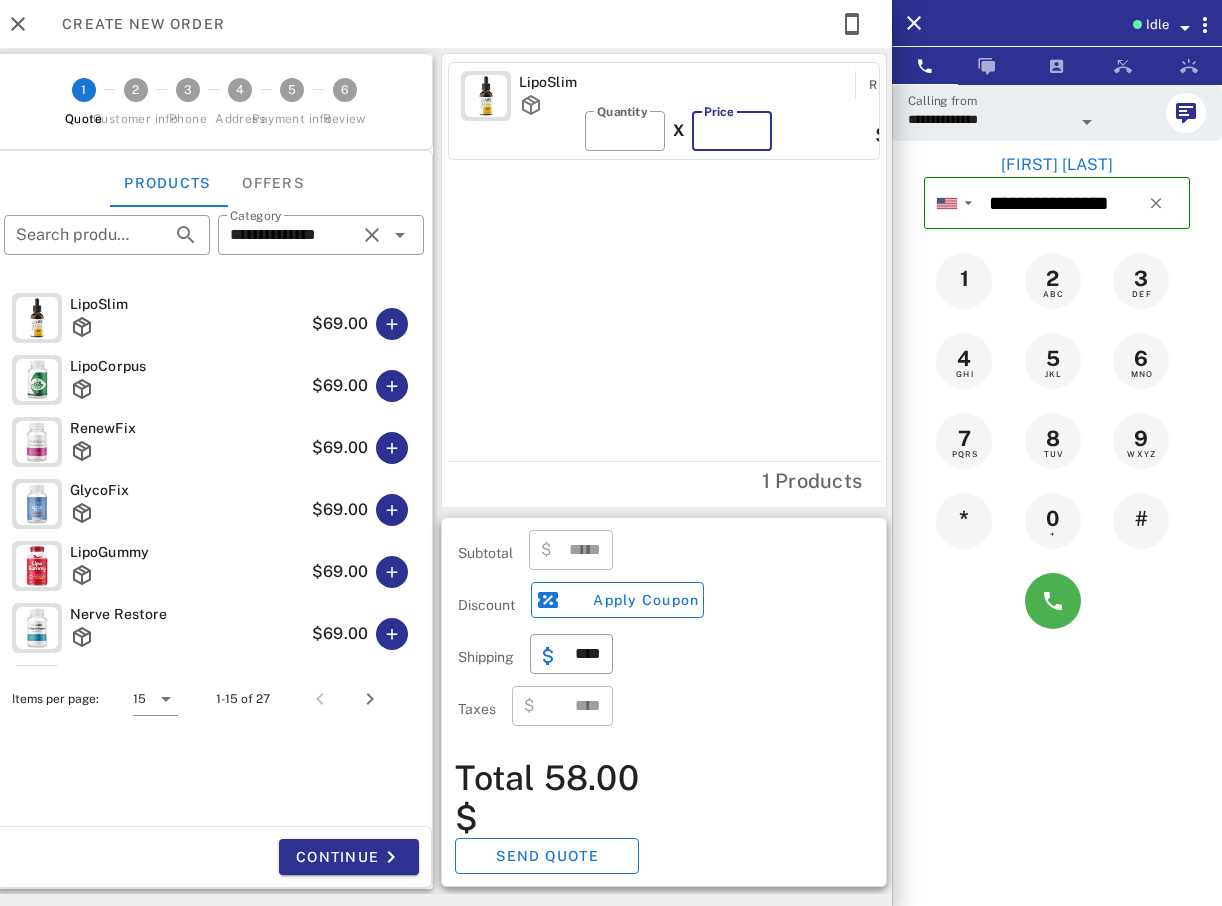type on "****" 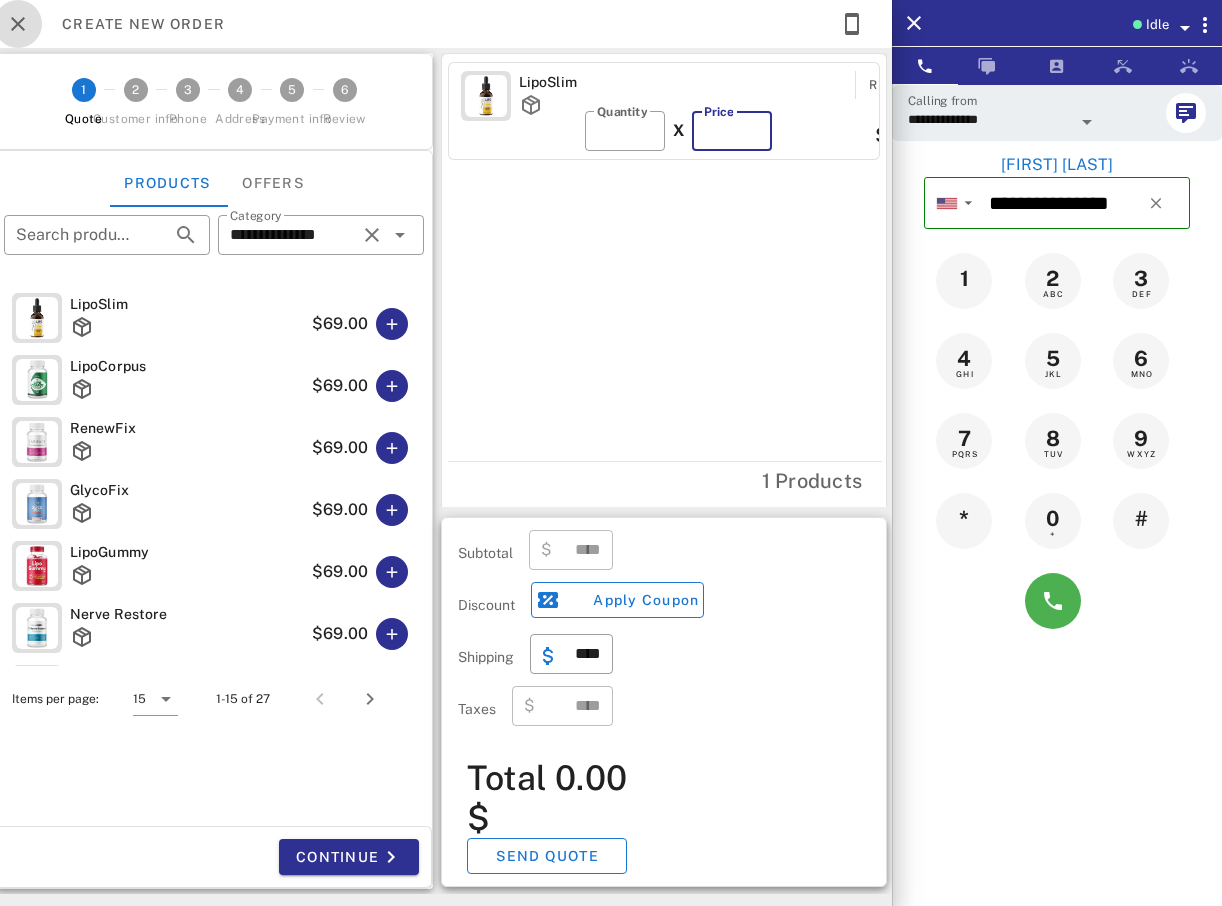 type on "*" 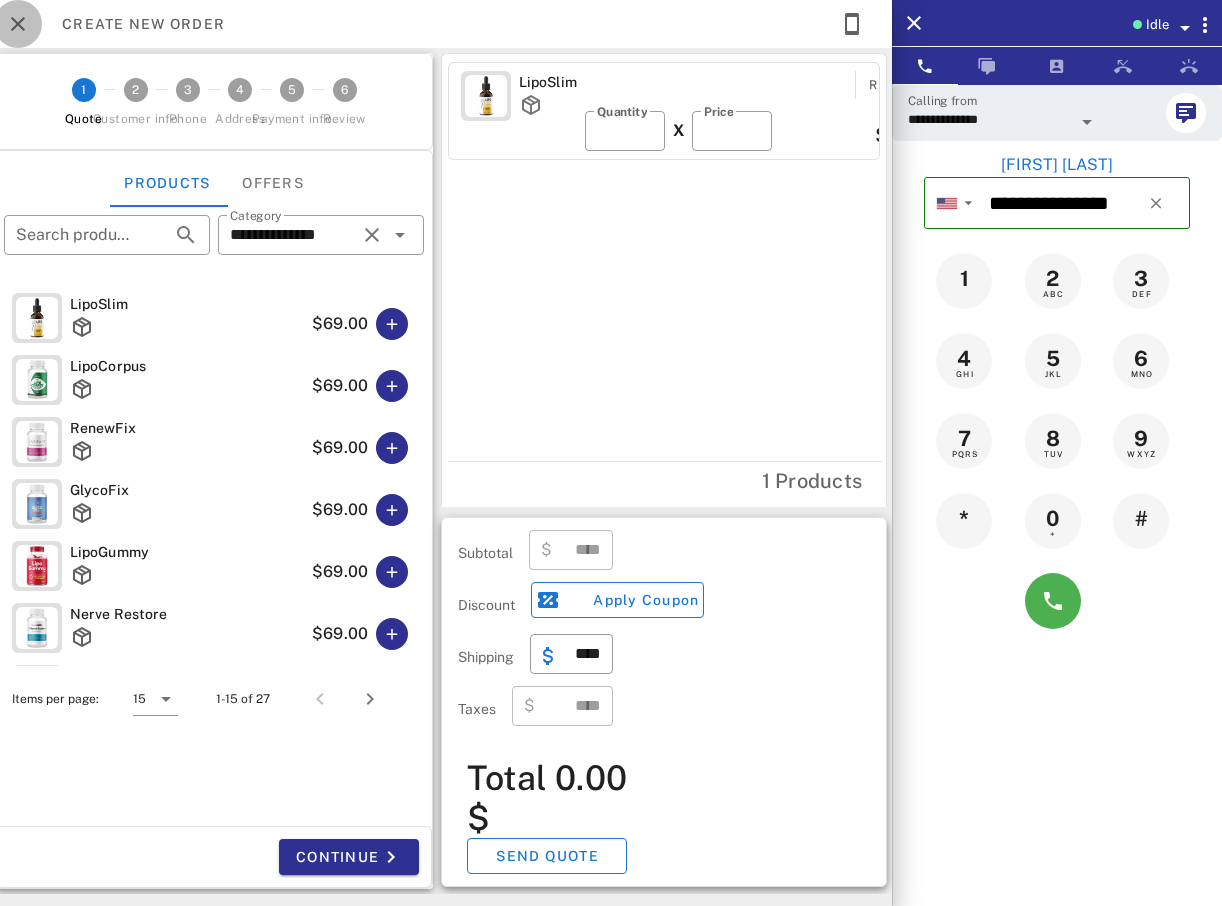 click at bounding box center (18, 24) 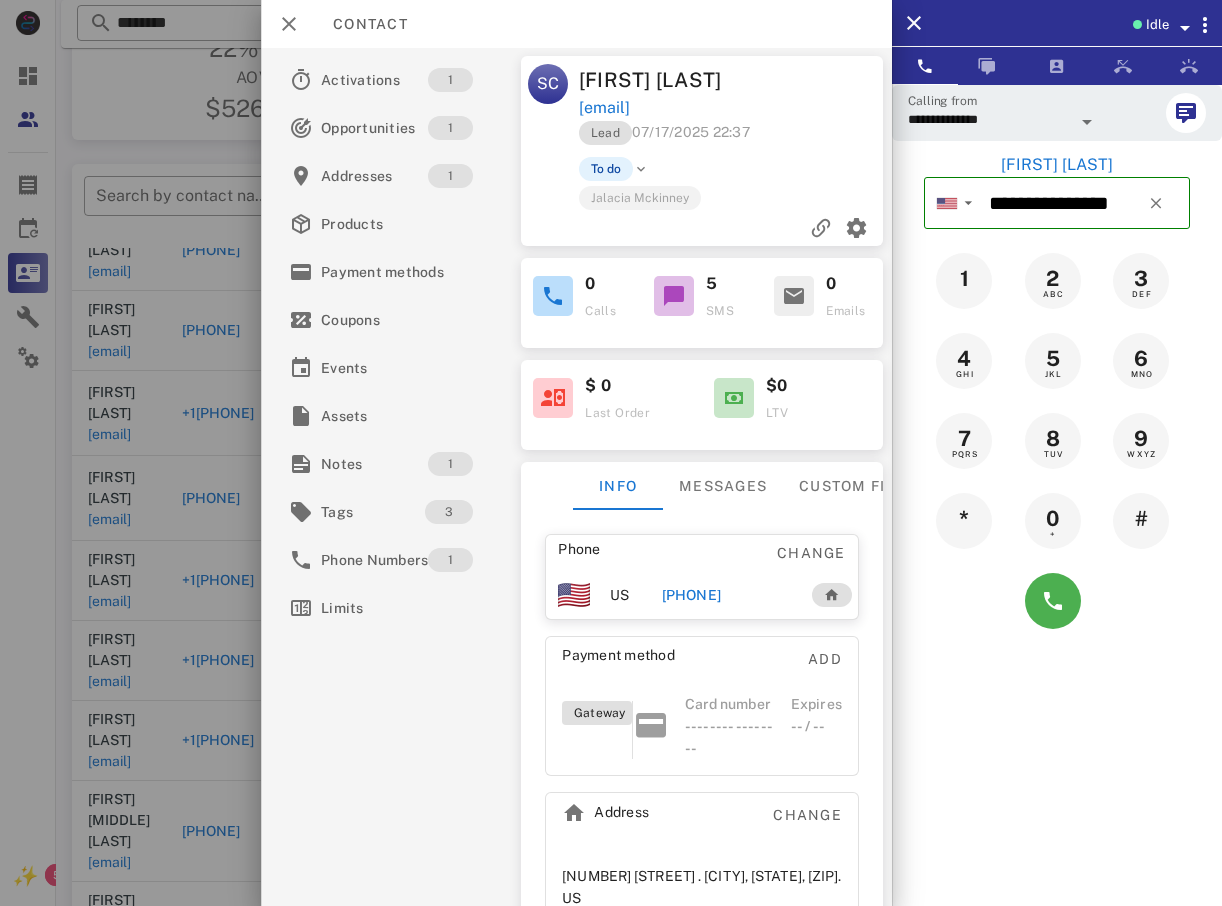 click at bounding box center (611, 453) 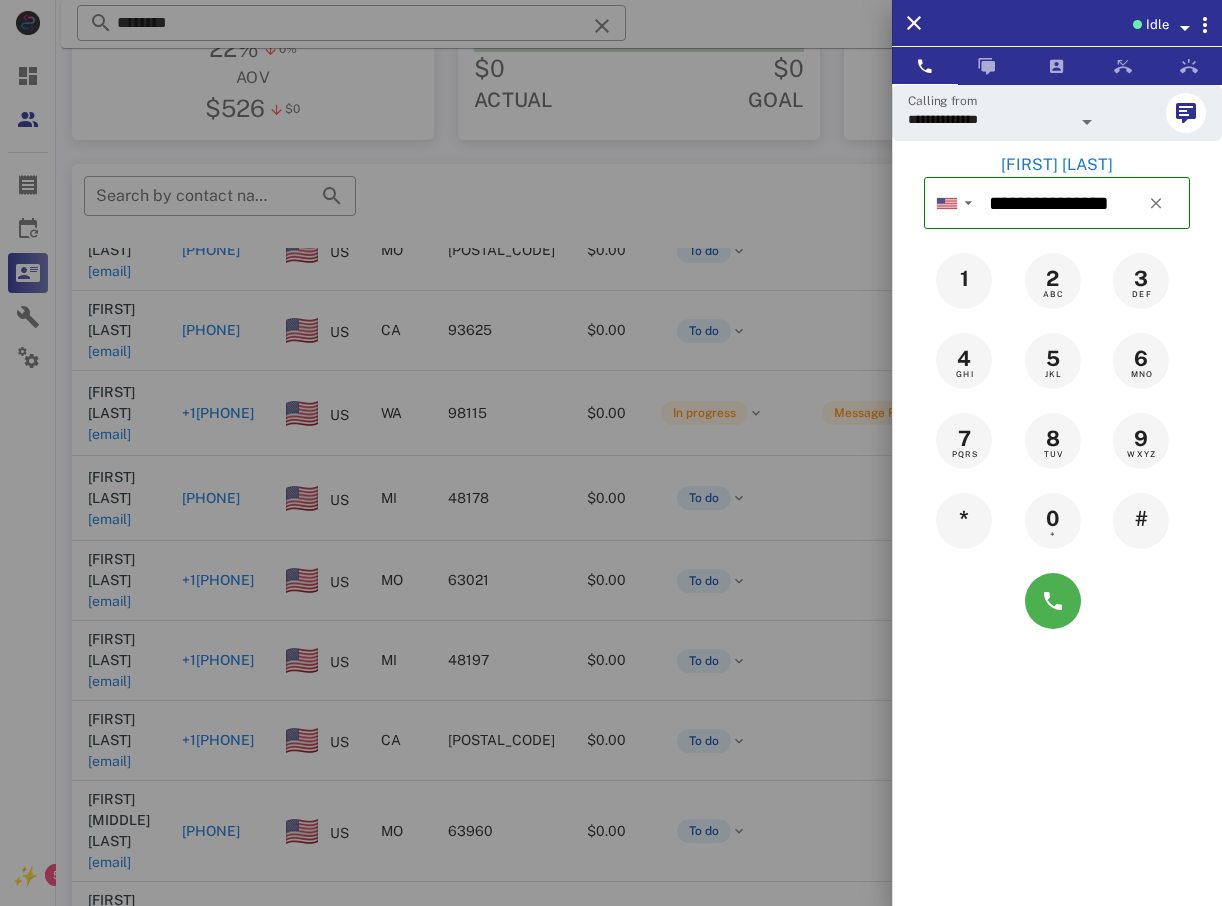 click at bounding box center [611, 453] 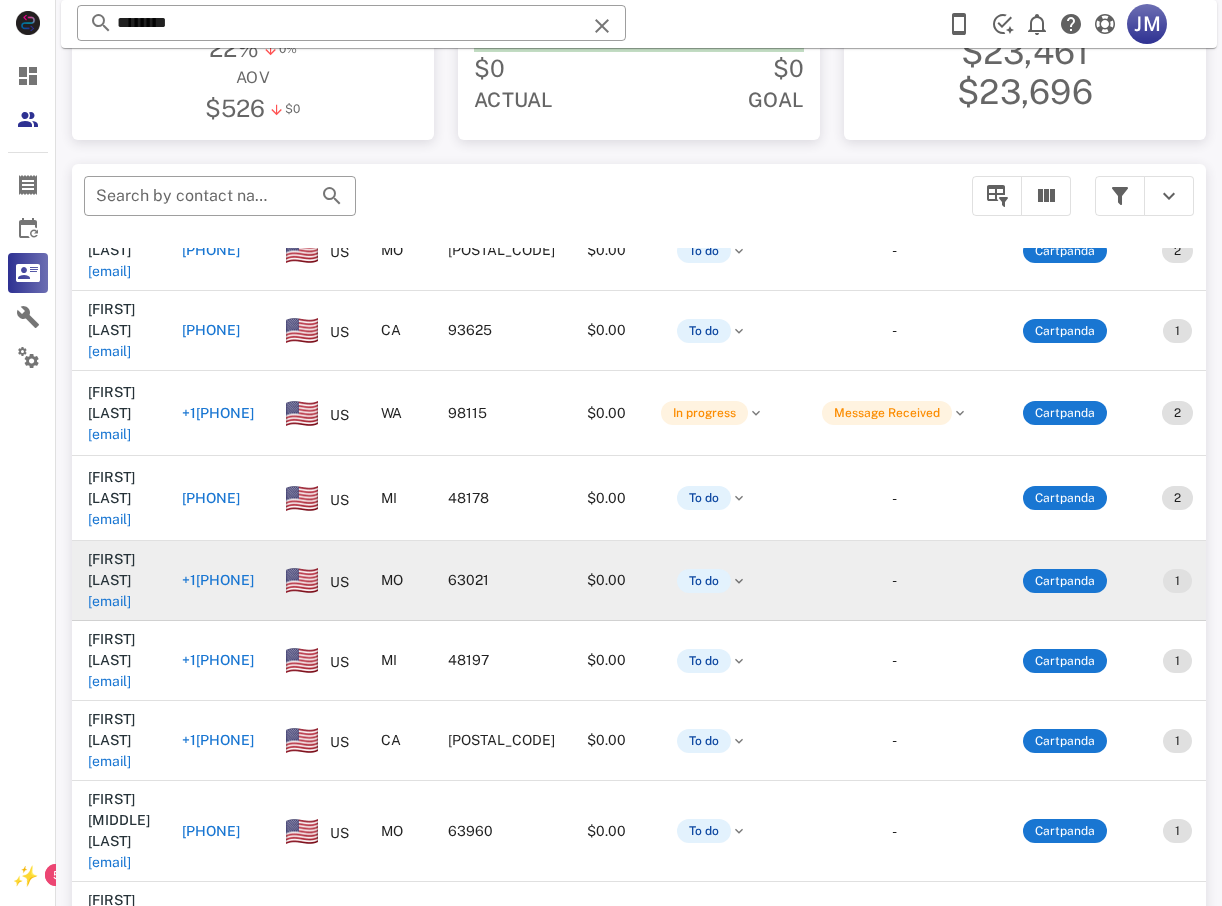 click on "+1[PHONE]" at bounding box center (218, 580) 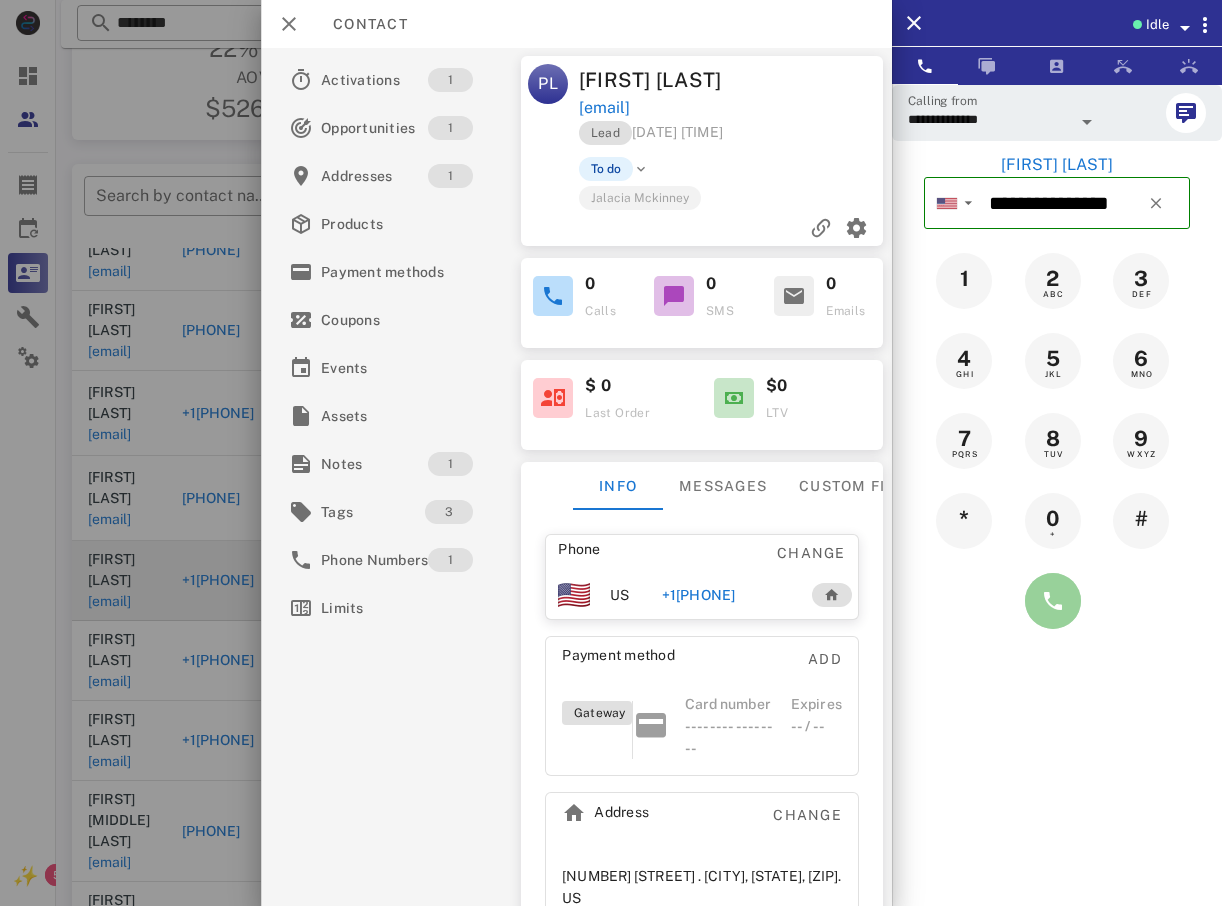 click at bounding box center (1053, 601) 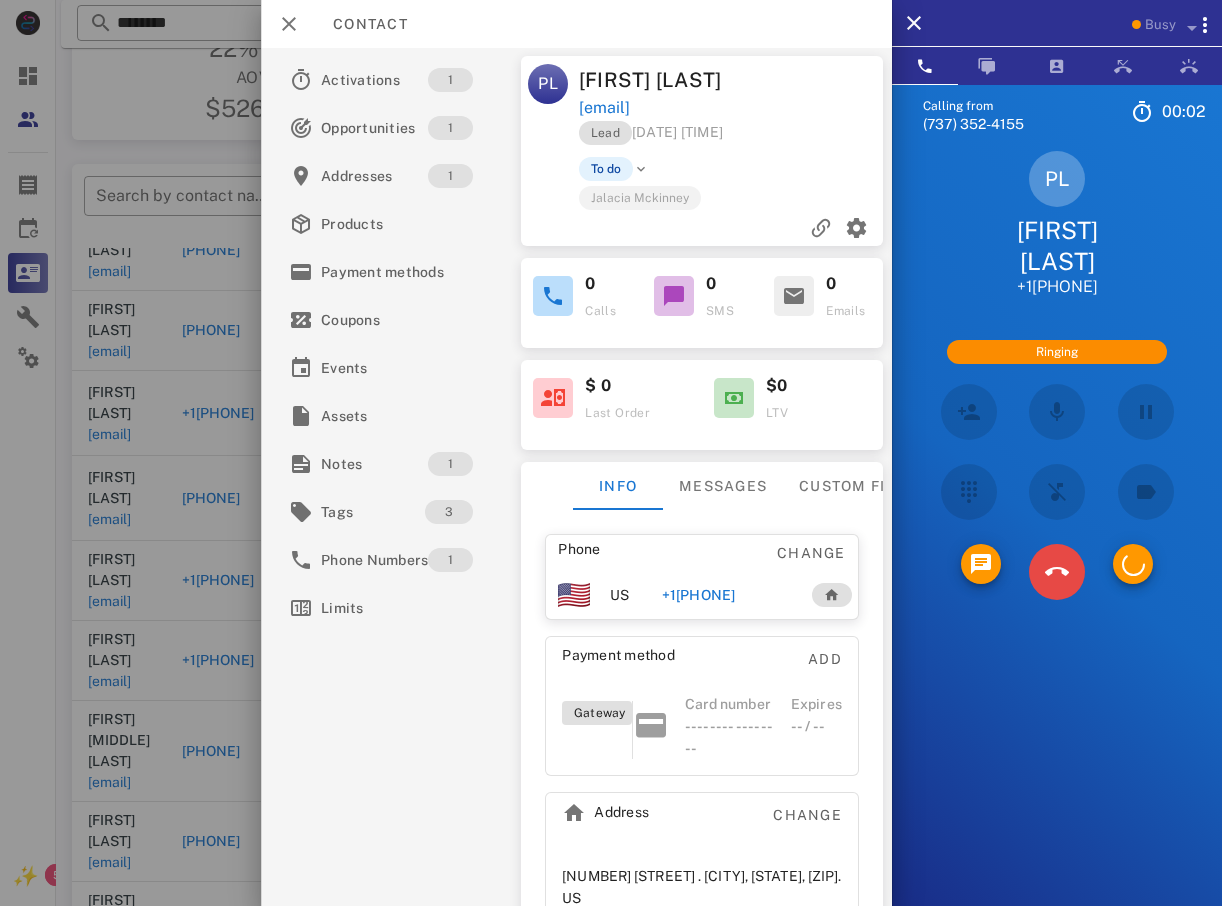scroll, scrollTop: 181, scrollLeft: 0, axis: vertical 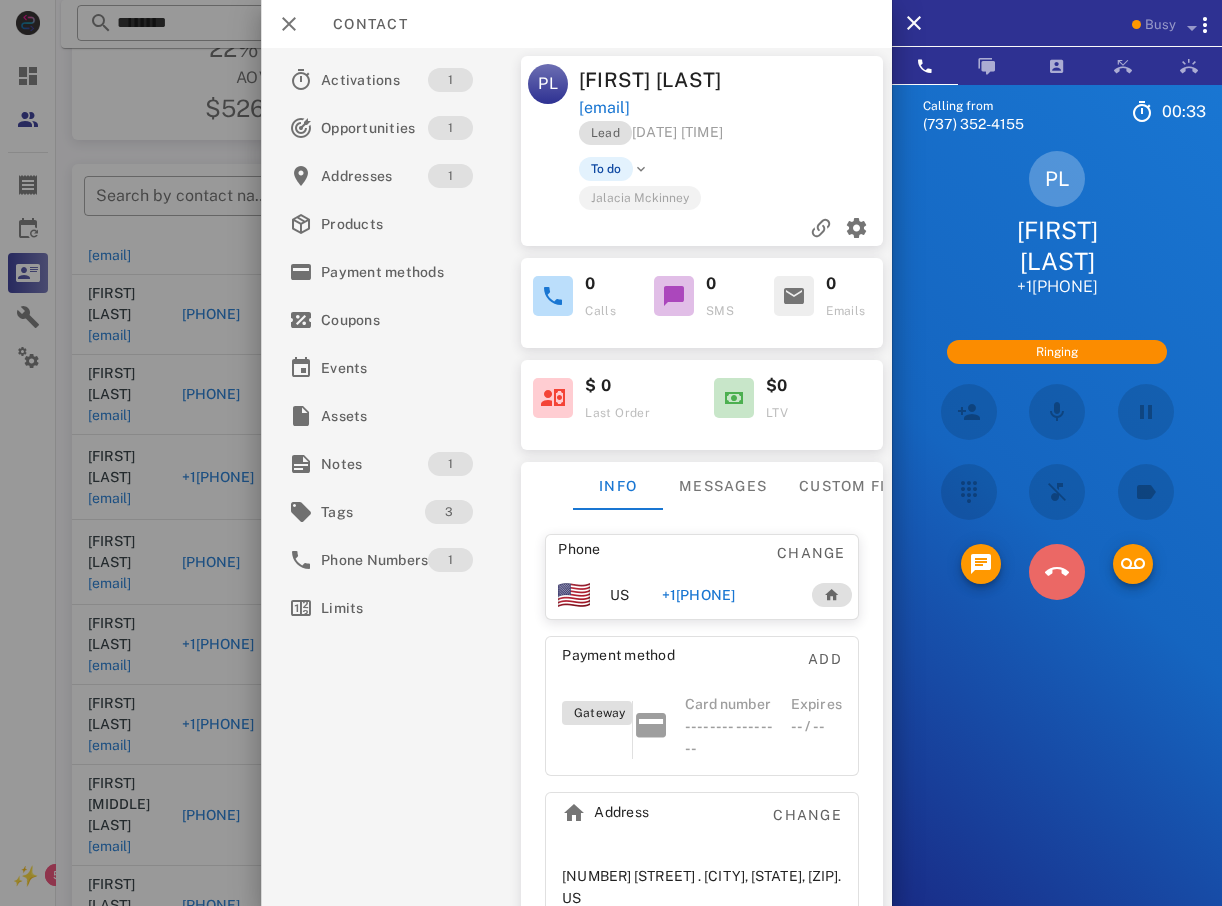 click at bounding box center [1057, 572] 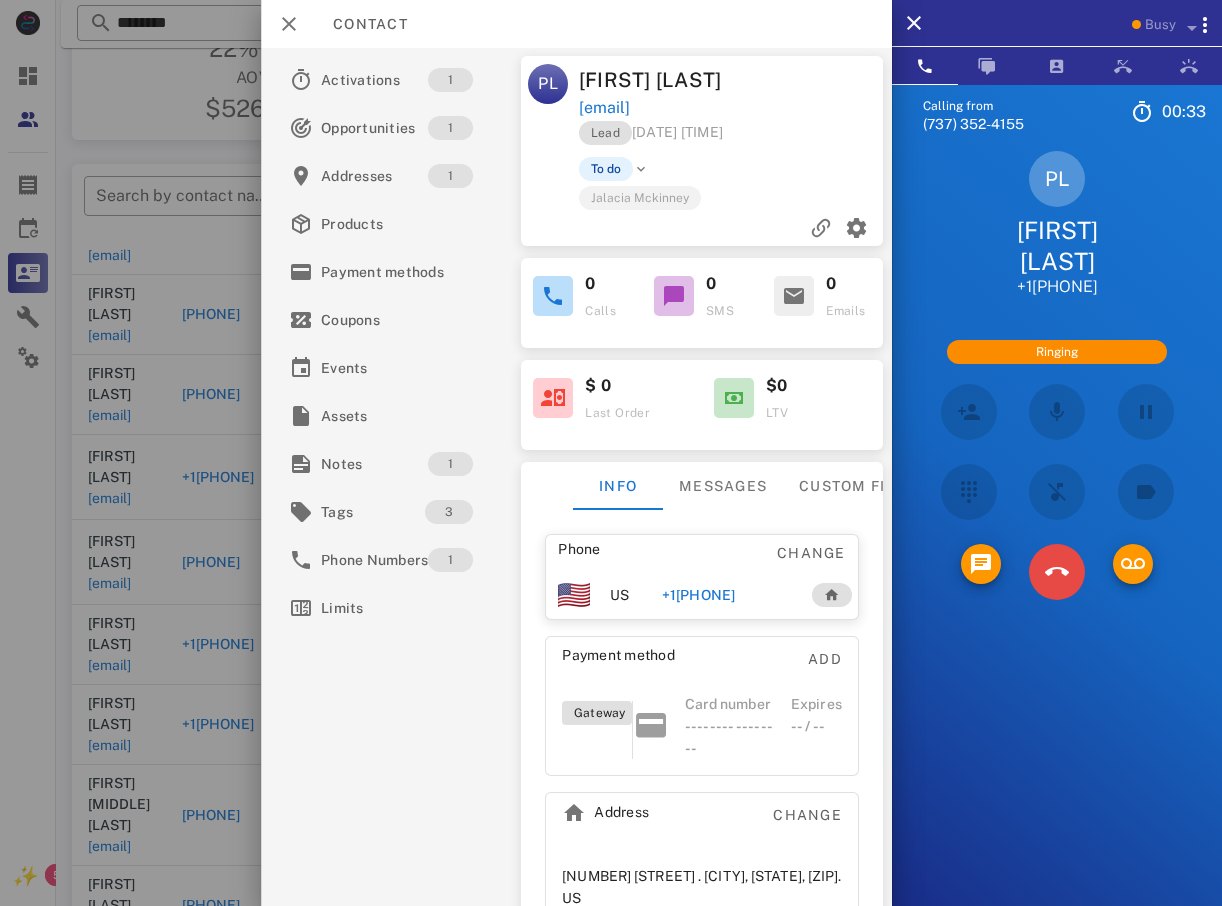 click on "JKL" at bounding box center [0, 0] 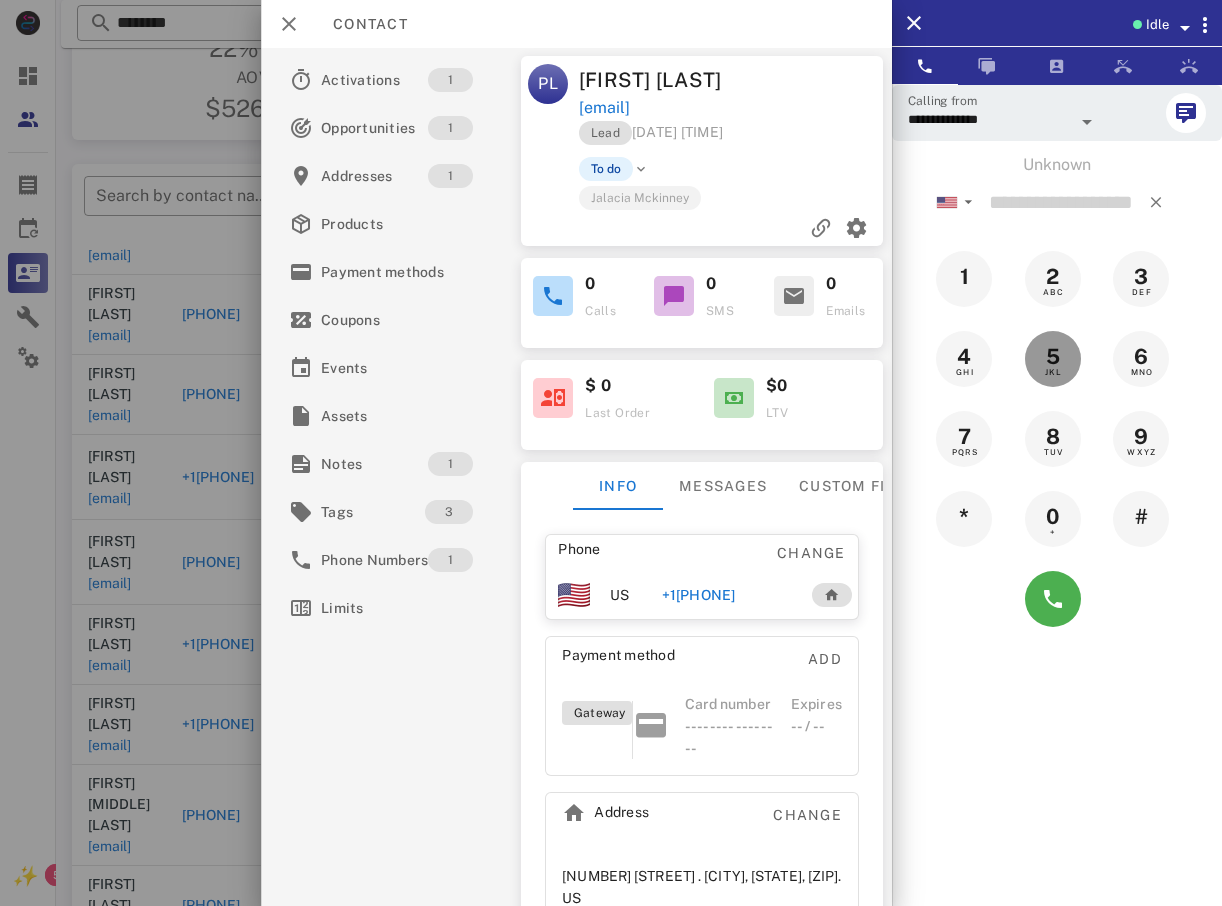 type on "*" 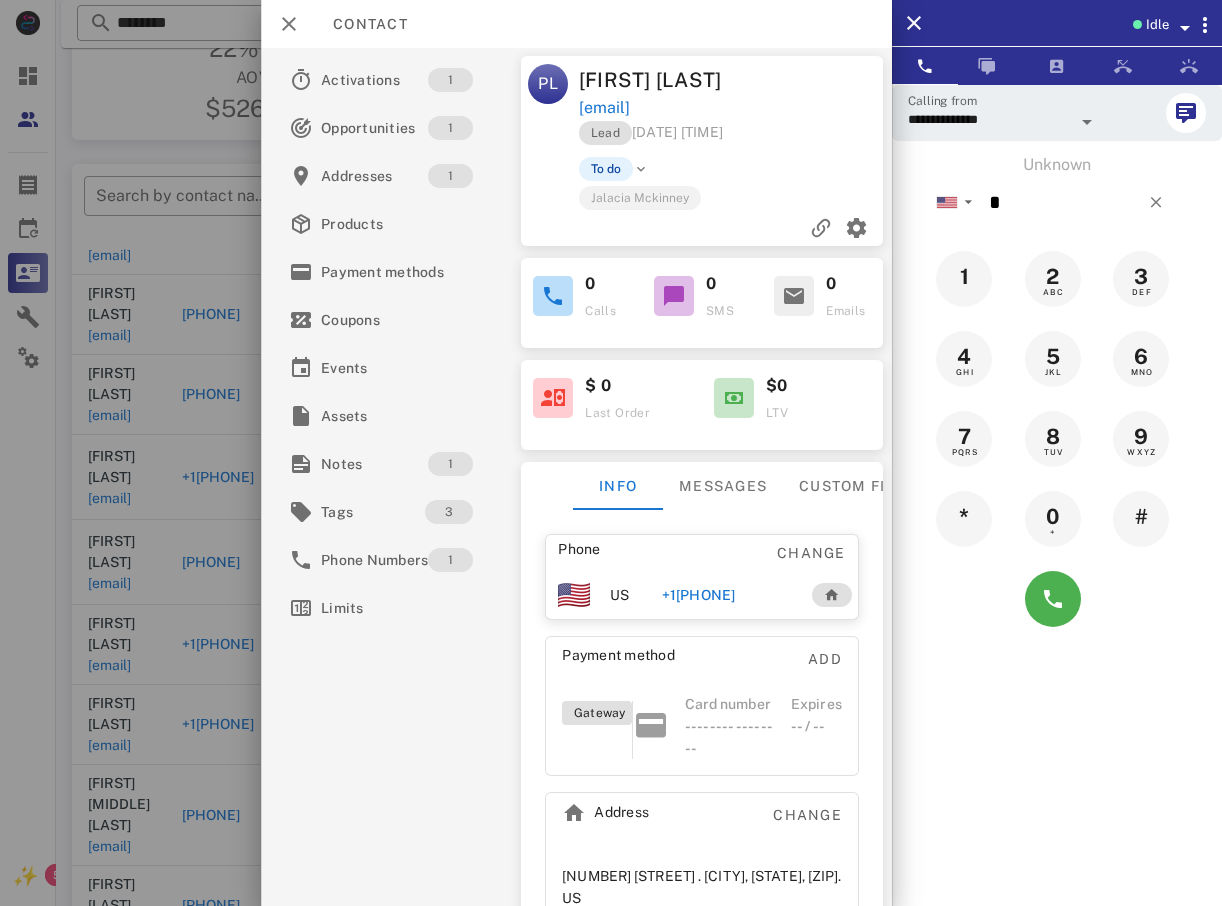 click on "**********" at bounding box center [611, 363] 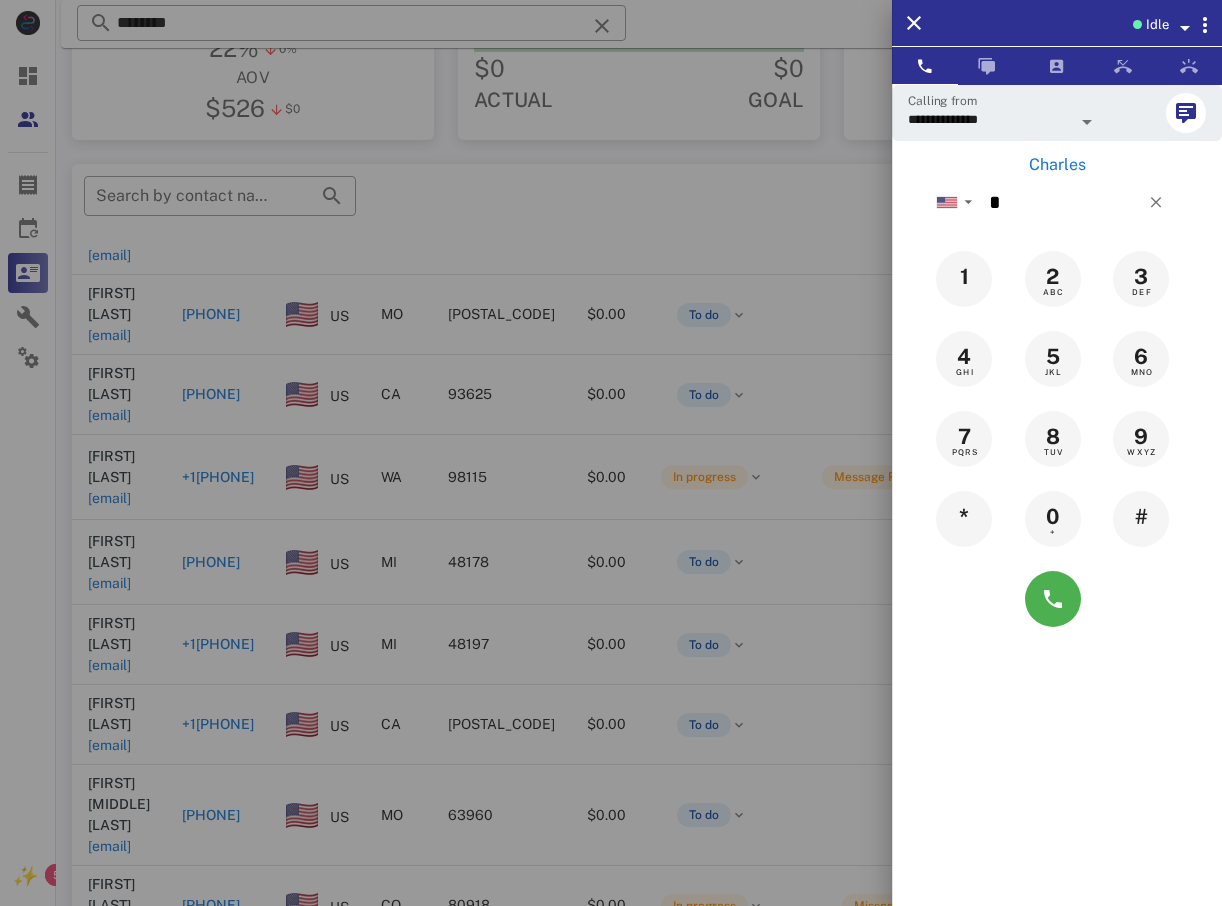 click at bounding box center [611, 453] 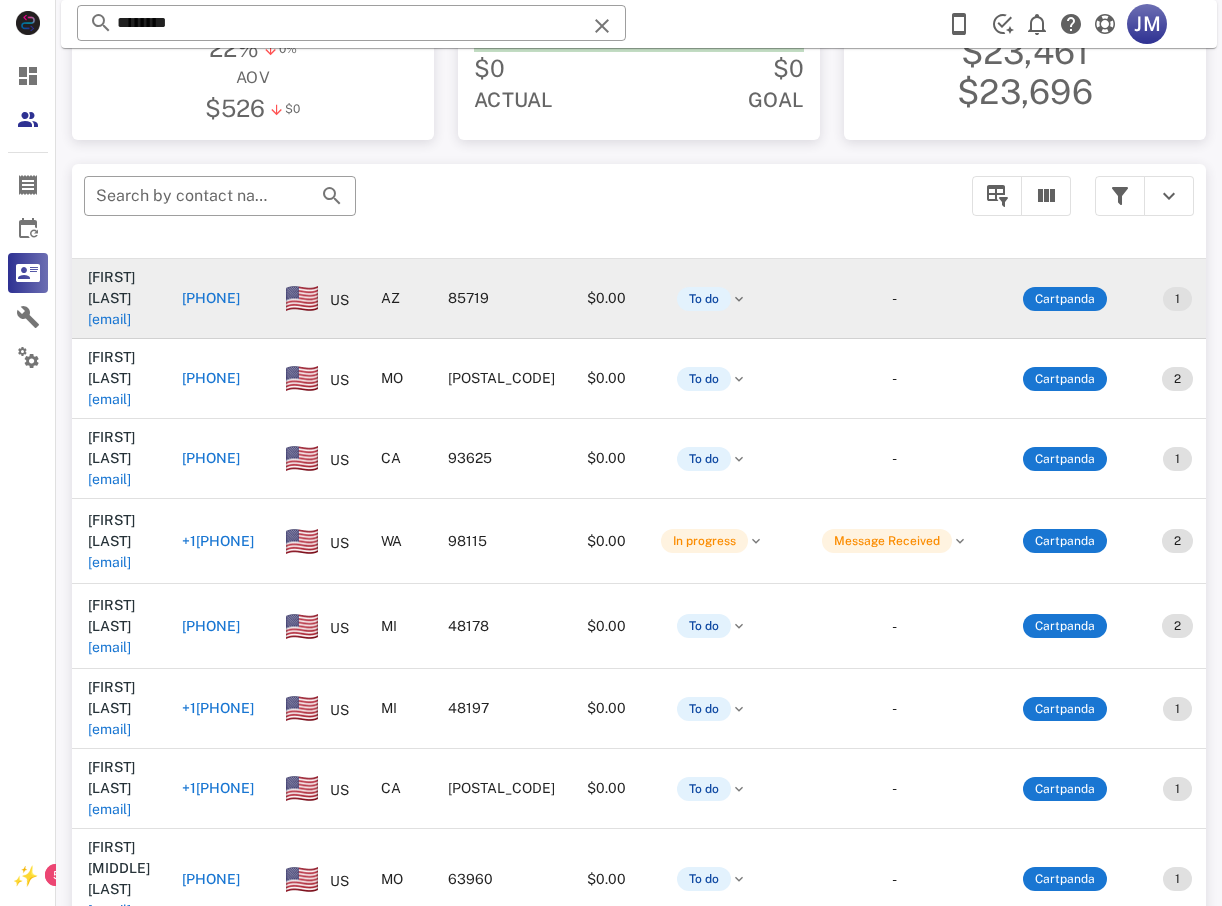 scroll, scrollTop: 0, scrollLeft: 0, axis: both 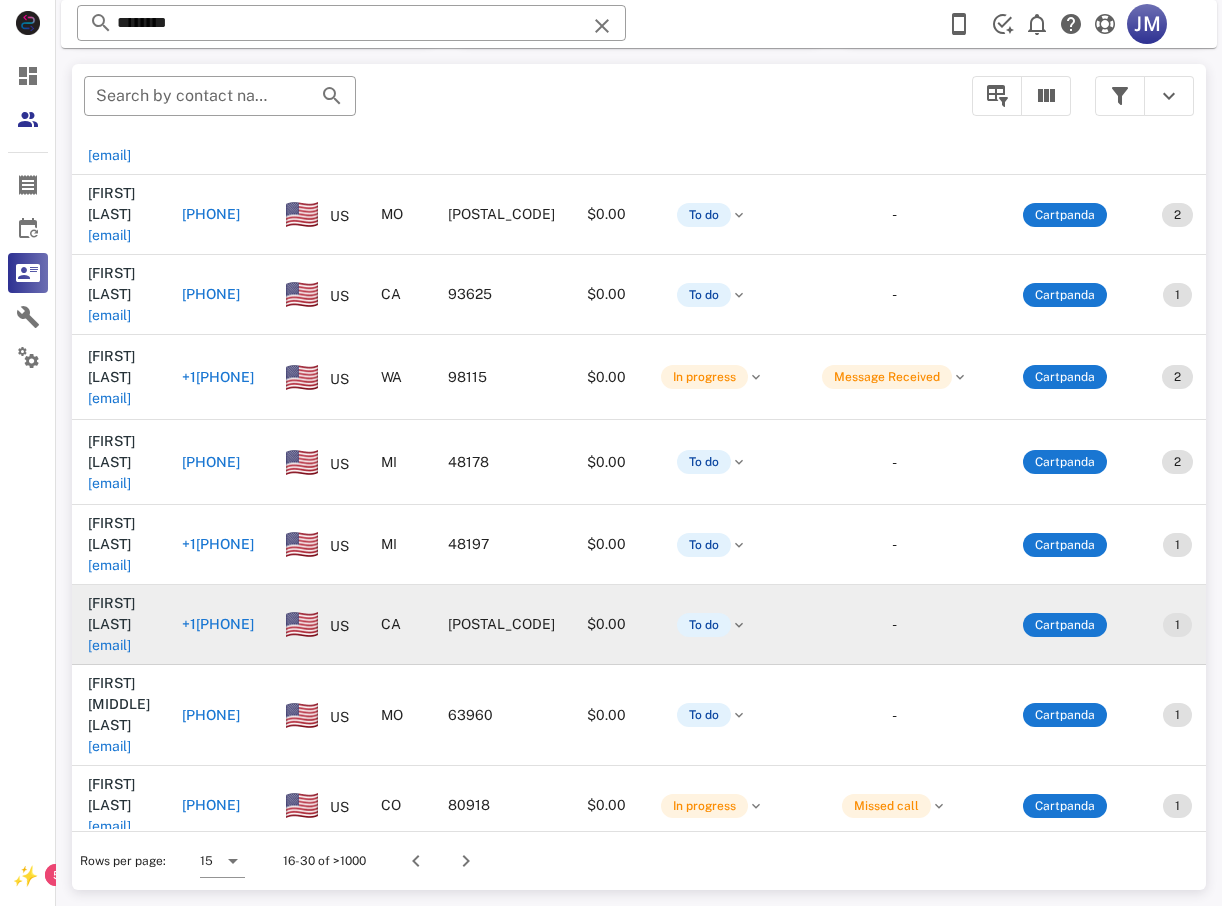 click on "+1[PHONE]" at bounding box center (218, 624) 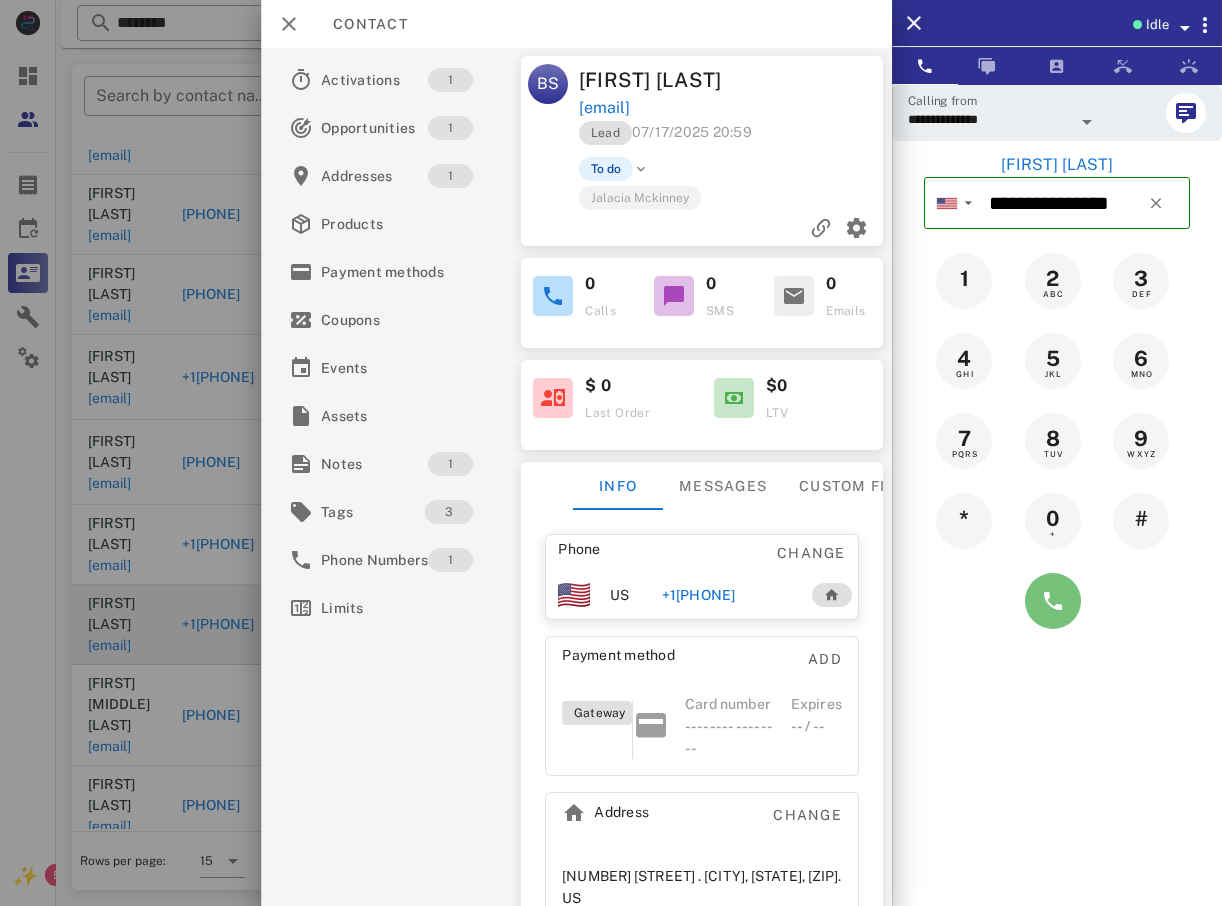 click at bounding box center (1053, 601) 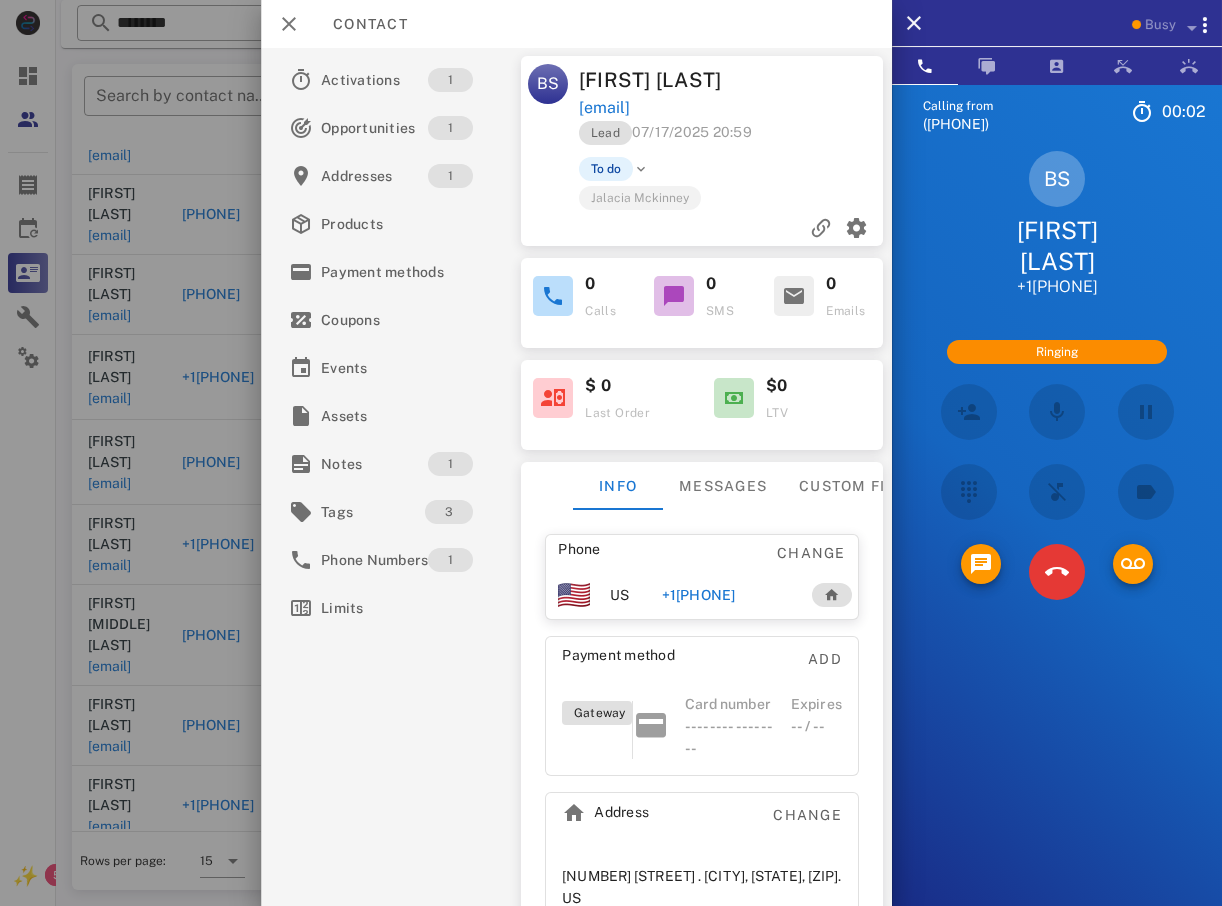 scroll, scrollTop: 117, scrollLeft: 0, axis: vertical 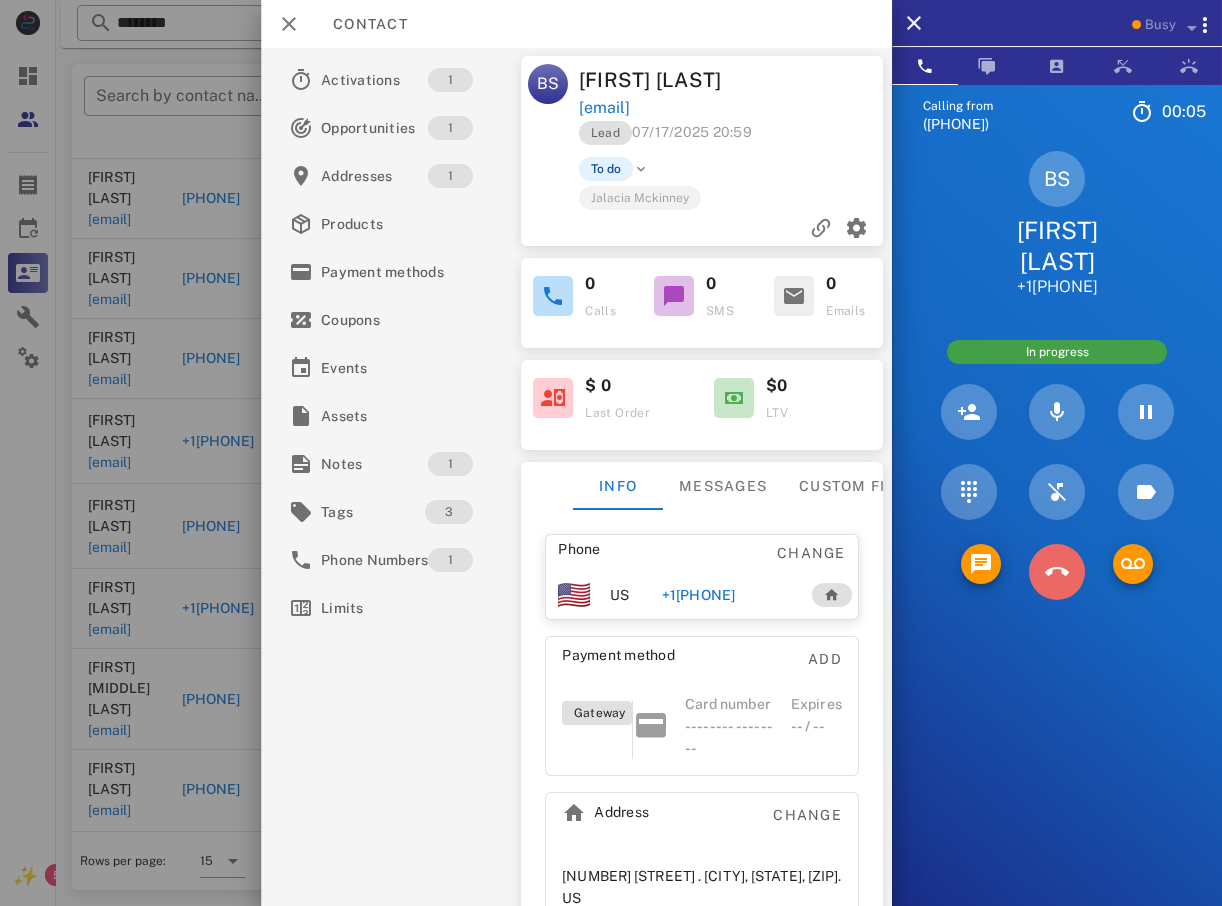 click at bounding box center (1057, 572) 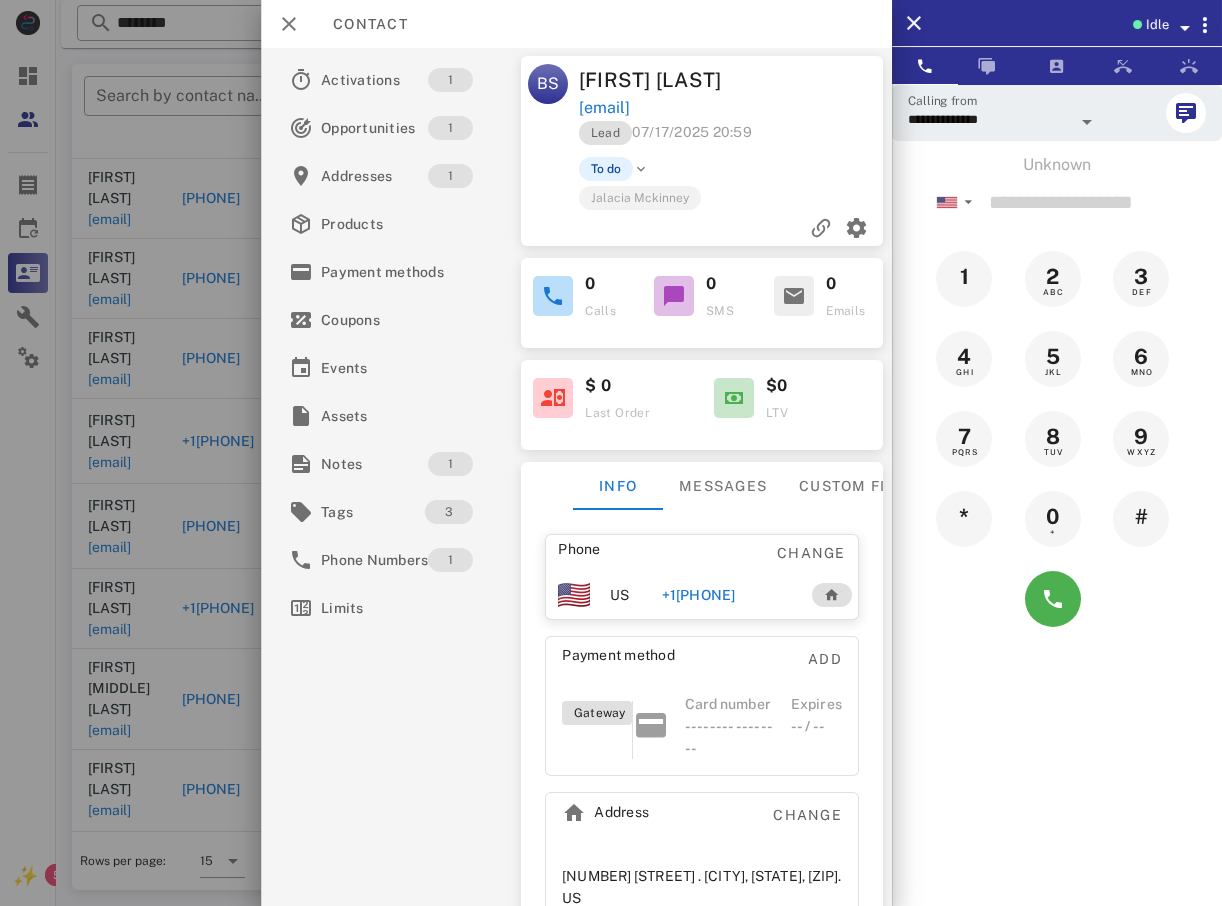 click at bounding box center [611, 453] 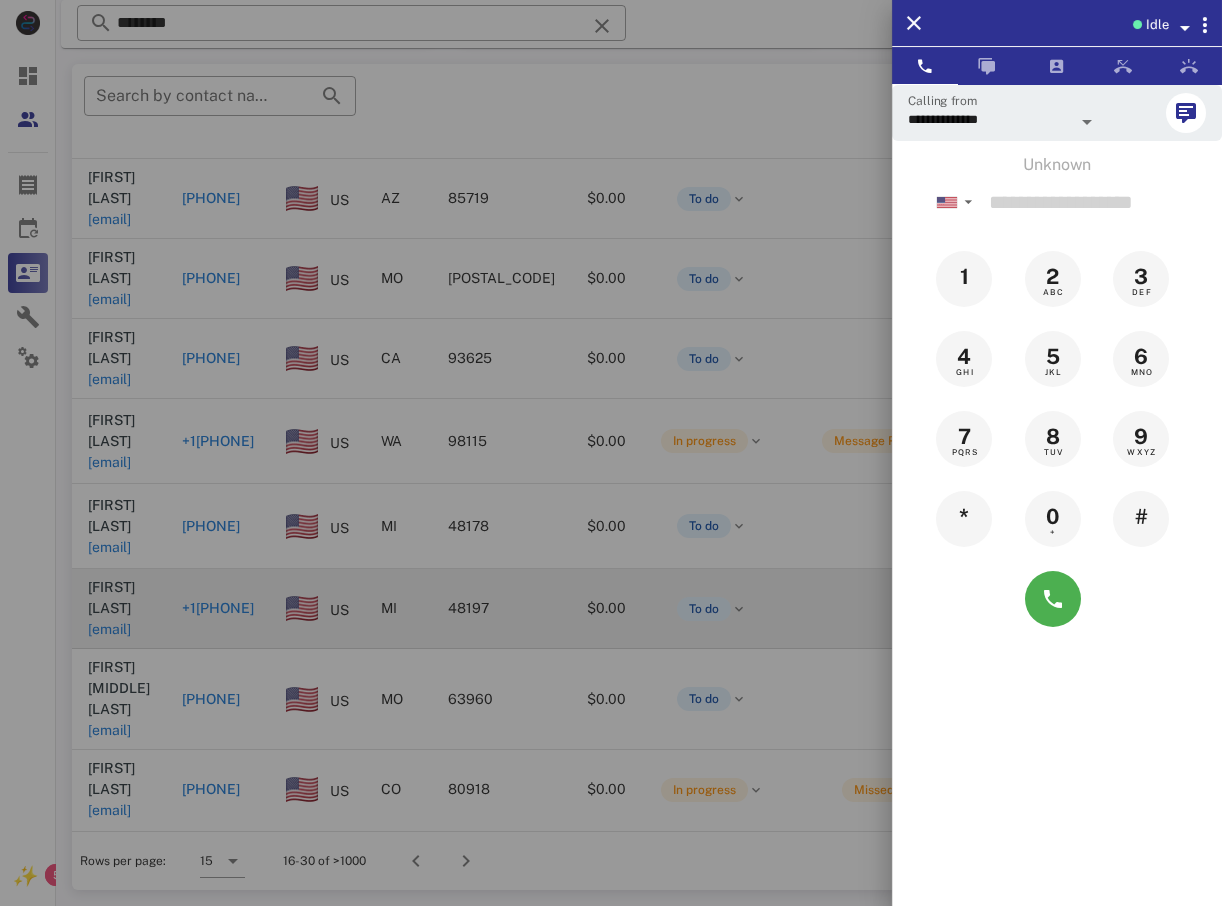 click at bounding box center [611, 453] 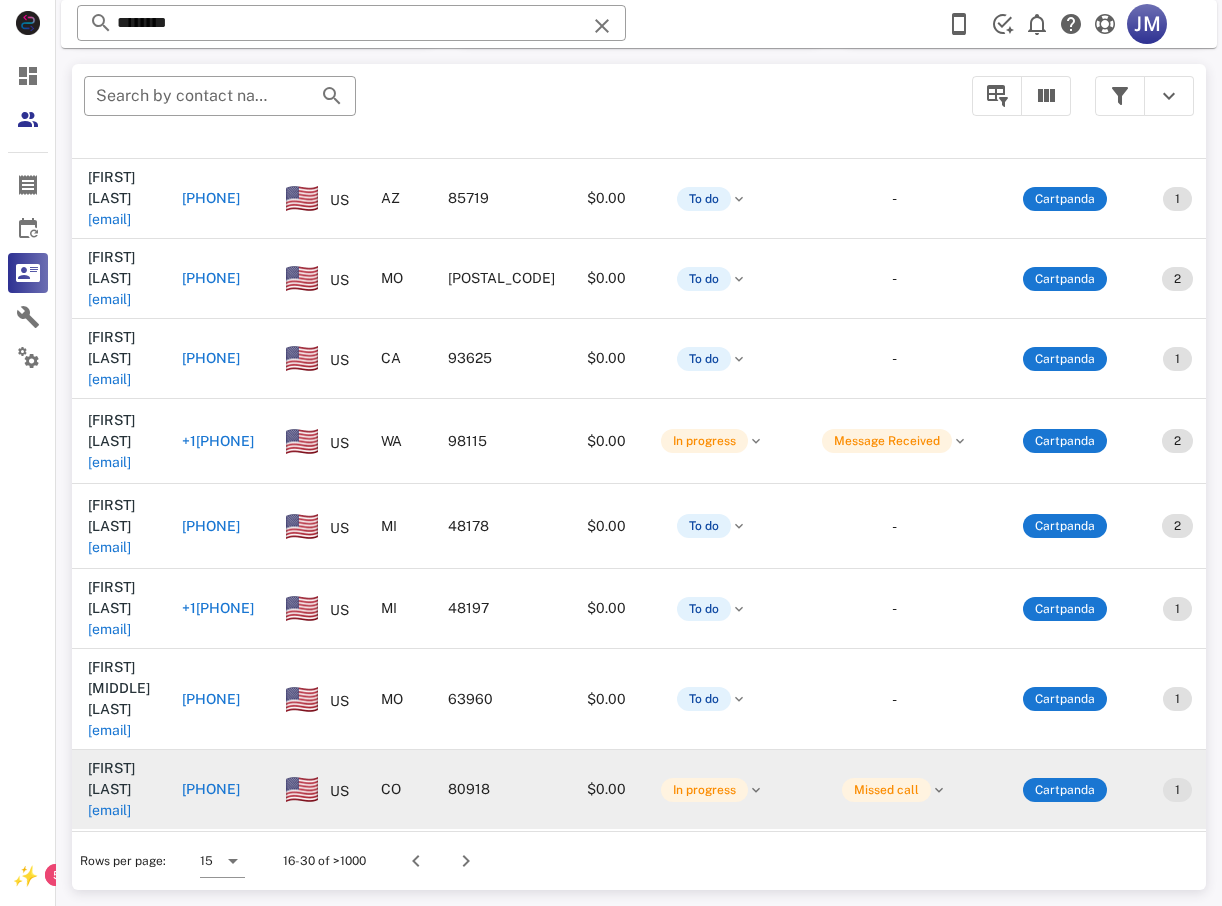 click on "[PHONE]" at bounding box center (211, 789) 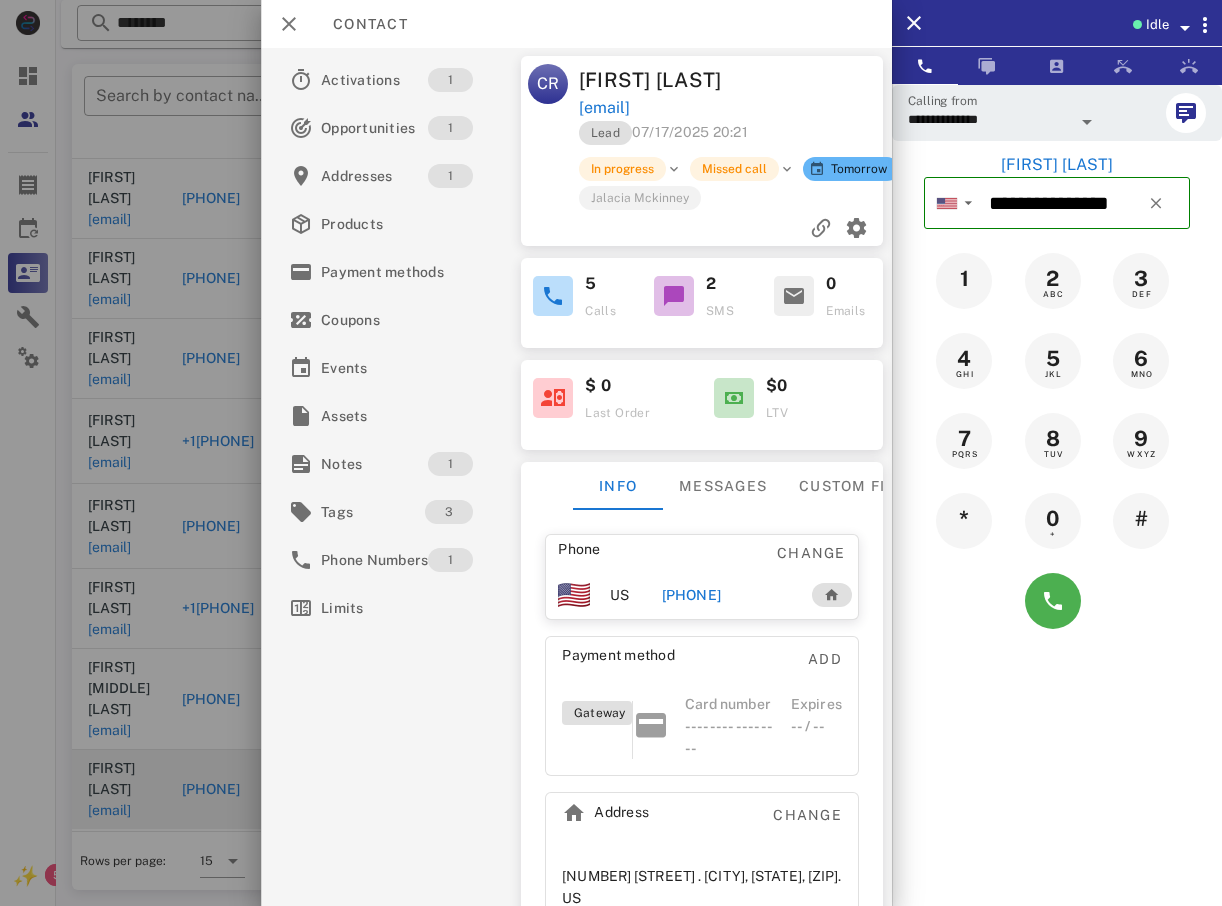 click at bounding box center (1057, 601) 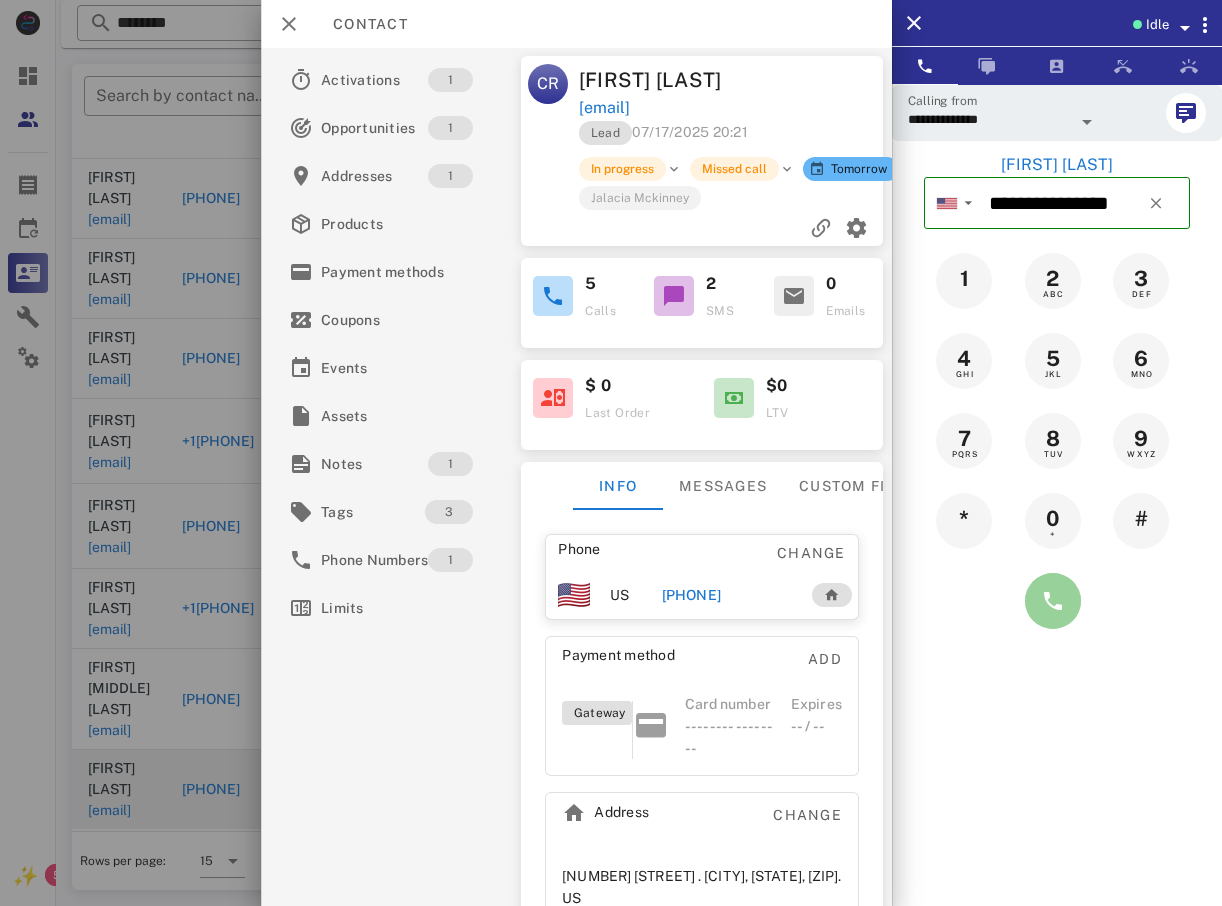 click at bounding box center [1053, 601] 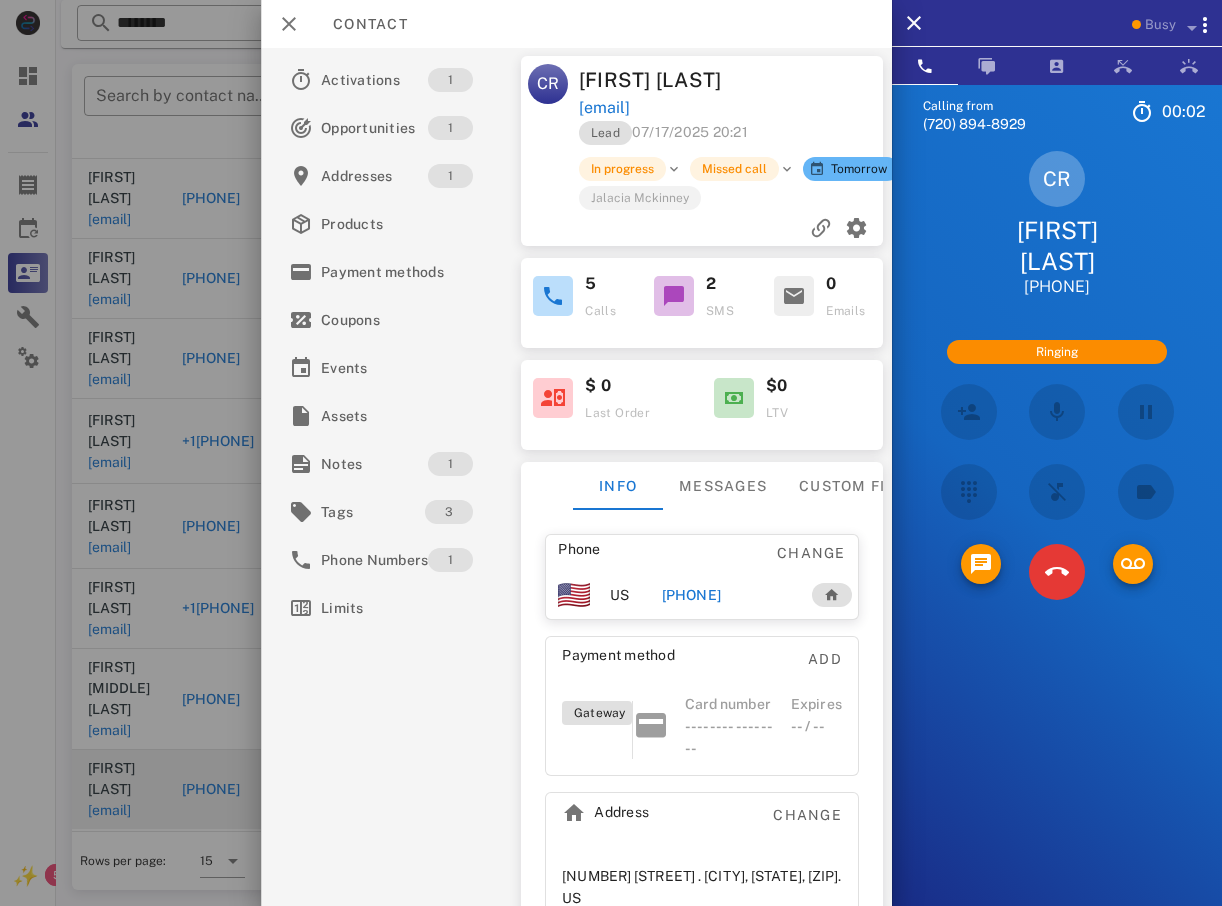 scroll, scrollTop: 53, scrollLeft: 0, axis: vertical 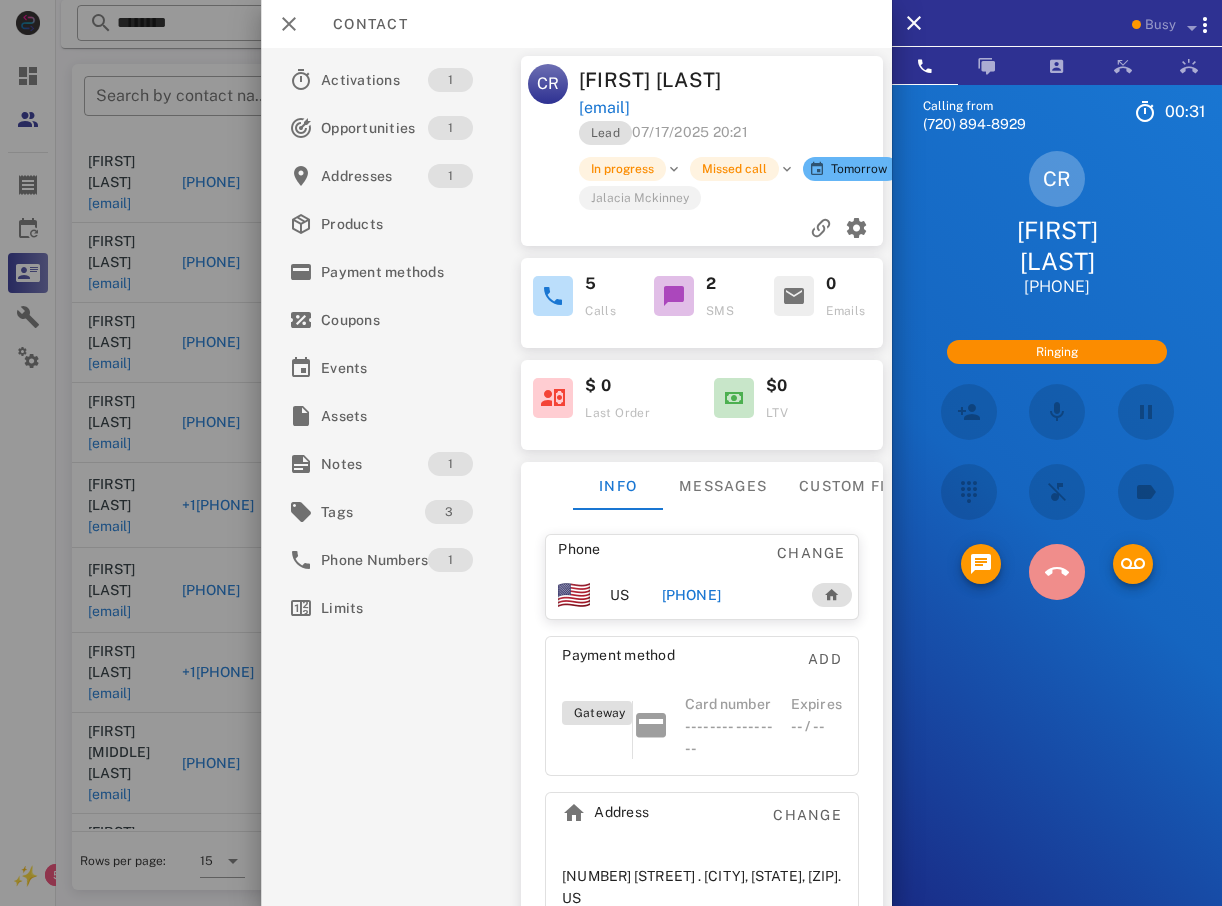 click at bounding box center (1057, 572) 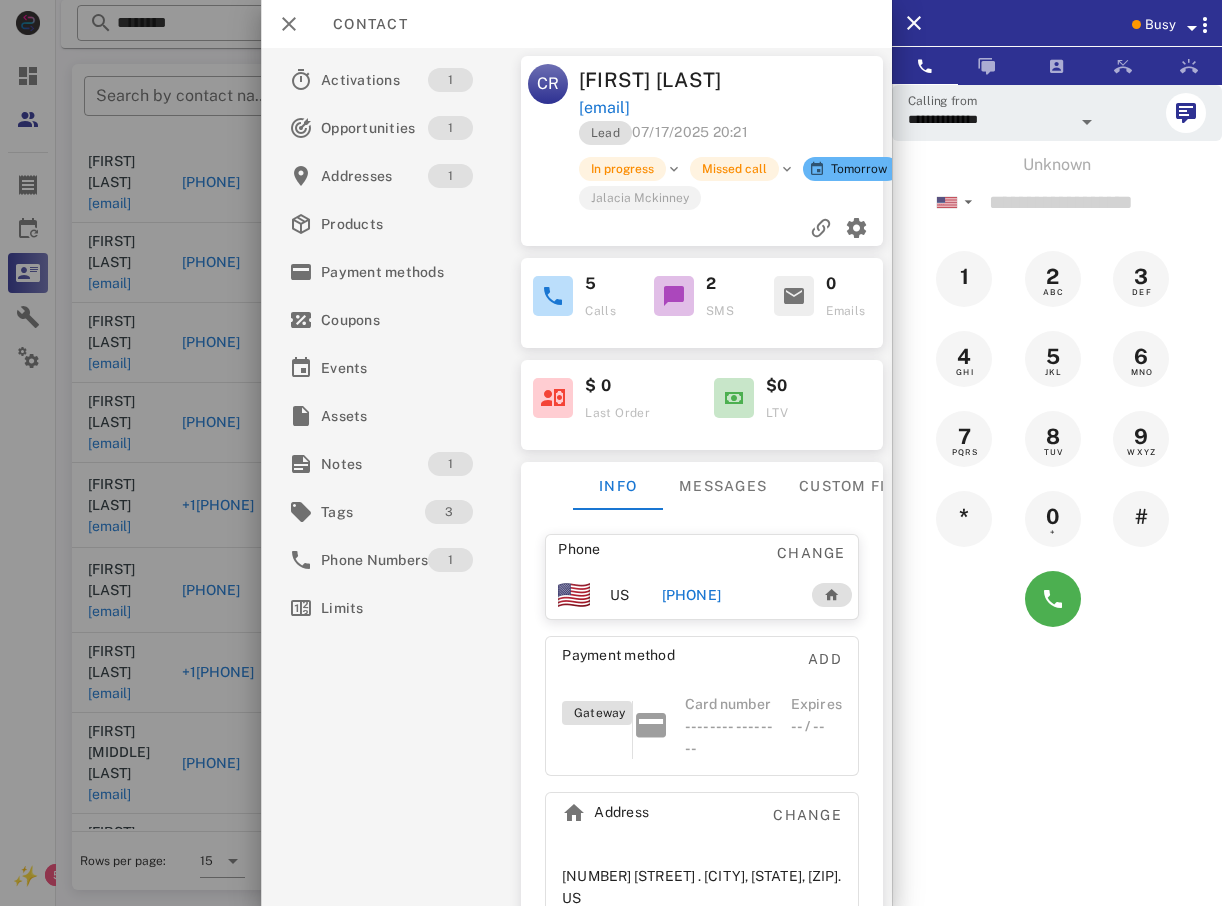 click at bounding box center [611, 453] 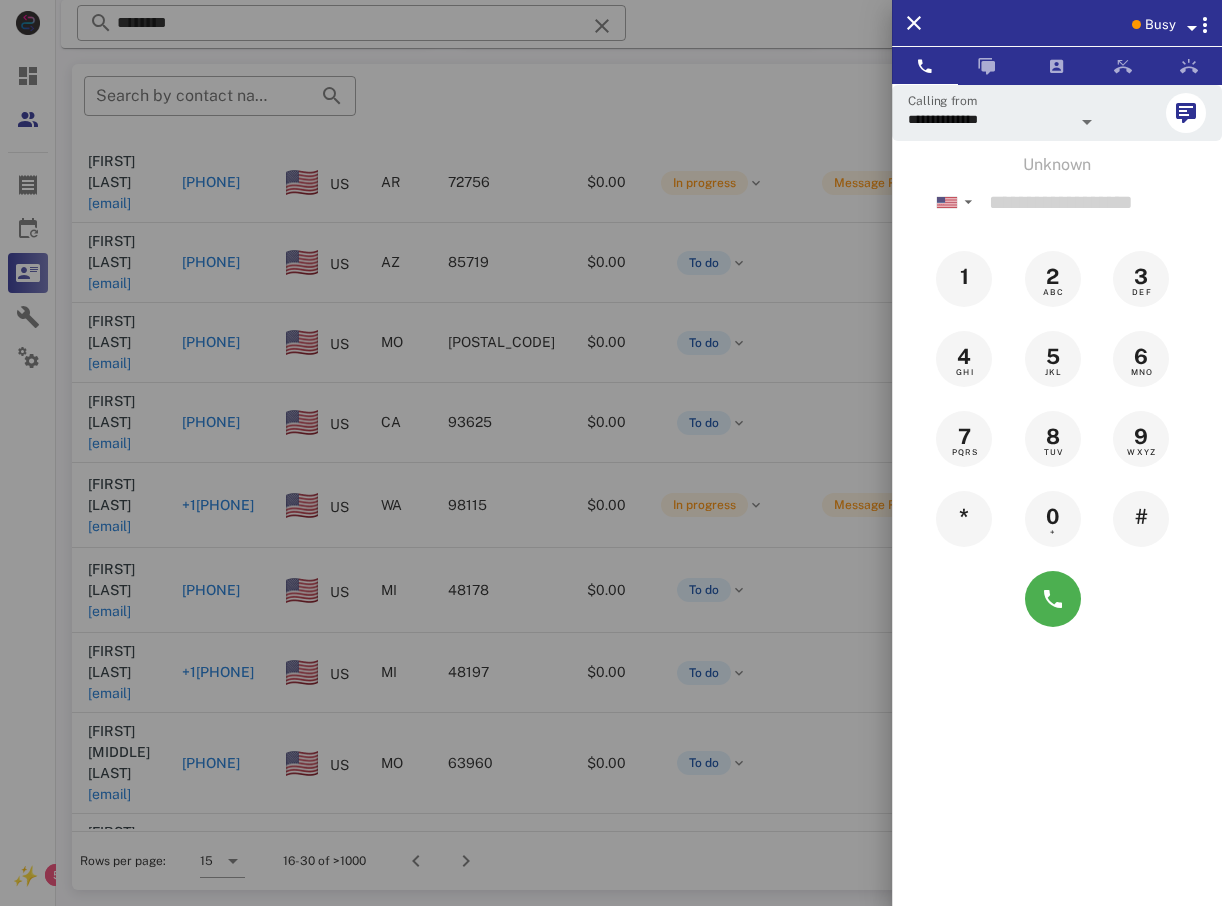click at bounding box center [611, 453] 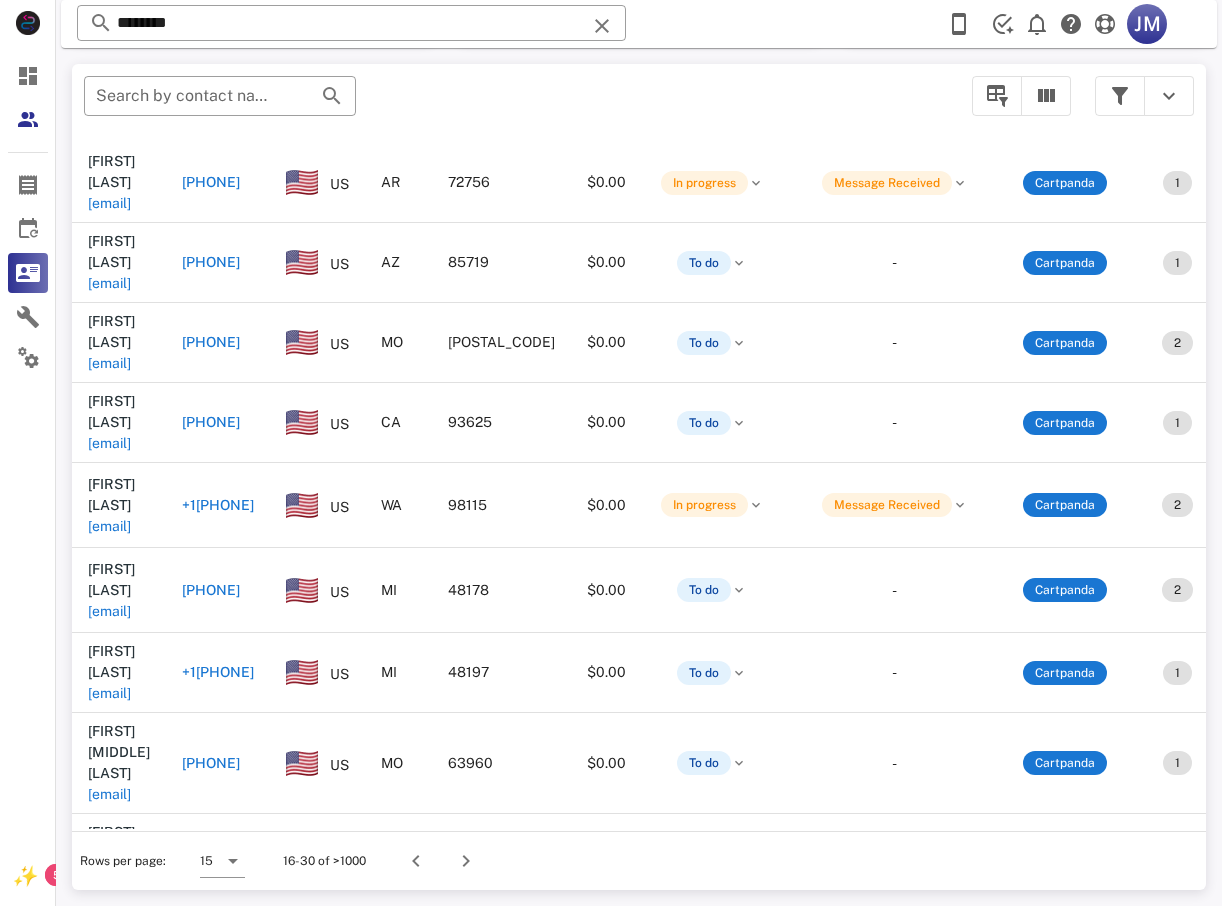 click on "[PHONE]" at bounding box center [211, 944] 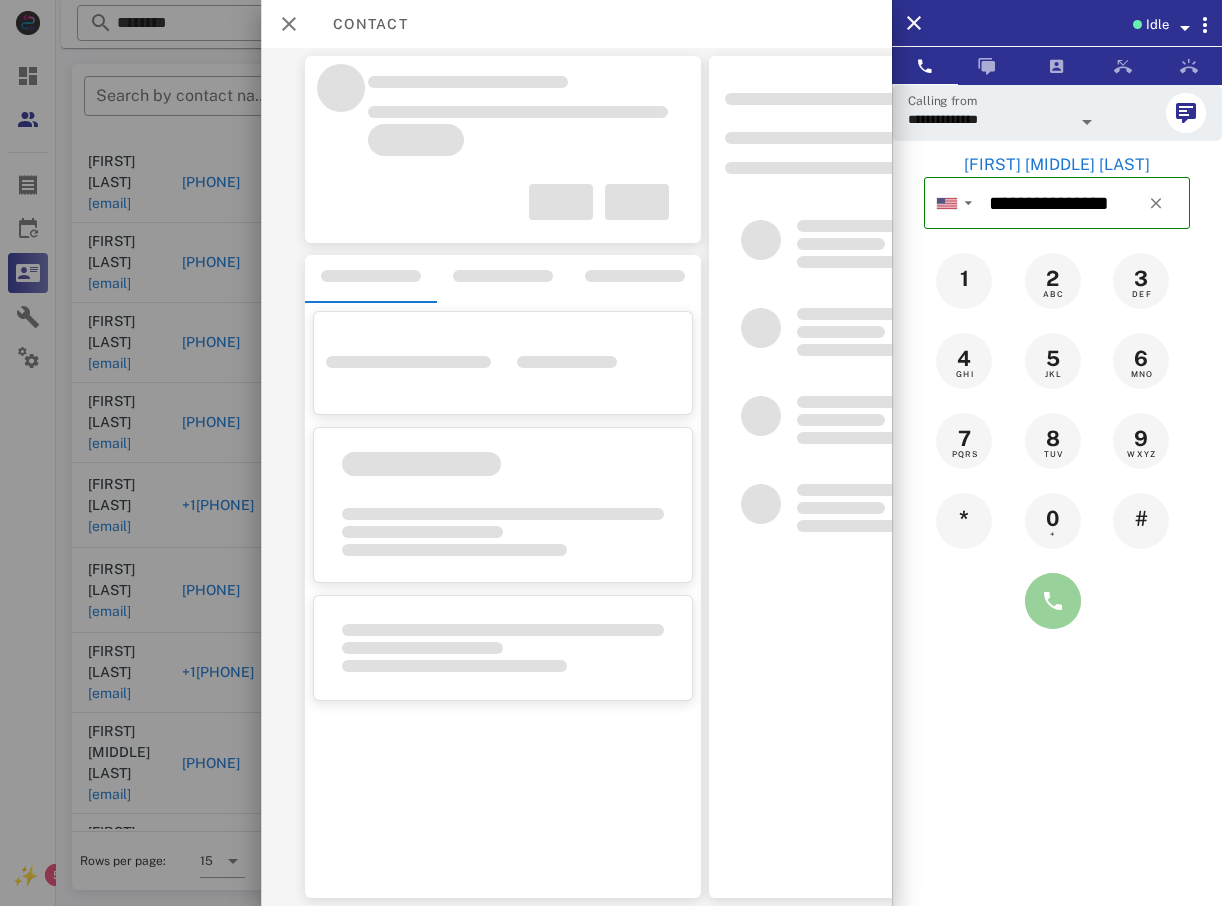 drag, startPoint x: 1053, startPoint y: 623, endPoint x: 1056, endPoint y: 608, distance: 15.297058 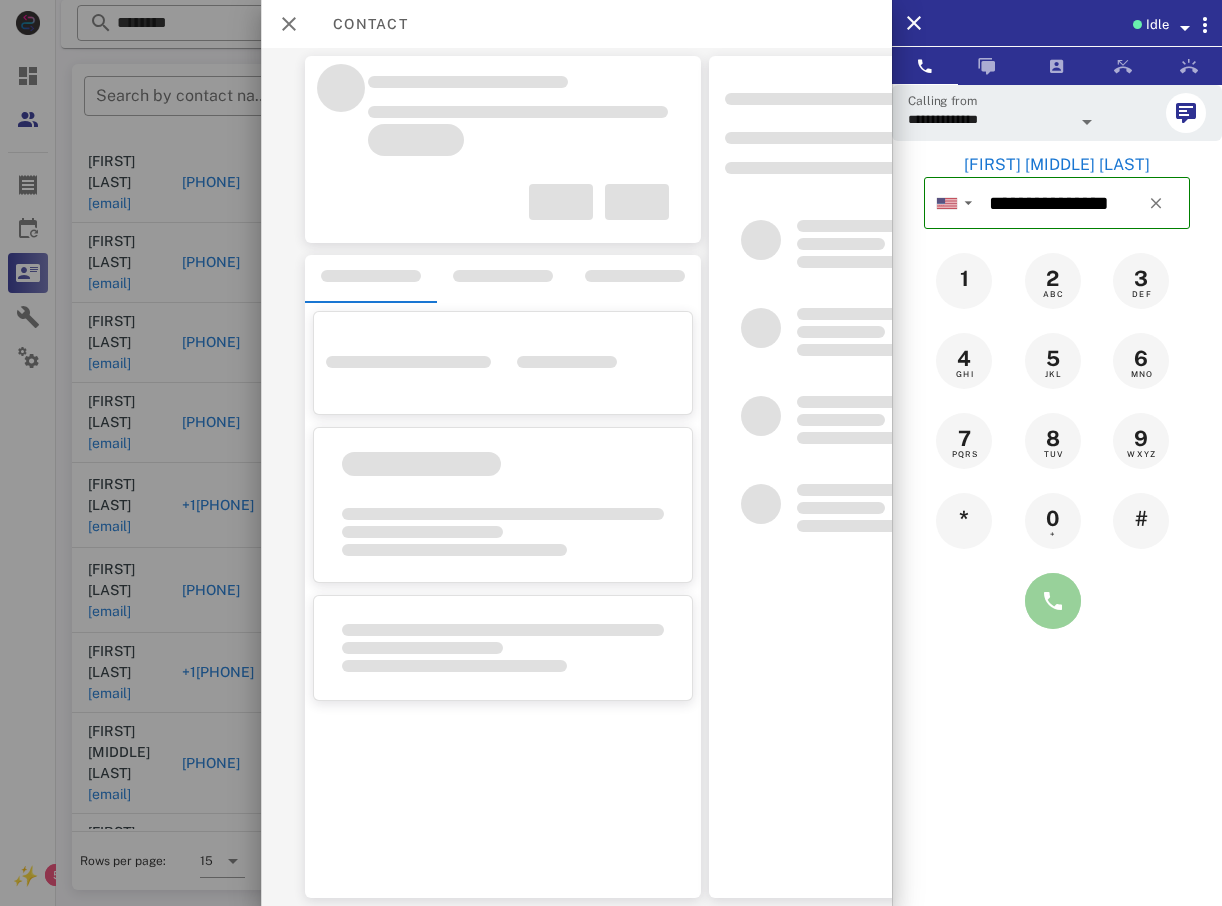 click at bounding box center (1053, 601) 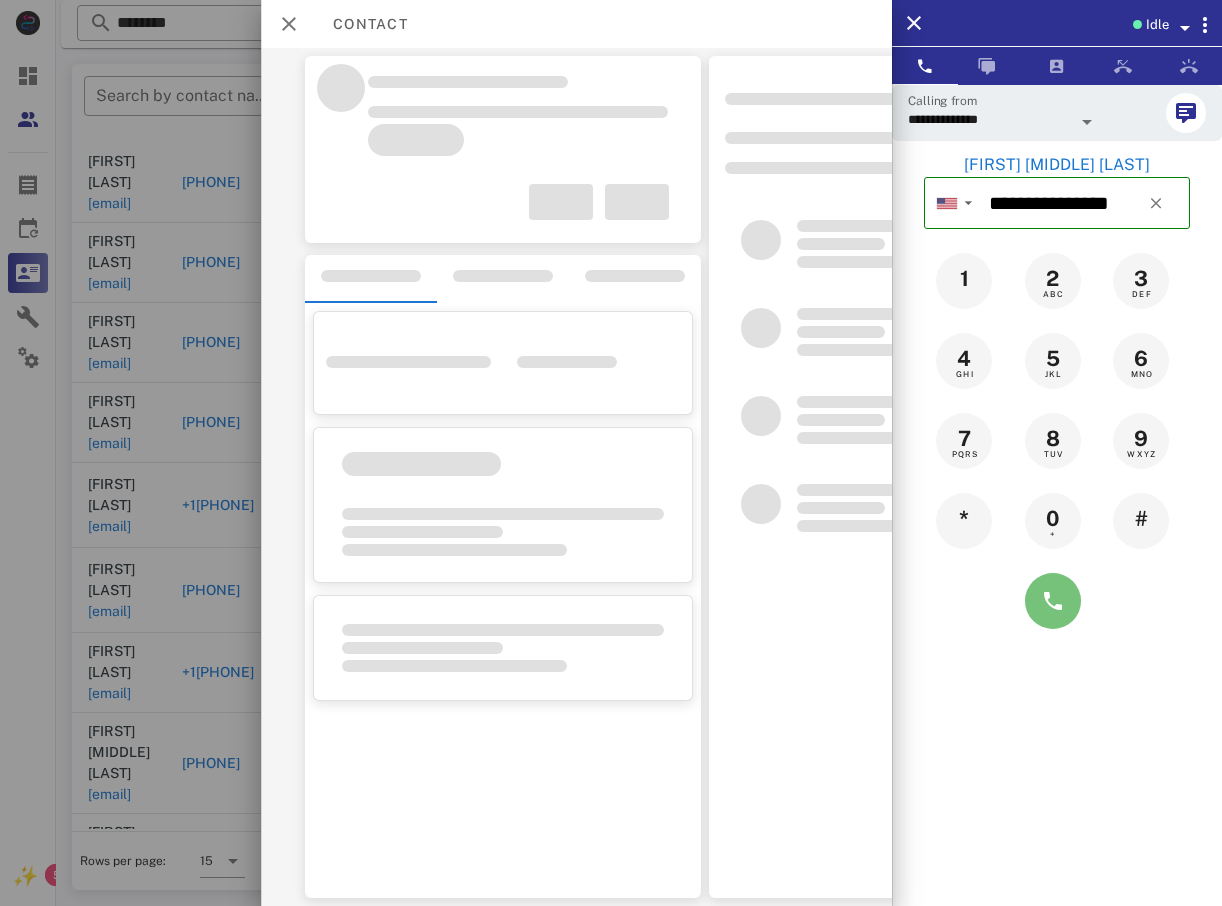 click at bounding box center (1053, 601) 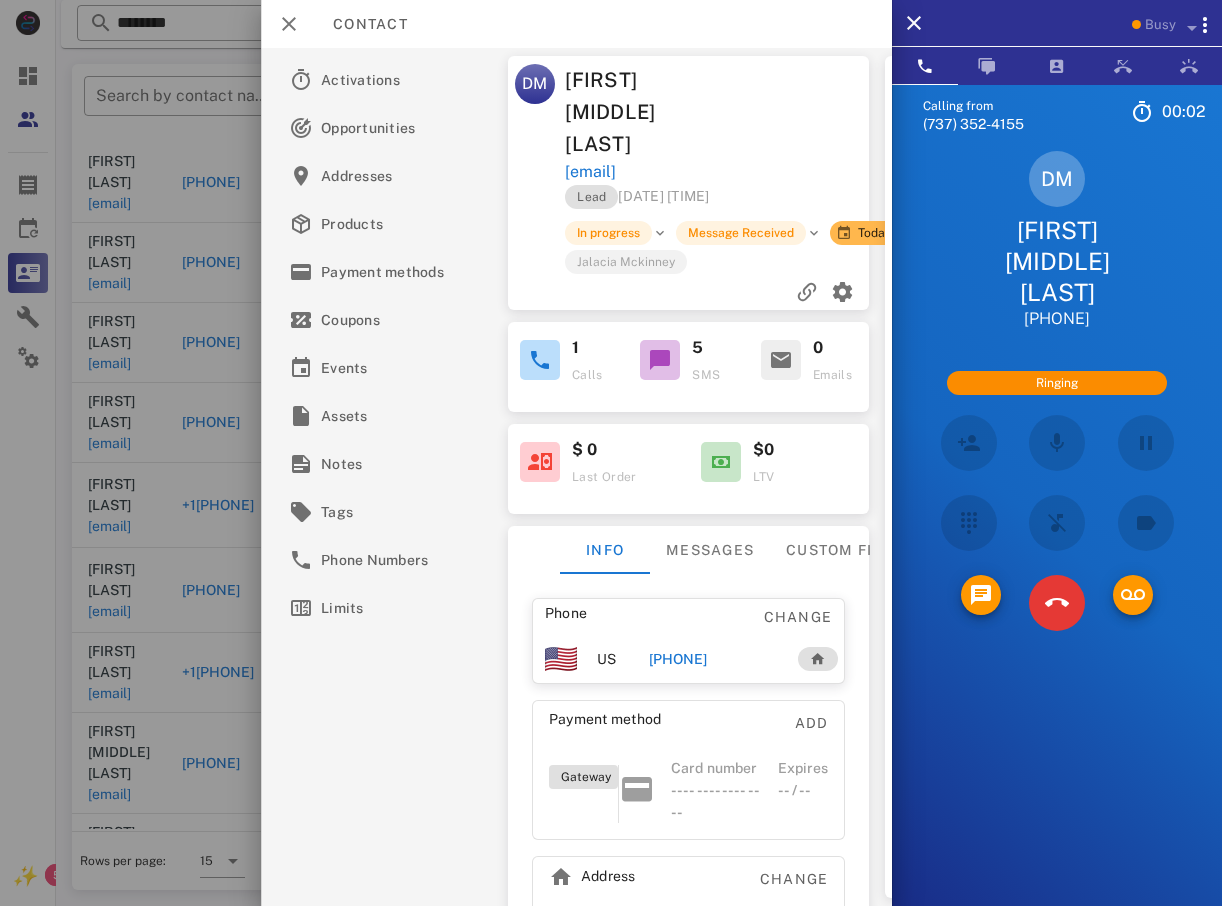 scroll, scrollTop: 0, scrollLeft: 0, axis: both 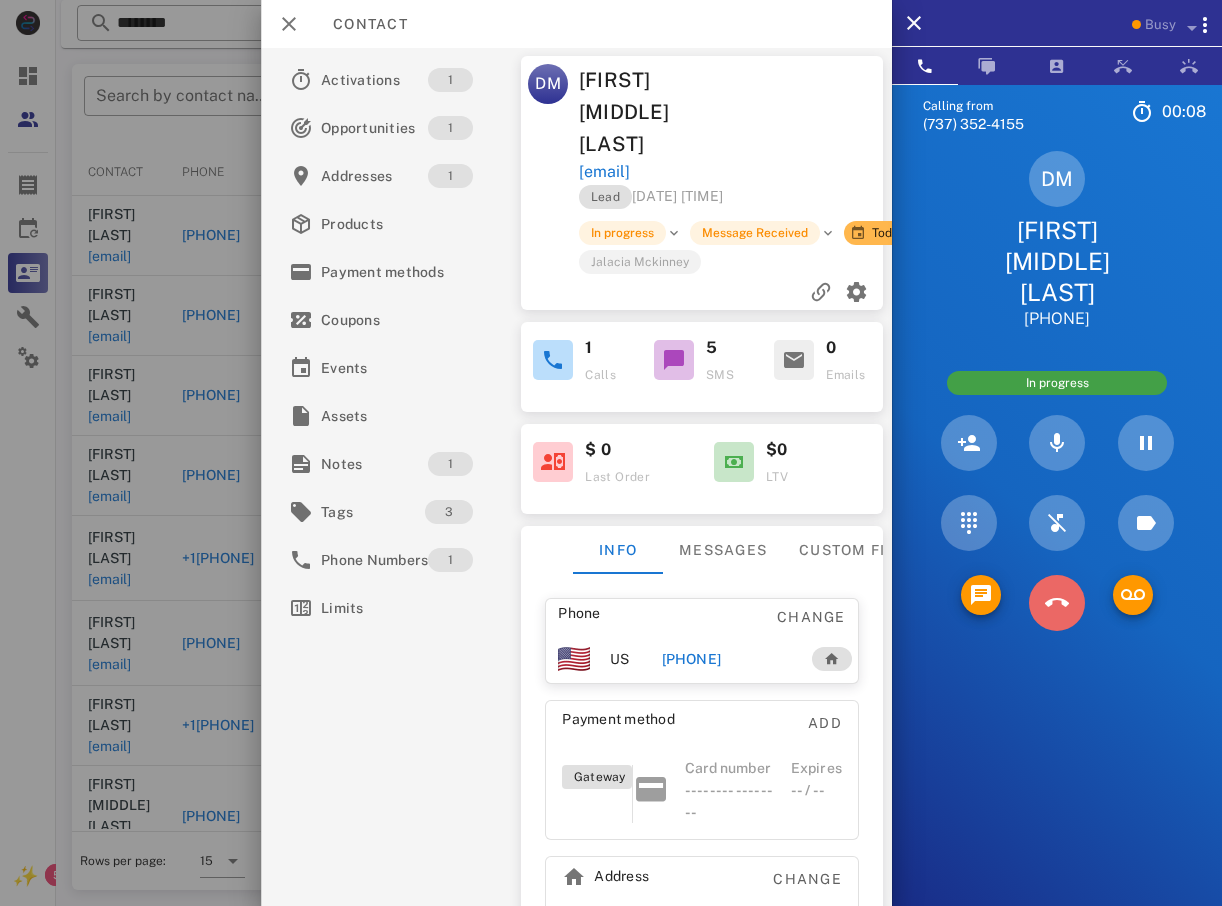 click at bounding box center [1057, 603] 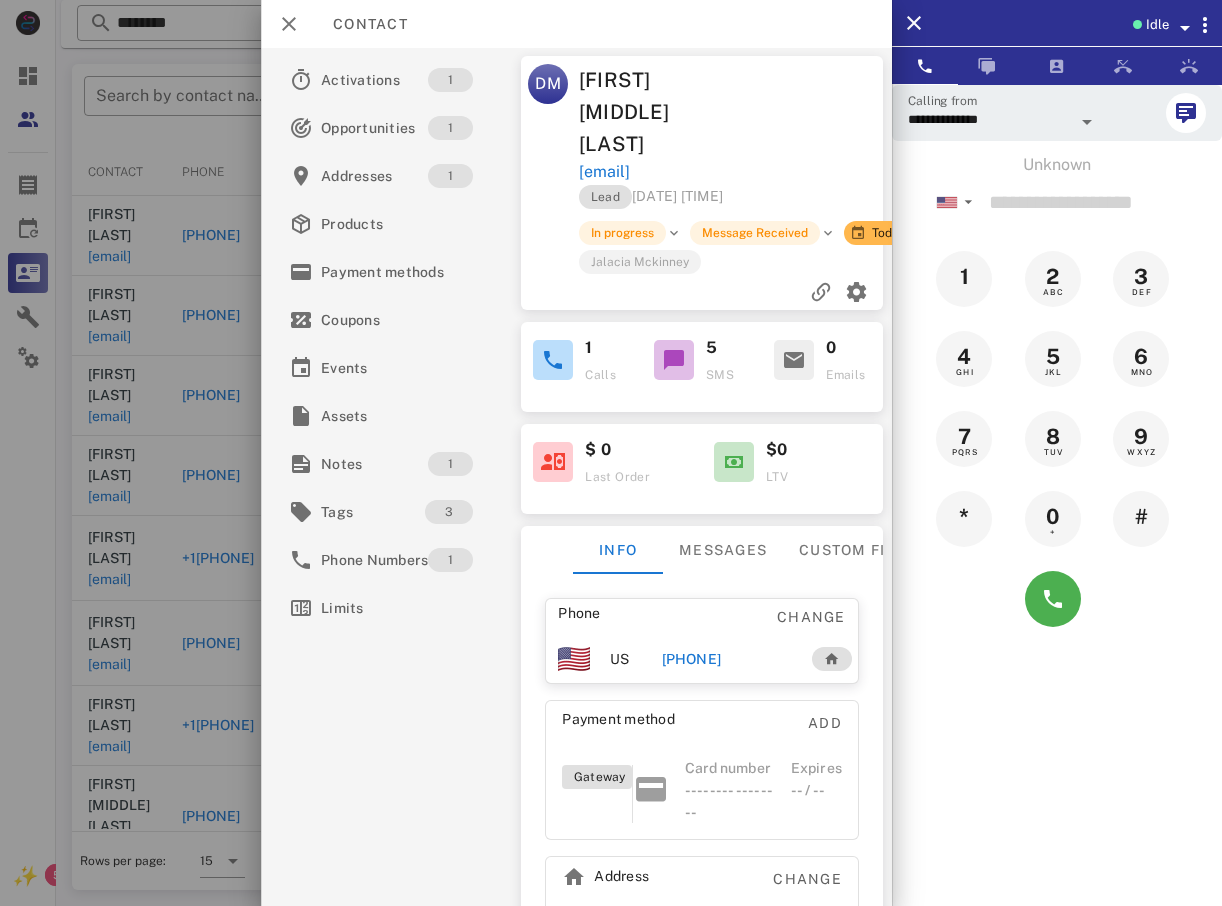 click at bounding box center (611, 453) 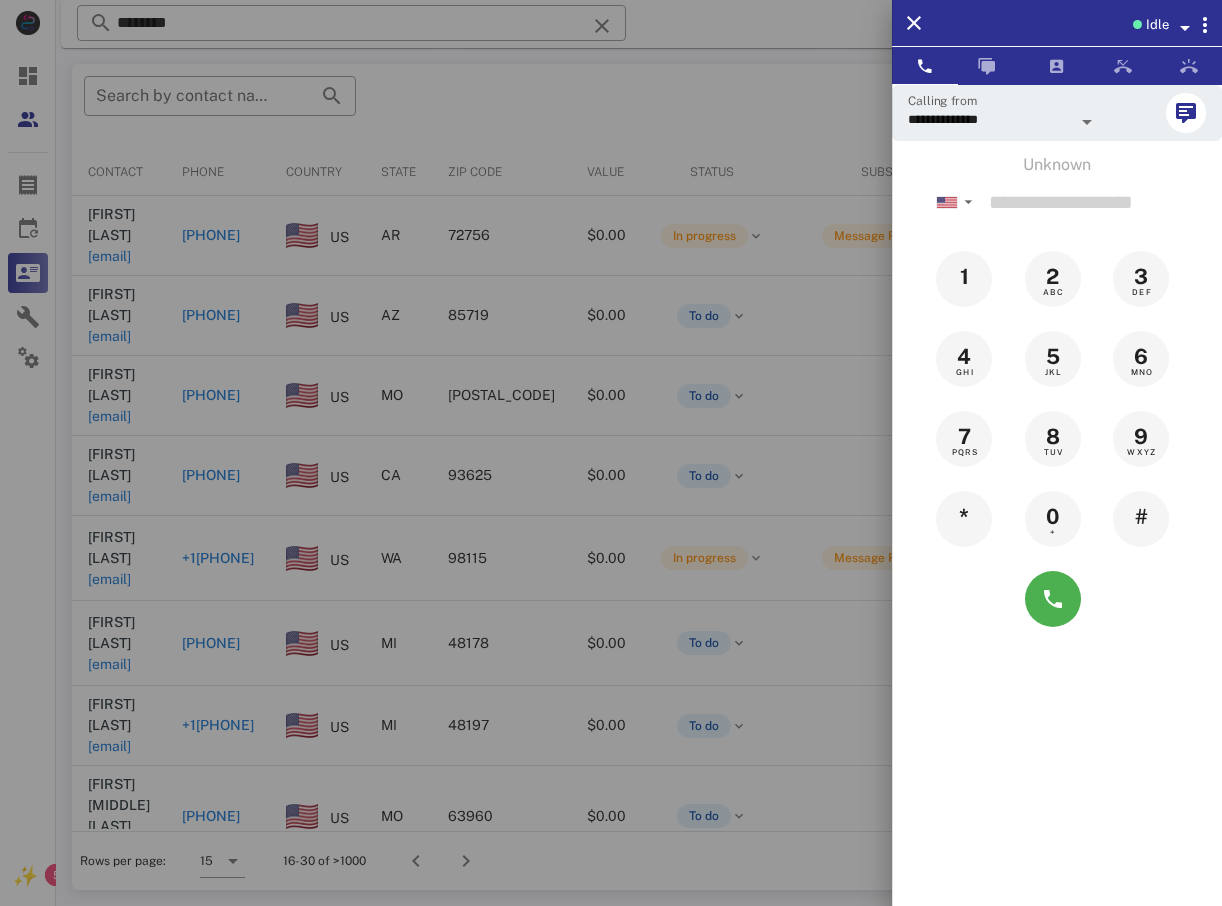 click at bounding box center [611, 453] 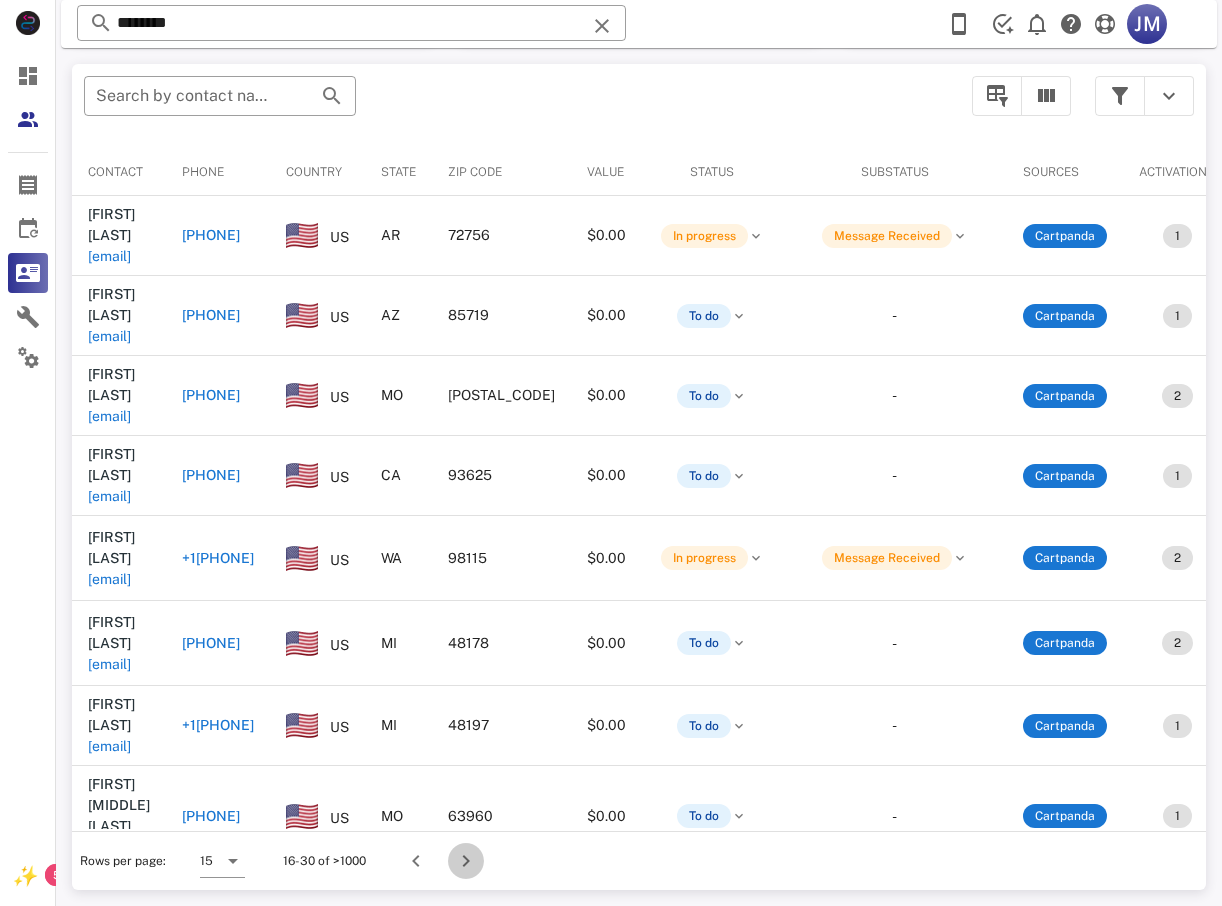 click at bounding box center [466, 861] 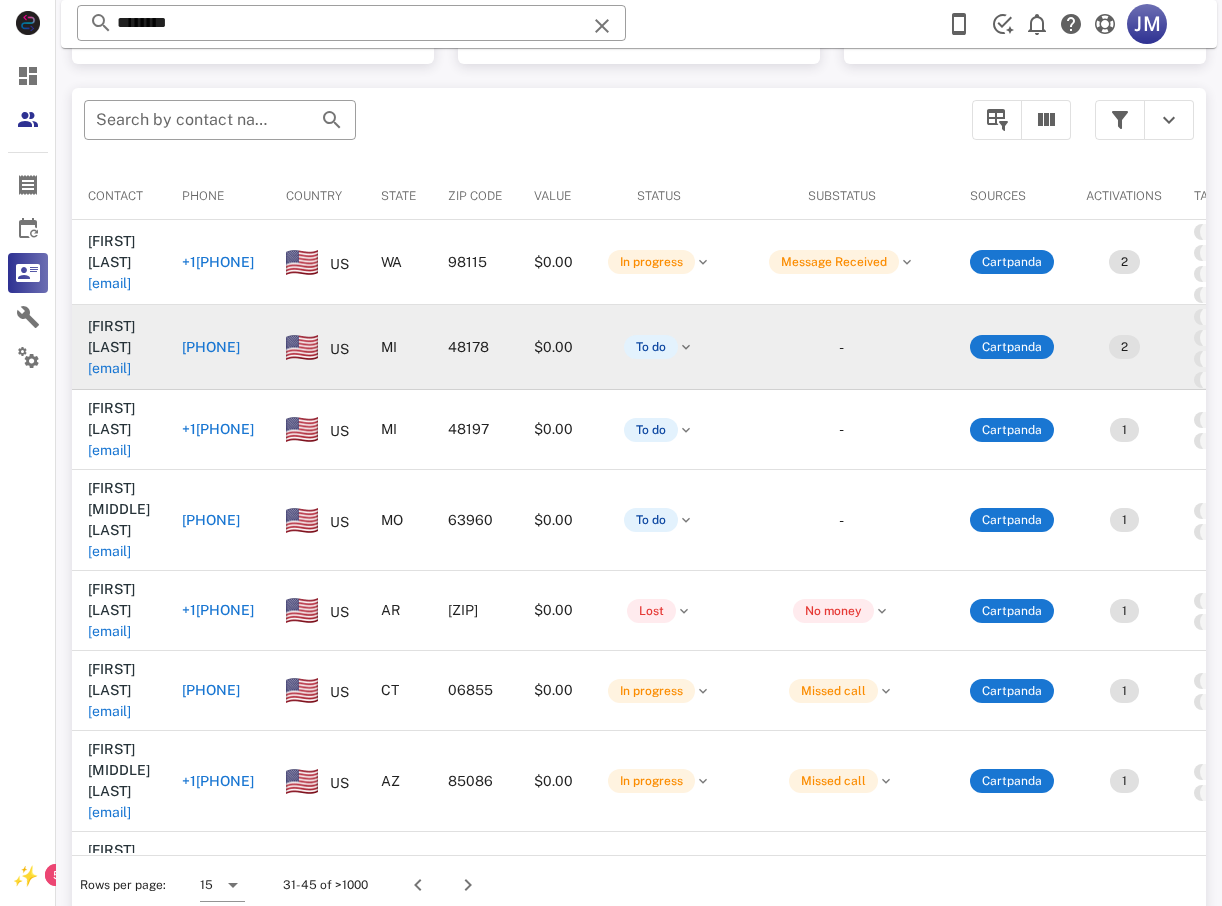 scroll, scrollTop: 380, scrollLeft: 0, axis: vertical 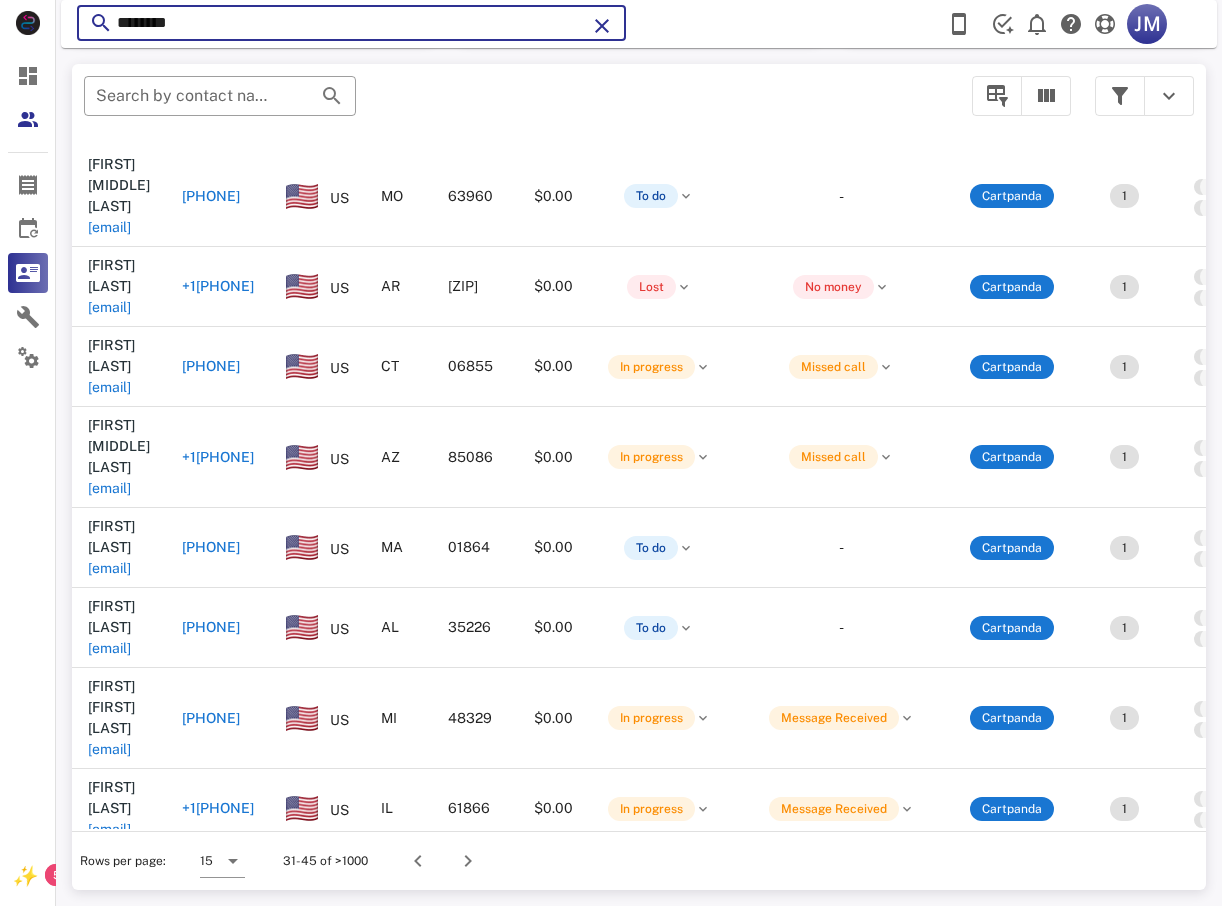 click on "********" at bounding box center [351, 23] 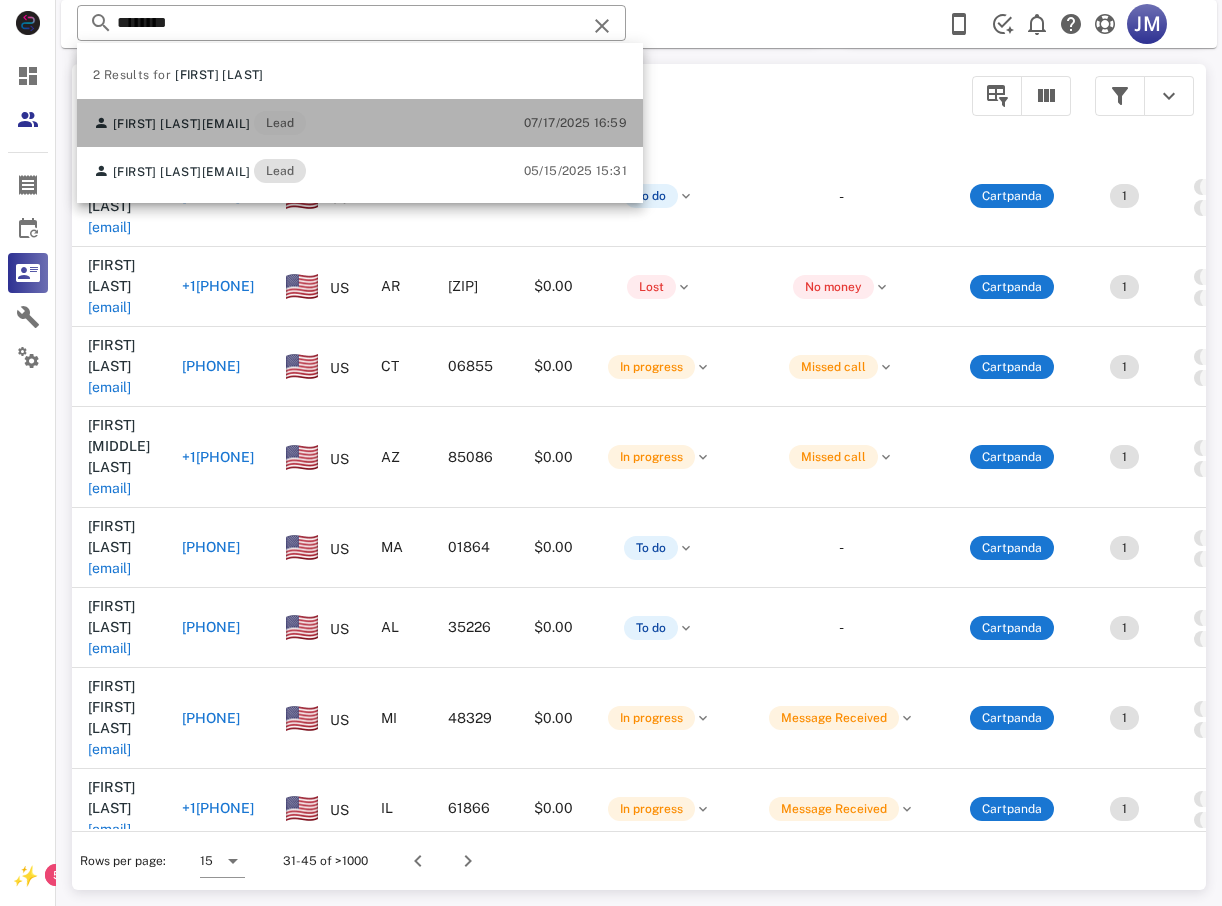 click on "[EMAIL]" at bounding box center [226, 124] 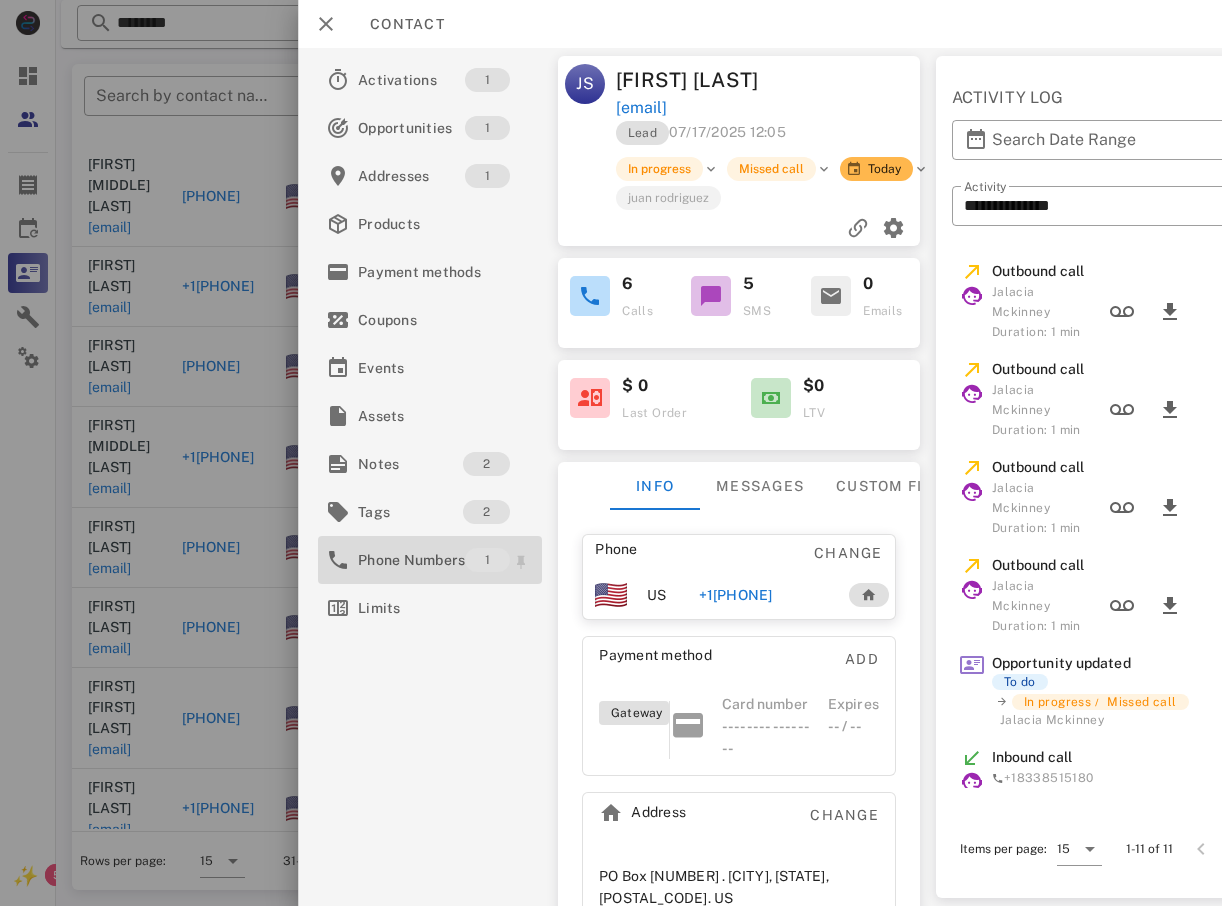 click on "Phone Numbers" at bounding box center [411, 560] 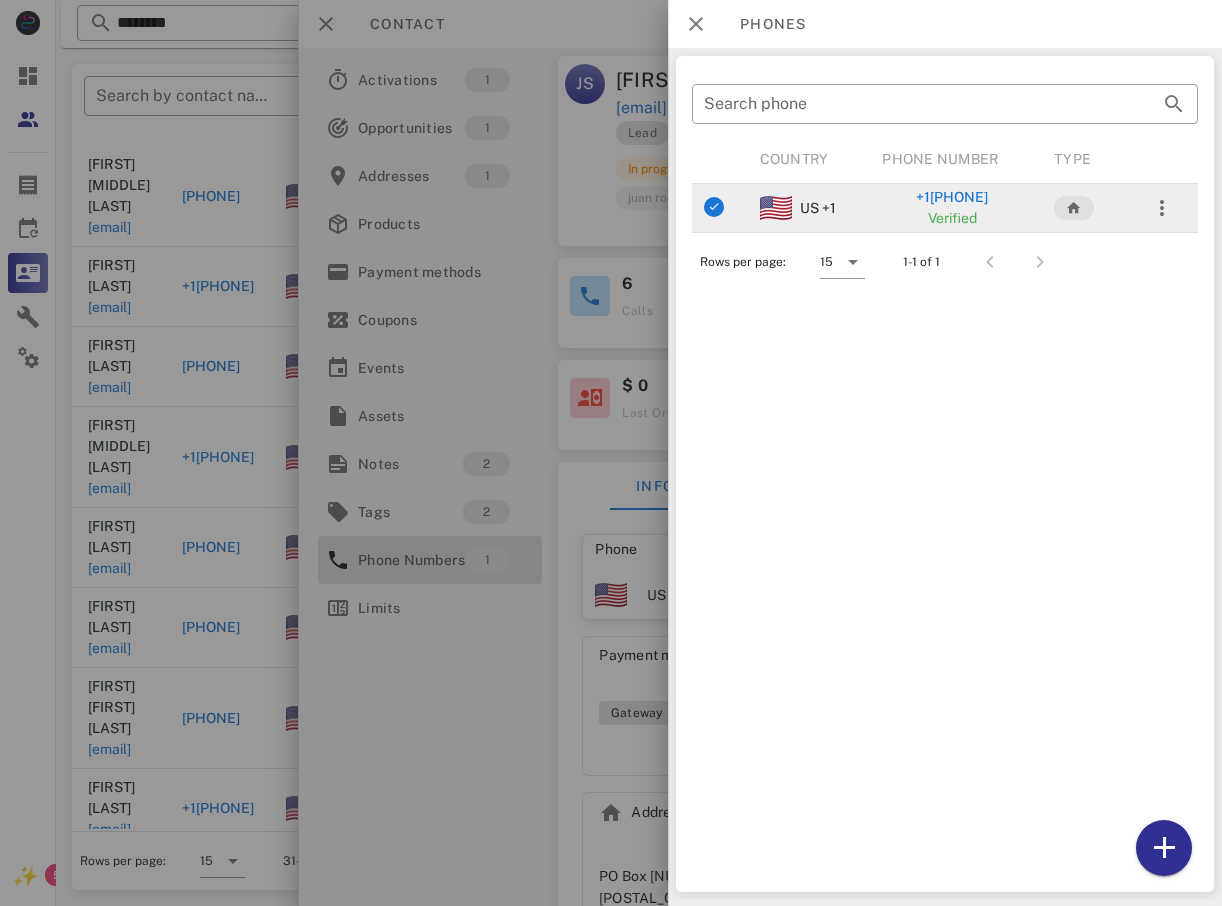click on "Verified" at bounding box center [951, 218] 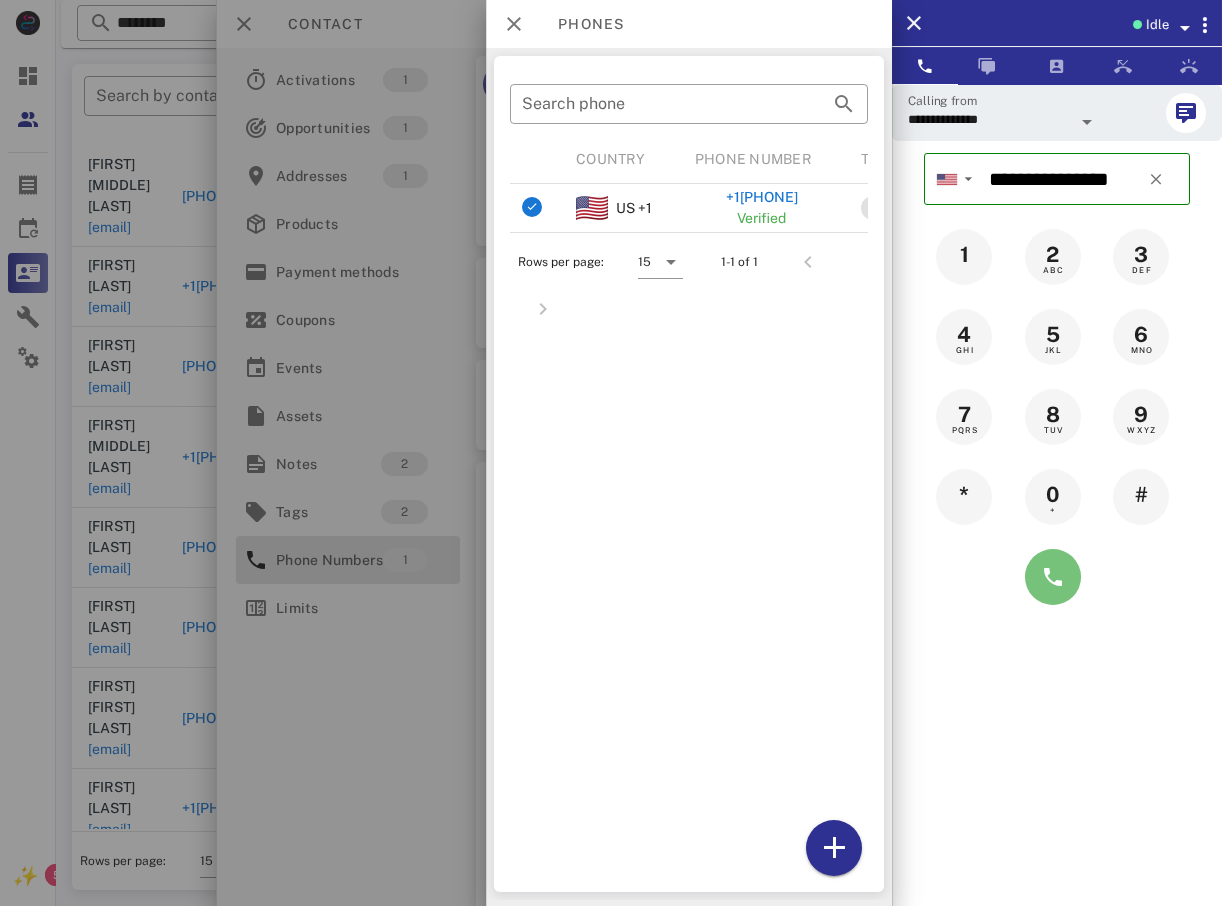 click at bounding box center [1053, 577] 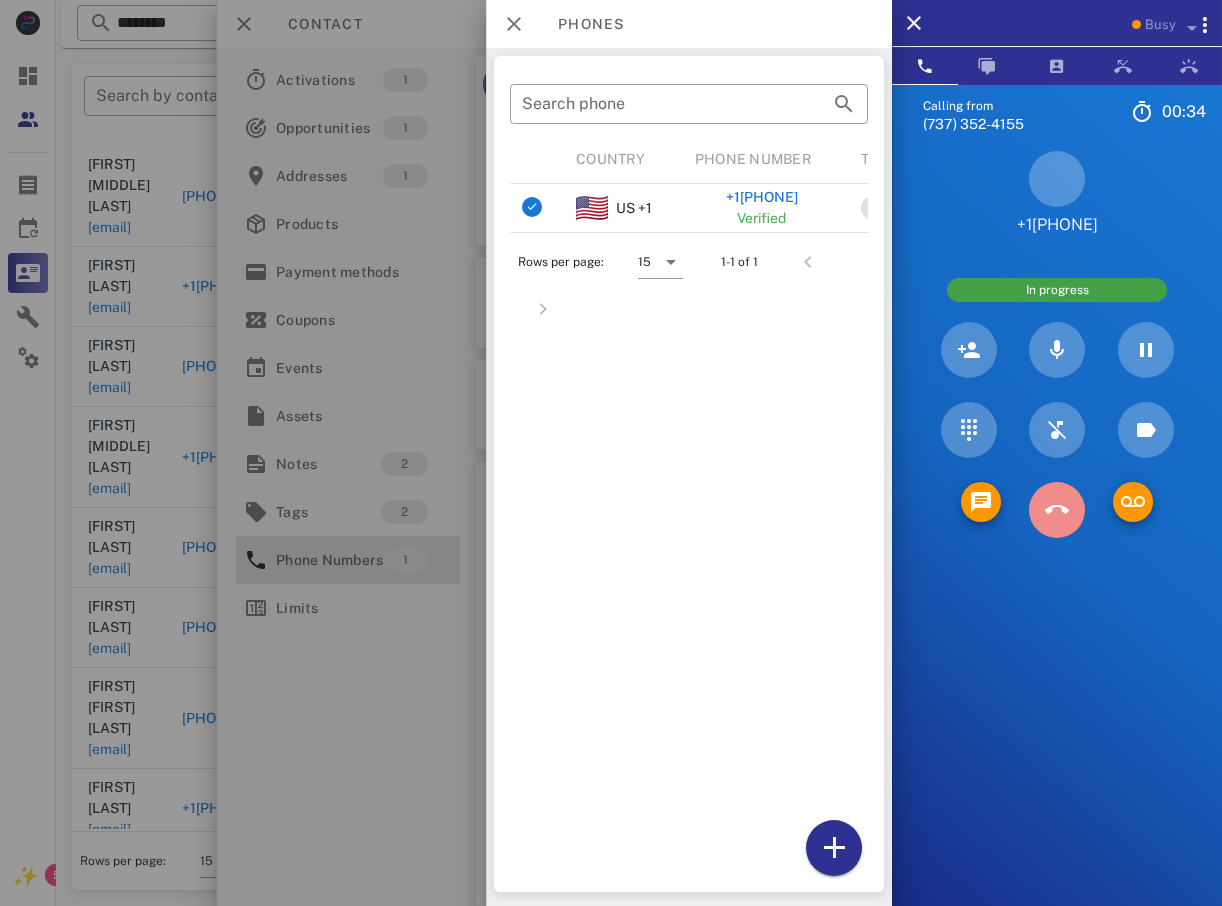 click at bounding box center (1057, 510) 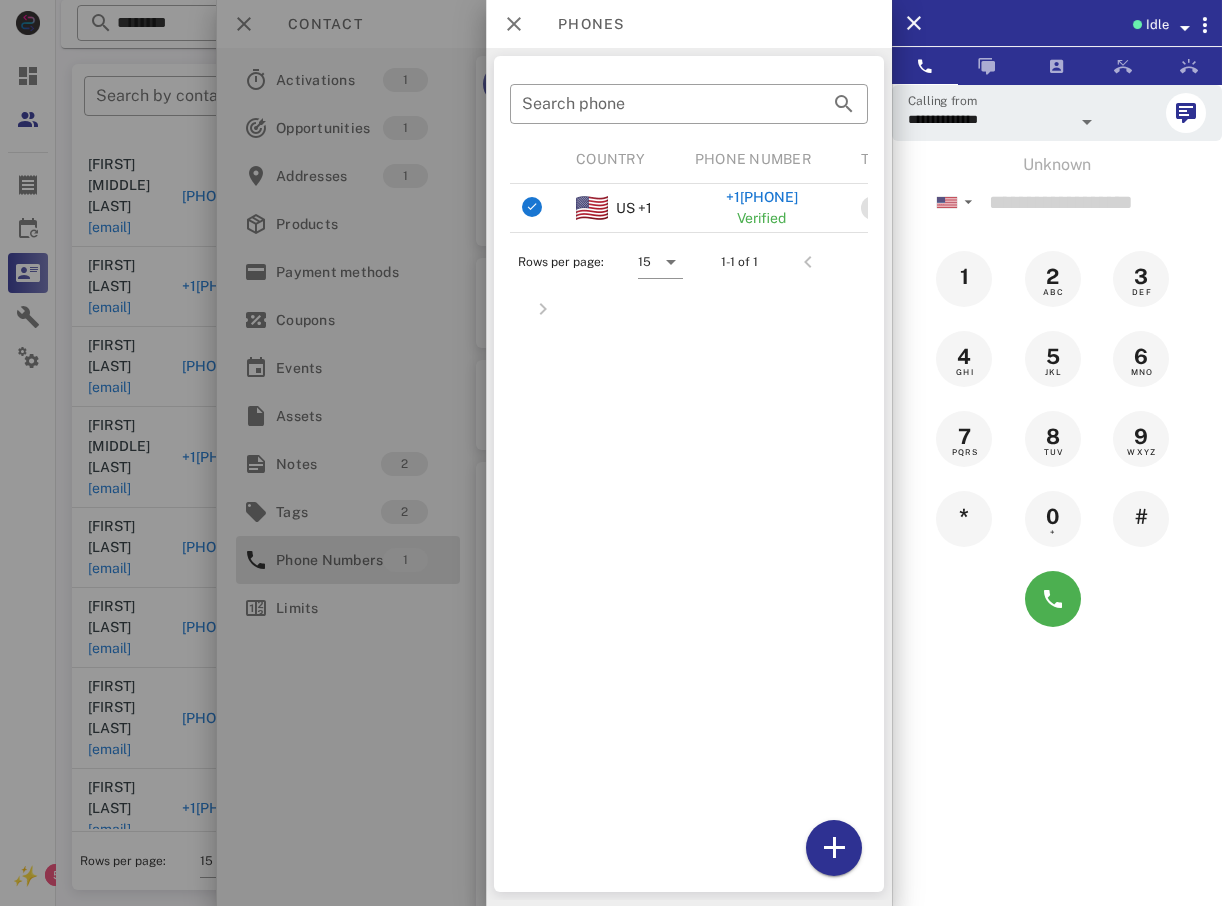 click at bounding box center [611, 453] 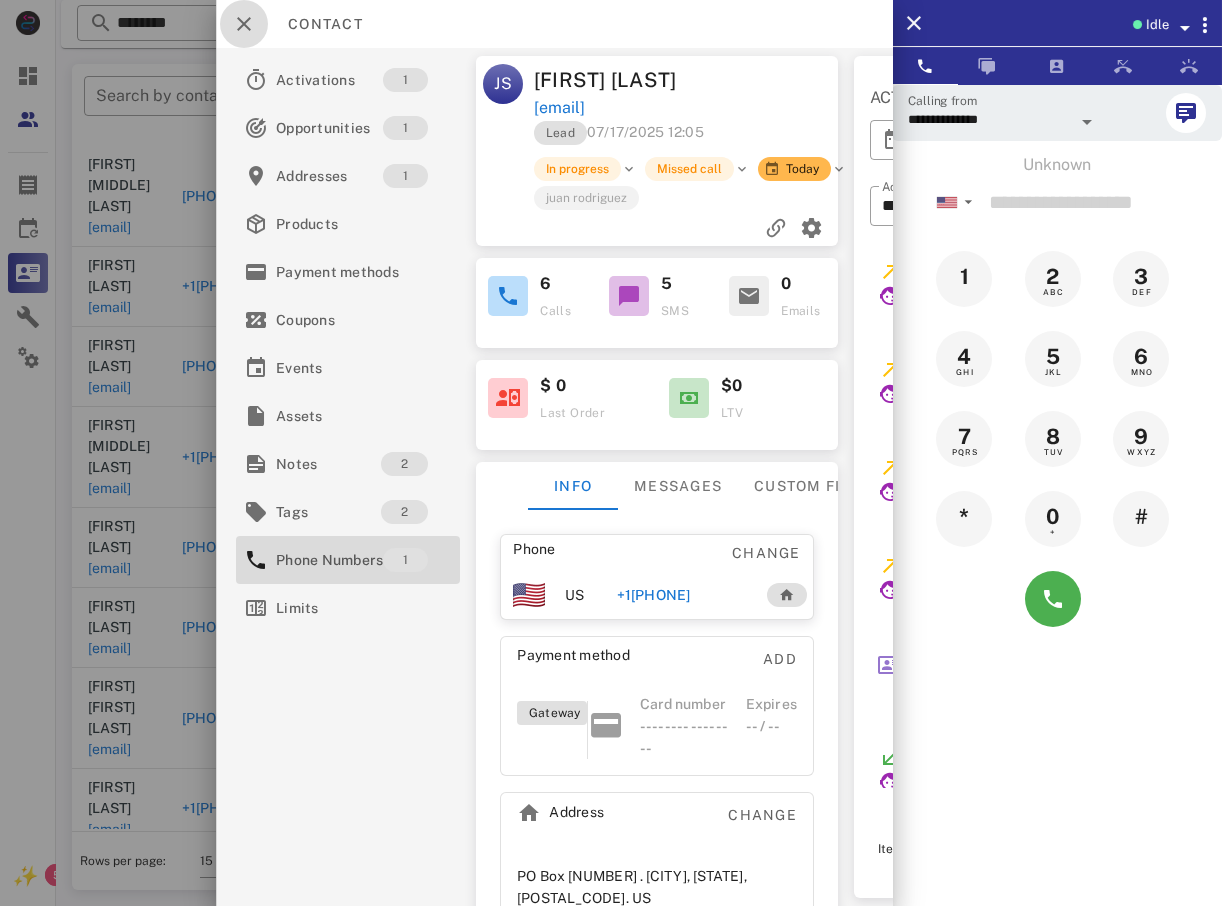 click at bounding box center (244, 24) 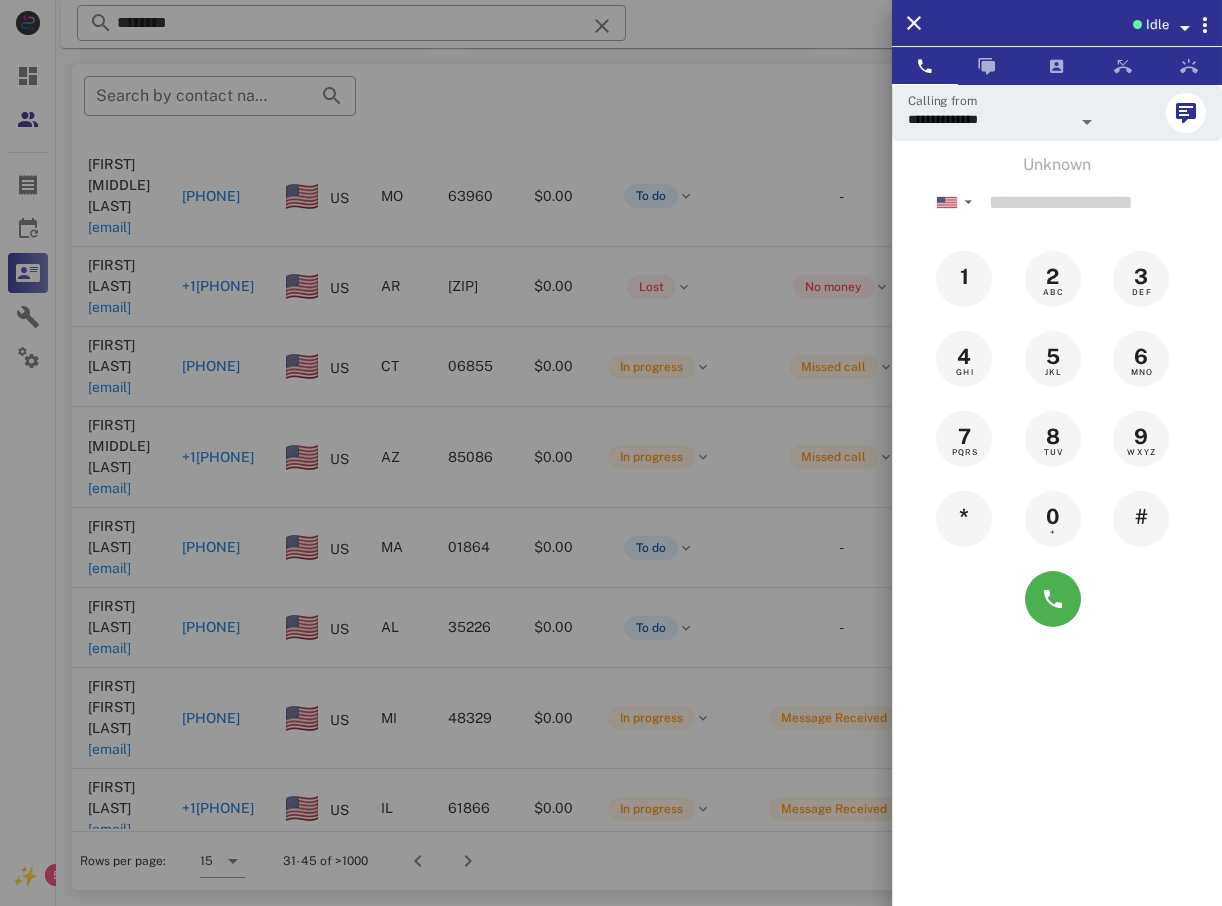 click at bounding box center [611, 453] 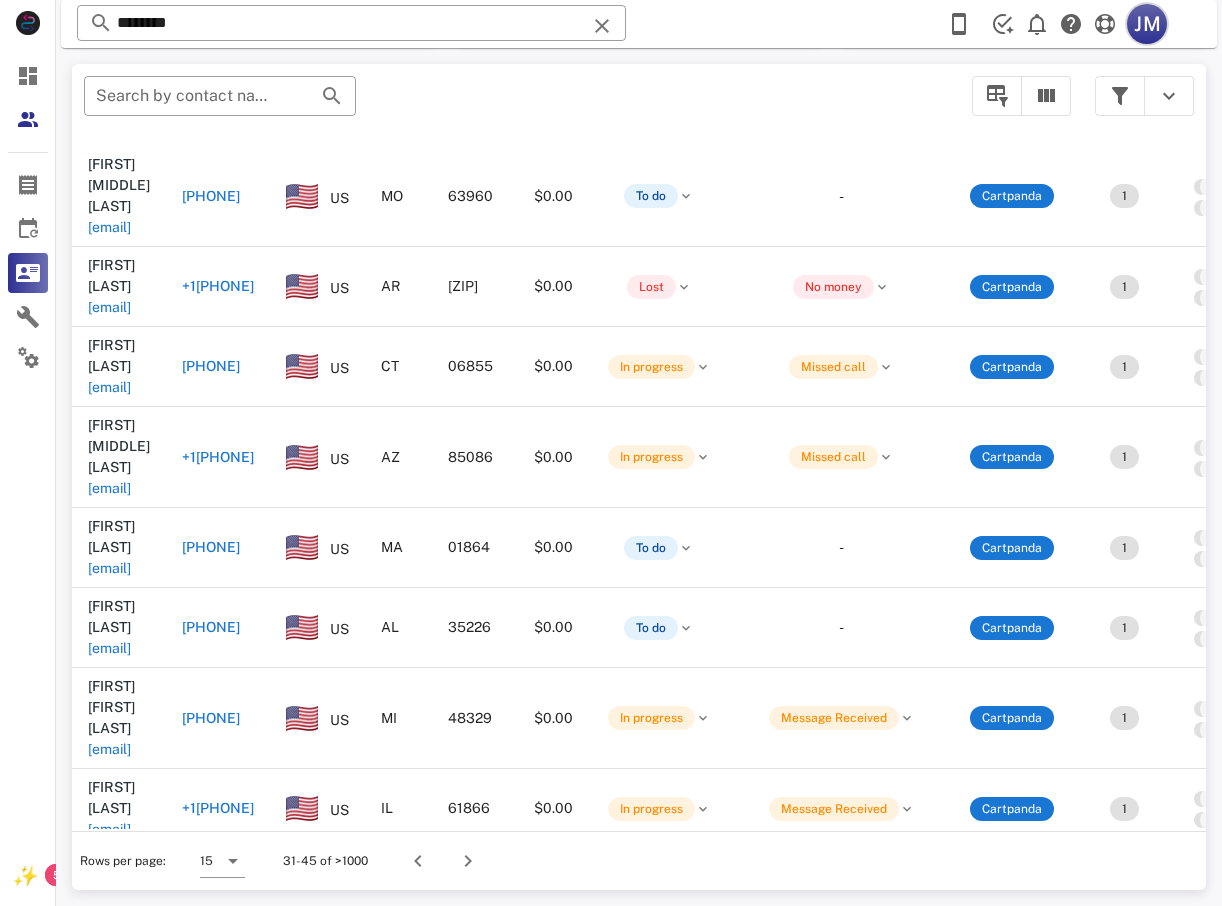 click on "JM" at bounding box center [1147, 24] 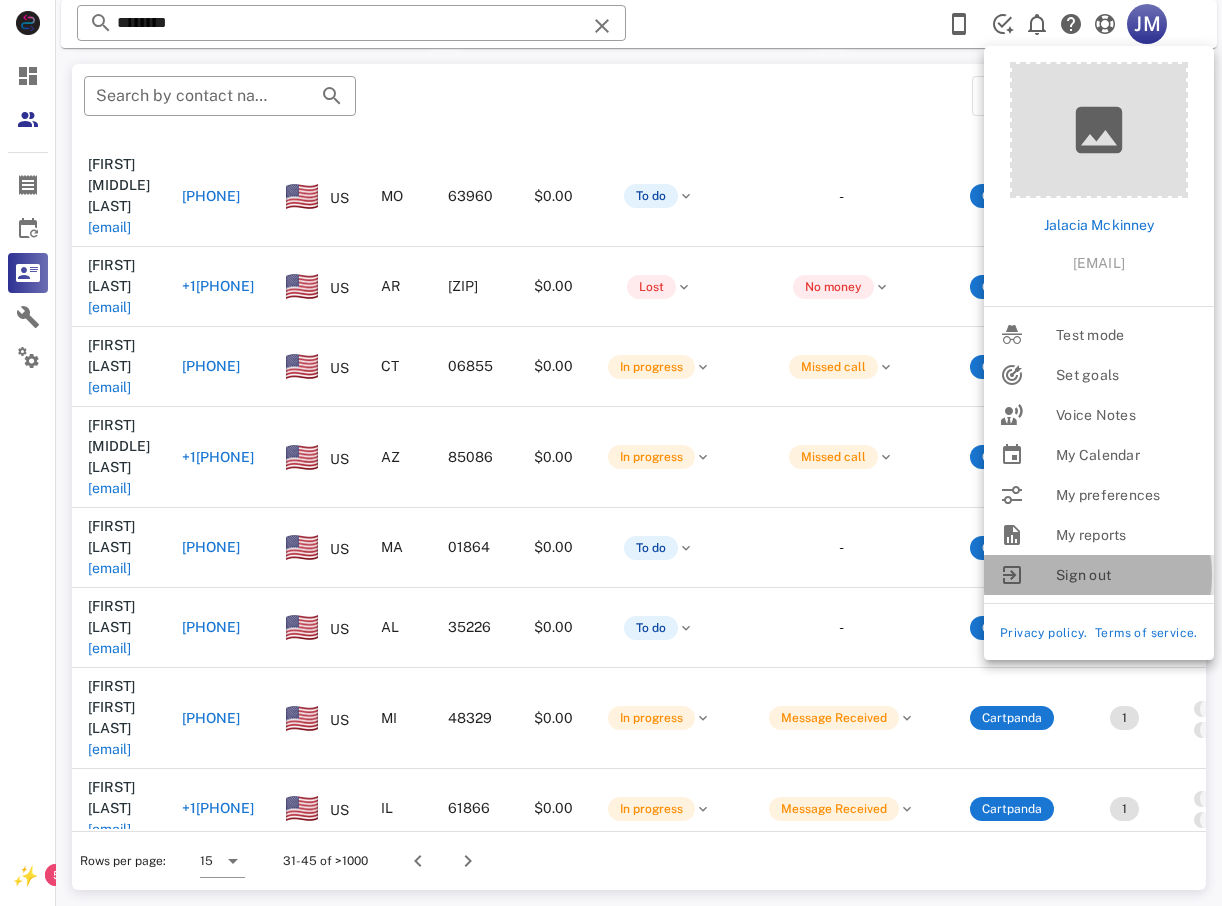click on "Sign out" at bounding box center (1127, 575) 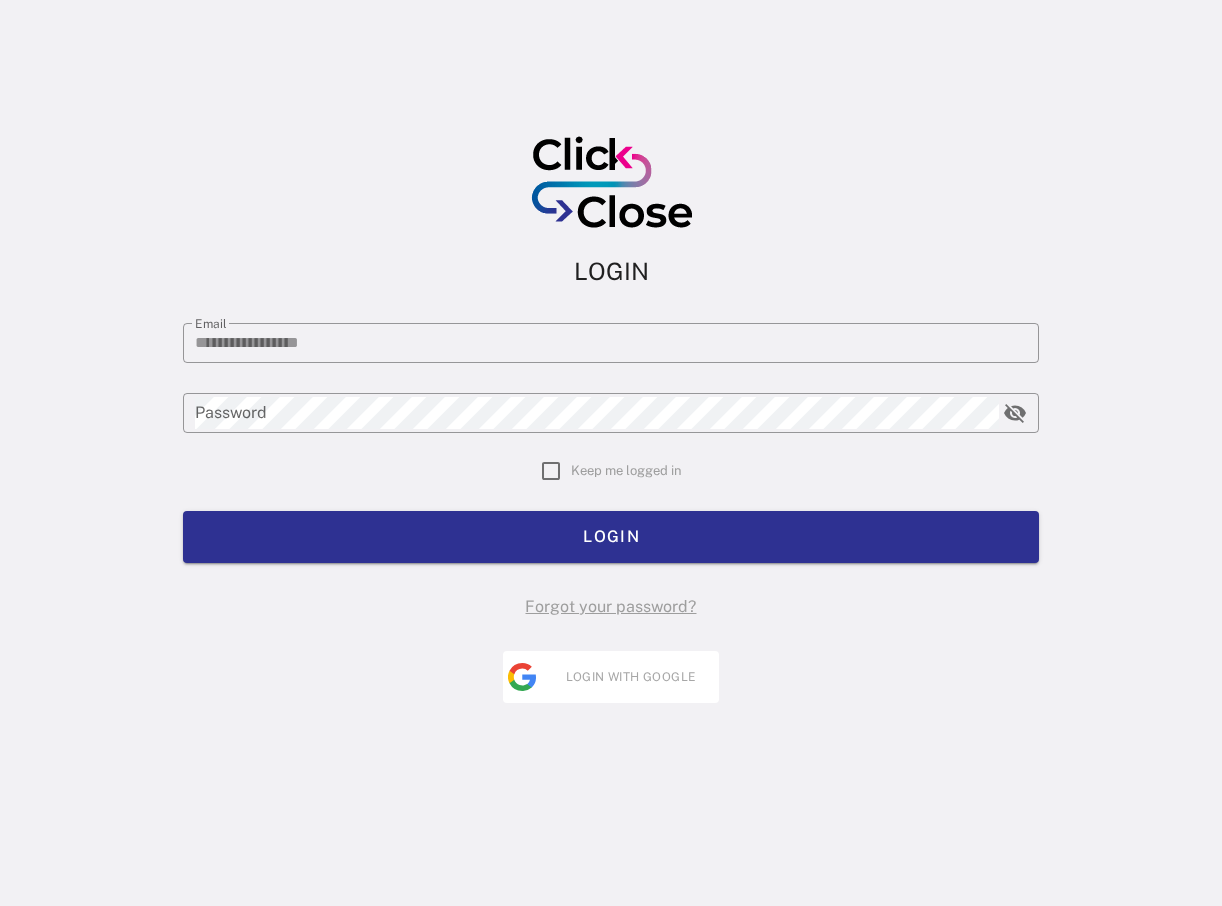 type on "**********" 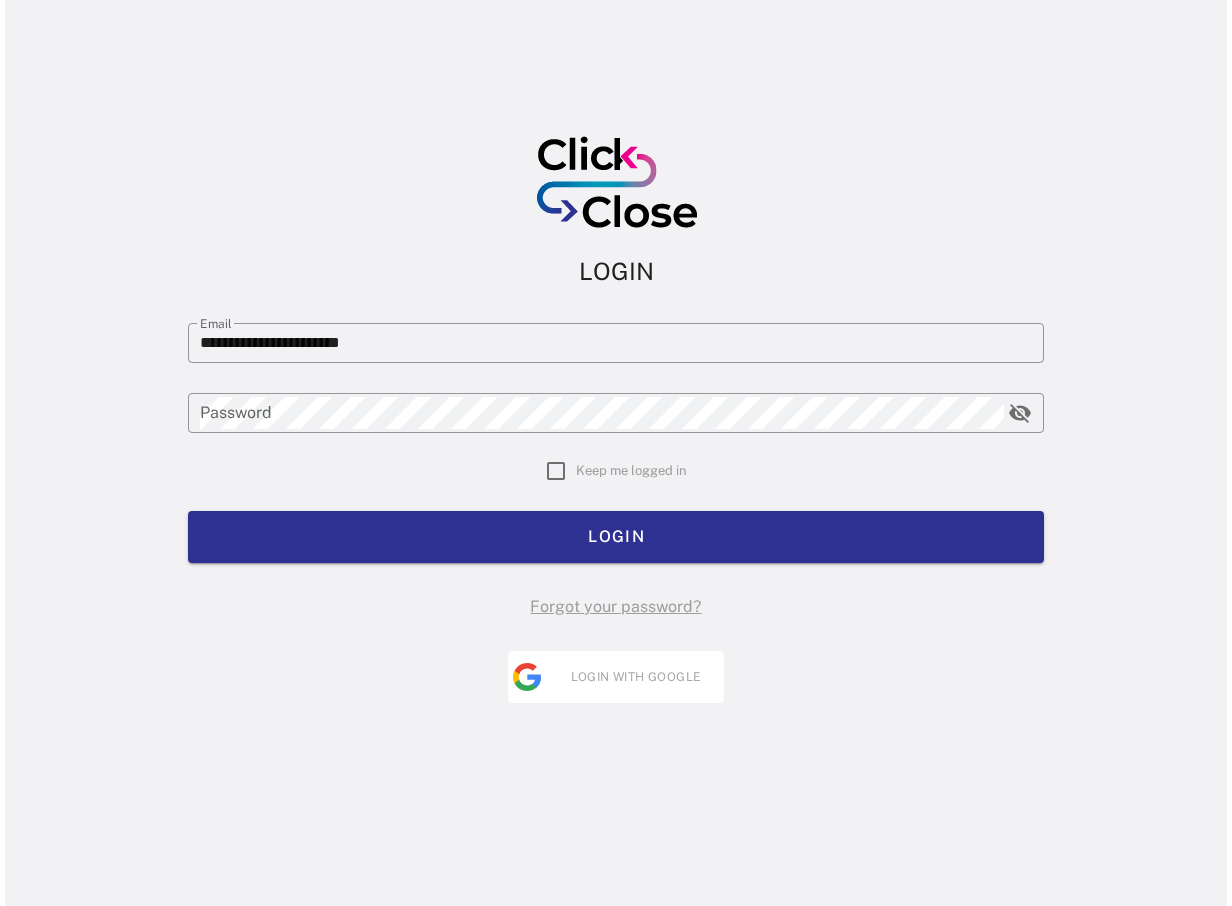 scroll, scrollTop: 0, scrollLeft: 0, axis: both 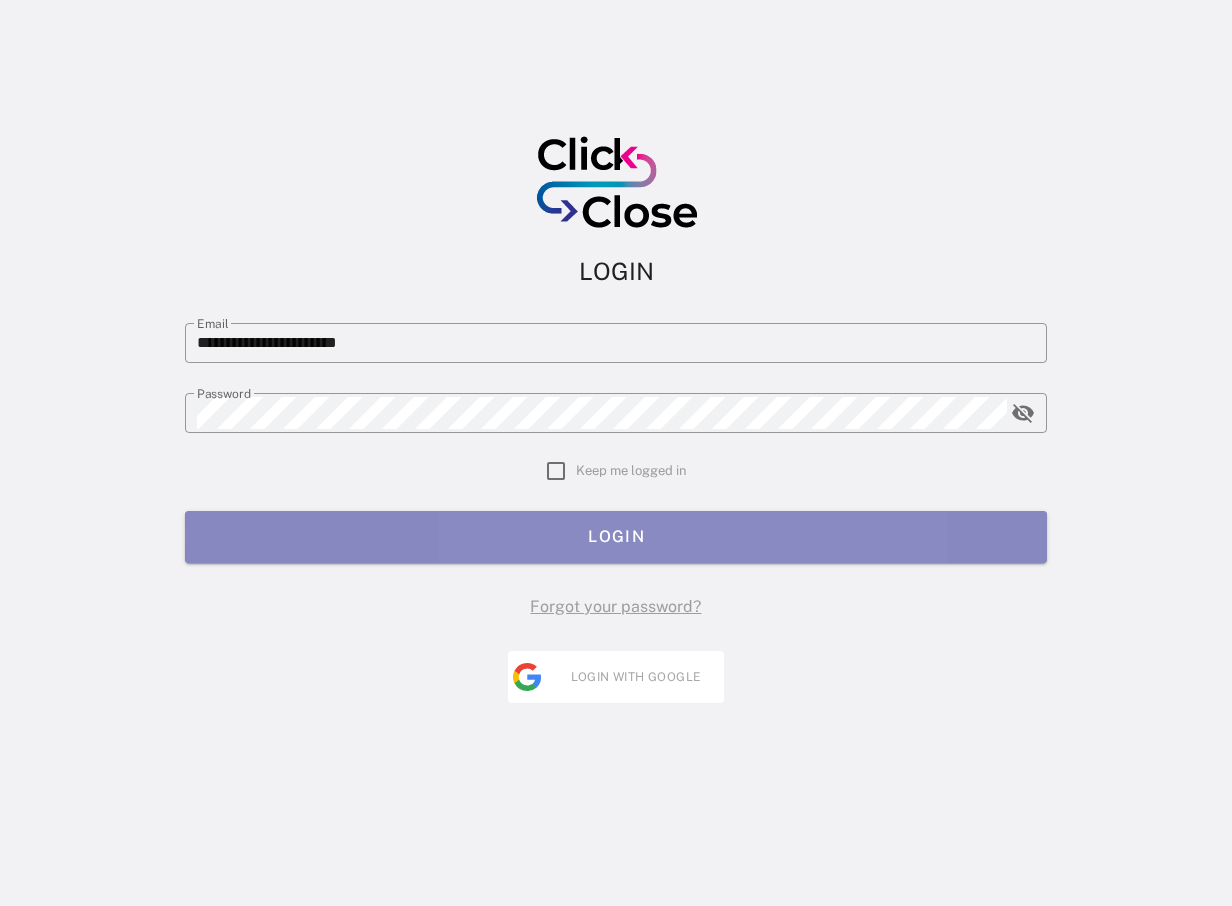 click on "LOGIN" at bounding box center [616, 537] 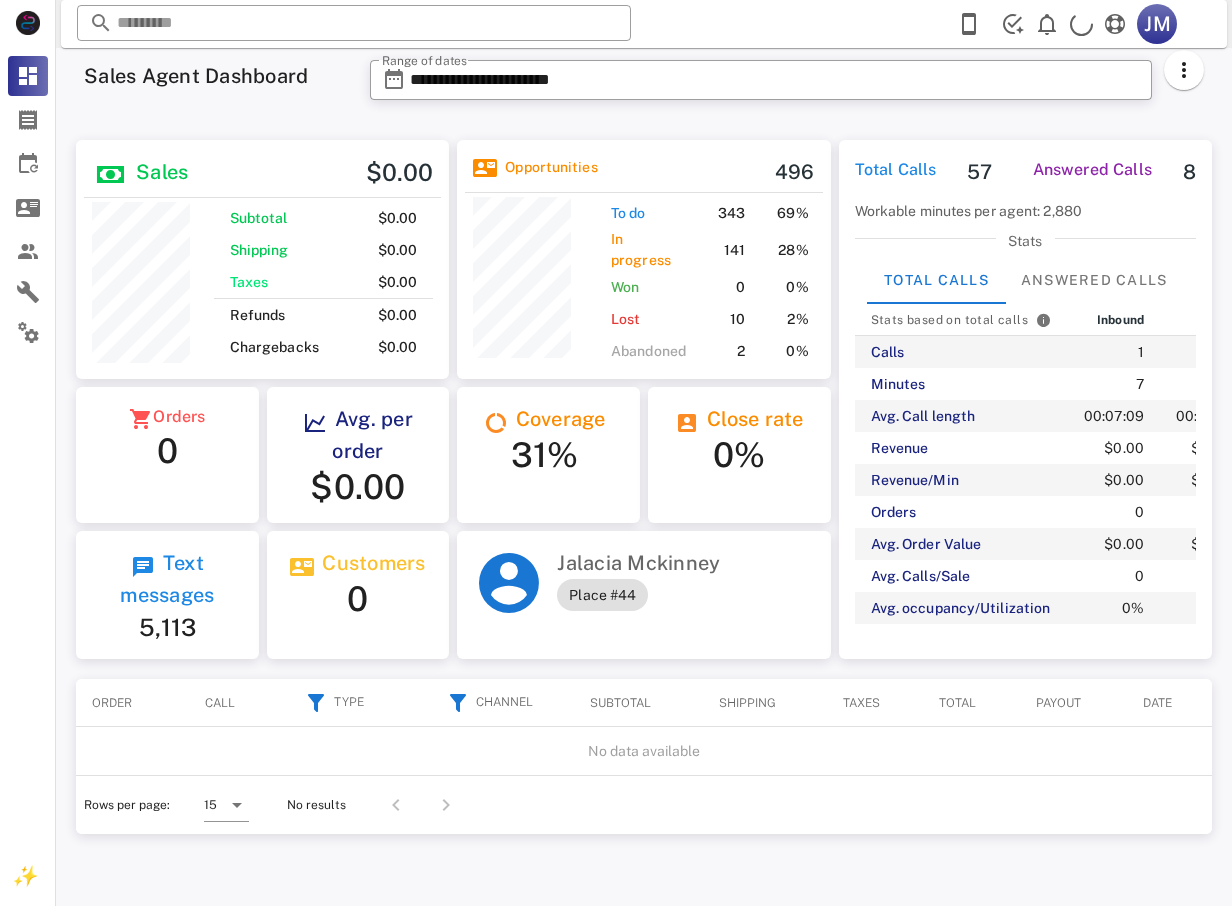 scroll, scrollTop: 0, scrollLeft: 0, axis: both 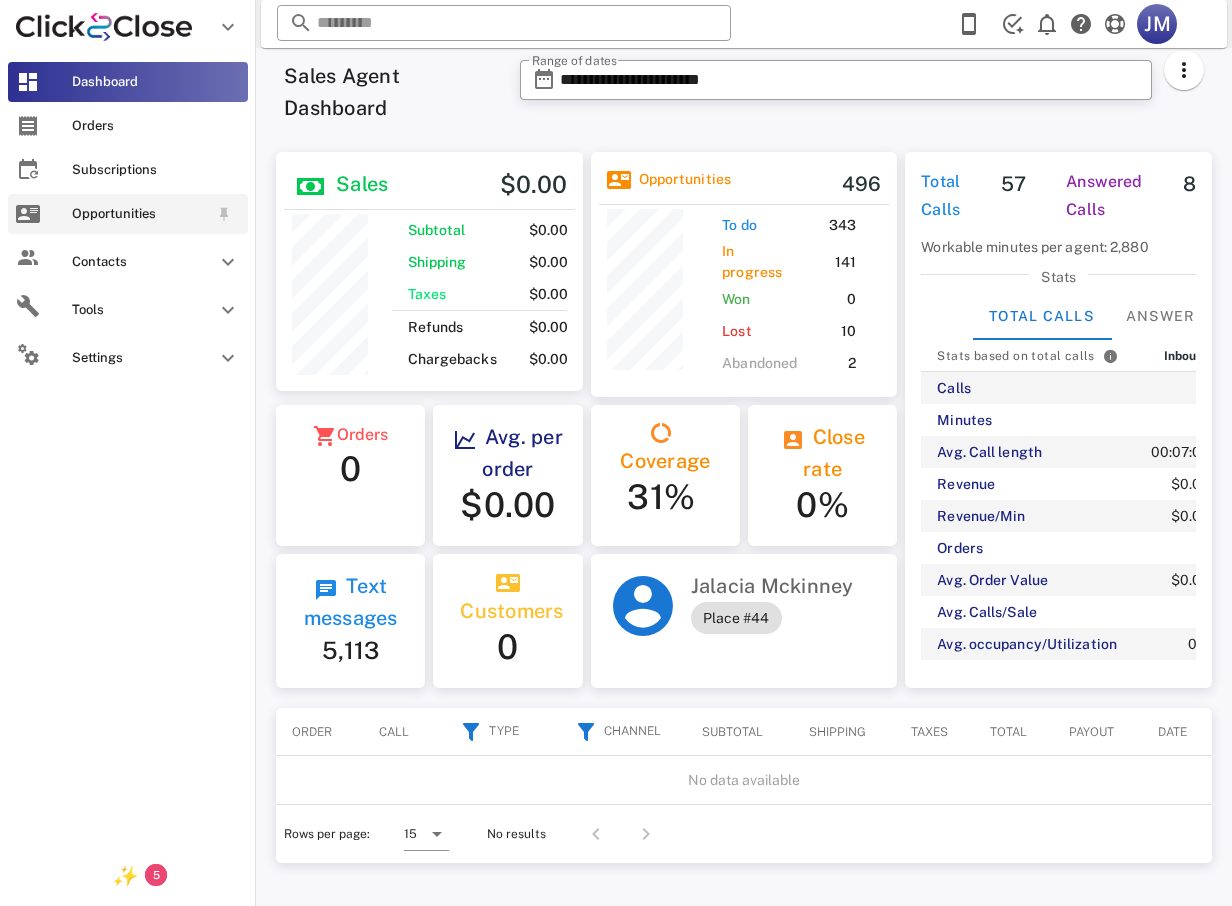 click on "Opportunities" at bounding box center [140, 214] 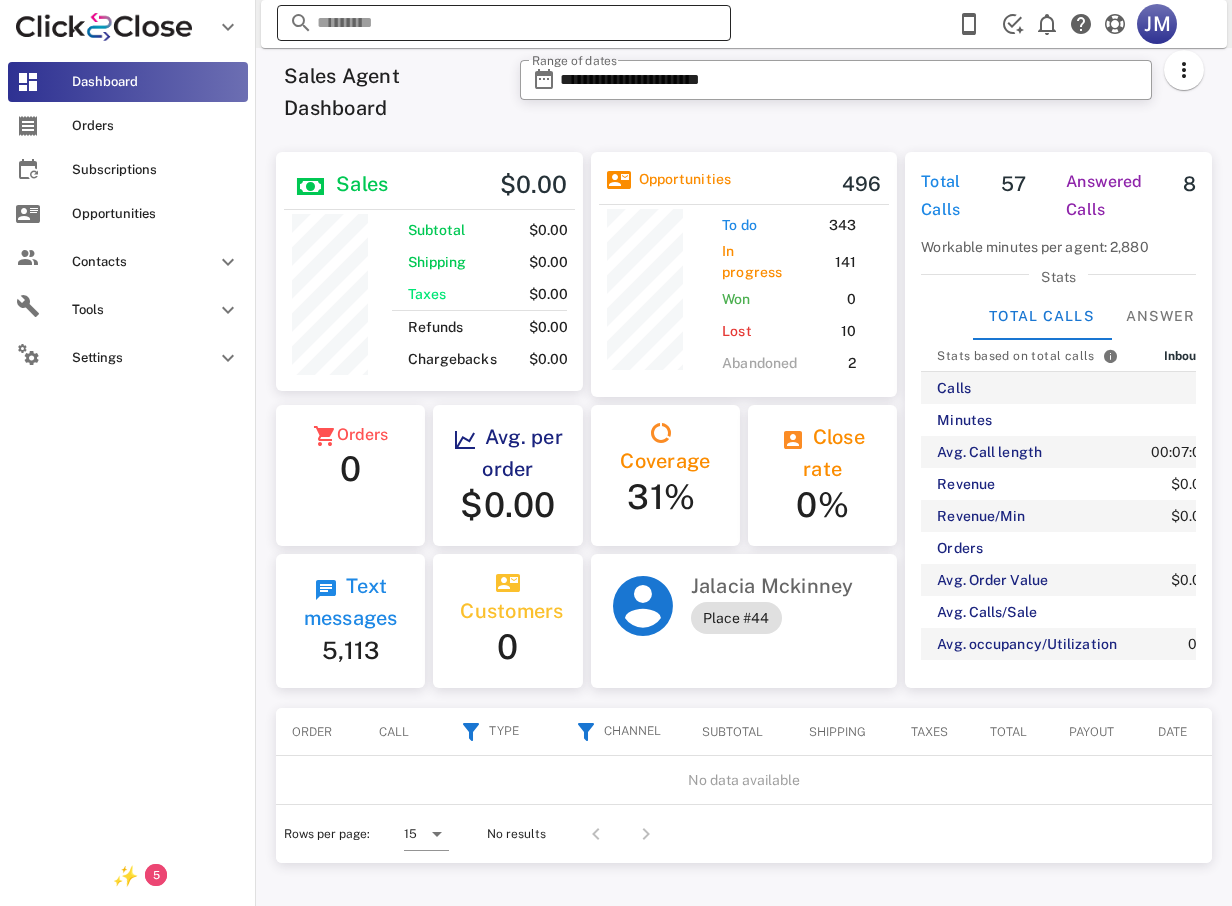 click at bounding box center [504, 23] 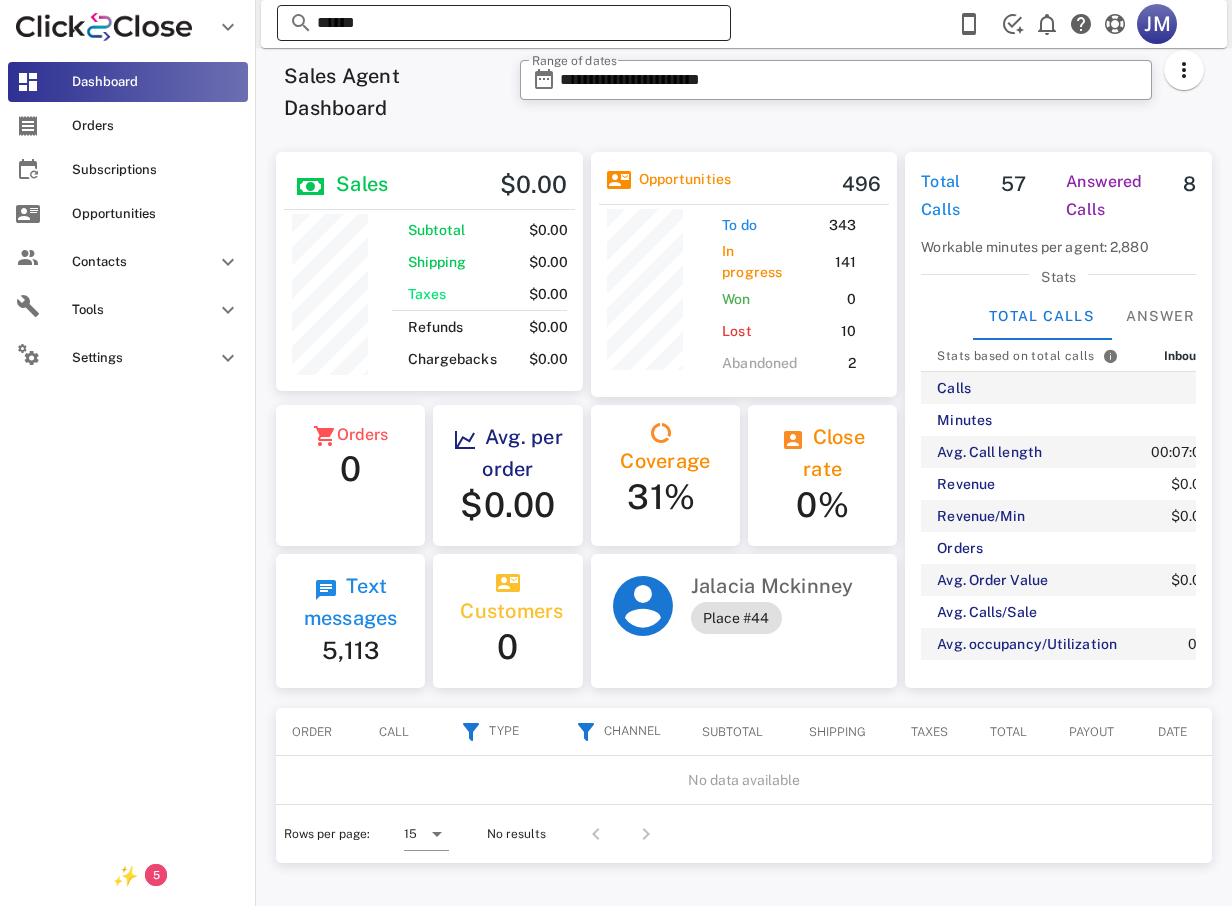 click on "*****" at bounding box center (504, 23) 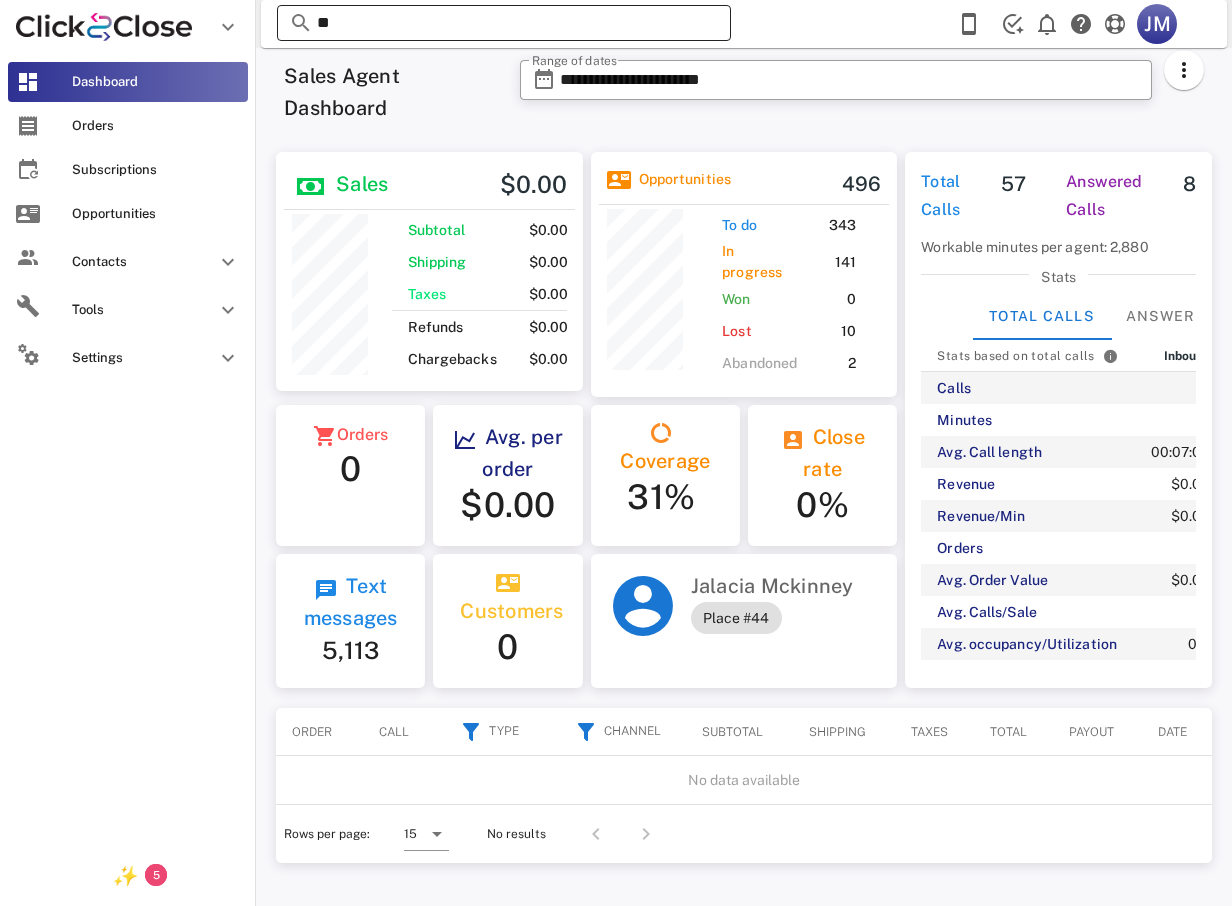 type on "*" 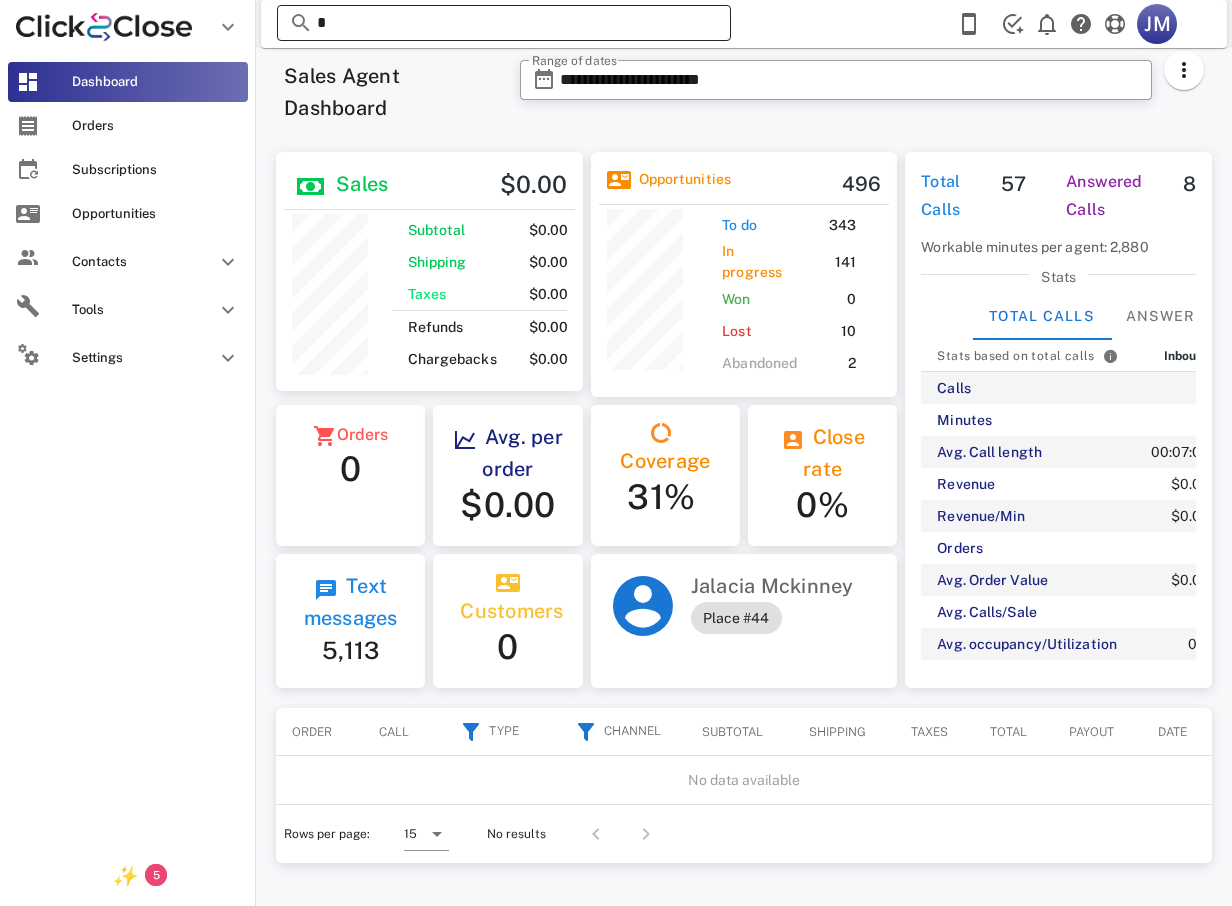 type 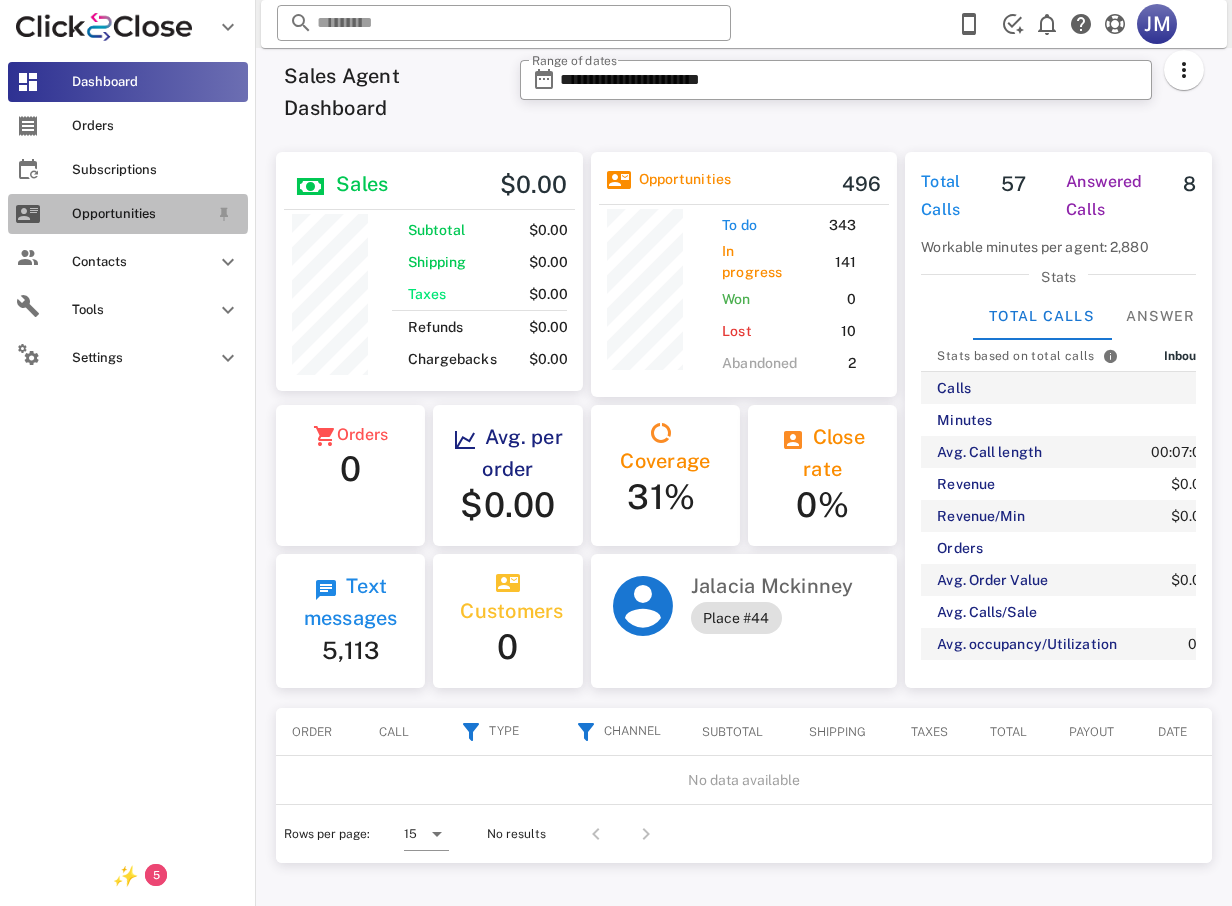 click on "Opportunities" at bounding box center [128, 214] 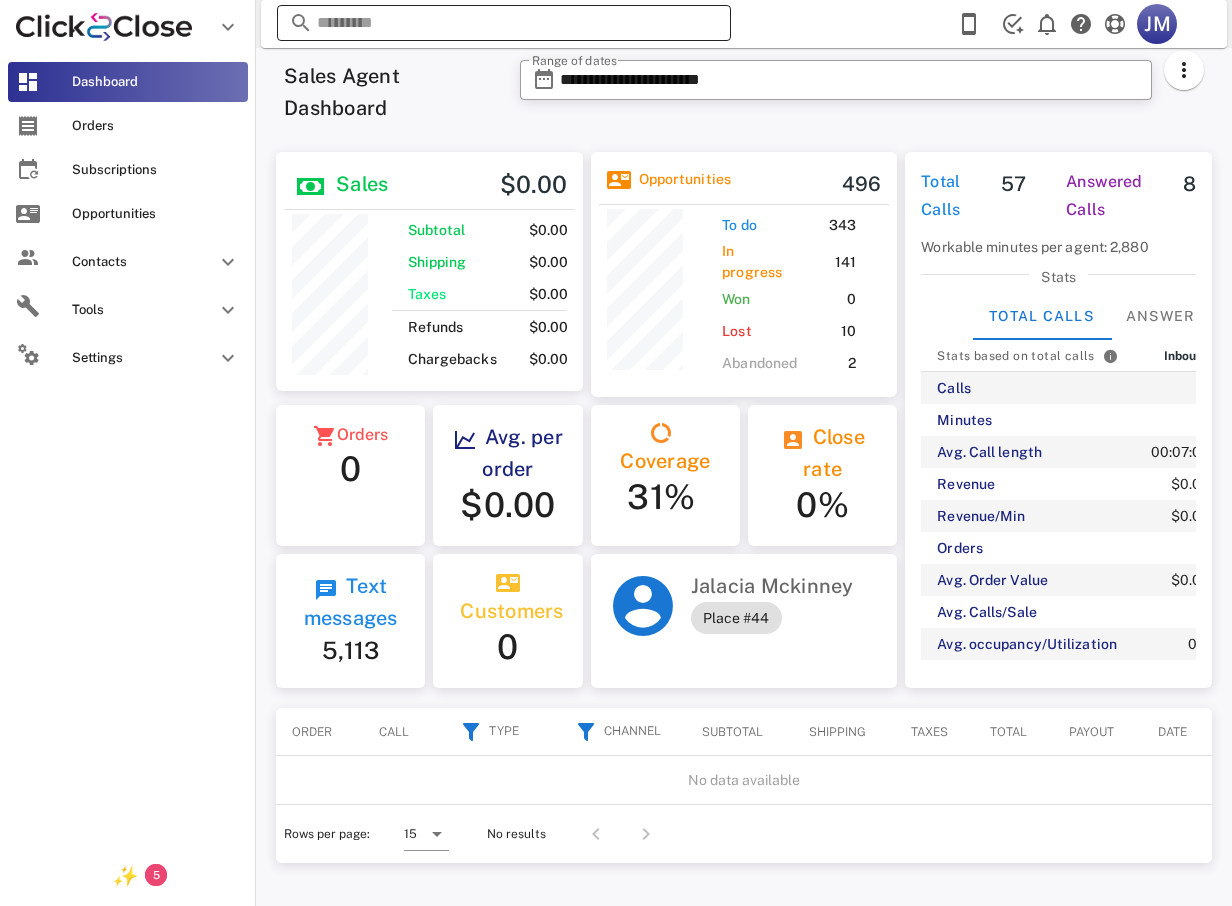 click at bounding box center [303, 23] 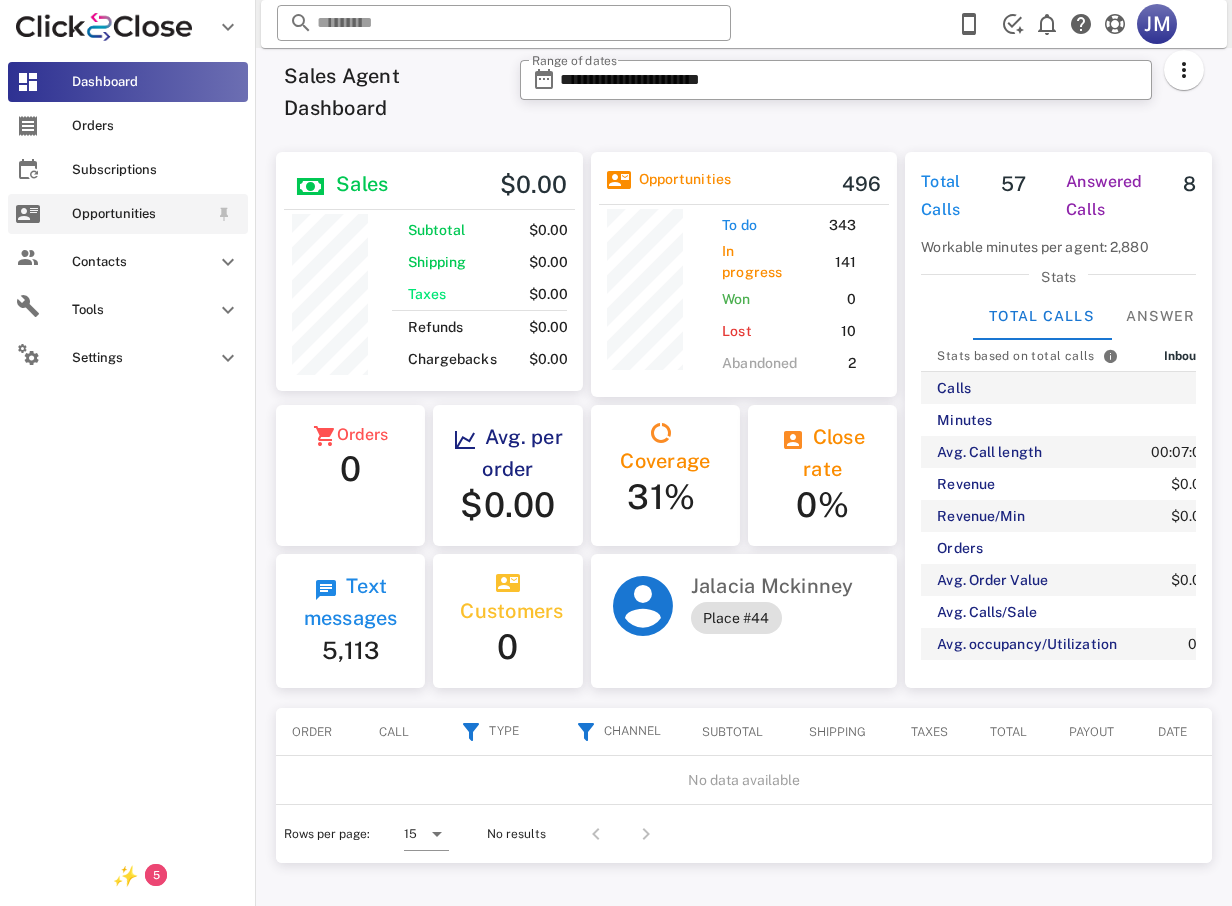 click on "Opportunities" at bounding box center [140, 214] 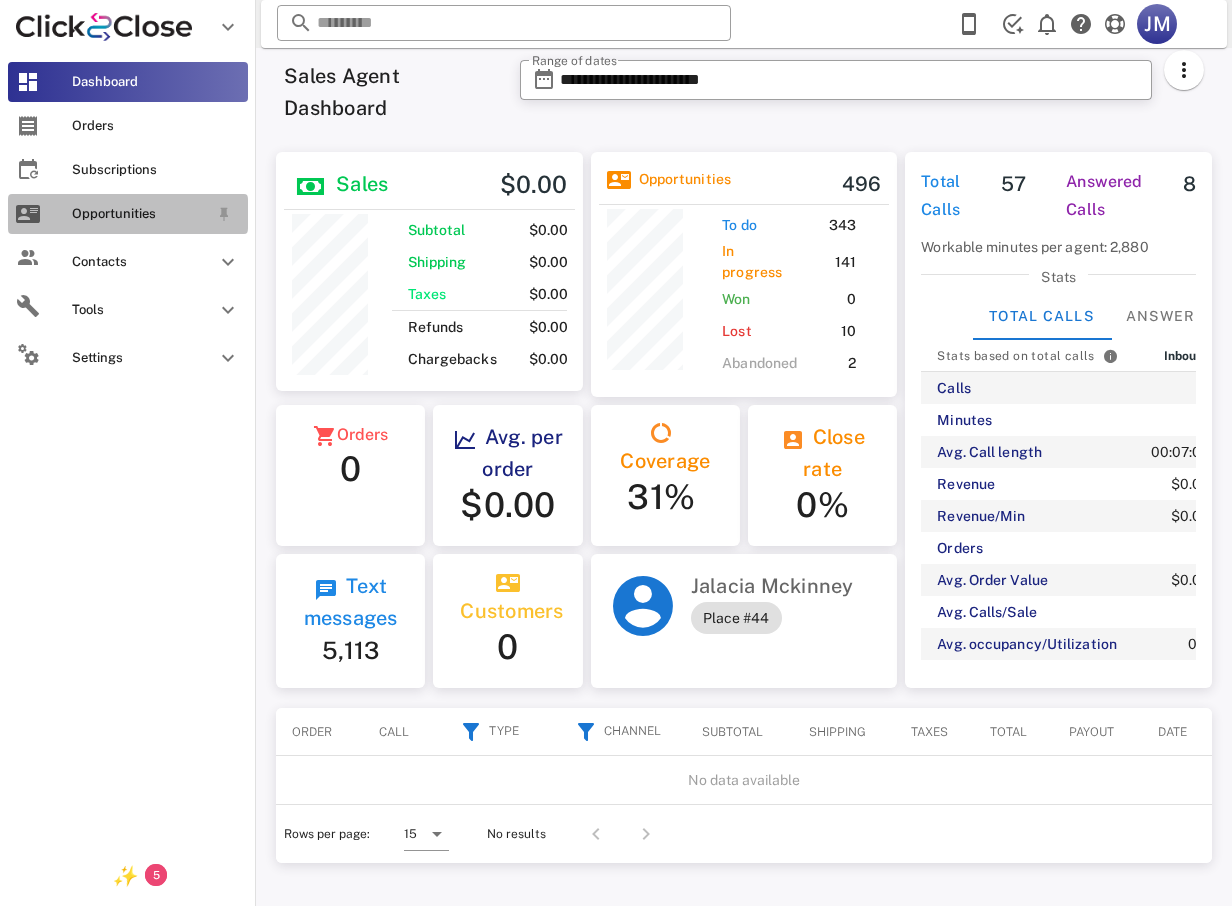 click on "Opportunities" at bounding box center (128, 214) 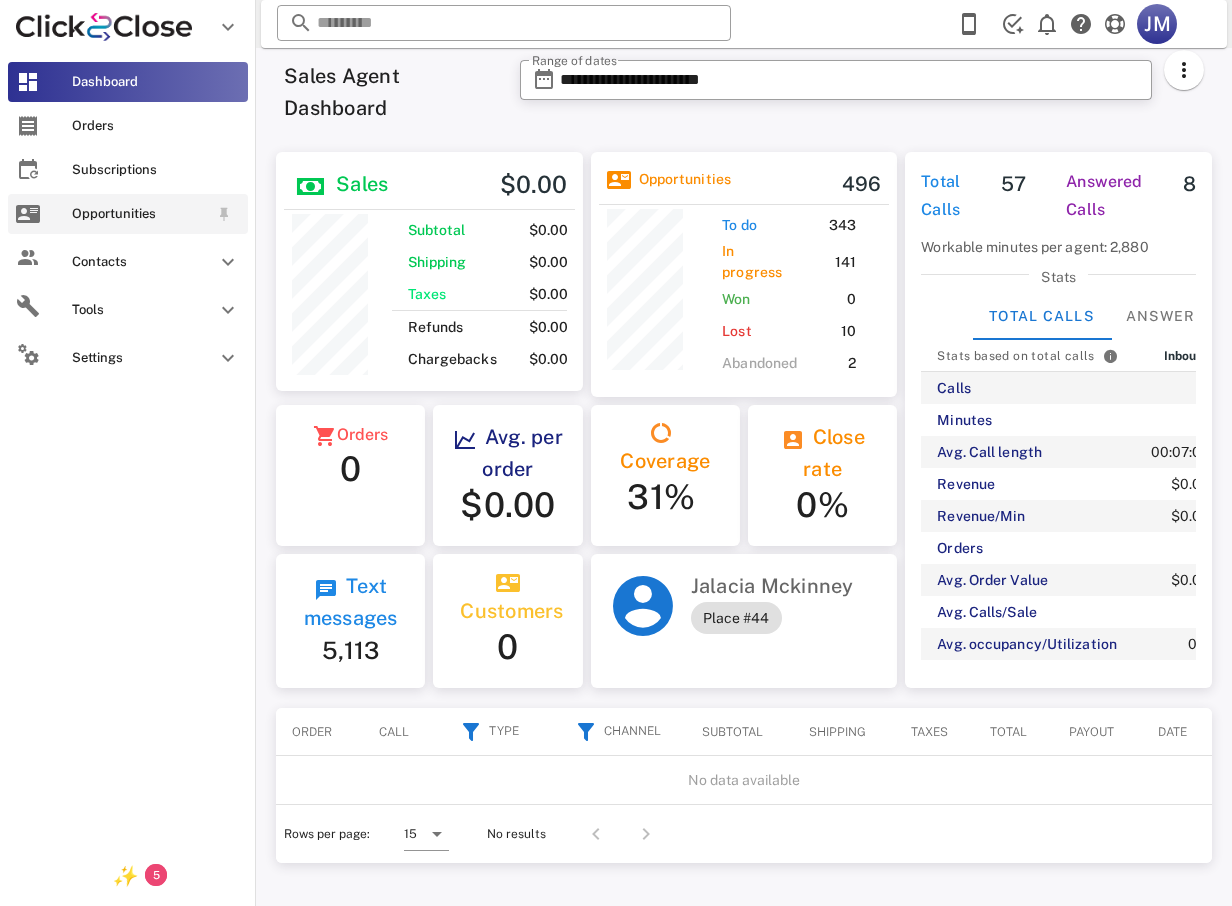 click on "Opportunities" at bounding box center (140, 214) 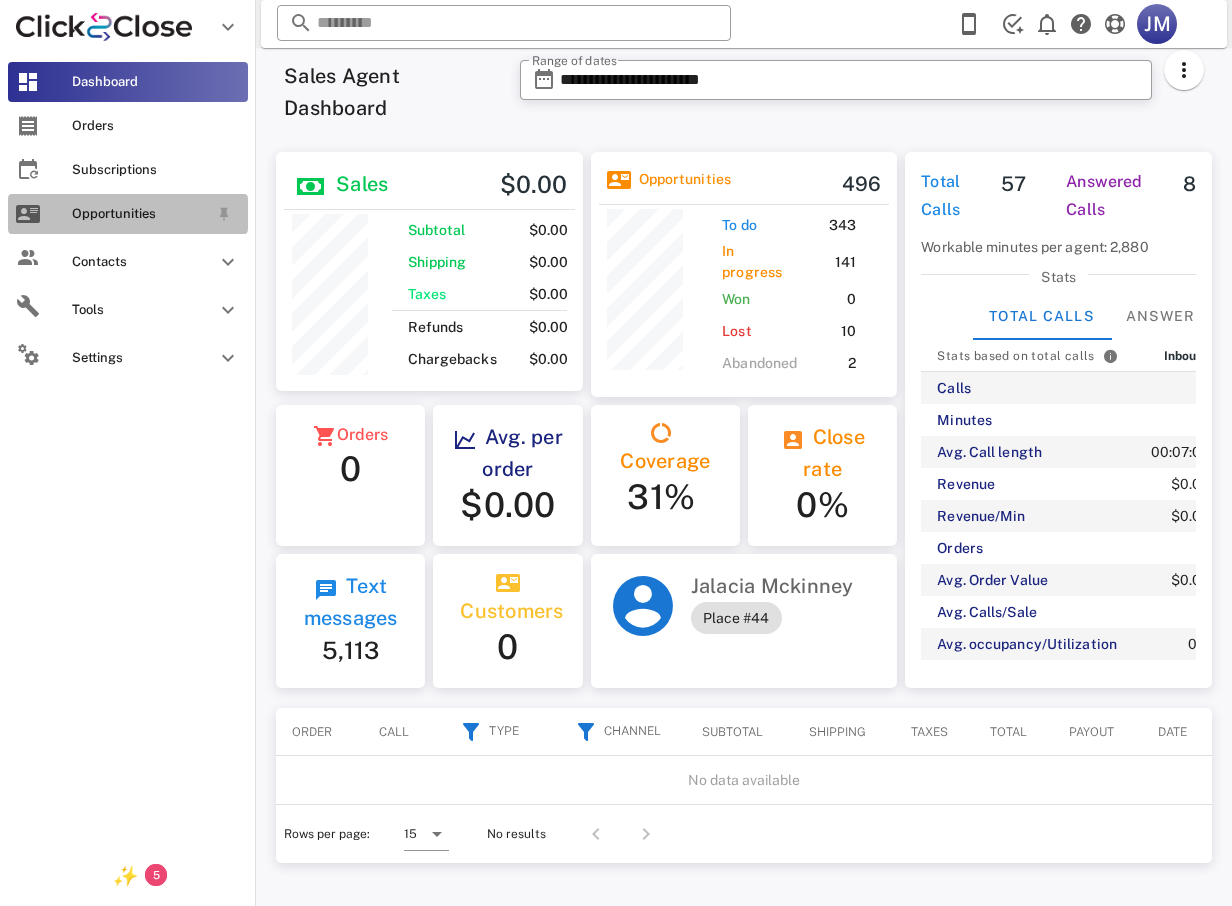 click on "Opportunities" at bounding box center (140, 214) 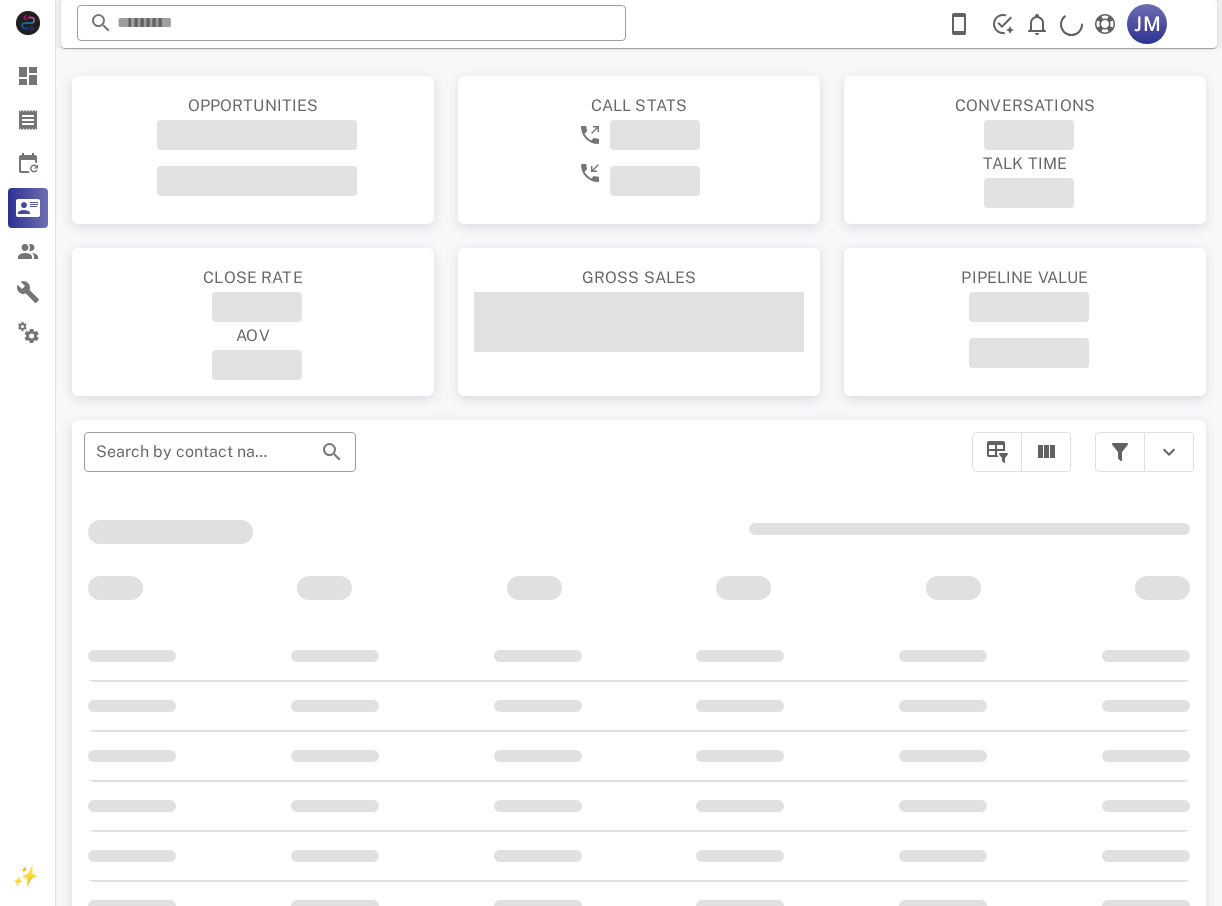 scroll, scrollTop: 0, scrollLeft: 0, axis: both 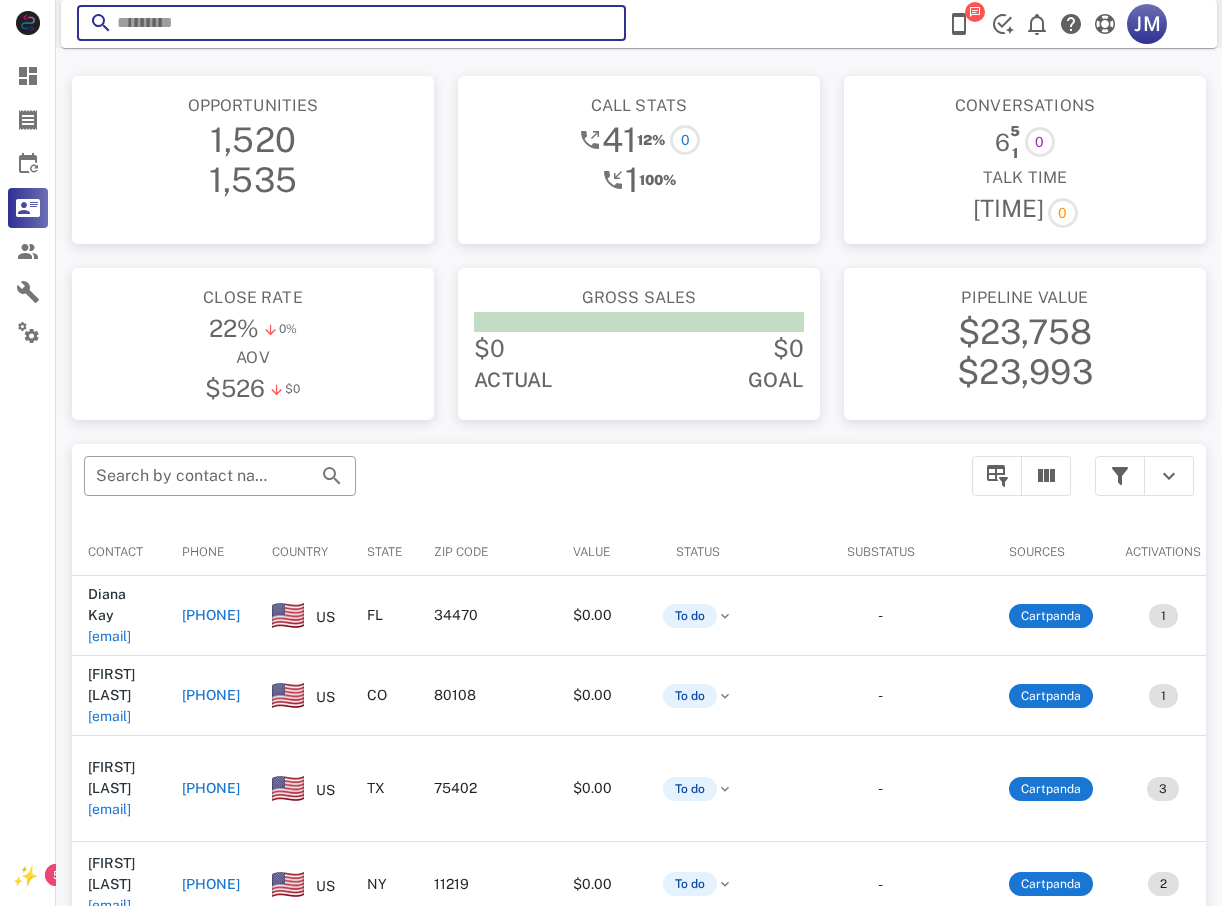 click at bounding box center (351, 23) 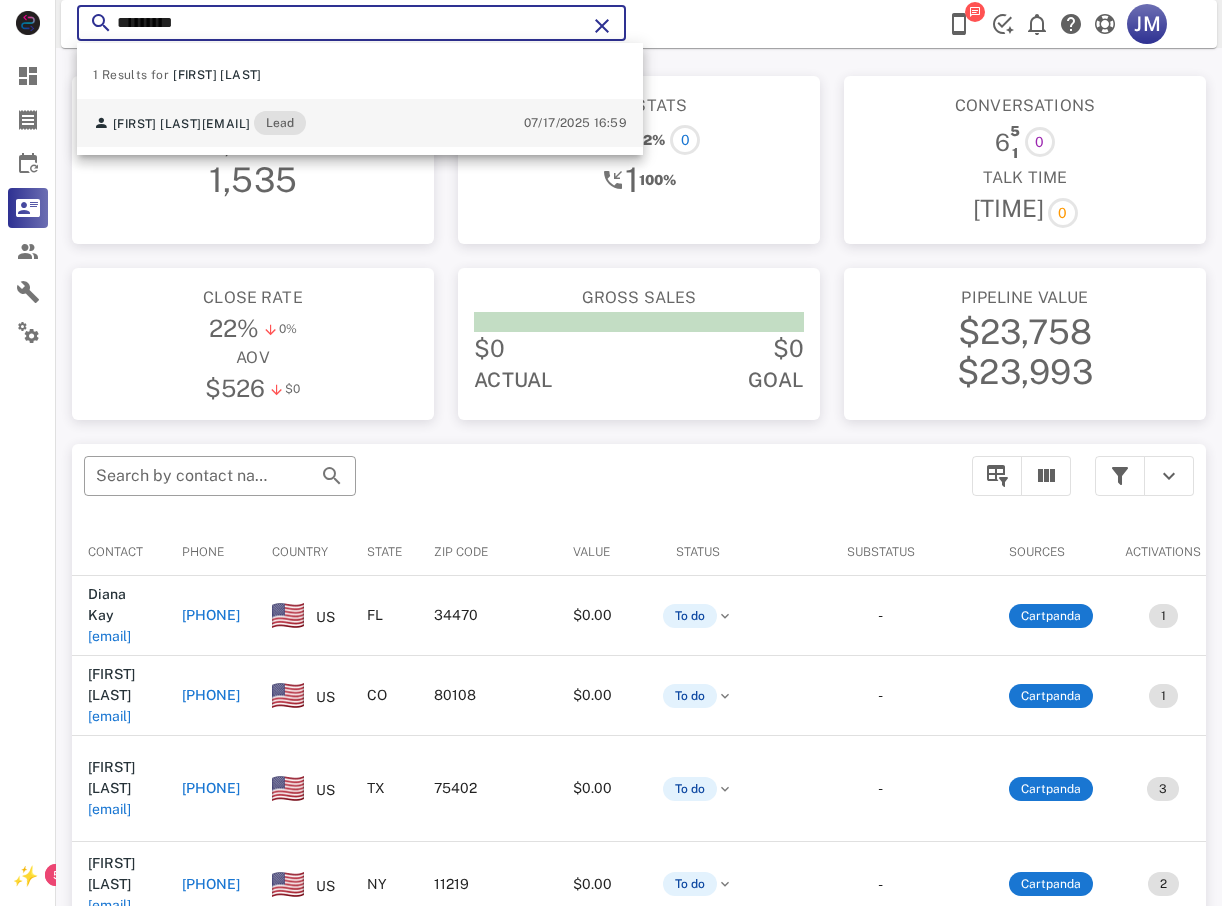 type on "*********" 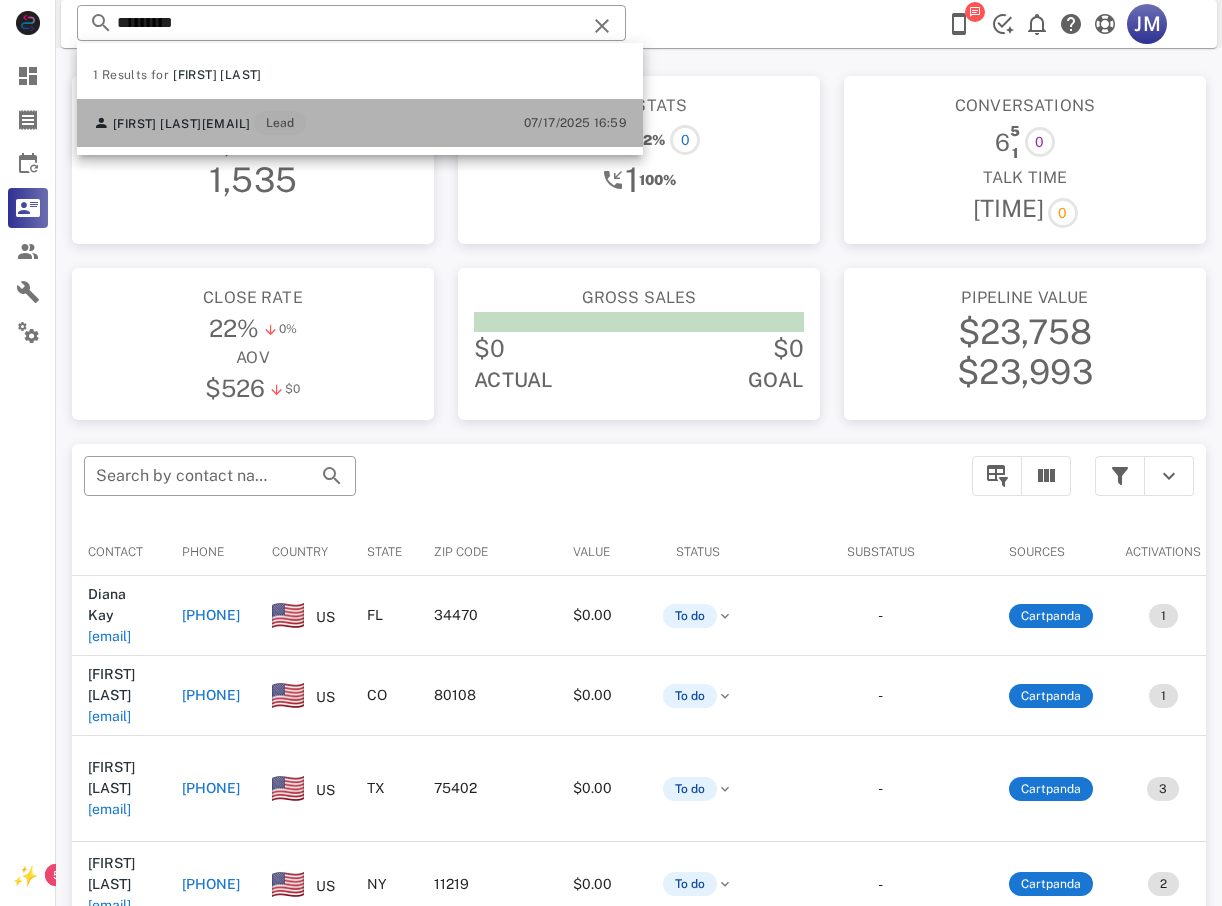 click on "[EMAIL]" at bounding box center [226, 124] 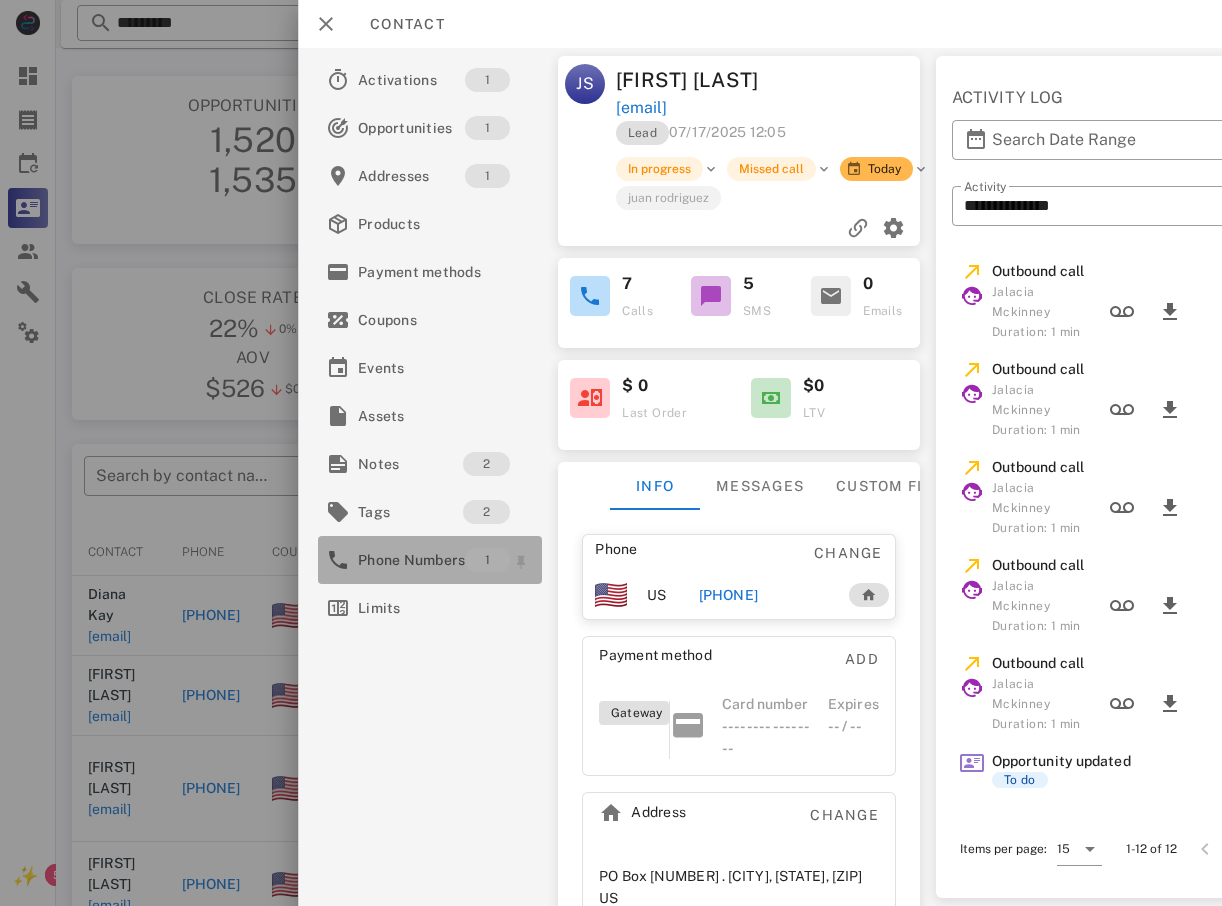 click on "Phone Numbers" at bounding box center (411, 560) 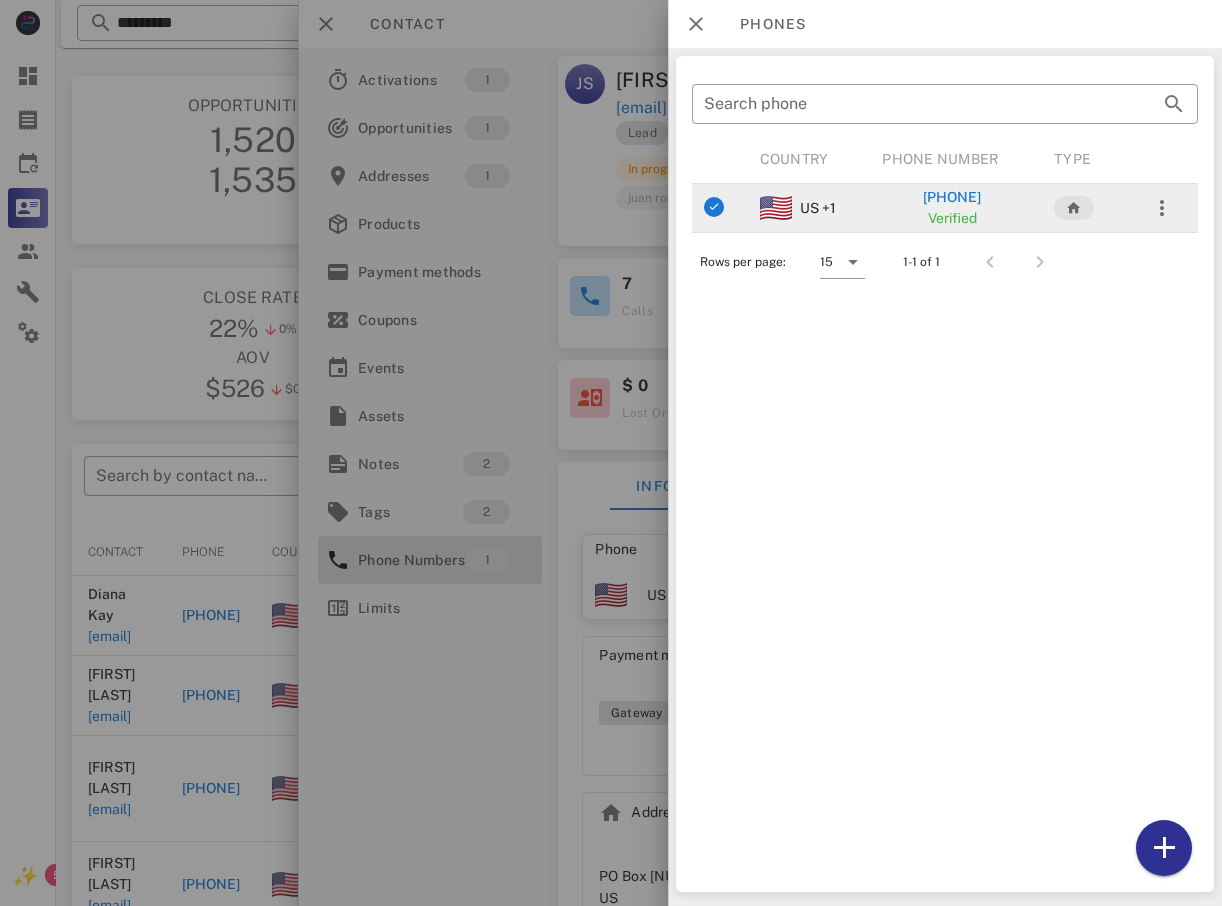 click on "+1[PHONE]" at bounding box center [952, 197] 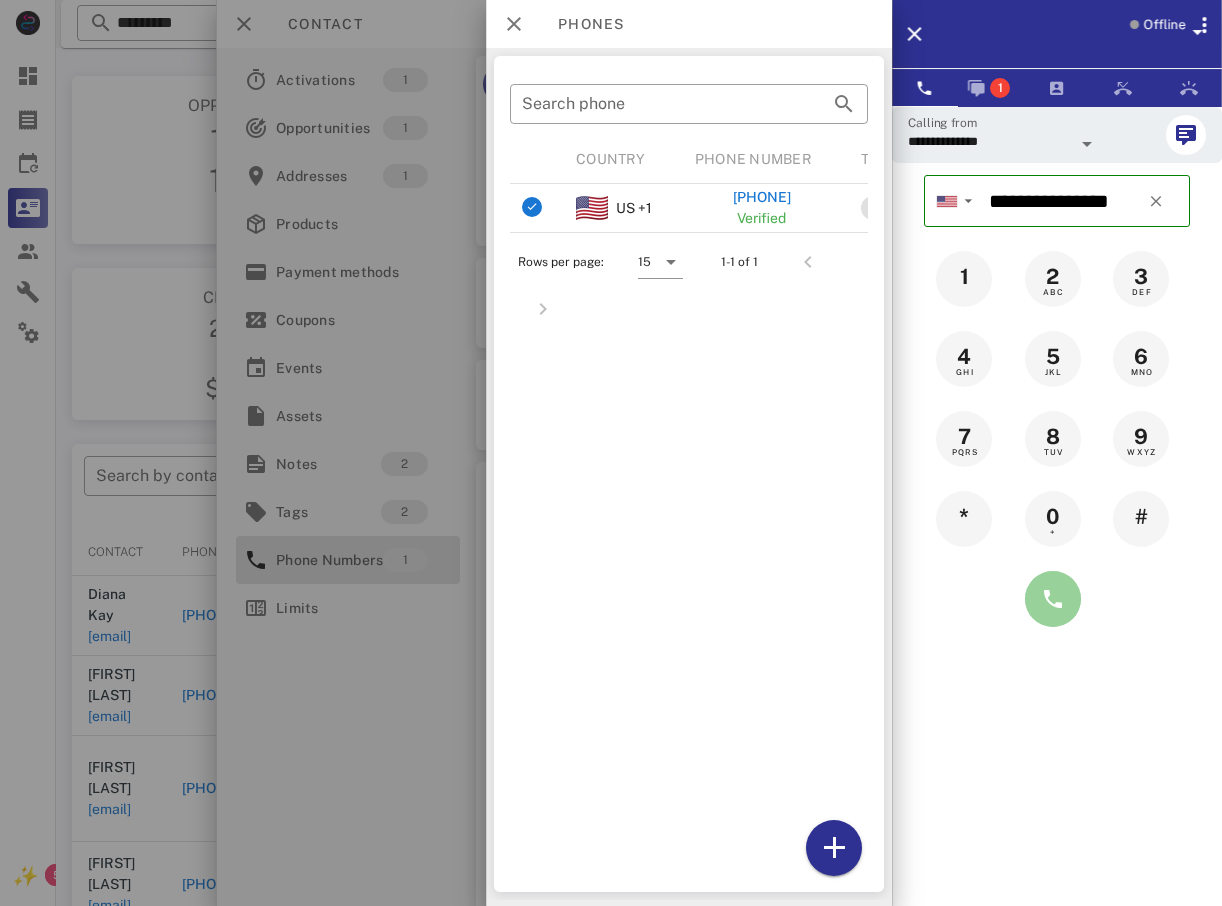 click at bounding box center [1053, 599] 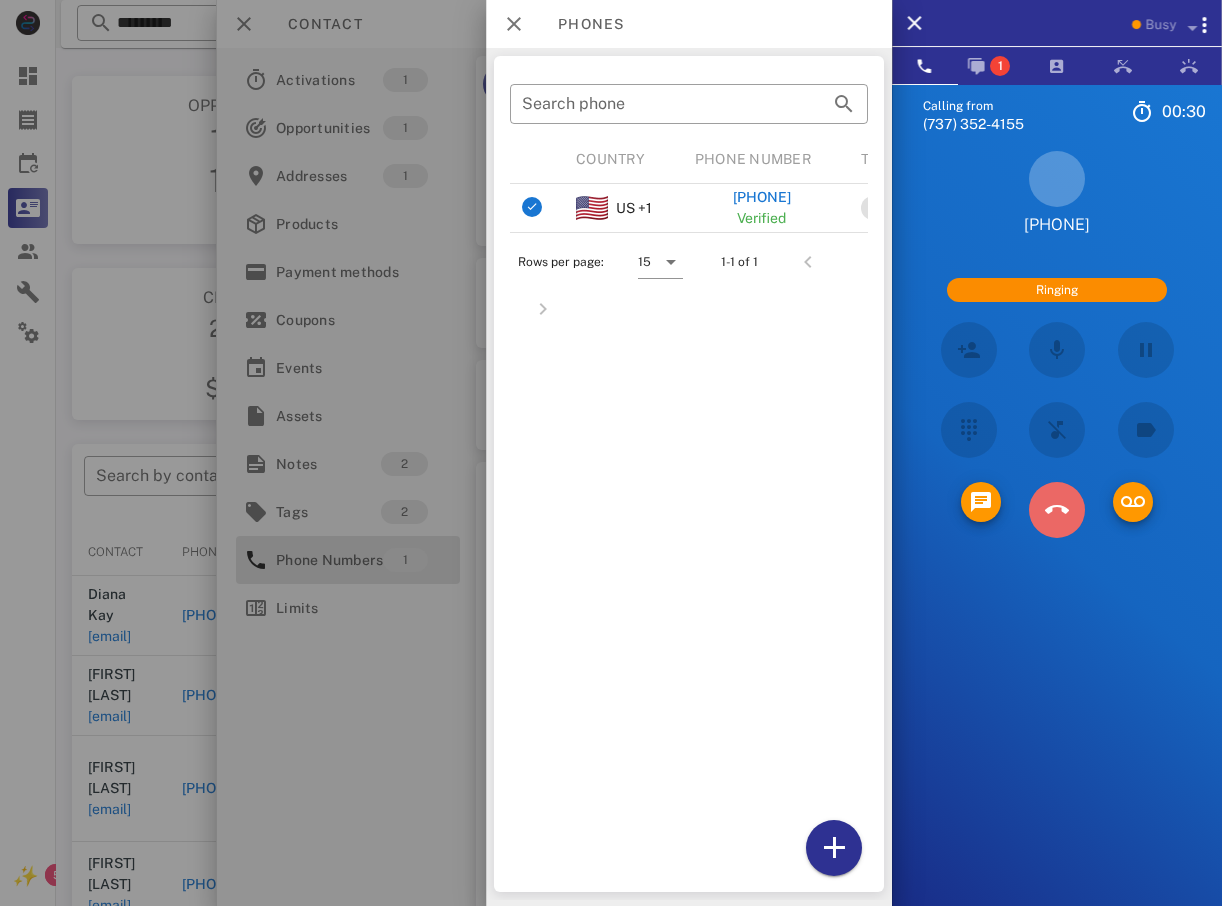 drag, startPoint x: 1057, startPoint y: 513, endPoint x: 1041, endPoint y: 522, distance: 18.35756 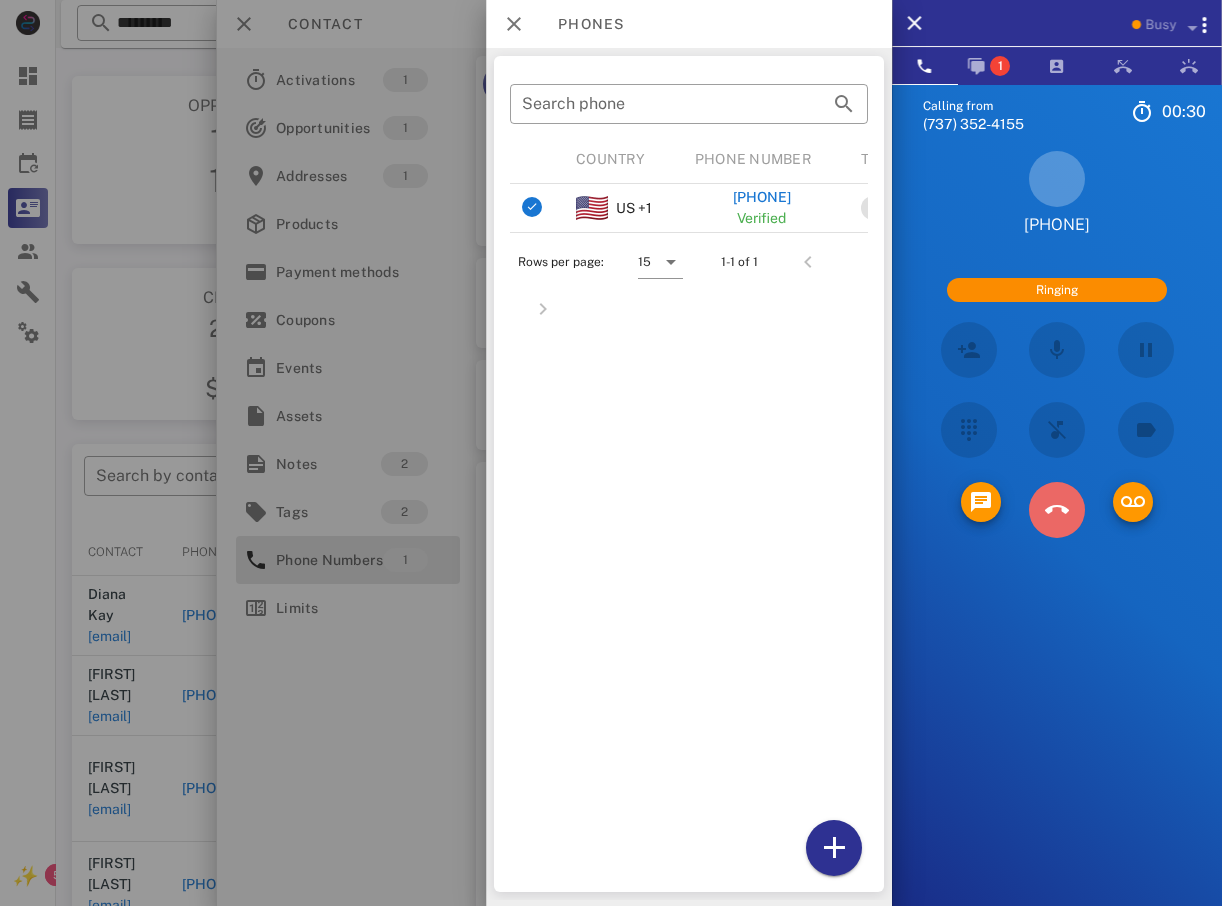 click at bounding box center [1057, 509] 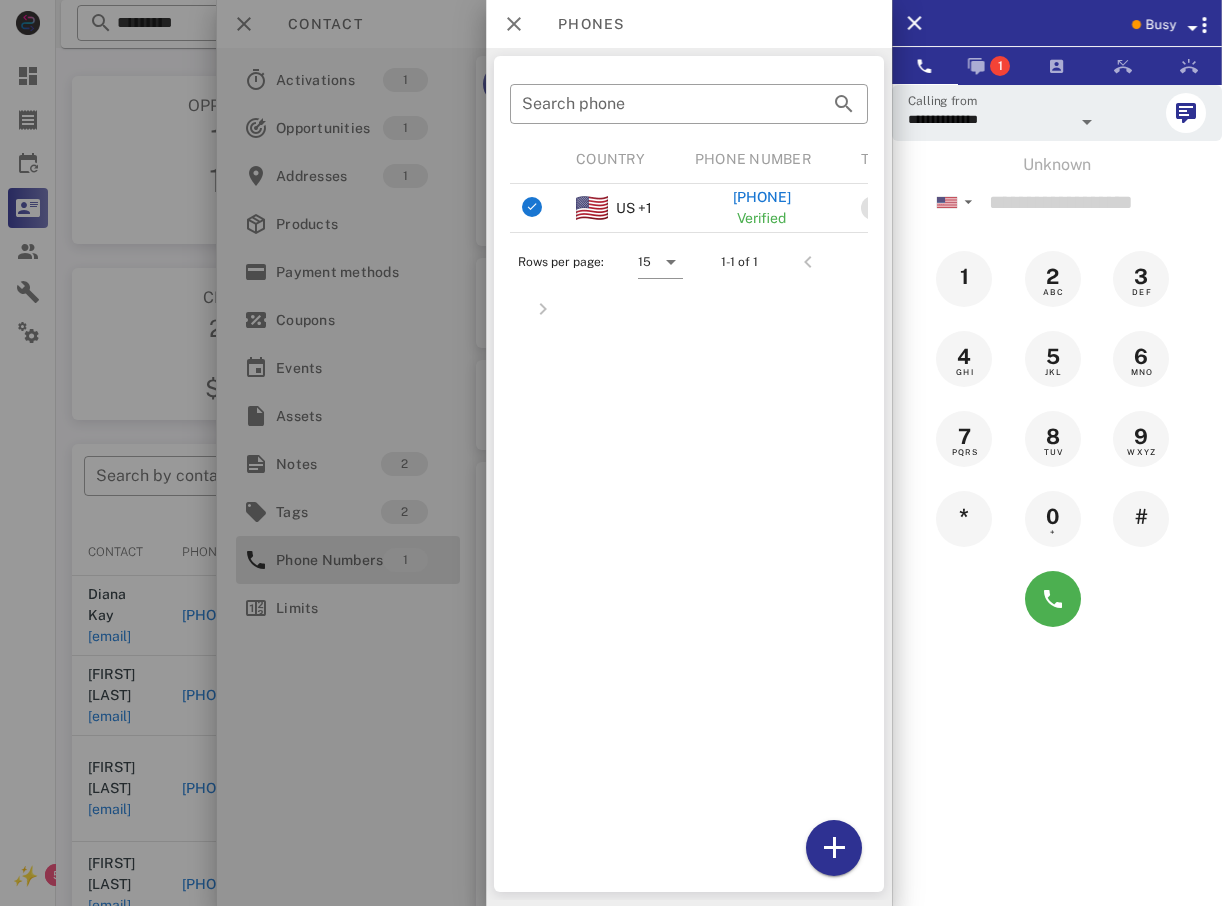 click on "​ Search phone Country Phone Number Type  US +1   +18082064825   Verified  Rows per page: 15  1-1 of 1" at bounding box center (689, 474) 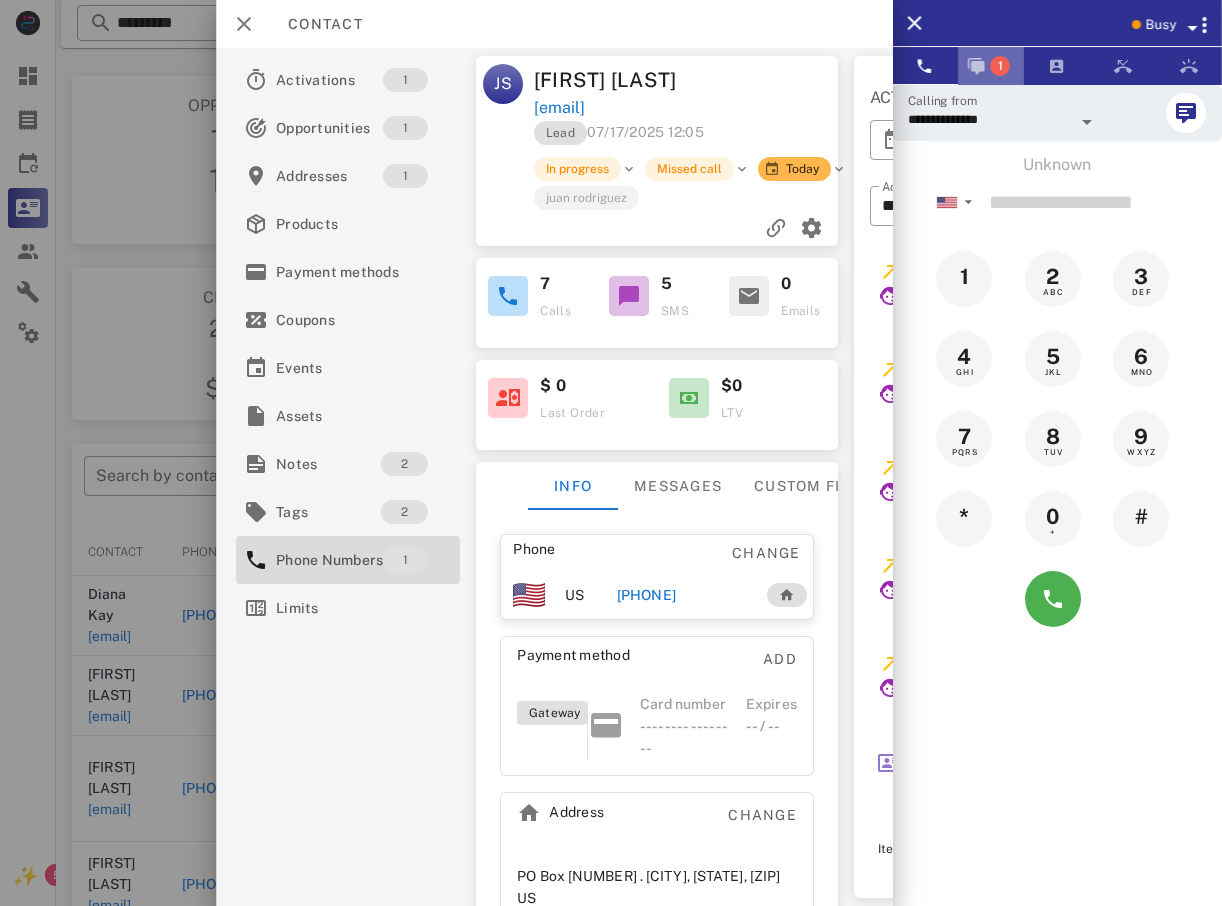 click on "1" at bounding box center (991, 66) 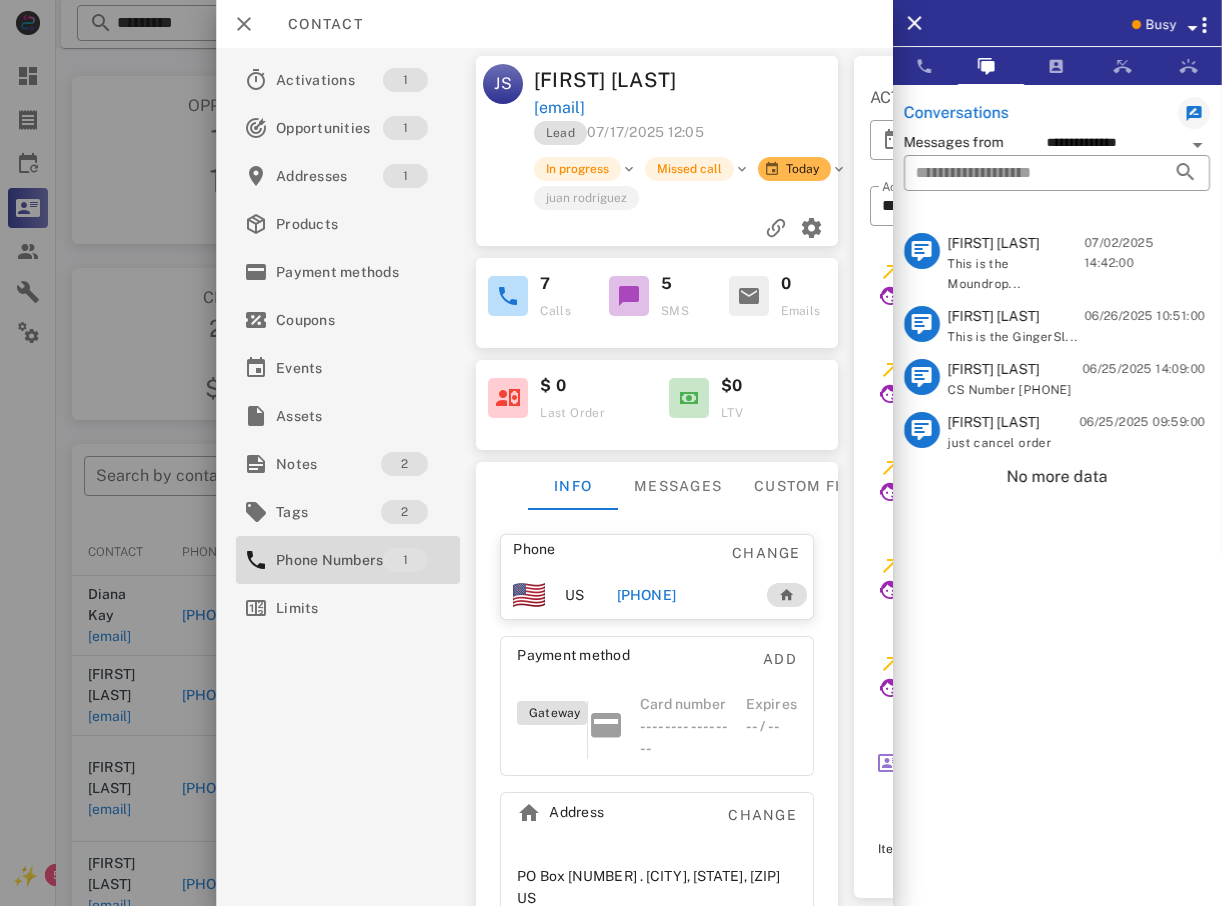 click on "This is the GingerSl..." at bounding box center [1013, 337] 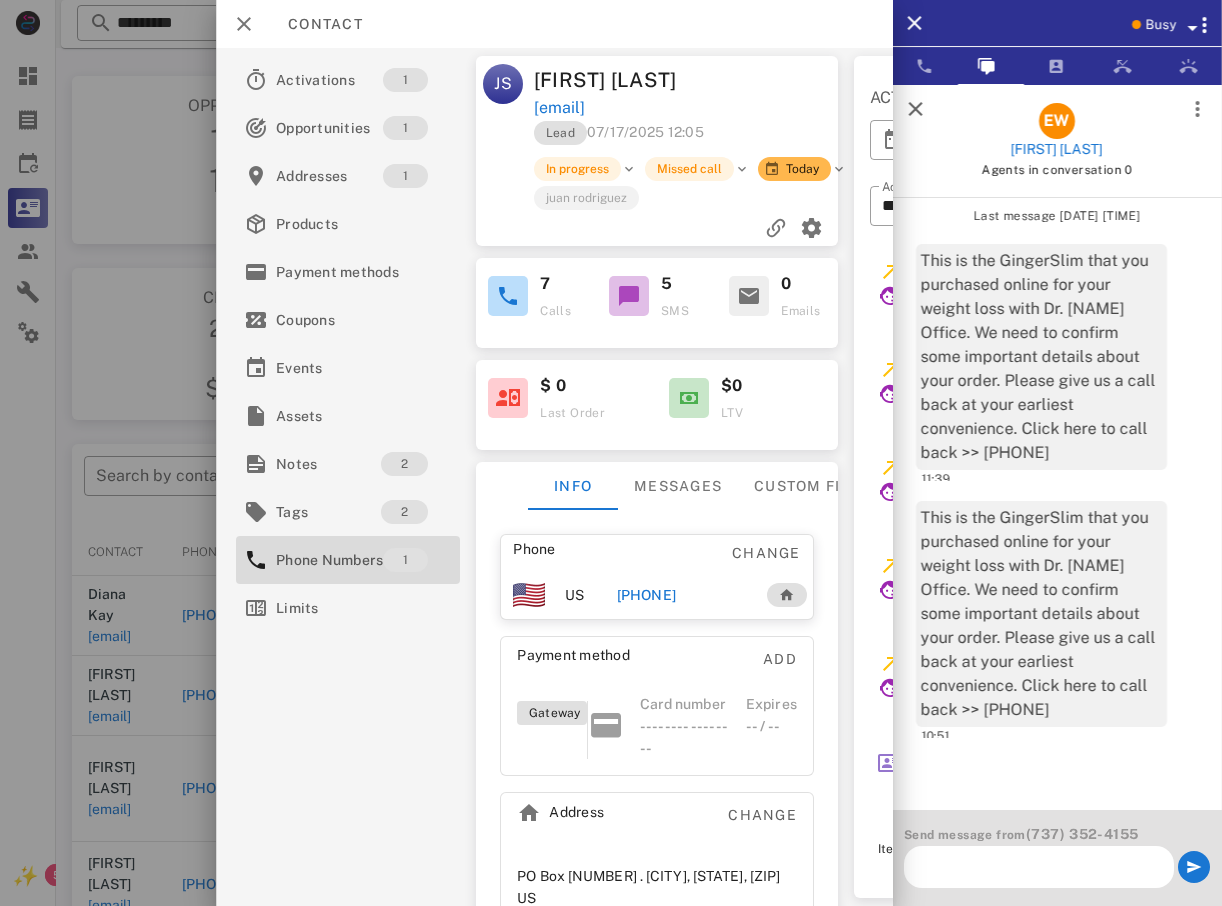 scroll, scrollTop: 0, scrollLeft: 0, axis: both 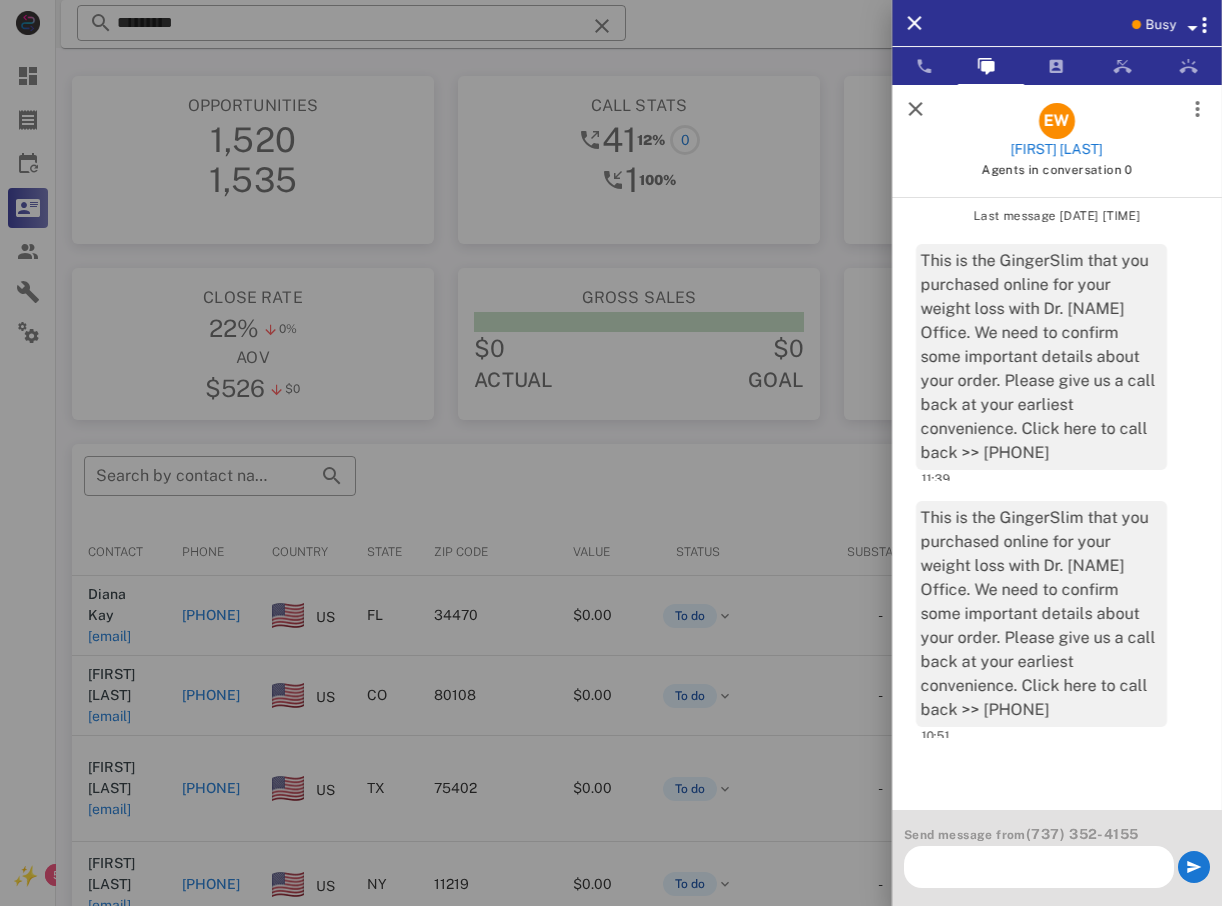 click at bounding box center (611, 453) 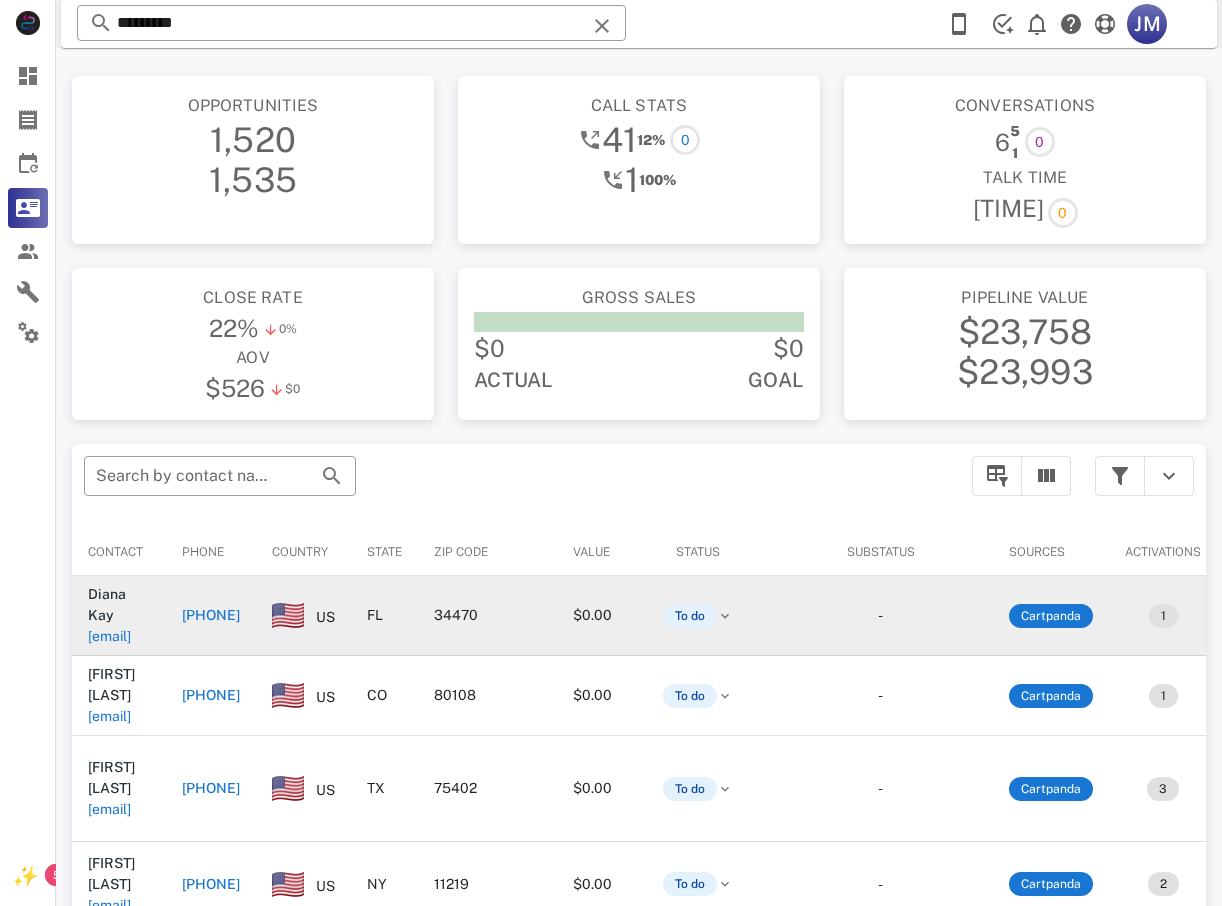 click on "+13525724668" at bounding box center [211, 615] 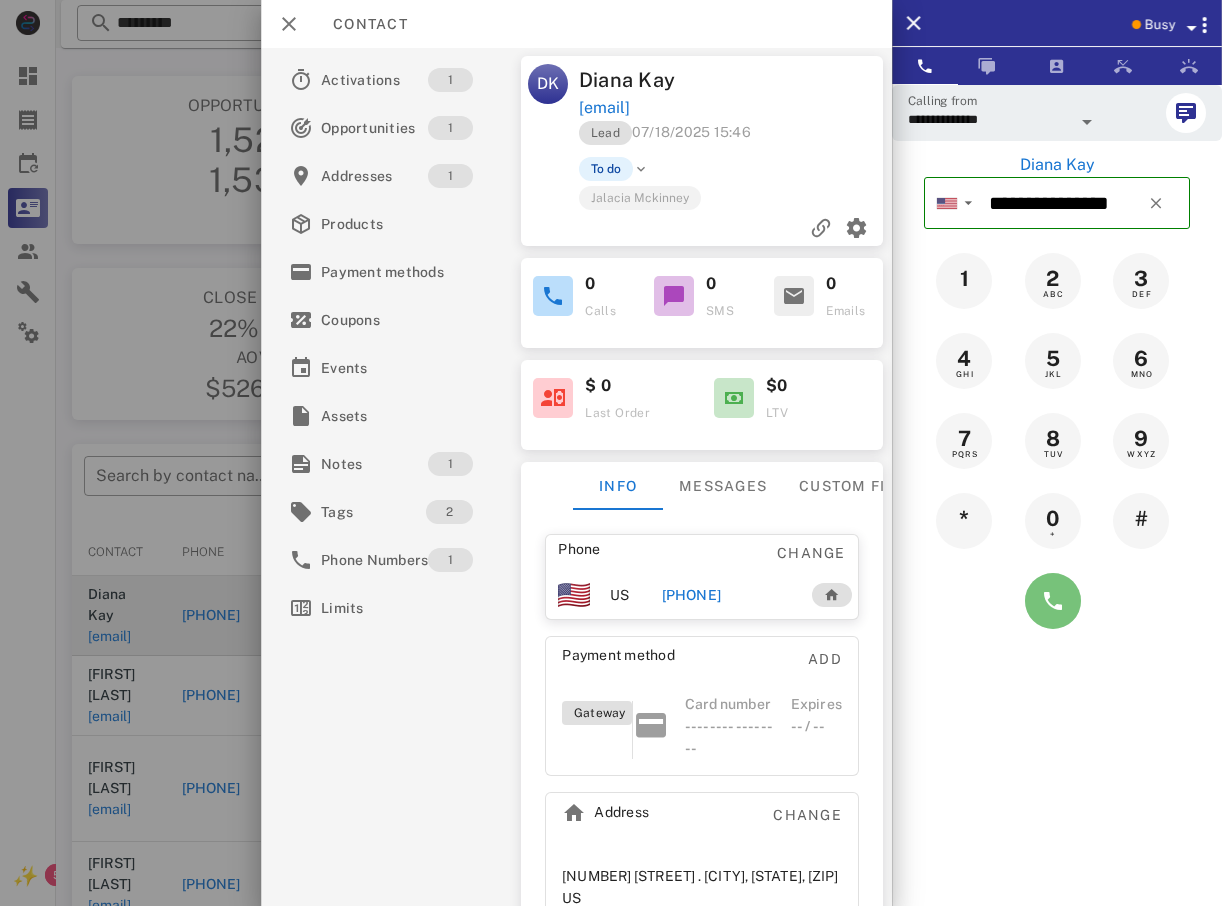 click at bounding box center (1053, 601) 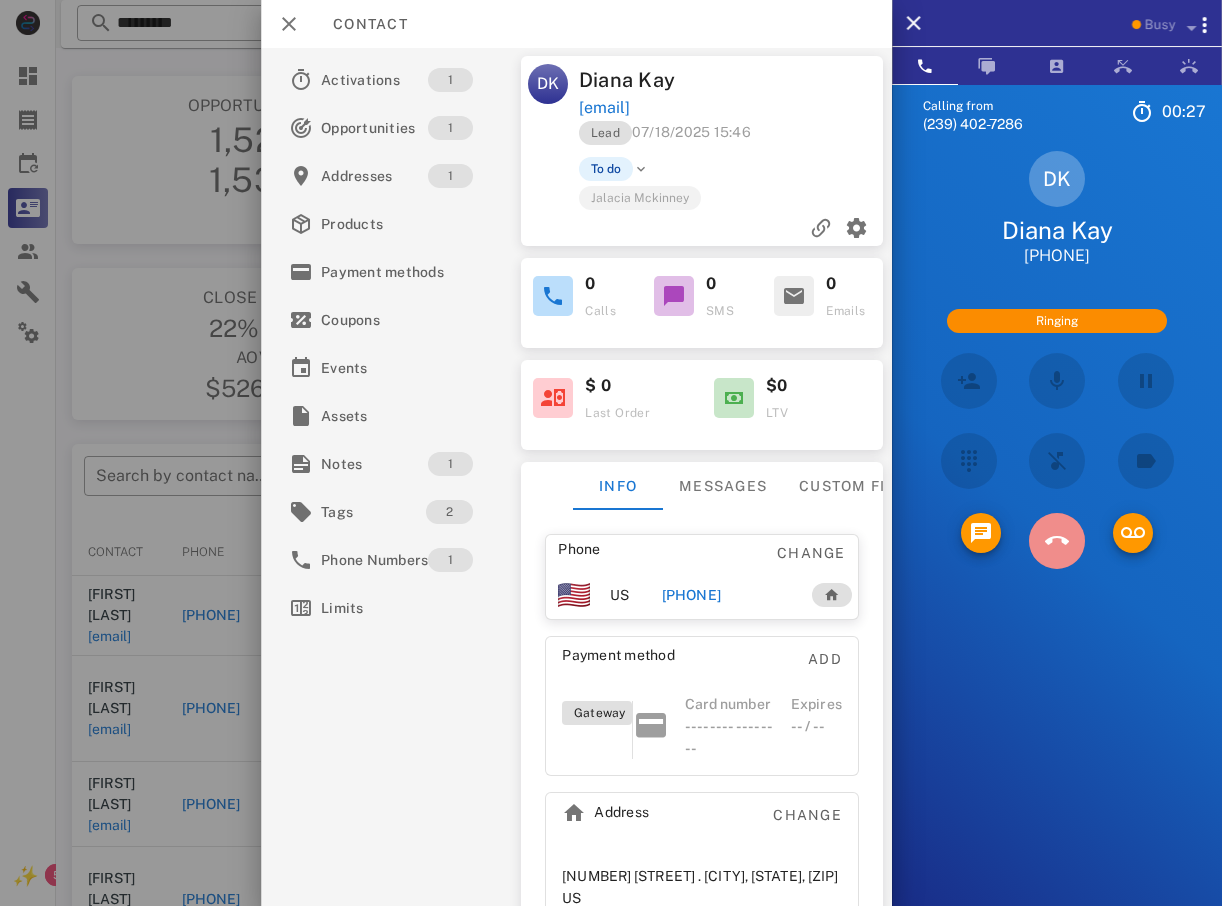 click at bounding box center (1057, 541) 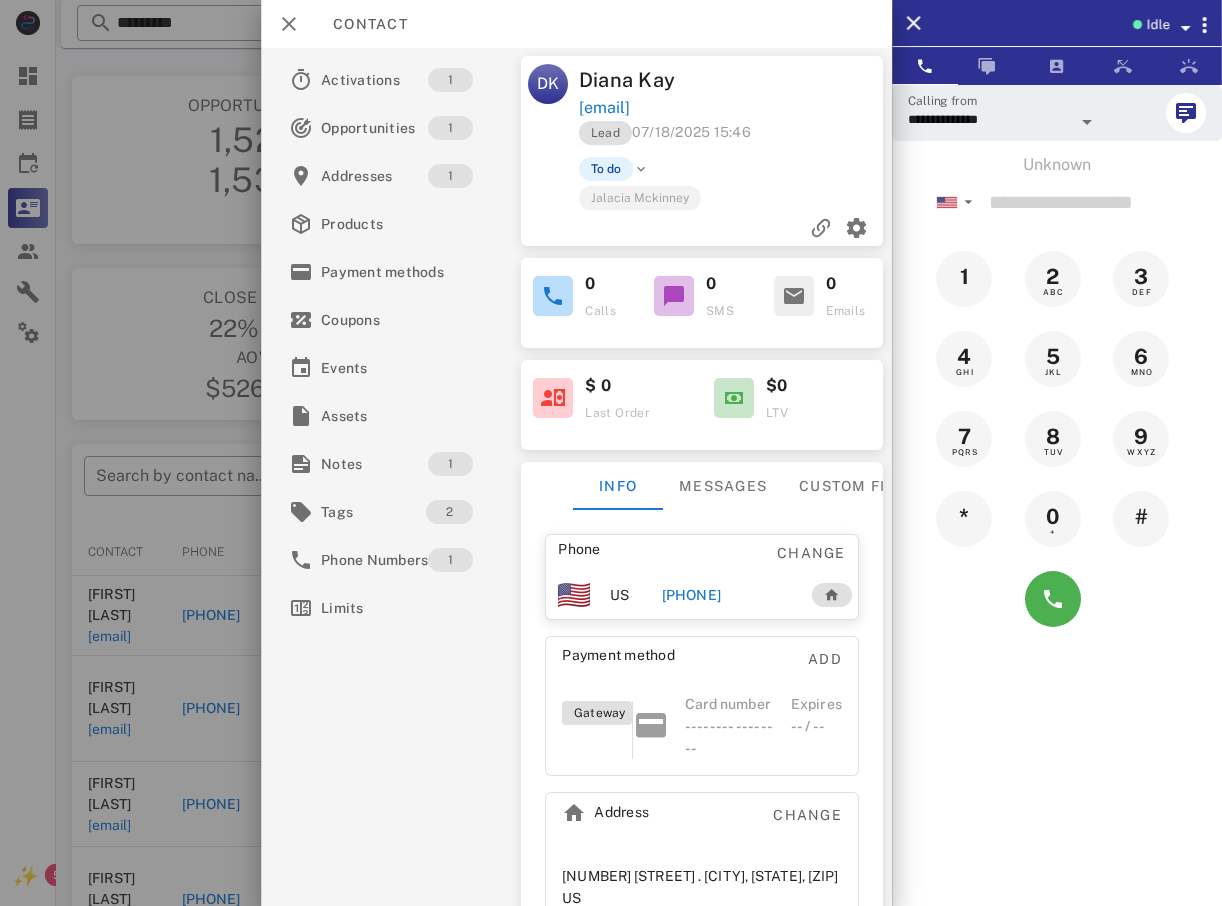 click at bounding box center [611, 453] 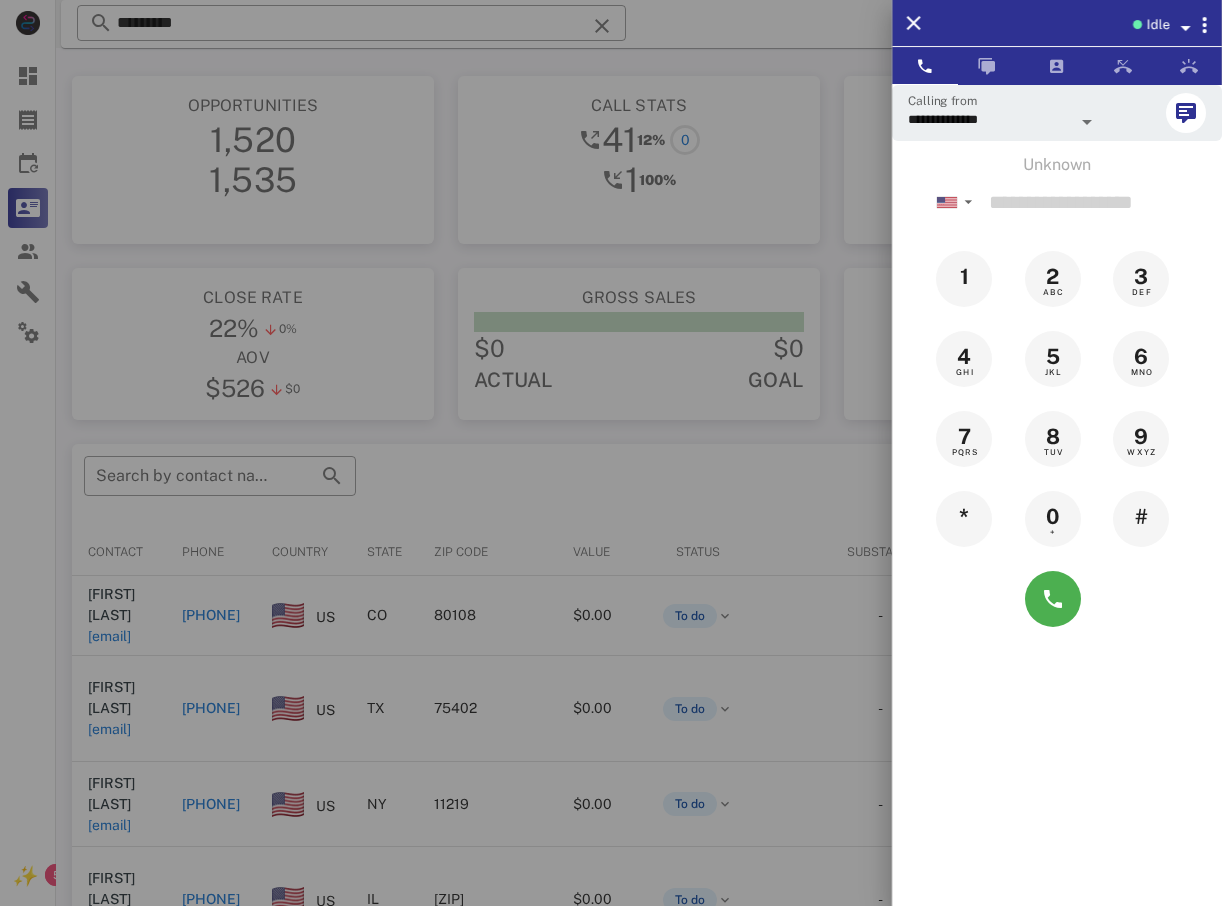 click at bounding box center (611, 453) 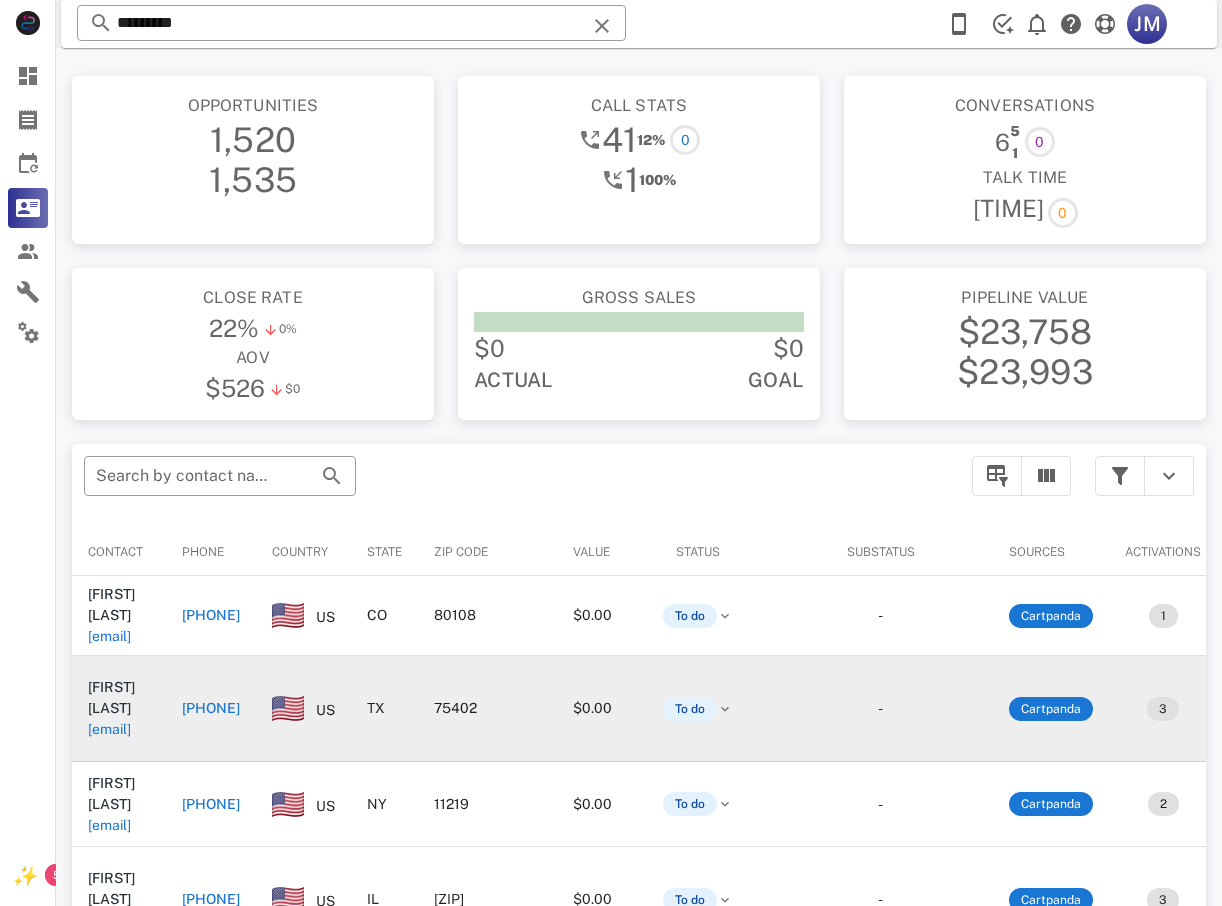 click on "+19729752641" at bounding box center [211, 708] 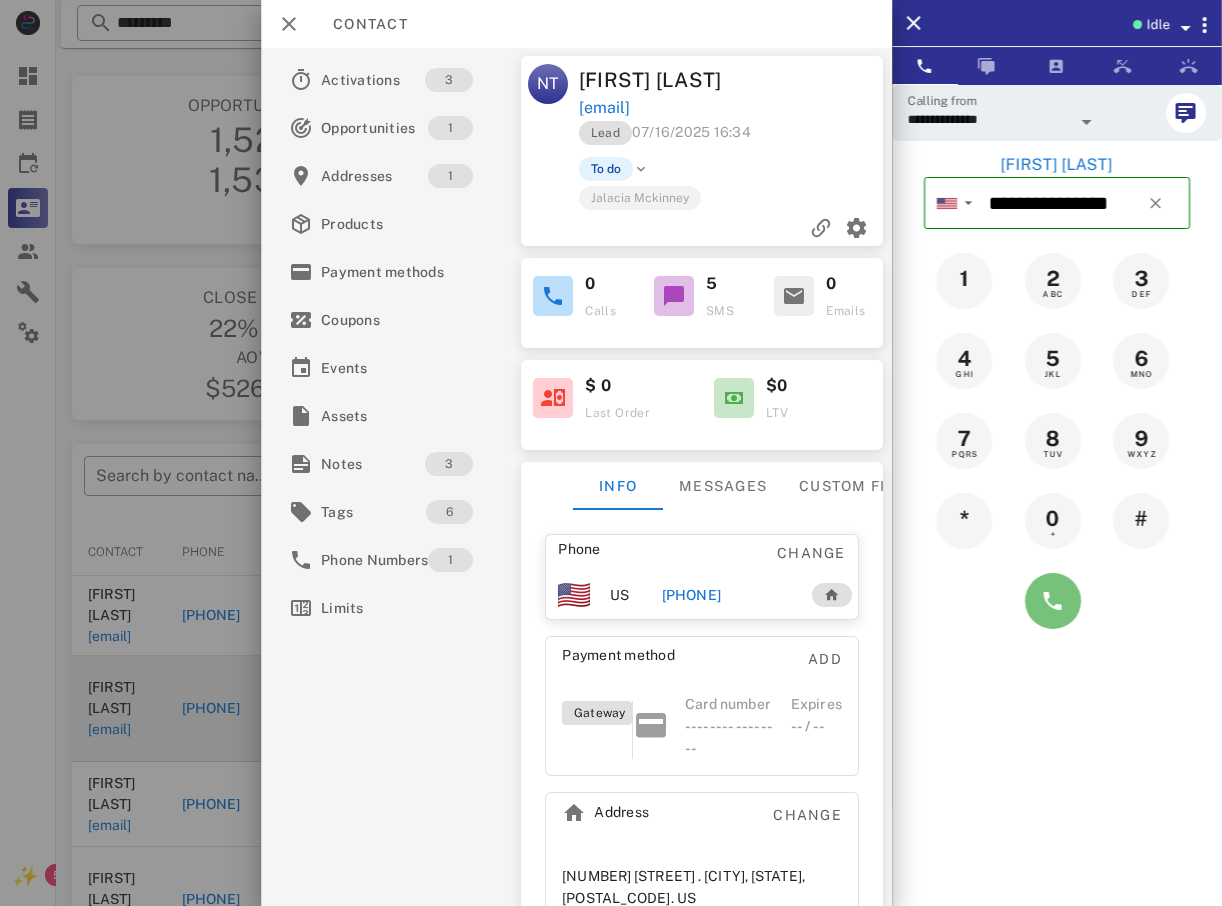 click at bounding box center (1053, 601) 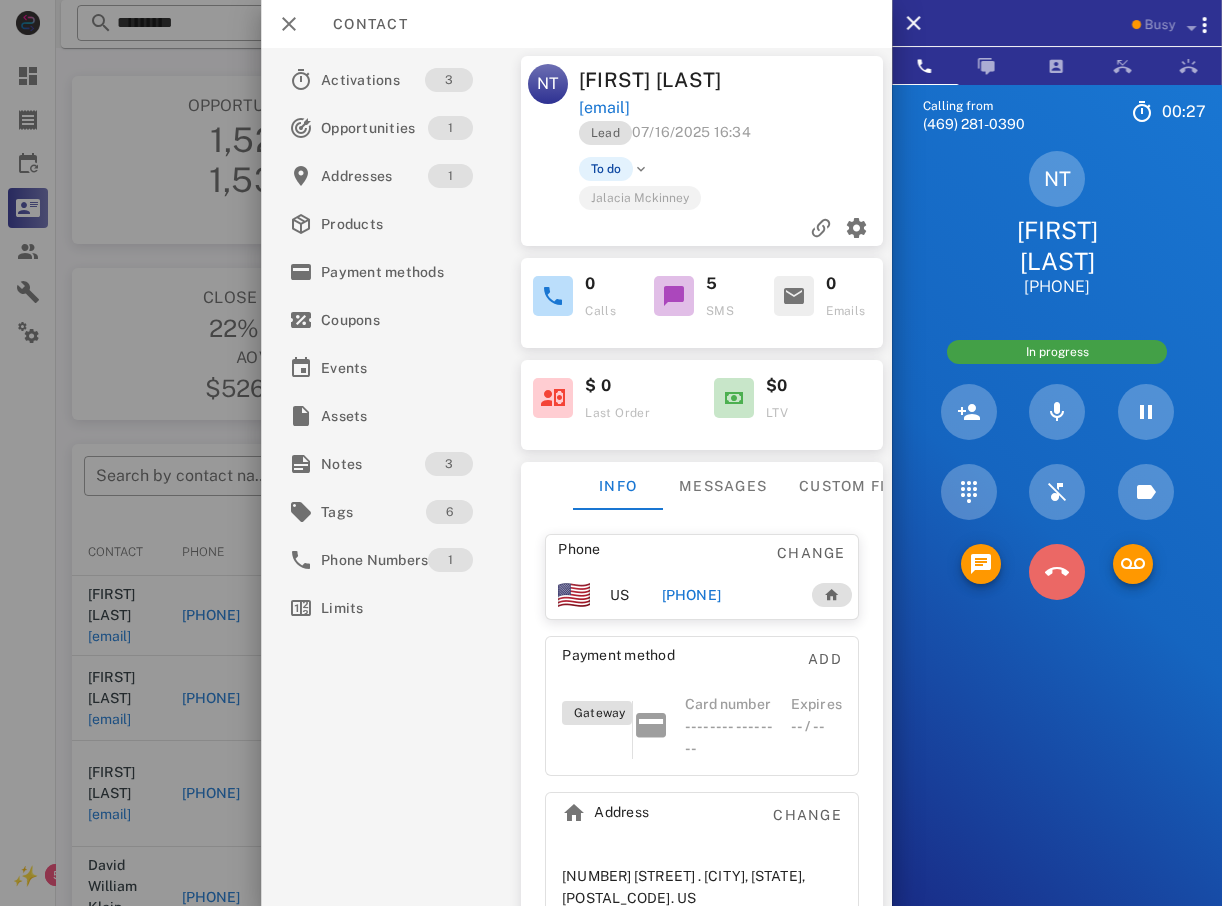 click at bounding box center (1057, 572) 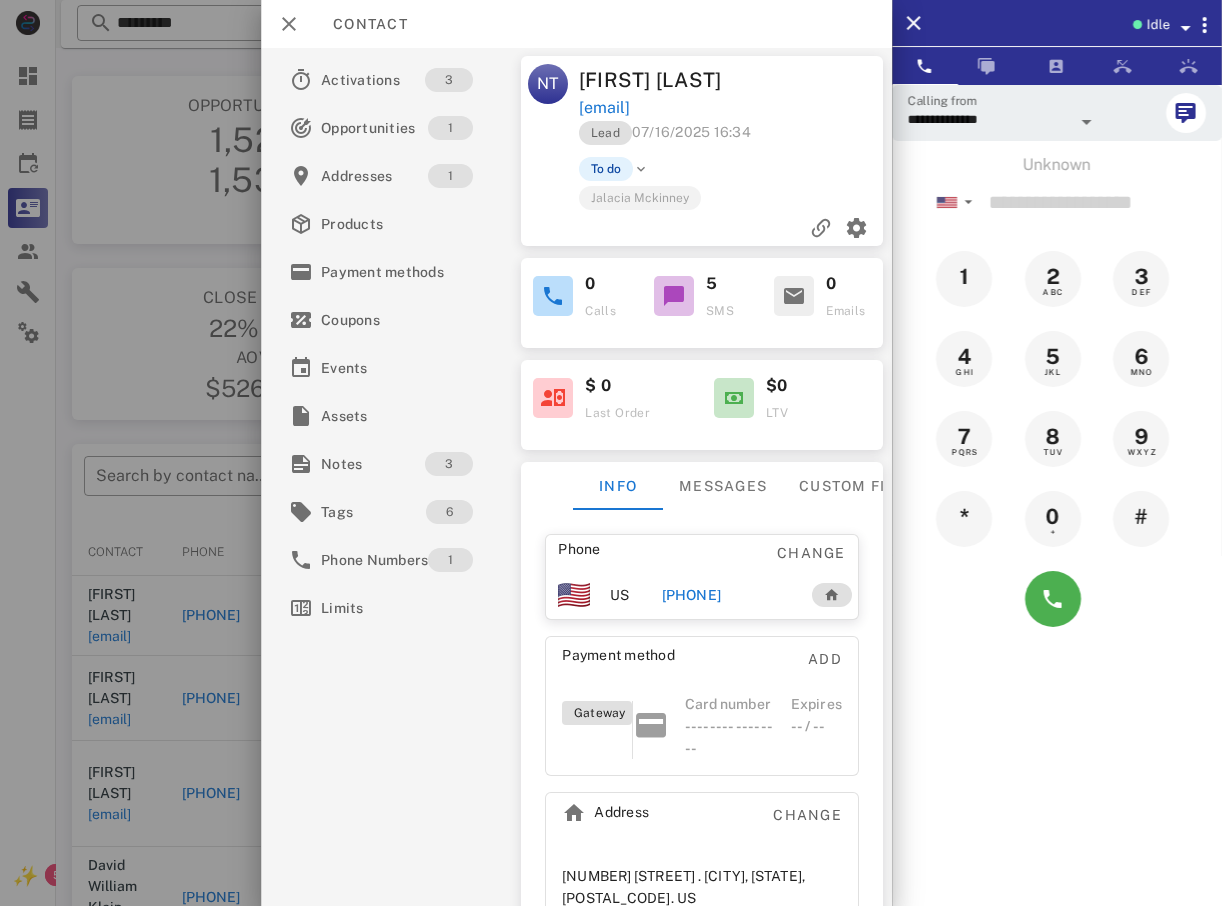 click at bounding box center [611, 453] 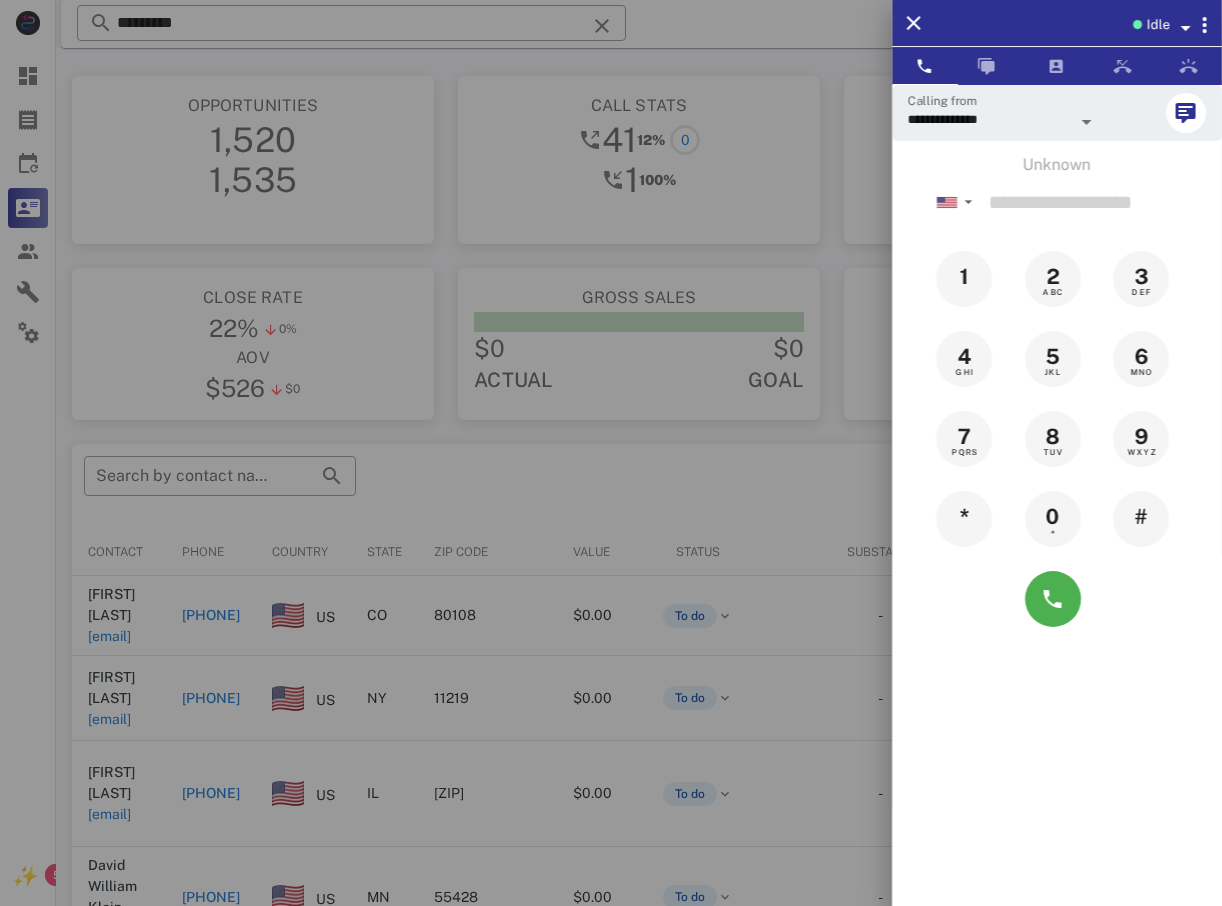 click at bounding box center (611, 453) 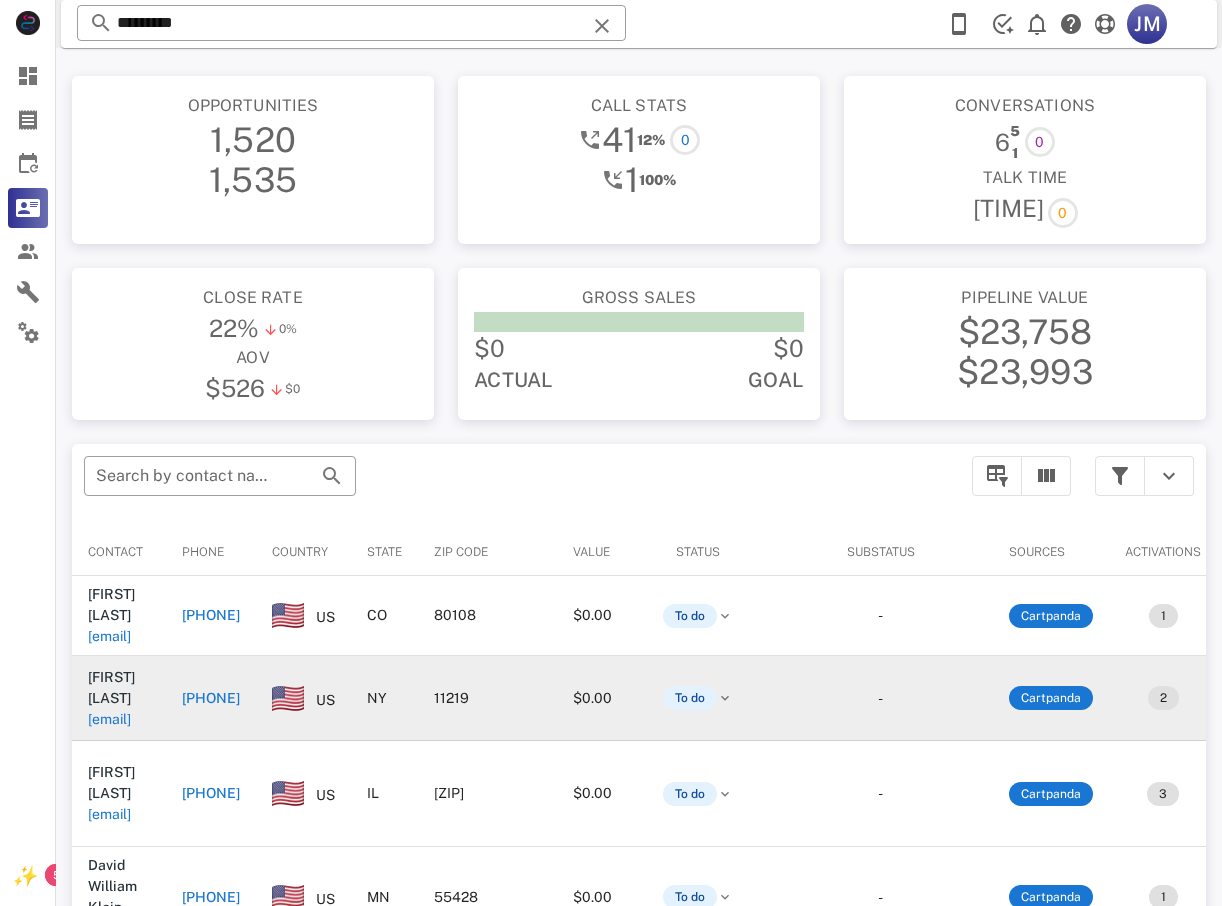 click on "+13472767210" at bounding box center [211, 698] 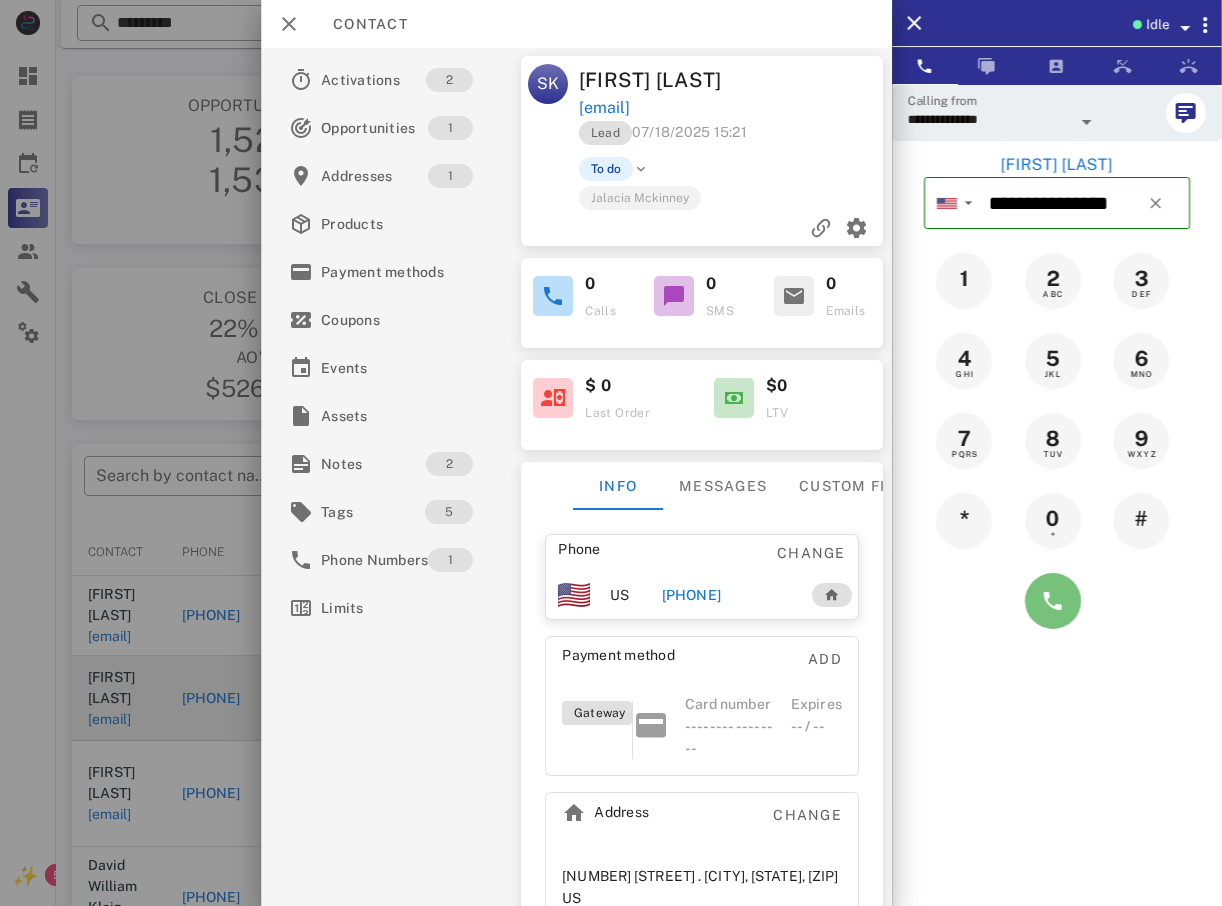 click at bounding box center [1053, 601] 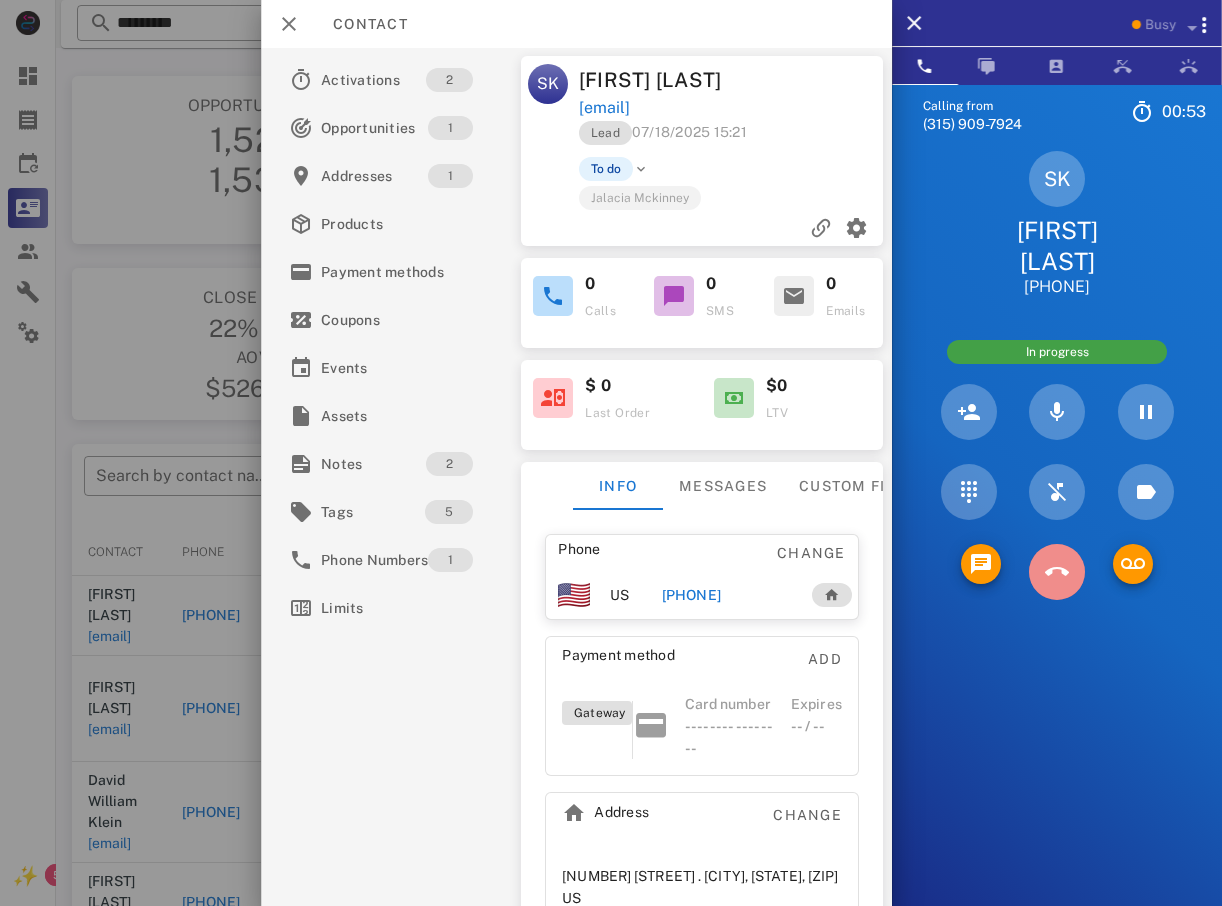 click at bounding box center (1057, 572) 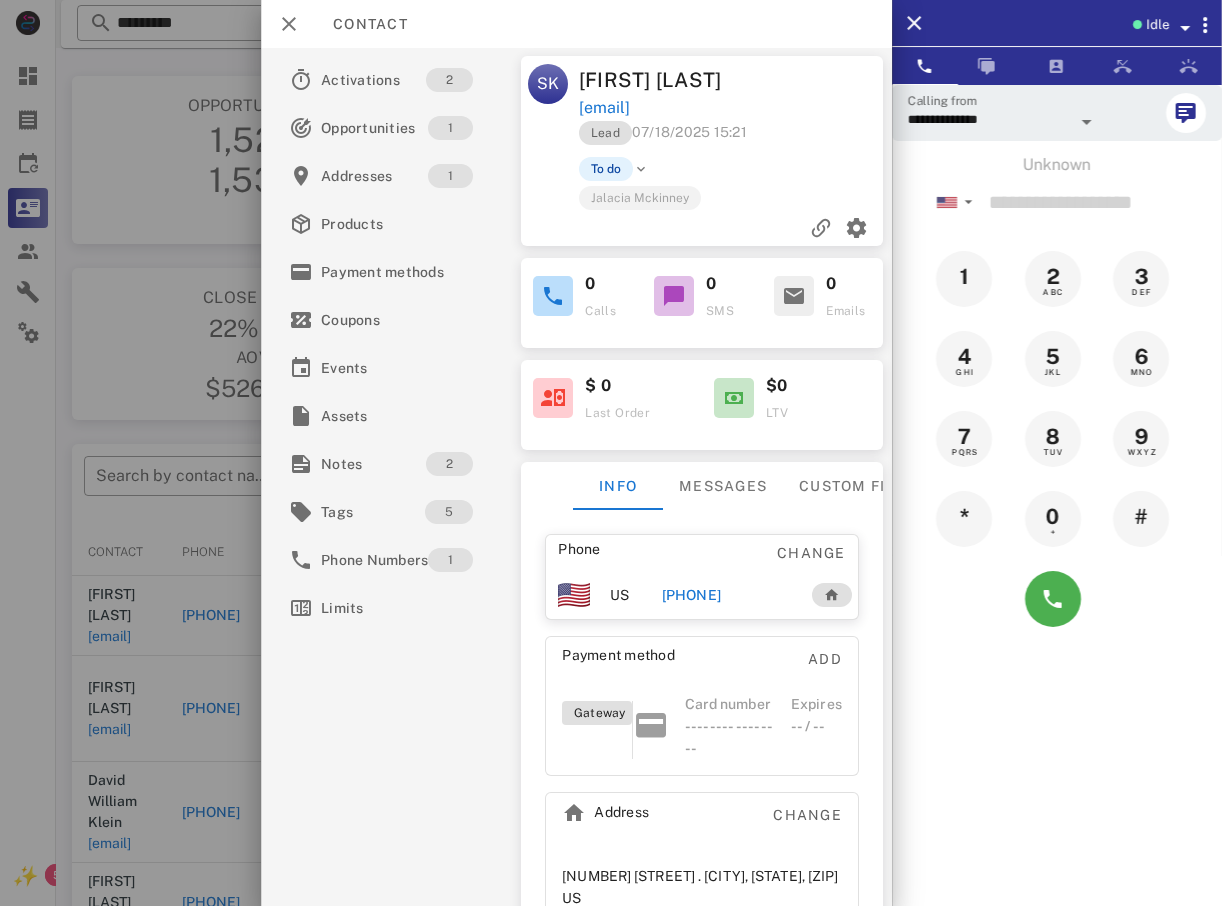 click at bounding box center [611, 453] 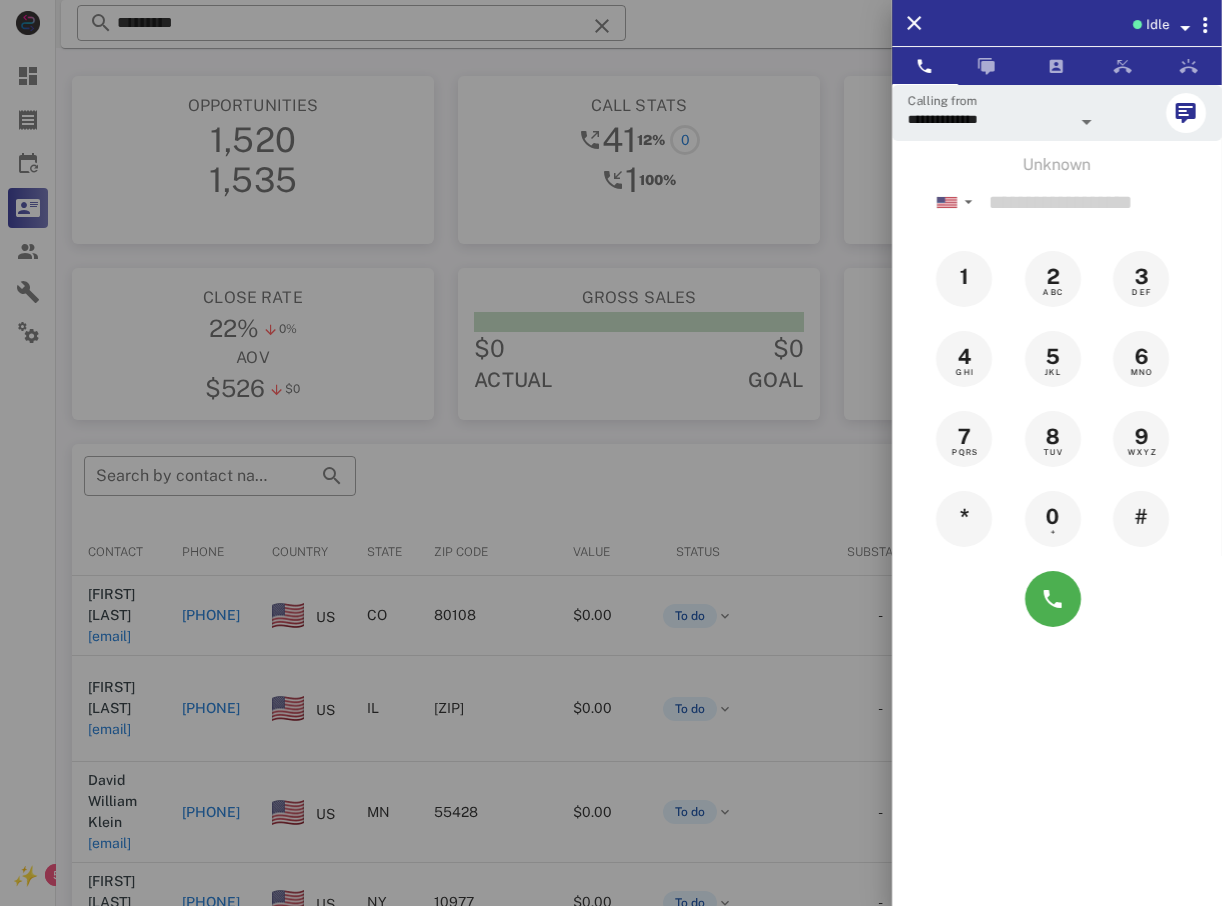click at bounding box center (611, 453) 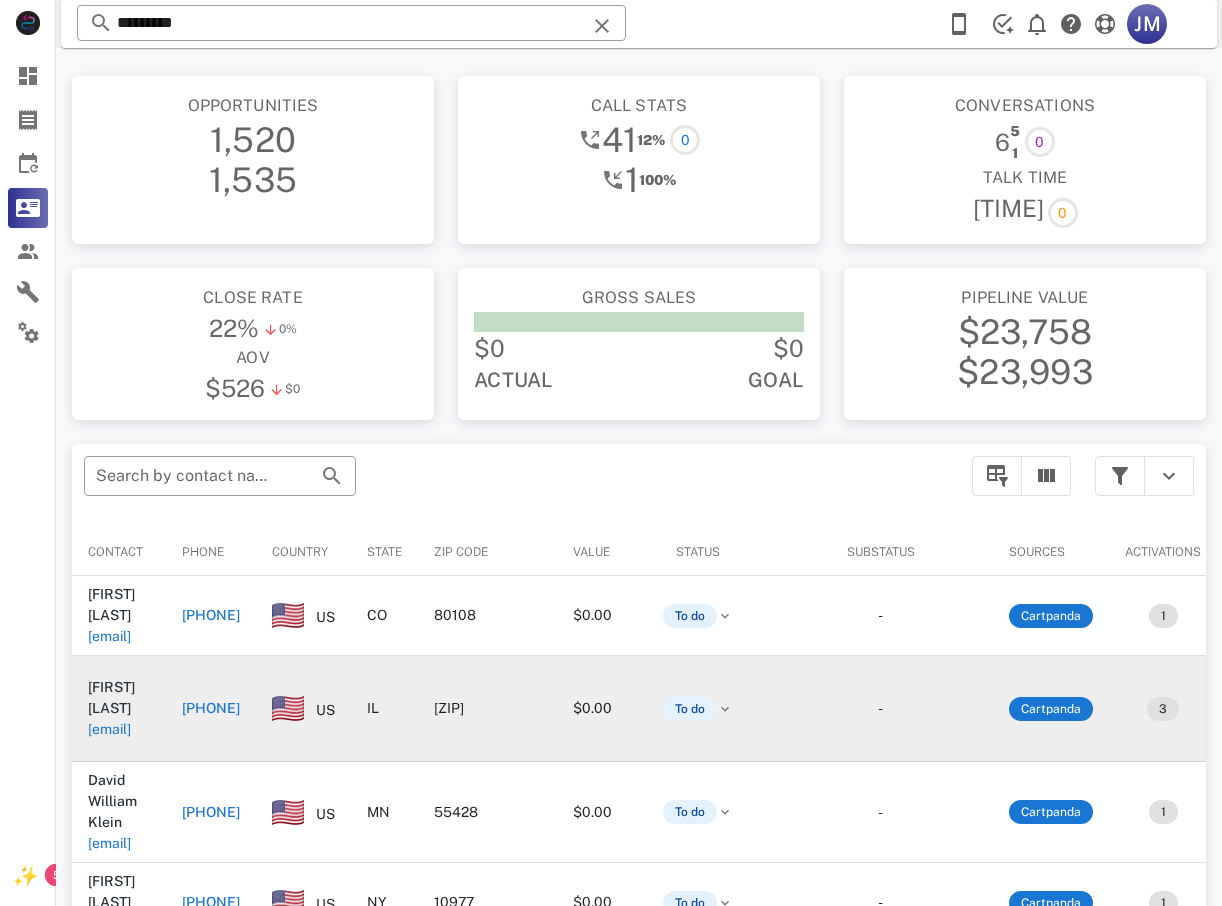 click on "+16303731265" at bounding box center [211, 708] 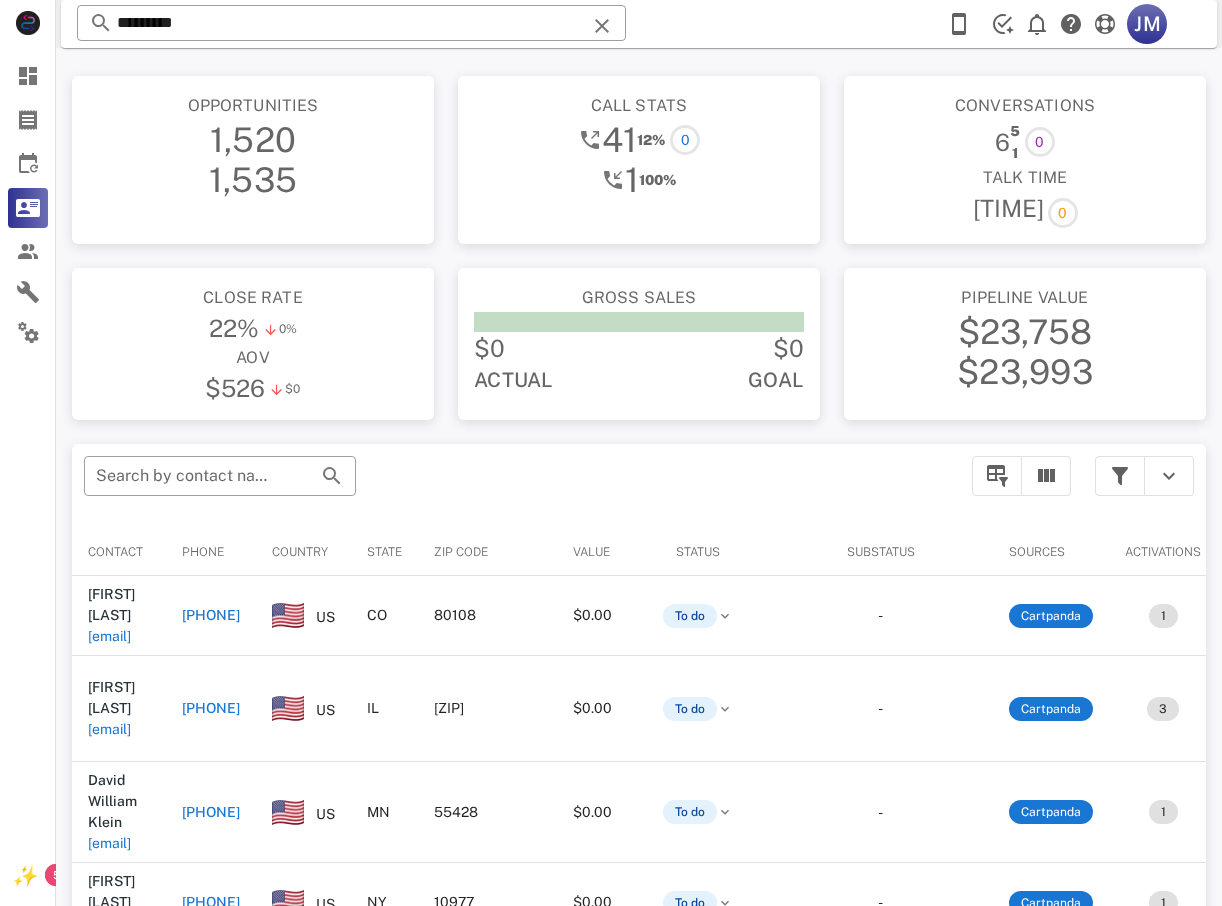 type on "**********" 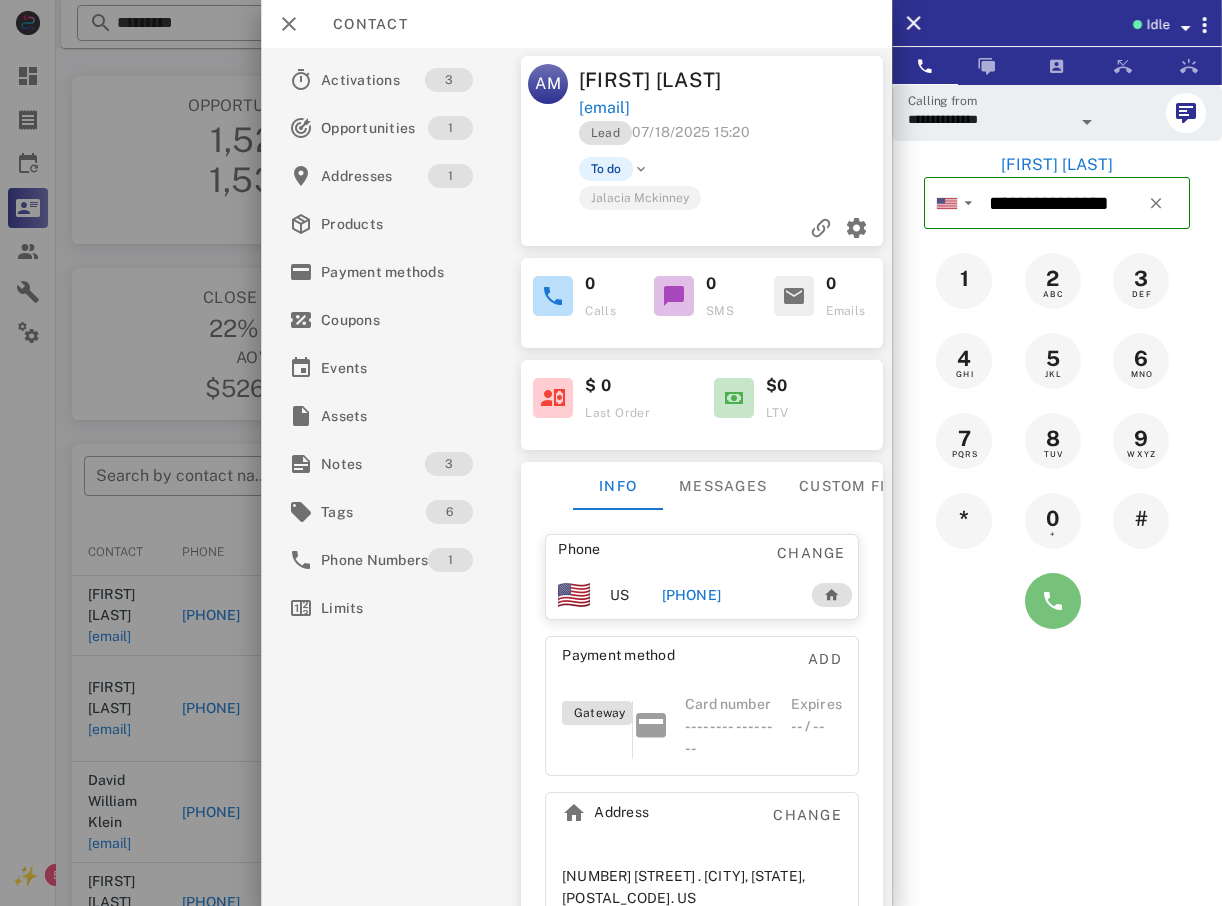 click at bounding box center [1053, 601] 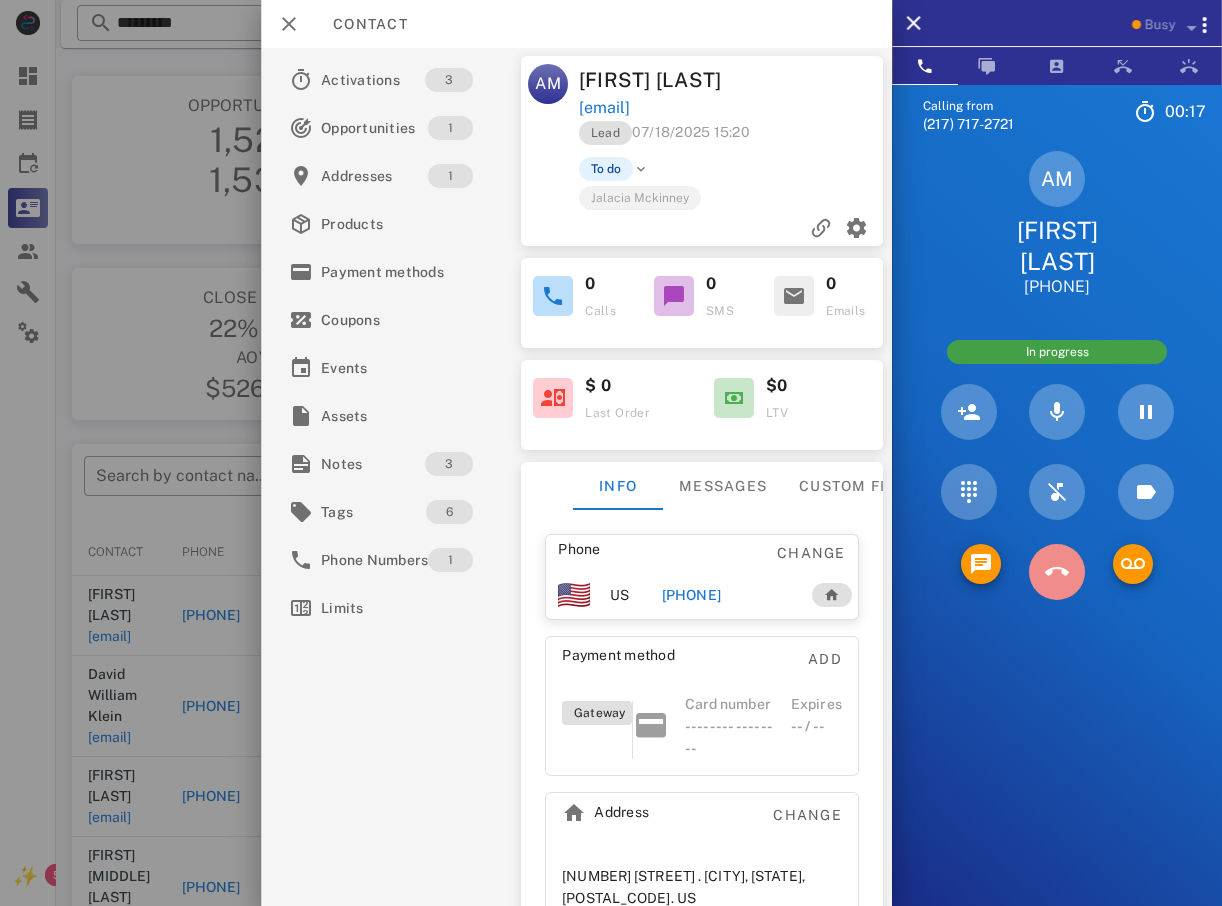 drag, startPoint x: 1045, startPoint y: 573, endPoint x: 932, endPoint y: 471, distance: 152.2268 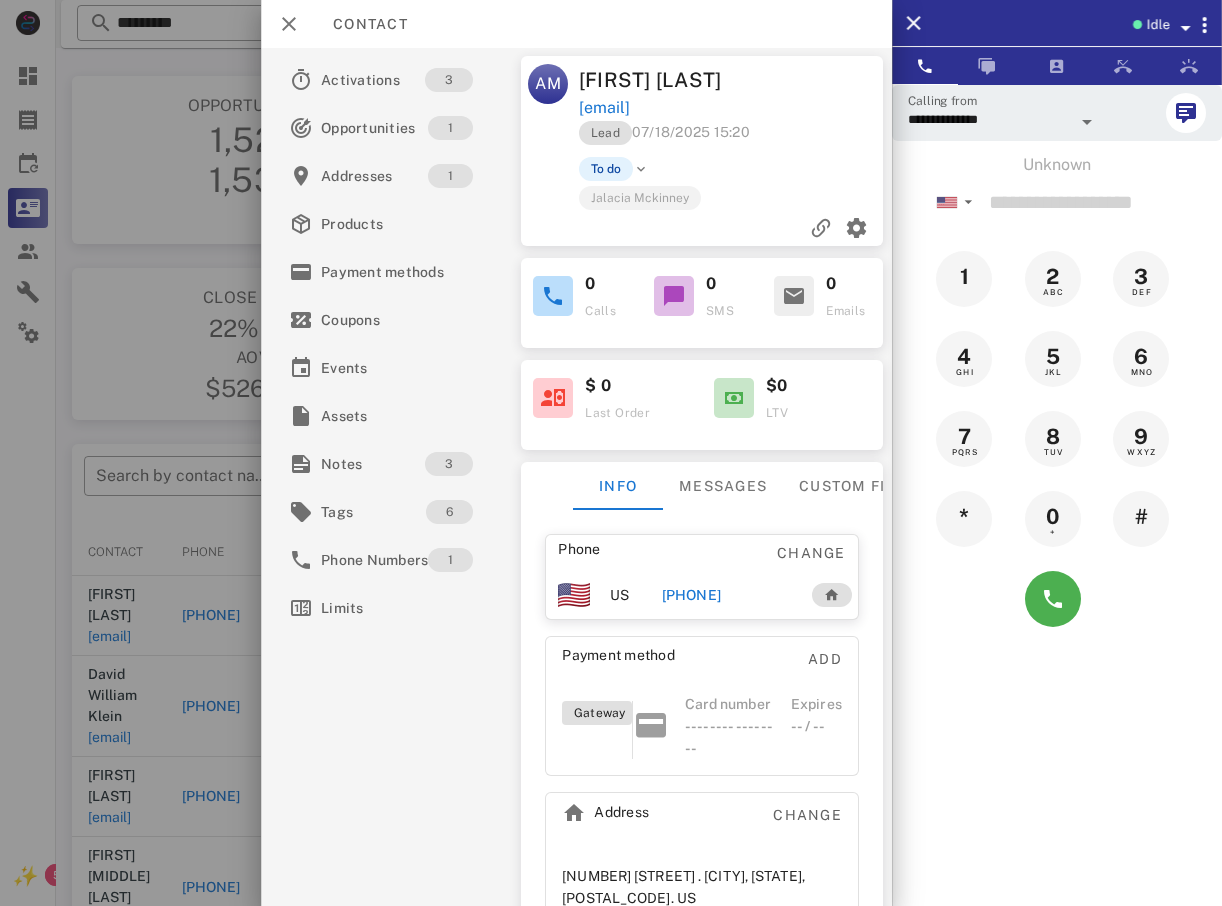 click at bounding box center [611, 453] 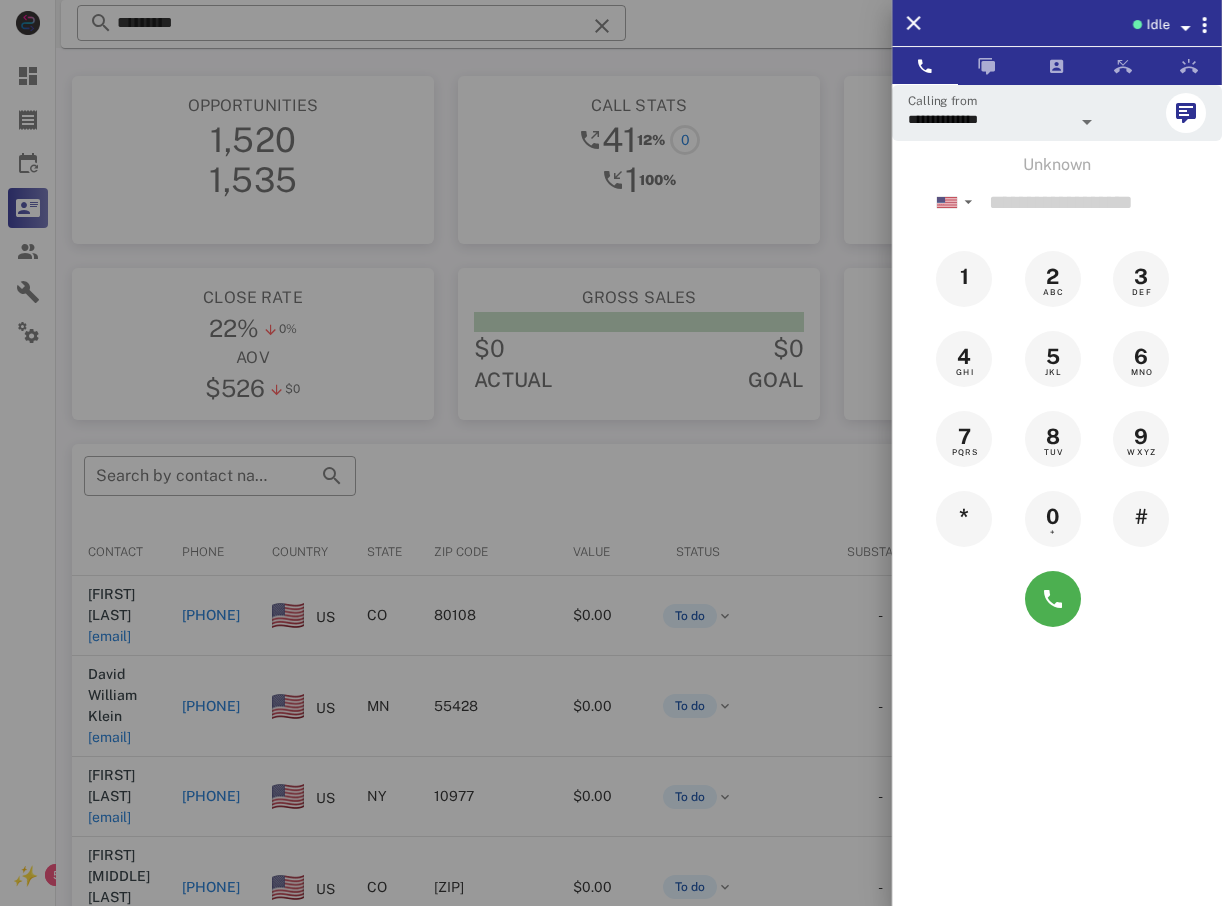click at bounding box center (611, 453) 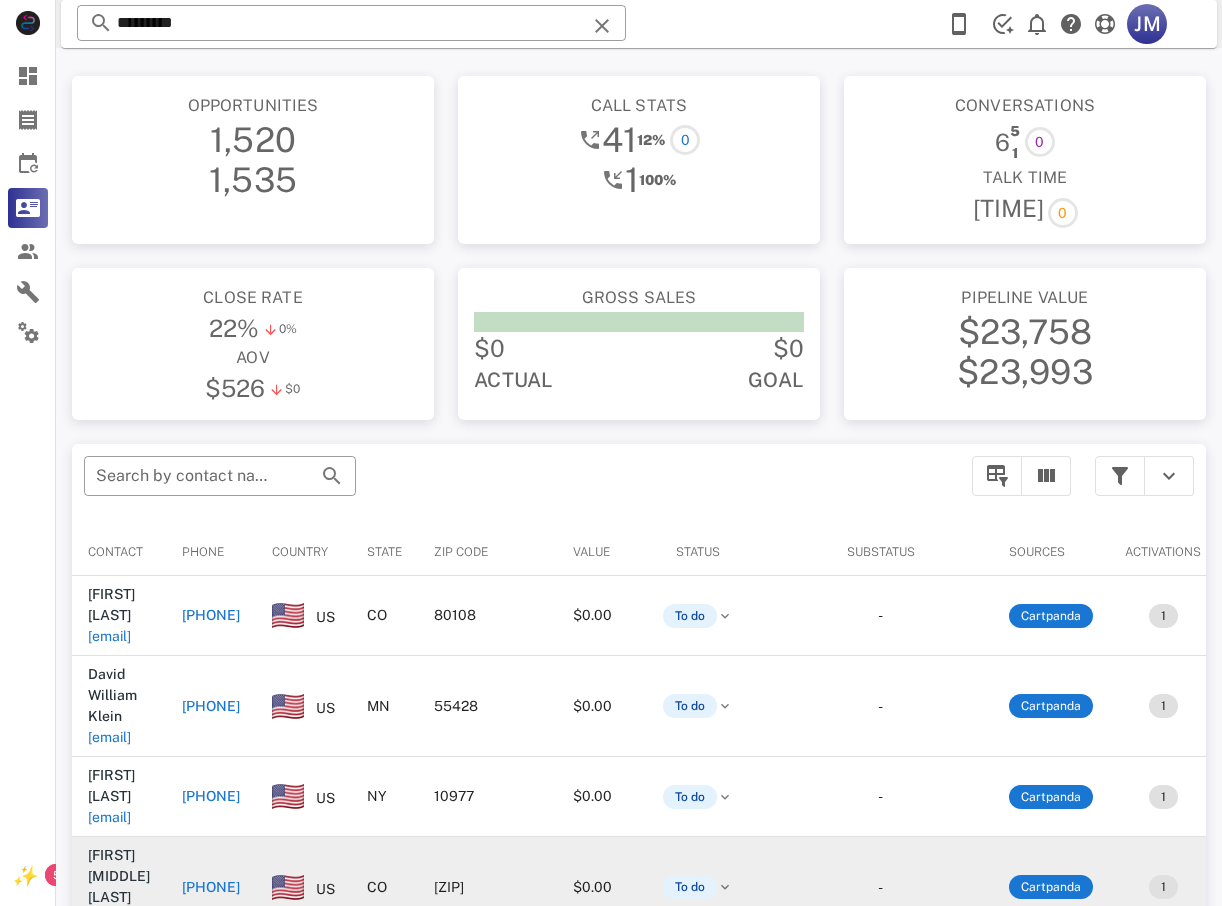 click on "+19705230922" at bounding box center [211, 887] 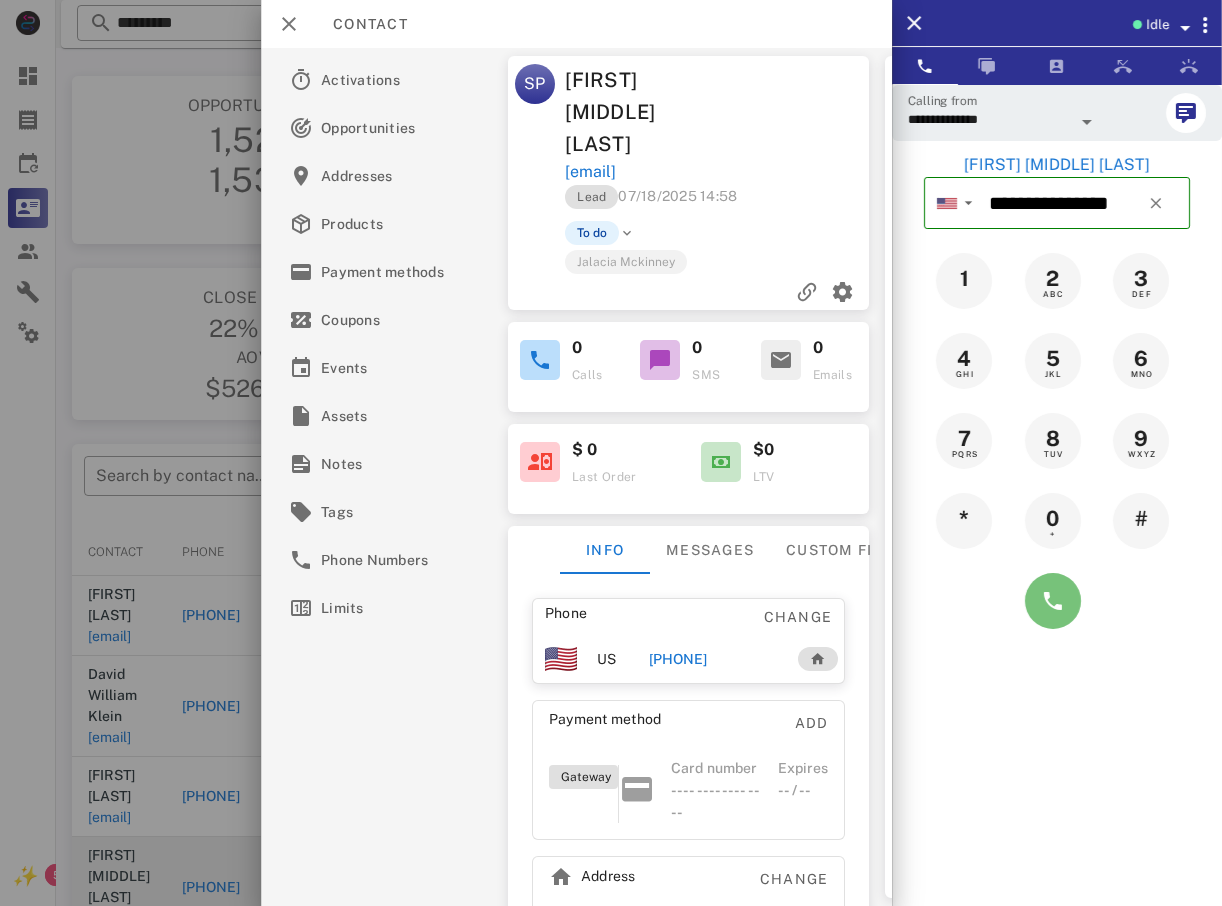 click at bounding box center [1053, 601] 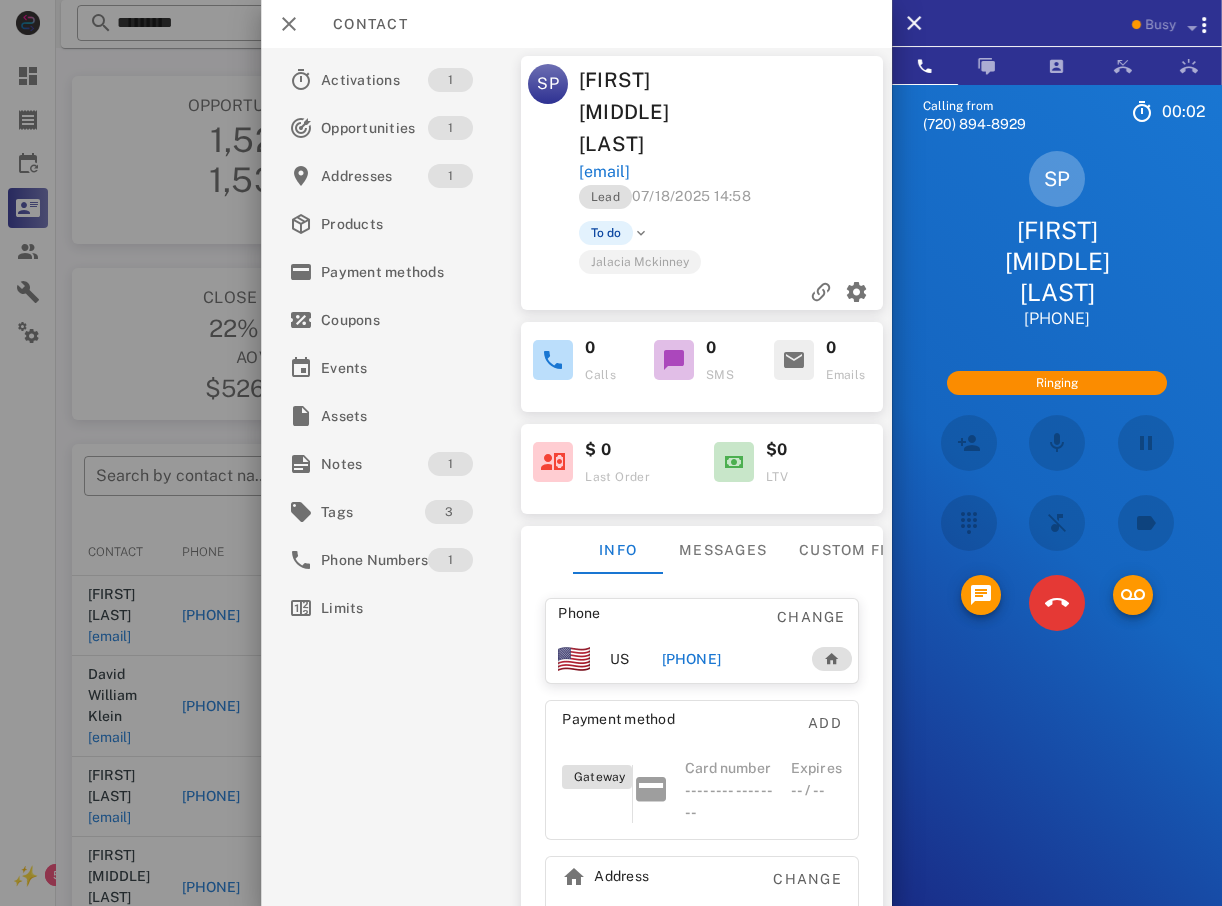 click at bounding box center [611, 453] 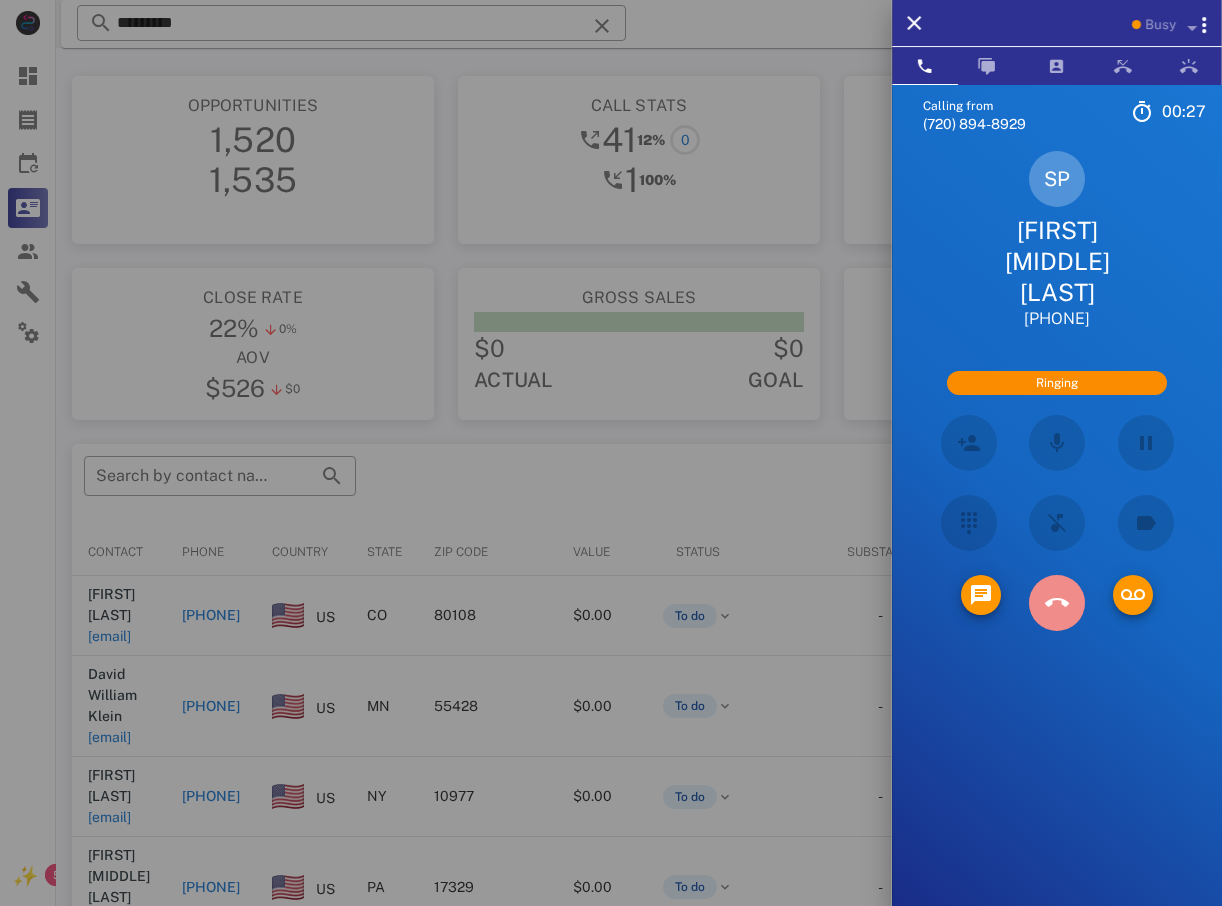 click at bounding box center (1057, 603) 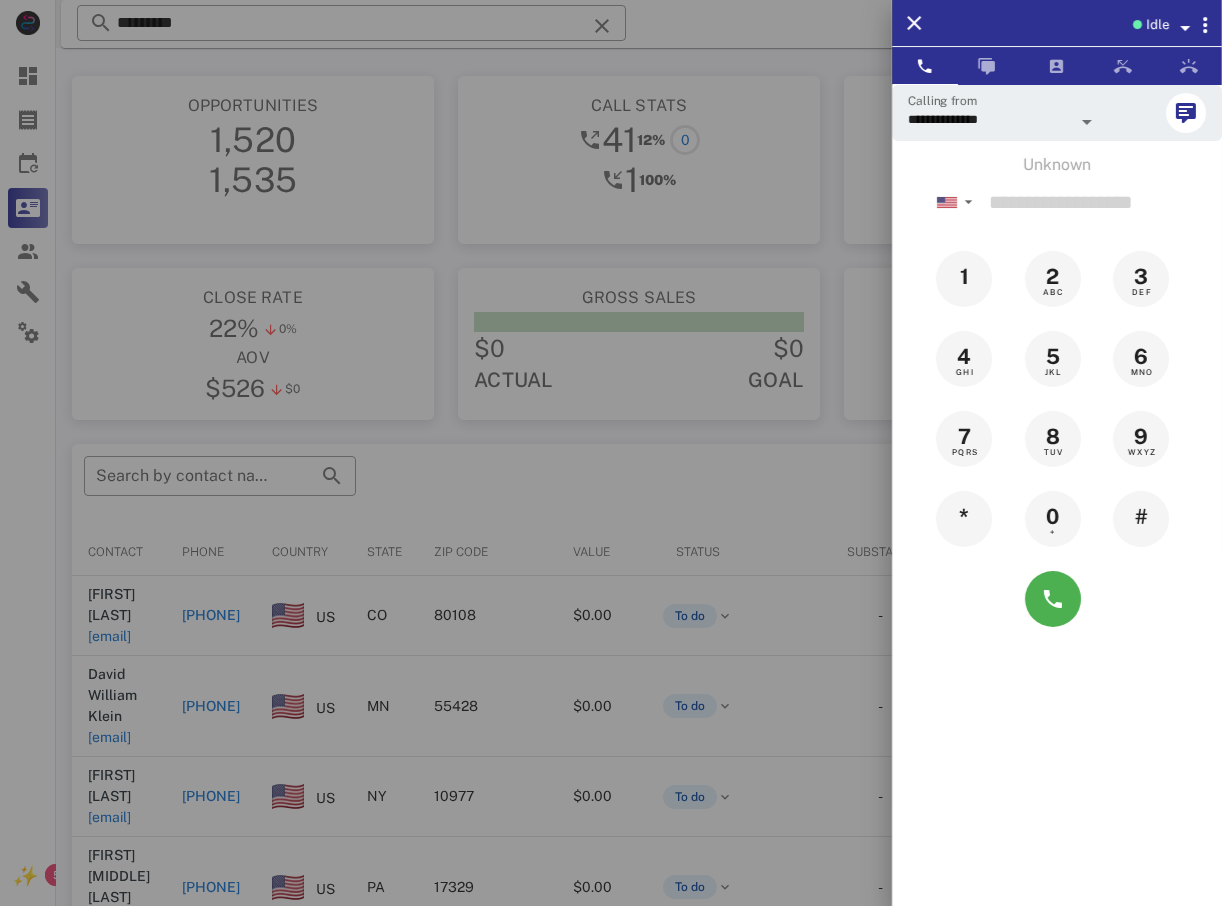 click at bounding box center [611, 453] 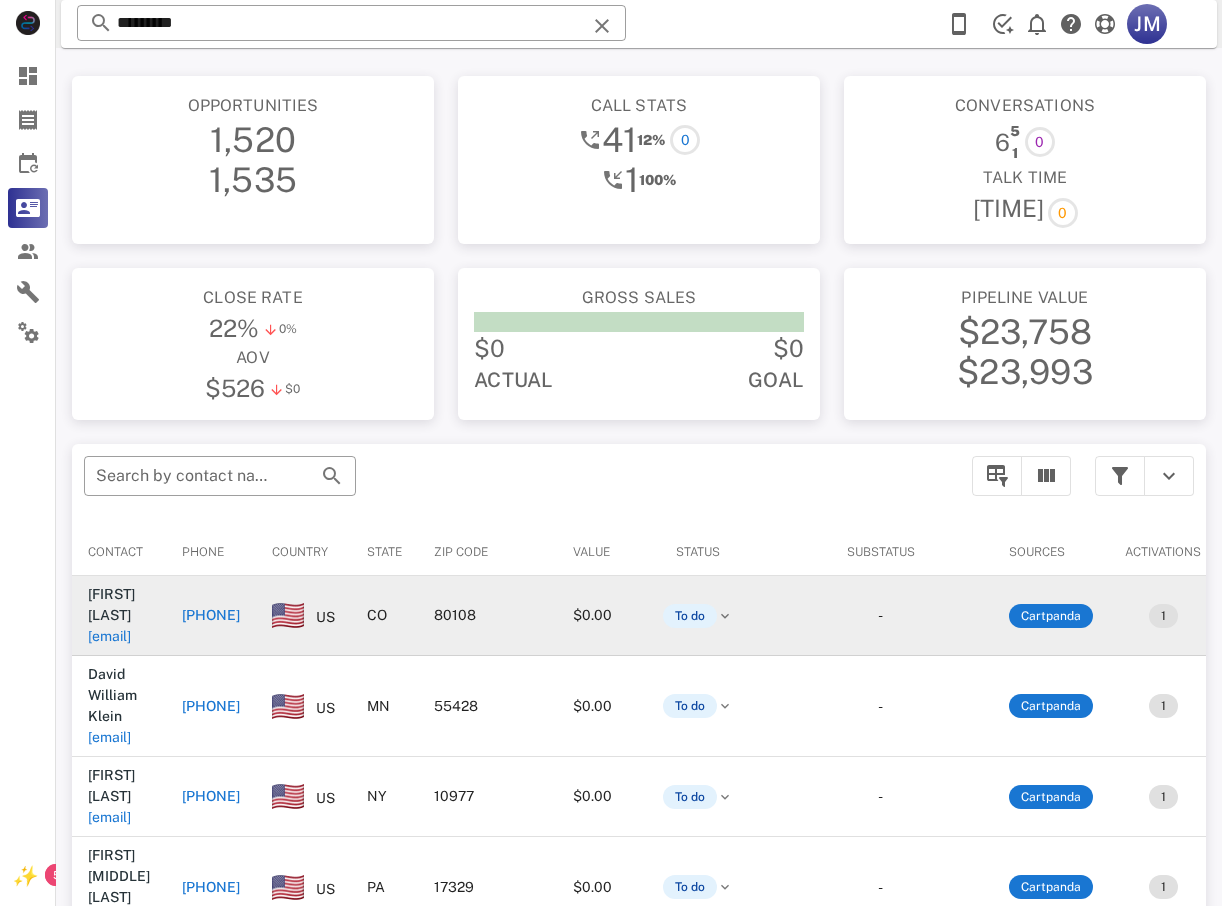 scroll, scrollTop: 17, scrollLeft: 0, axis: vertical 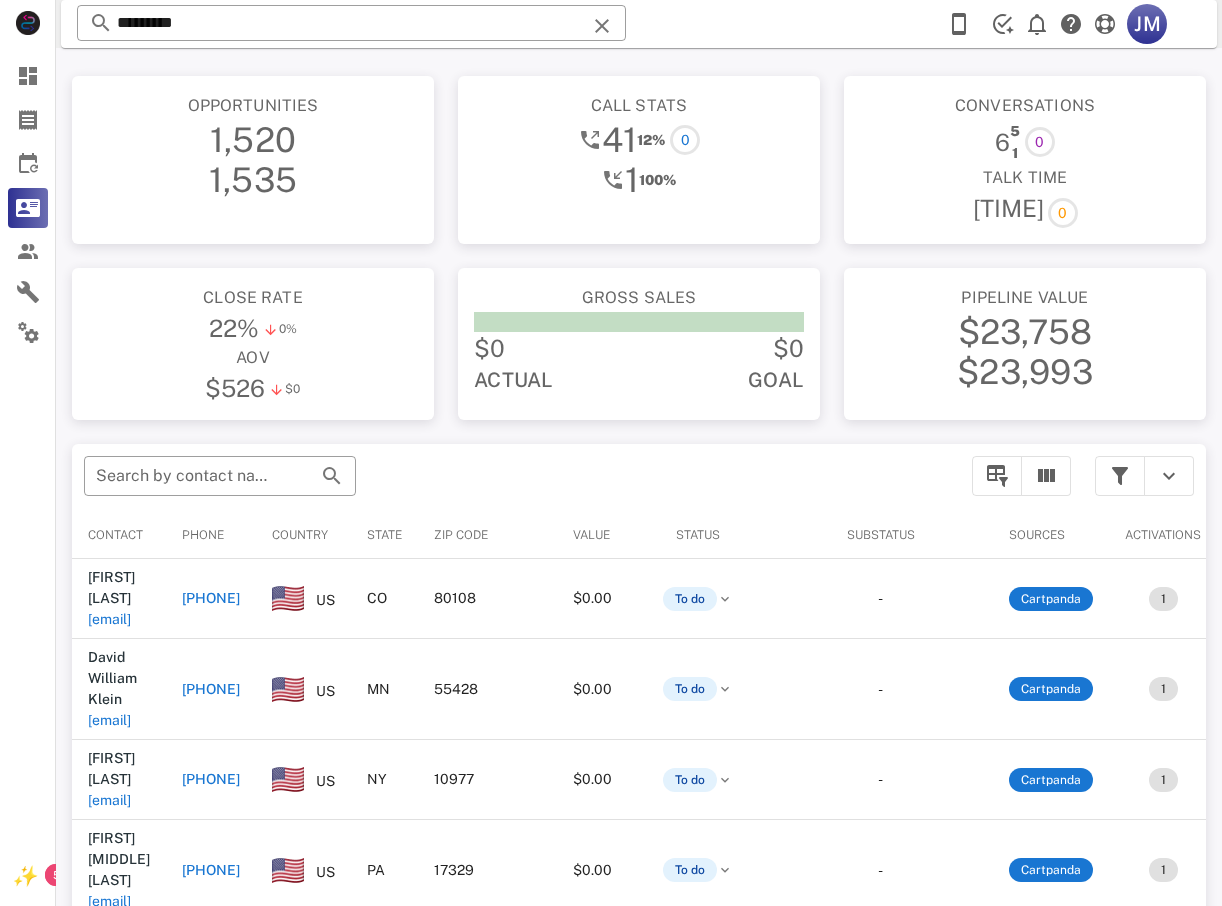 click on "+15094888424" at bounding box center (211, 960) 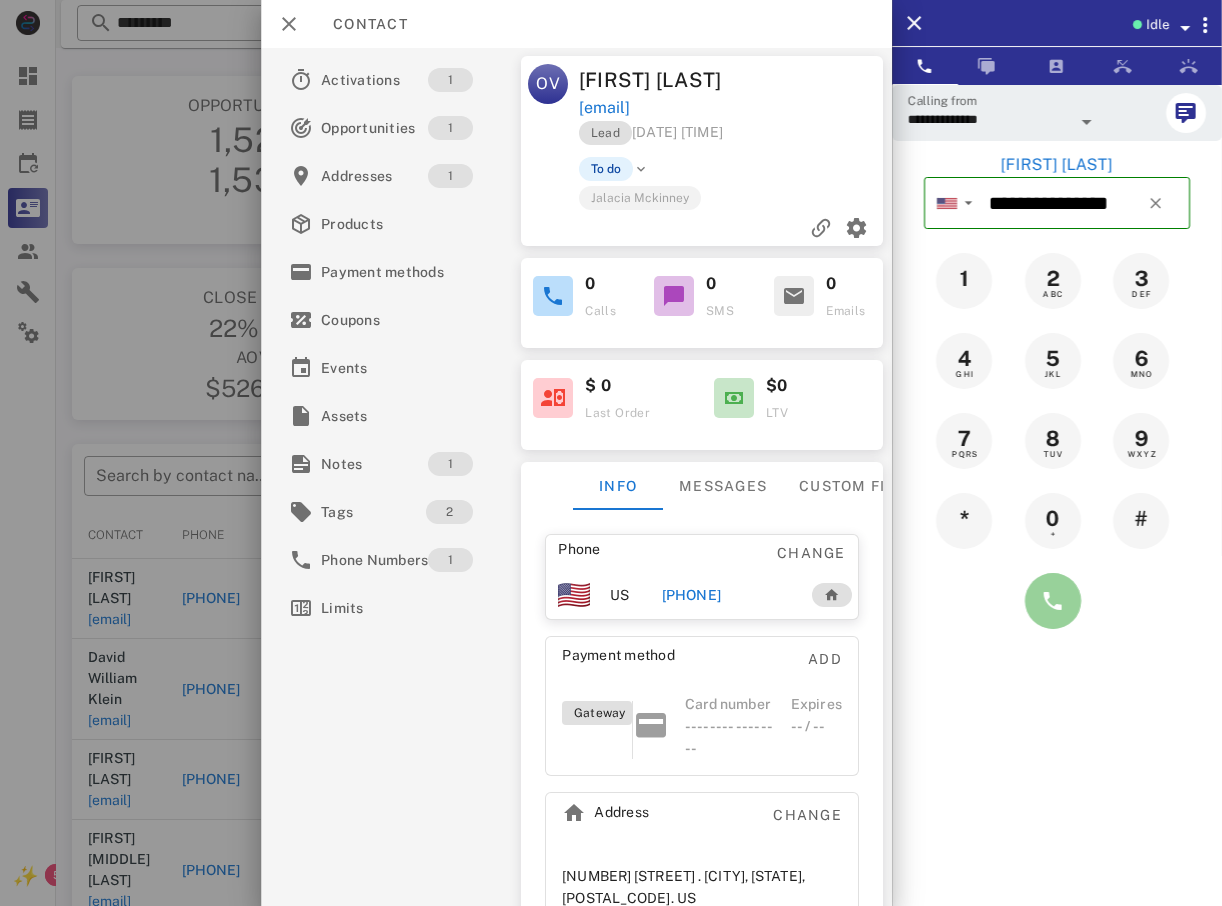 click at bounding box center [1053, 601] 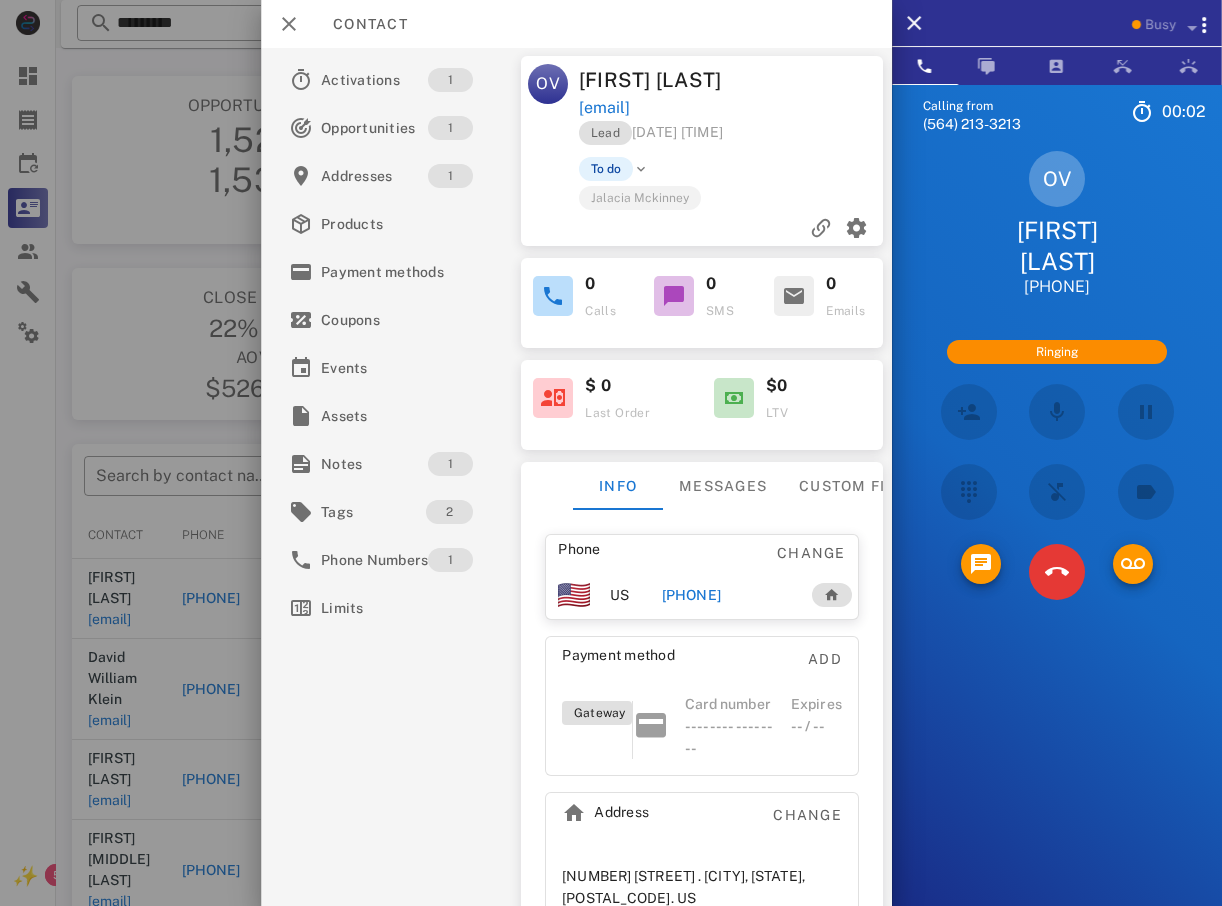 scroll, scrollTop: 0, scrollLeft: 0, axis: both 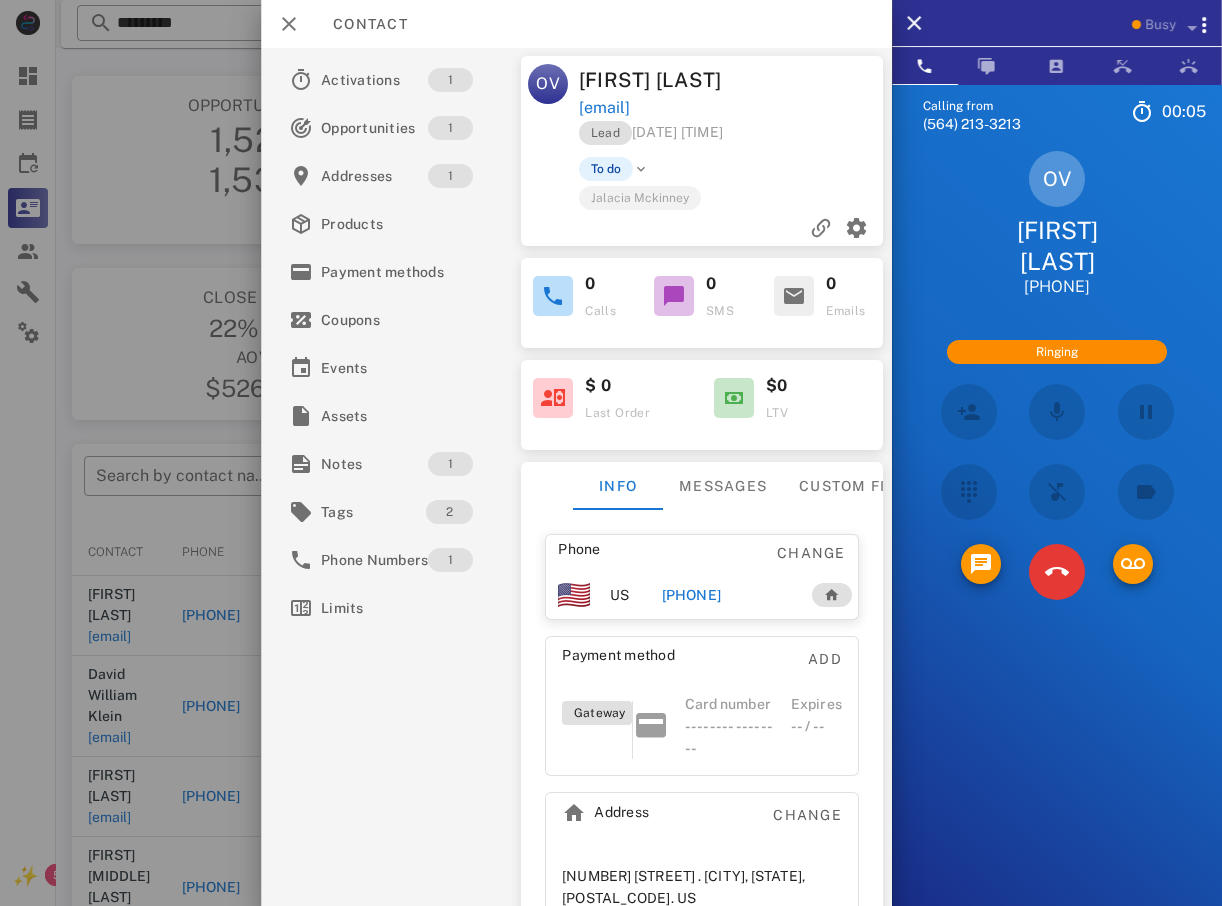 click at bounding box center (611, 453) 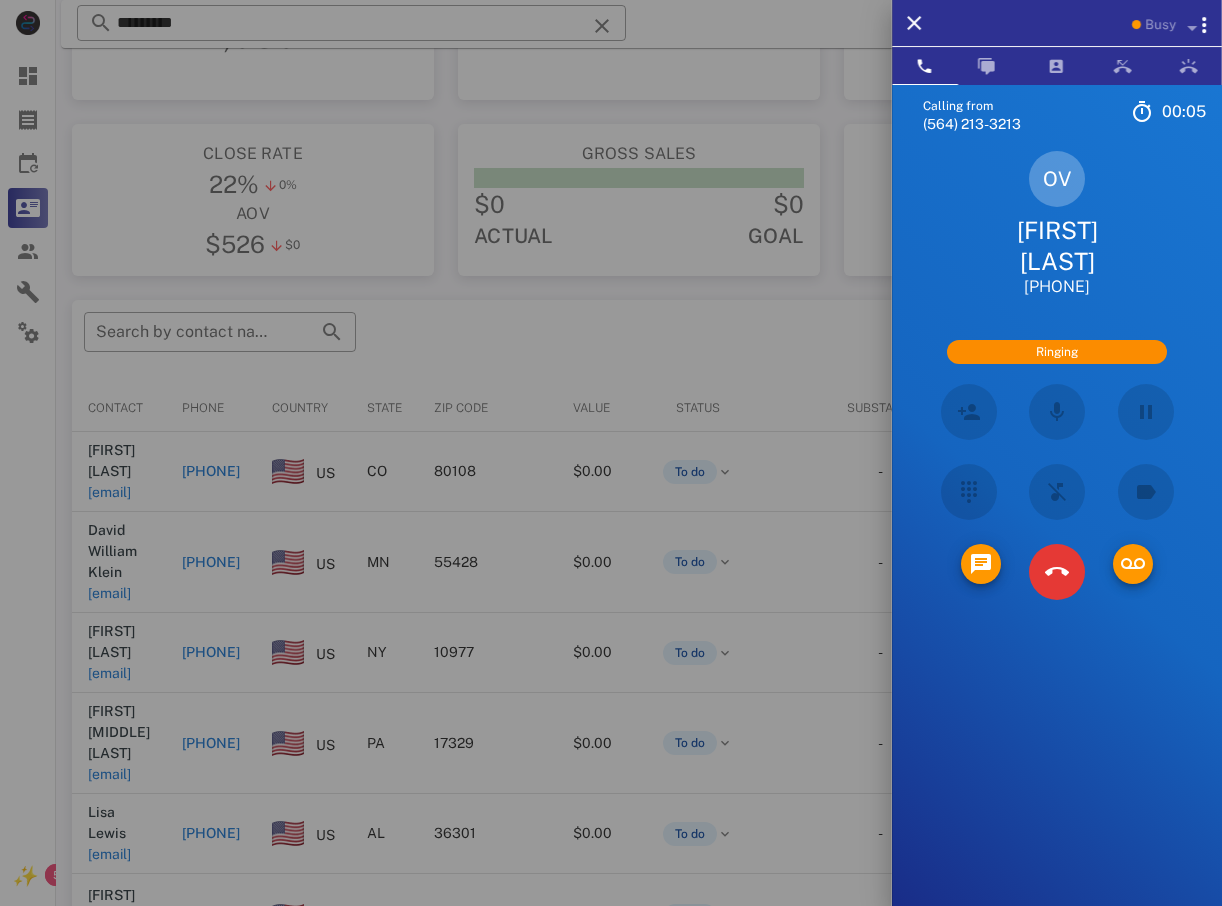 scroll, scrollTop: 380, scrollLeft: 0, axis: vertical 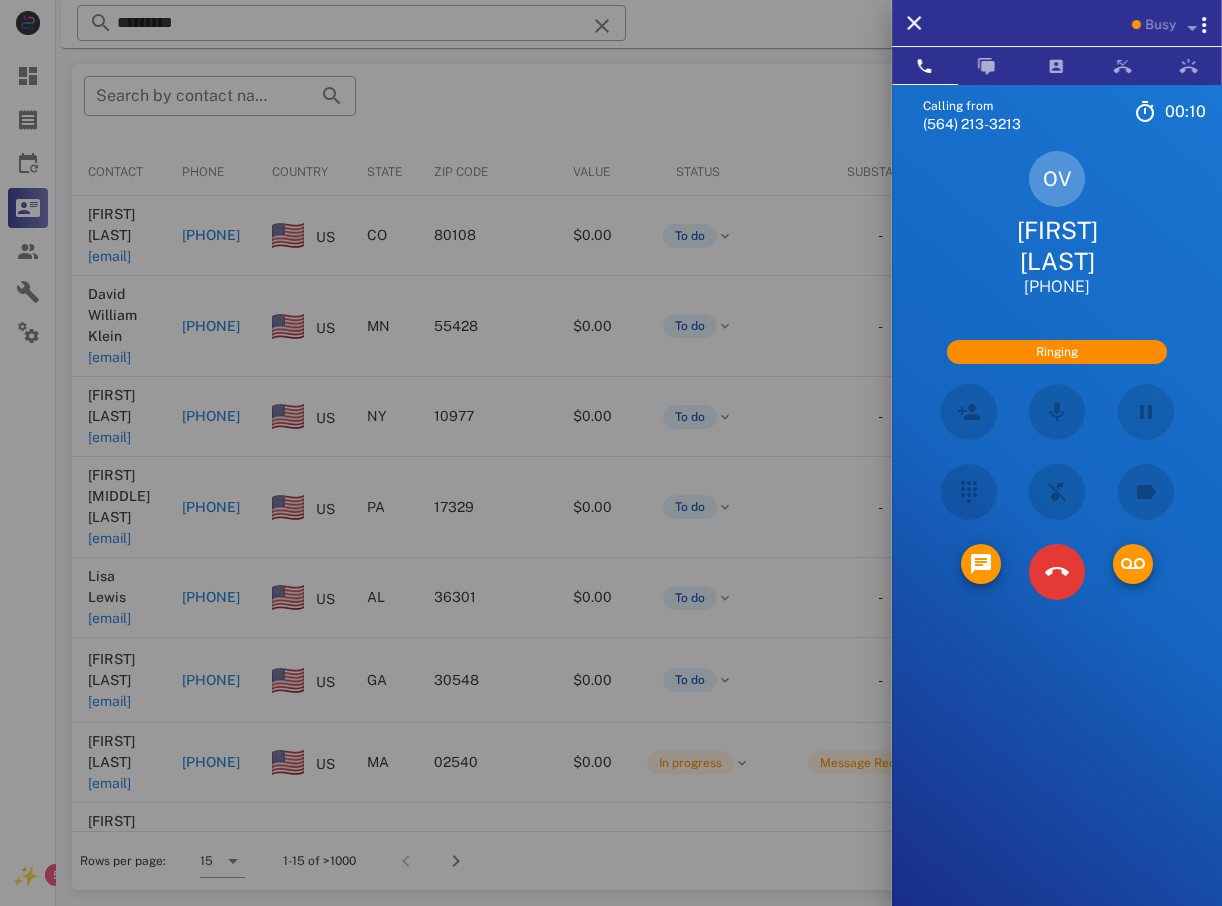 click on "OV   Olivia Valdez  +15094888424" at bounding box center [1057, 224] 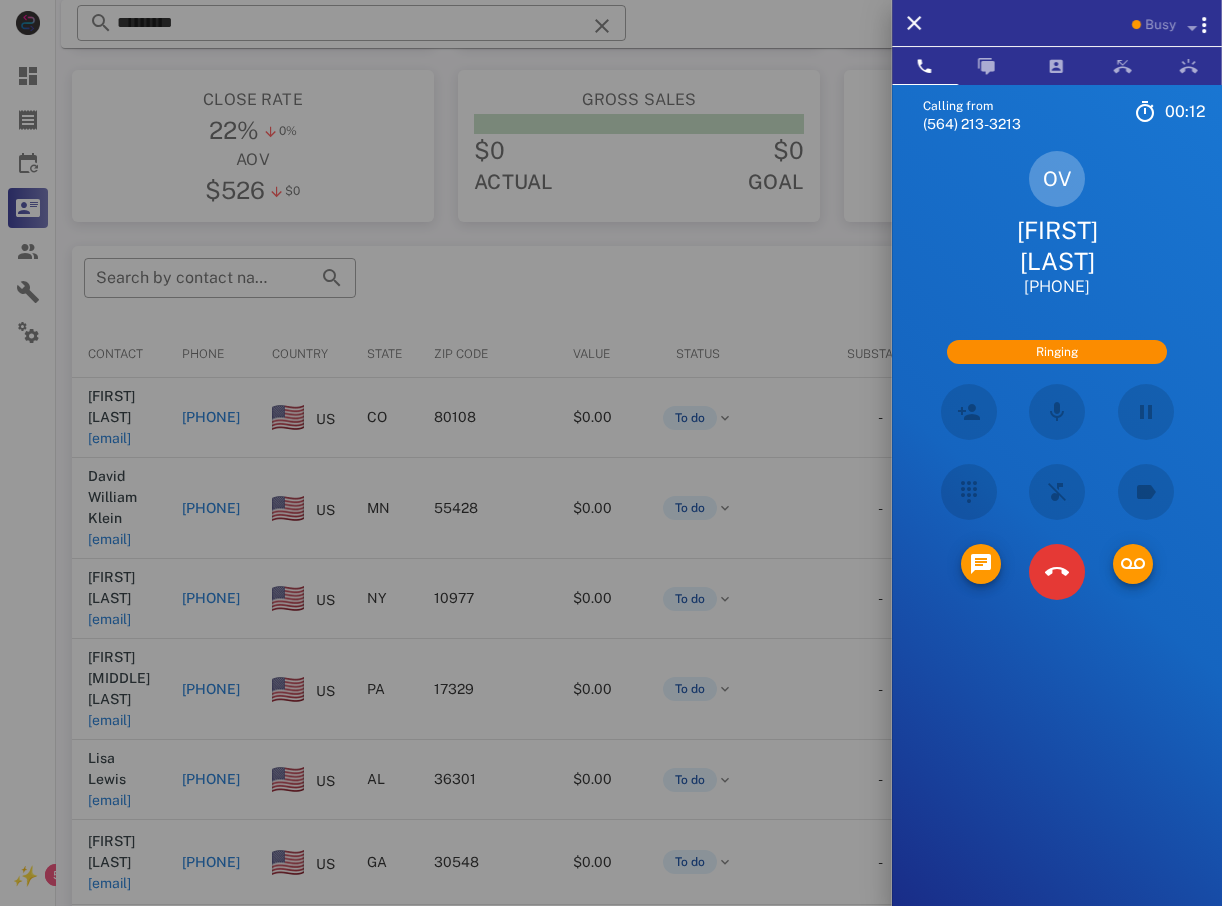 scroll, scrollTop: 200, scrollLeft: 0, axis: vertical 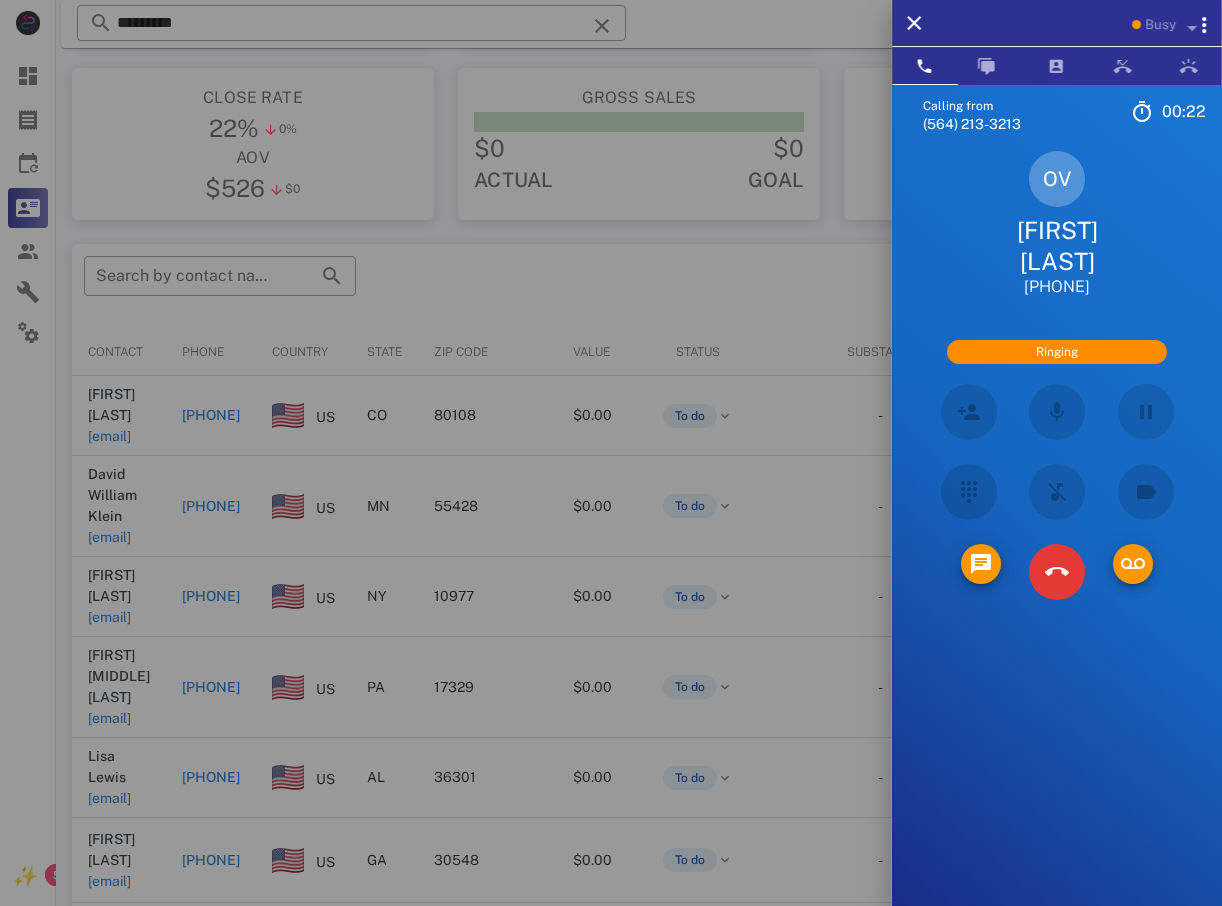 click on "OV" at bounding box center (1057, 179) 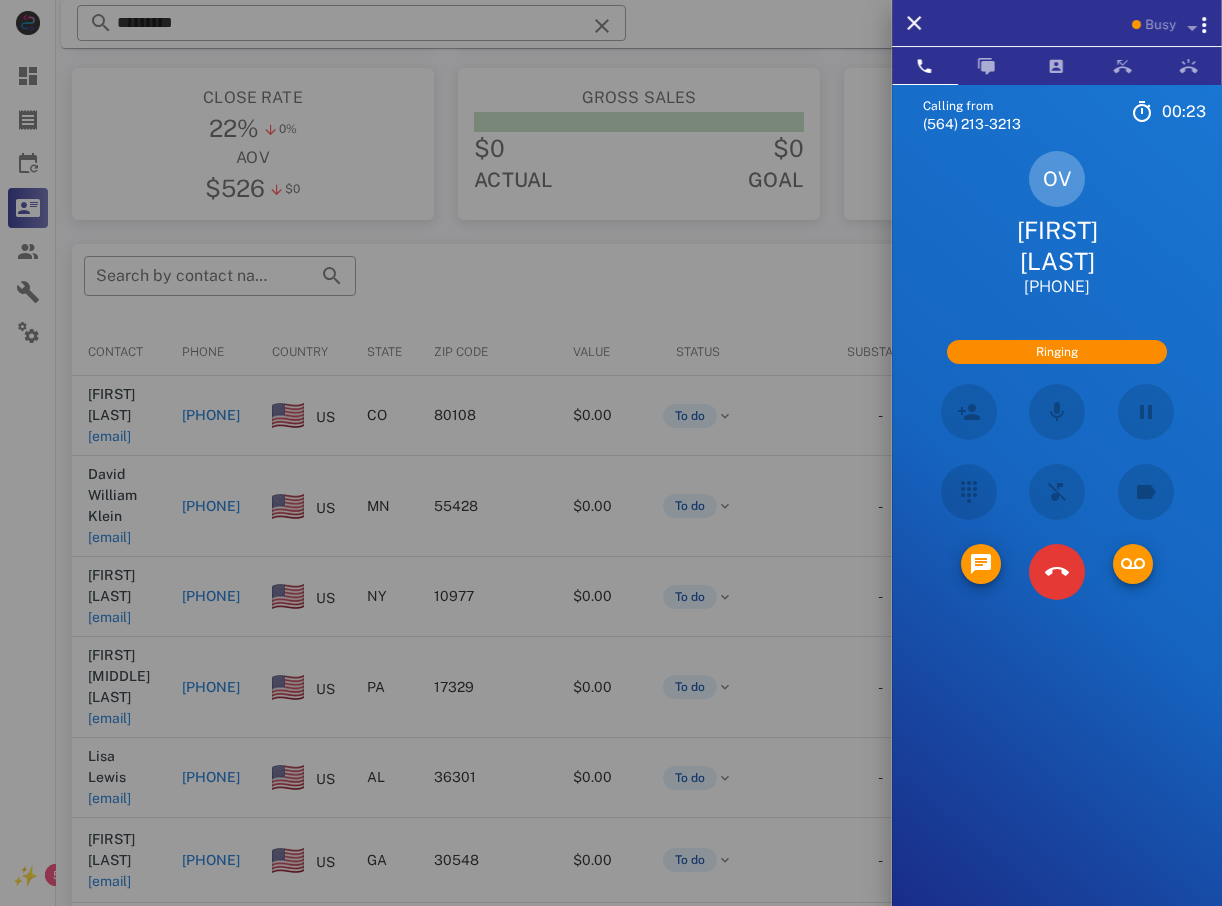 click on "Olivia Valdez" at bounding box center [1057, 246] 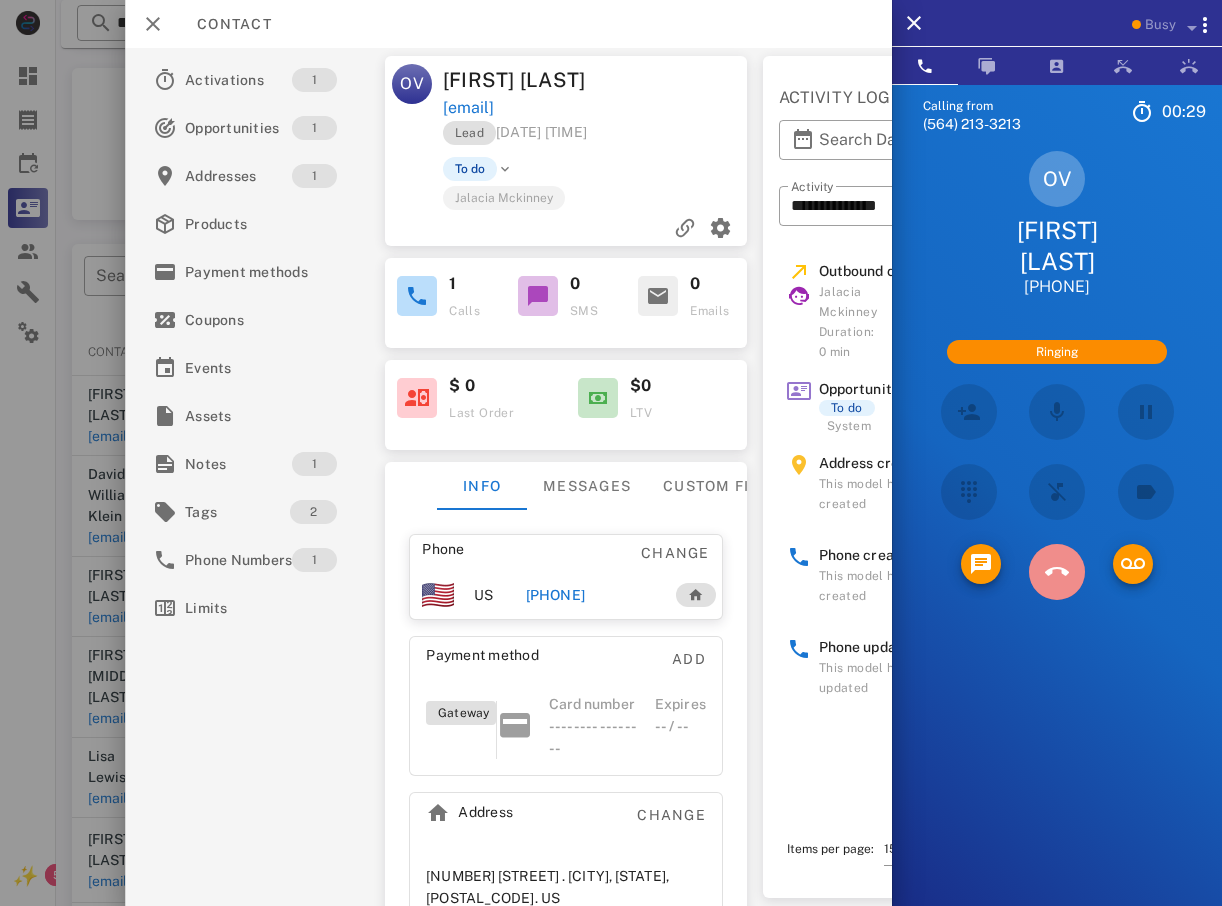 click at bounding box center [1057, 572] 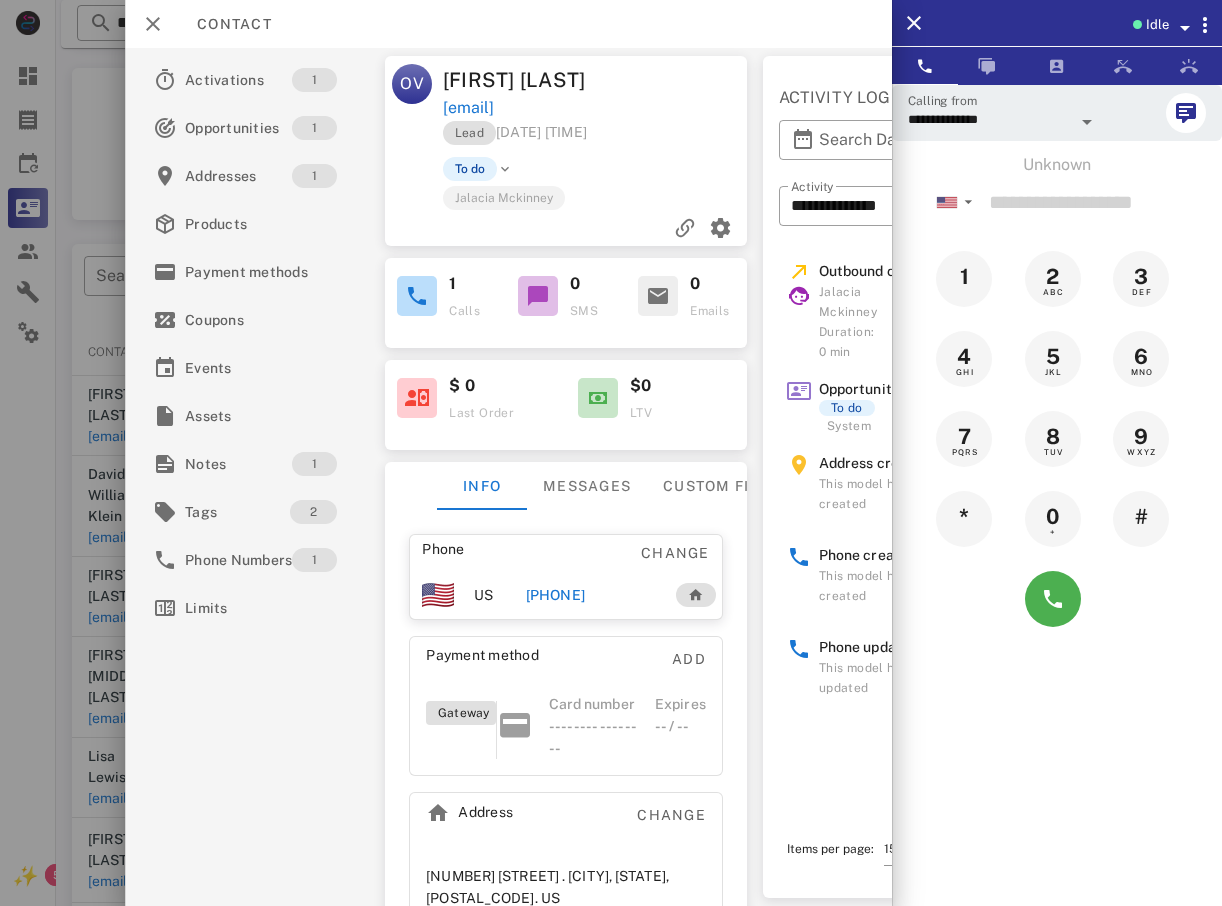 click at bounding box center (611, 453) 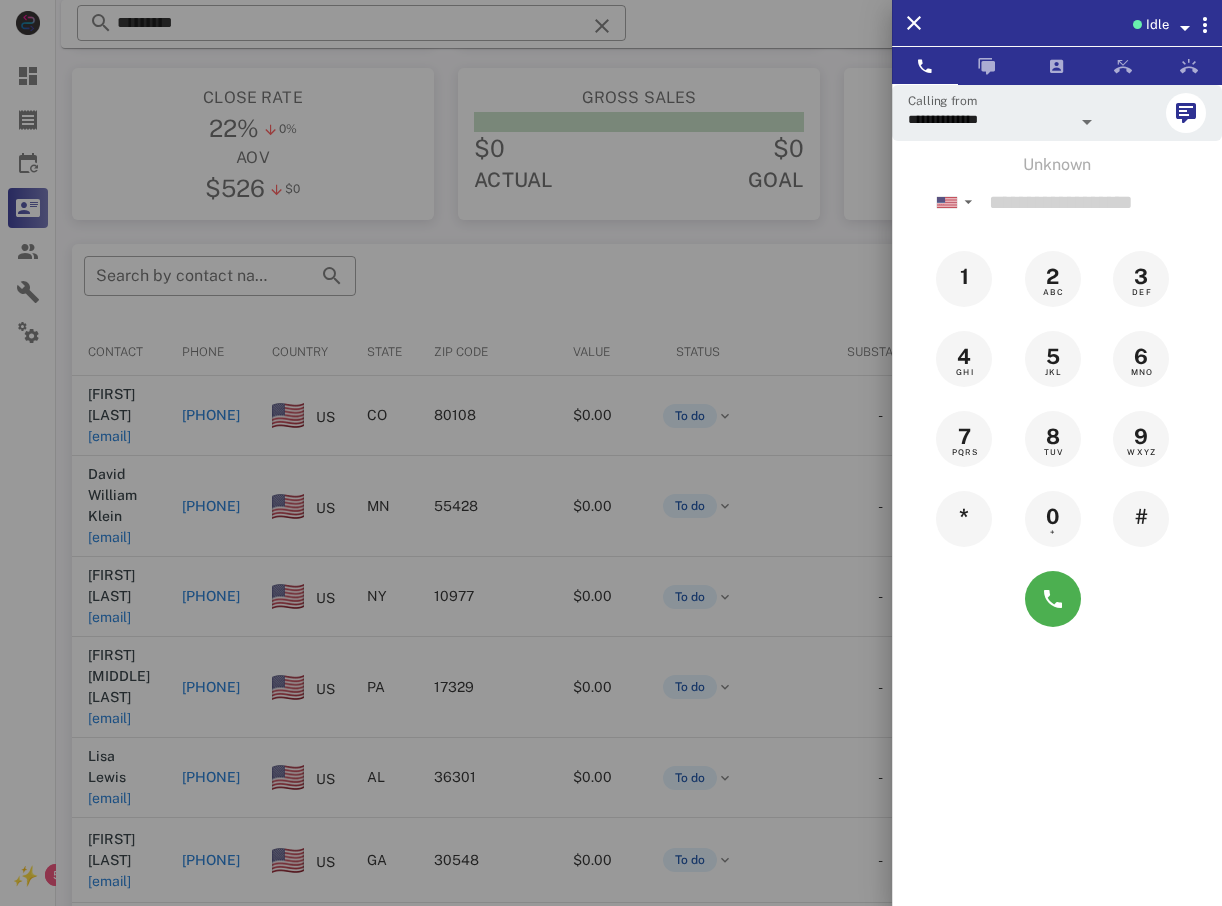 click at bounding box center (611, 453) 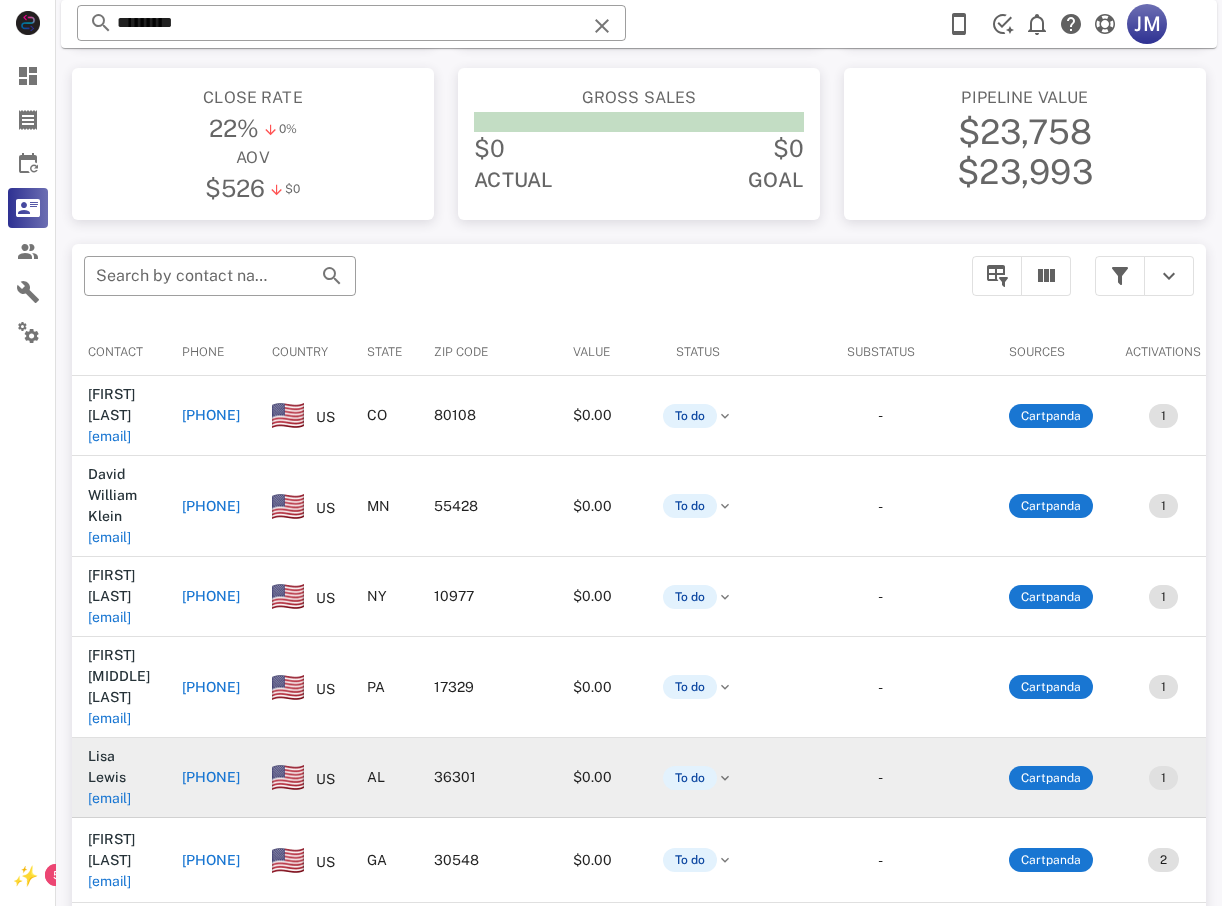 click on "+13347911745" at bounding box center [211, 777] 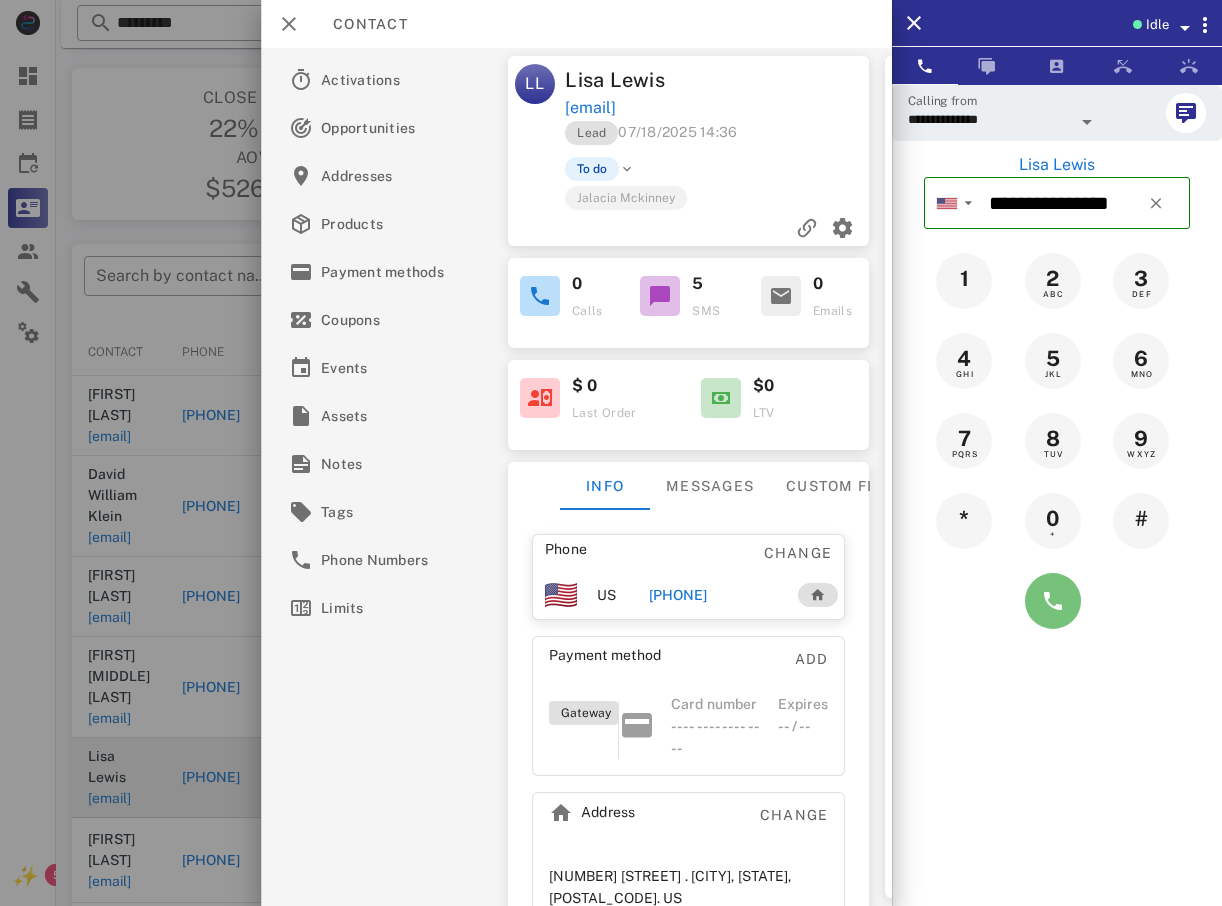 click at bounding box center [1053, 601] 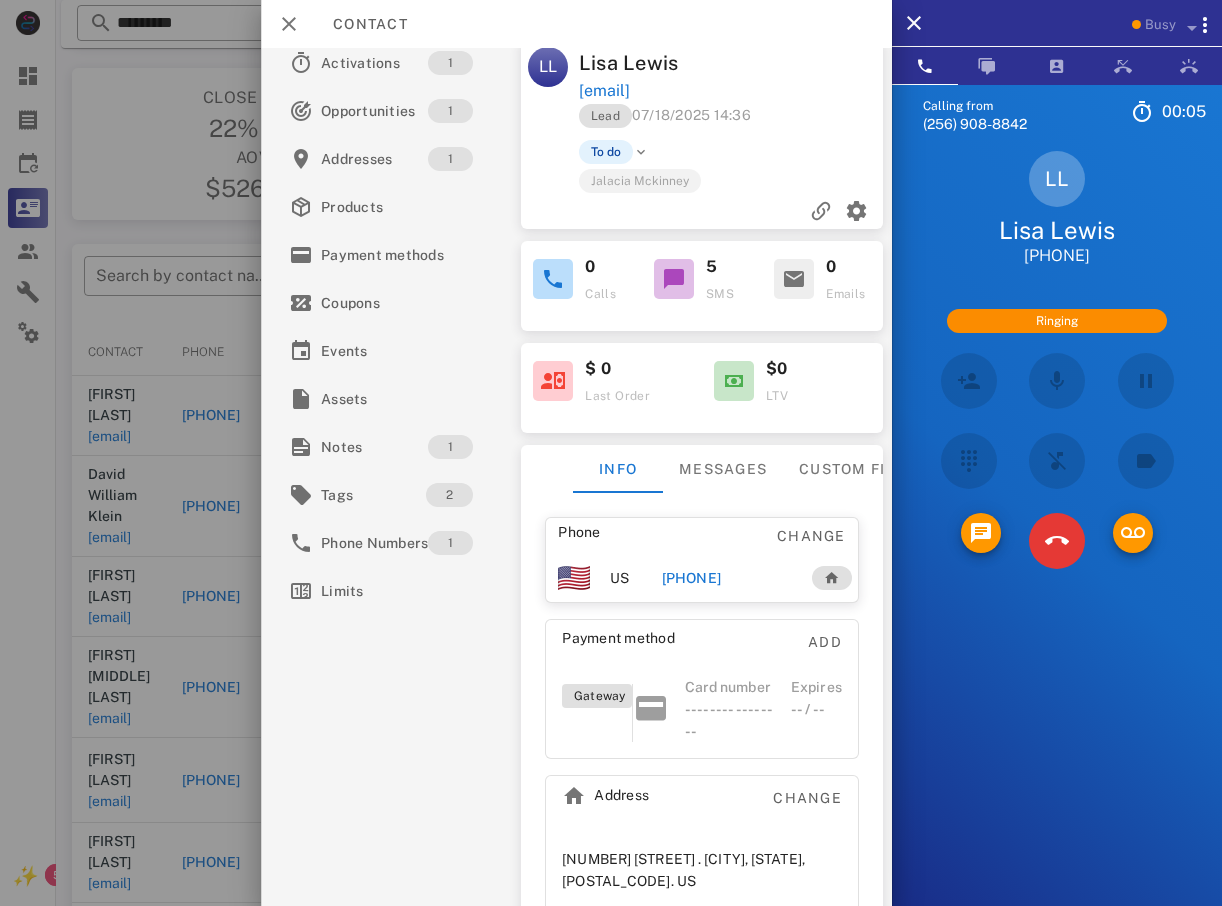 scroll, scrollTop: 0, scrollLeft: 0, axis: both 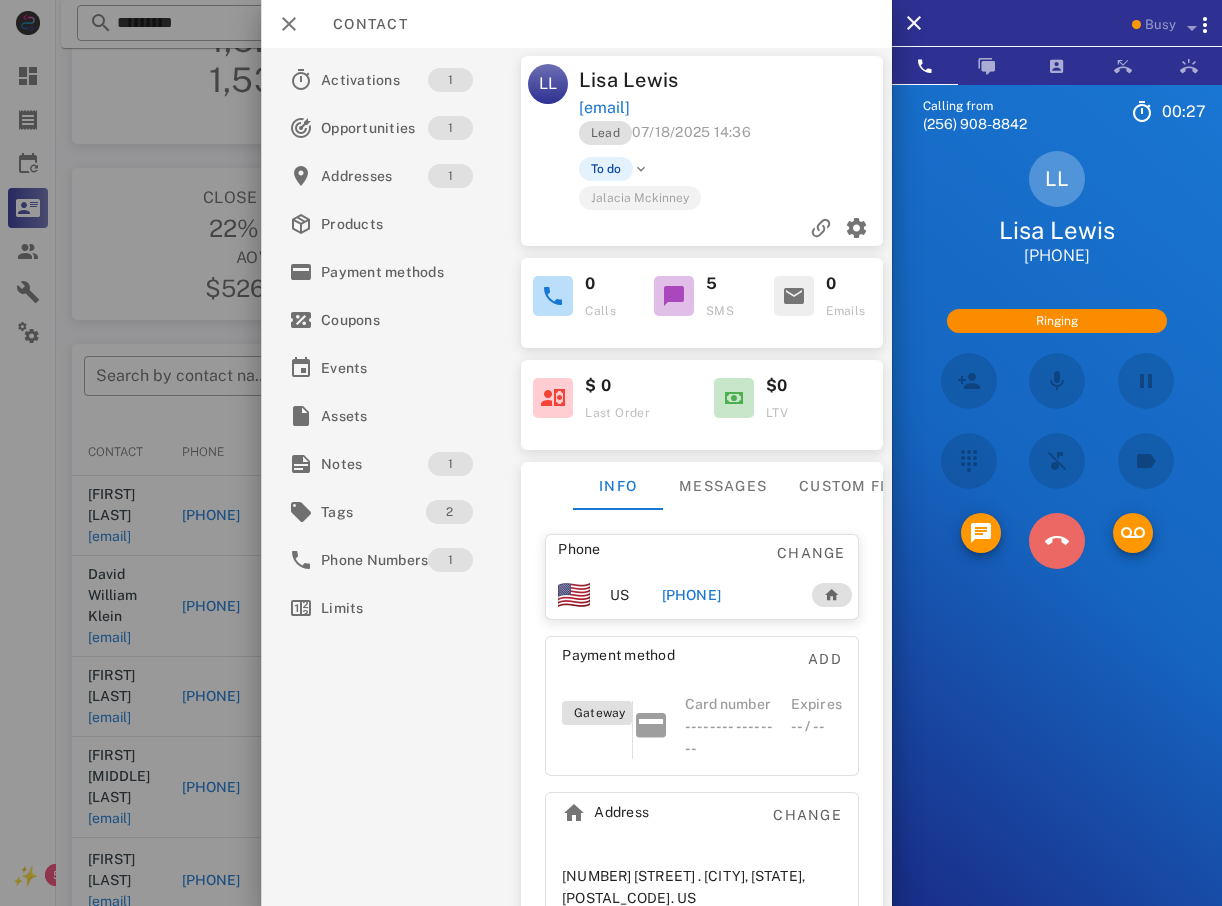 click at bounding box center (1057, 541) 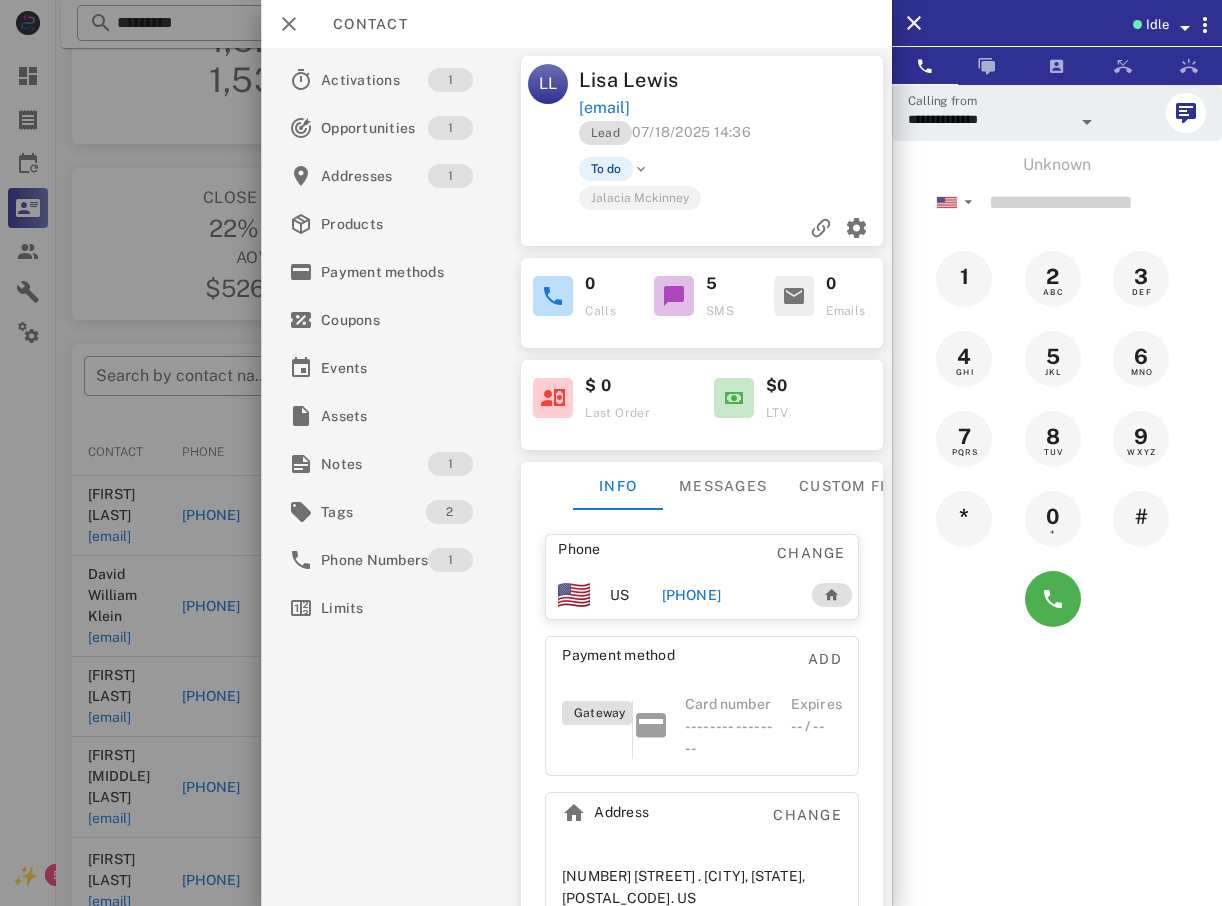 click at bounding box center [611, 453] 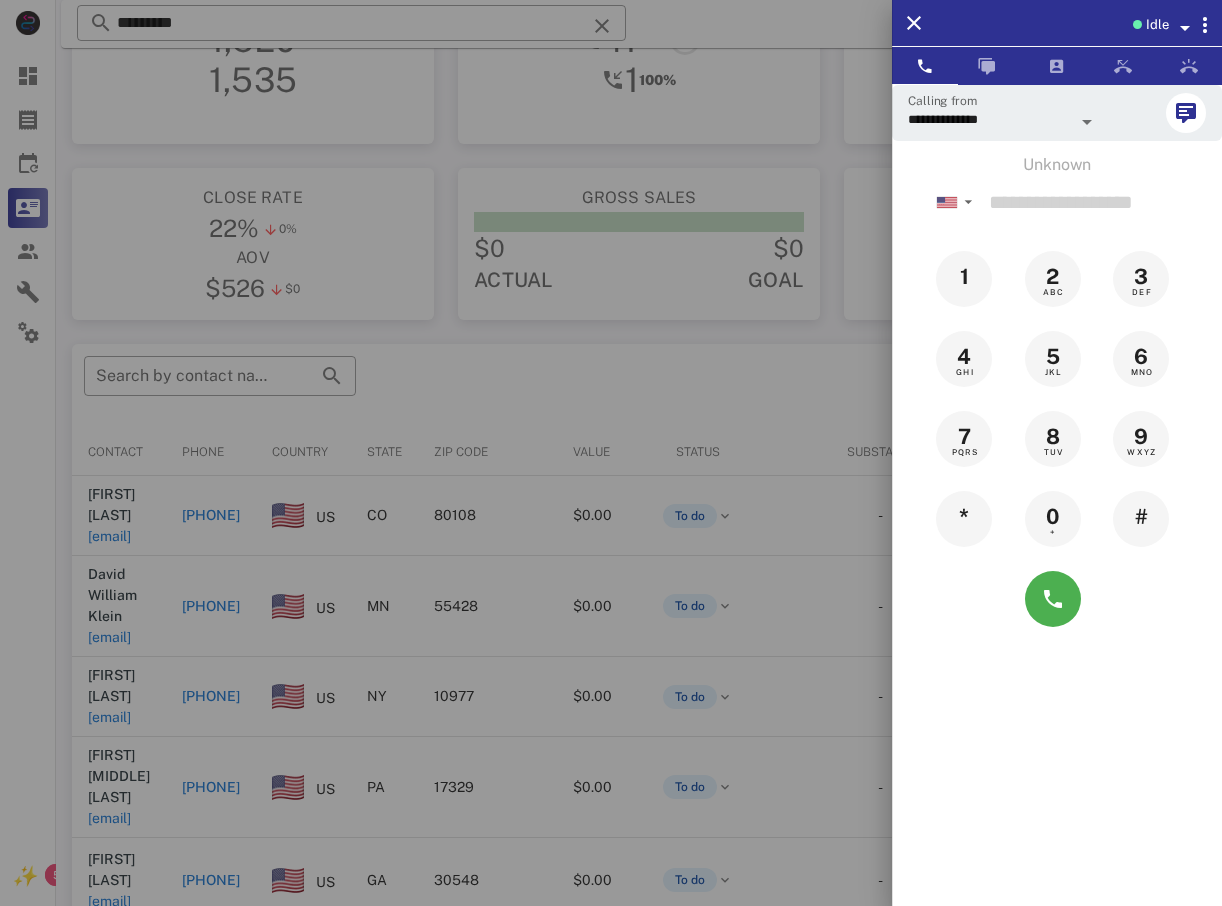 click at bounding box center [611, 453] 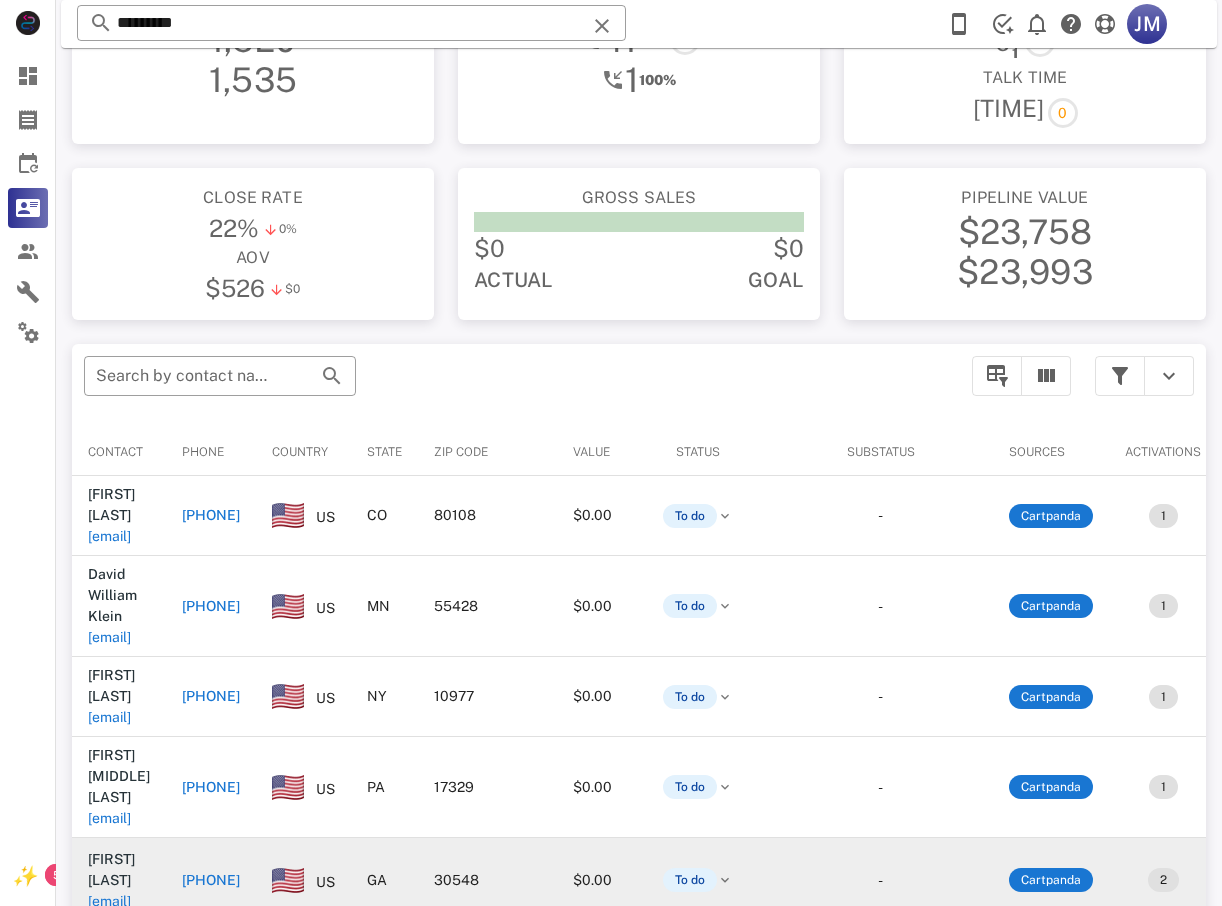 click on "[PHONE]" at bounding box center (211, 880) 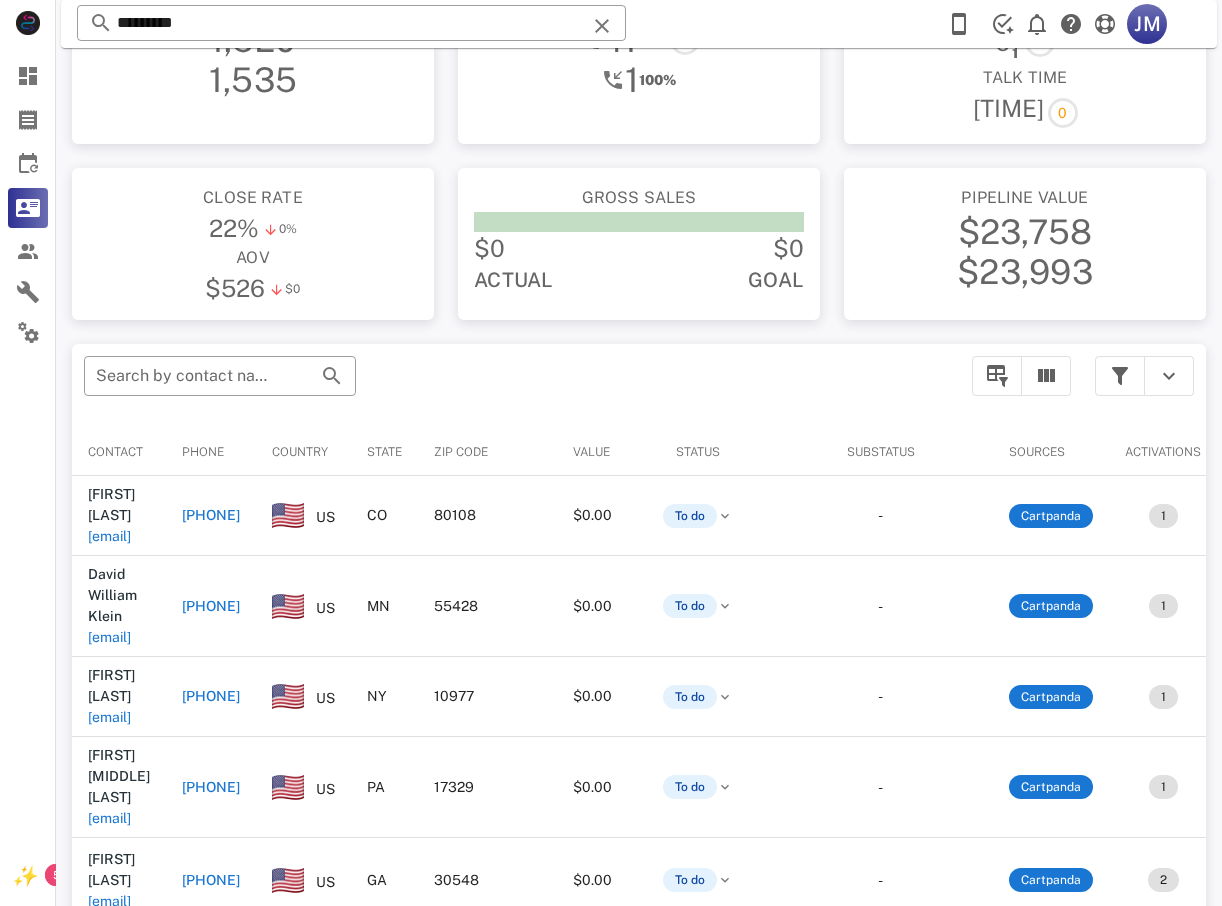 type on "**********" 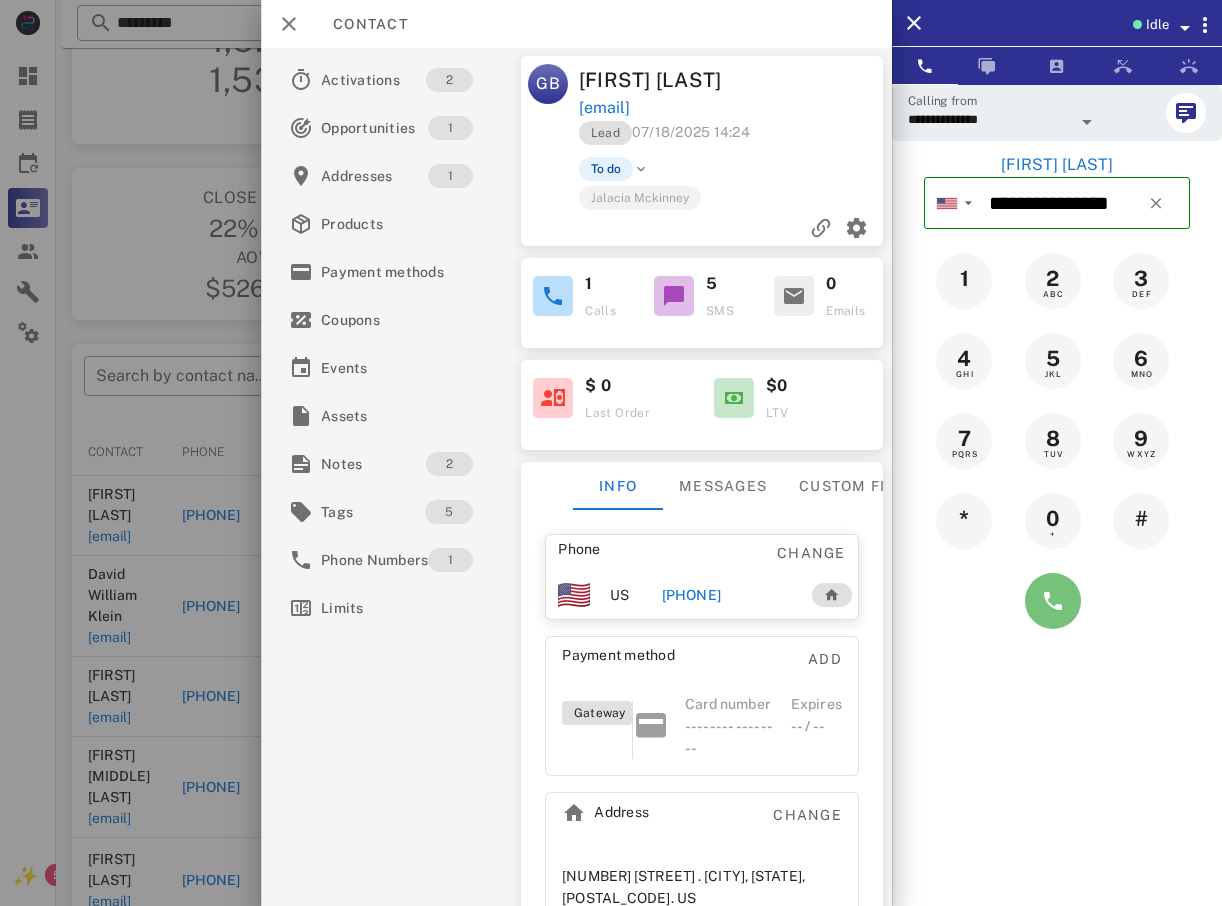 click at bounding box center [1053, 601] 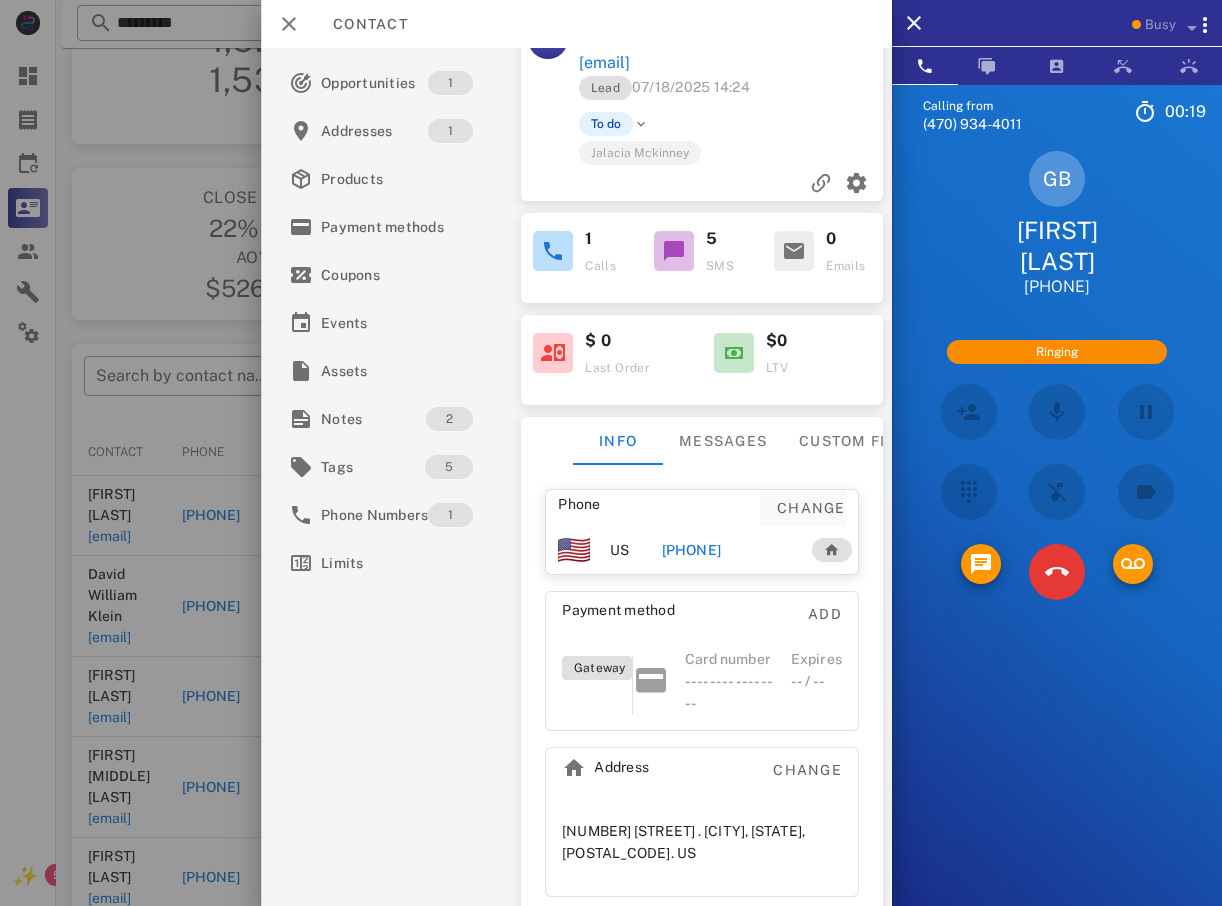 scroll, scrollTop: 70, scrollLeft: 0, axis: vertical 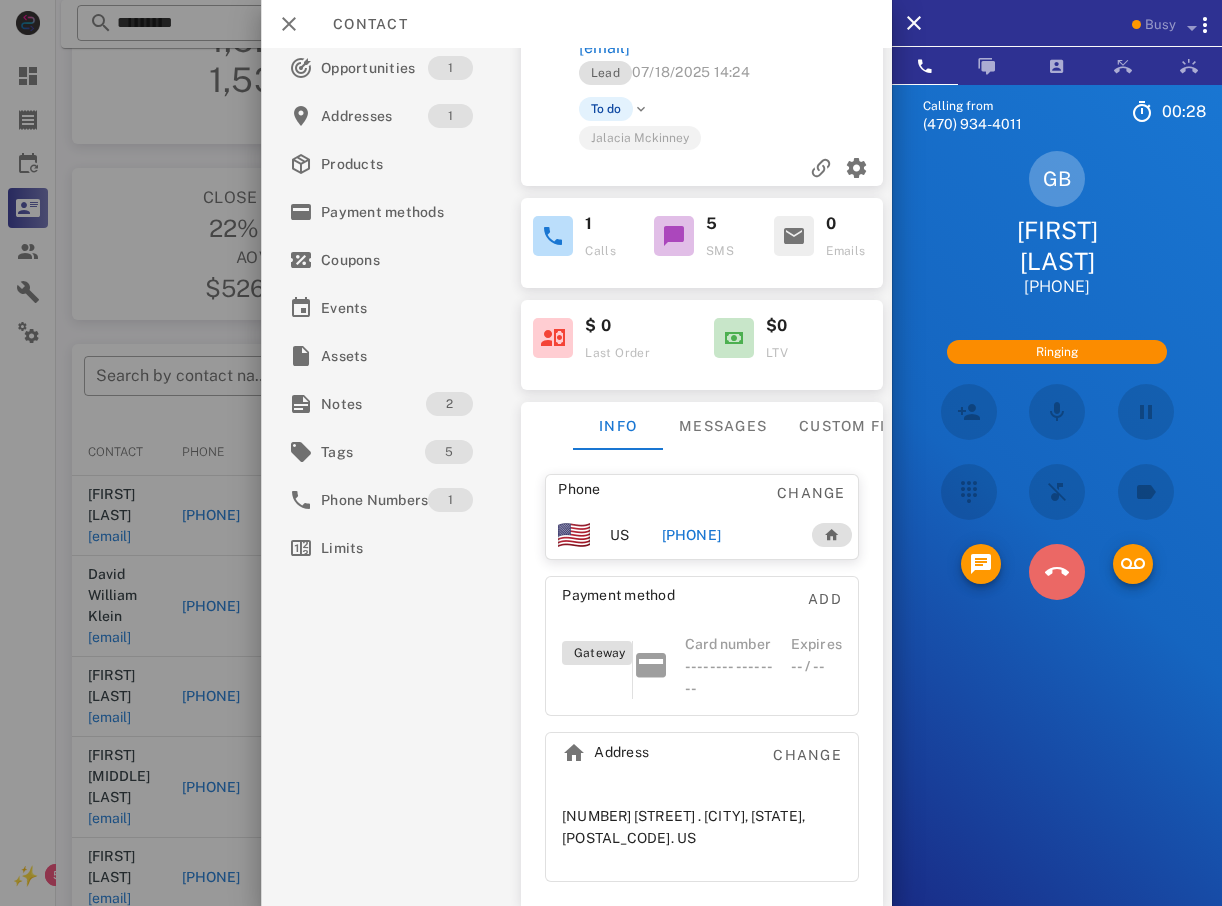 click at bounding box center (1057, 572) 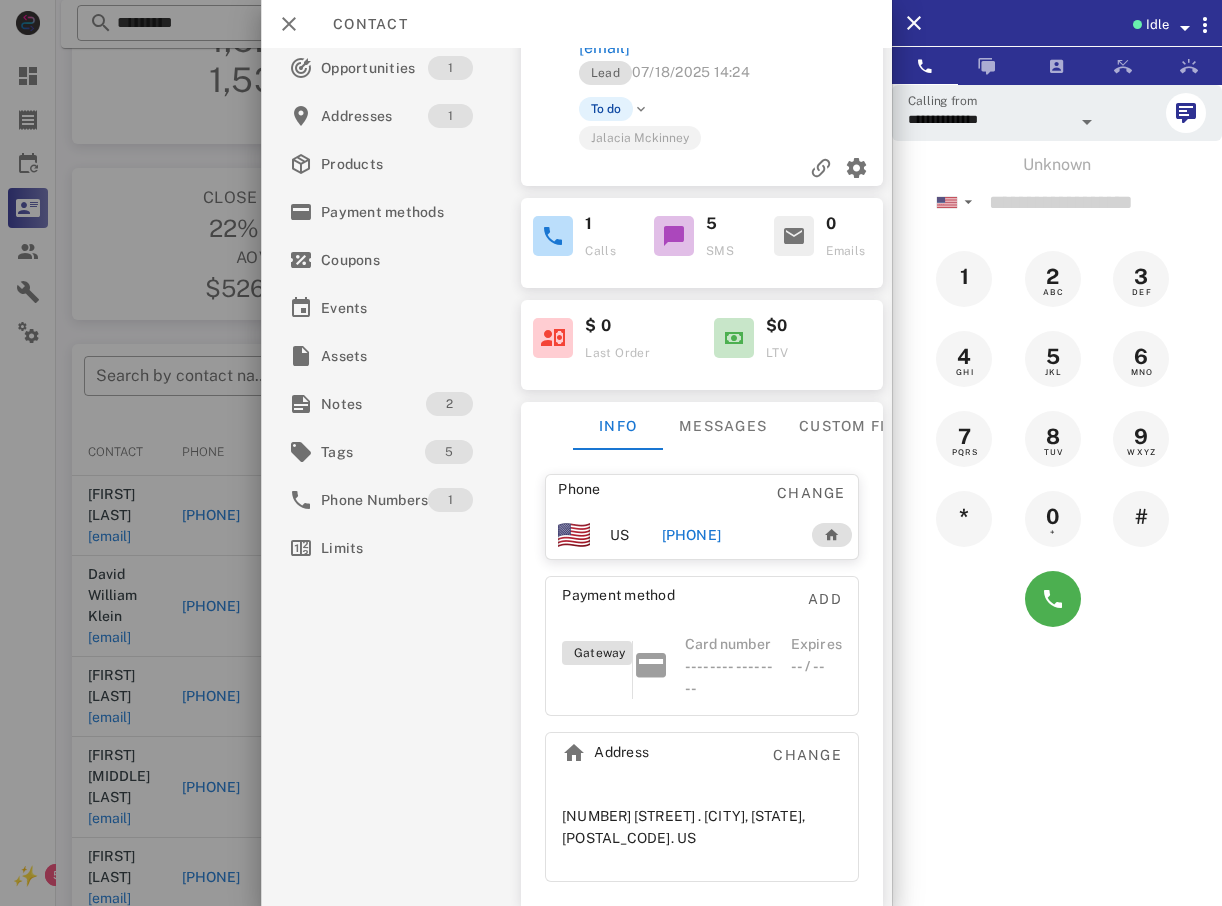 click at bounding box center (611, 453) 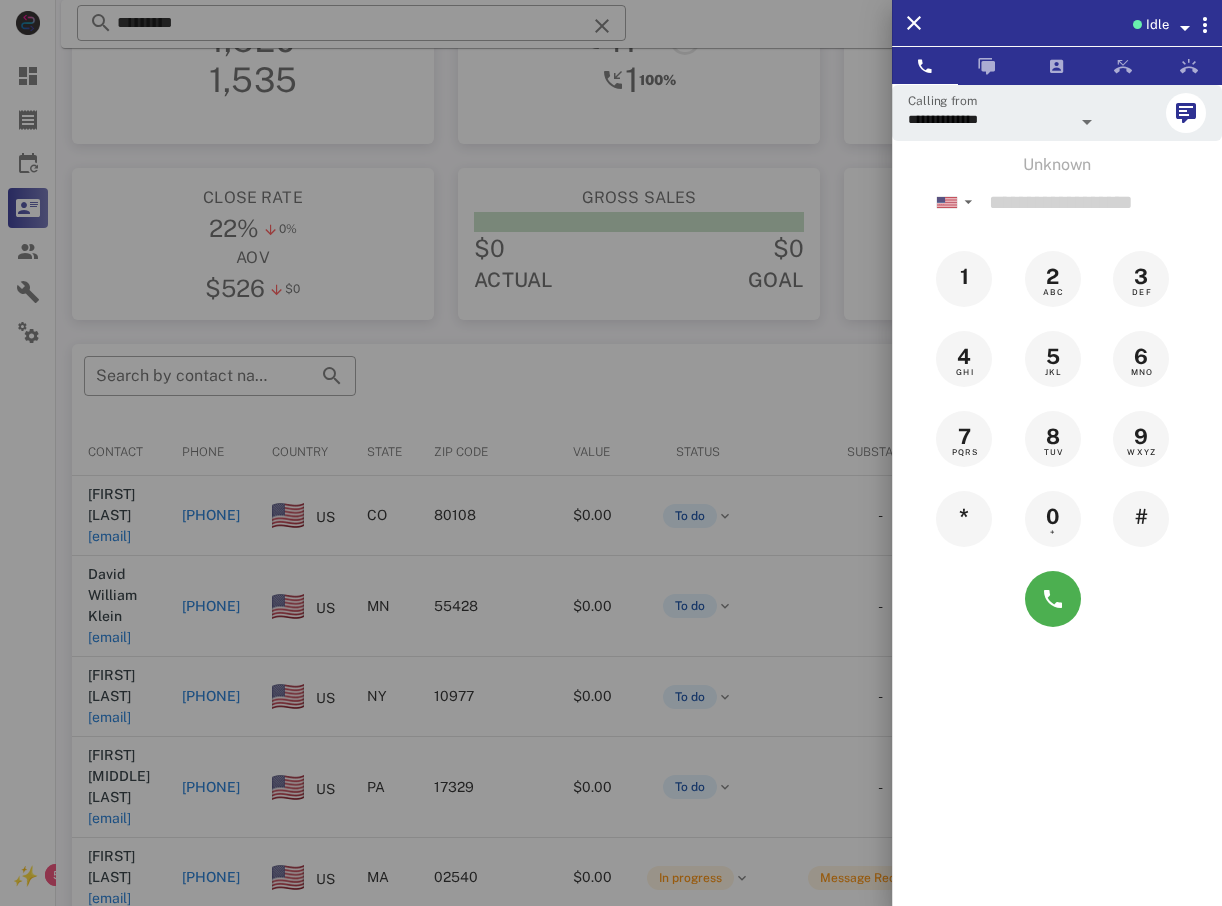 click at bounding box center (611, 453) 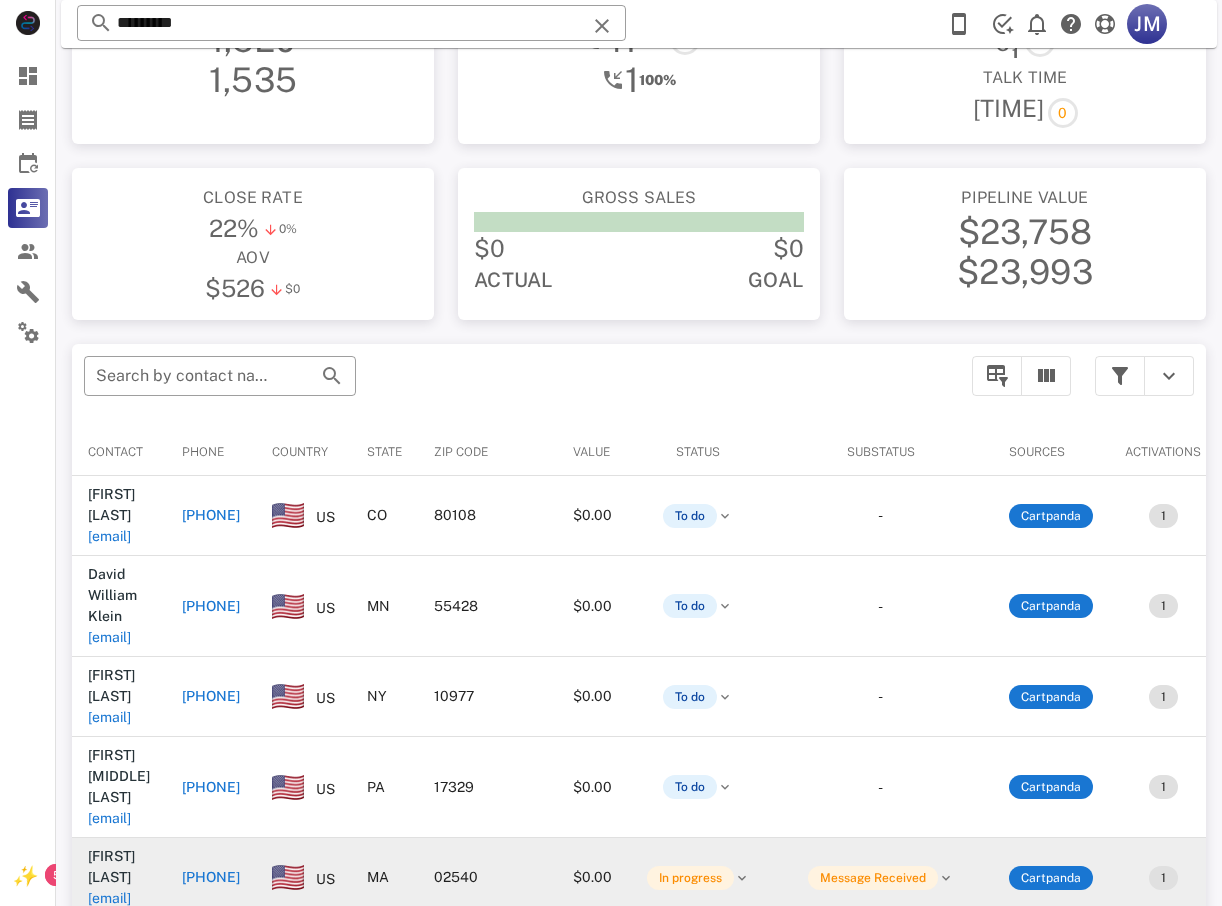 click on "[PHONE]" at bounding box center [211, 877] 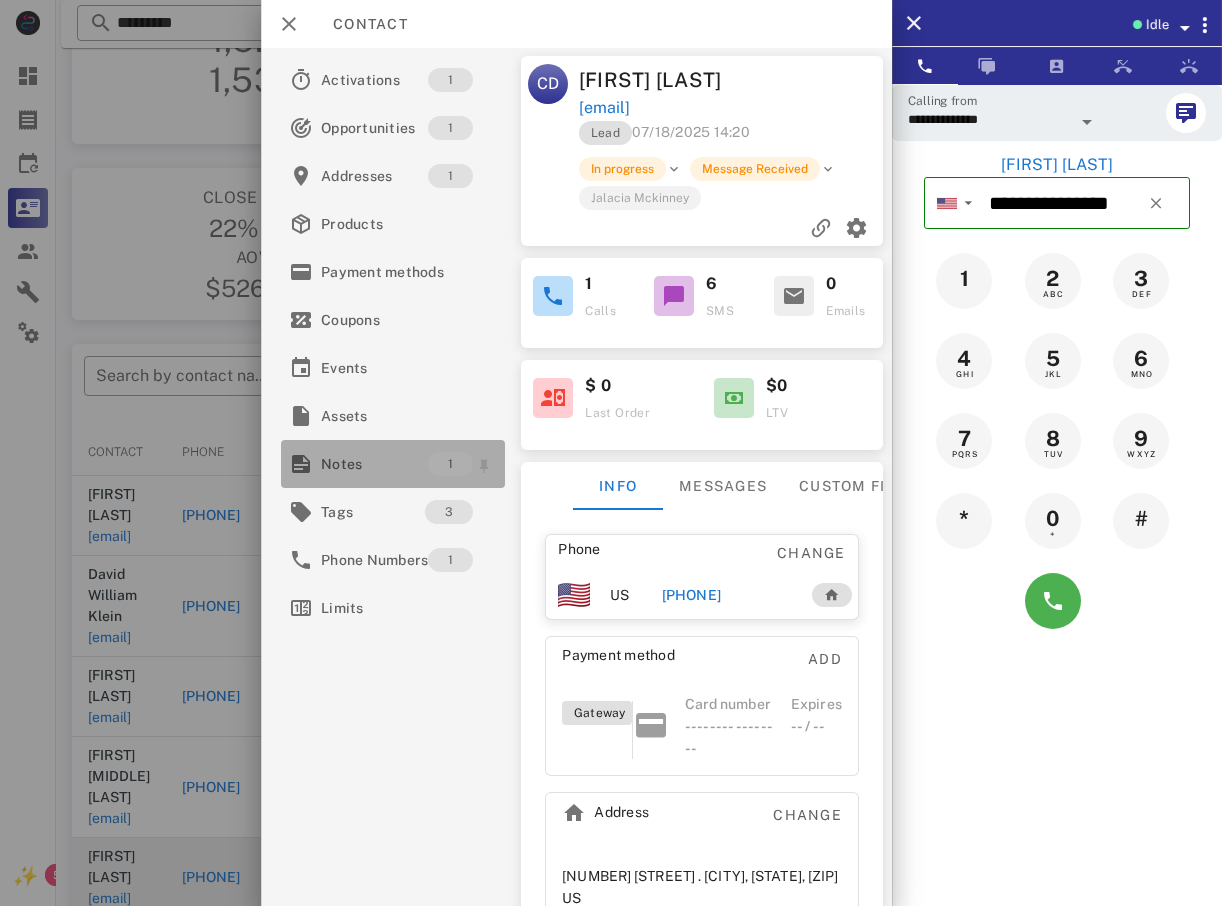 click on "Notes" at bounding box center [374, 464] 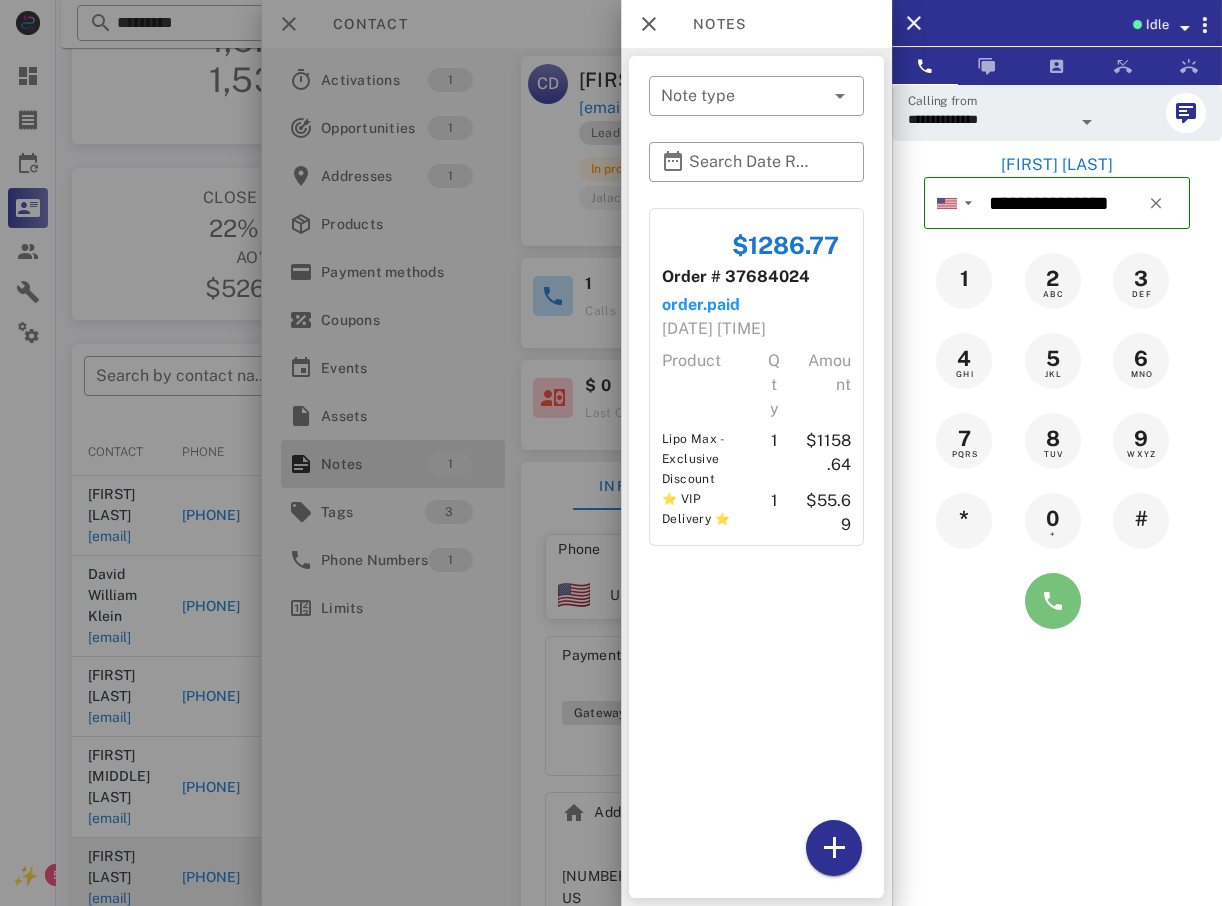 click at bounding box center [1053, 601] 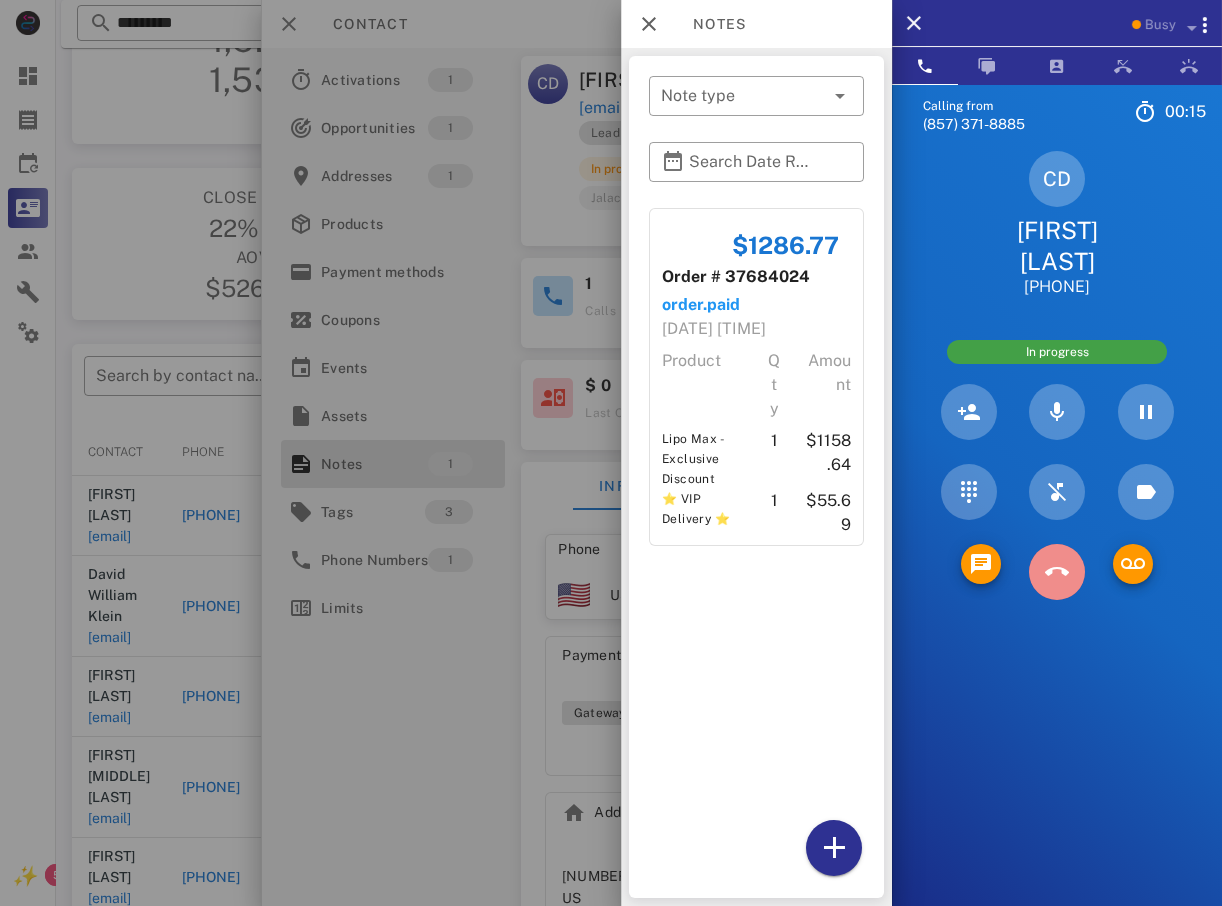 click at bounding box center (1057, 572) 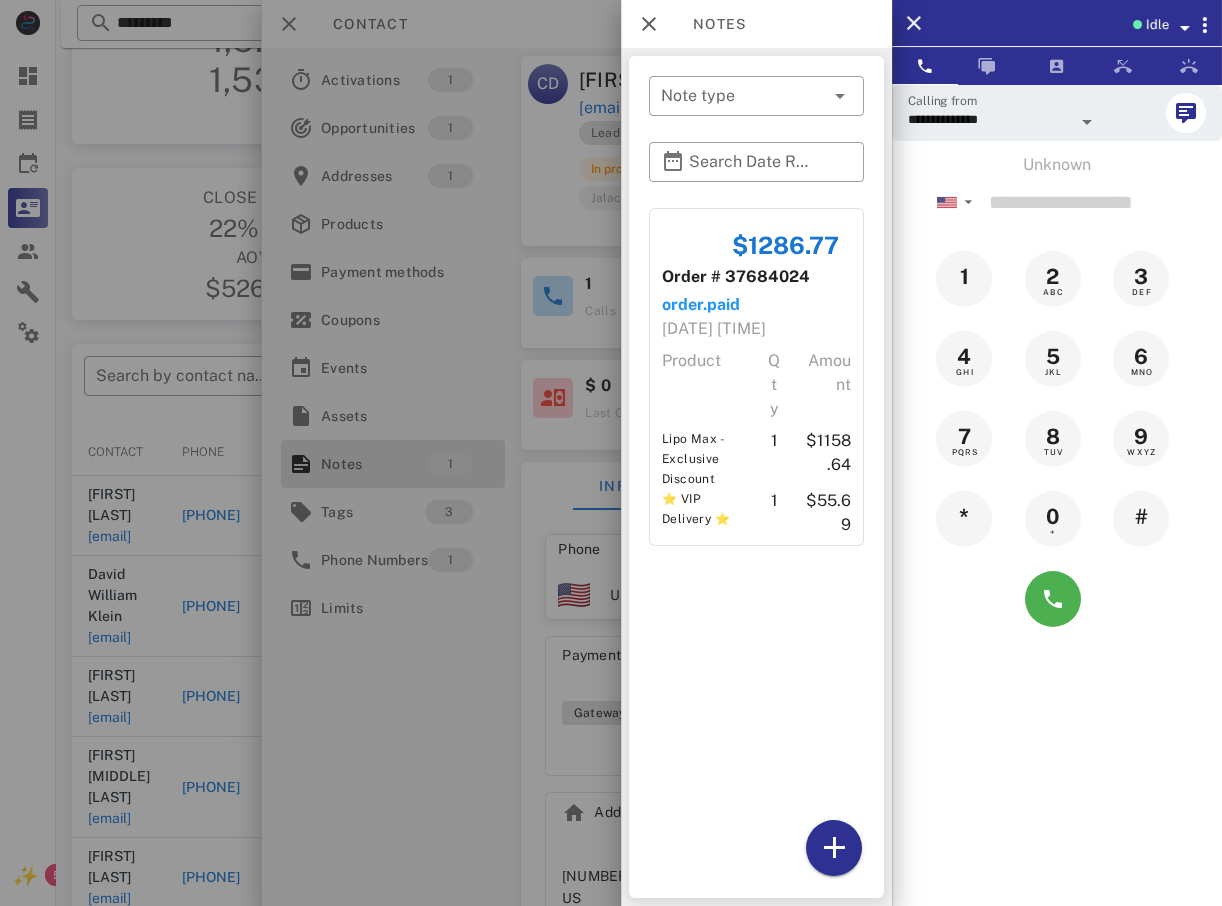 click at bounding box center [611, 453] 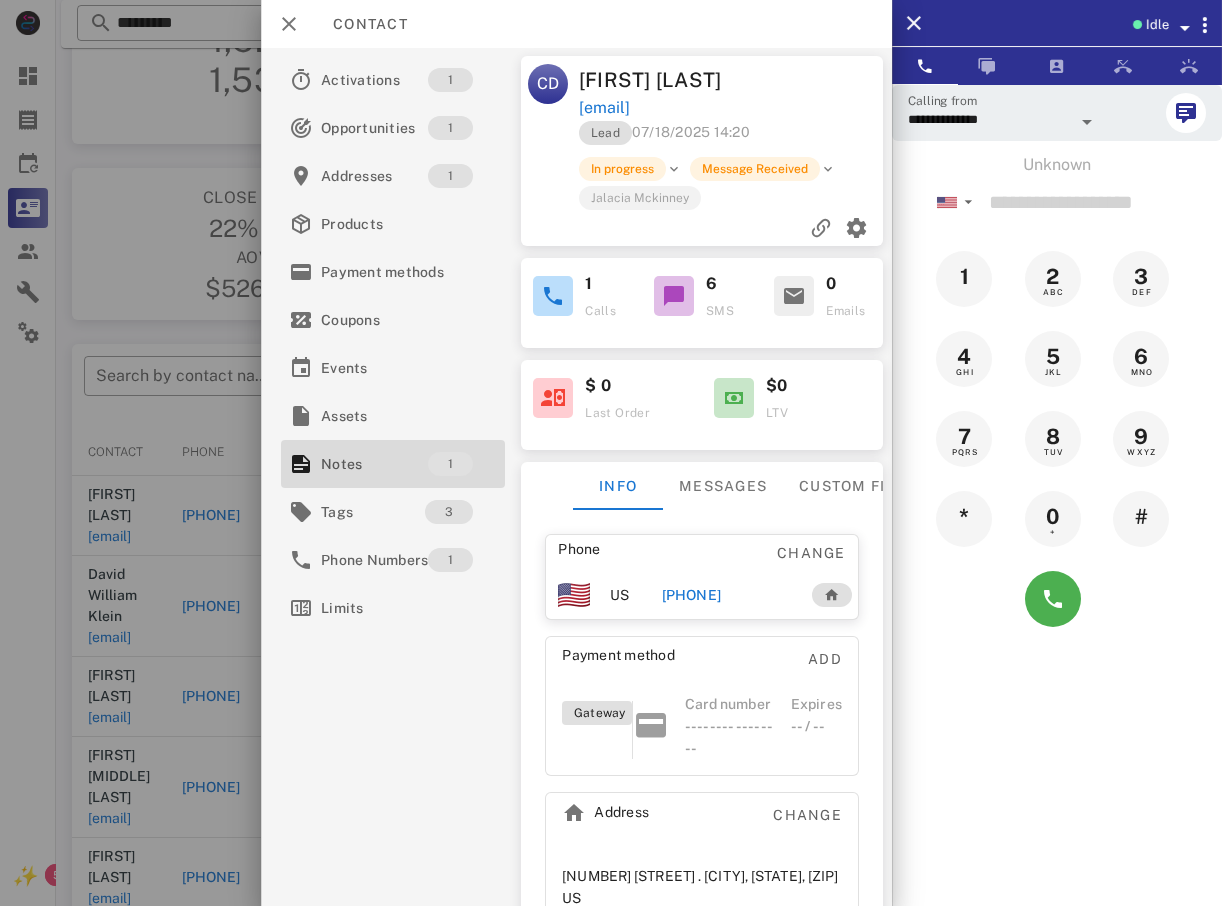 click at bounding box center (611, 453) 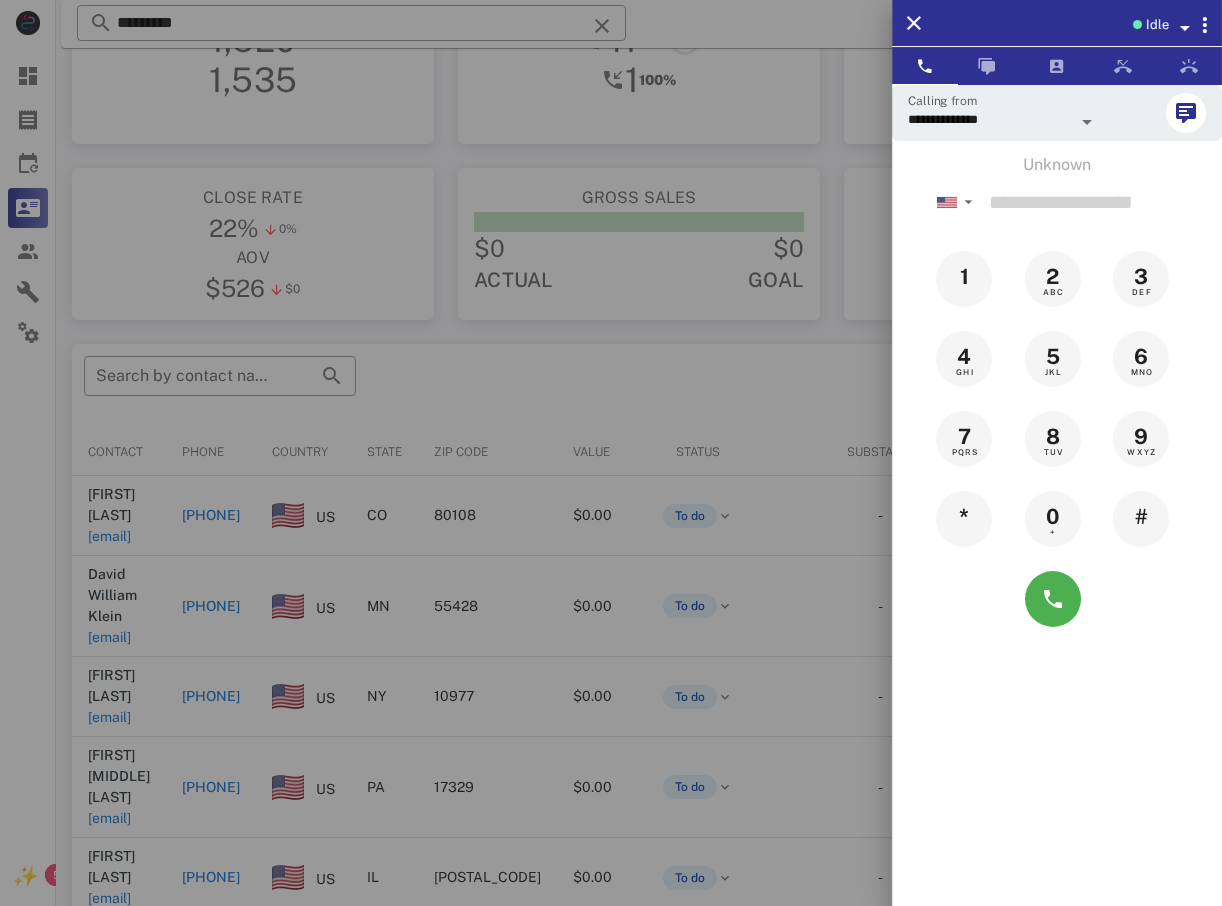 click at bounding box center (611, 453) 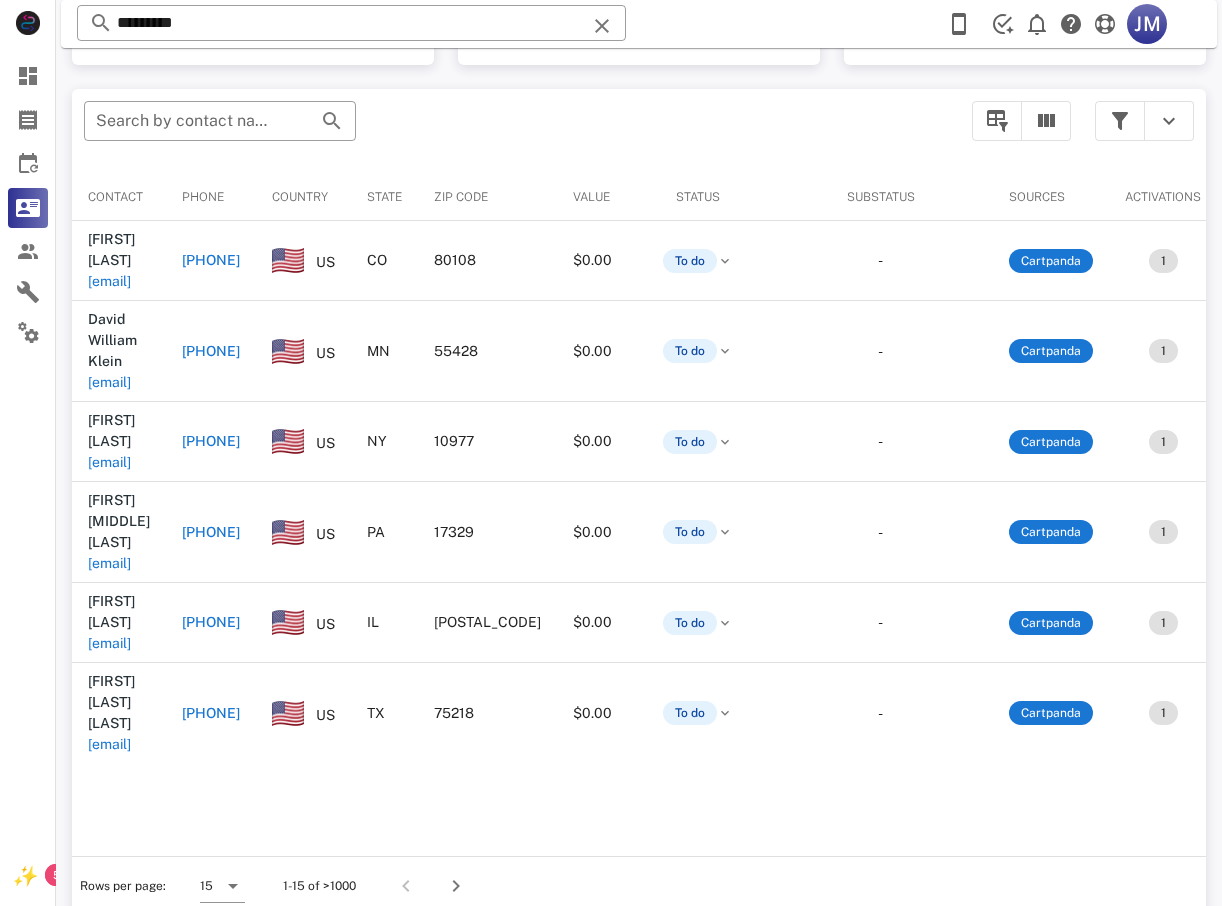 scroll, scrollTop: 380, scrollLeft: 0, axis: vertical 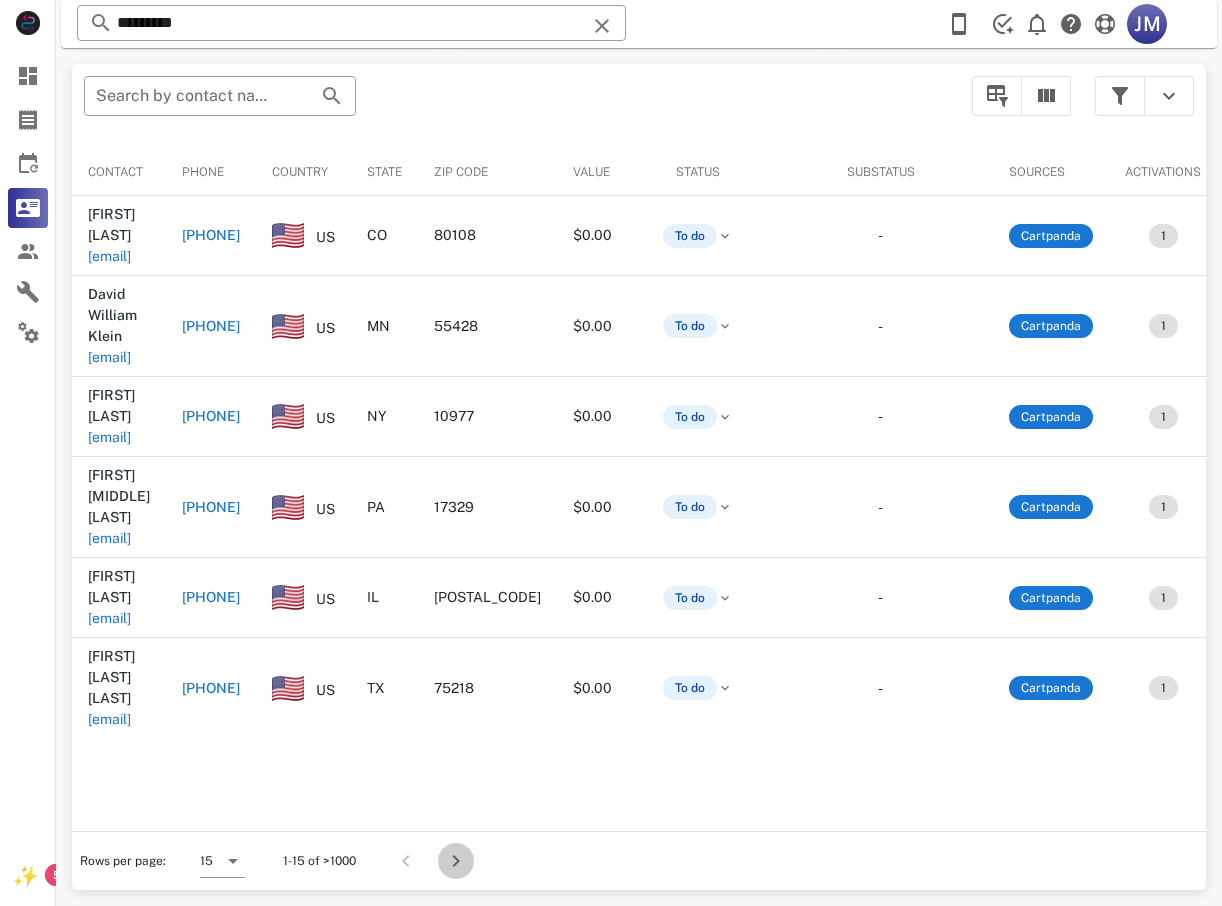 click at bounding box center [456, 861] 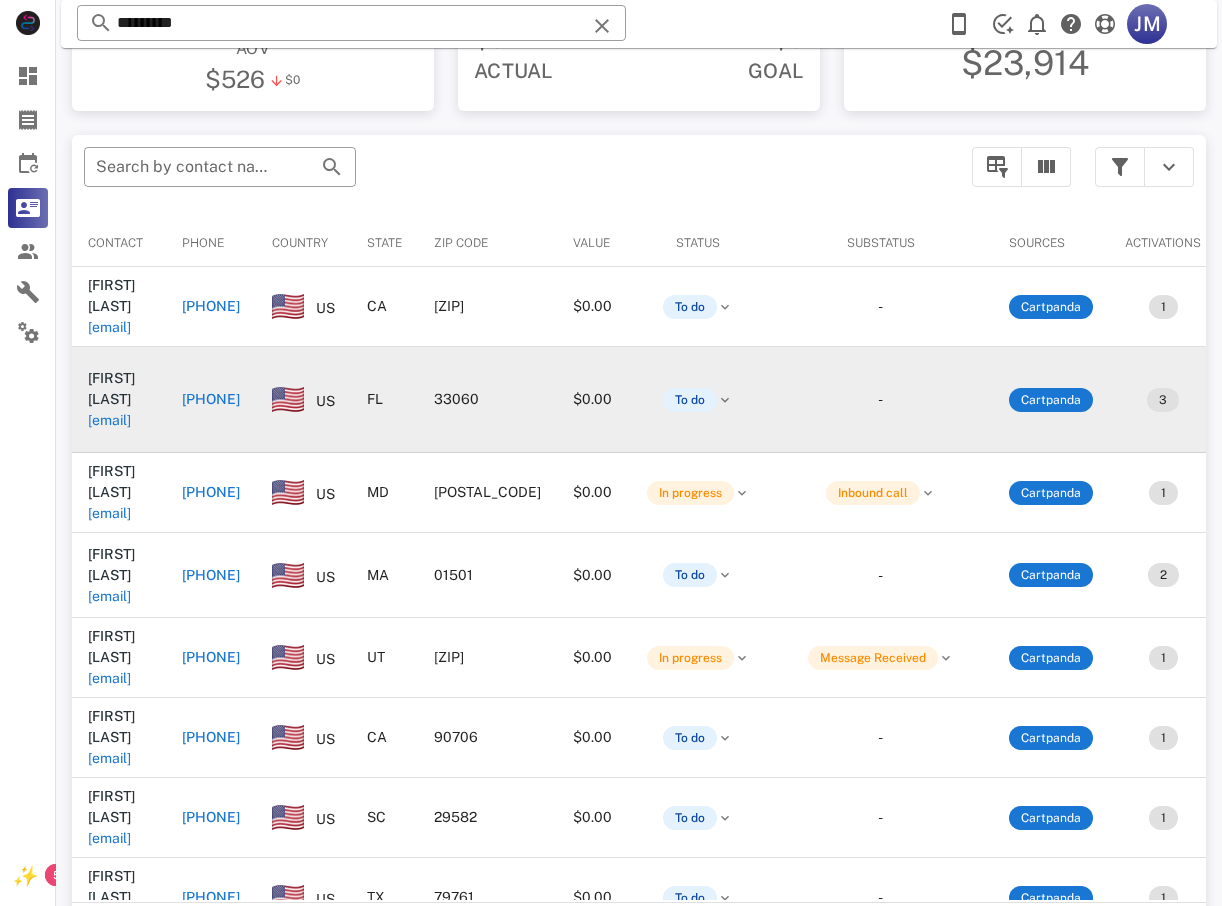 scroll, scrollTop: 180, scrollLeft: 0, axis: vertical 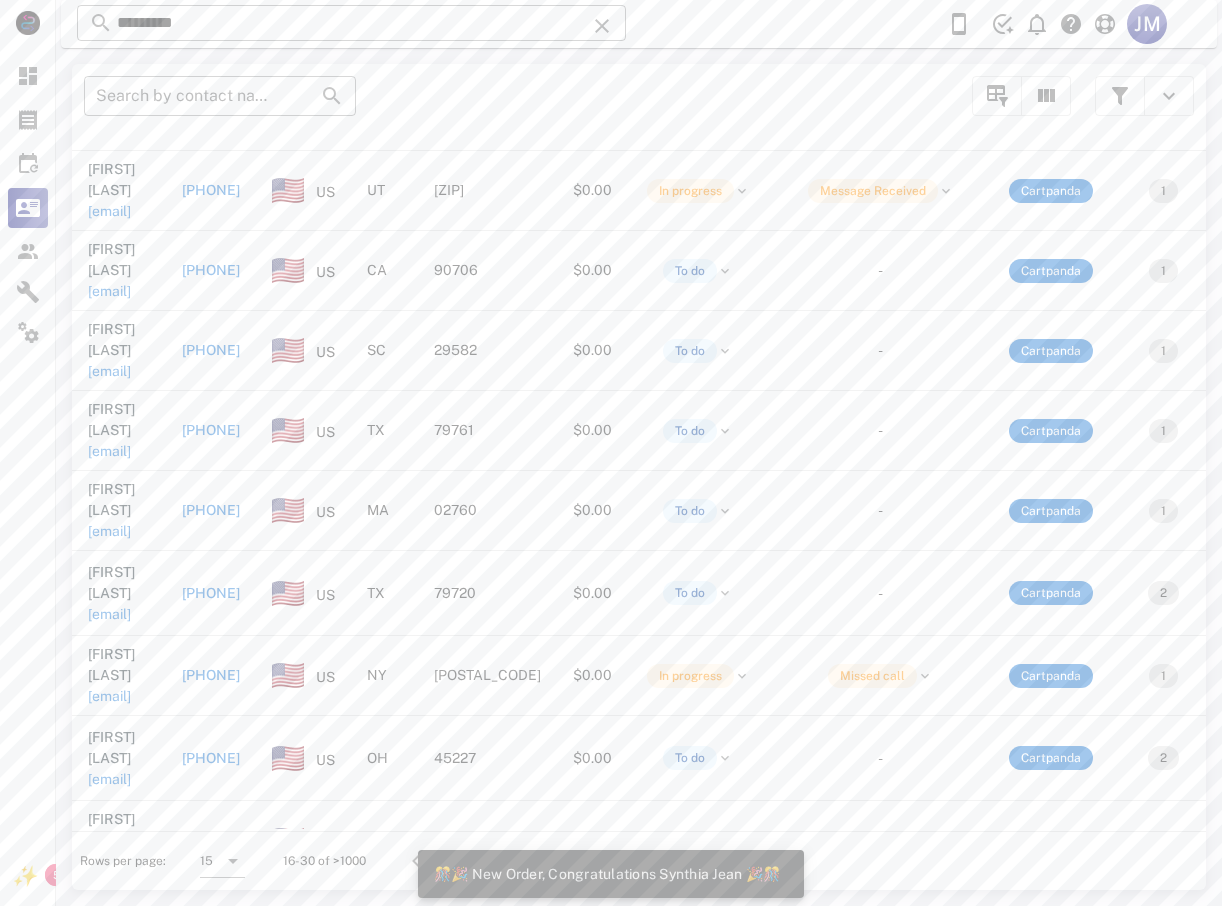 click on "Rows per page: 15  16-30 of >1000" at bounding box center [639, 860] 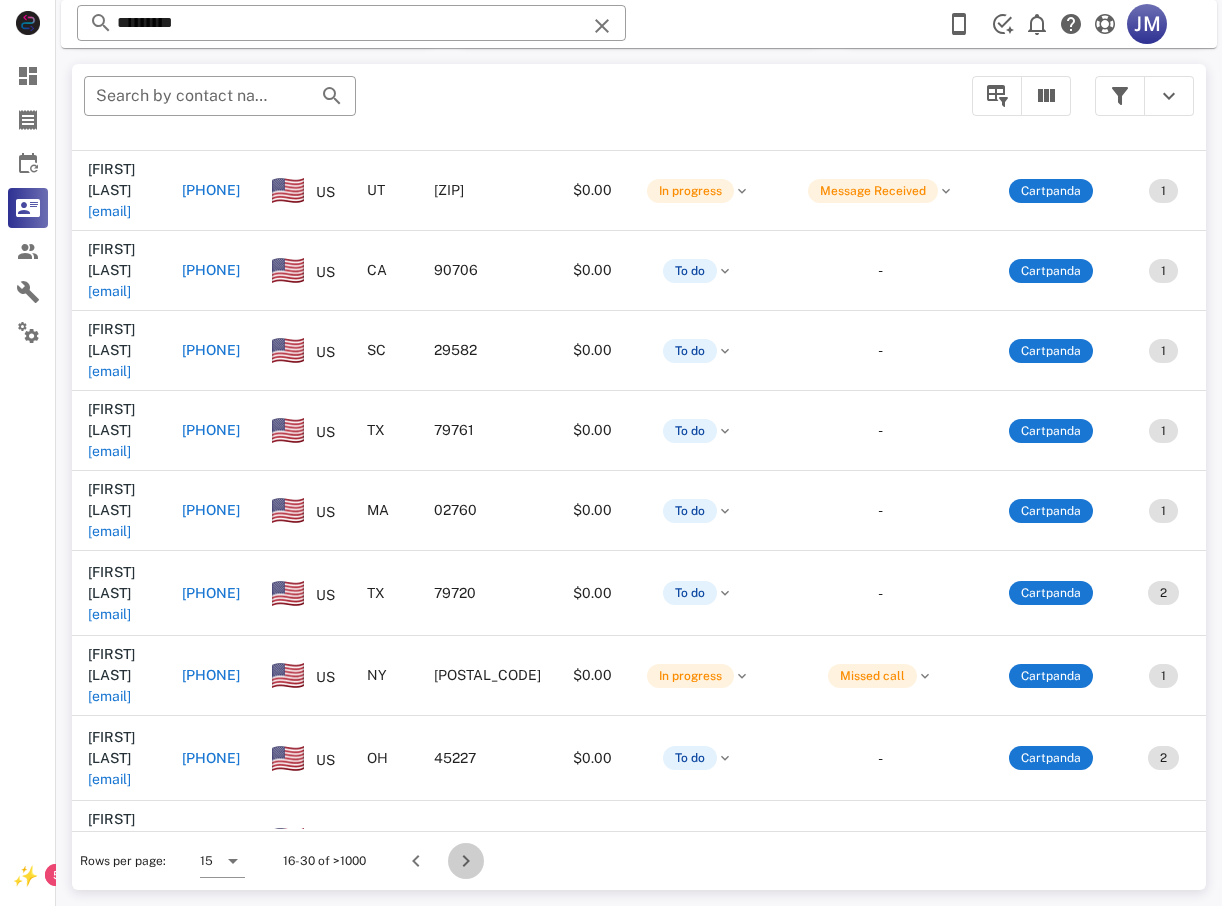 click at bounding box center [466, 861] 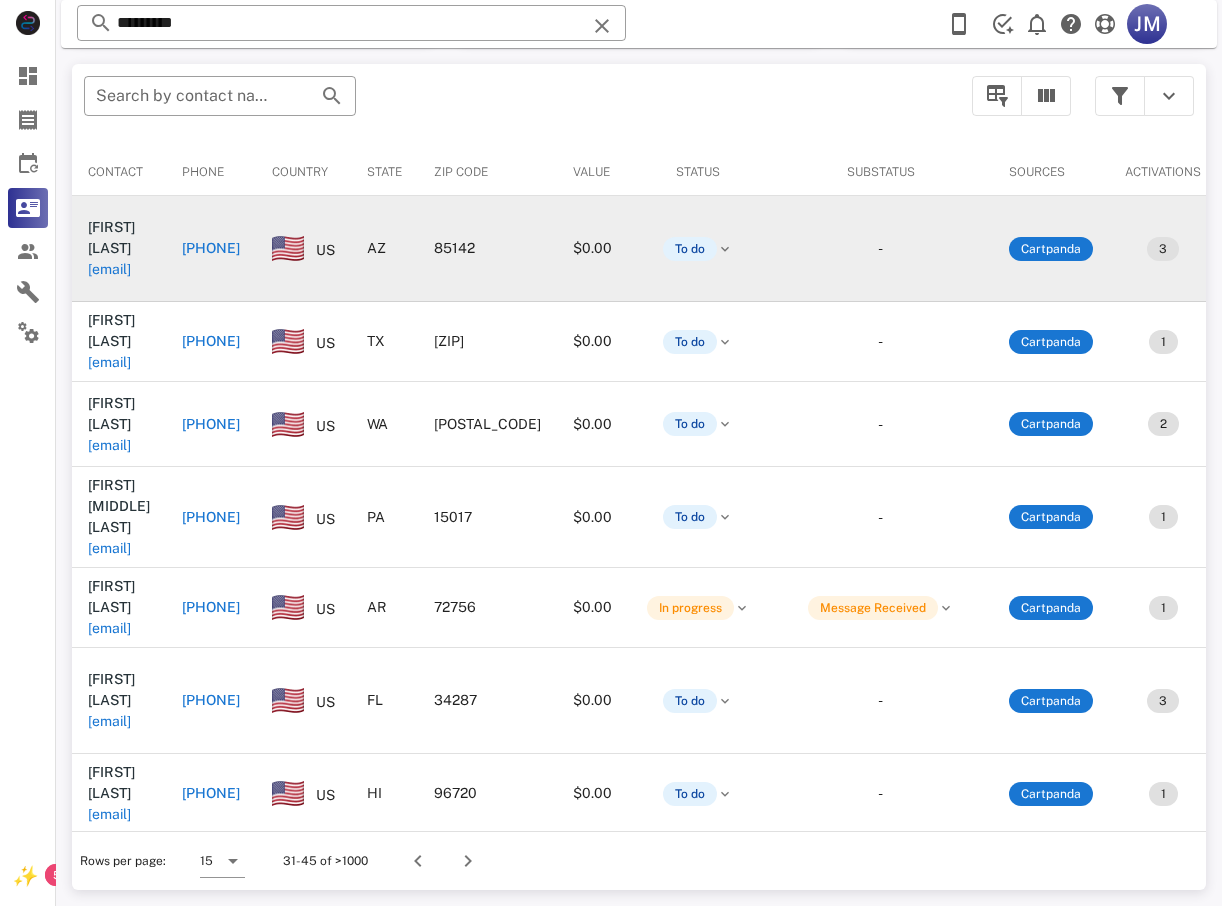 scroll, scrollTop: 380, scrollLeft: 0, axis: vertical 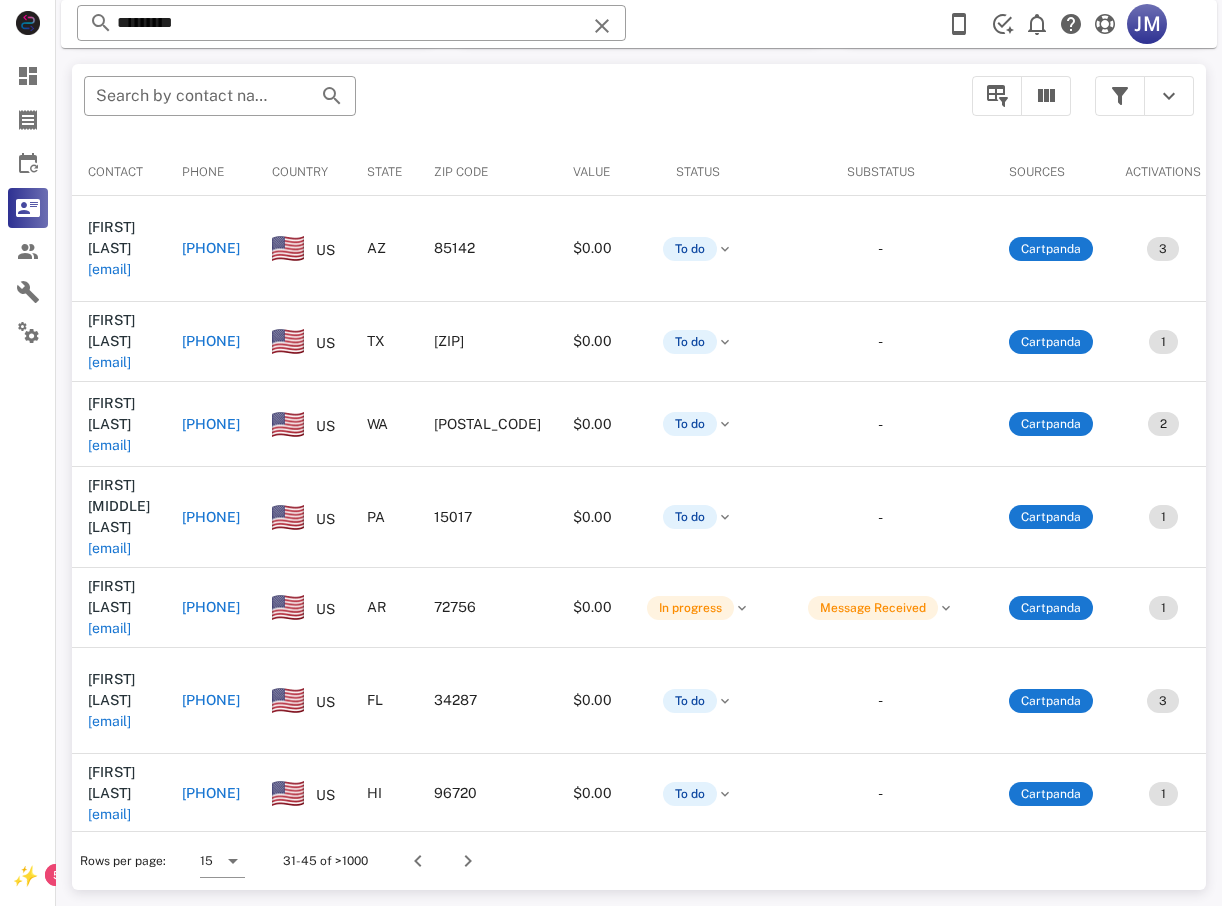 type on "**********" 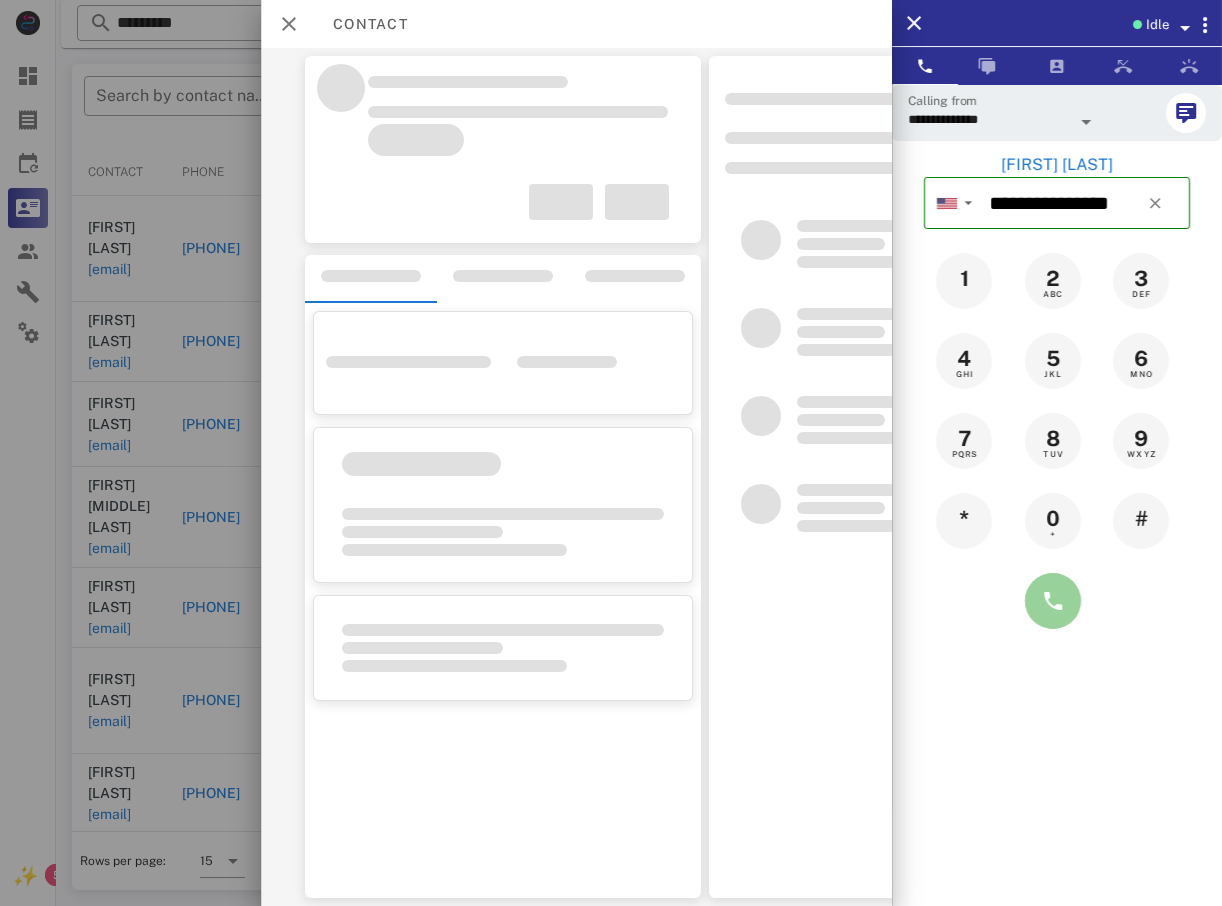 click at bounding box center [1053, 601] 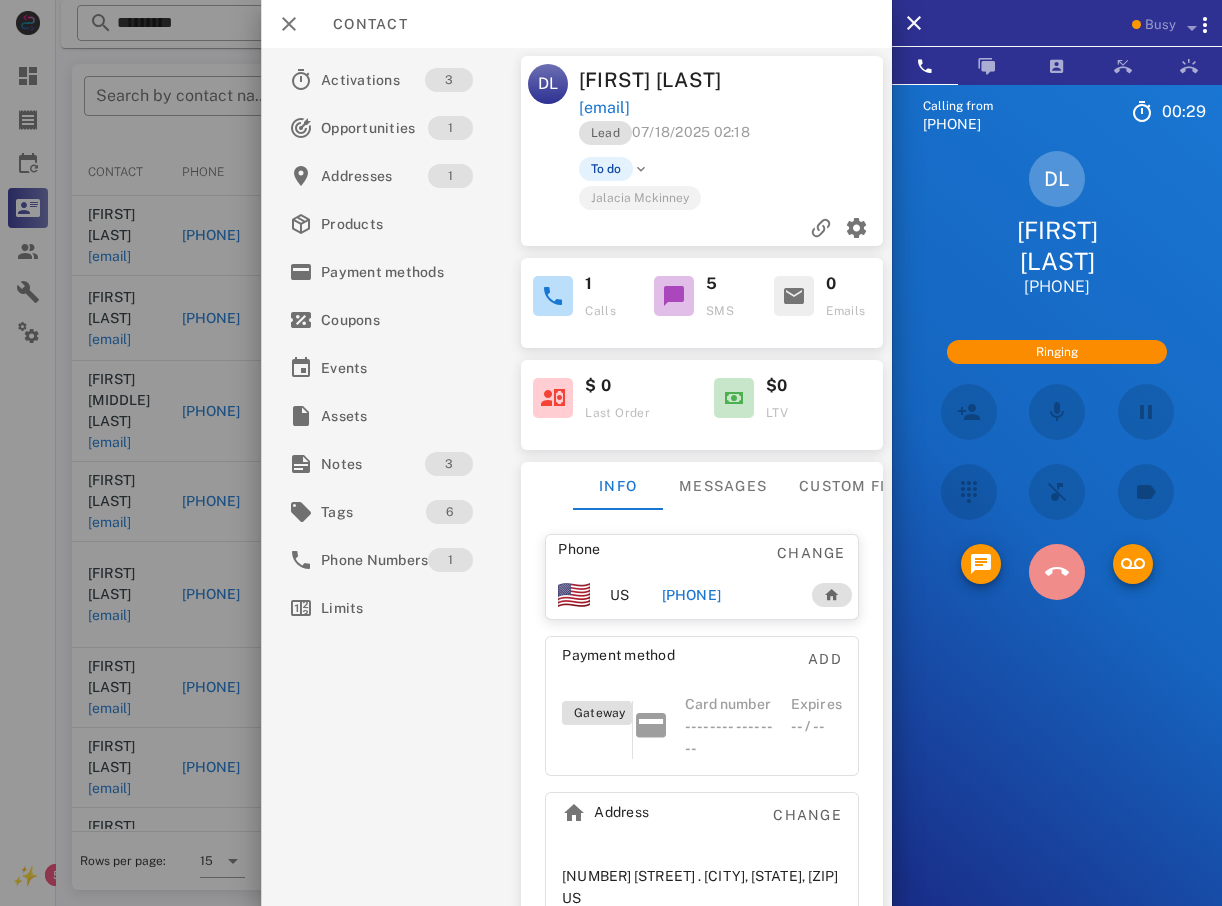 click at bounding box center [1057, 572] 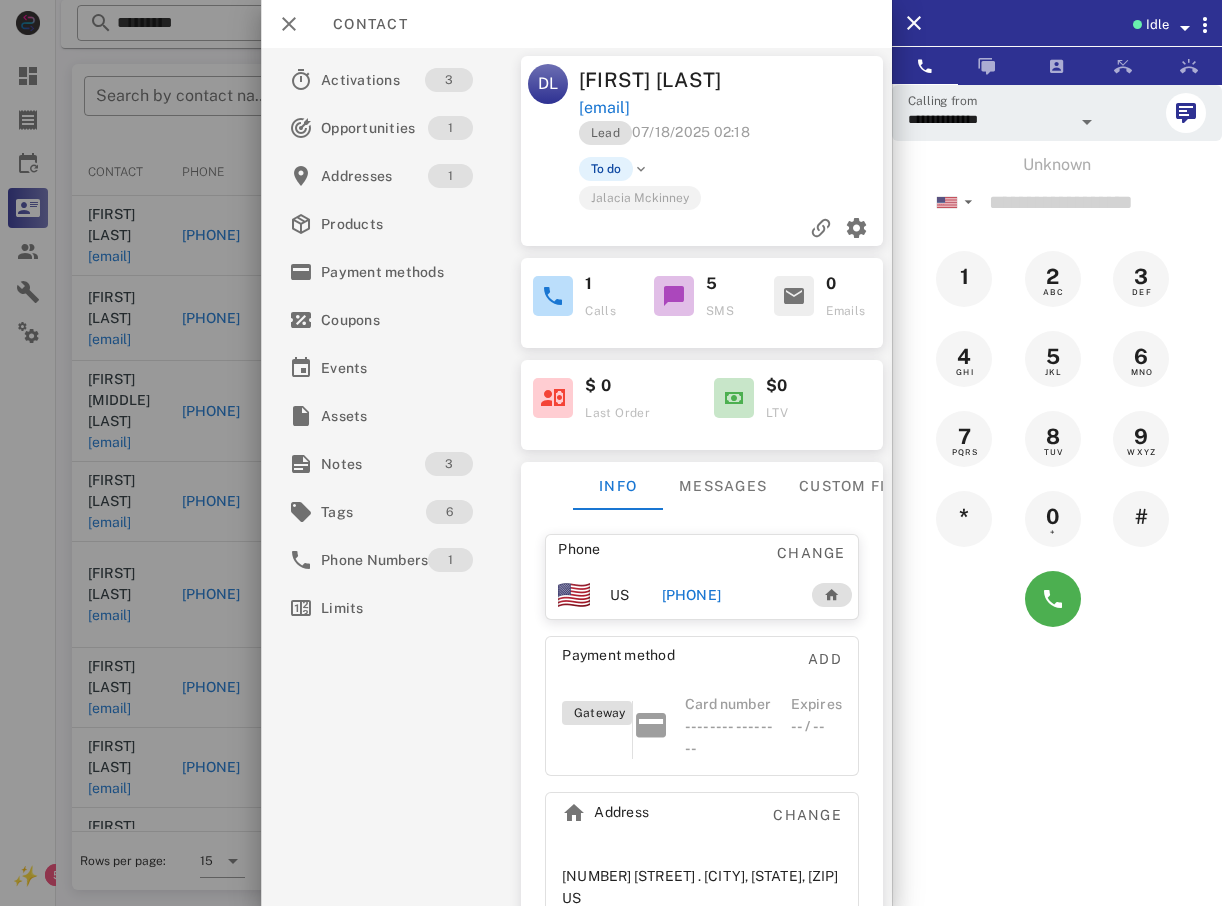 click at bounding box center [611, 453] 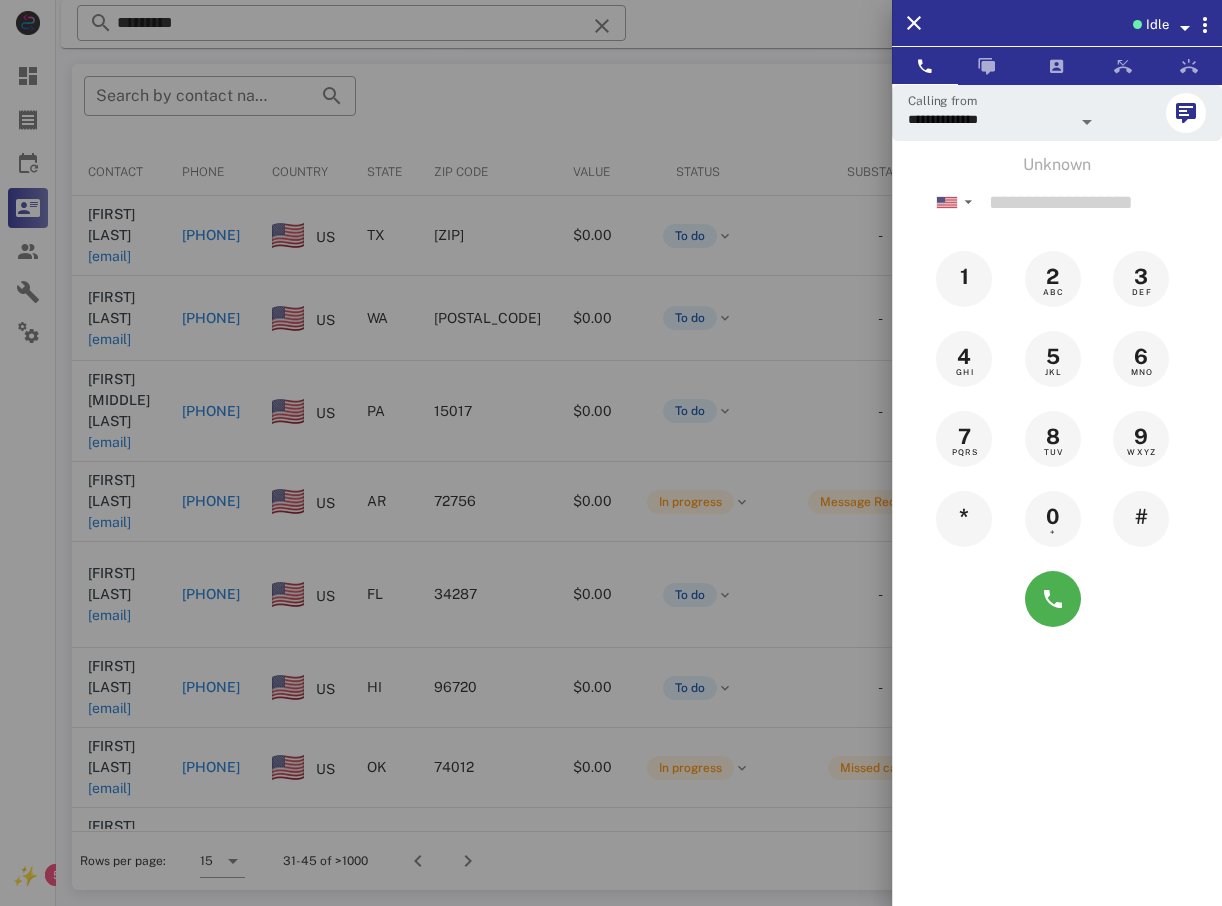 click at bounding box center (611, 453) 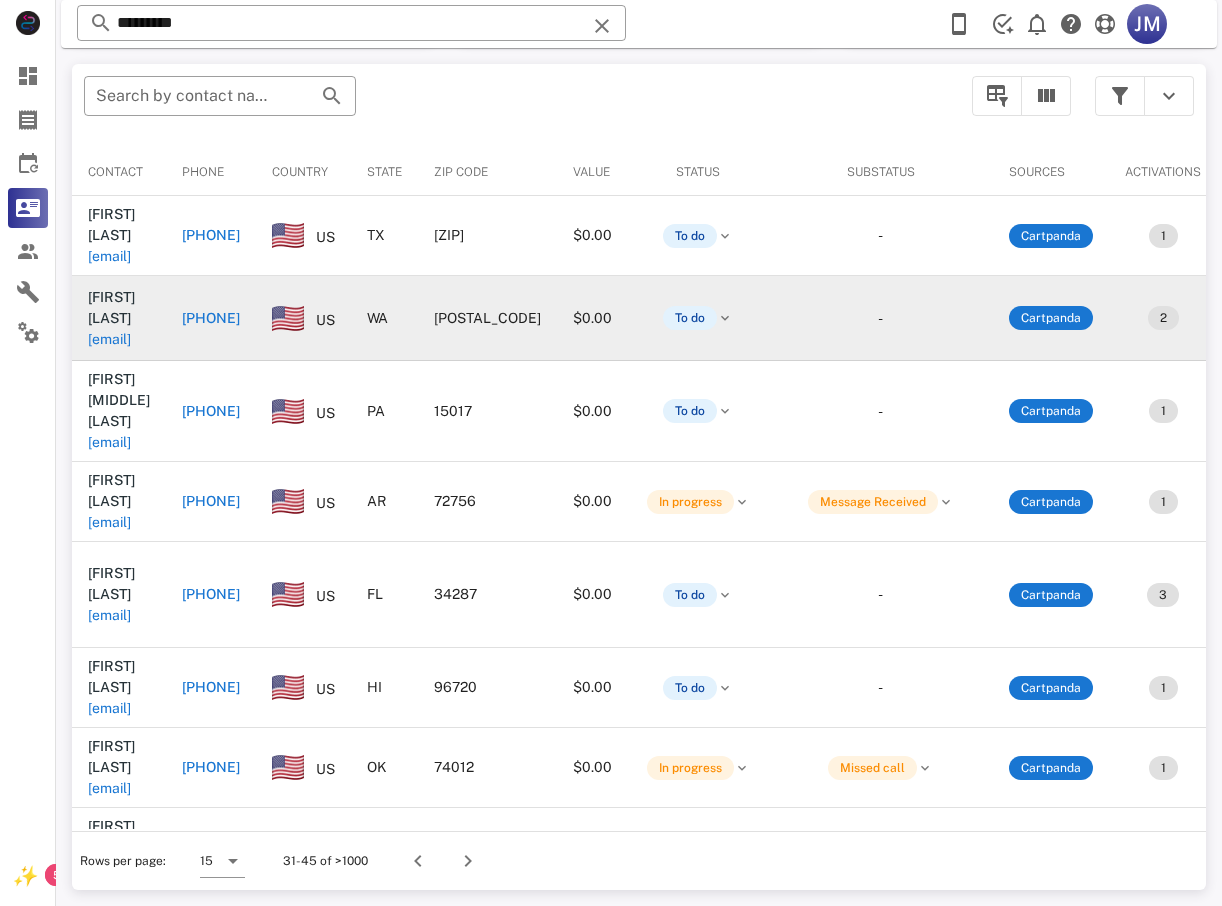 click on "+1[PHONE]" at bounding box center [211, 318] 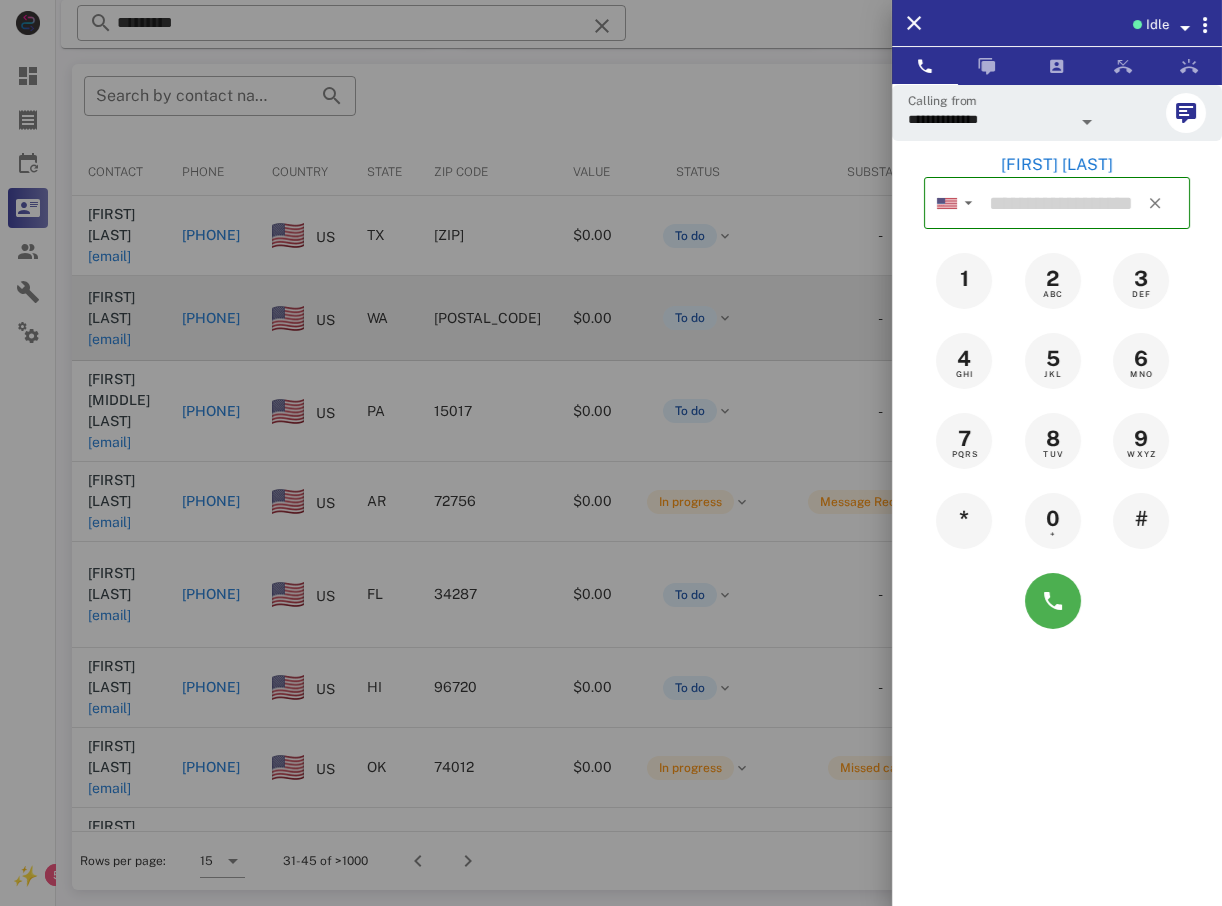 type on "**********" 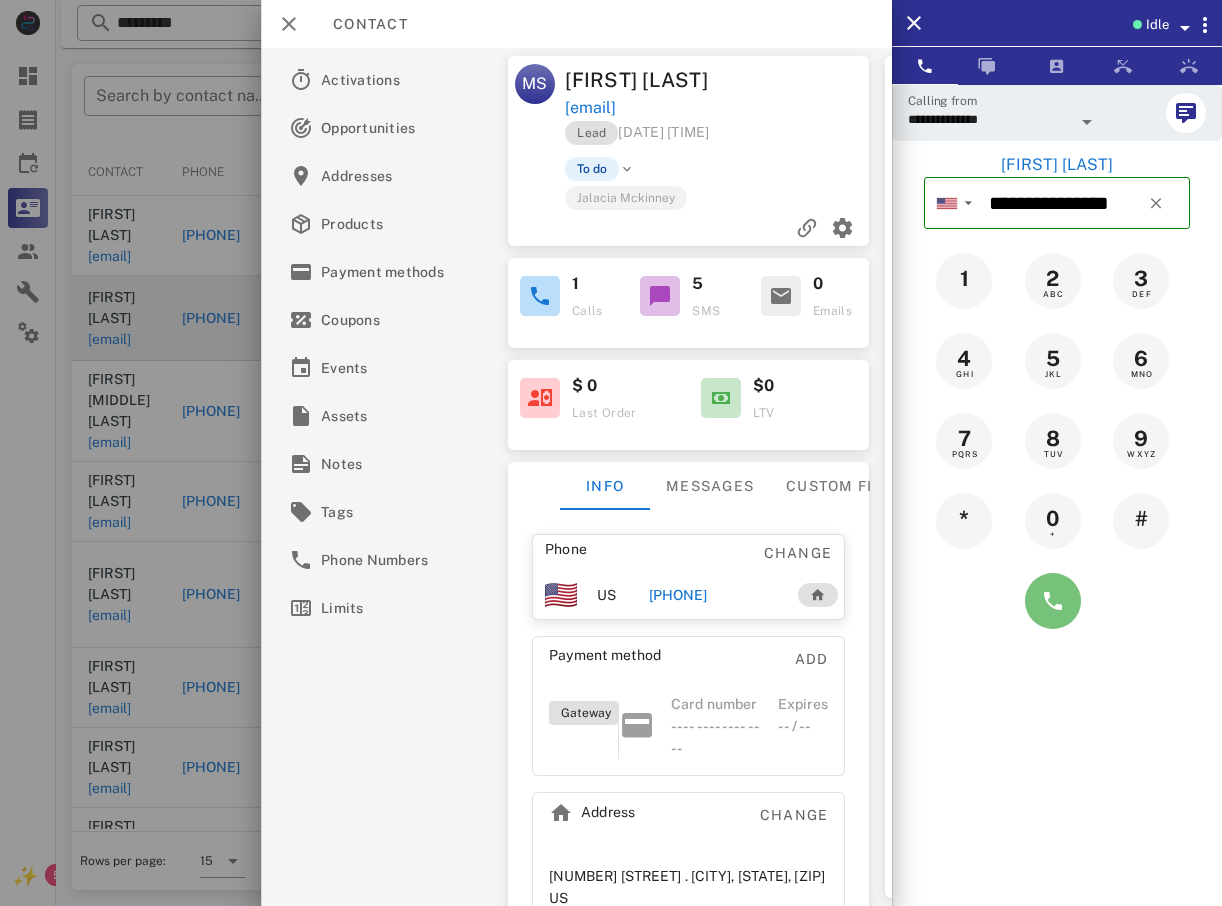 click at bounding box center (1053, 601) 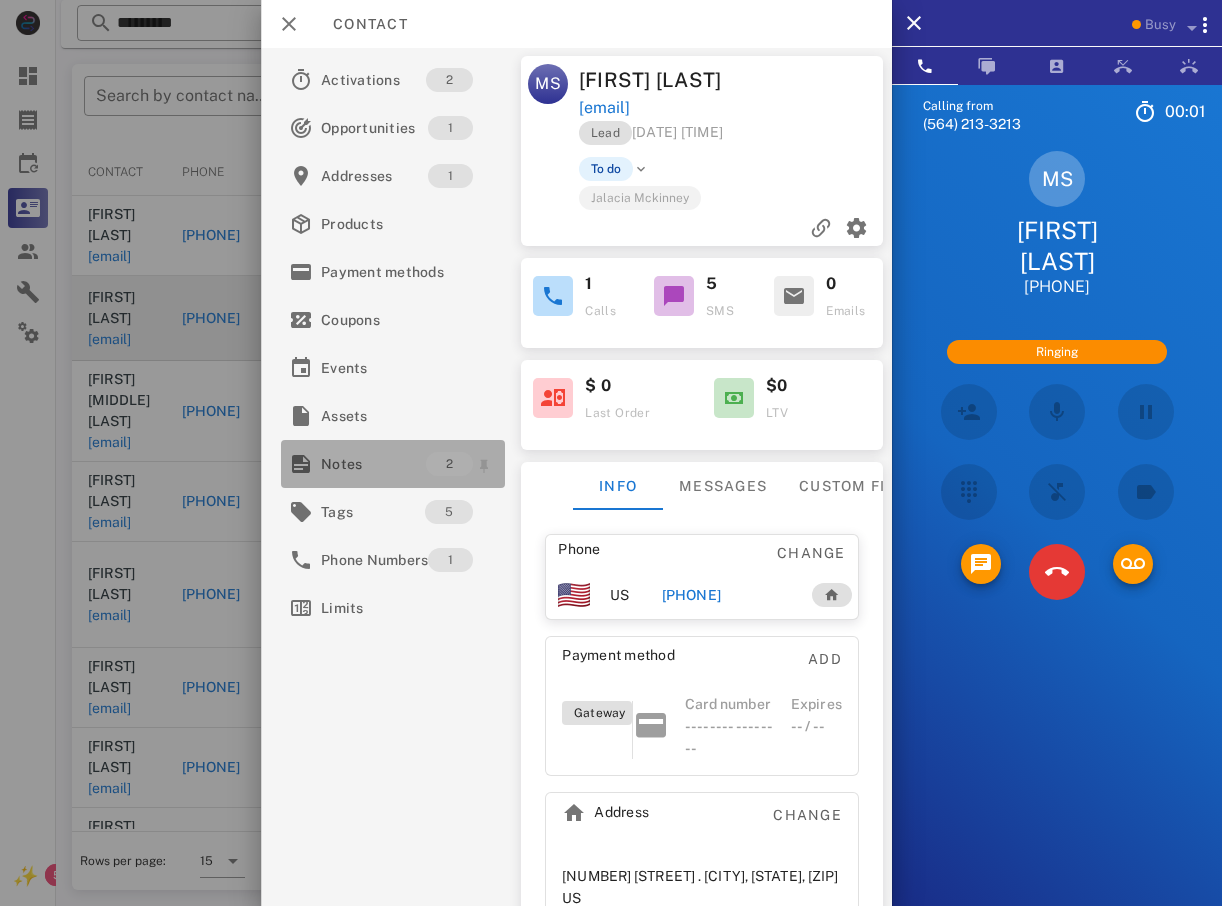 click on "Notes" at bounding box center (373, 464) 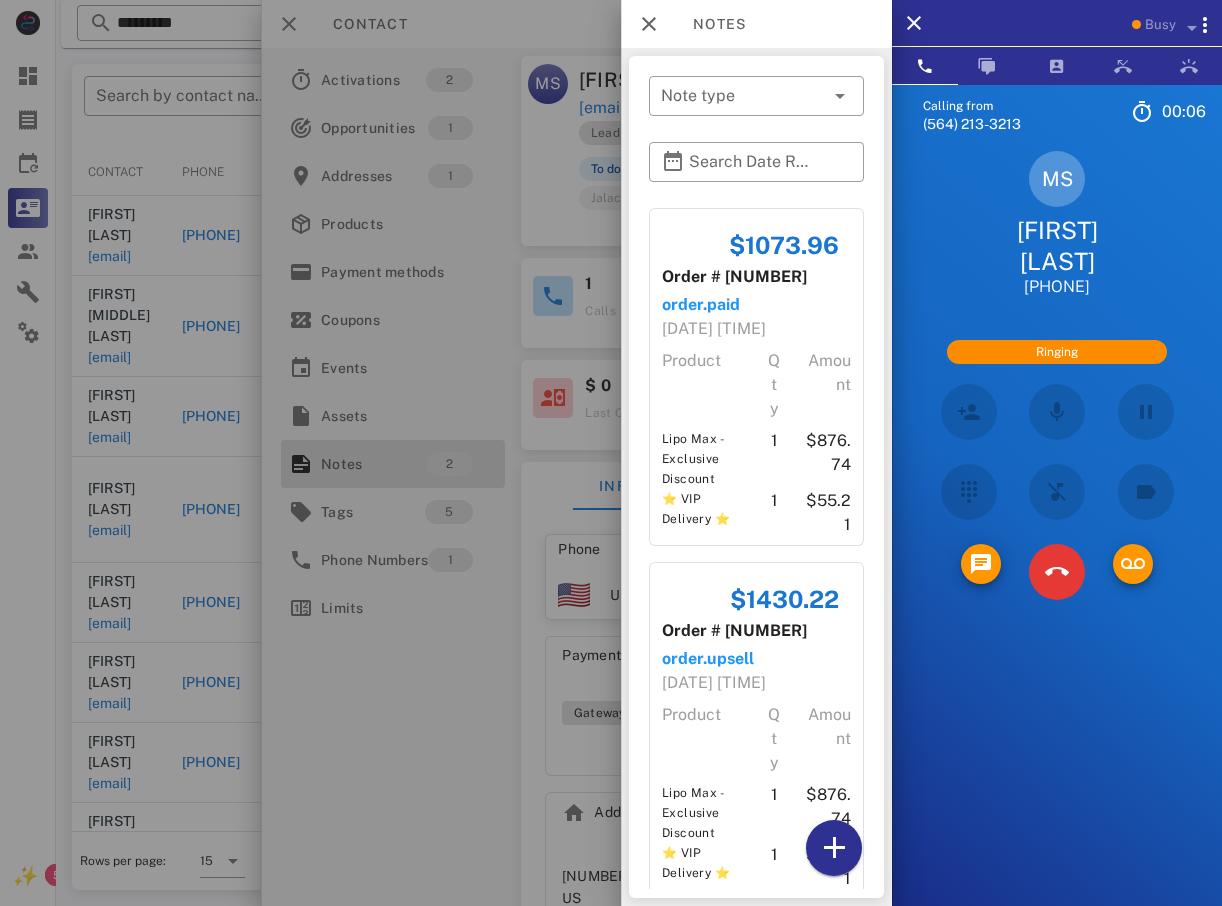 click at bounding box center (611, 453) 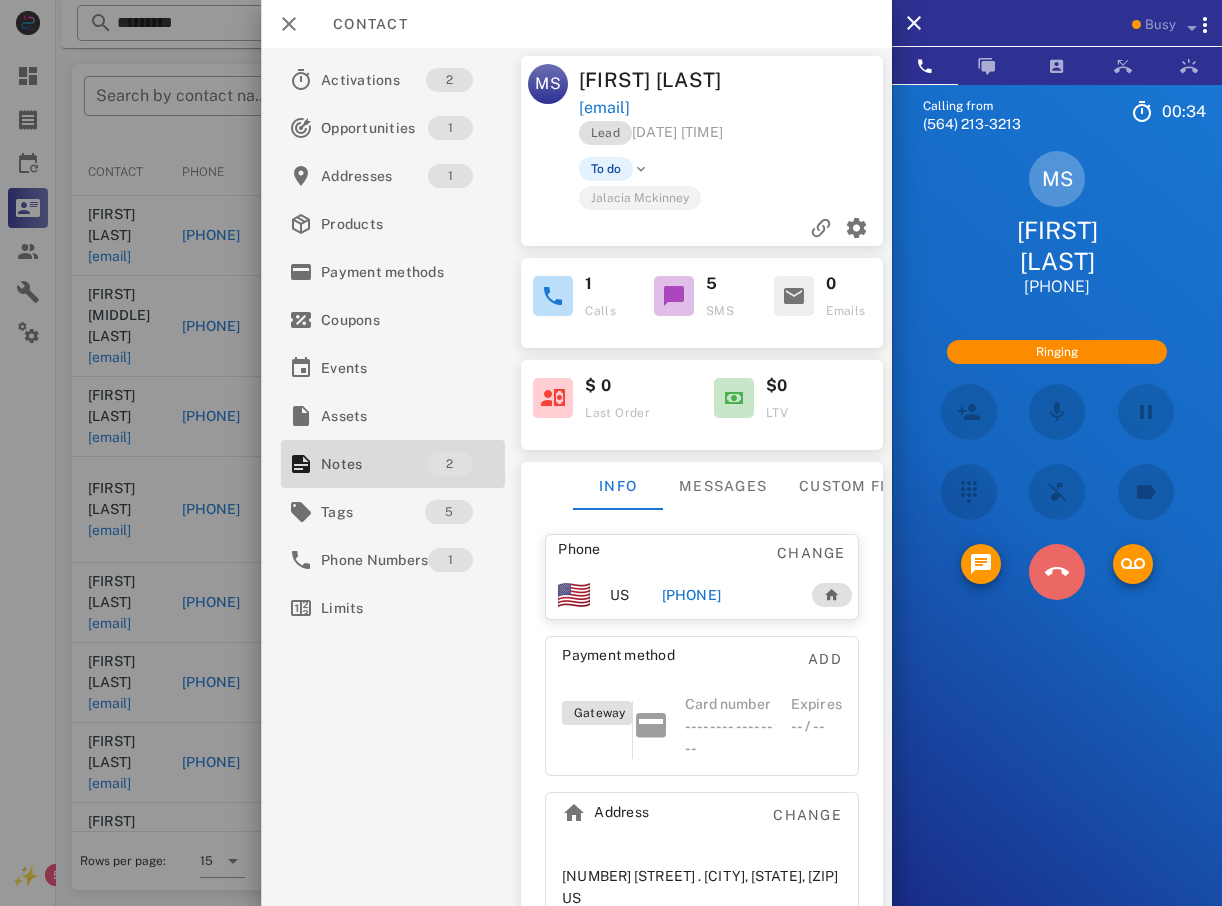 click at bounding box center (1057, 572) 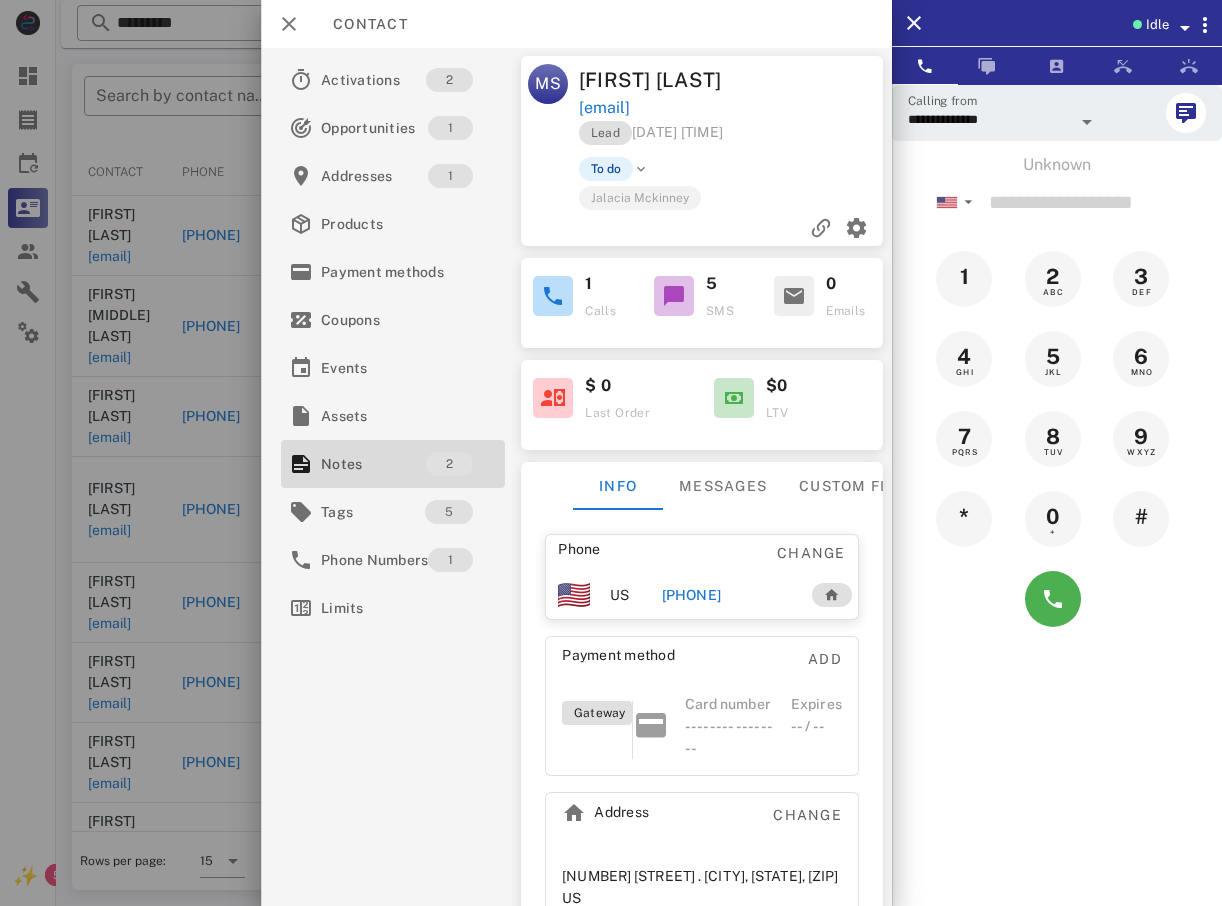 click at bounding box center (611, 453) 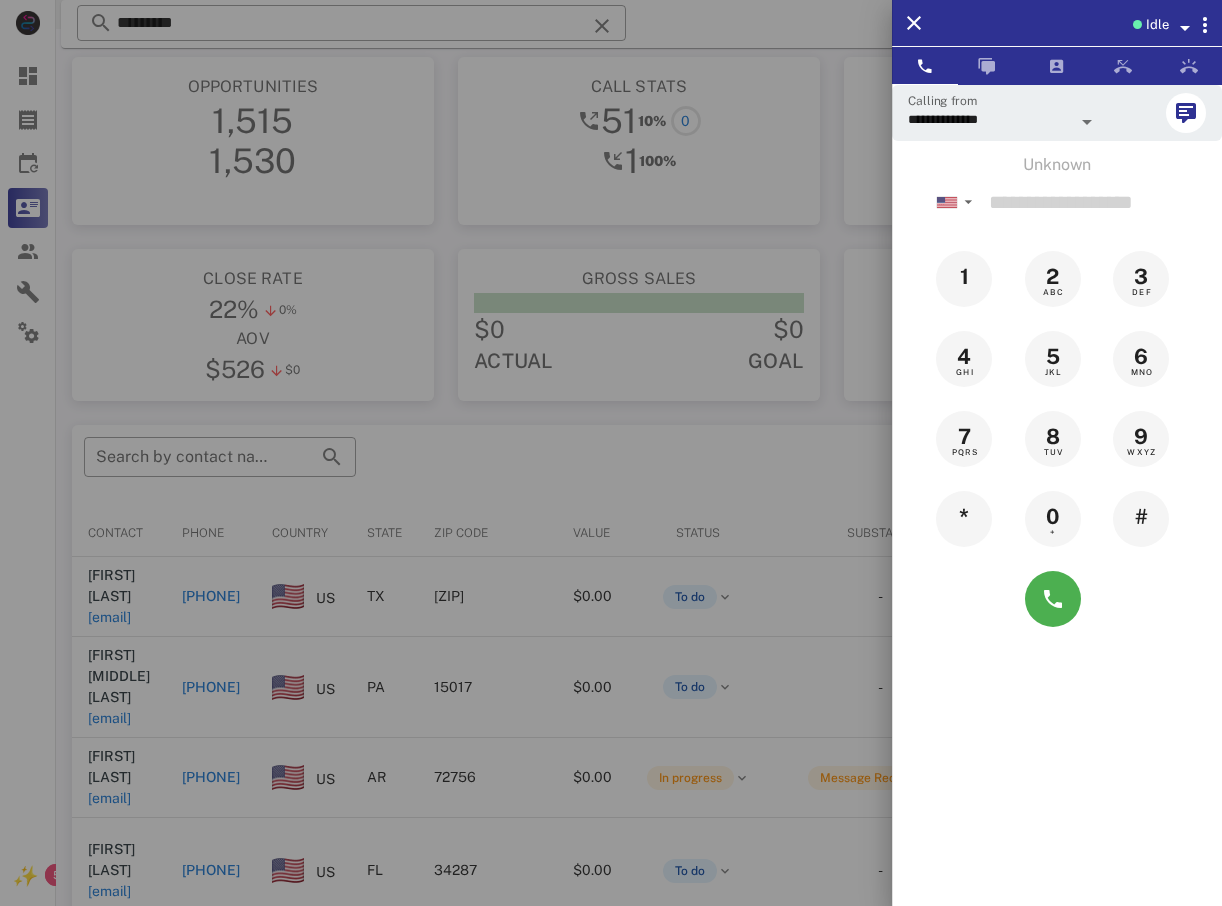 scroll, scrollTop: 0, scrollLeft: 0, axis: both 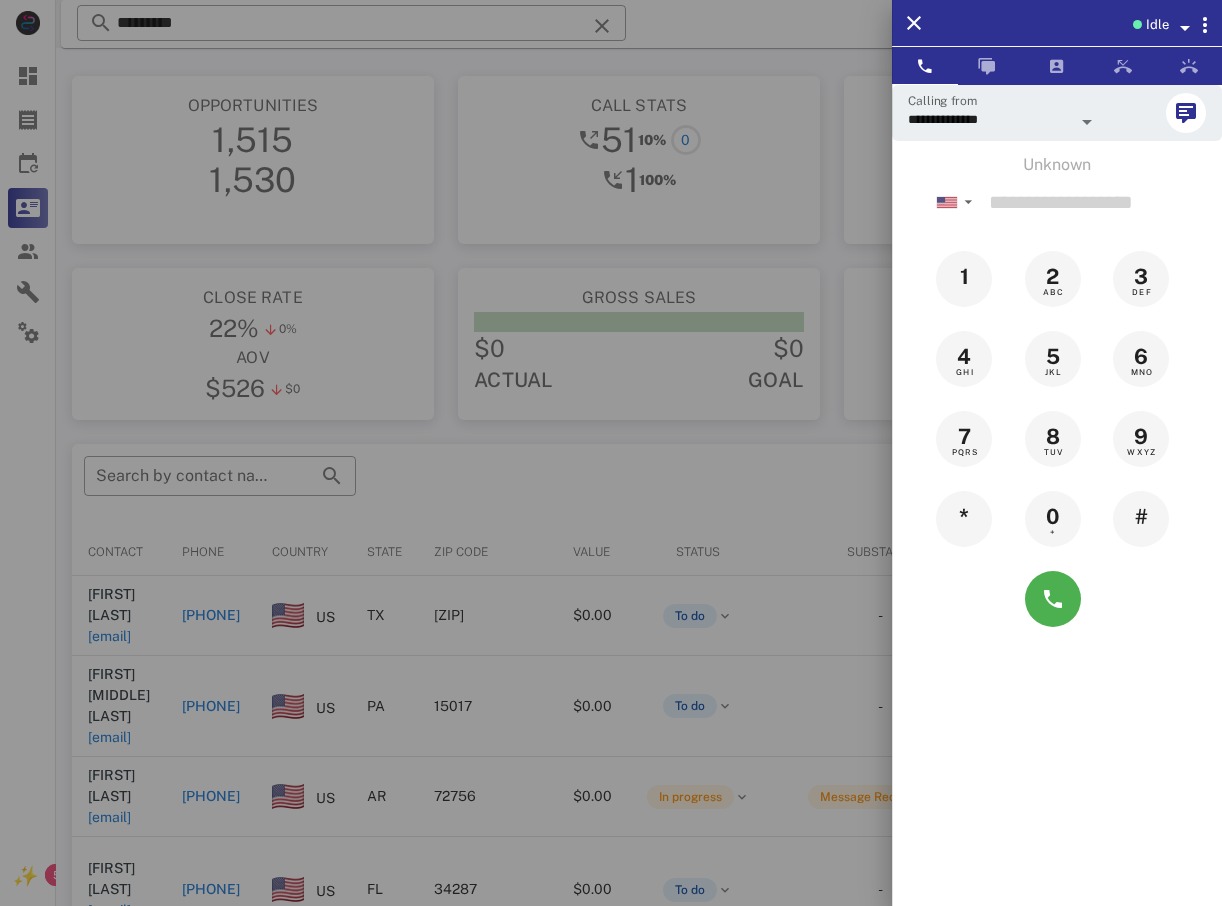 click at bounding box center (611, 453) 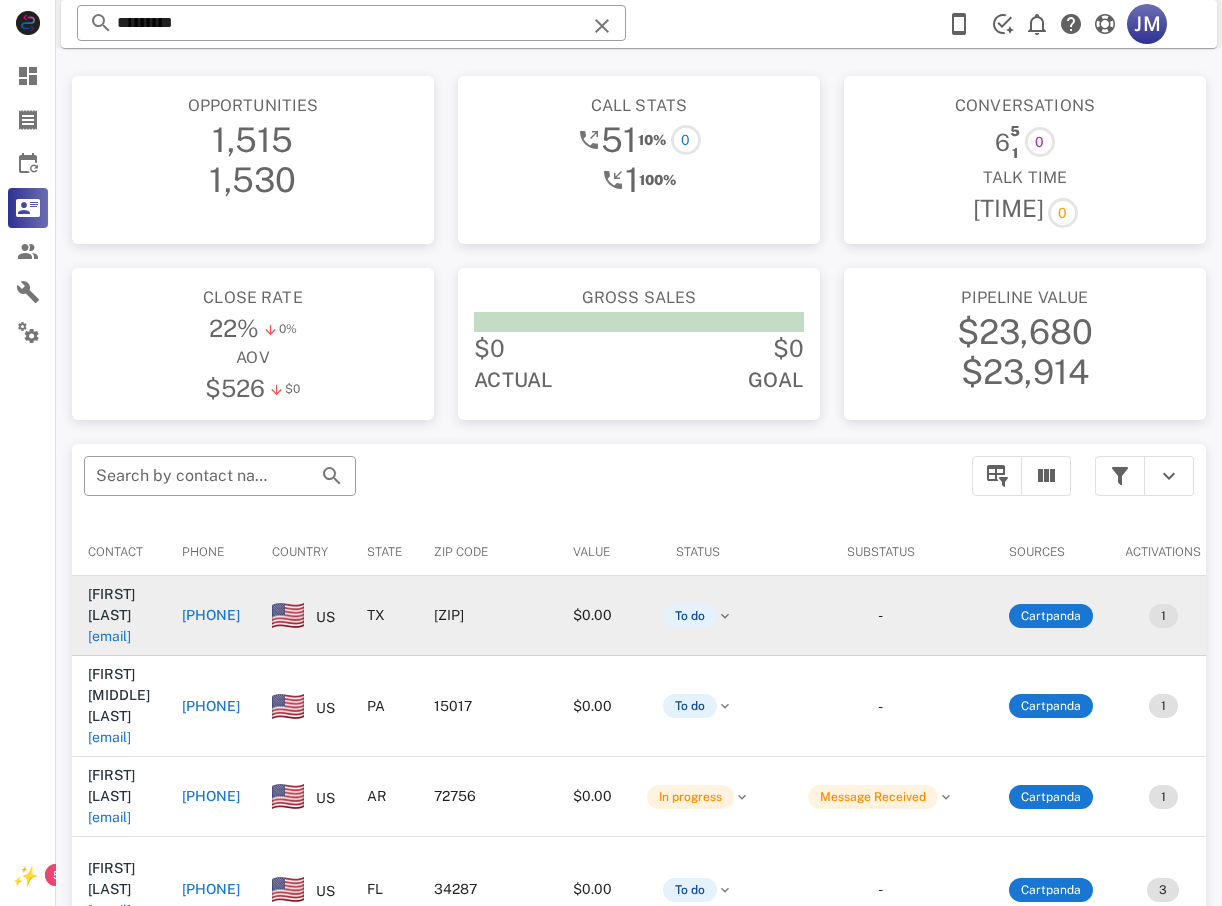click on "+1[PHONE]" at bounding box center [211, 615] 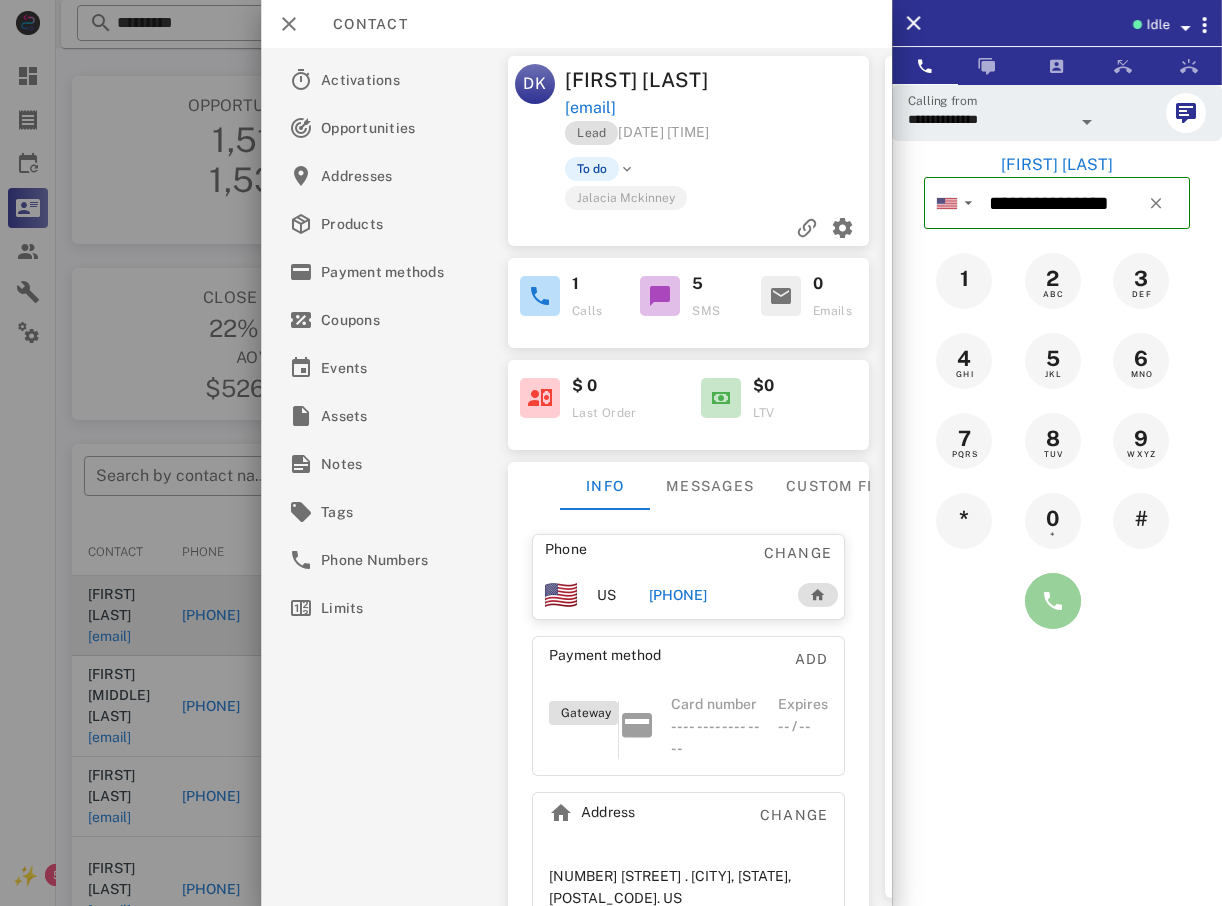 click at bounding box center [1053, 601] 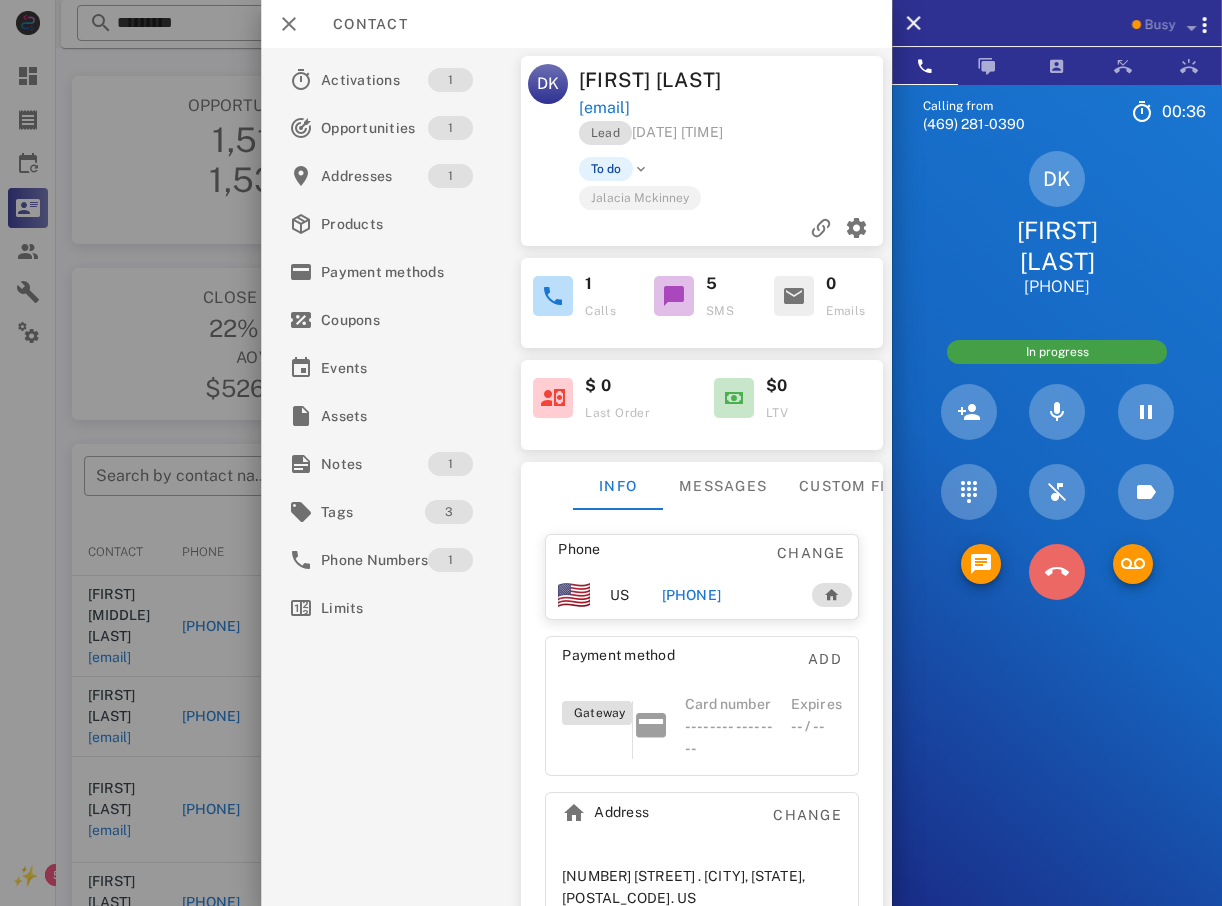drag, startPoint x: 1059, startPoint y: 538, endPoint x: 973, endPoint y: 756, distance: 234.35016 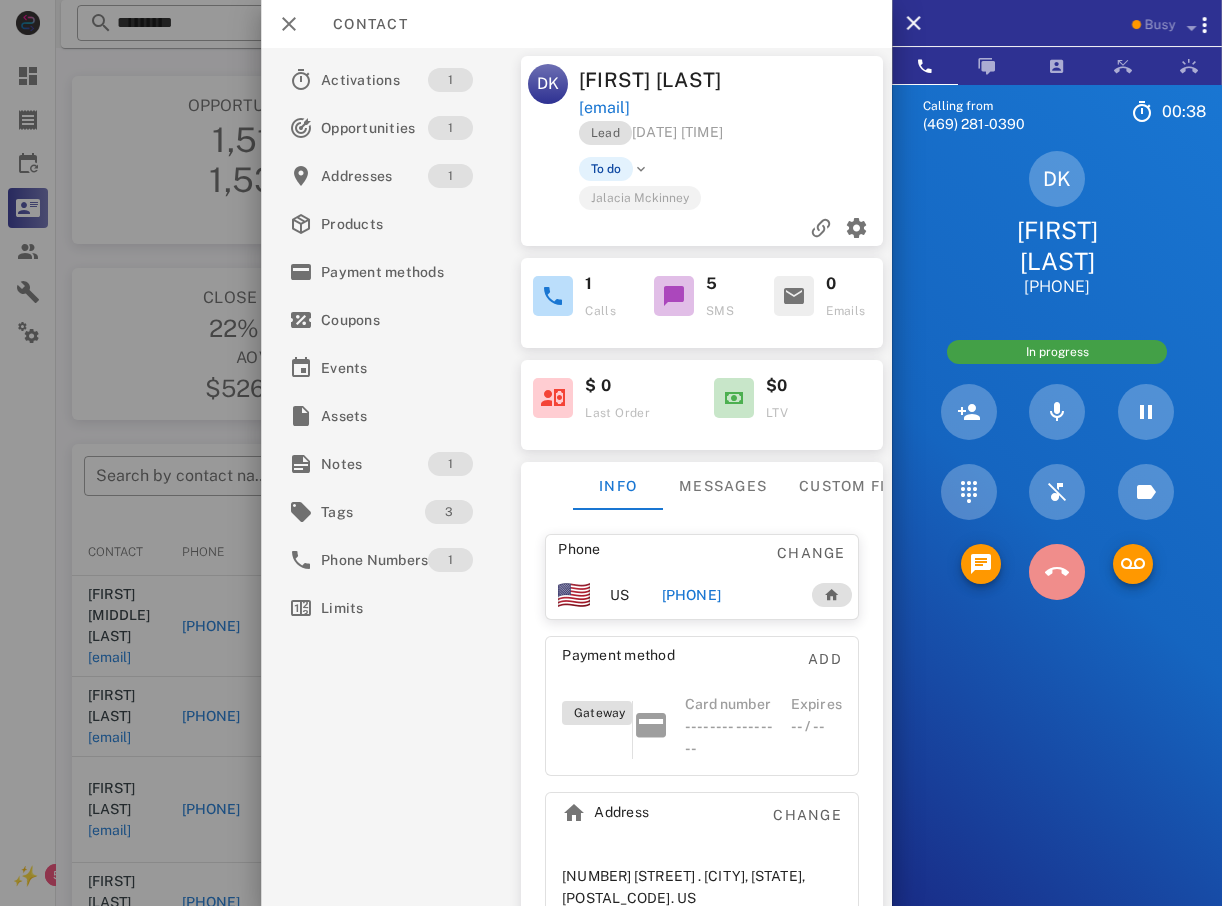 click at bounding box center [1057, 572] 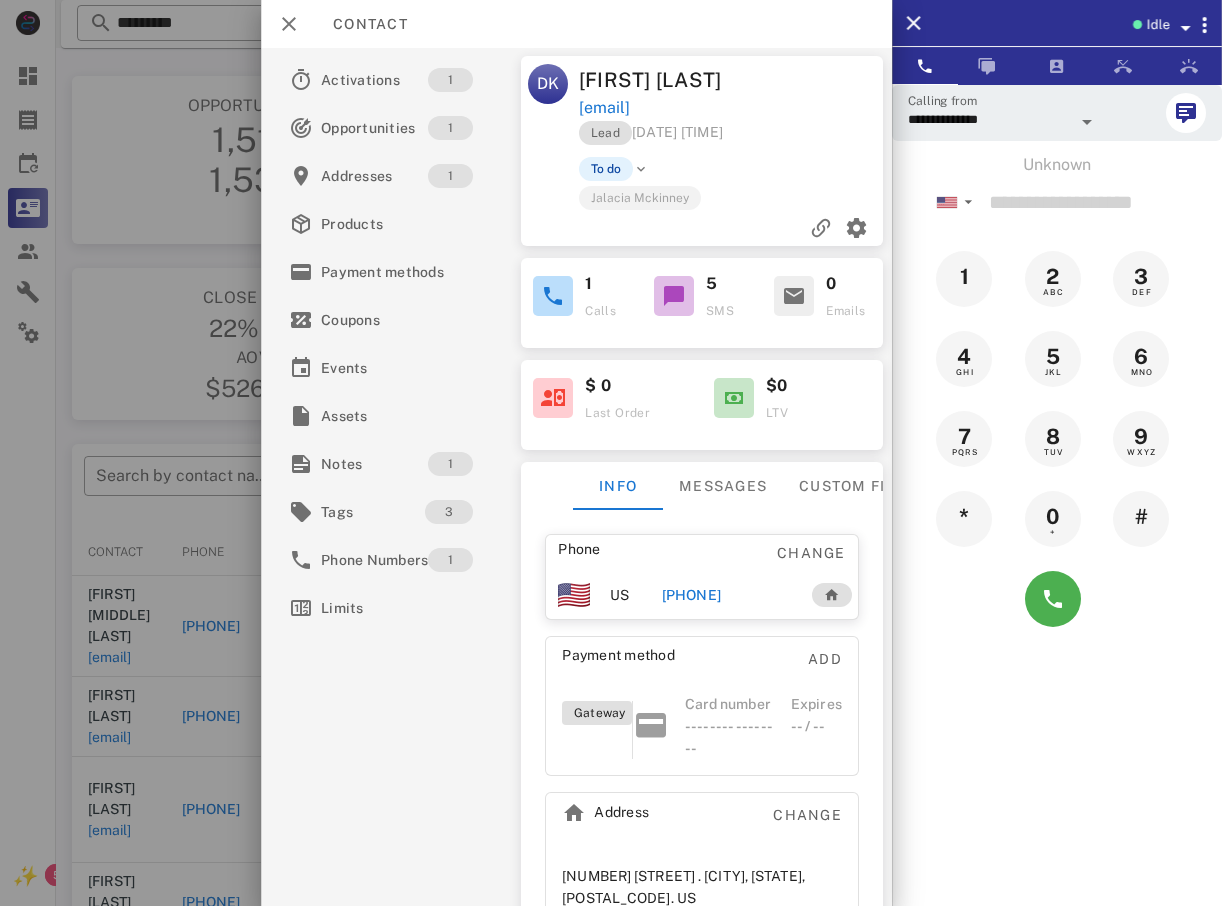 click at bounding box center [611, 453] 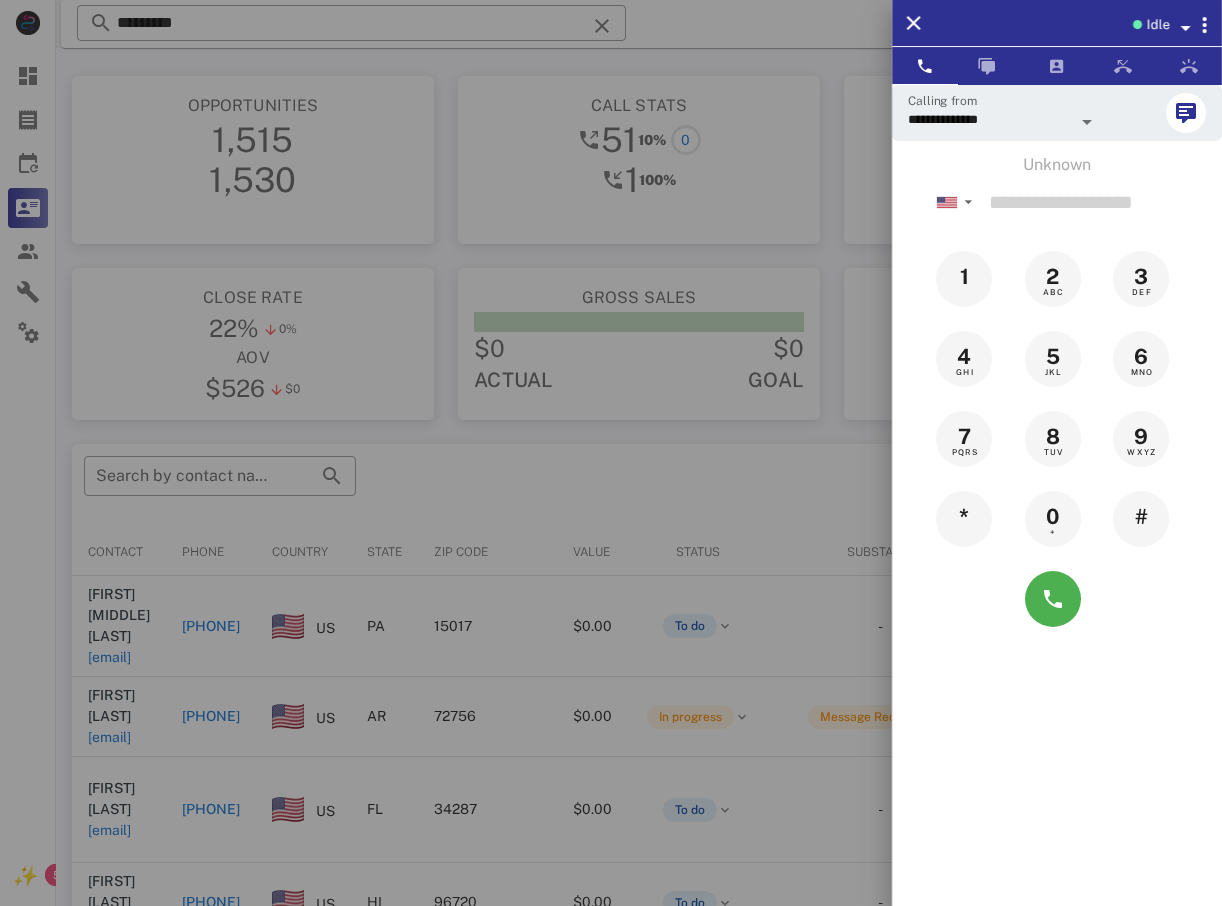 click at bounding box center (611, 453) 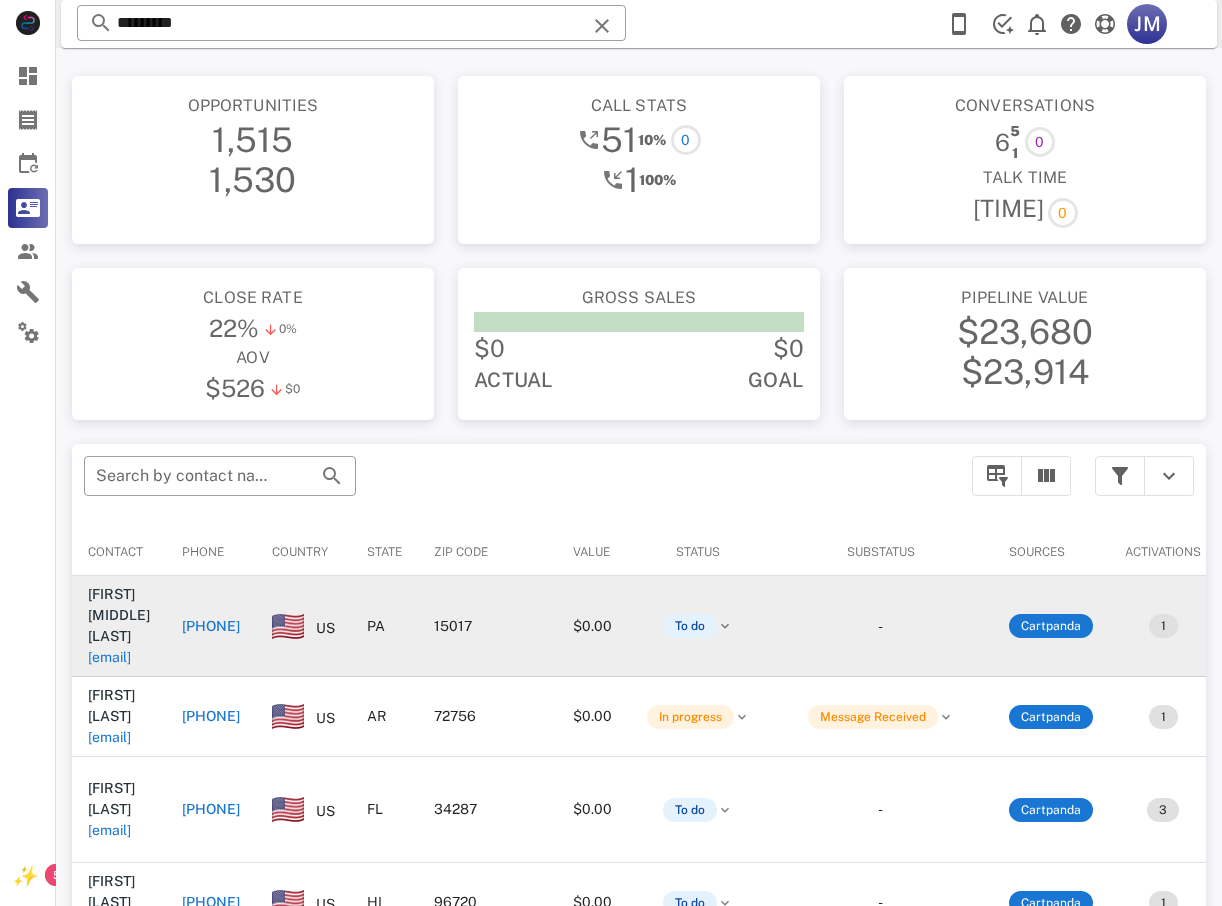 click on "[PHONE]" at bounding box center [211, 626] 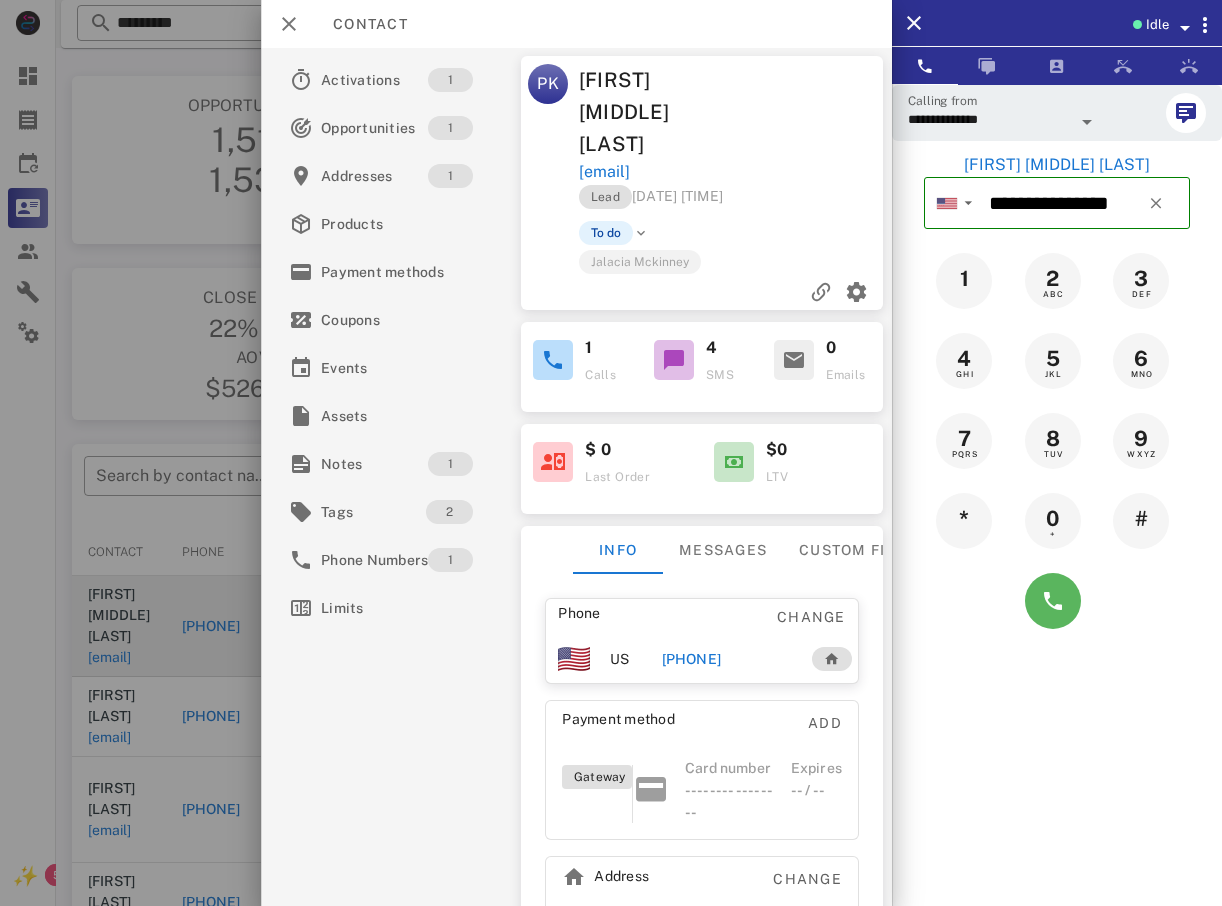 drag, startPoint x: 1059, startPoint y: 630, endPoint x: 1054, endPoint y: 606, distance: 24.5153 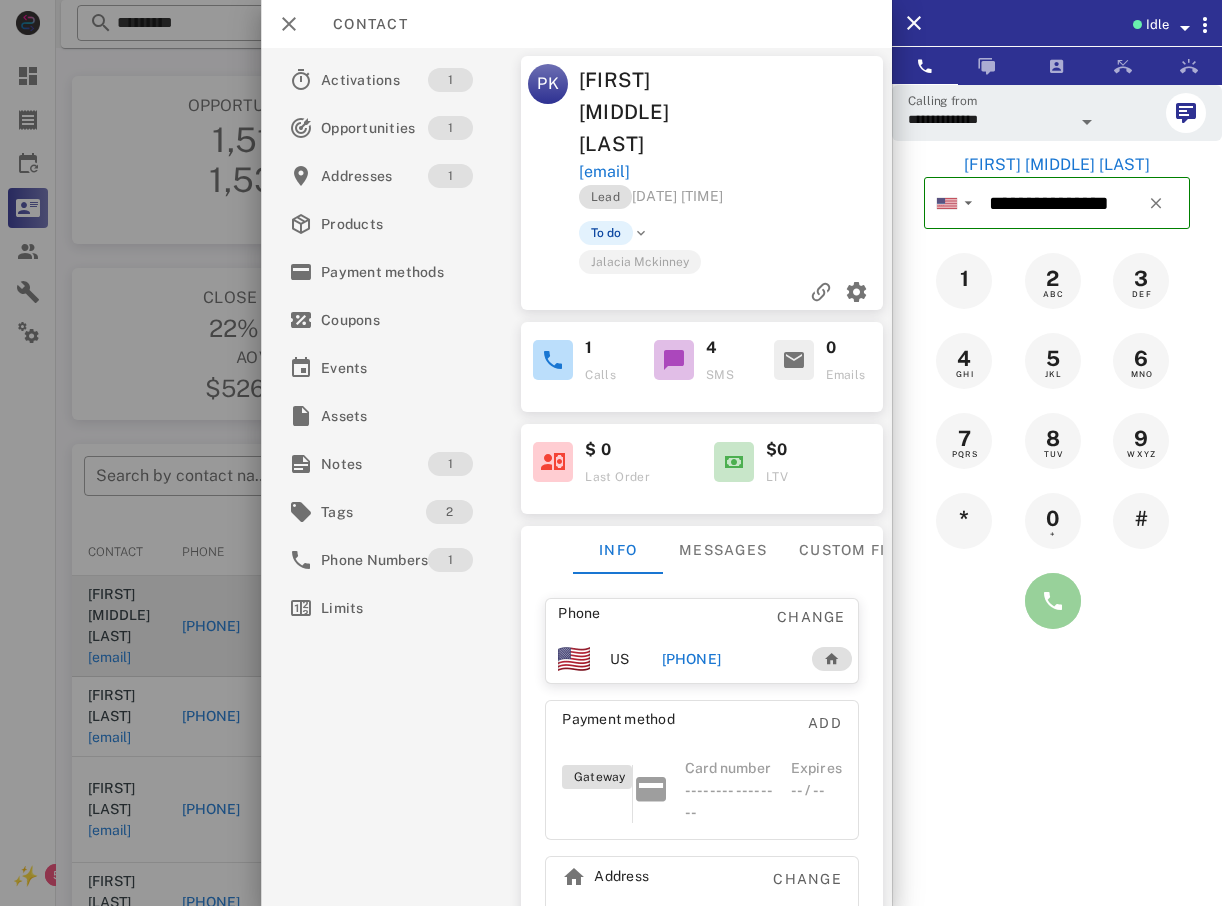 click at bounding box center [1053, 601] 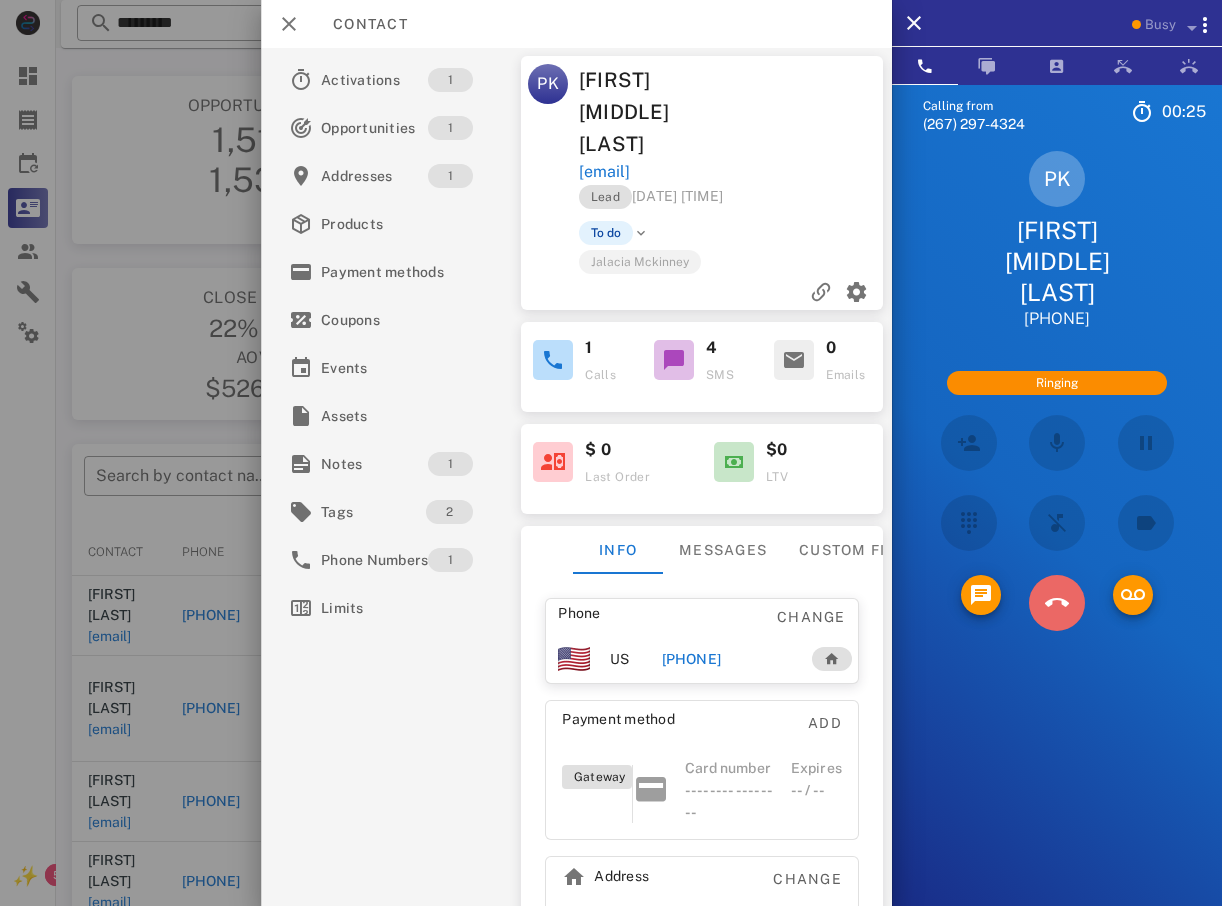 click at bounding box center [1057, 603] 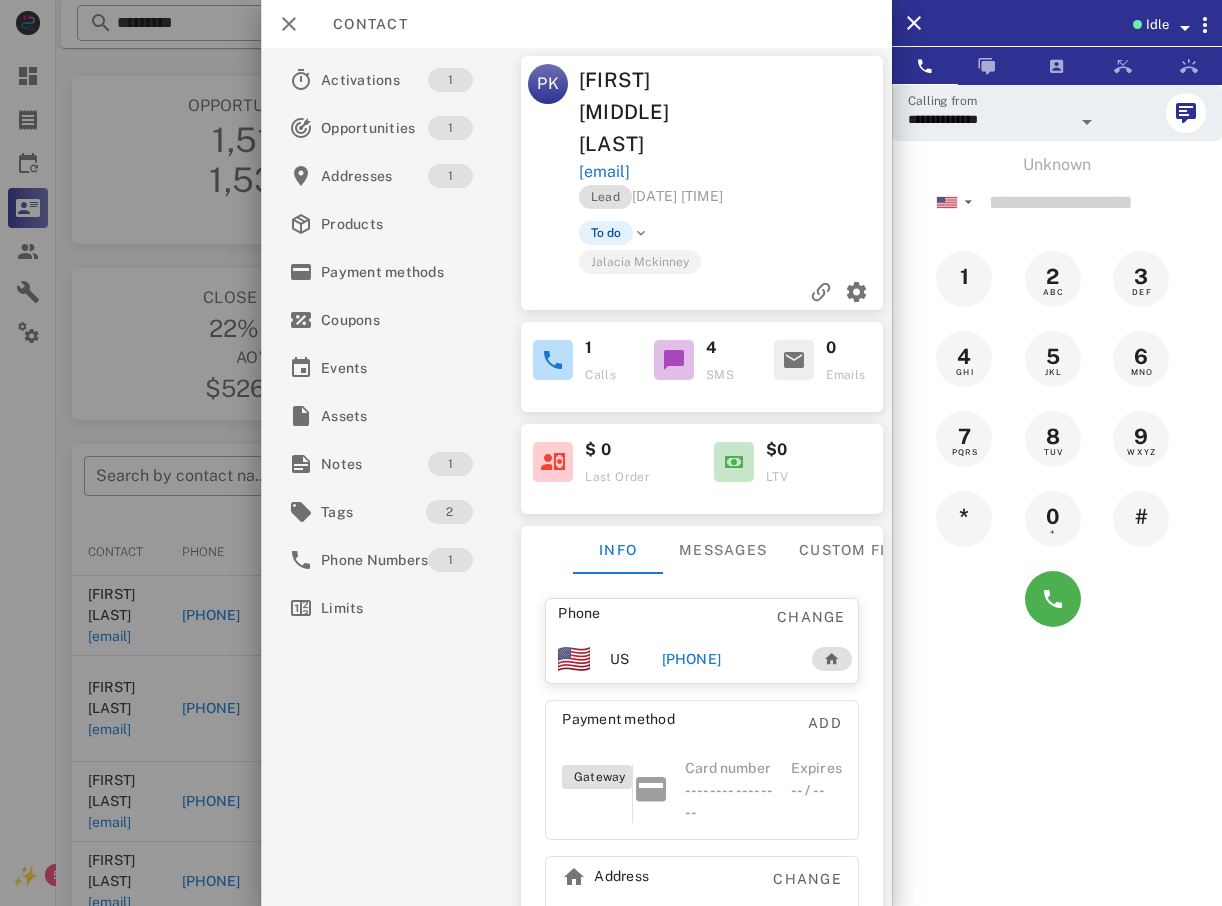drag, startPoint x: 176, startPoint y: 34, endPoint x: 194, endPoint y: 31, distance: 18.248287 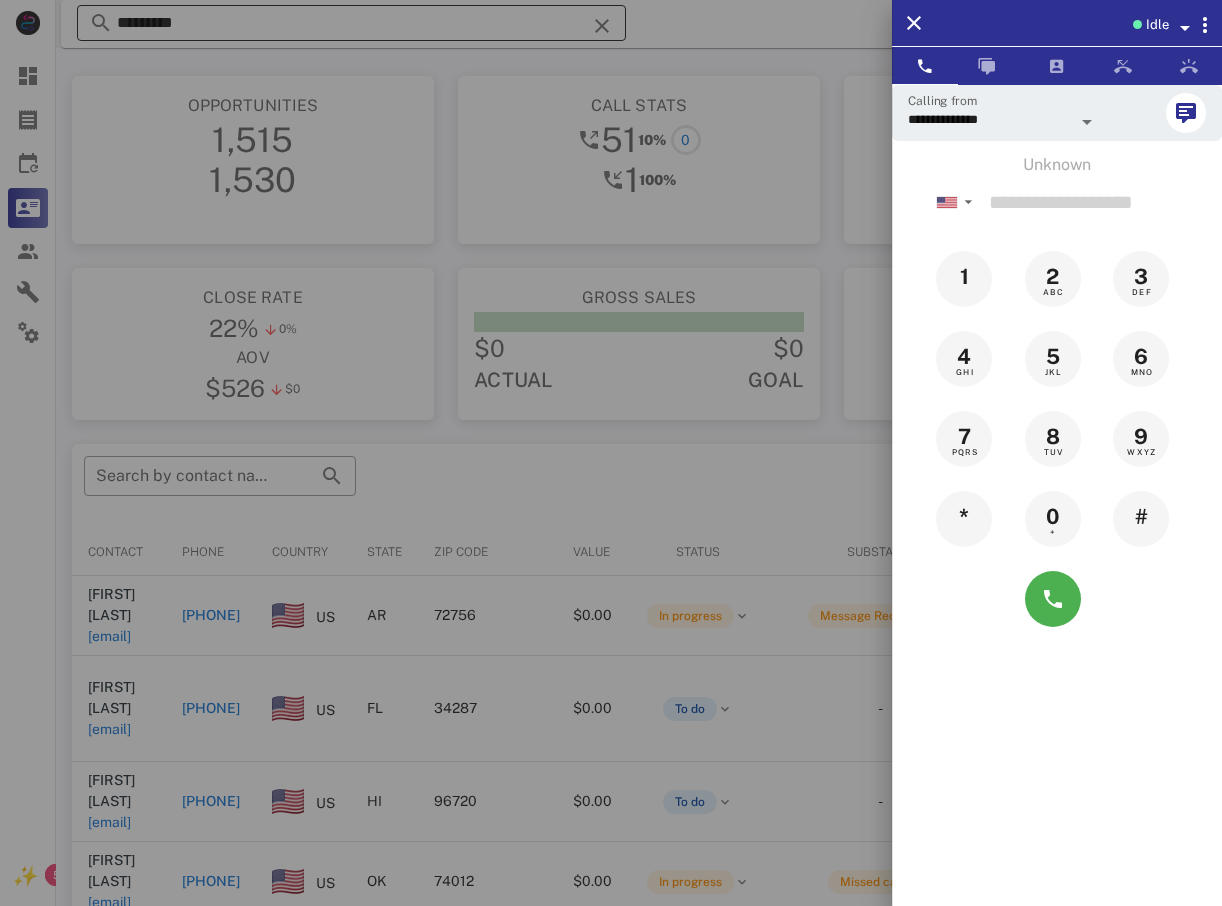 click at bounding box center (611, 453) 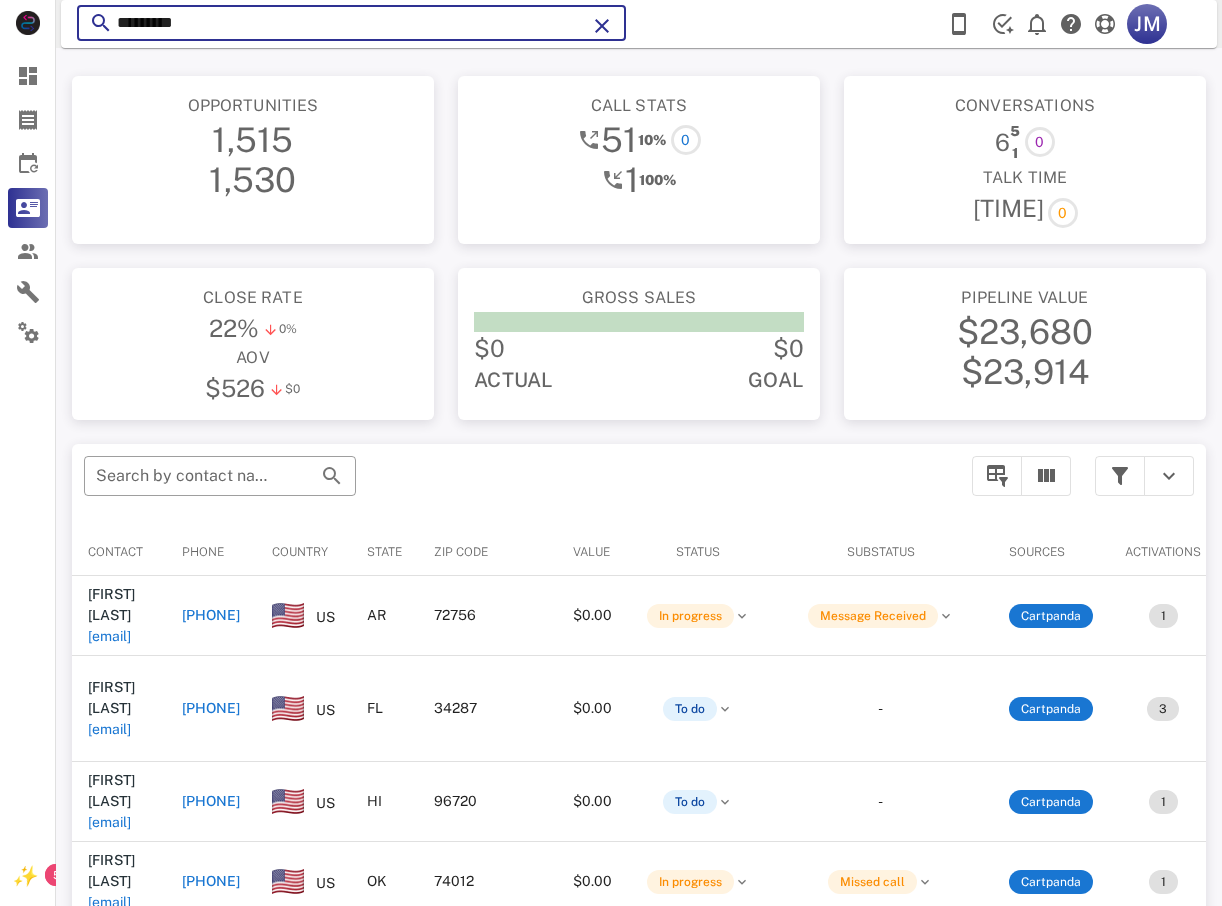 click on "*********" at bounding box center (351, 23) 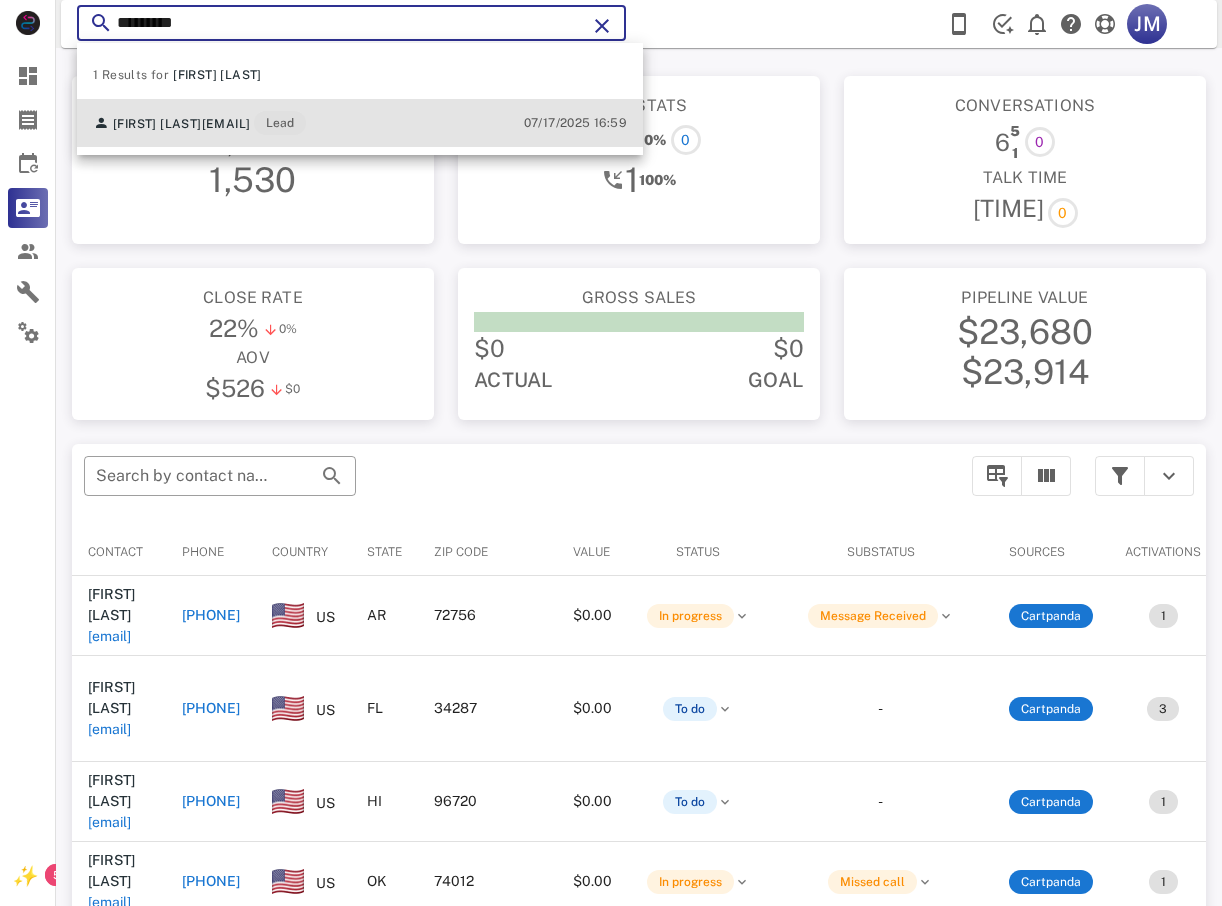 click on "[EMAIL]" at bounding box center [226, 124] 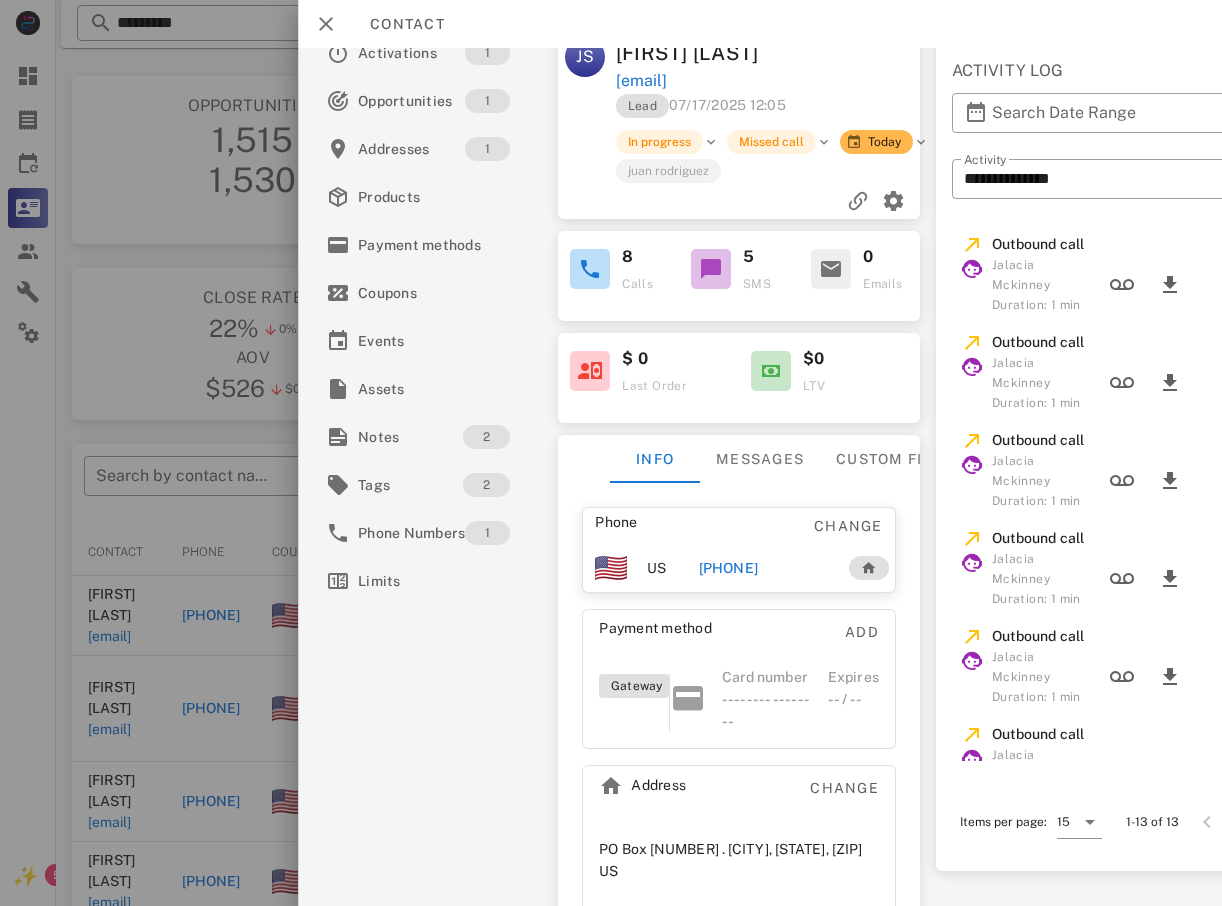 scroll, scrollTop: 48, scrollLeft: 0, axis: vertical 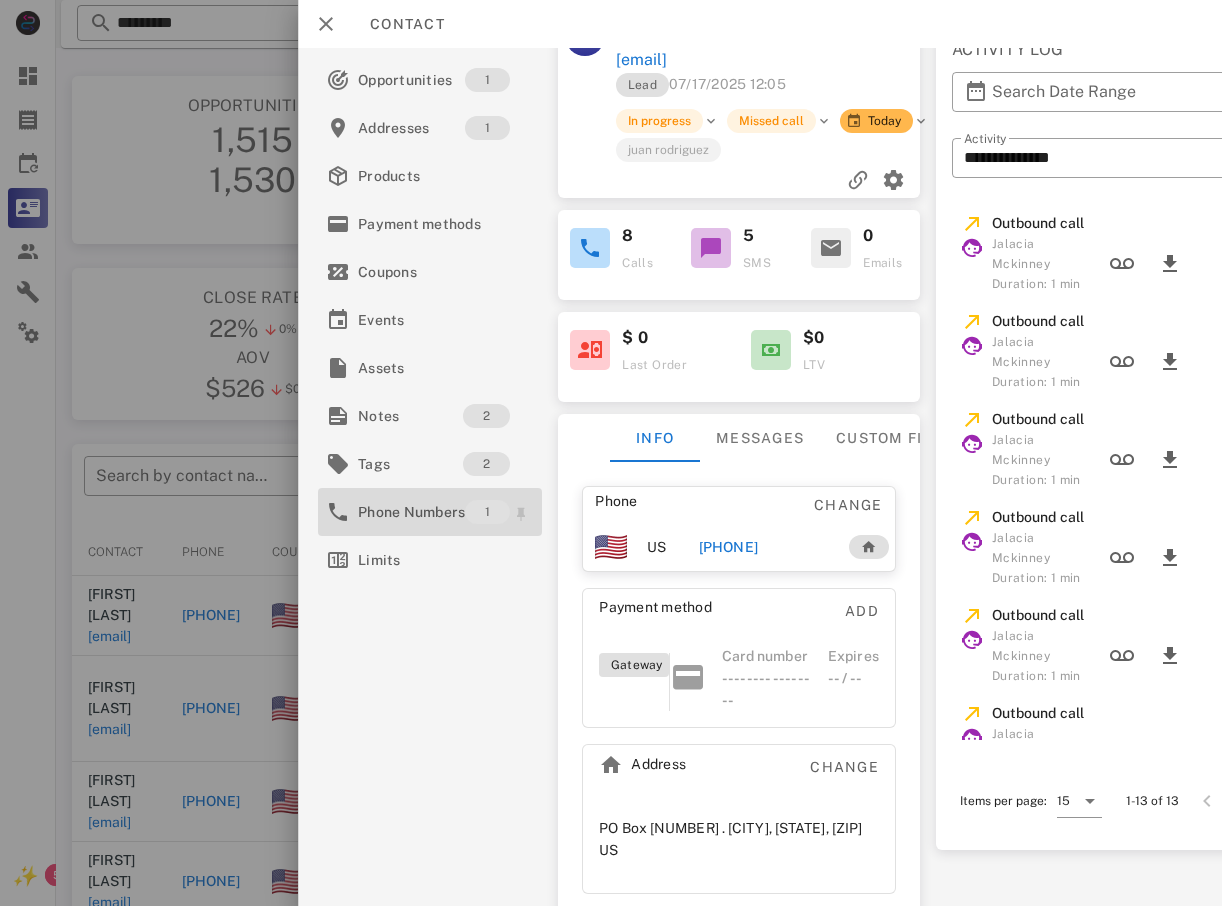 click on "Phone Numbers" at bounding box center [411, 512] 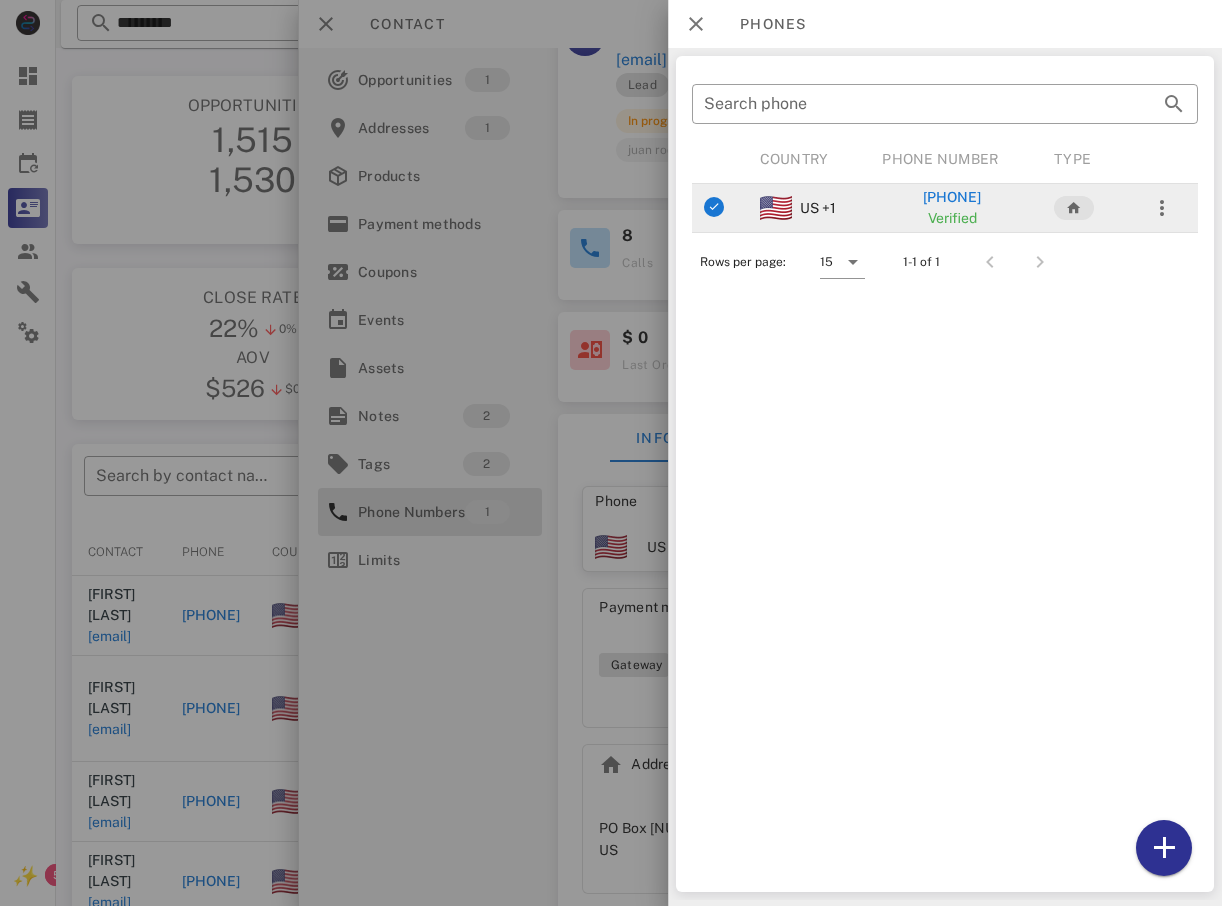 click on "+1[PHONE]" at bounding box center (952, 197) 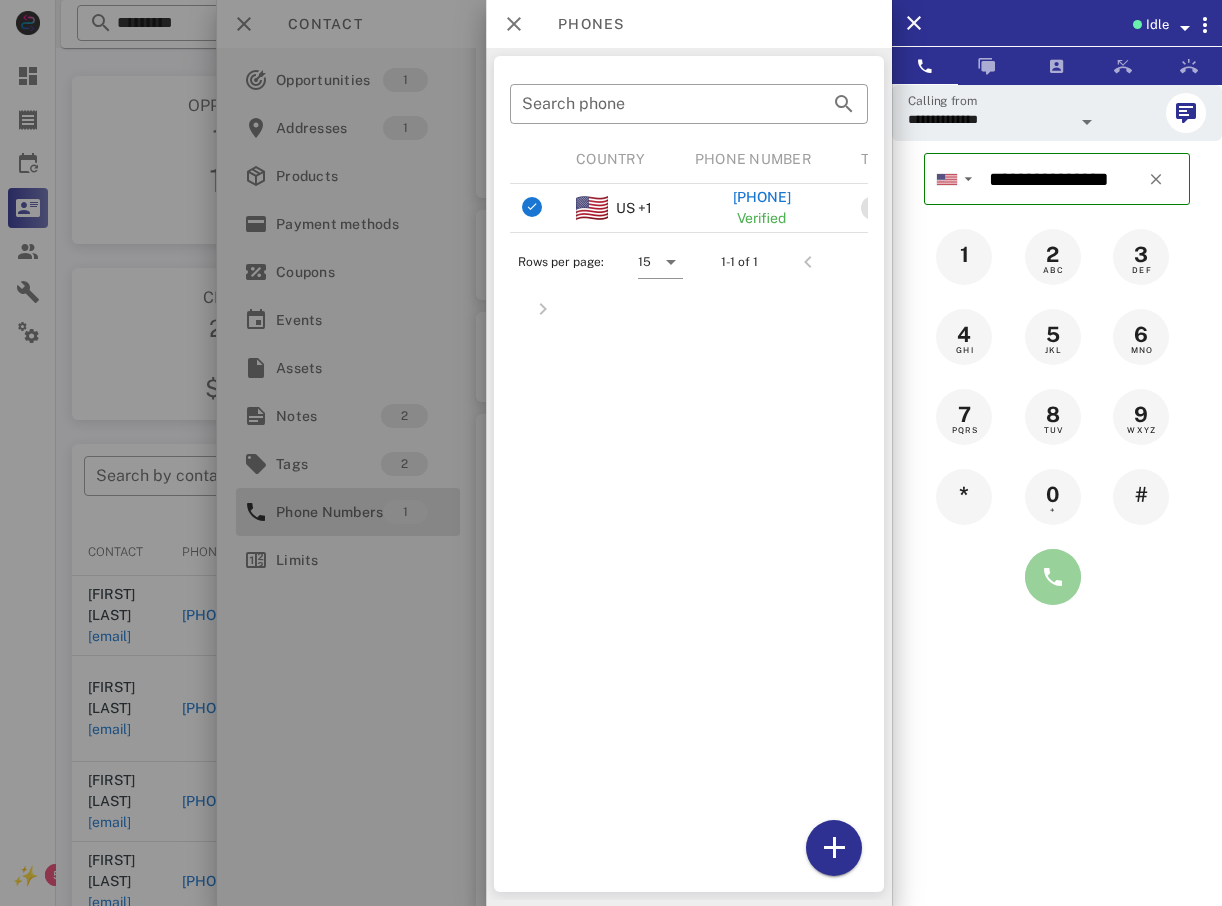click at bounding box center [1053, 577] 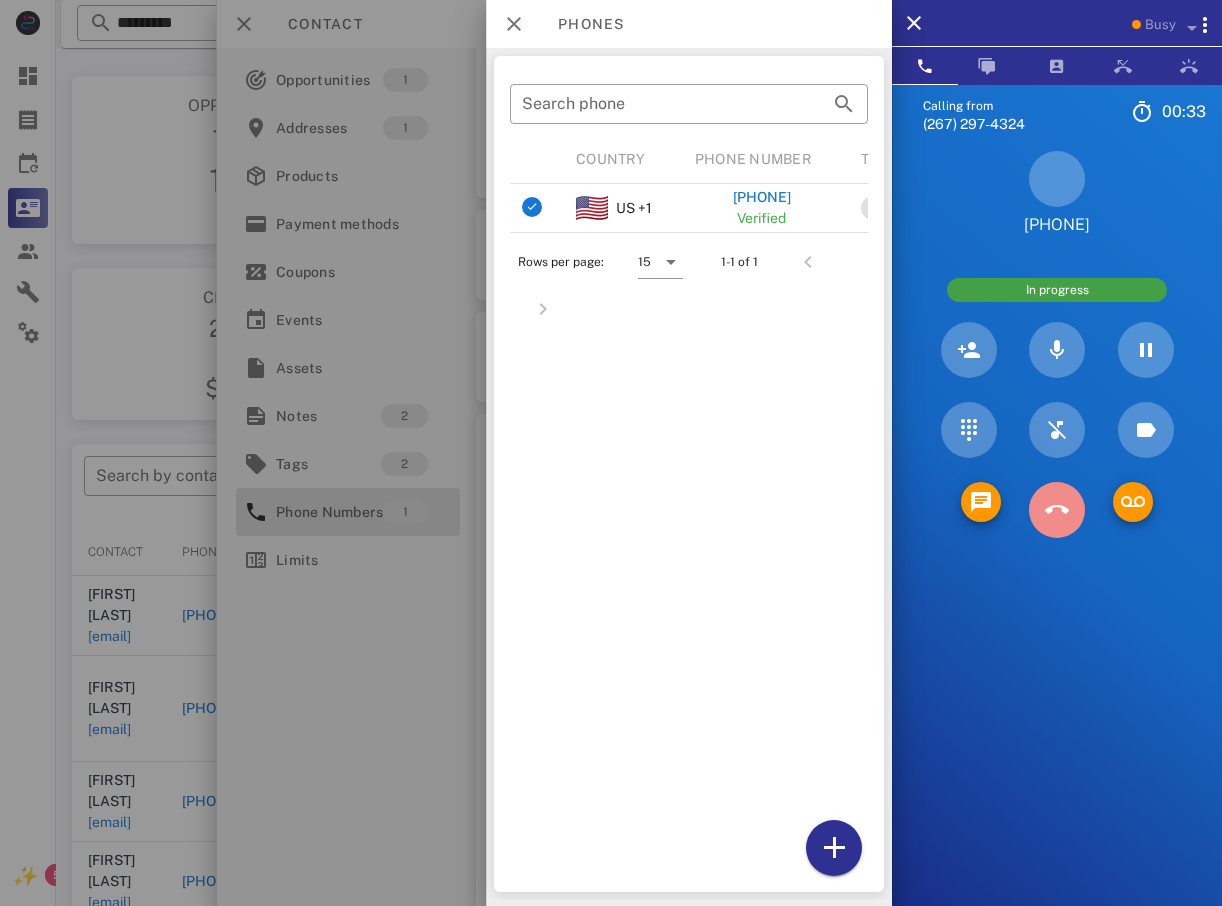 click at bounding box center [1057, 510] 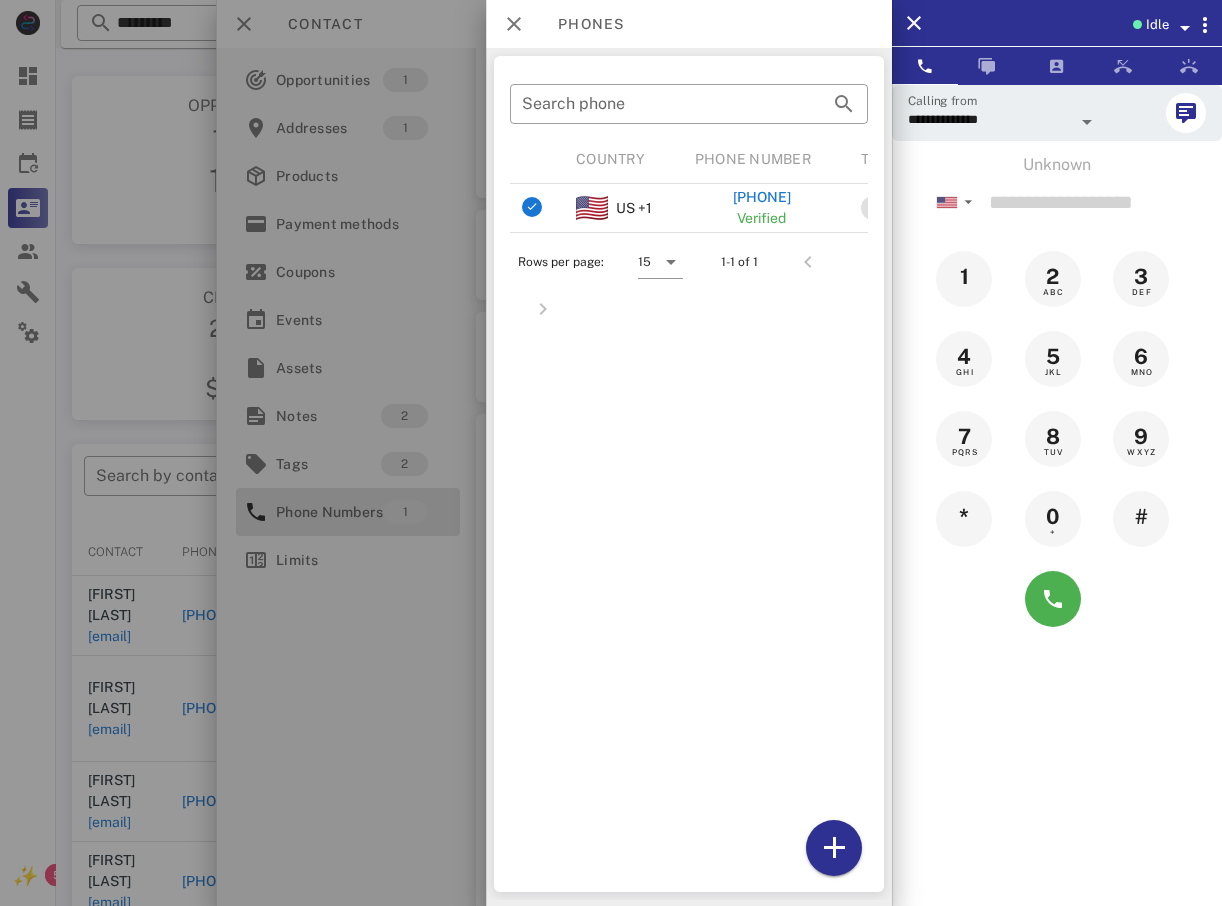 click at bounding box center (611, 453) 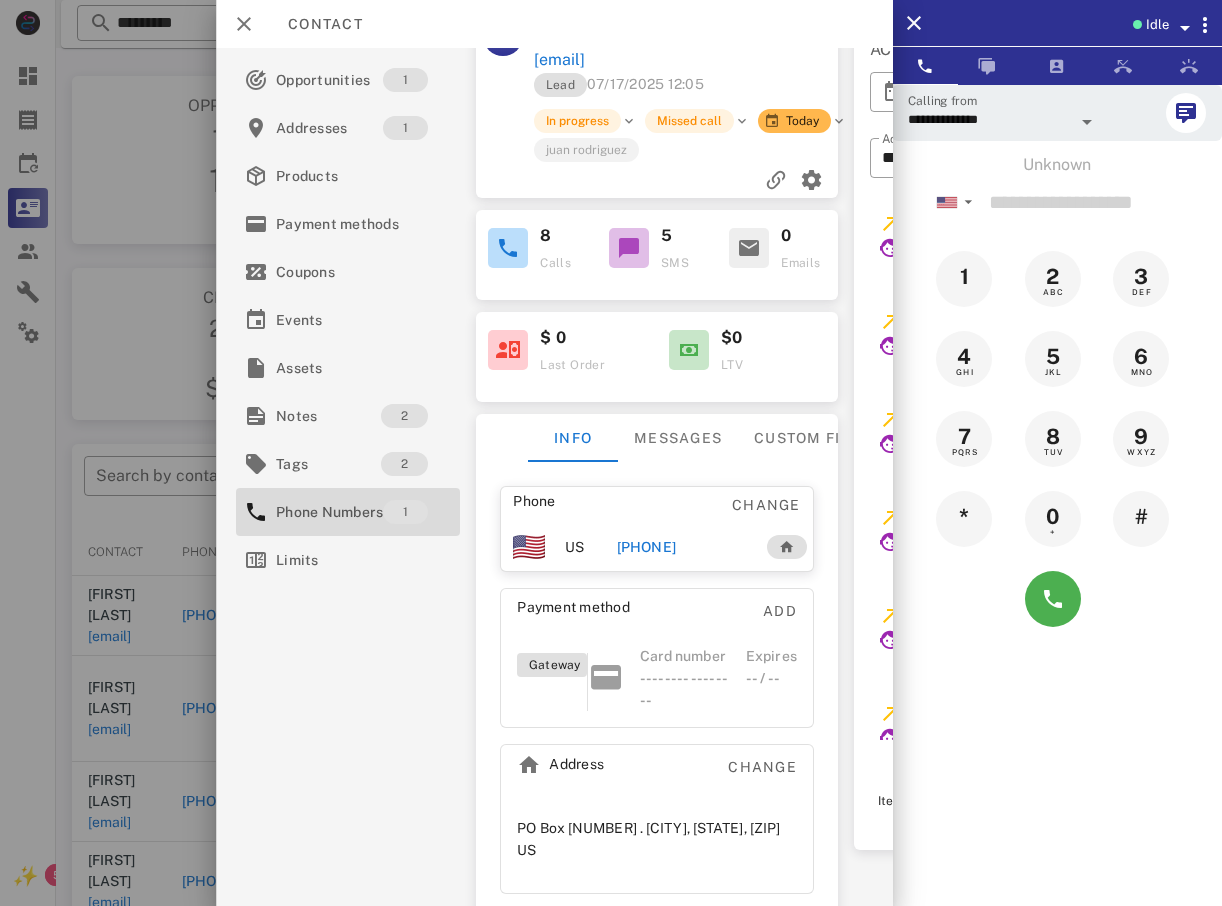 drag, startPoint x: 145, startPoint y: 561, endPoint x: 154, endPoint y: 554, distance: 11.401754 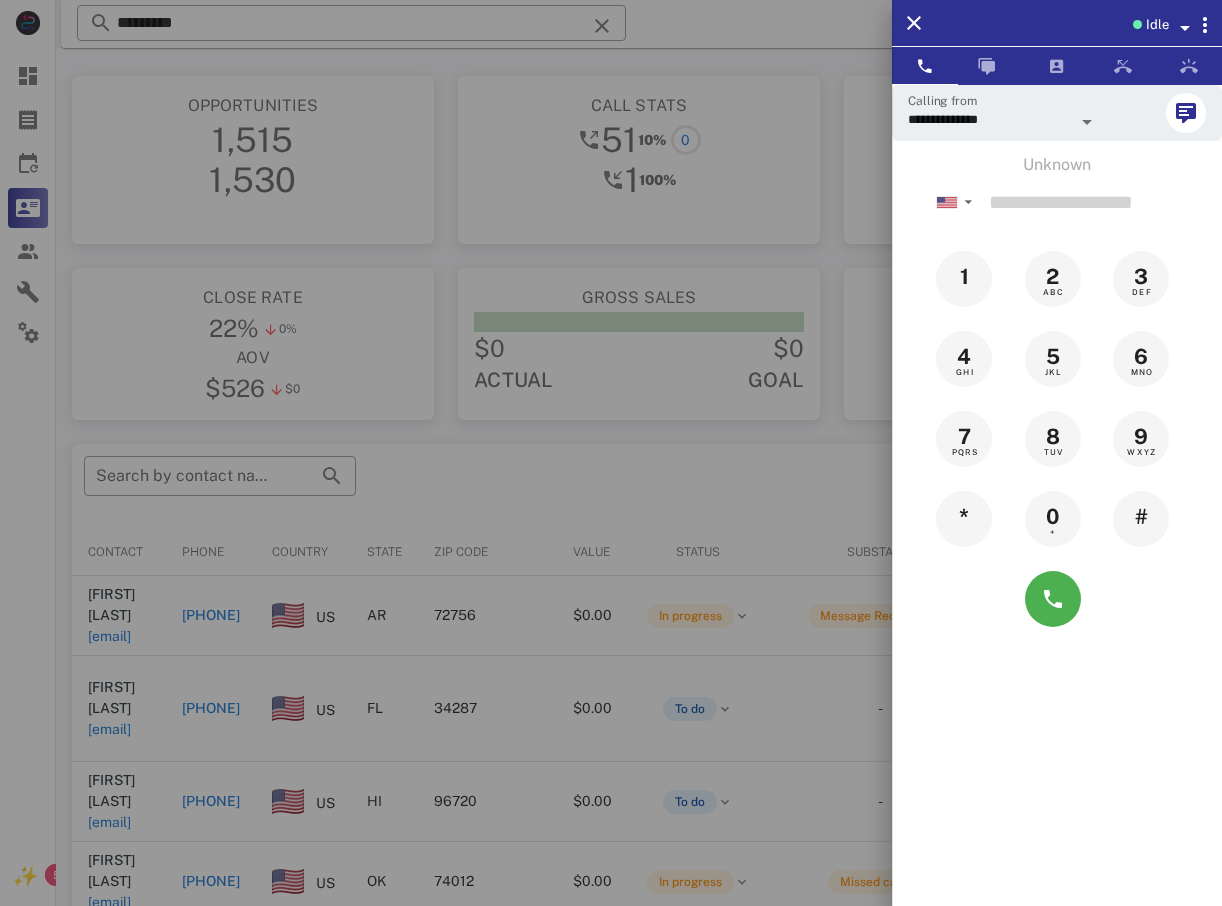 click at bounding box center (611, 453) 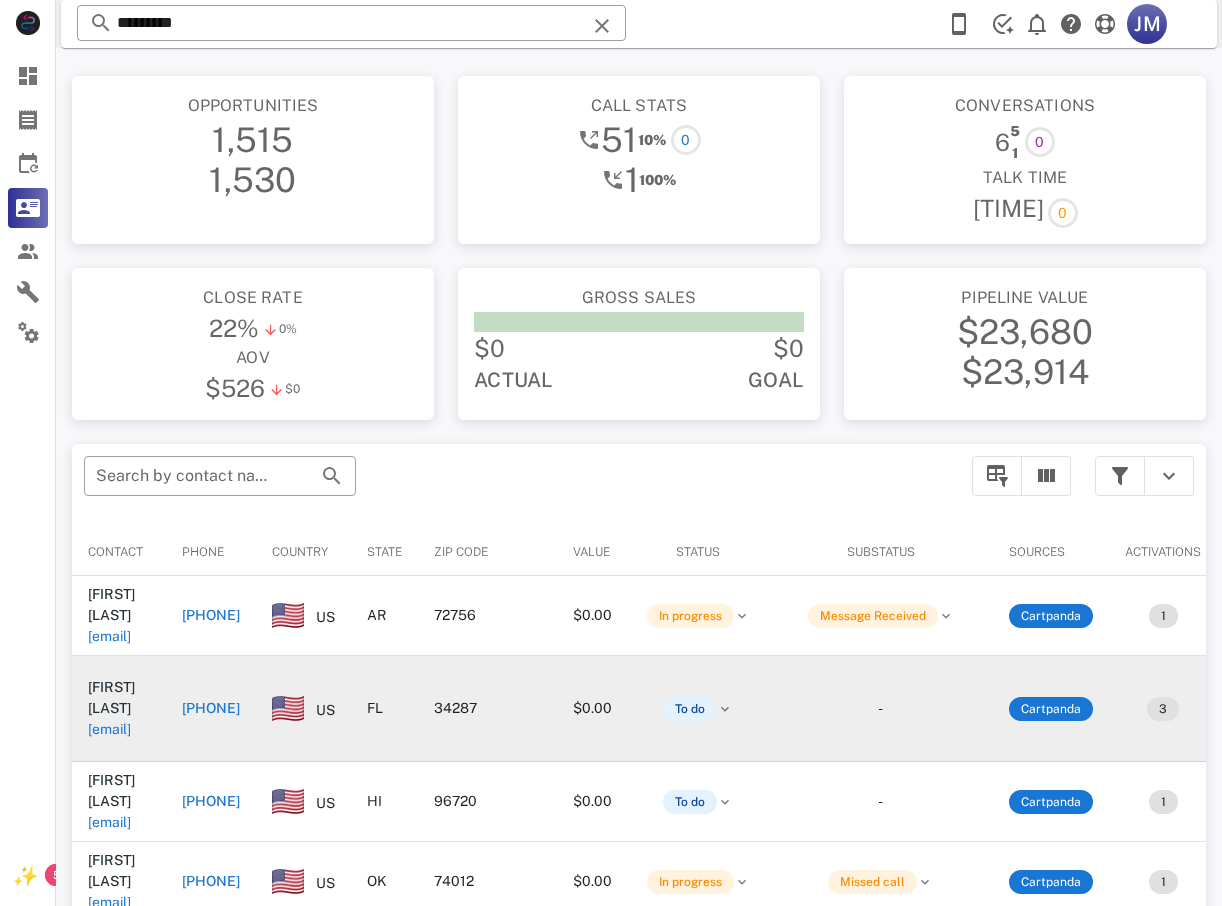 click on "+1[PHONE]" at bounding box center [211, 708] 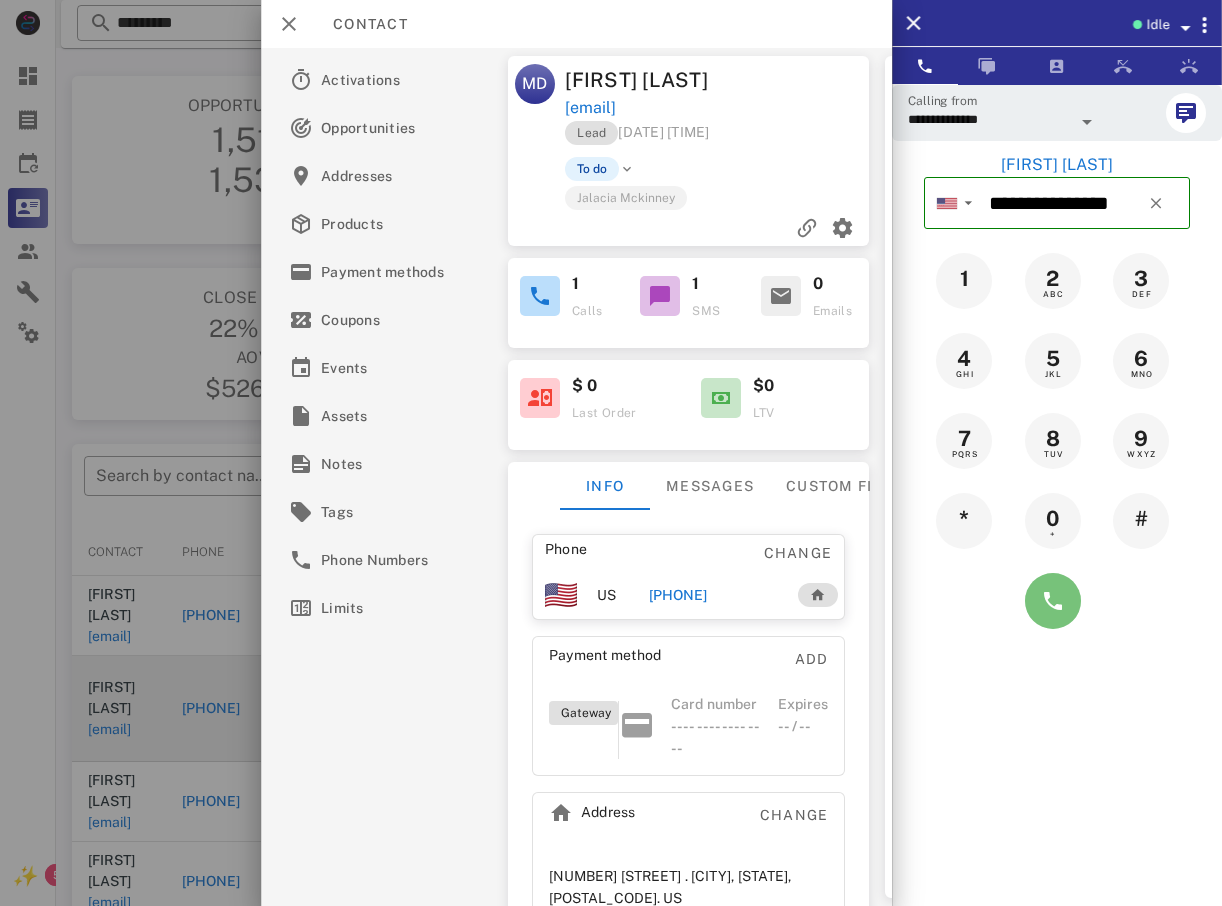 click at bounding box center [1053, 601] 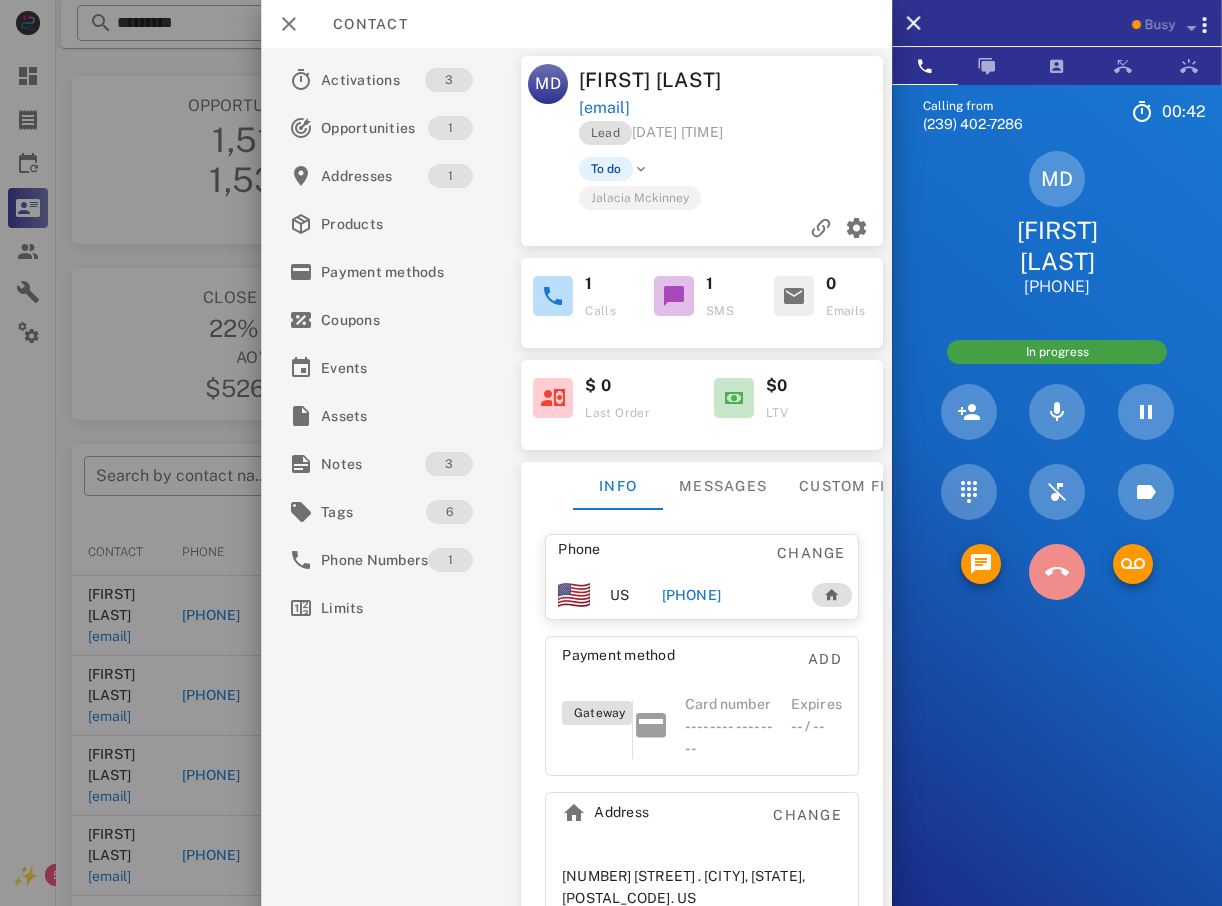 click at bounding box center [1057, 572] 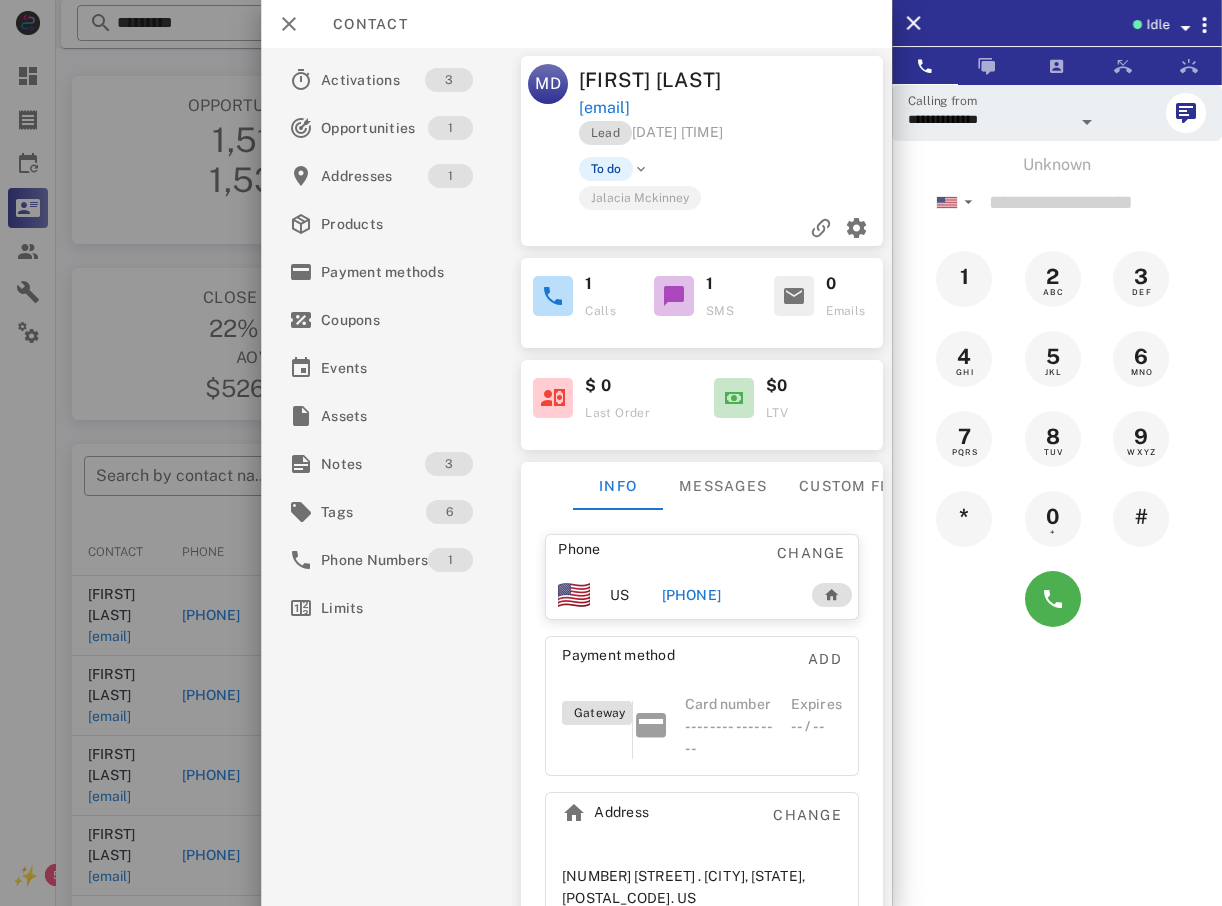 click at bounding box center (611, 453) 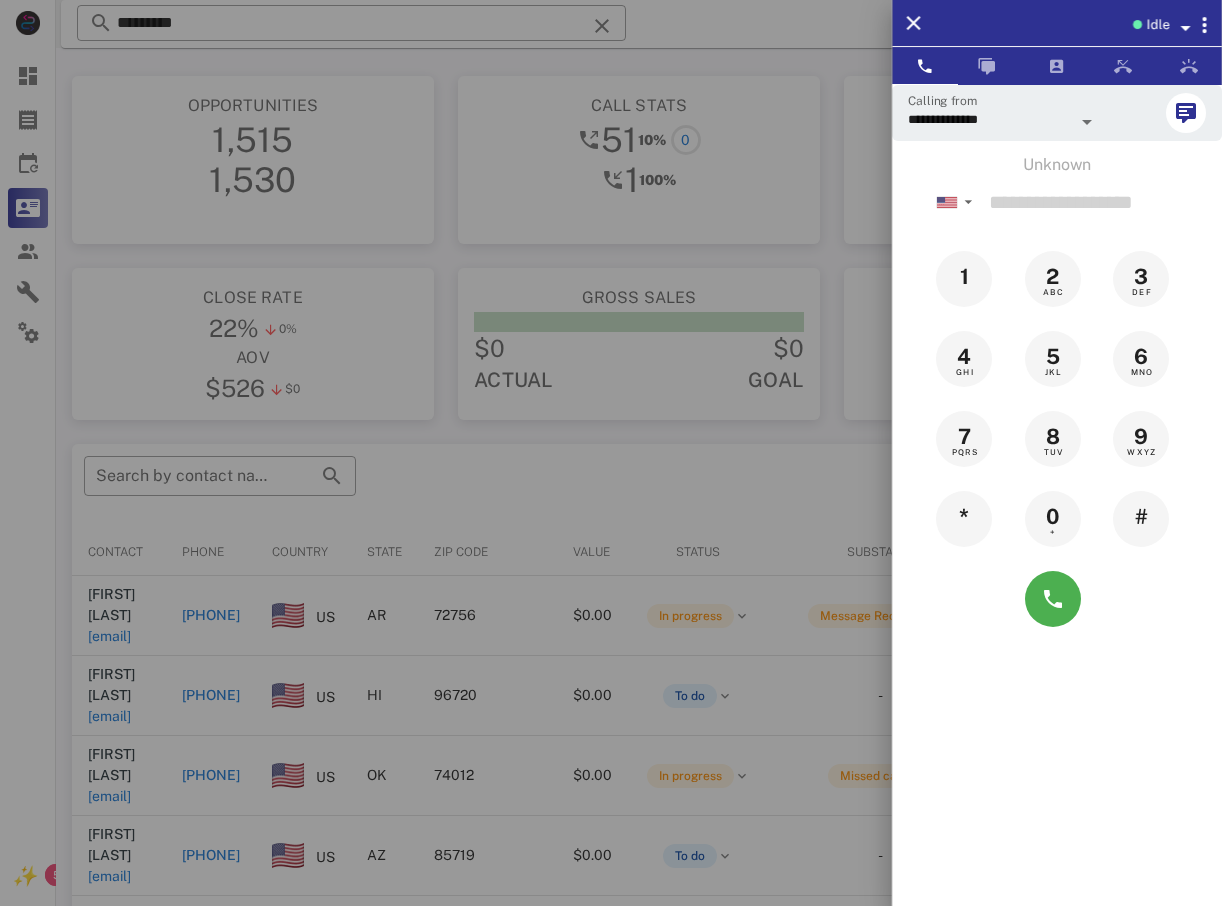 click at bounding box center (611, 453) 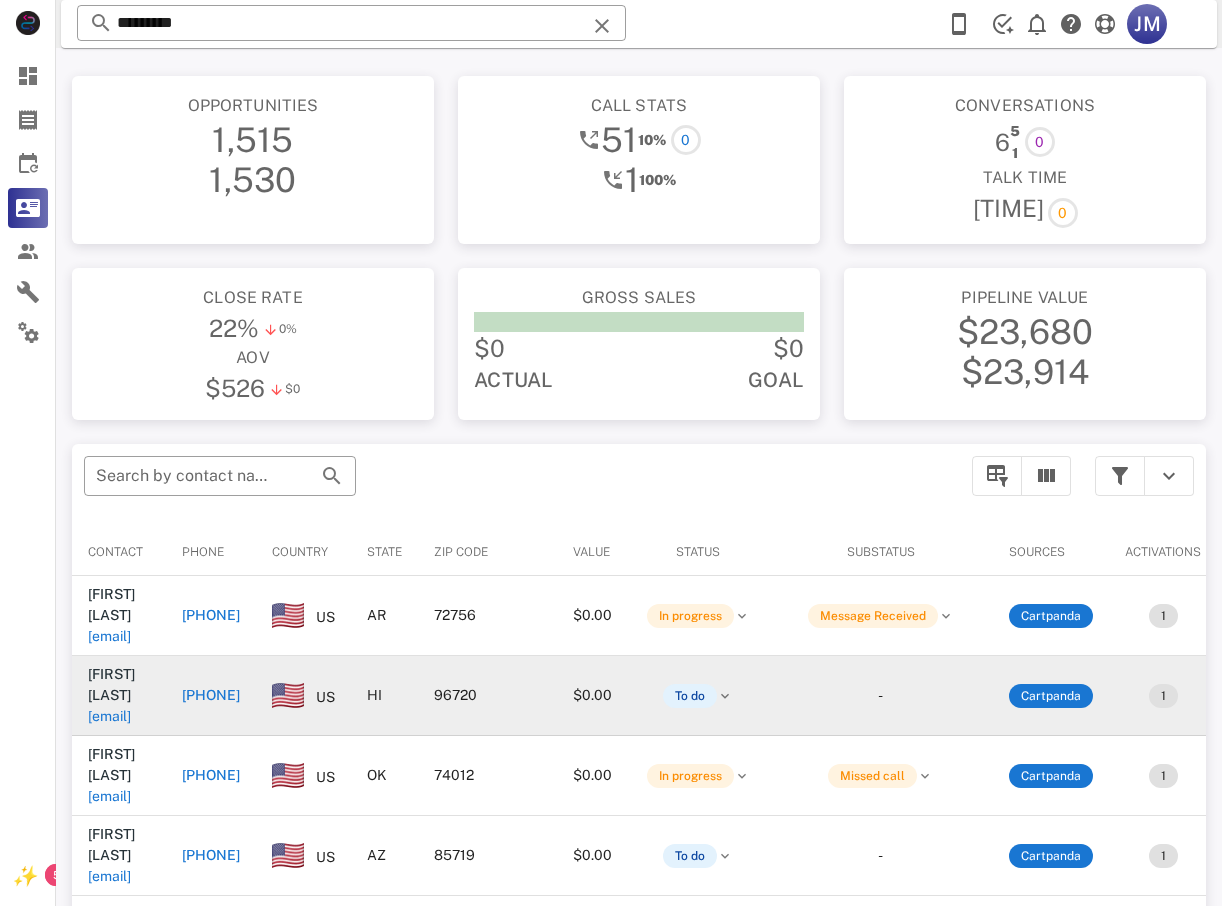 click on "+1[PHONE]" at bounding box center (211, 695) 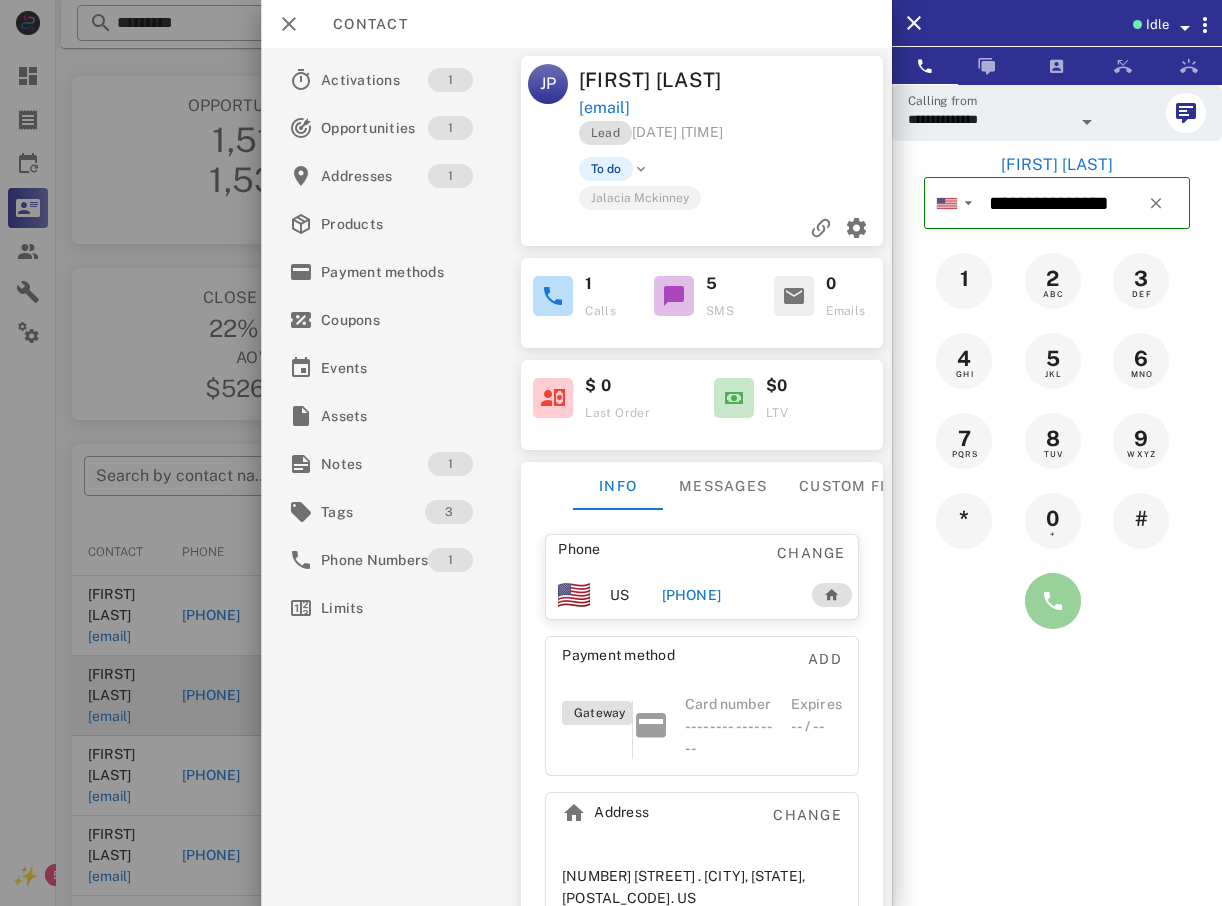 click at bounding box center [1053, 601] 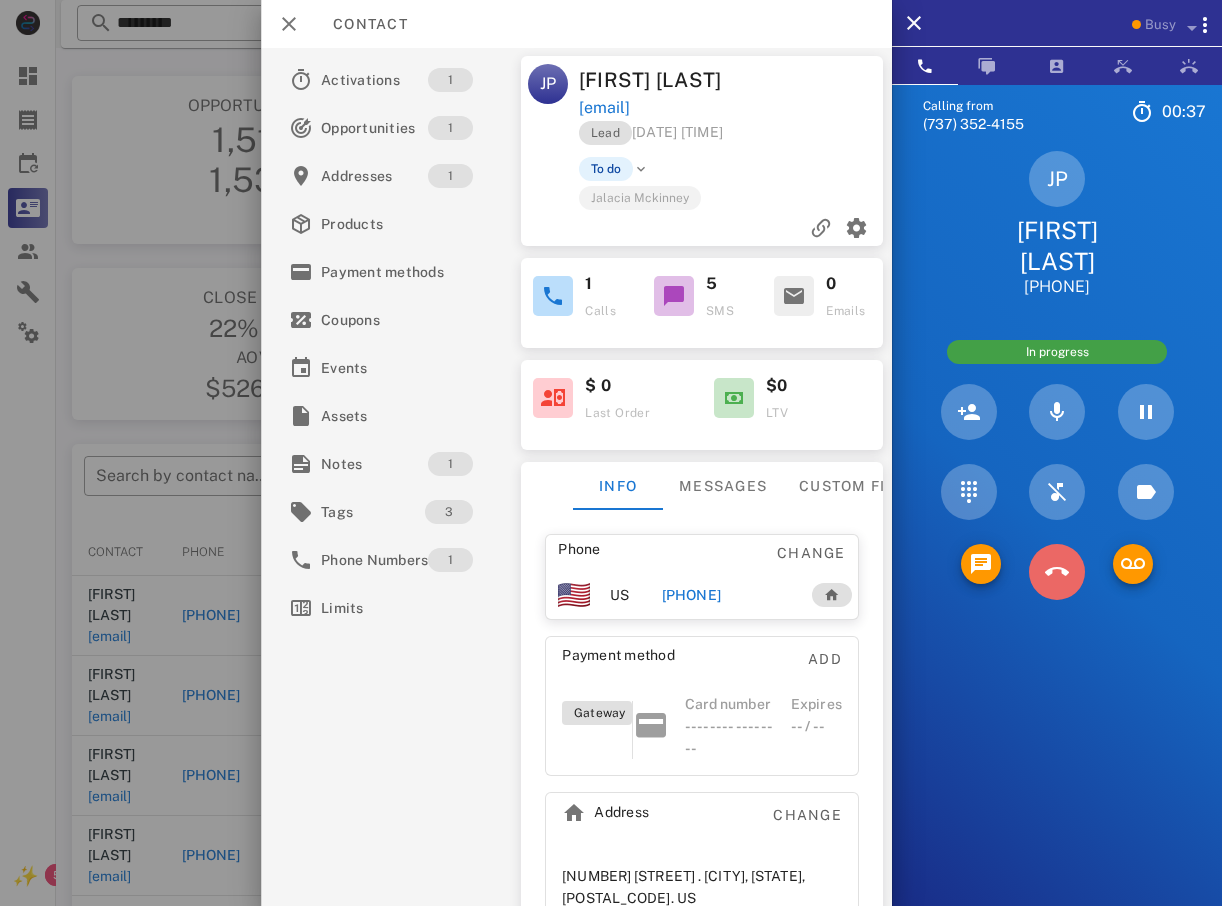 click at bounding box center [1057, 572] 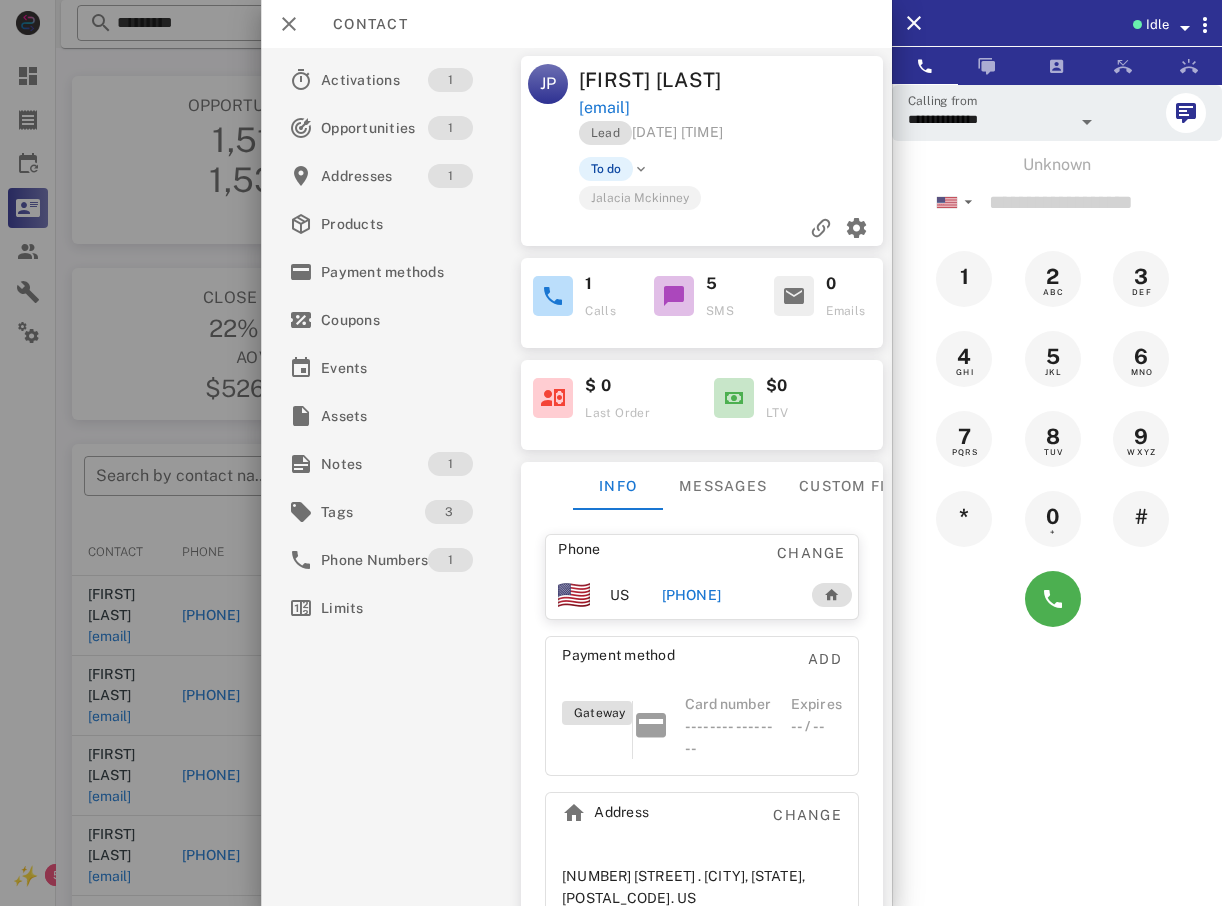 click at bounding box center (611, 453) 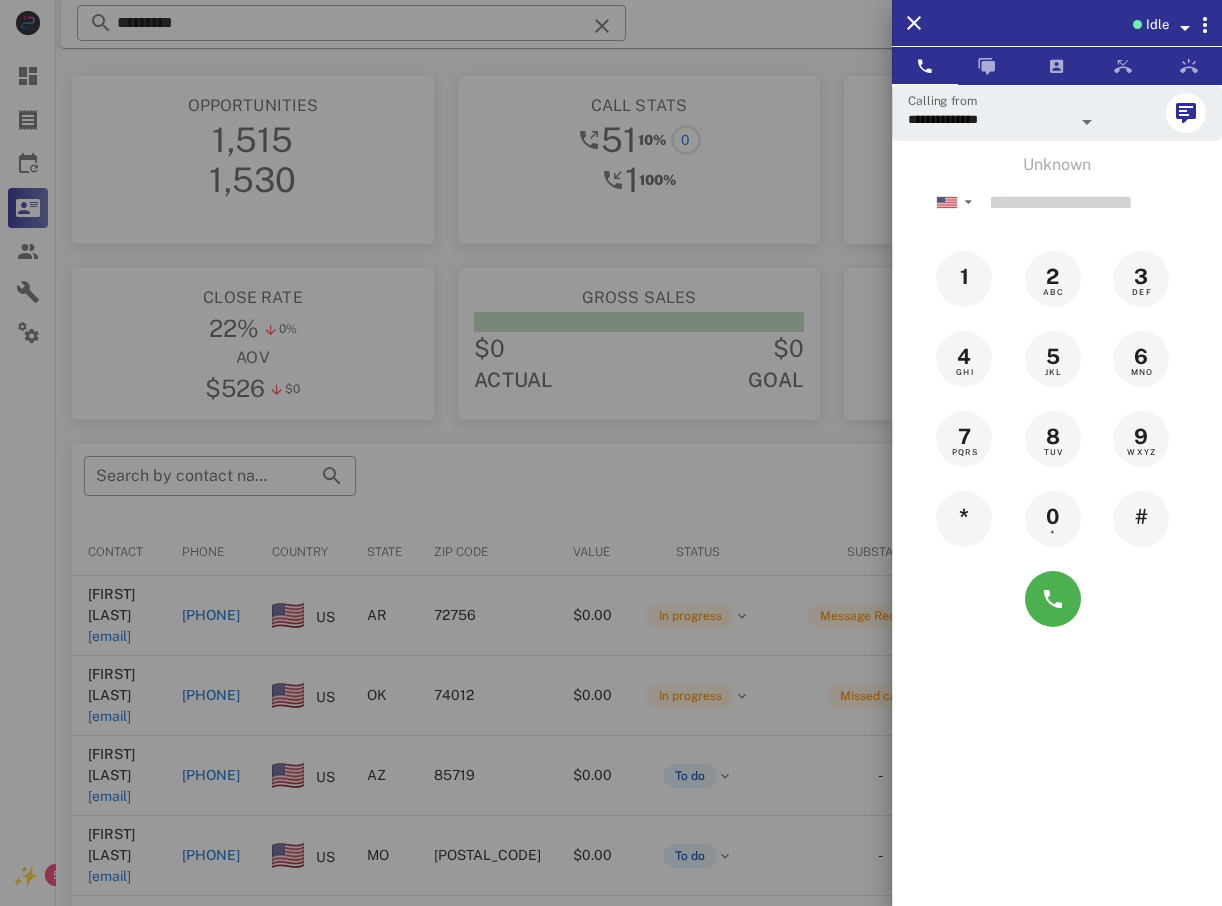 click at bounding box center [611, 453] 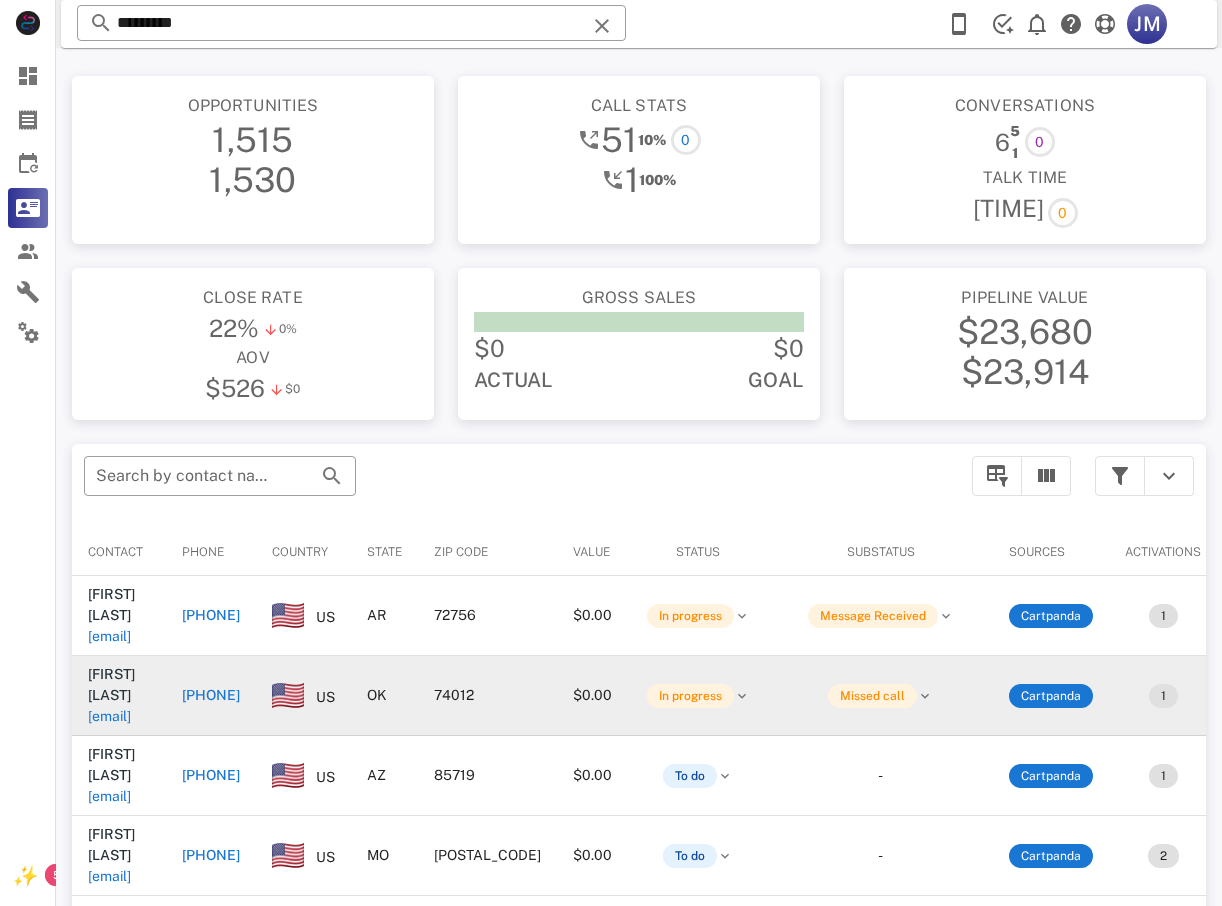 click on "[PHONE]" at bounding box center [211, 695] 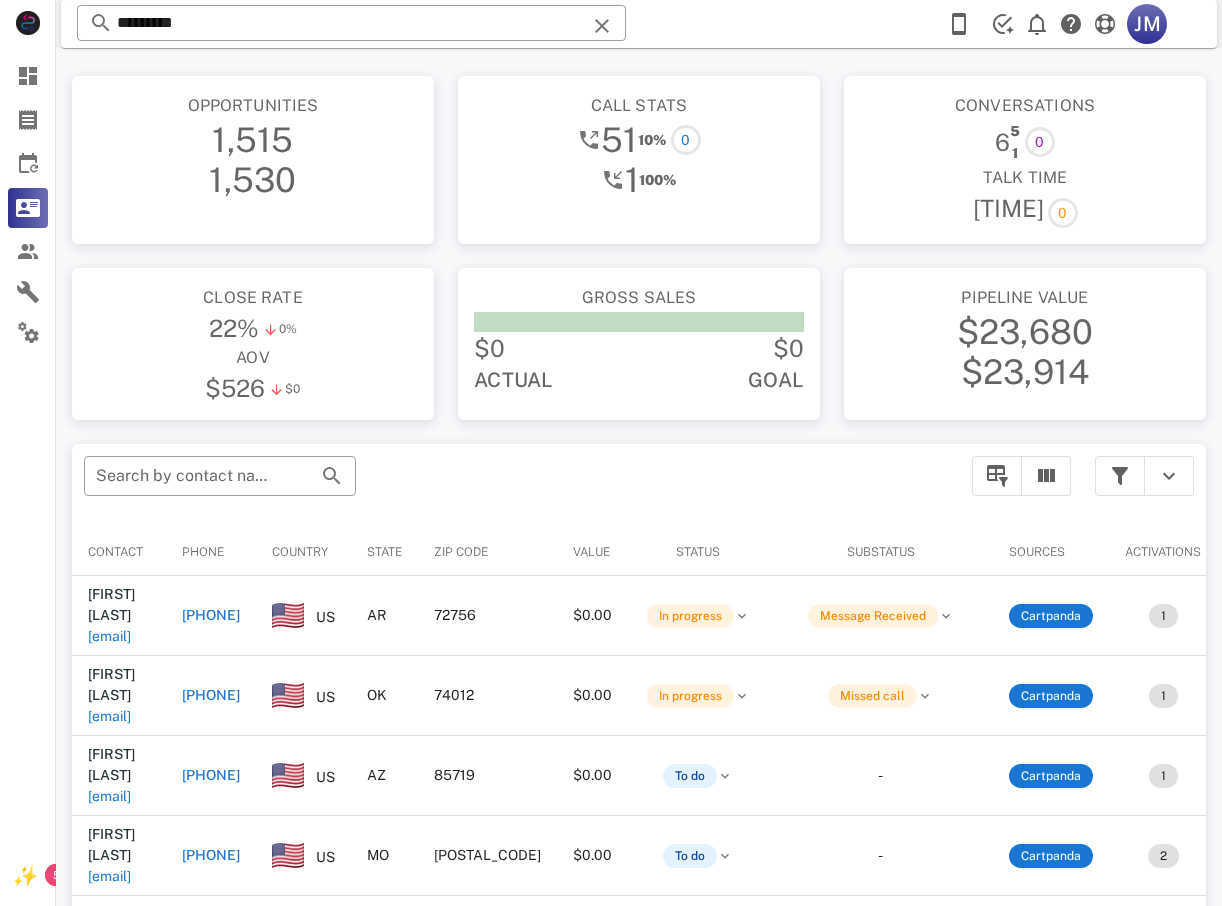 type on "**********" 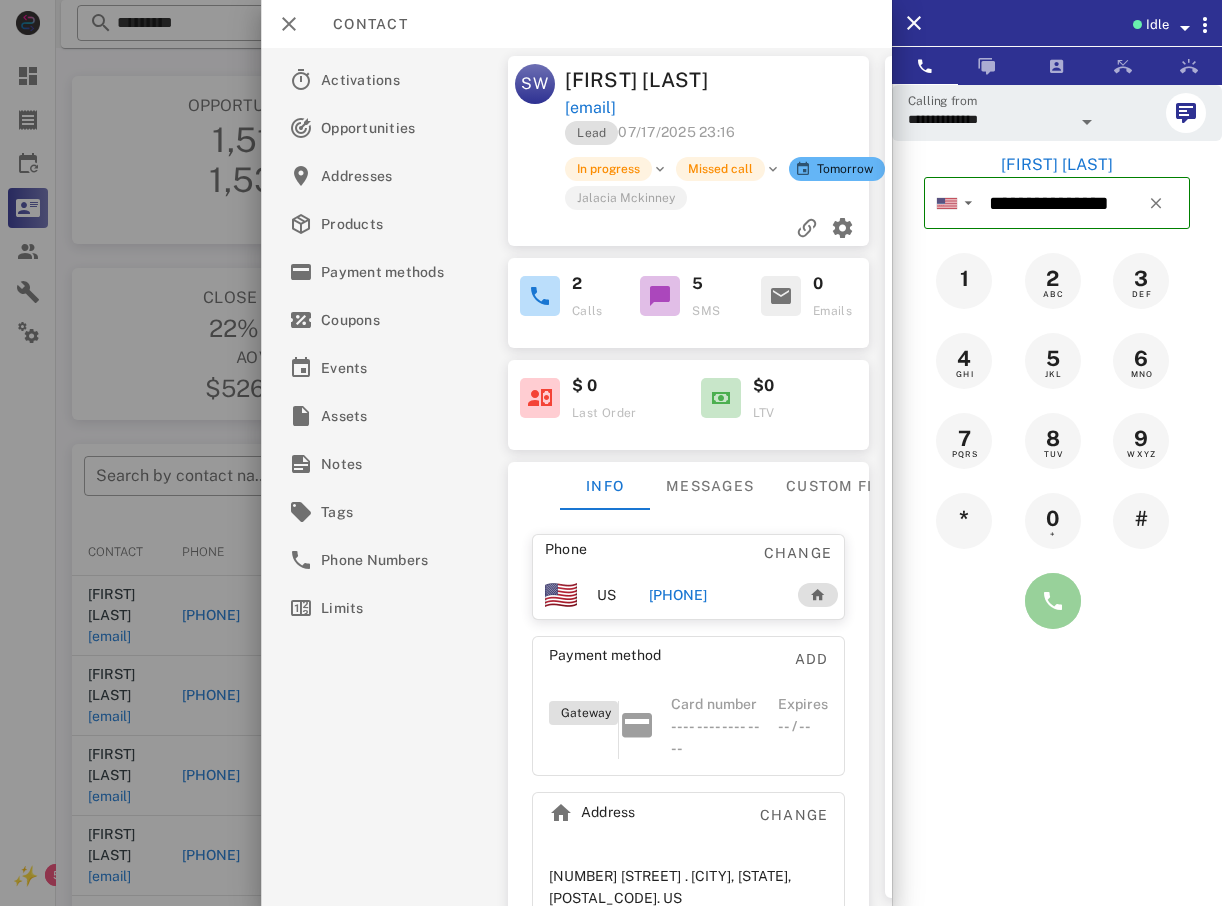click at bounding box center [1053, 601] 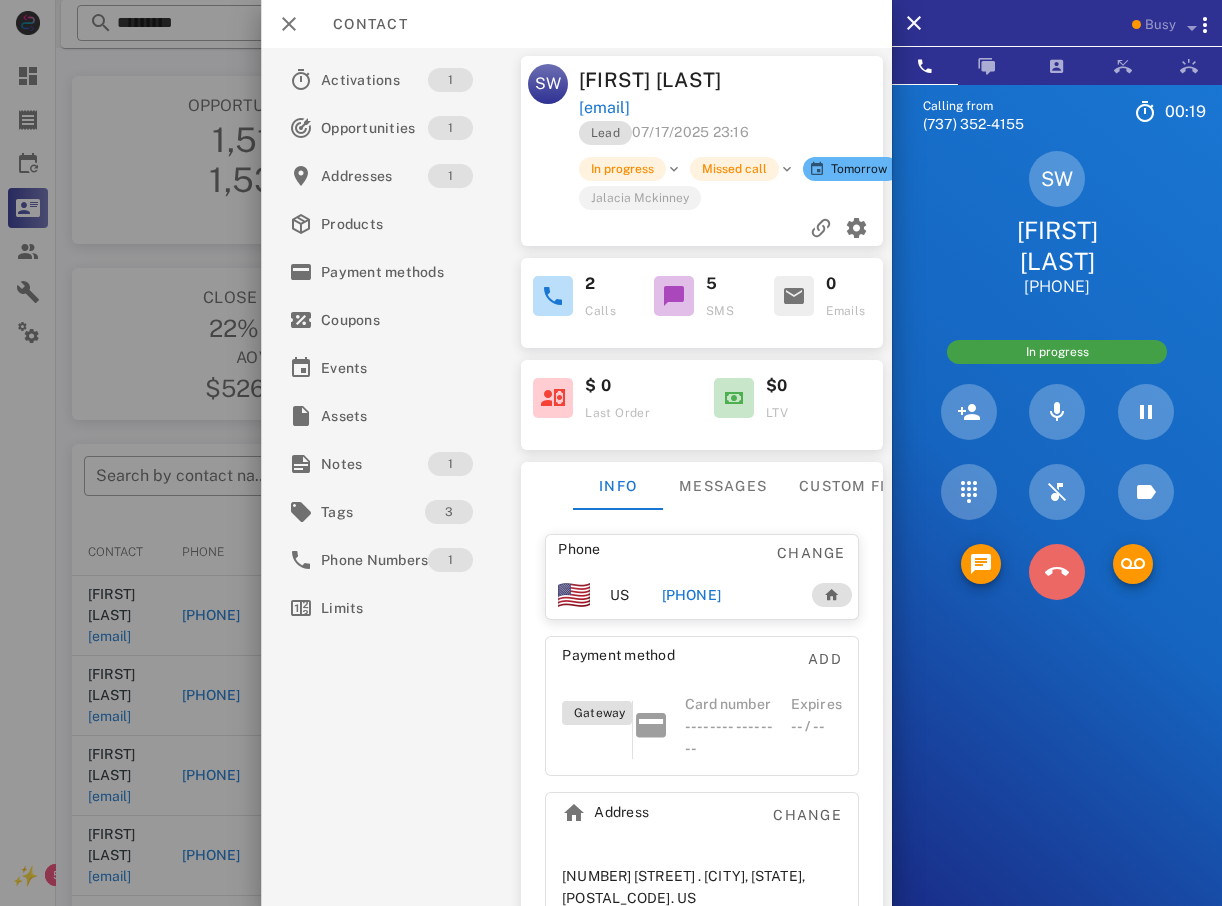 click at bounding box center (1057, 572) 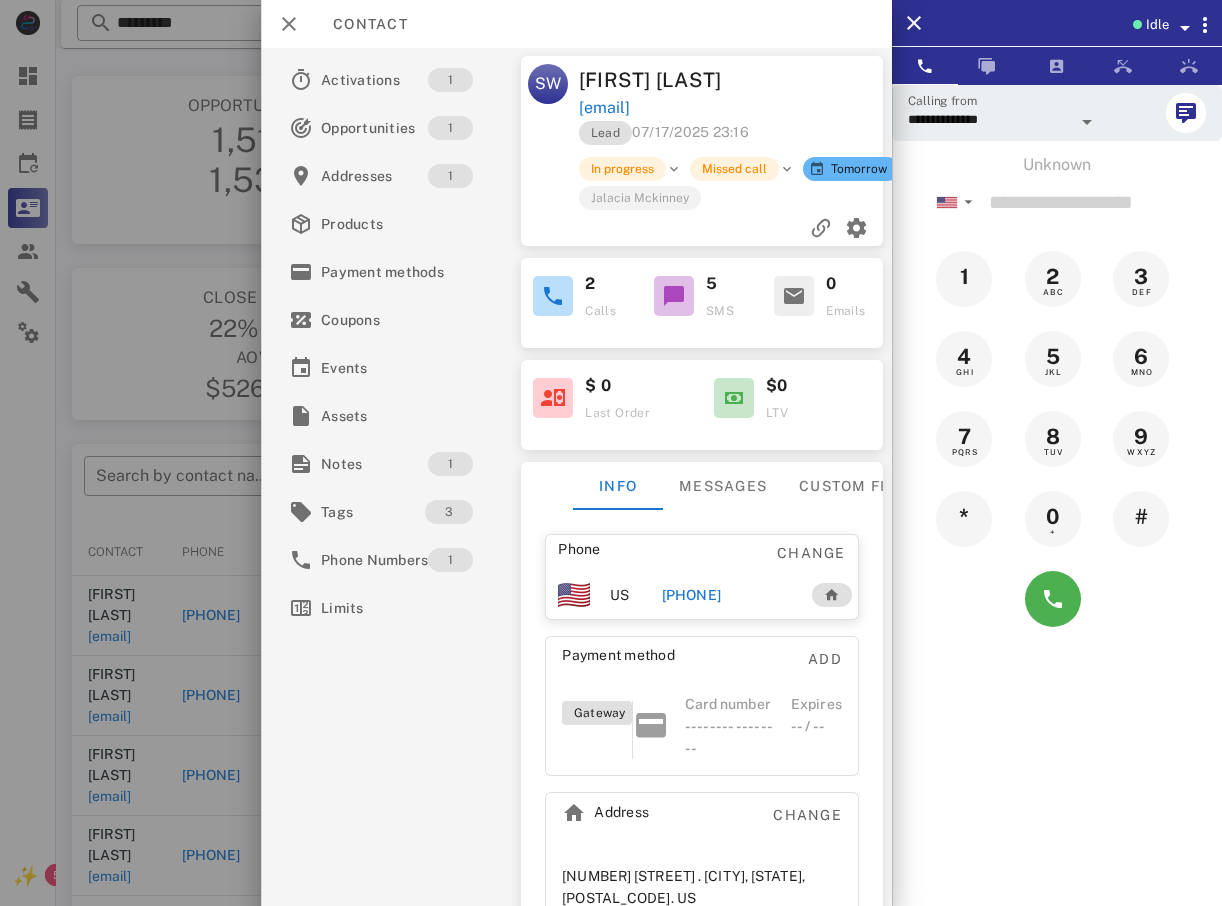 click at bounding box center (611, 453) 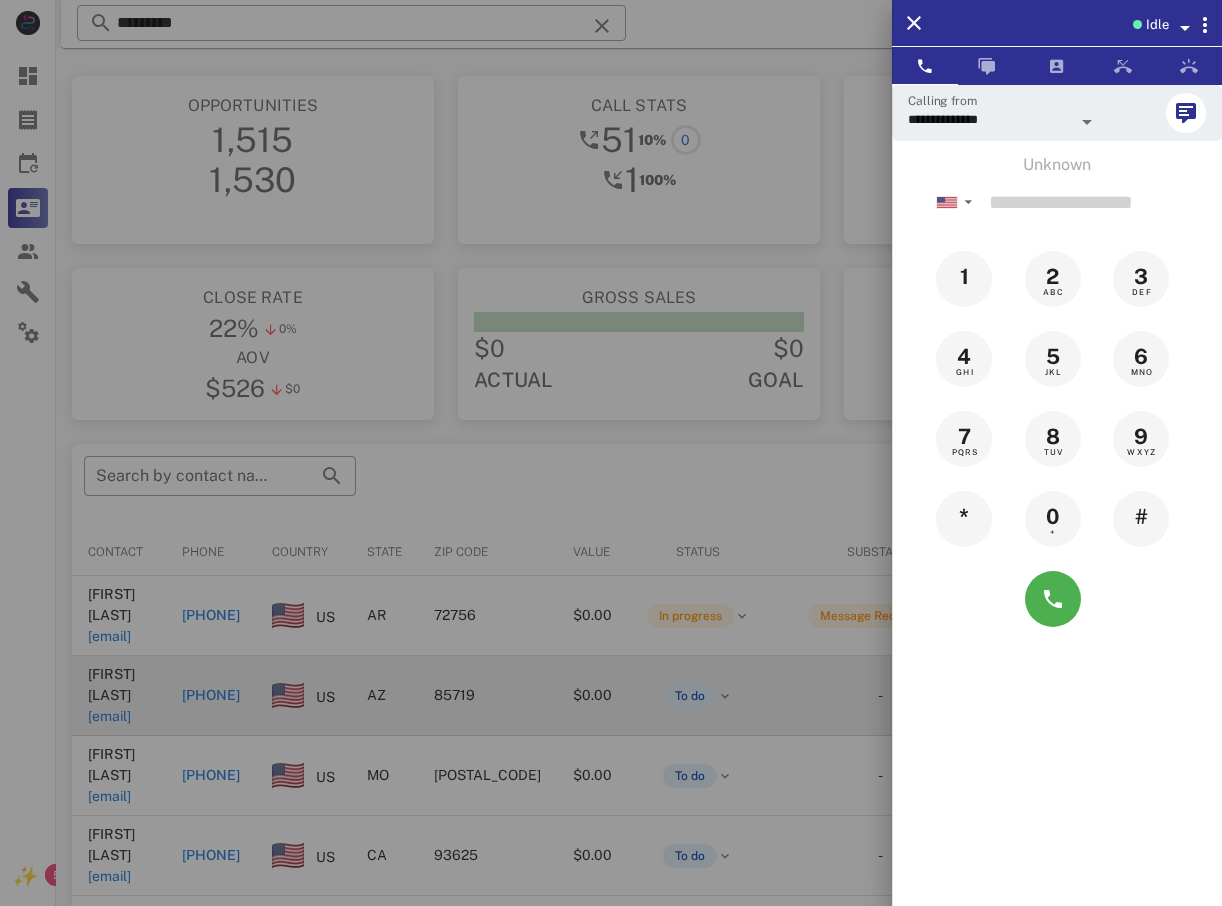 drag, startPoint x: 466, startPoint y: 676, endPoint x: 452, endPoint y: 678, distance: 14.142136 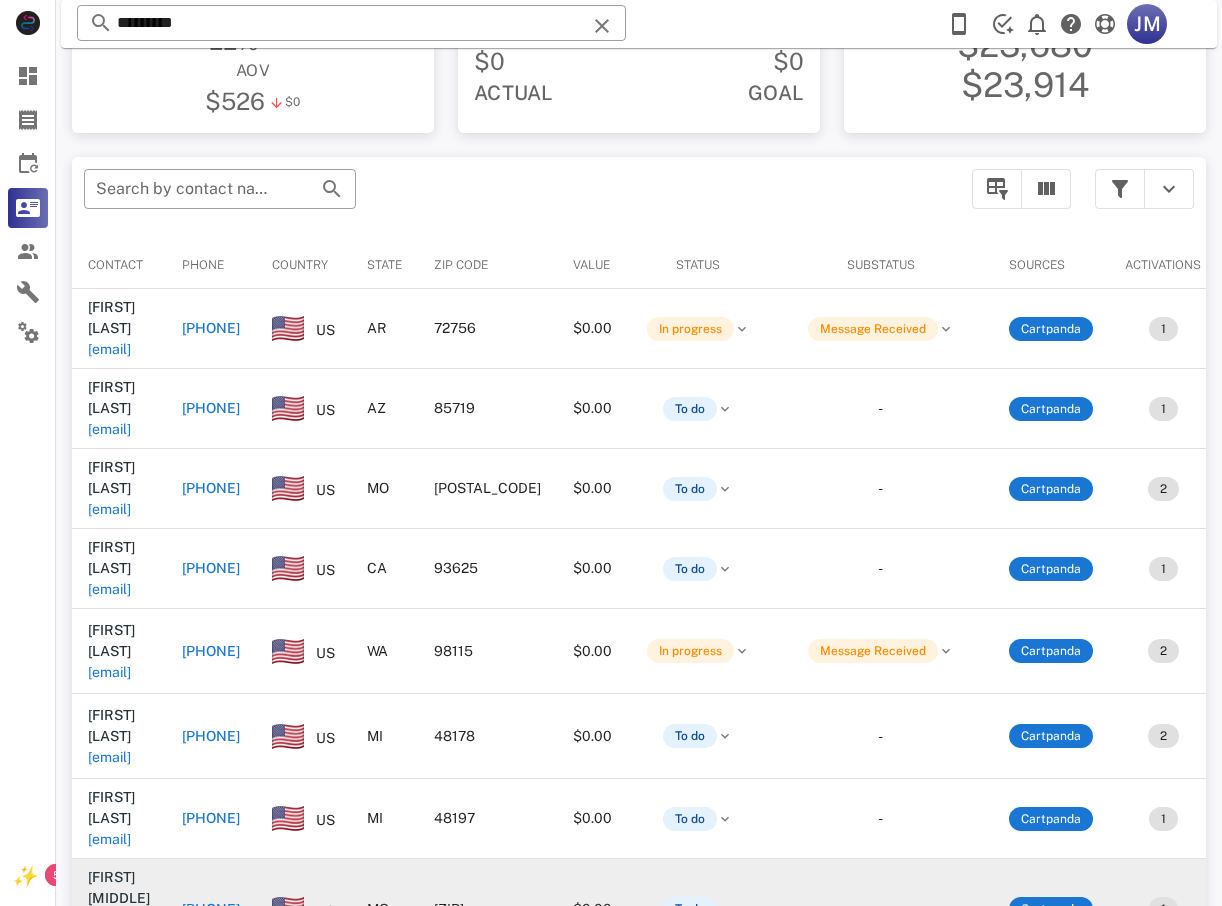scroll, scrollTop: 380, scrollLeft: 0, axis: vertical 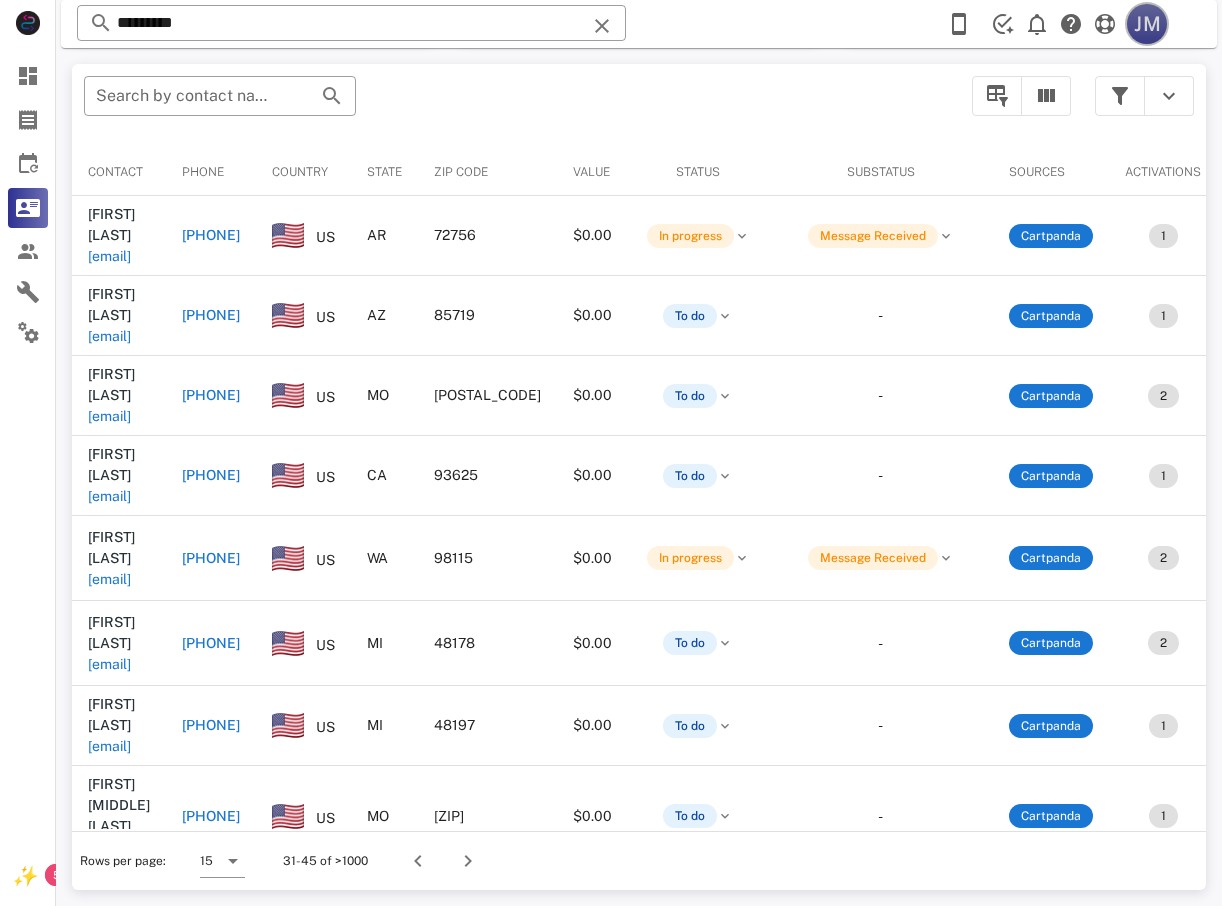 click on "JM" at bounding box center (1147, 24) 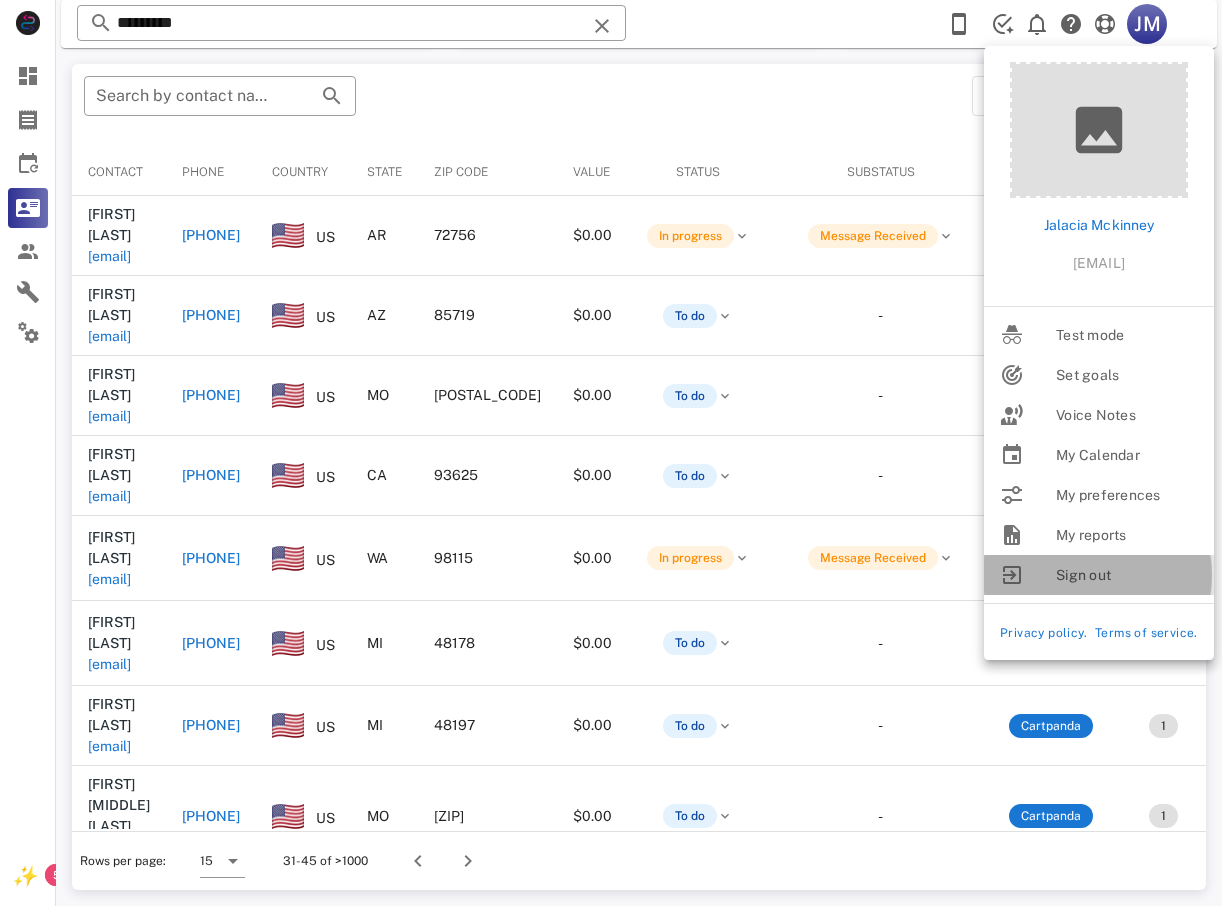 click on "Sign out" at bounding box center (1127, 575) 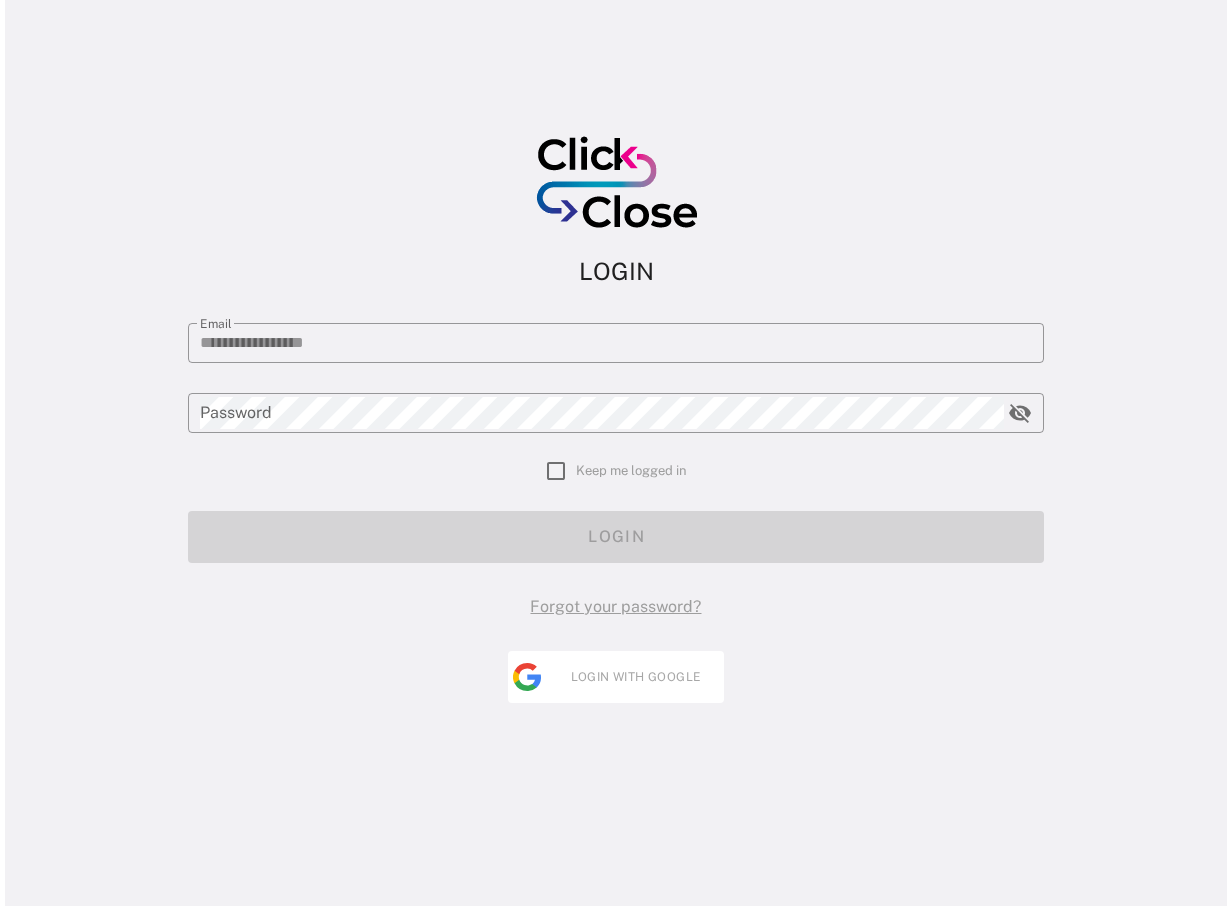 scroll, scrollTop: 0, scrollLeft: 0, axis: both 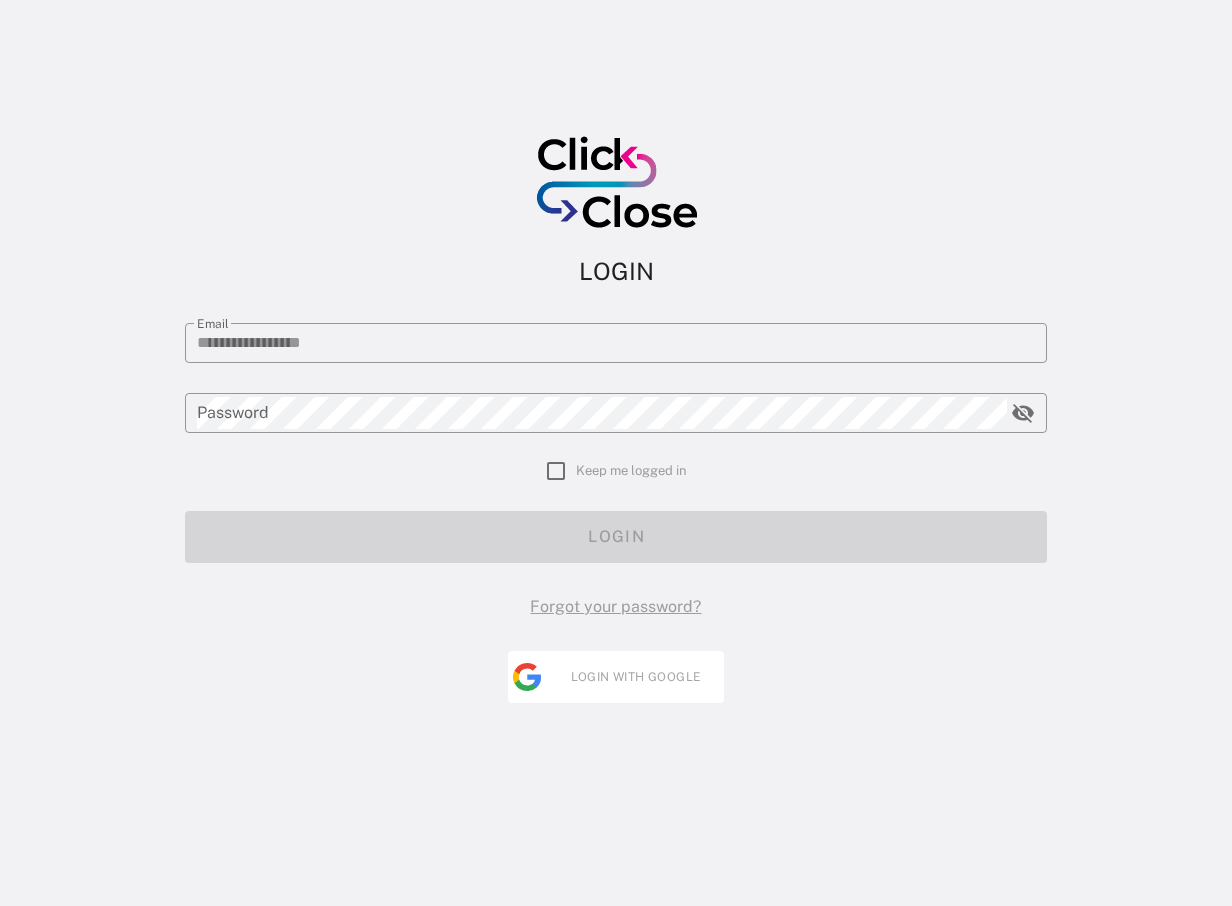 type on "**********" 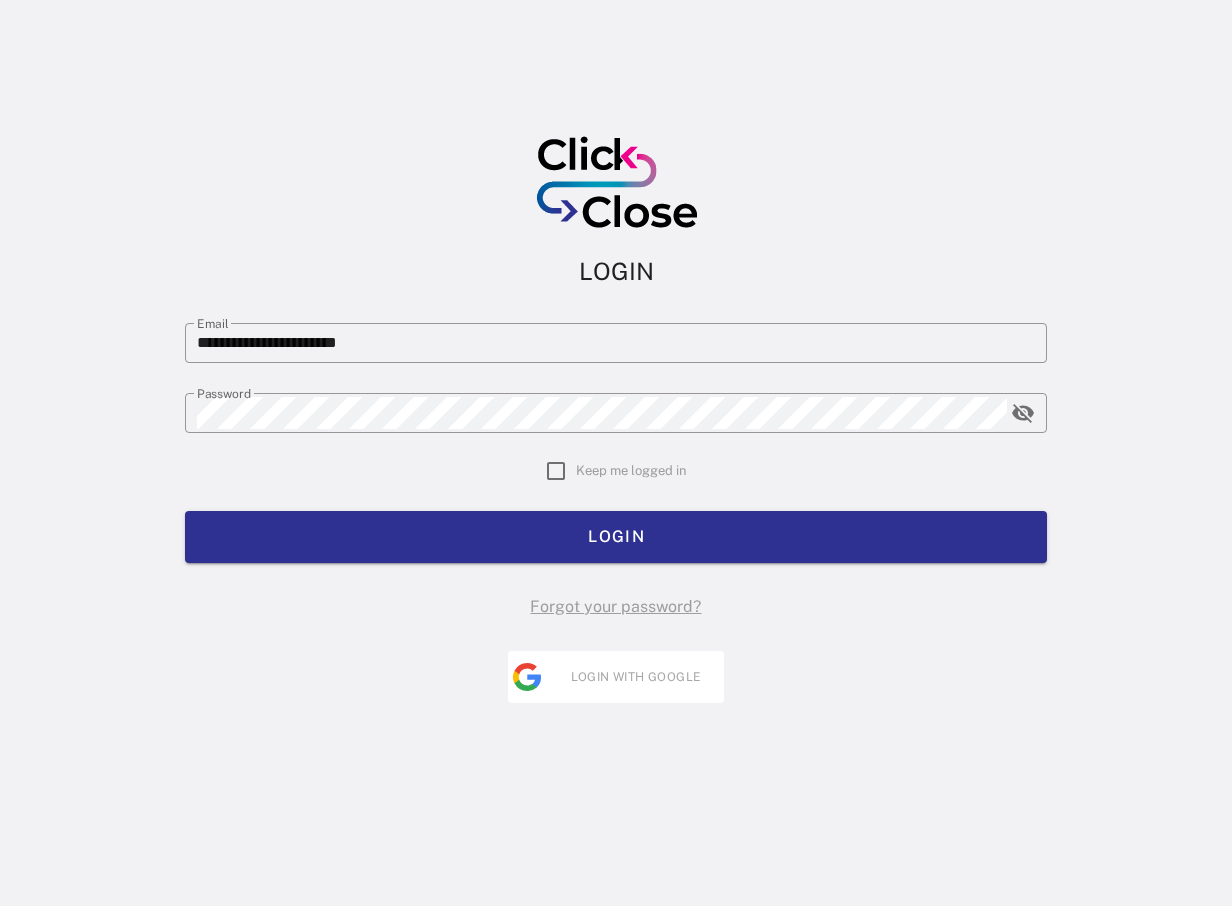 click on "Keep me logged in" at bounding box center [616, 485] 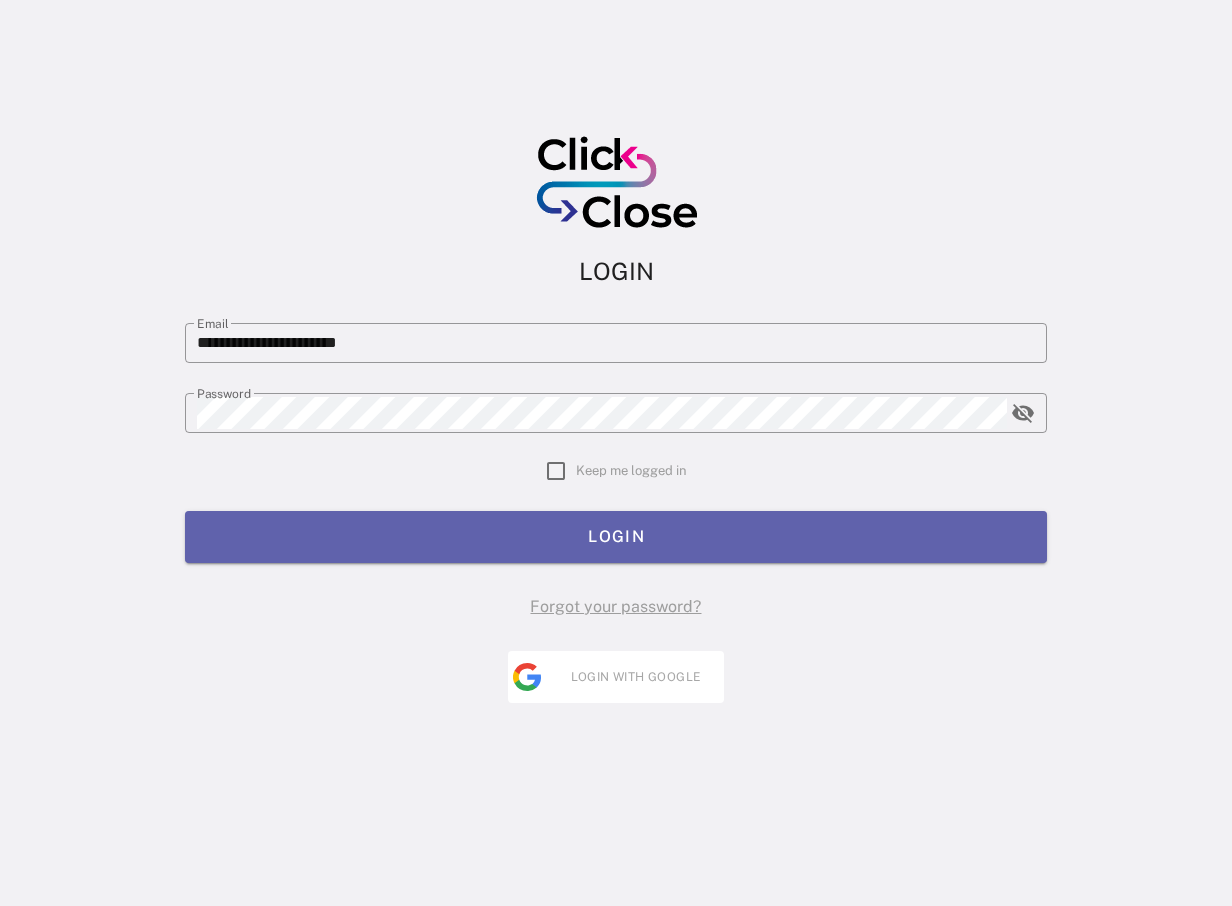 click on "LOGIN" at bounding box center (616, 536) 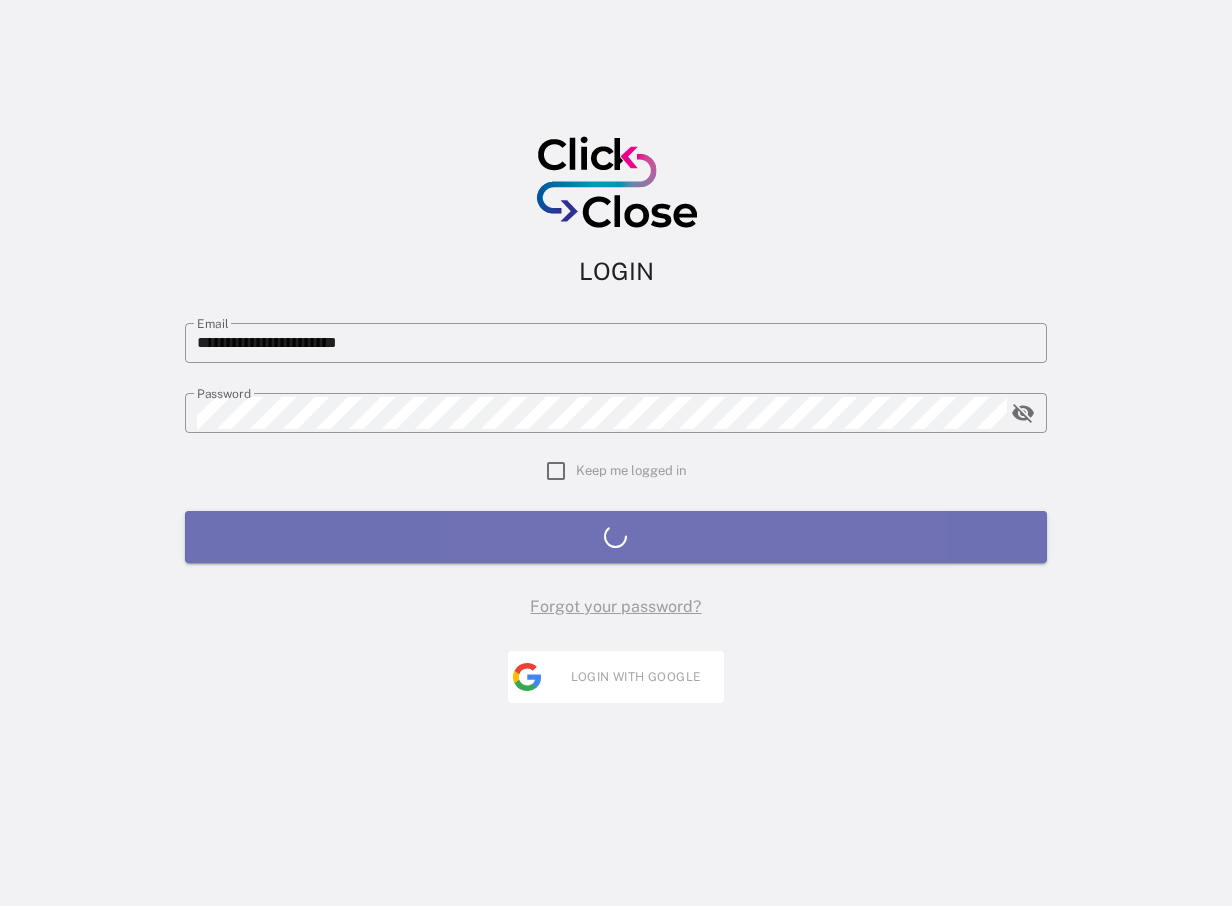 click on "**********" at bounding box center (616, 461) 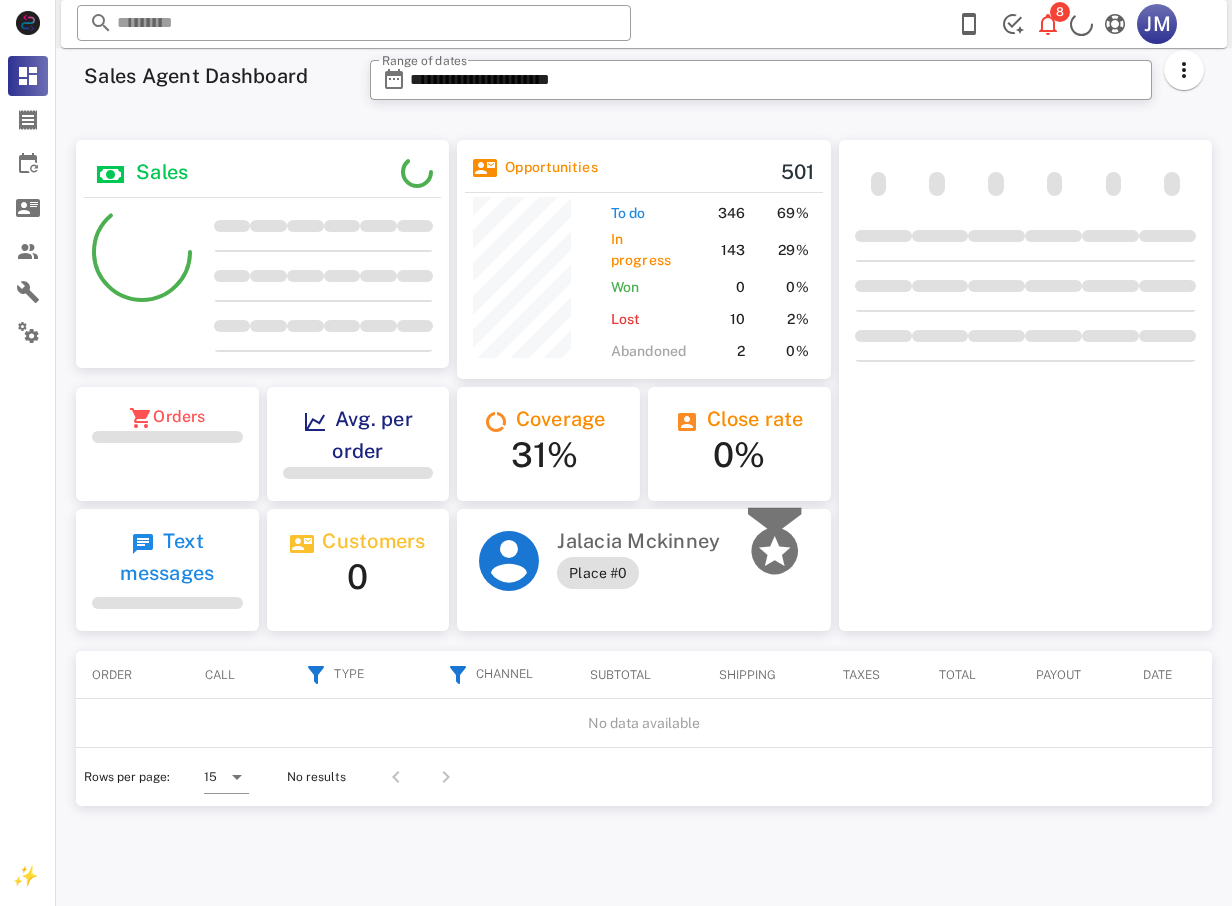 scroll, scrollTop: 0, scrollLeft: 0, axis: both 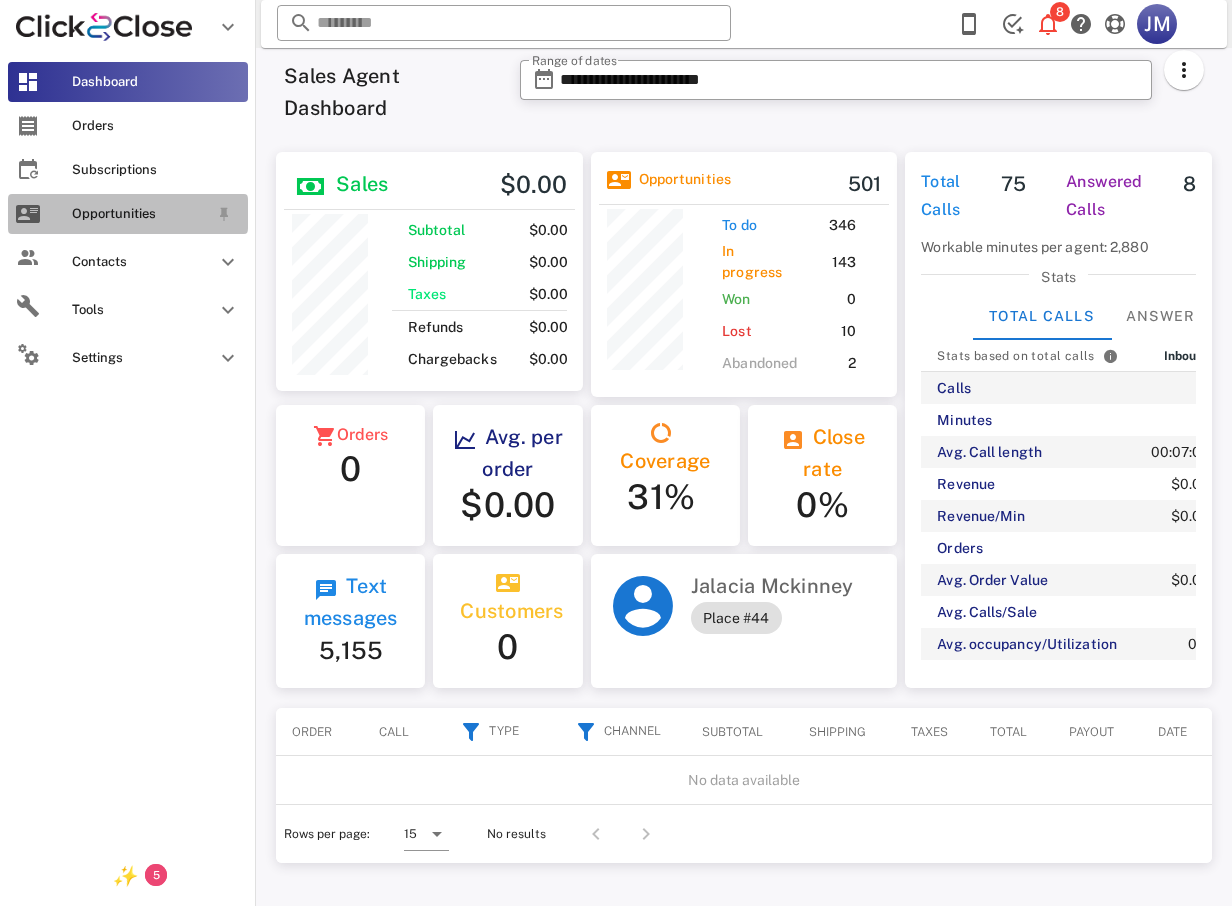 click on "Opportunities" at bounding box center (140, 214) 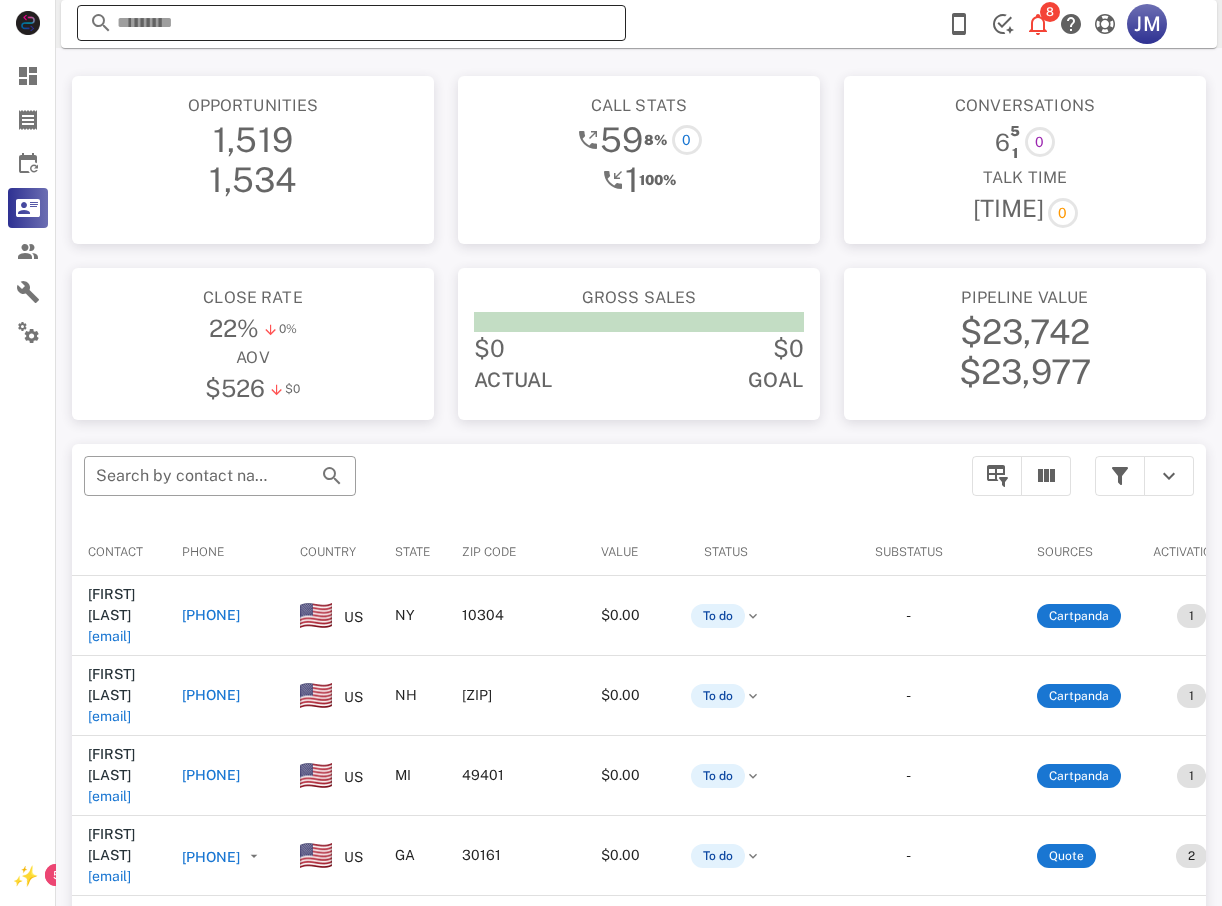 click at bounding box center [351, 23] 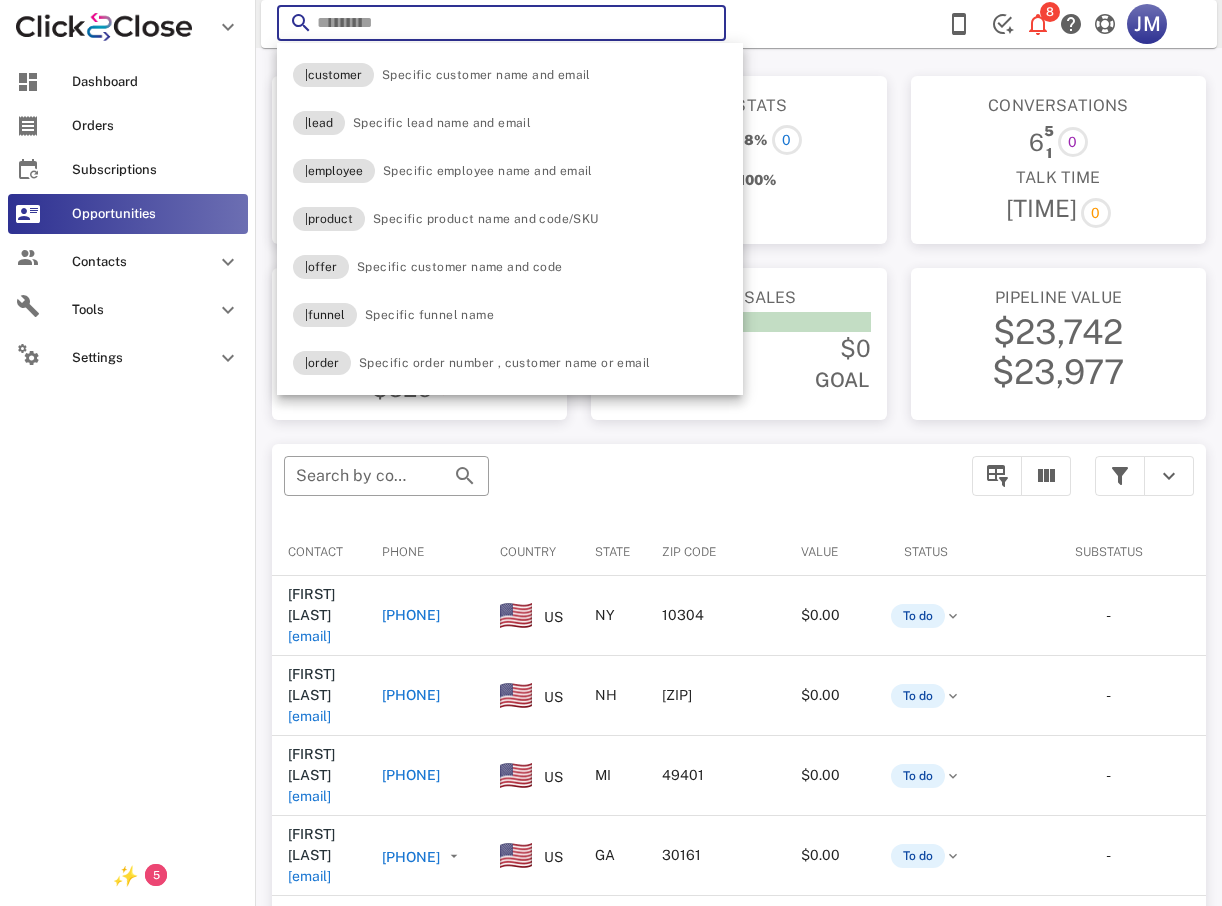 click on "Dashboard Orders Subscriptions Opportunities Contacts Tools Settings" at bounding box center (128, 450) 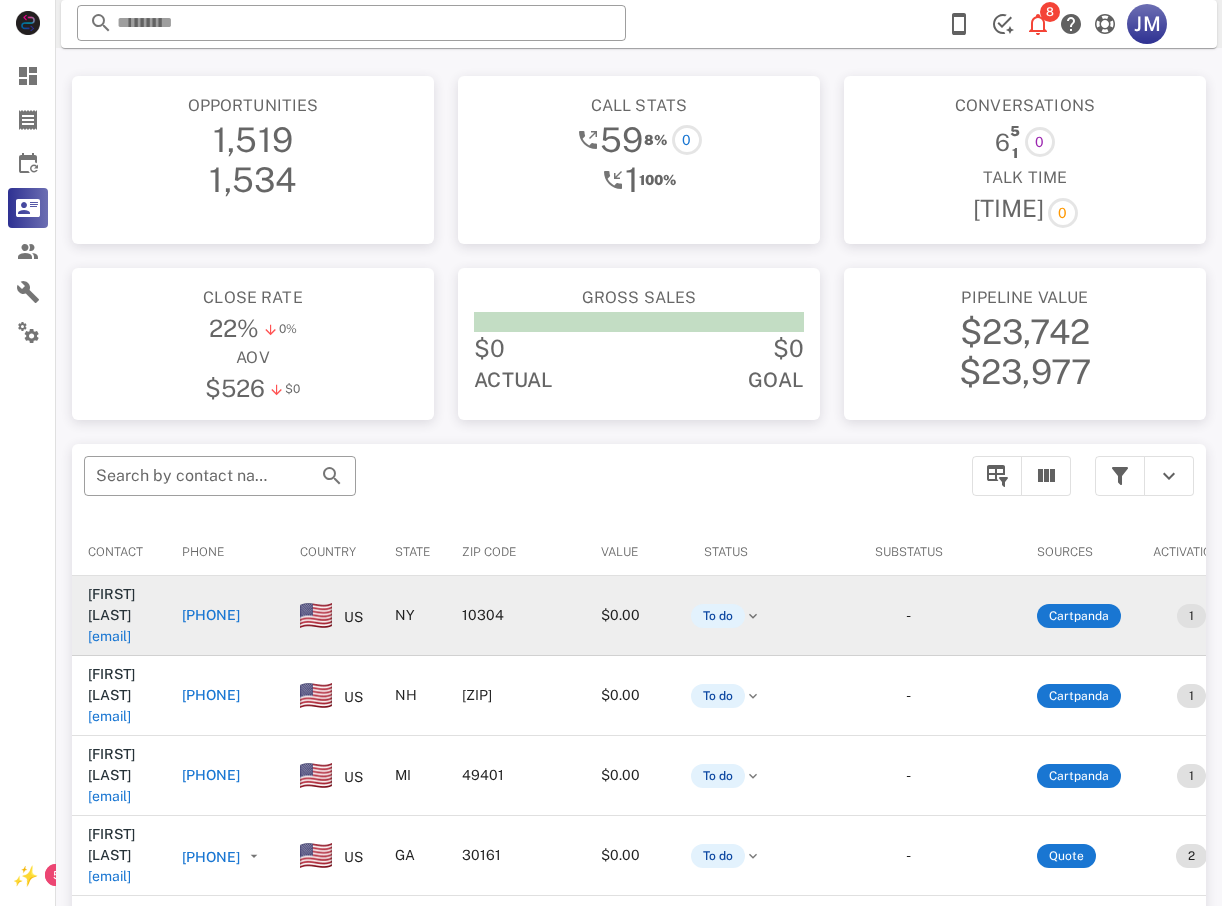 click on "+19172020305" at bounding box center (211, 615) 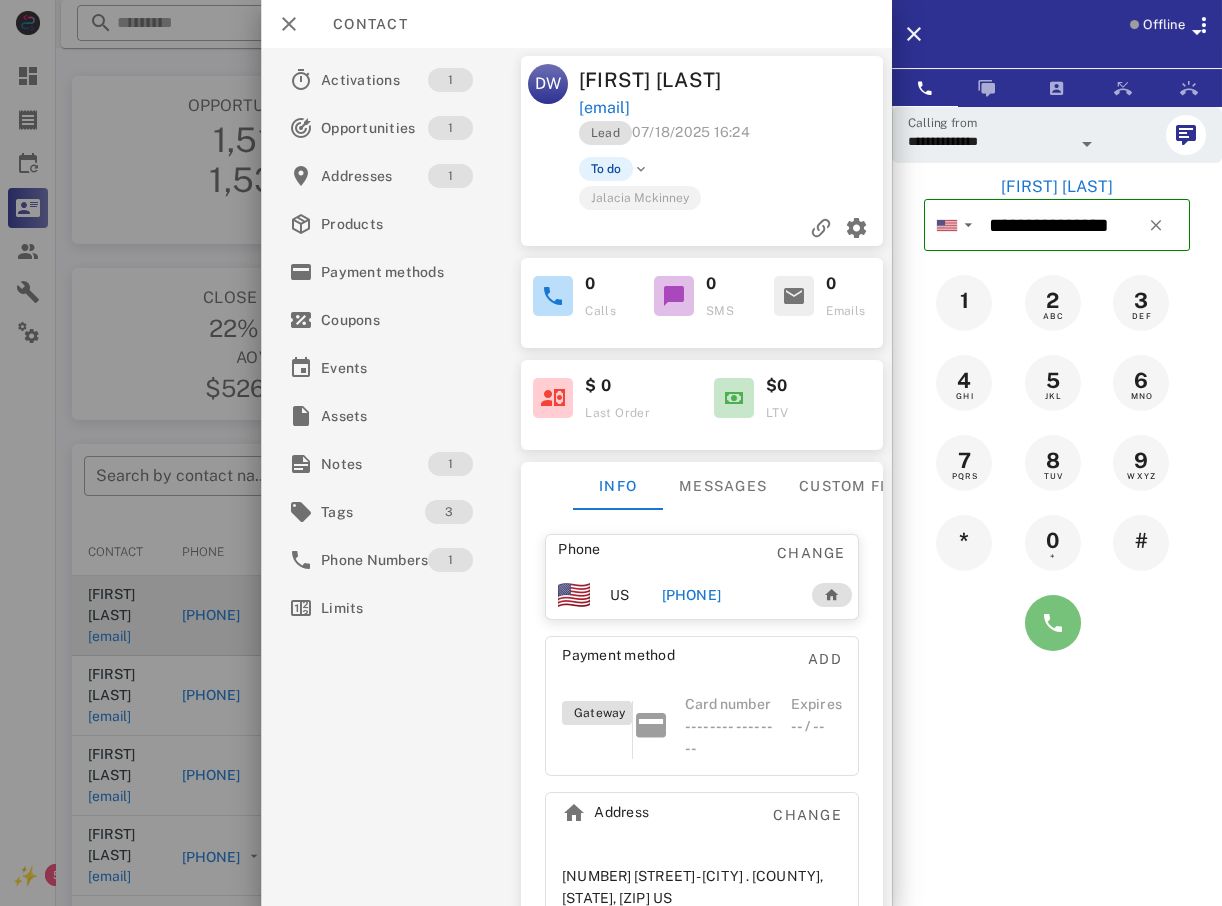 click at bounding box center (1053, 623) 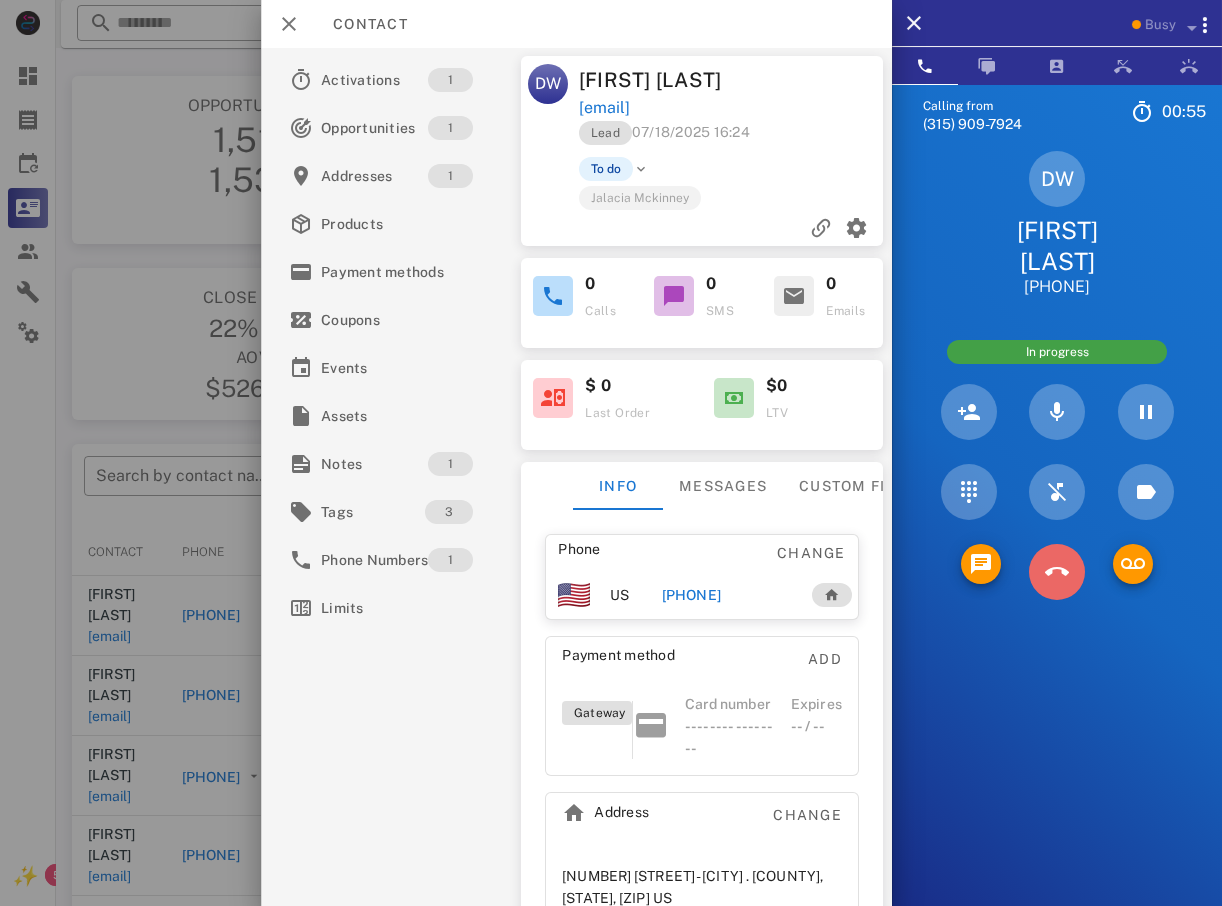 click at bounding box center (1057, 572) 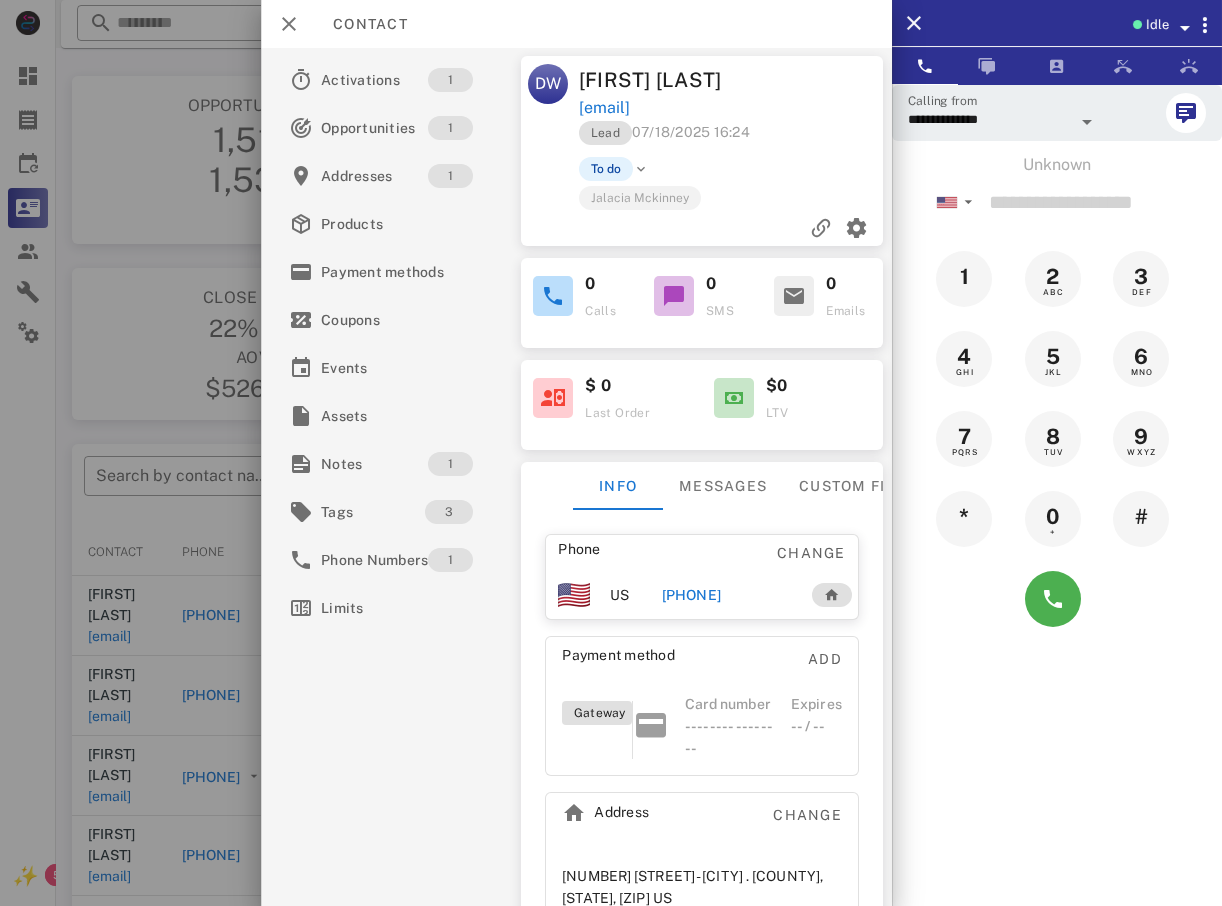 click at bounding box center [611, 453] 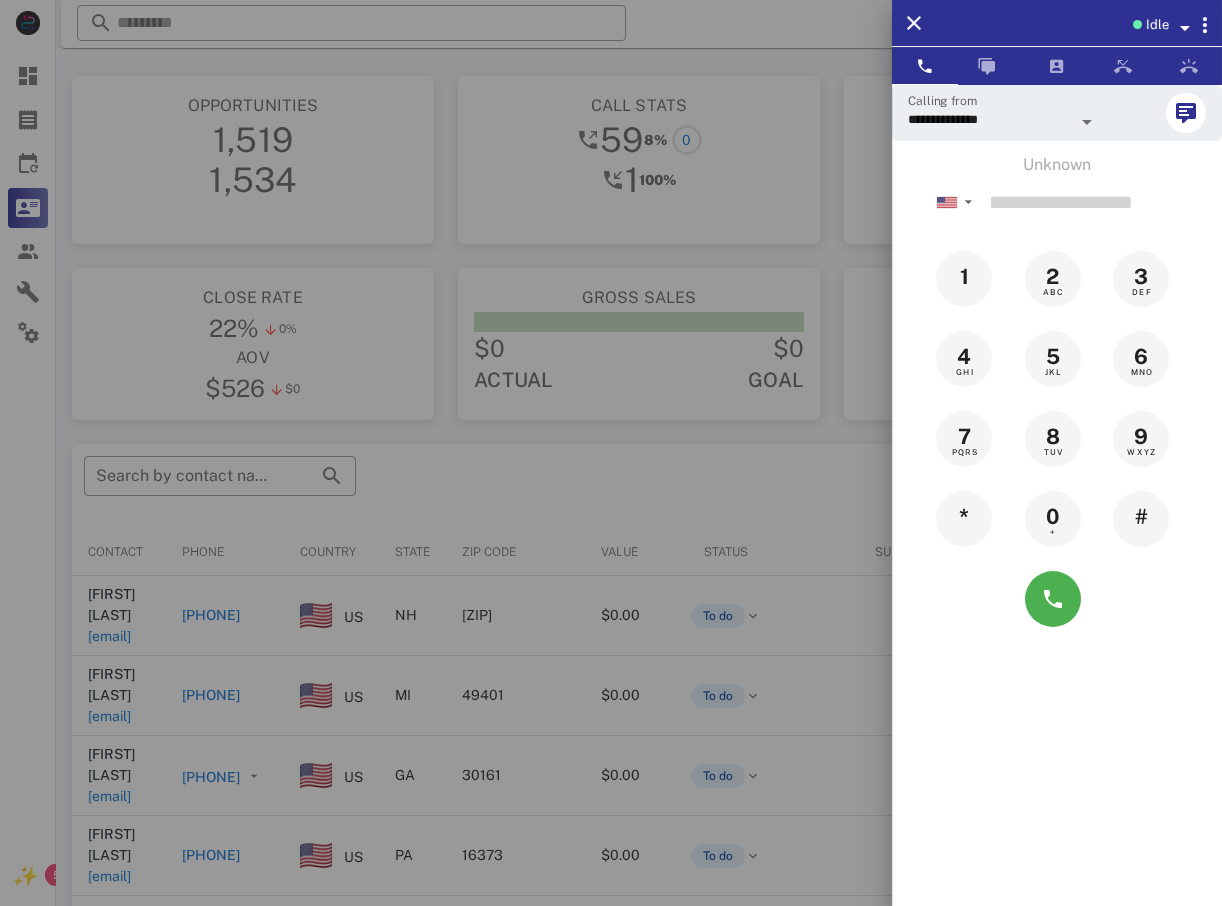 click at bounding box center (611, 453) 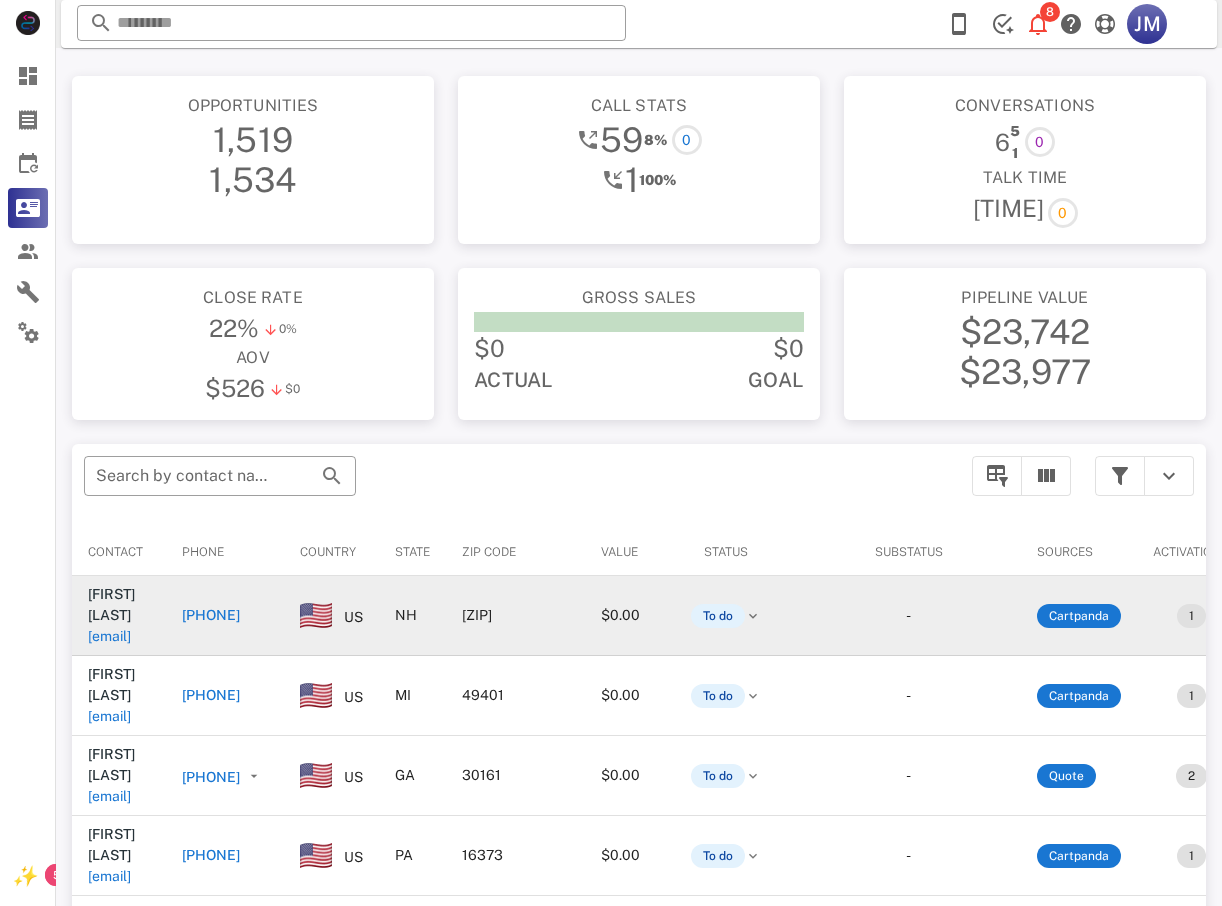 click on "+16033381836" at bounding box center [211, 615] 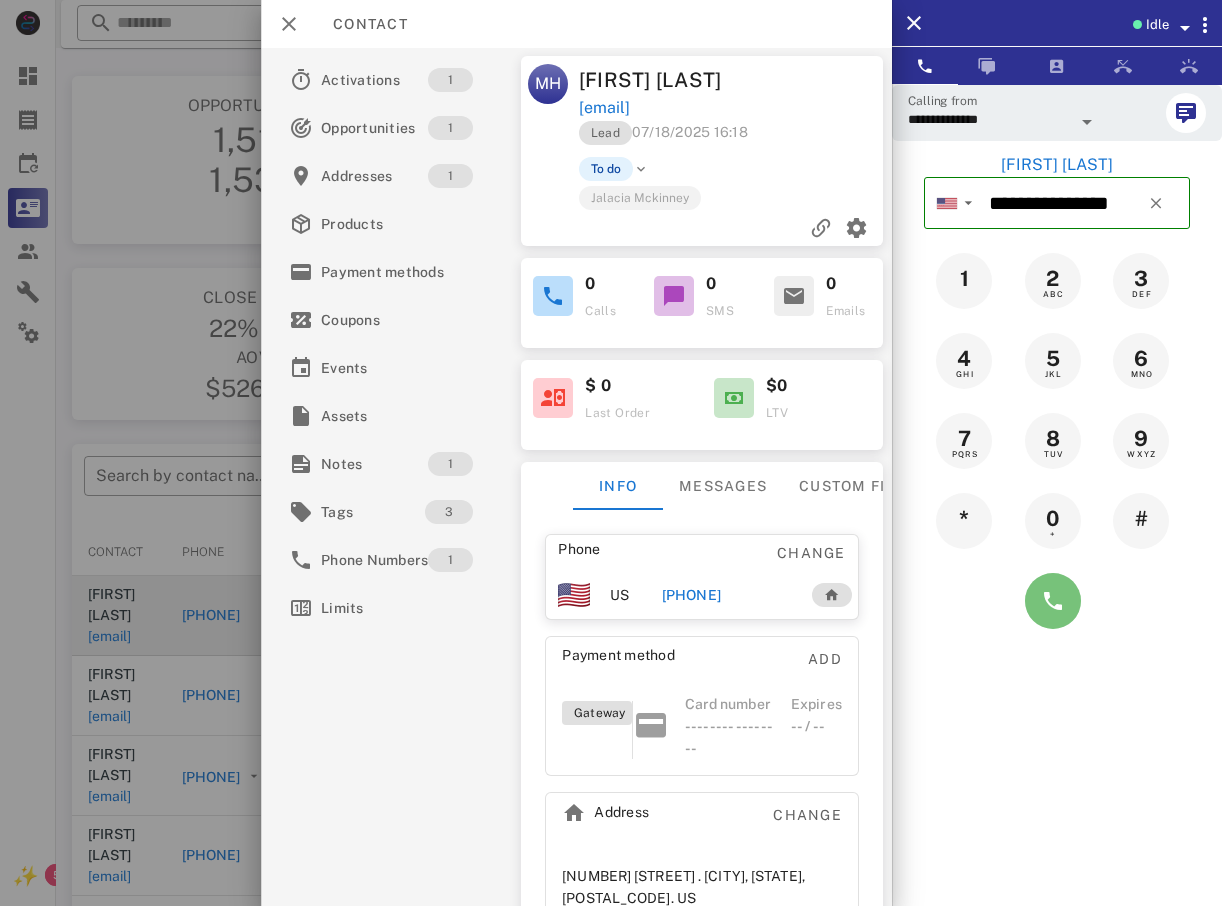 click at bounding box center (1053, 601) 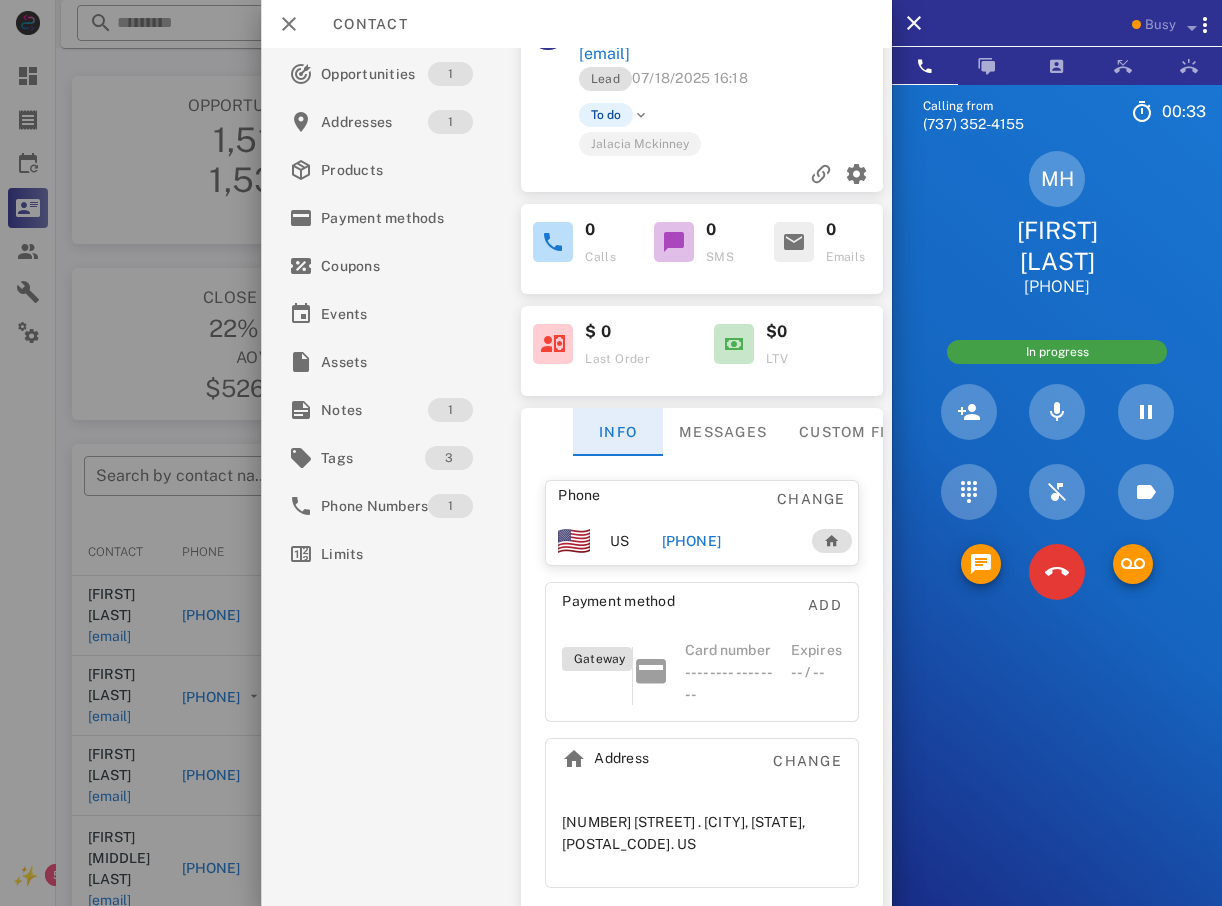 scroll, scrollTop: 70, scrollLeft: 0, axis: vertical 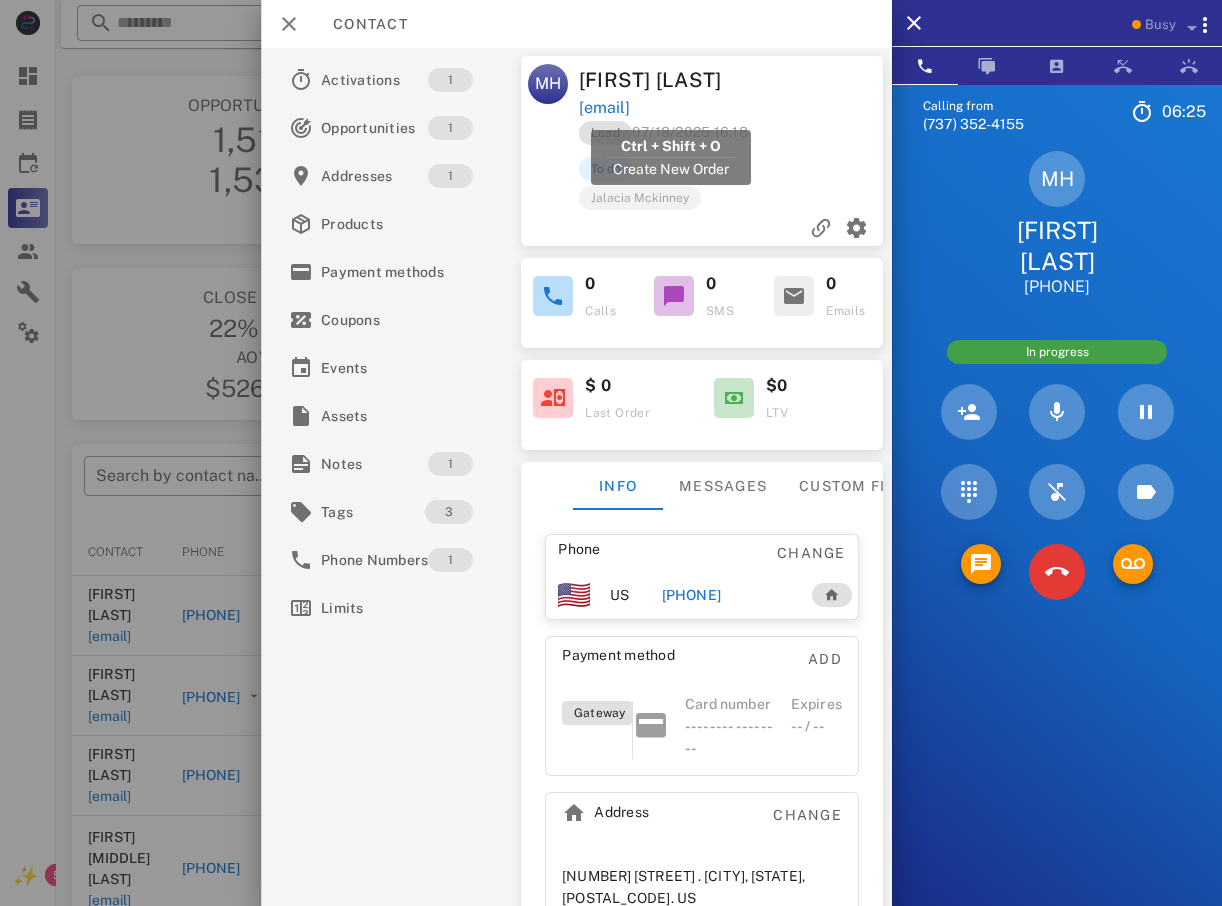 click on "marie2heath@gmail.com" at bounding box center [603, 108] 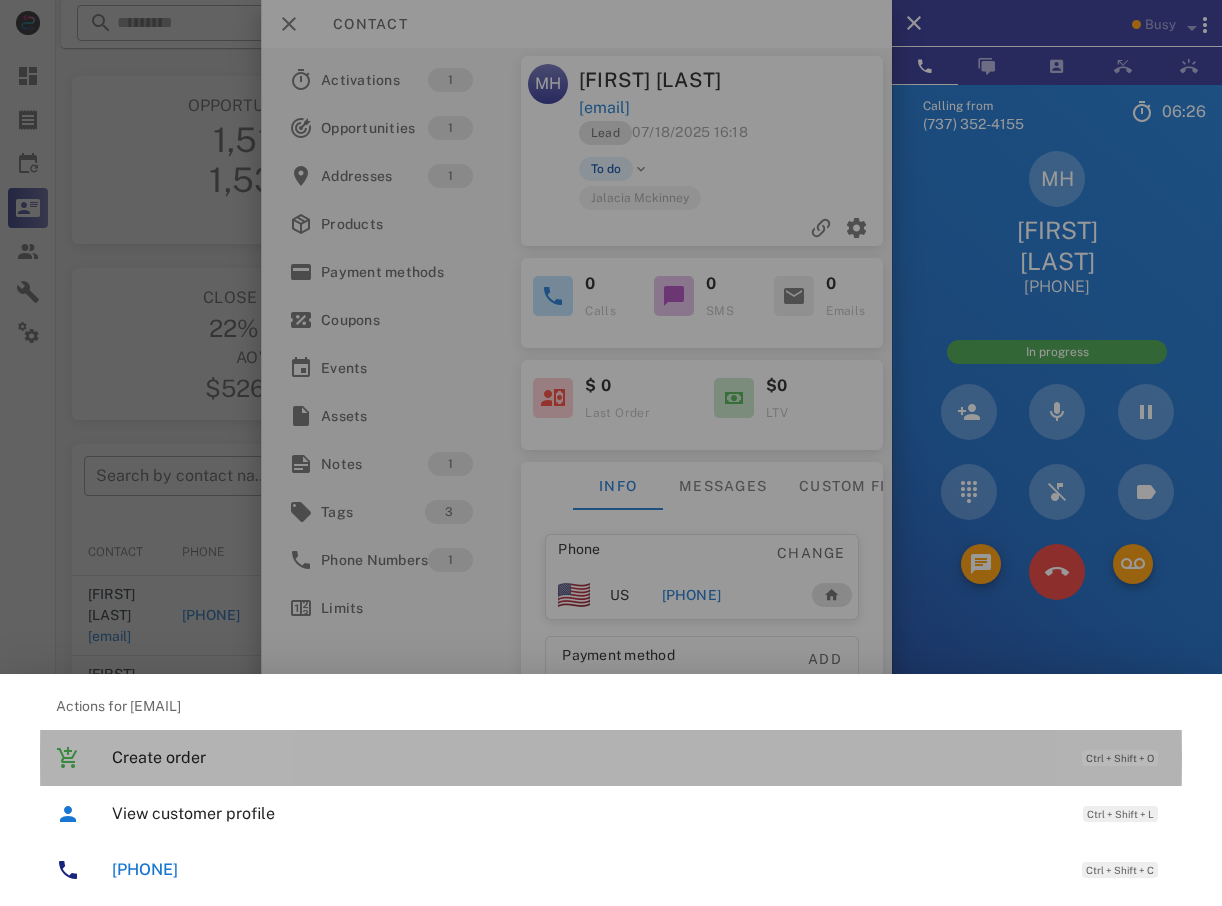 click on "Create order Ctrl + Shift + O" at bounding box center [639, 757] 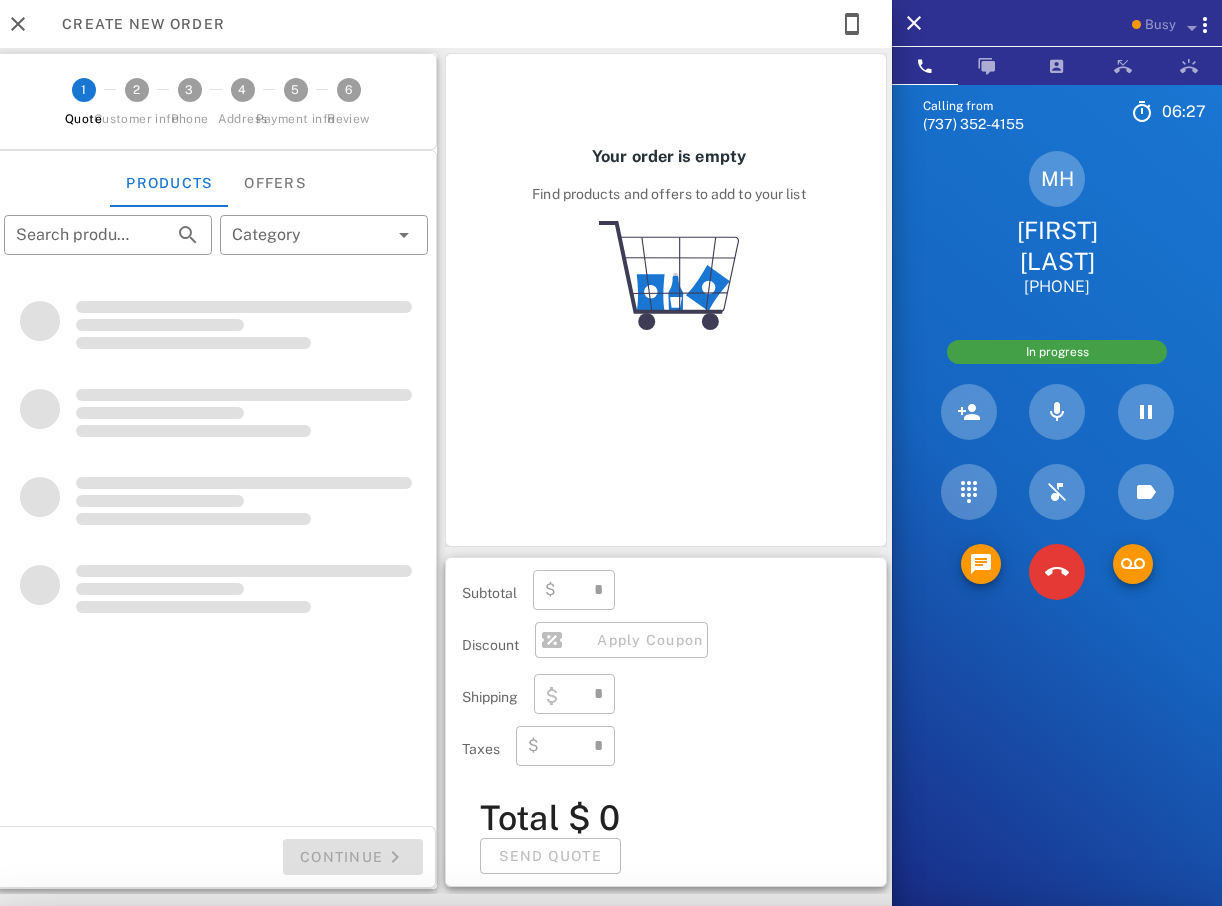 type on "**********" 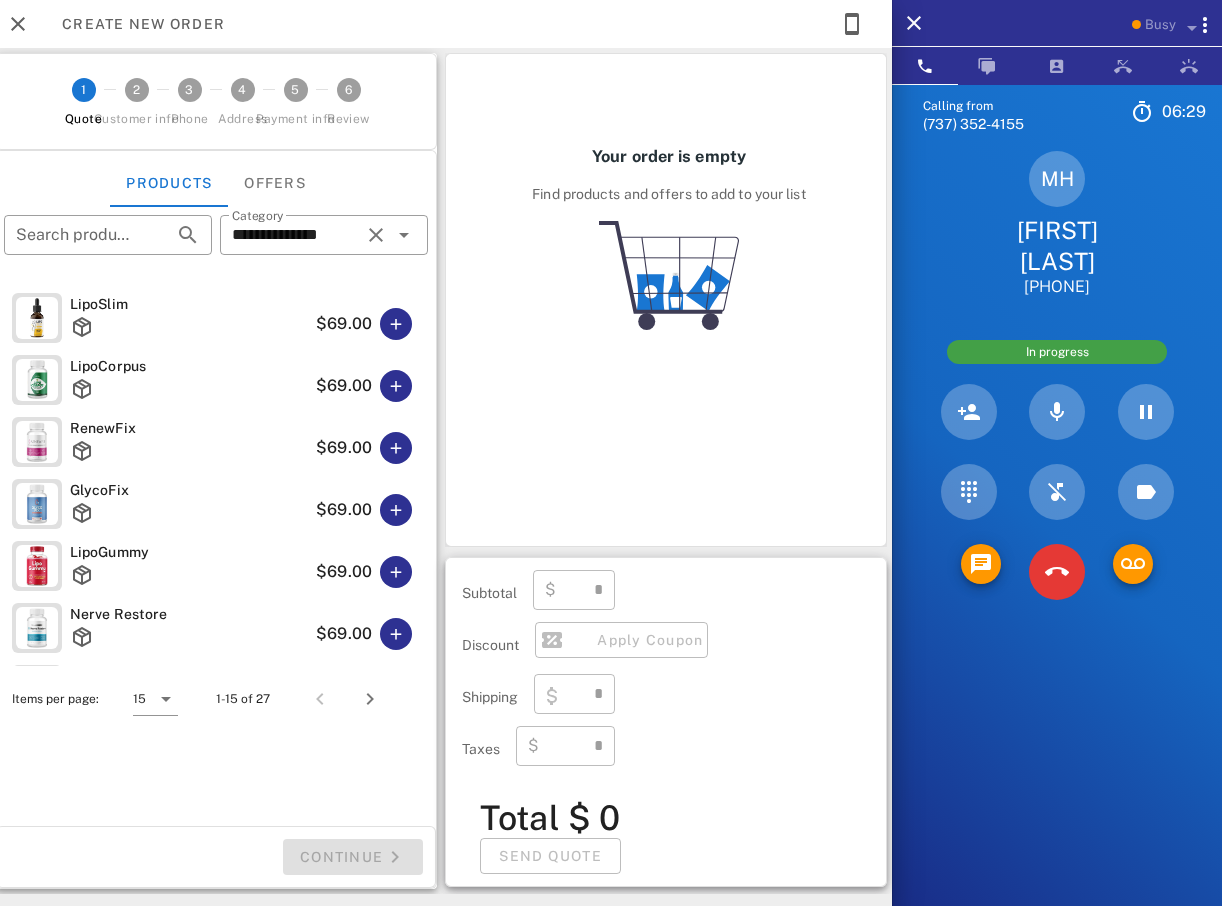 type on "****" 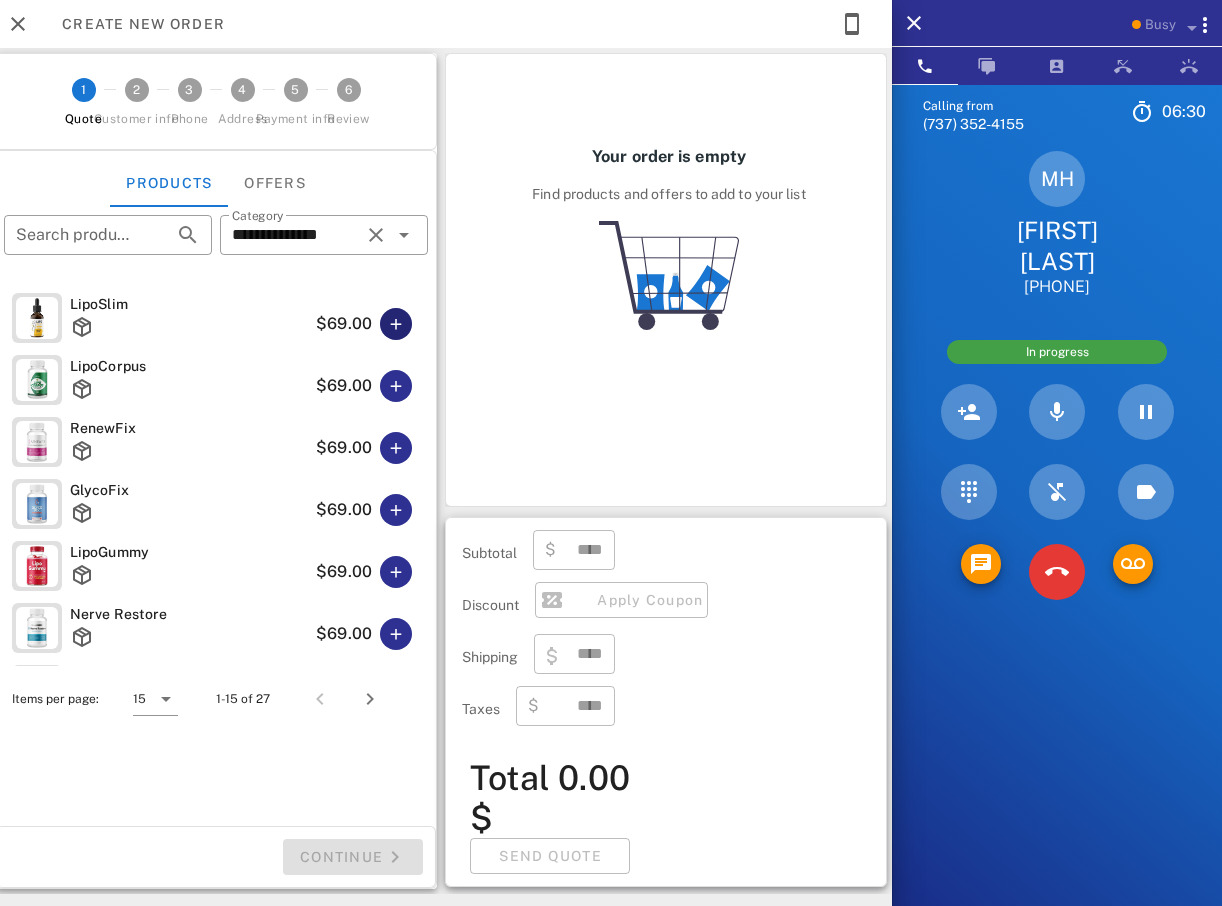 click at bounding box center (396, 324) 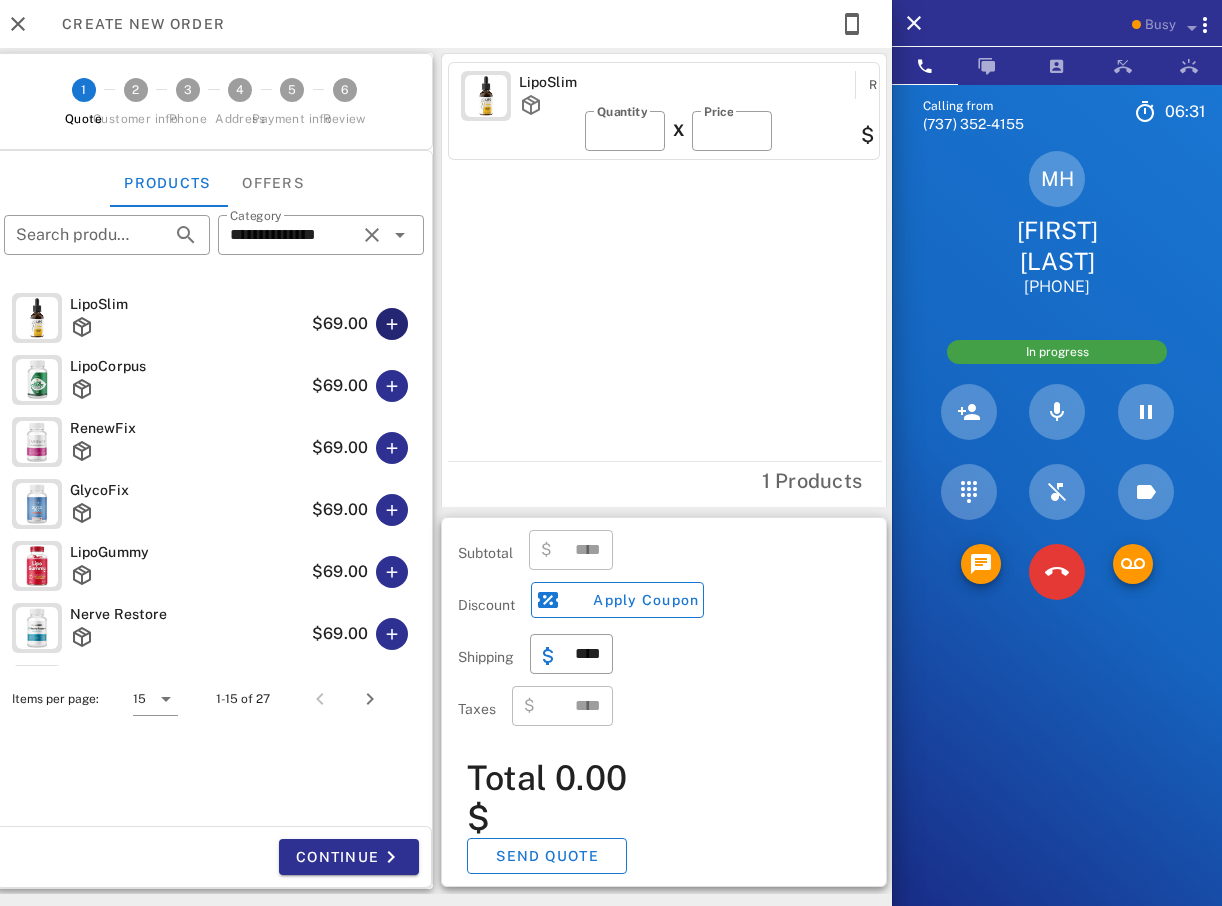 type on "*****" 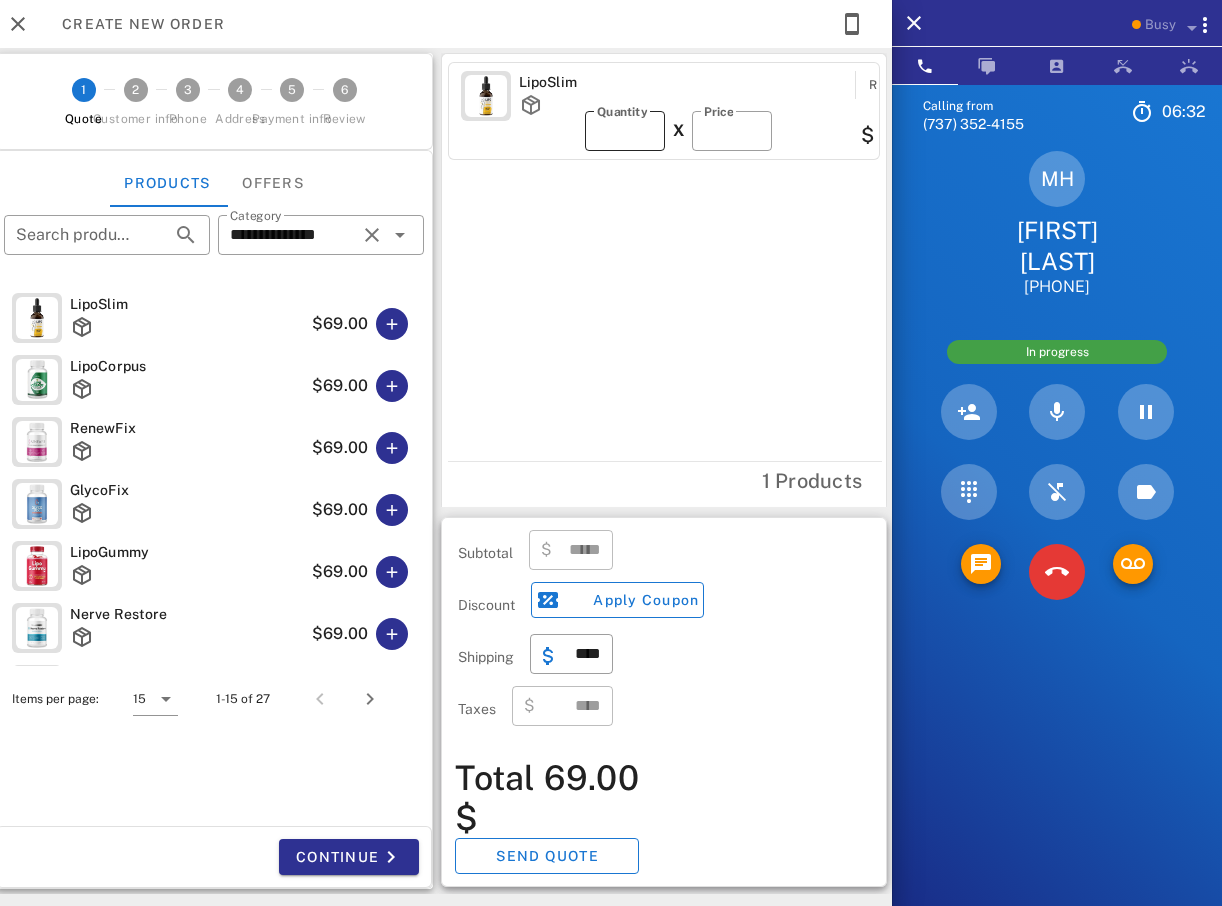 click on "*" at bounding box center (625, 131) 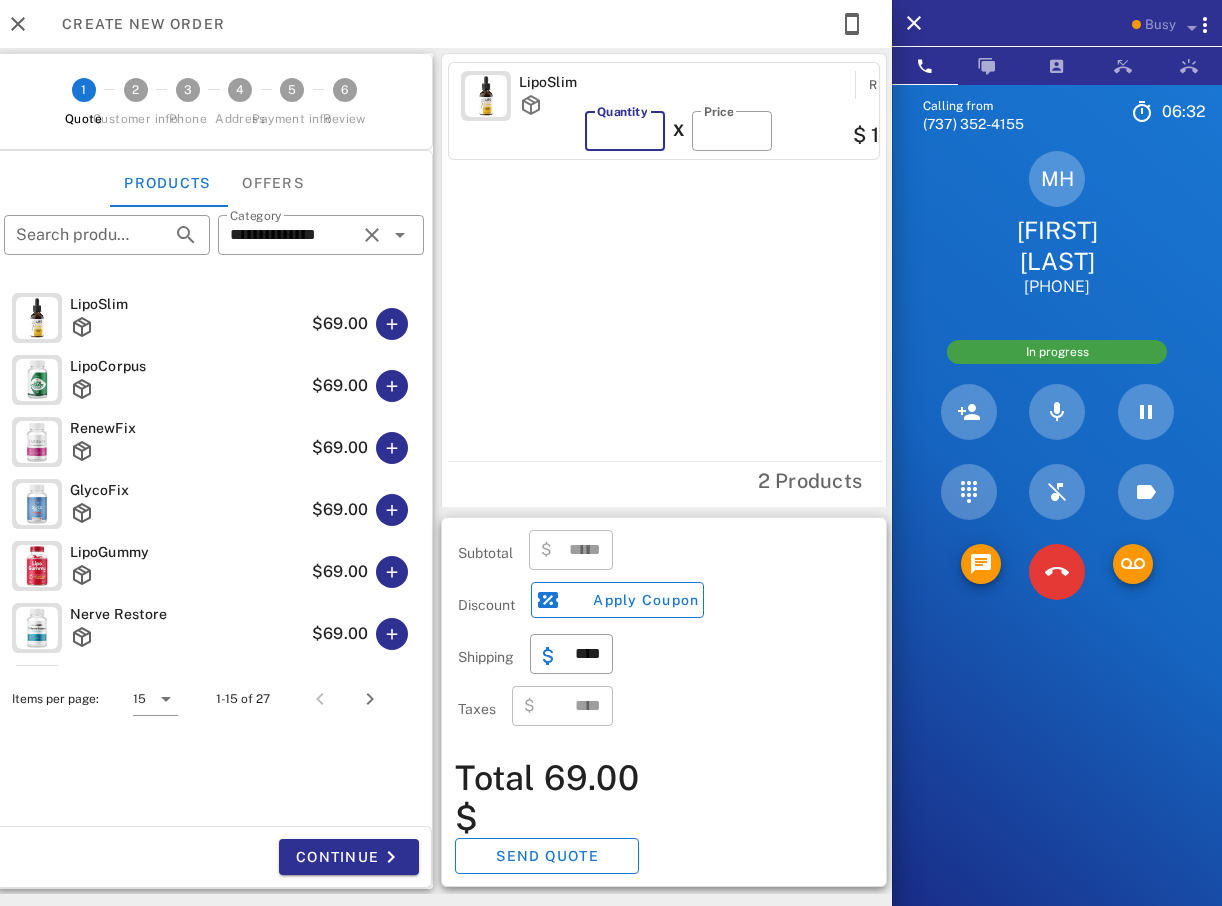 type on "*" 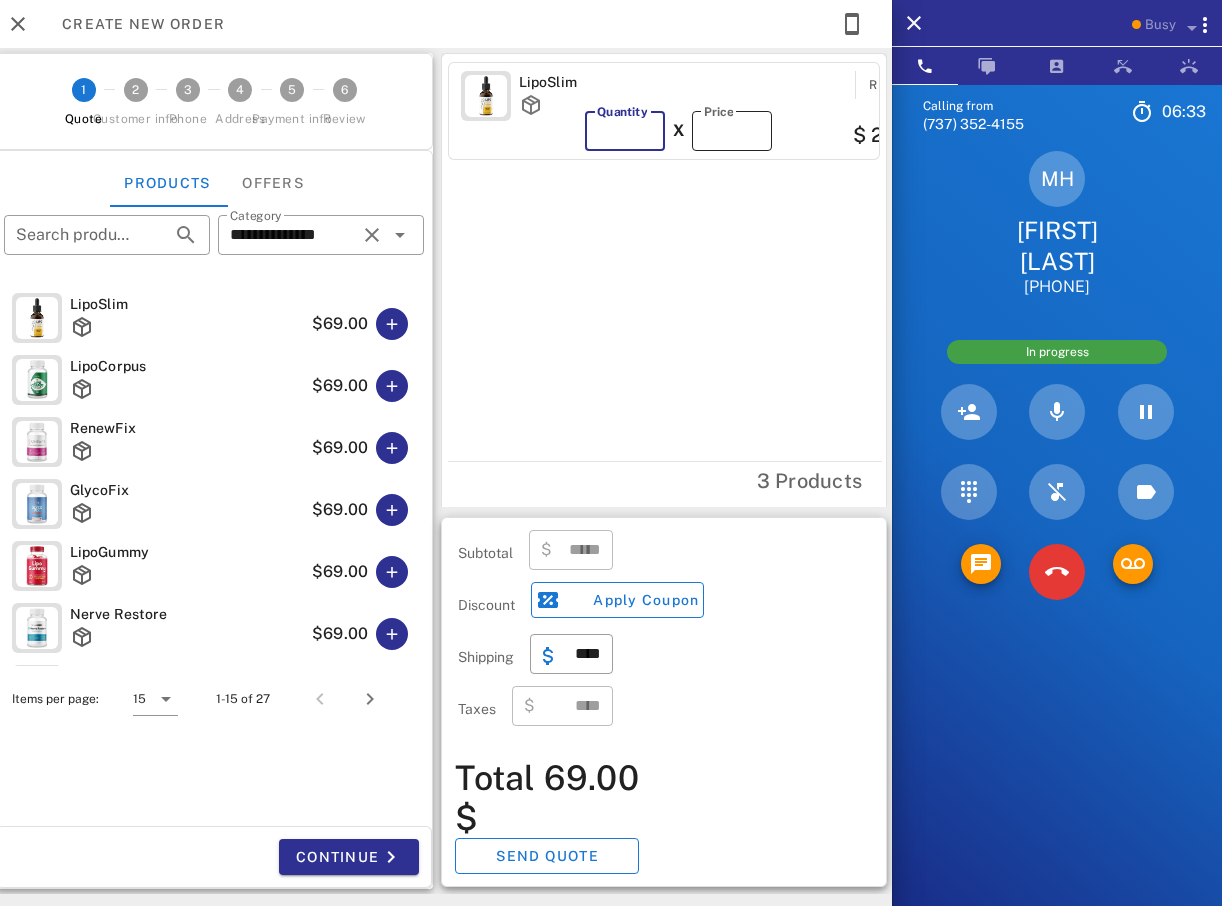 type on "******" 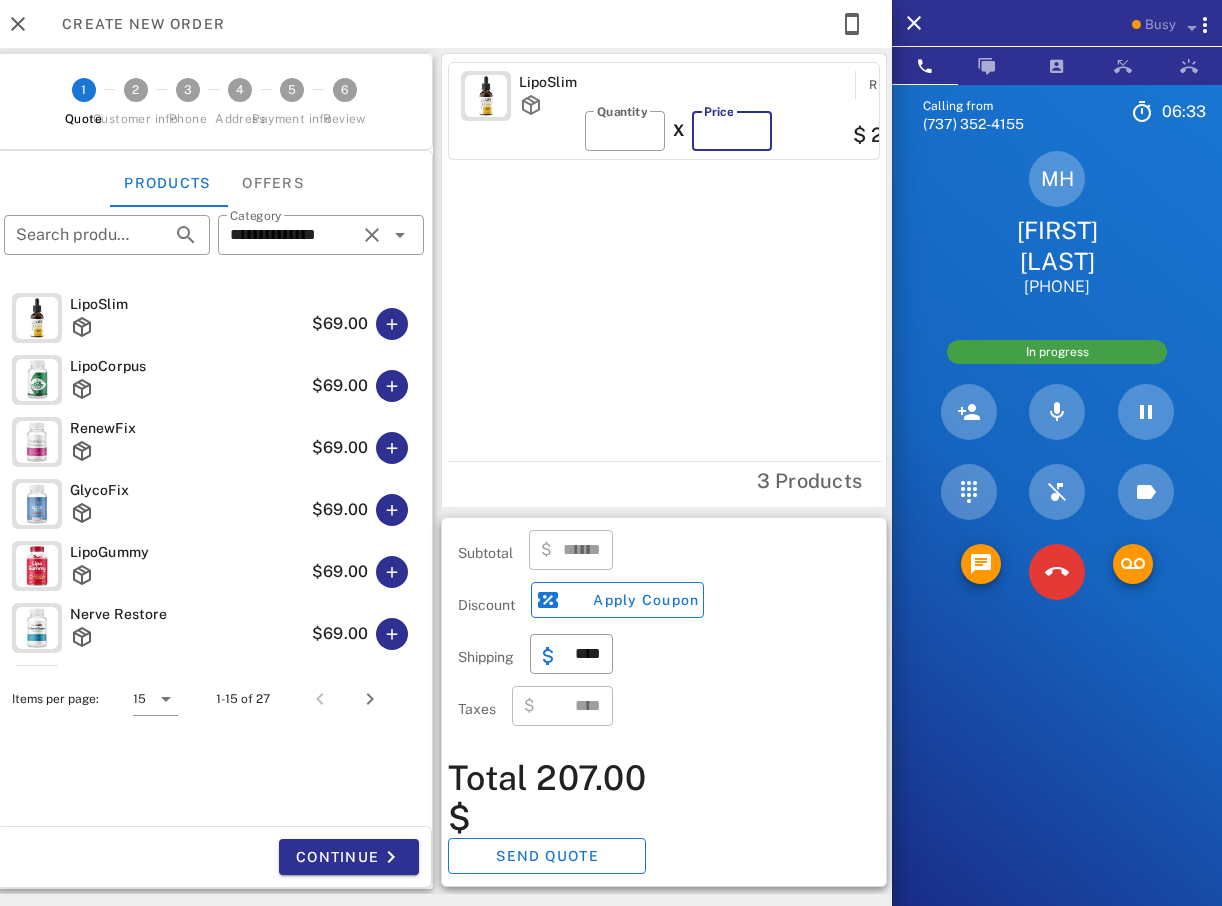 click on "**" at bounding box center [732, 131] 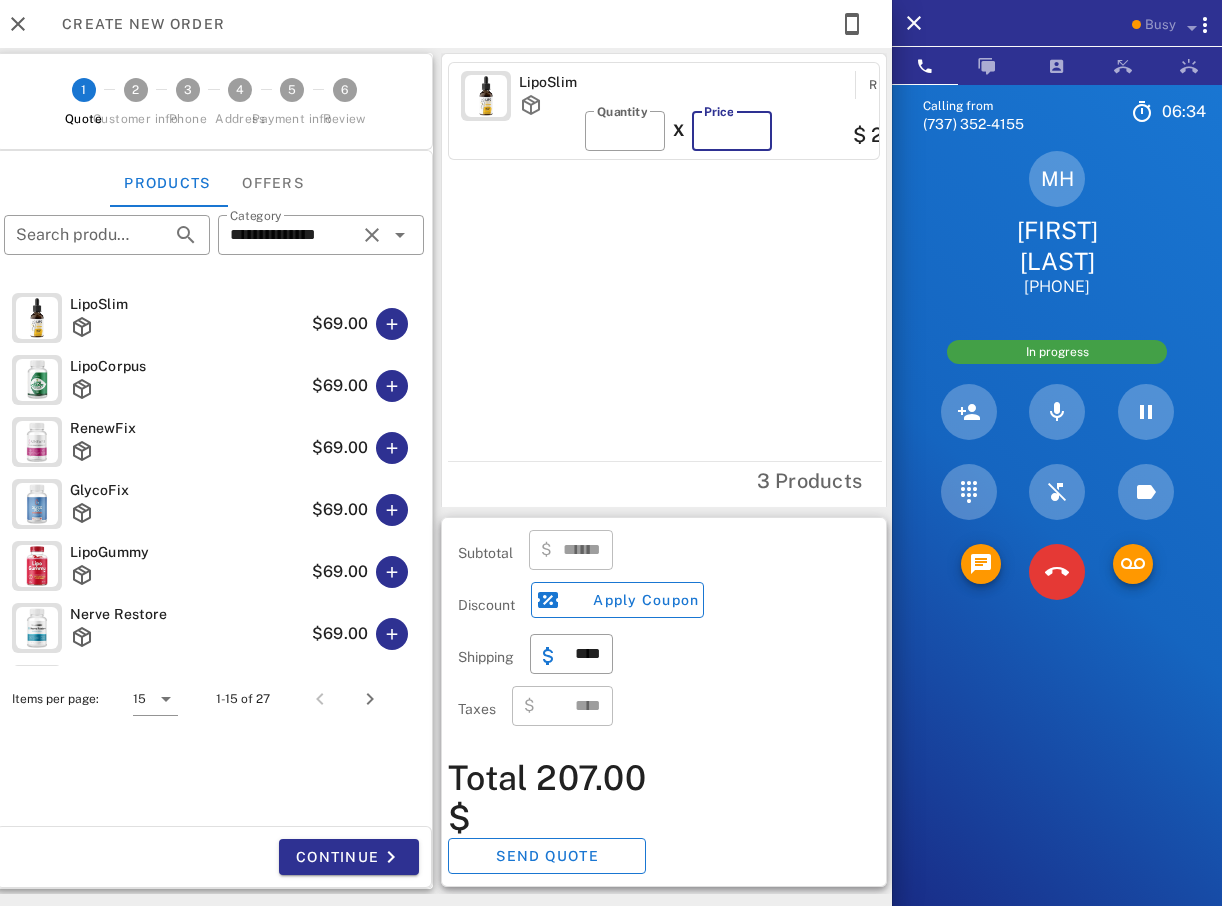 click on "**" at bounding box center [732, 131] 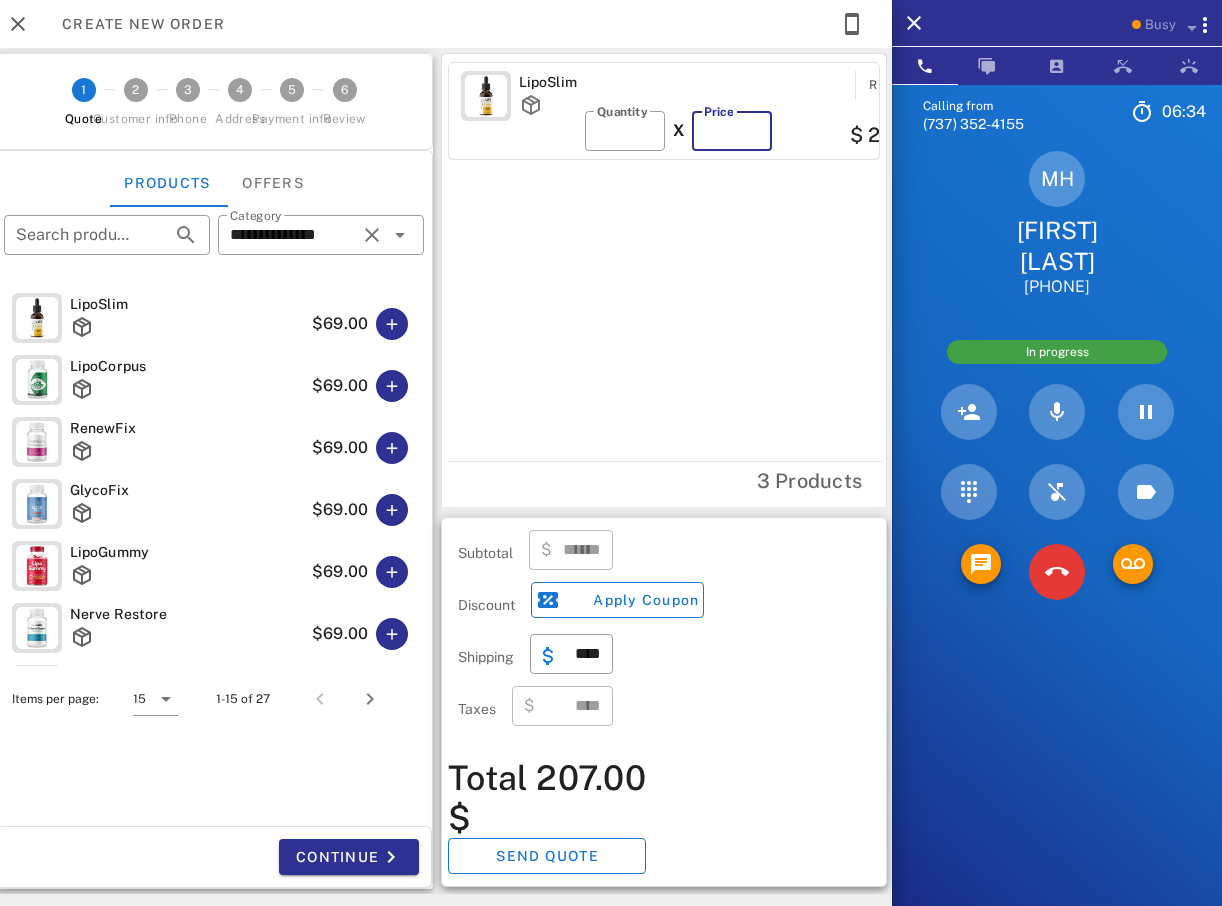 click on "**" at bounding box center (732, 131) 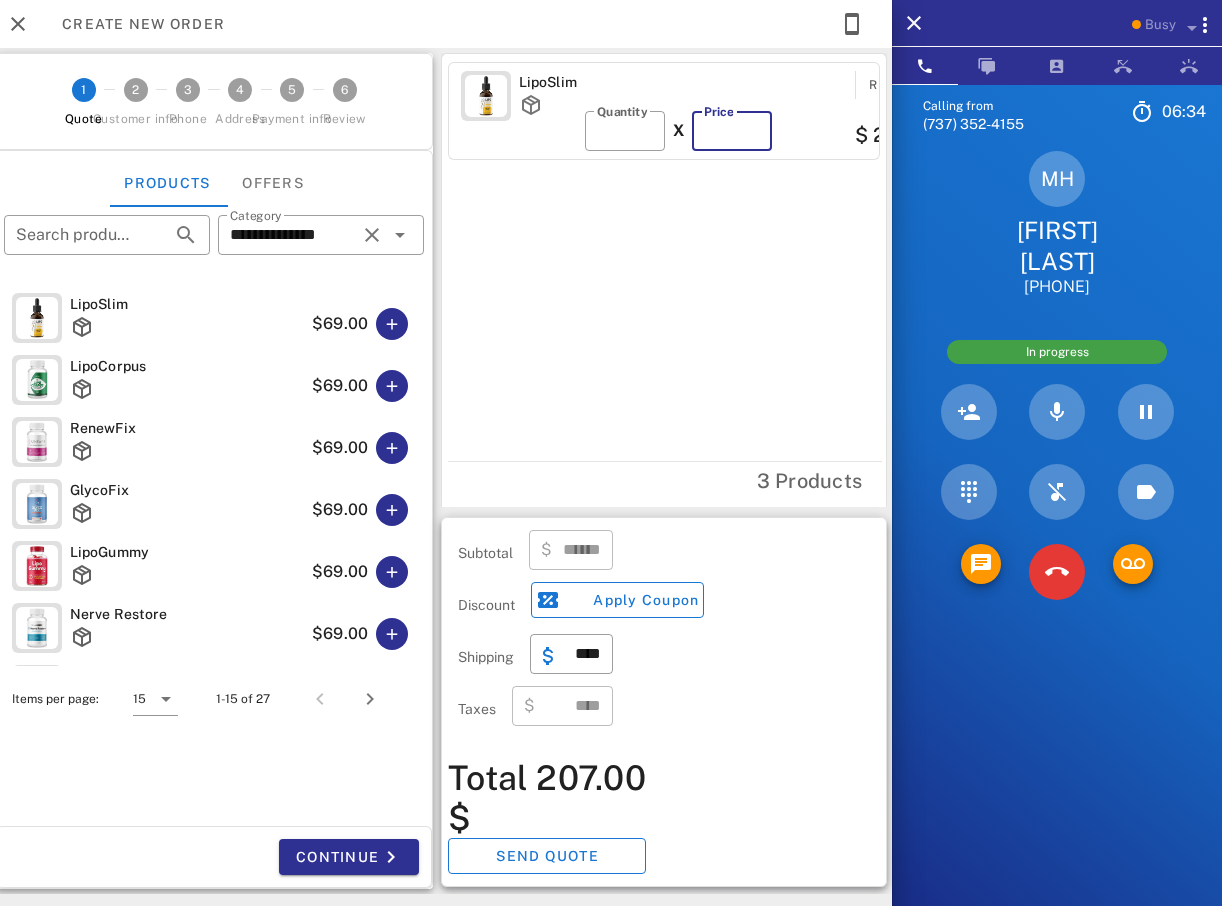 click on "**" at bounding box center (732, 131) 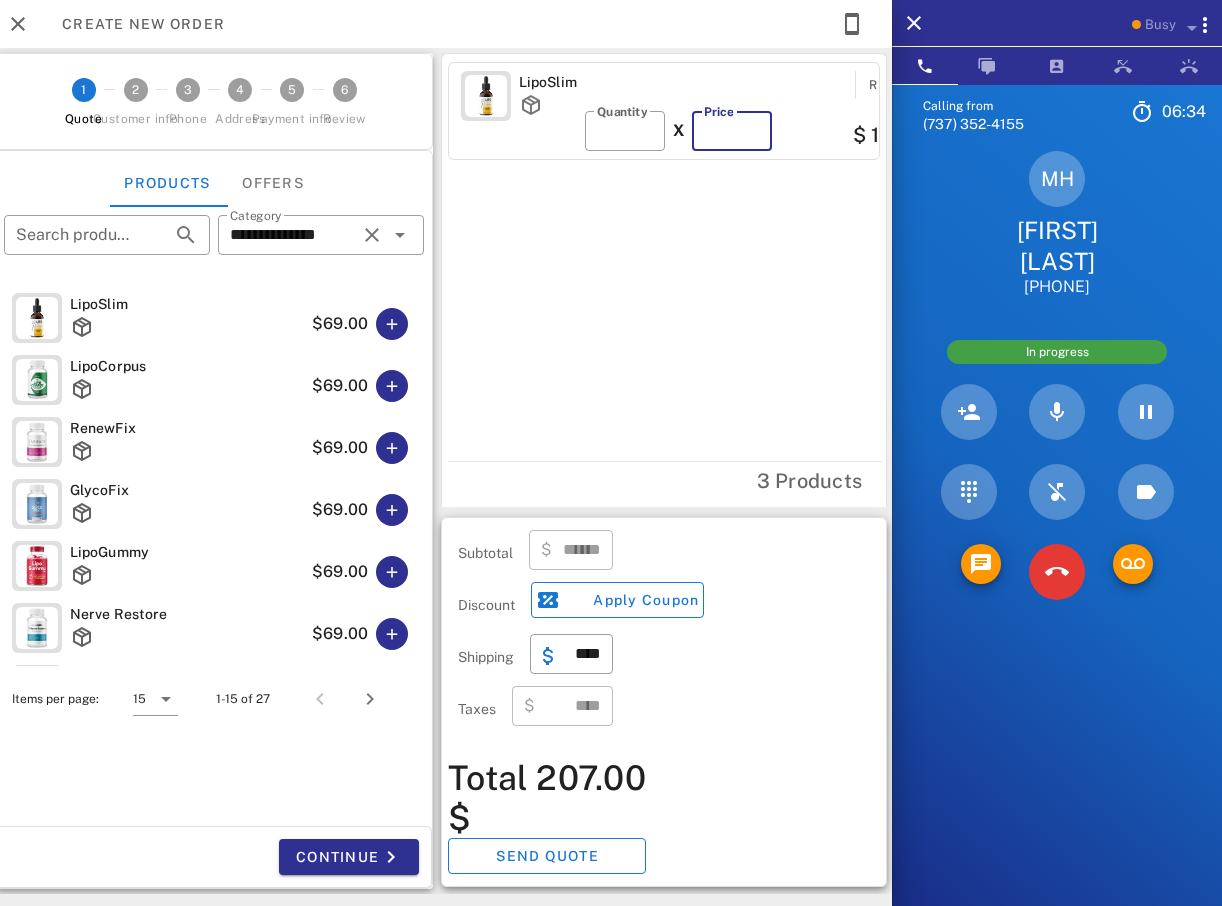click on "**" at bounding box center (732, 131) 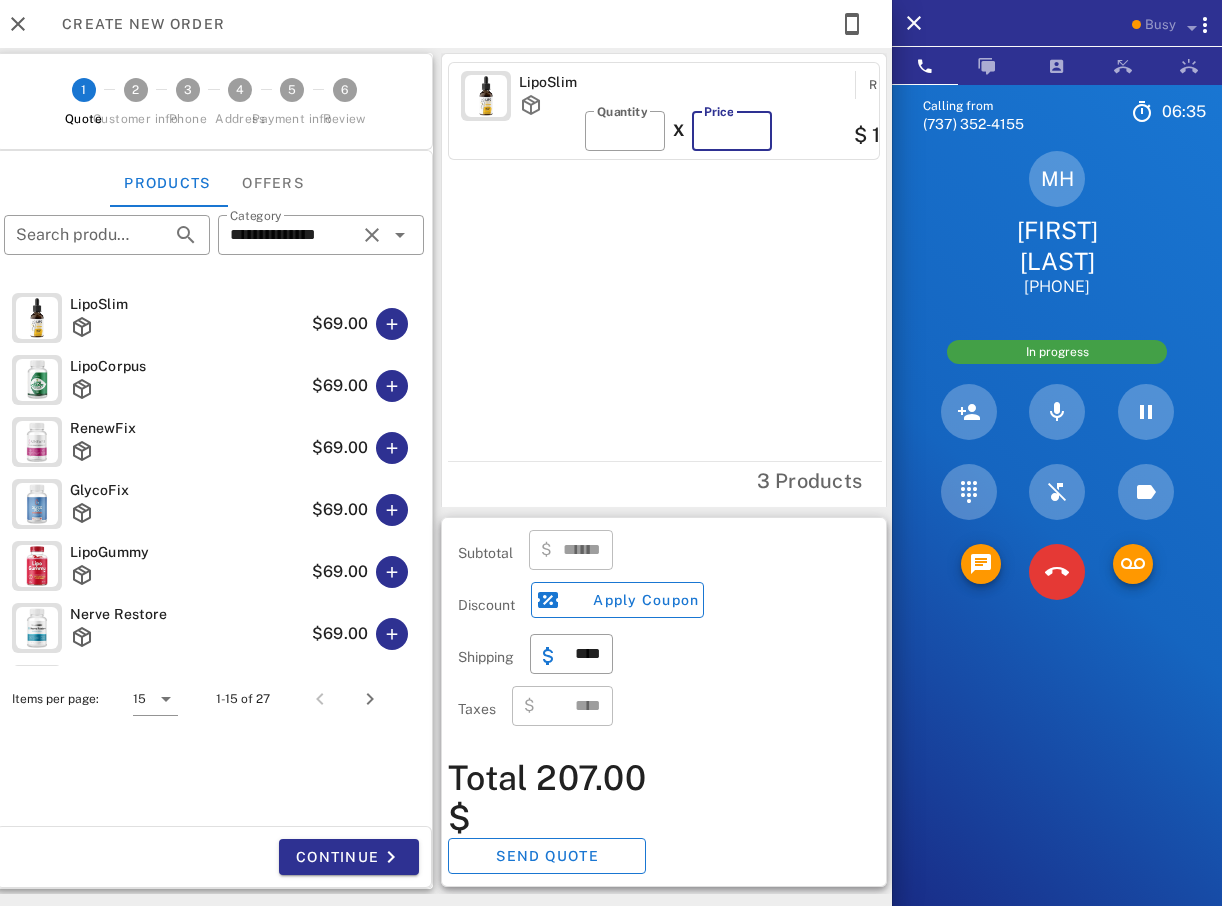click on "**" at bounding box center [732, 131] 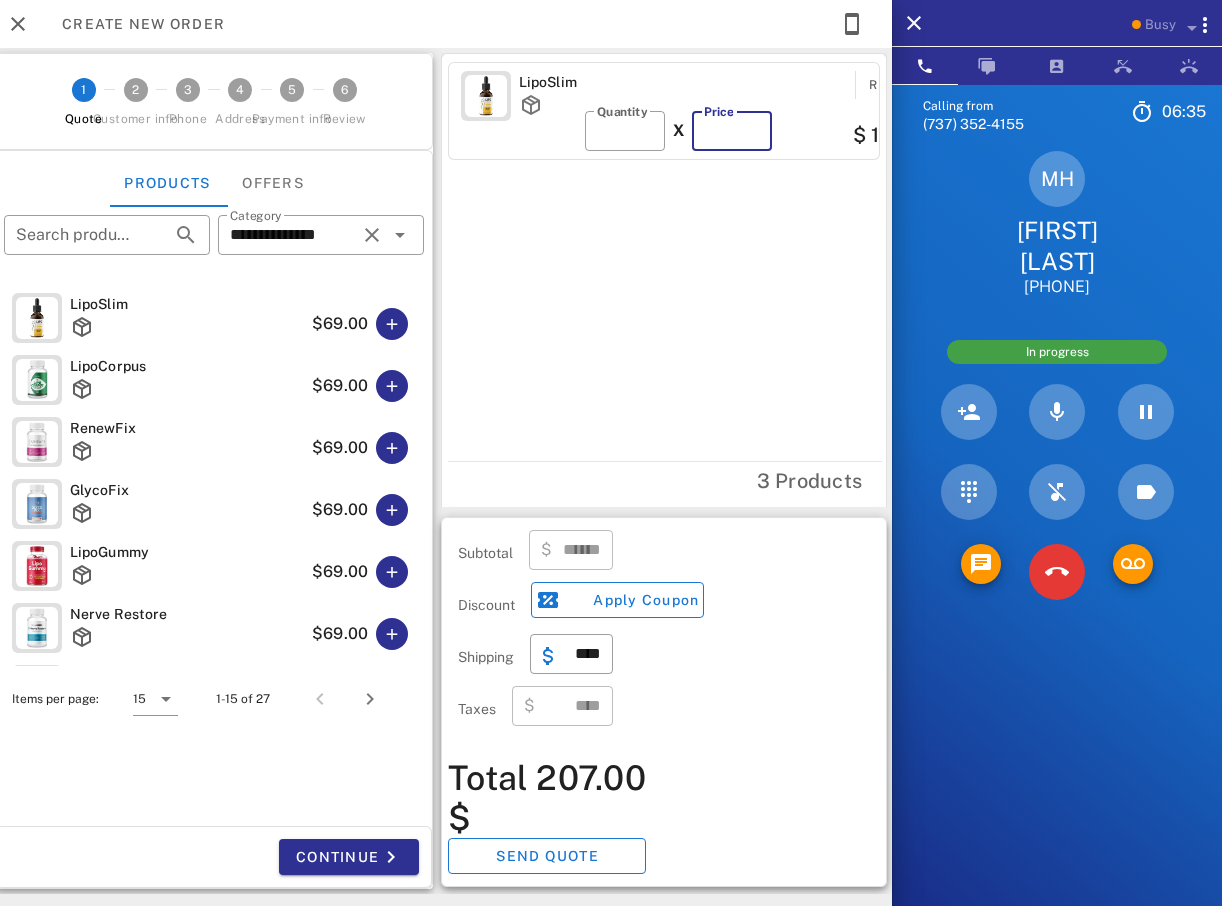 click on "**" at bounding box center [732, 131] 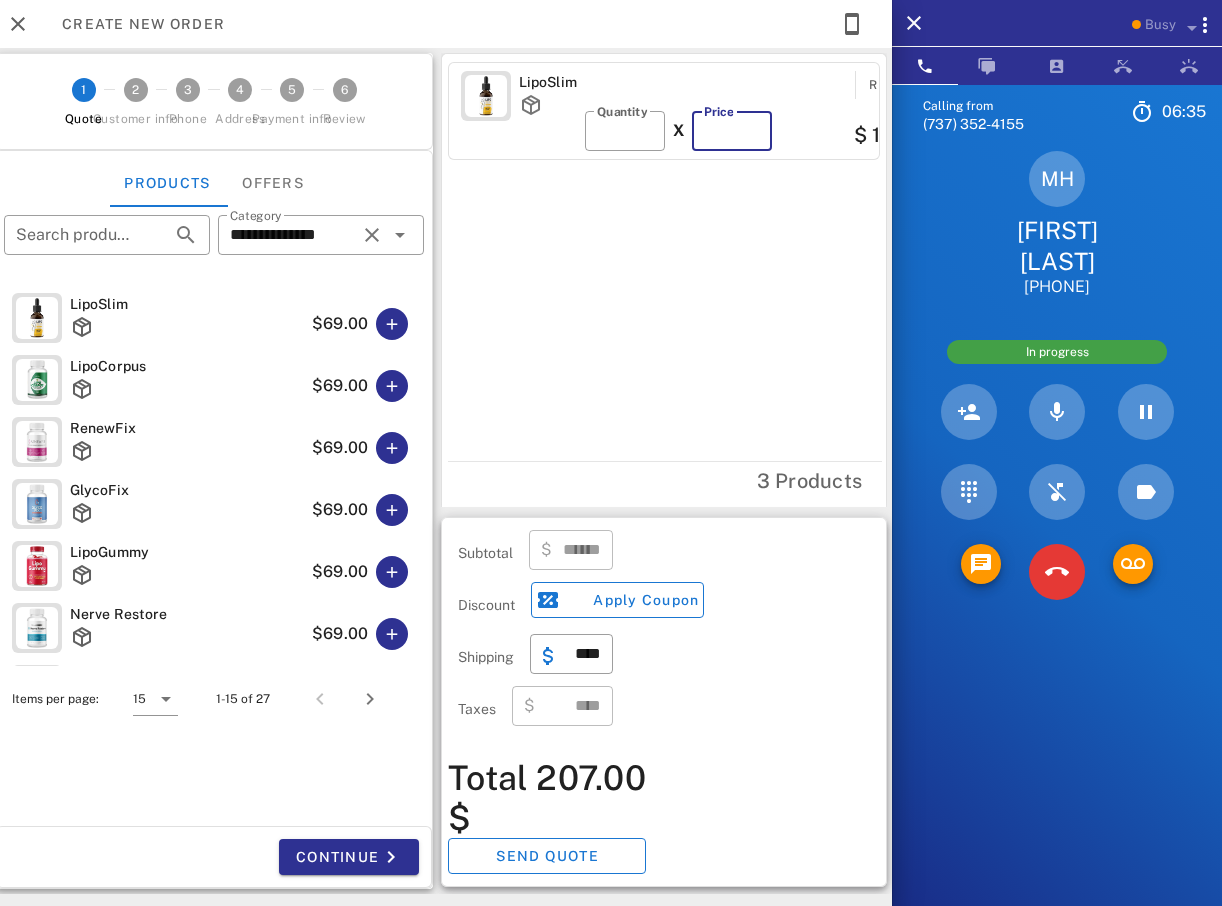 click on "**" at bounding box center [732, 131] 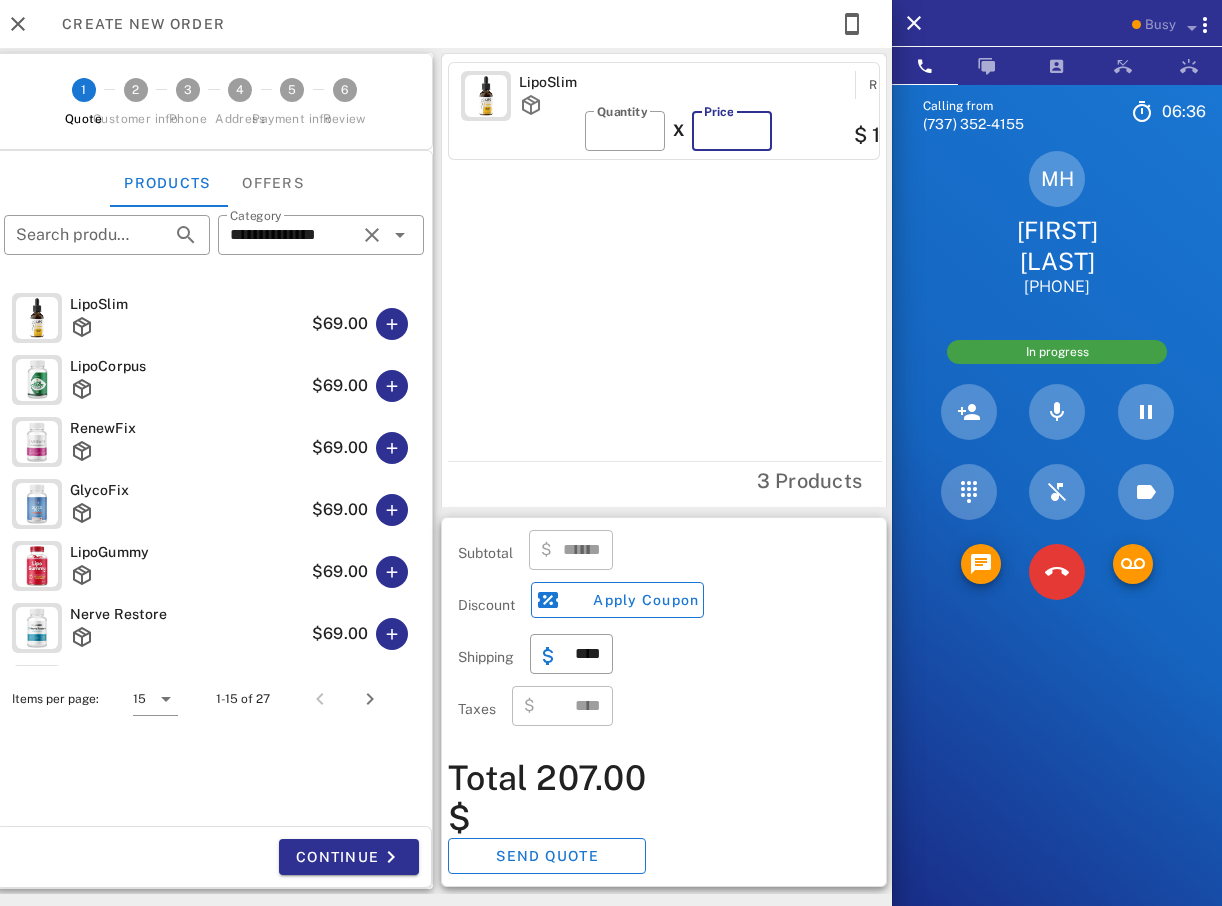 click on "**" at bounding box center [732, 131] 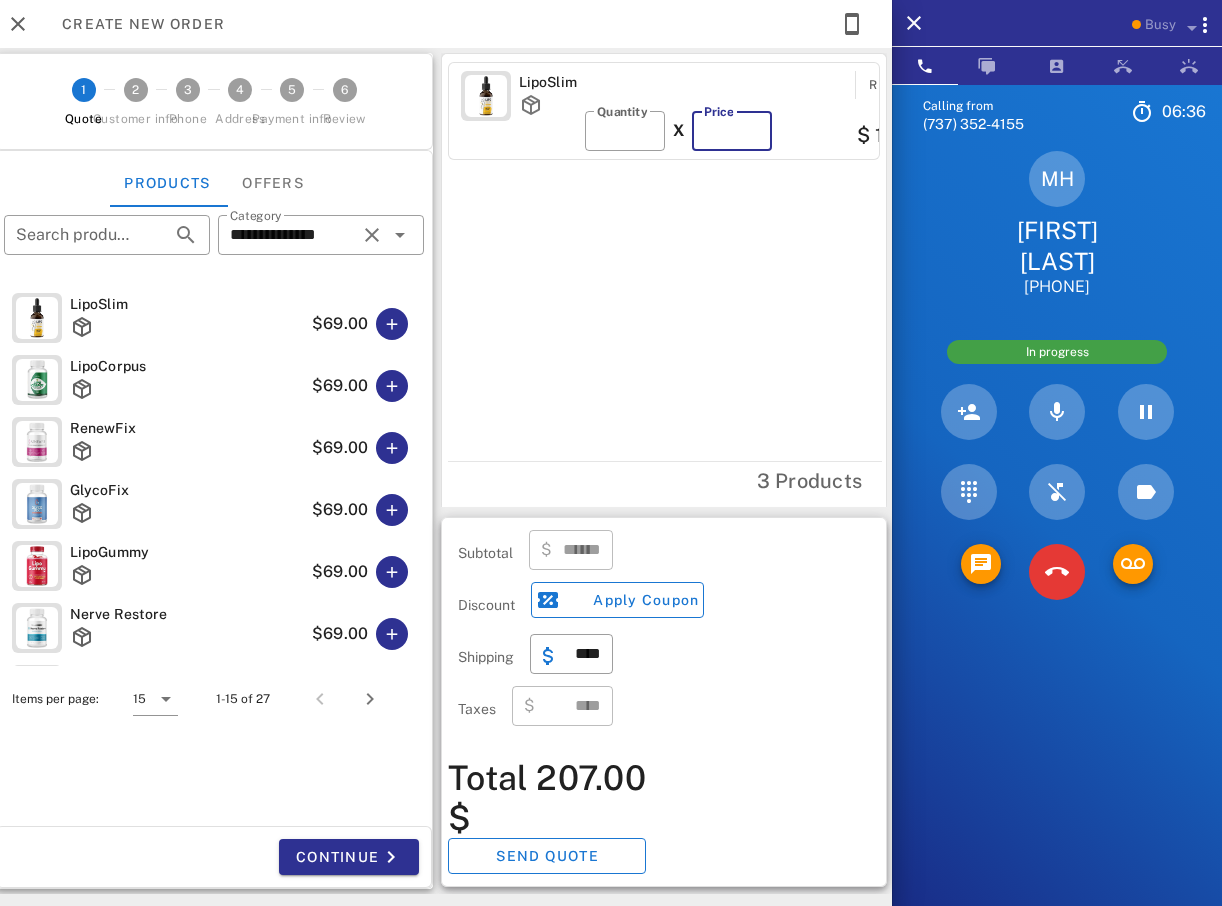 click on "**" at bounding box center [732, 131] 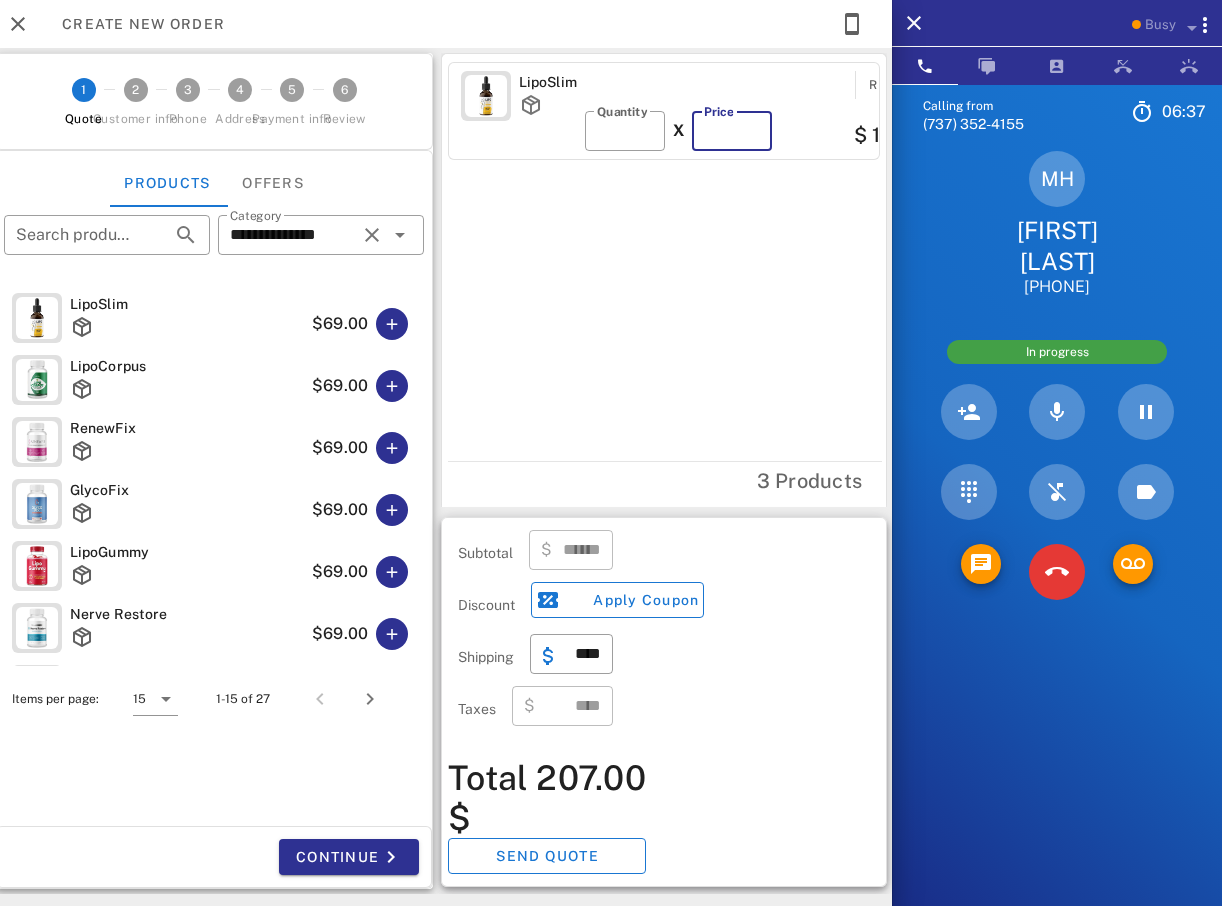 type on "**" 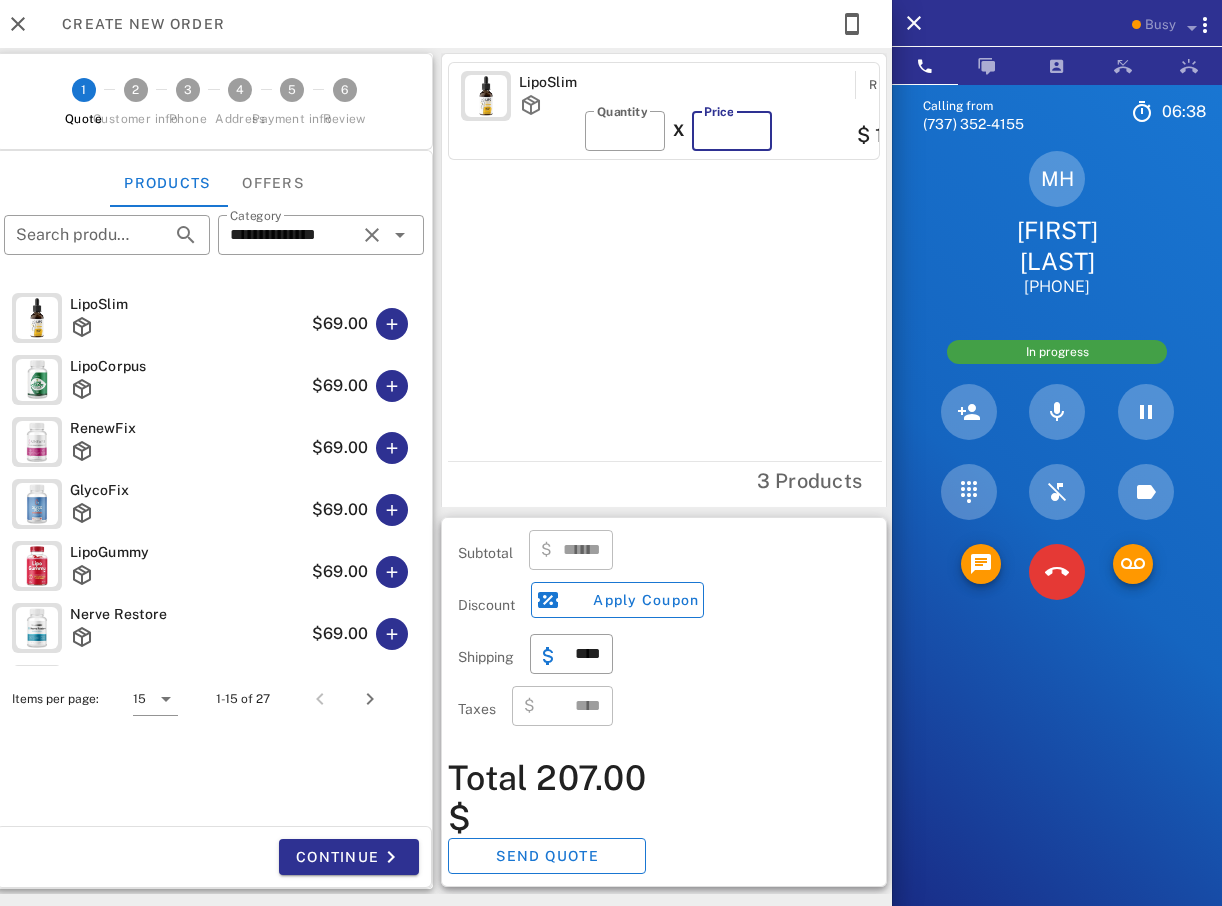 type on "******" 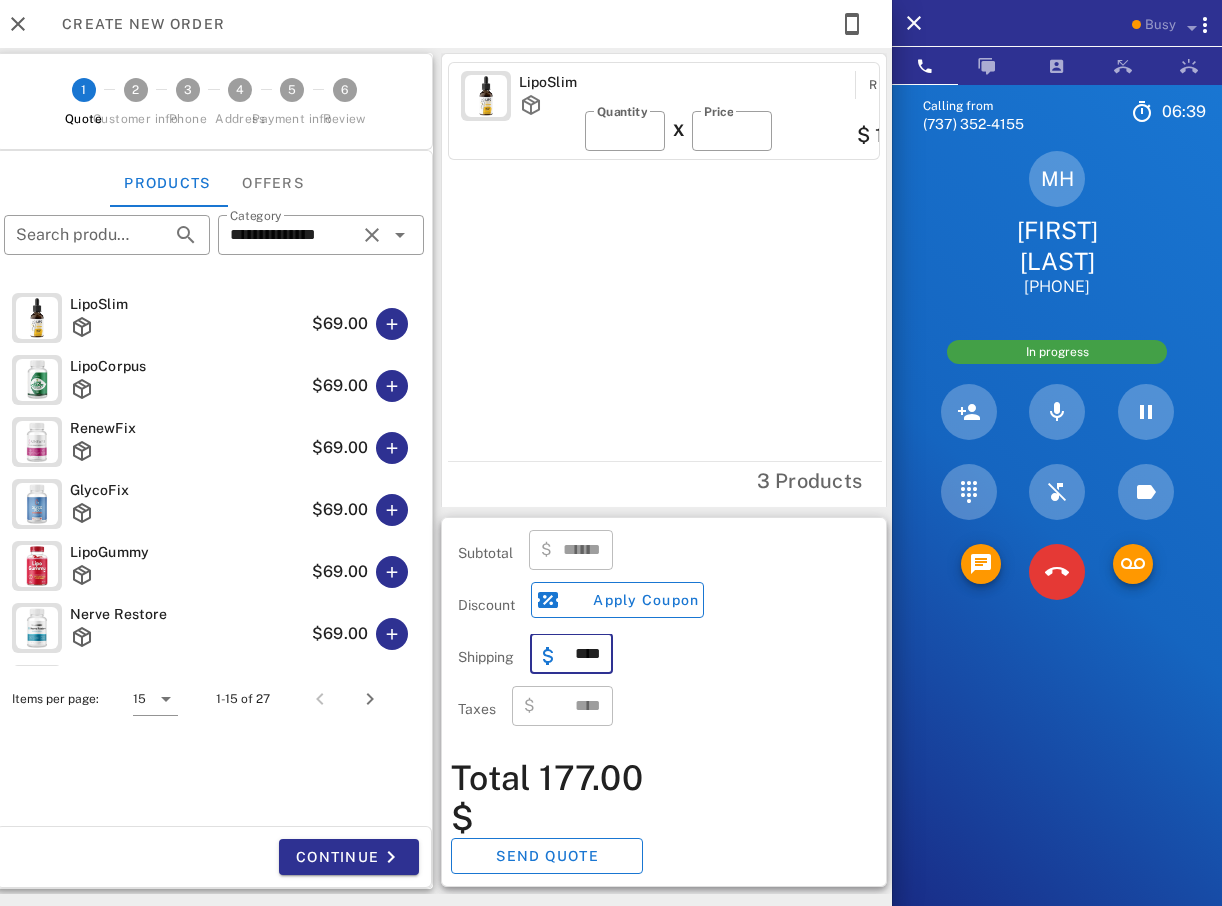 click on "****" at bounding box center (583, 654) 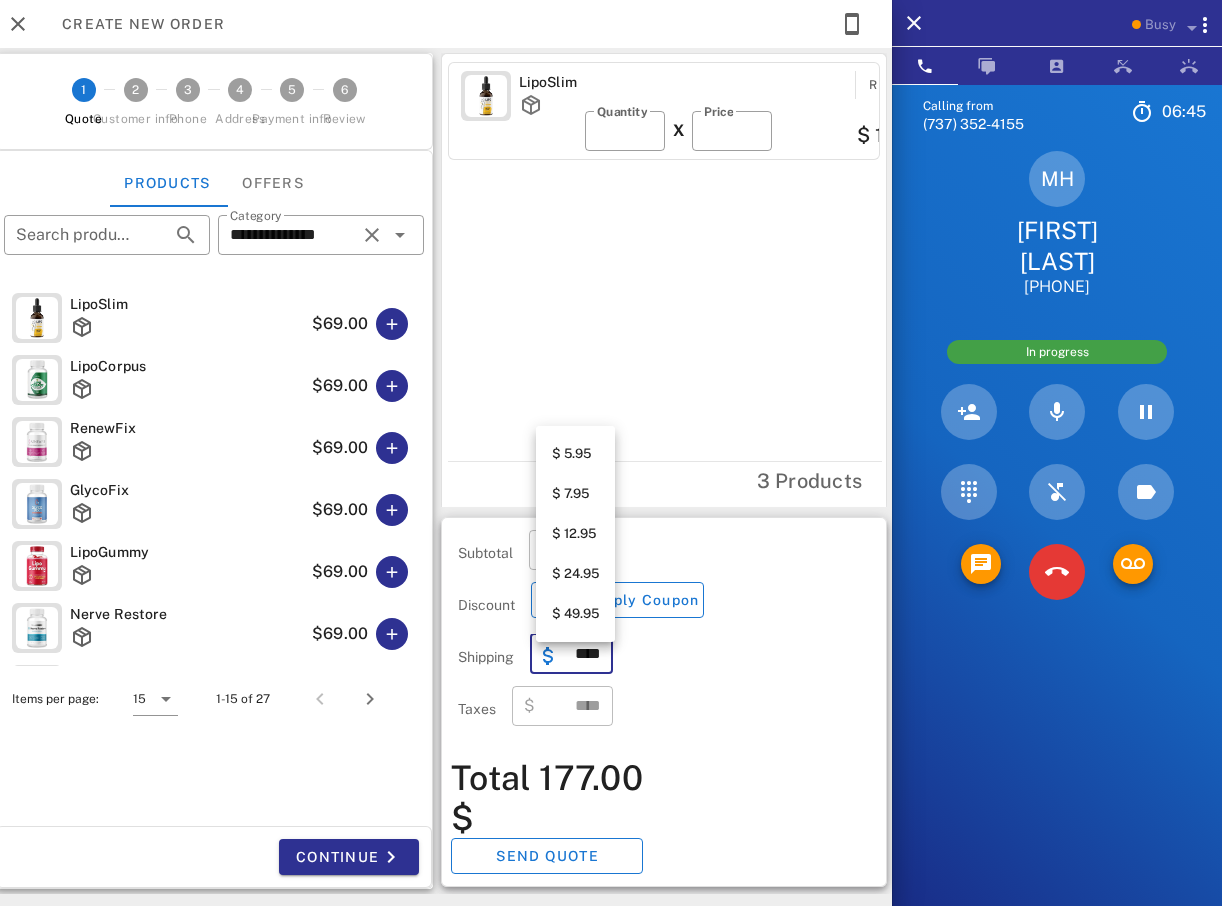 click on "$ 7.95" at bounding box center [575, 494] 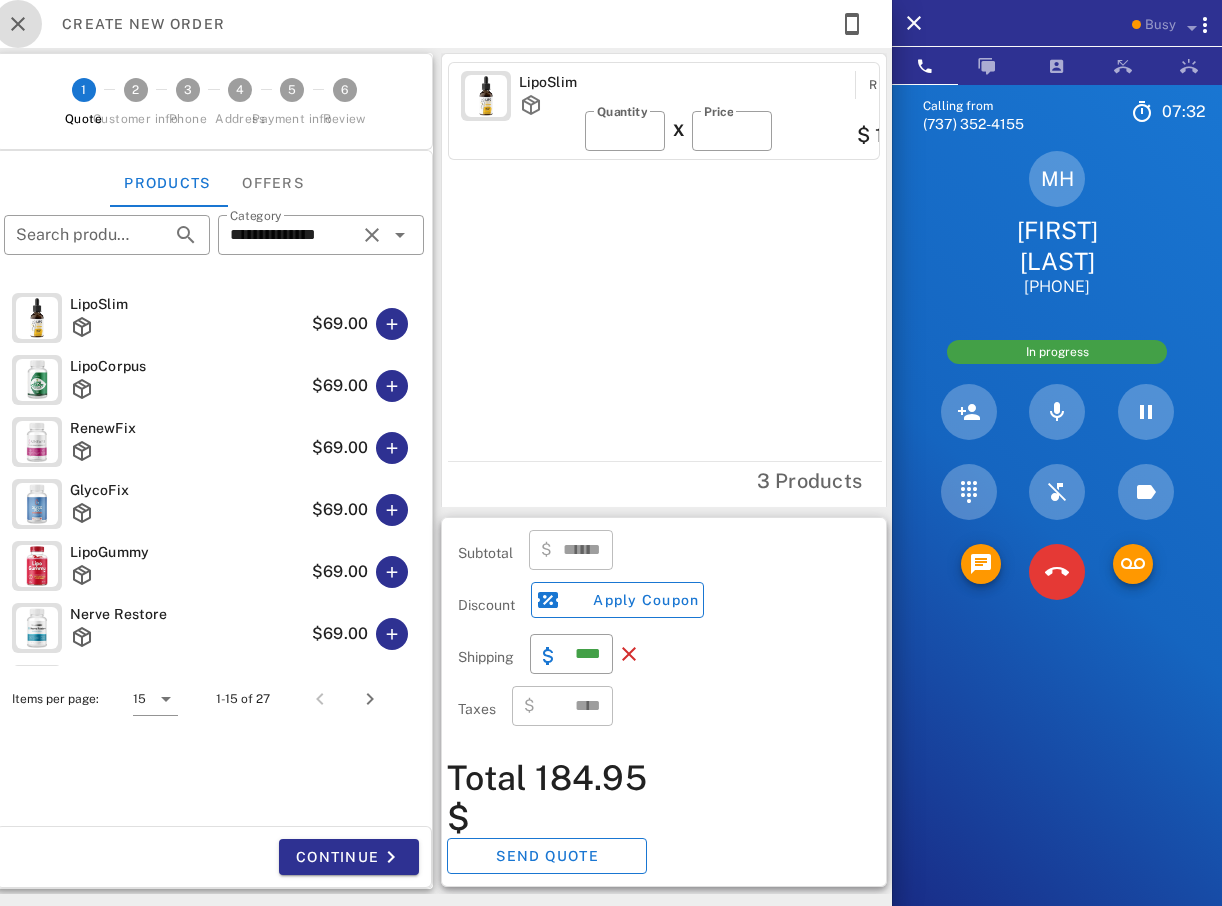 click at bounding box center [18, 24] 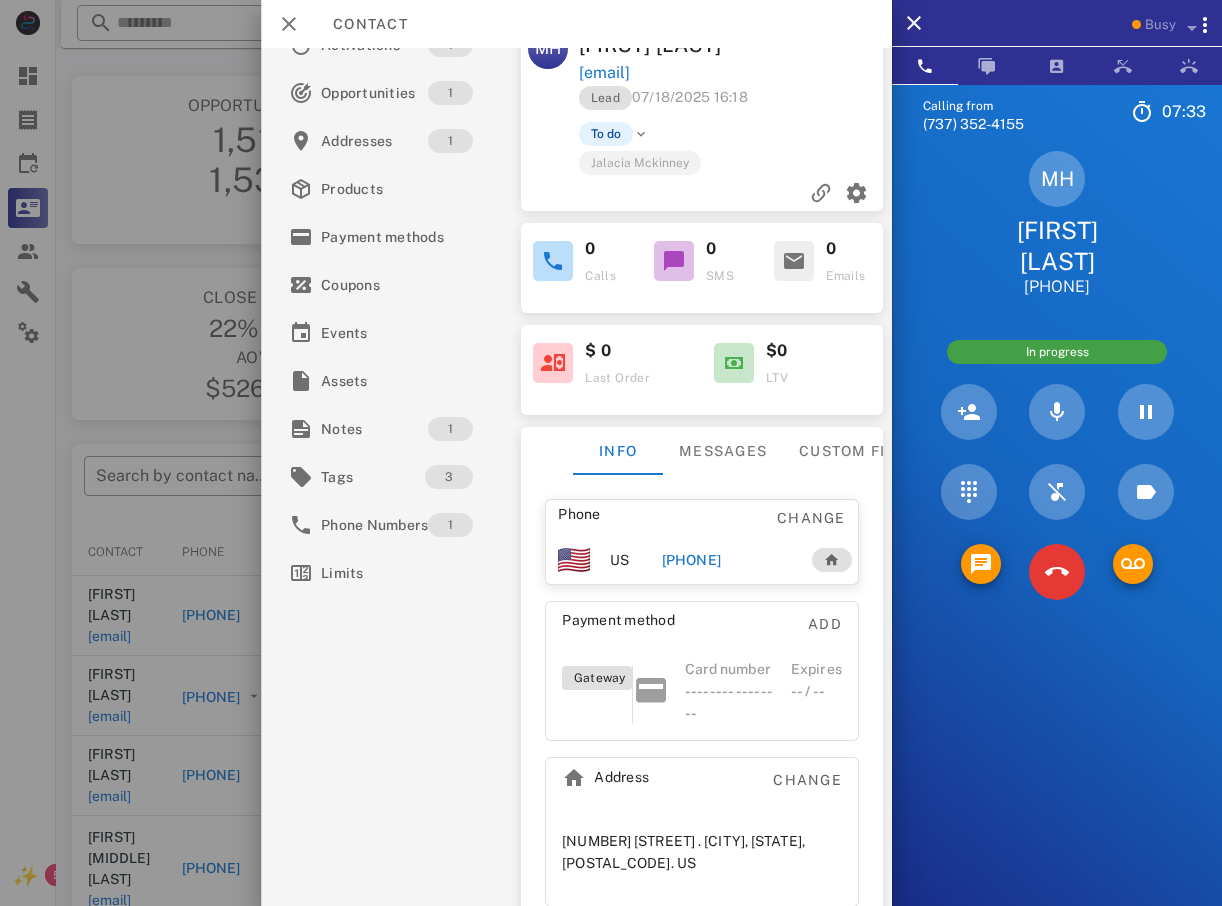 scroll, scrollTop: 70, scrollLeft: 0, axis: vertical 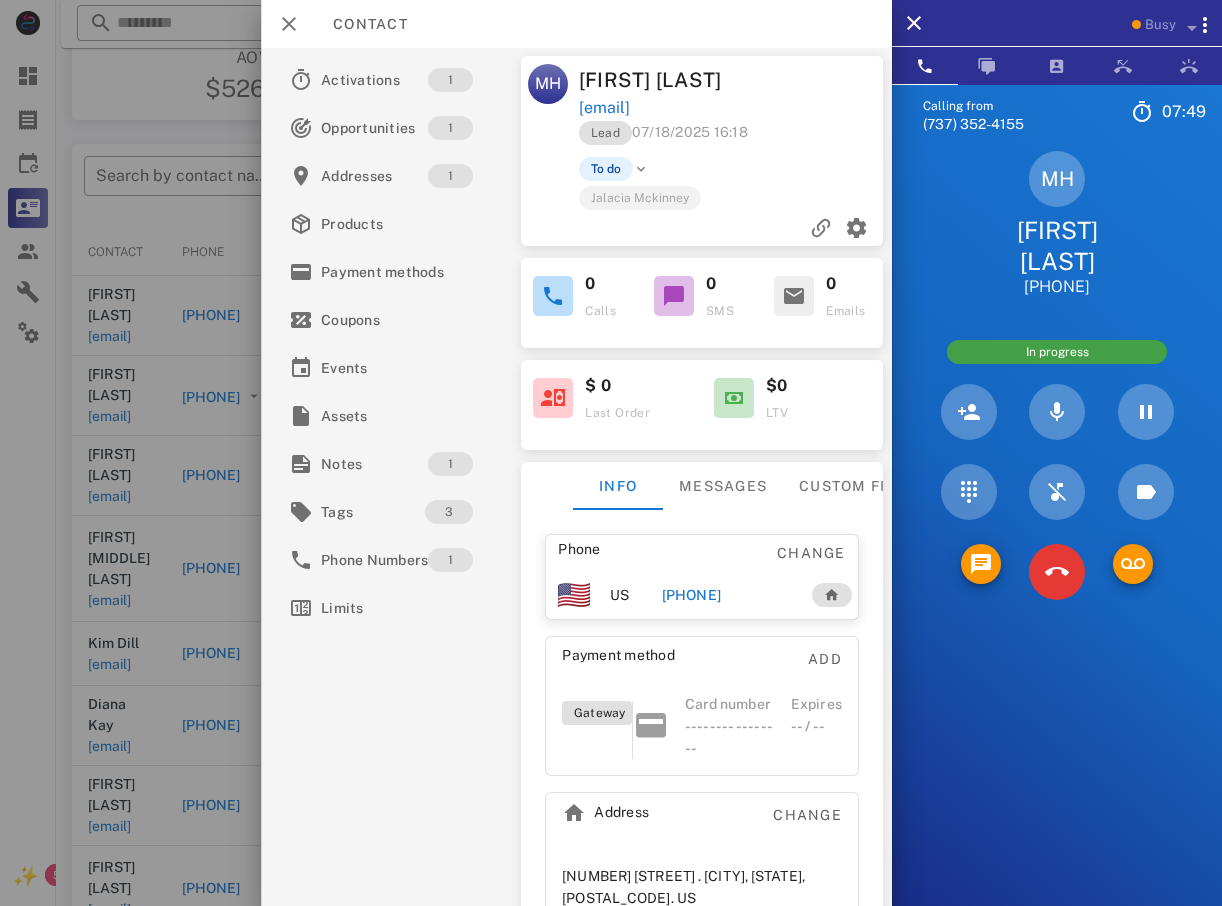 click on "marie2heath@gmail.com" at bounding box center (603, 108) 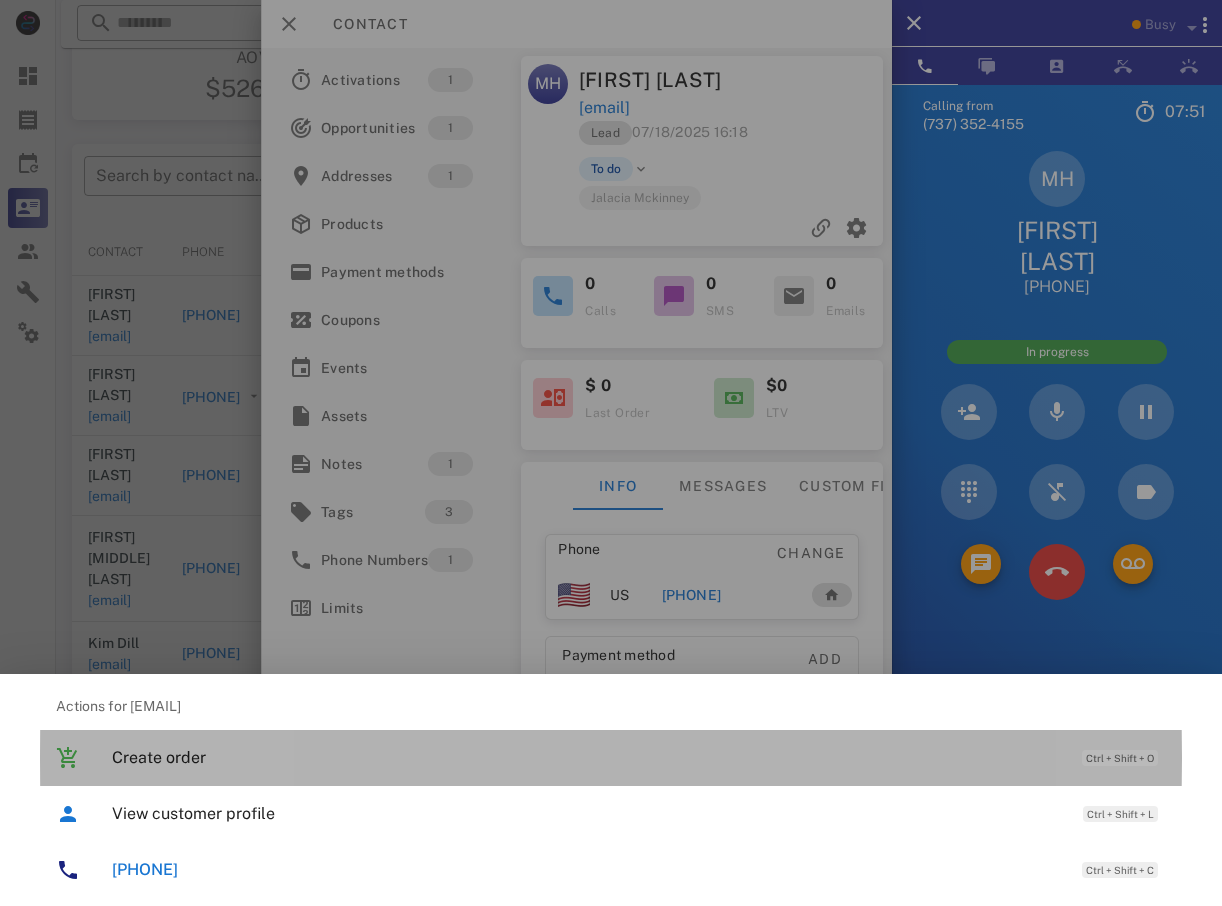 click on "Create order" at bounding box center (587, 757) 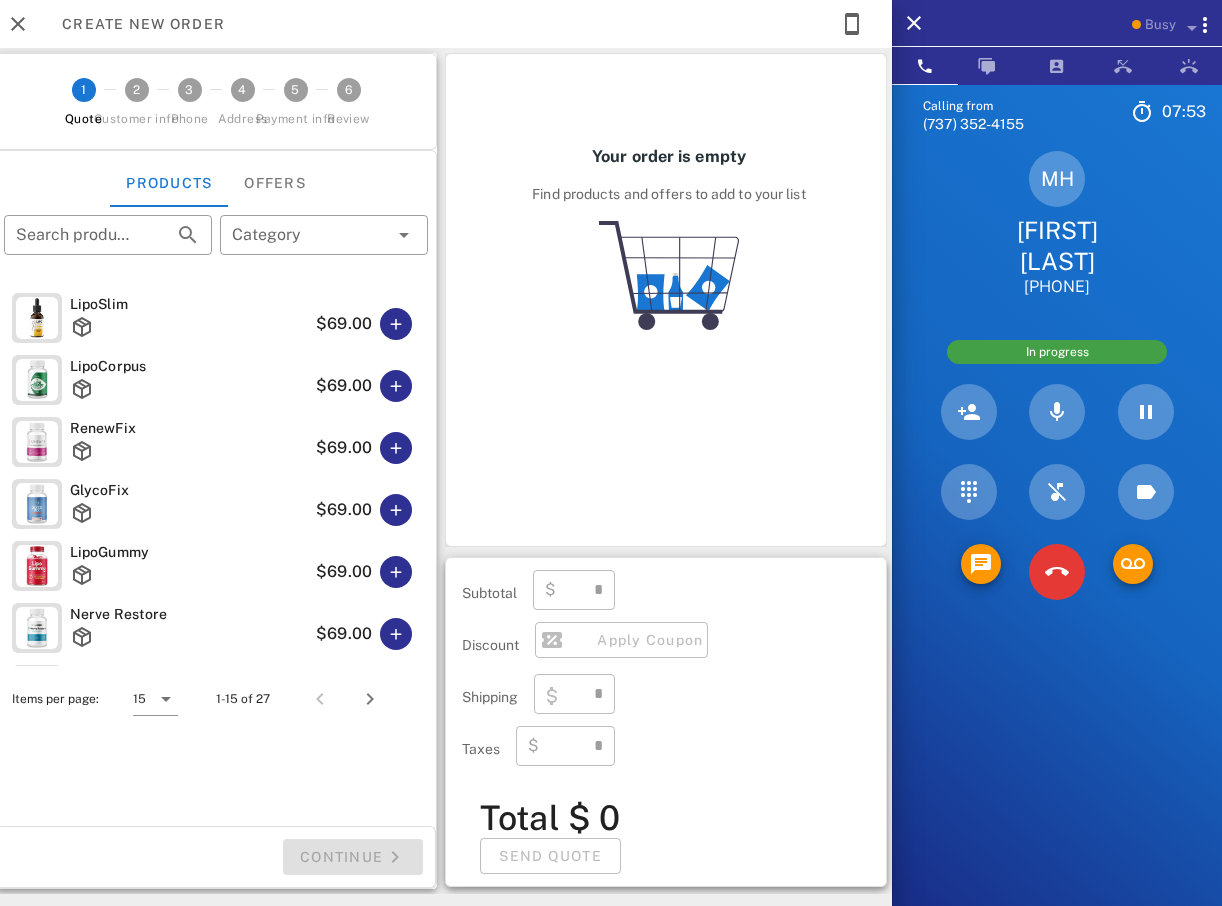 type on "**********" 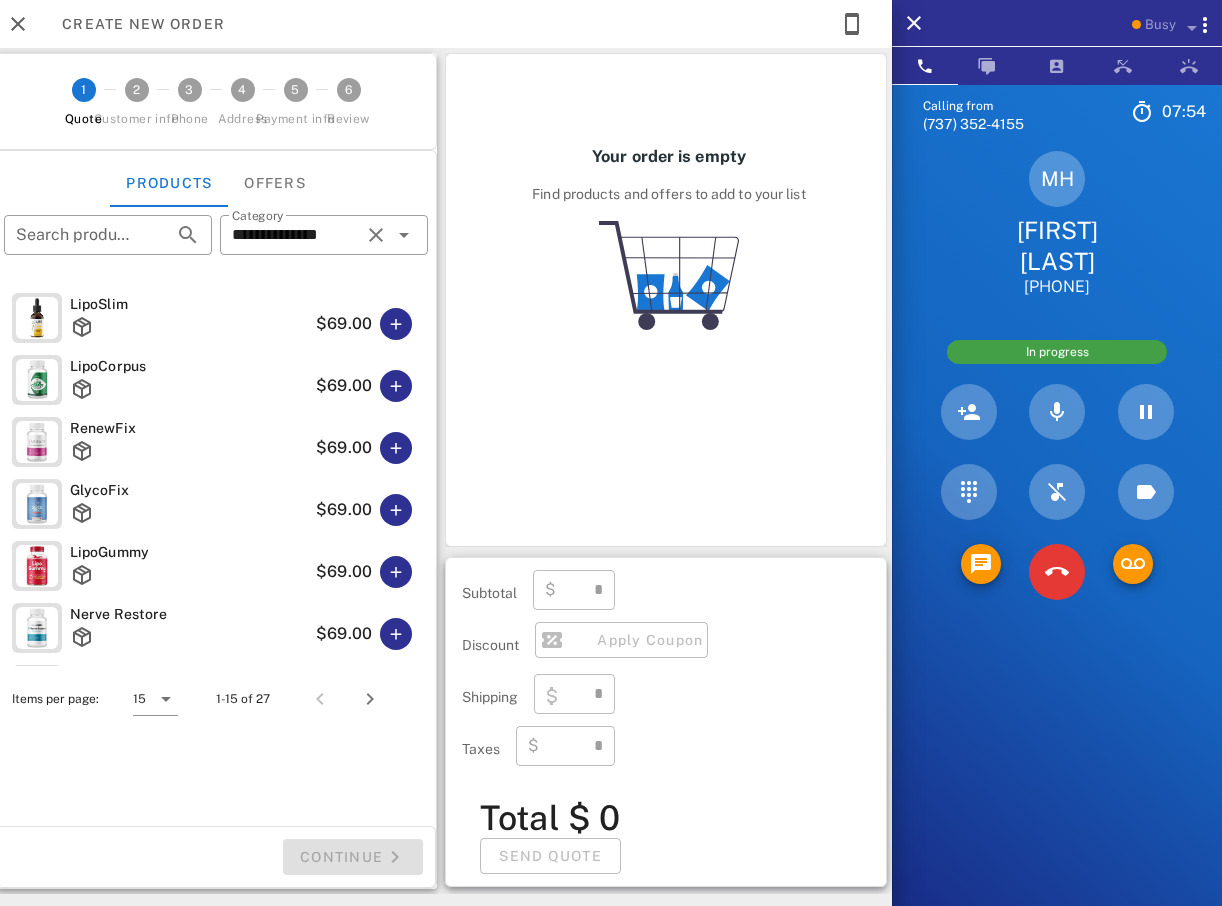 type on "****" 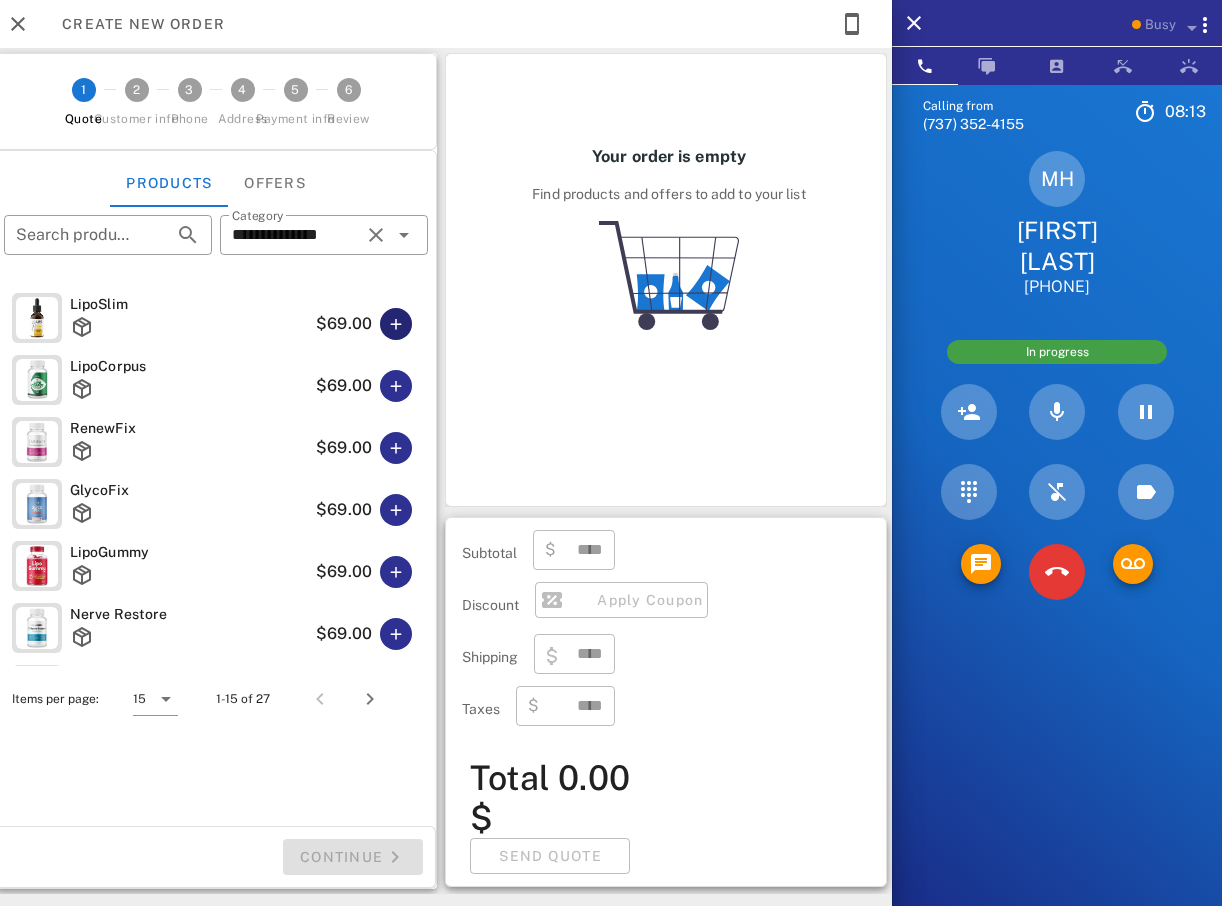 click at bounding box center (396, 324) 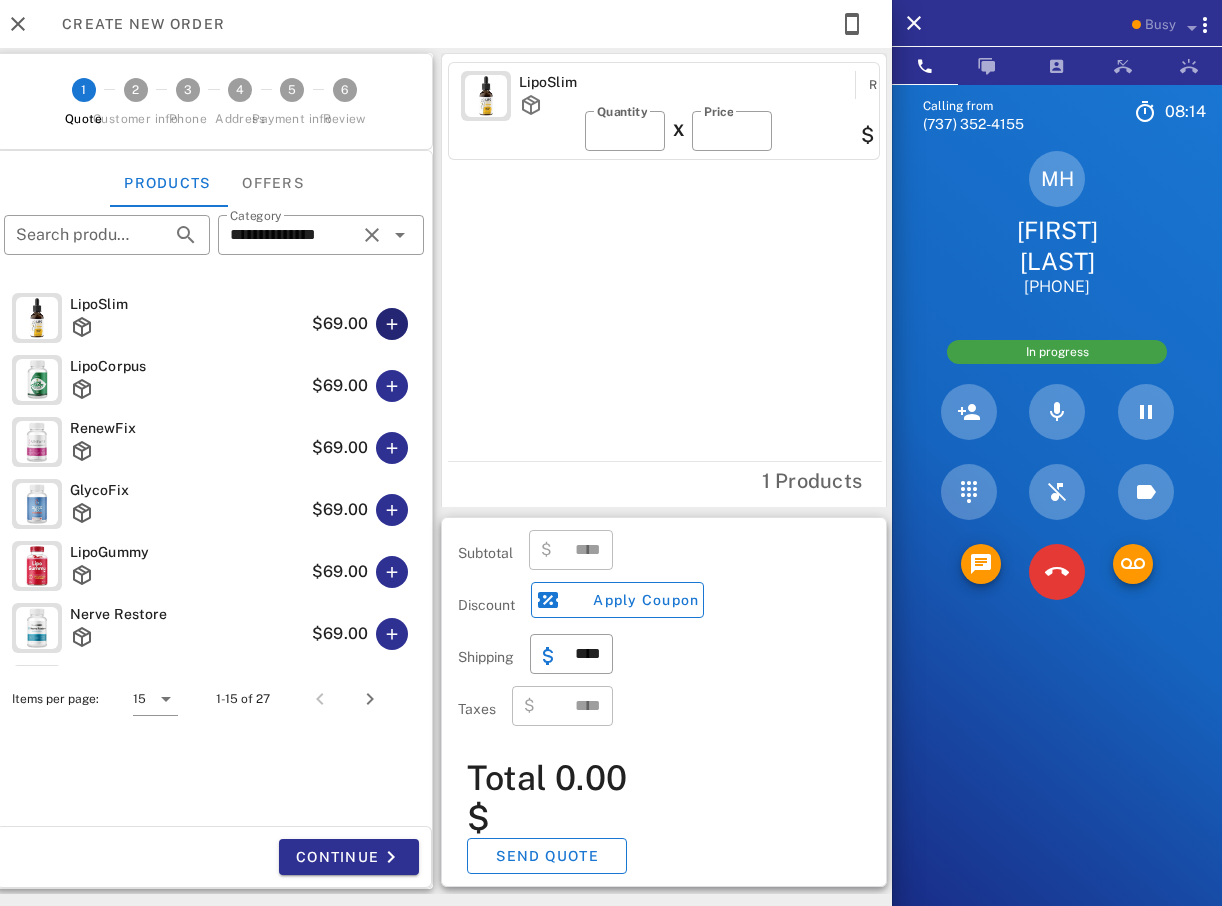 type on "*****" 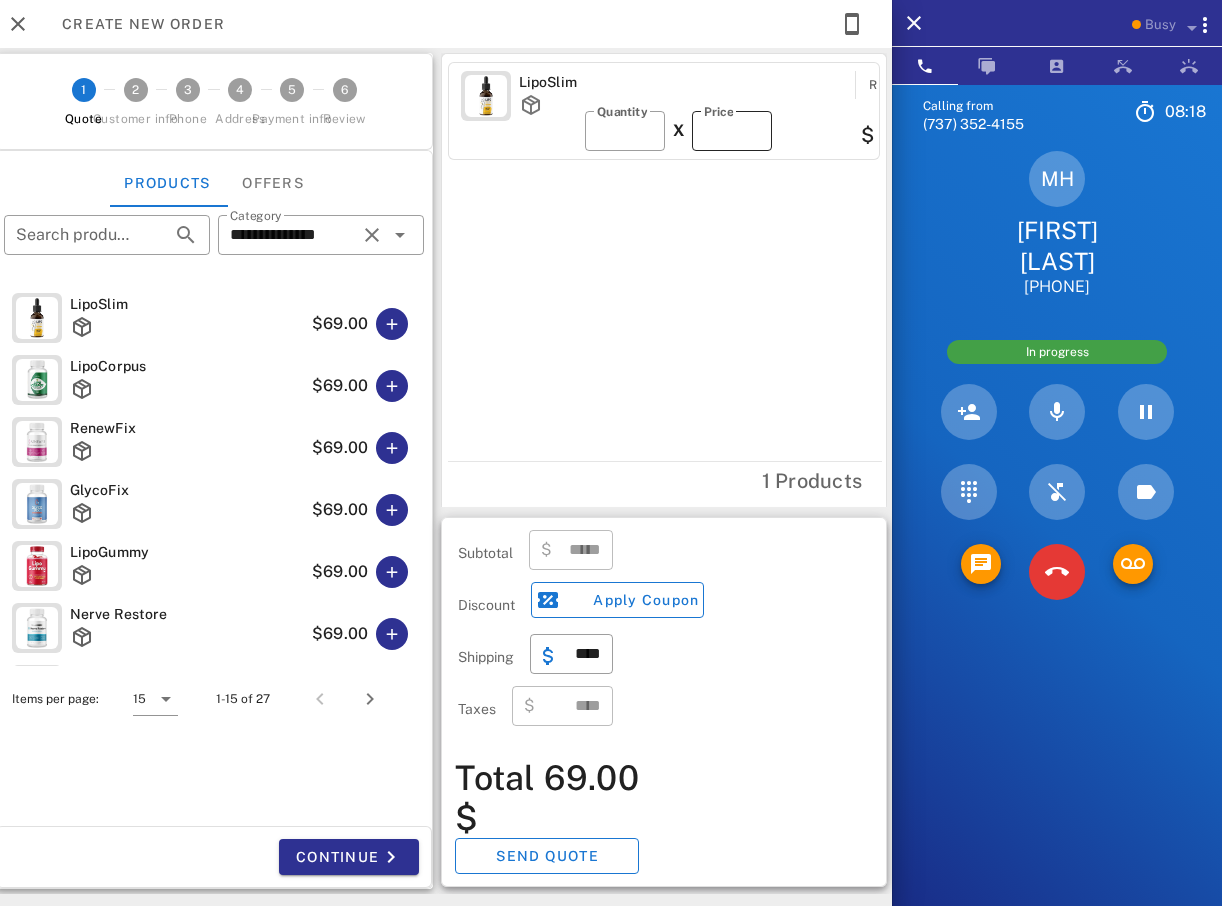 click on "**" at bounding box center [732, 131] 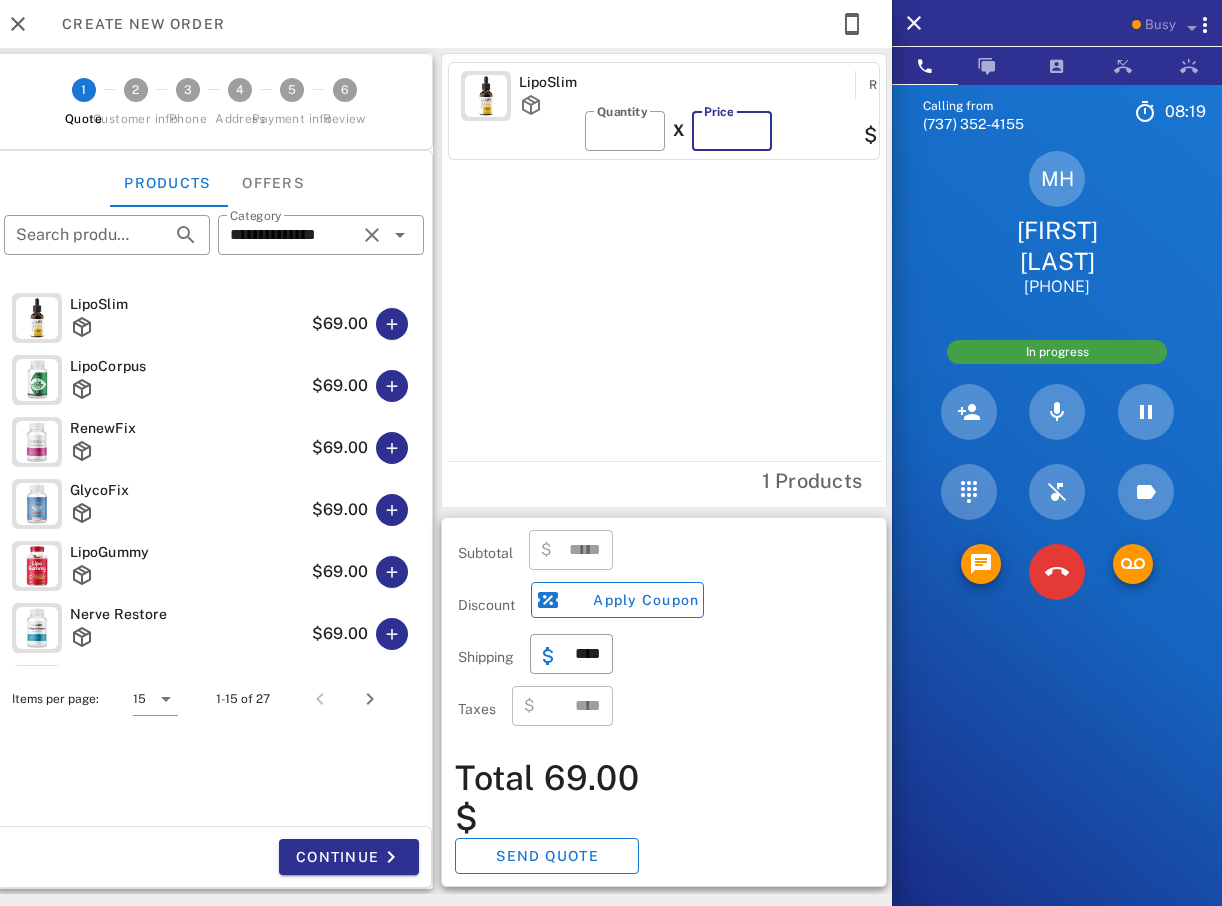 click on "**" at bounding box center [732, 131] 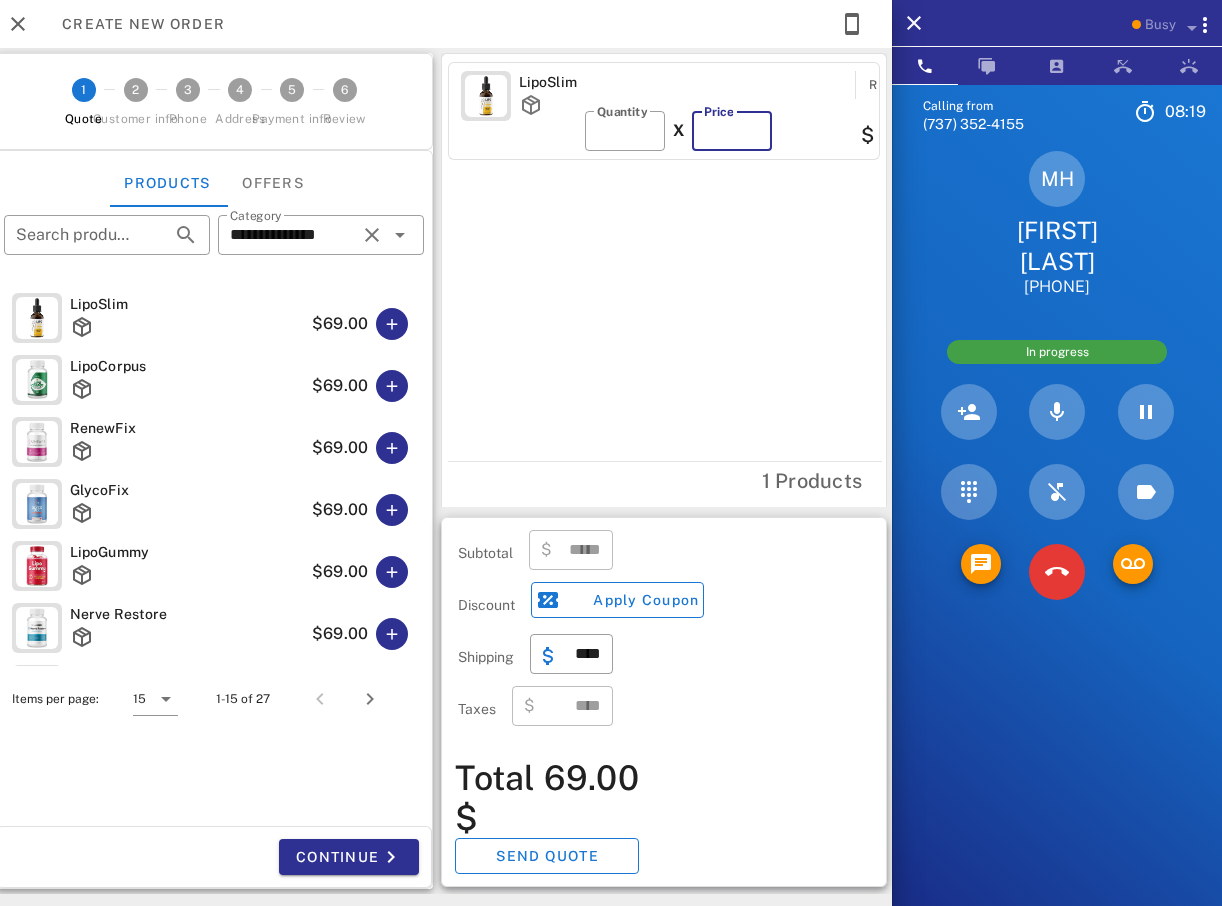 click on "**" at bounding box center [732, 131] 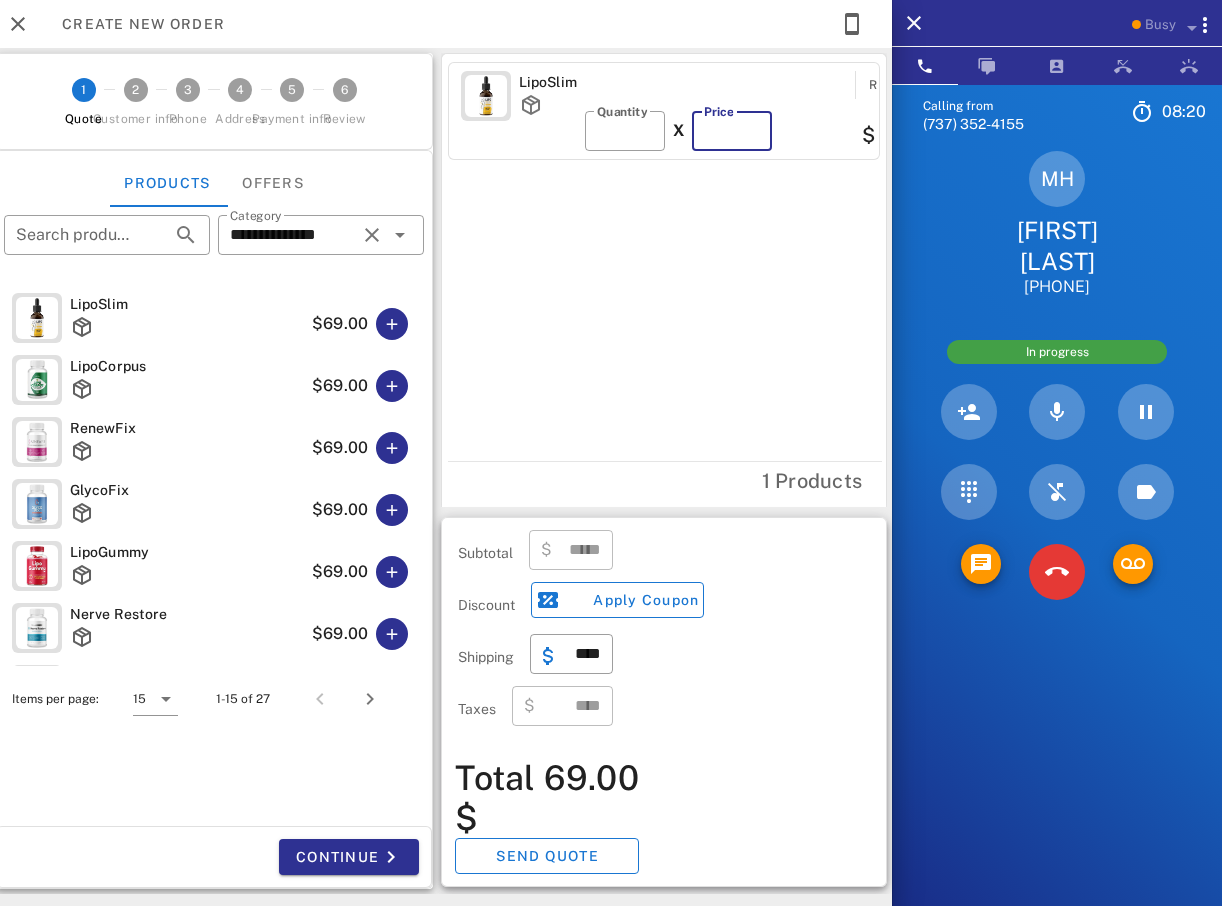 click on "**" at bounding box center (732, 131) 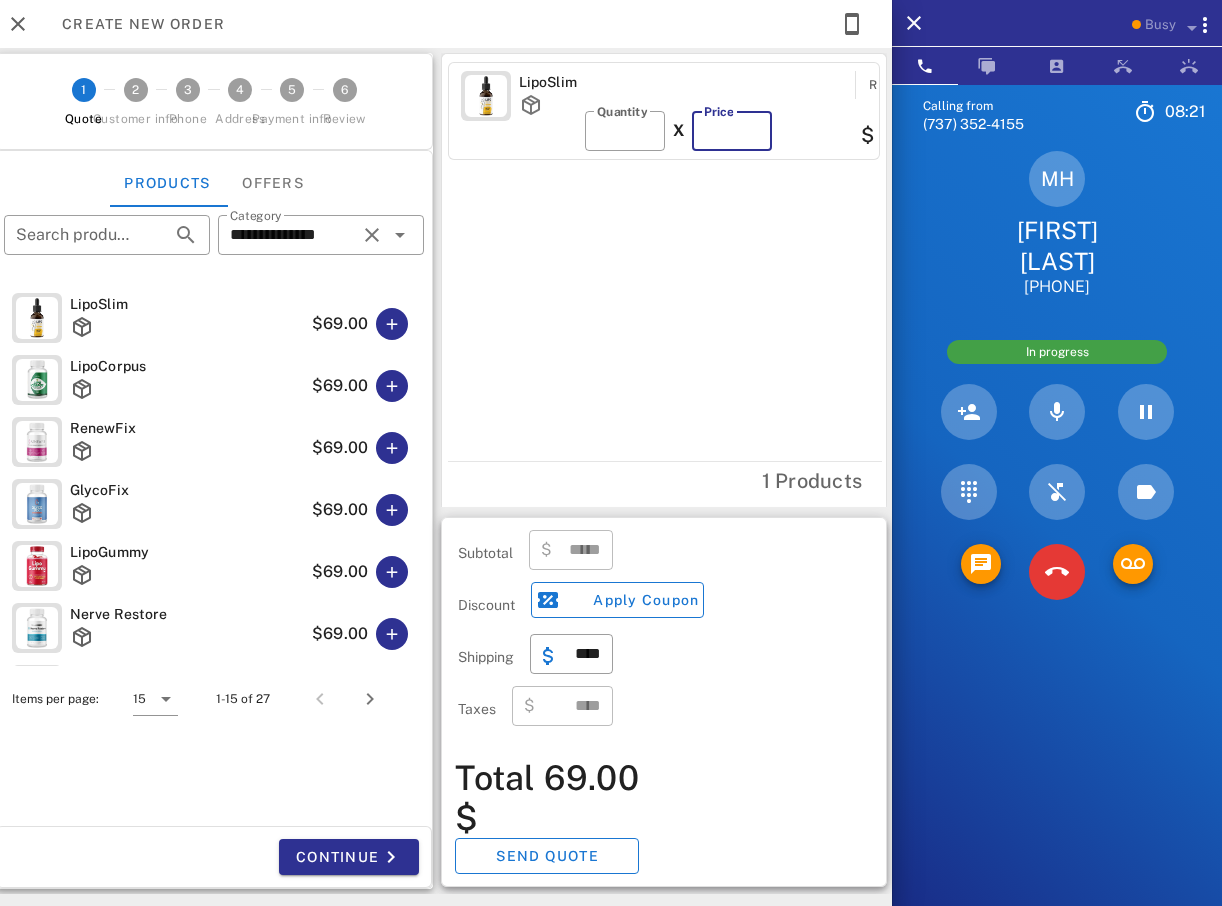 click on "**" at bounding box center (732, 131) 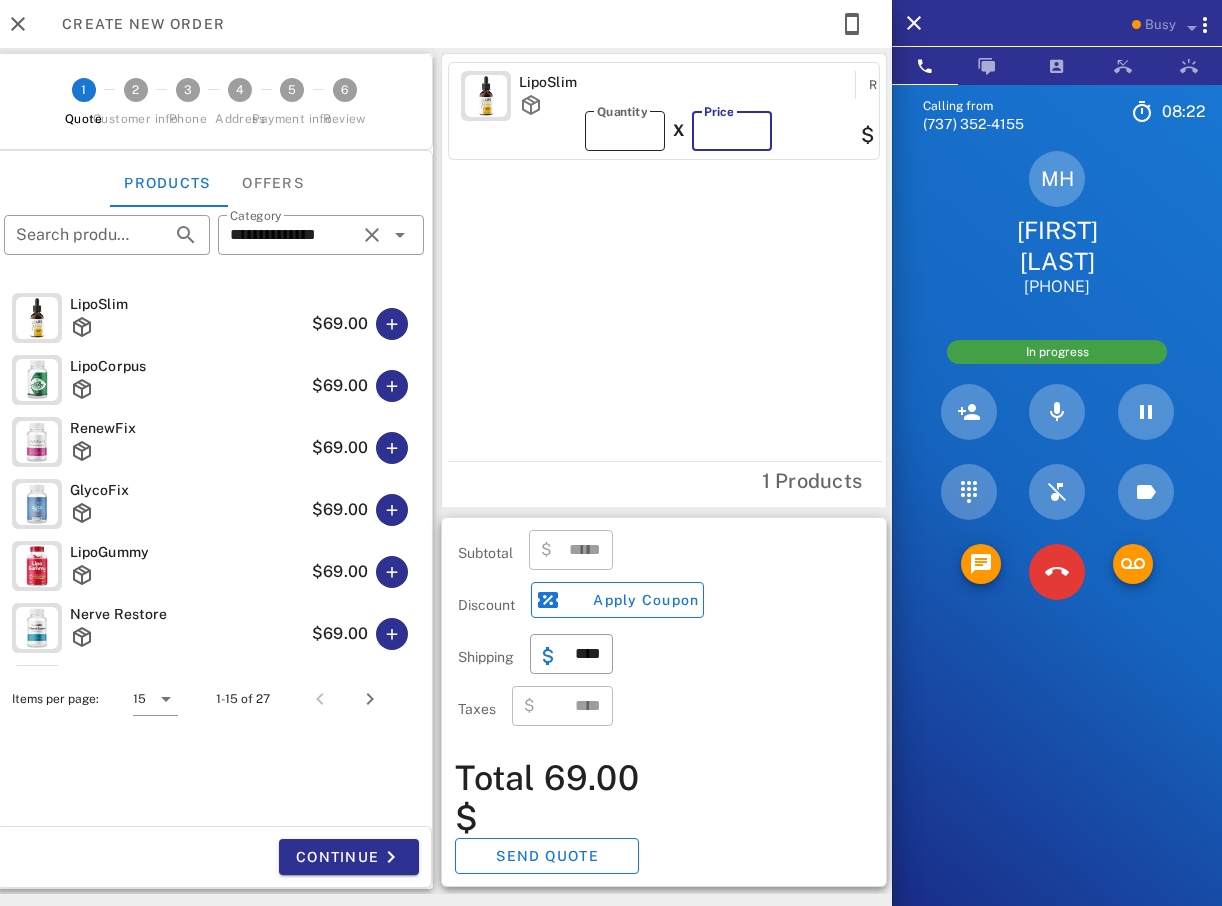 type on "*****" 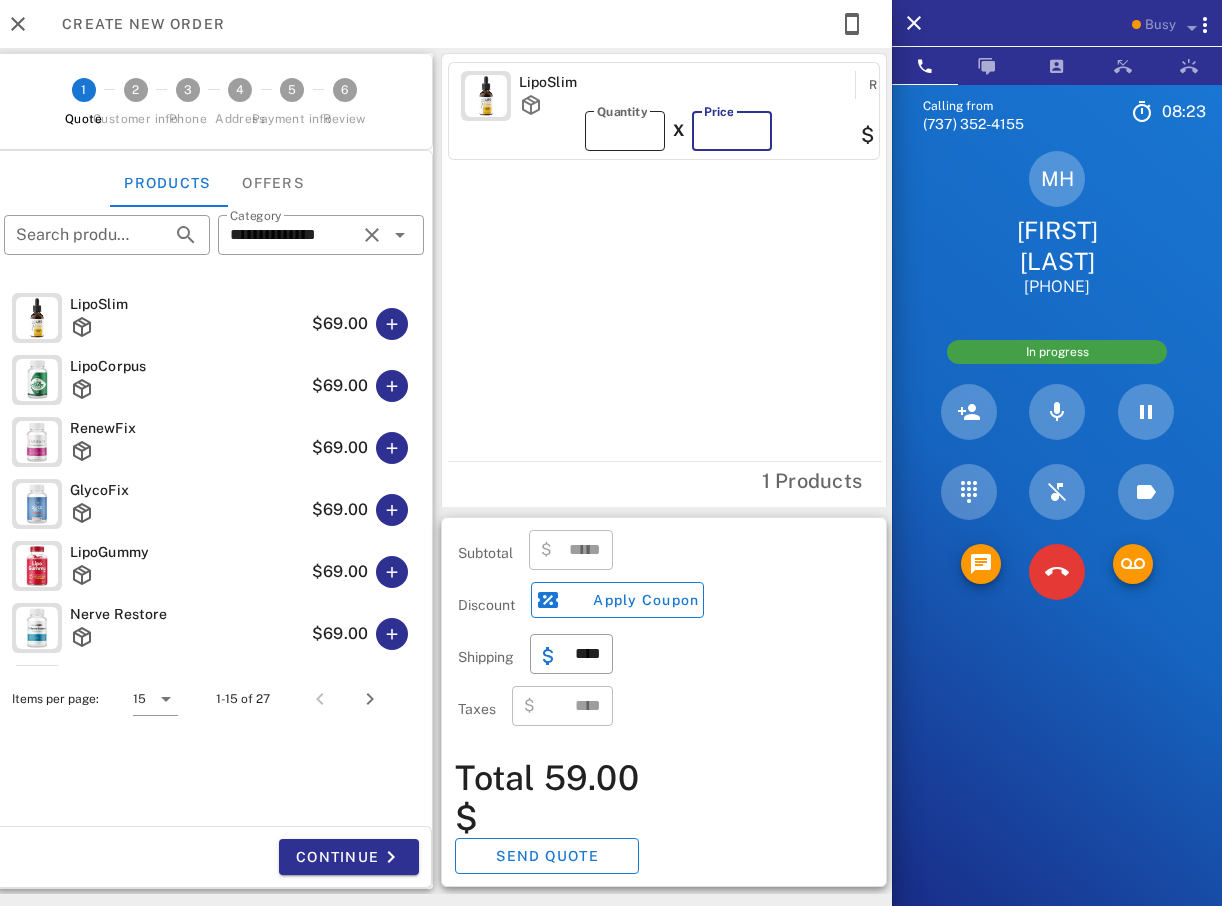 click on "*" at bounding box center [625, 131] 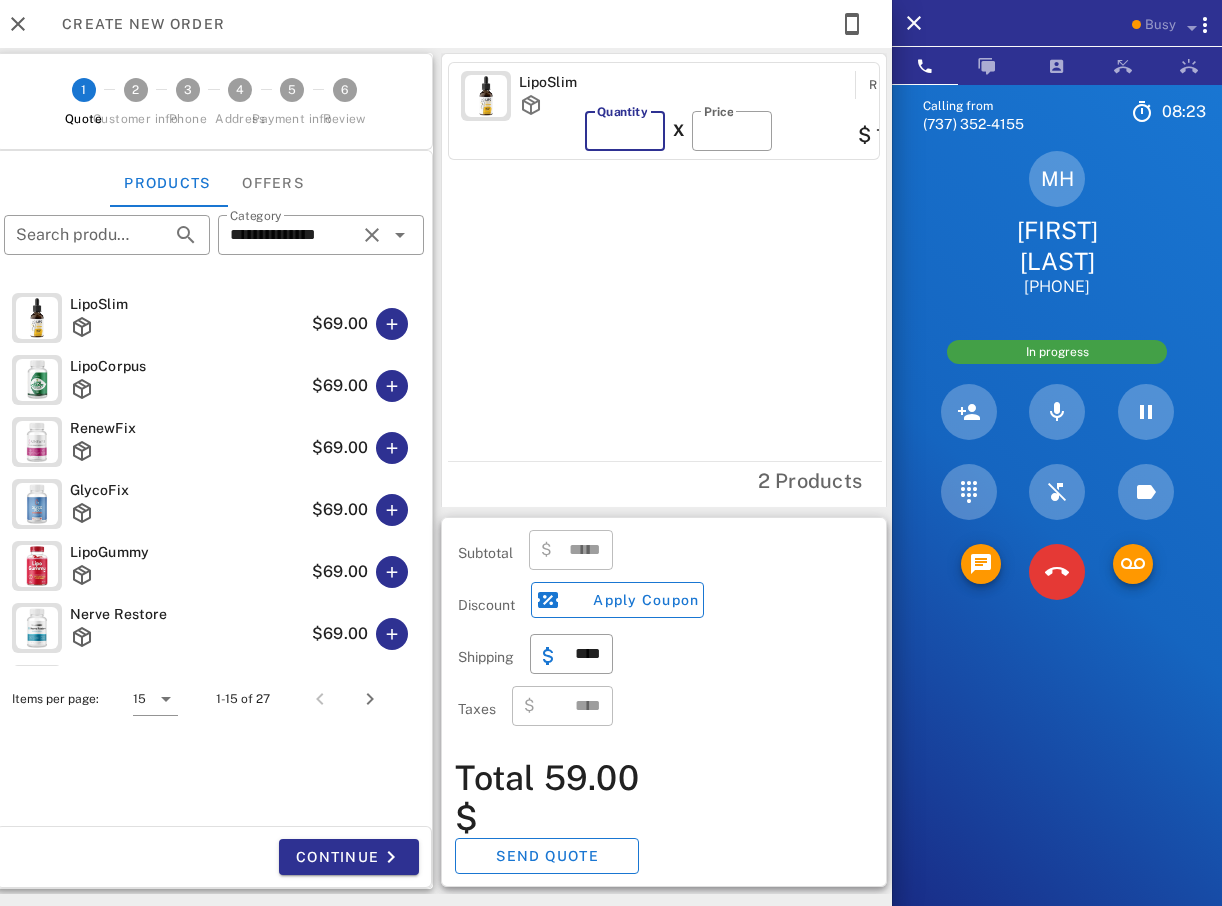 type on "*" 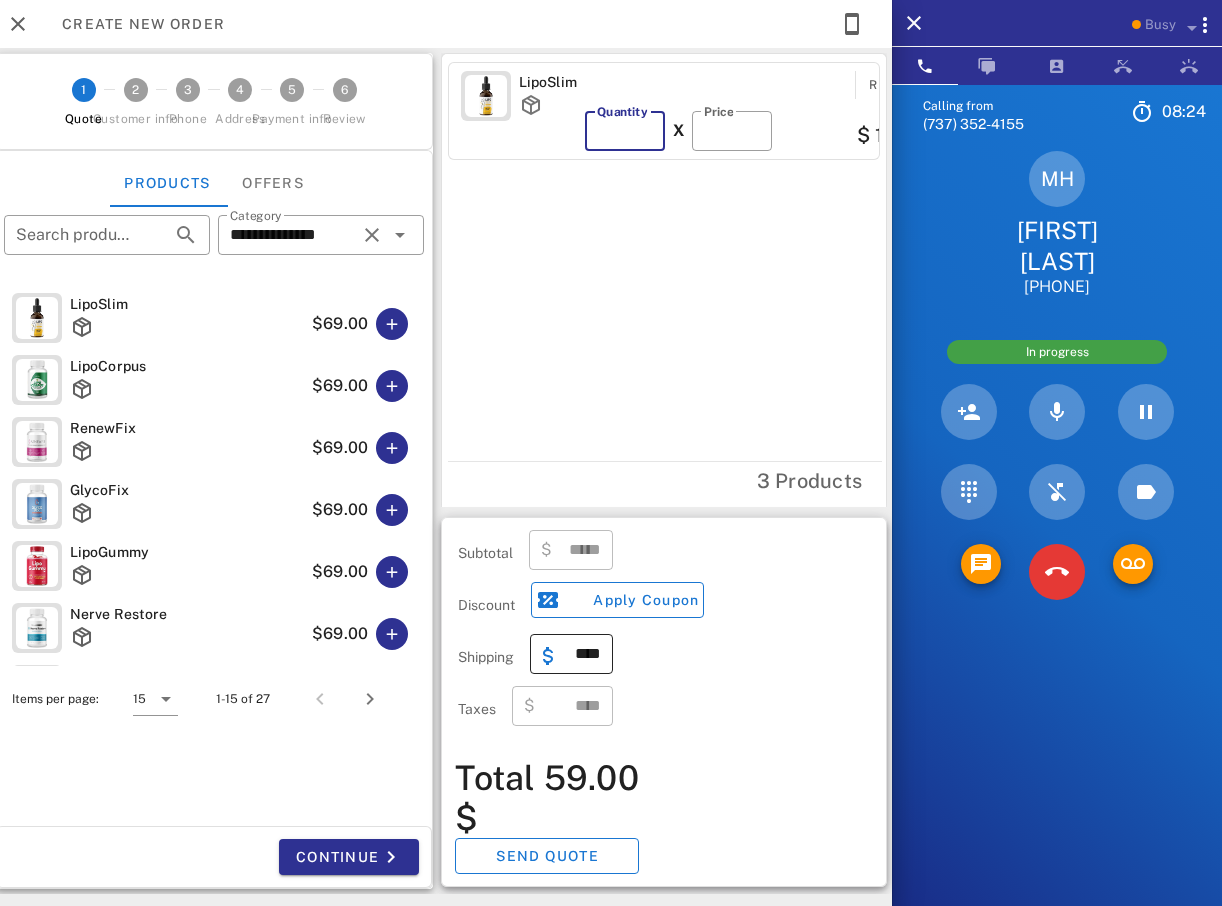 type on "******" 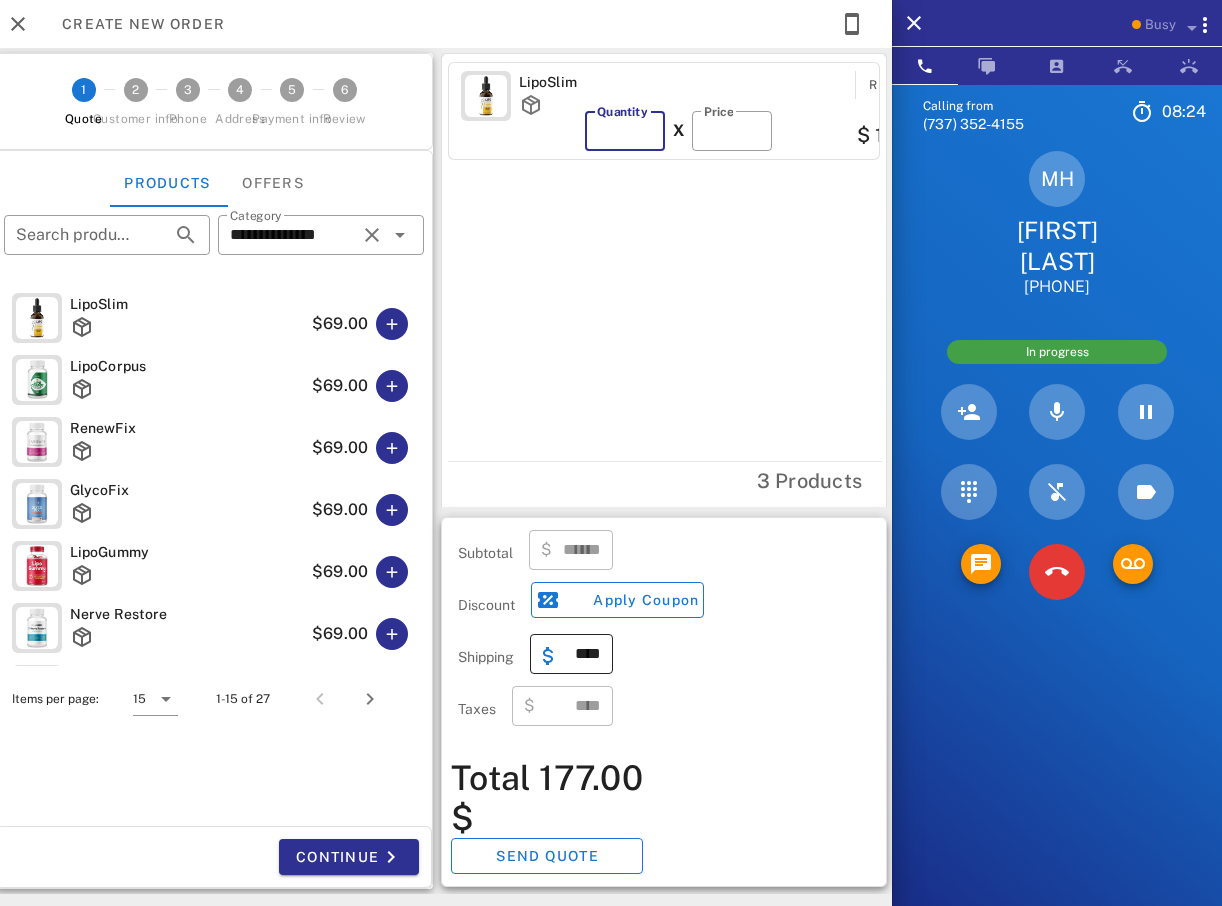 click at bounding box center (554, 656) 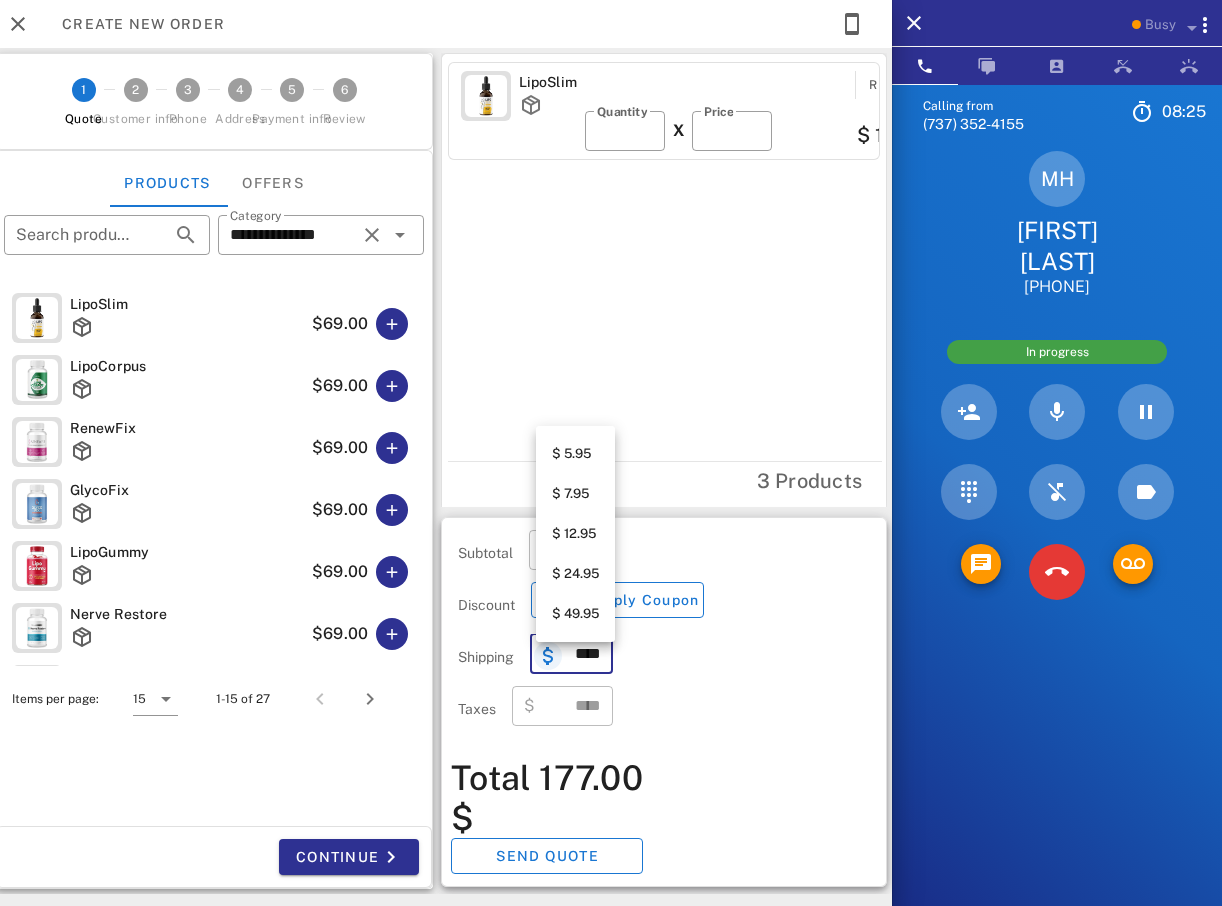 click at bounding box center (548, 656) 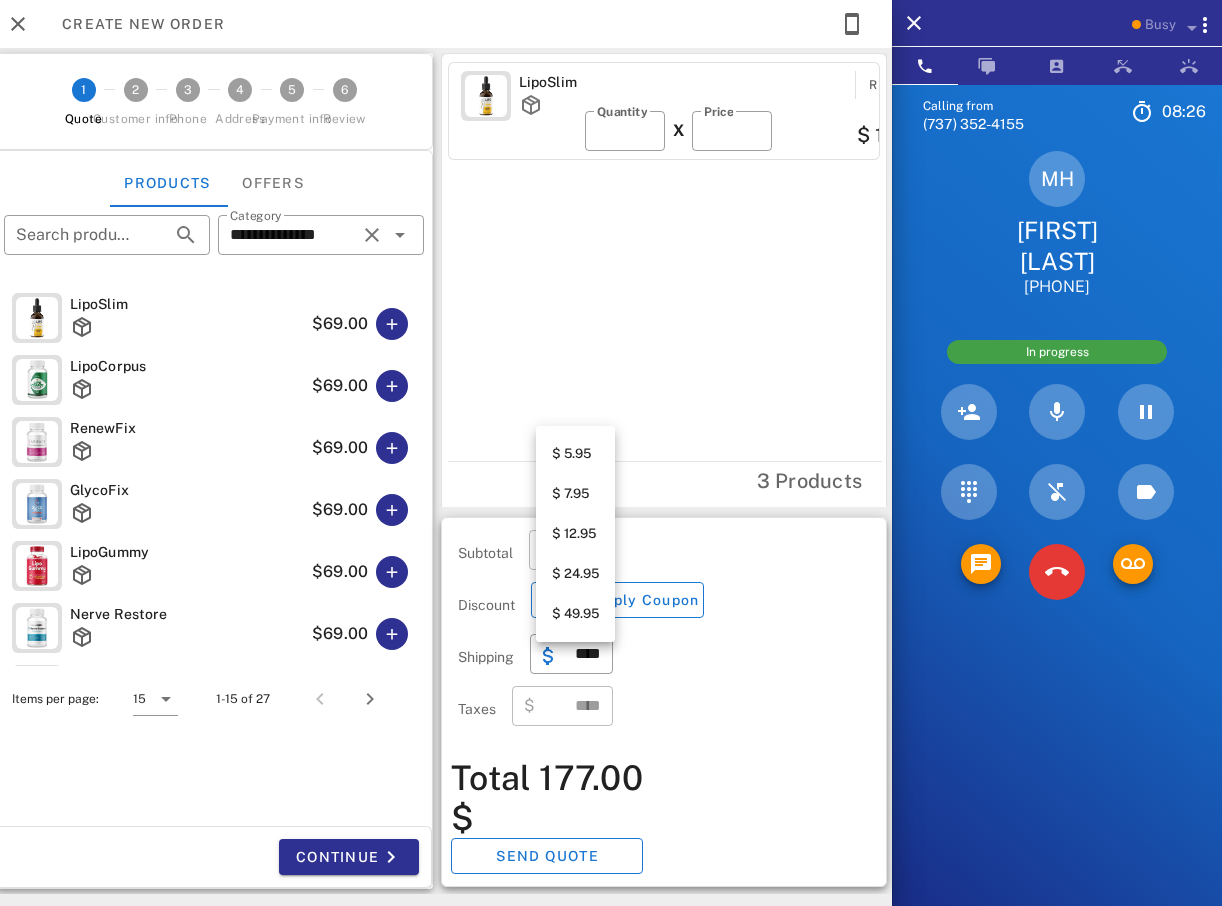 click on "$ 7.95" at bounding box center (575, 494) 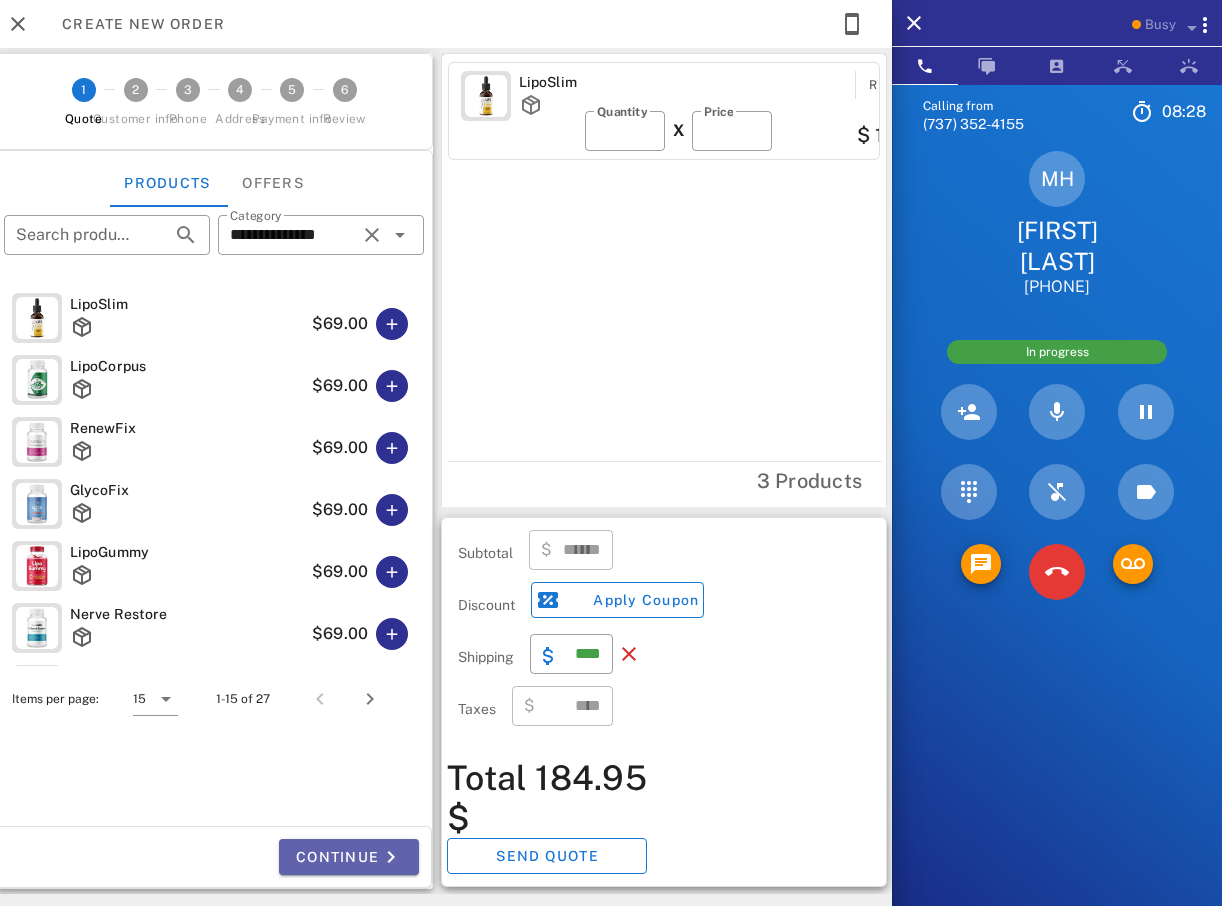 click on "Continue" at bounding box center (349, 857) 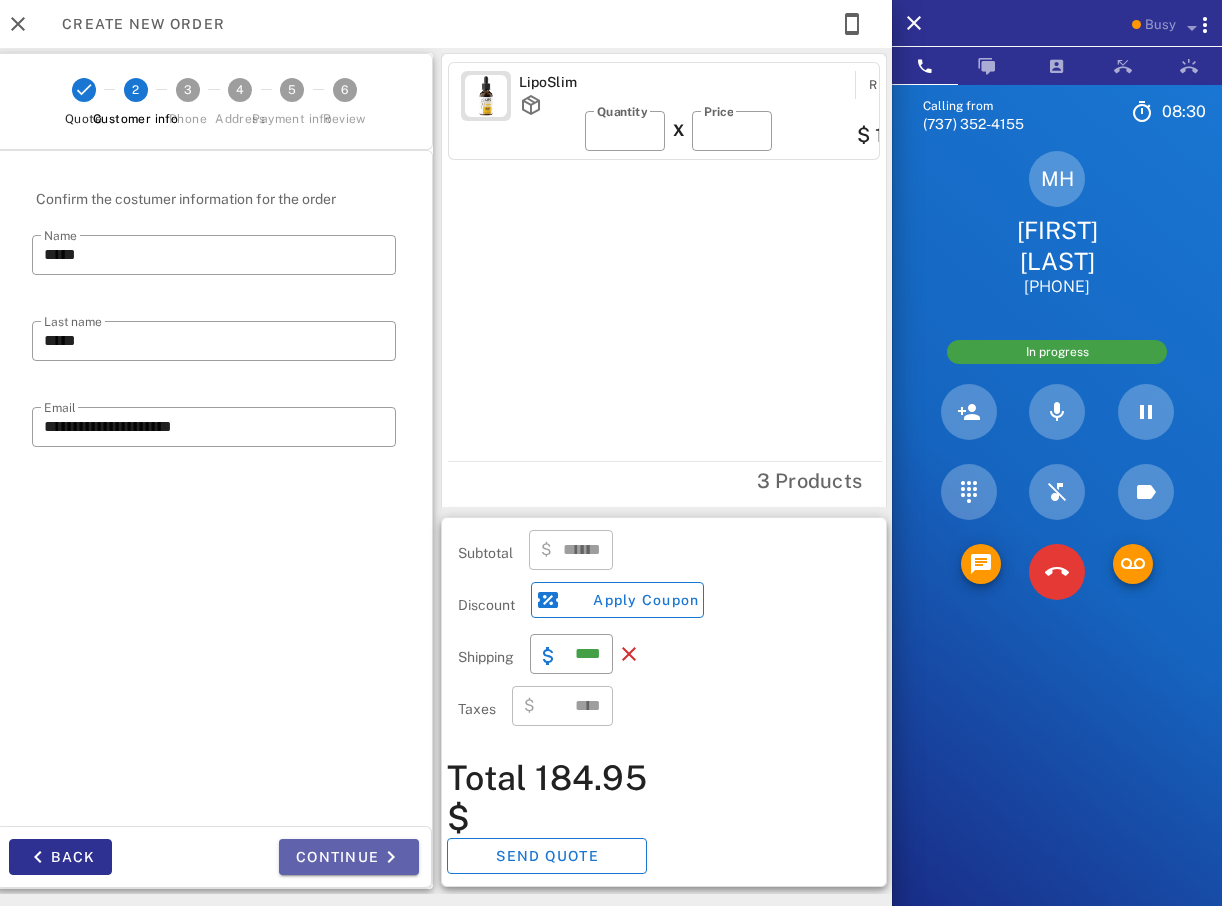 click on "Continue" at bounding box center [349, 857] 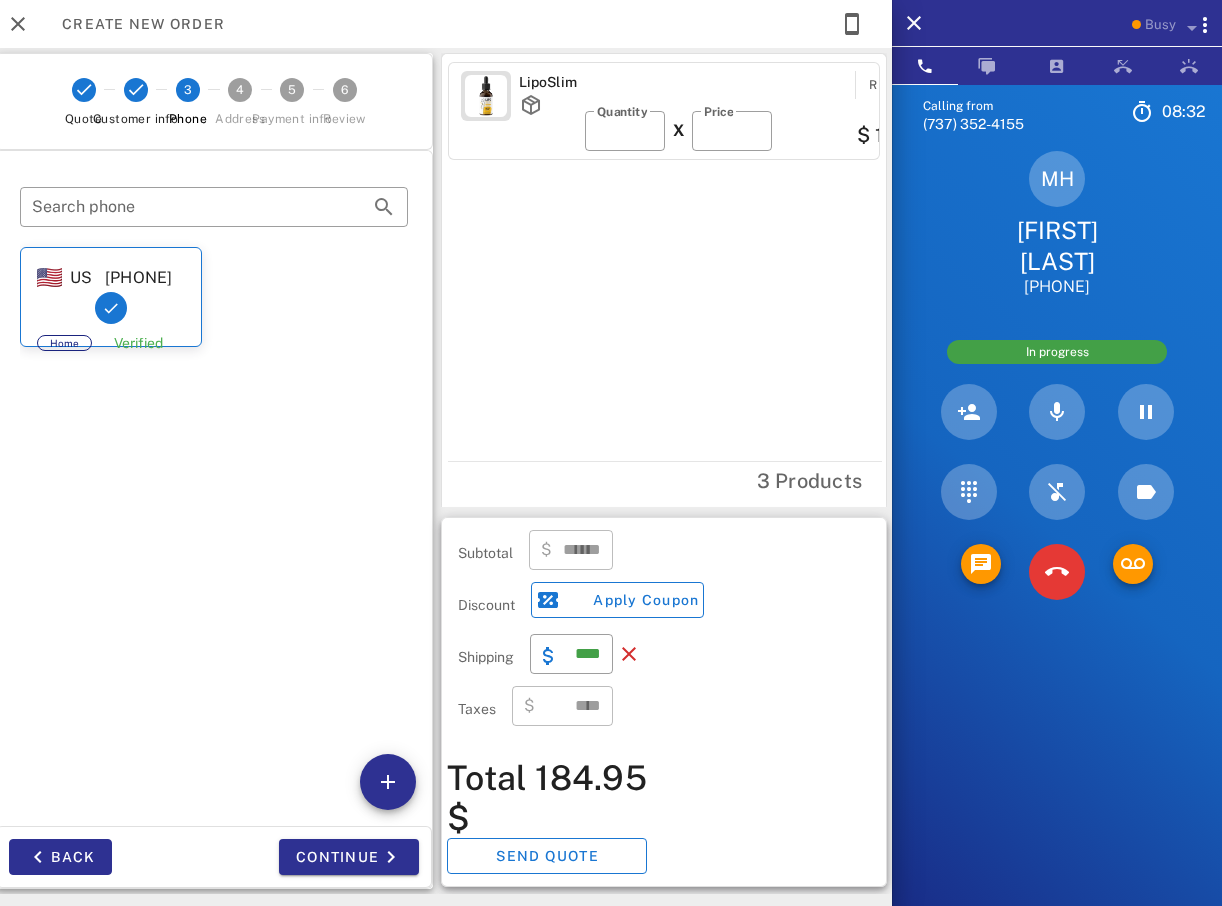 scroll, scrollTop: 380, scrollLeft: 0, axis: vertical 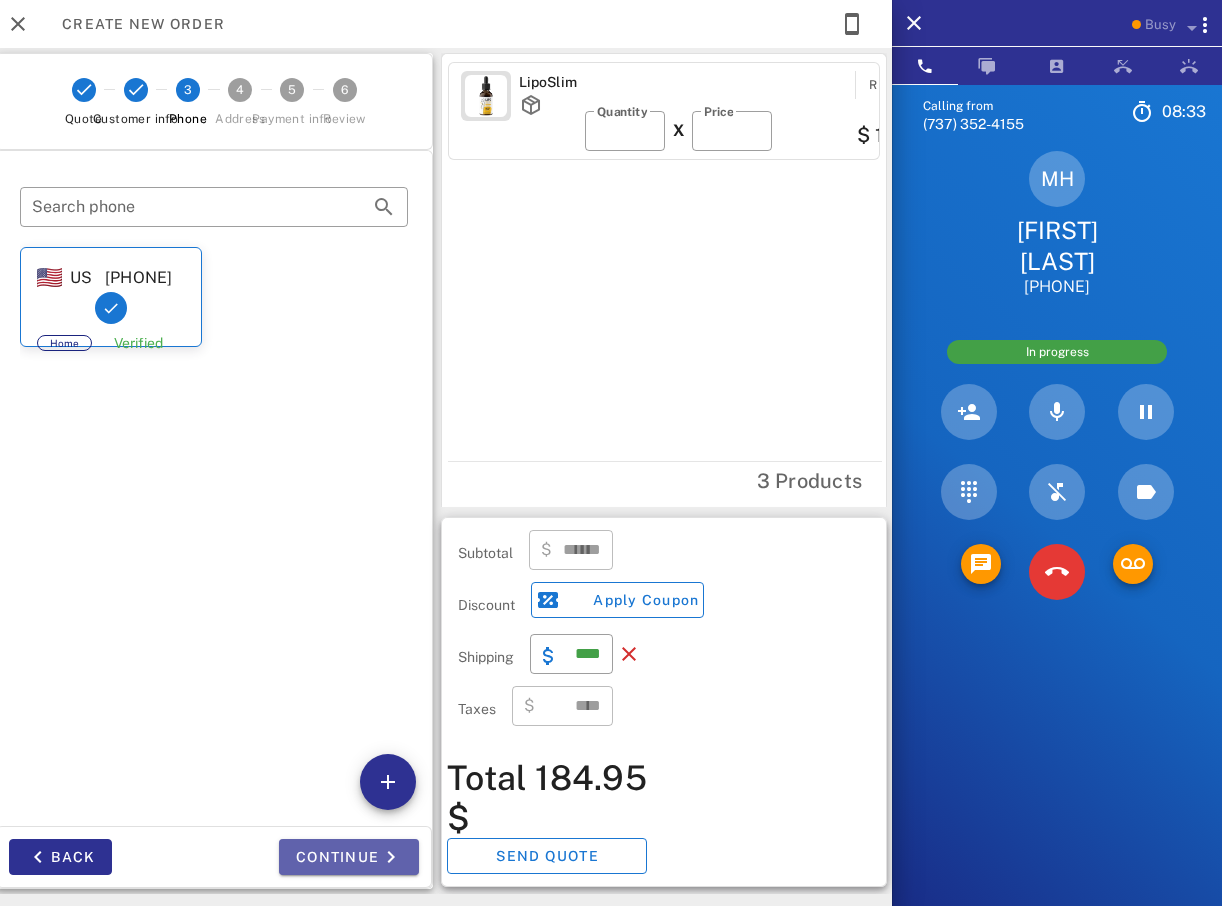click on "Continue" at bounding box center (349, 857) 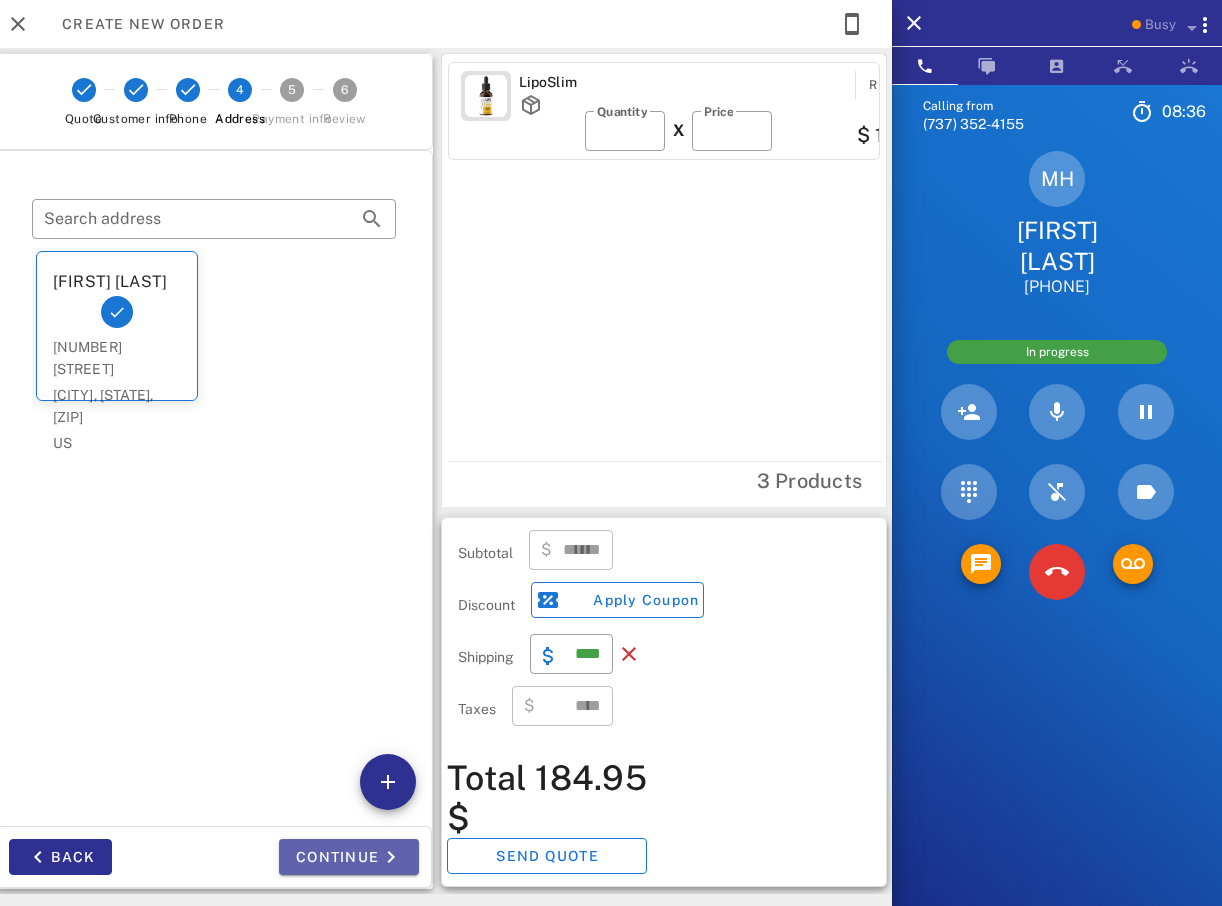 click on "Continue" at bounding box center [349, 857] 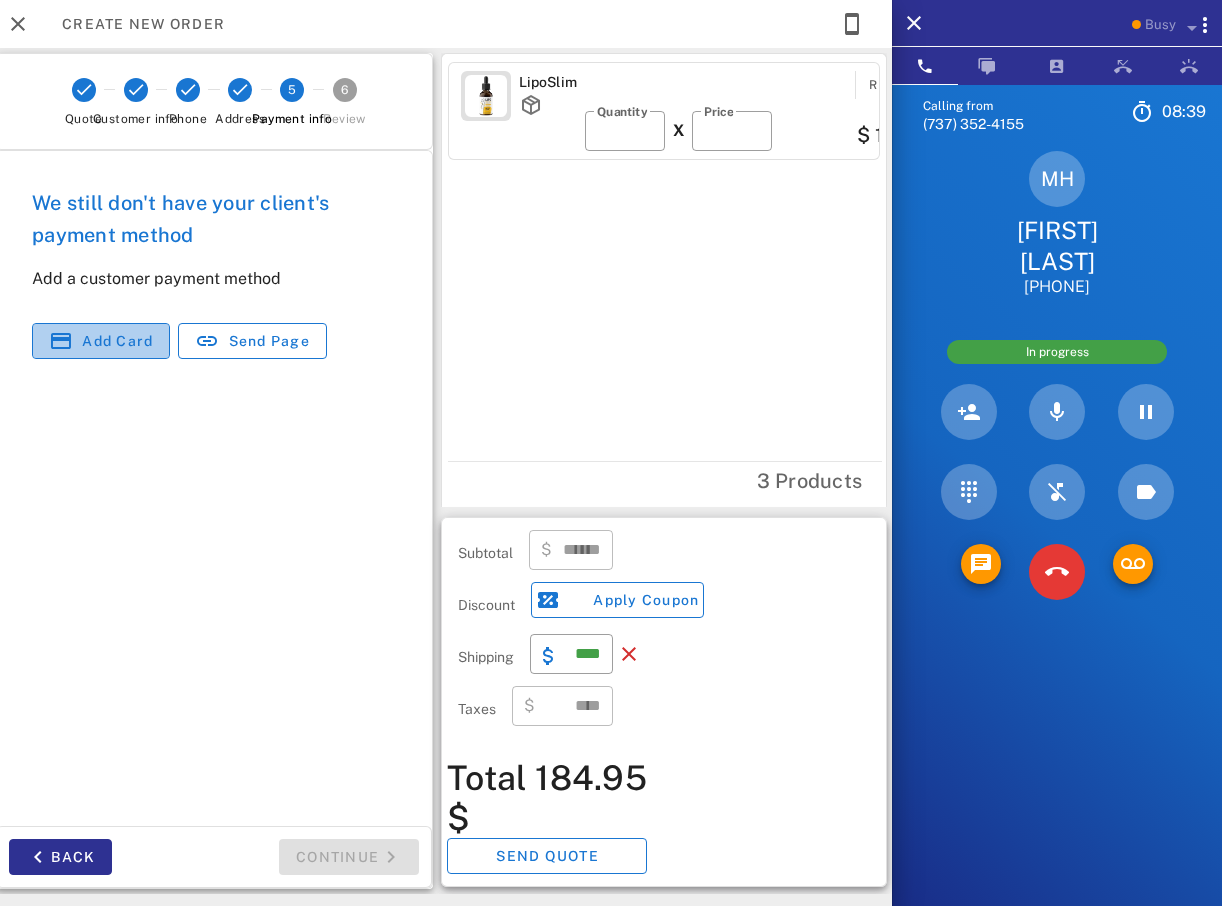 click on "Add card" at bounding box center (117, 341) 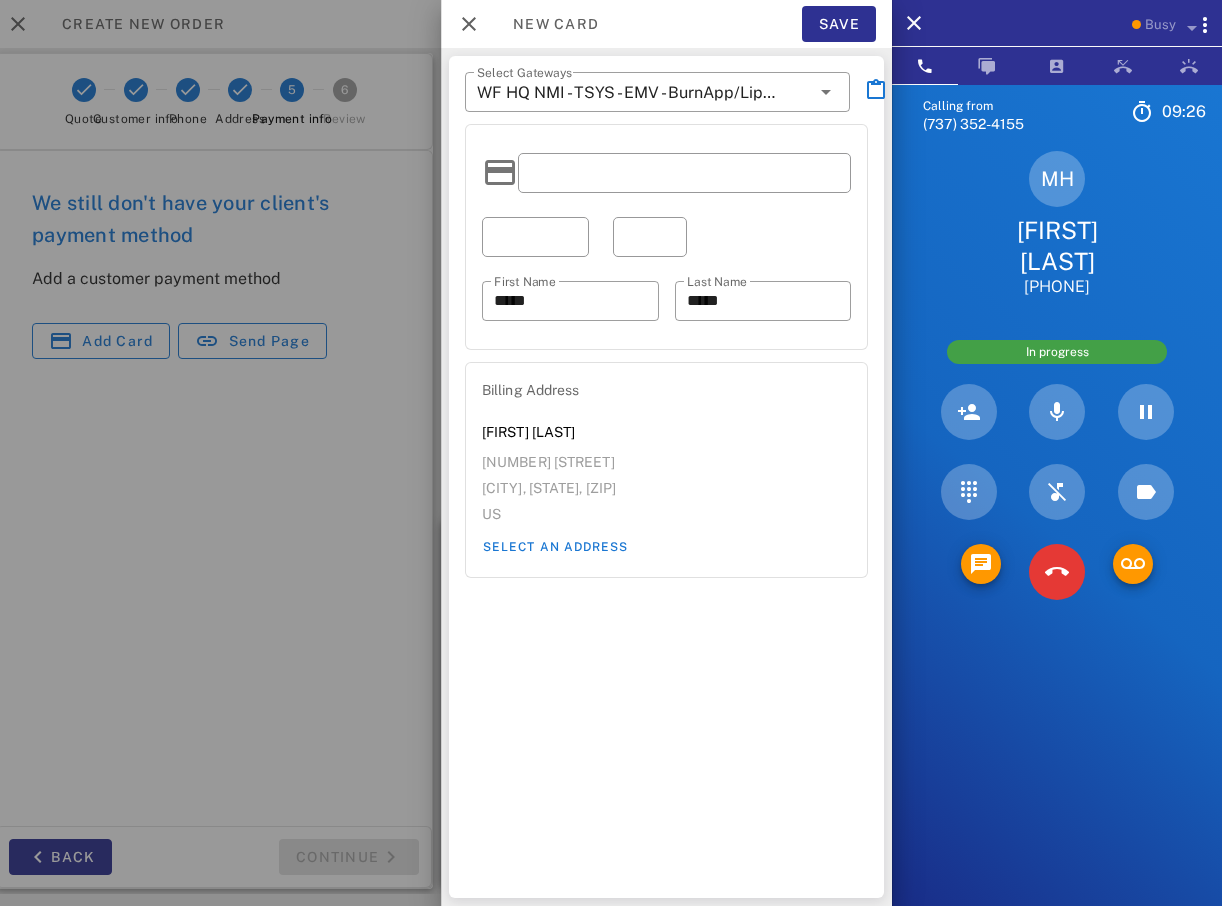 scroll, scrollTop: 280, scrollLeft: 0, axis: vertical 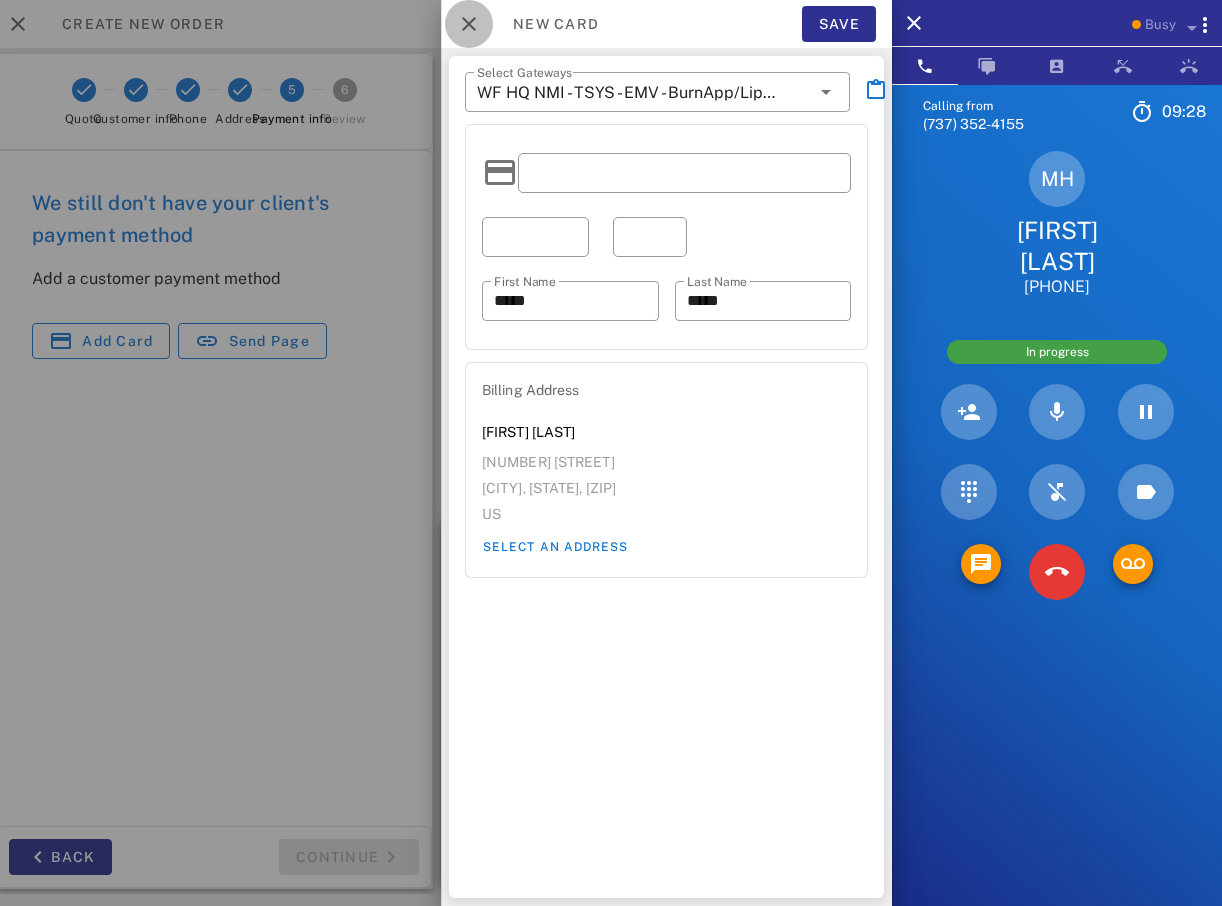 click at bounding box center (469, 24) 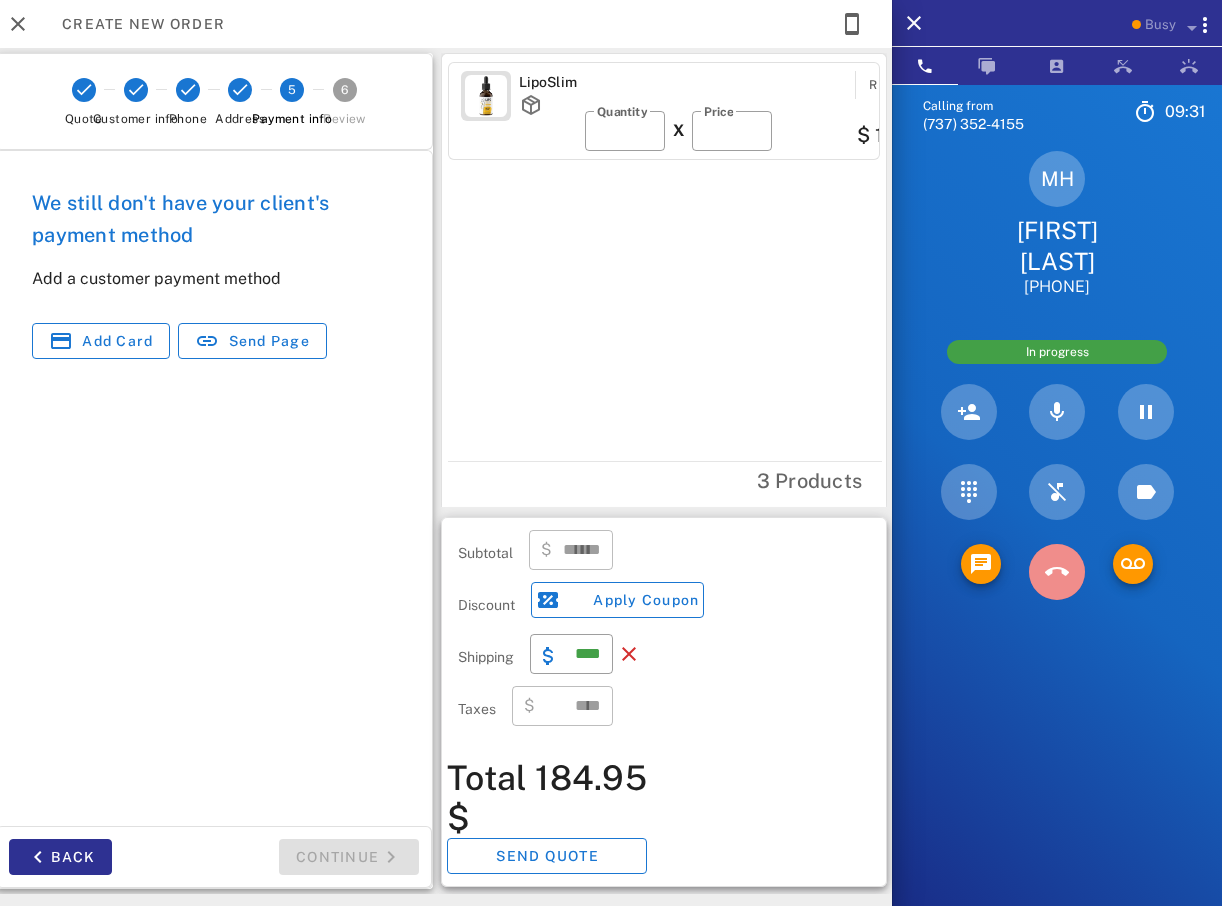 click at bounding box center [1057, 572] 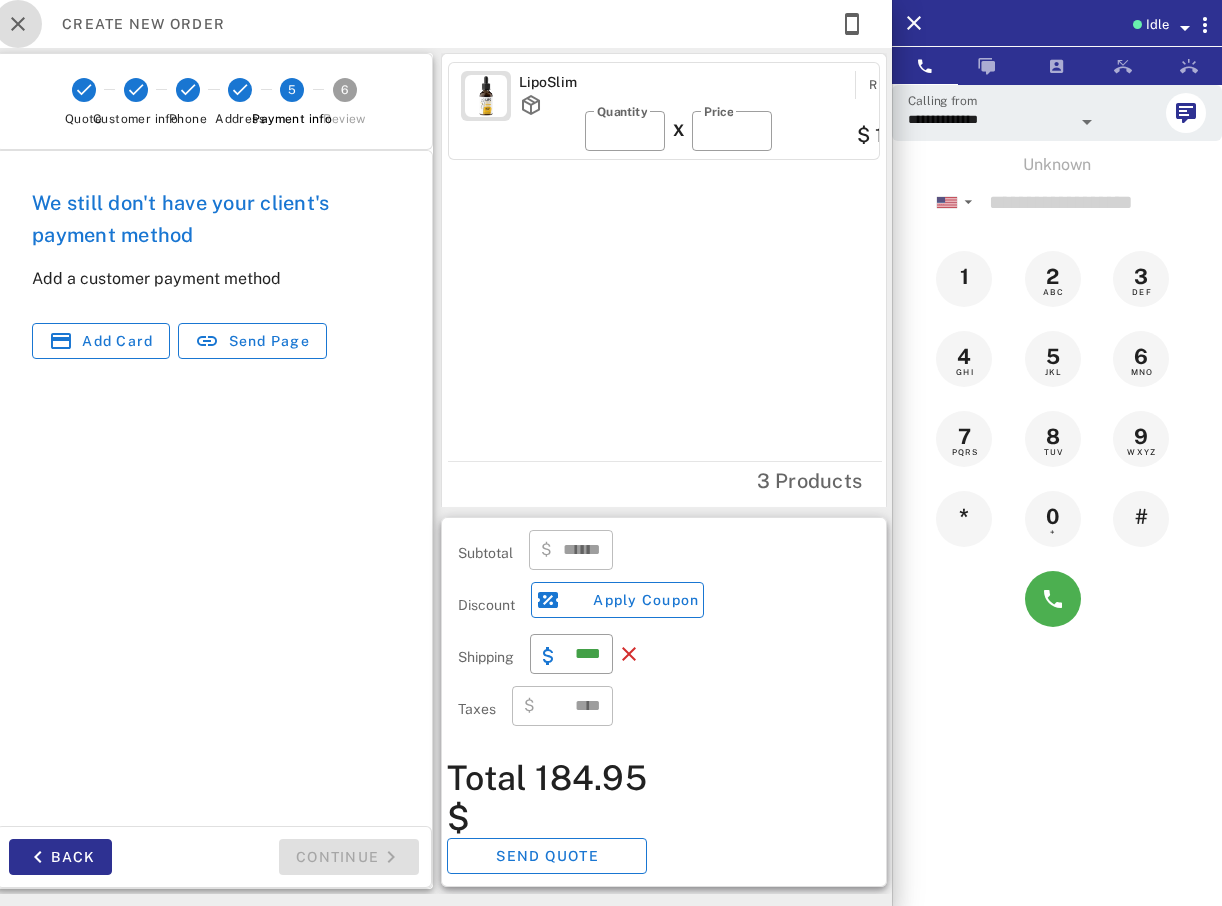 click at bounding box center (18, 24) 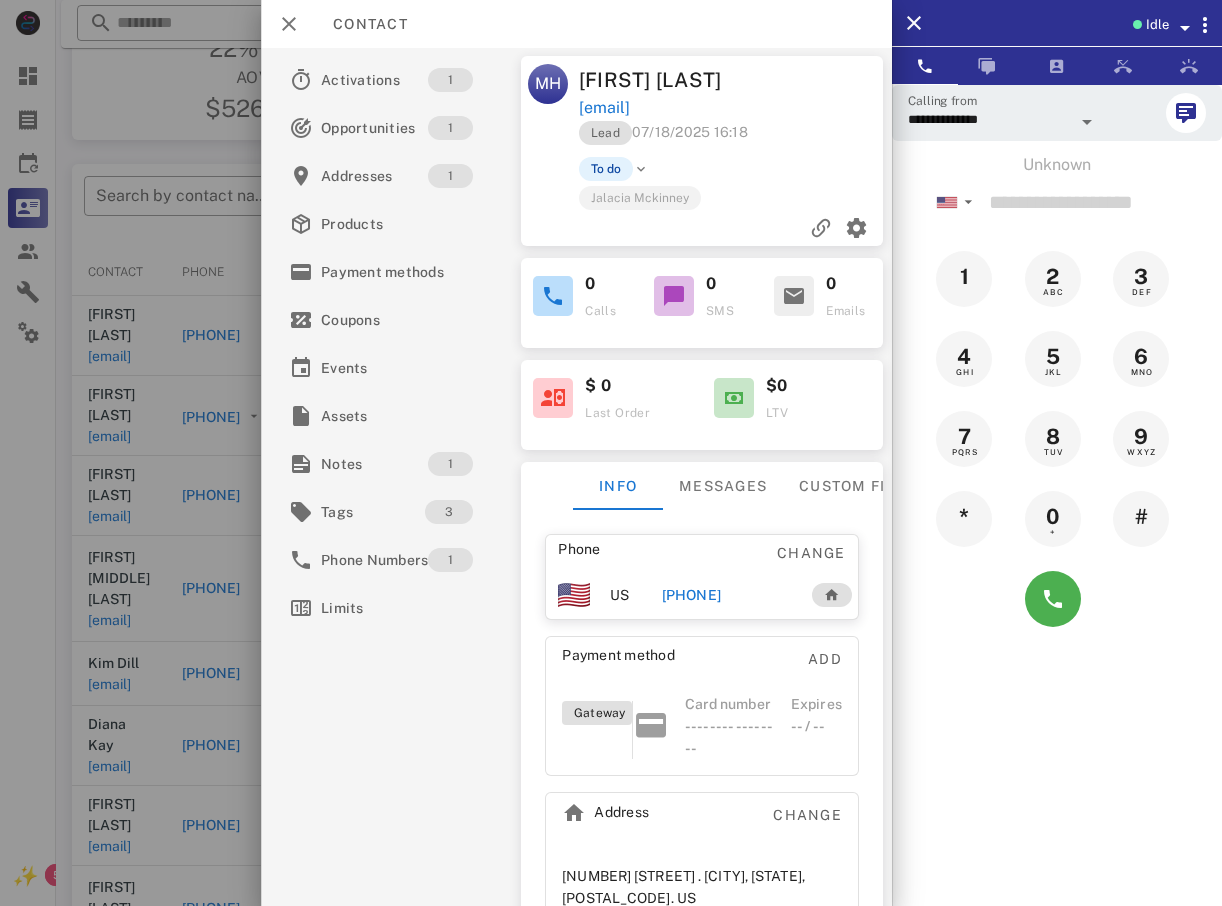drag, startPoint x: 174, startPoint y: 291, endPoint x: 194, endPoint y: 259, distance: 37.735924 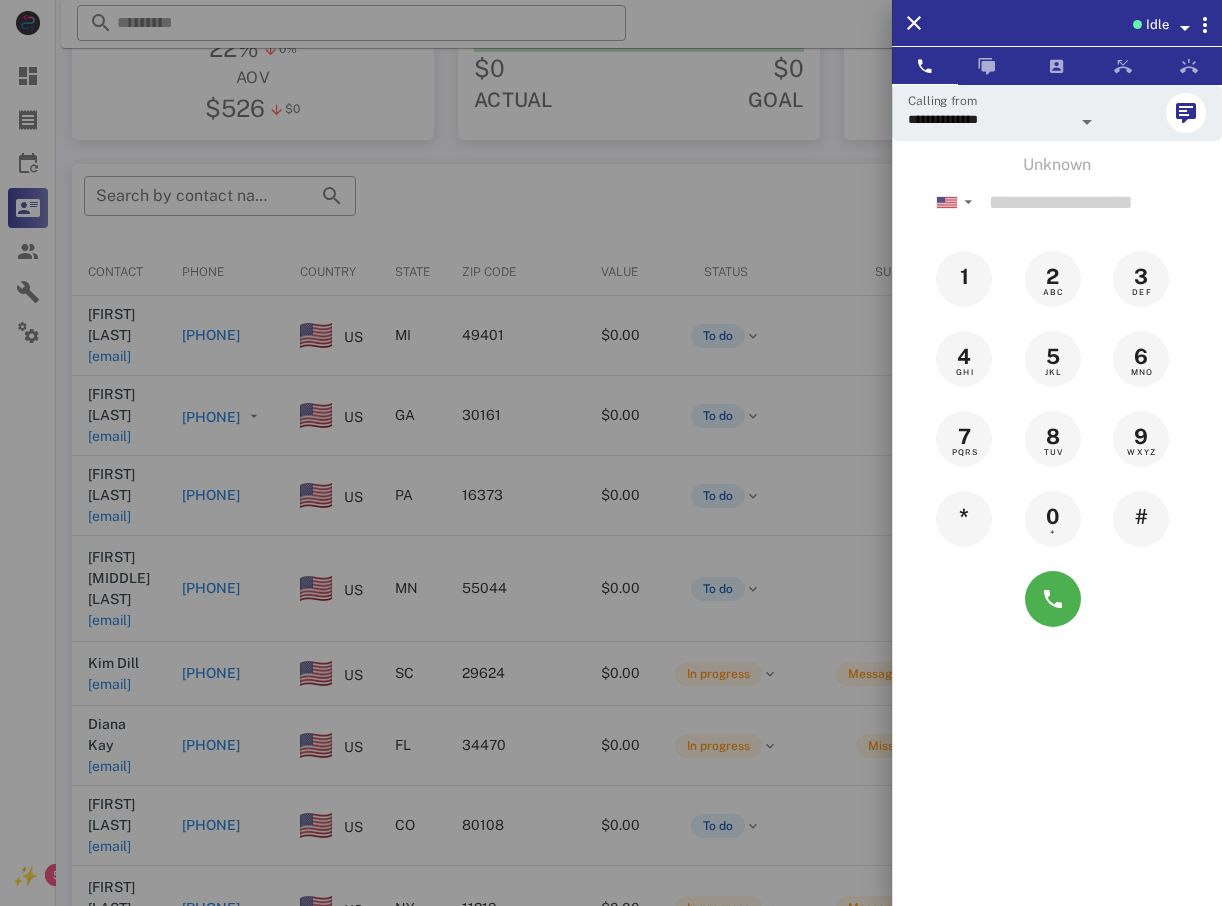 click at bounding box center [611, 453] 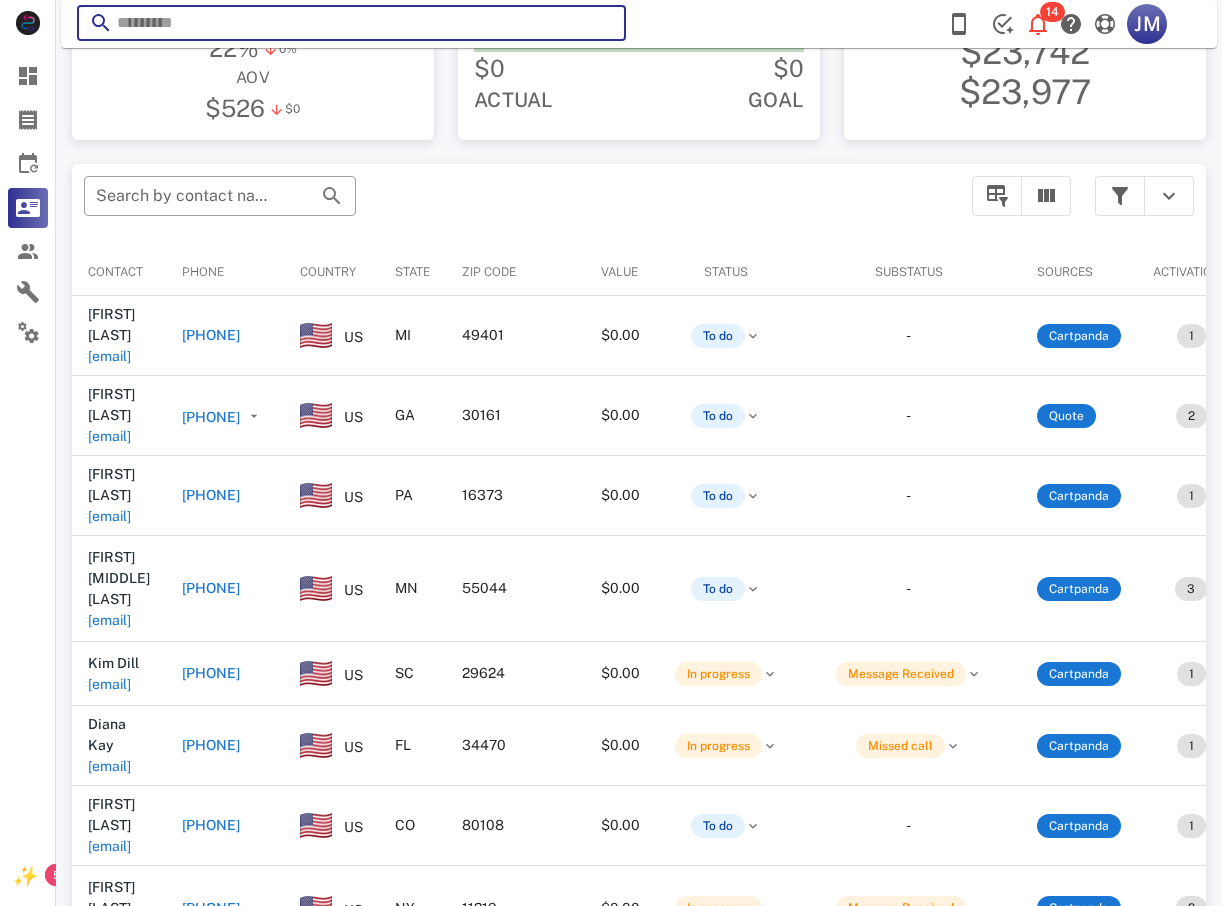 click at bounding box center (351, 23) 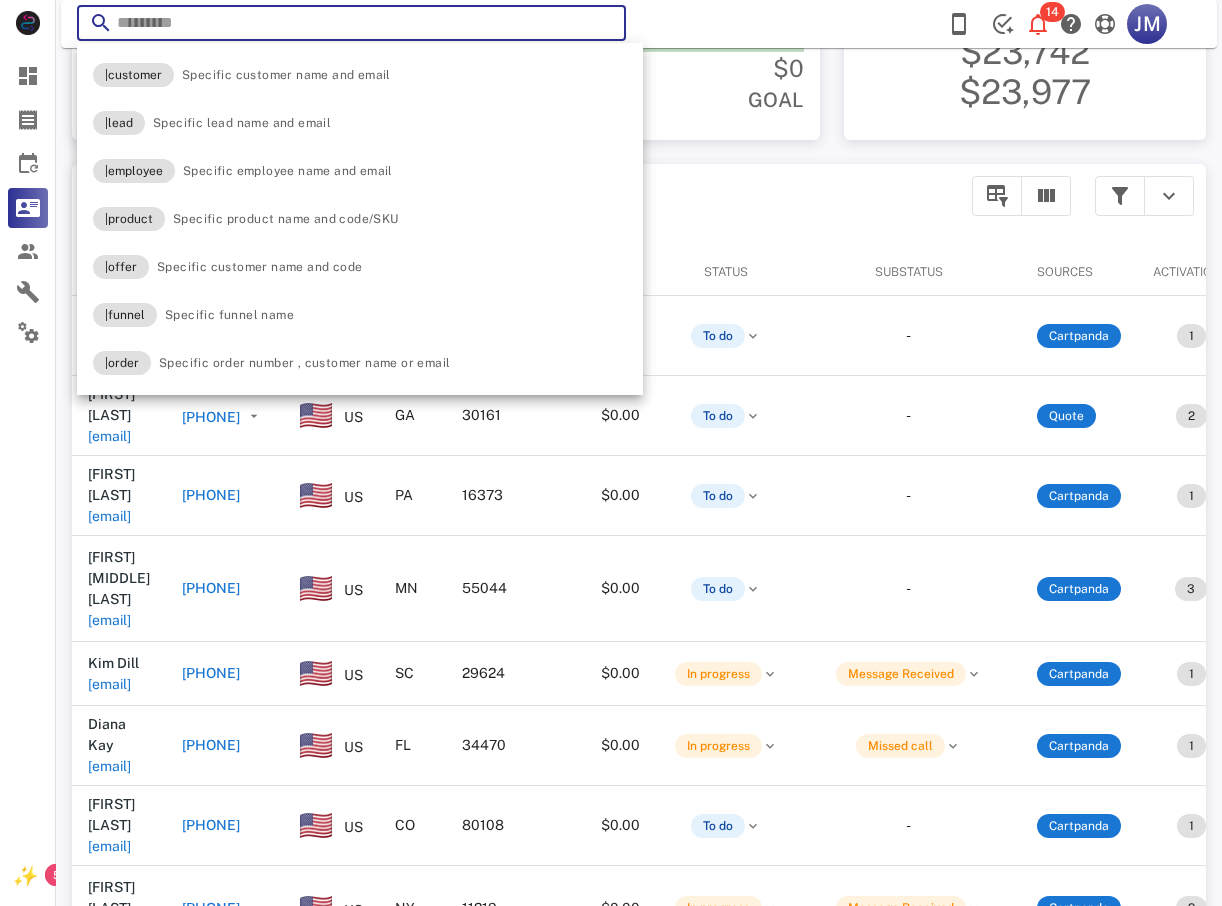click at bounding box center (351, 23) 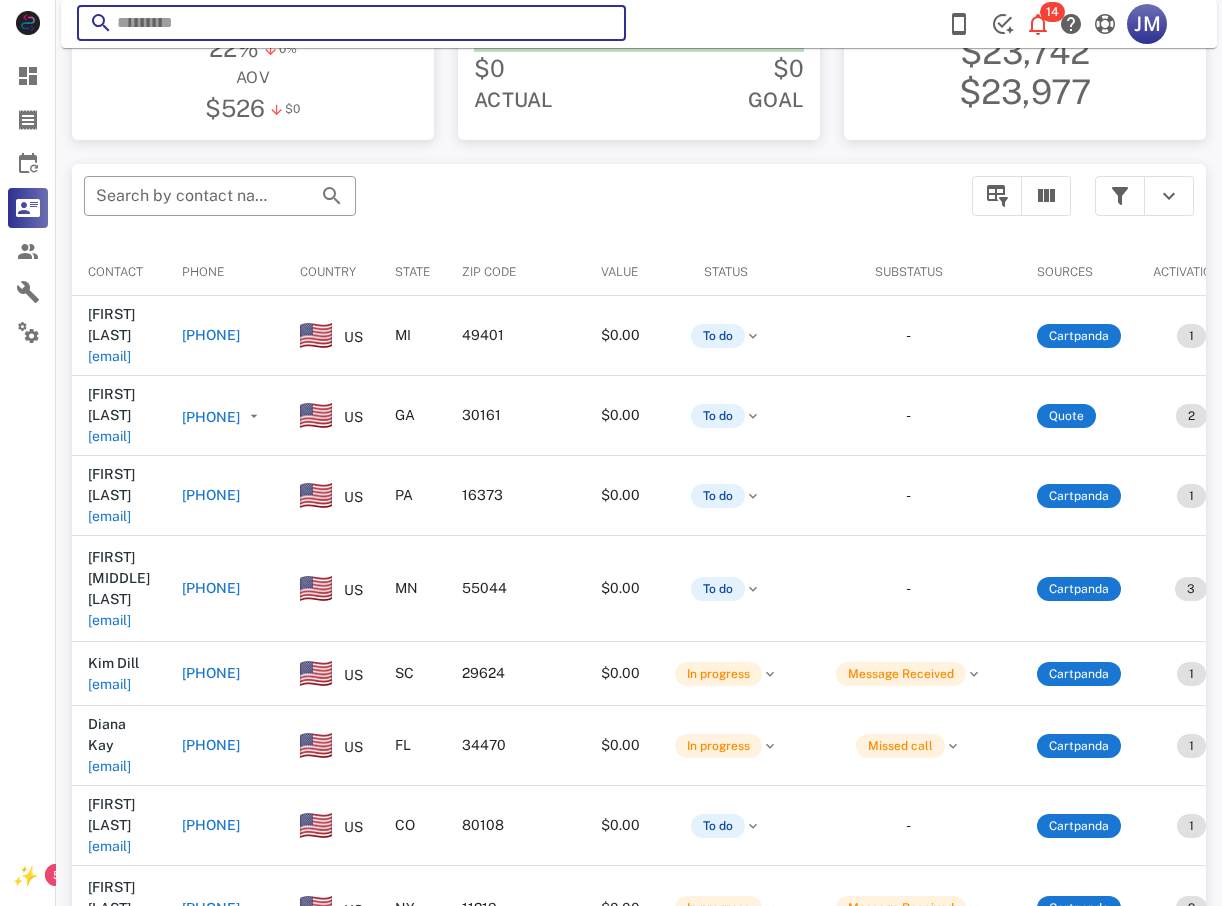 click at bounding box center [351, 23] 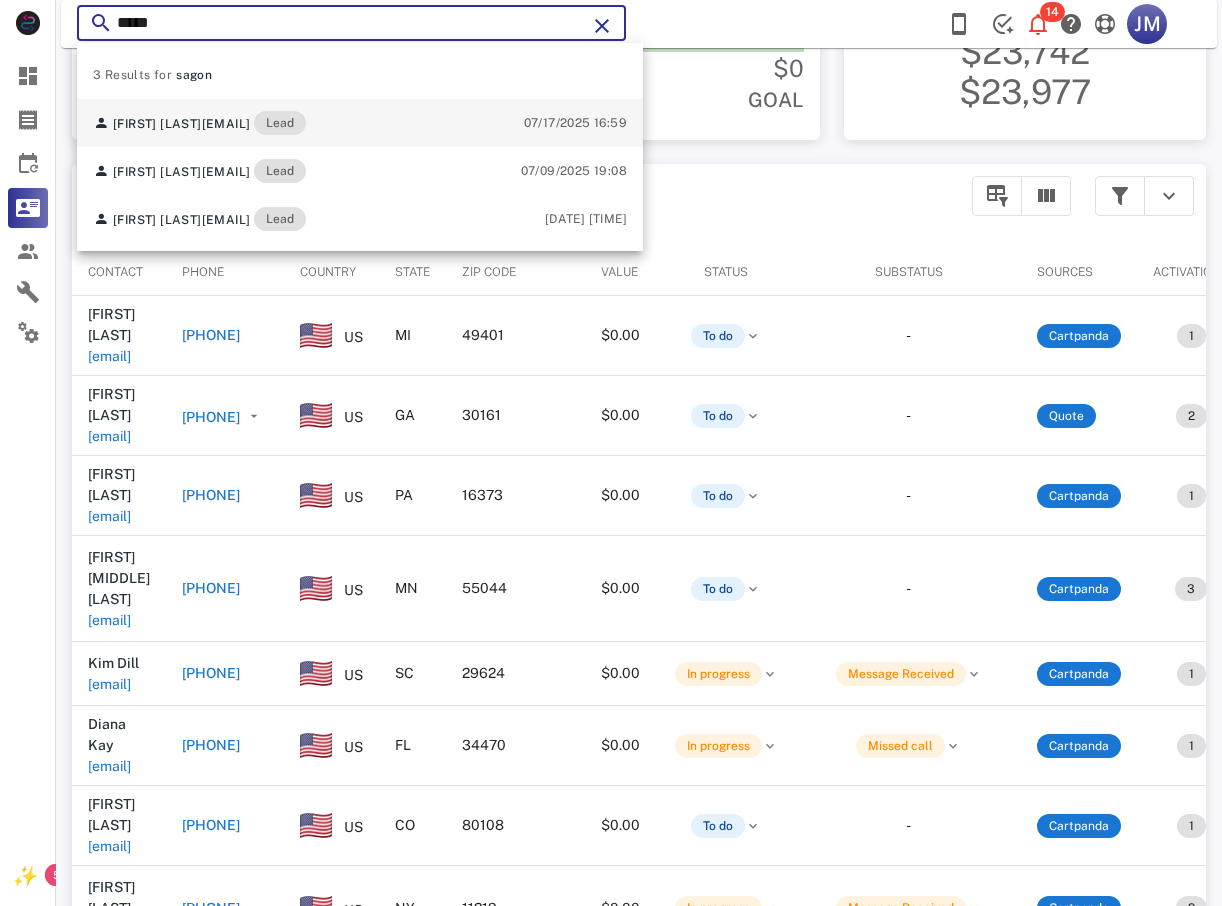 type on "*****" 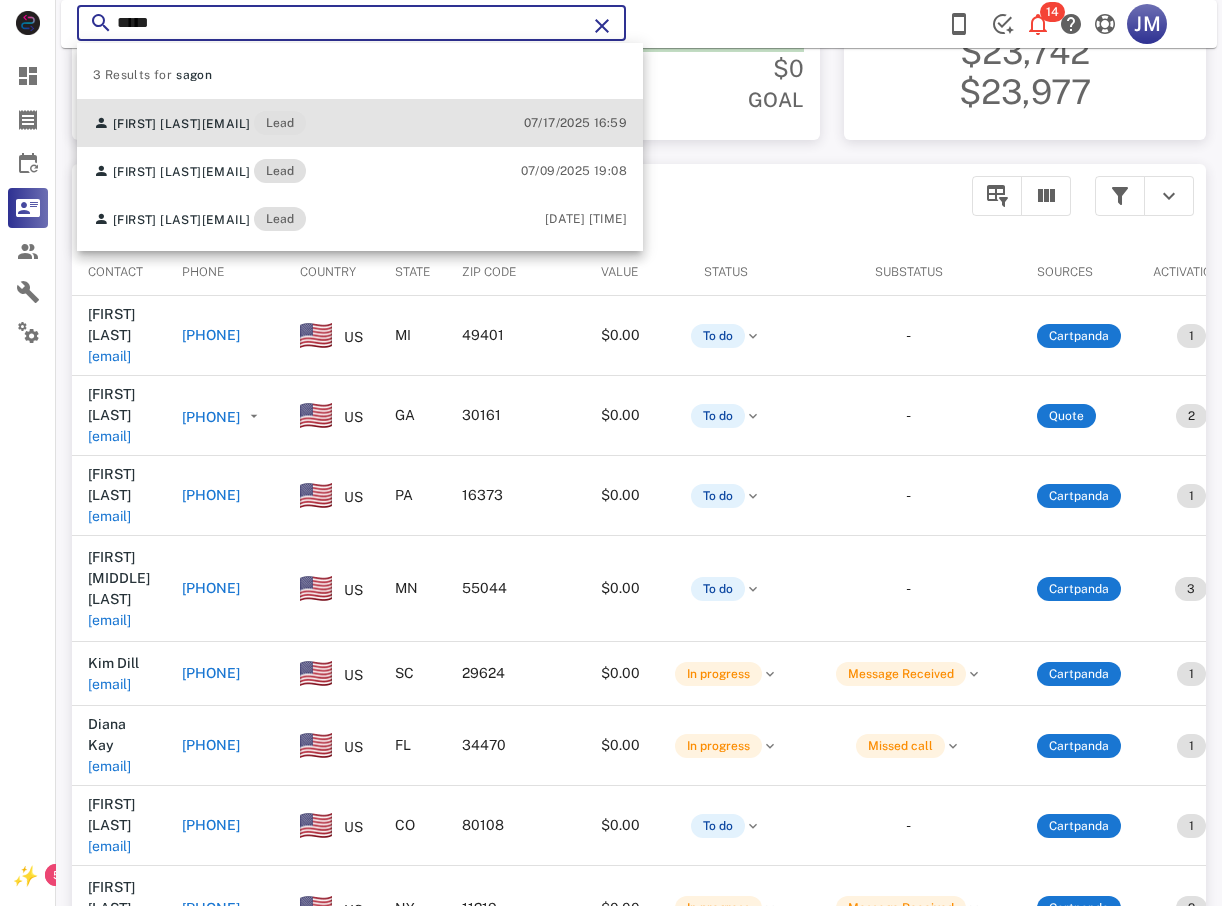click on "[EMAIL]" at bounding box center (226, 124) 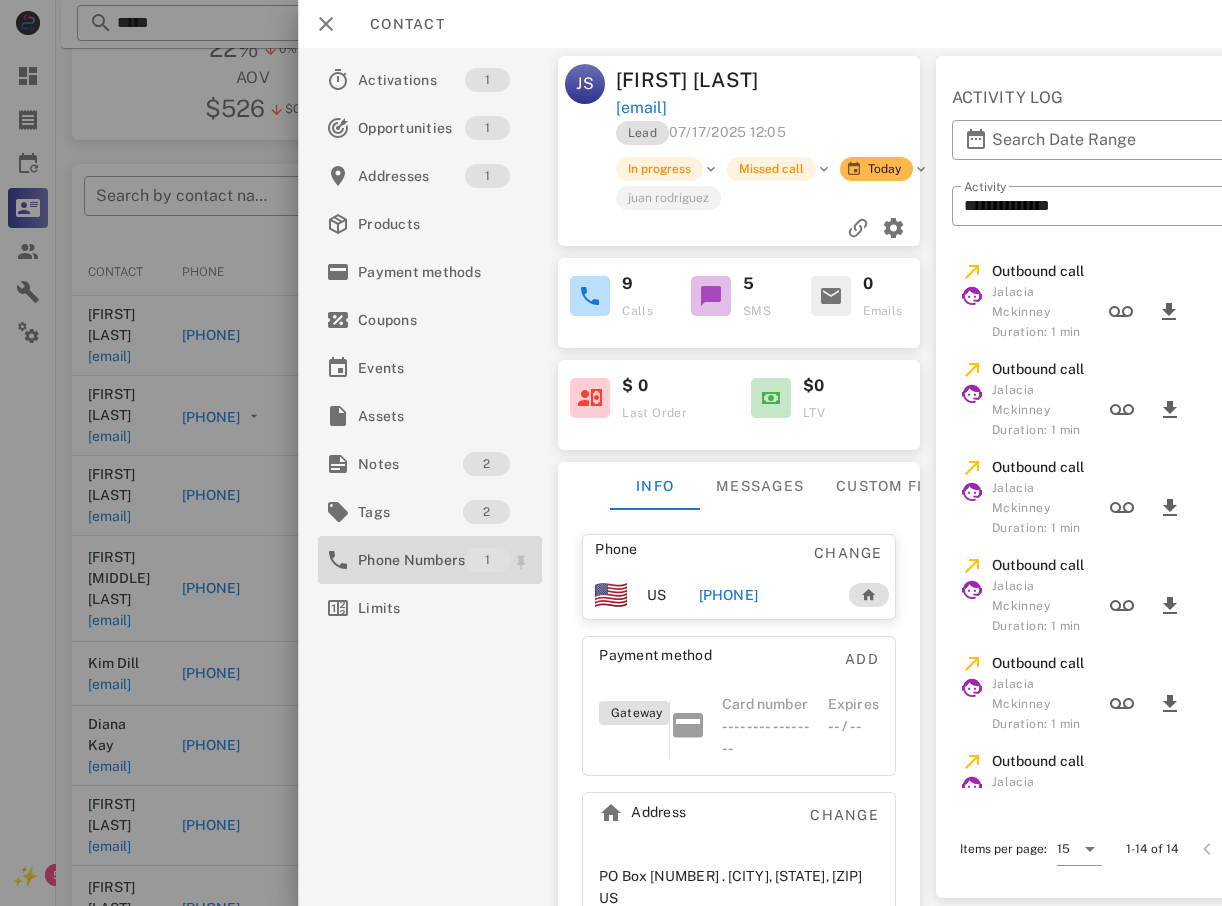 click on "Phone Numbers" at bounding box center (411, 560) 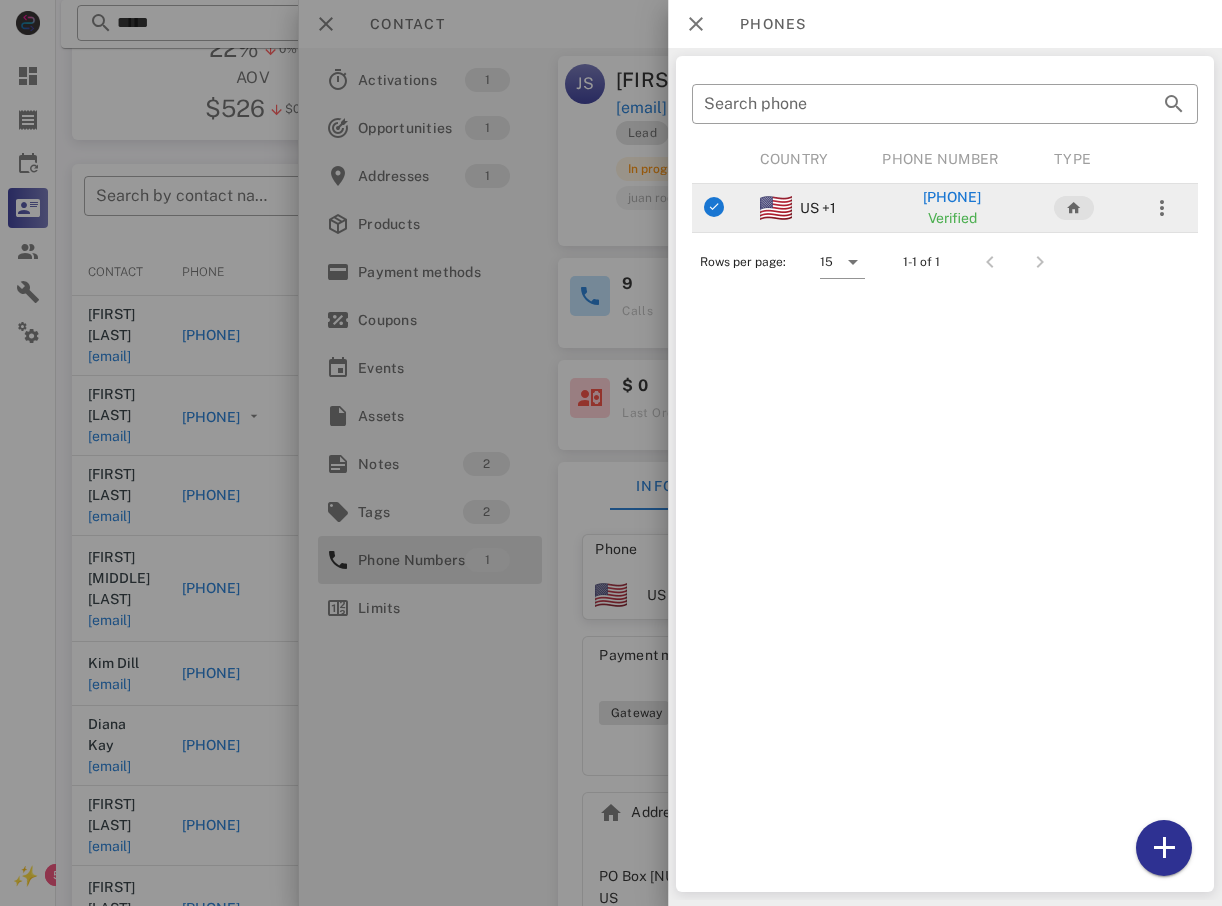 click on "+1[PHONE]" at bounding box center (952, 197) 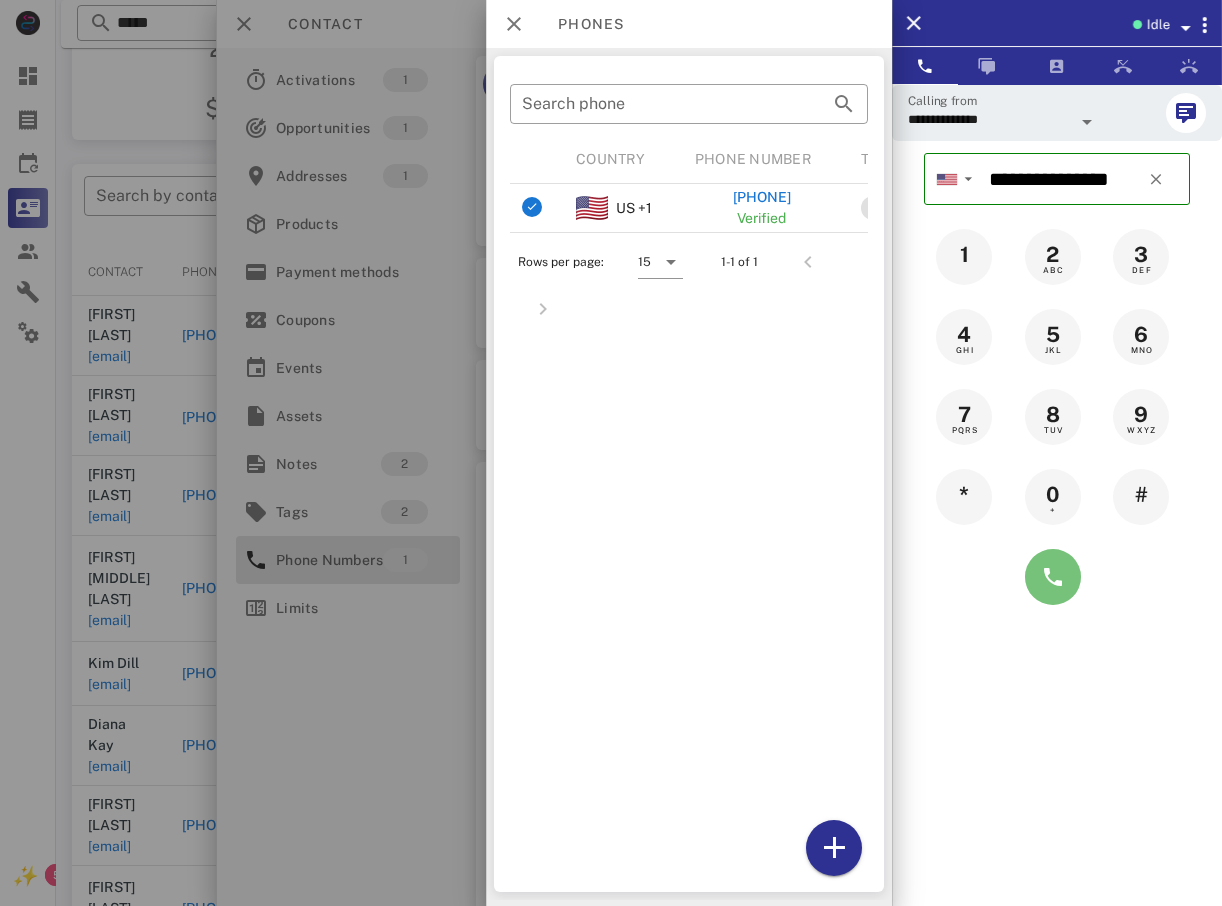 click at bounding box center (1053, 577) 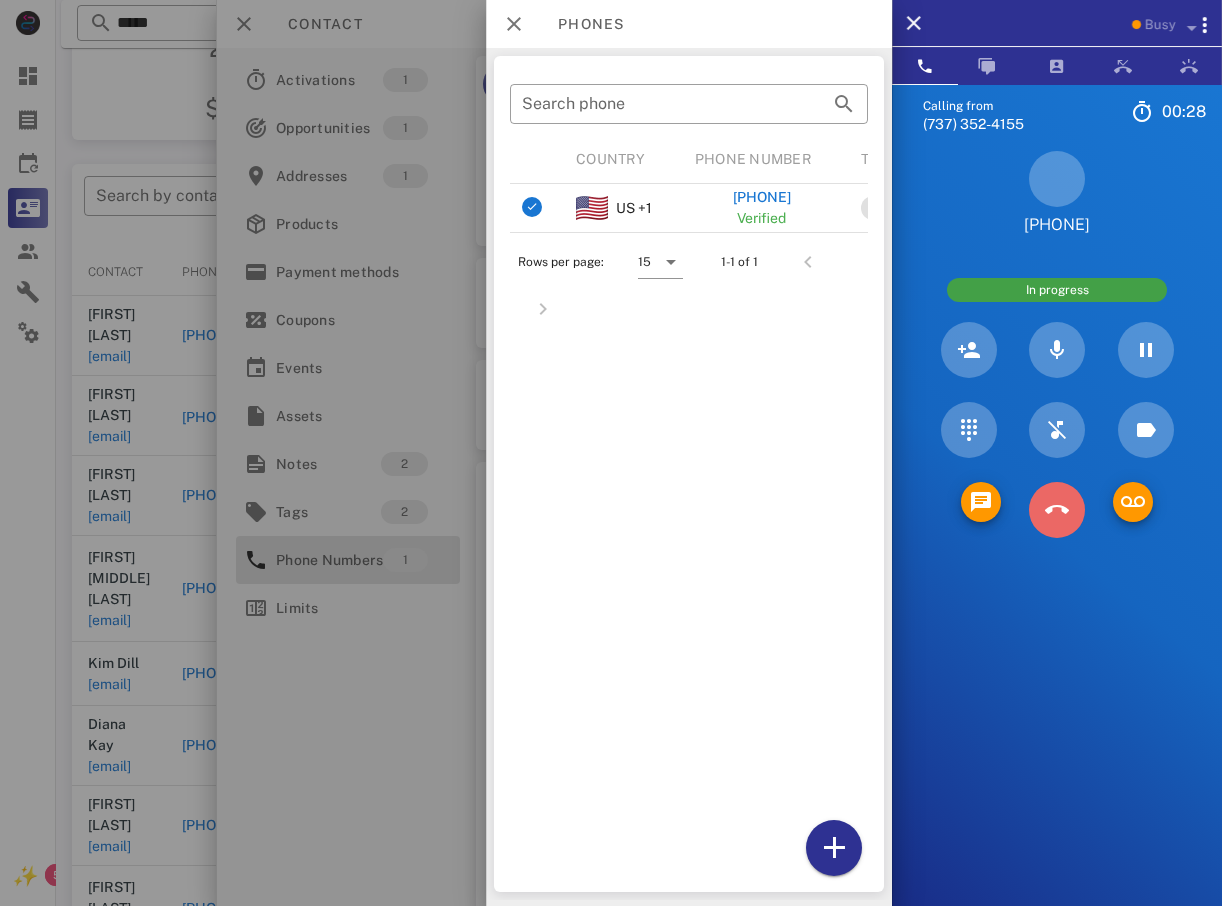 click at bounding box center [1057, 510] 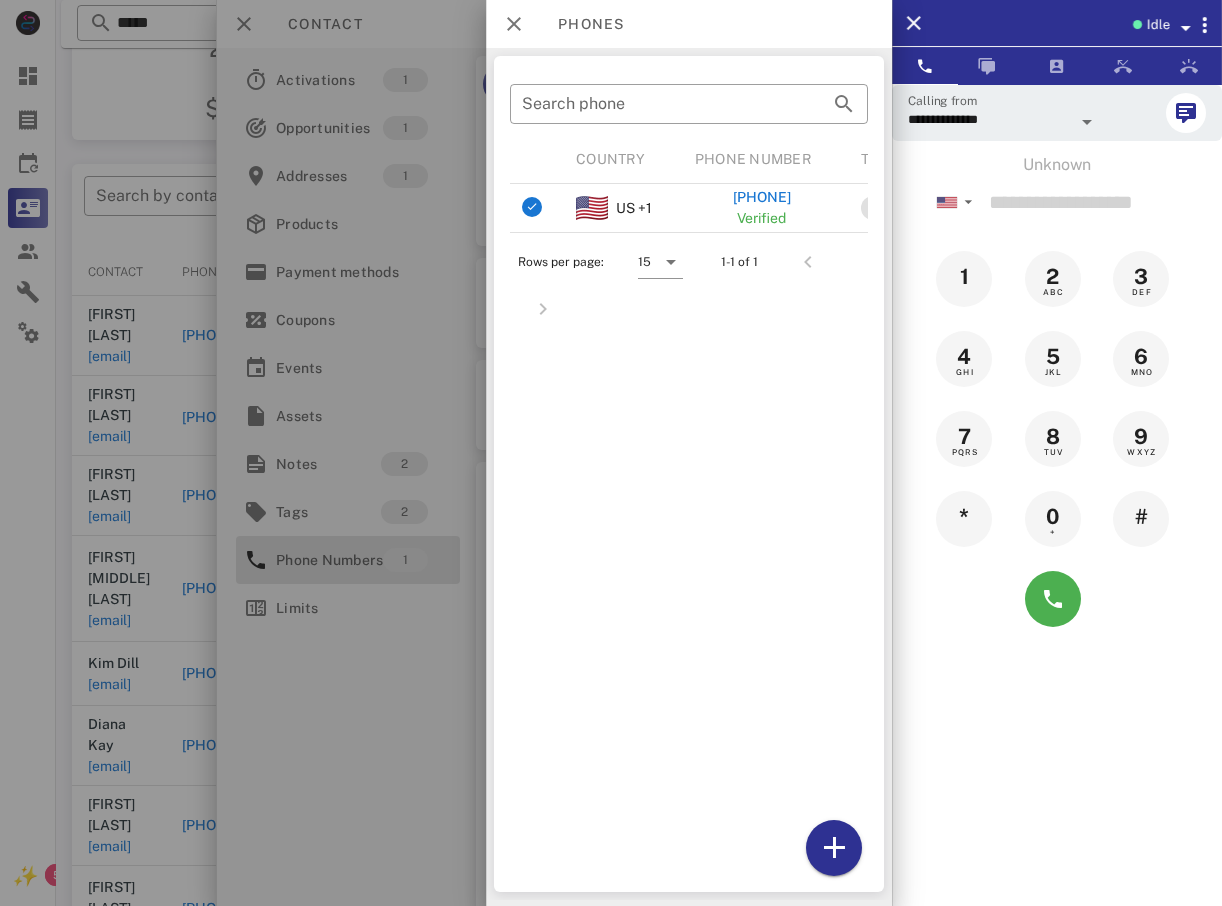 click at bounding box center (611, 453) 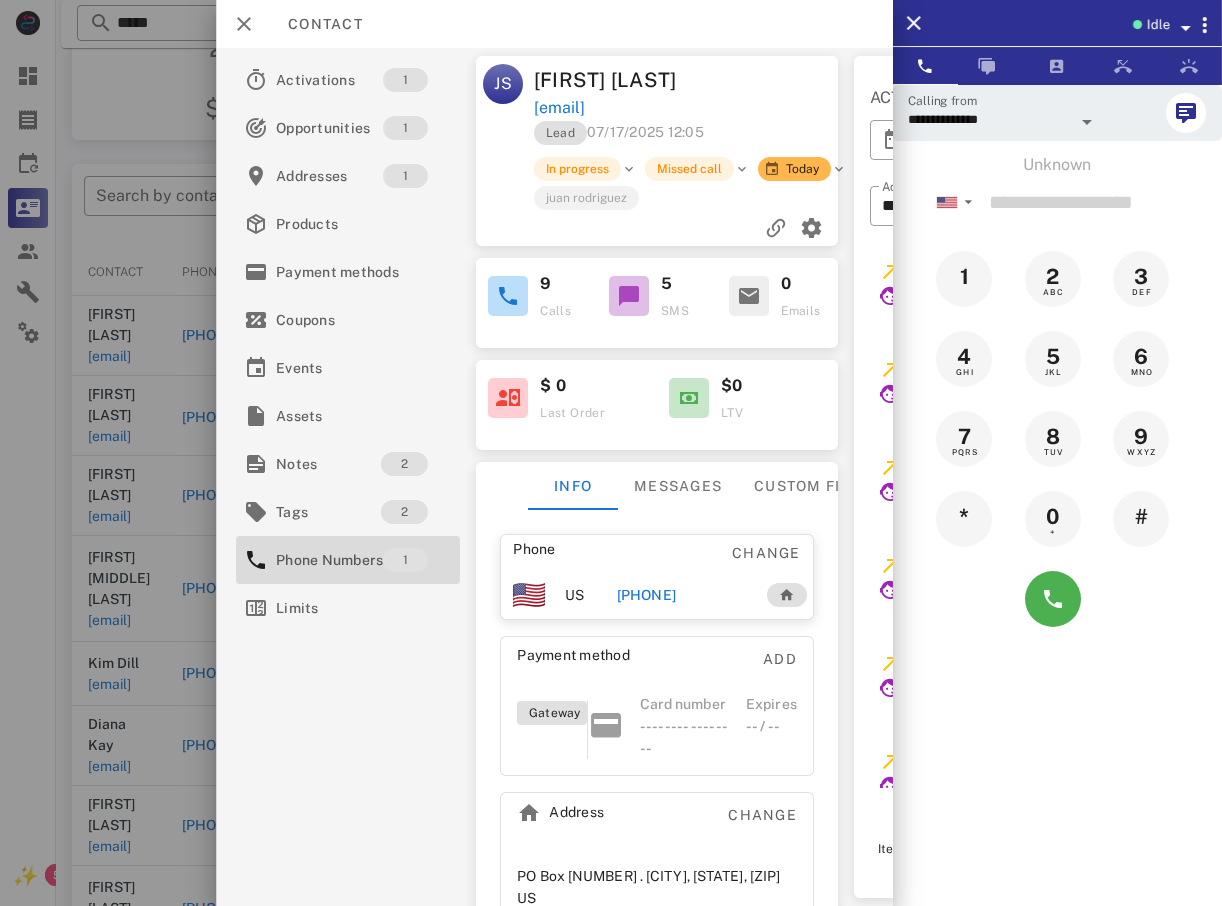 click at bounding box center [611, 453] 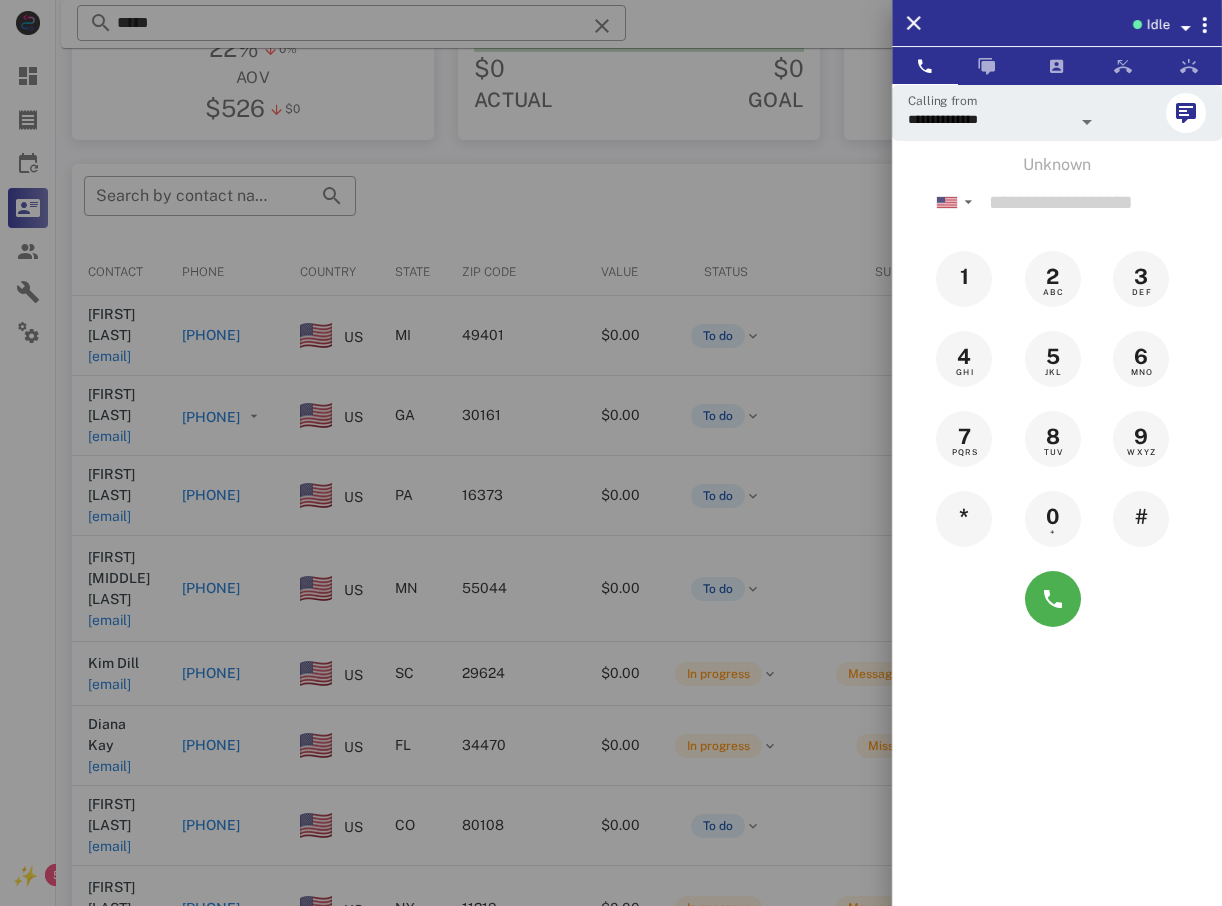 click at bounding box center [611, 453] 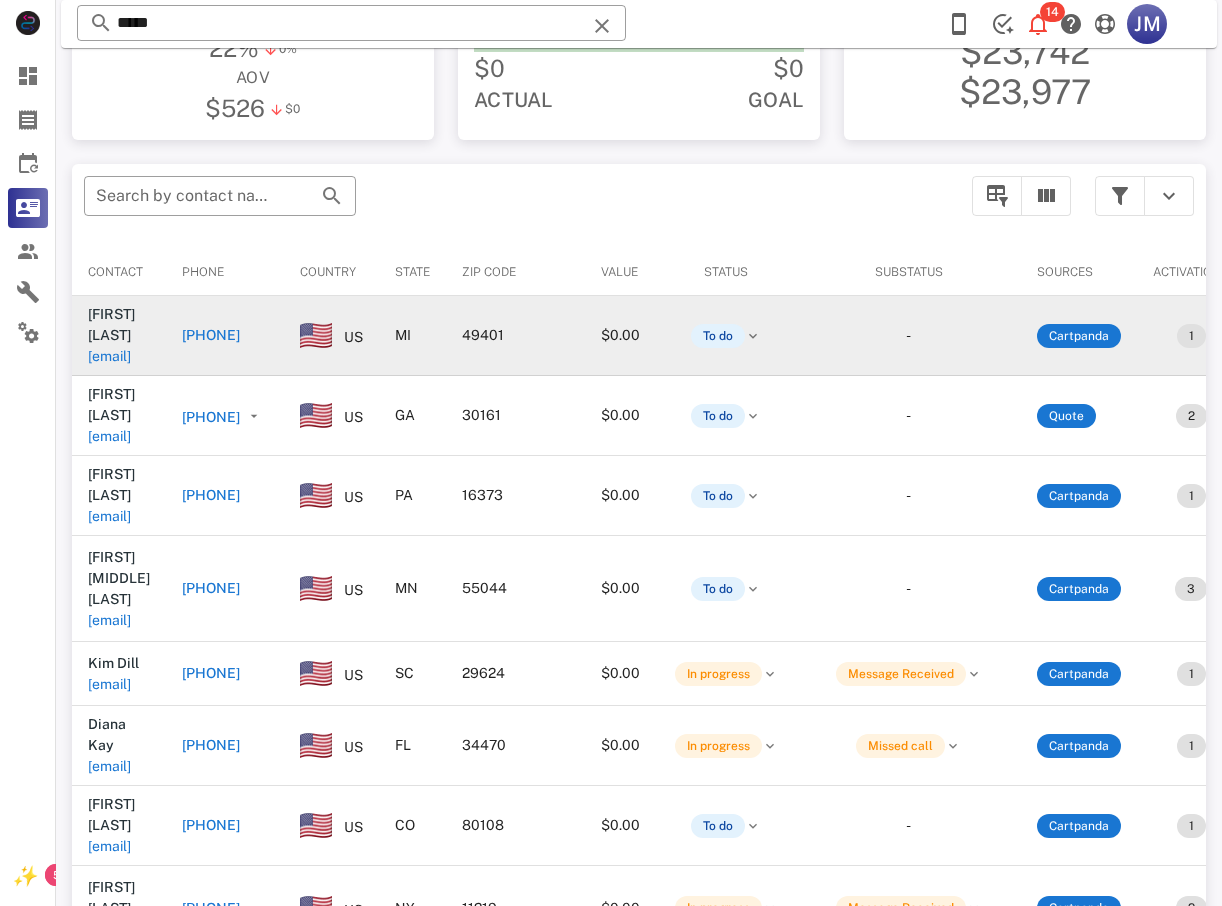click on "+16162998300" at bounding box center [211, 335] 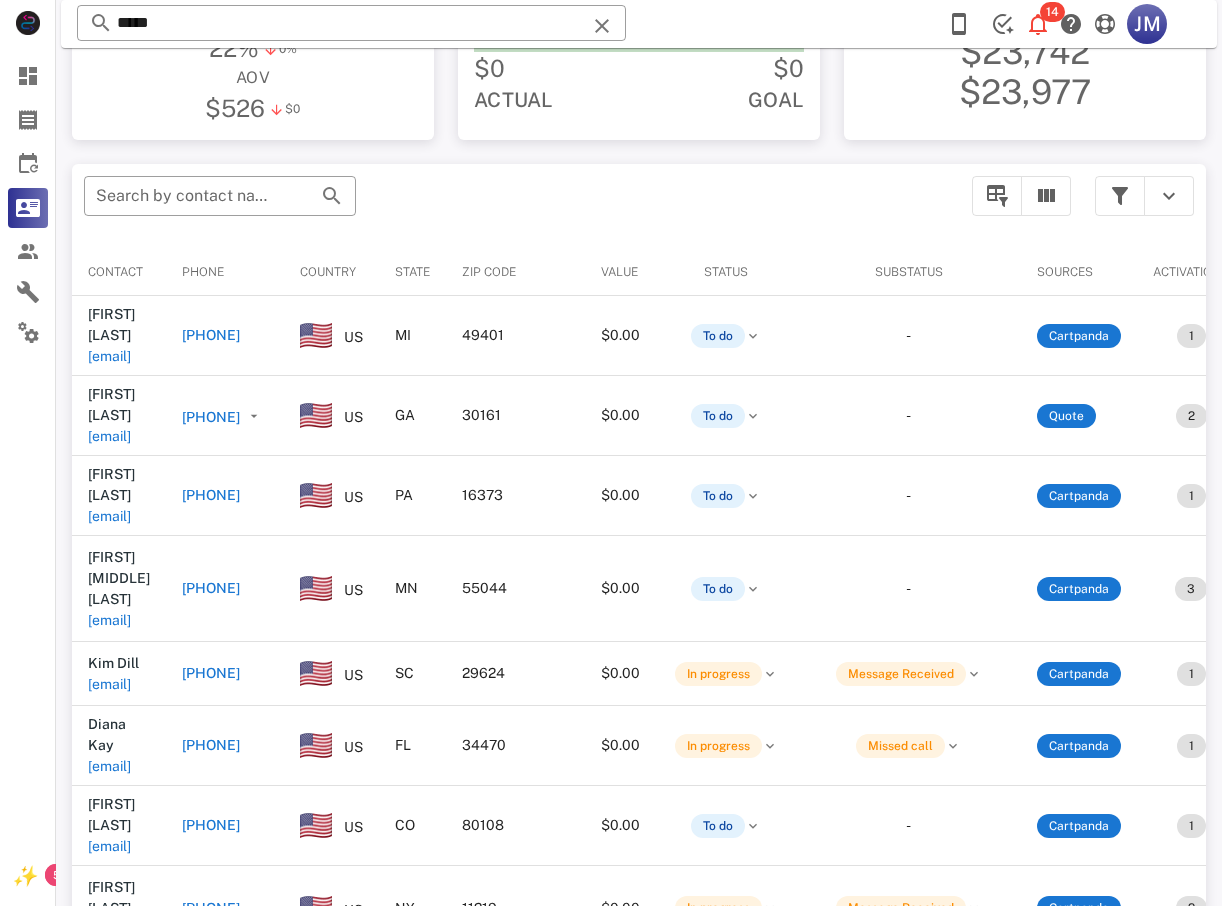 type on "**********" 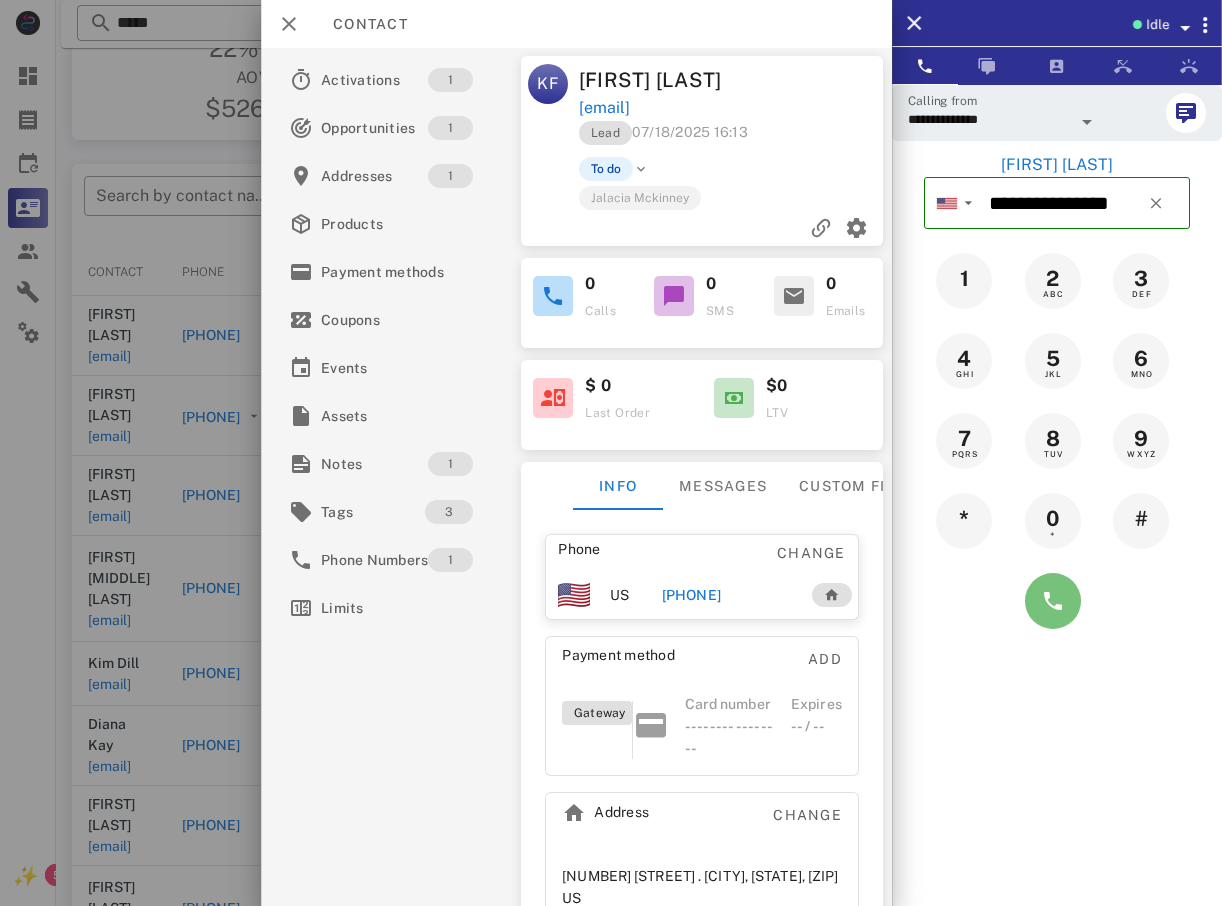 click at bounding box center [1053, 601] 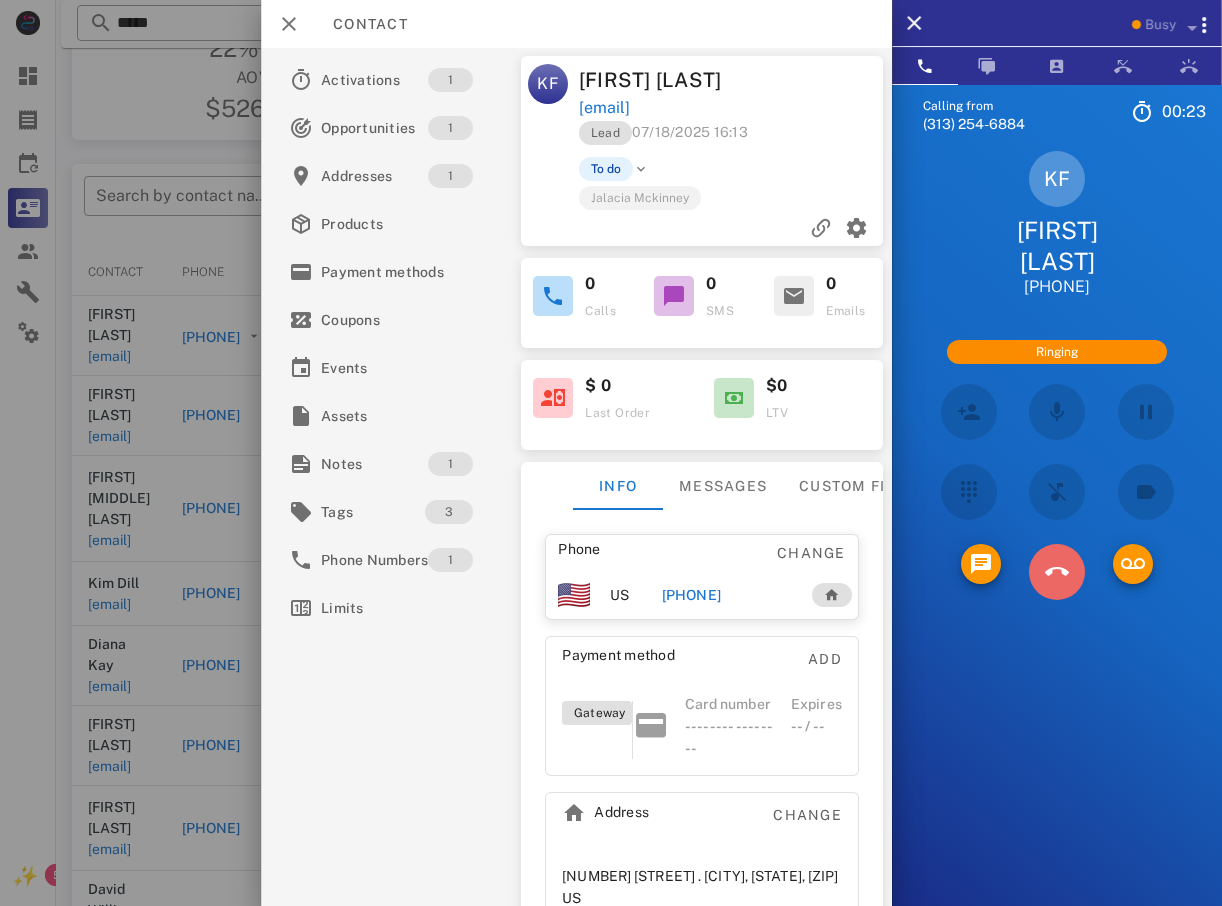 click at bounding box center (1056, 572) 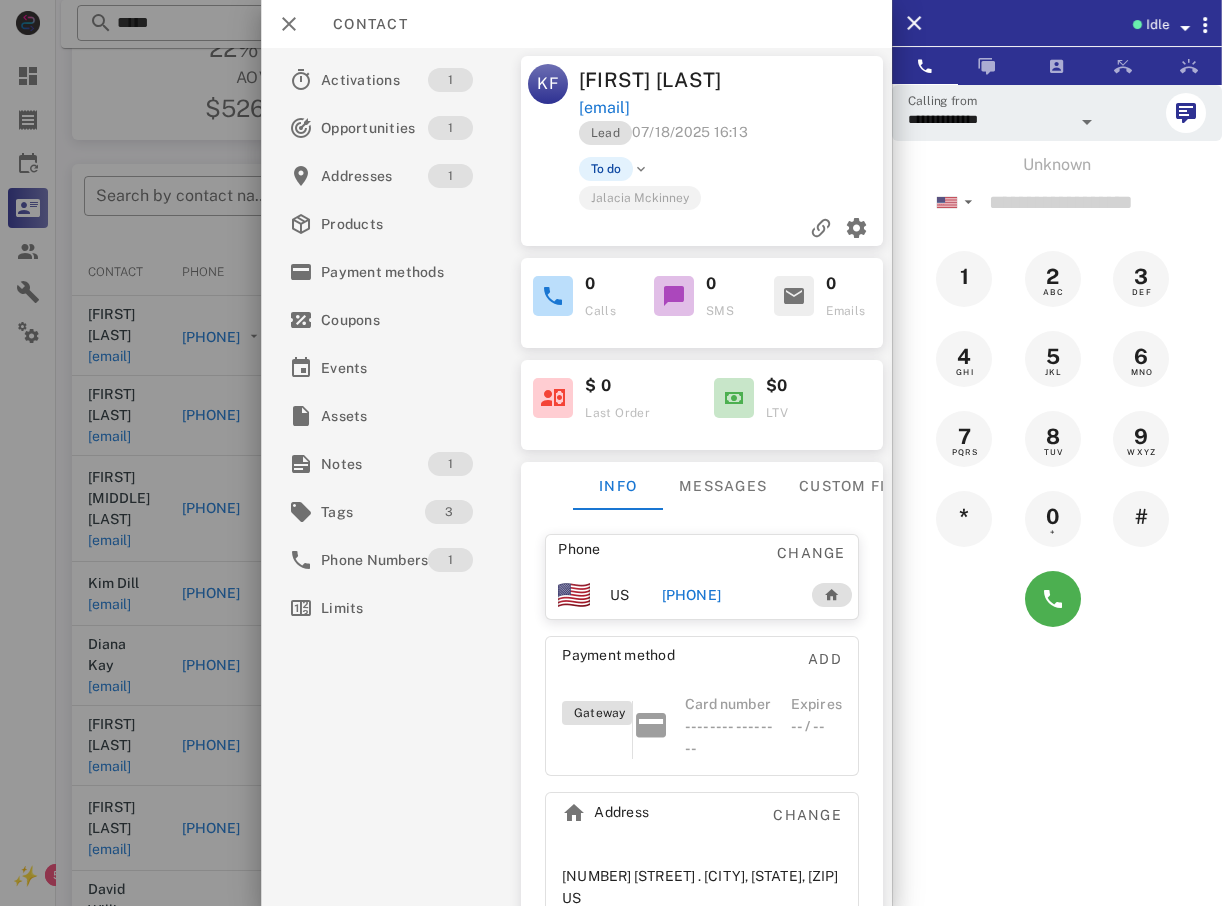 click at bounding box center [611, 453] 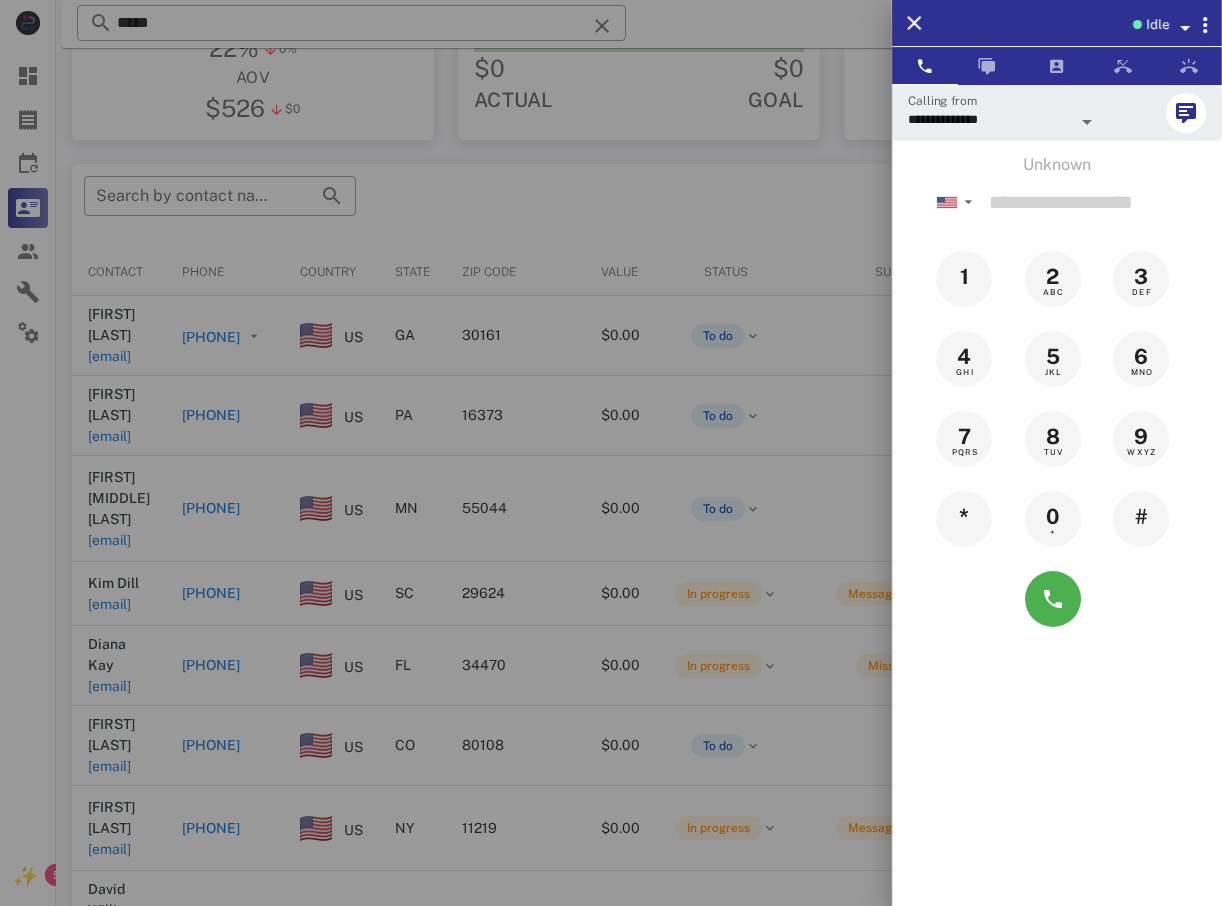 click at bounding box center [611, 453] 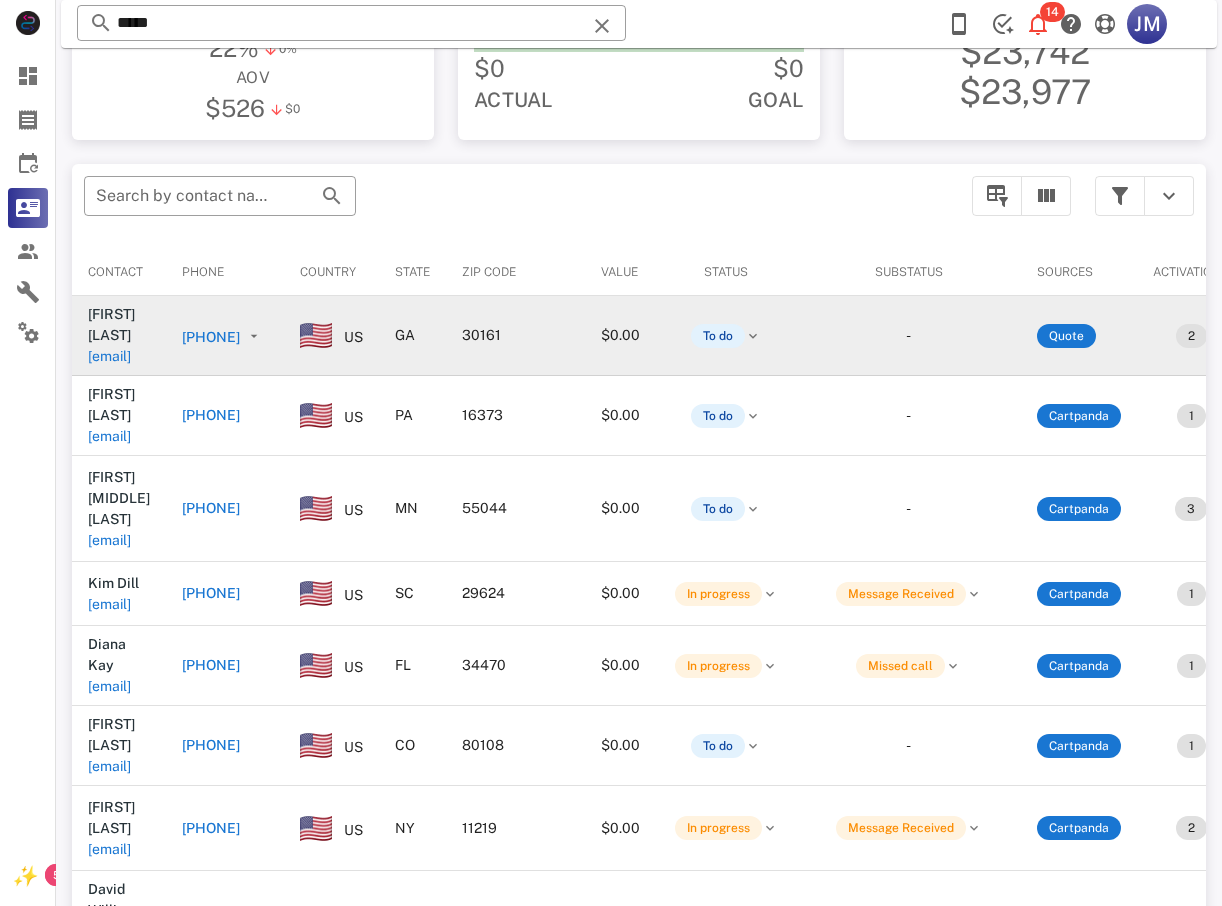 click on "+12537537376" at bounding box center [211, 337] 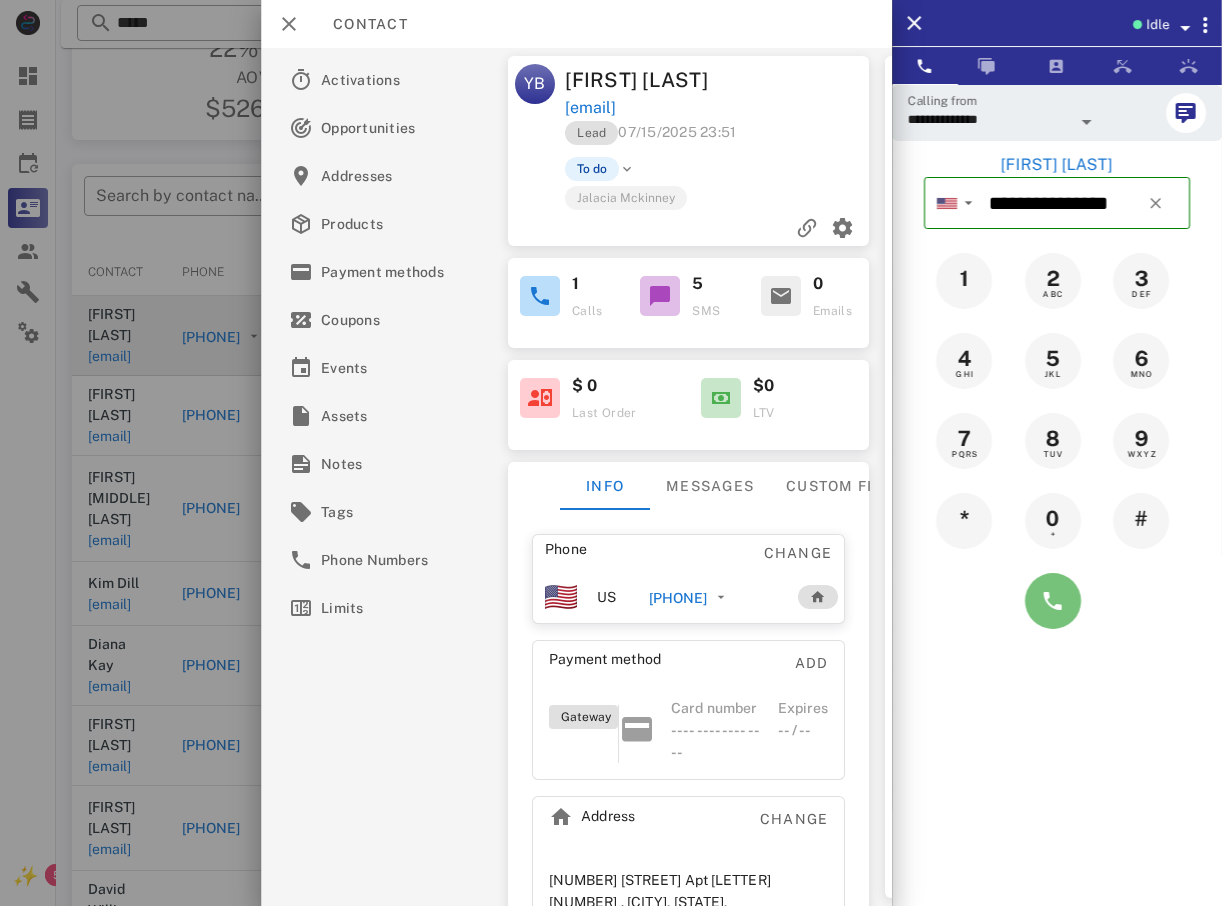 click at bounding box center [1053, 601] 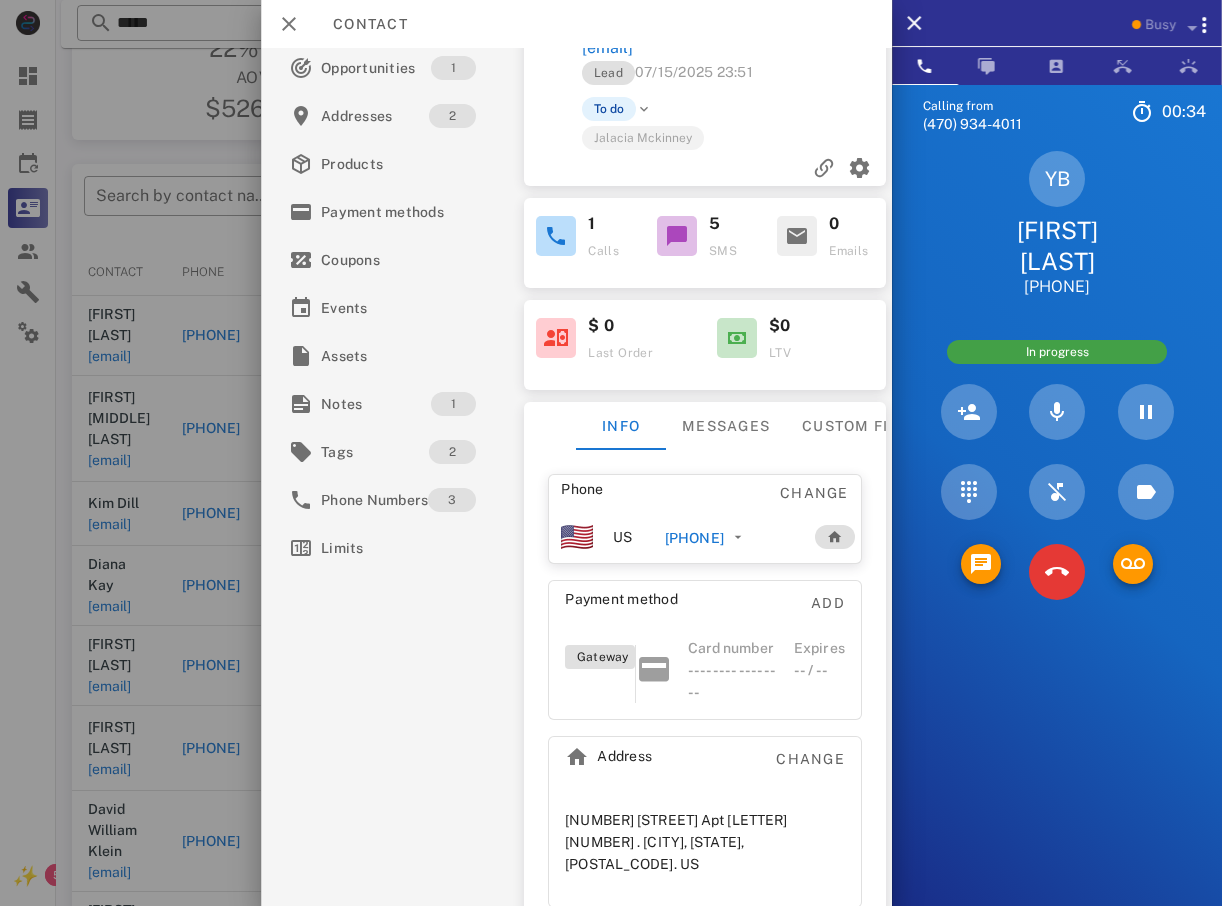 scroll, scrollTop: 106, scrollLeft: 0, axis: vertical 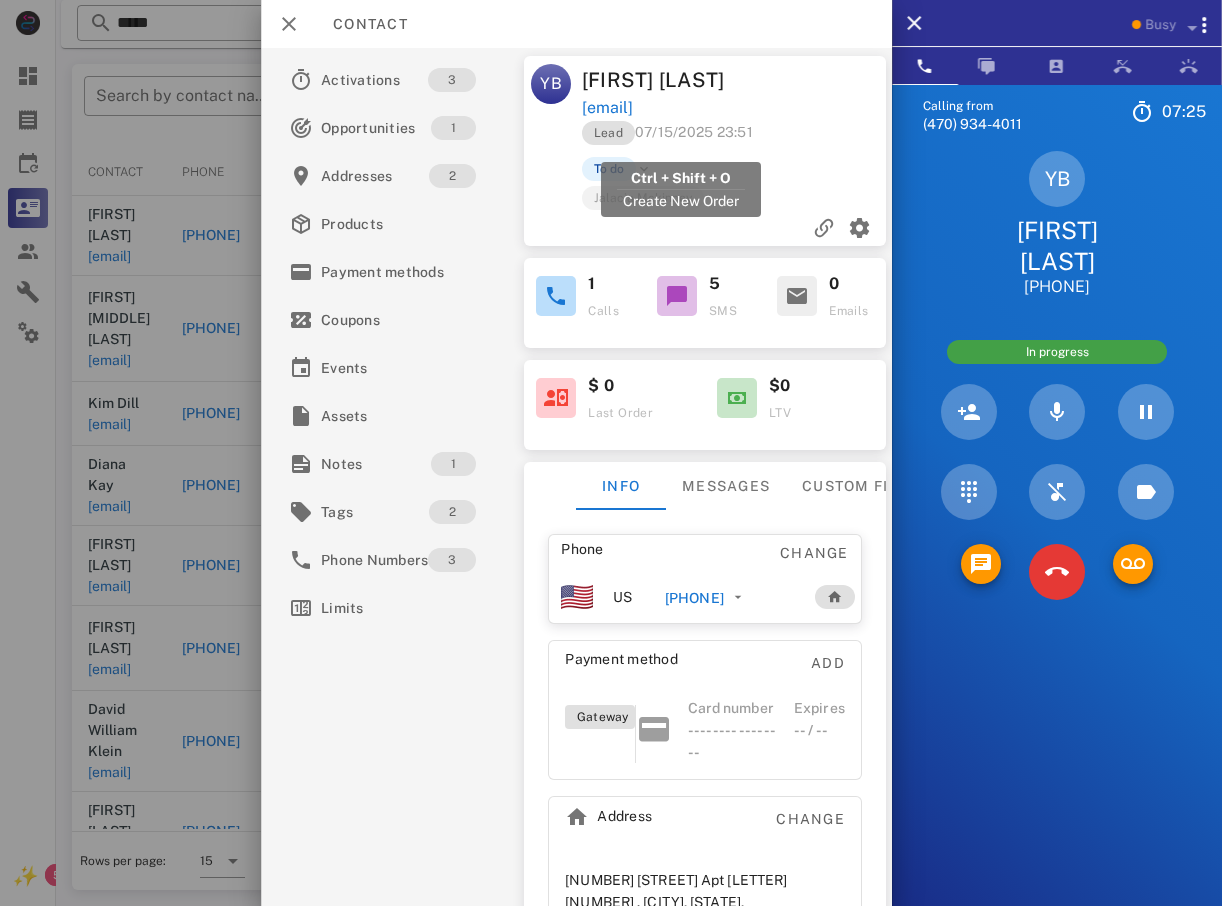 click on "yrbrockman27@gmail.com" at bounding box center [606, 108] 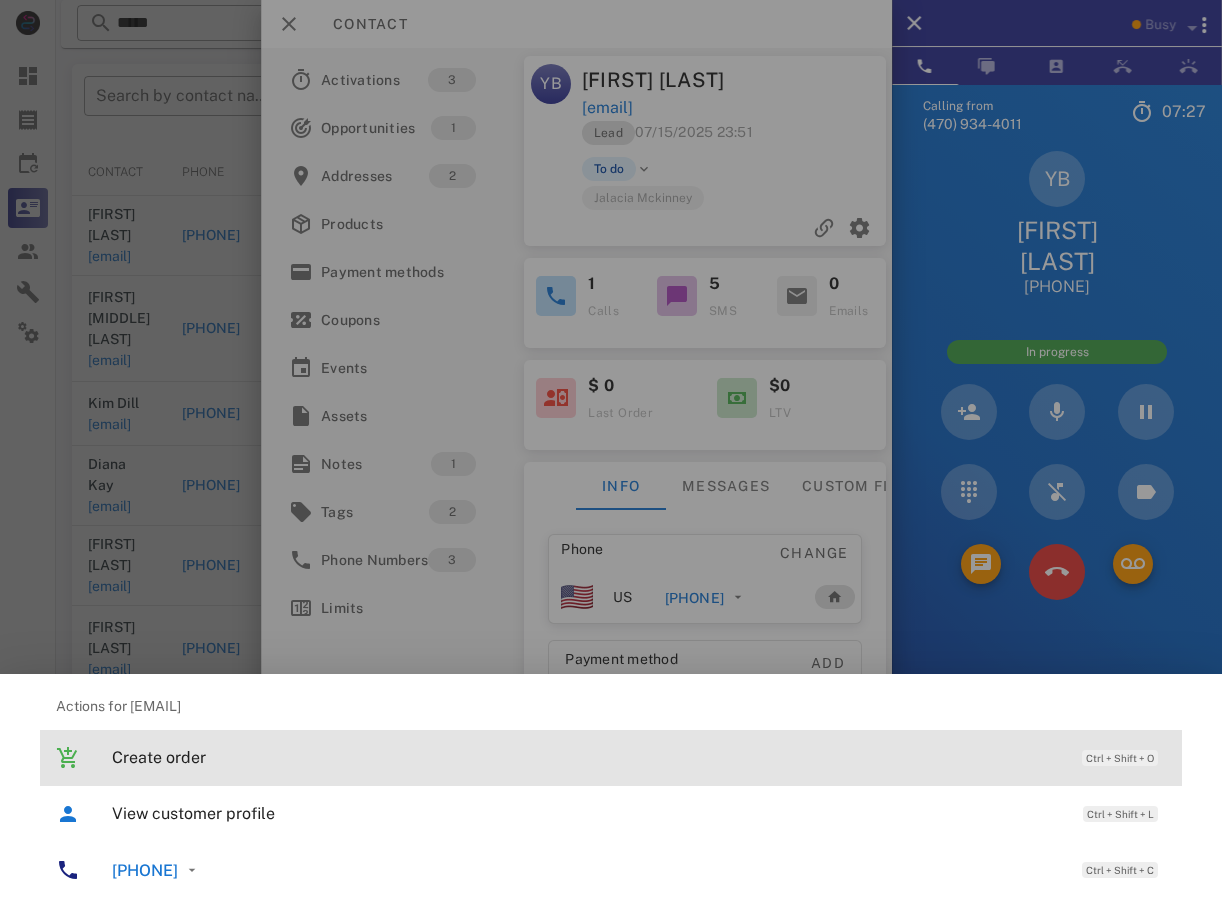 click on "Create order" at bounding box center [587, 757] 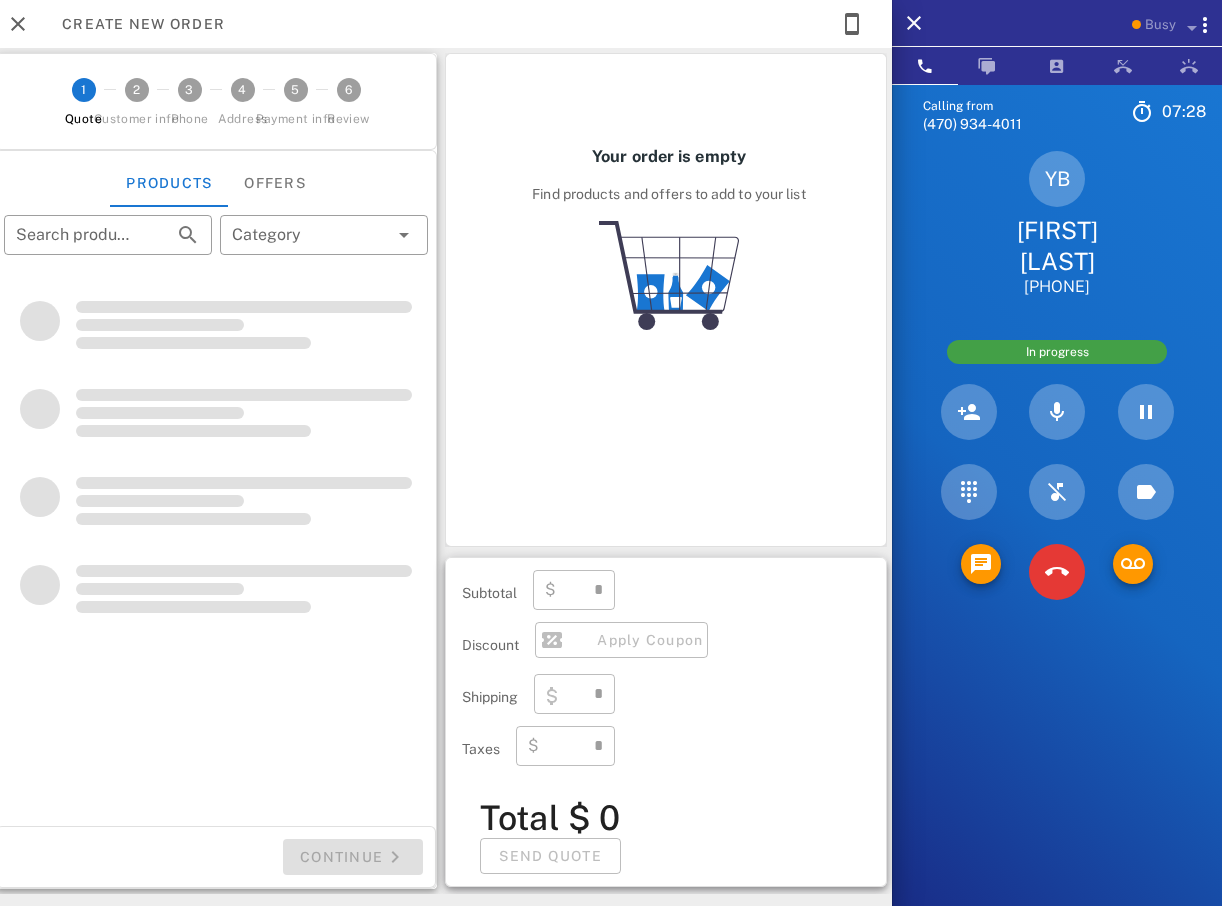 type on "**********" 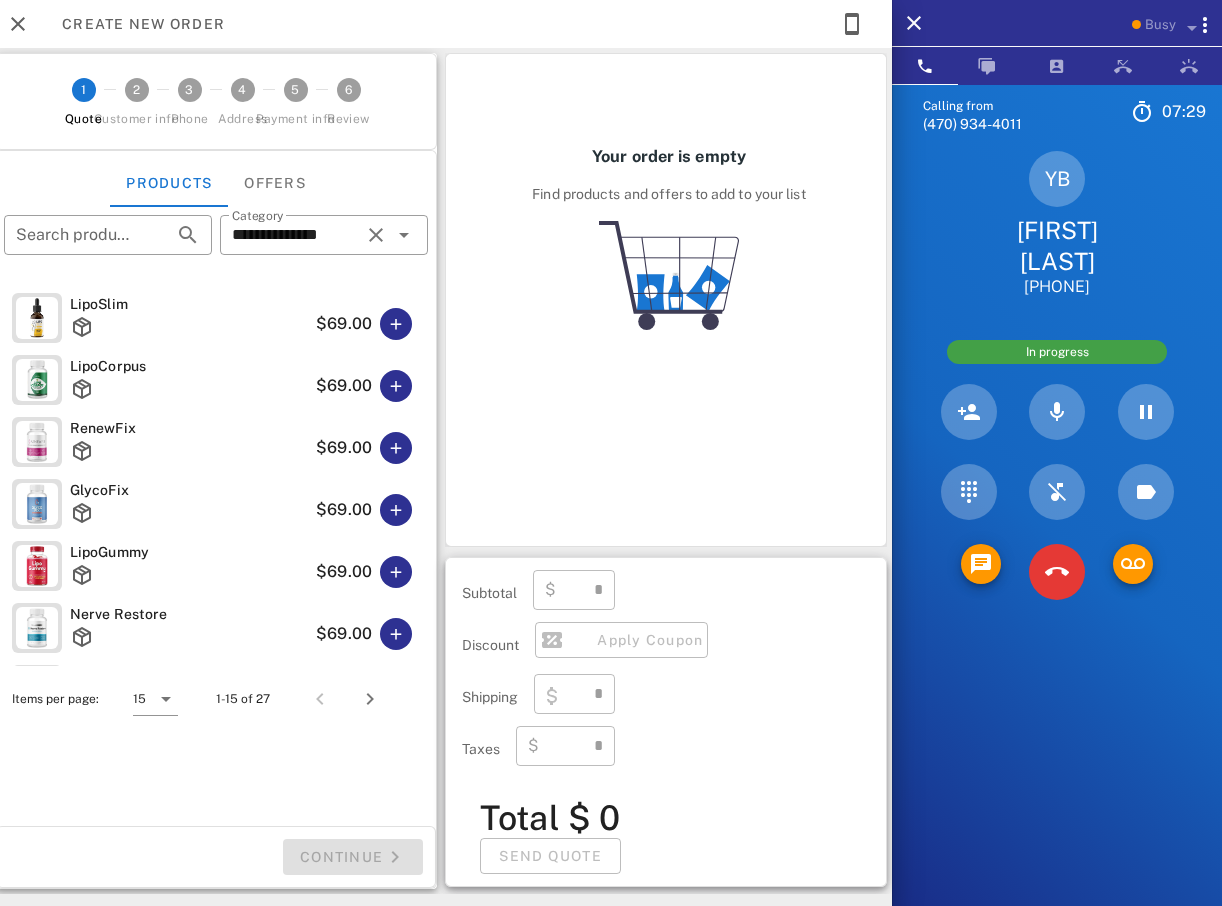 type on "****" 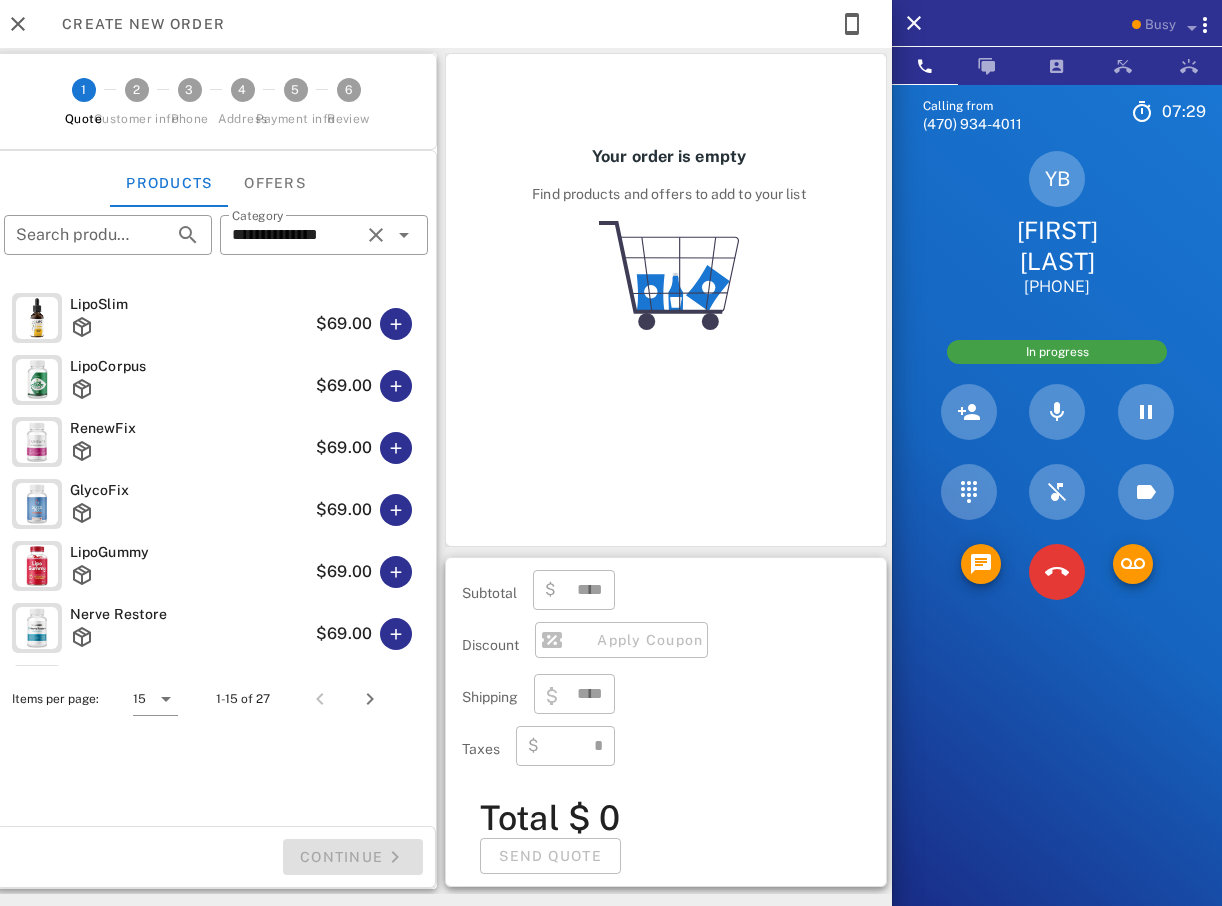 type on "****" 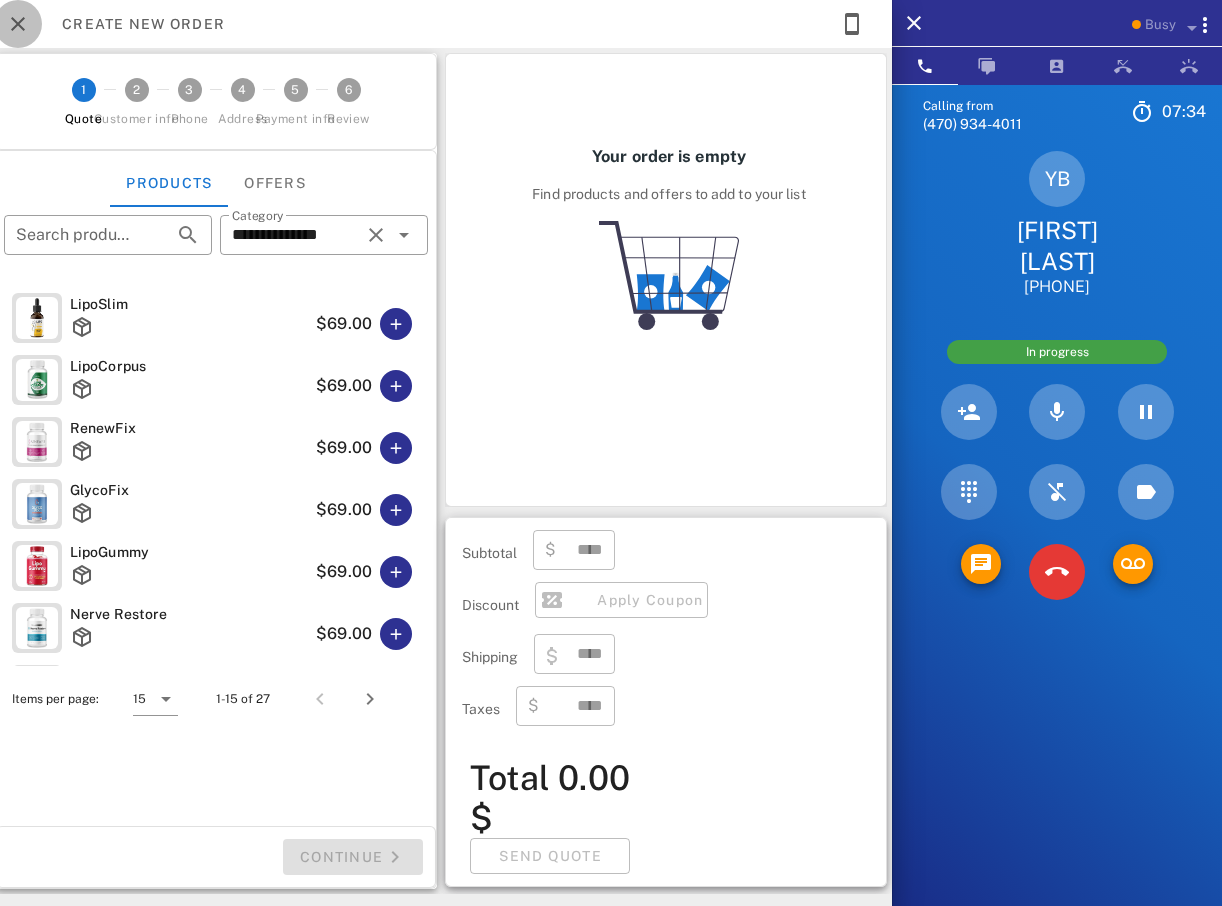 click at bounding box center [18, 24] 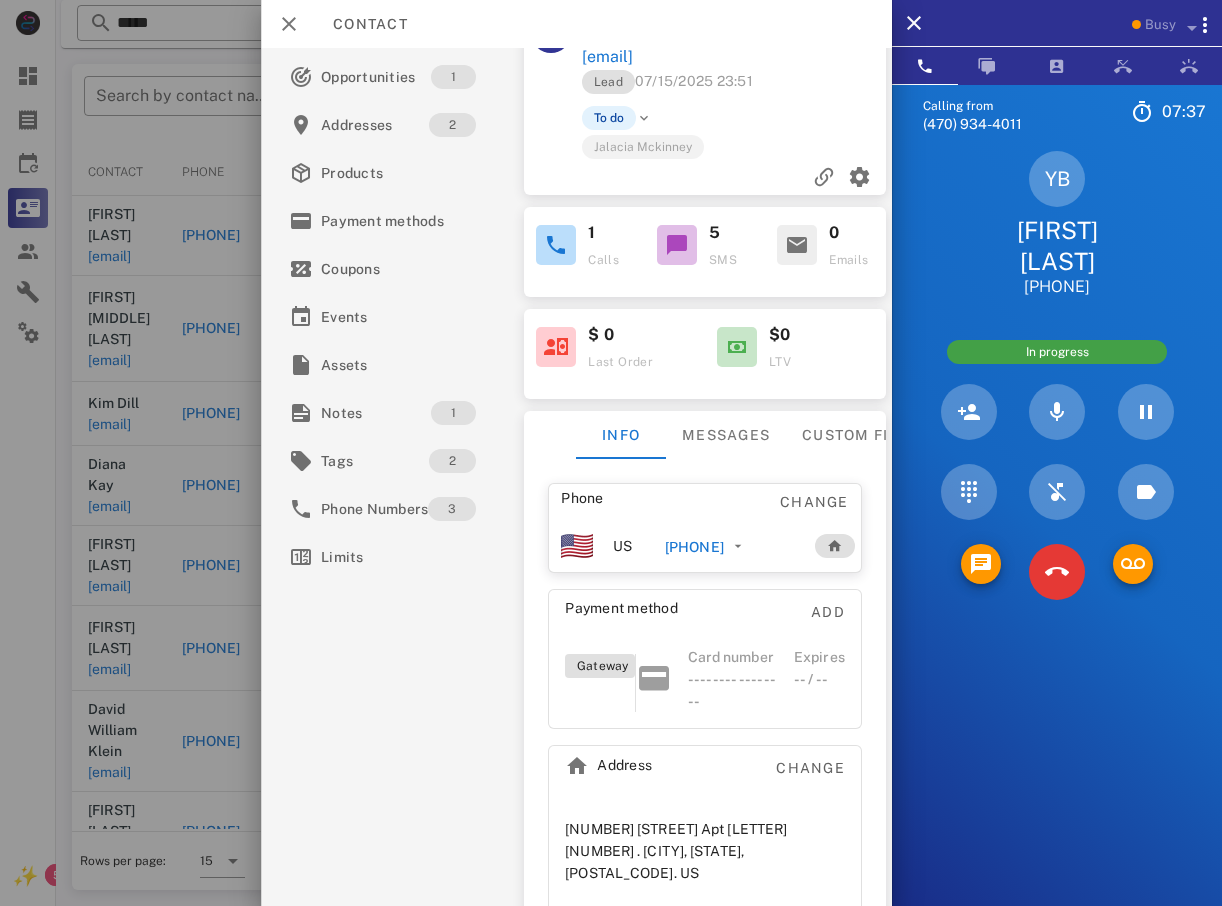scroll, scrollTop: 0, scrollLeft: 0, axis: both 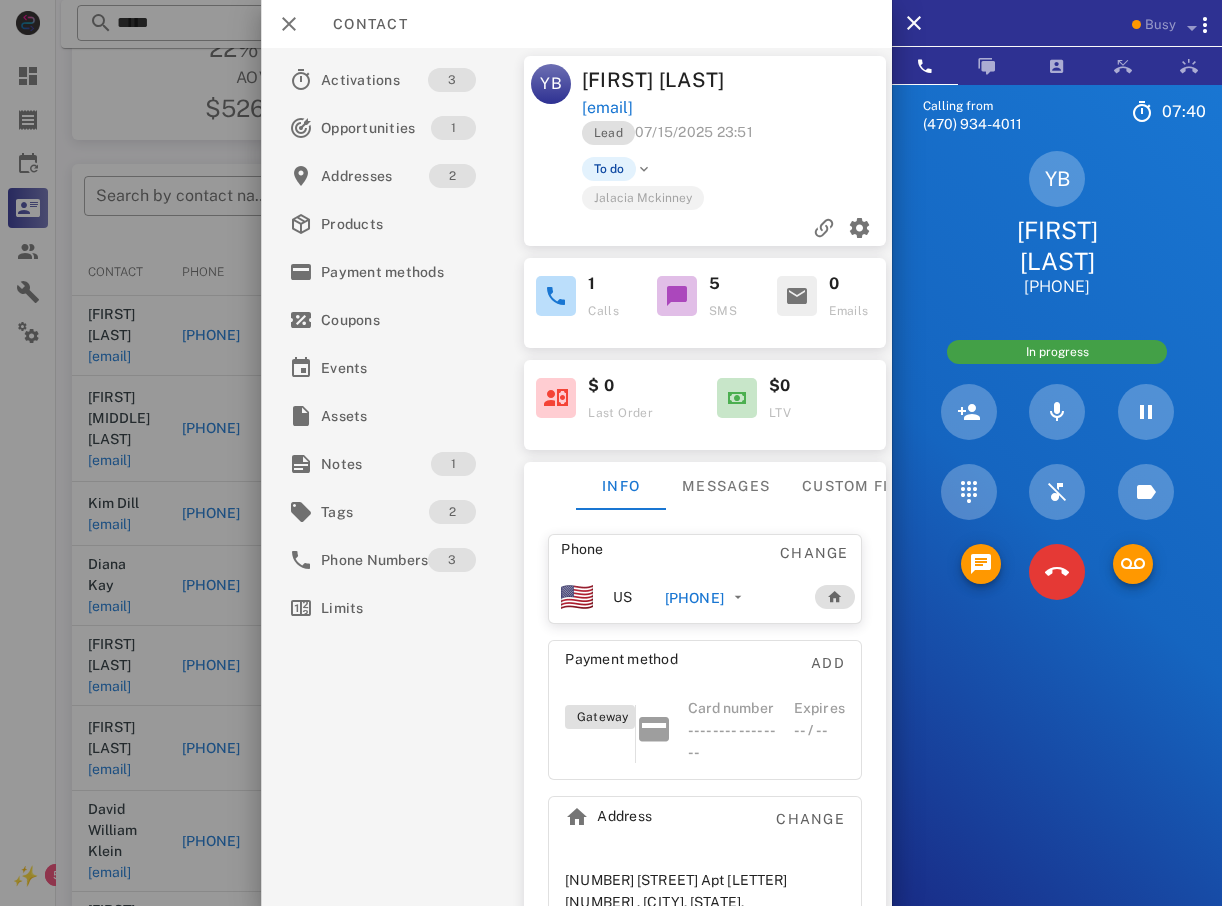 click on "yrbrockman27@gmail.com" at bounding box center (606, 108) 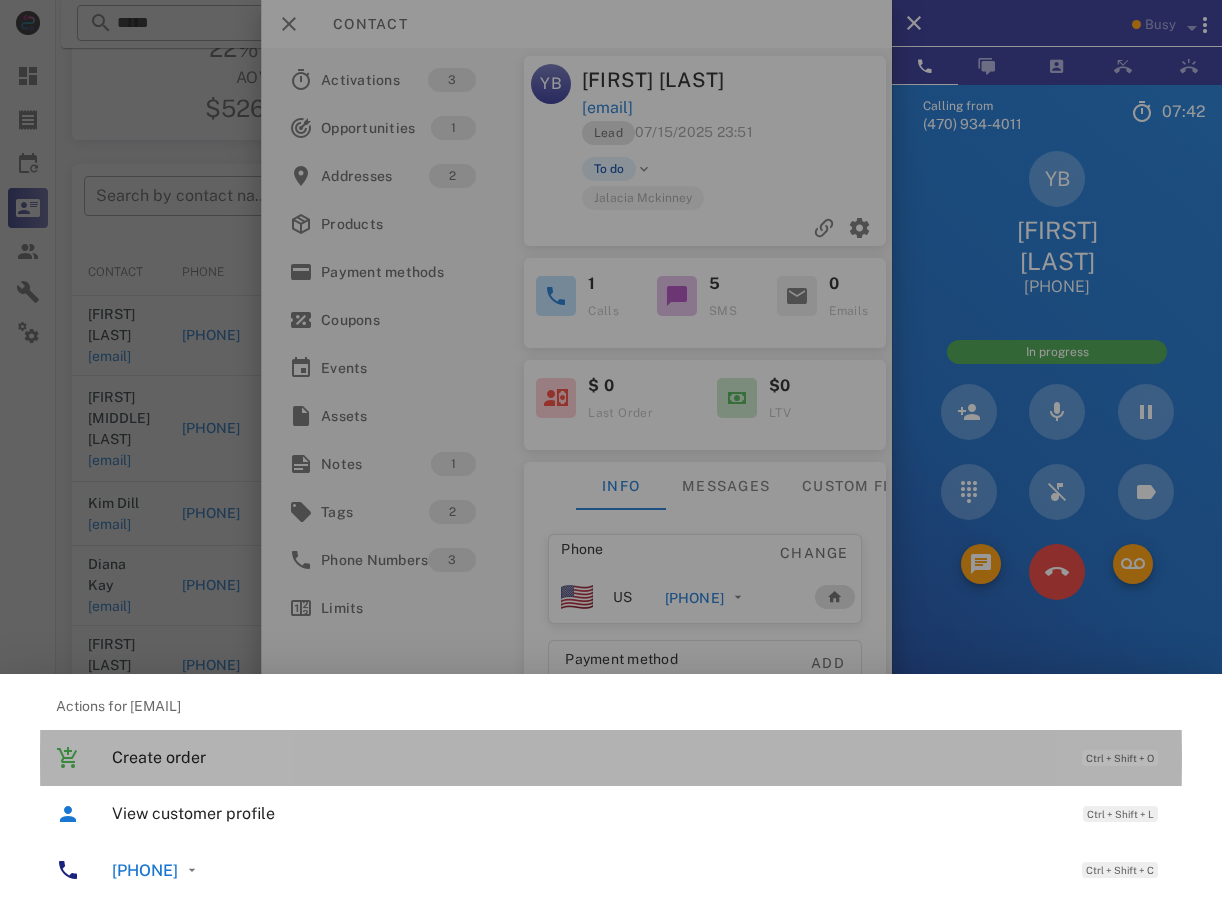 click on "Create order" at bounding box center (587, 757) 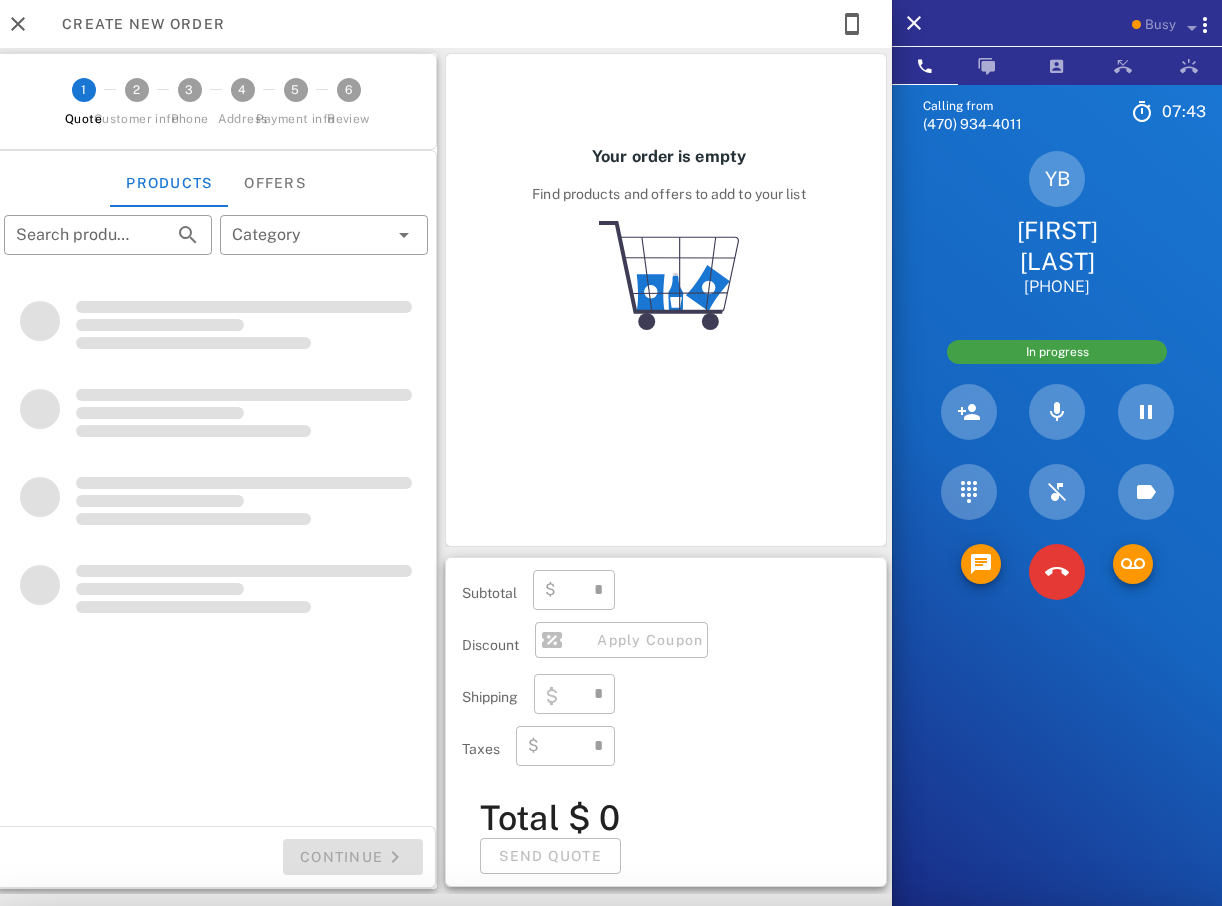 type on "**********" 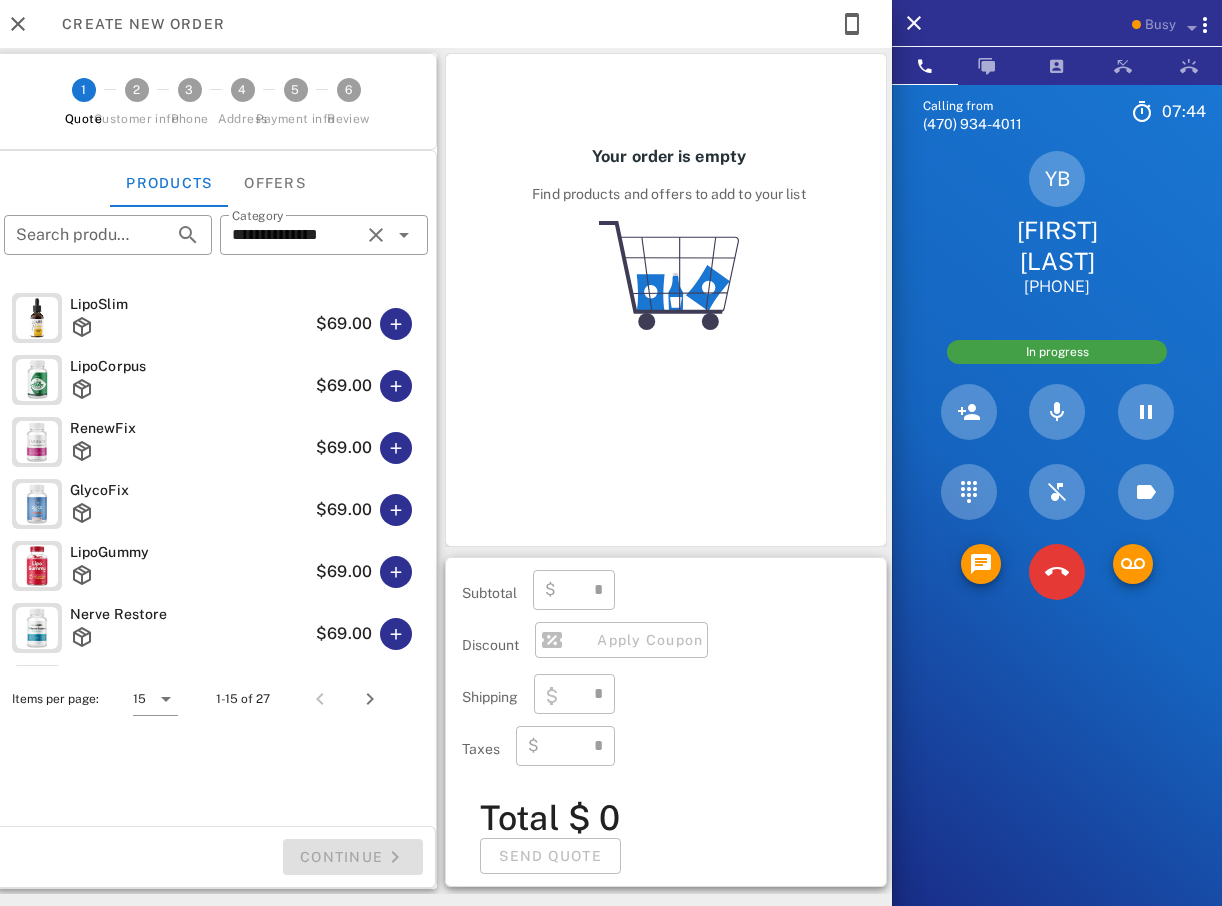 type on "****" 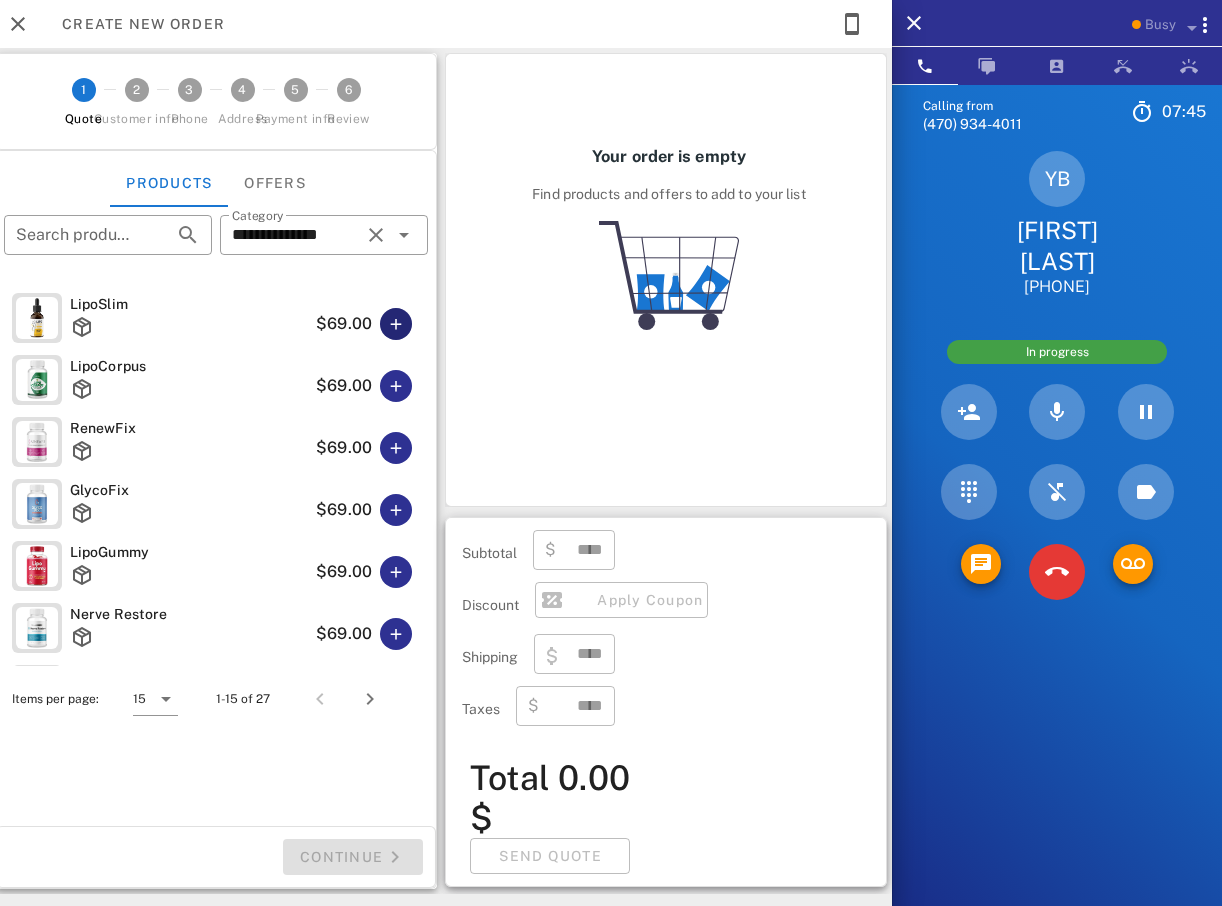 click at bounding box center [396, 324] 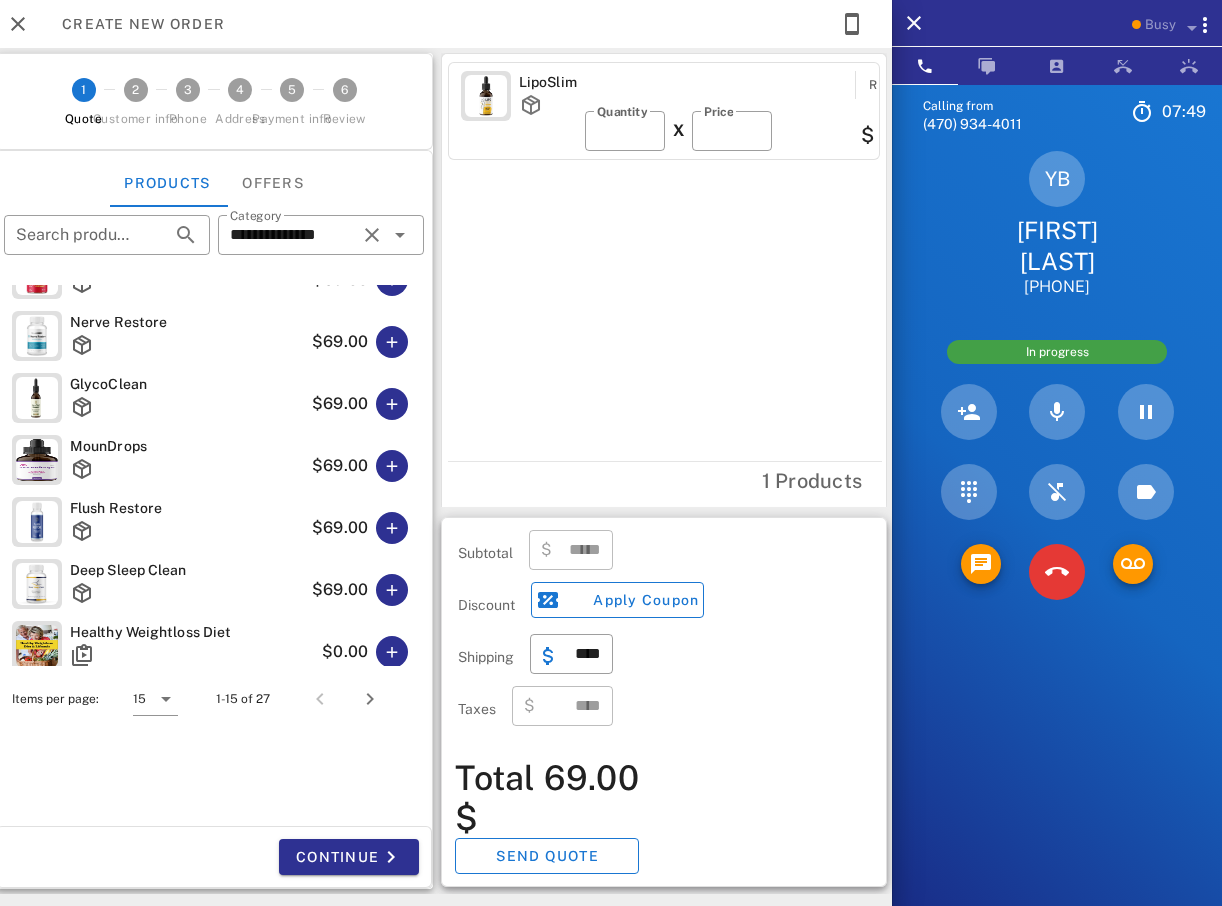 scroll, scrollTop: 300, scrollLeft: 0, axis: vertical 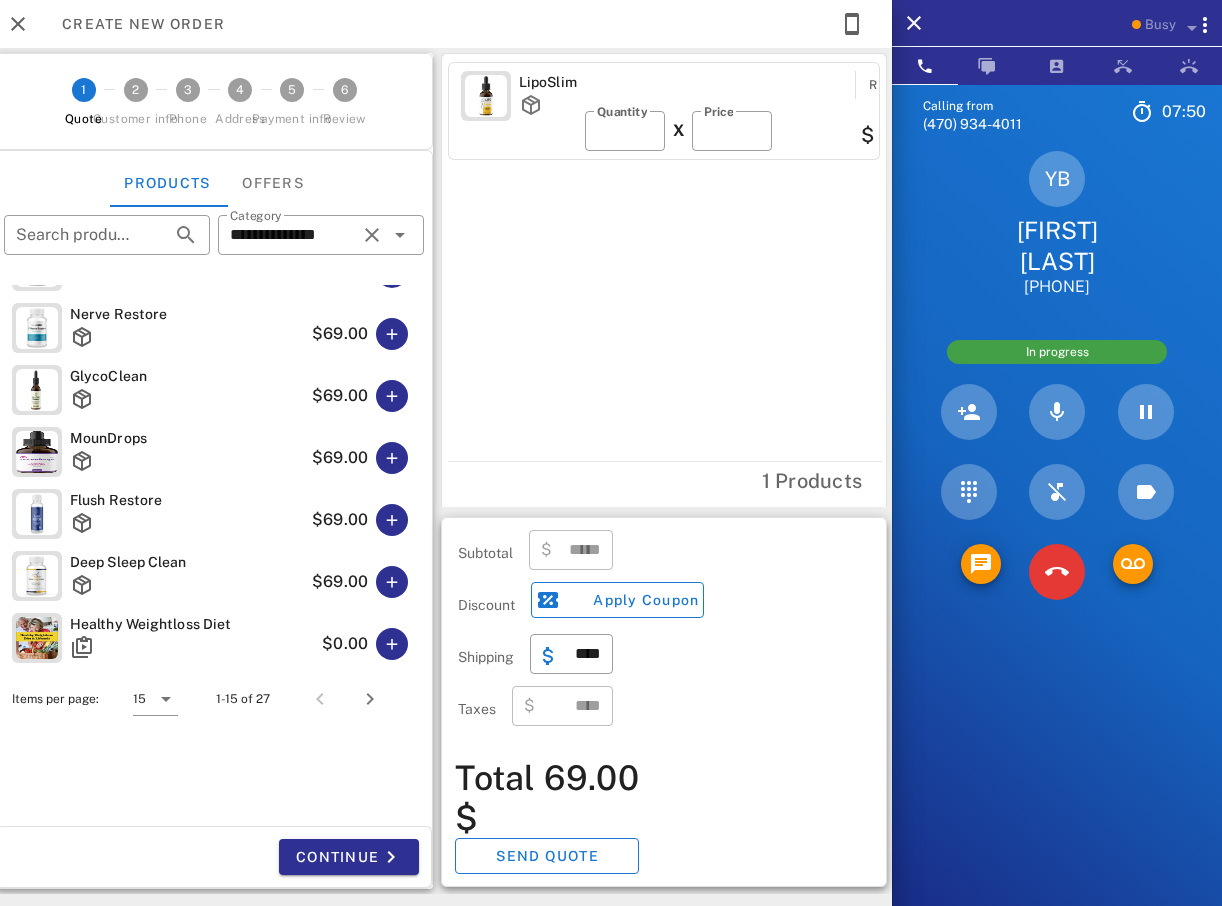 click on "Deep Sleep Clean" at bounding box center [187, 562] 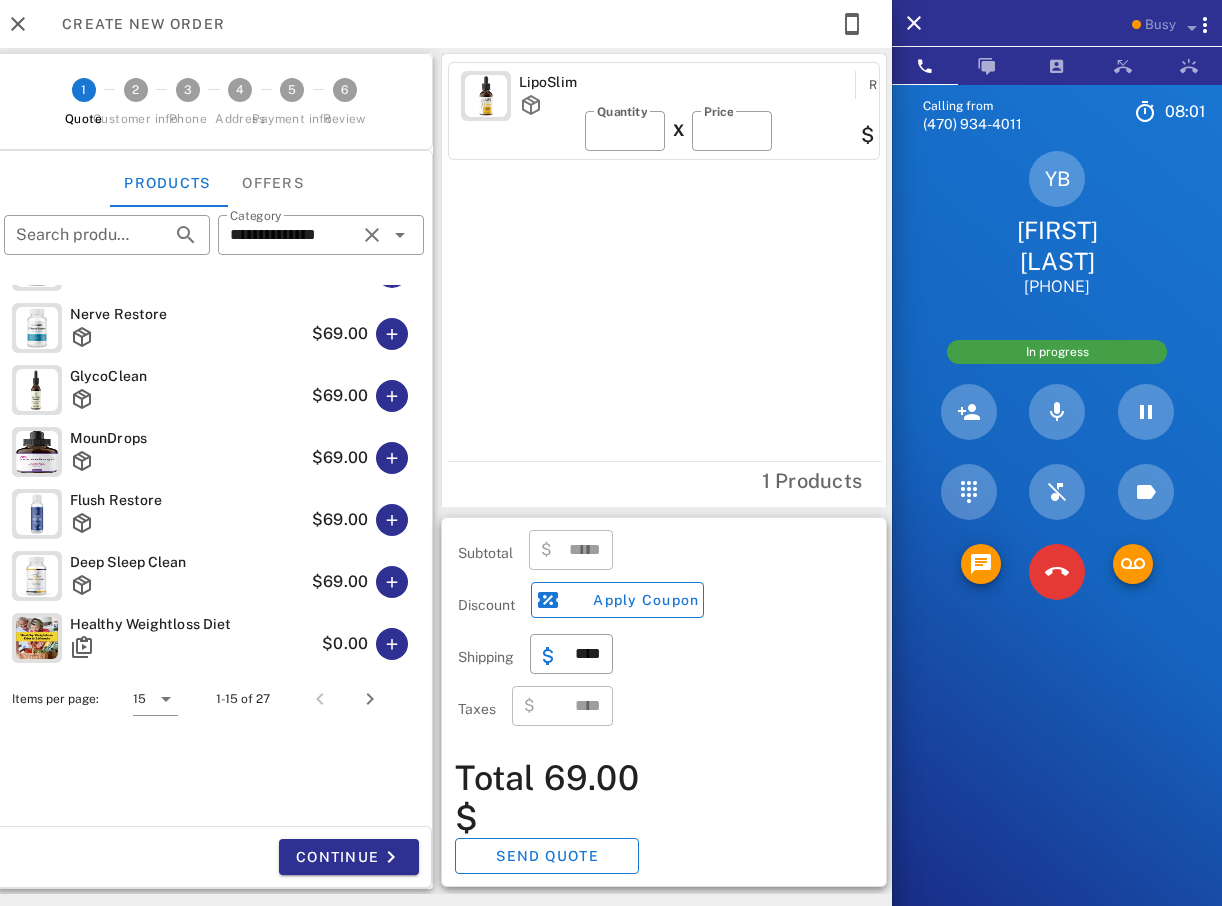 click on "Deep Sleep Clean" at bounding box center (187, 562) 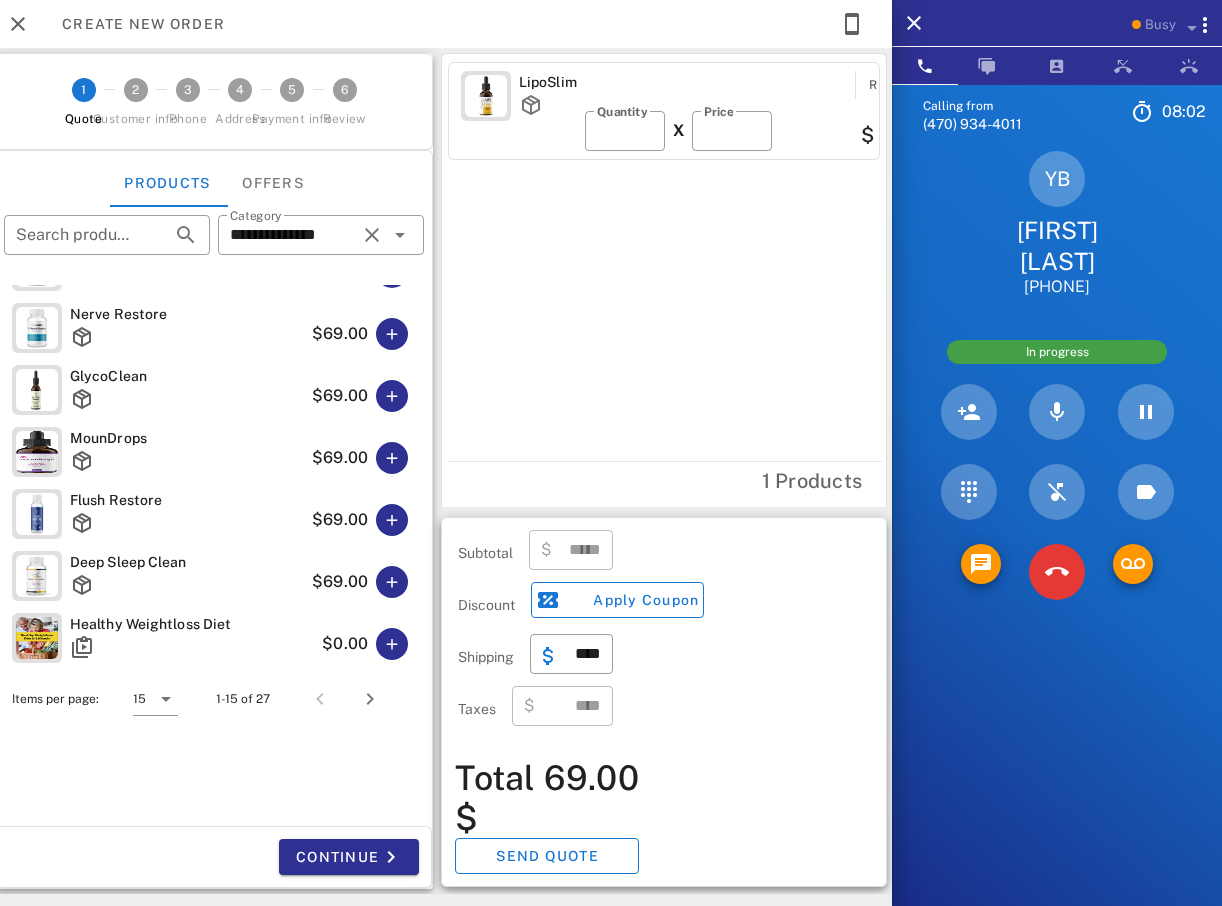 click on "Deep Sleep Clean" at bounding box center [187, 562] 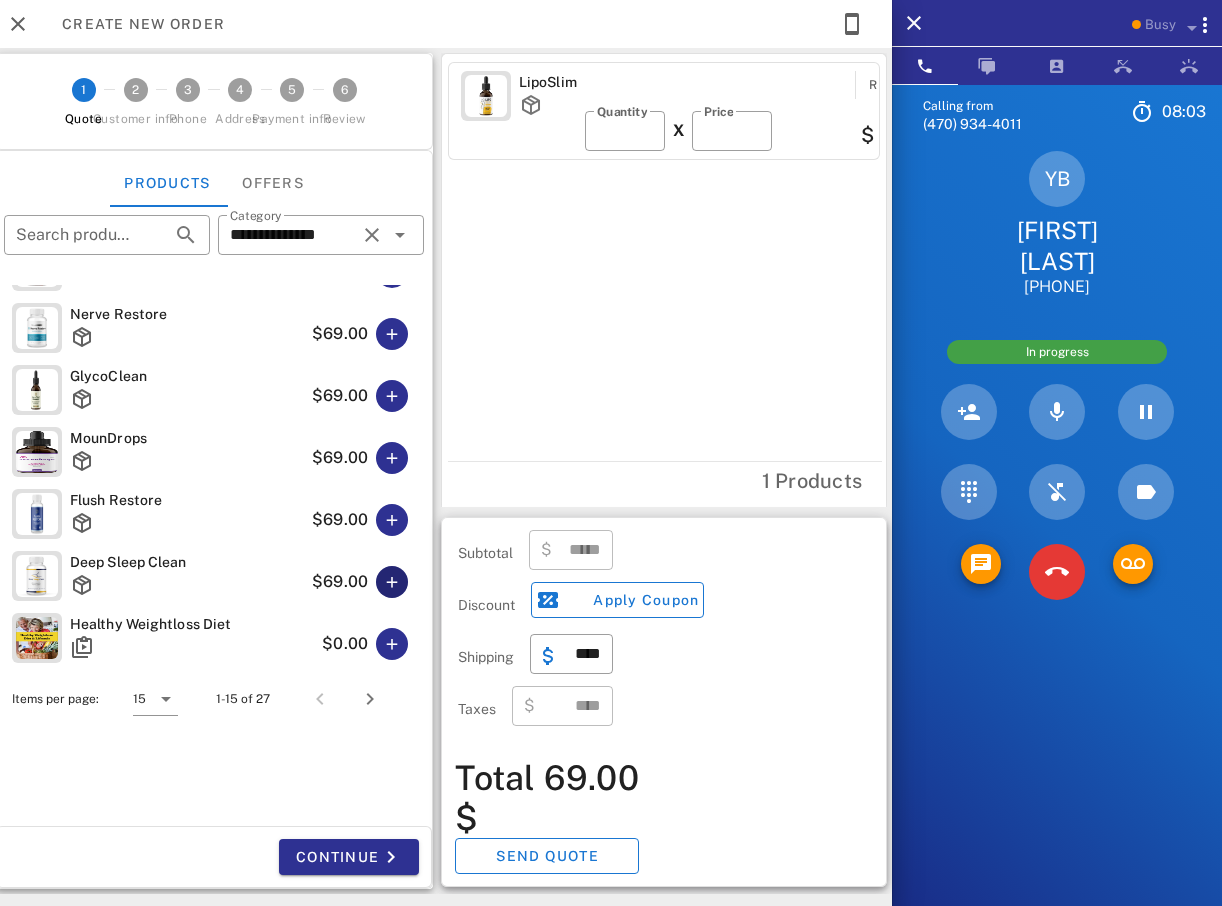 click at bounding box center [392, 582] 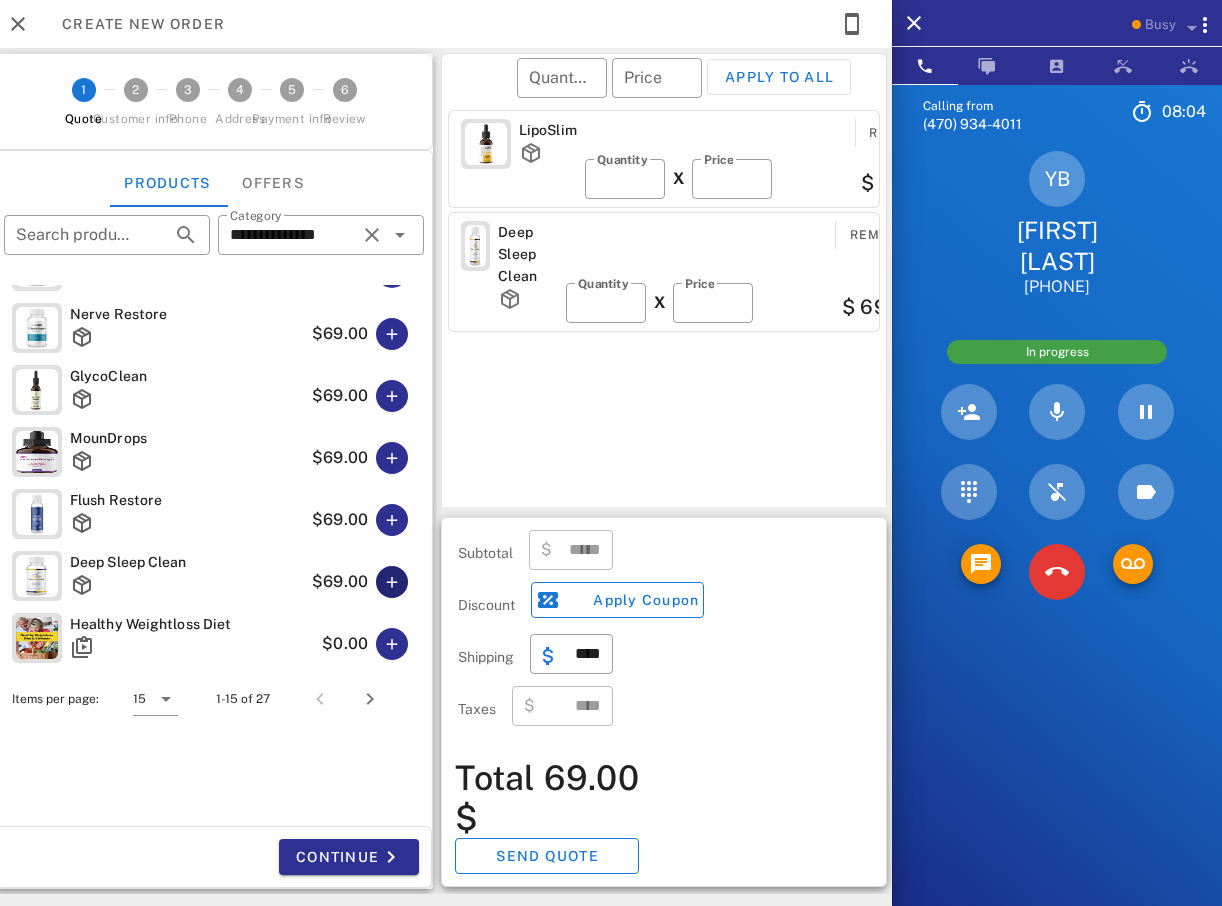 type on "******" 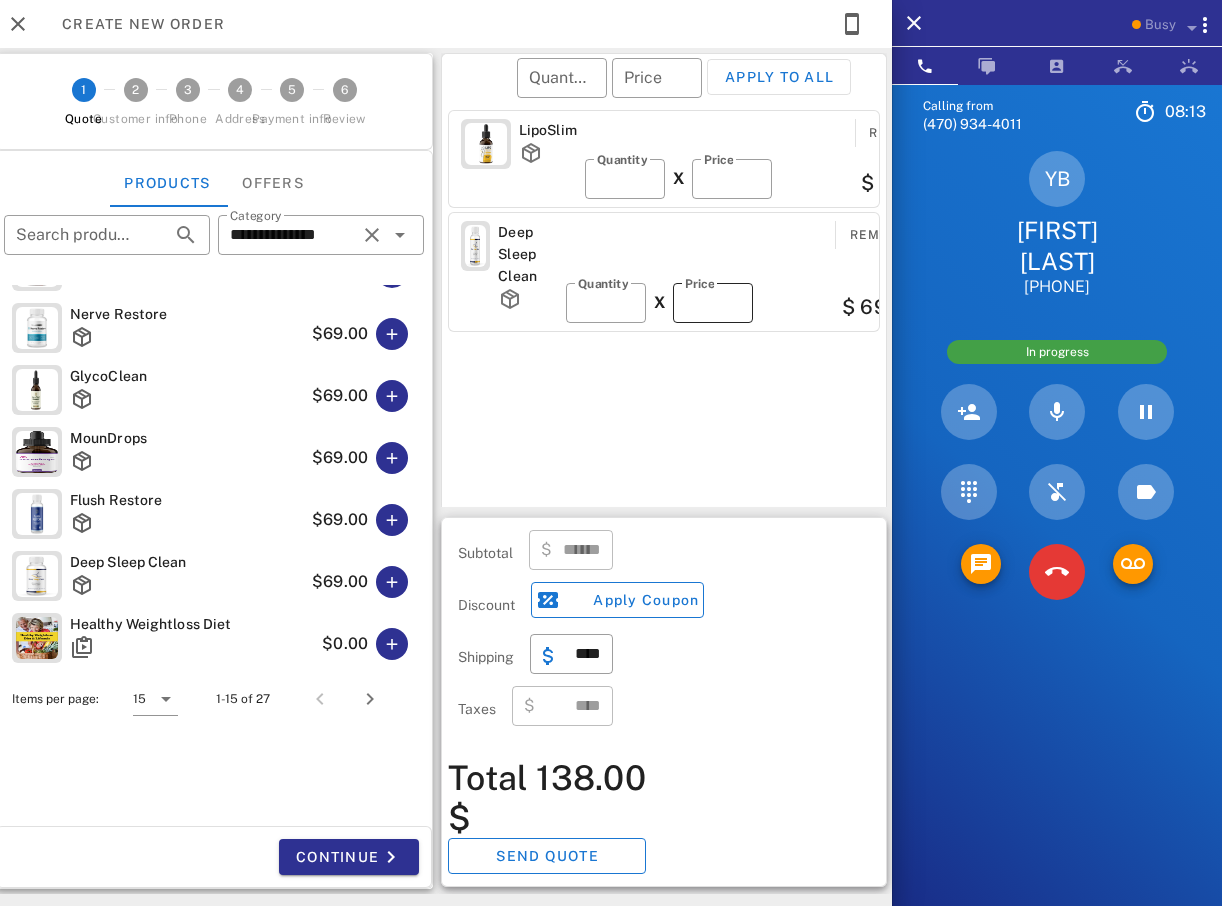 click on "**" at bounding box center (713, 303) 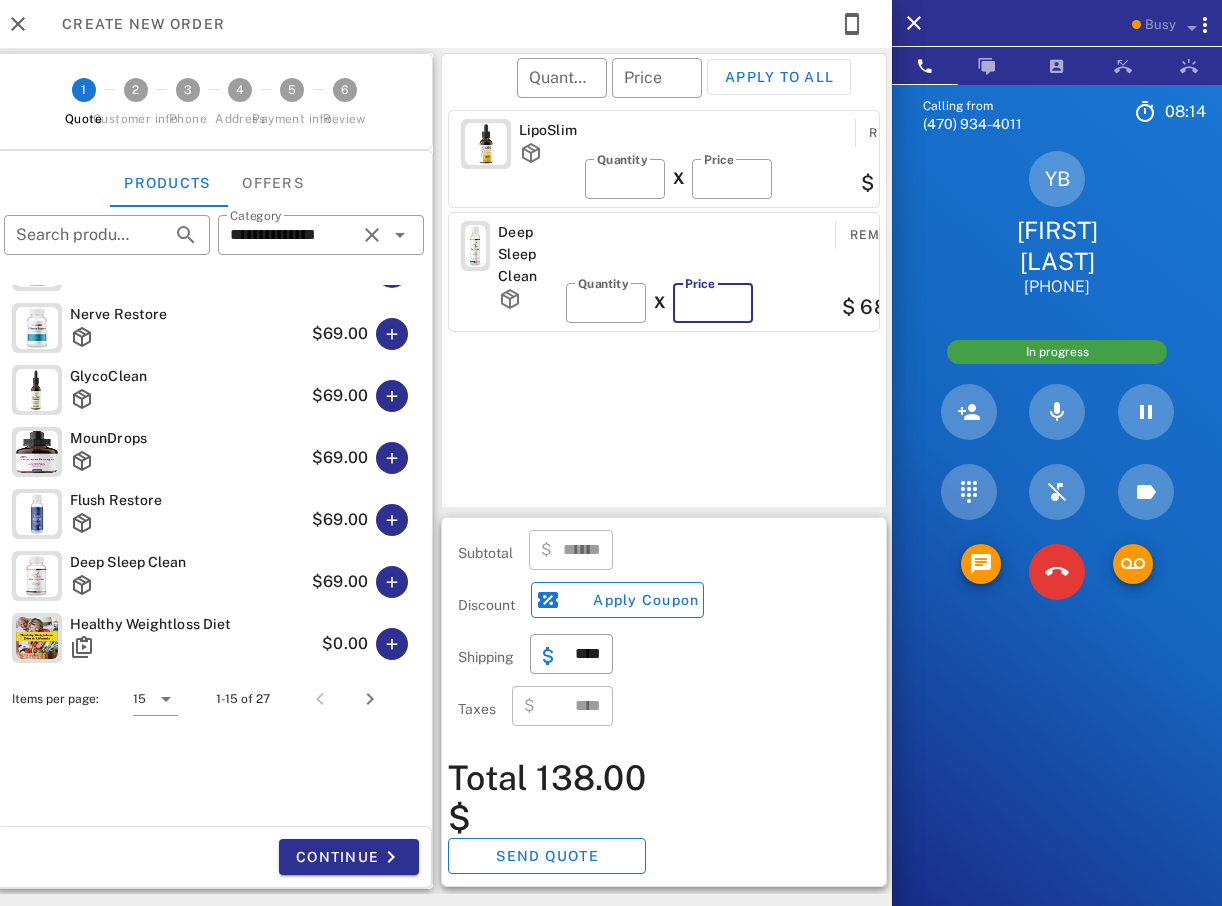 click on "**" at bounding box center [713, 303] 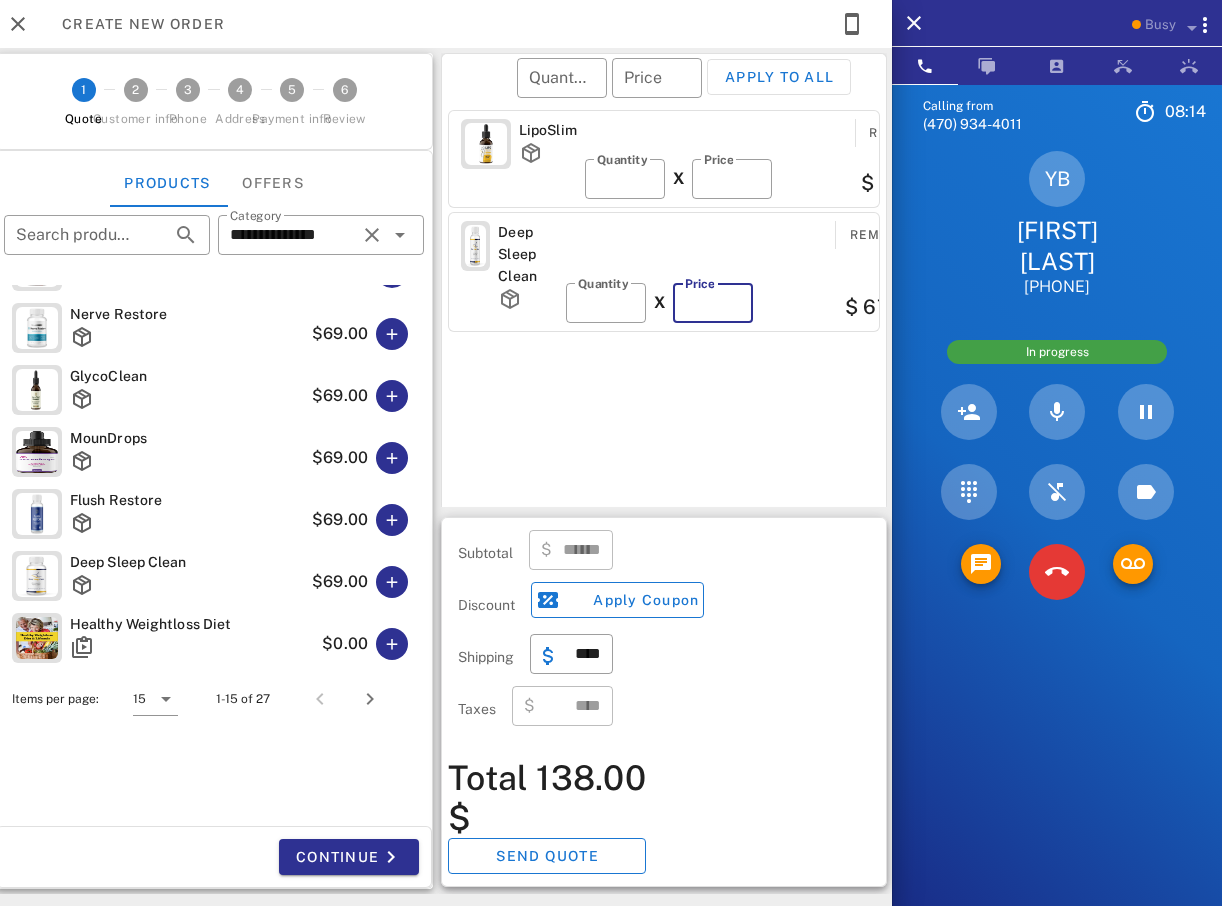 click on "**" at bounding box center [713, 303] 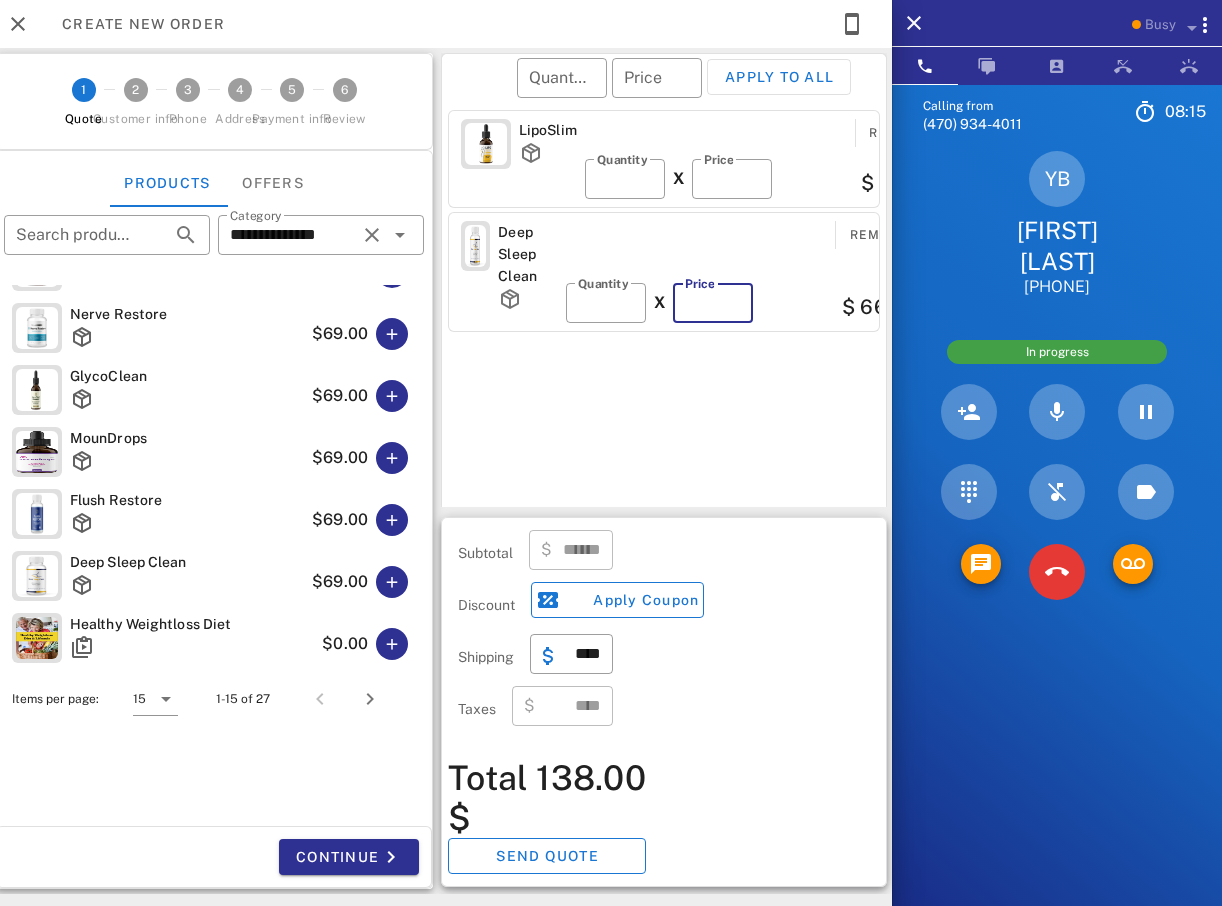 click on "**" at bounding box center (713, 303) 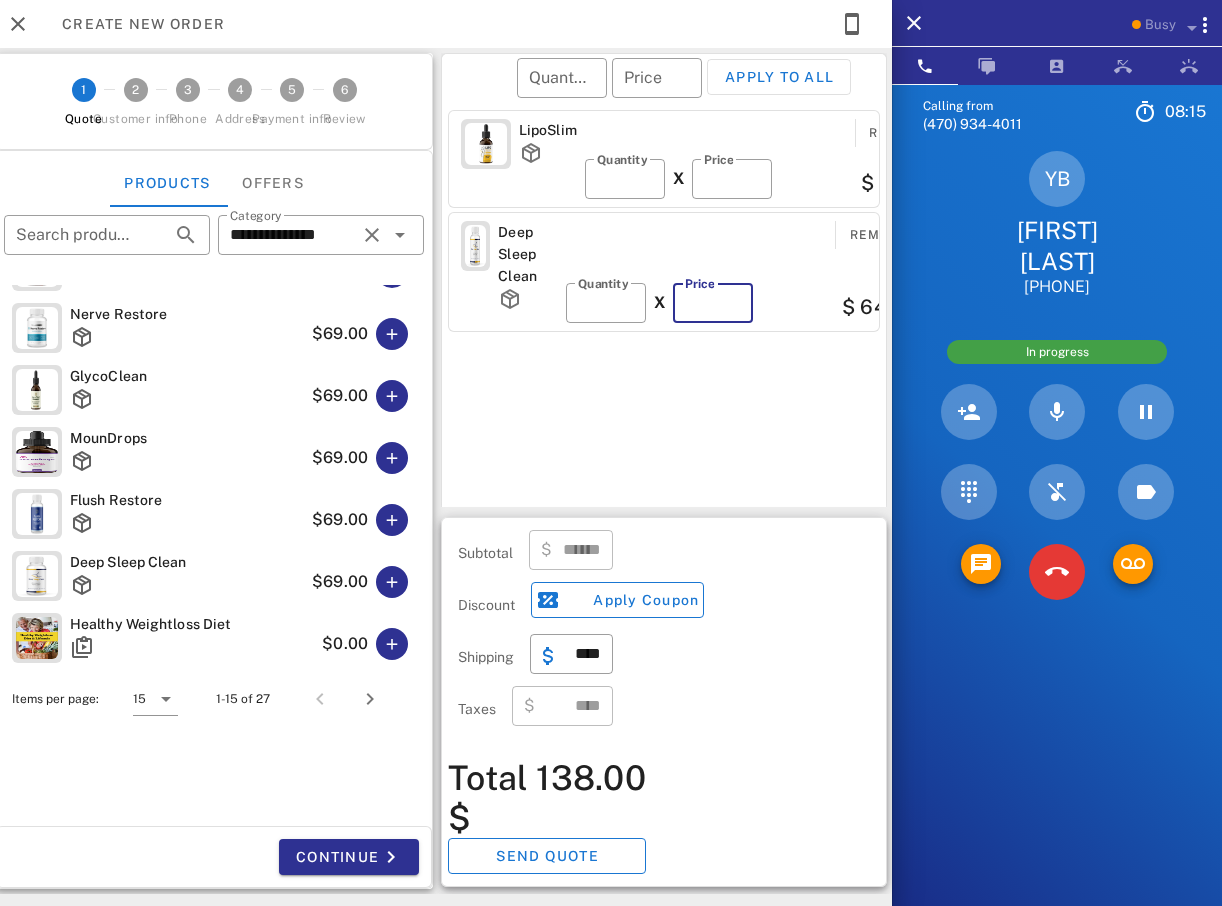 click on "**" at bounding box center [713, 303] 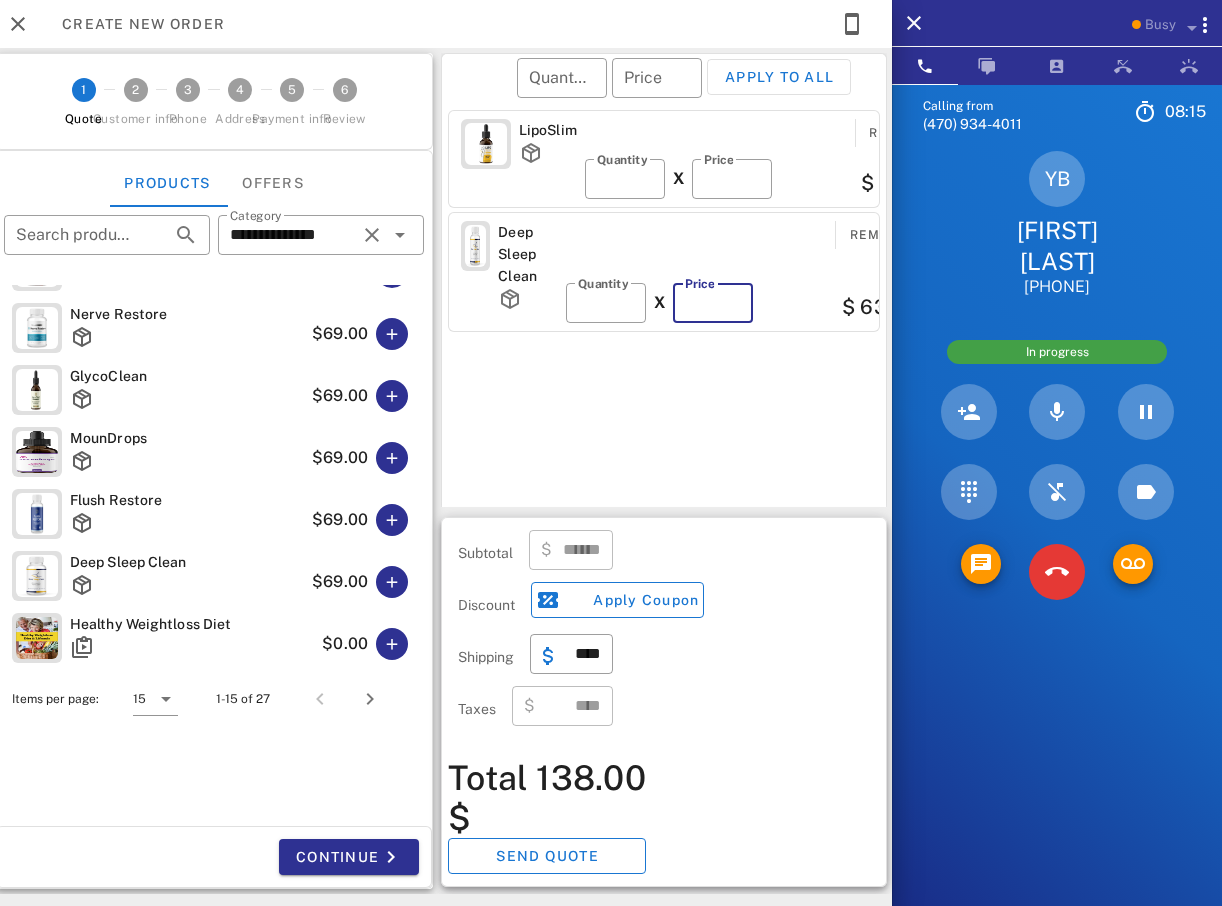 click on "**" at bounding box center [713, 303] 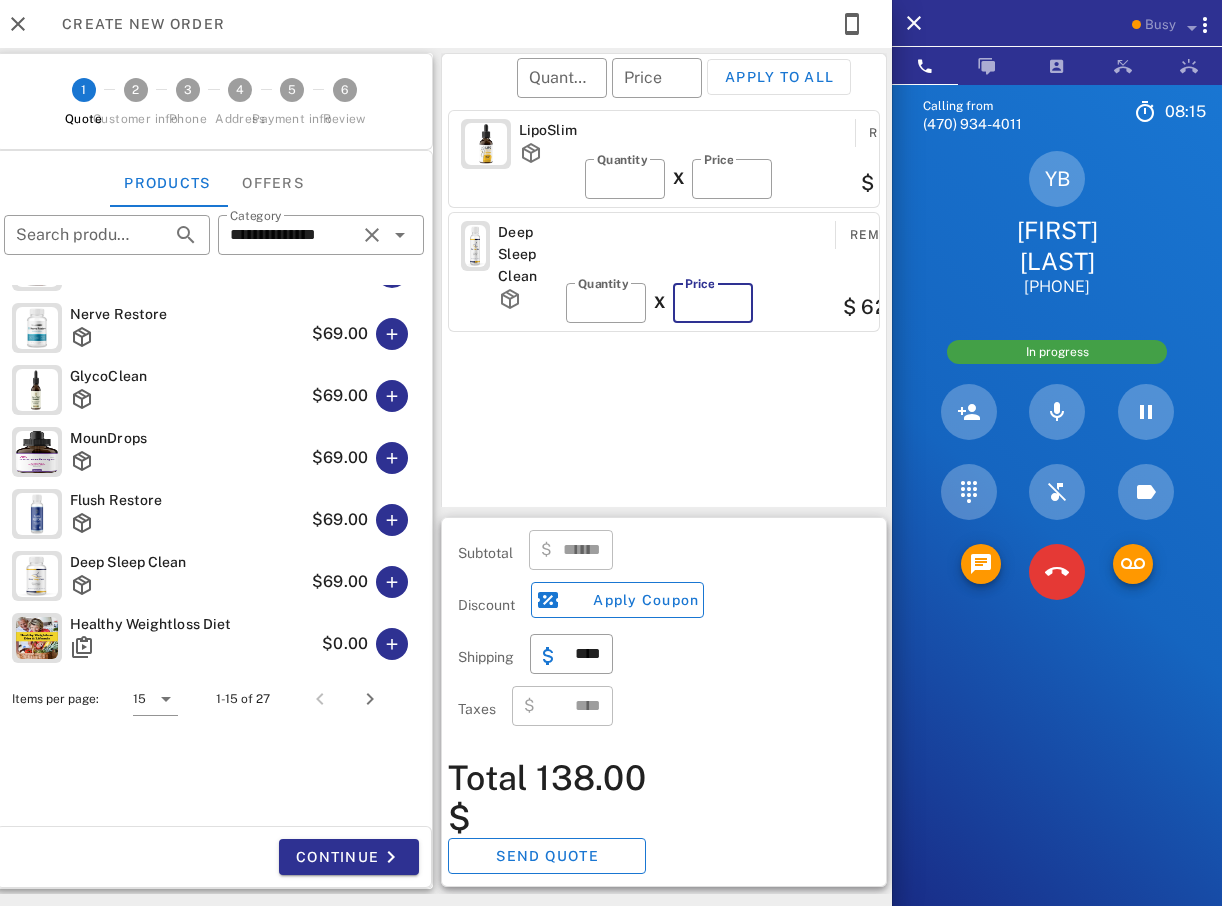 click on "**" at bounding box center (713, 303) 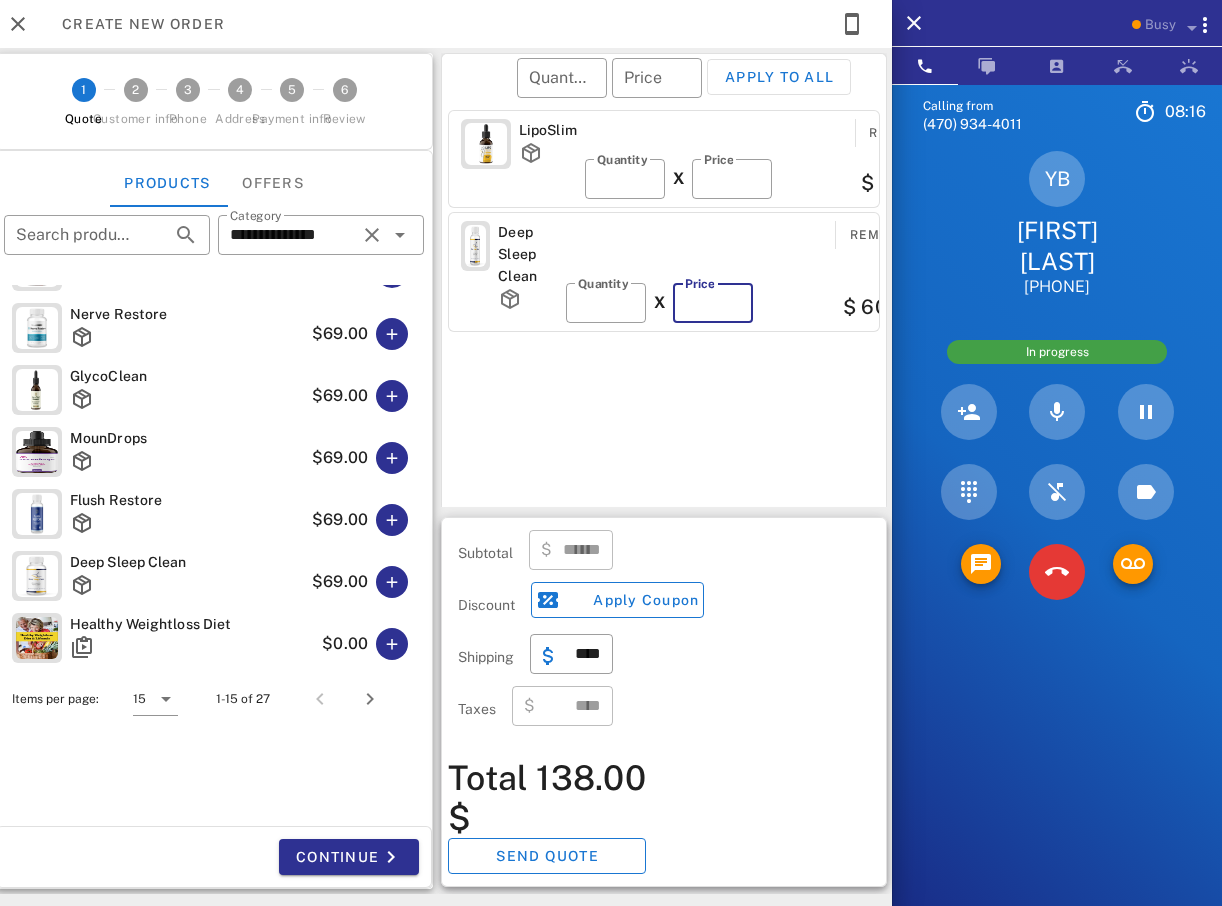 click on "**" at bounding box center (713, 303) 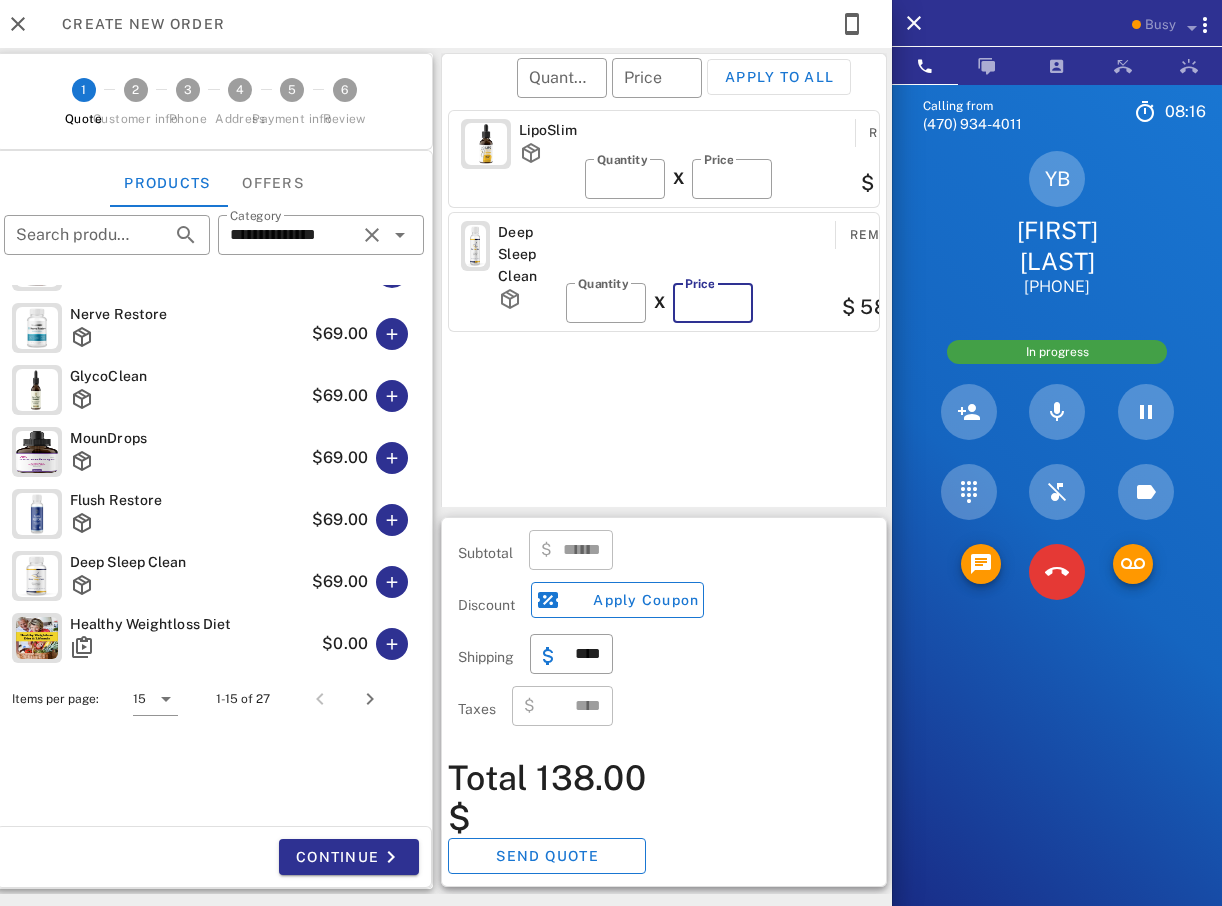 type on "**" 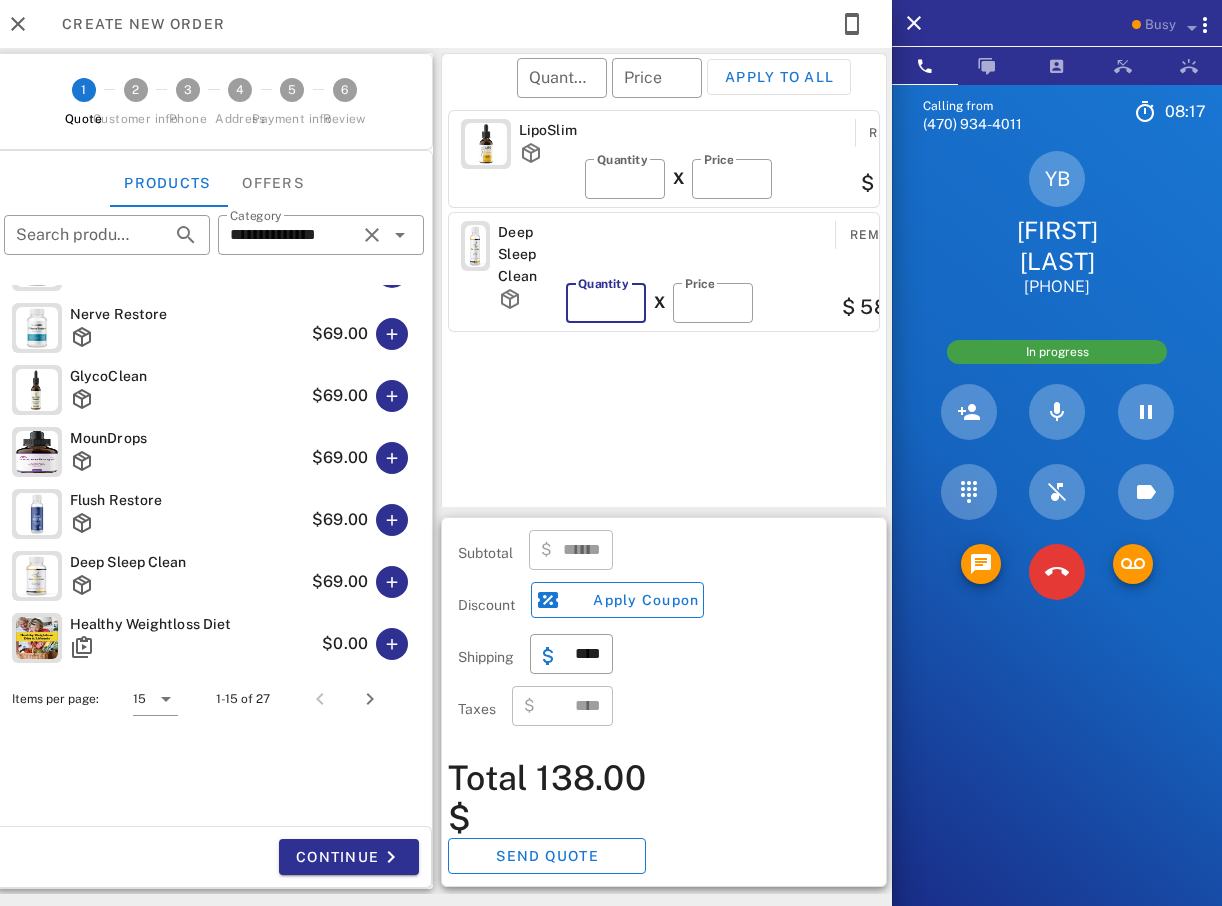 click on "*" at bounding box center (606, 303) 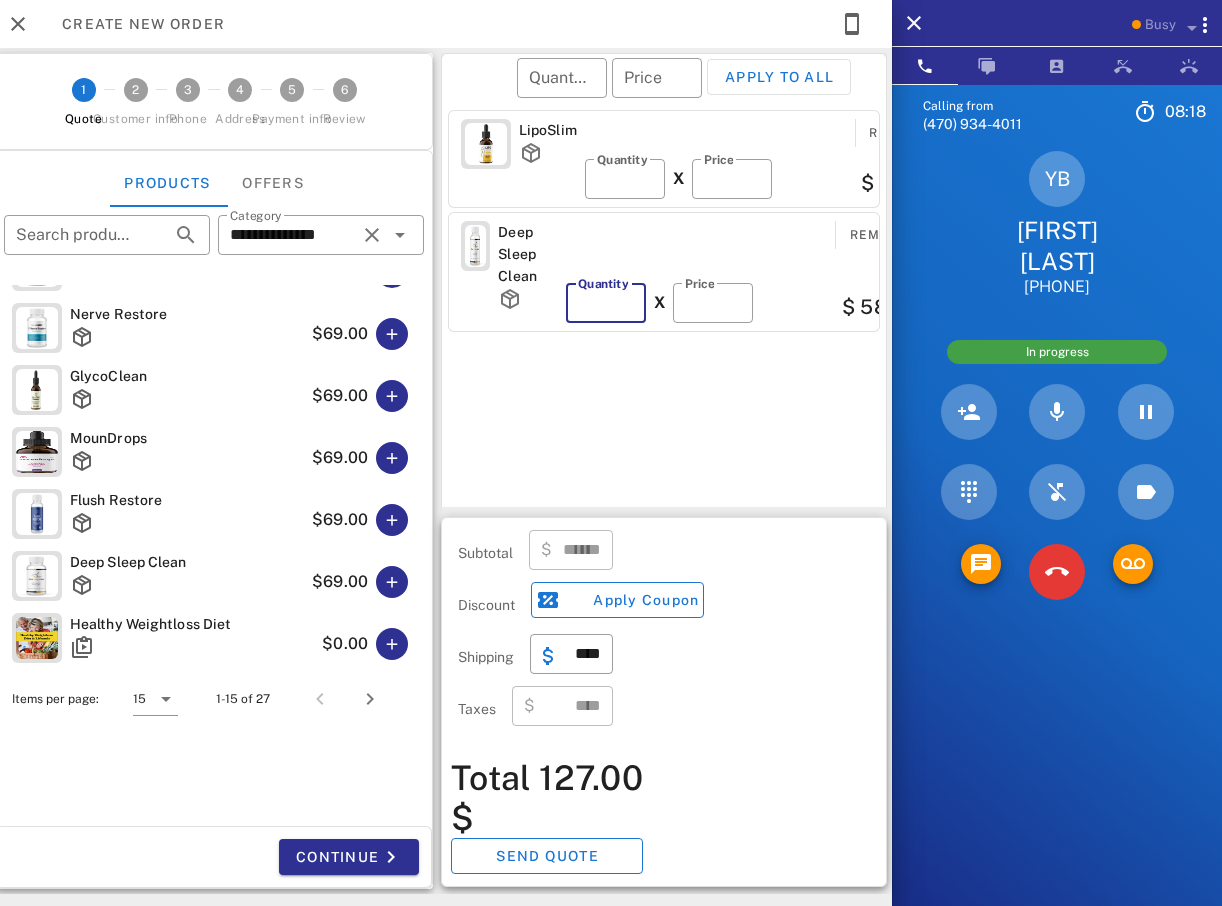 type 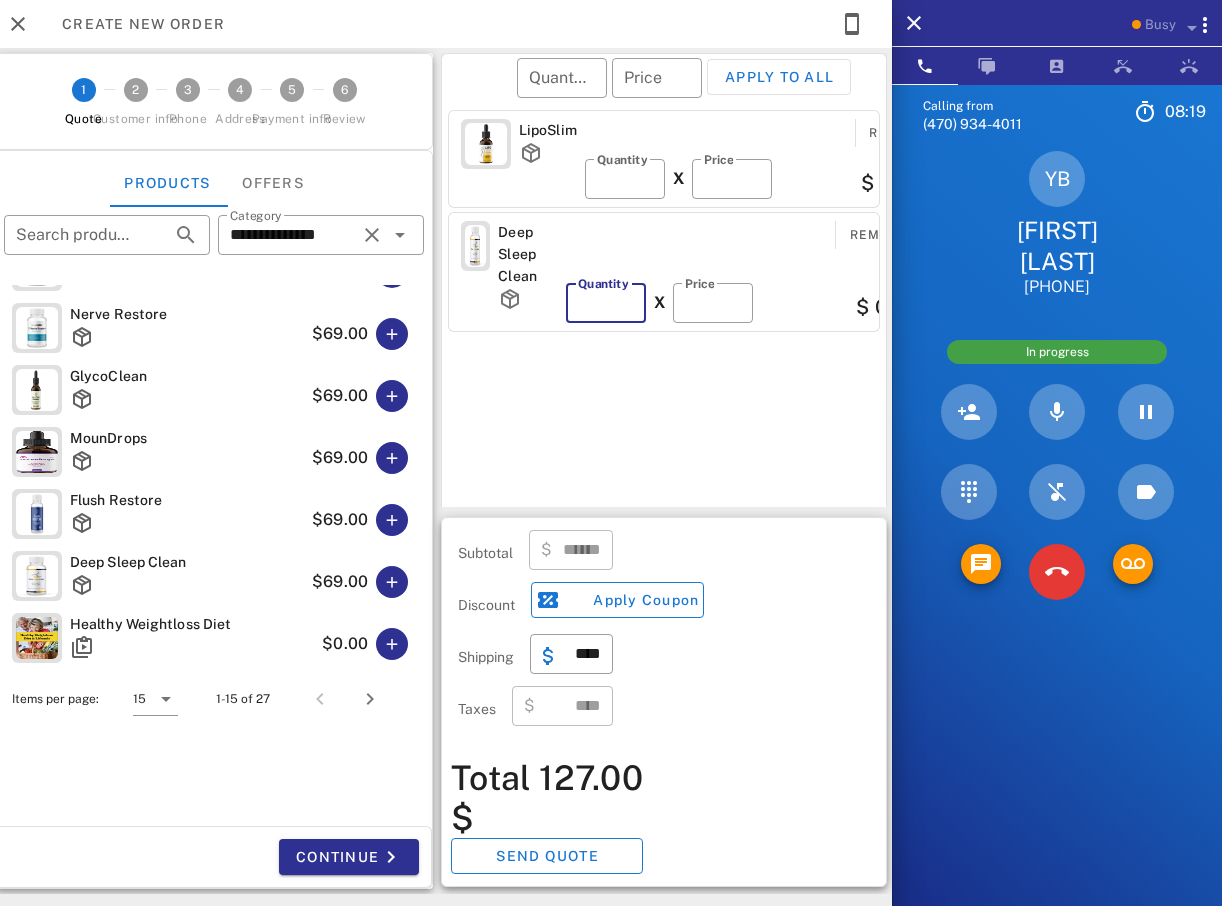 type on "***" 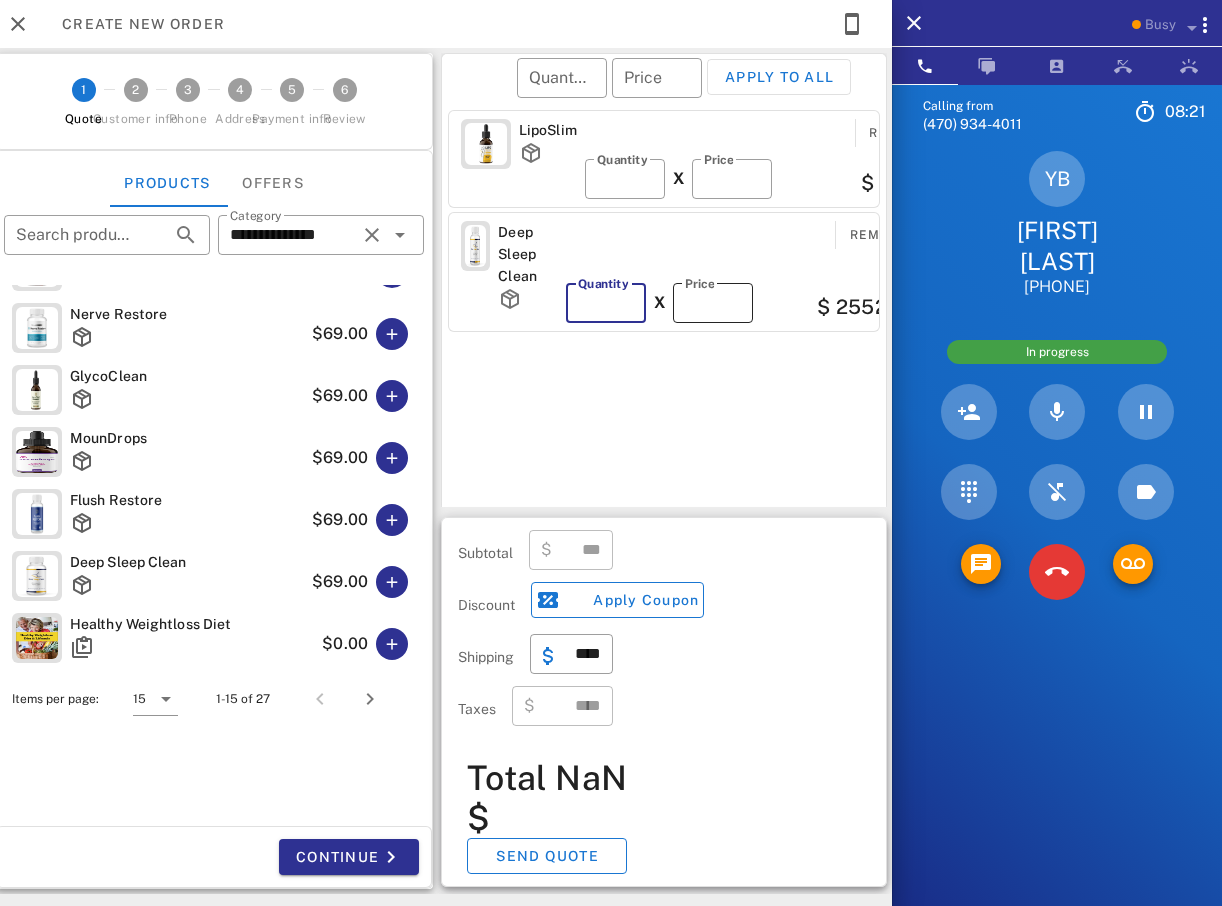 type on "**" 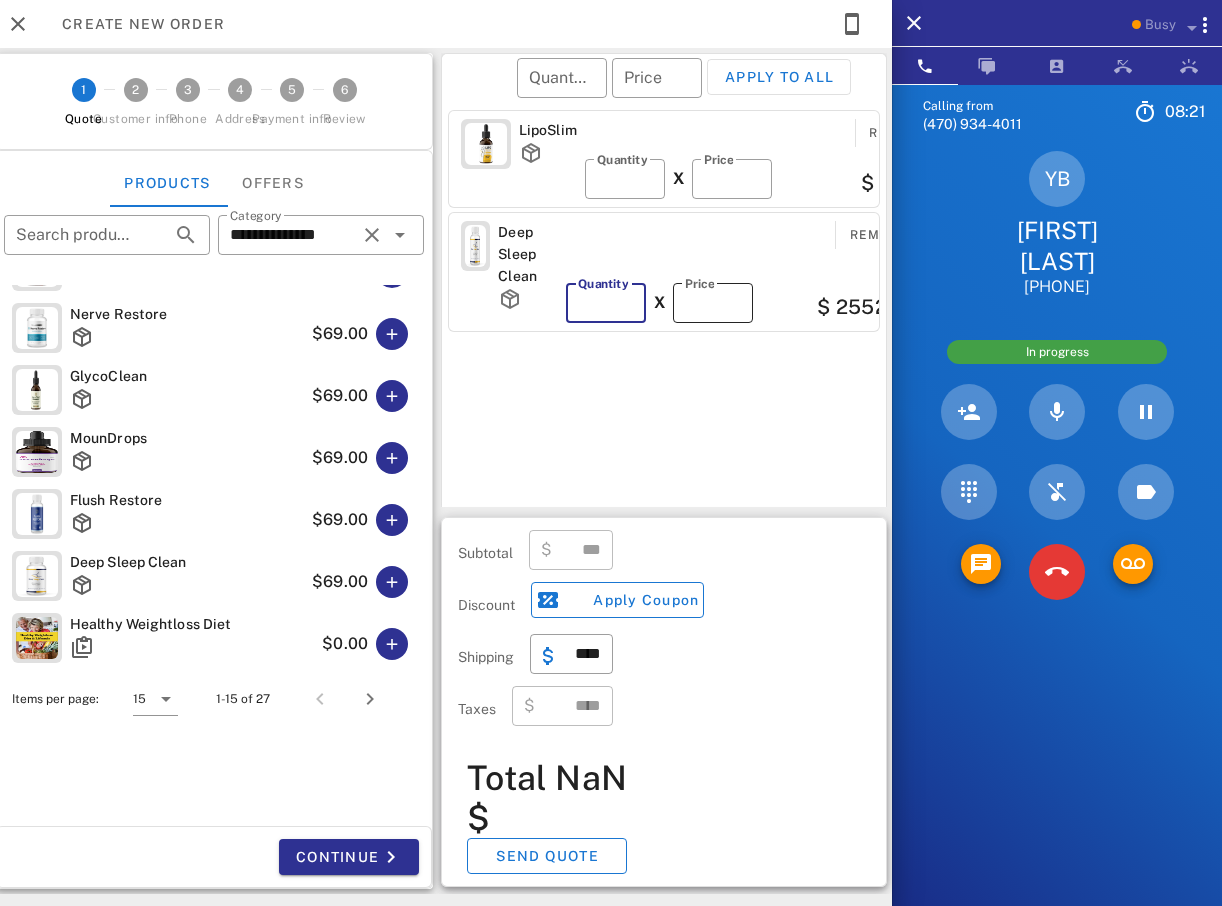 click on "**" at bounding box center [713, 303] 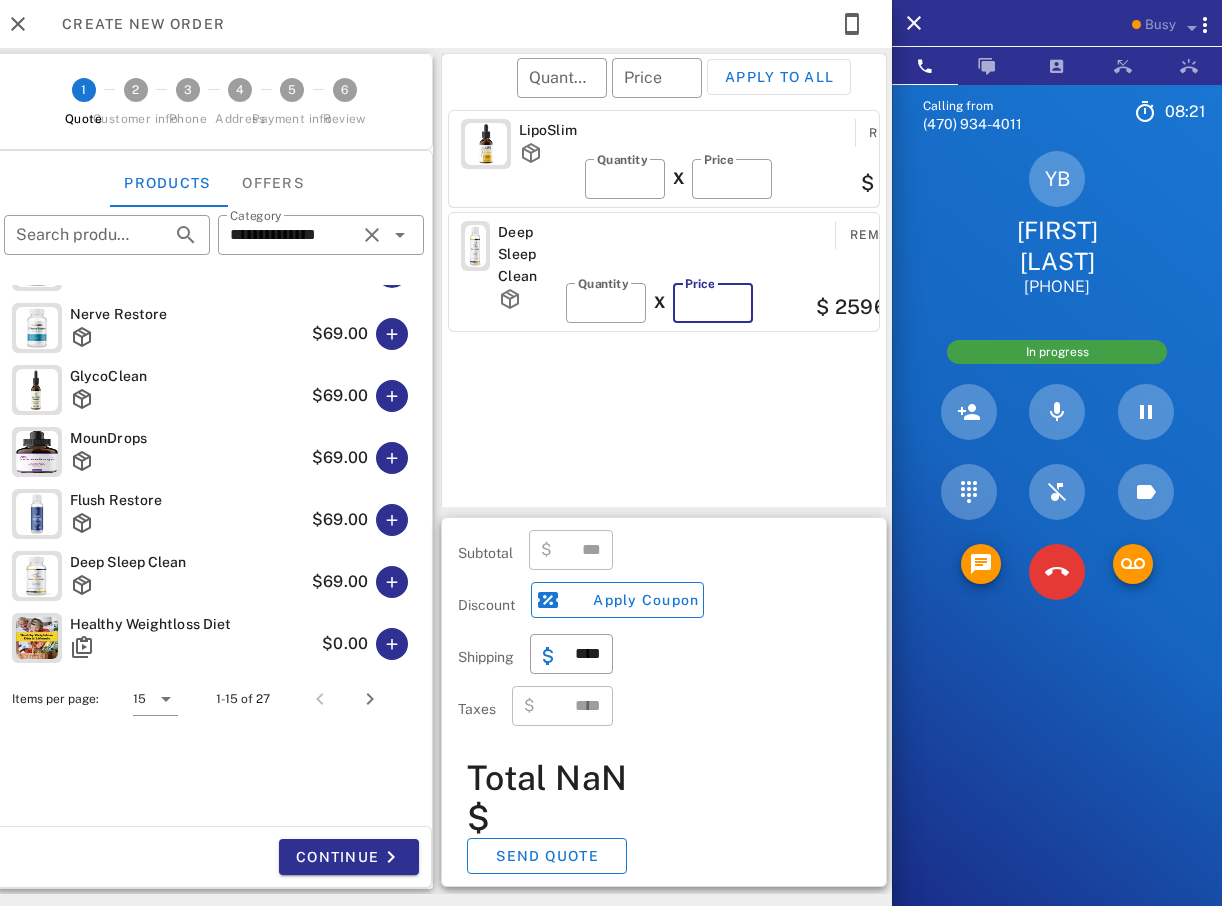 click on "**" at bounding box center (713, 303) 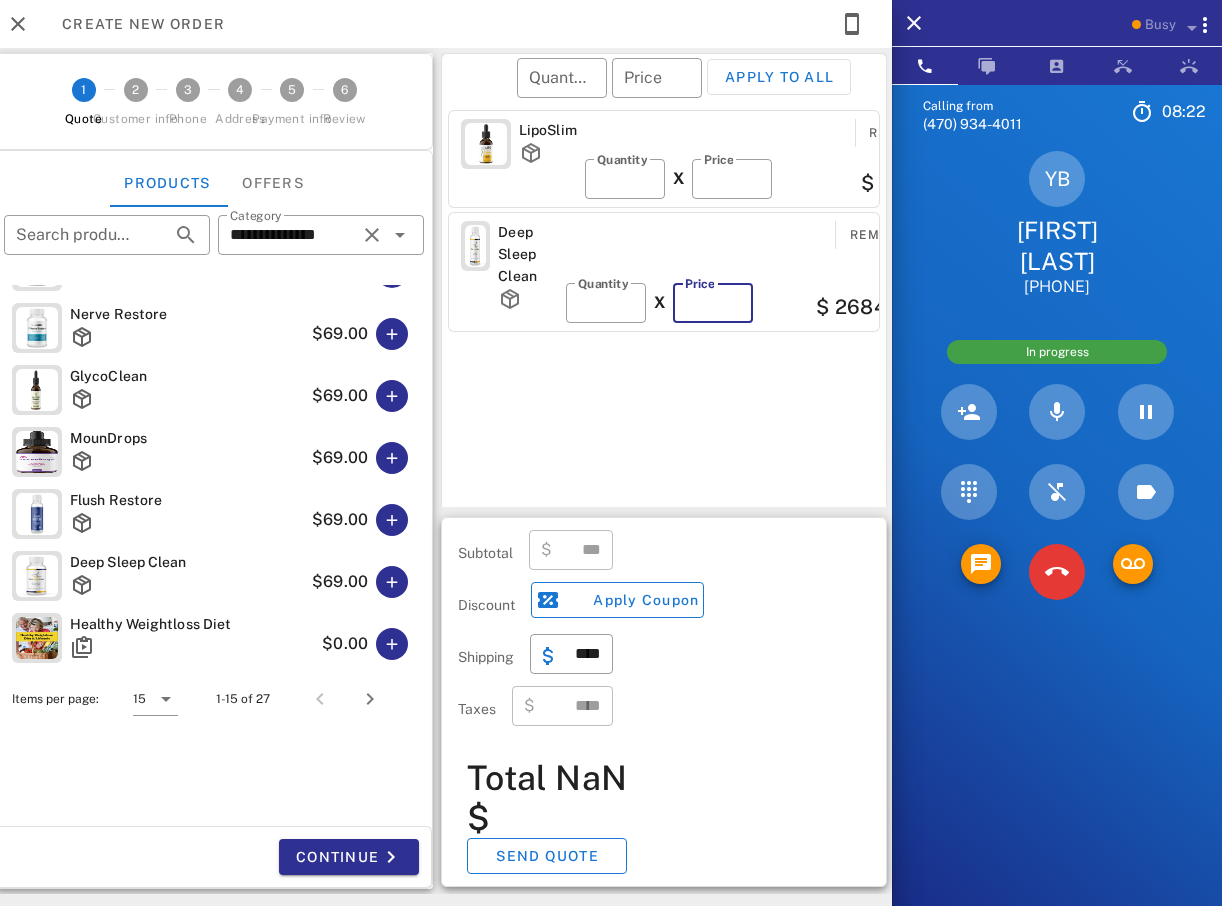 click on "**" at bounding box center [713, 303] 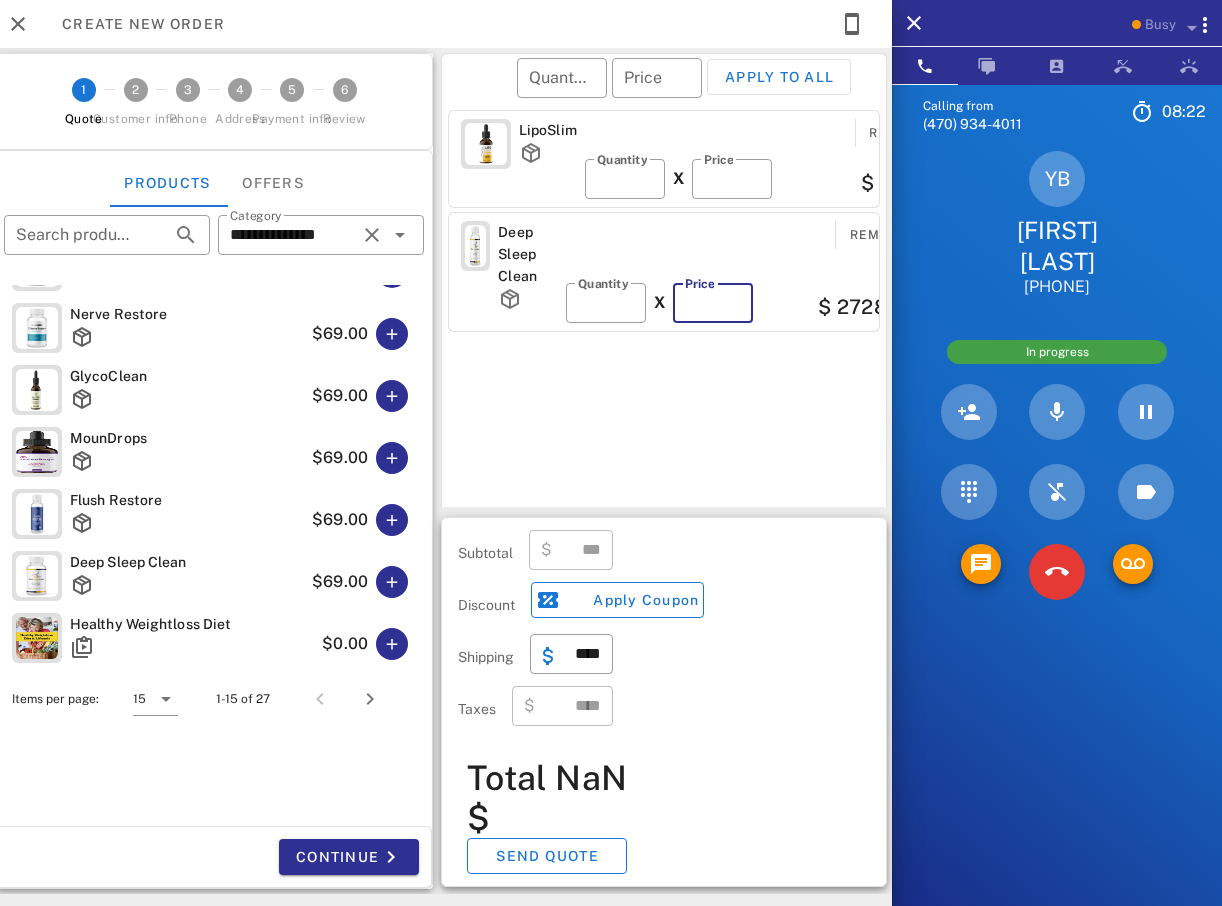 click on "**" at bounding box center [713, 303] 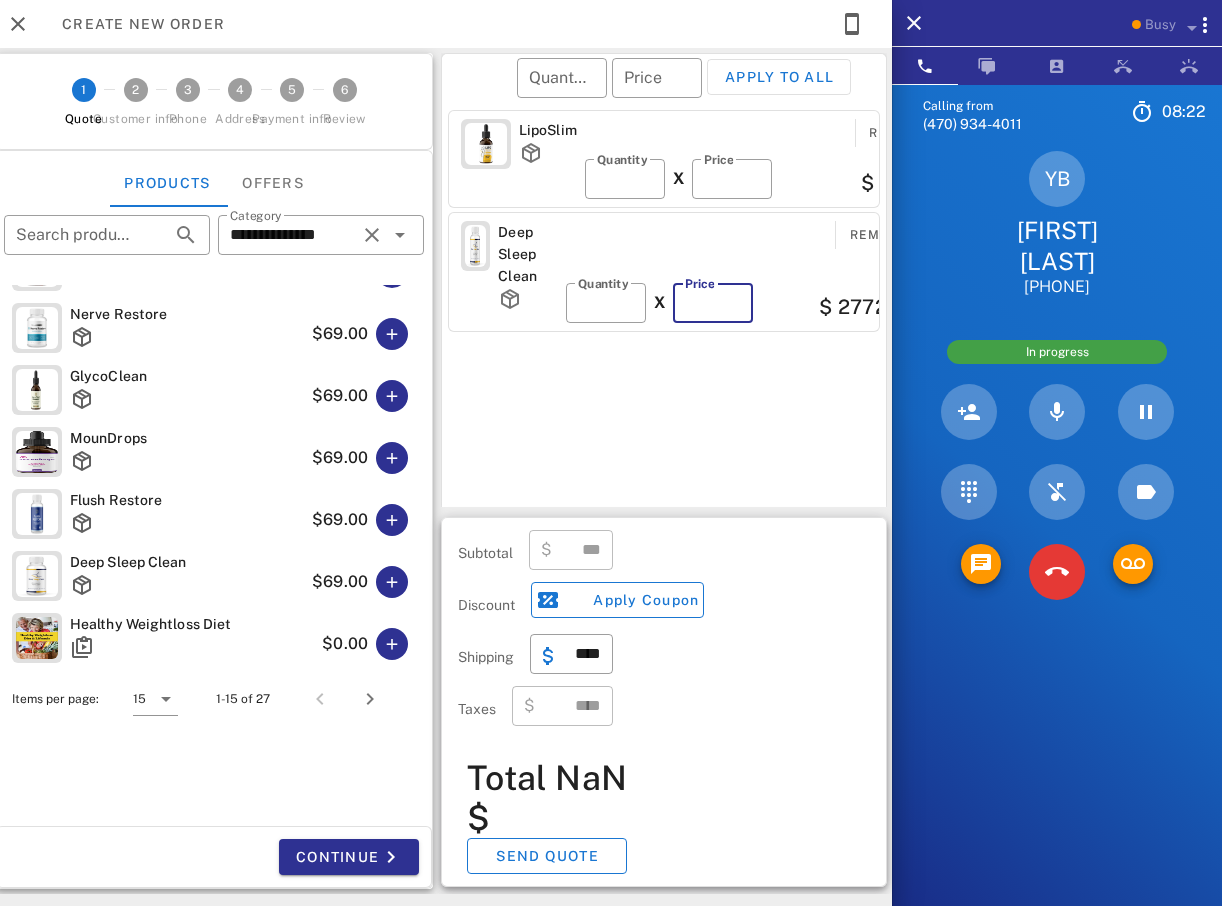 click on "**" at bounding box center (713, 303) 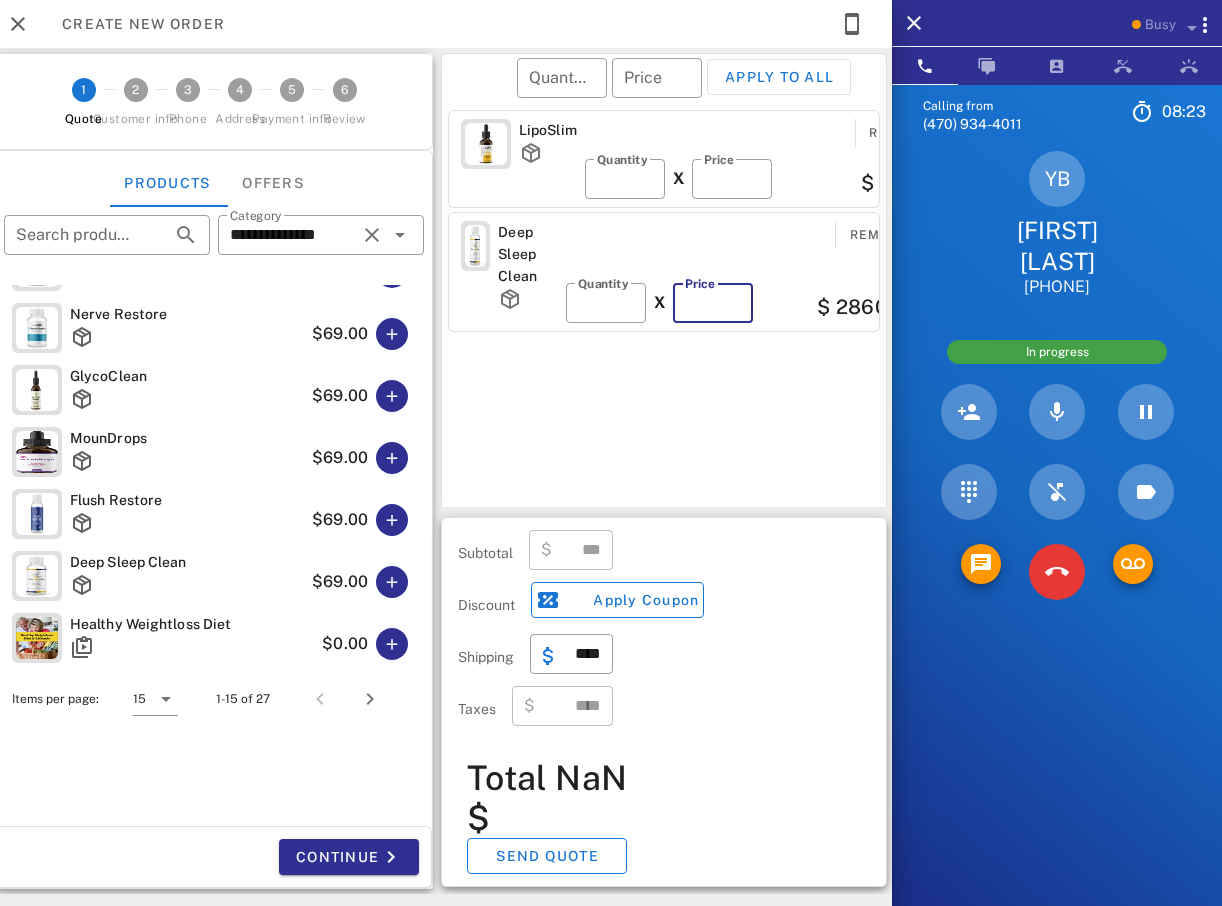 click on "**" at bounding box center (713, 303) 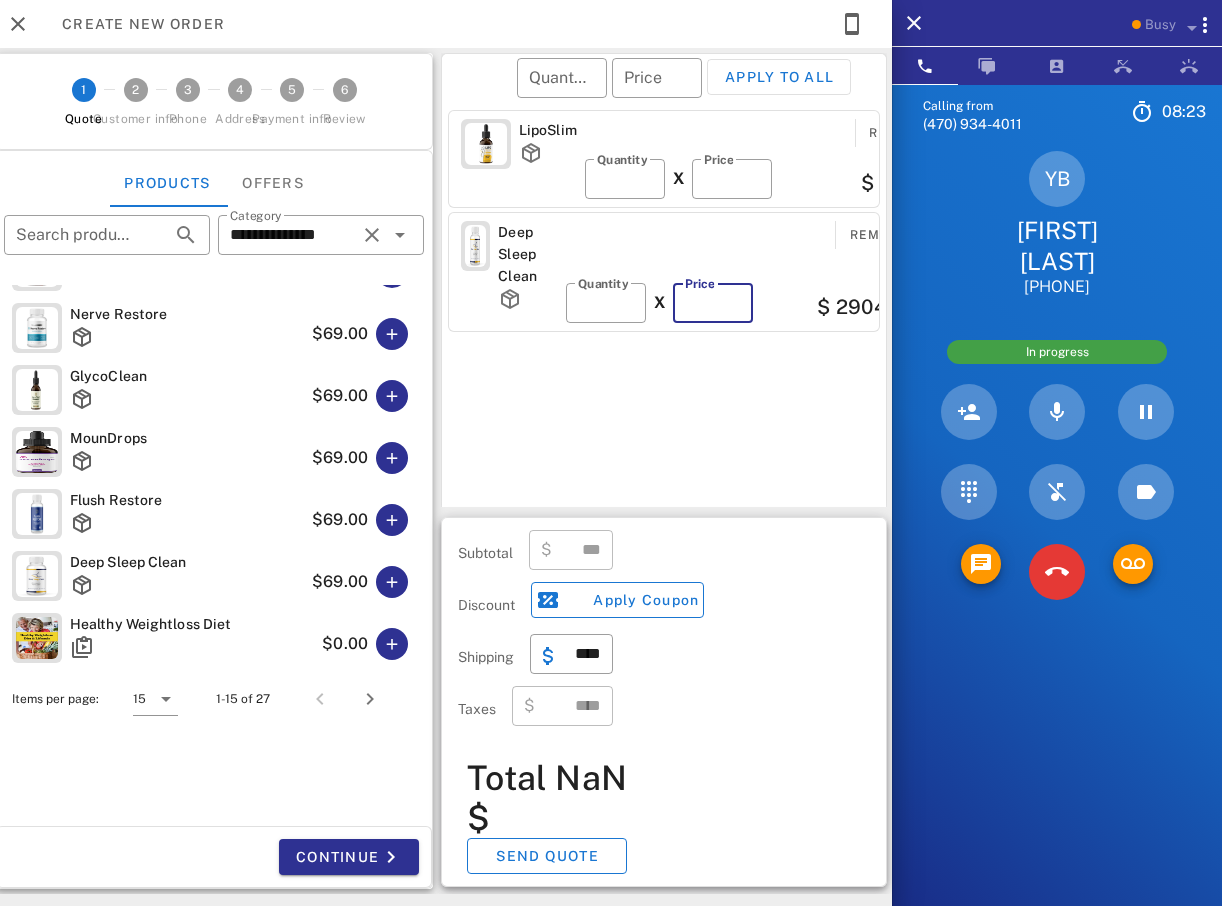 click on "**" at bounding box center (713, 303) 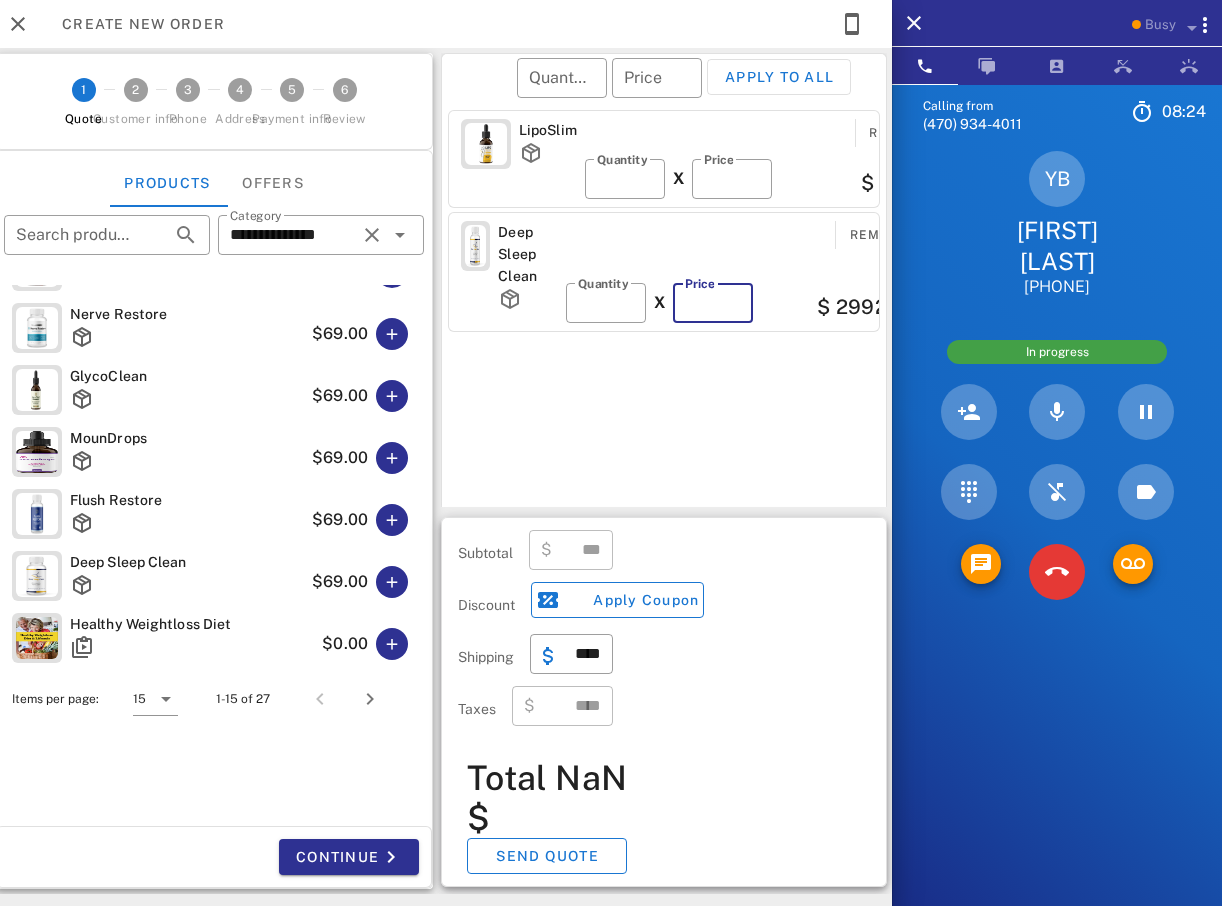 click on "**" at bounding box center [713, 303] 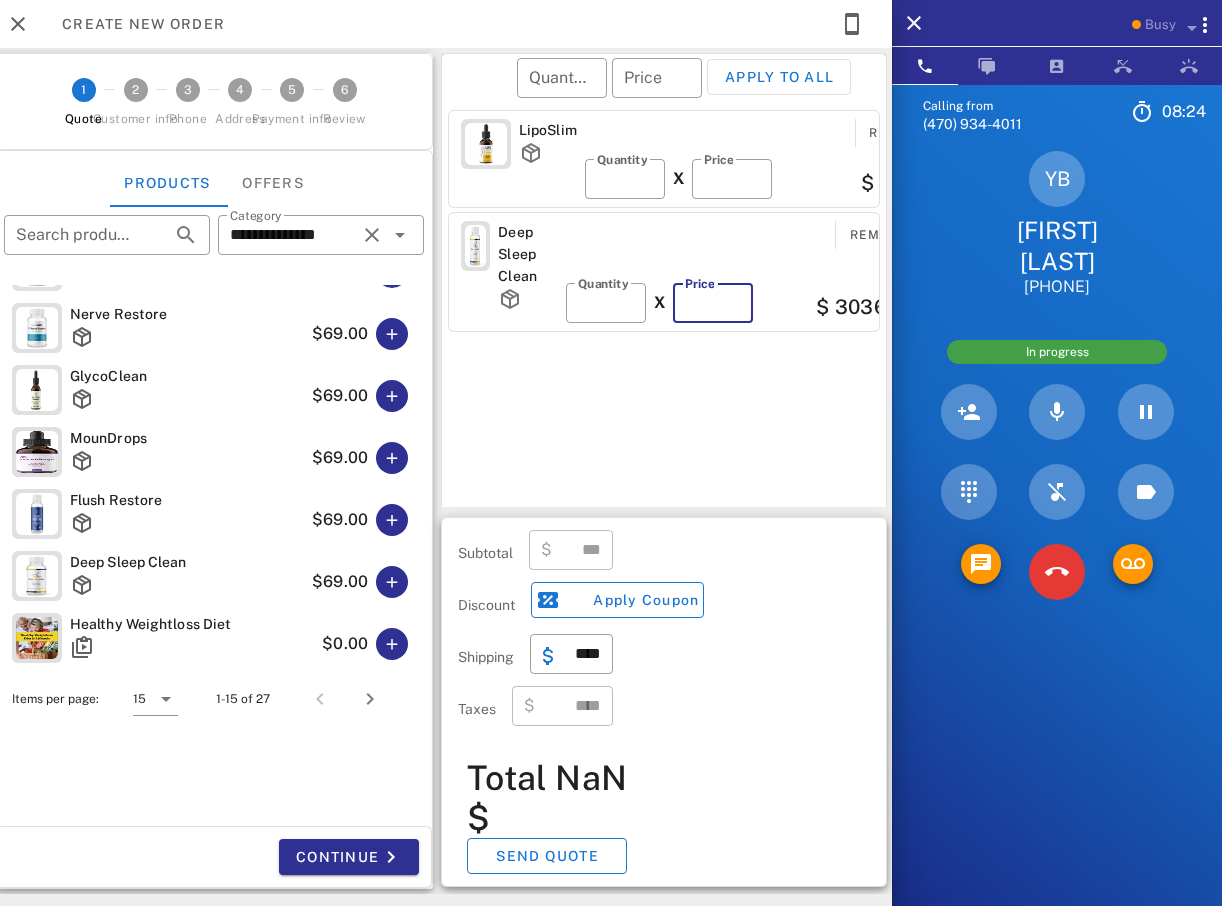 type on "**" 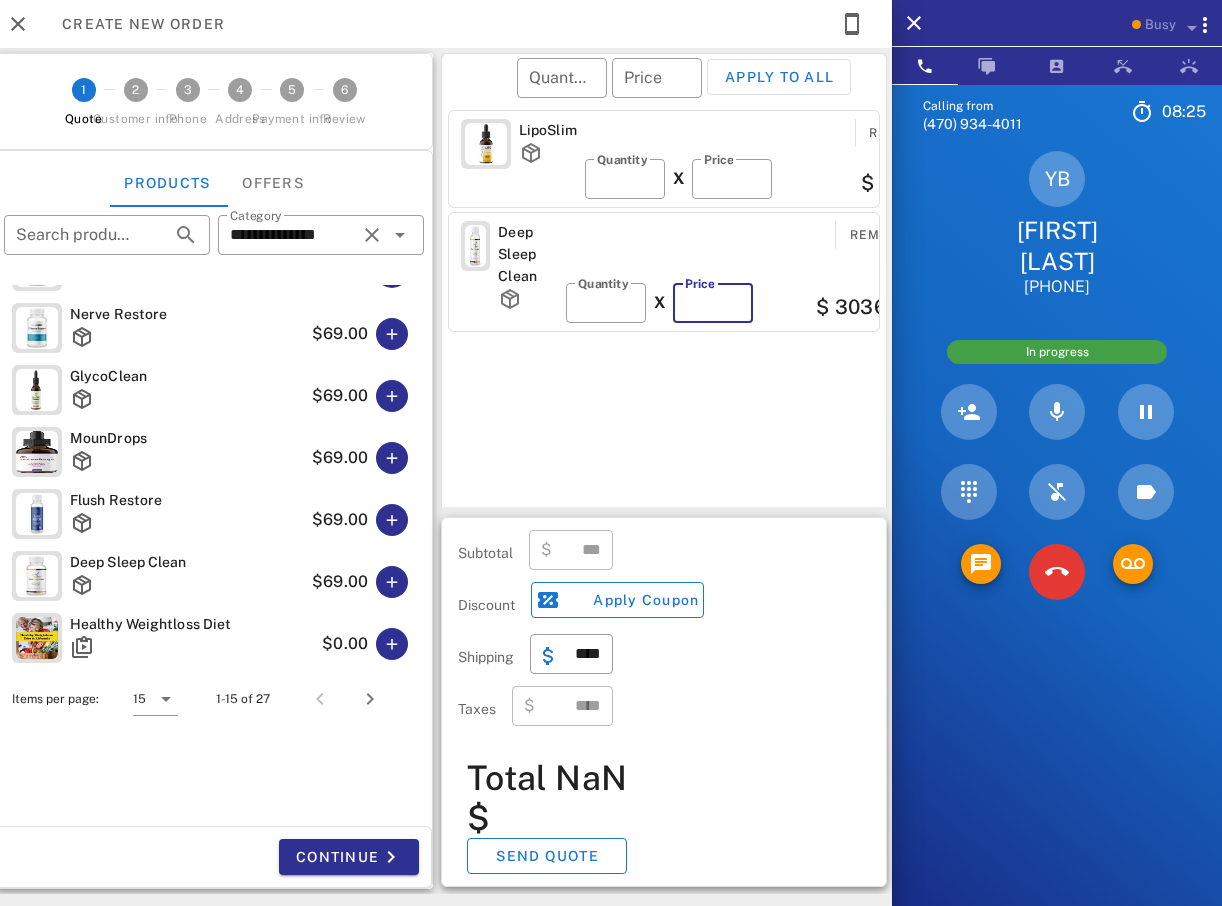 type on "*******" 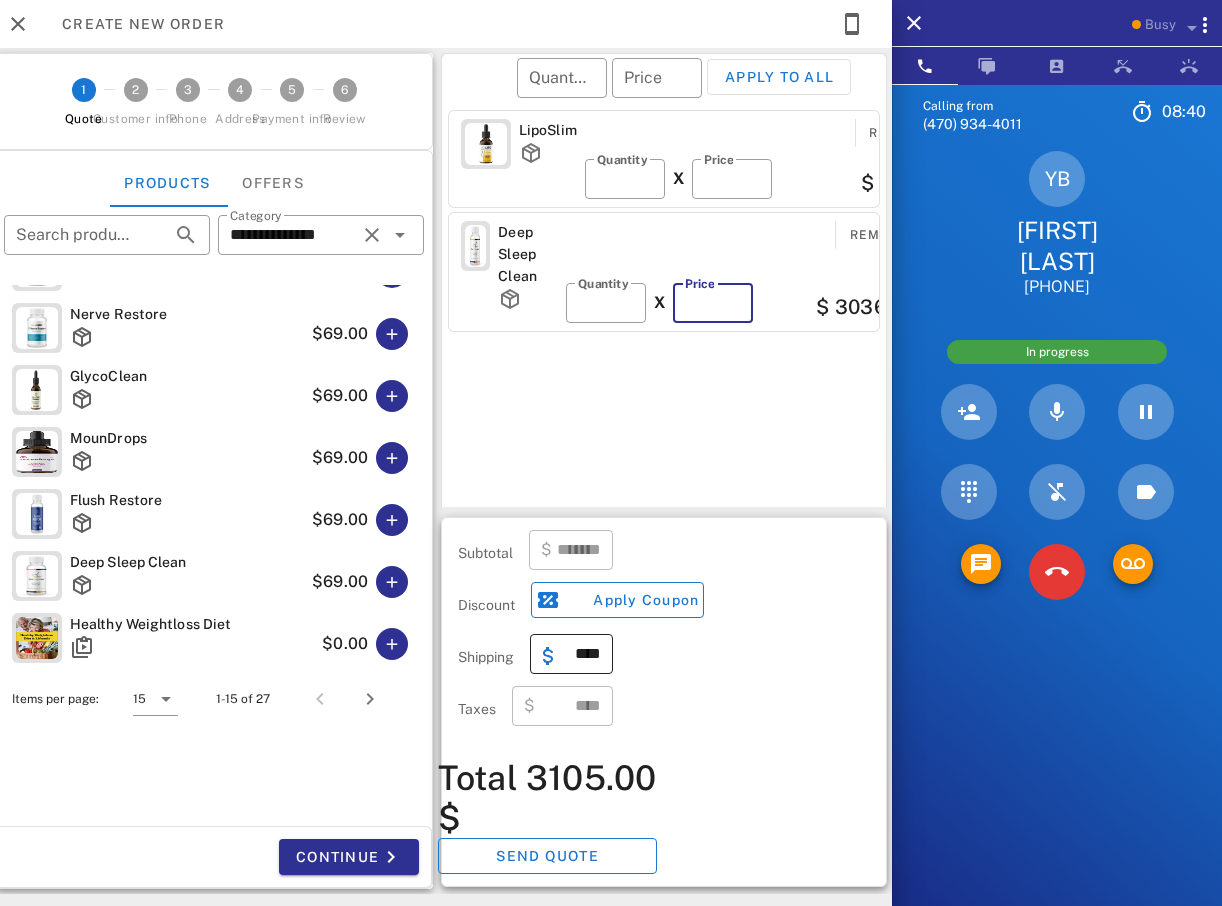 click on "****" at bounding box center [583, 654] 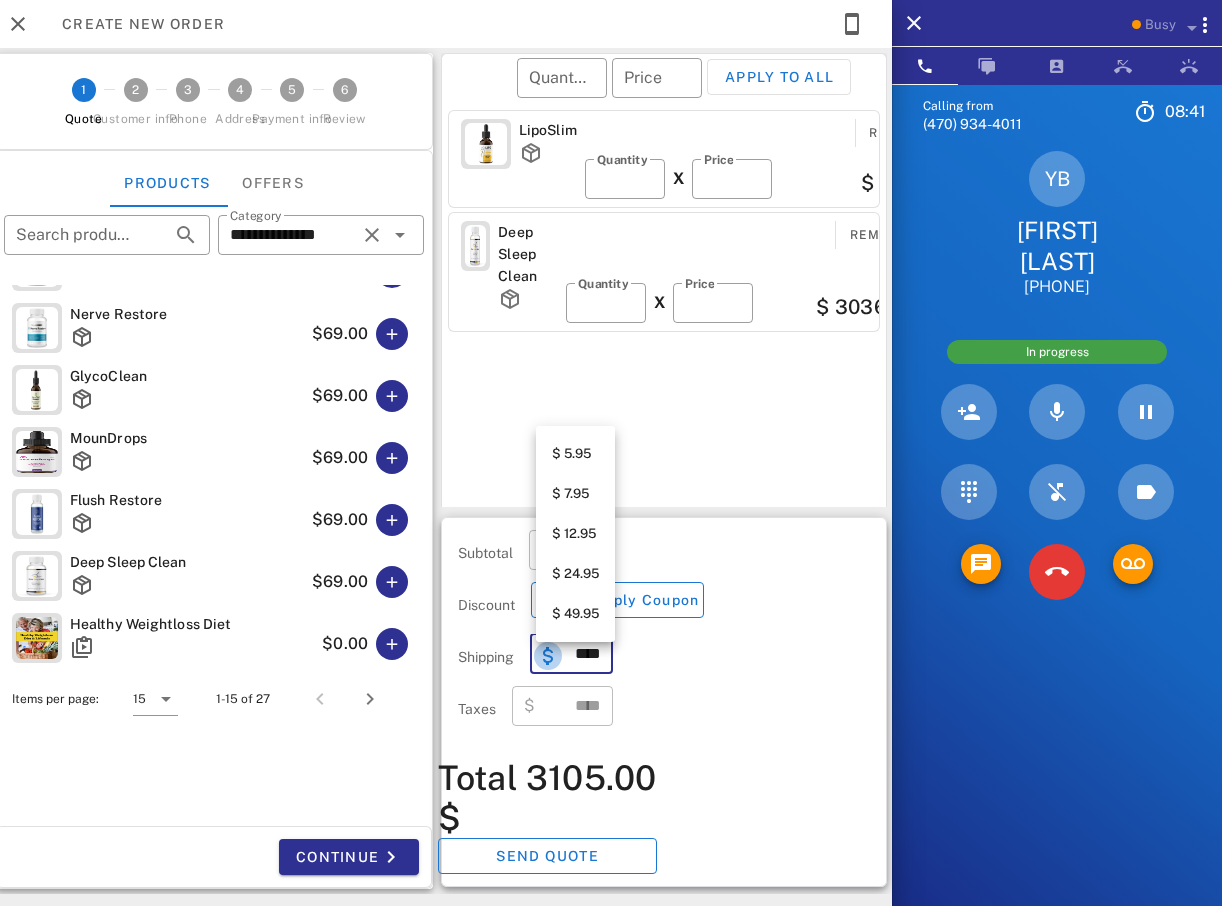 click at bounding box center [548, 656] 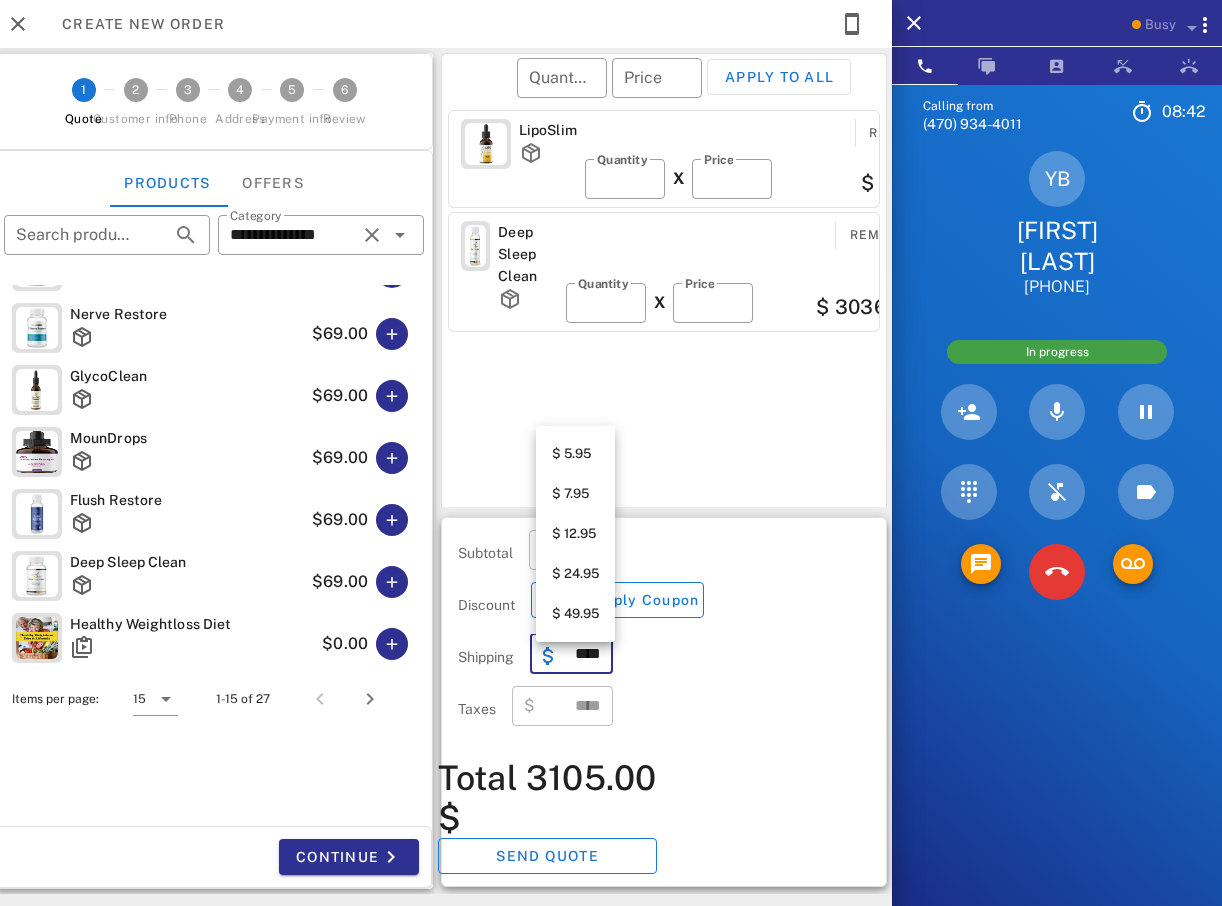 click on "$ 24.95" at bounding box center [575, 574] 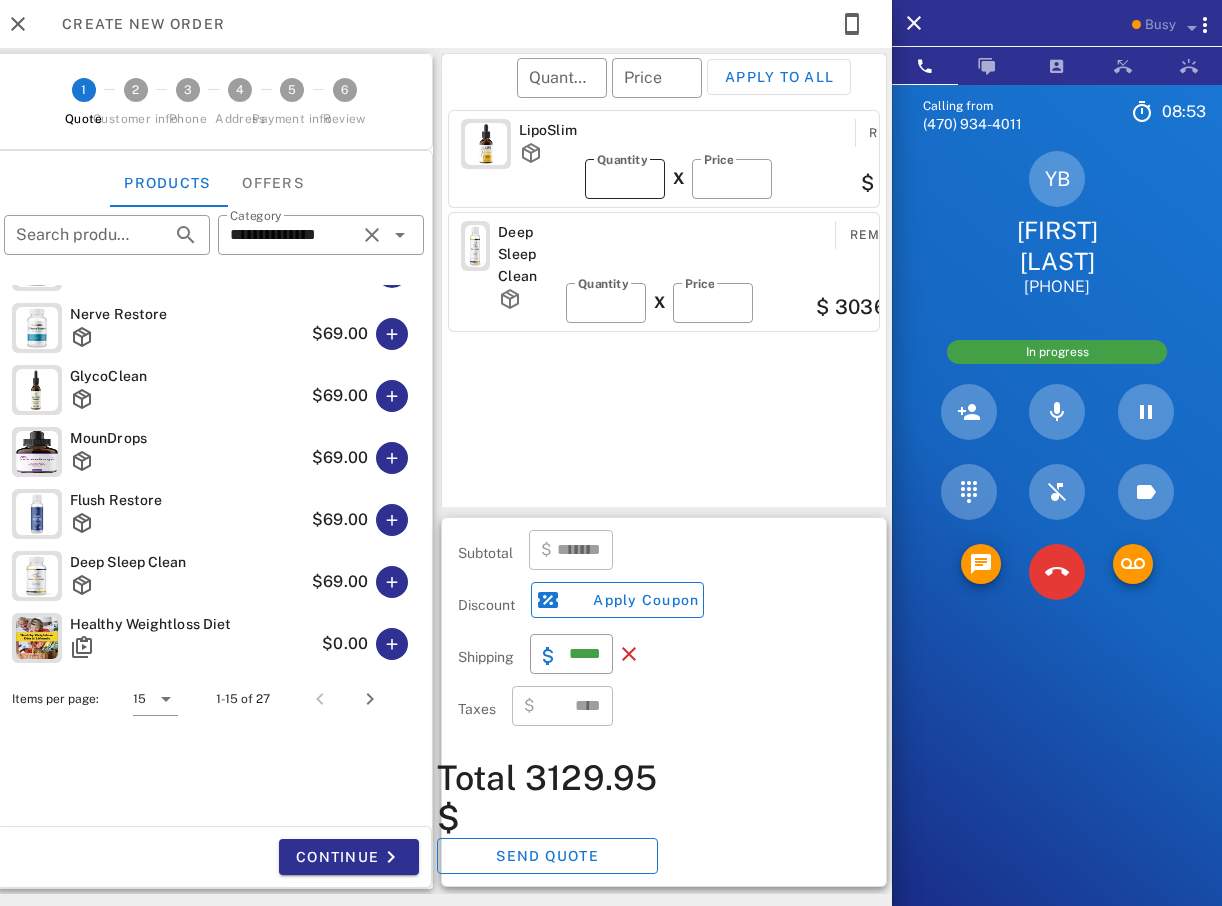click on "*" at bounding box center (625, 179) 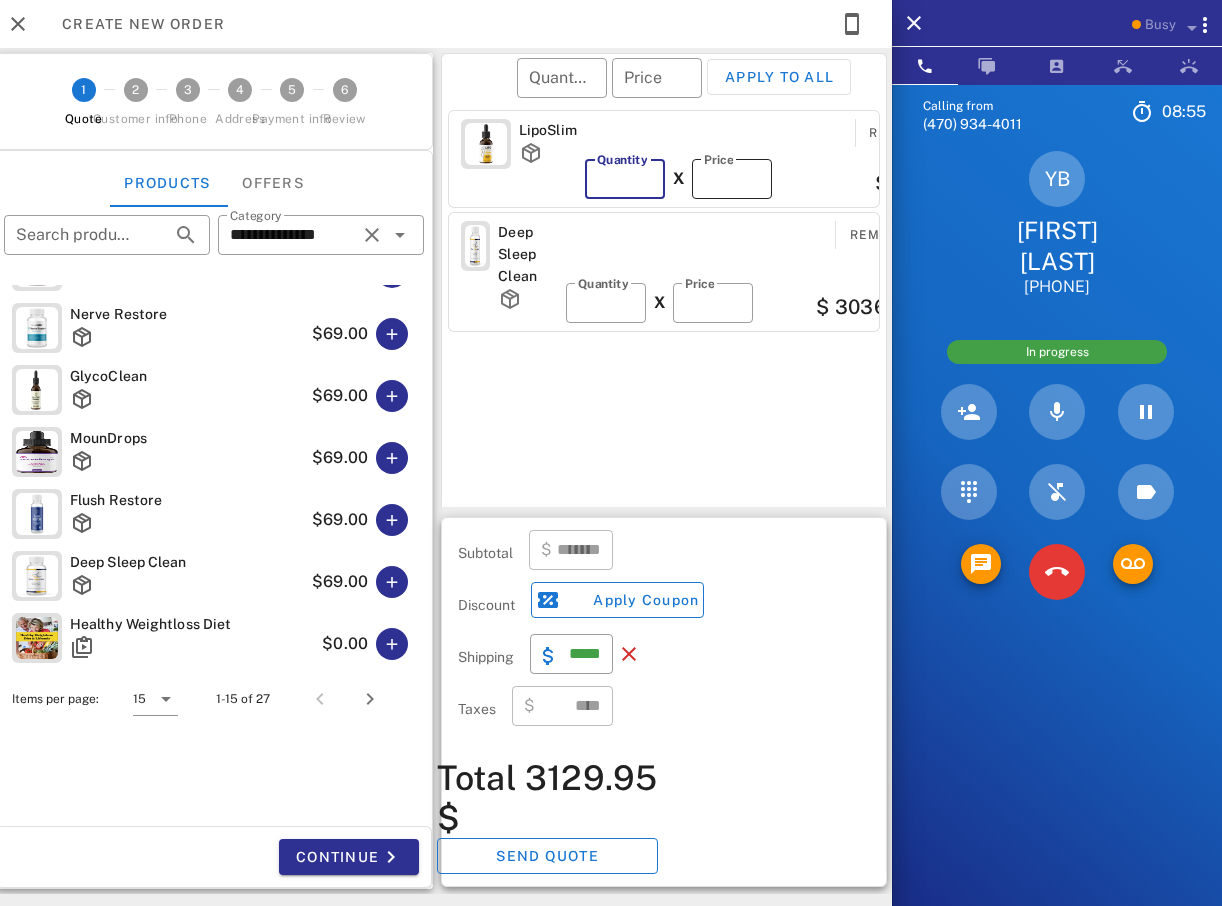 type on "*" 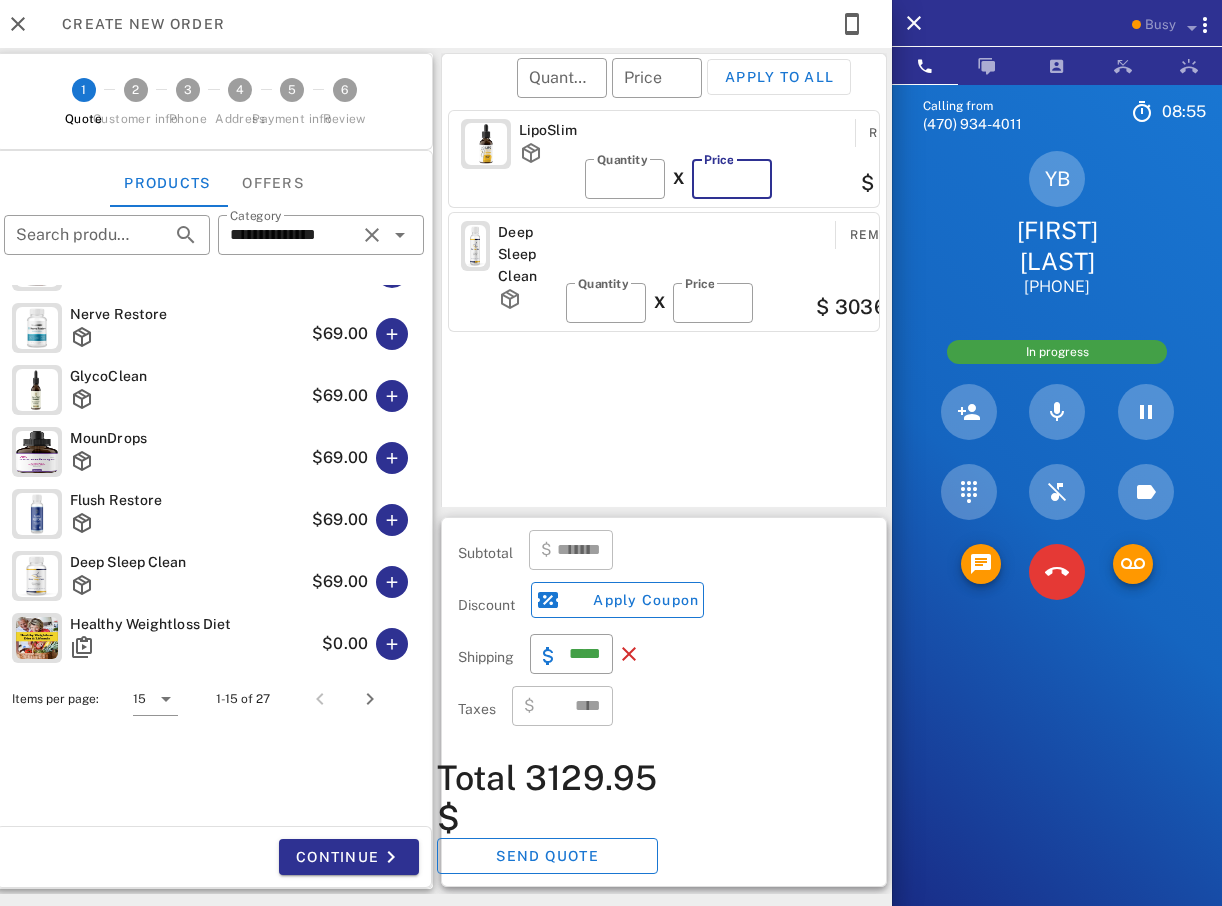 click on "**" at bounding box center [732, 179] 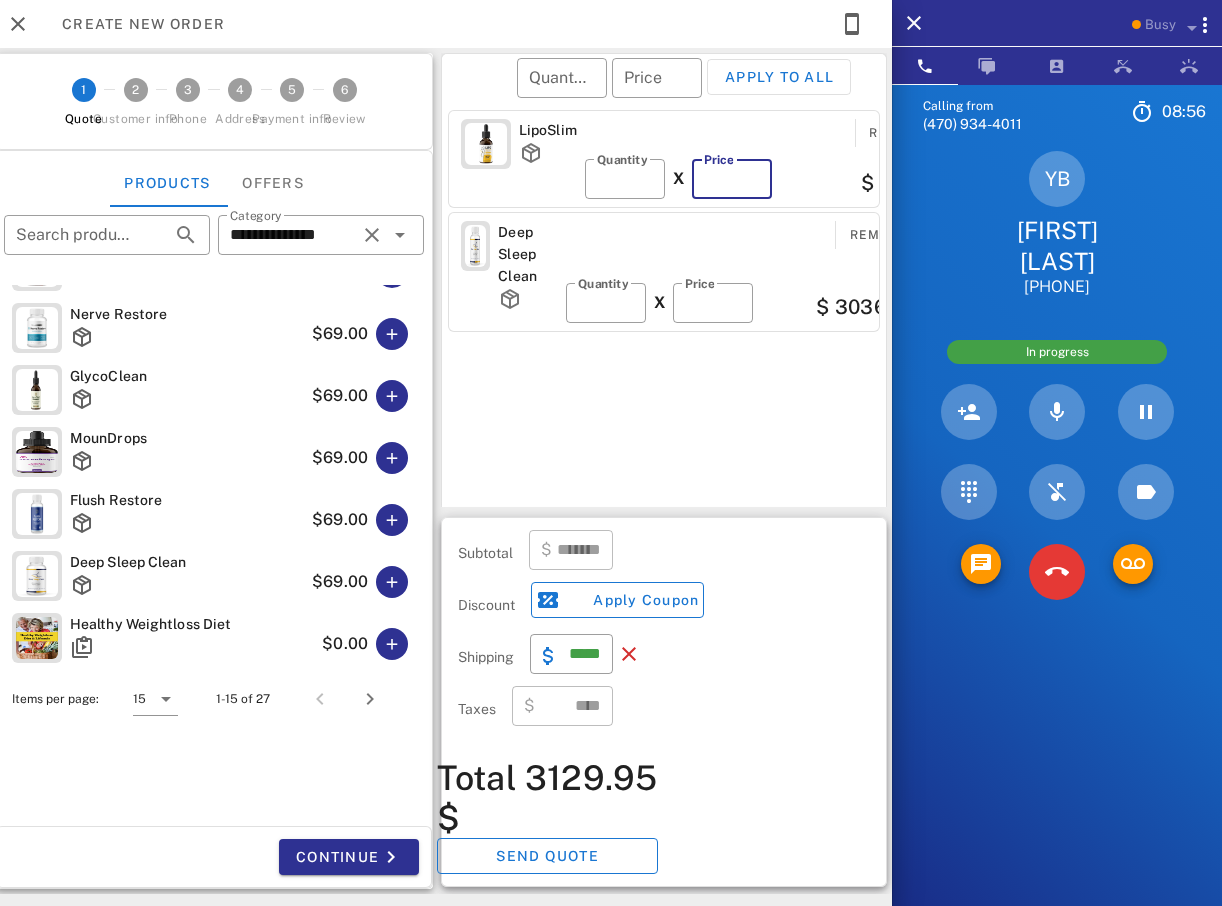 type on "*" 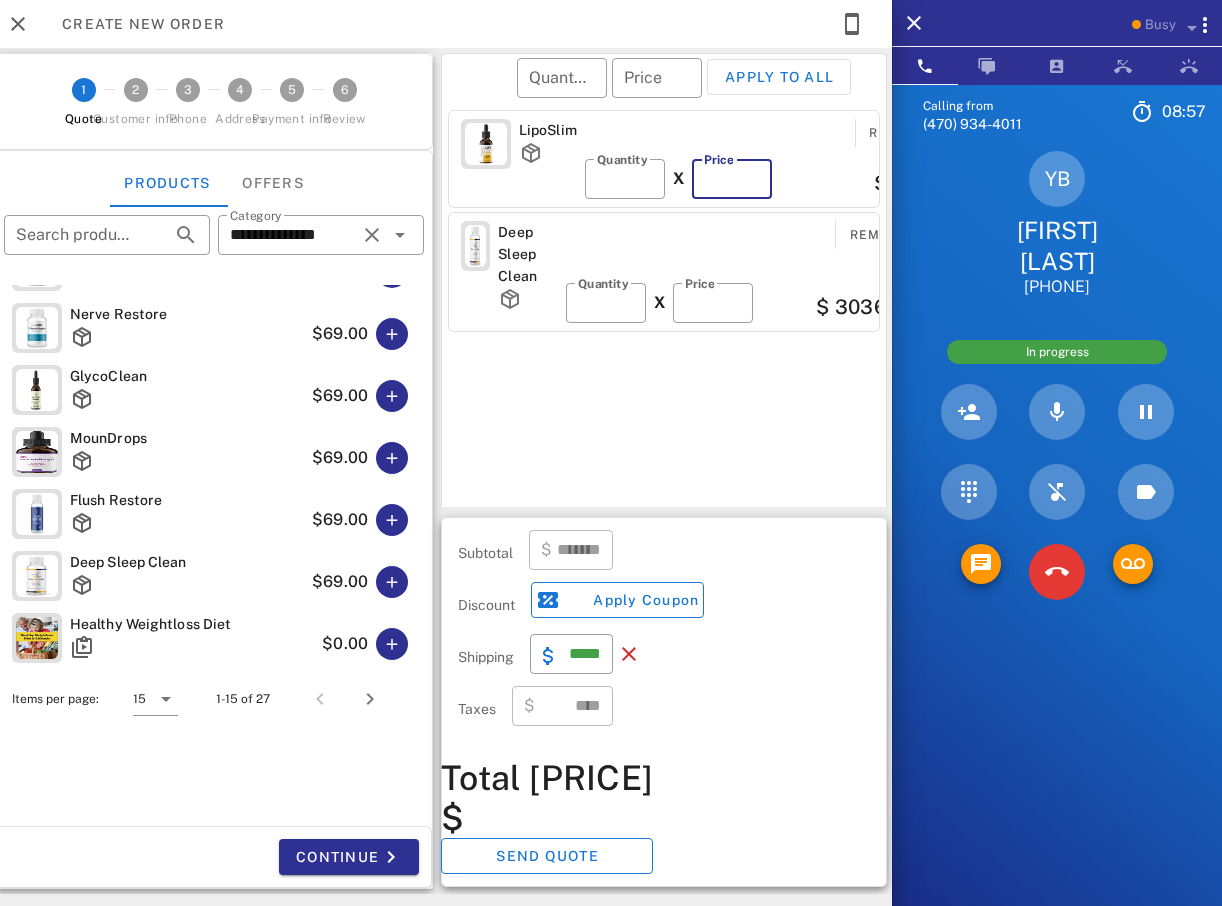 type on "*******" 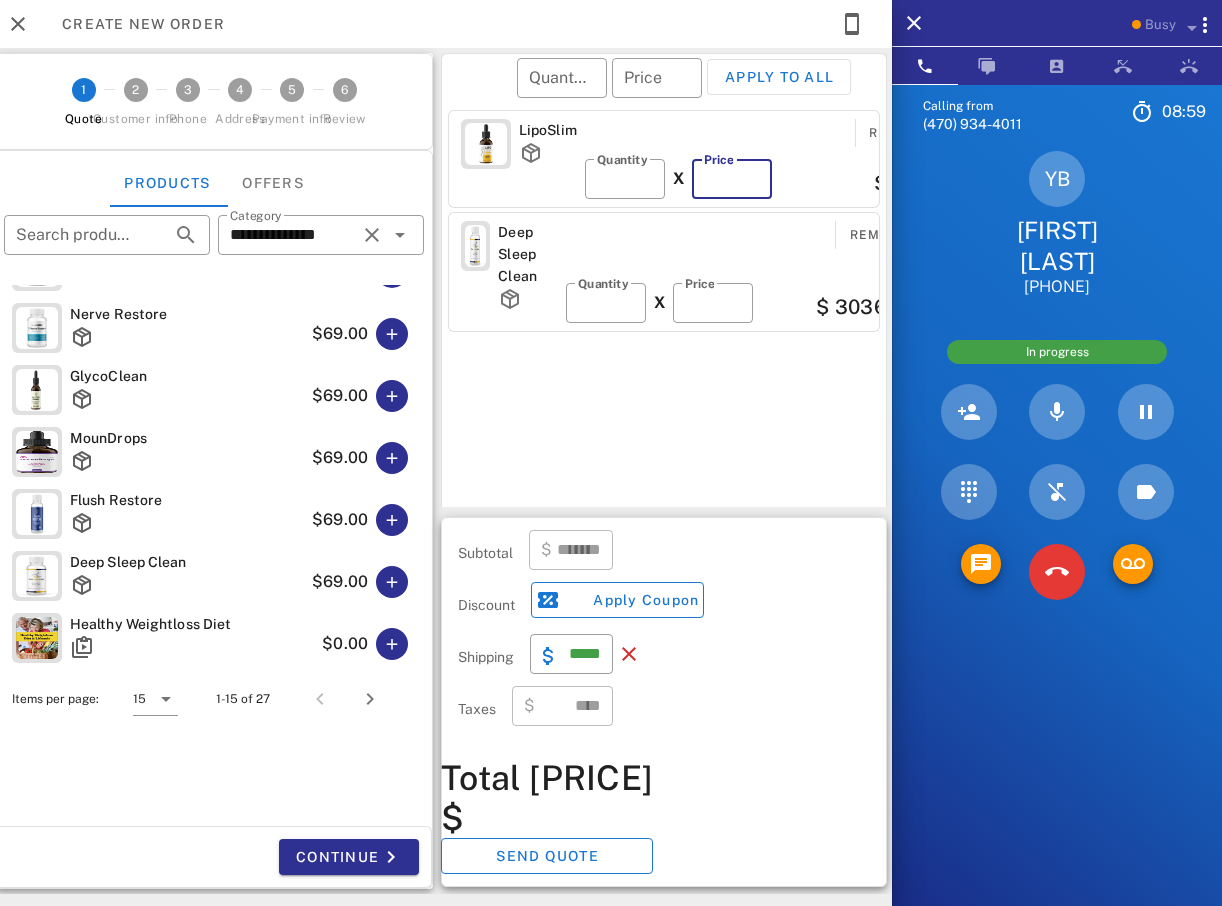 type 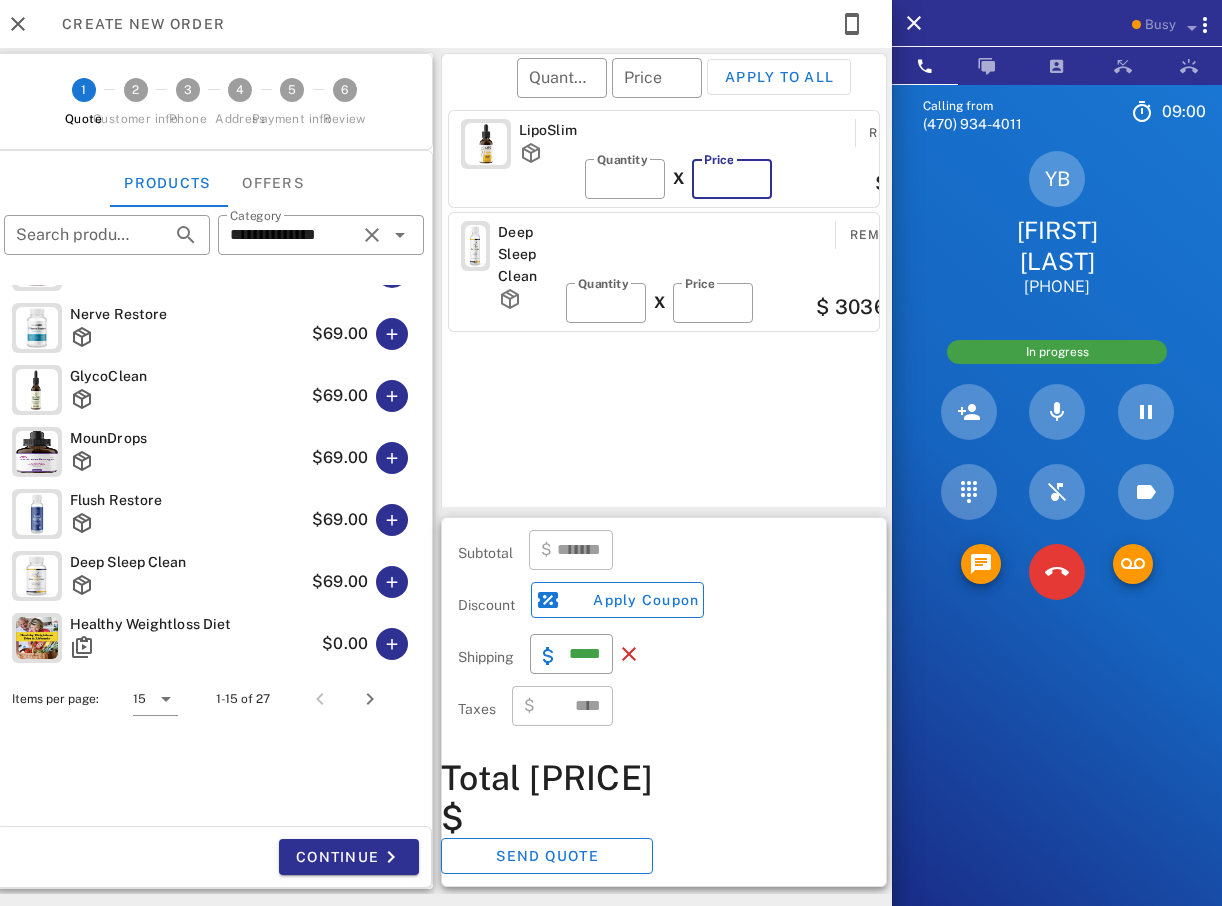 type on "*******" 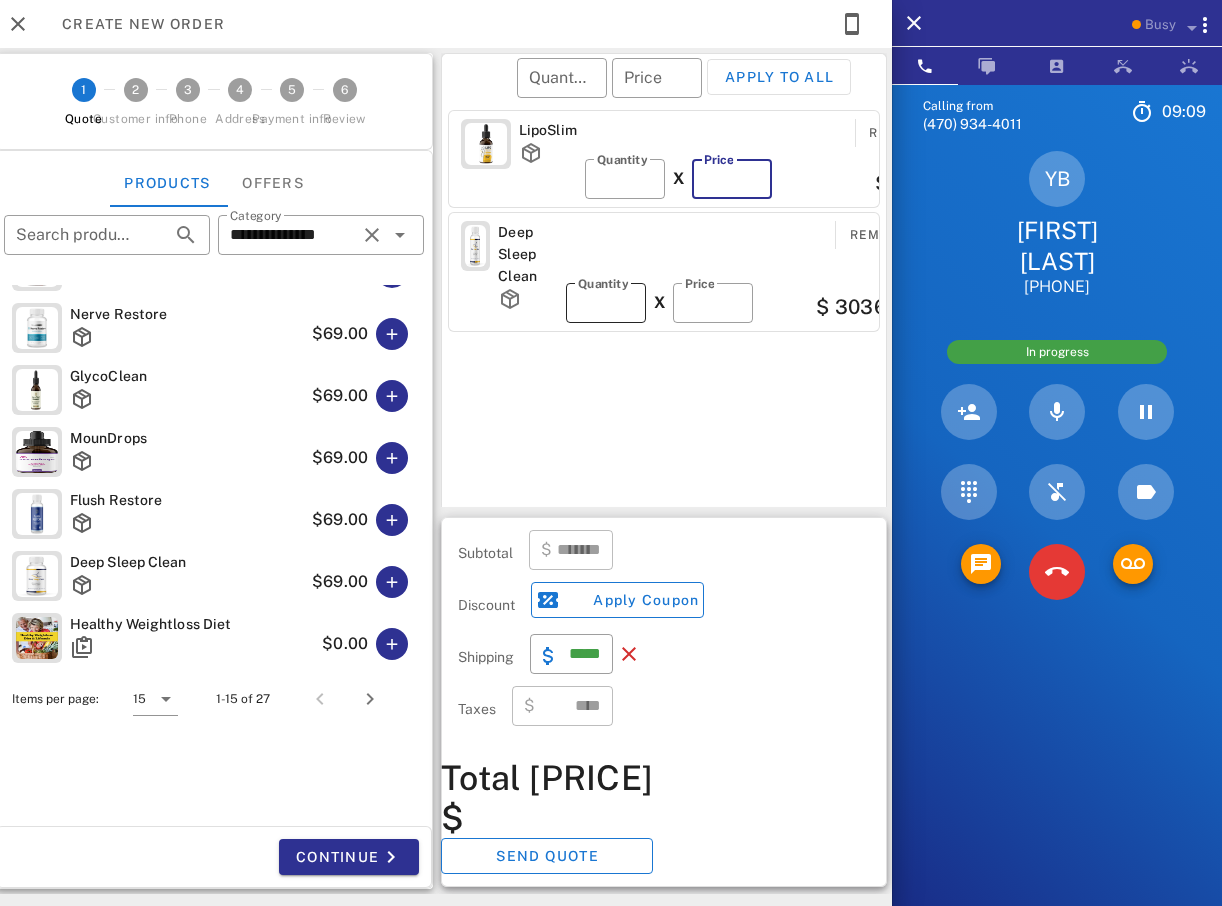 type on "*" 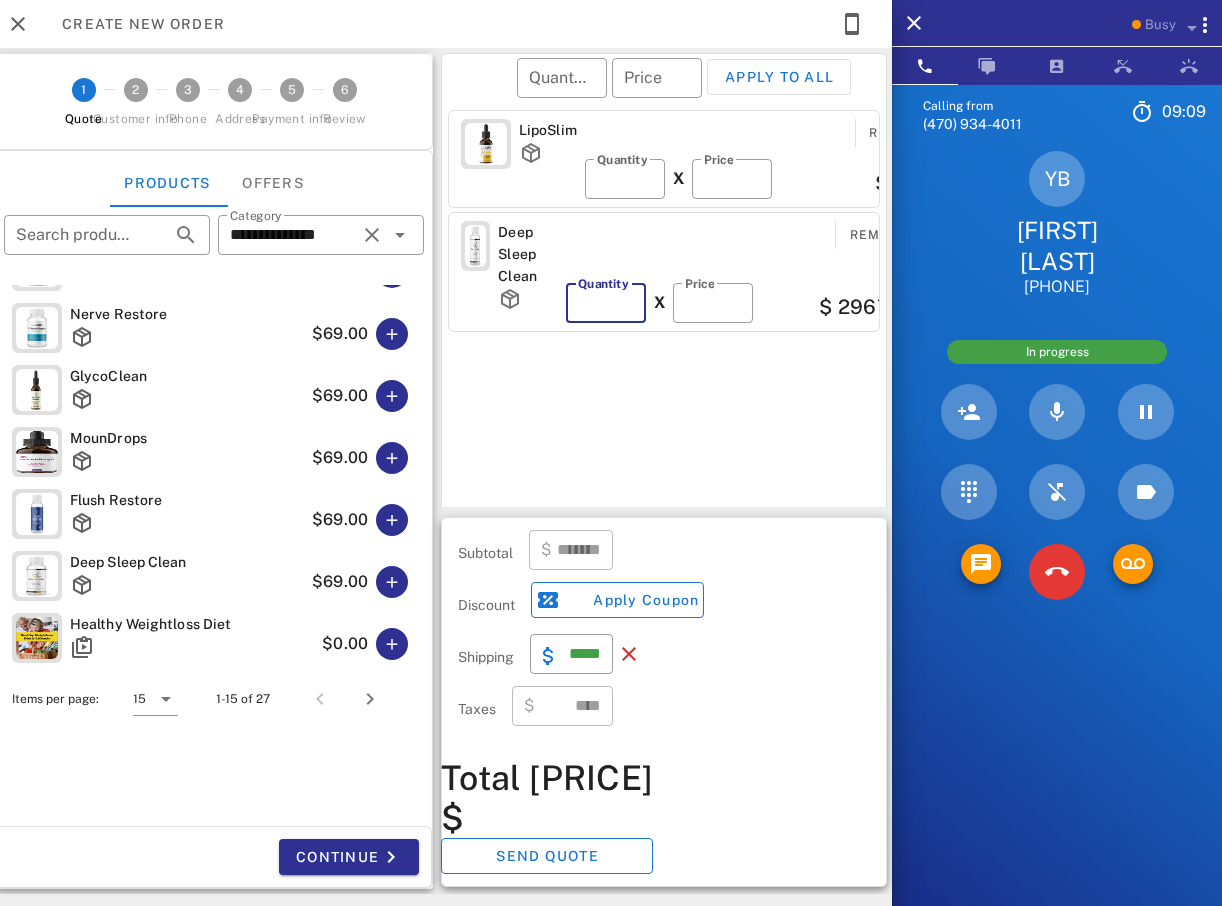 type on "**" 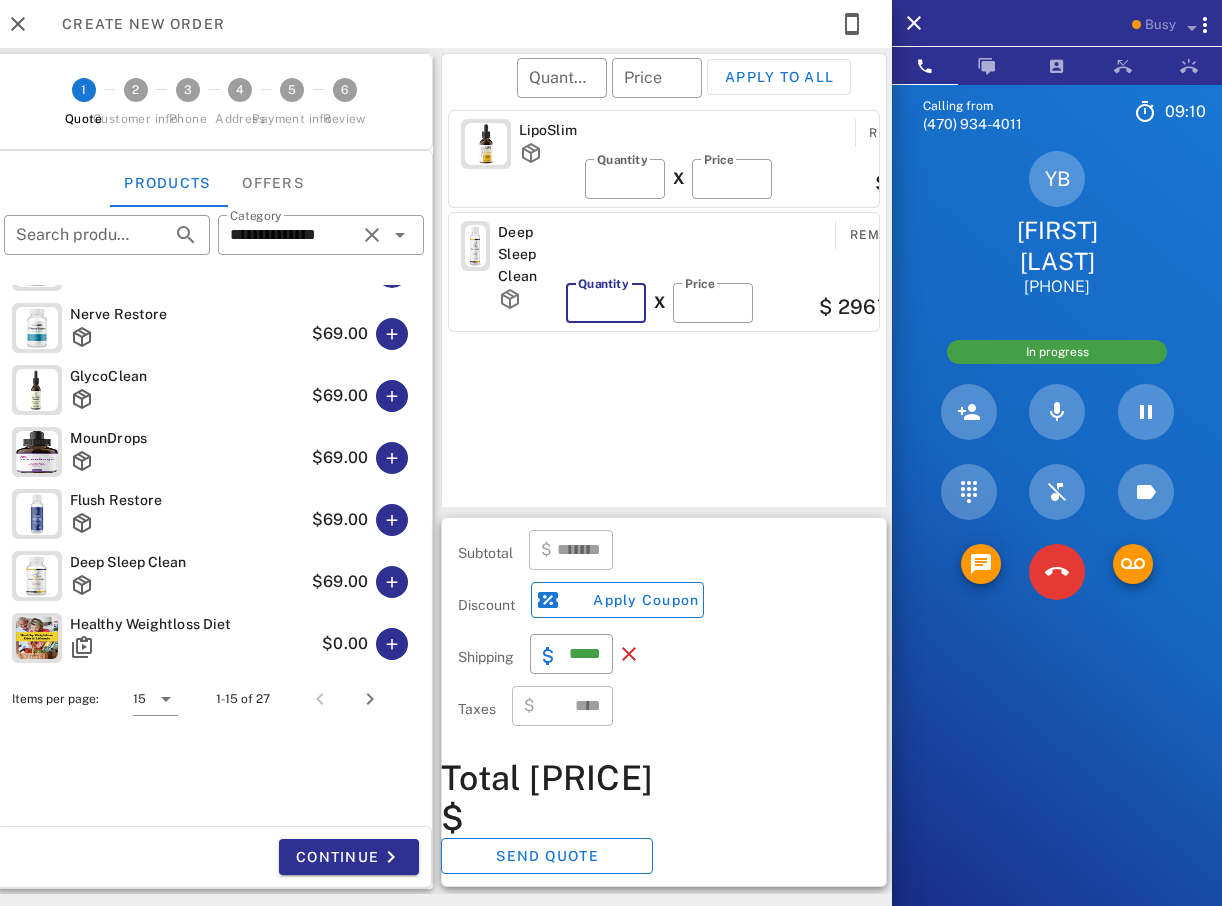 type on "*******" 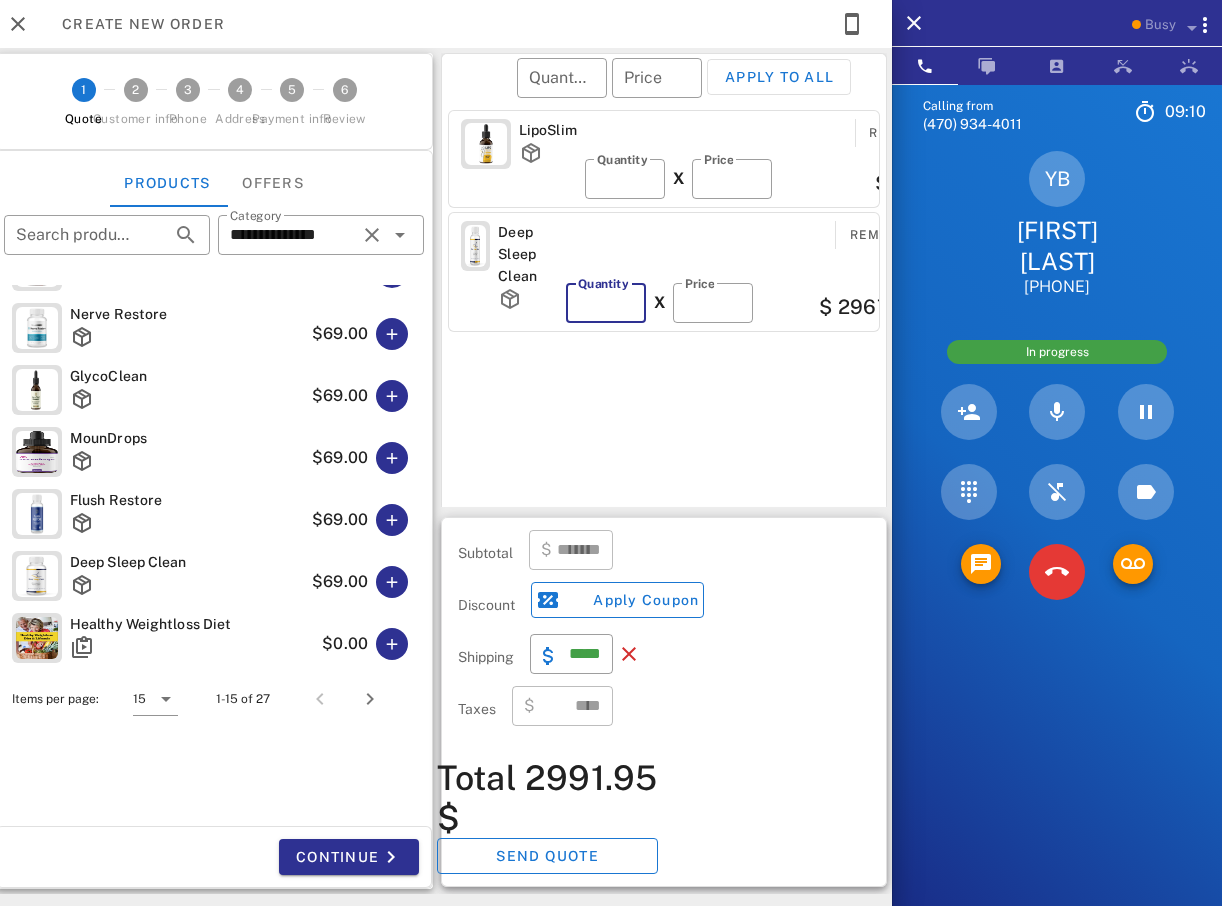 type on "*" 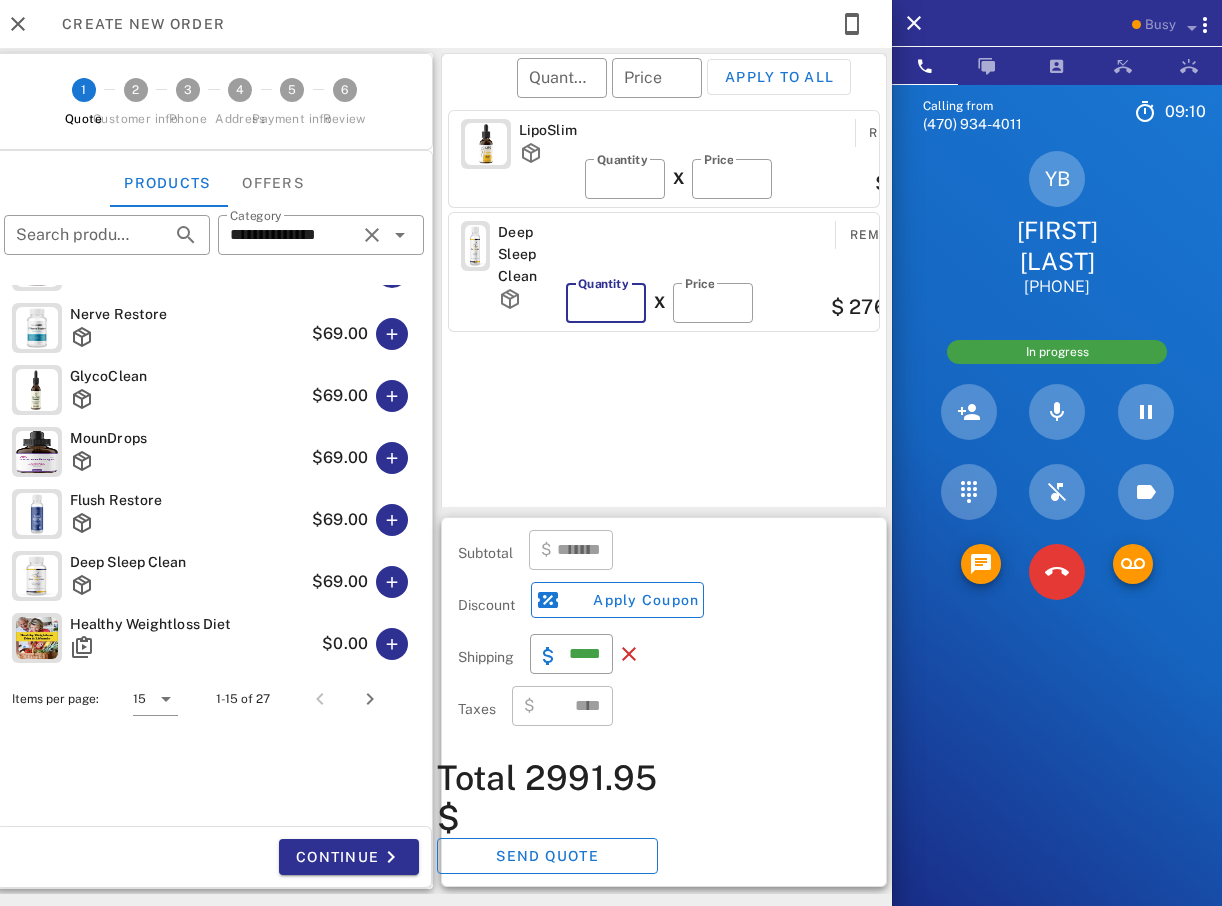 type 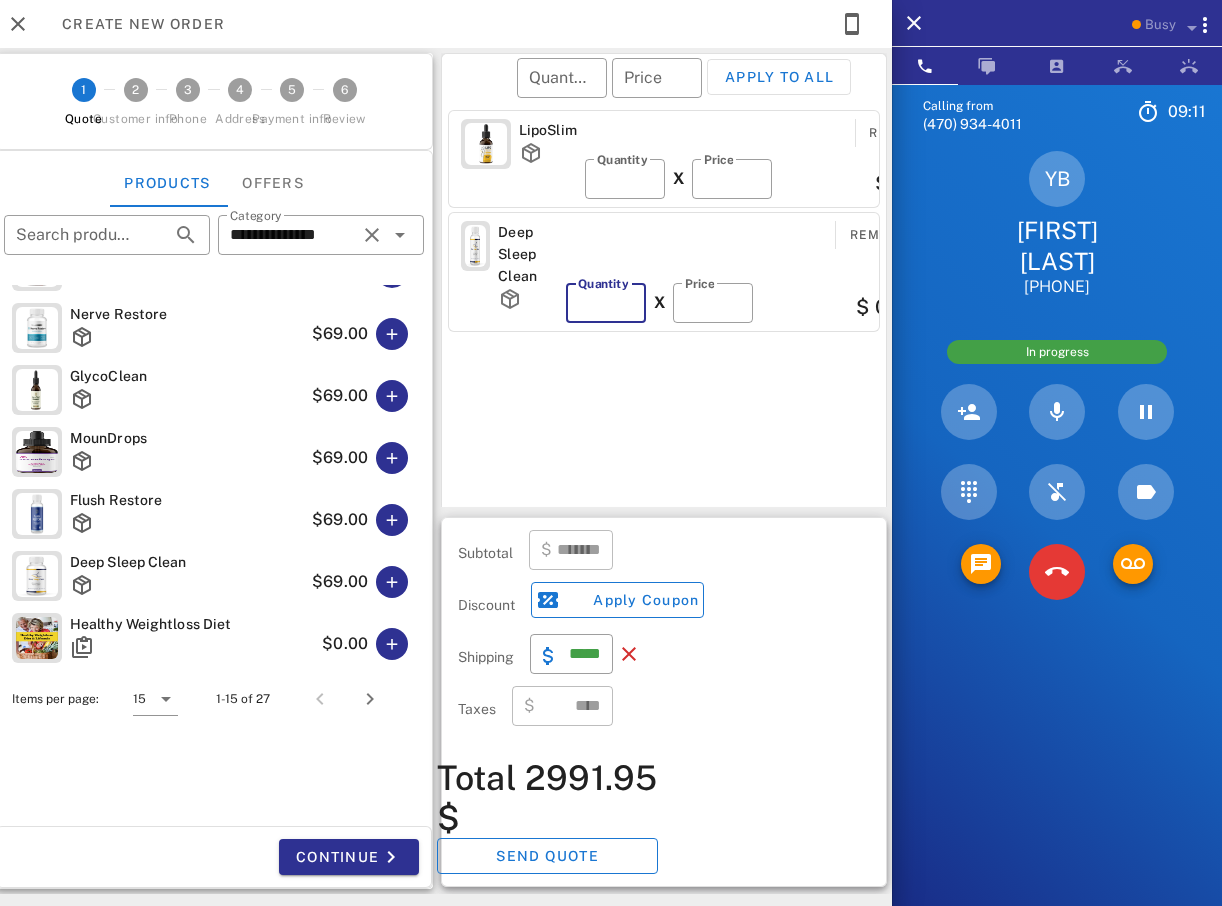 type on "***" 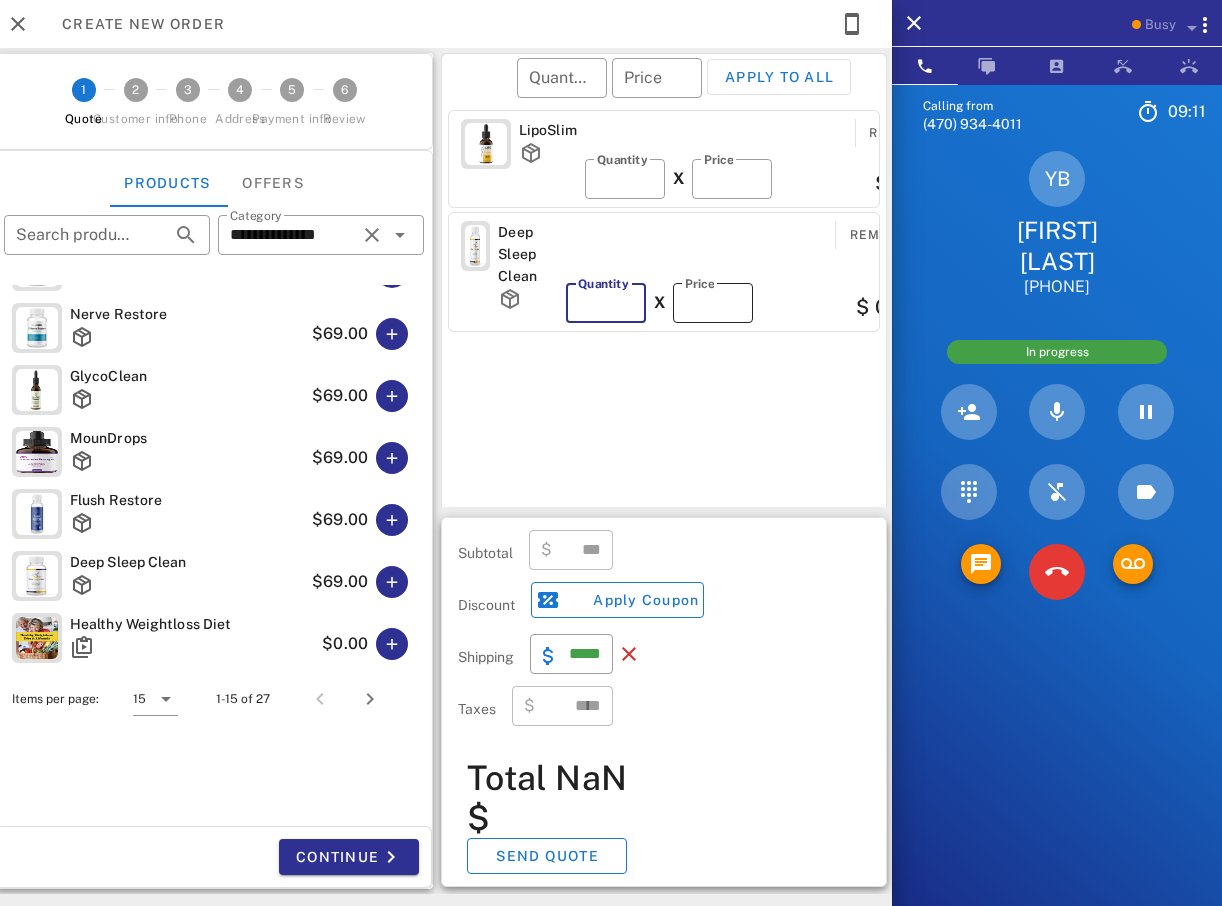 type on "*" 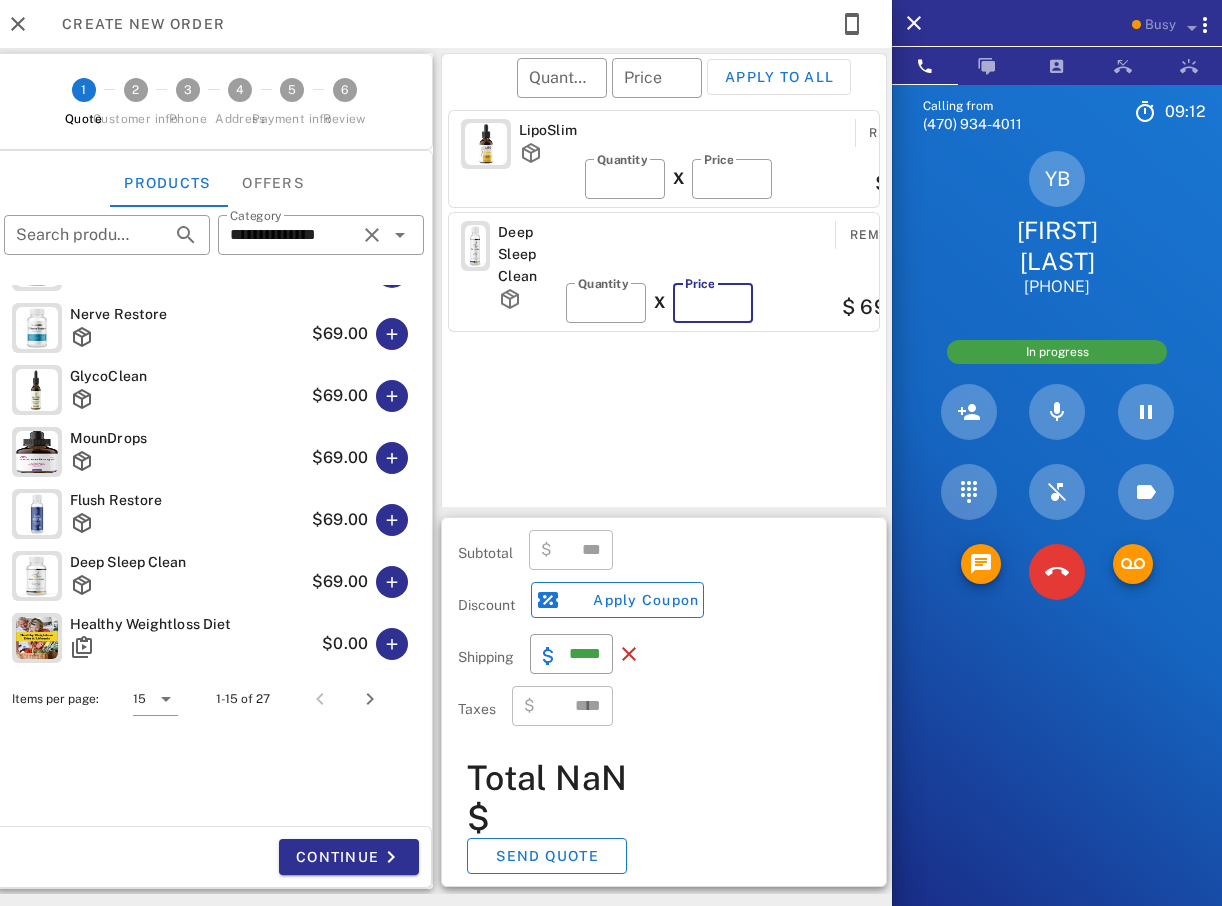 click on "**" at bounding box center (713, 303) 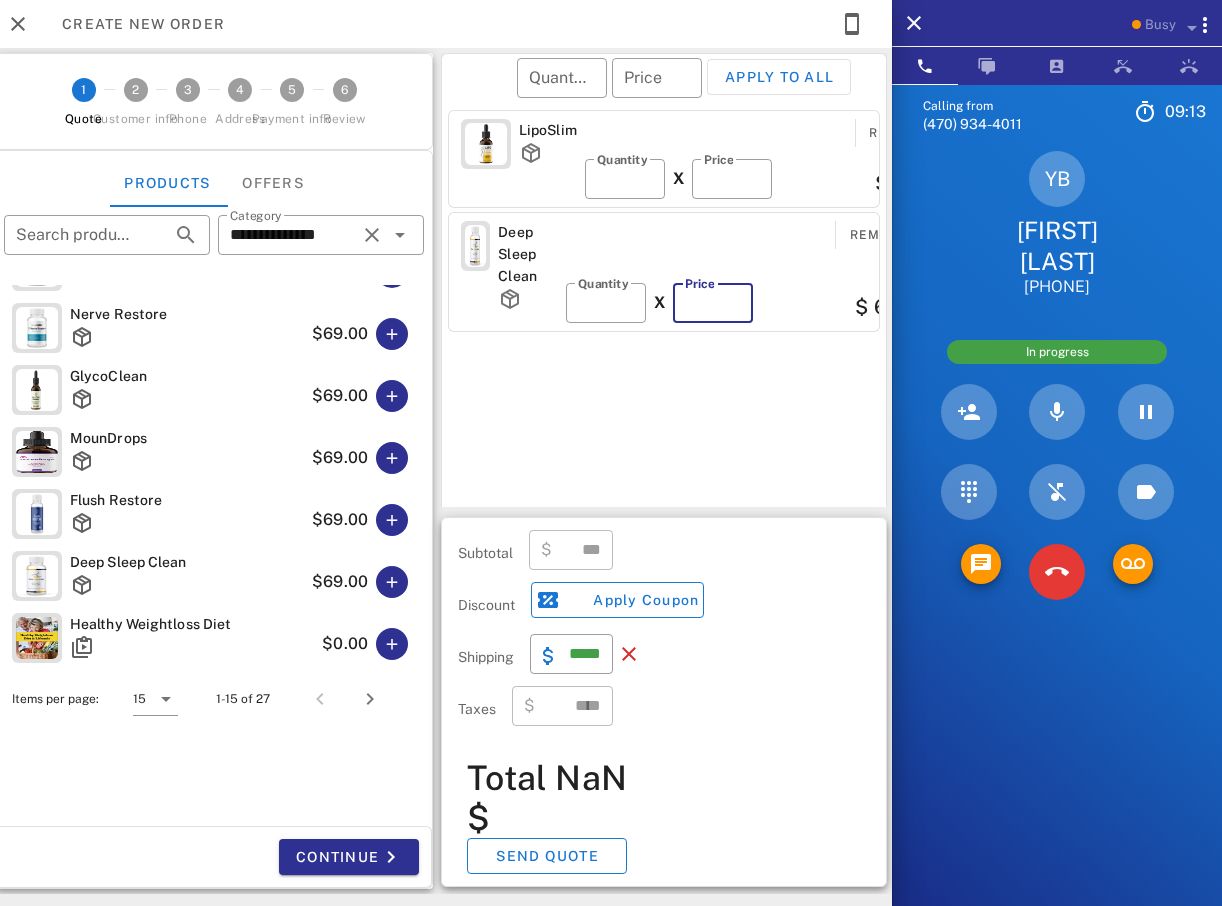 type 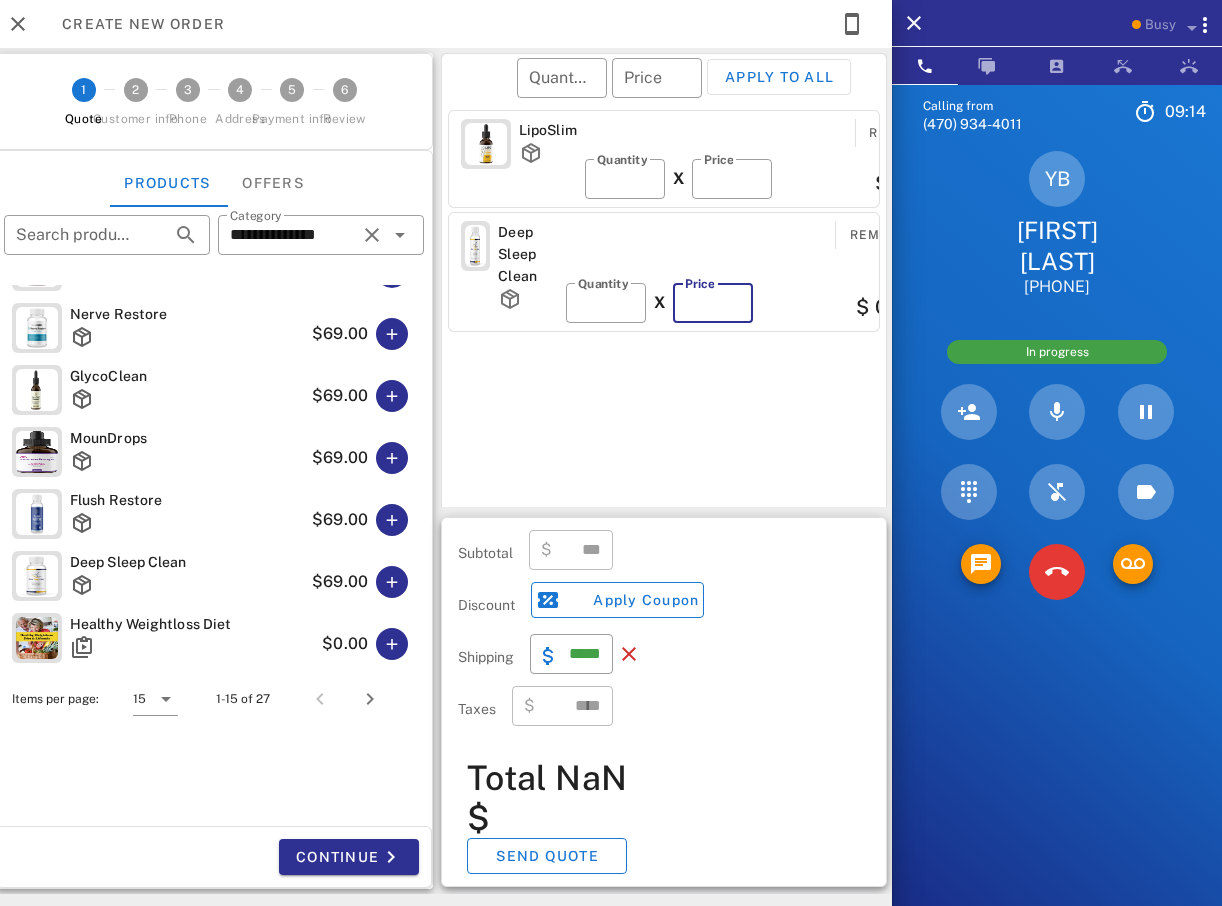 type on "****" 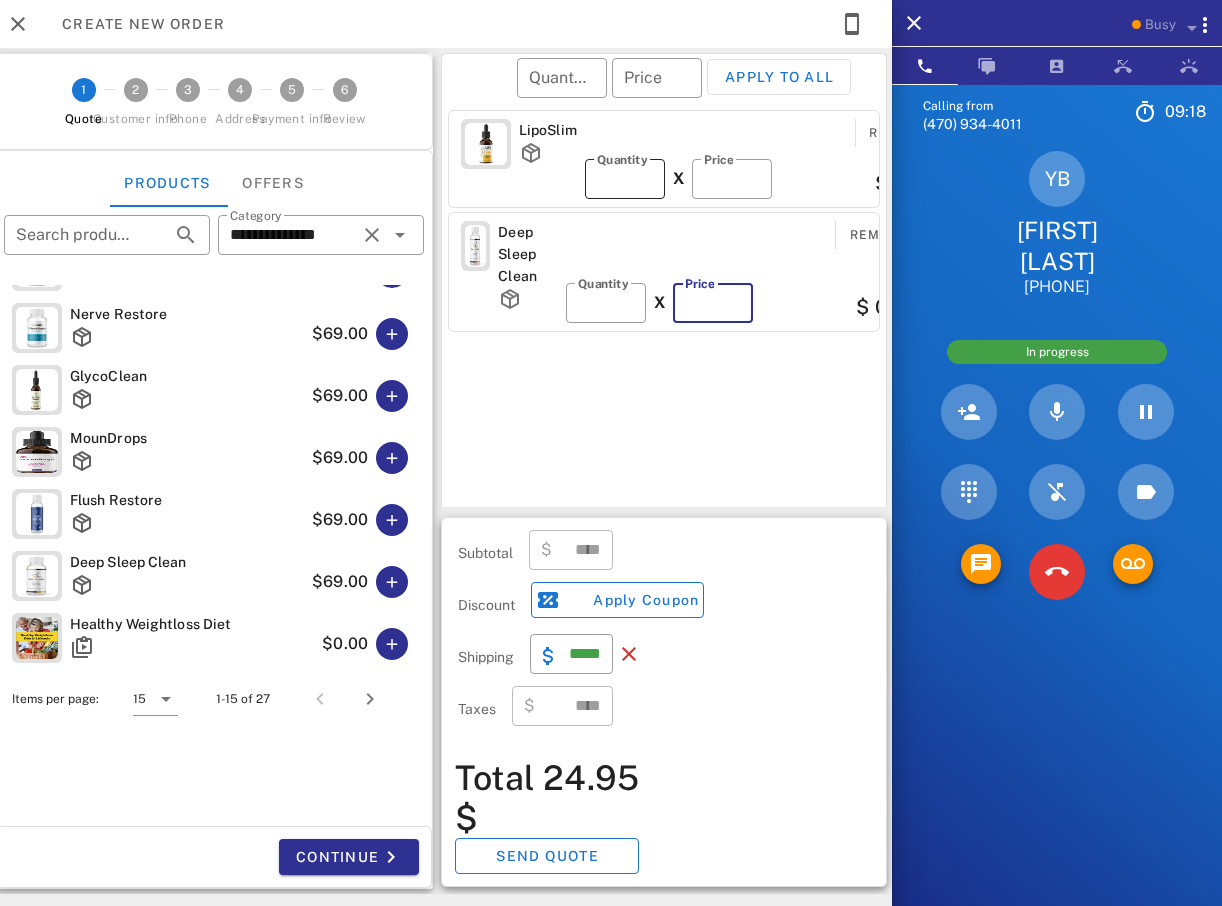 type 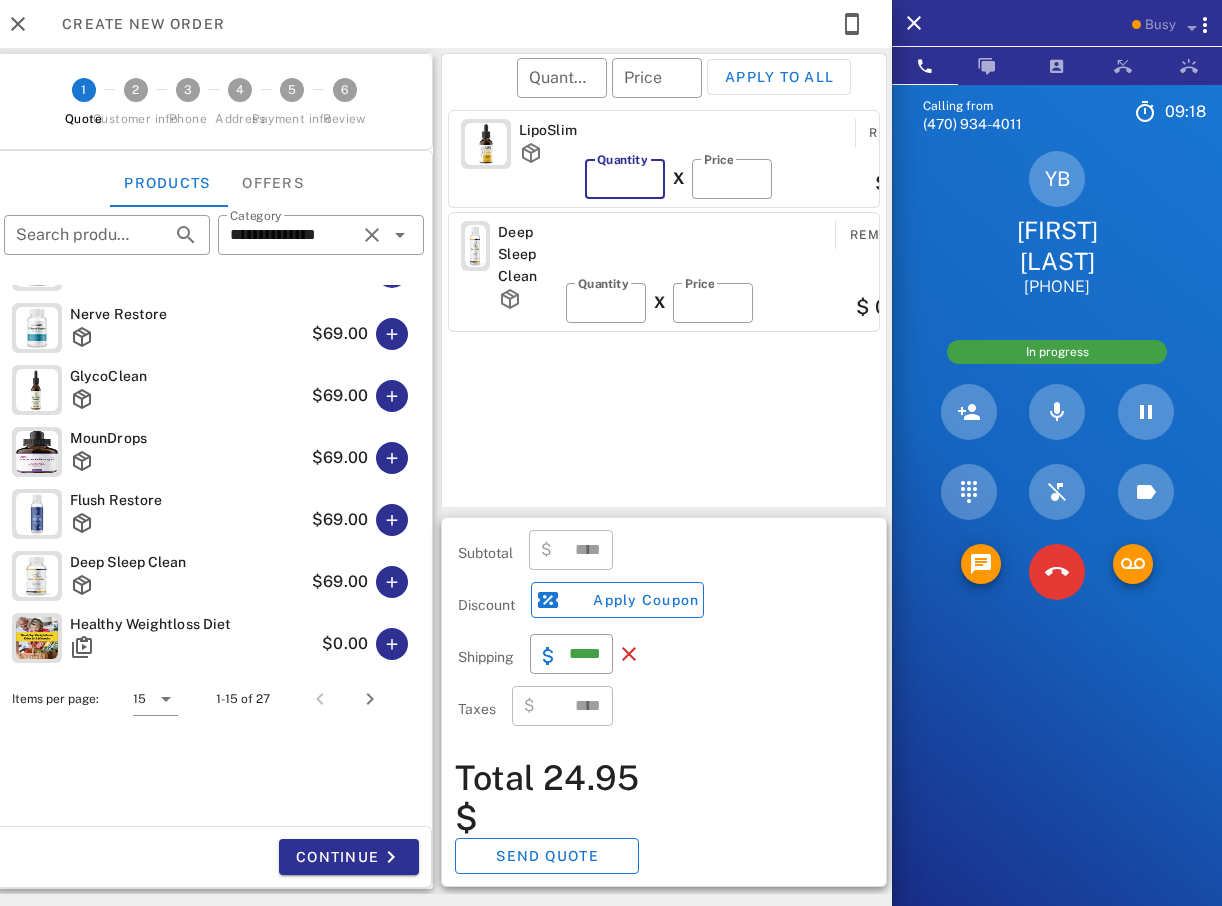 click on "*" at bounding box center (625, 179) 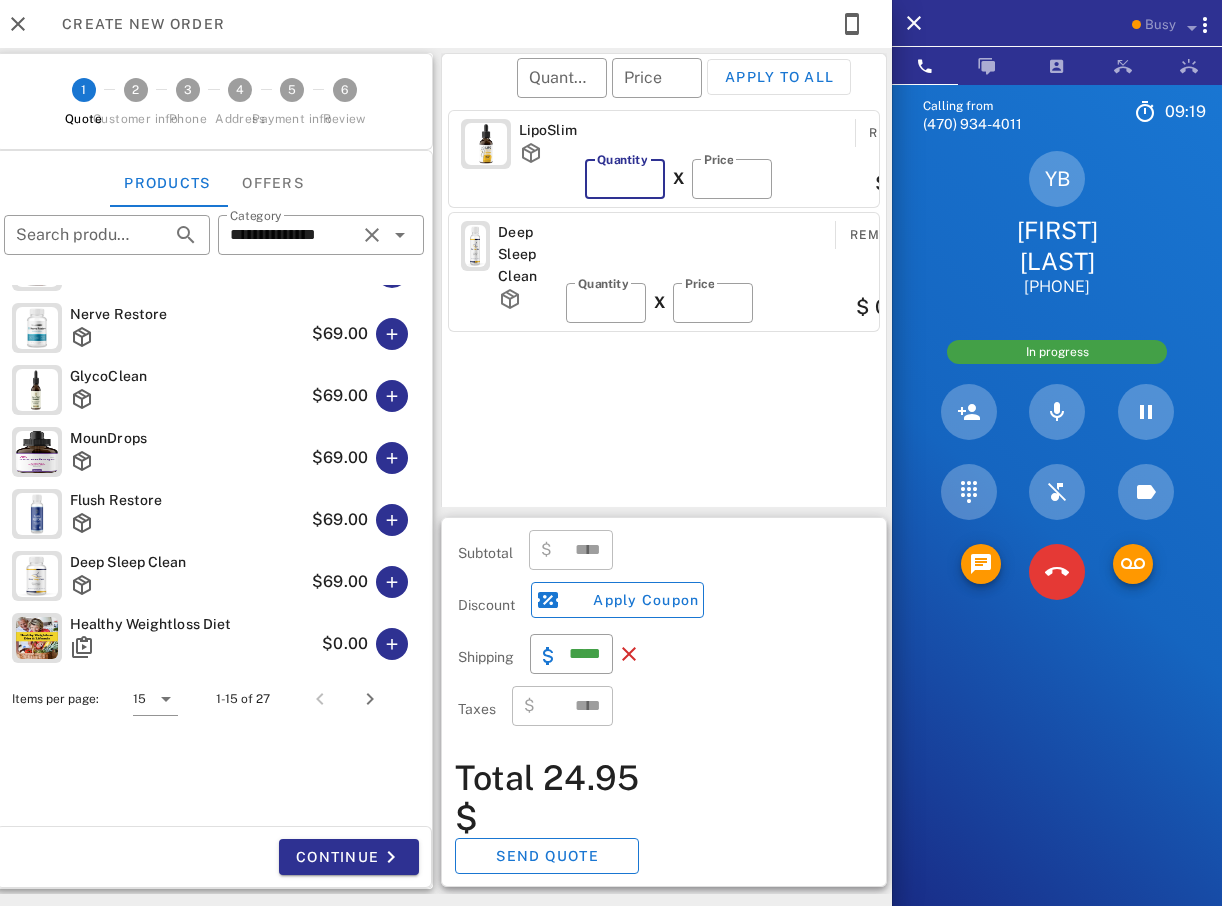 type on "*" 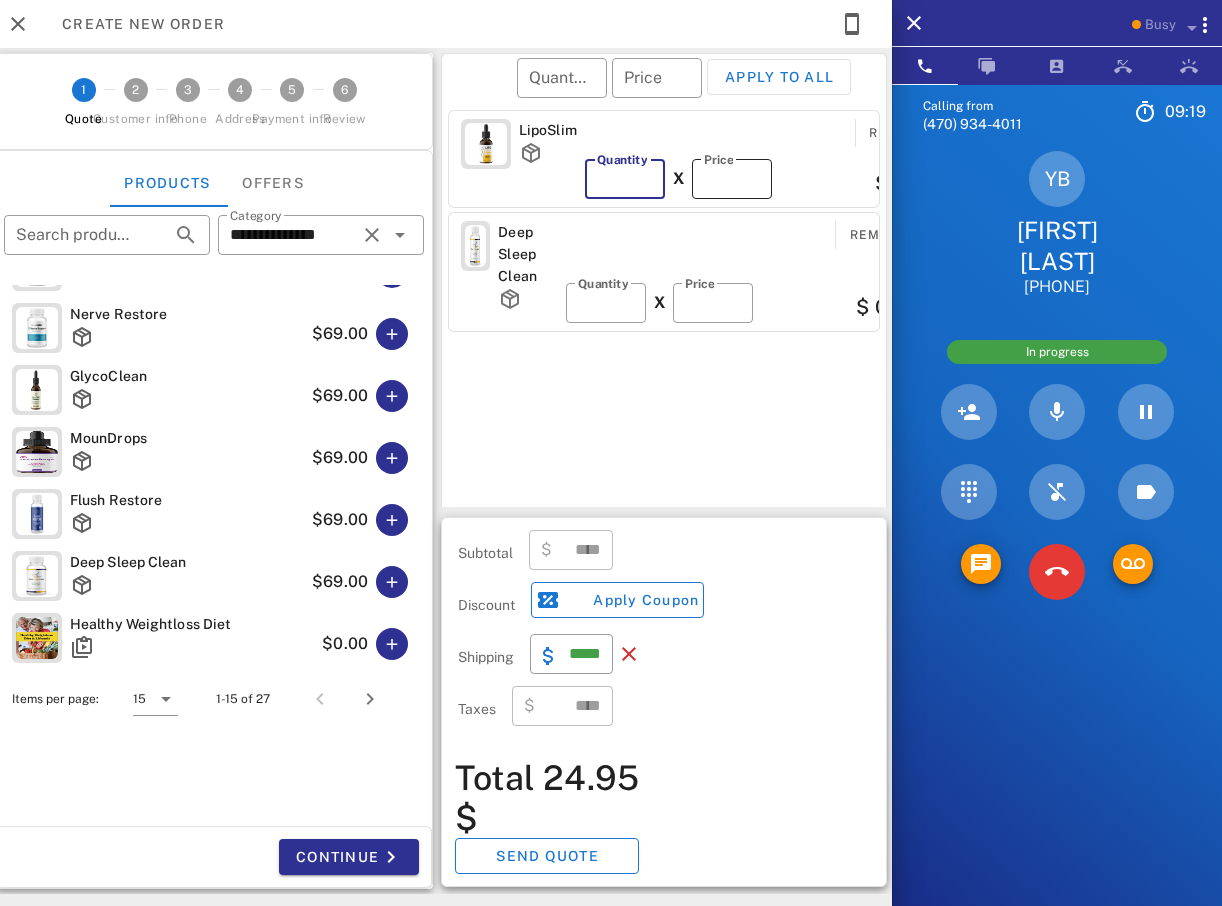 click on "*" at bounding box center (732, 179) 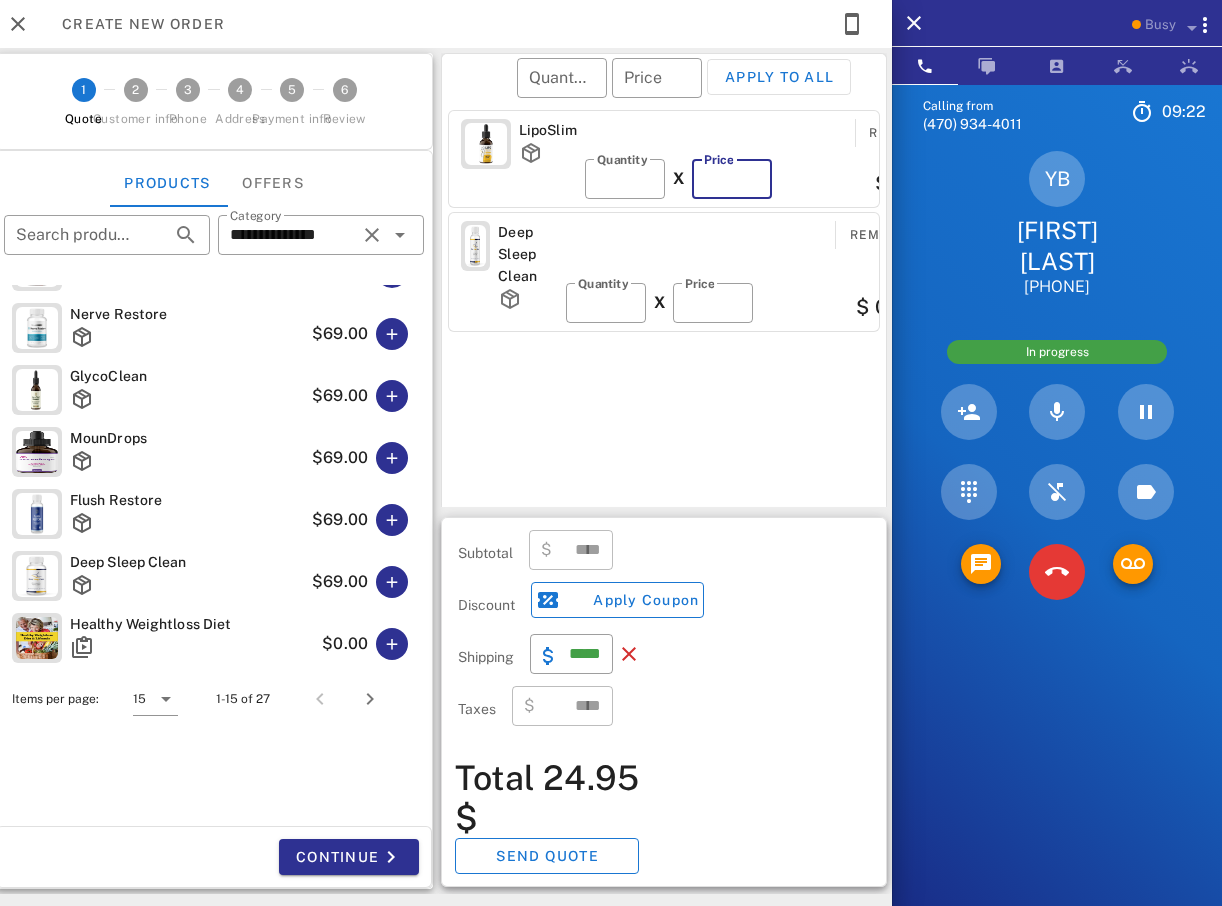 click on "**" at bounding box center (732, 179) 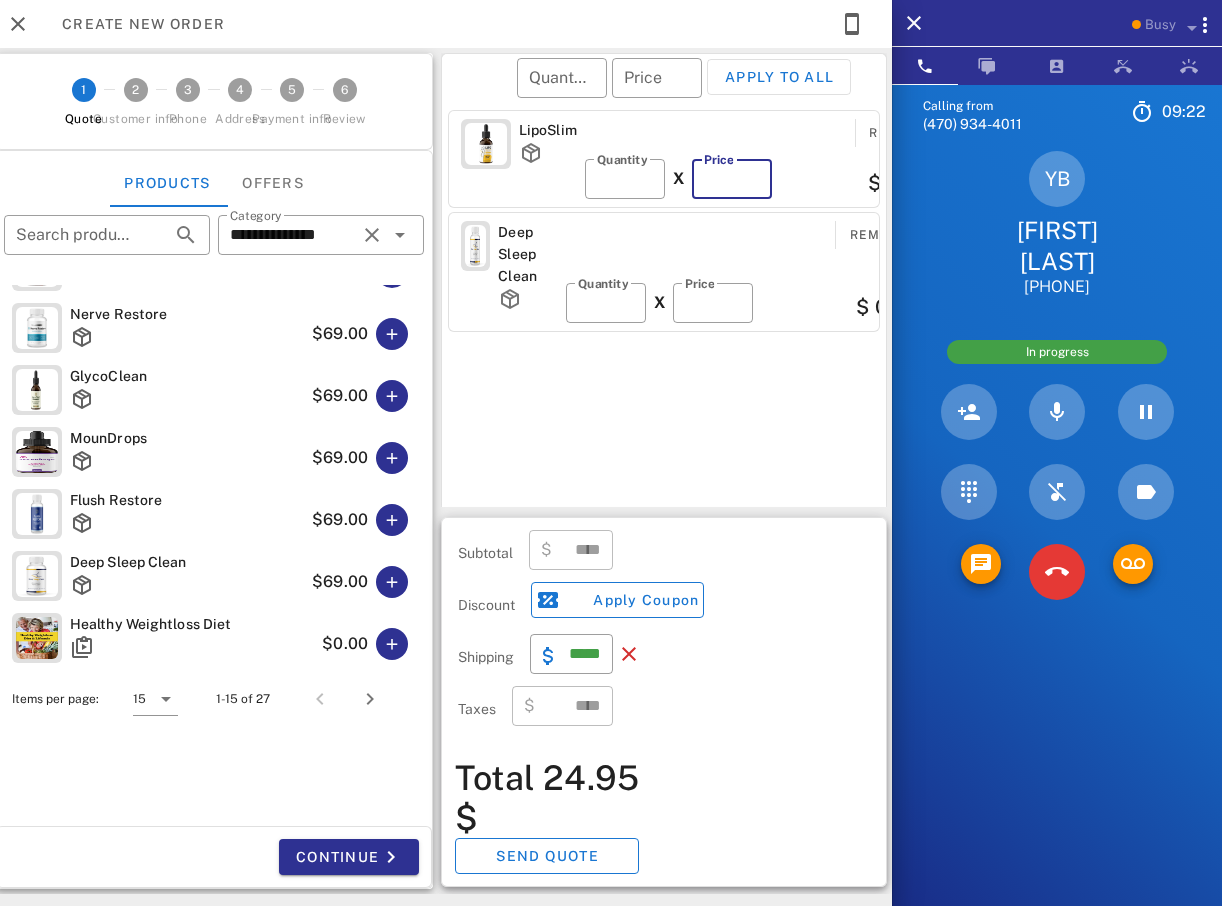 click on "*" at bounding box center [732, 179] 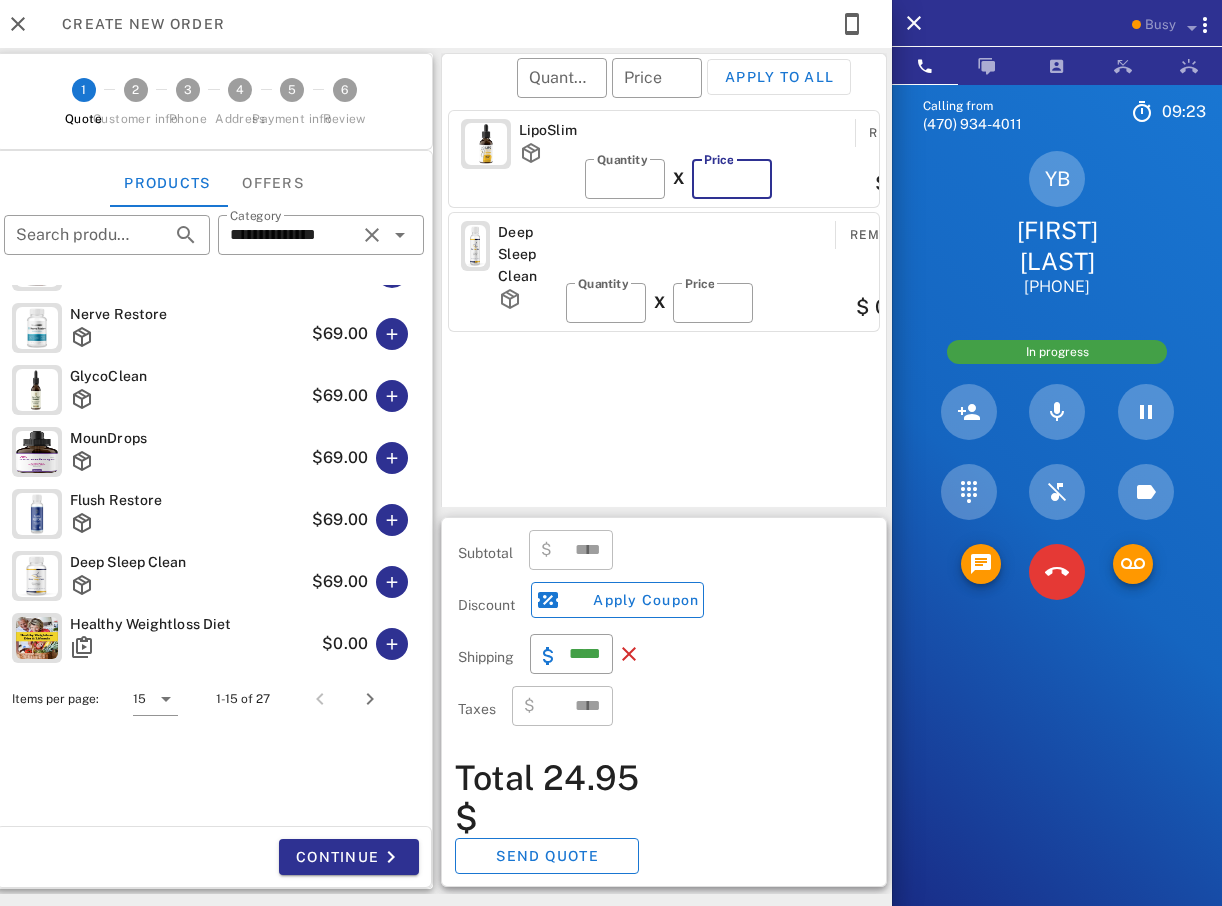 click on "*" at bounding box center (732, 179) 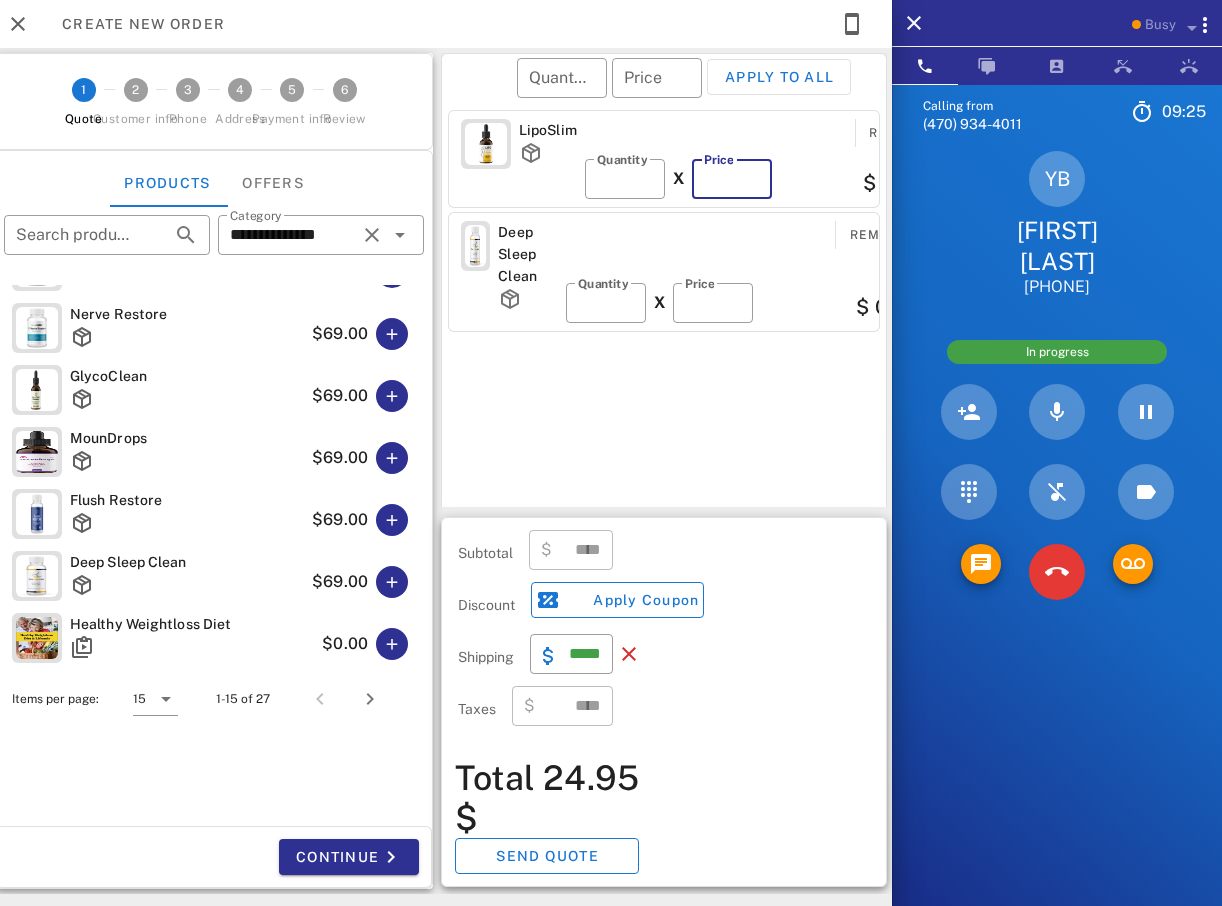 click on "**" at bounding box center [732, 179] 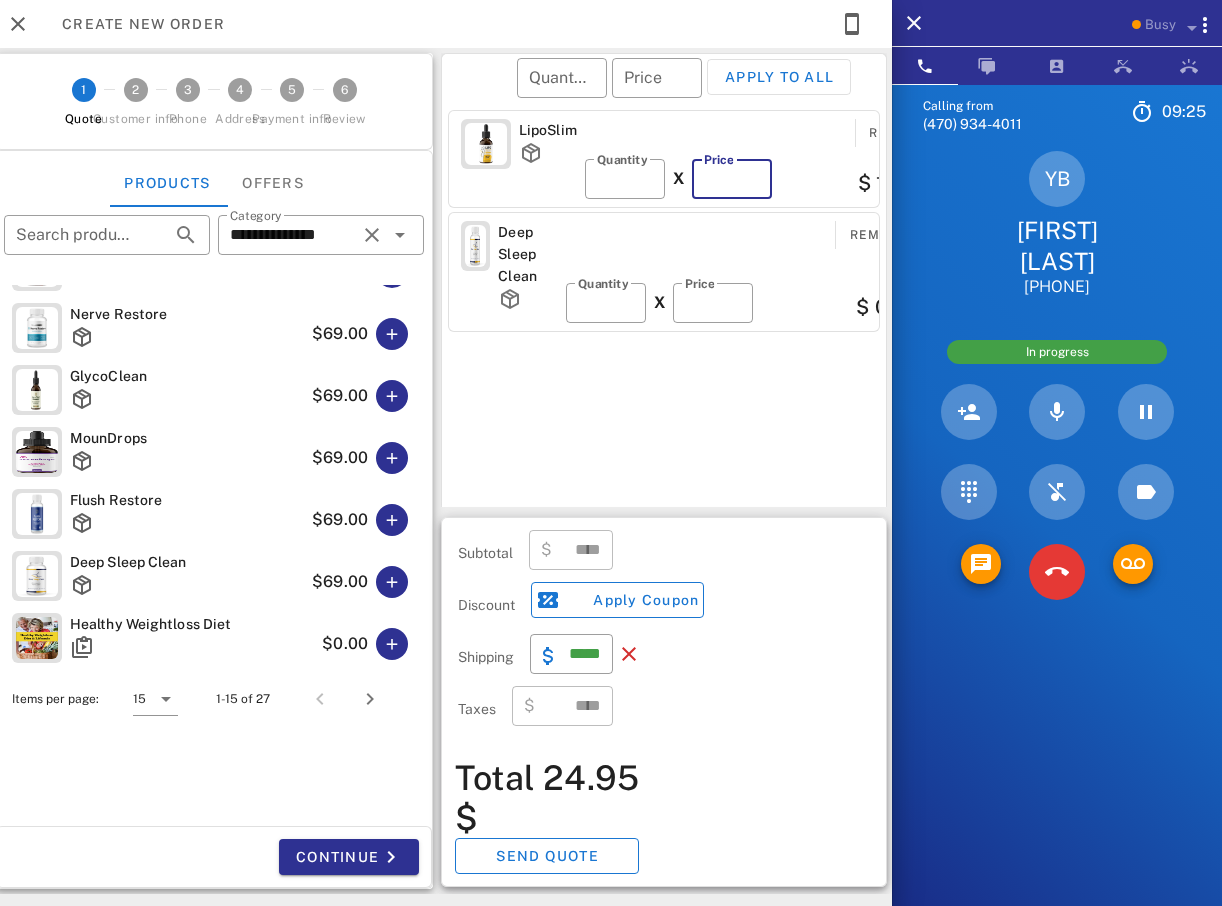 click on "**" at bounding box center [732, 179] 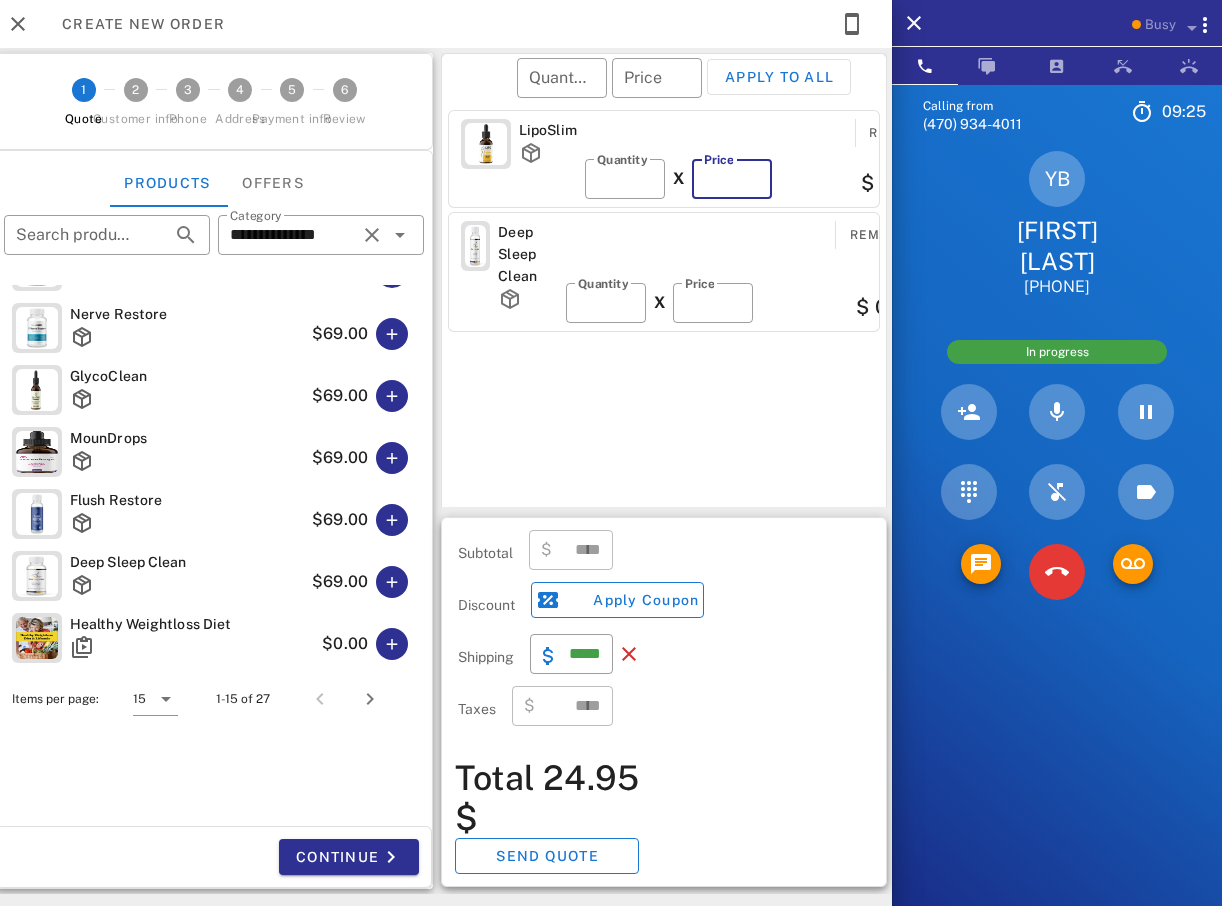 click on "**" at bounding box center [732, 179] 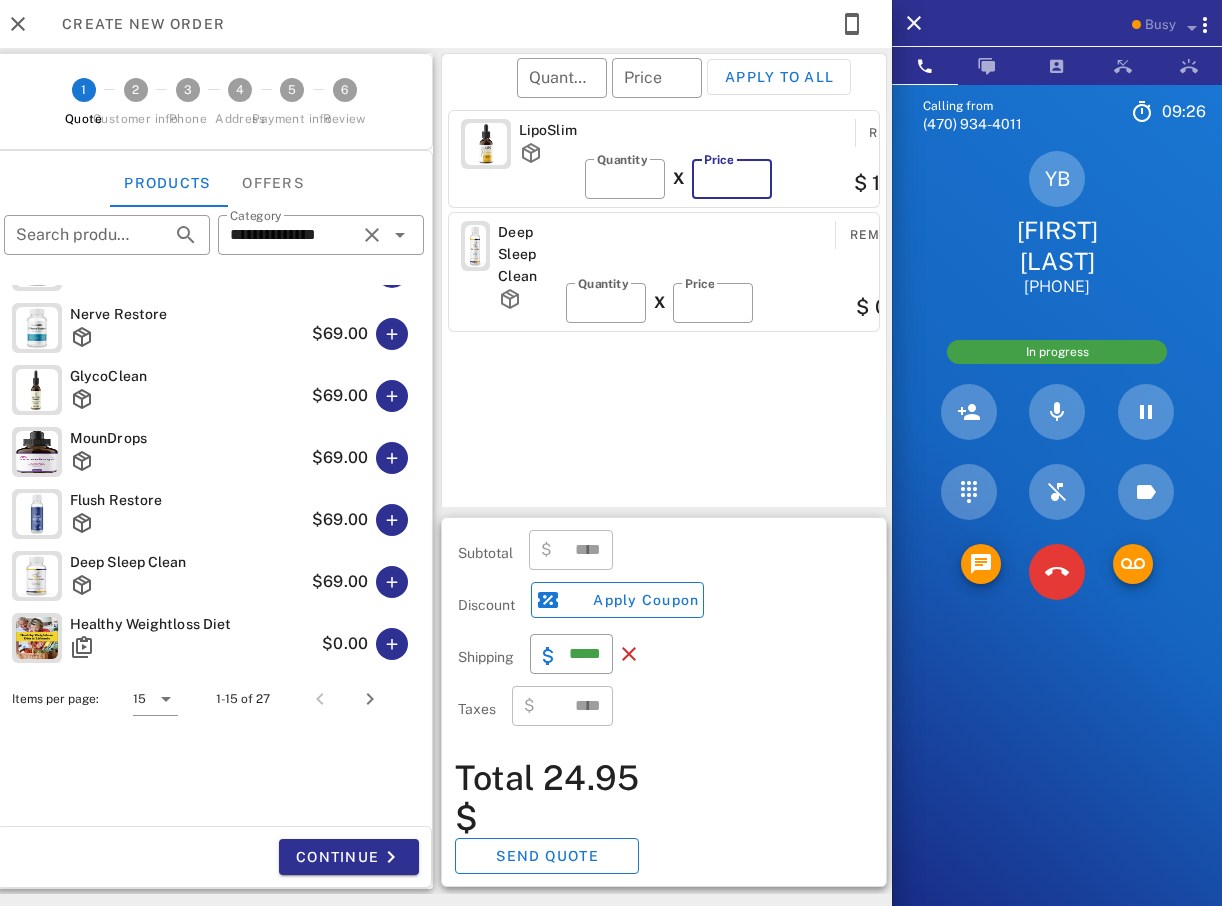 click on "**" at bounding box center (732, 179) 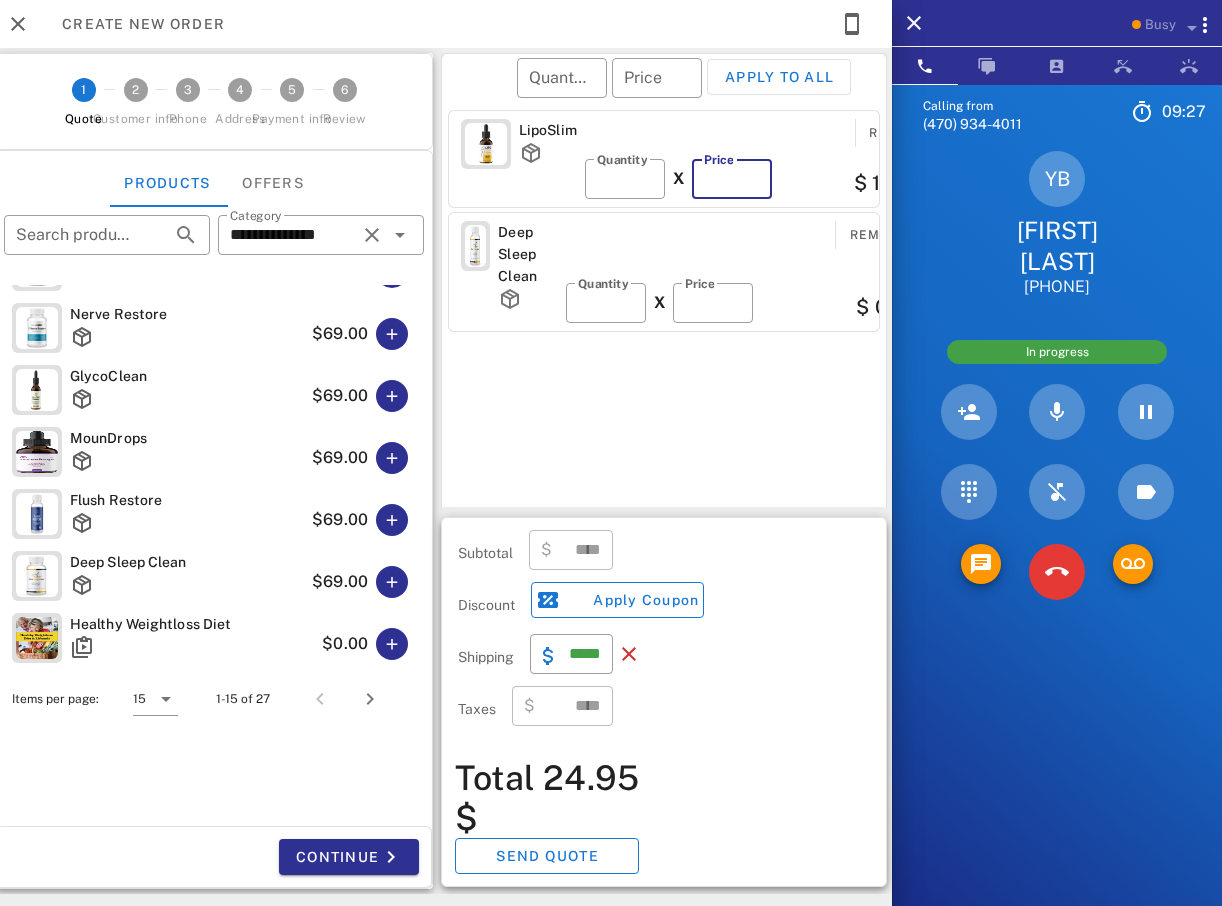 click on "**" at bounding box center [732, 179] 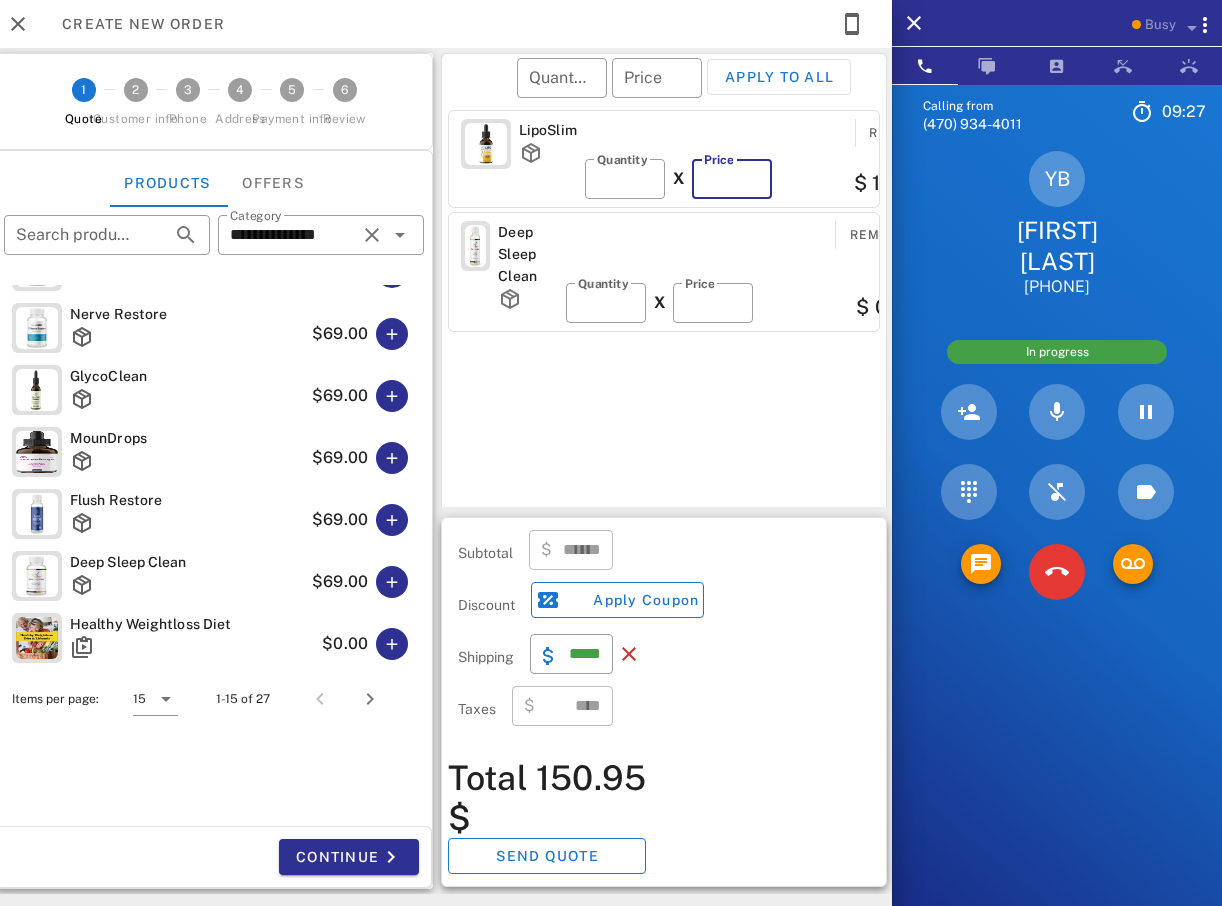 click on "**" at bounding box center [732, 179] 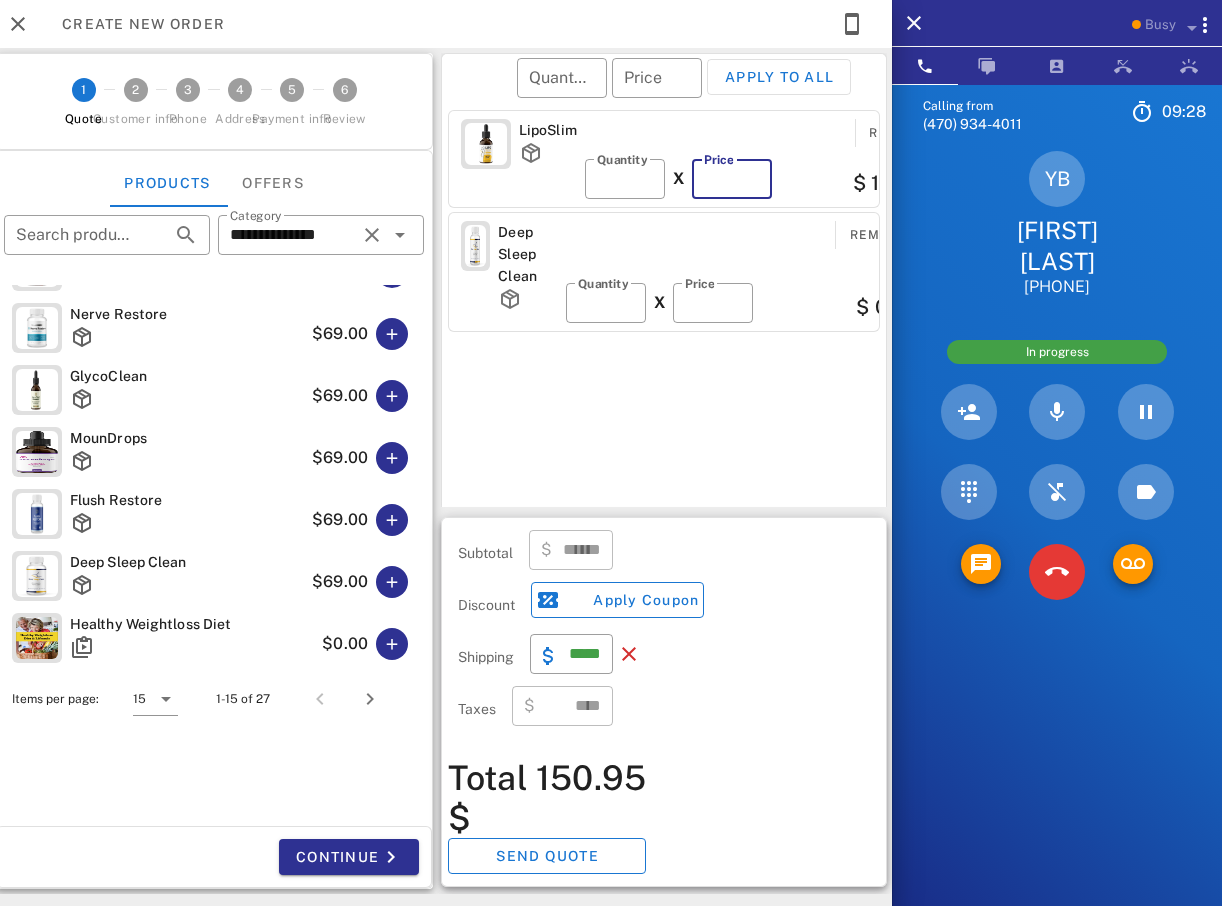 click on "**" at bounding box center [732, 179] 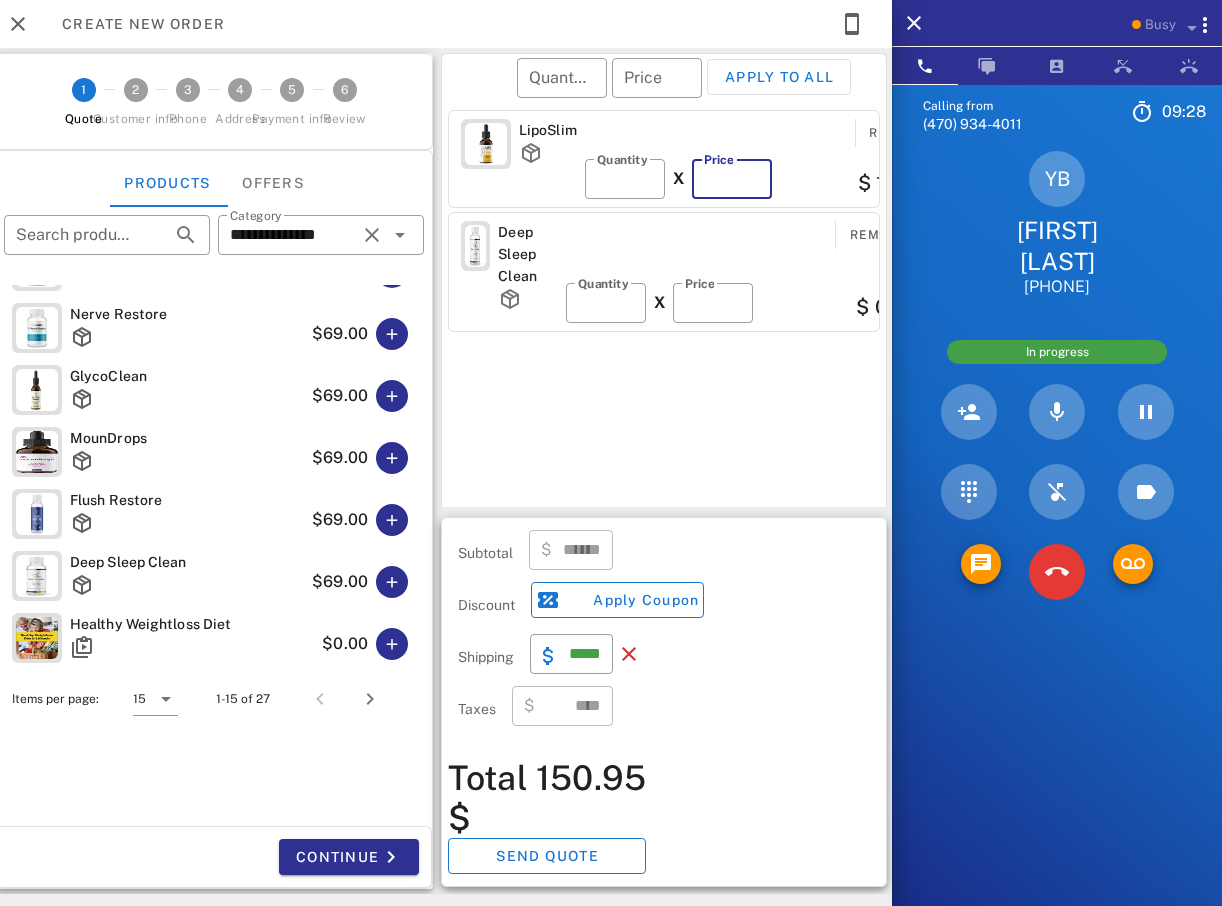click on "**" at bounding box center [732, 179] 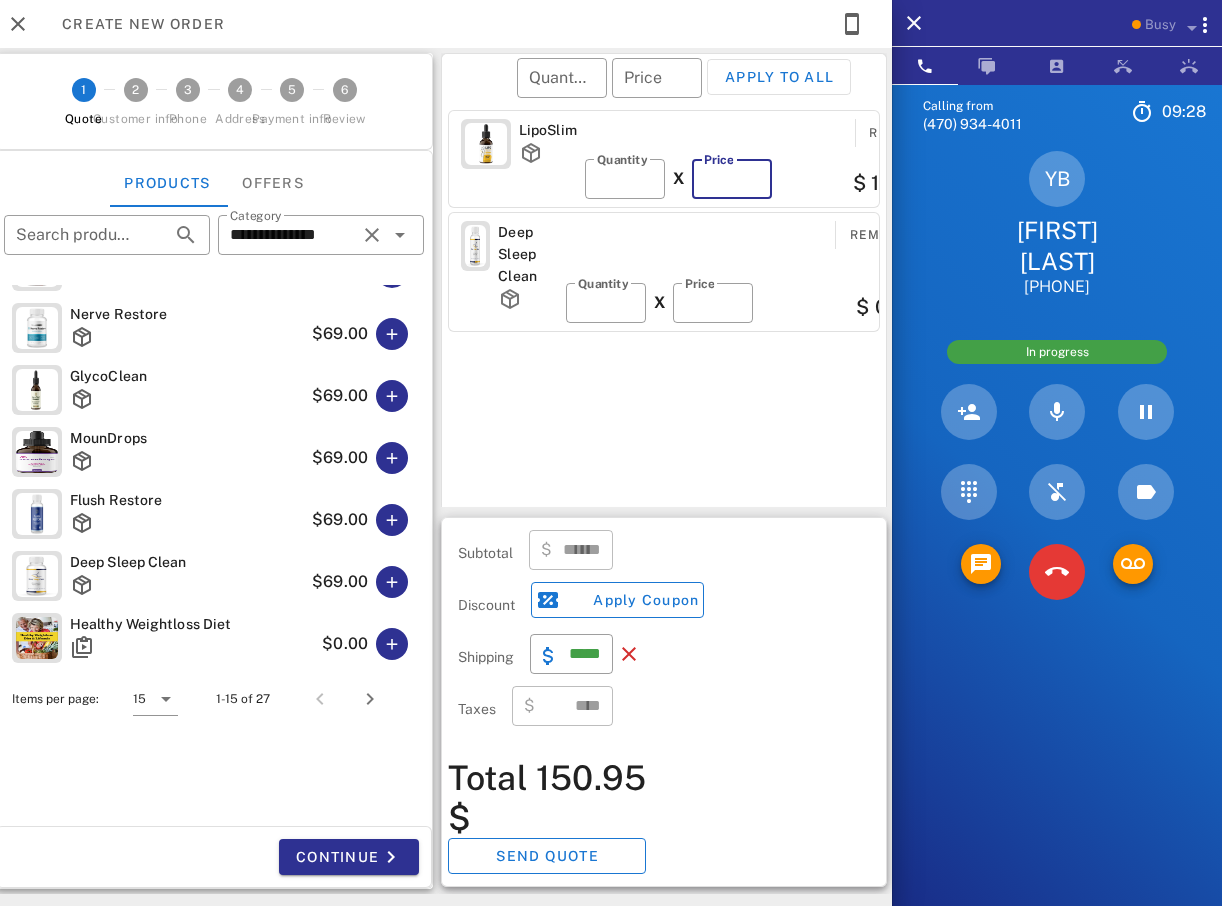 click on "**" at bounding box center [732, 179] 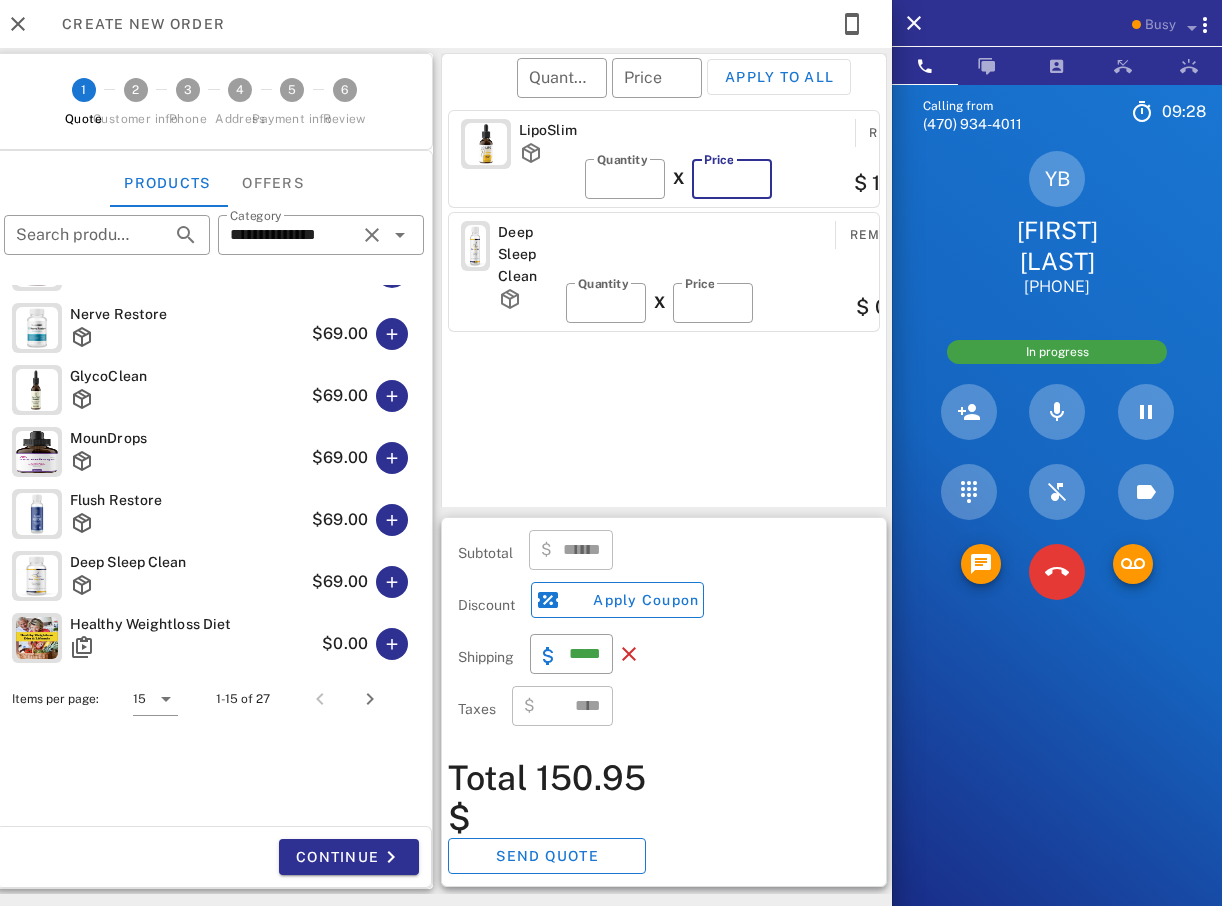 click on "**" at bounding box center (732, 179) 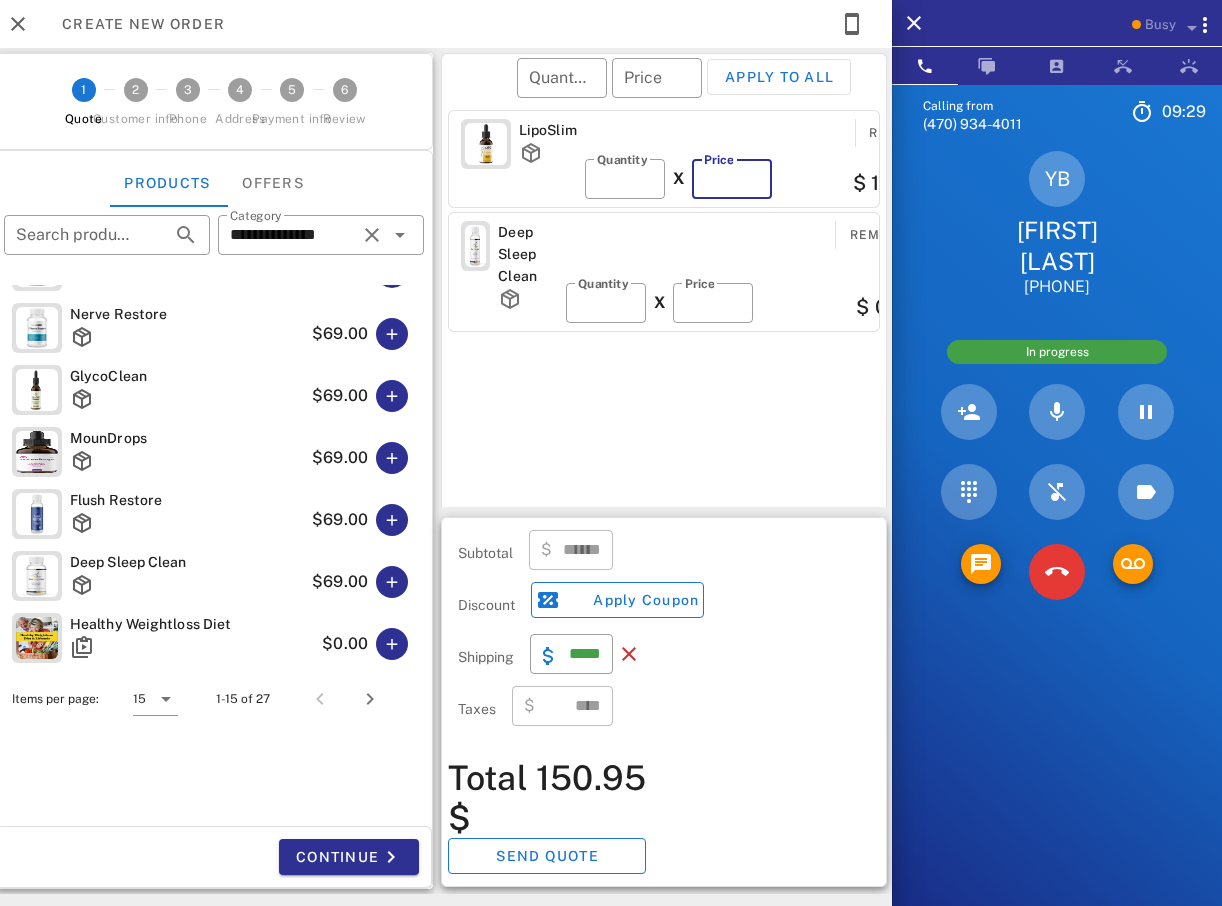 click on "**" at bounding box center [732, 179] 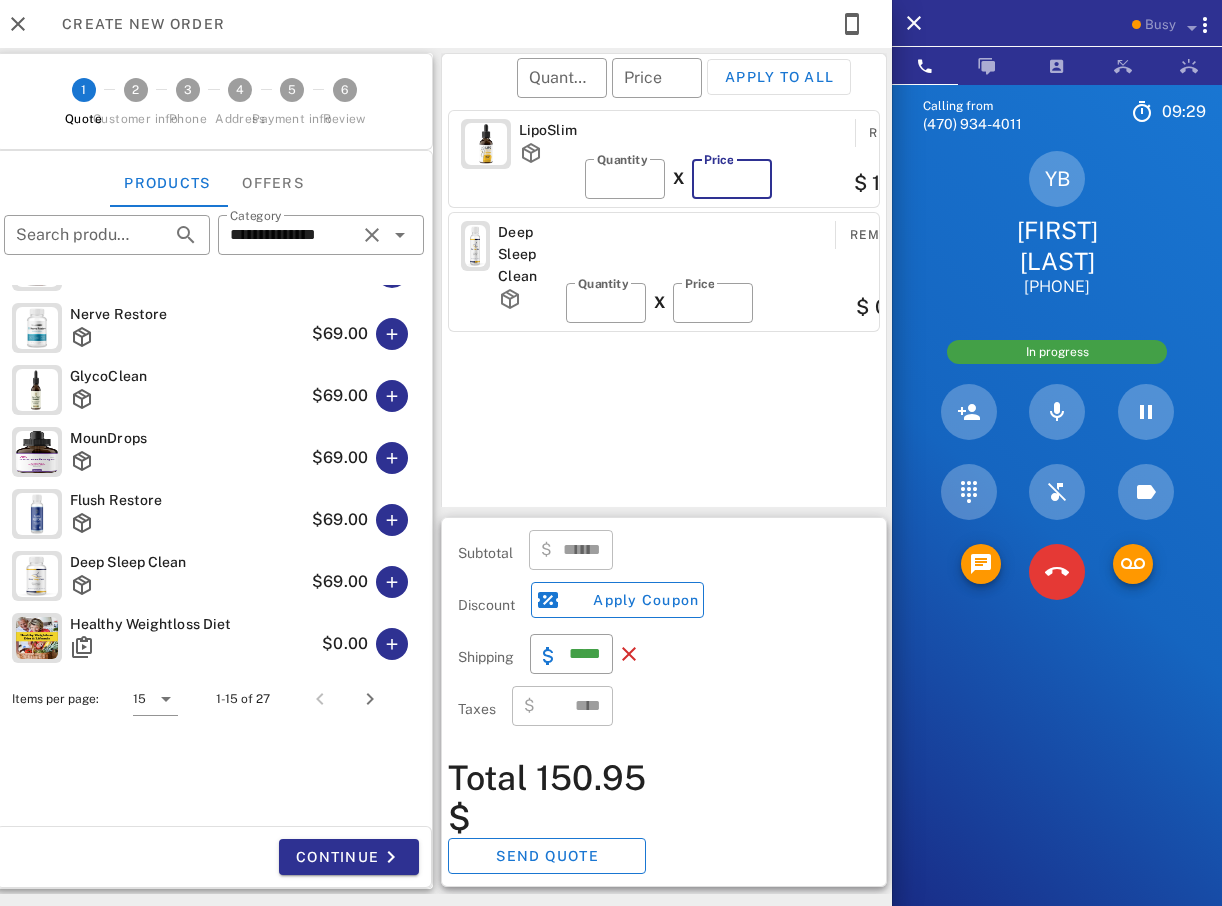 click on "**" at bounding box center (732, 179) 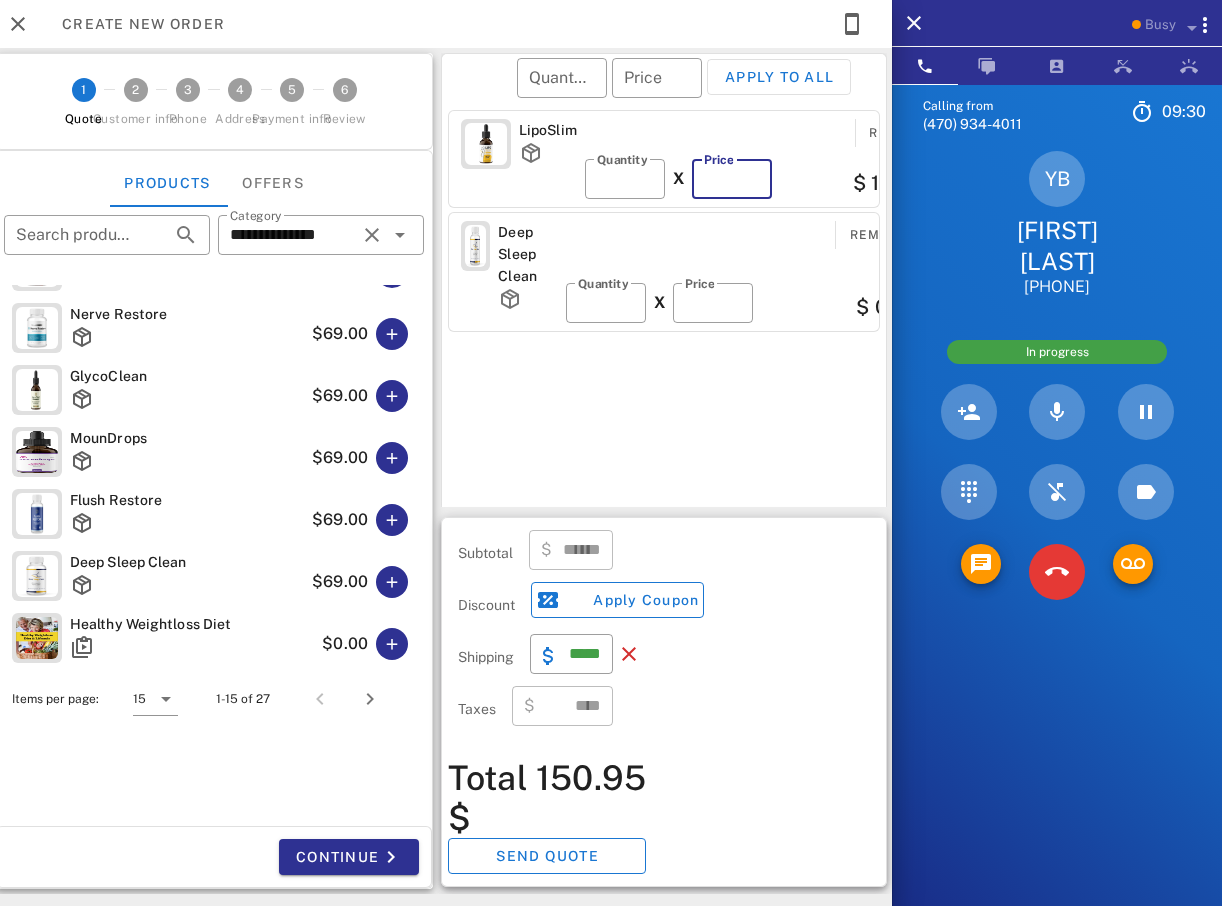 click on "**" at bounding box center [732, 179] 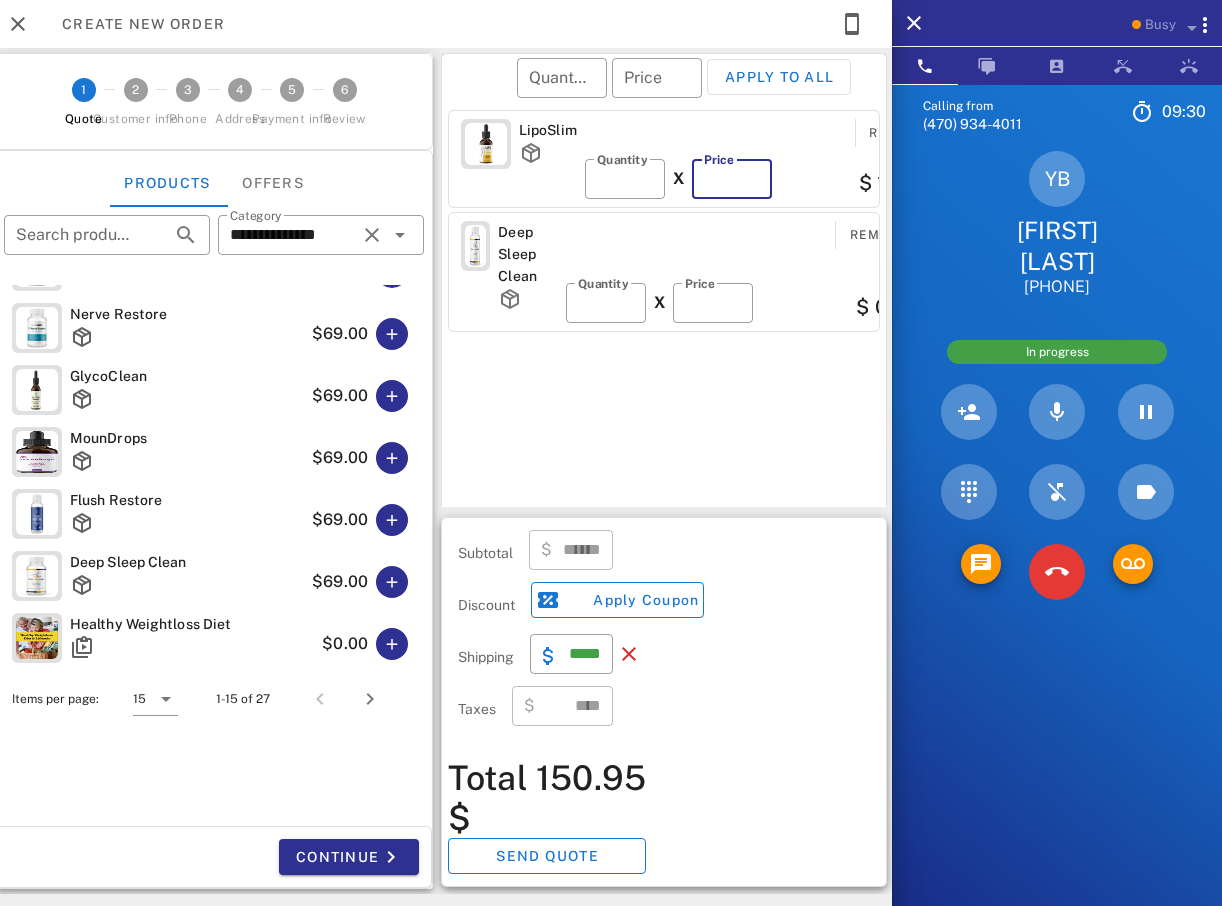 click on "**" at bounding box center [732, 179] 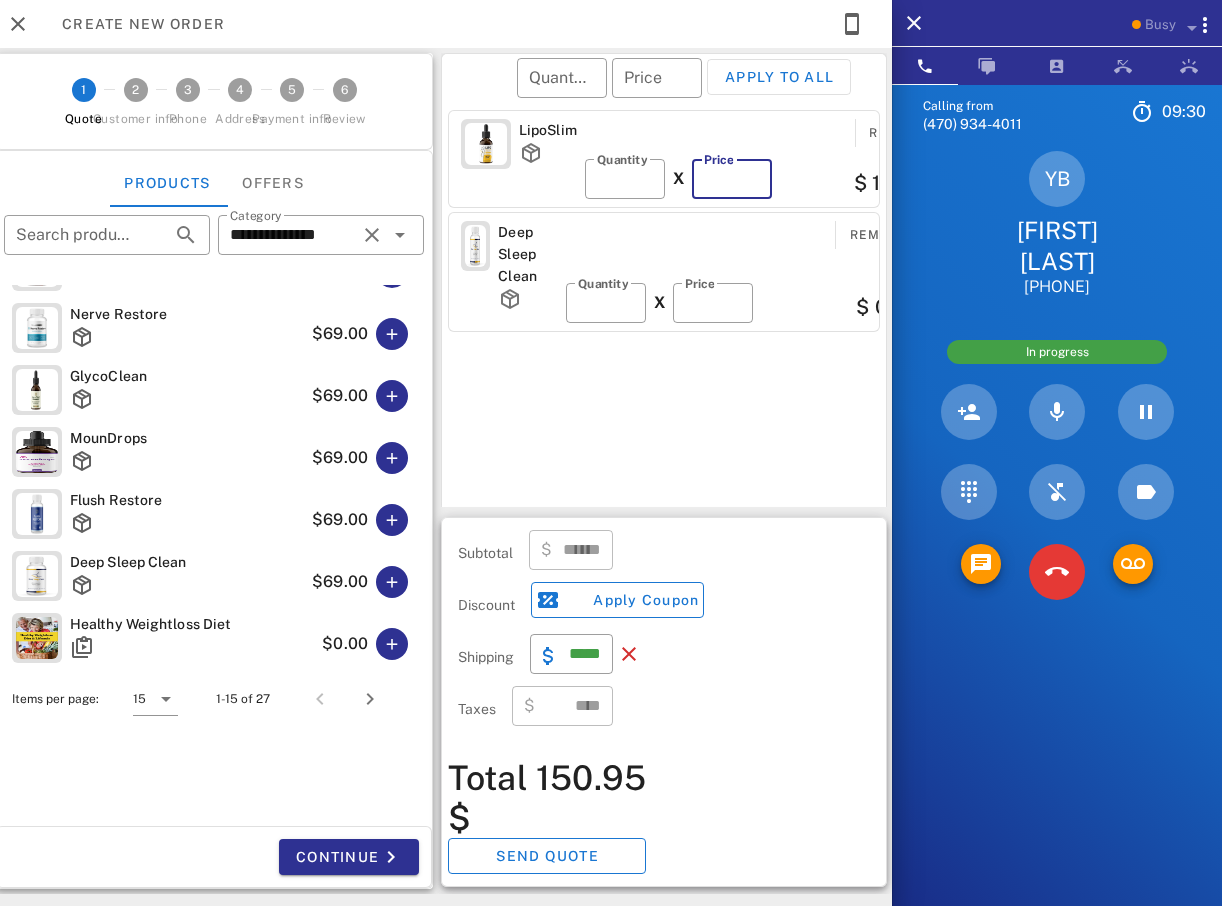 type on "**" 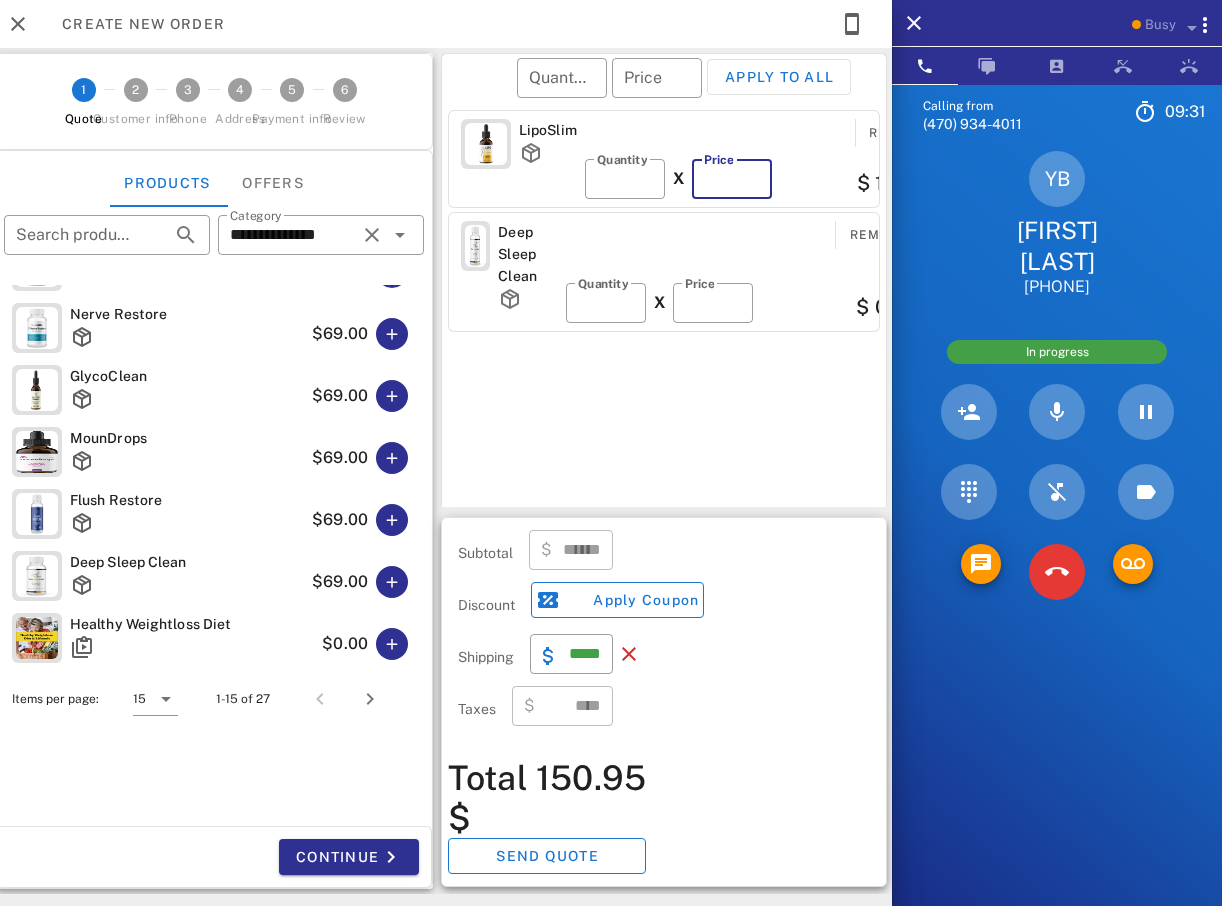 type on "******" 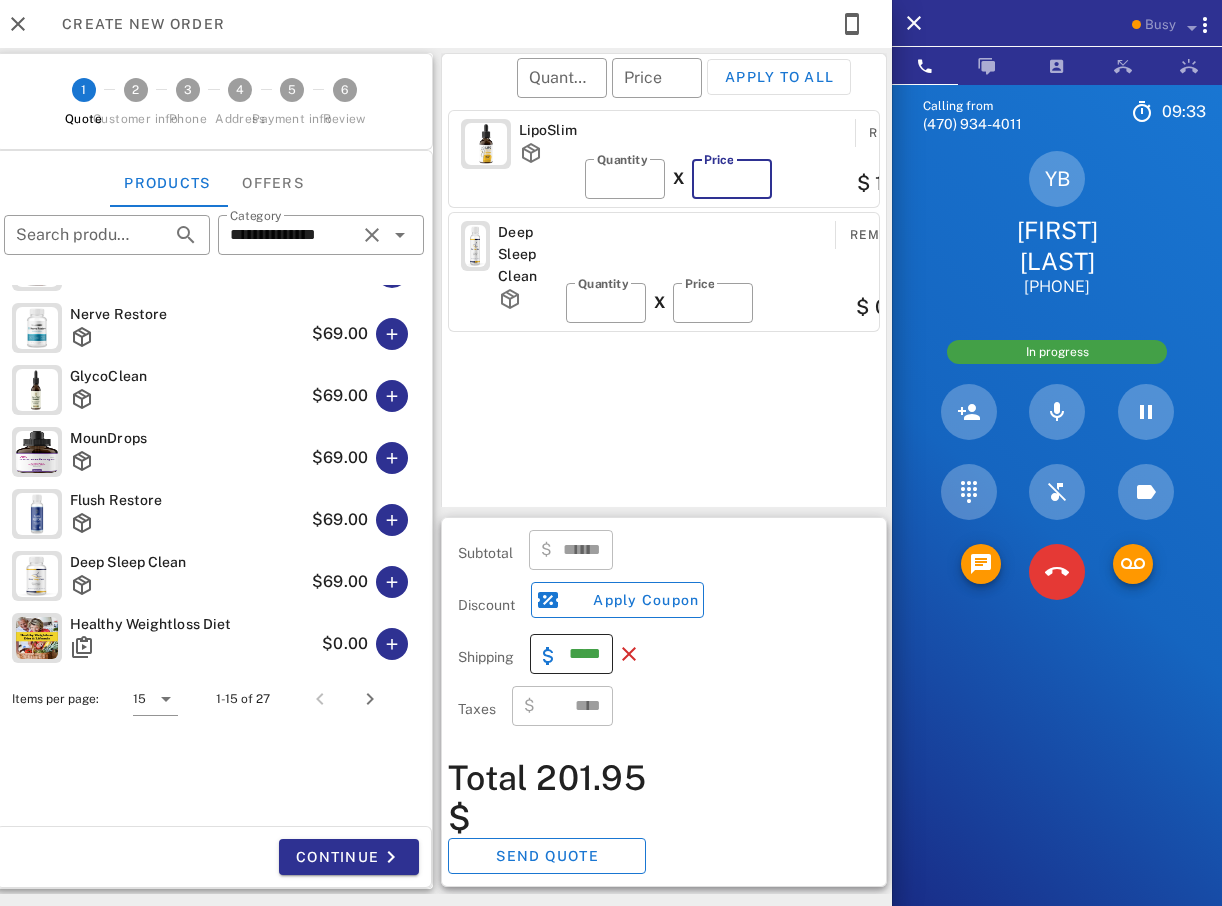 click on "*****" at bounding box center (583, 654) 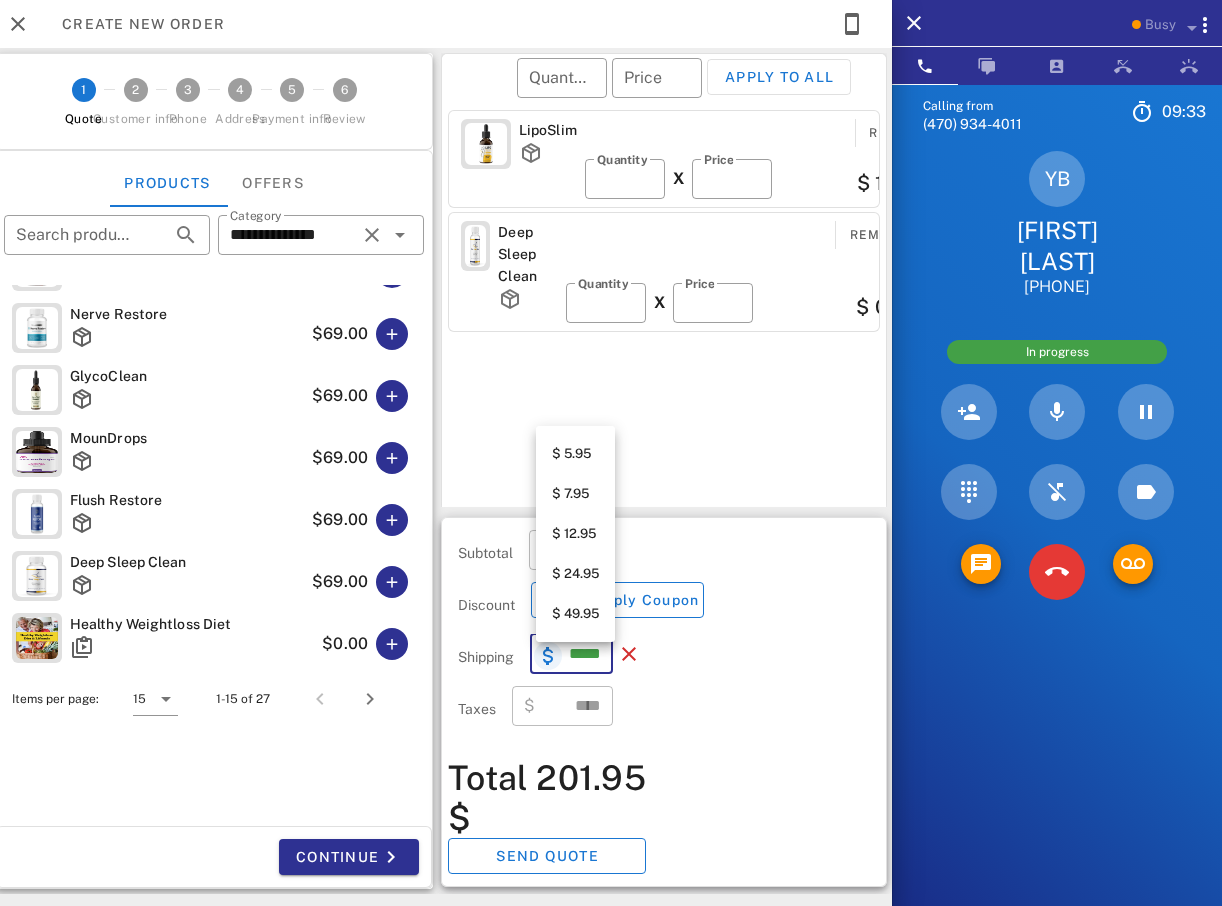 click at bounding box center [548, 656] 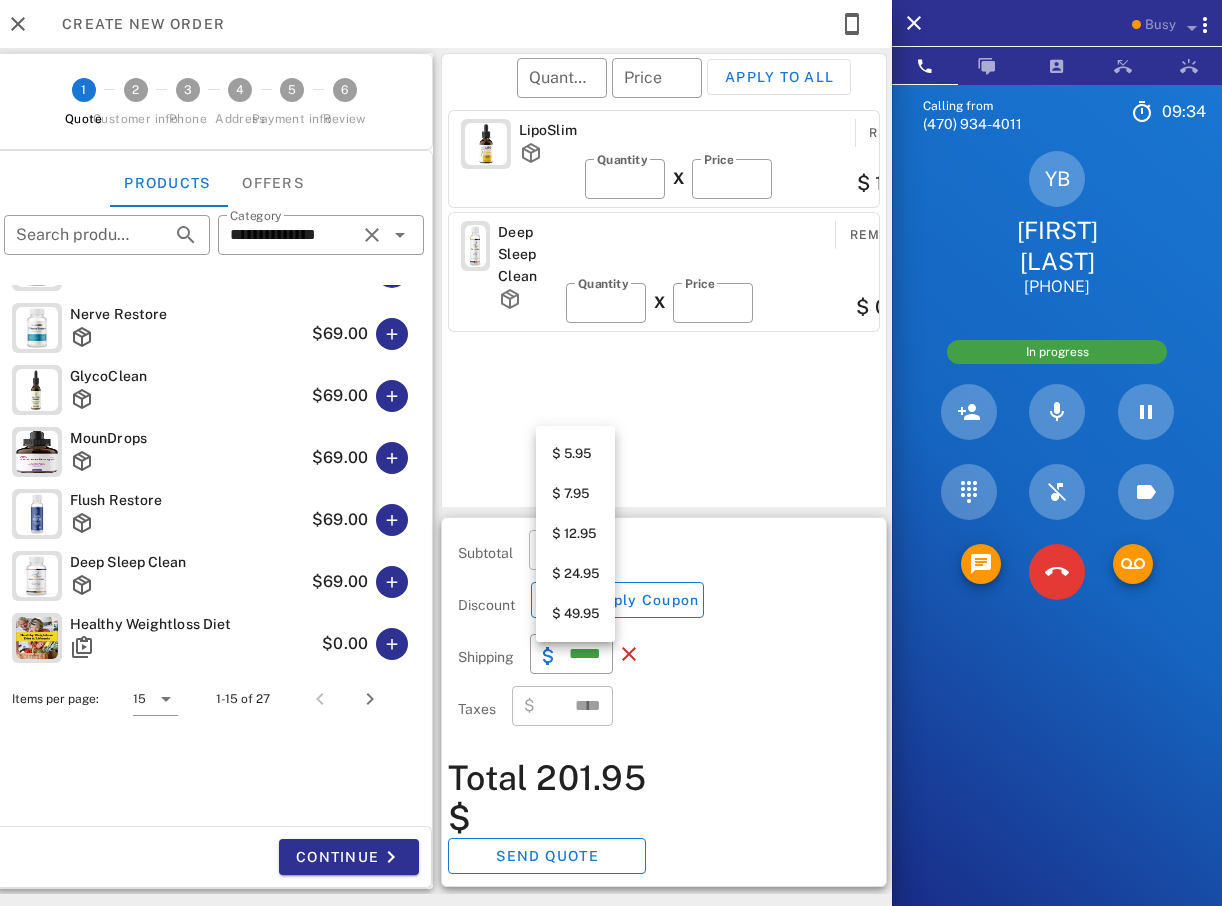 click on "$ 7.95" at bounding box center (575, 494) 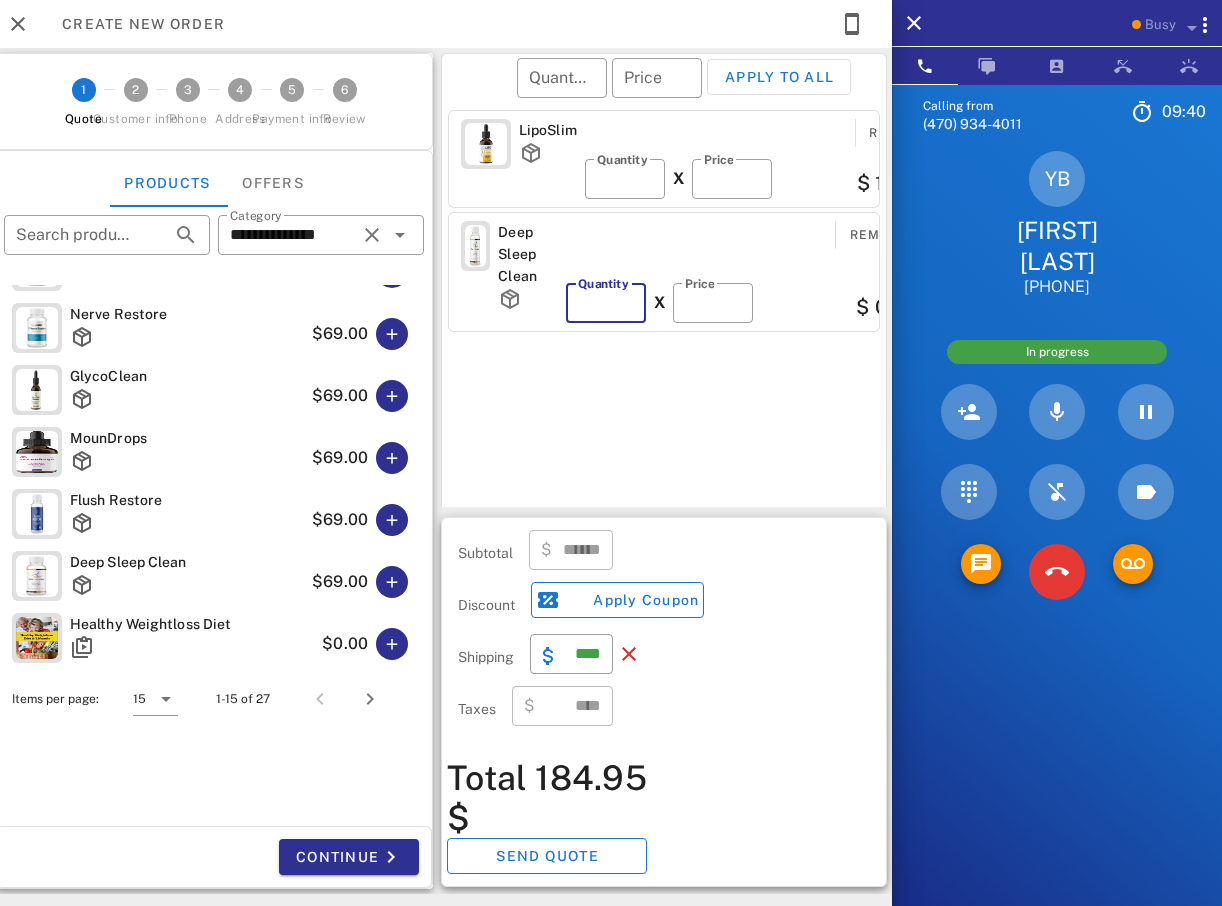 click on "*" at bounding box center [606, 303] 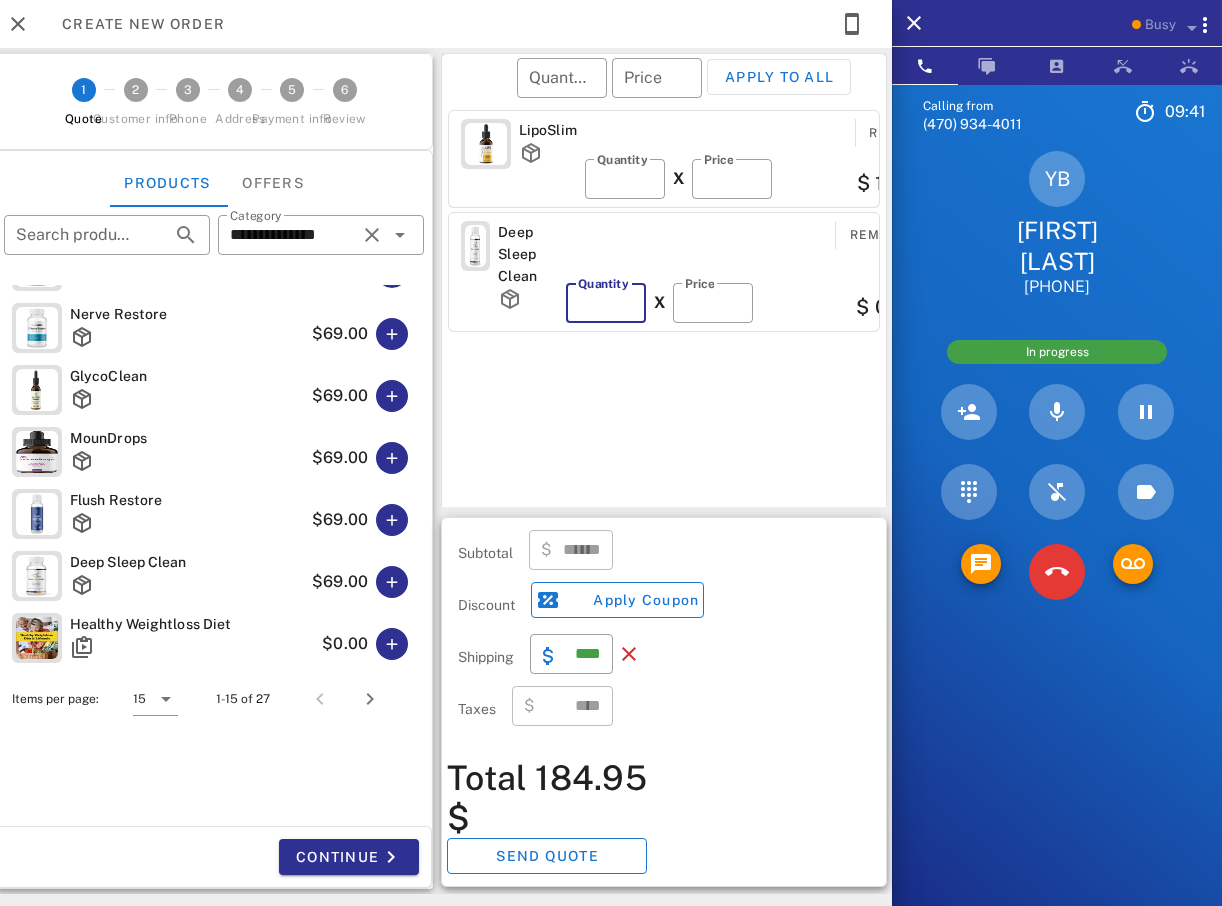 type on "***" 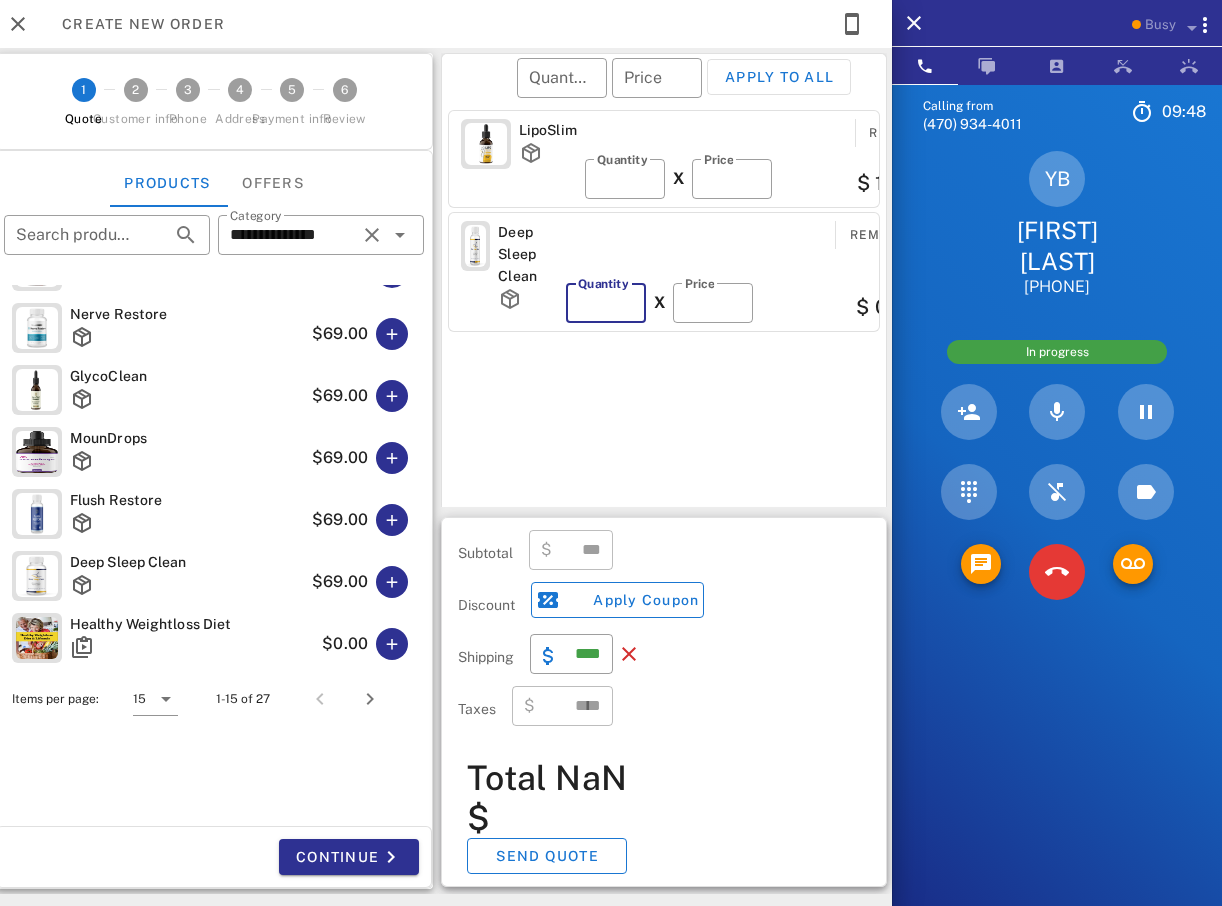 type on "*" 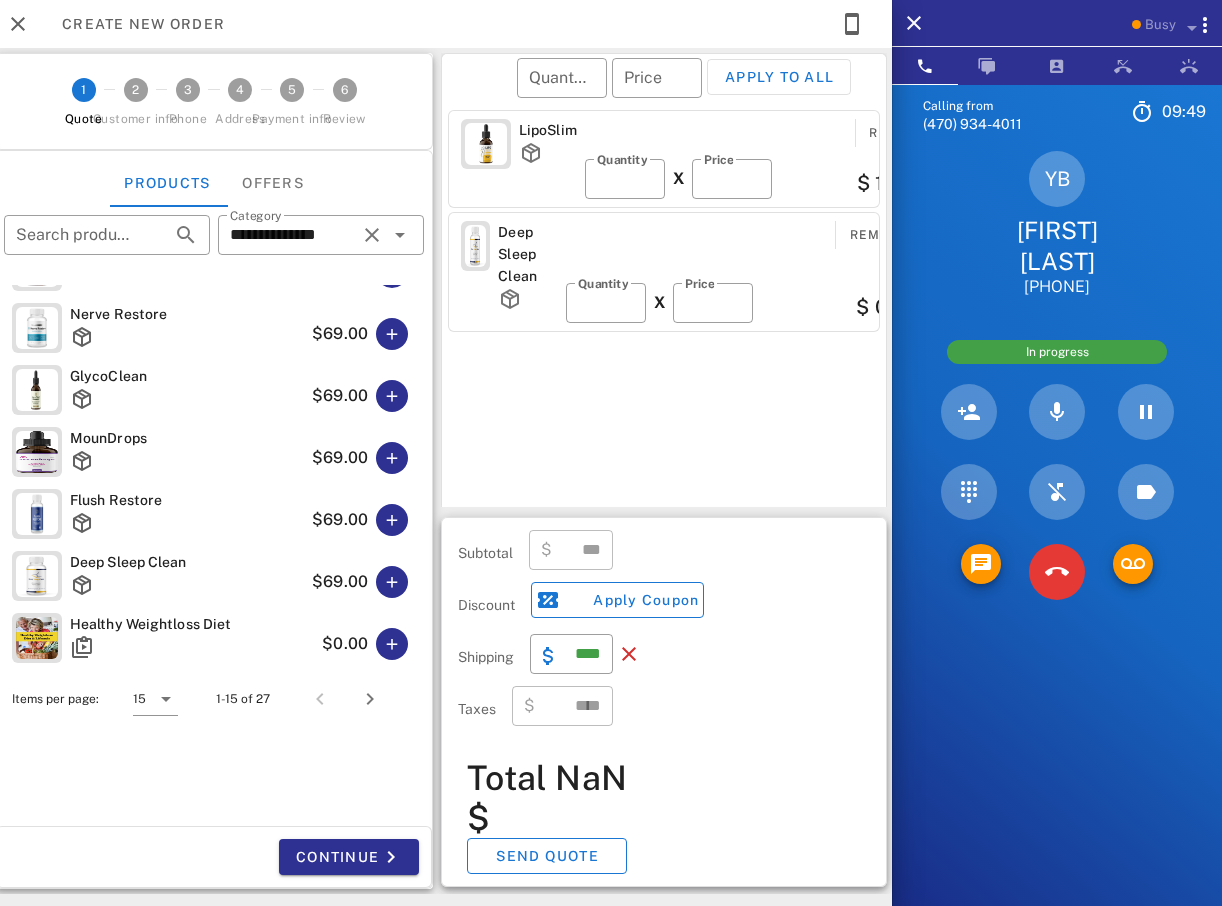 click on "Deep Sleep Clean" at bounding box center (527, 254) 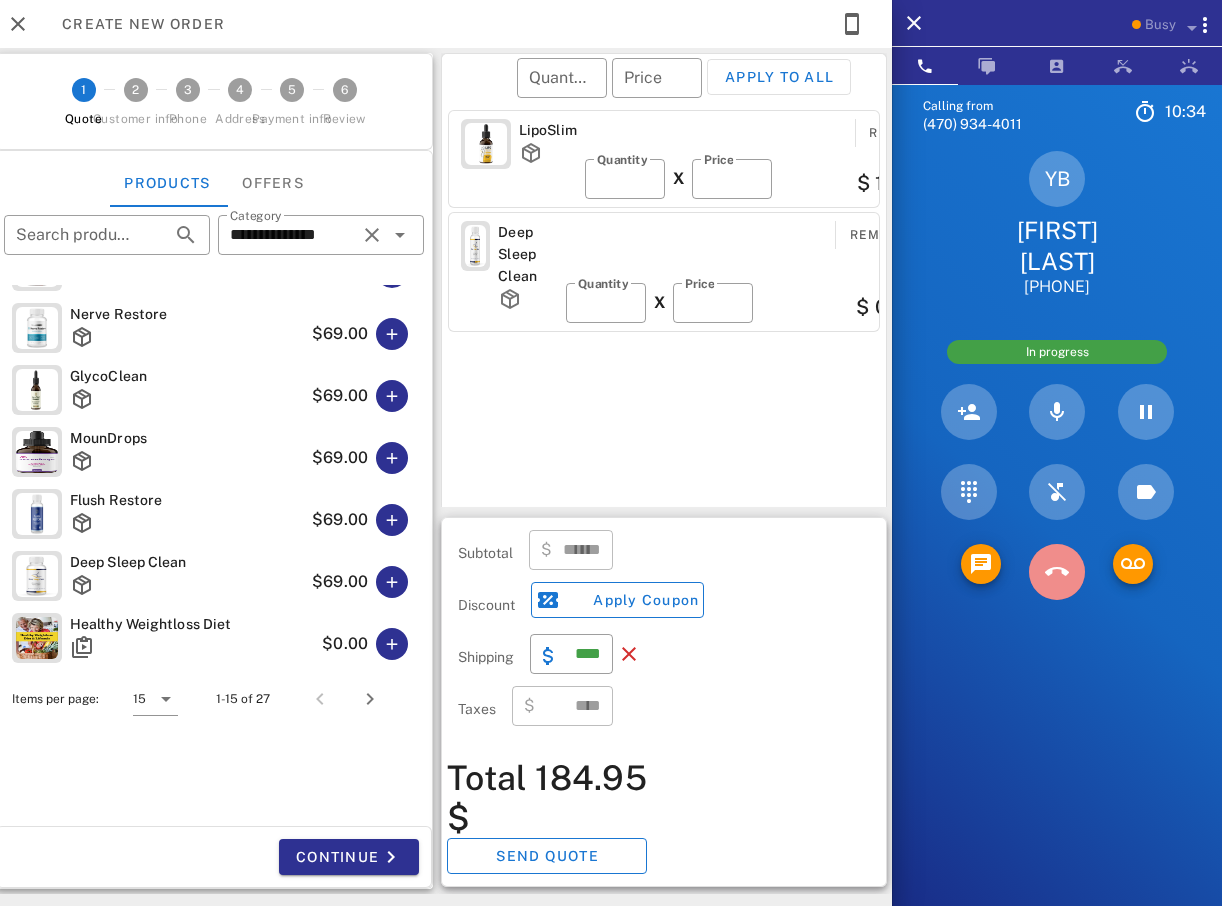 click at bounding box center (1057, 572) 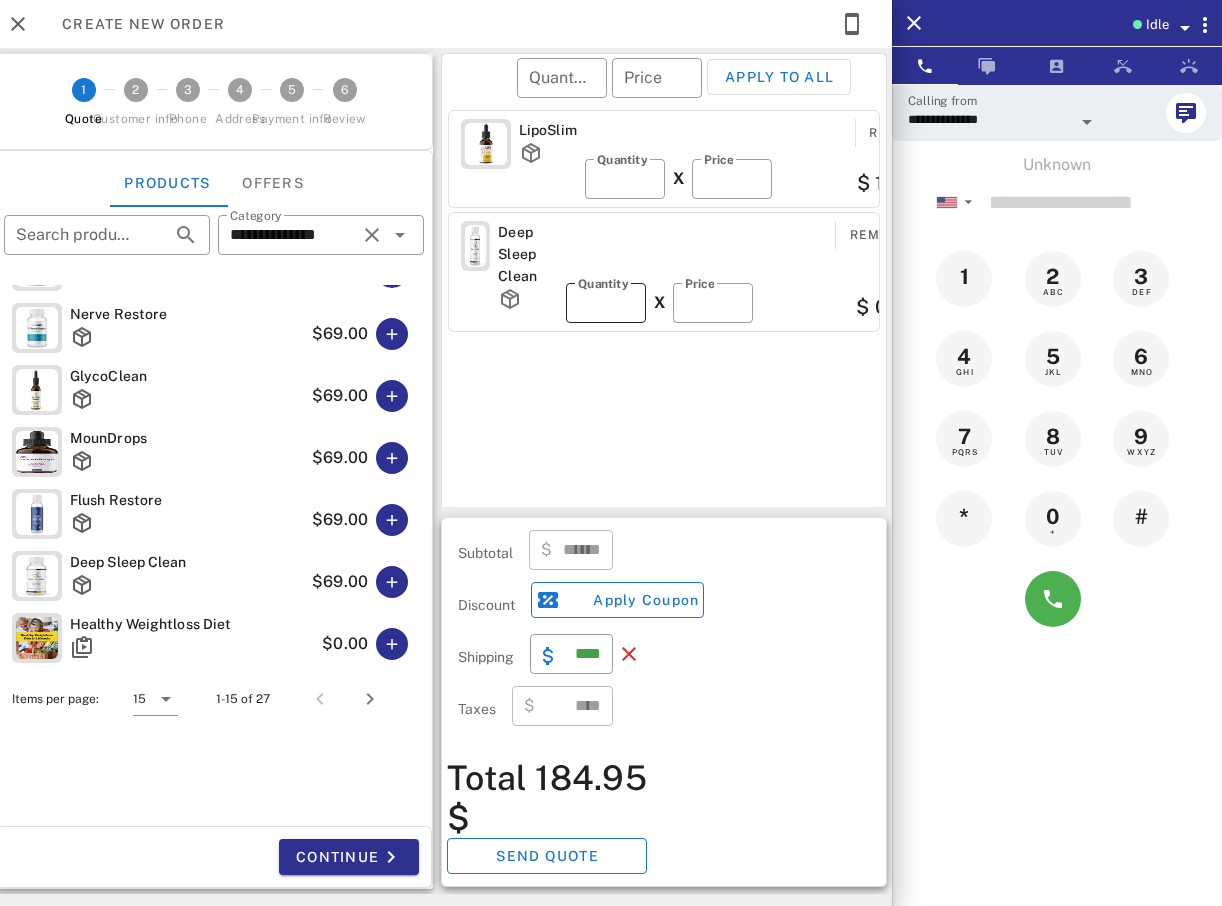 click on "*" at bounding box center (606, 303) 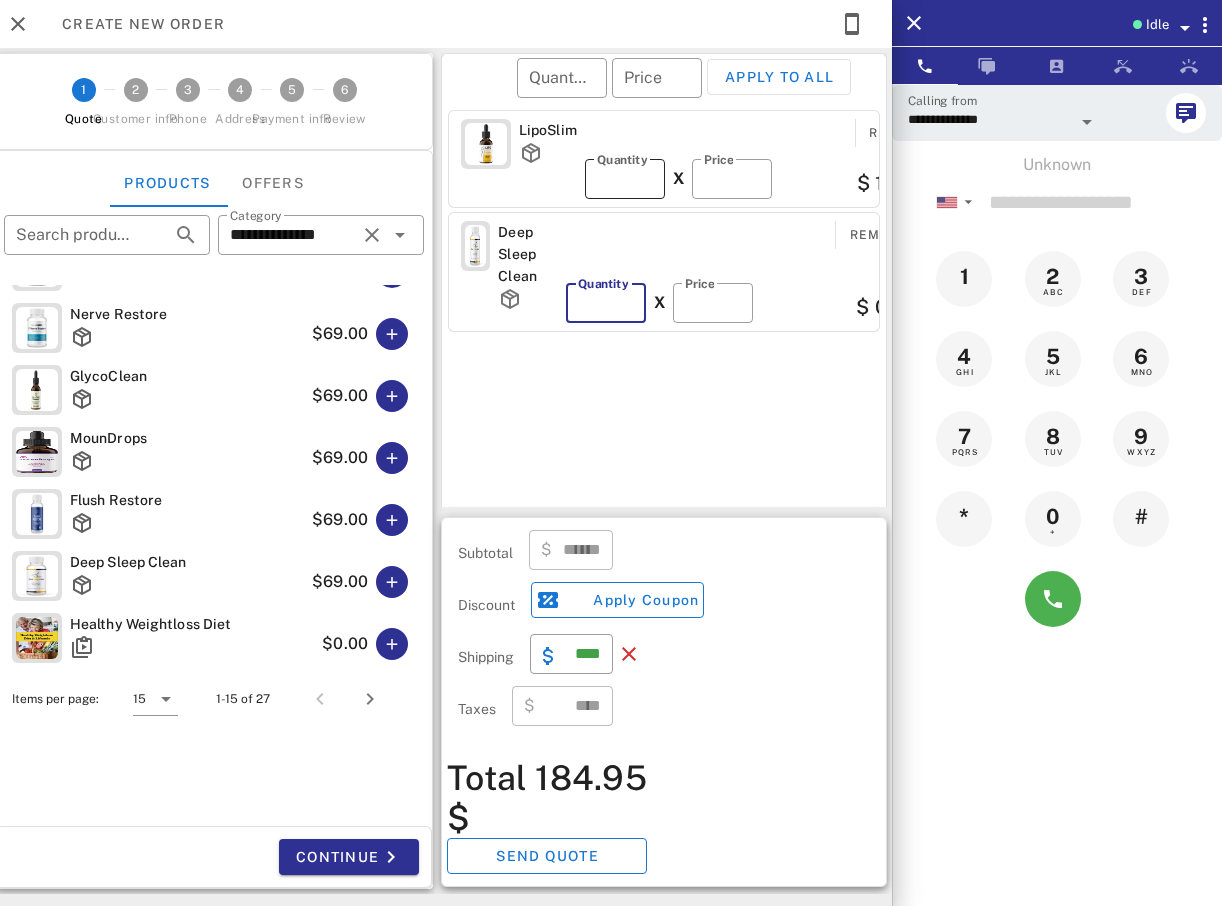 type on "*" 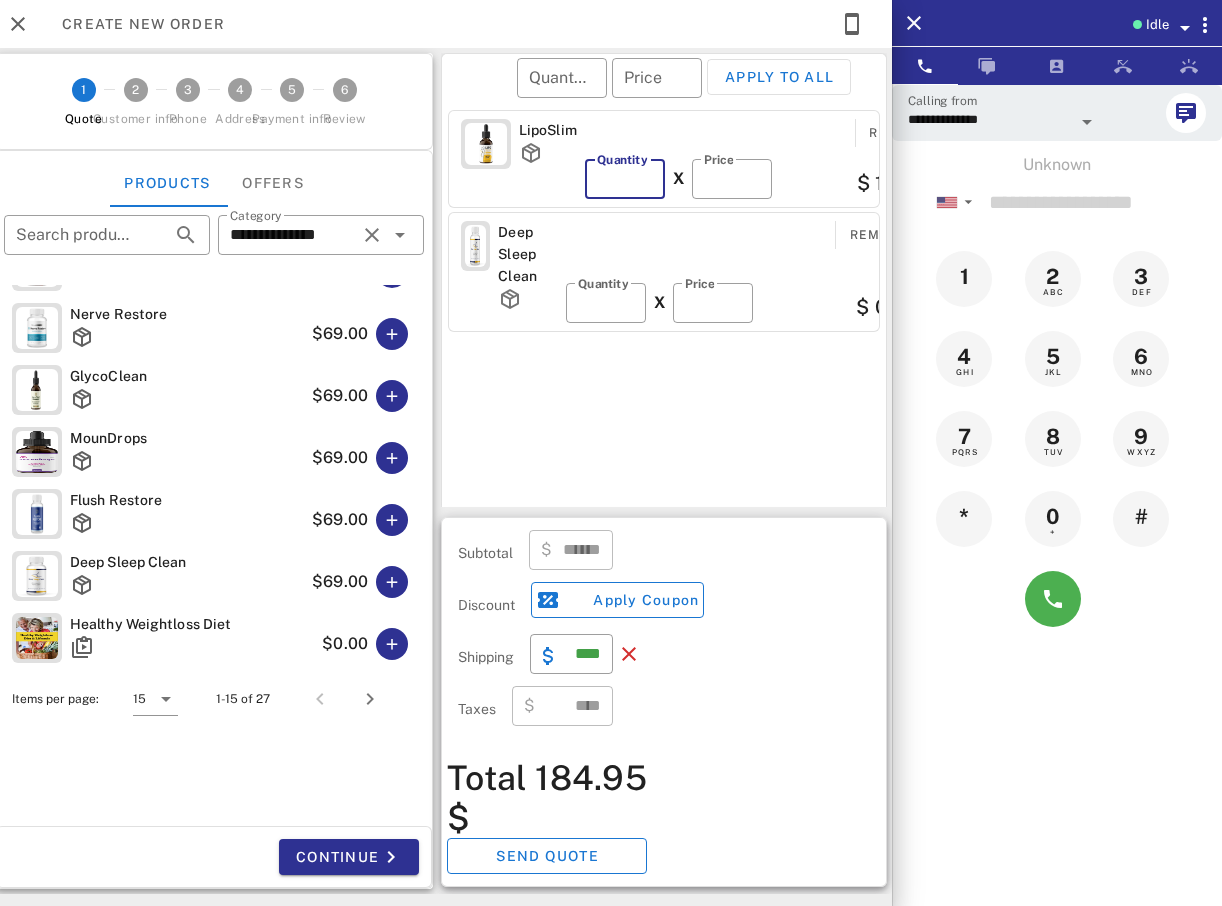 click on "*" at bounding box center [625, 179] 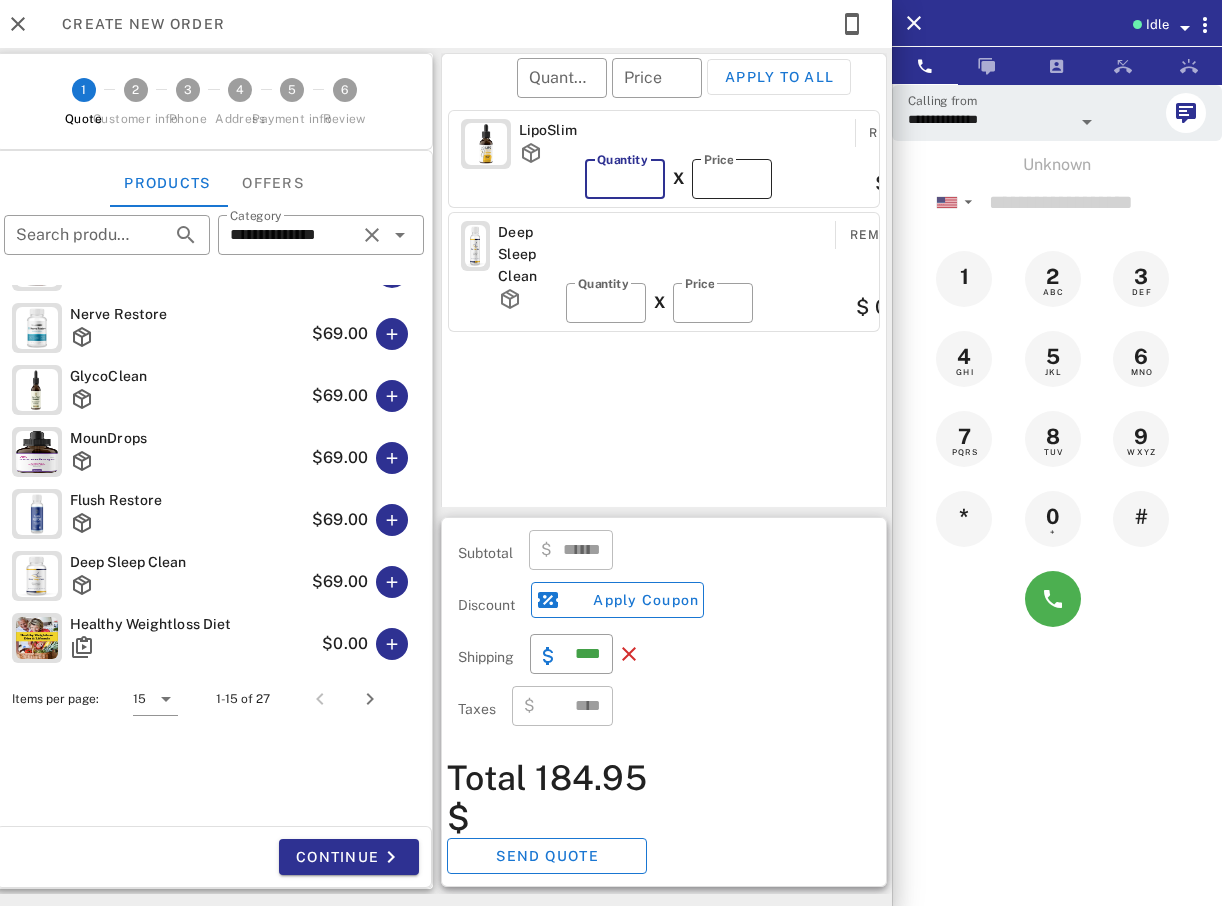 type on "*" 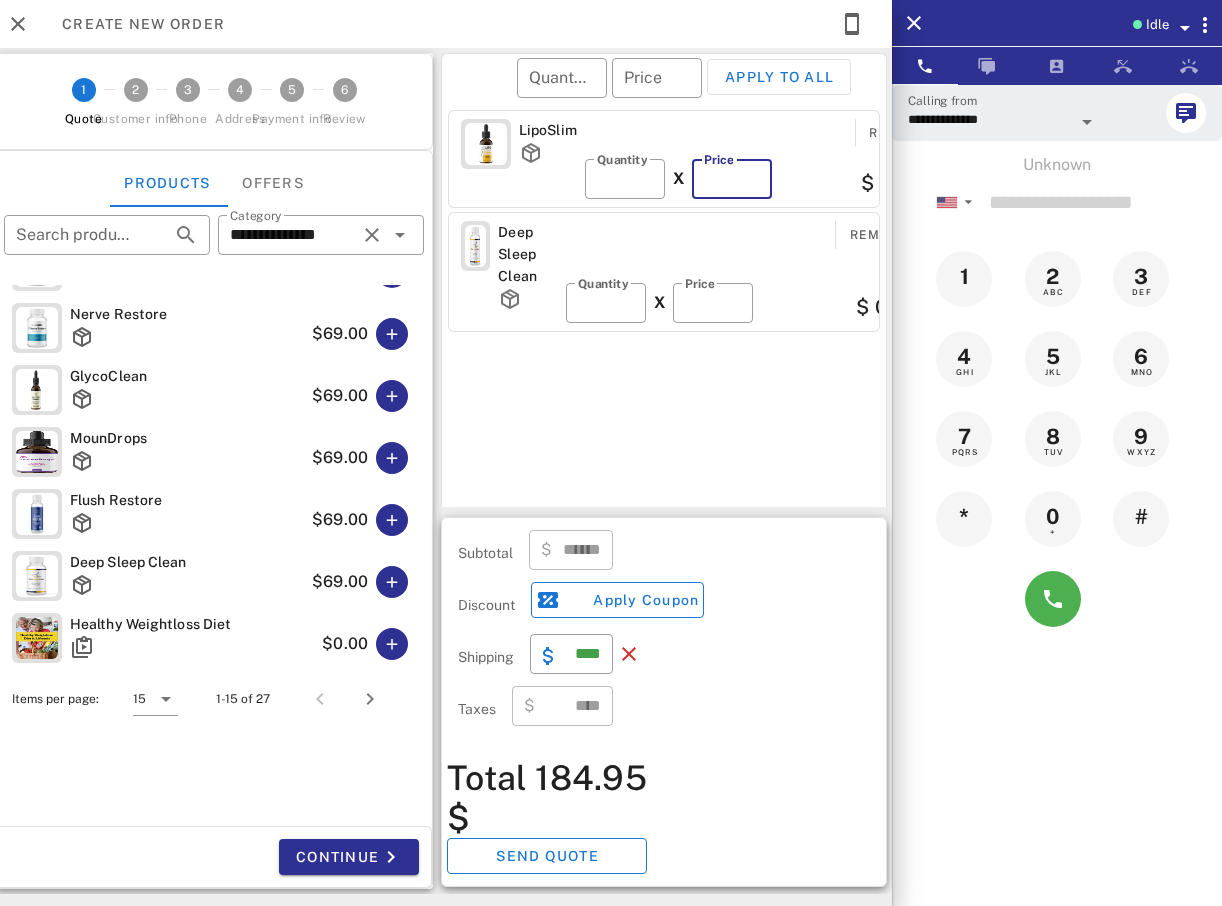 click on "**" at bounding box center (732, 179) 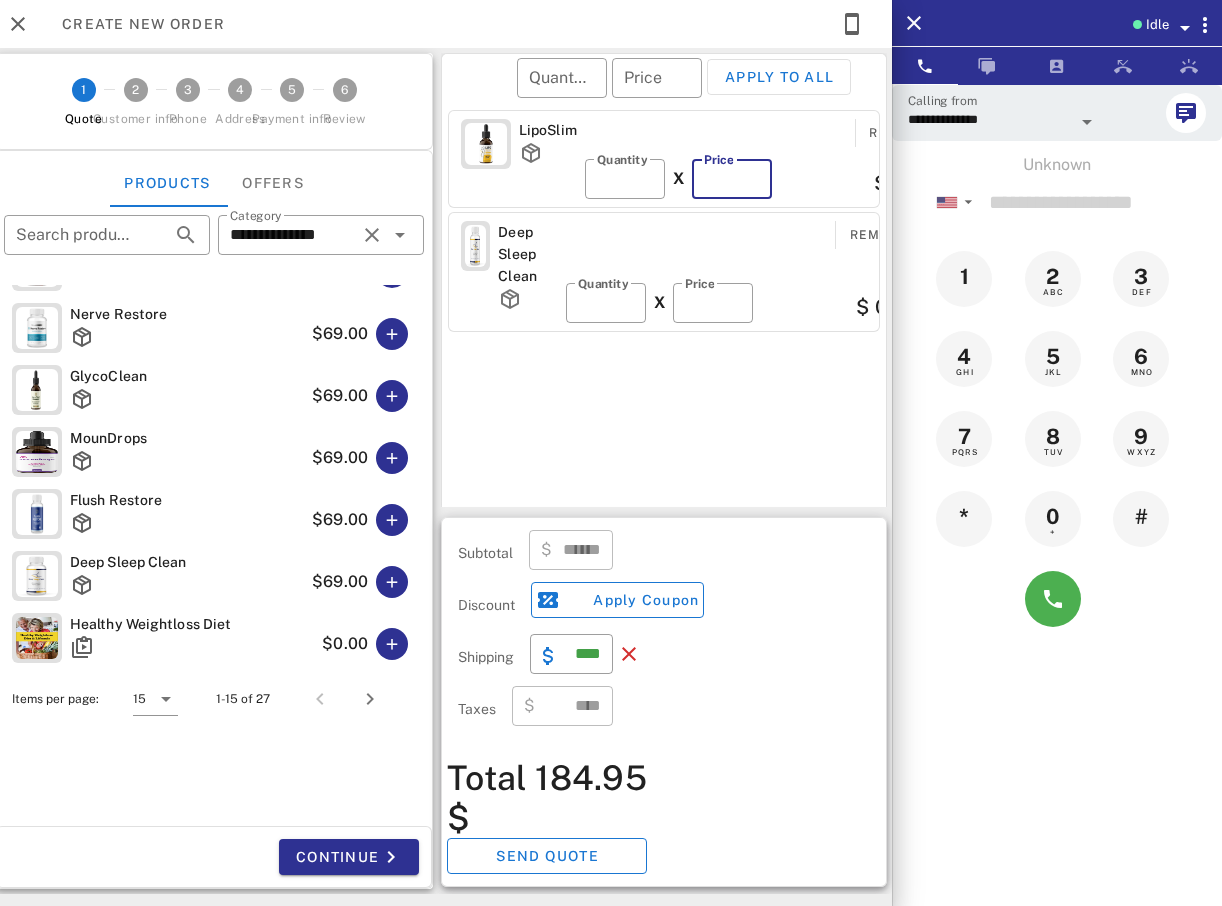type 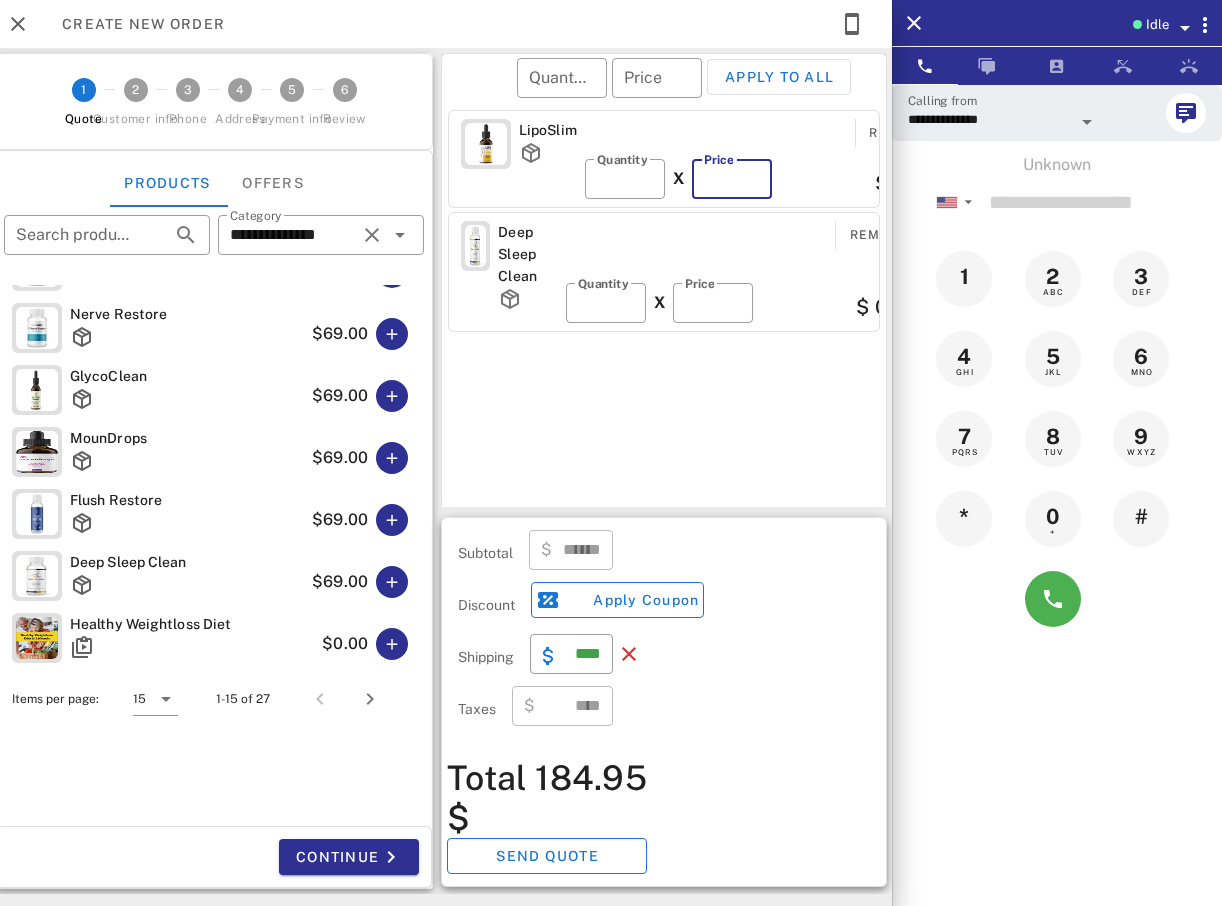 type on "****" 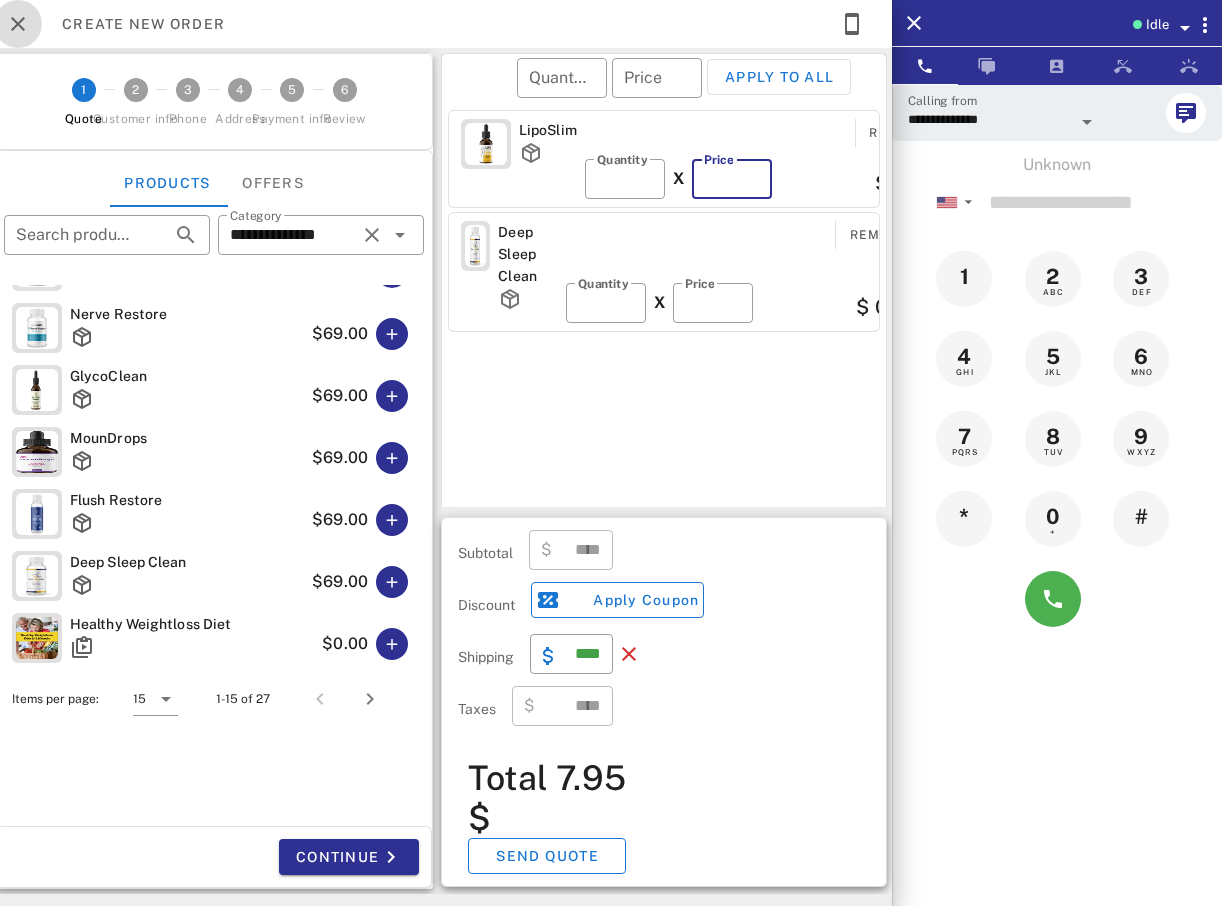 type on "*" 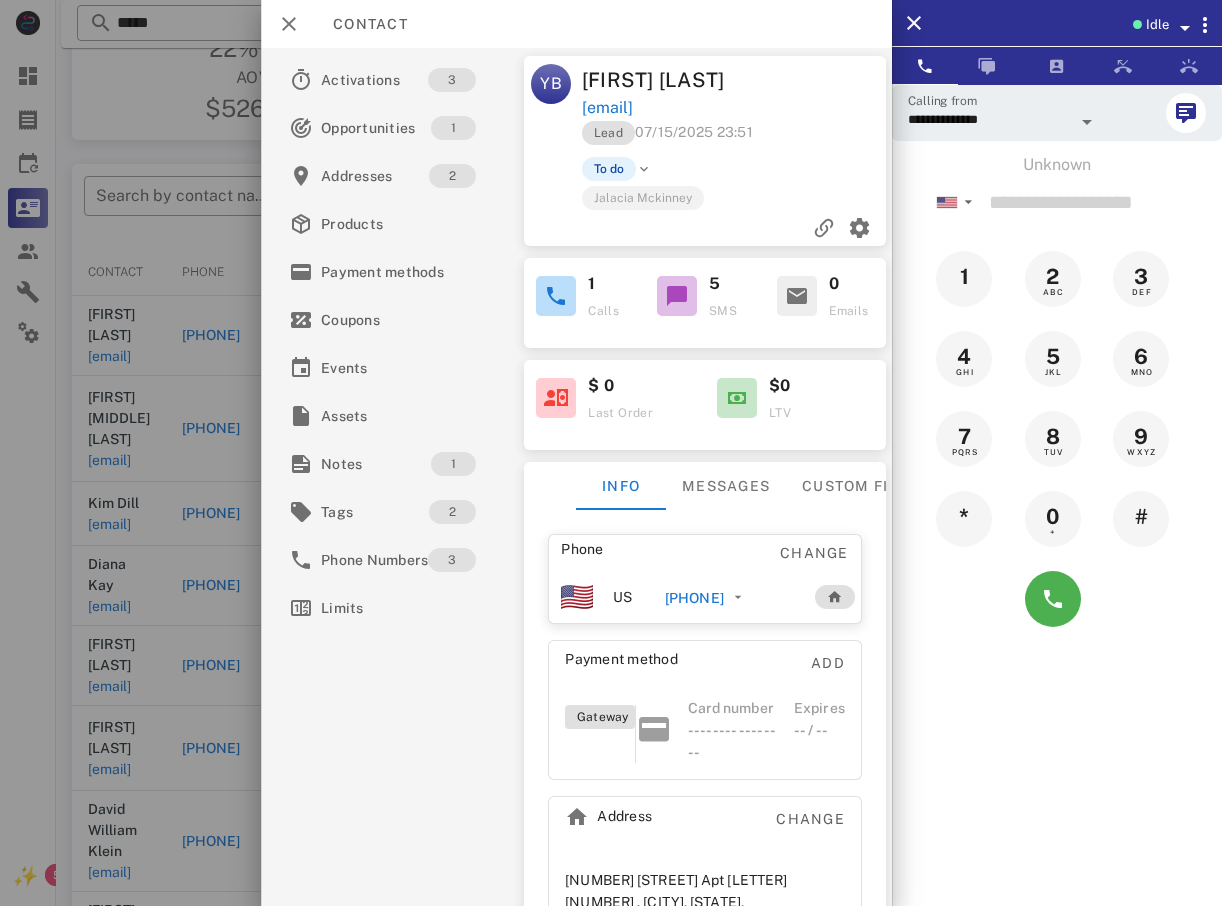 click at bounding box center [611, 453] 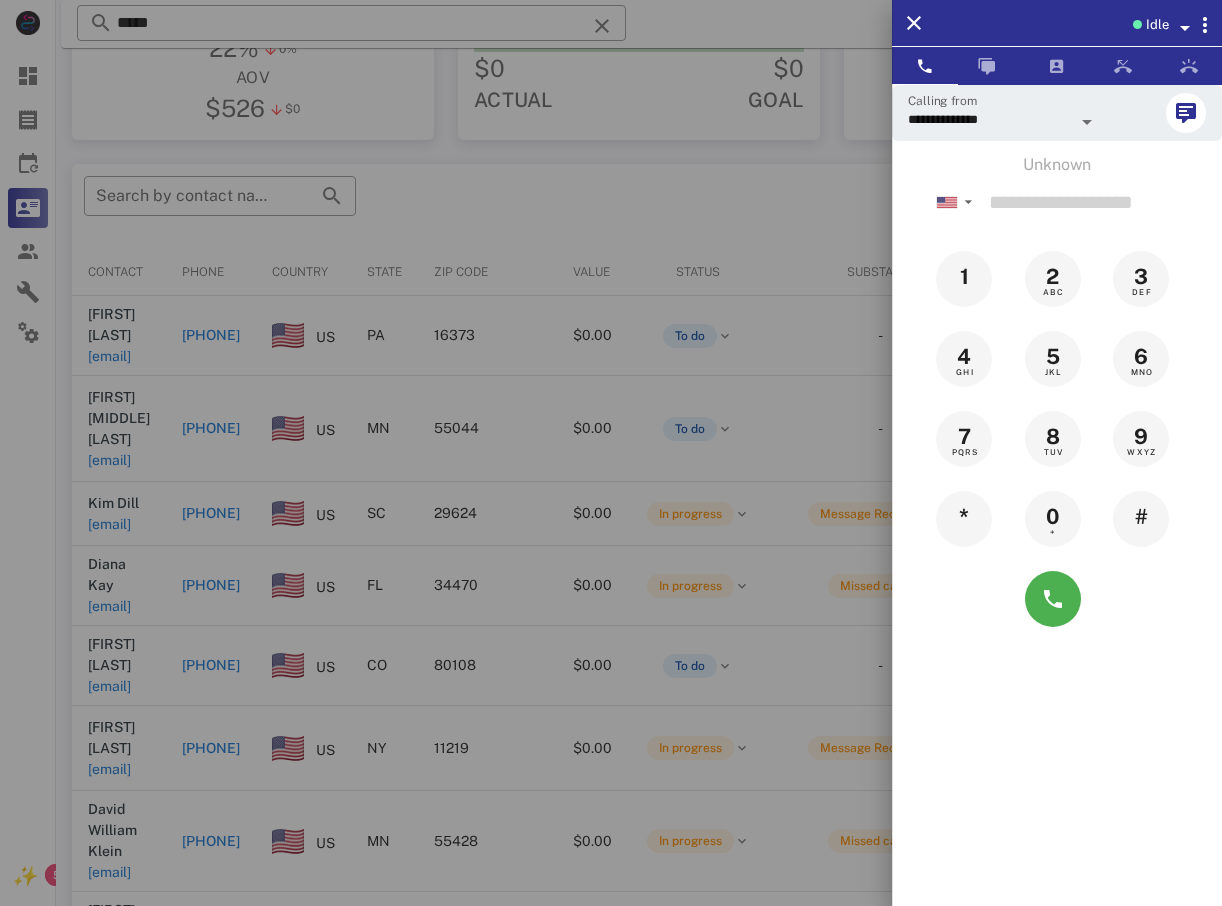 click at bounding box center (611, 453) 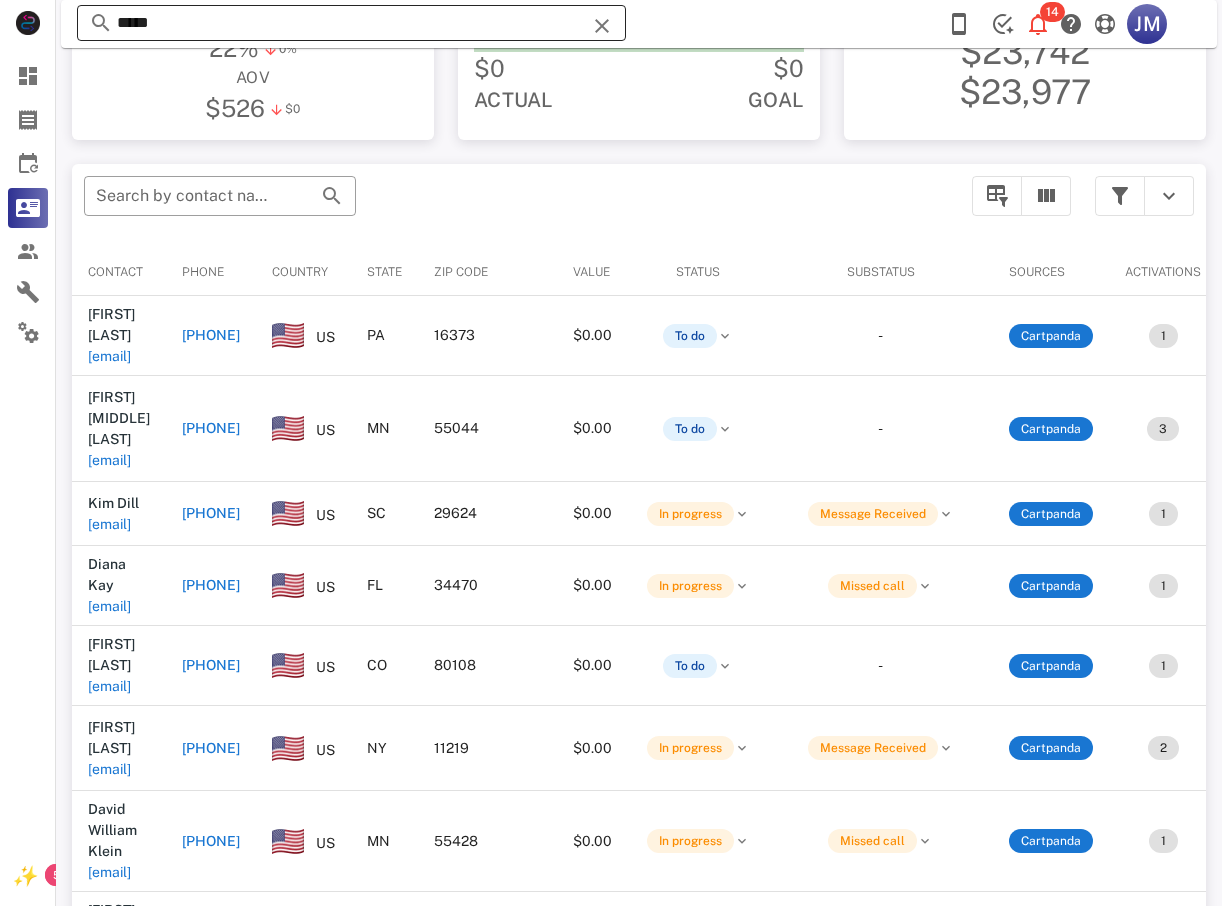 click at bounding box center (602, 26) 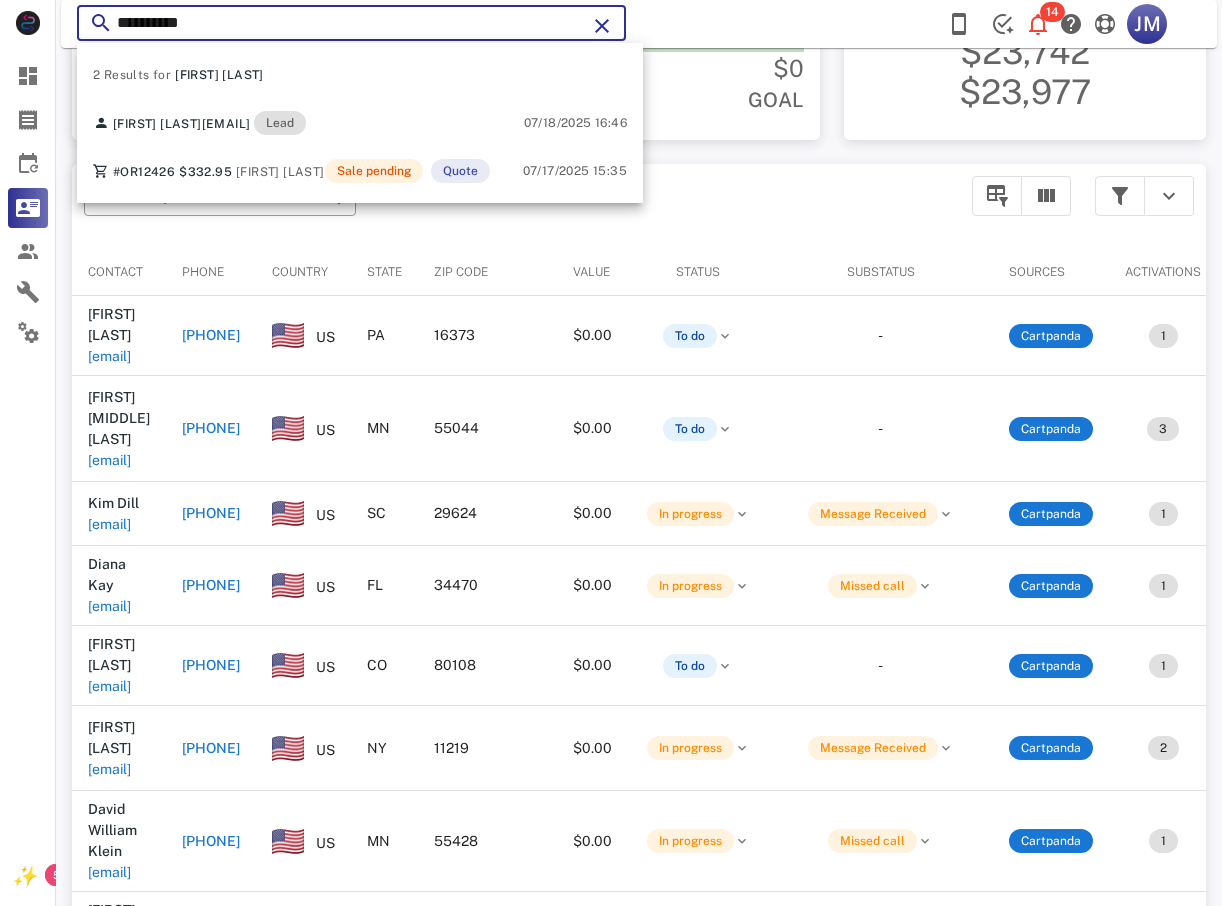 type on "**********" 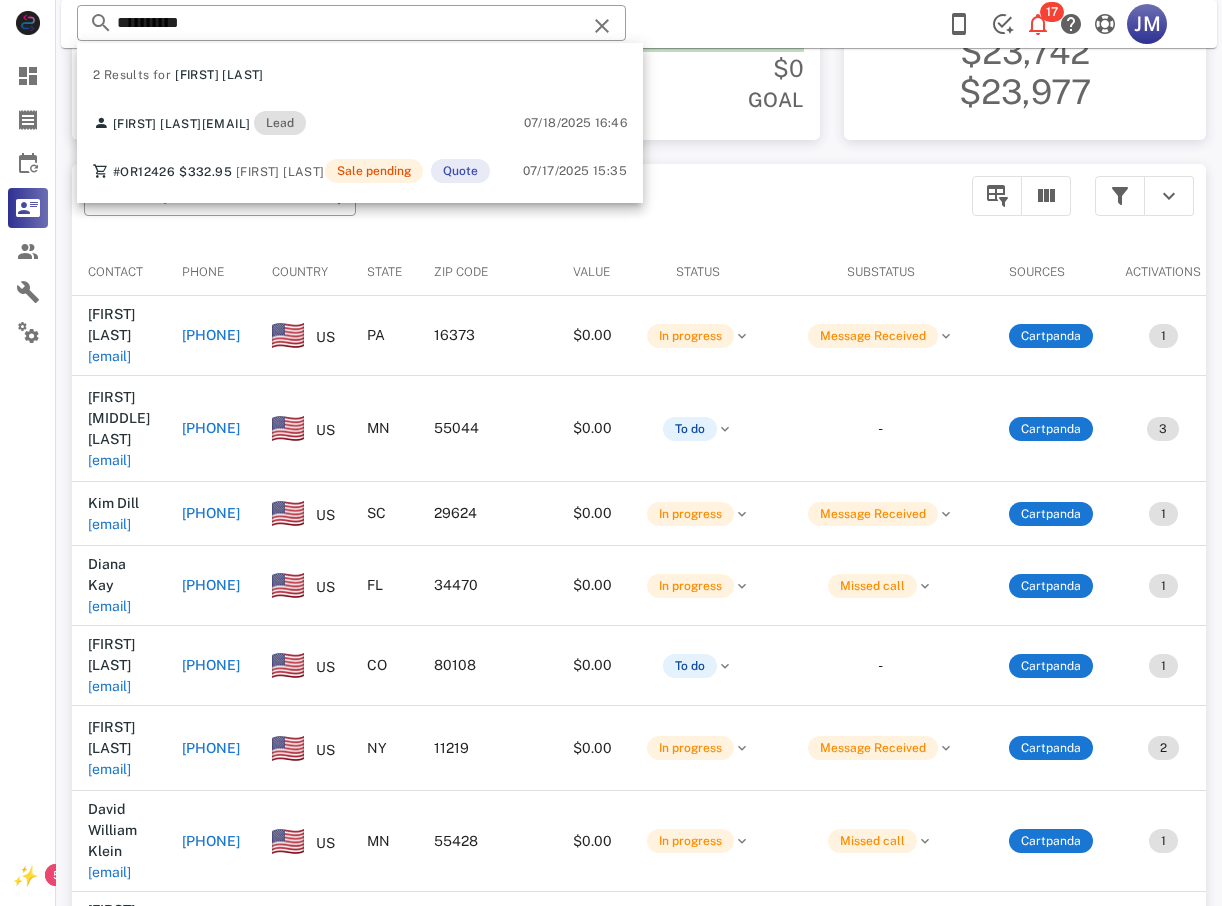 click on "​ Search by contact name, email or phone Contact Phone Country State Zip code Value Status Substatus Sources Activations Tags Created at Melissa Hunsberger  mlhunsb@gmail.com   +18142273826   US PA 16373  $0.00   In progress   Message Received   Cartpanda  1 1  order.paid  1  ⭐ VIP Delivery ⭐  1  Lipo Slim - Exclusive Discount   07/18/2025 16:04  Mary J Mattson  mmattson51@yahoo.com   +11612867801   US MN 55044  $0.00   To do  -  Cartpanda  3 1  order.paid  1  order.upsell  1  ⭐ VIP Delivery ⭐  1  Lipo Max - Exclusive Discount  1  Lipo Max - Exclusive Offer (U1.6)  1  Lipo Max - Exclusive Offer (U2.6)   07/18/2025 15:58  Kim Dill  kimdill222@gmail.com   +16315767406   US SC 29624  $0.00   In progress   Message Received   Cartpanda  1 1  order.paid  1  IQ Blast Pro - 6 Bottles + 2 Free Ebooks  1  ⭐ VIP Delivery ⭐   07/18/2025 15:51  Diana Kay  dianakay210@gmail.com   +13525724668   US FL 34470  $0.00   In progress   Missed call   Cartpanda  1 1  order.paid  1  Lipo Max - Exclusive Discount   US -" at bounding box center (639, 577) 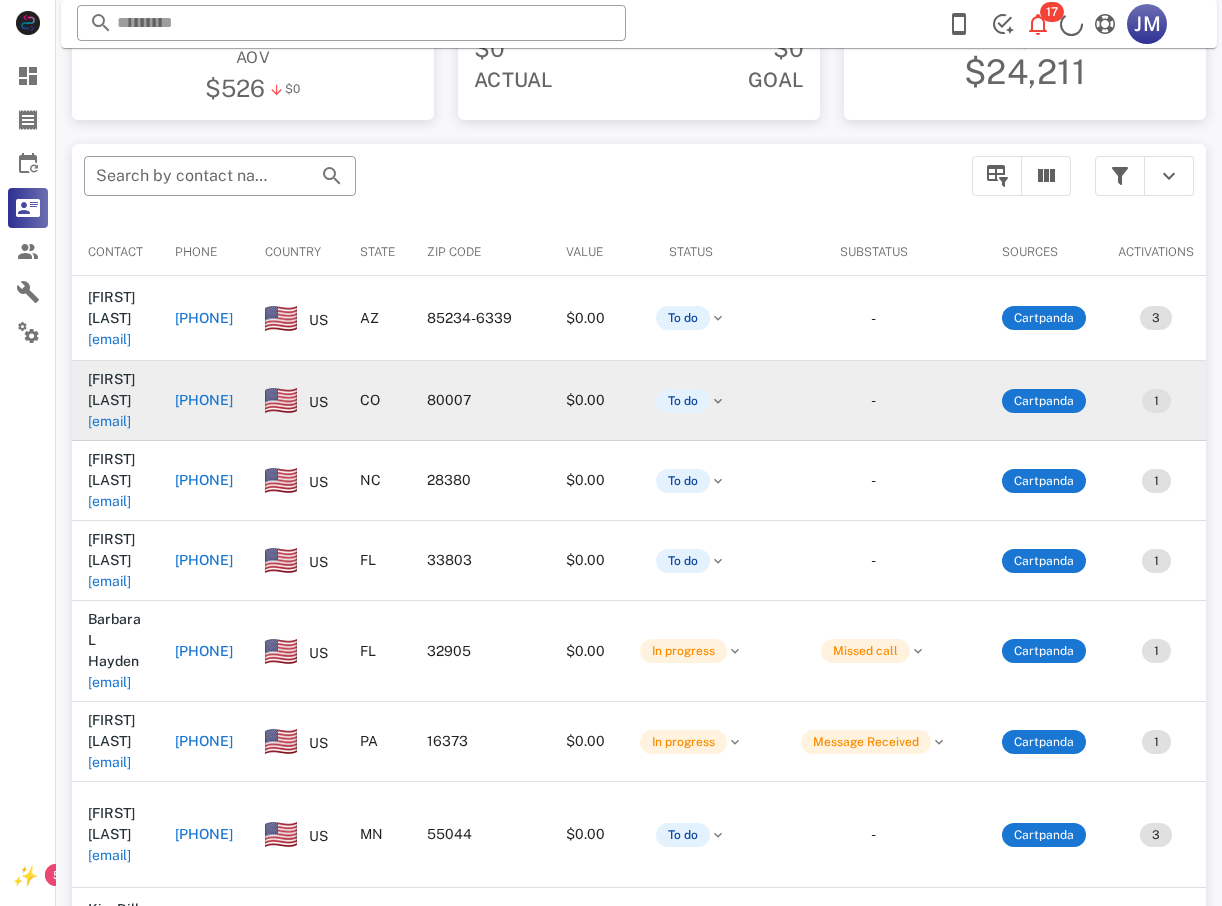 scroll, scrollTop: 300, scrollLeft: 0, axis: vertical 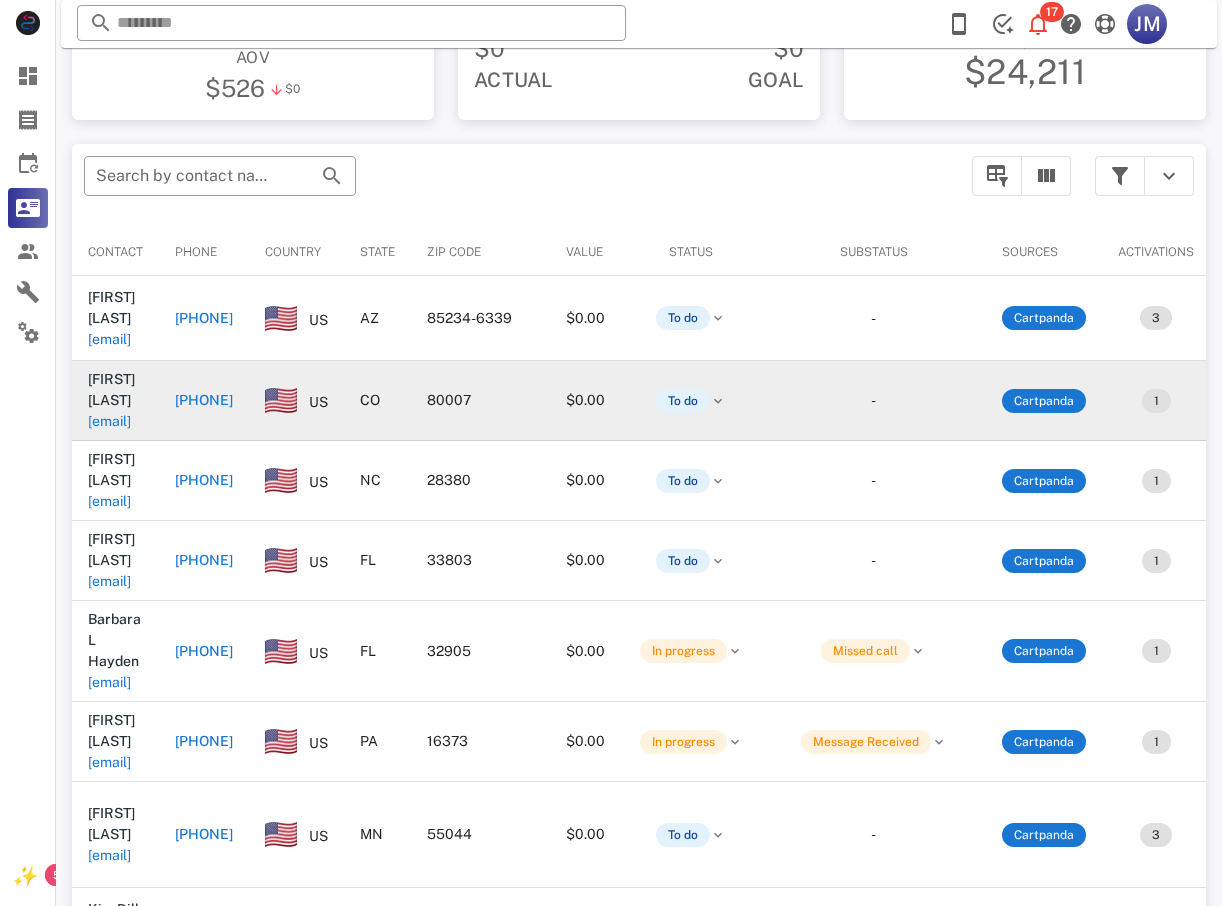 click on "+13036196316" at bounding box center (204, 400) 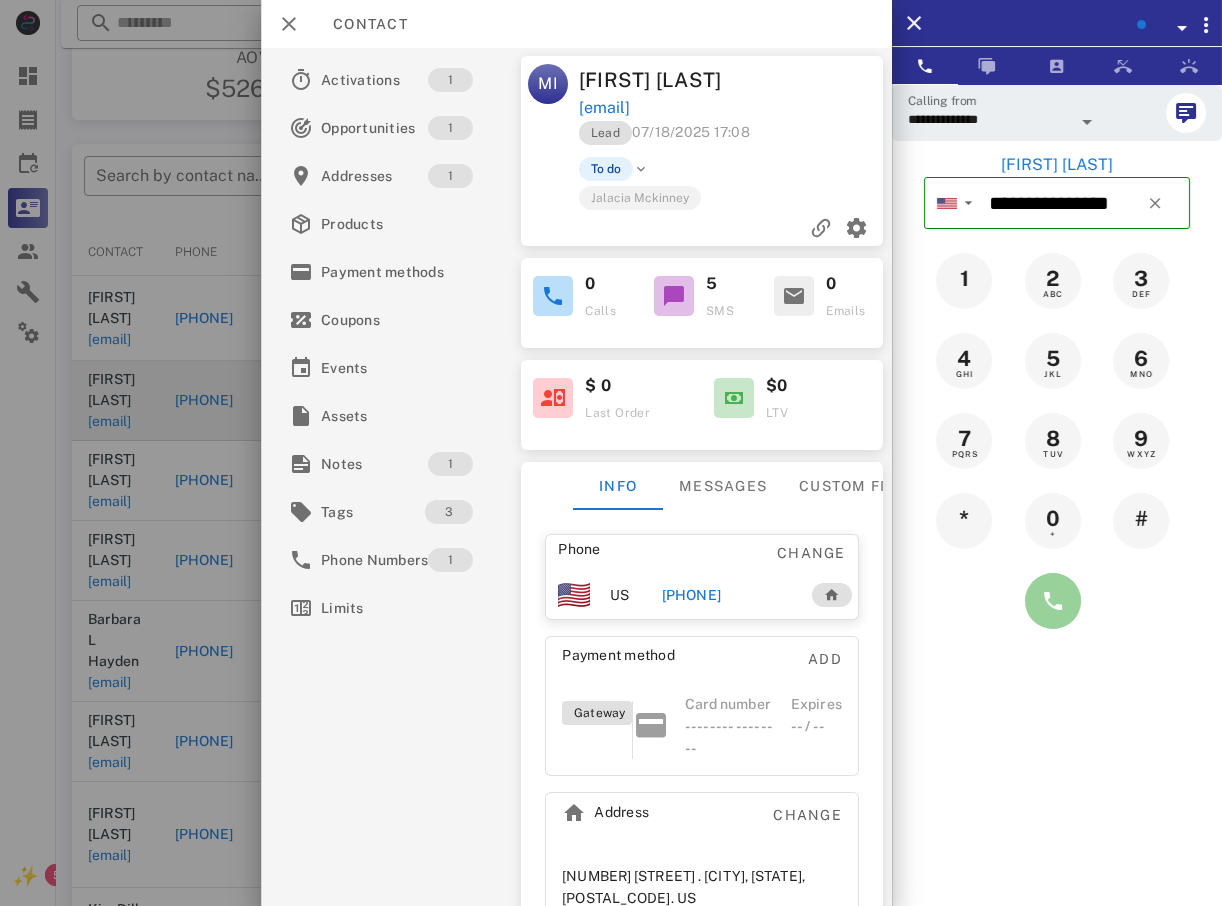 click at bounding box center [1053, 601] 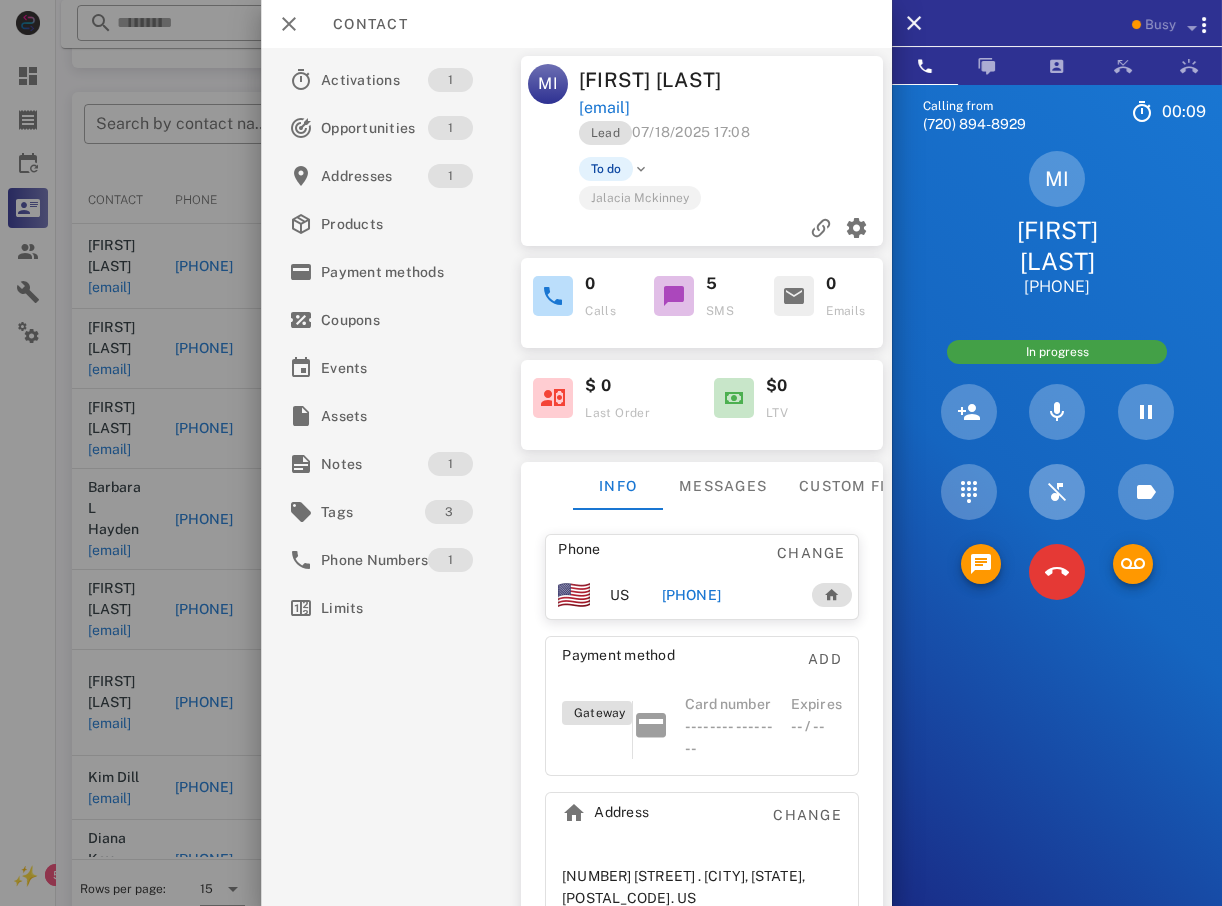 scroll, scrollTop: 380, scrollLeft: 0, axis: vertical 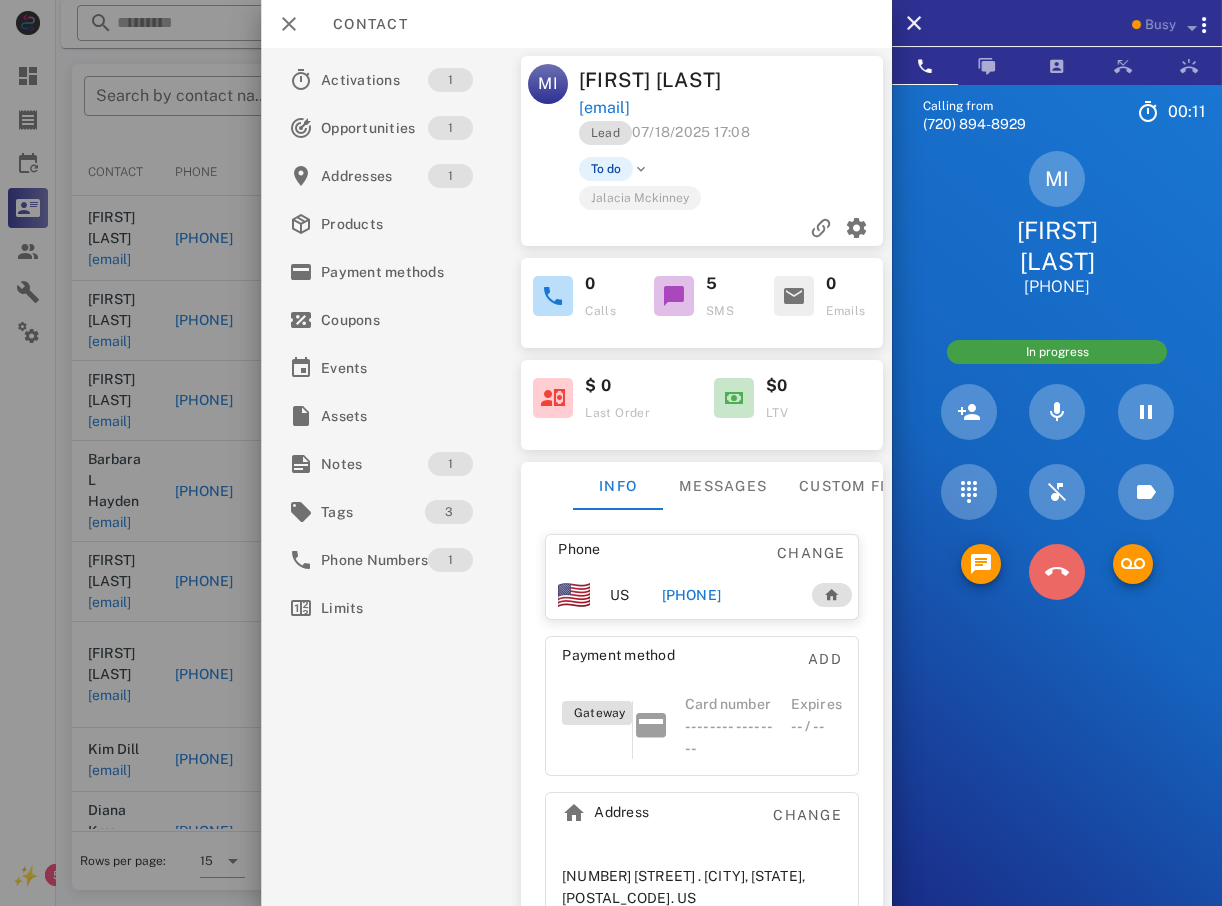 click at bounding box center [1057, 572] 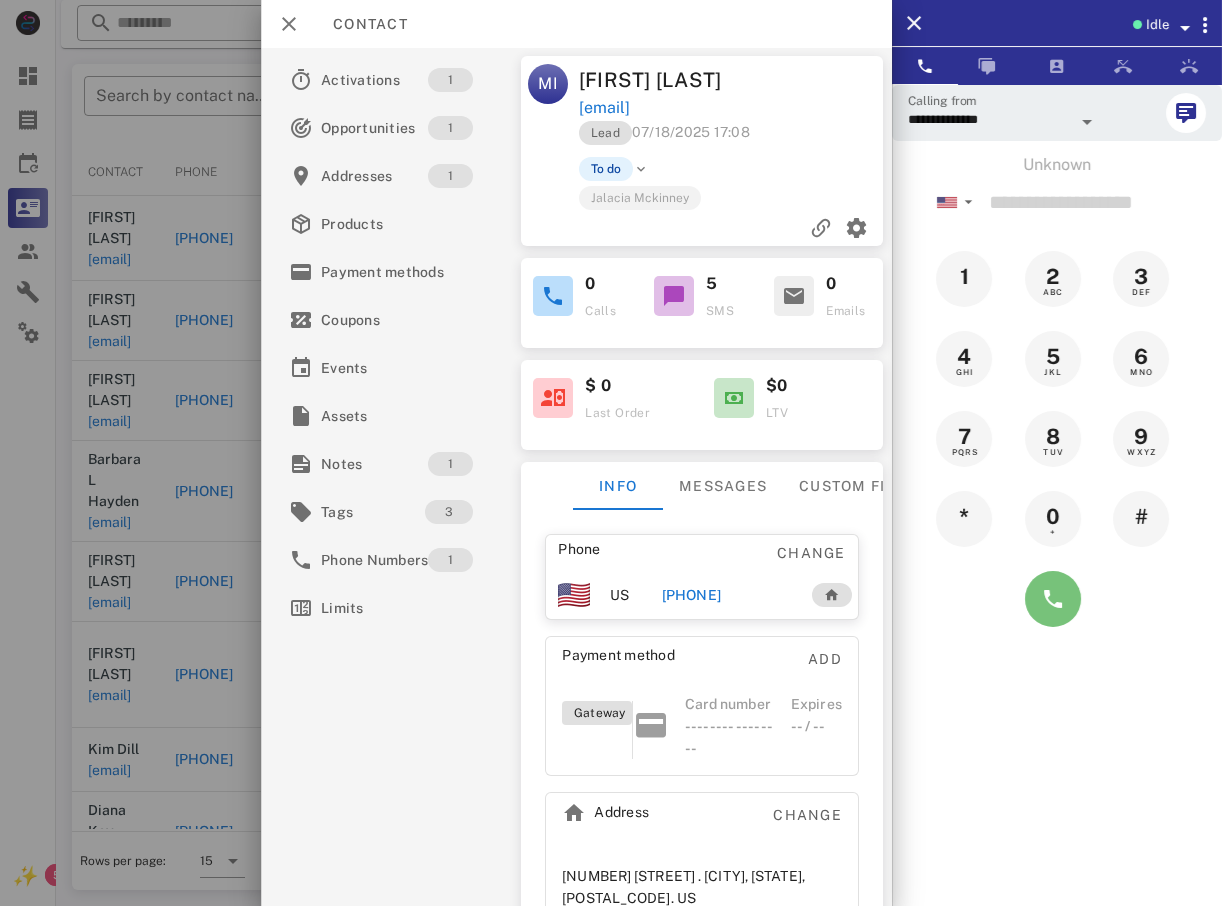 click at bounding box center (1053, 599) 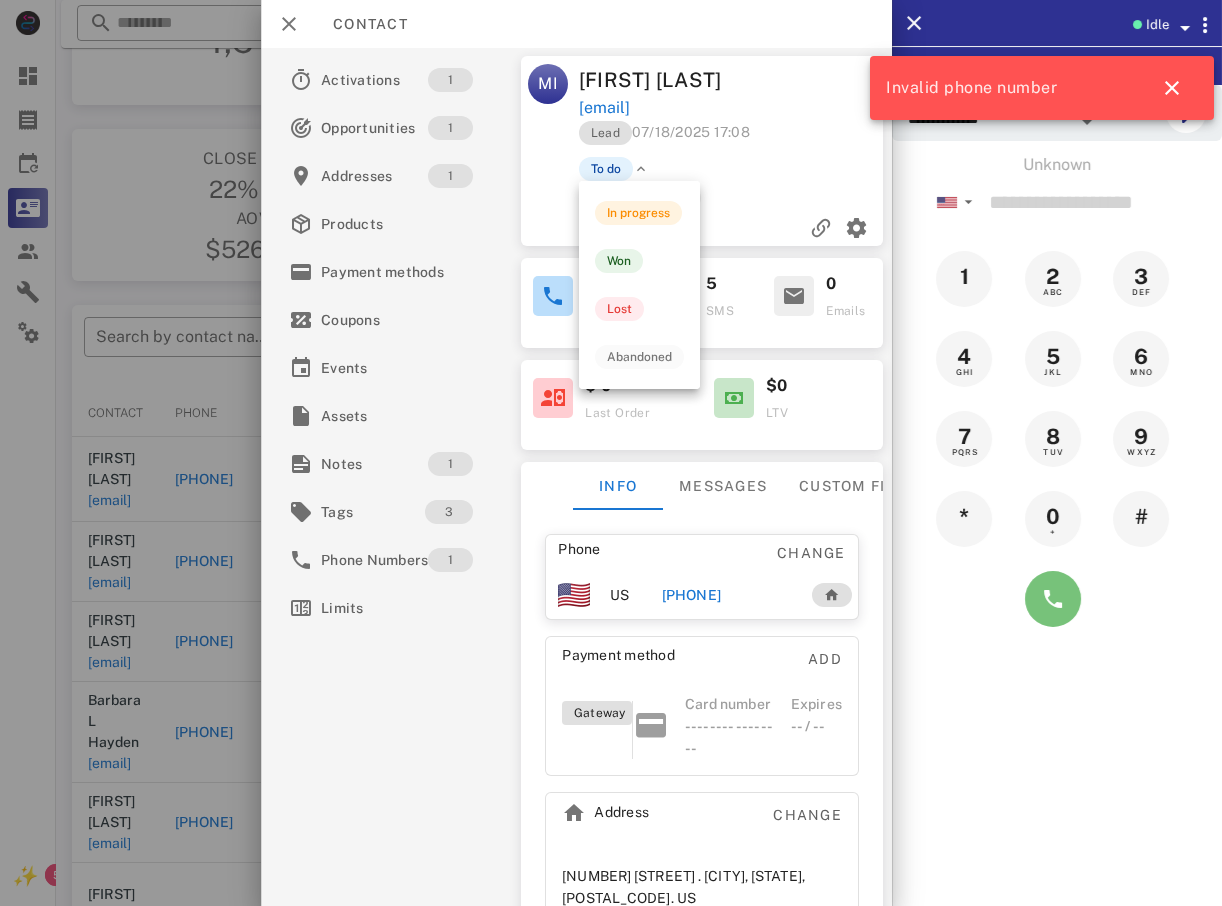scroll, scrollTop: 80, scrollLeft: 0, axis: vertical 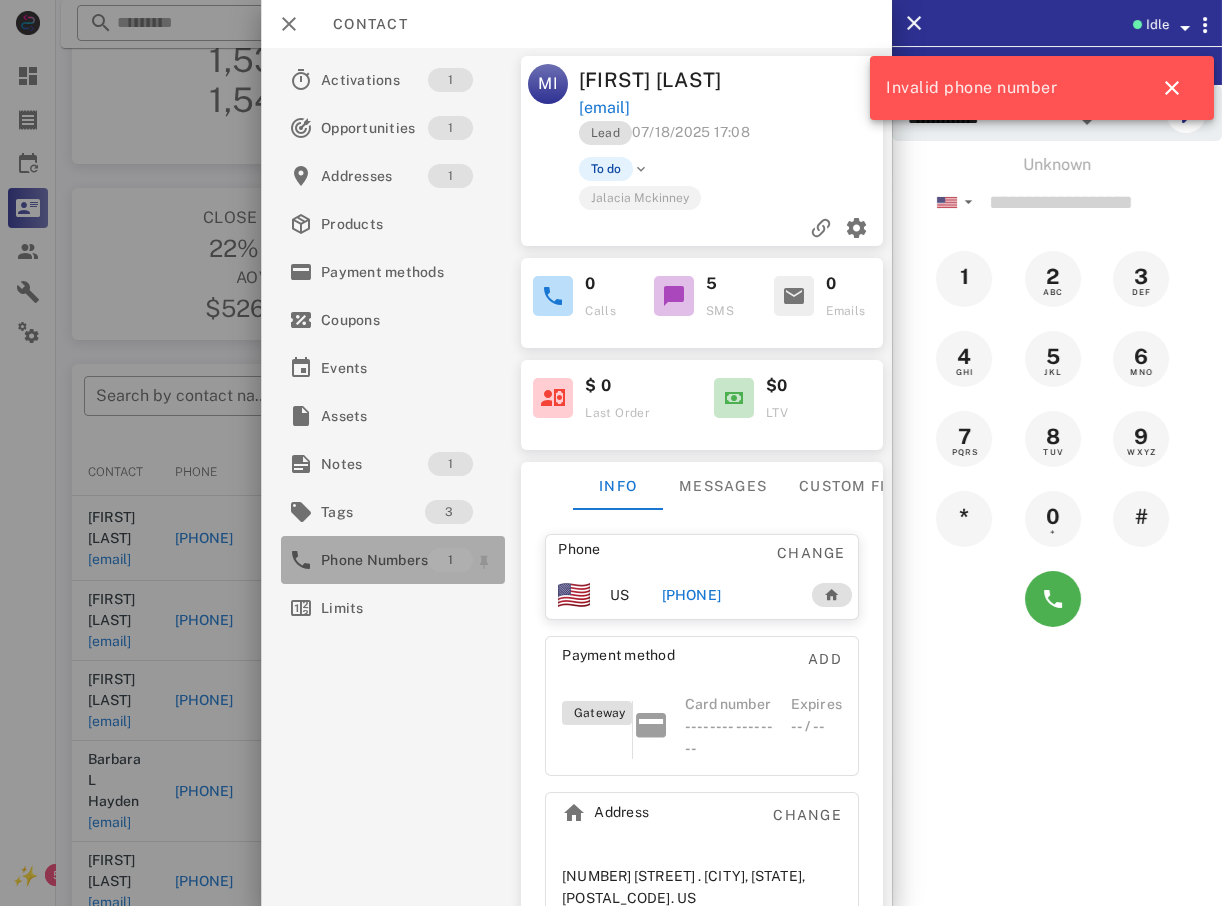 click on "Phone Numbers" at bounding box center [374, 560] 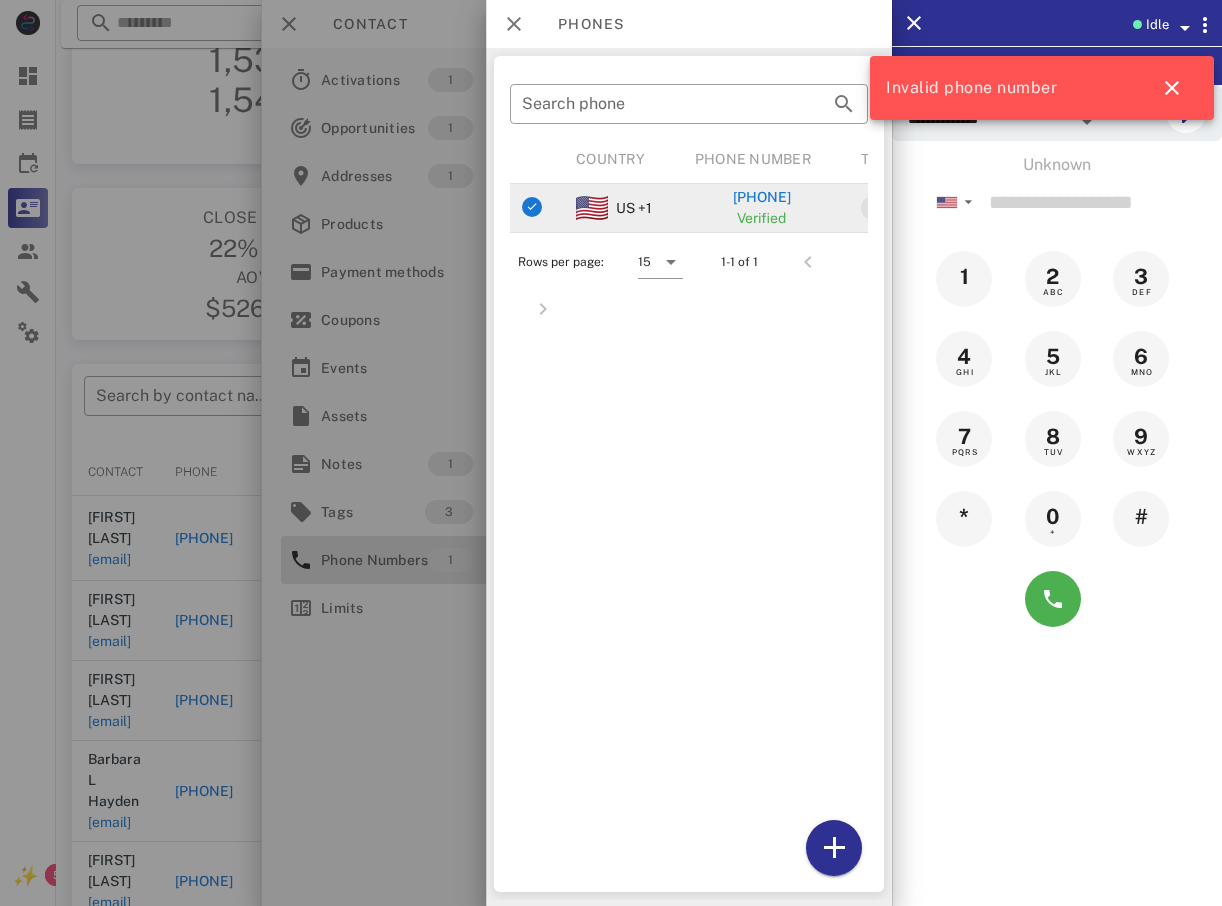 click on "+13036196316" at bounding box center (762, 197) 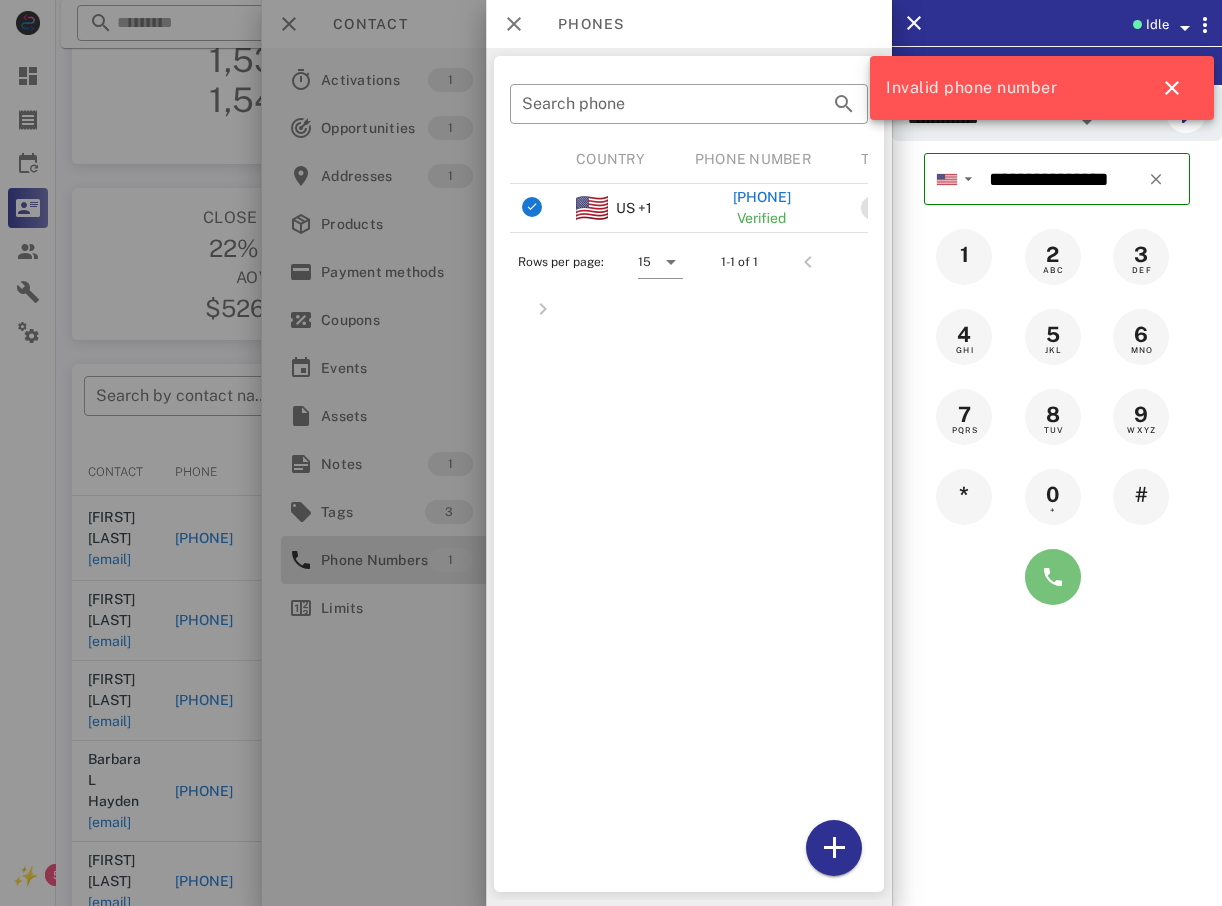 click at bounding box center [1053, 577] 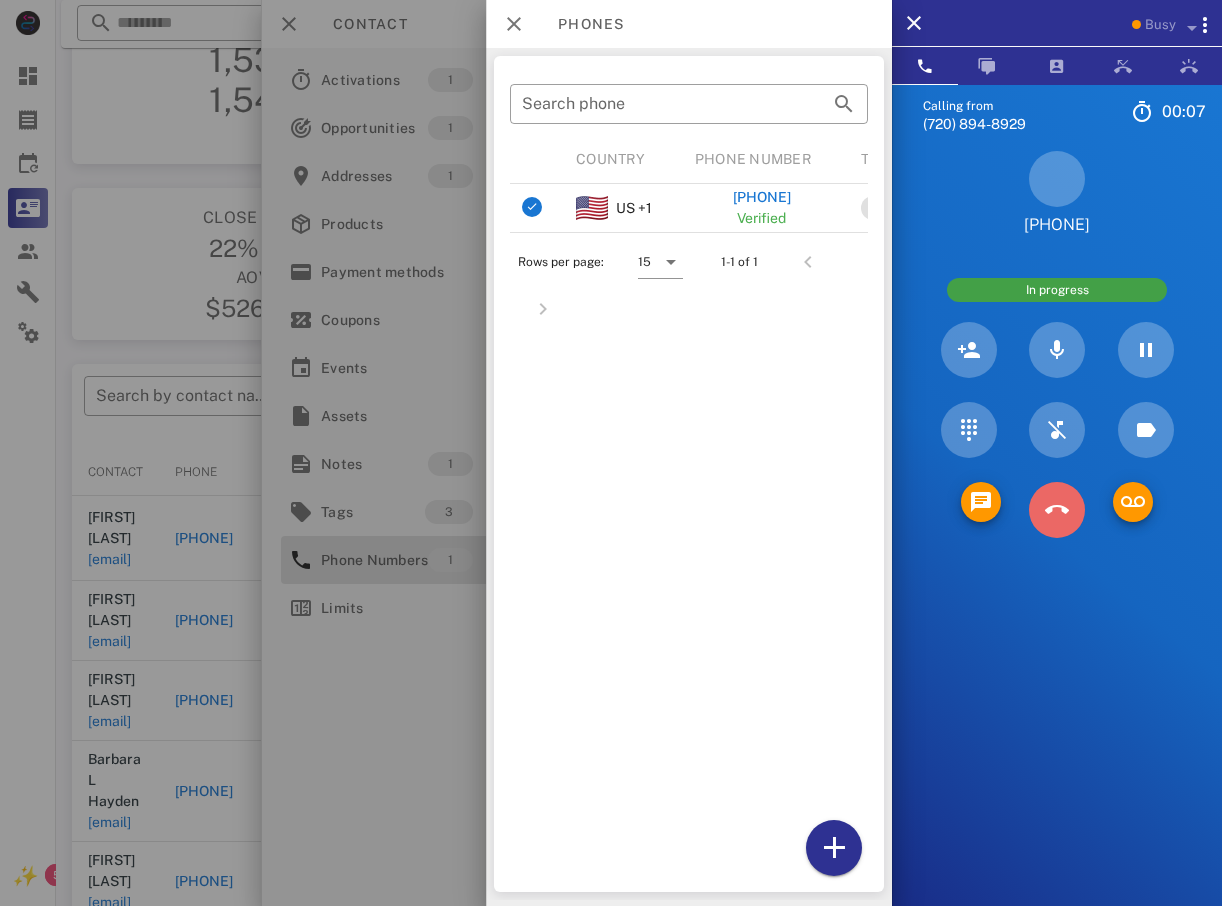 click at bounding box center [1057, 510] 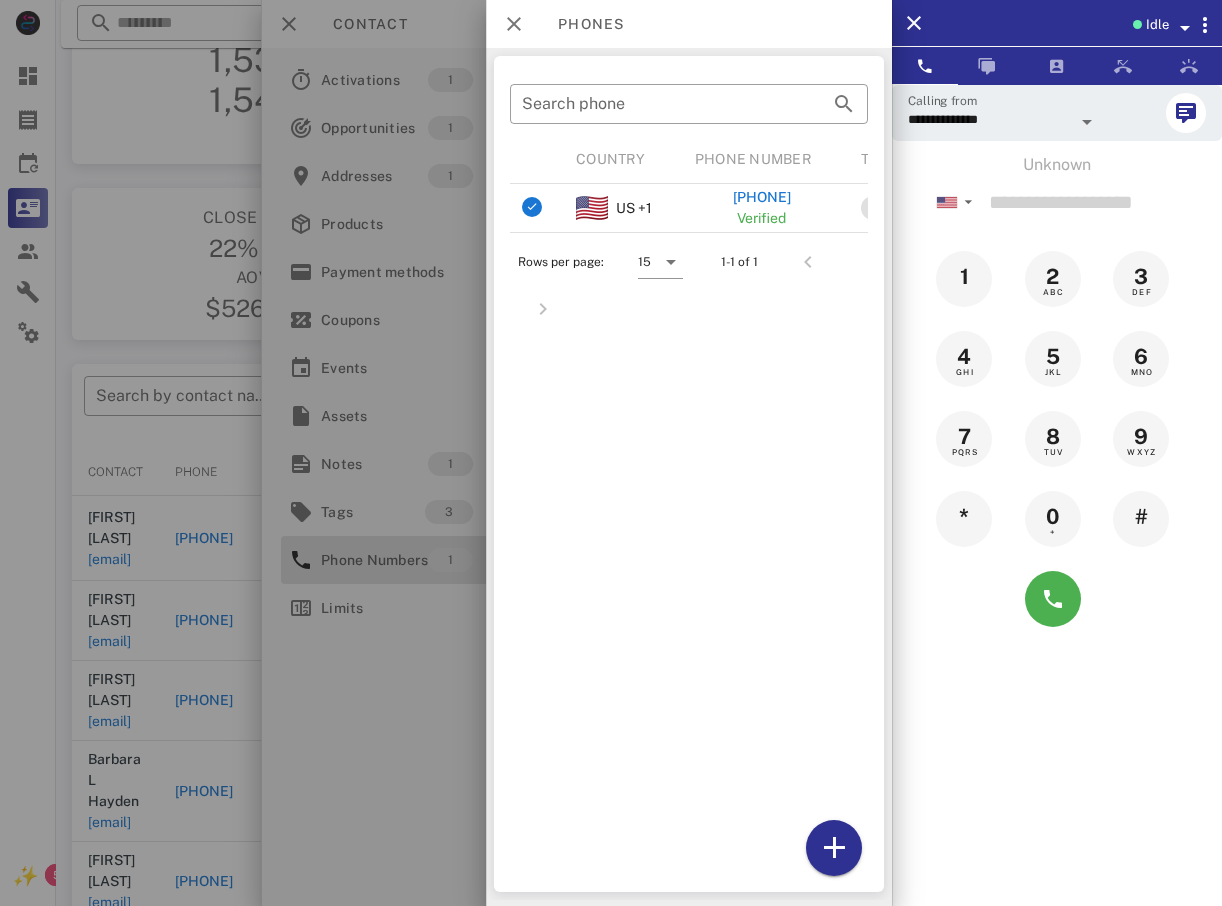 click at bounding box center [611, 453] 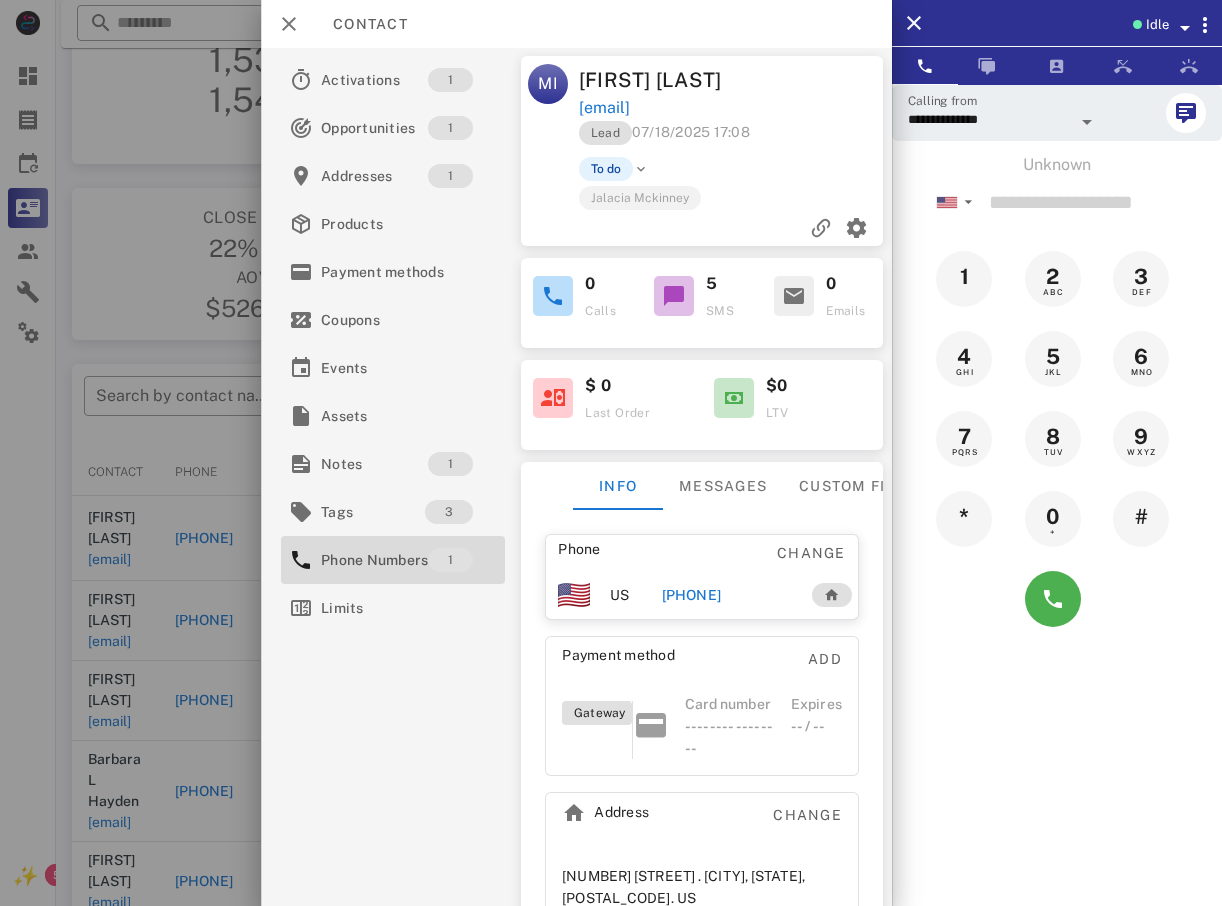 click at bounding box center (611, 453) 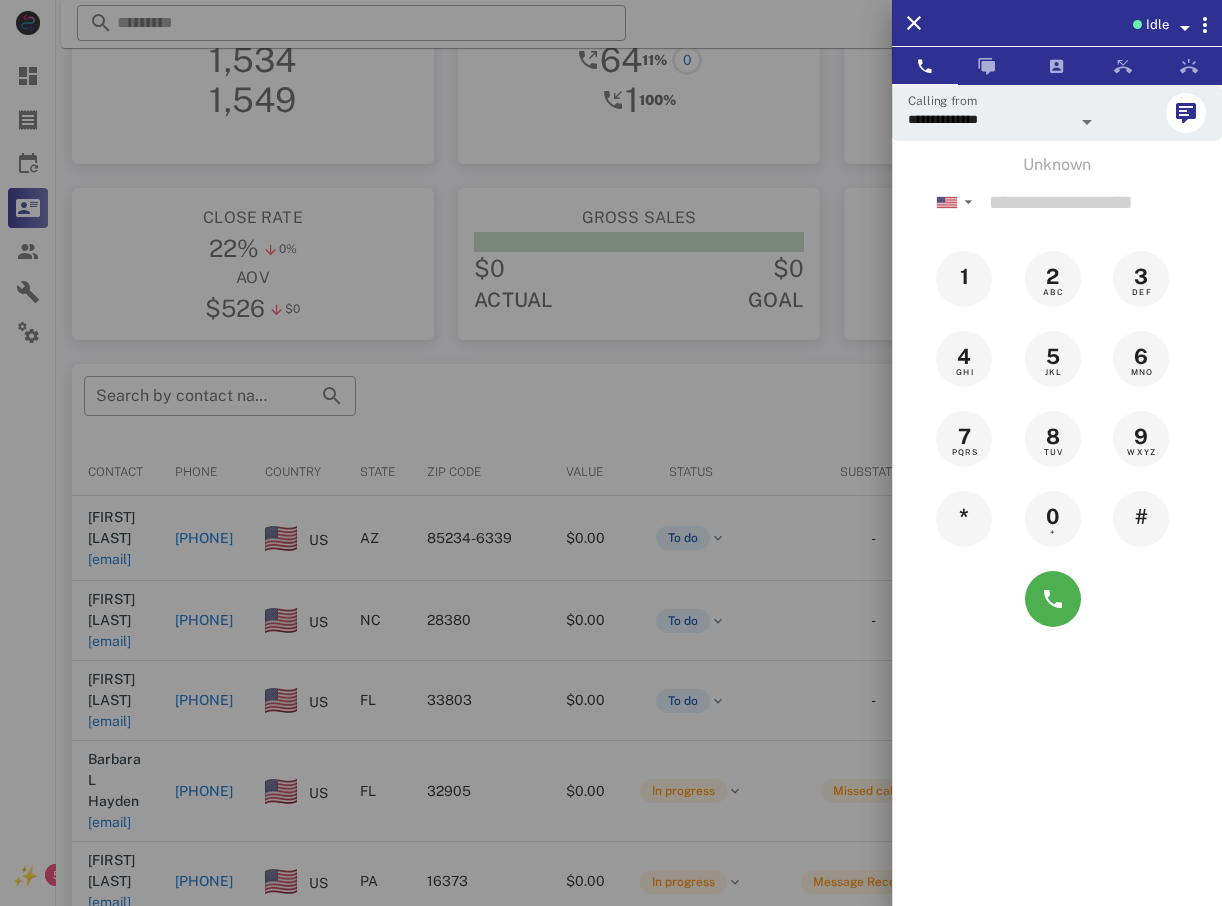 click at bounding box center (611, 453) 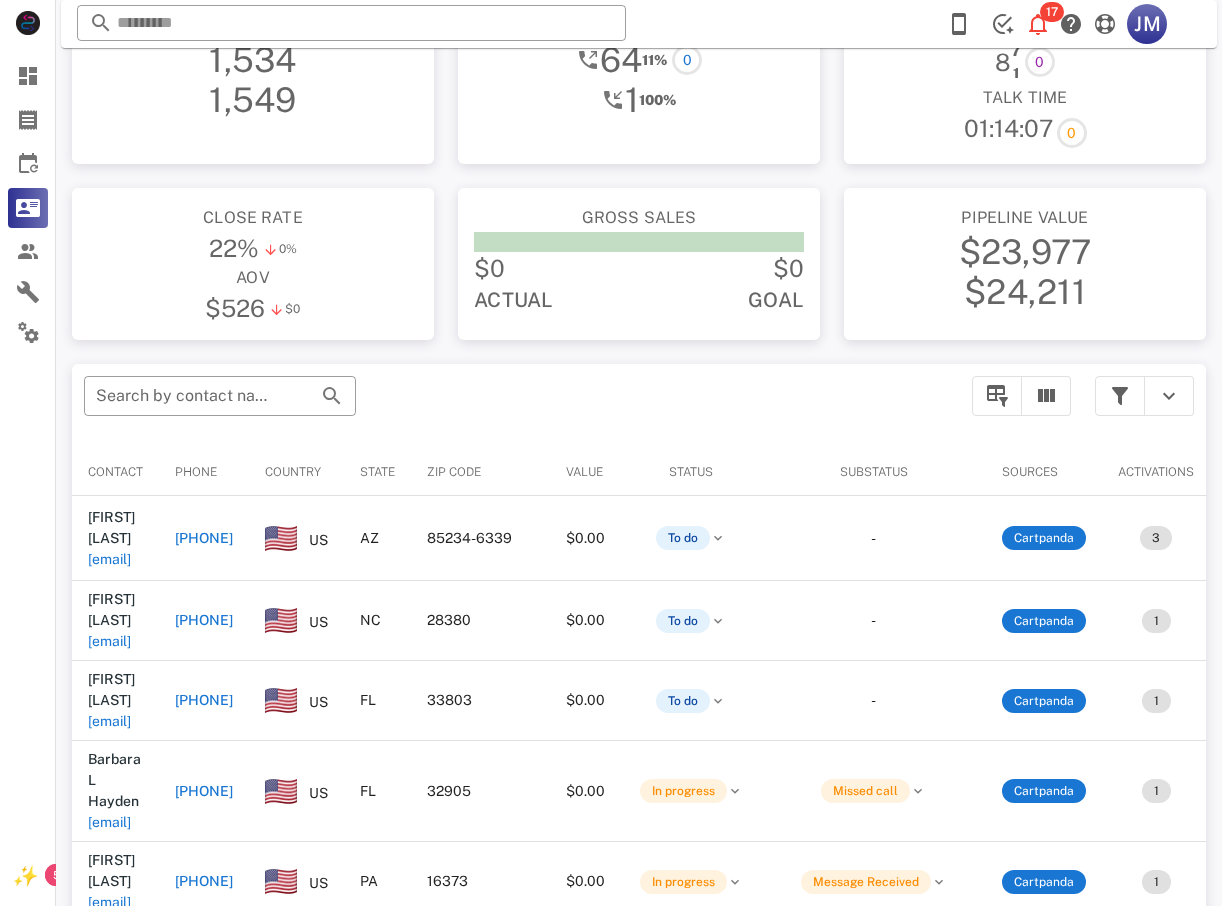 click on "+13364798681" at bounding box center [204, 620] 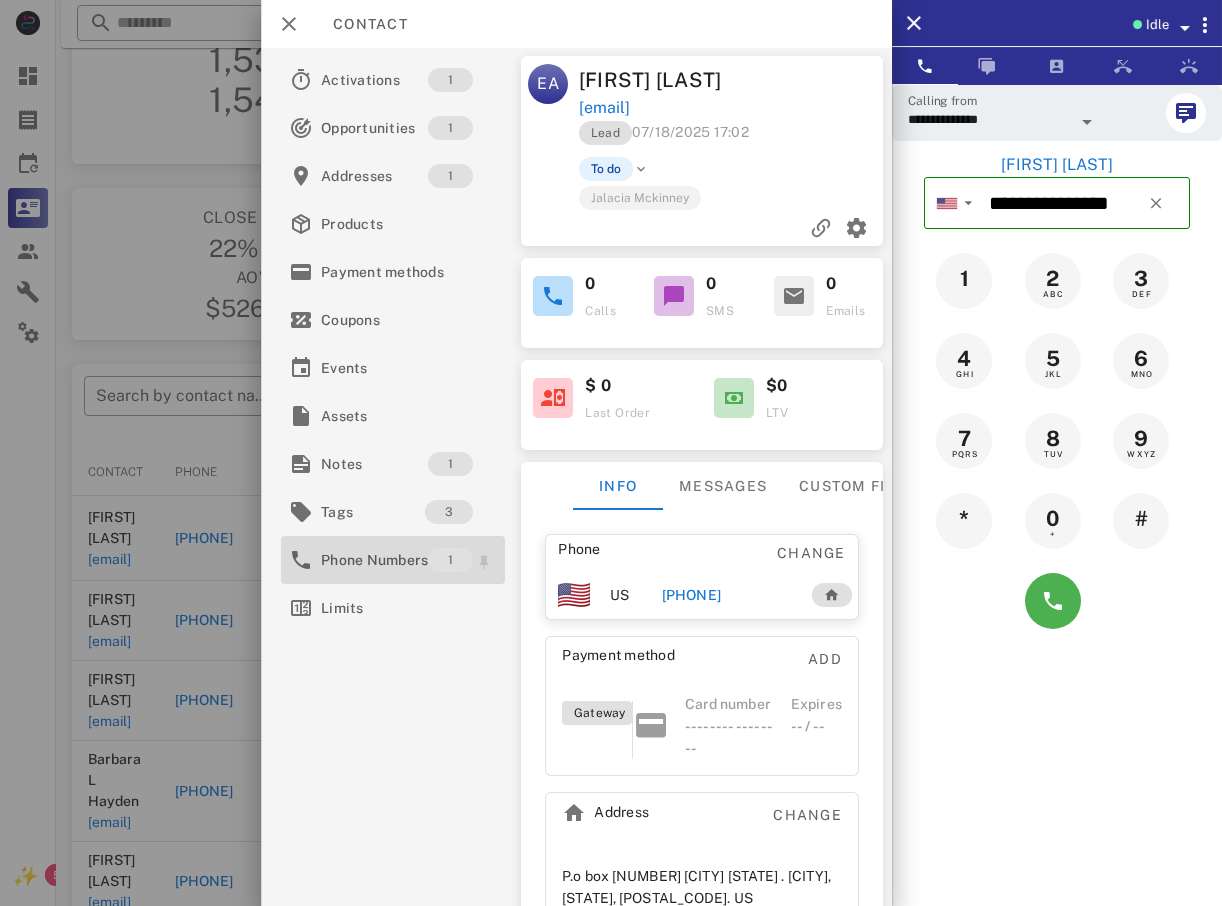click on "Phone Numbers" at bounding box center (374, 560) 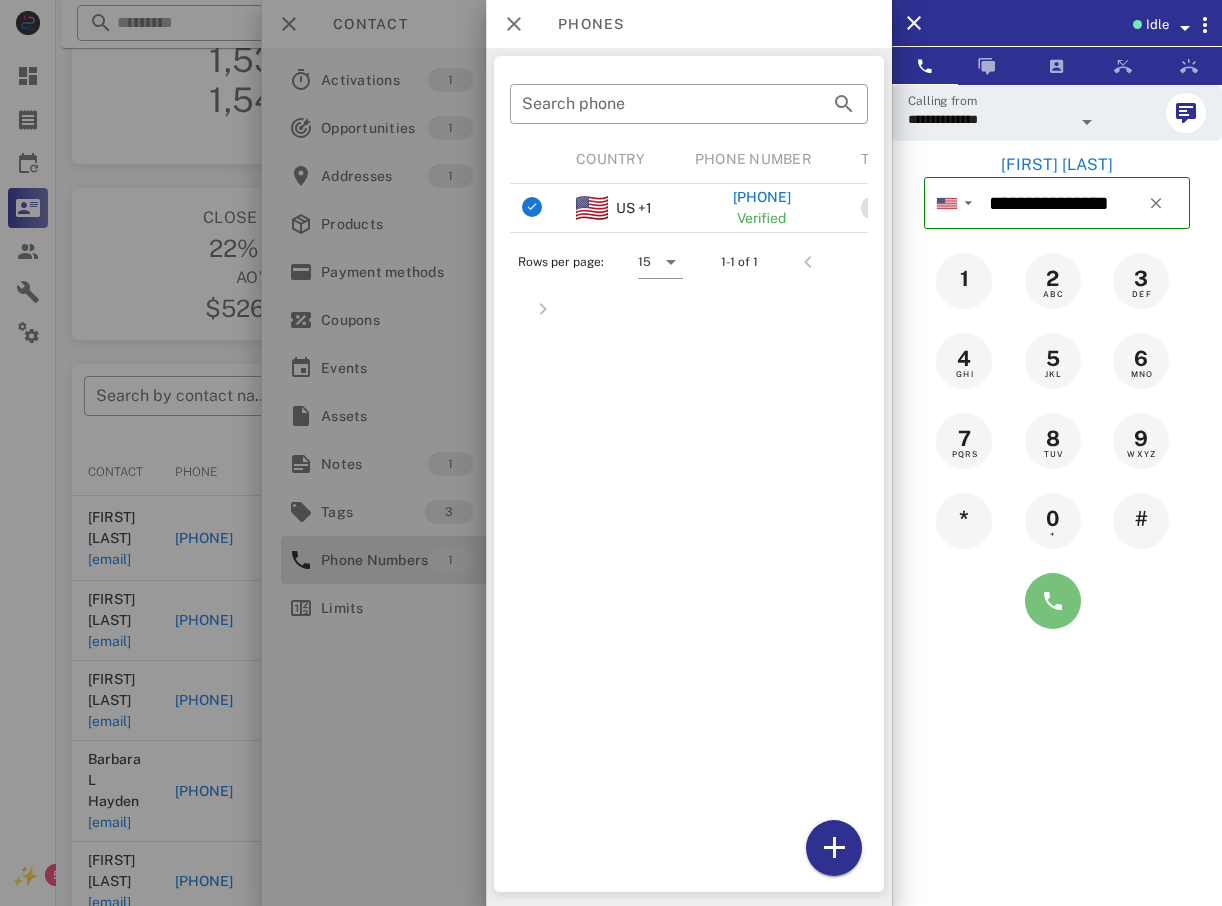 click at bounding box center (1053, 601) 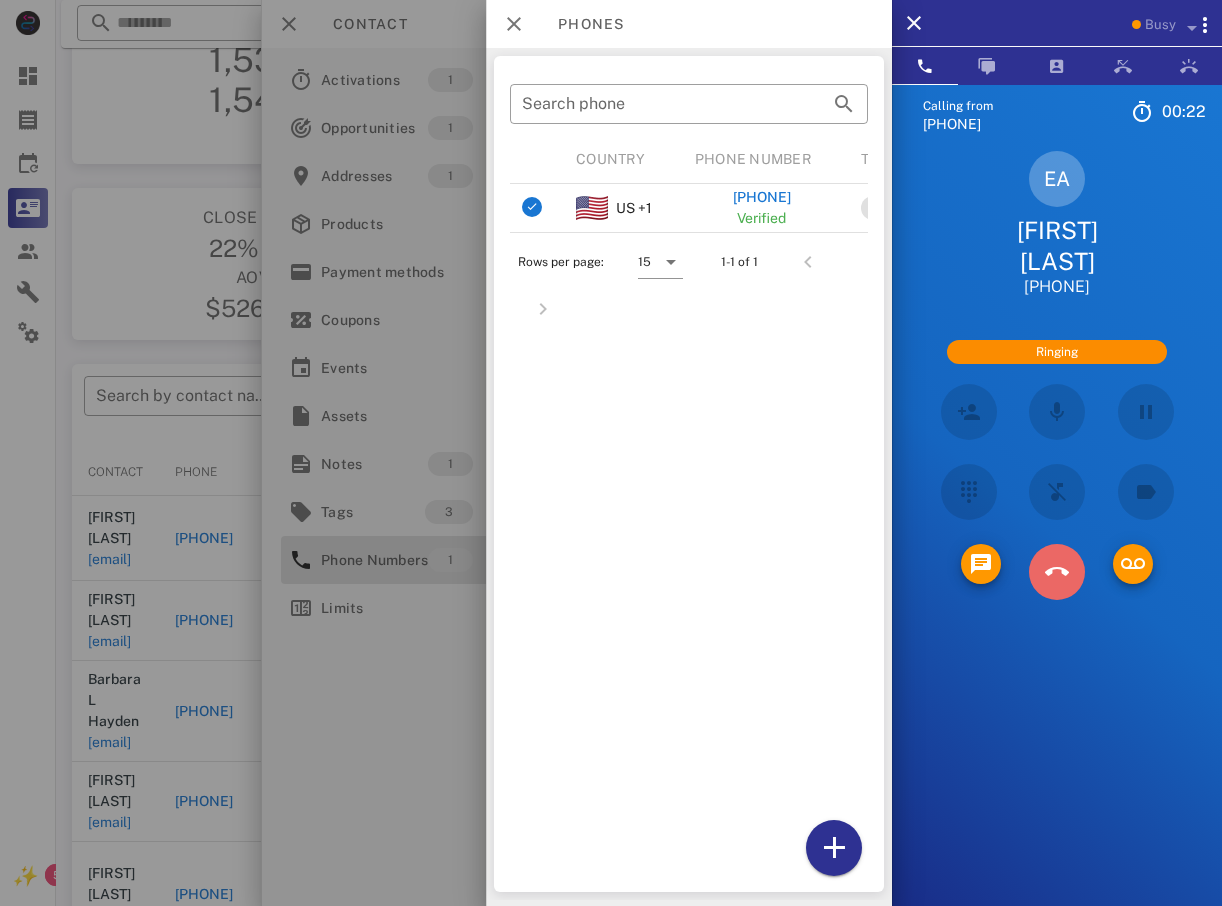 click at bounding box center (1057, 572) 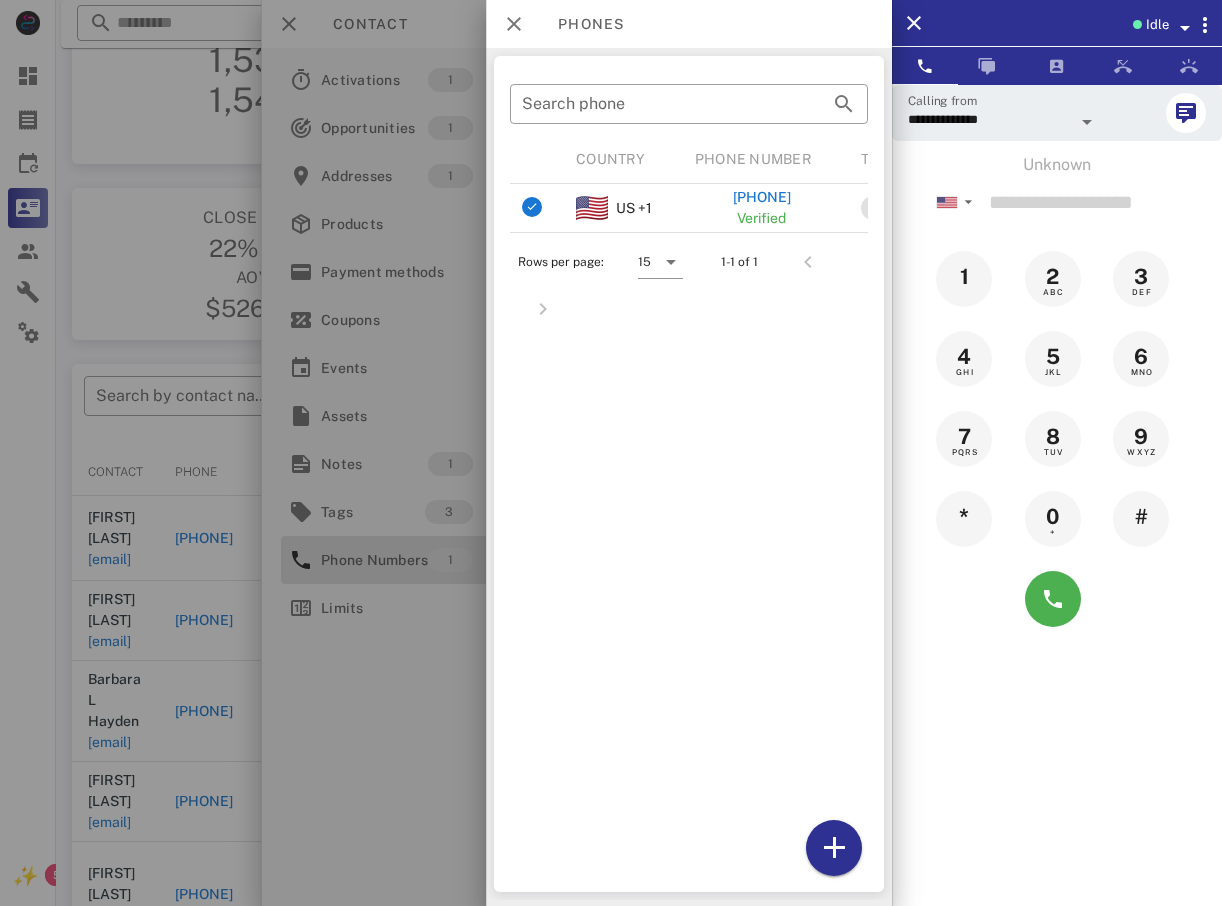 click at bounding box center [611, 453] 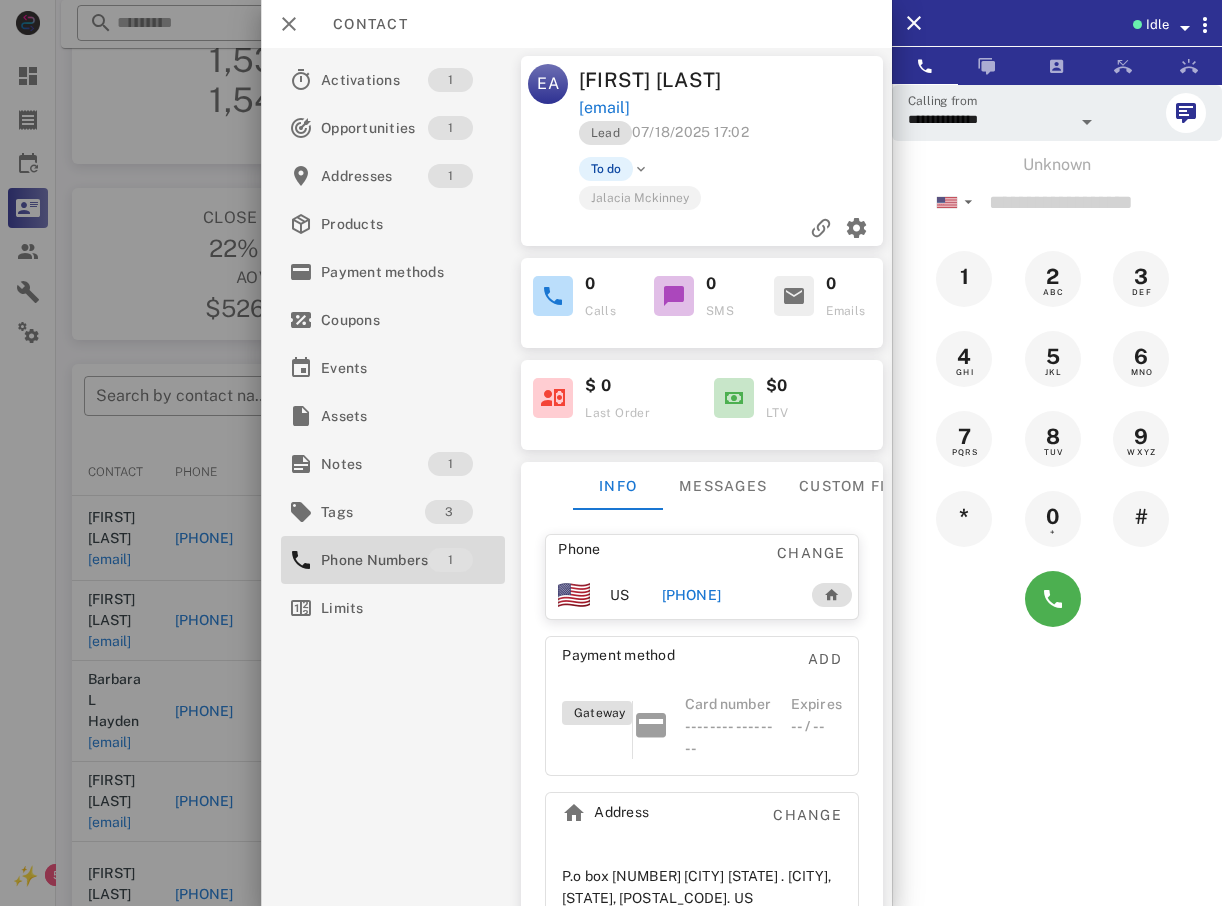 click at bounding box center (611, 453) 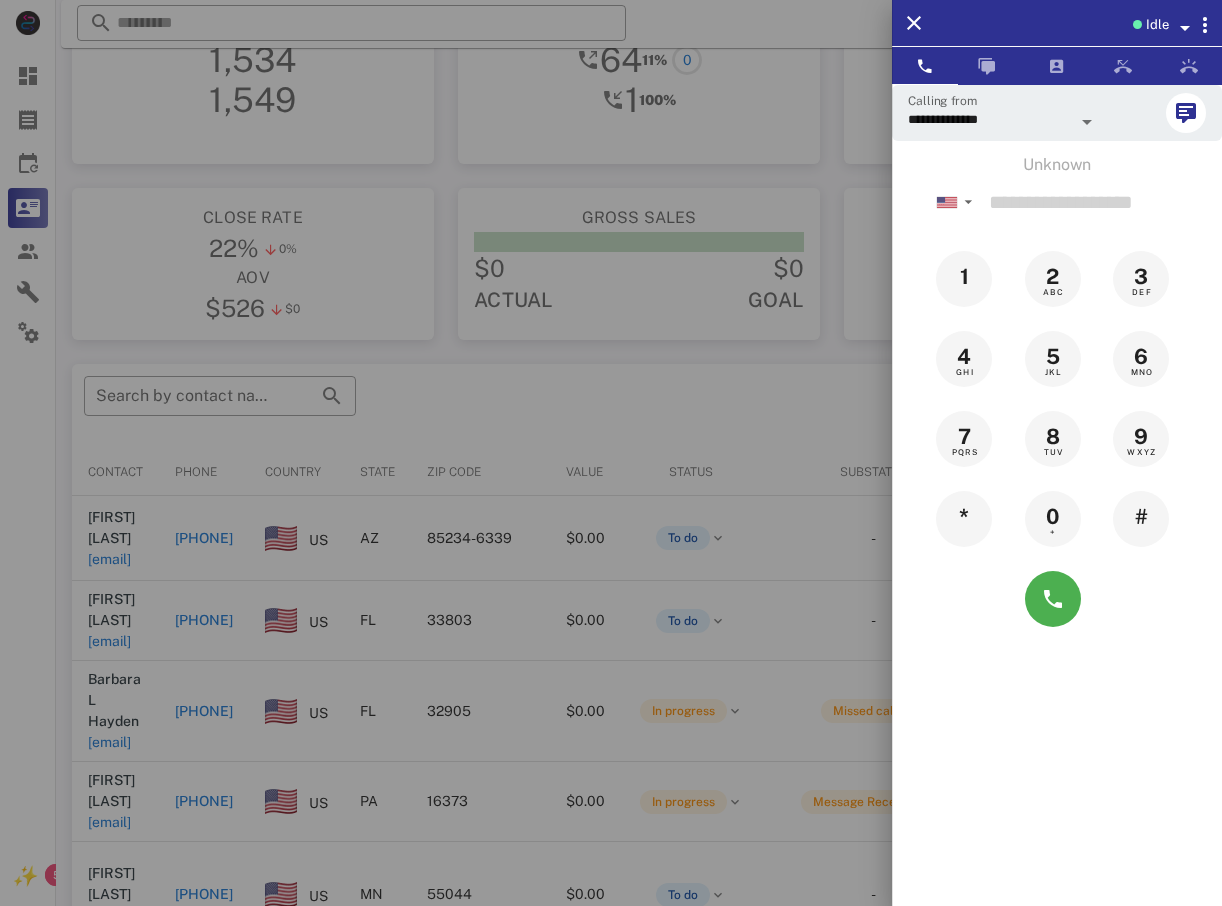 click at bounding box center (611, 453) 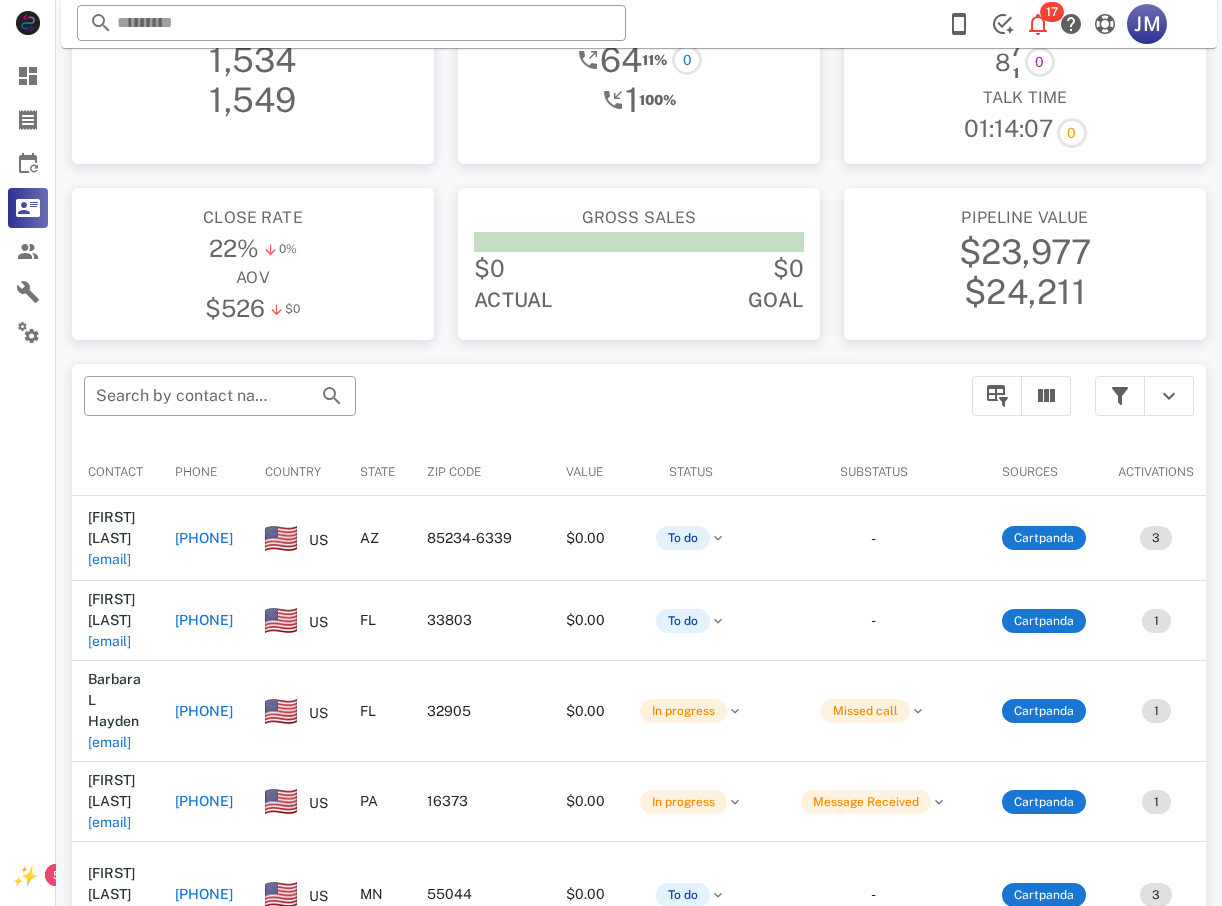 click on "+18636024260" at bounding box center [204, 620] 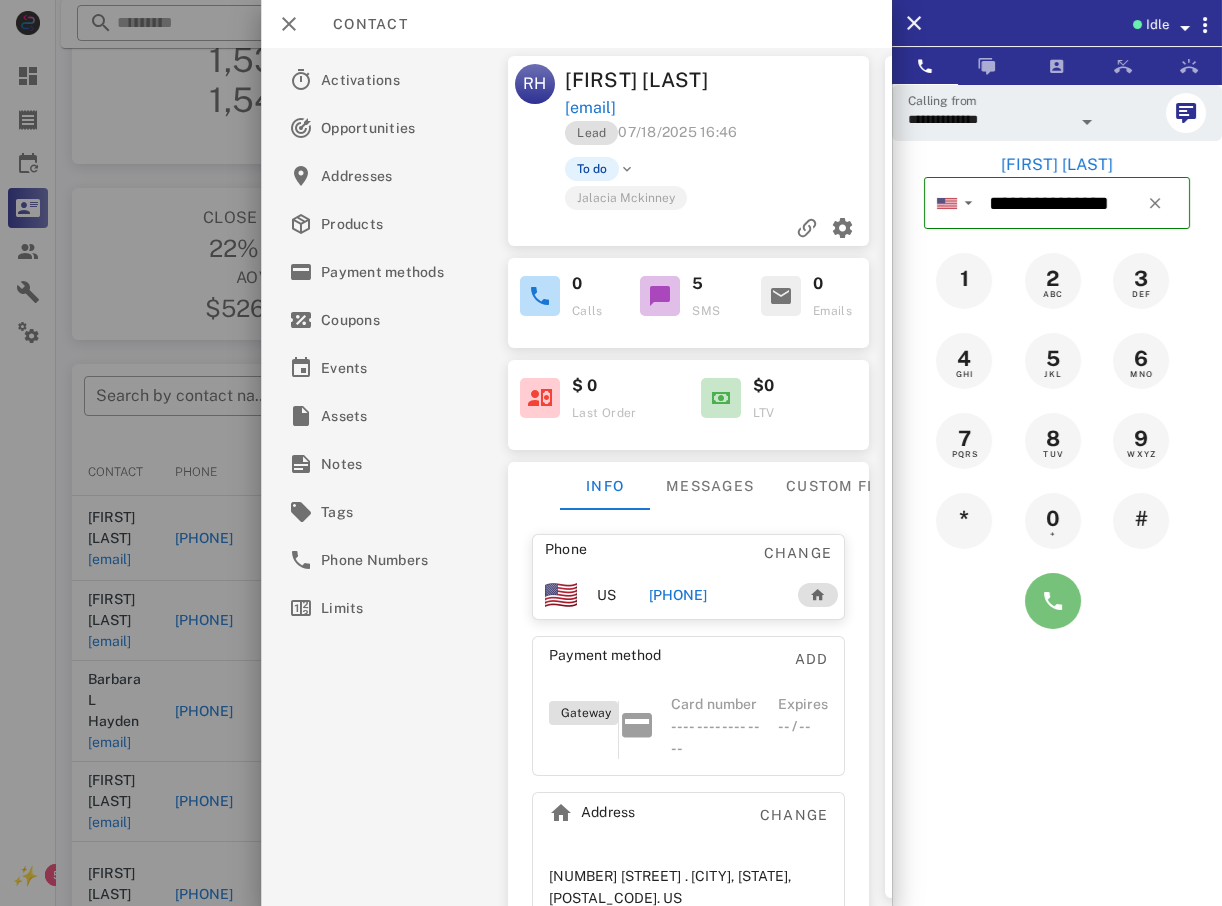 click at bounding box center (1053, 601) 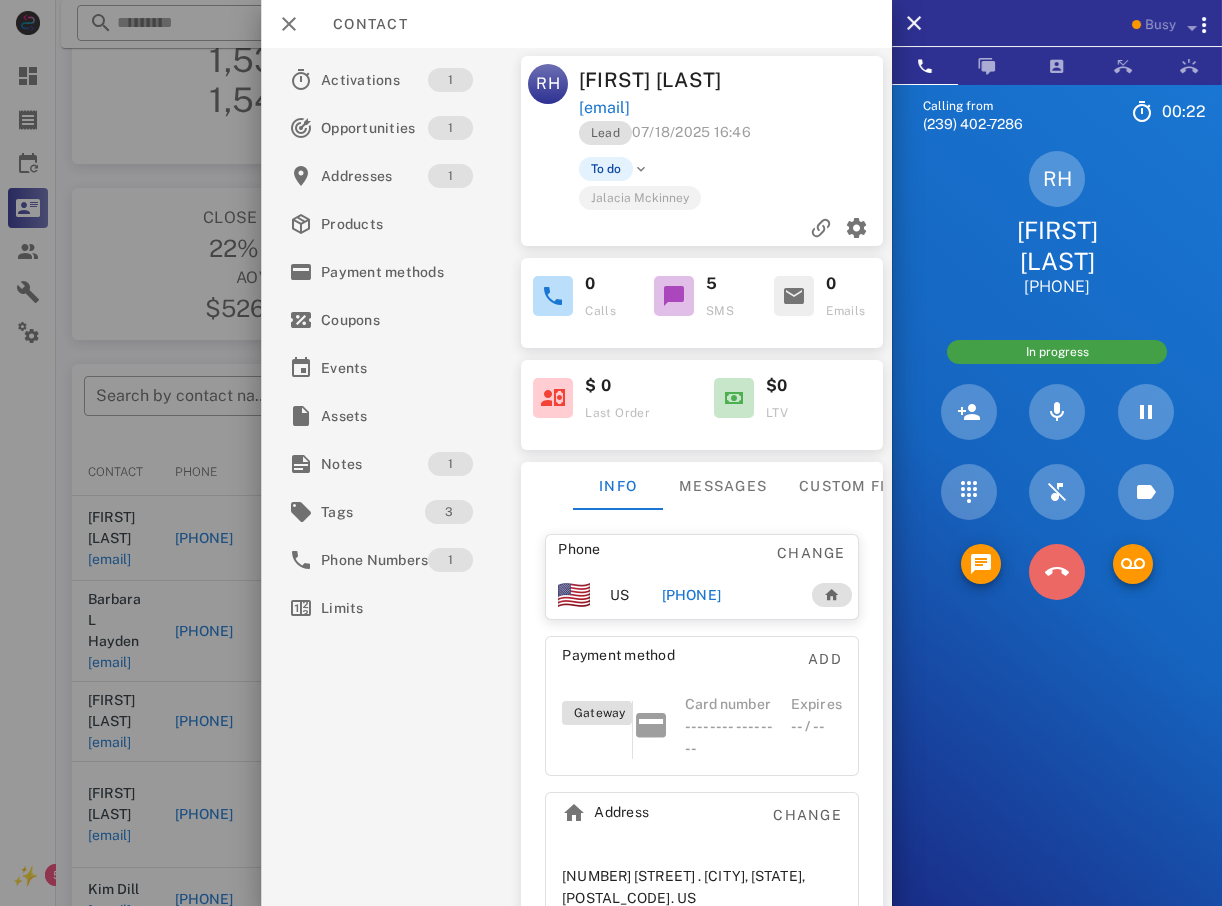 click at bounding box center [1057, 572] 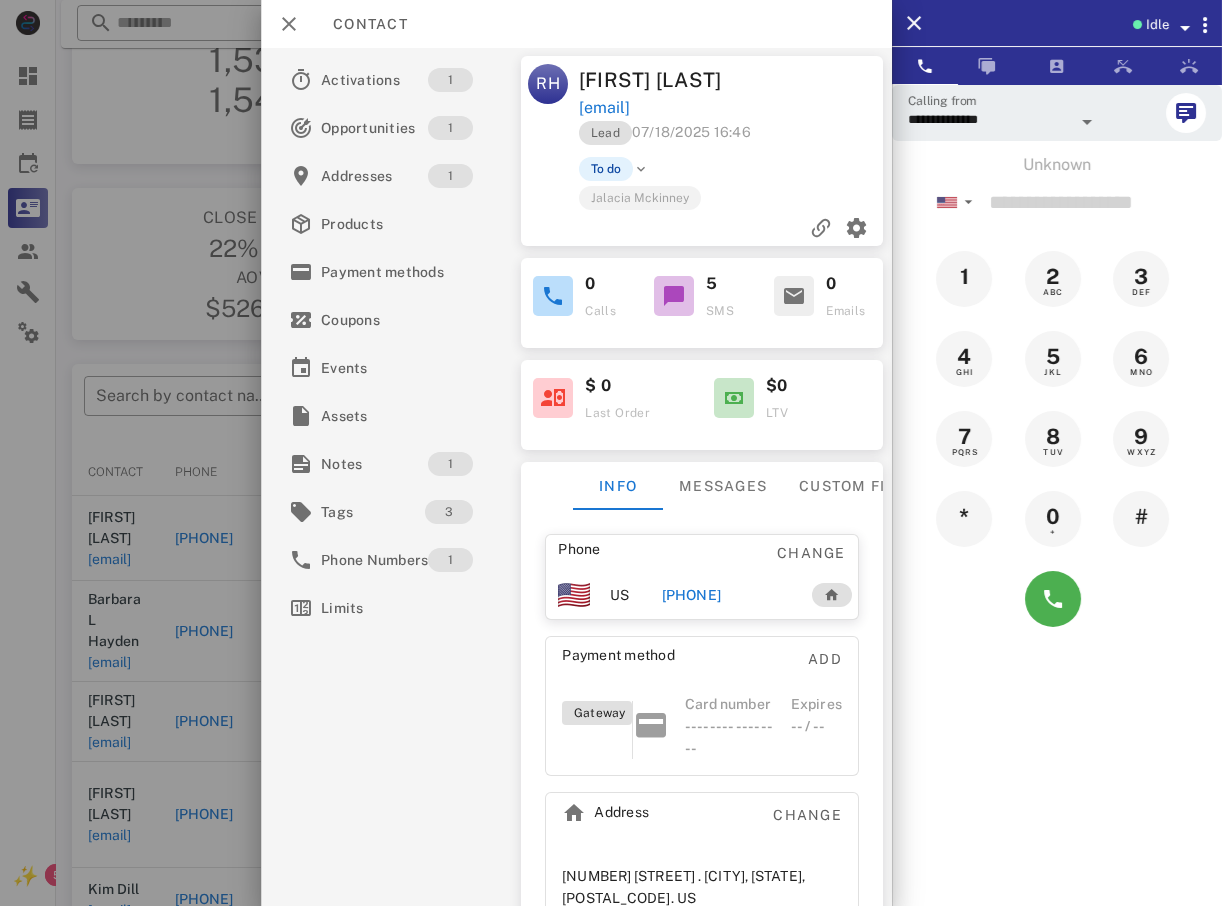 click on "8 TUV" at bounding box center (1057, 439) 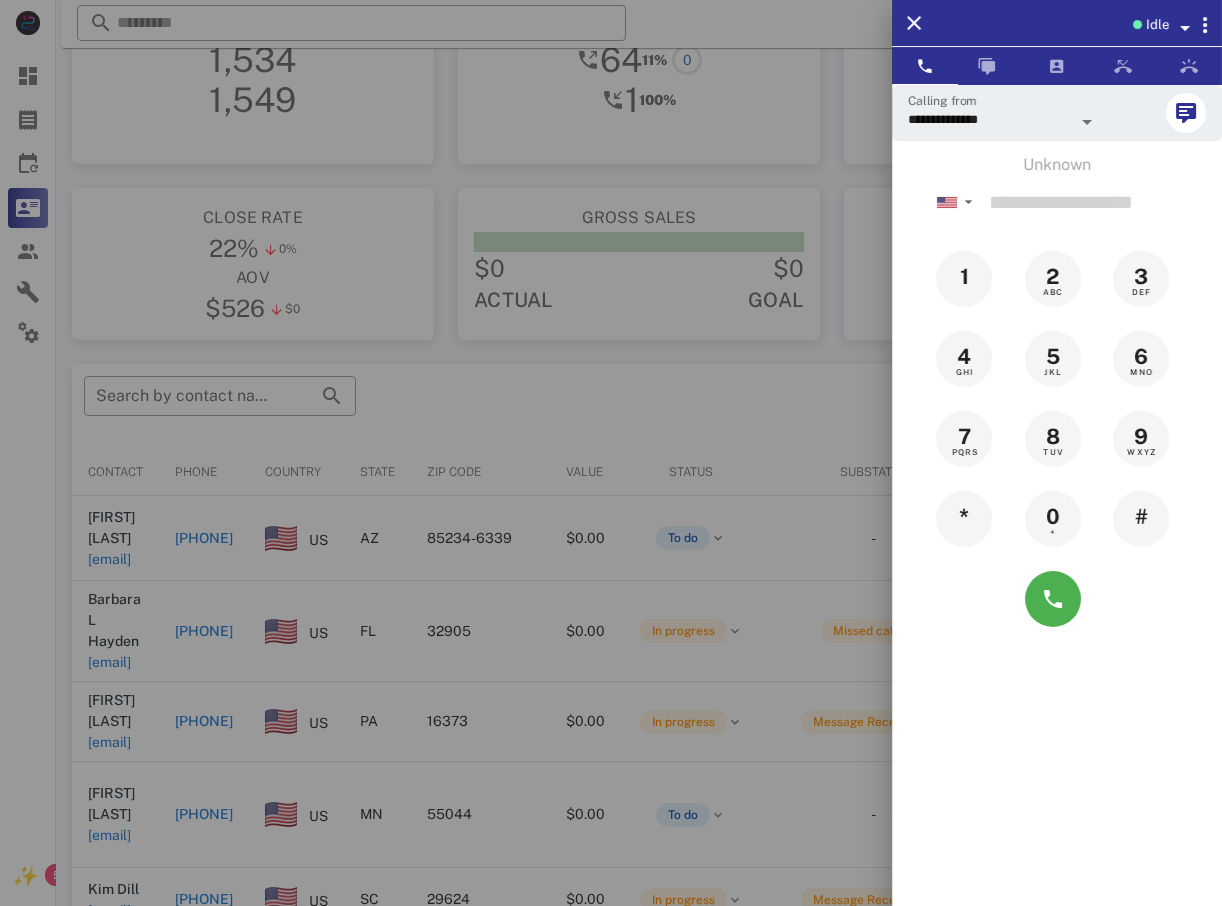 click at bounding box center (611, 453) 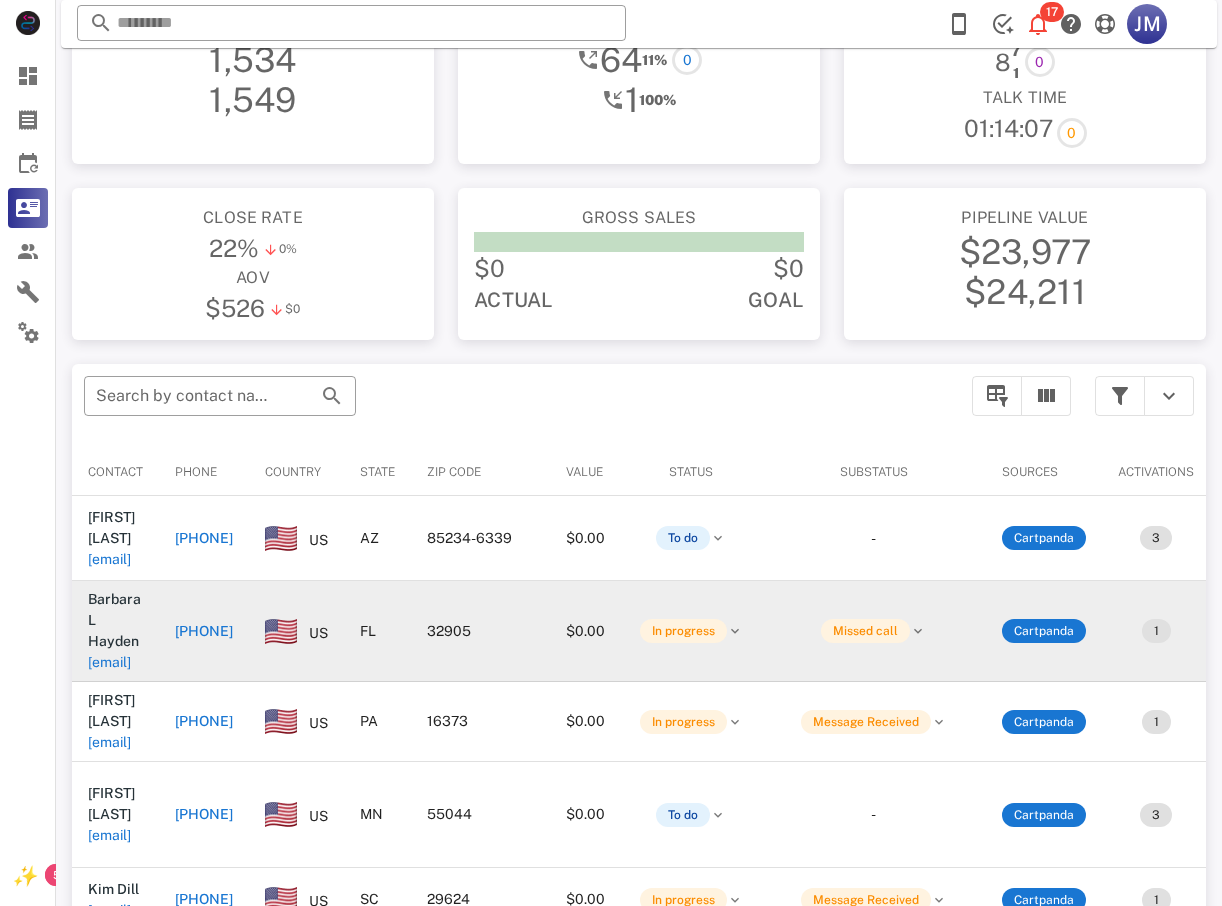 click on "+13215432214" at bounding box center (204, 631) 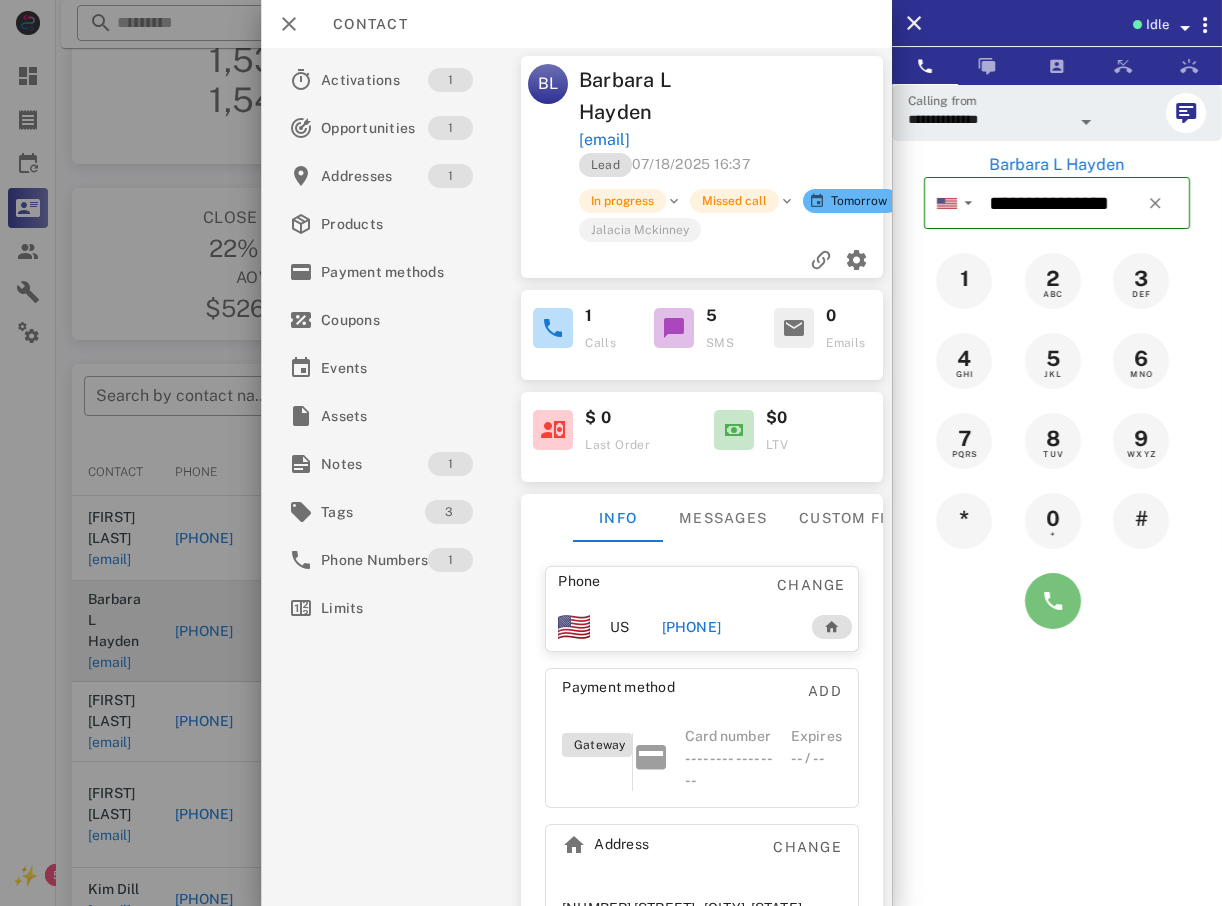 click at bounding box center [1053, 601] 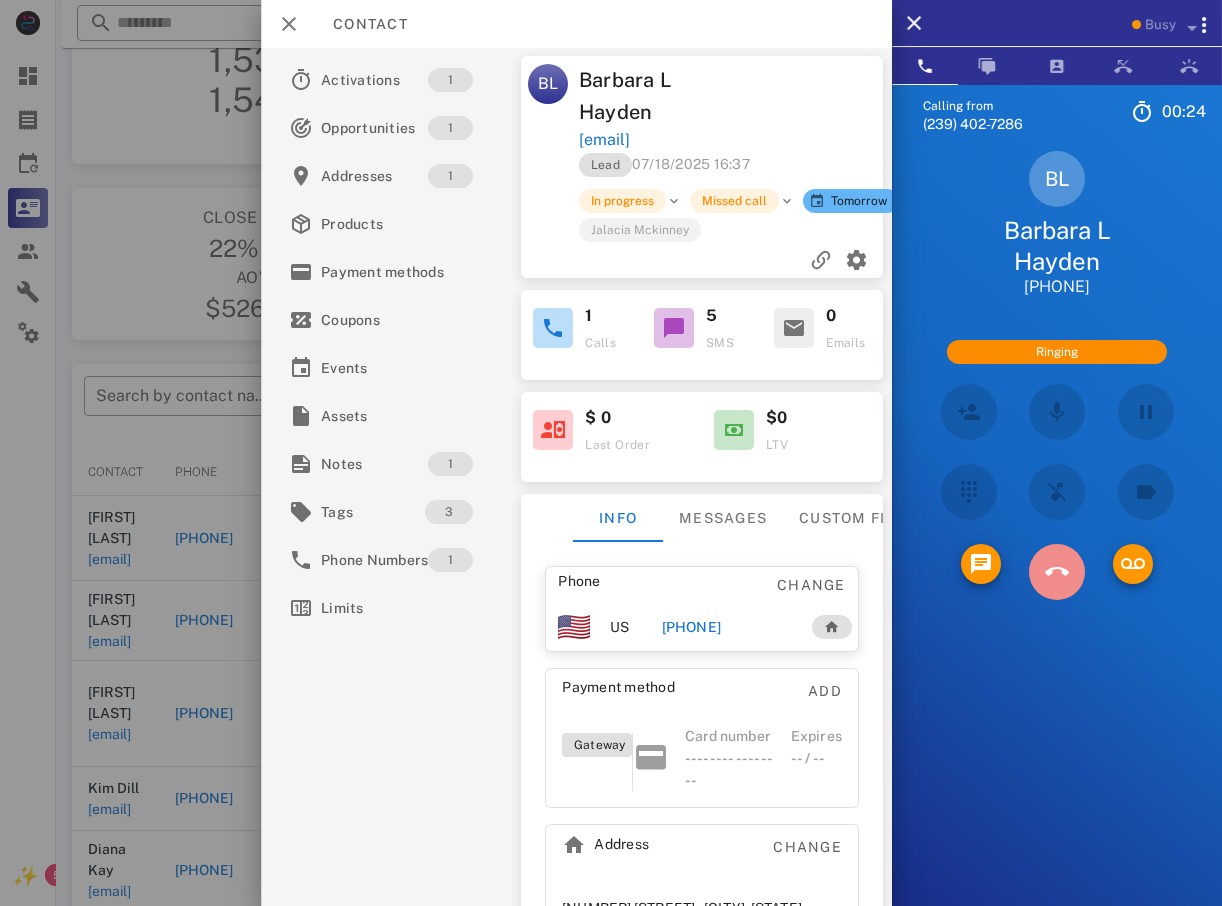 click at bounding box center [1056, 572] 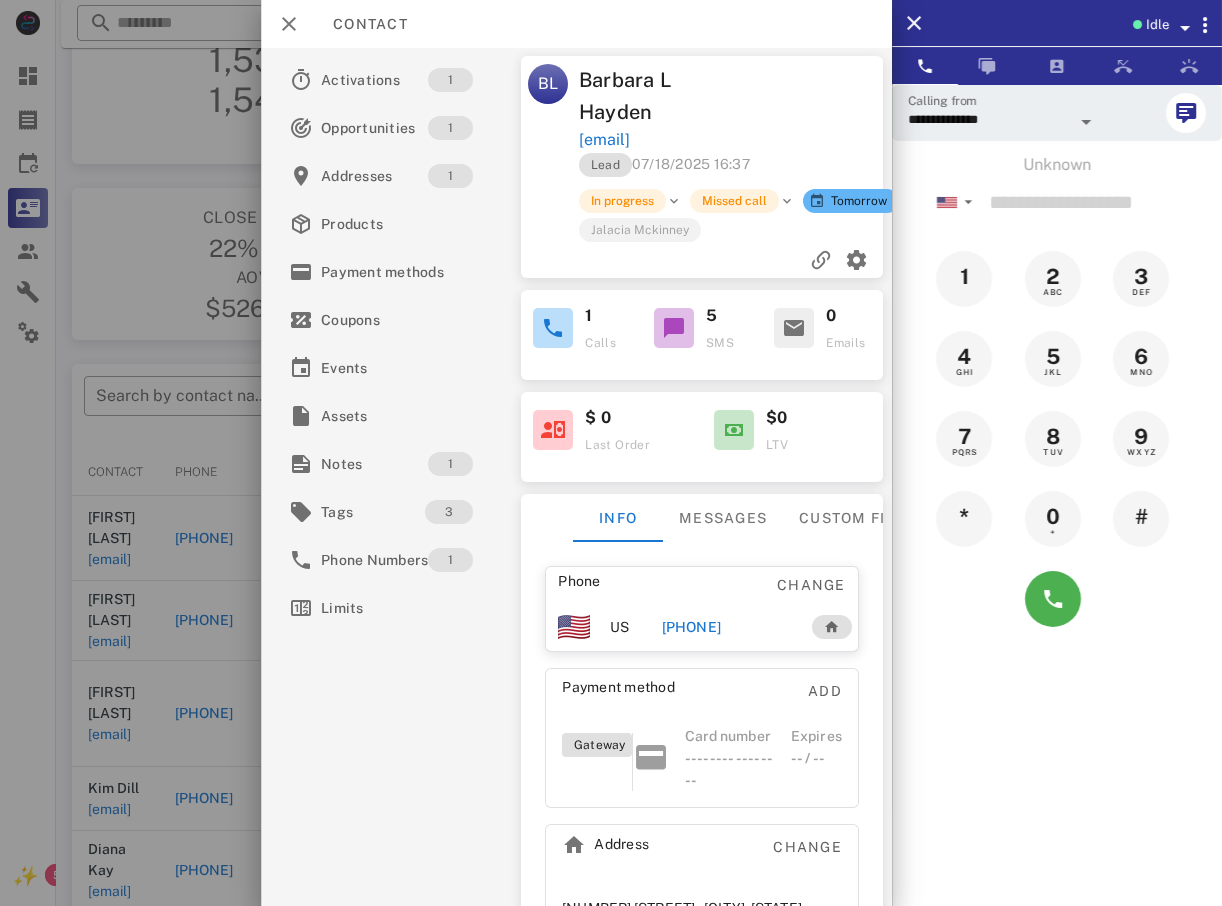 click at bounding box center (611, 453) 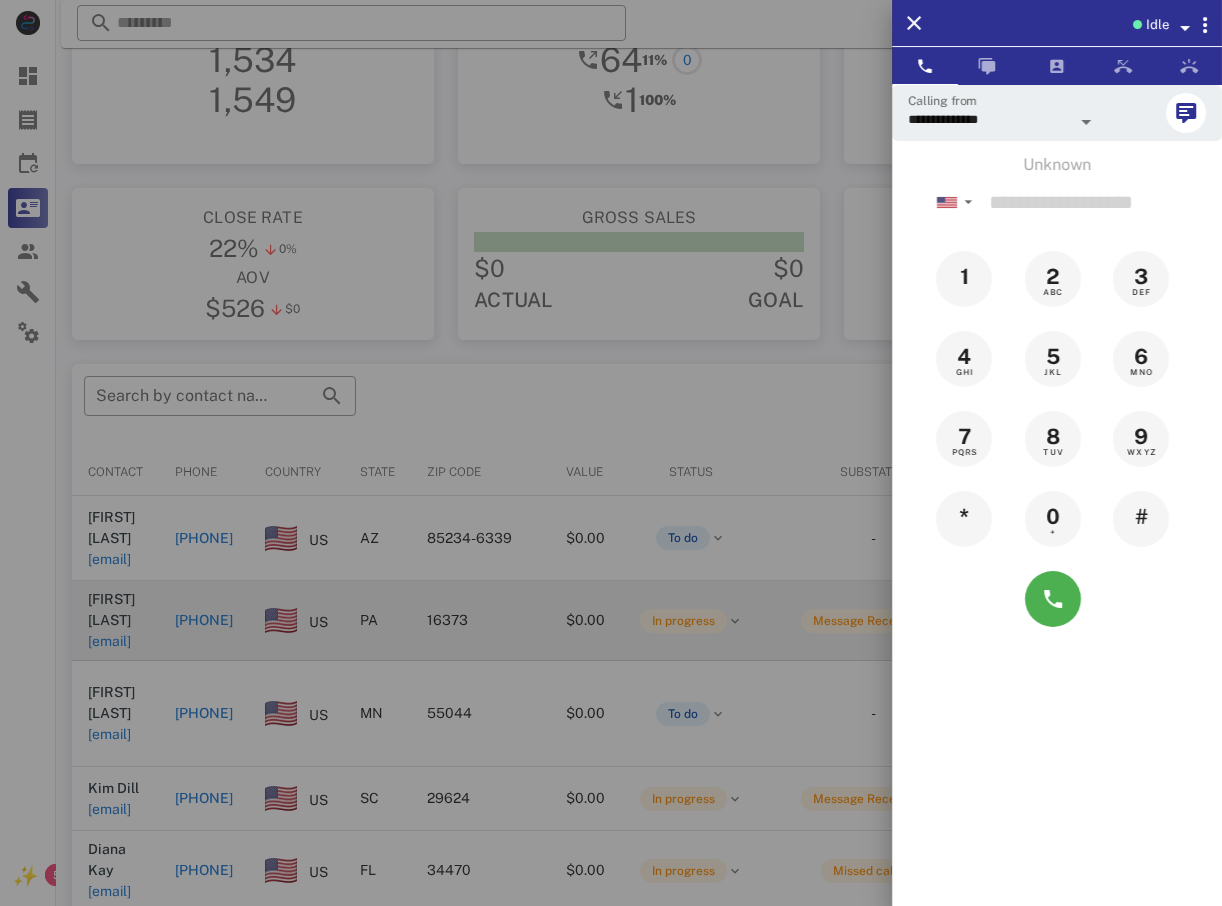drag, startPoint x: 325, startPoint y: 598, endPoint x: 318, endPoint y: 608, distance: 12.206555 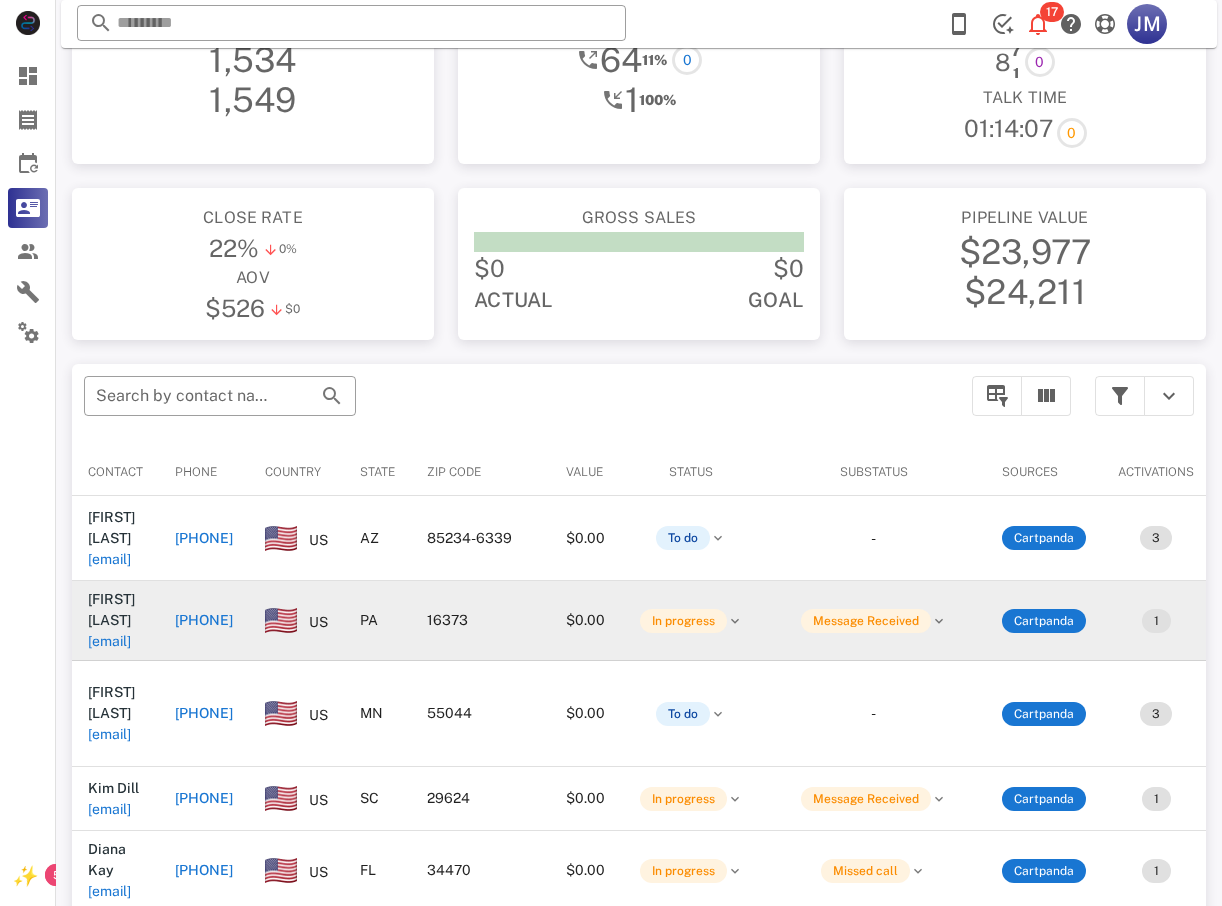 click on "+18142273826" at bounding box center (204, 620) 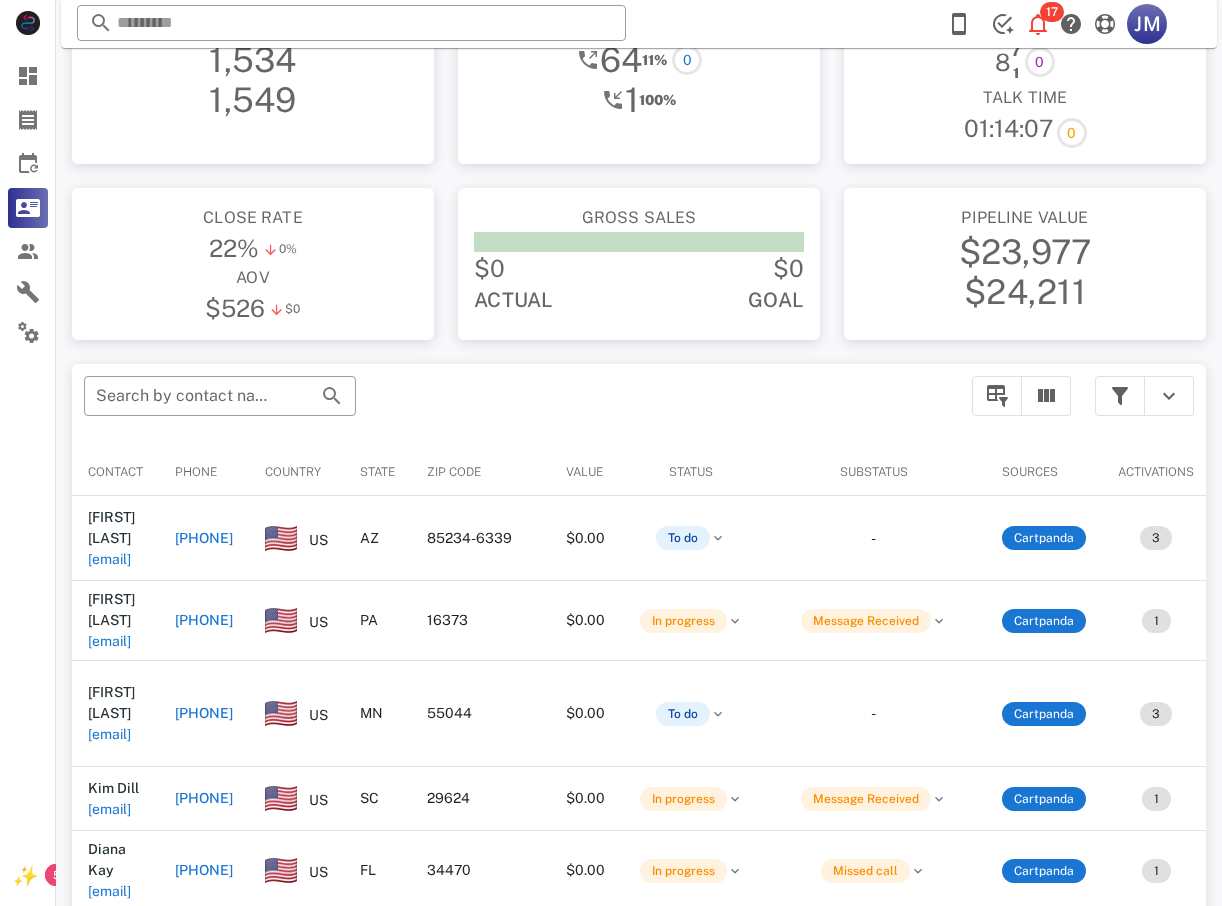 type on "**********" 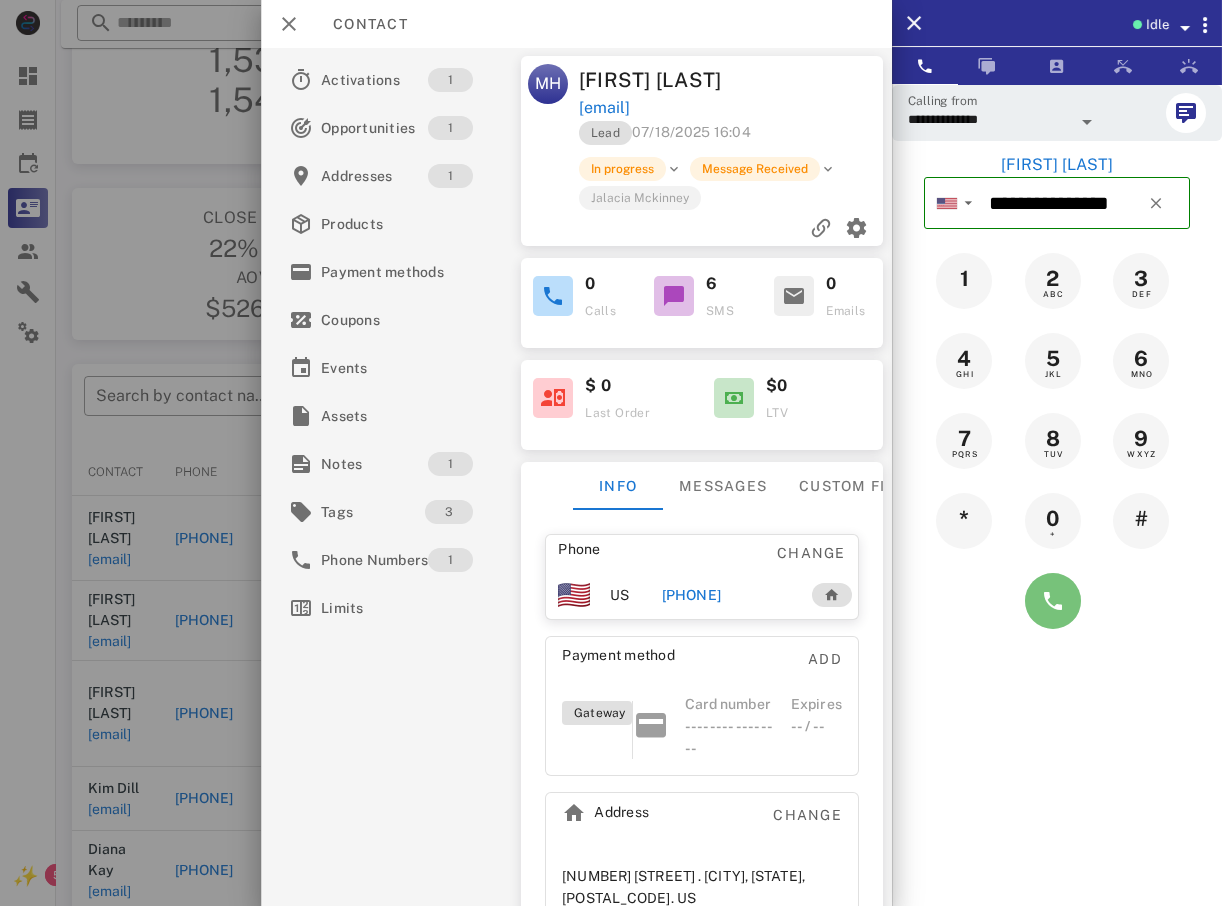 click at bounding box center [1053, 601] 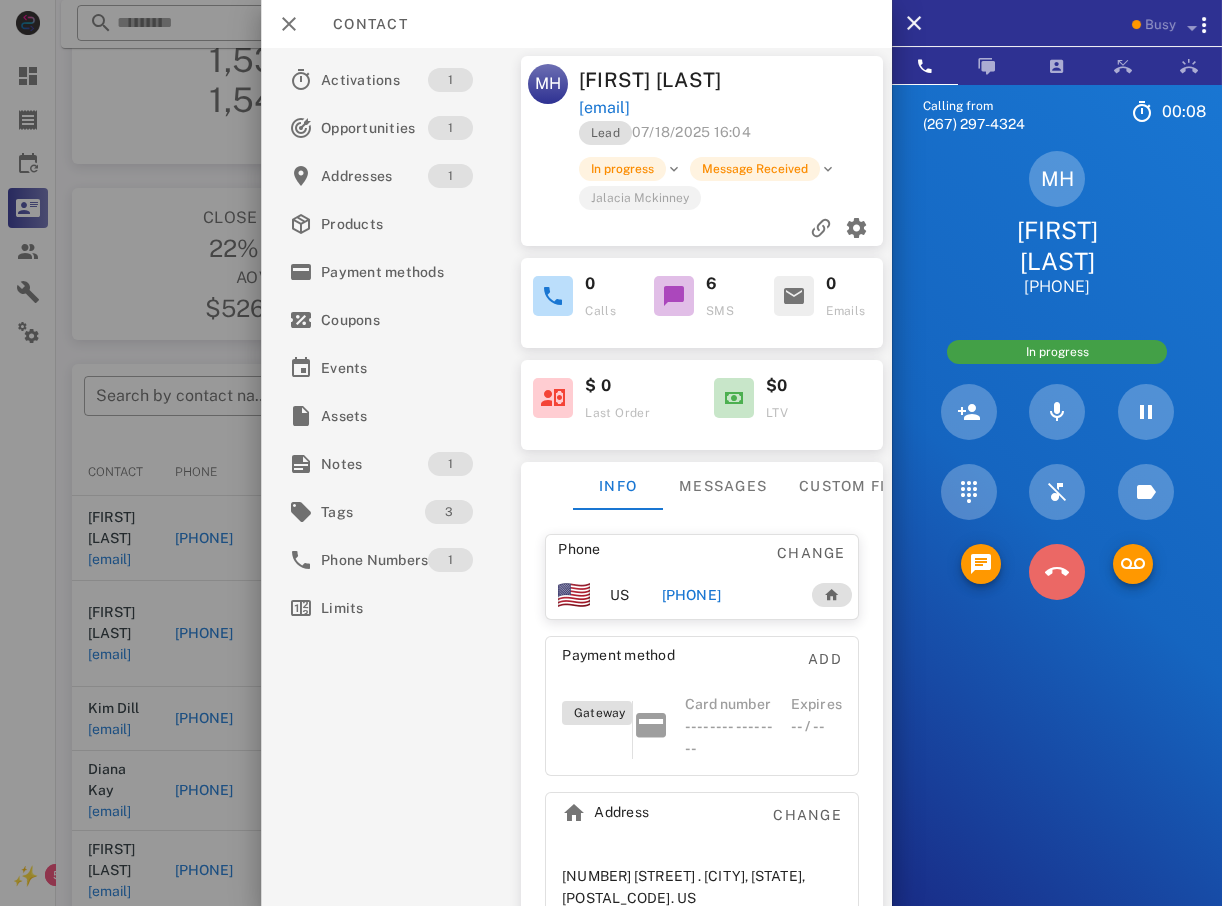 drag, startPoint x: 1052, startPoint y: 576, endPoint x: 1041, endPoint y: 576, distance: 11 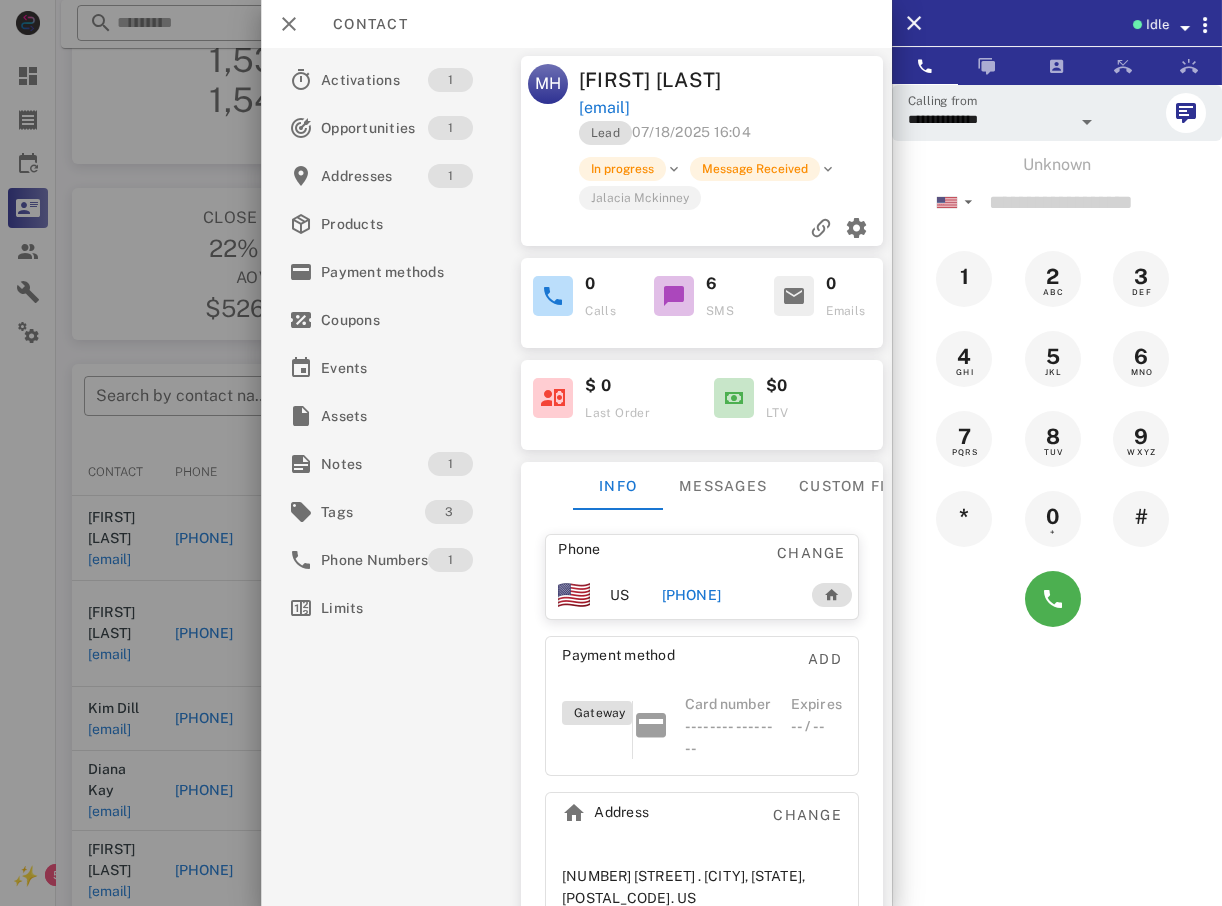 click at bounding box center (611, 453) 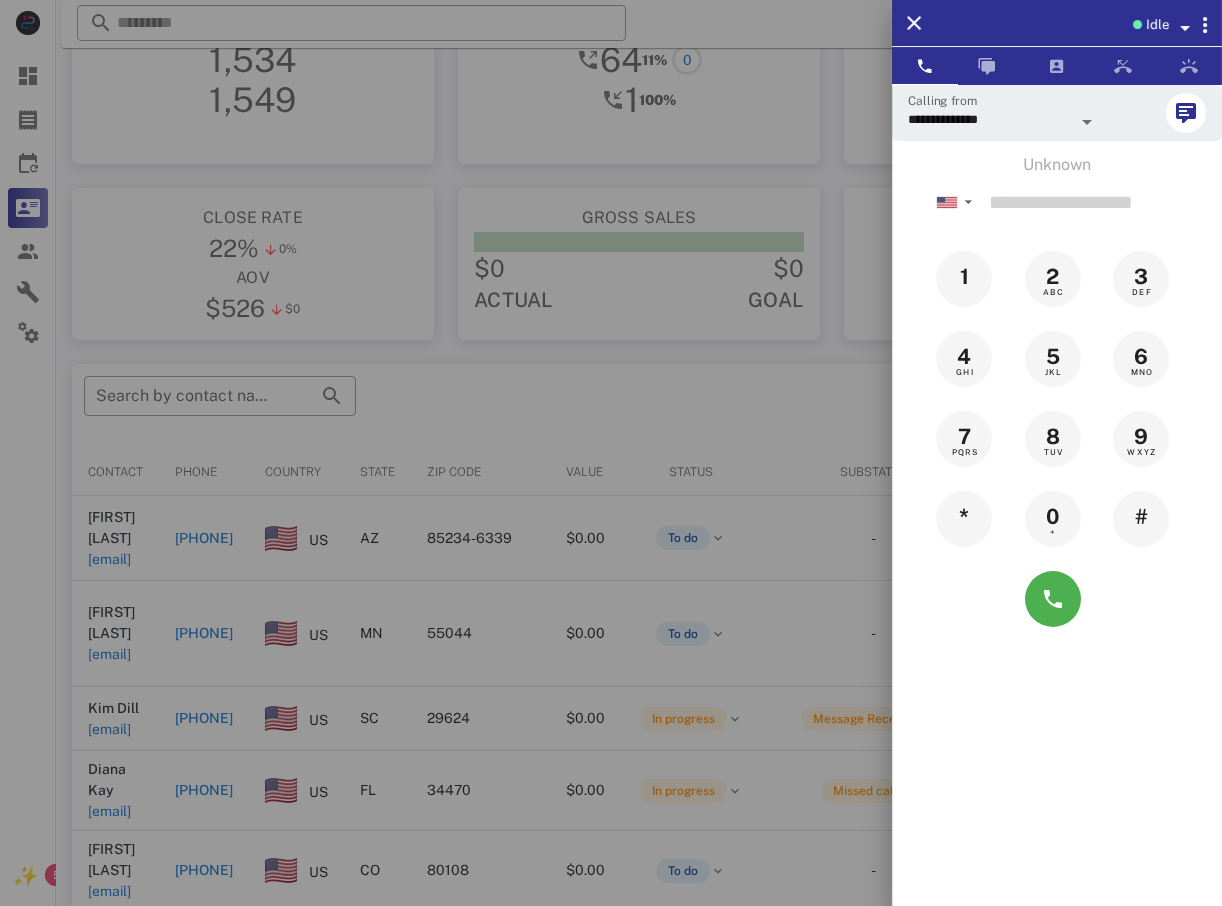 click at bounding box center (611, 453) 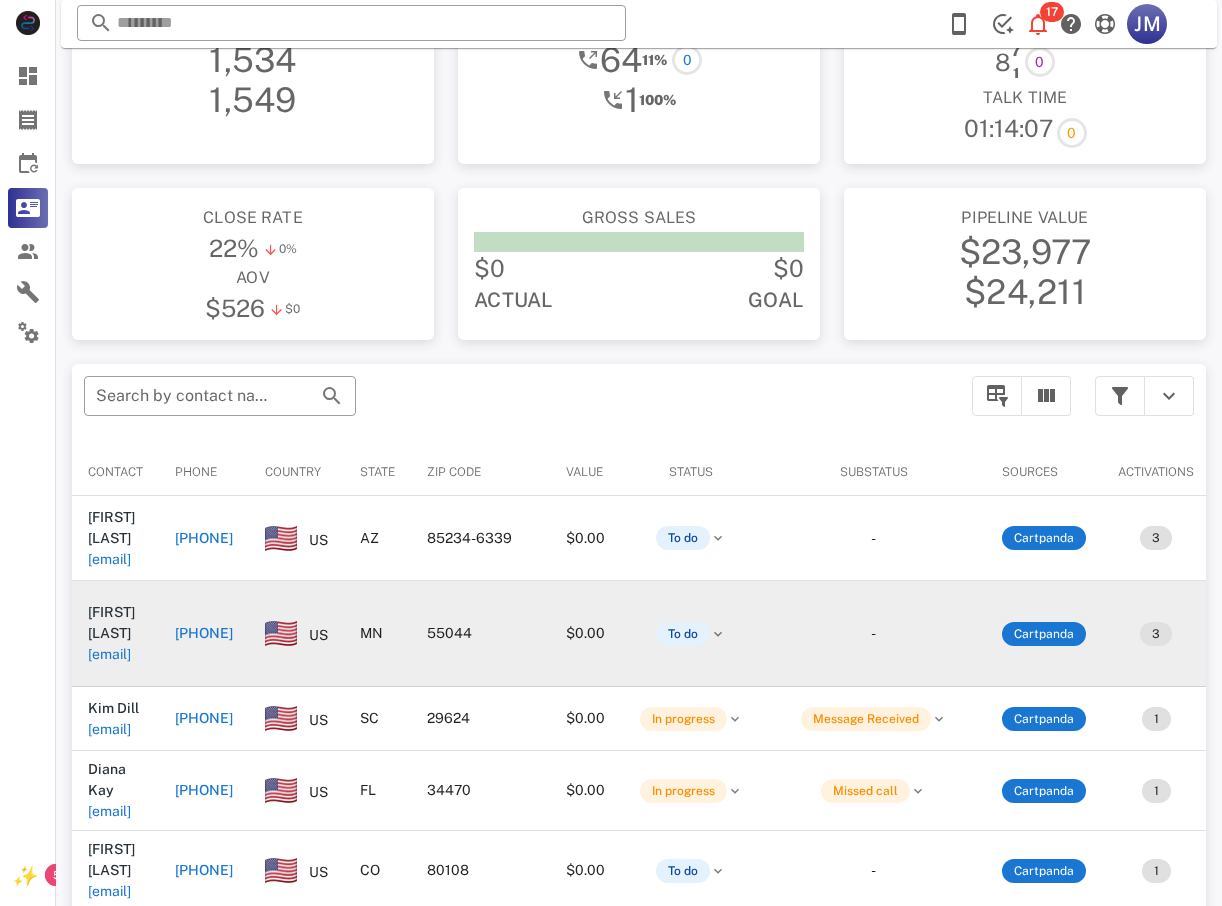 click on "+11612867801" at bounding box center [204, 634] 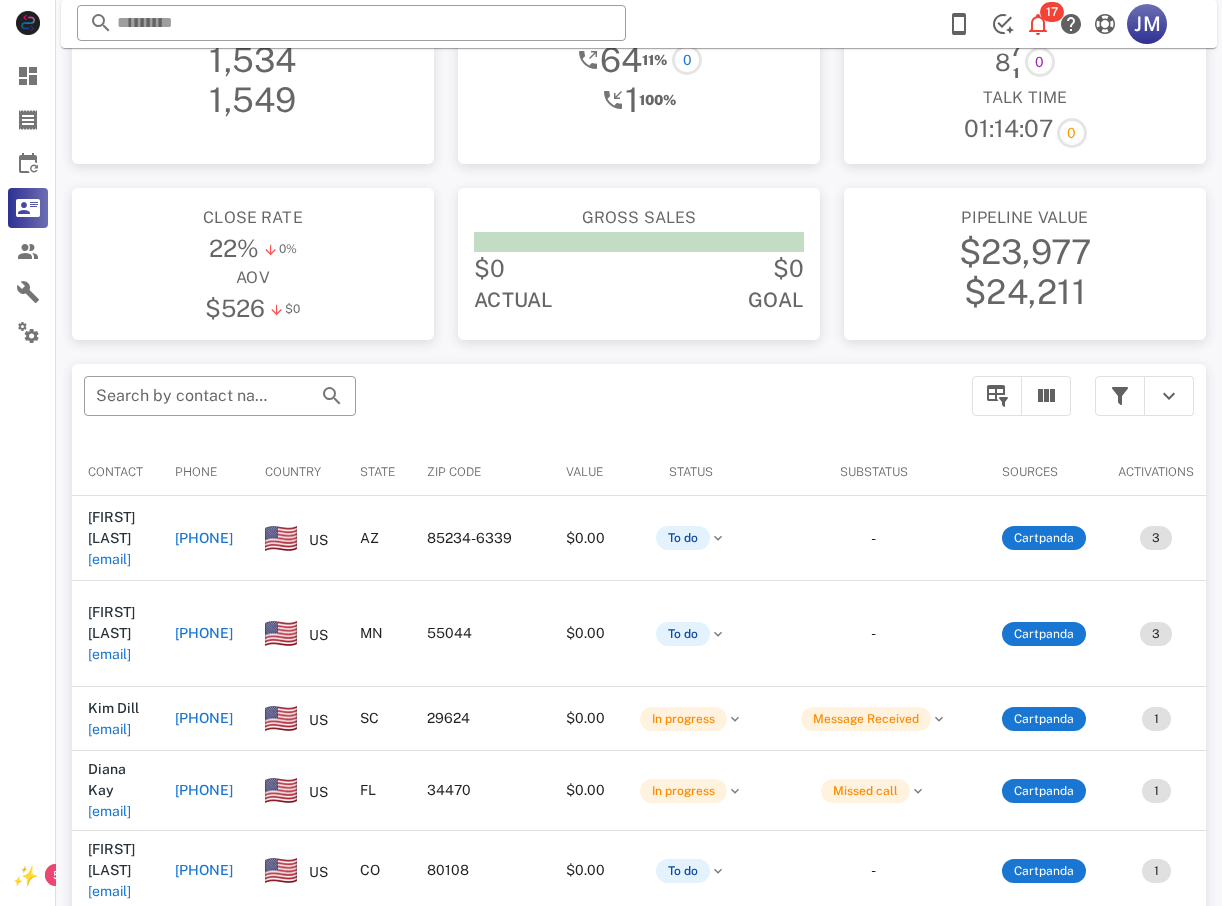 type on "**********" 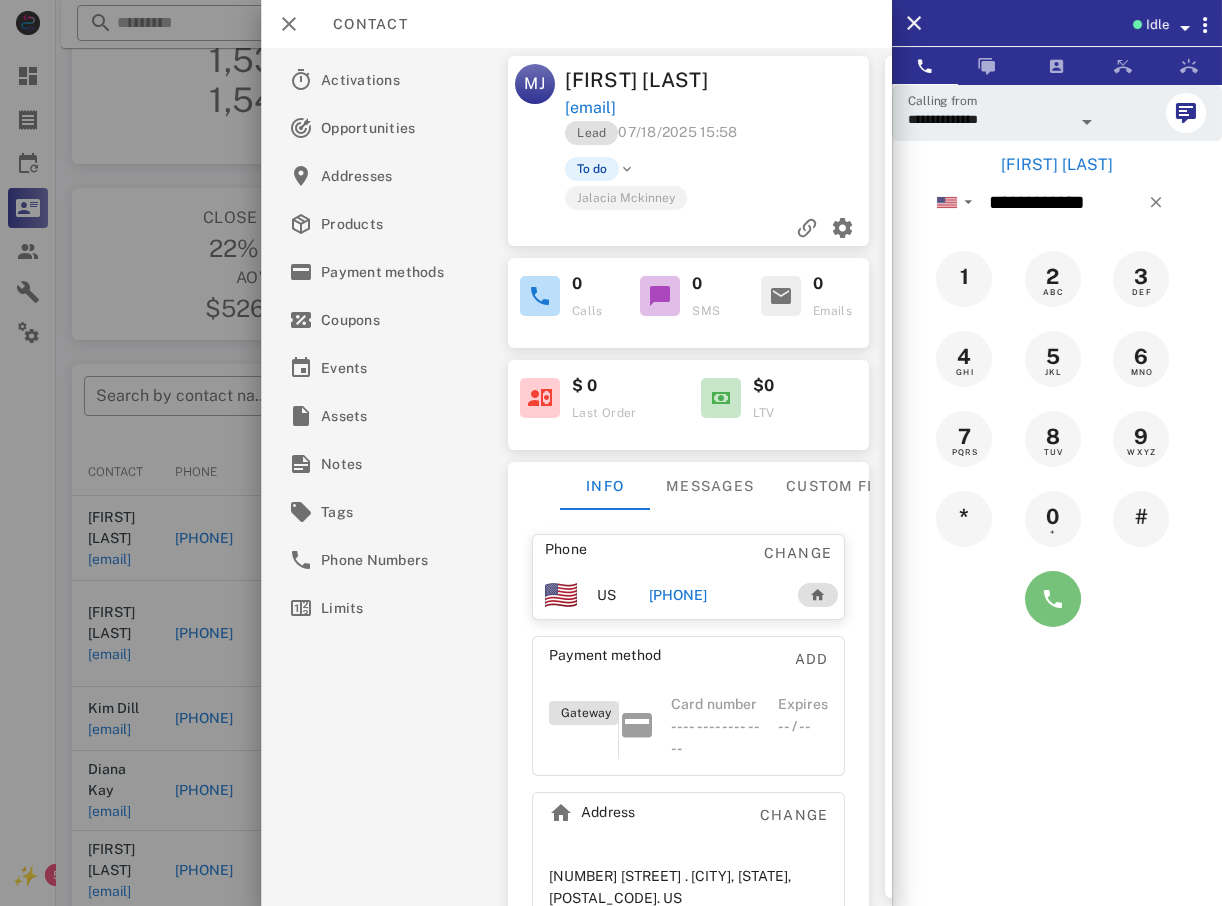 click at bounding box center (1053, 599) 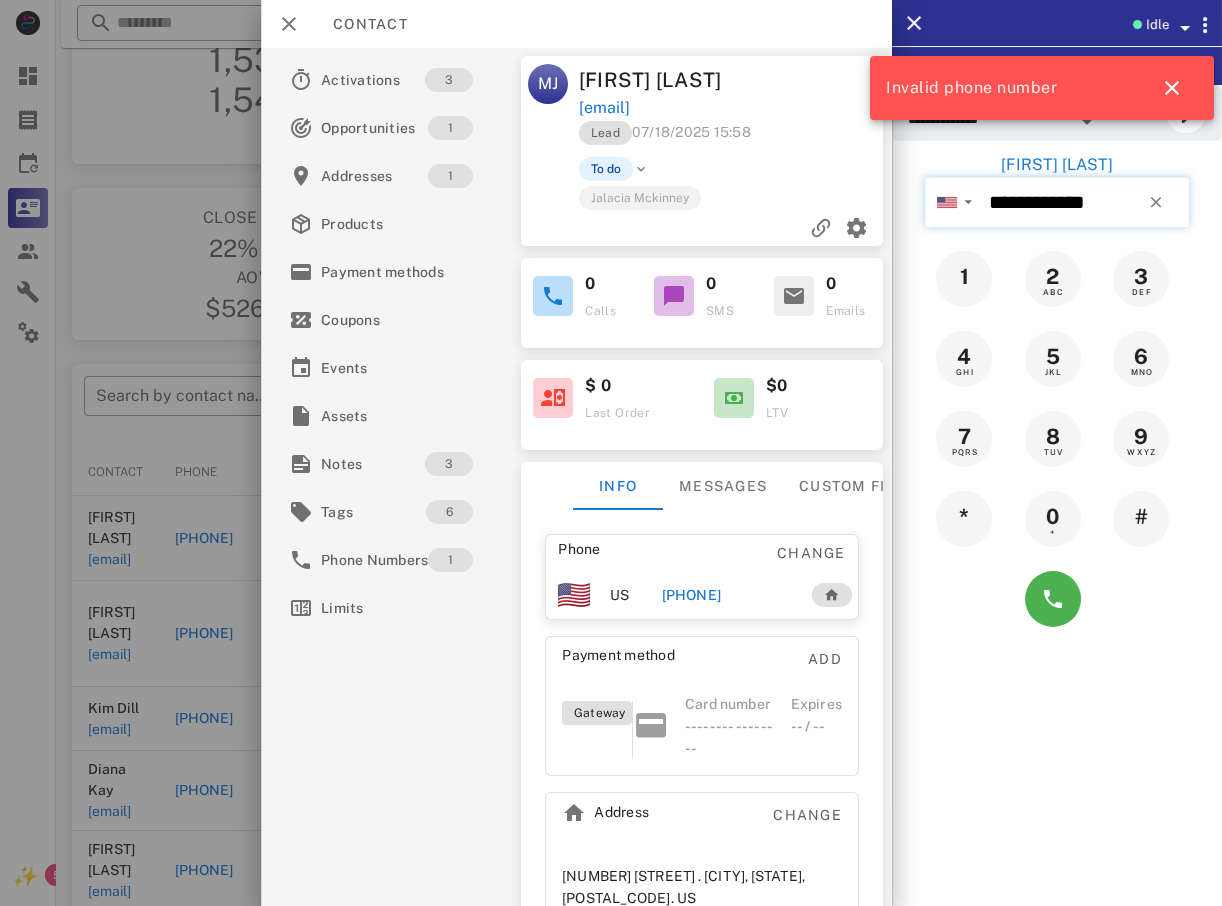 click on "**********" at bounding box center [1085, 202] 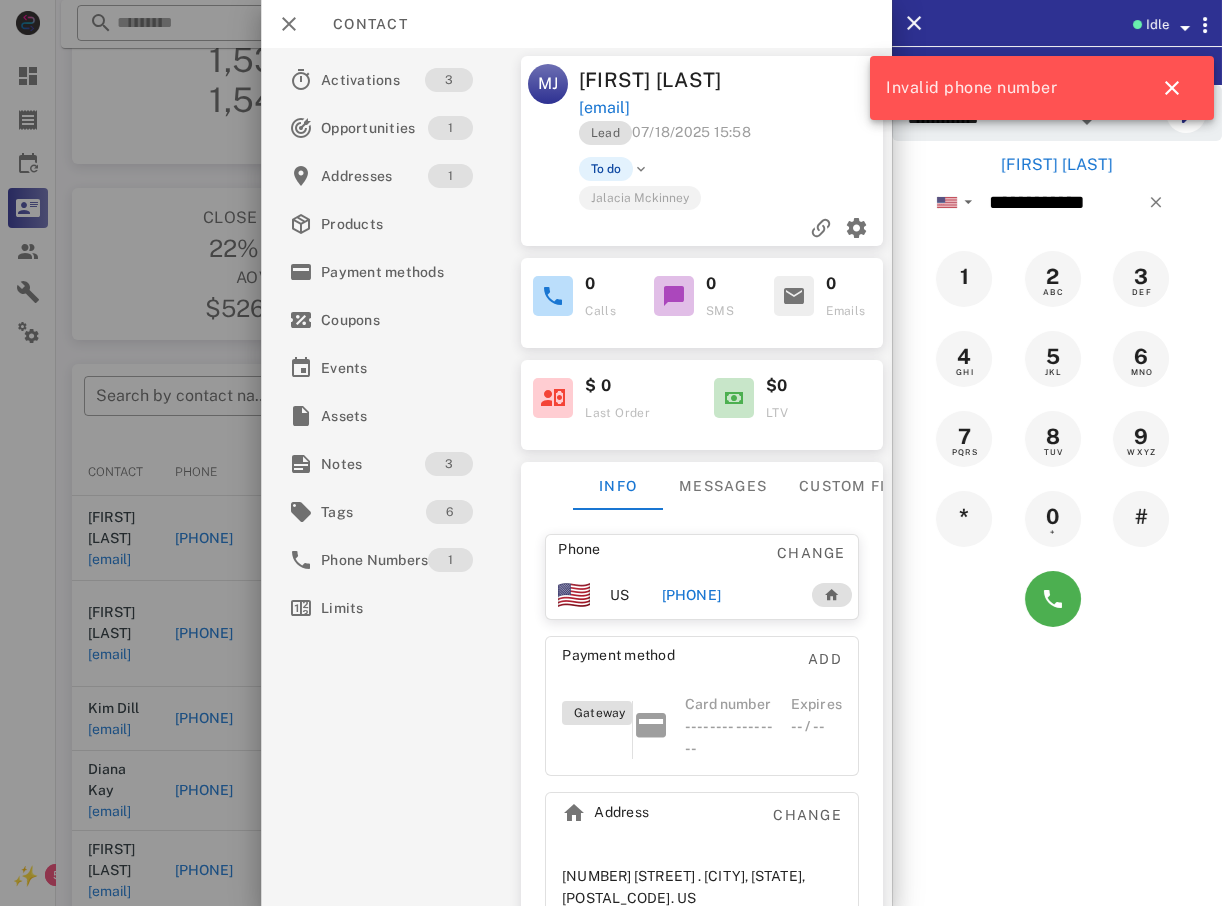 click at bounding box center (611, 453) 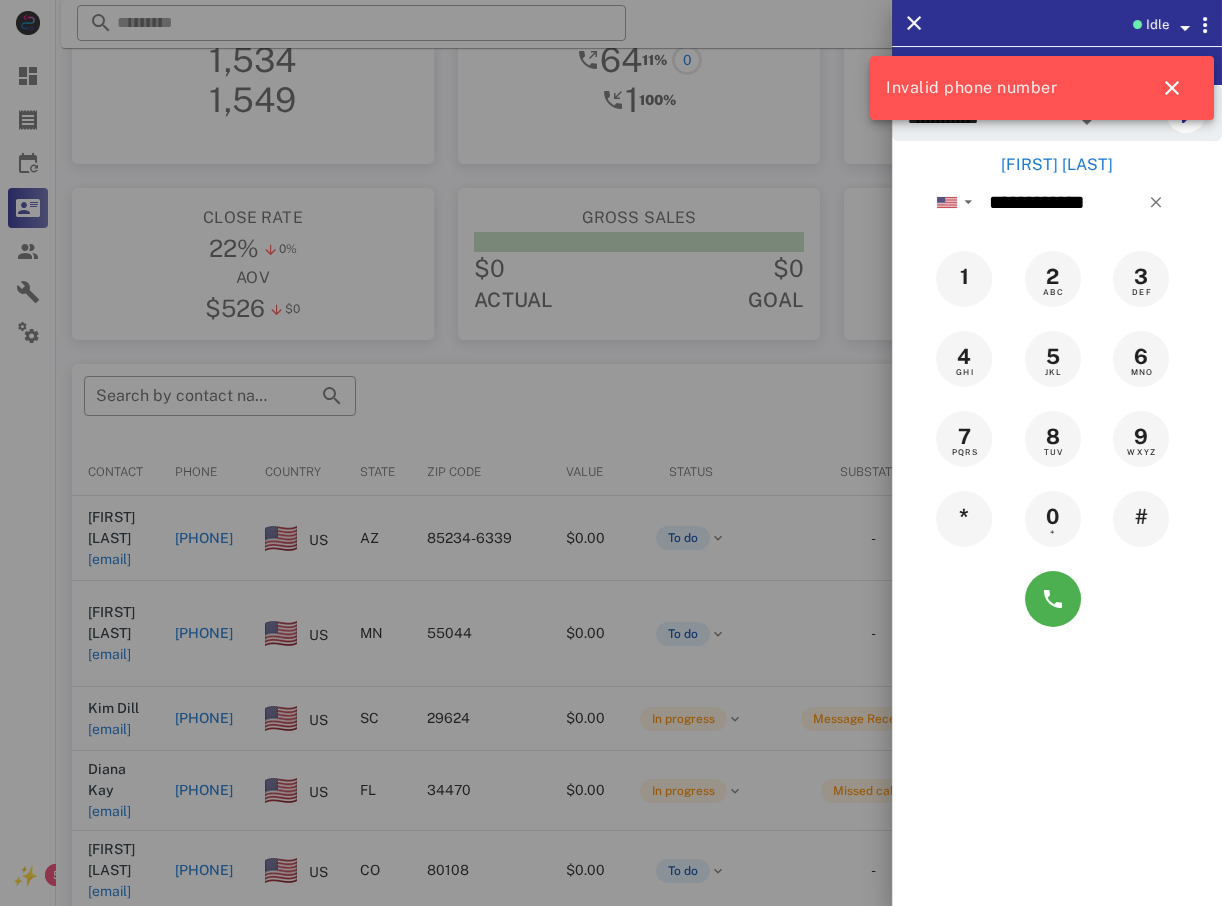 drag, startPoint x: 302, startPoint y: 524, endPoint x: 290, endPoint y: 519, distance: 13 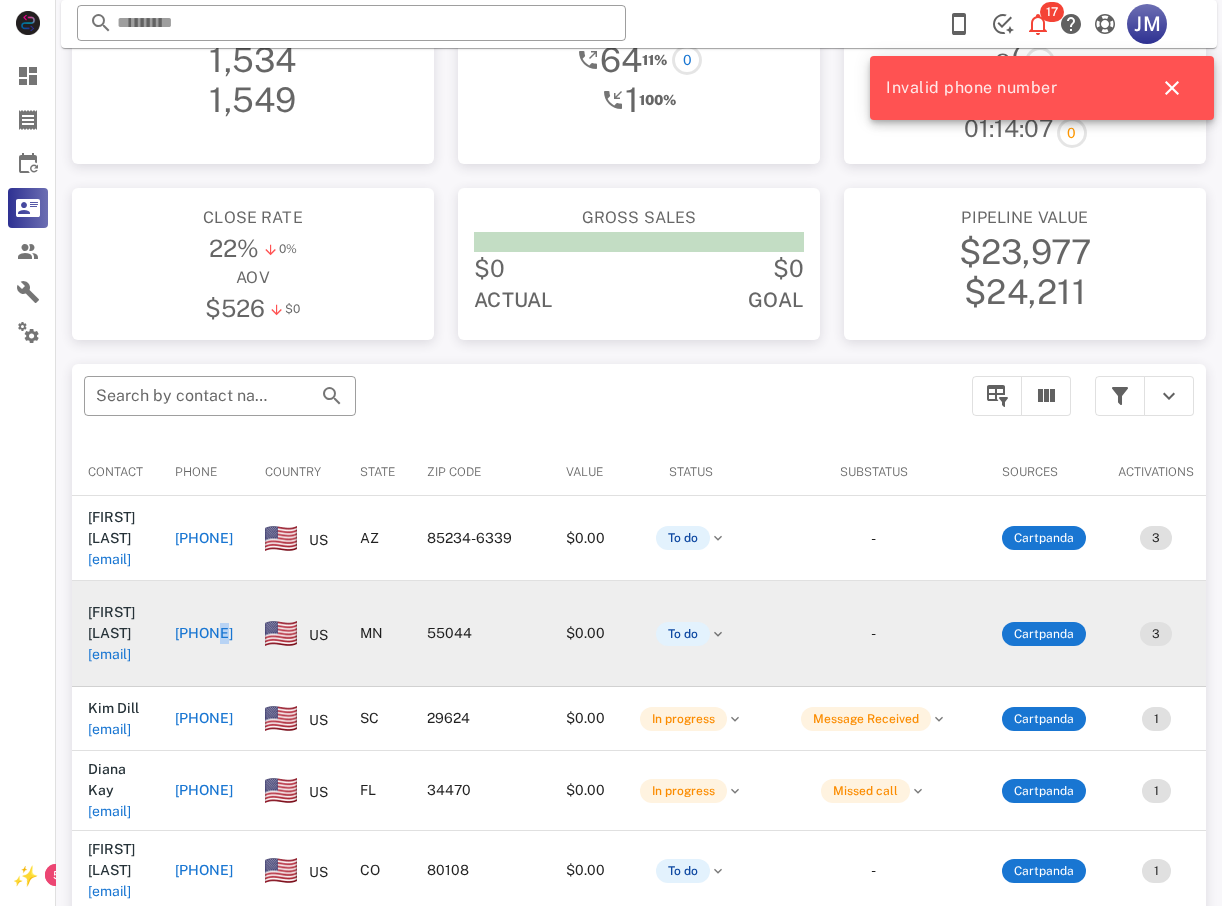 drag, startPoint x: 312, startPoint y: 629, endPoint x: 319, endPoint y: 665, distance: 36.67424 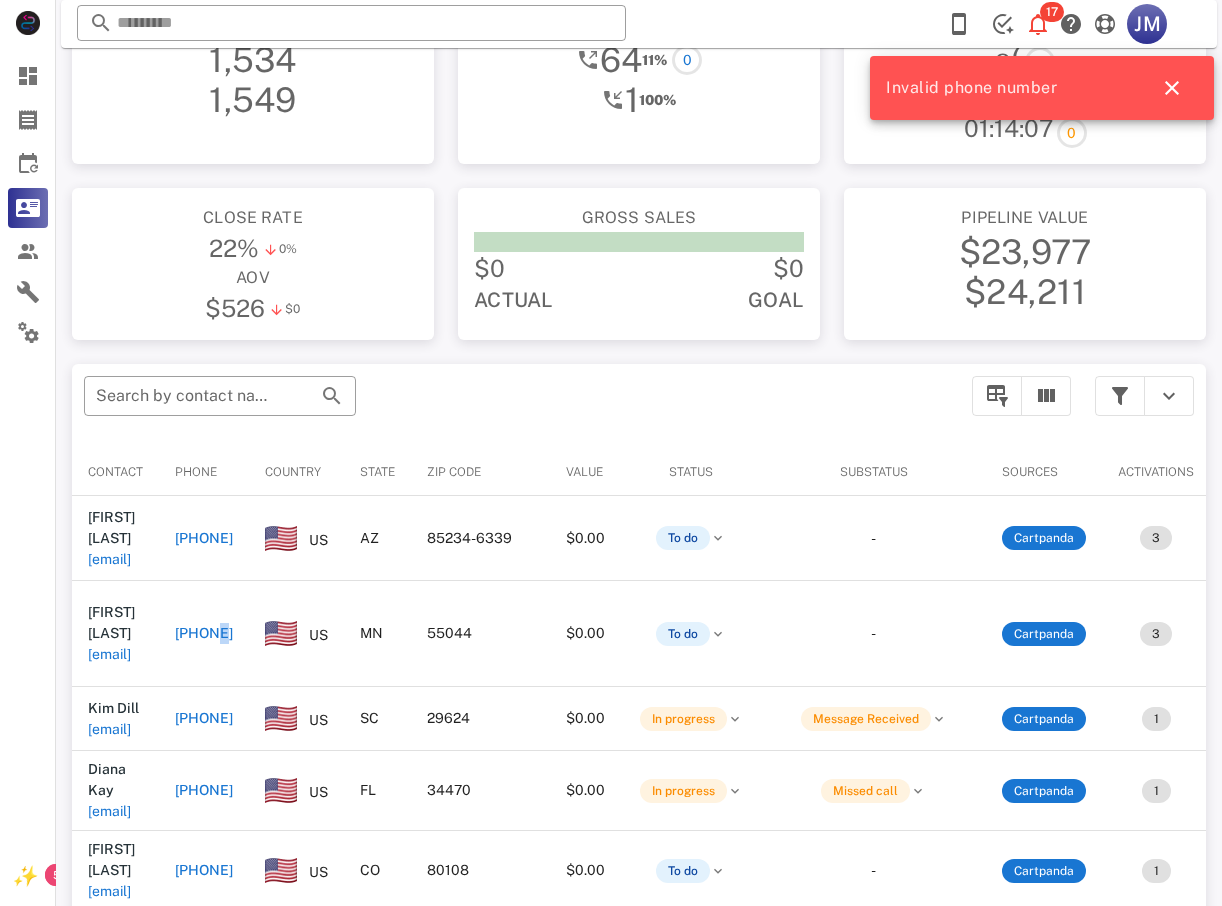 drag, startPoint x: 319, startPoint y: 665, endPoint x: 308, endPoint y: 627, distance: 39.56008 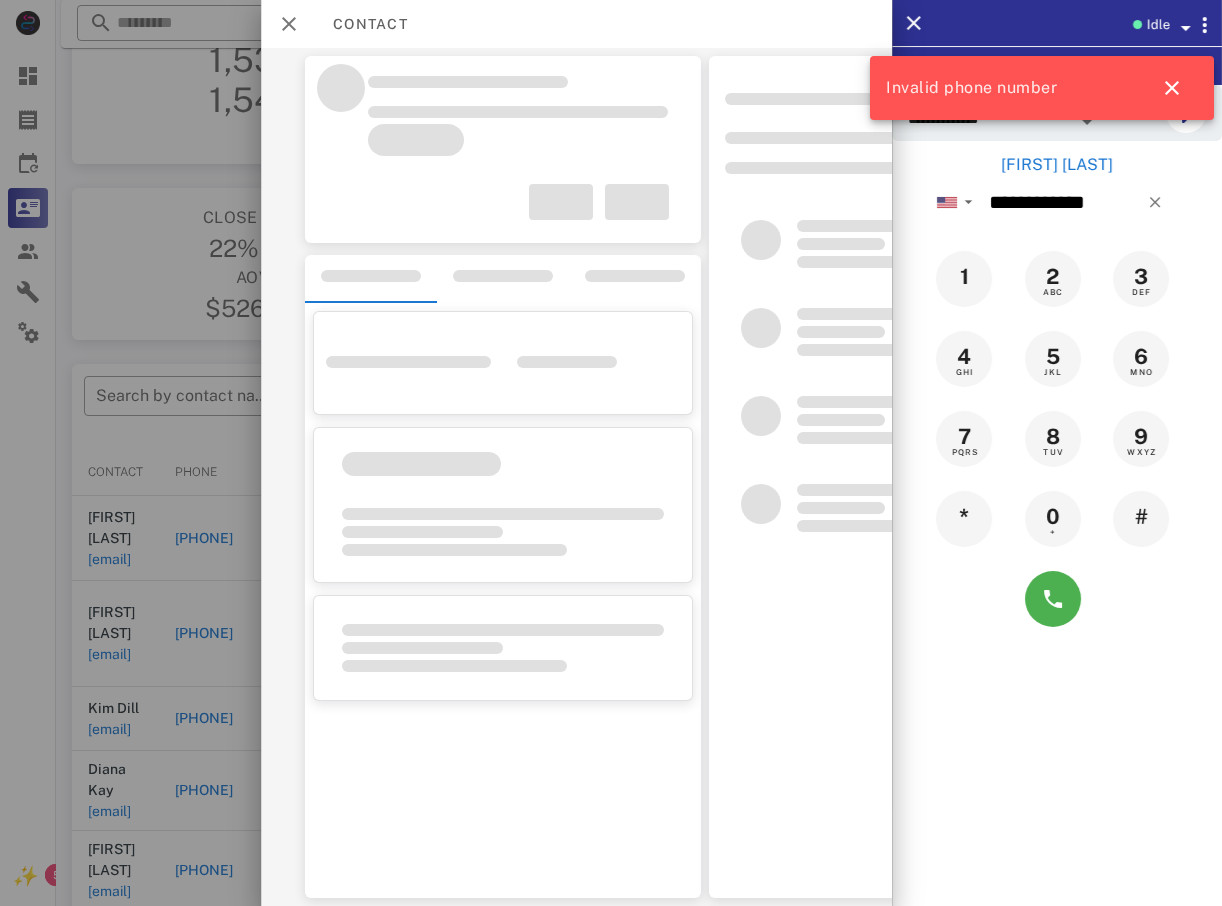 click on "**********" at bounding box center (639, -32) 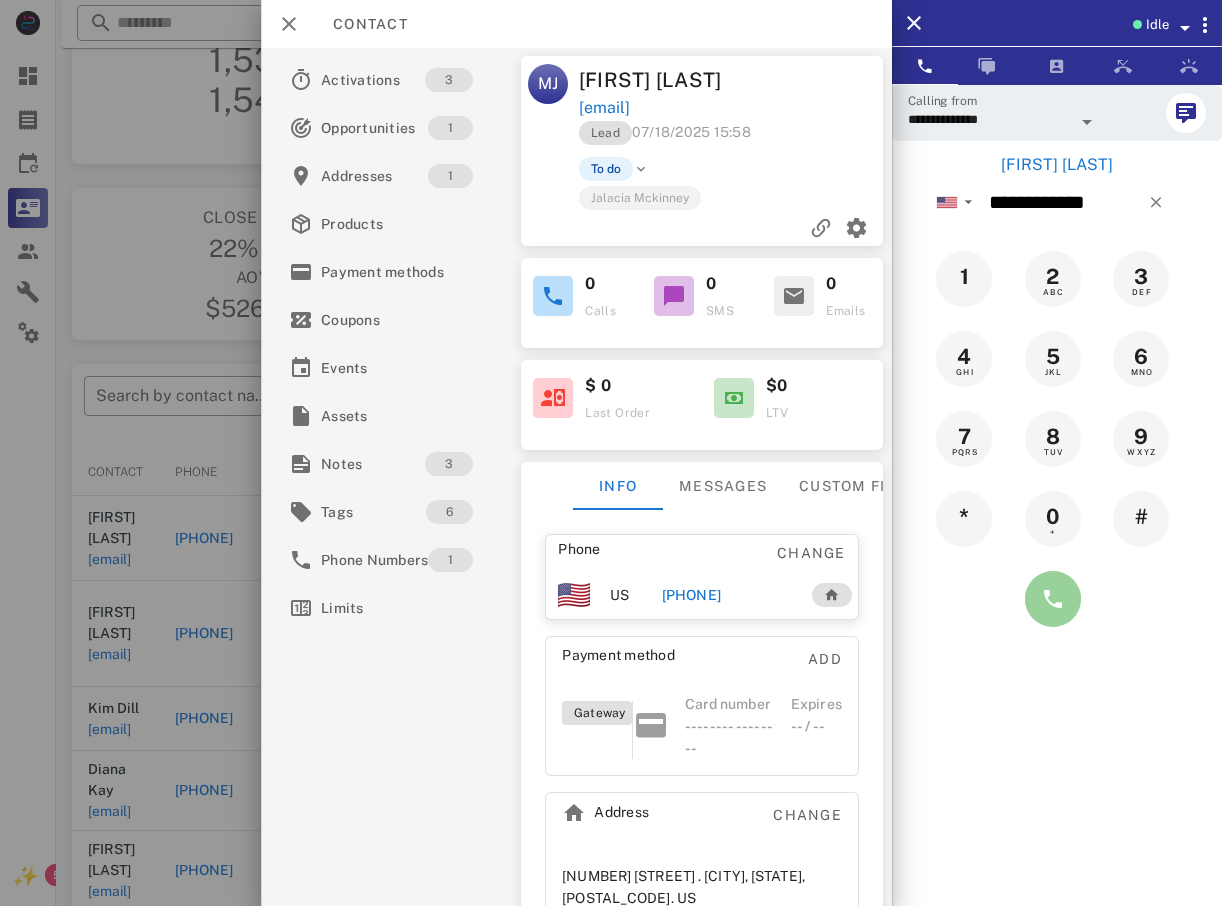 click at bounding box center (1053, 599) 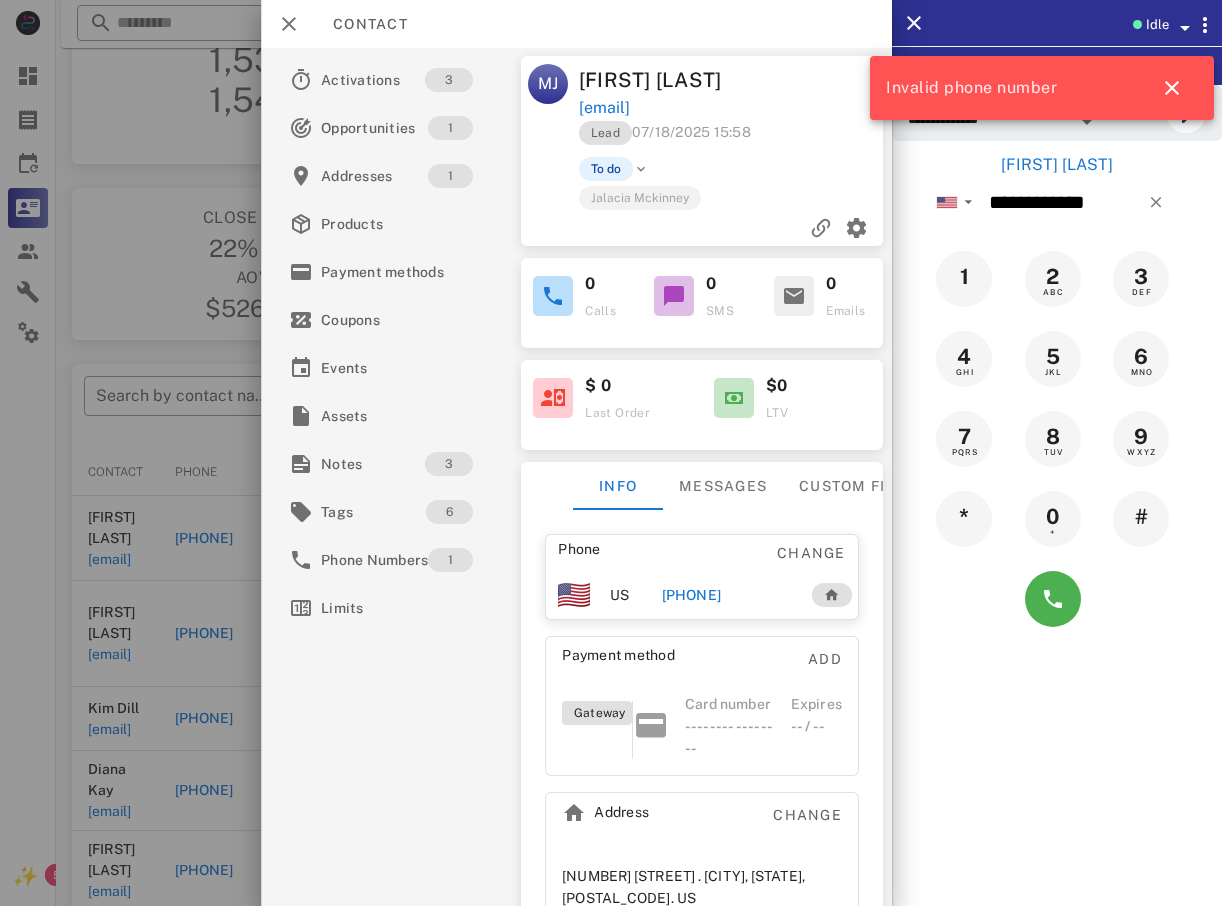 click on "**********" at bounding box center (611, 563) 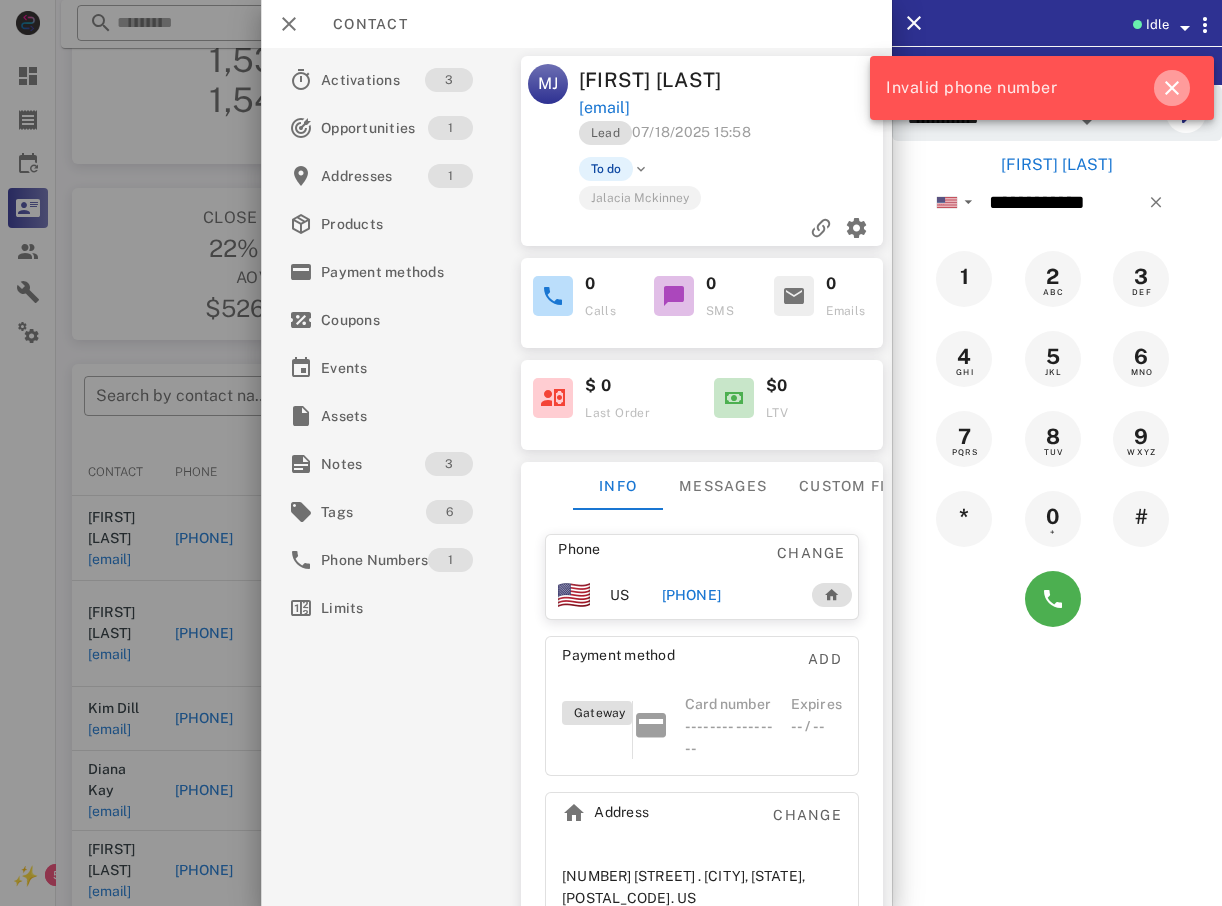 drag, startPoint x: 1169, startPoint y: 92, endPoint x: 1158, endPoint y: 91, distance: 11.045361 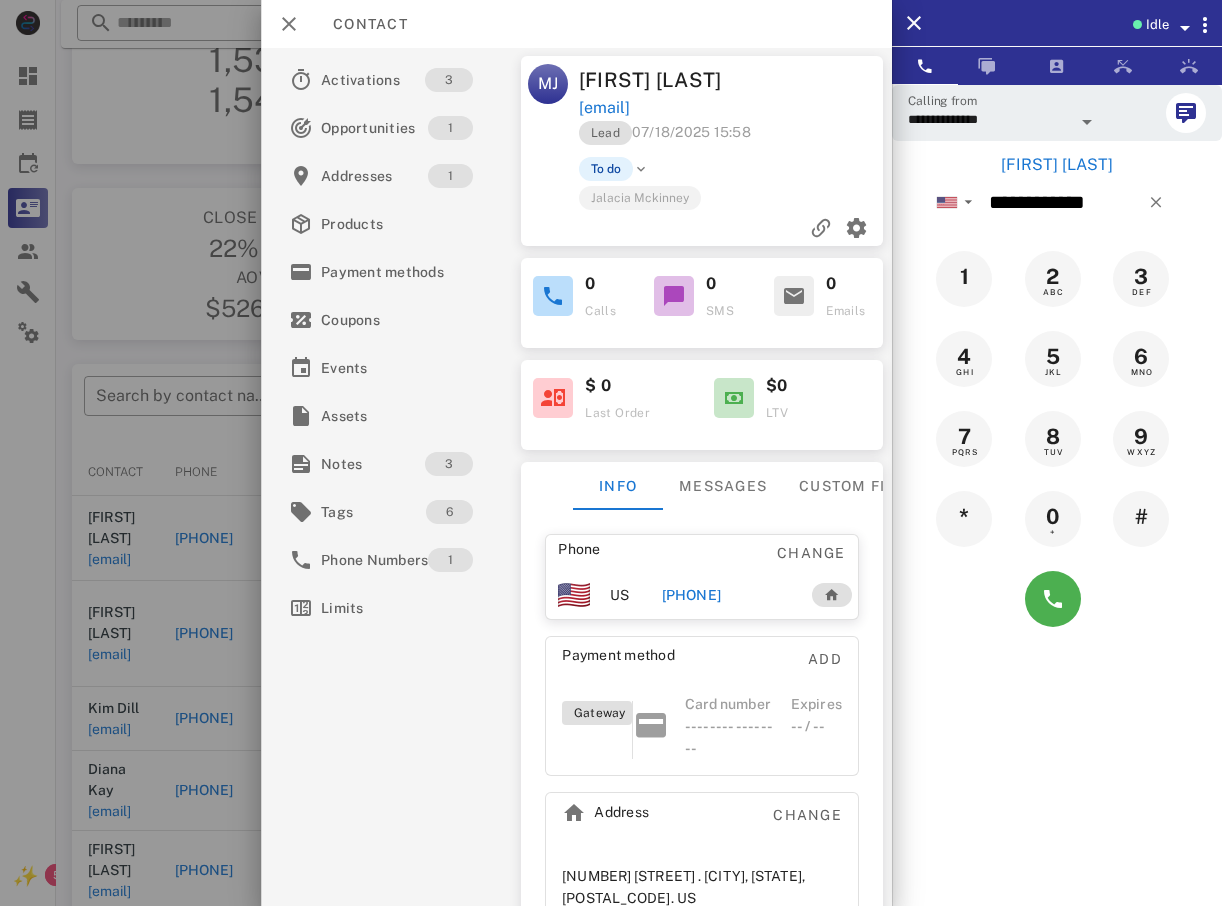 click at bounding box center (611, 453) 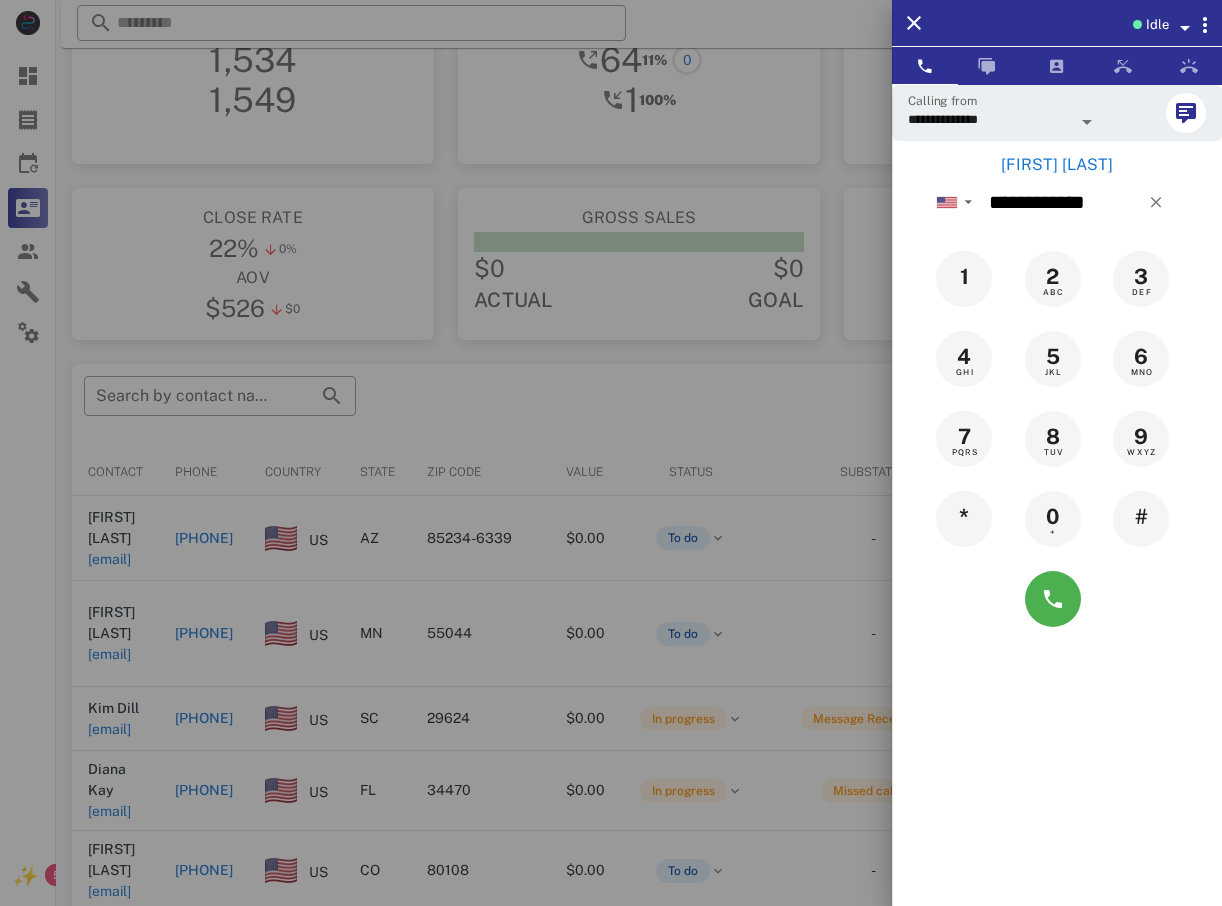 click at bounding box center (611, 453) 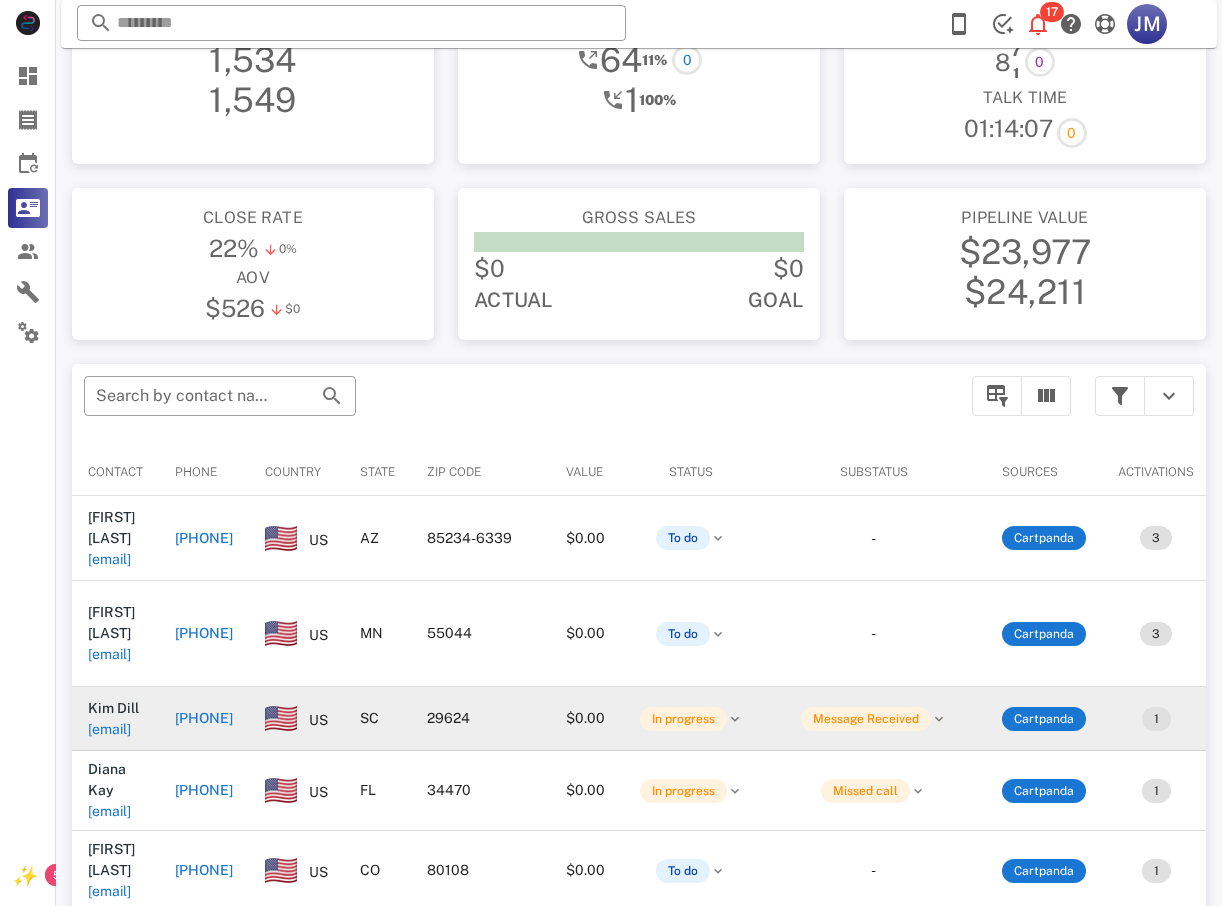 click on "+16315767406" at bounding box center [204, 719] 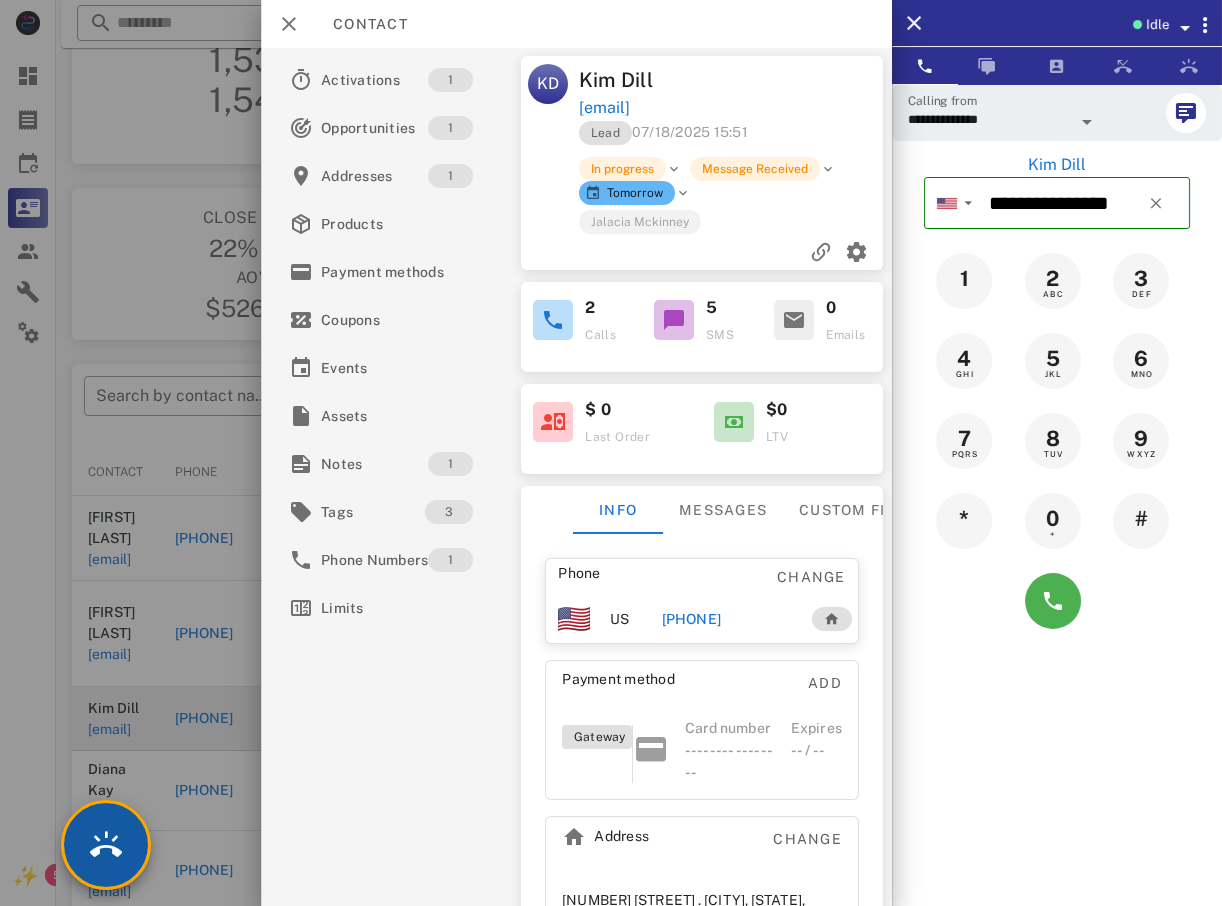 click at bounding box center [106, 845] 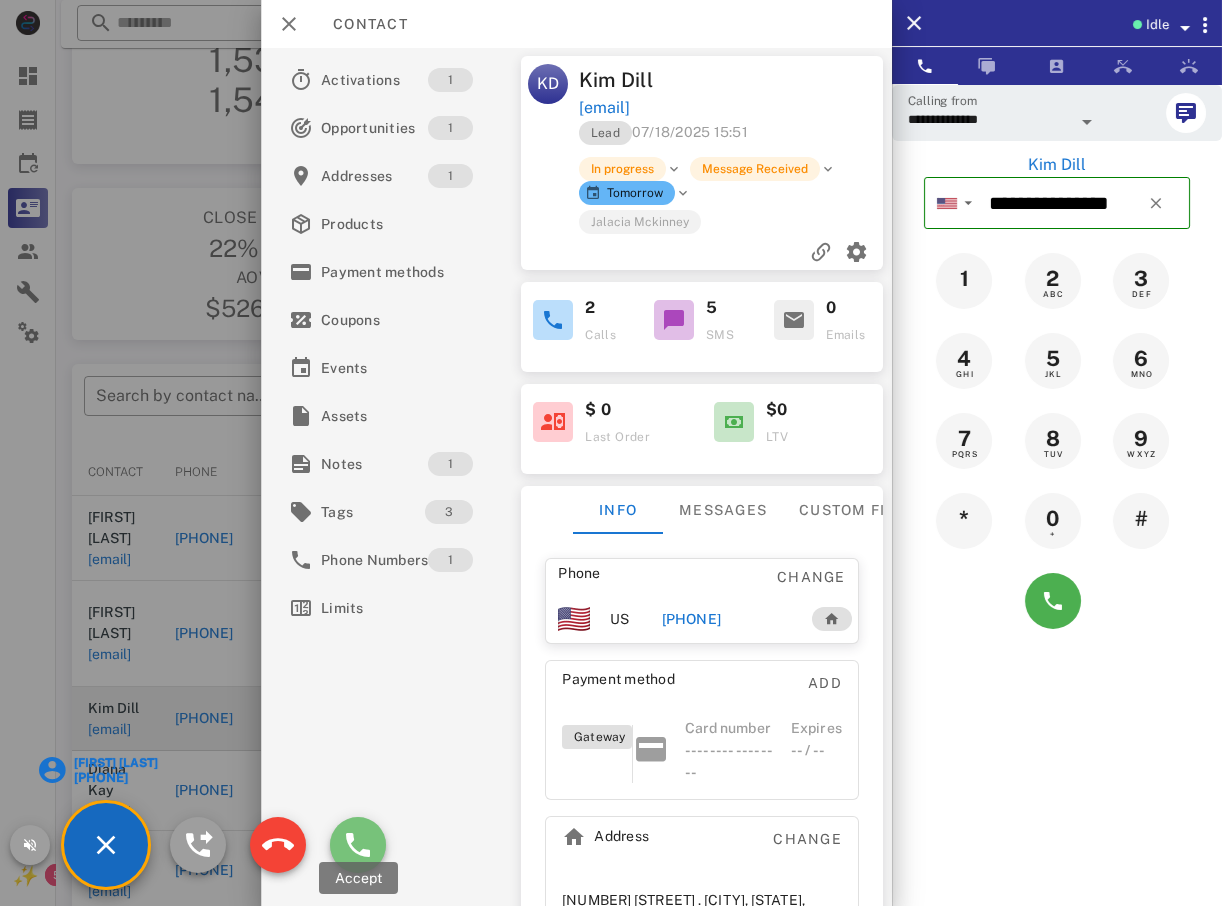 click at bounding box center [358, 845] 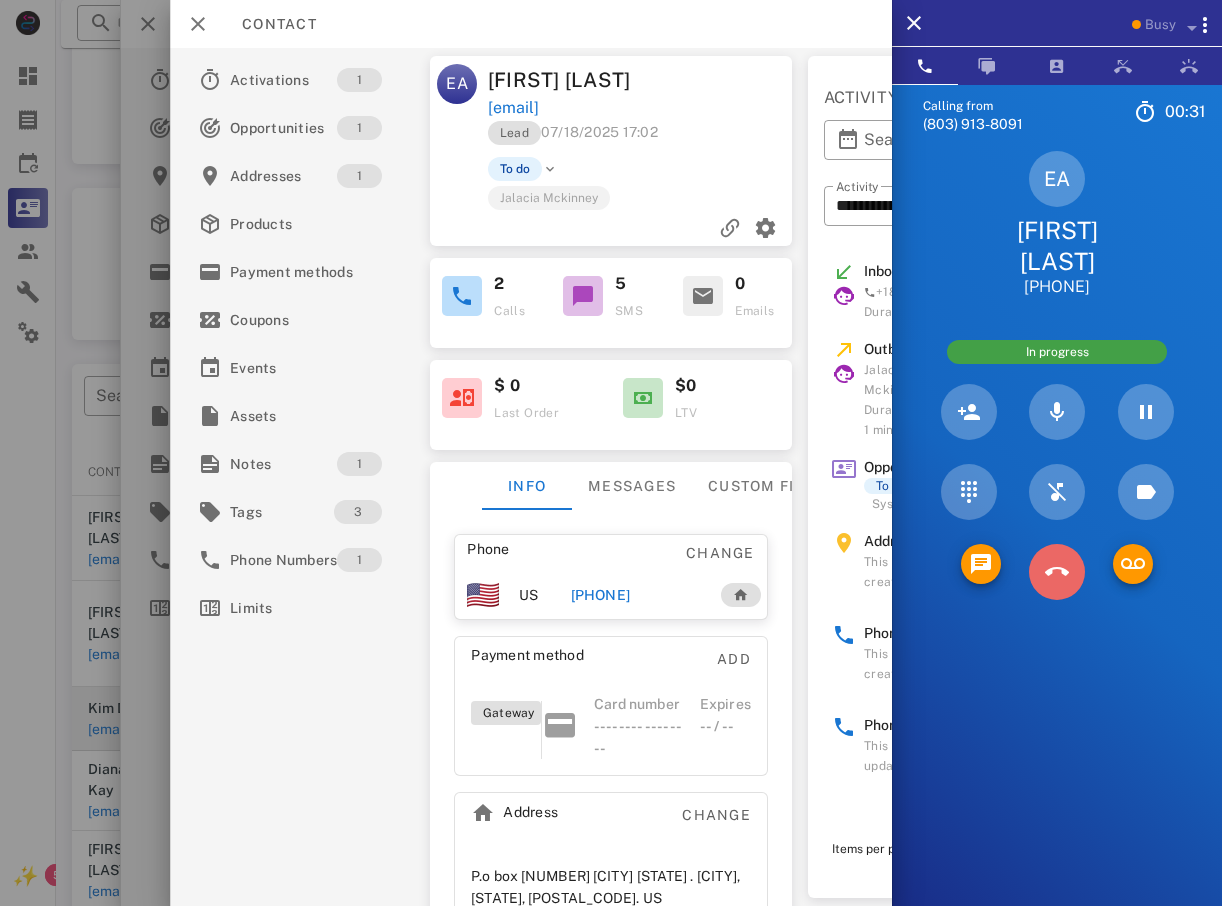 click at bounding box center (1057, 572) 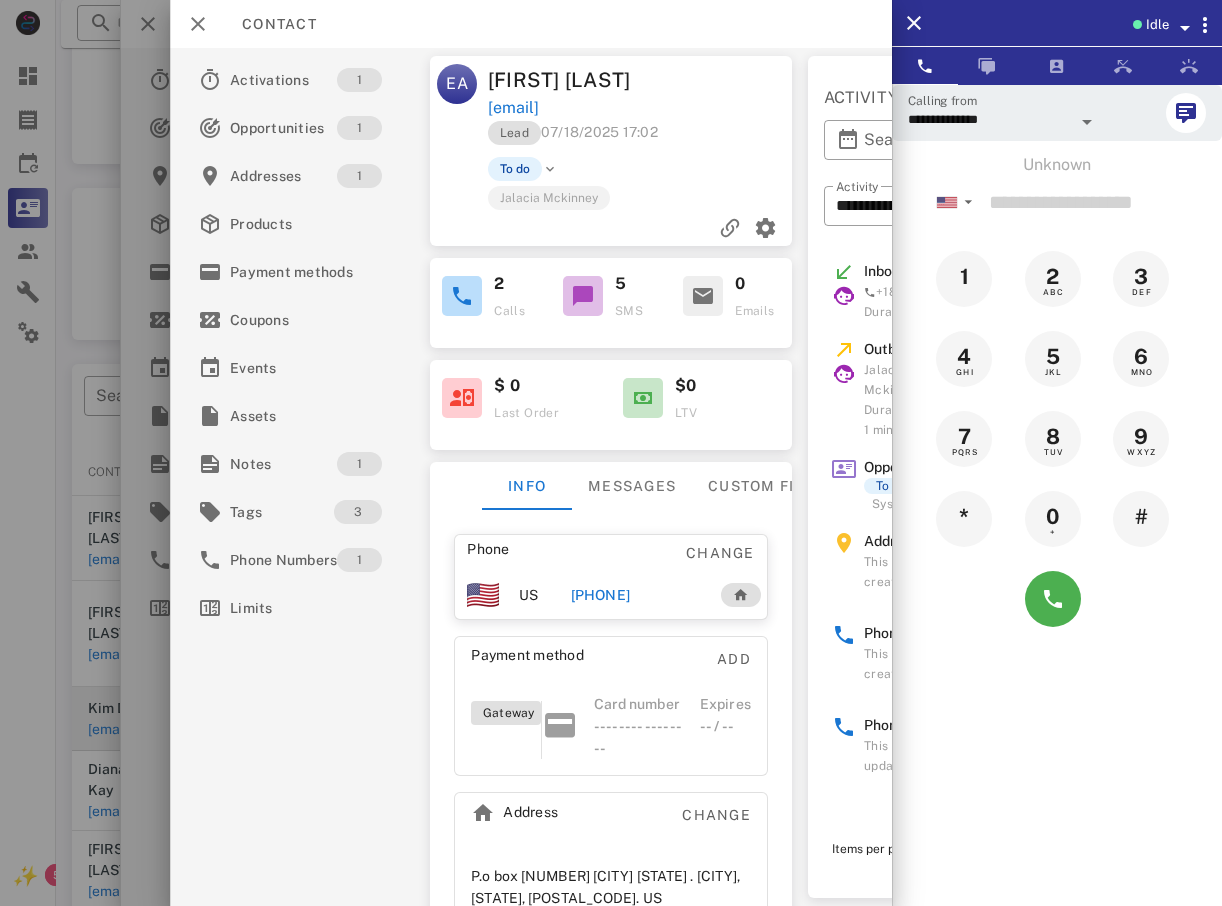 click at bounding box center [611, 453] 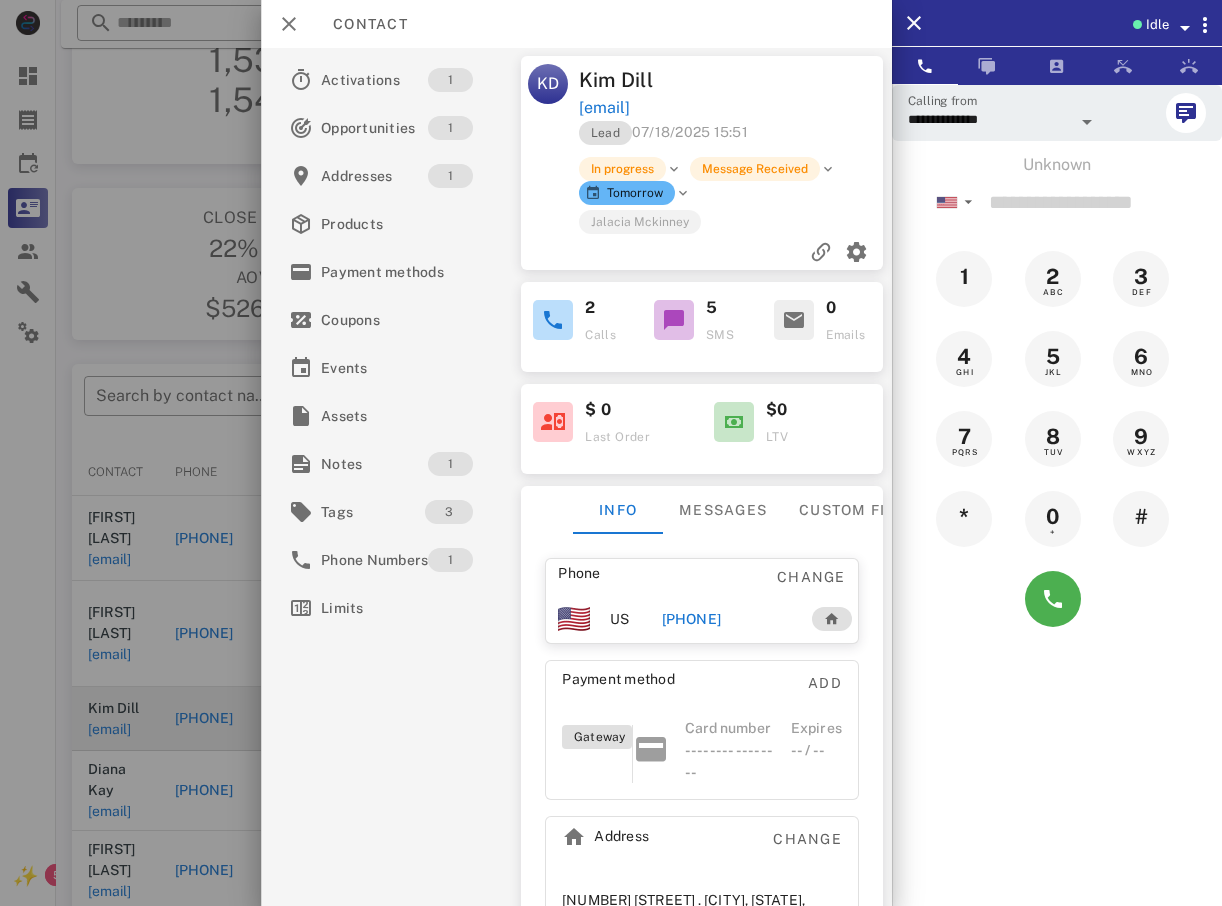 click at bounding box center (611, 453) 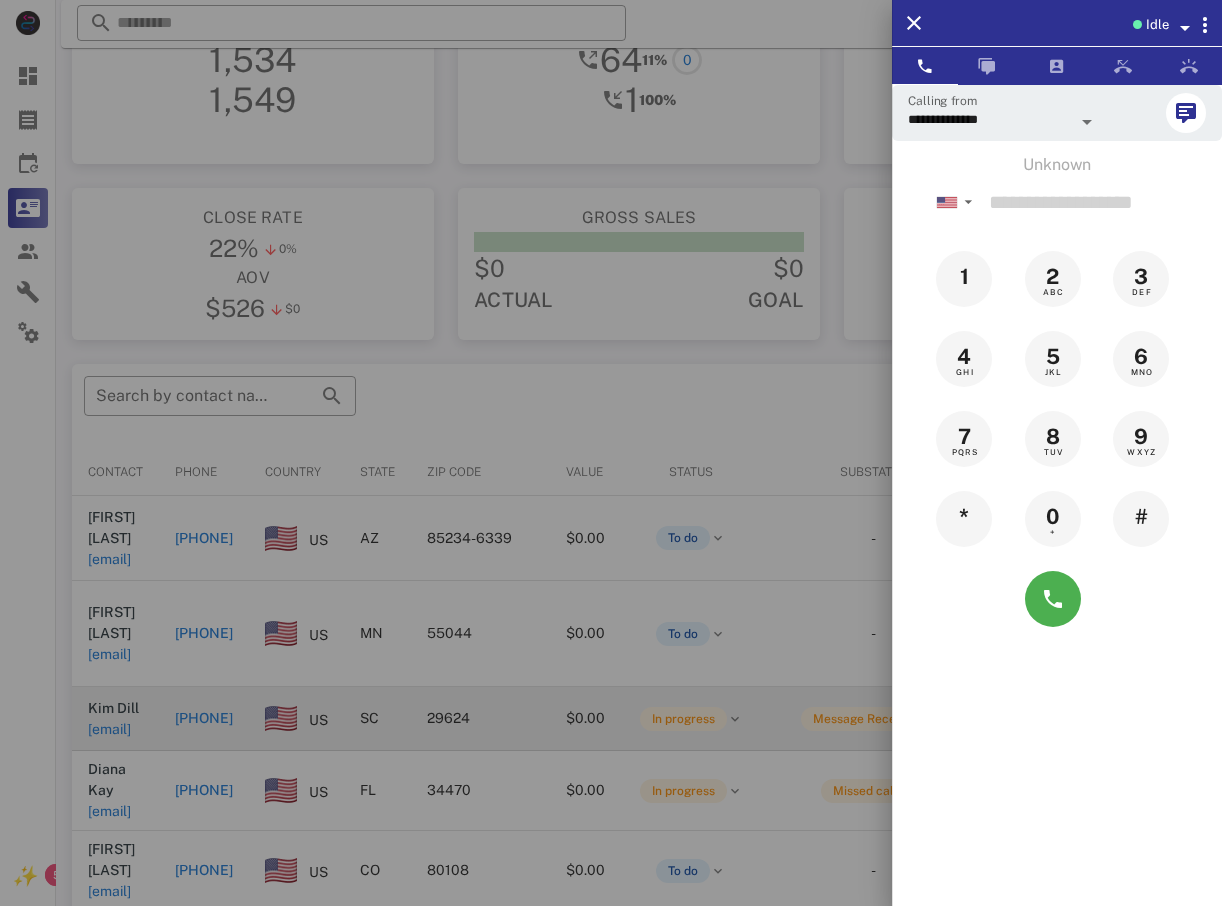 click at bounding box center (611, 453) 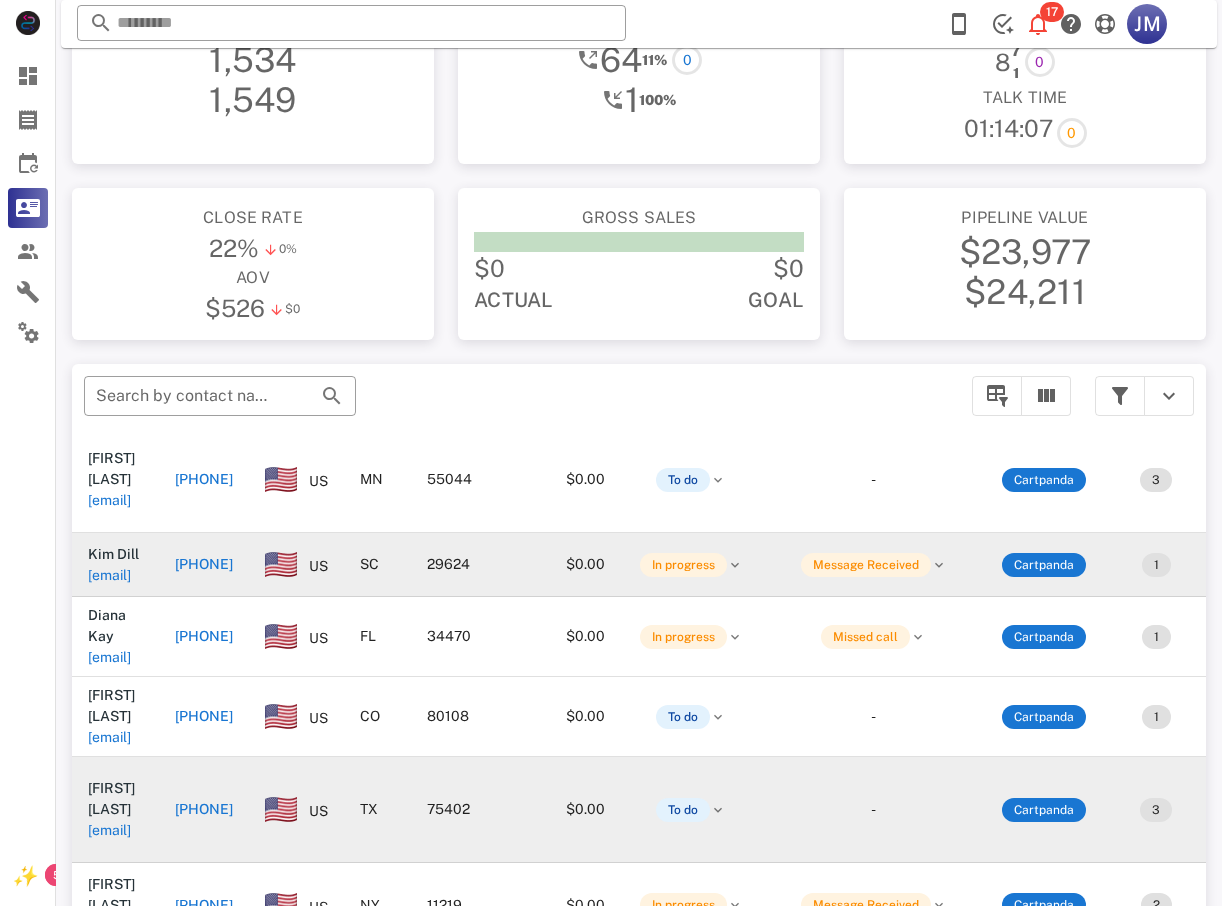 scroll, scrollTop: 174, scrollLeft: 0, axis: vertical 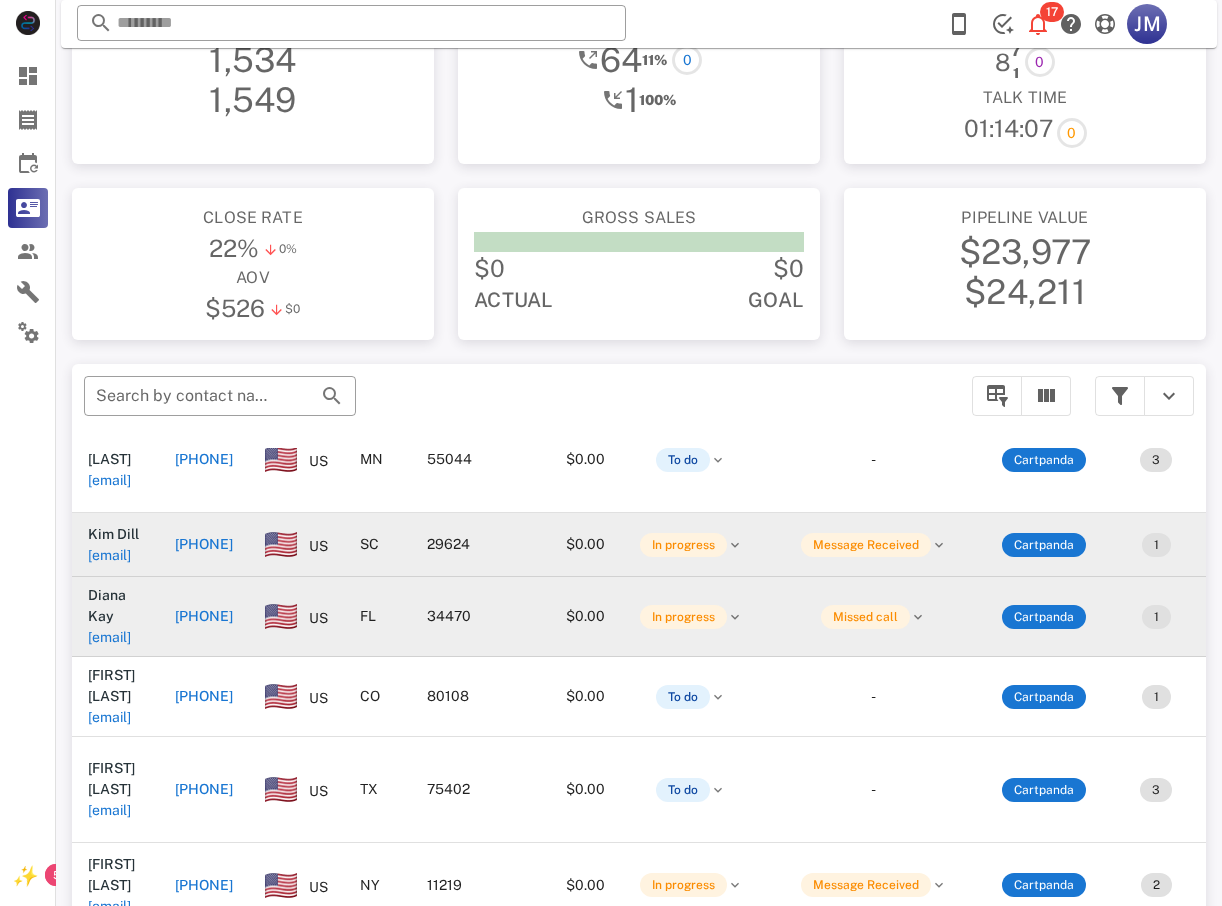 drag, startPoint x: 302, startPoint y: 730, endPoint x: 199, endPoint y: 619, distance: 151.42654 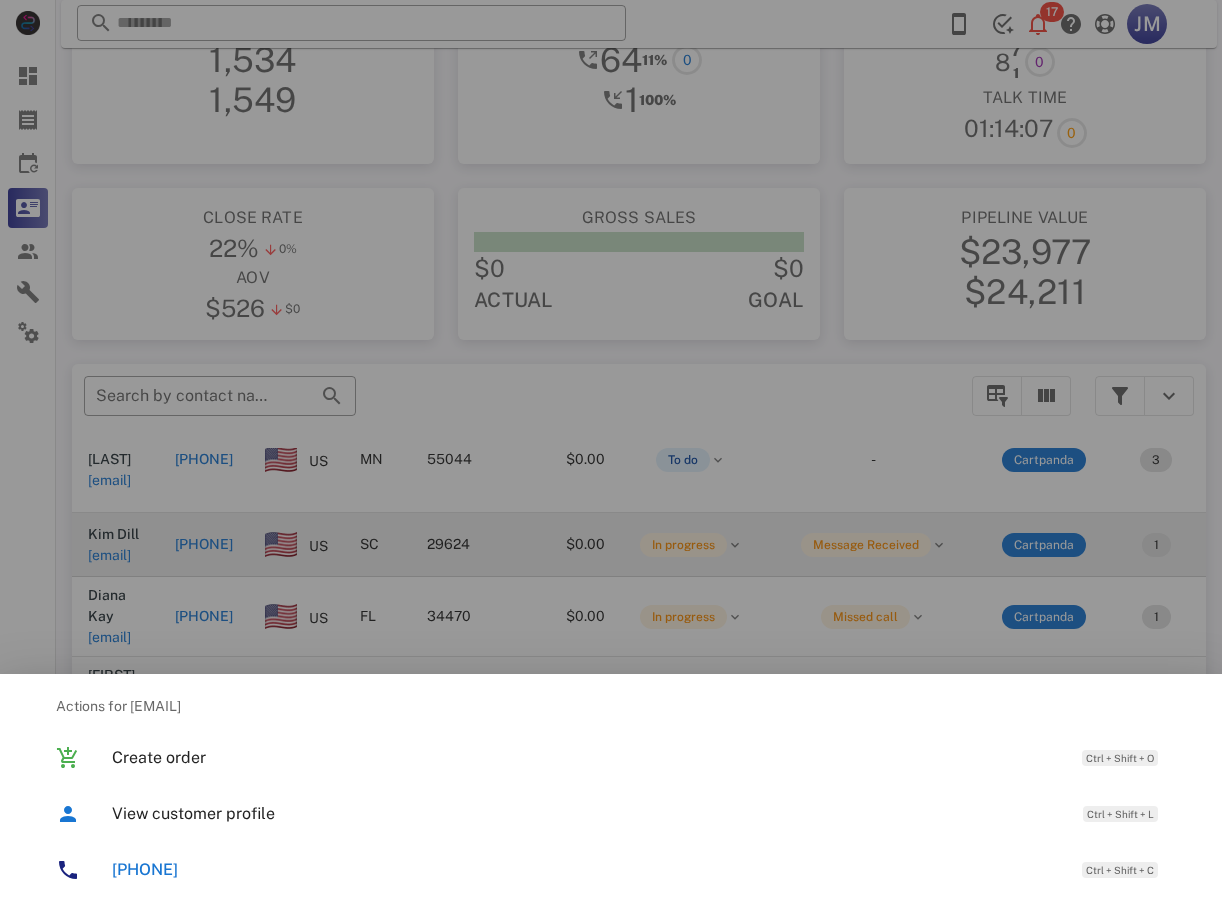click at bounding box center (611, 453) 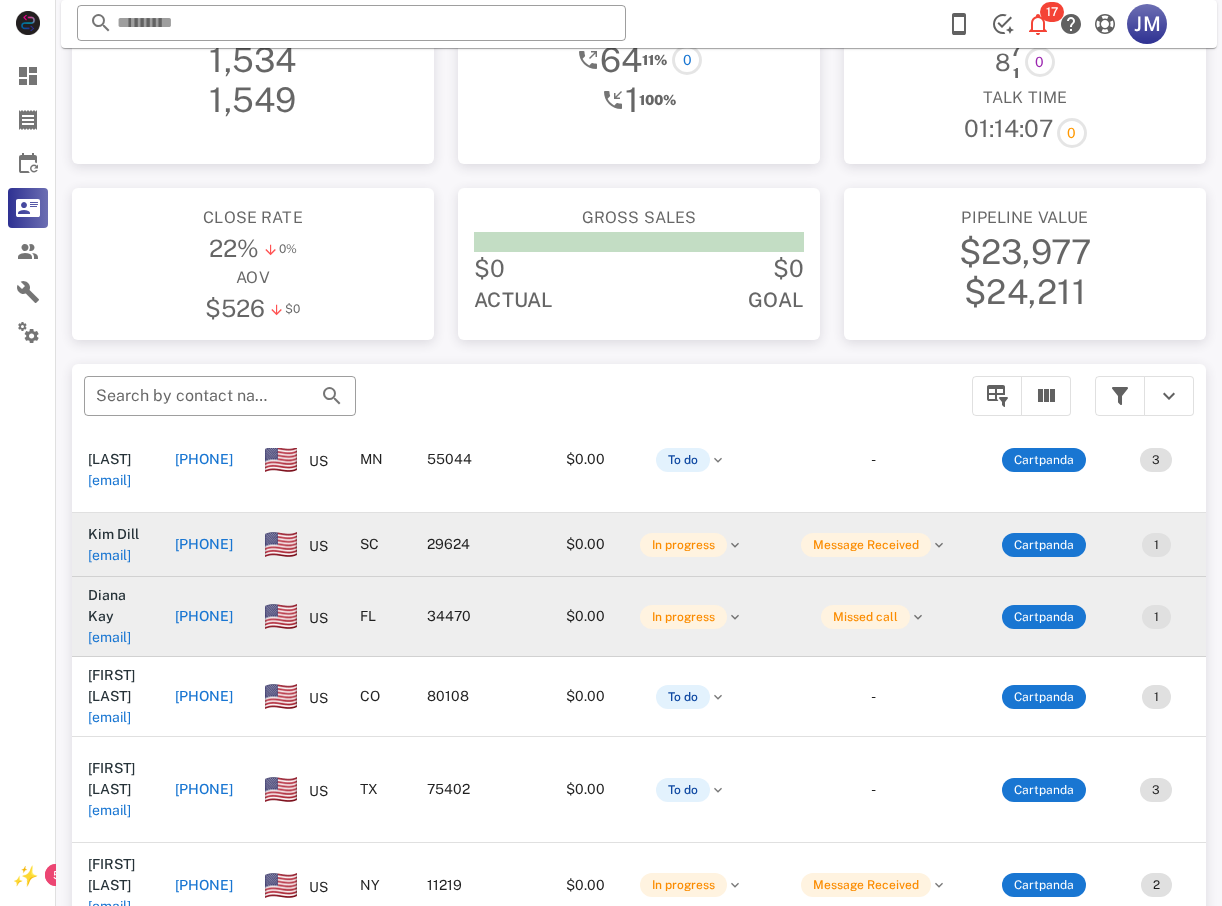 click on "+13525724668" at bounding box center [204, 616] 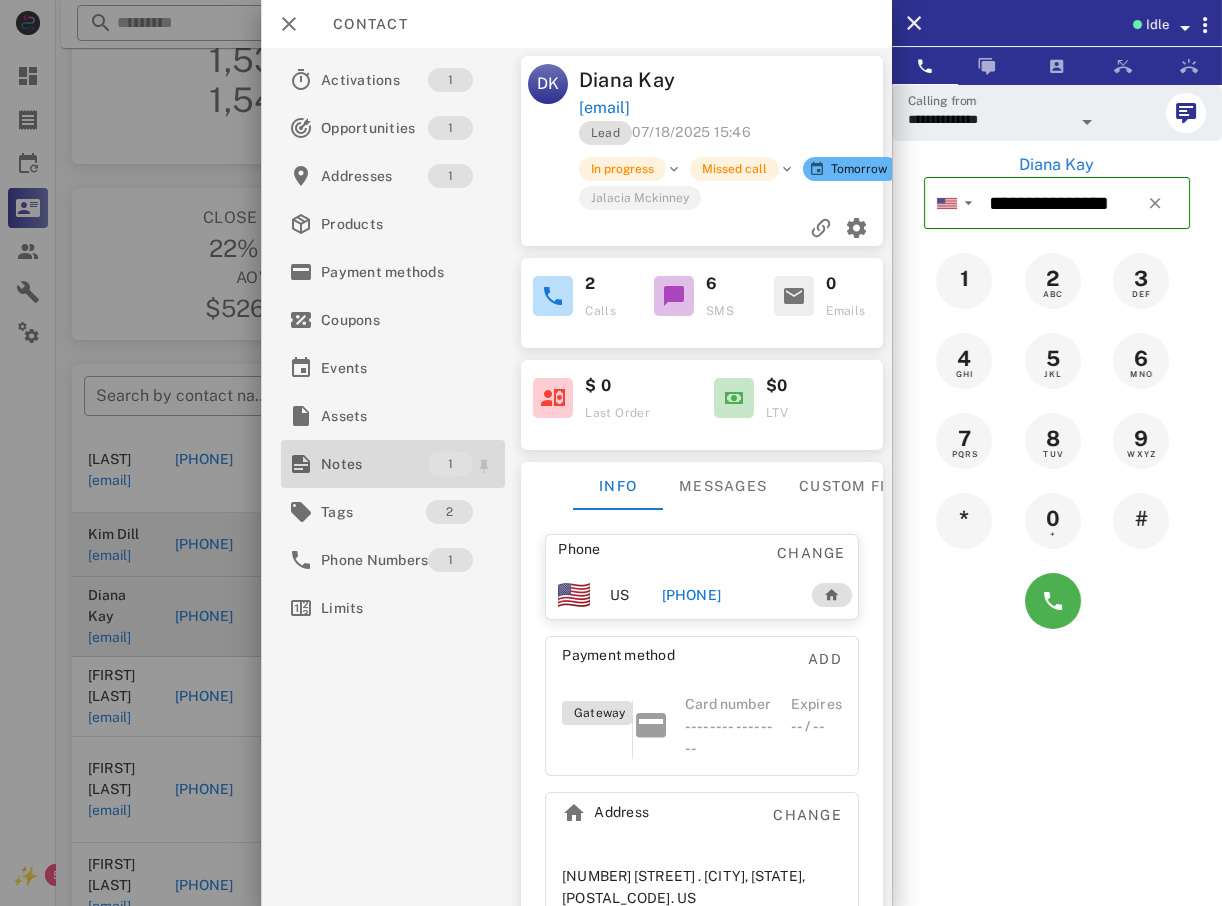 click on "Notes" at bounding box center (374, 464) 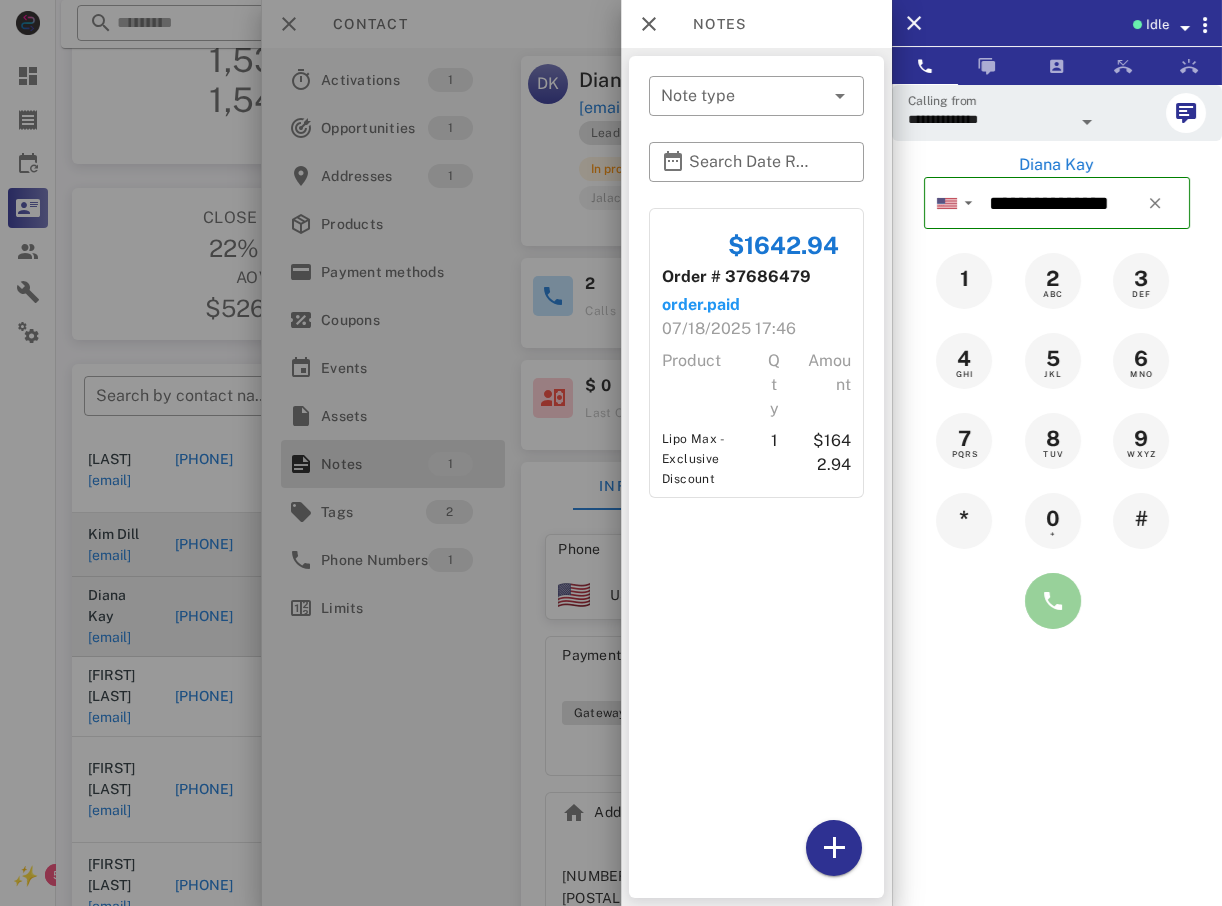 click at bounding box center (1053, 601) 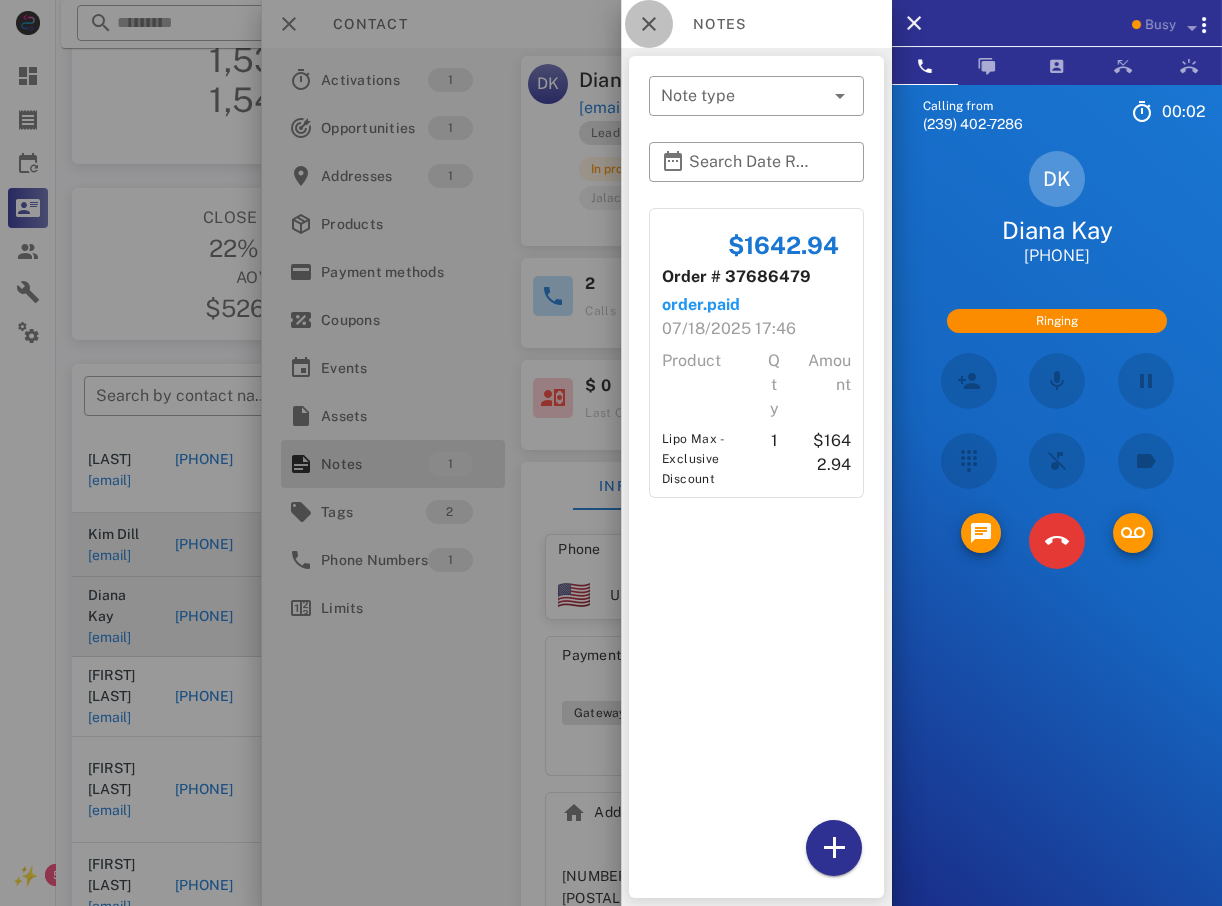 click at bounding box center (649, 24) 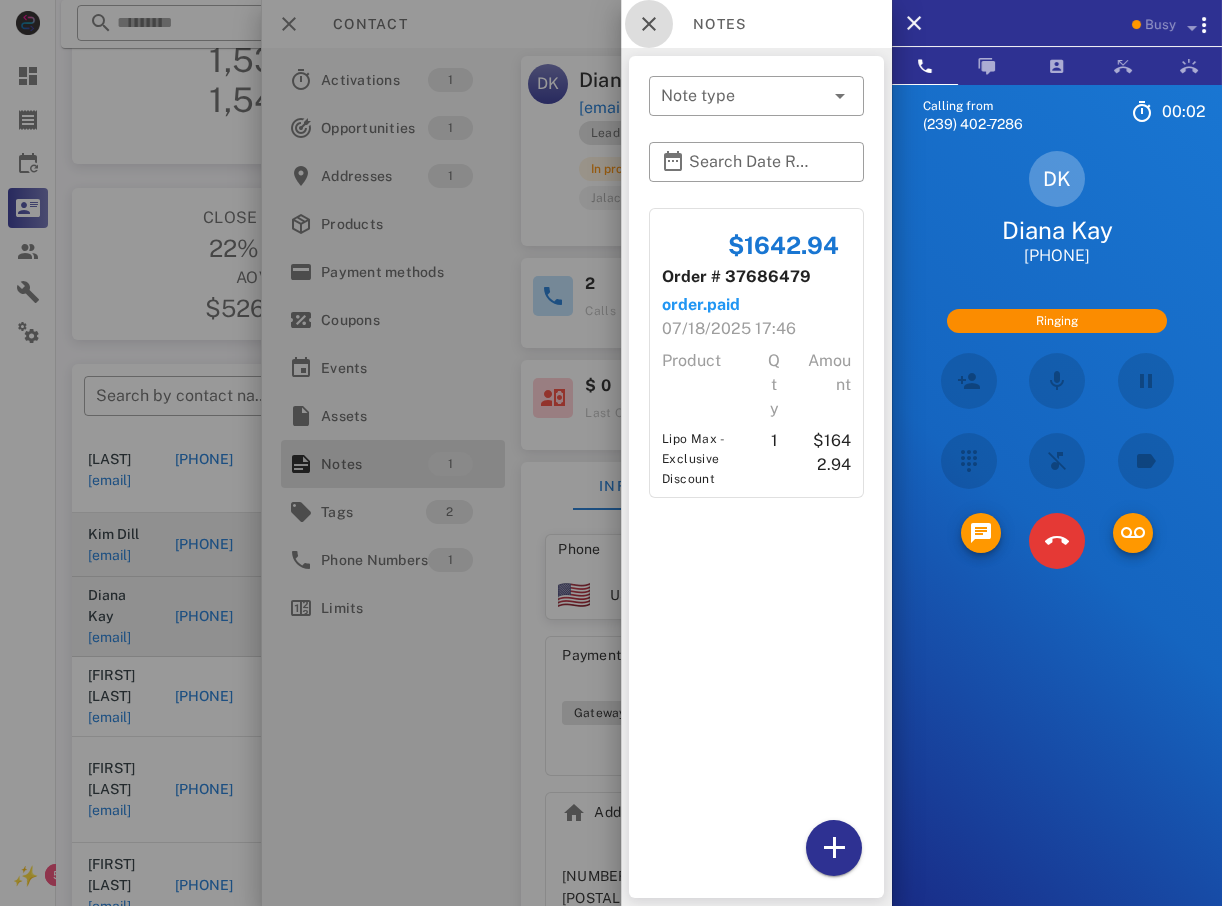 scroll, scrollTop: 115, scrollLeft: 0, axis: vertical 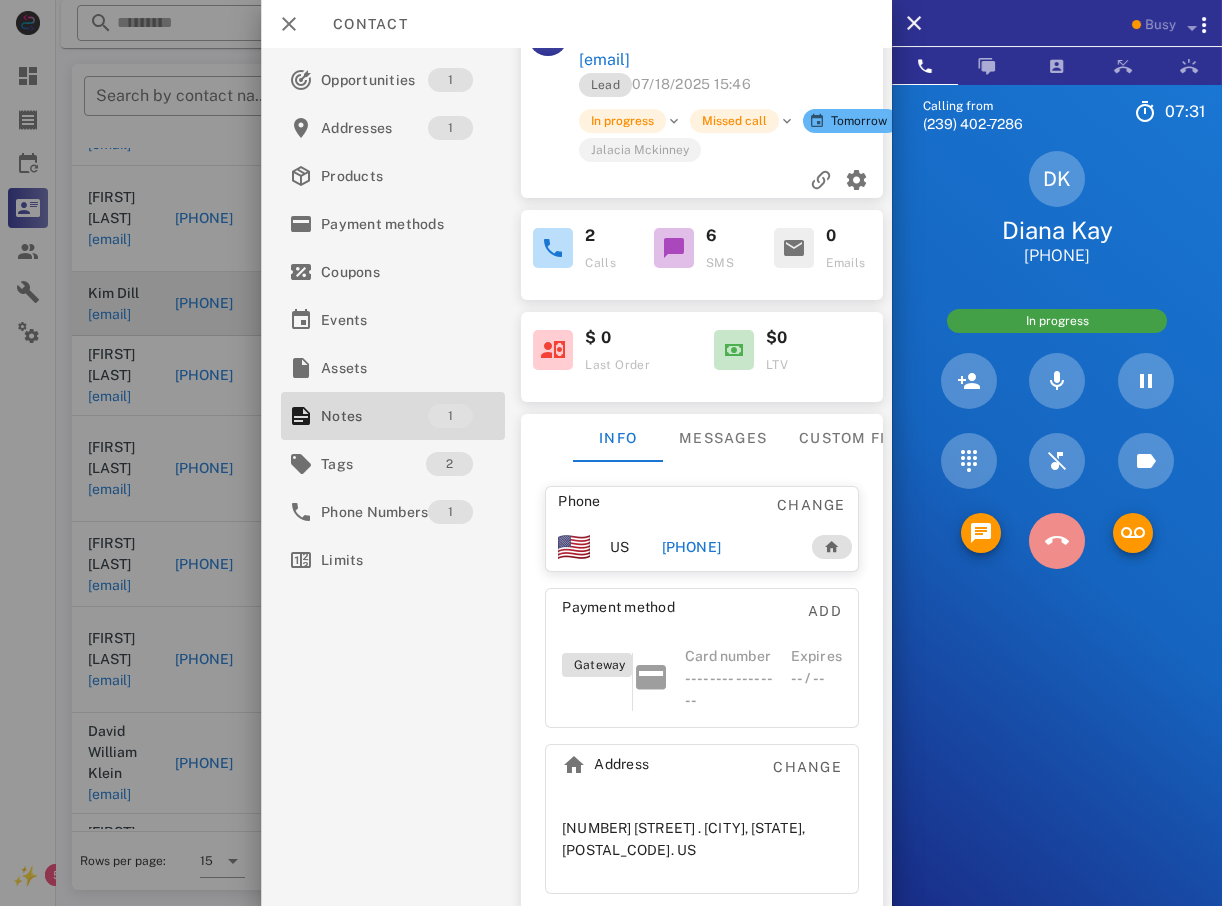click at bounding box center [1057, 541] 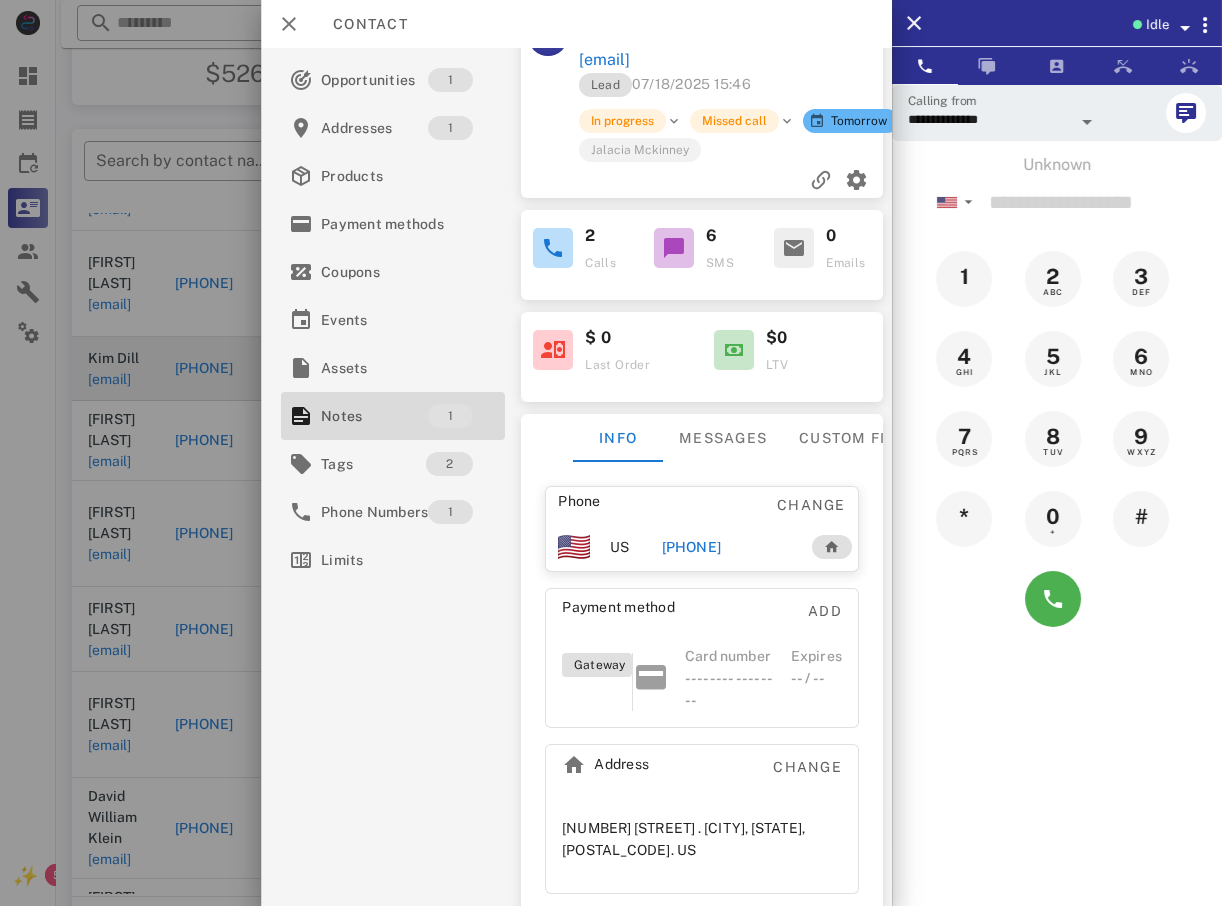 scroll, scrollTop: 280, scrollLeft: 0, axis: vertical 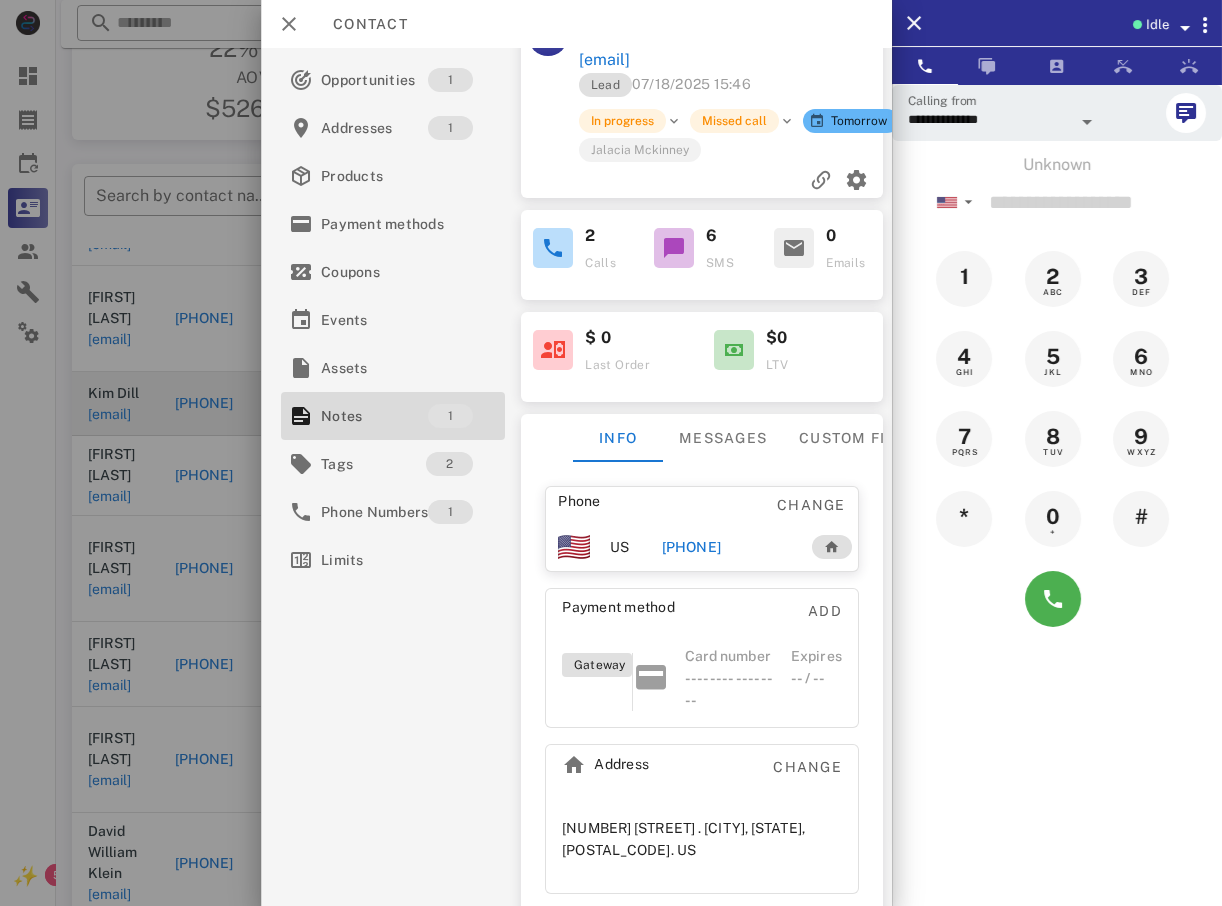 click at bounding box center [611, 453] 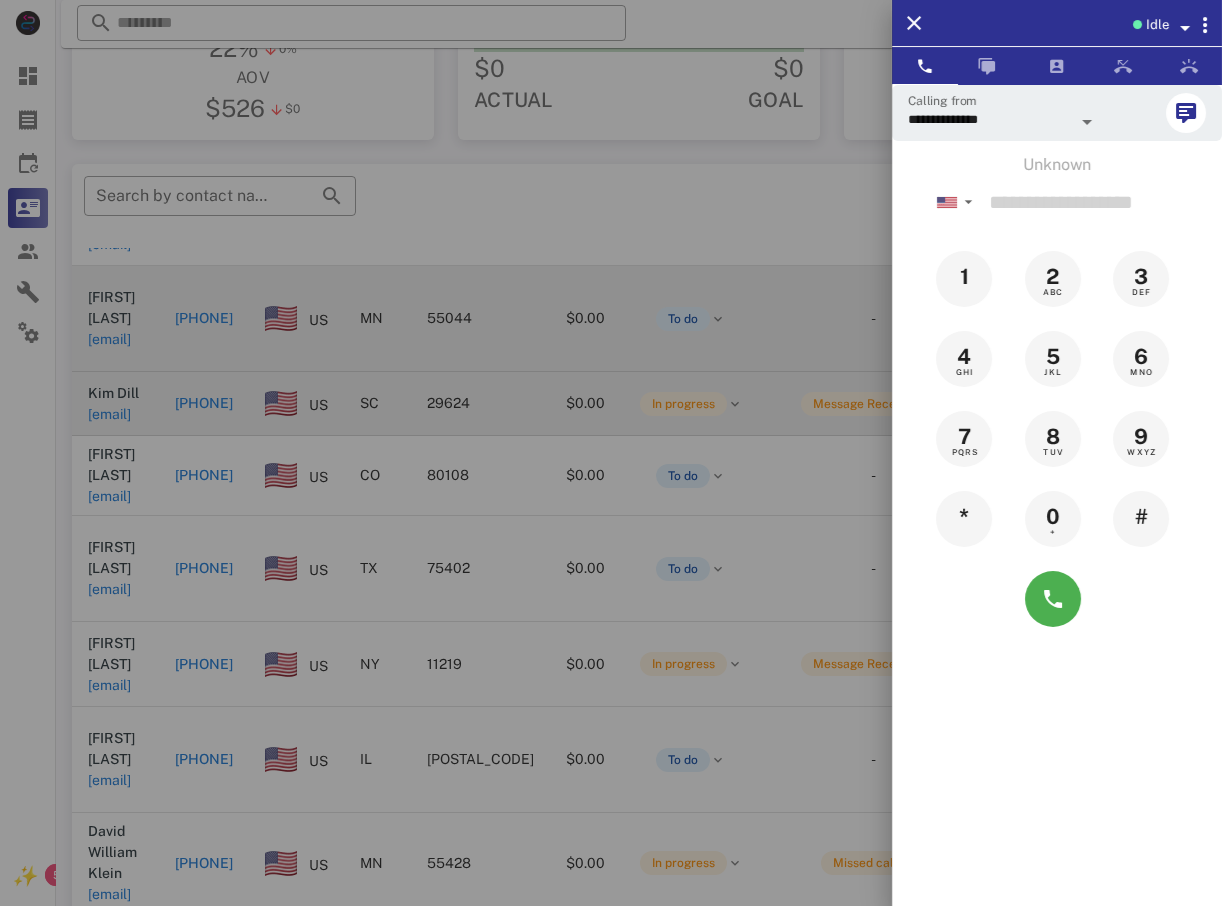 click at bounding box center [611, 453] 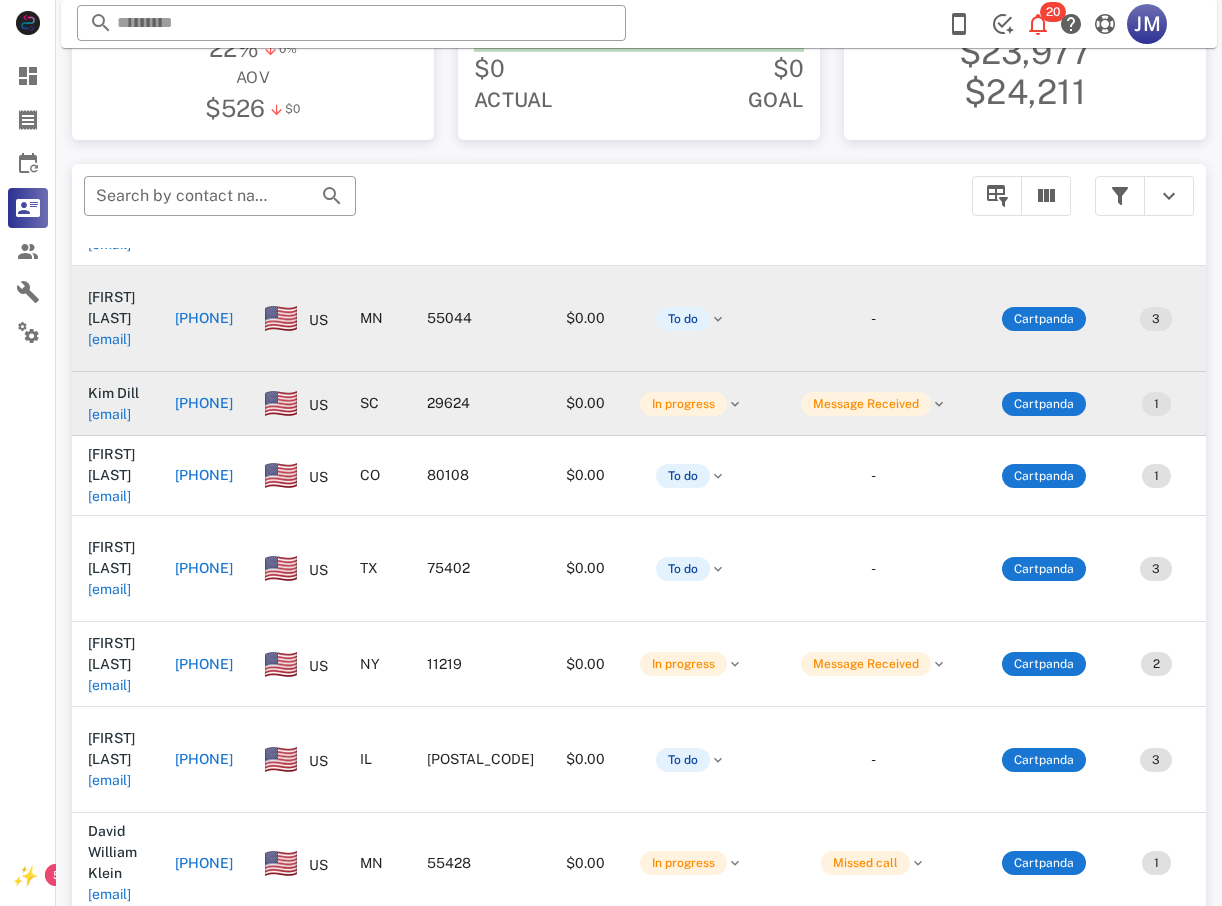click on "+11612867801" at bounding box center (204, 318) 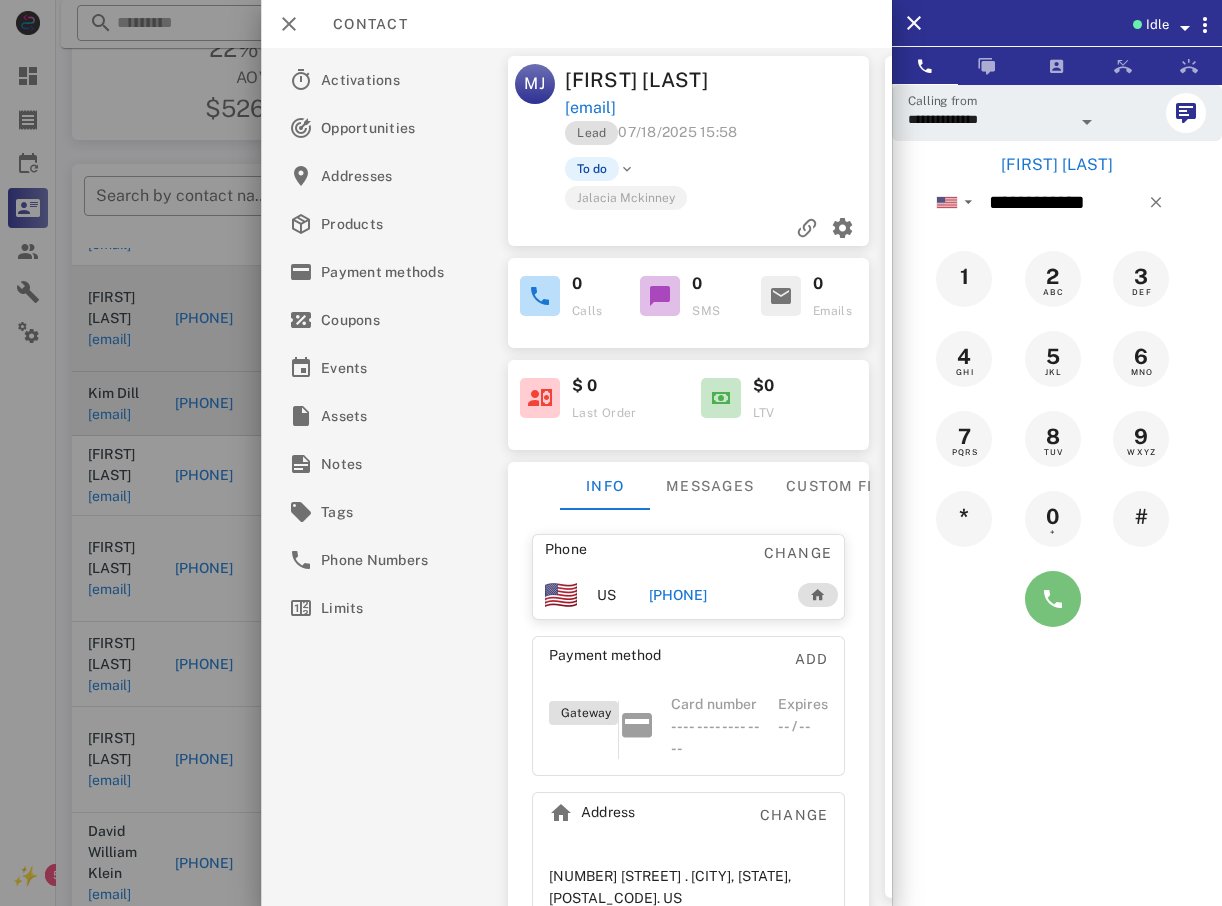 click at bounding box center [1053, 599] 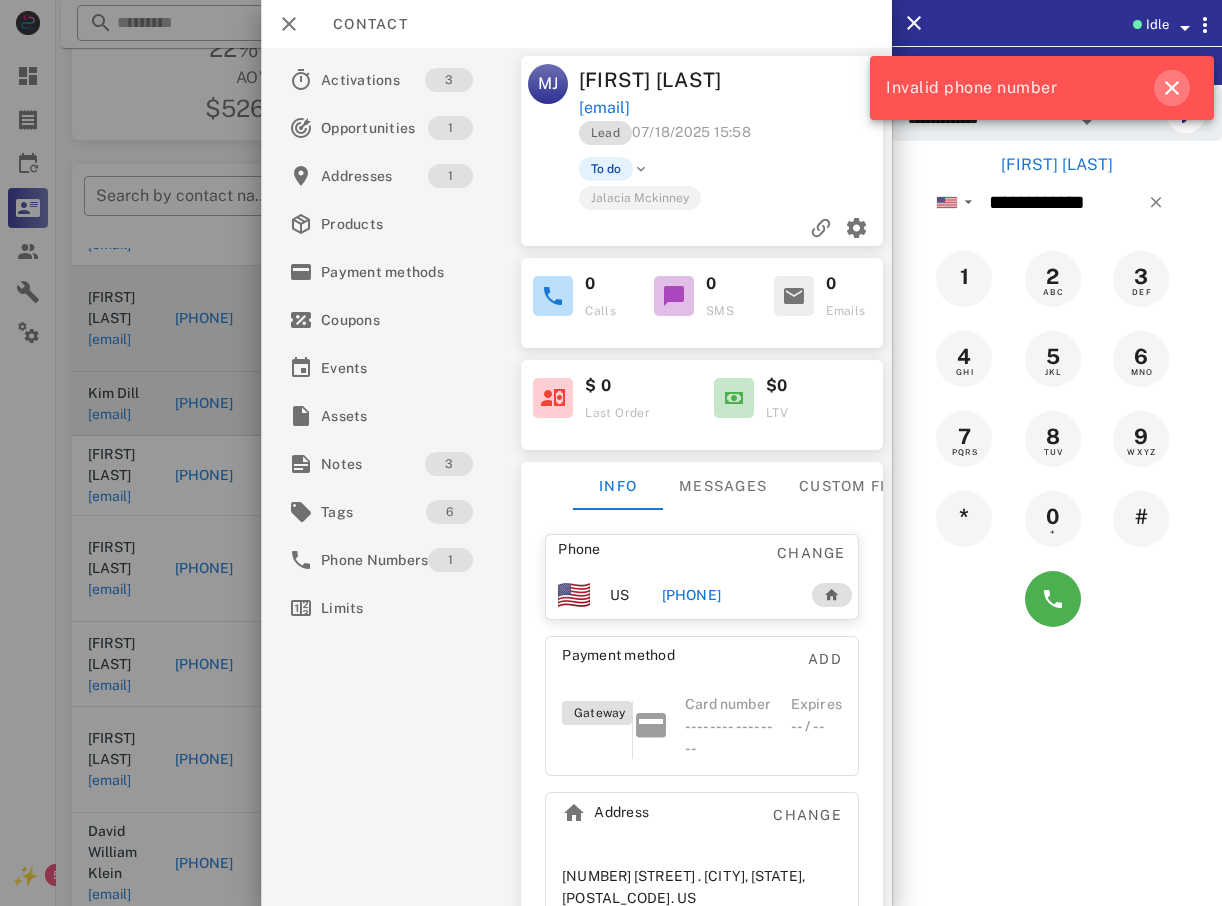 click at bounding box center [1172, 88] 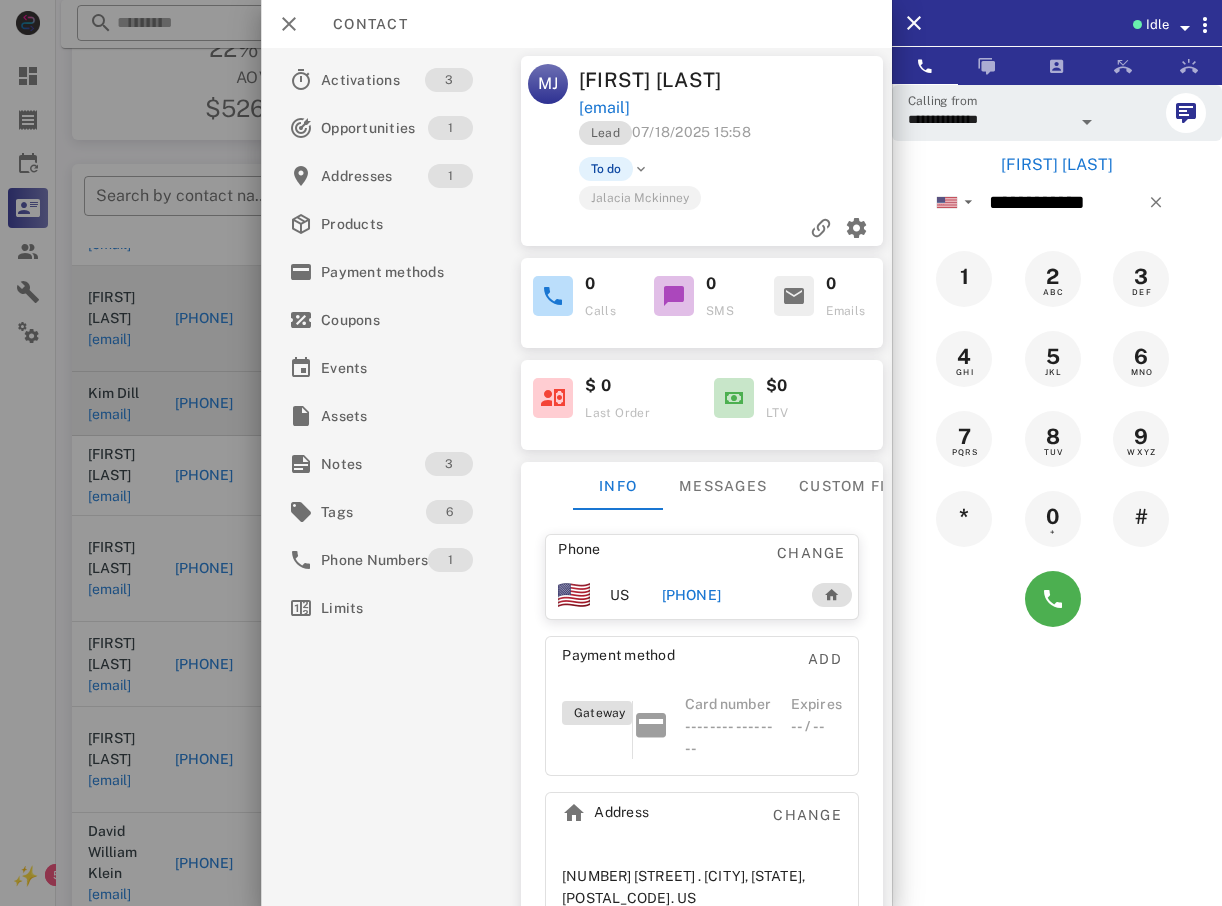 click at bounding box center [611, 453] 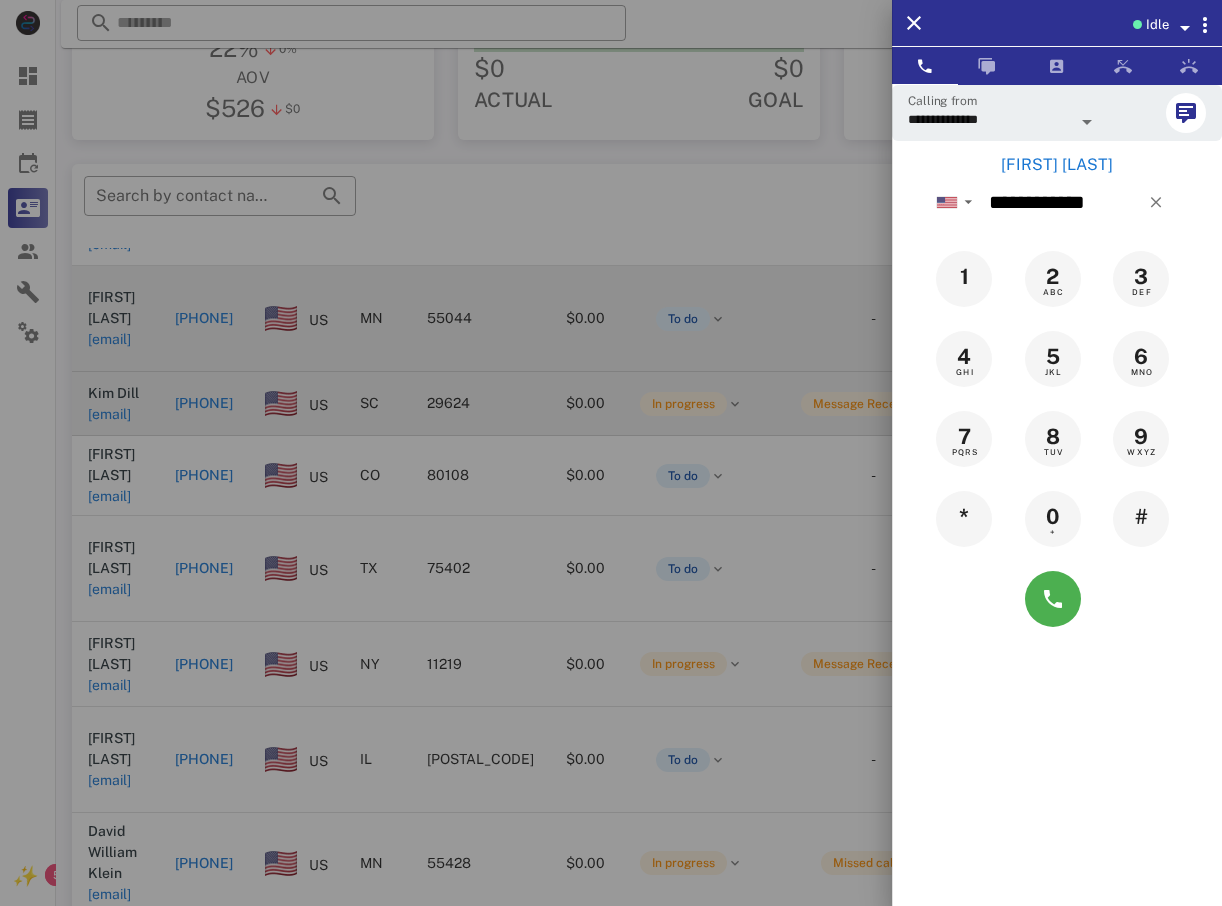 click at bounding box center (611, 453) 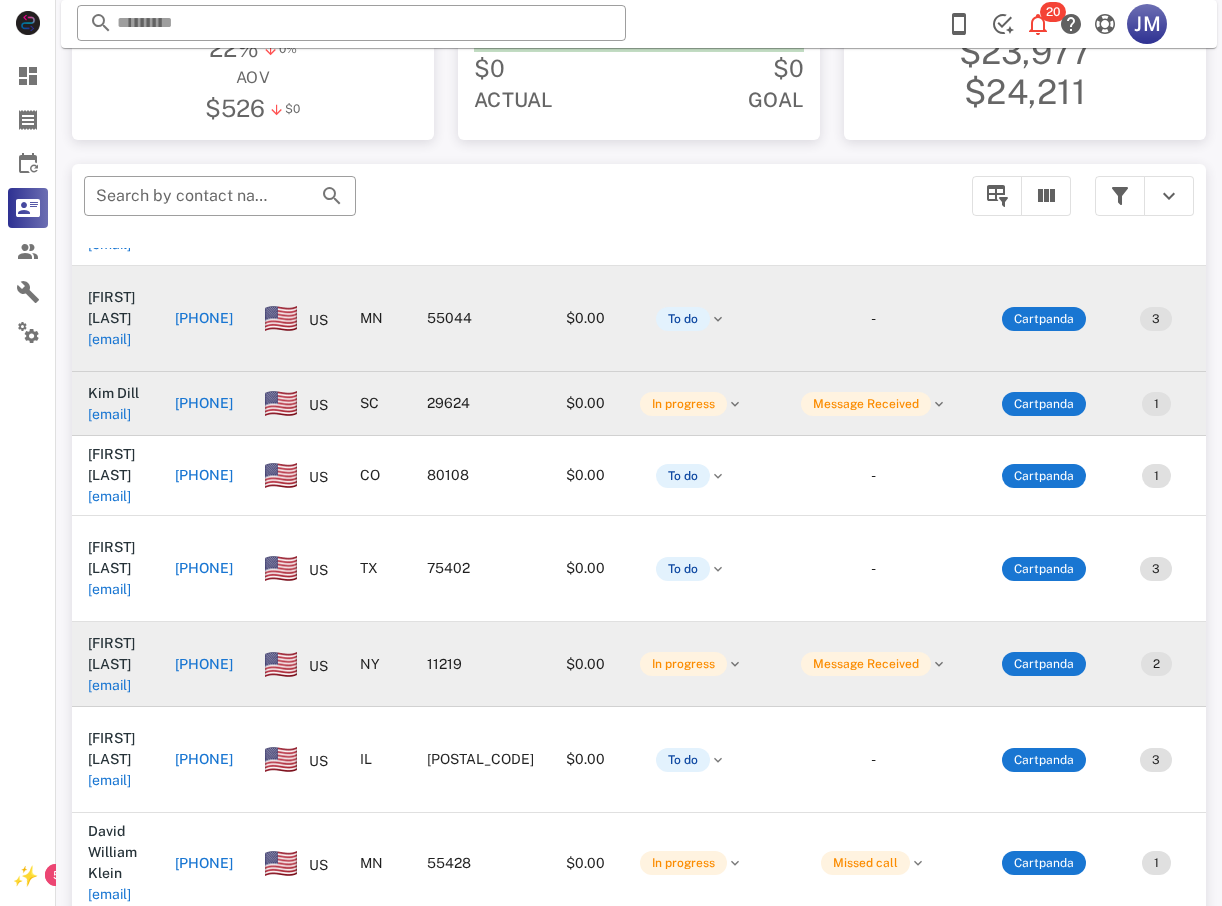 click on "+13472767210" at bounding box center [204, 664] 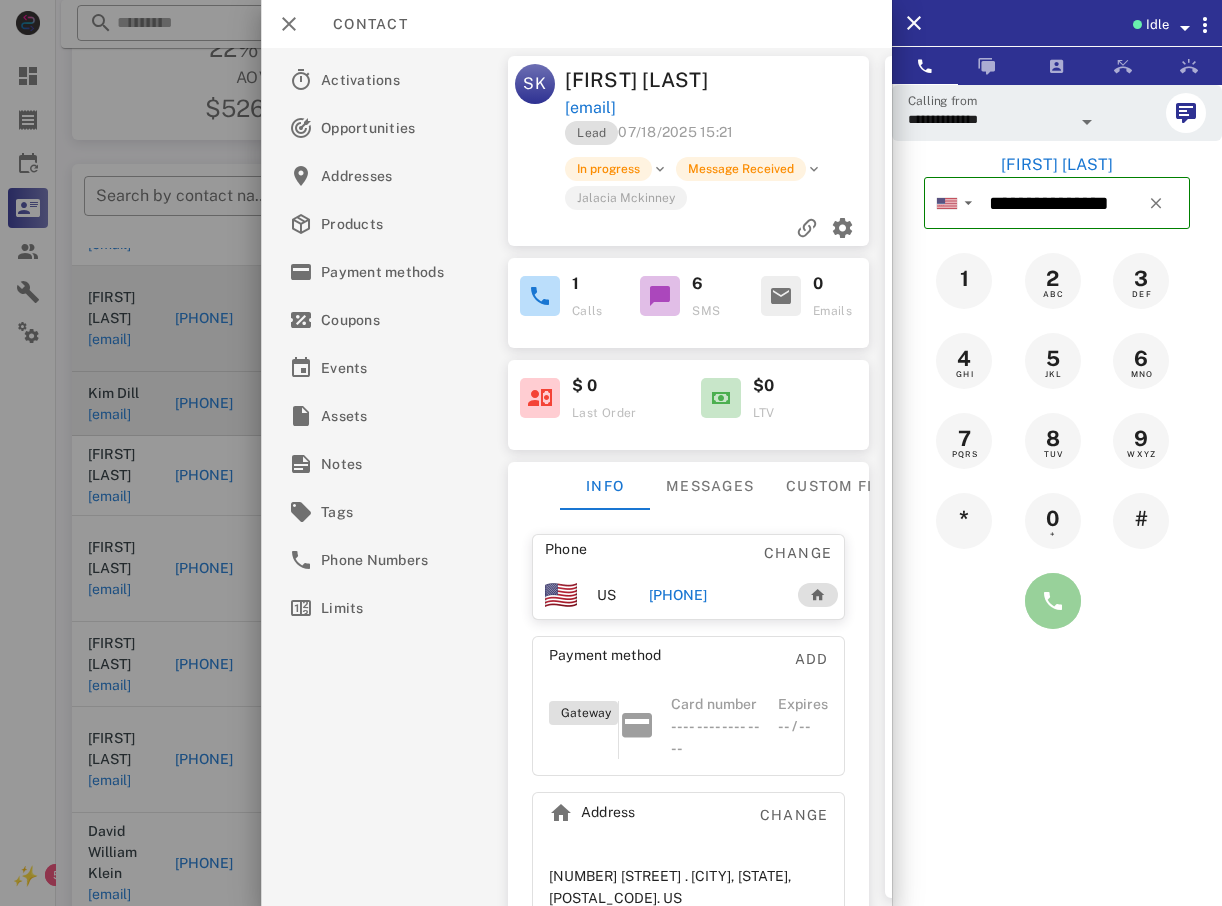 click at bounding box center [1053, 601] 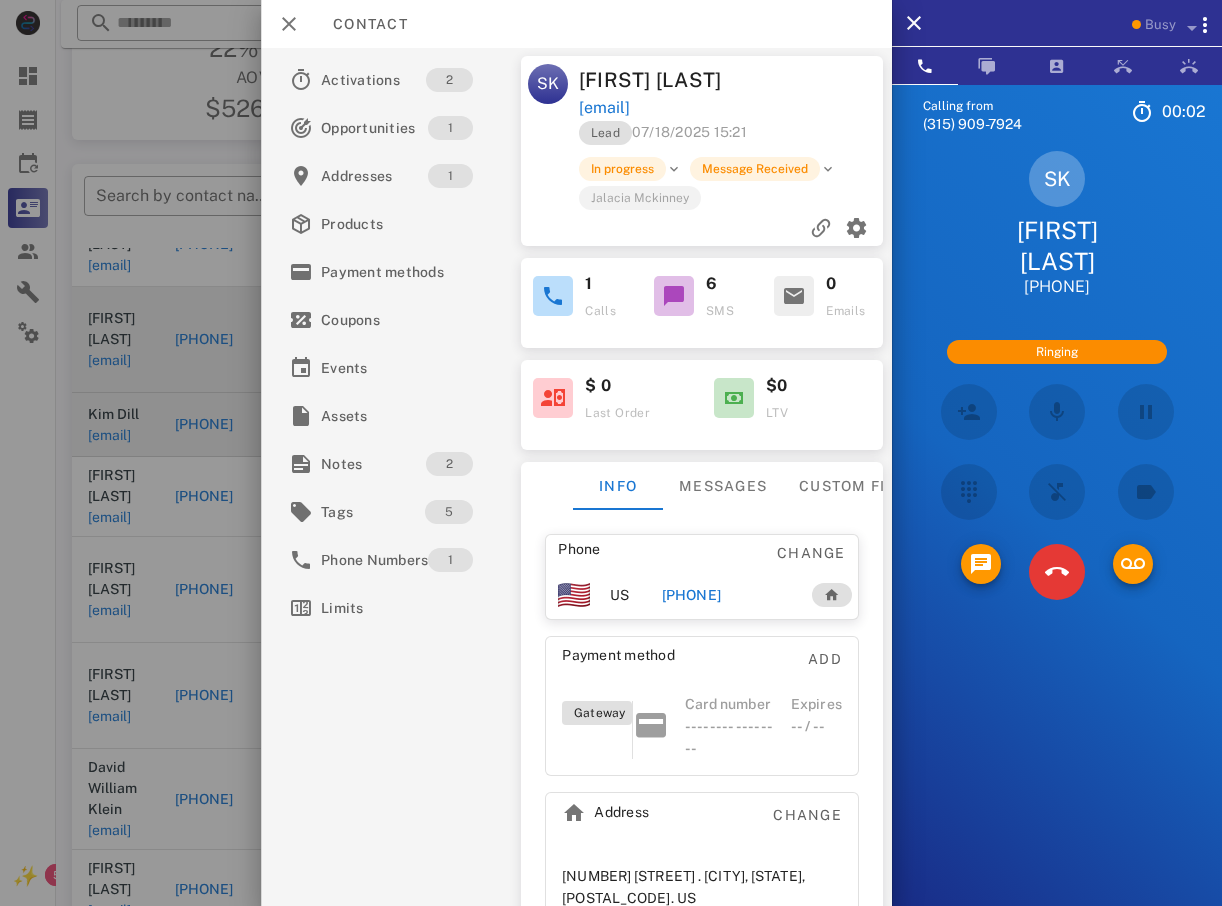 scroll, scrollTop: 30, scrollLeft: 0, axis: vertical 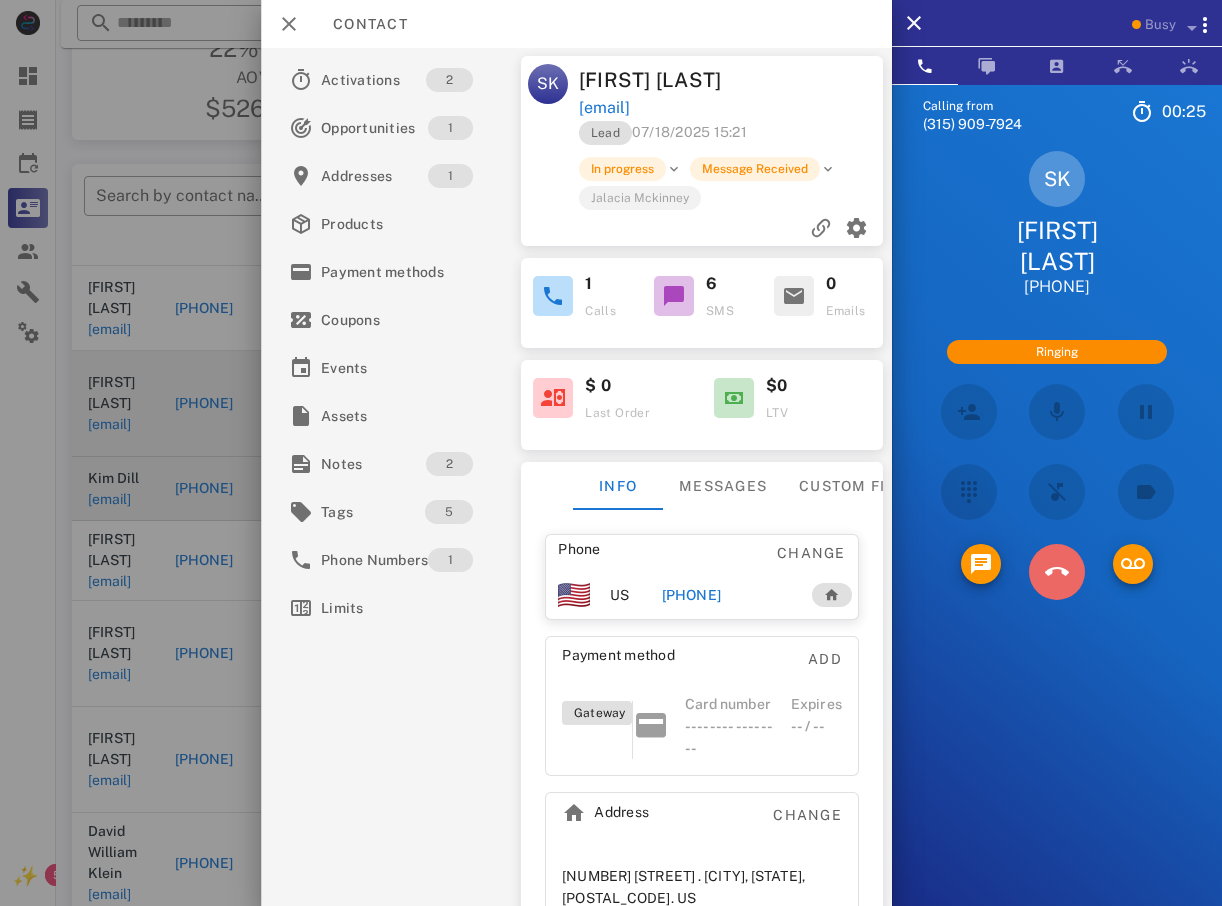 click at bounding box center (1057, 572) 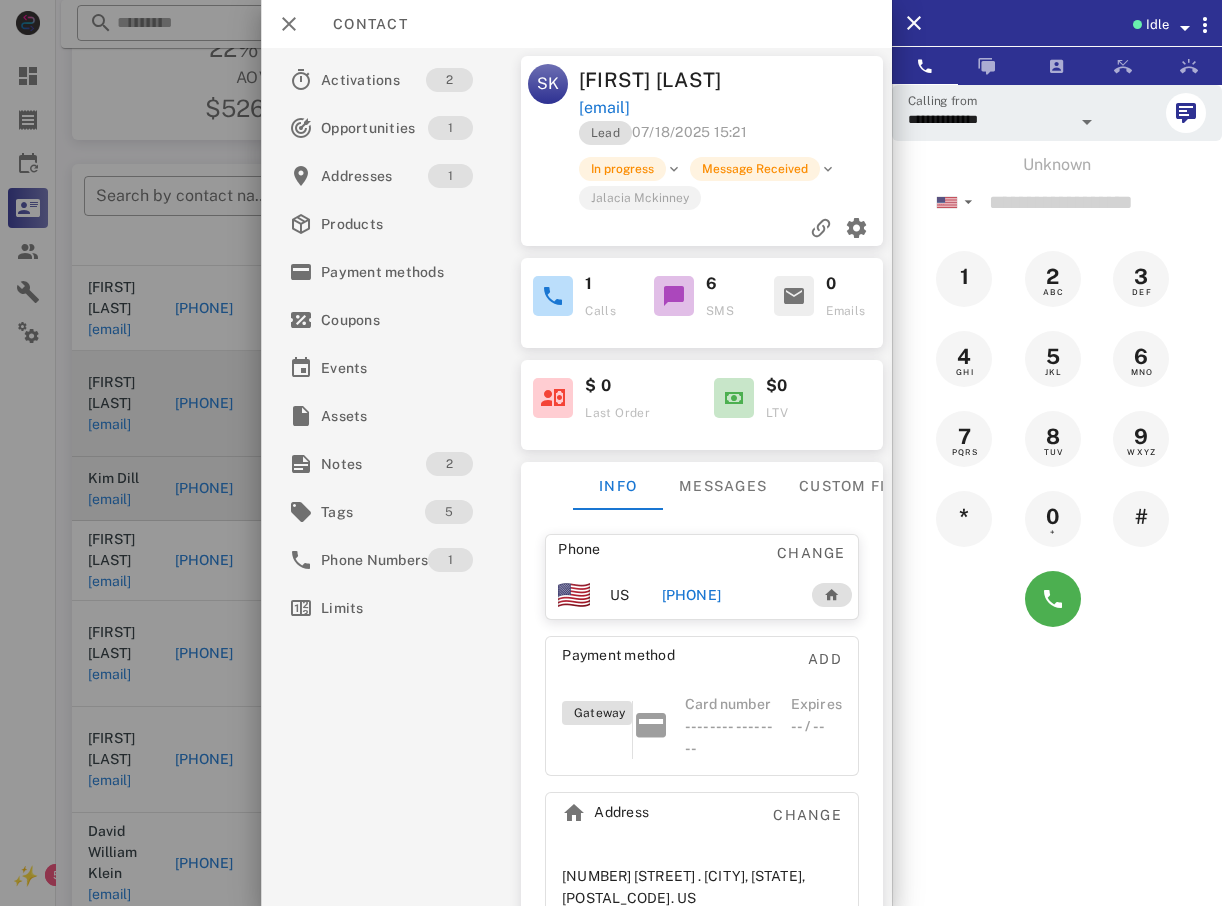 click at bounding box center [611, 453] 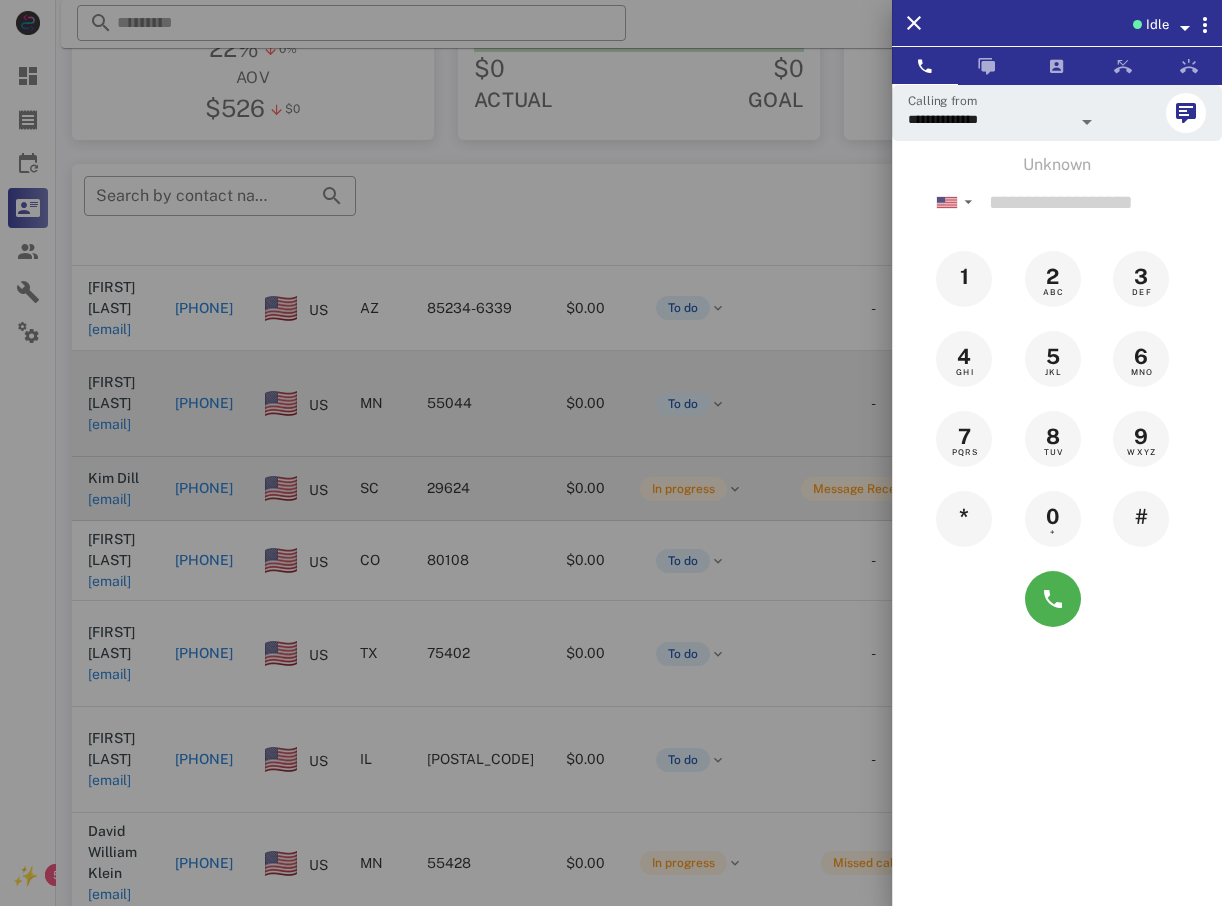 click at bounding box center [611, 453] 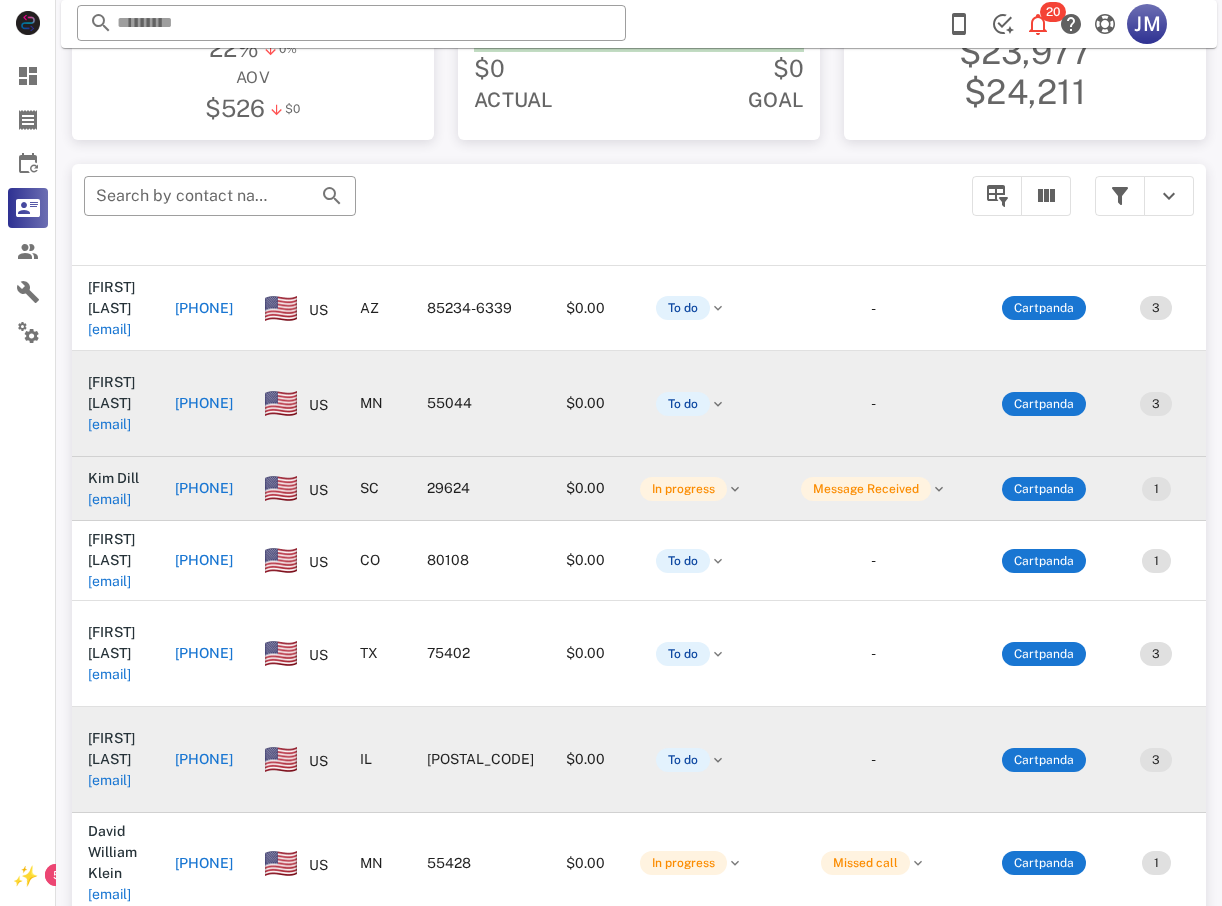 click on "+16303731265" at bounding box center [204, 759] 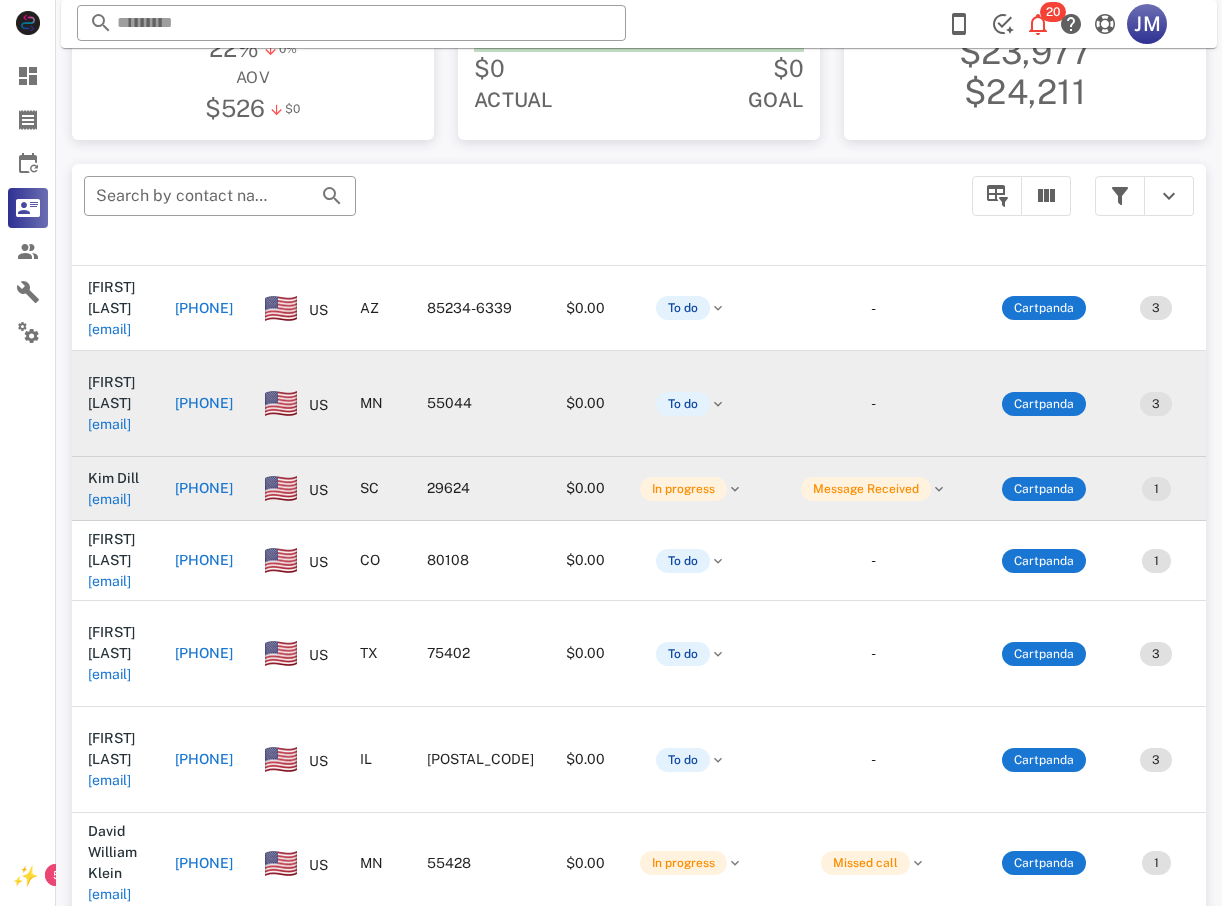 type on "**********" 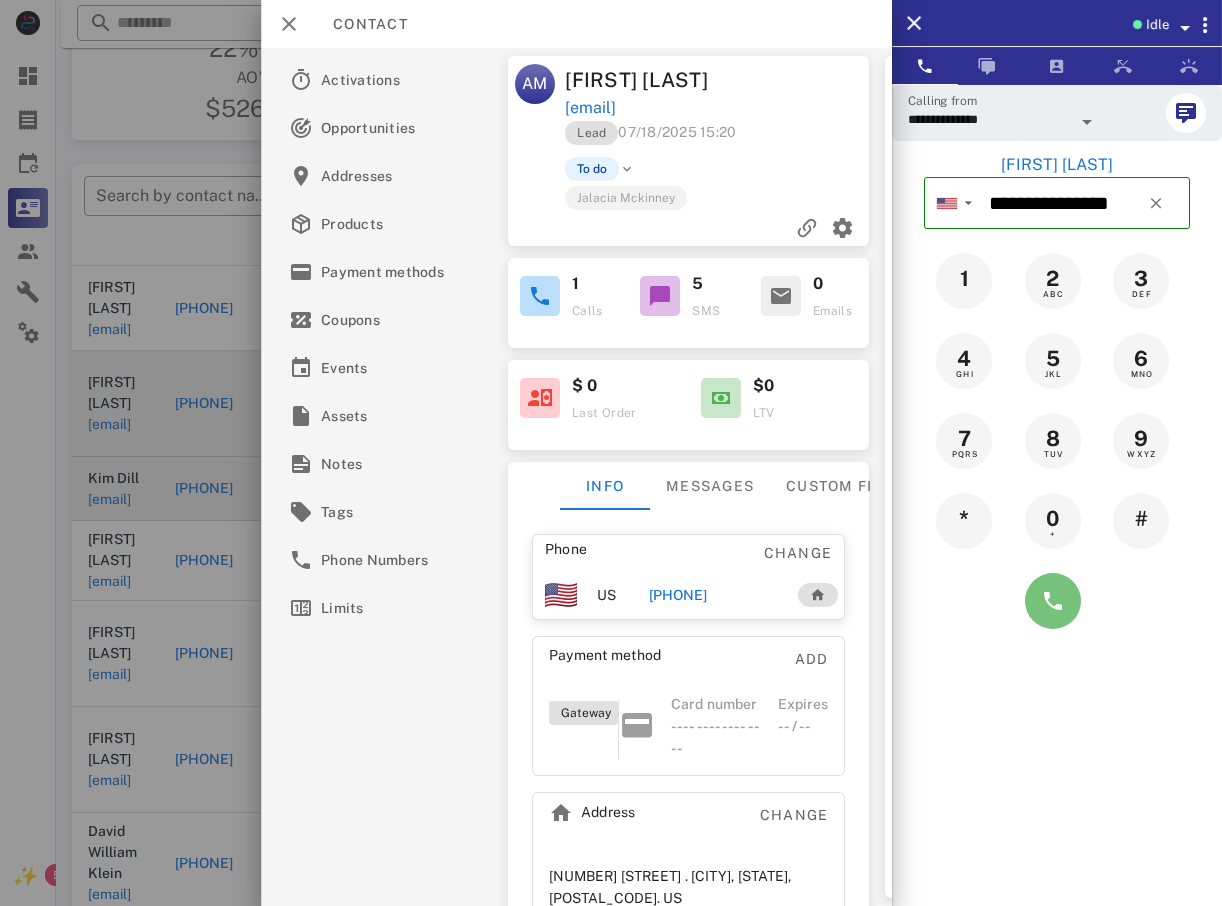 click at bounding box center (1053, 601) 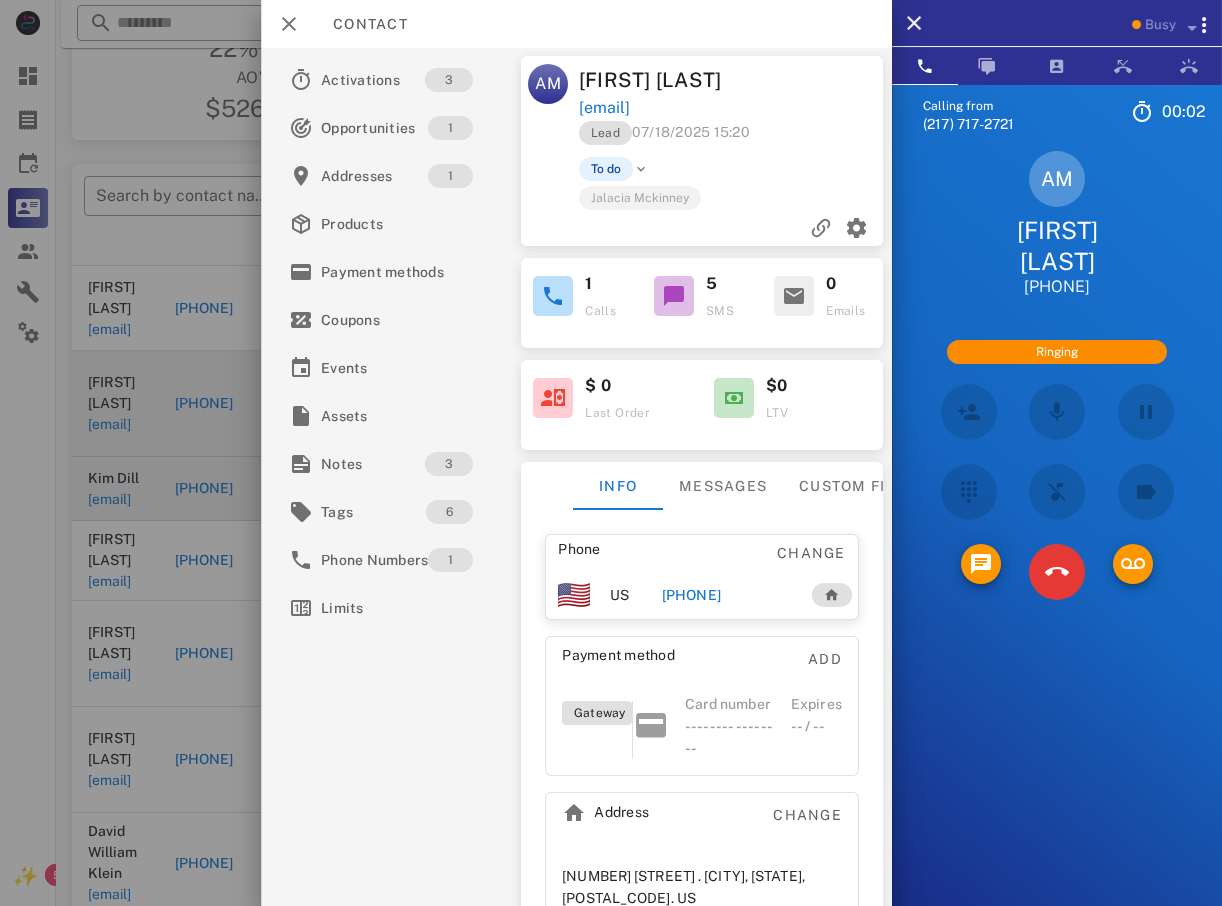 scroll, scrollTop: 0, scrollLeft: 0, axis: both 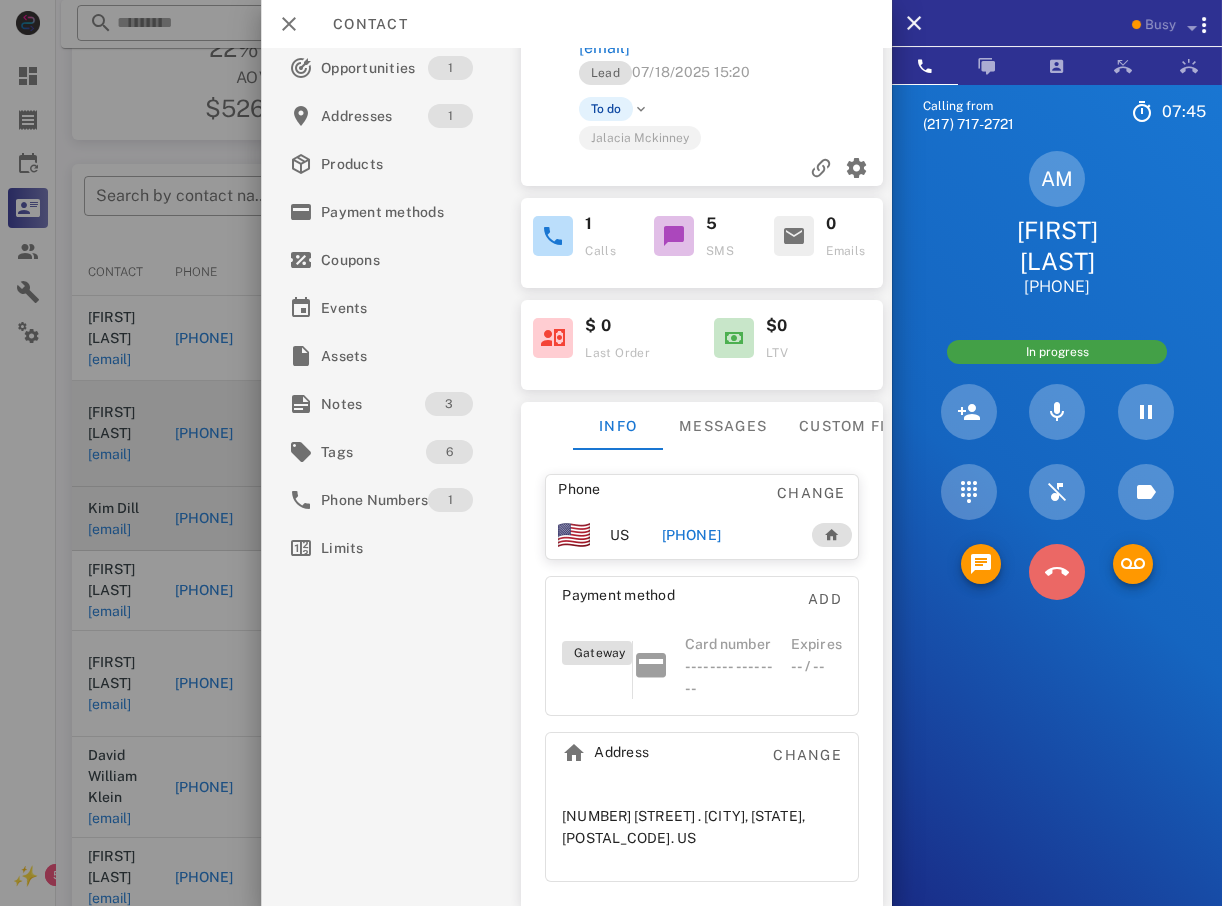 click at bounding box center [1057, 572] 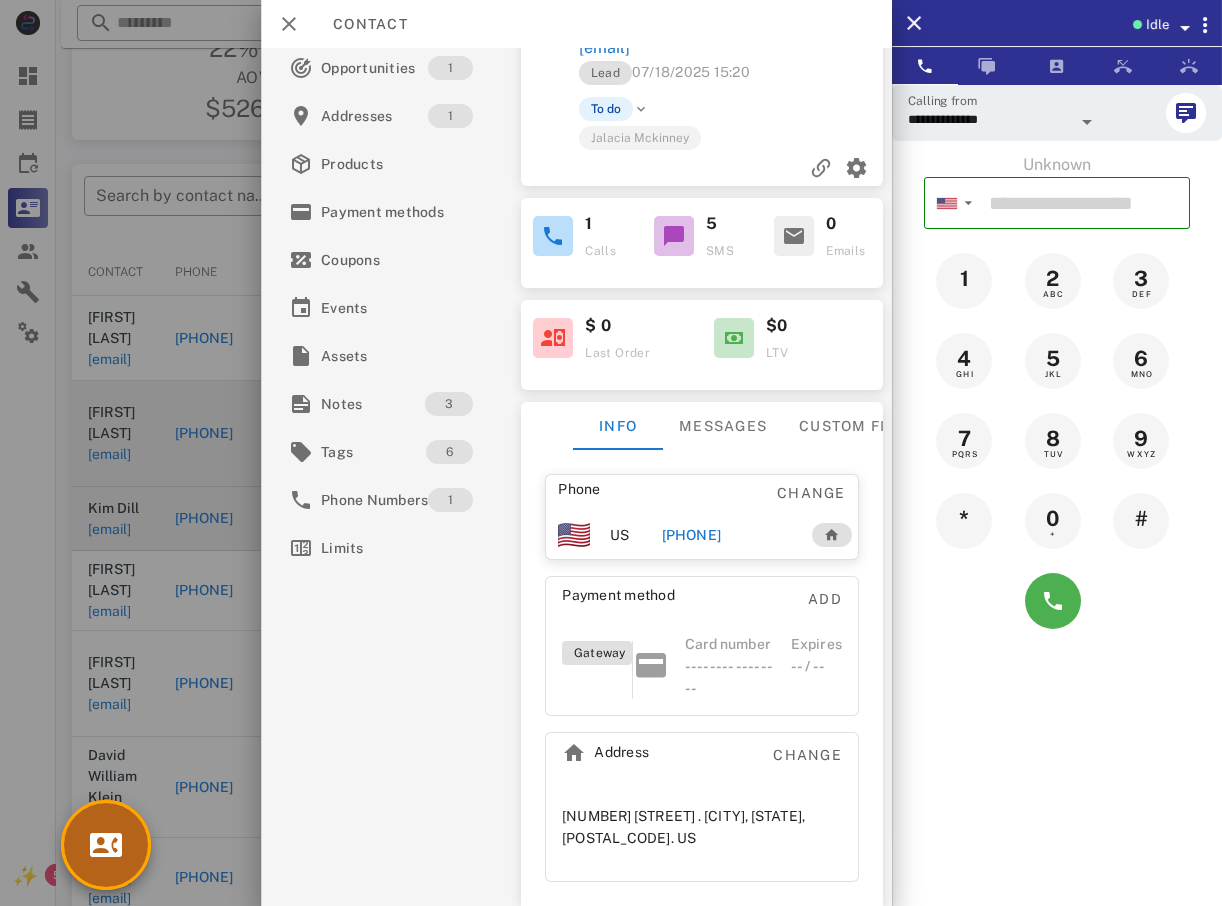 click at bounding box center (106, 845) 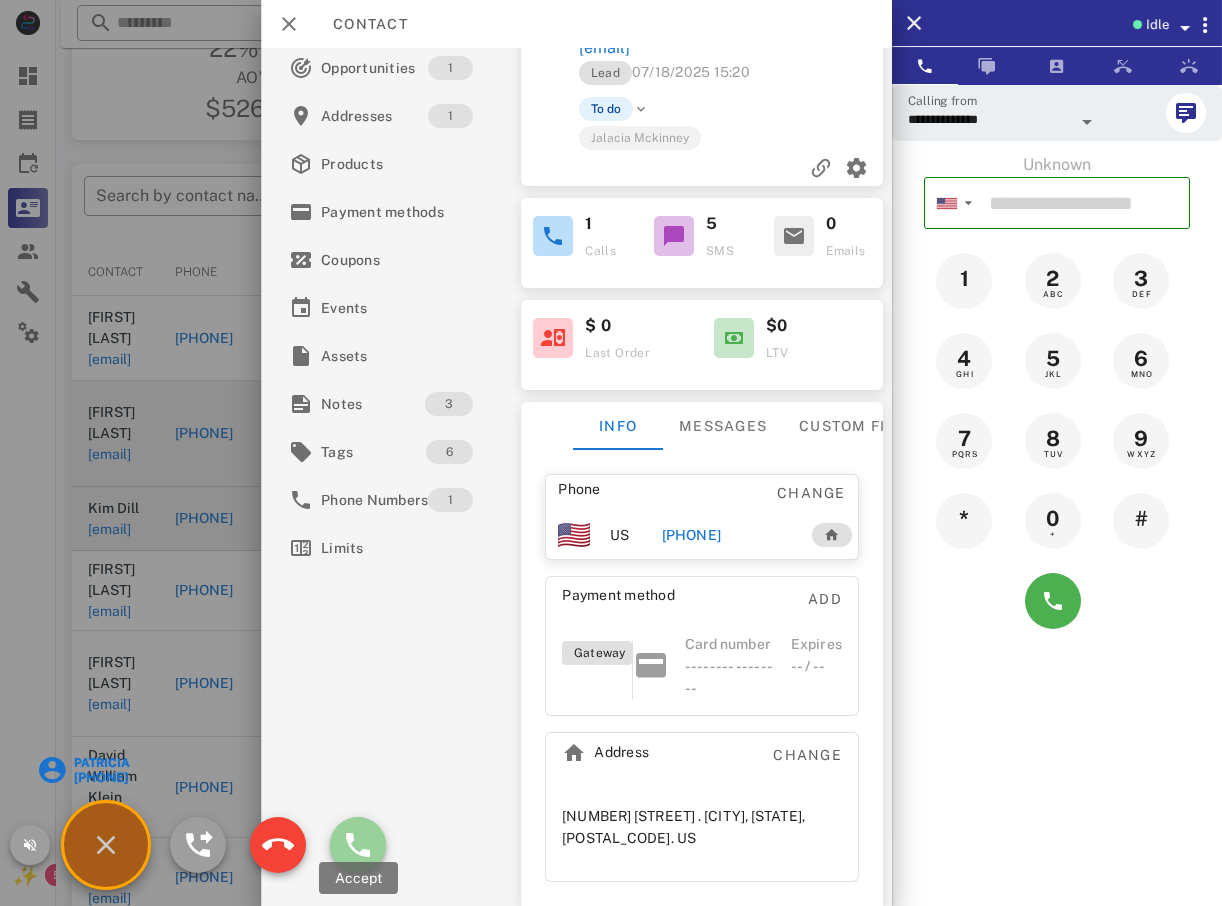 click at bounding box center (358, 845) 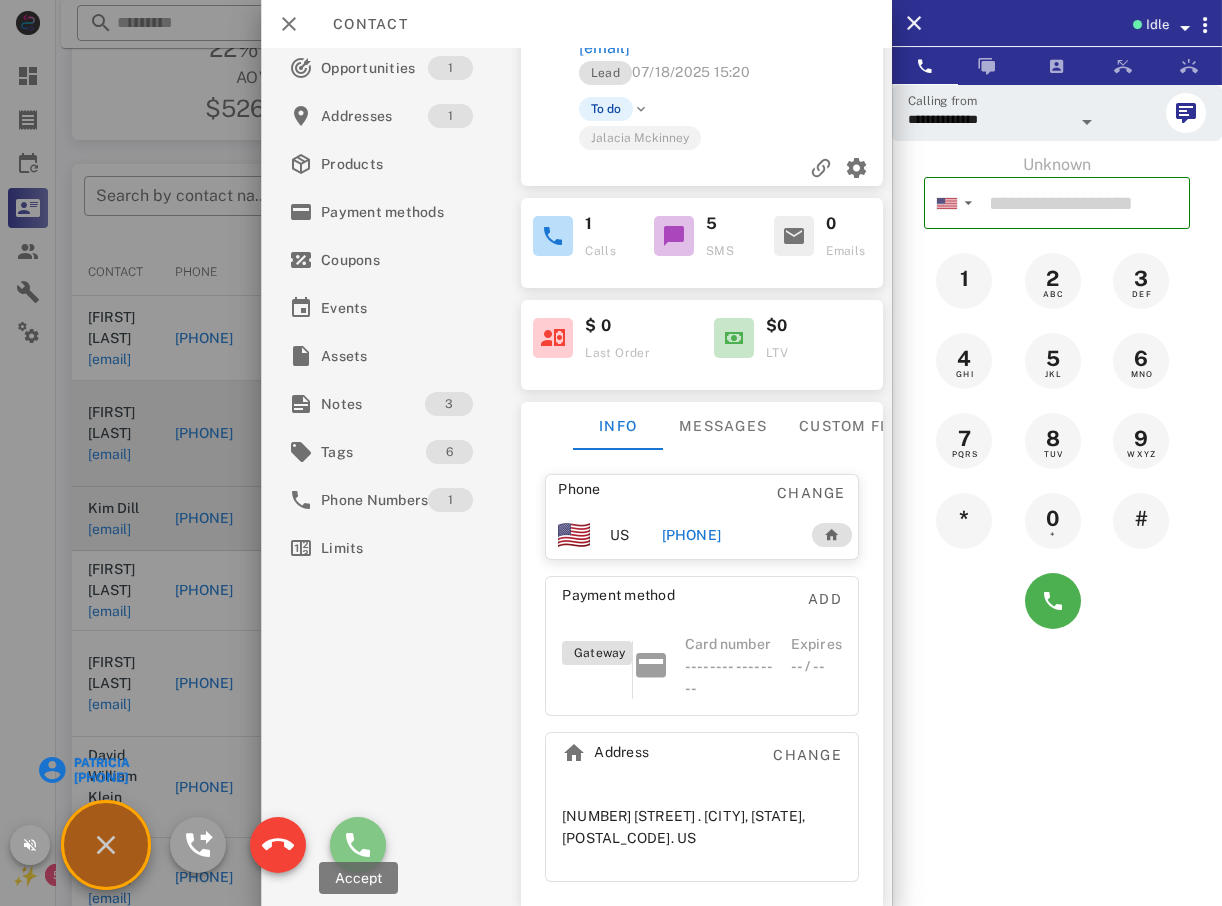 type on "**********" 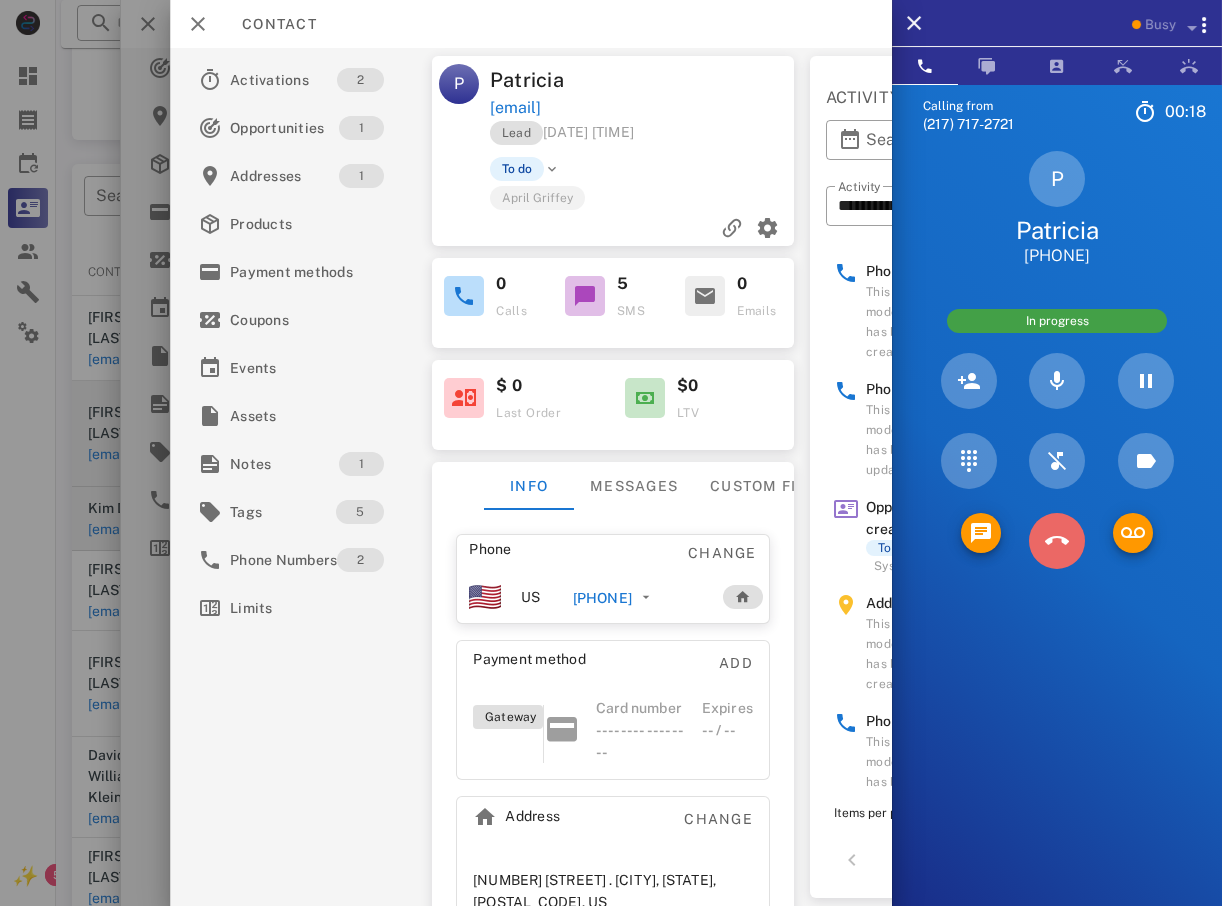 click at bounding box center [1057, 541] 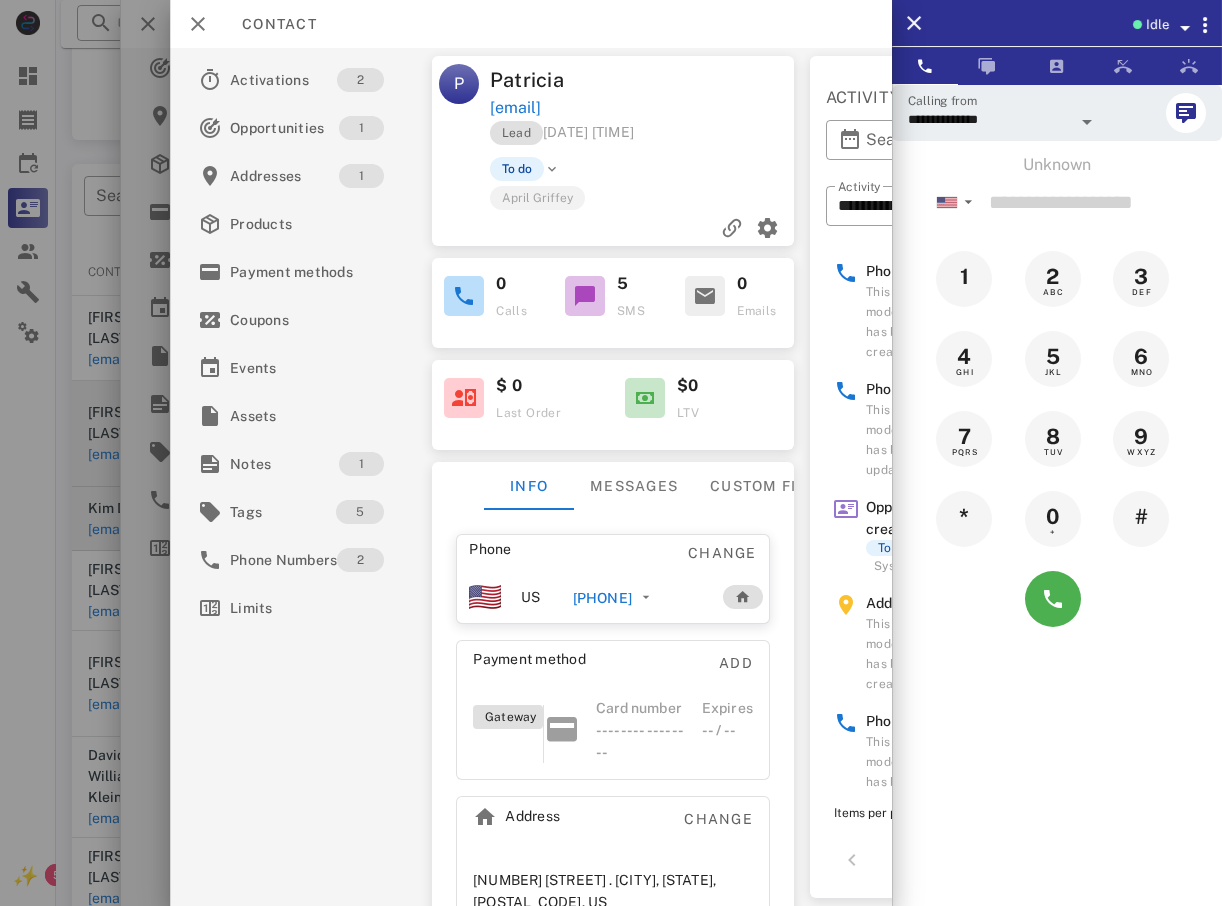 click on "Contact" at bounding box center [531, 24] 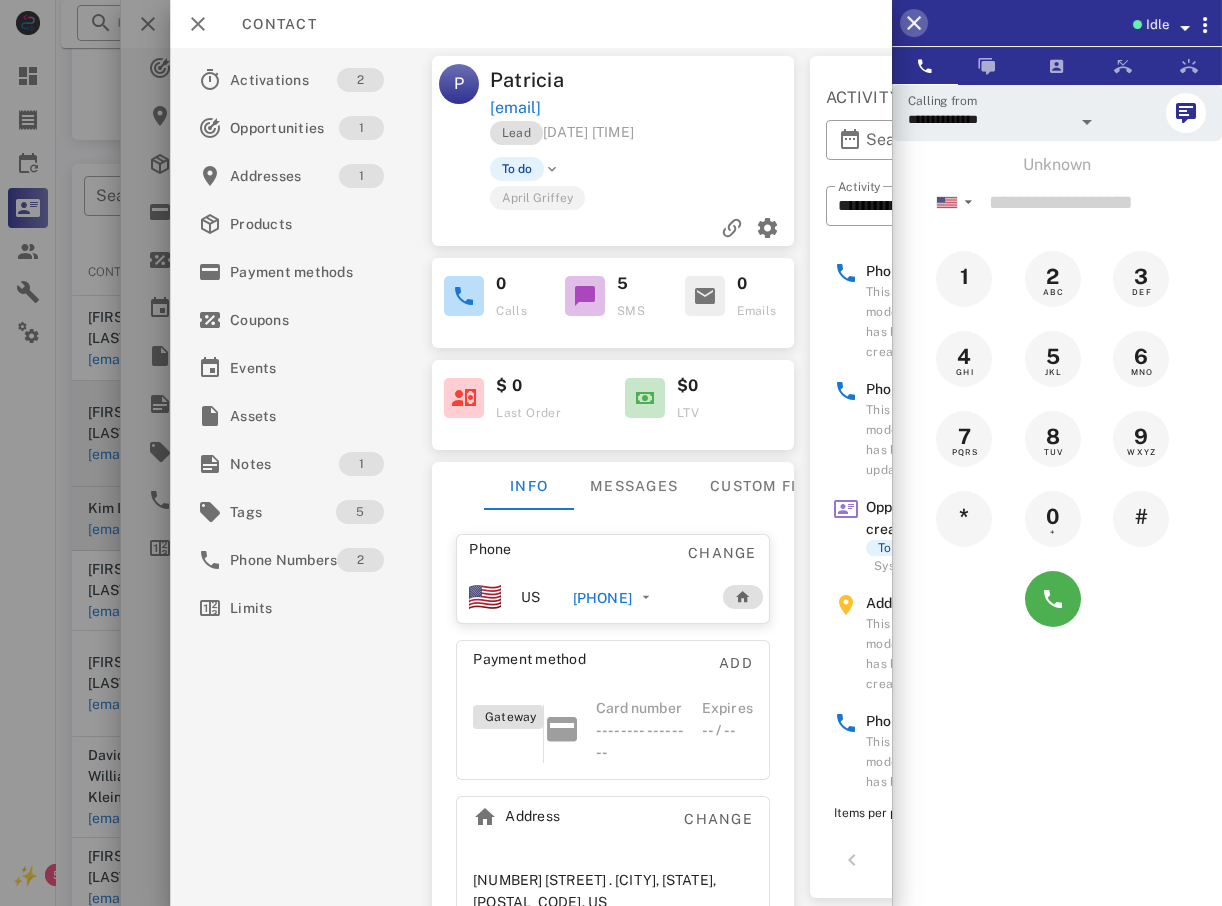 click at bounding box center (914, 23) 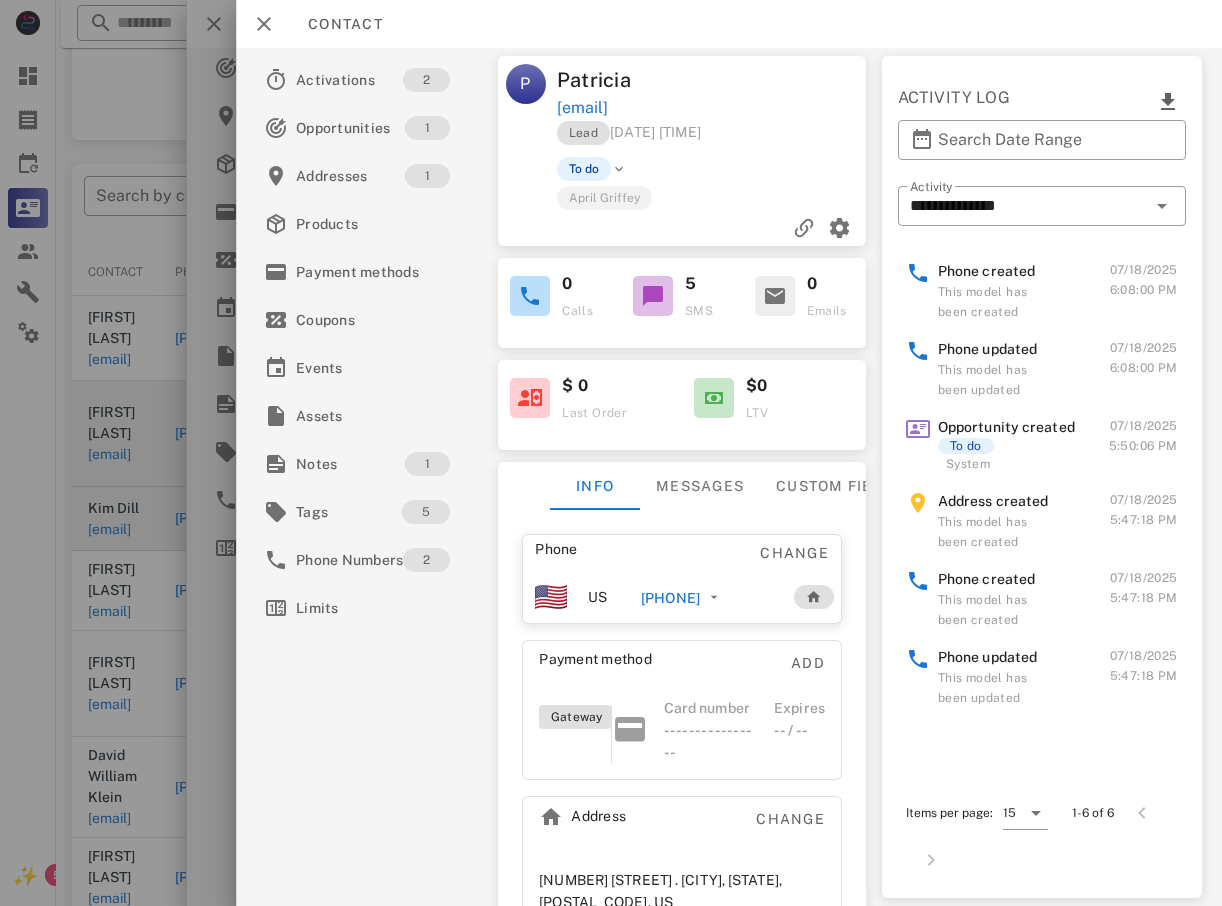 scroll, scrollTop: 38, scrollLeft: 0, axis: vertical 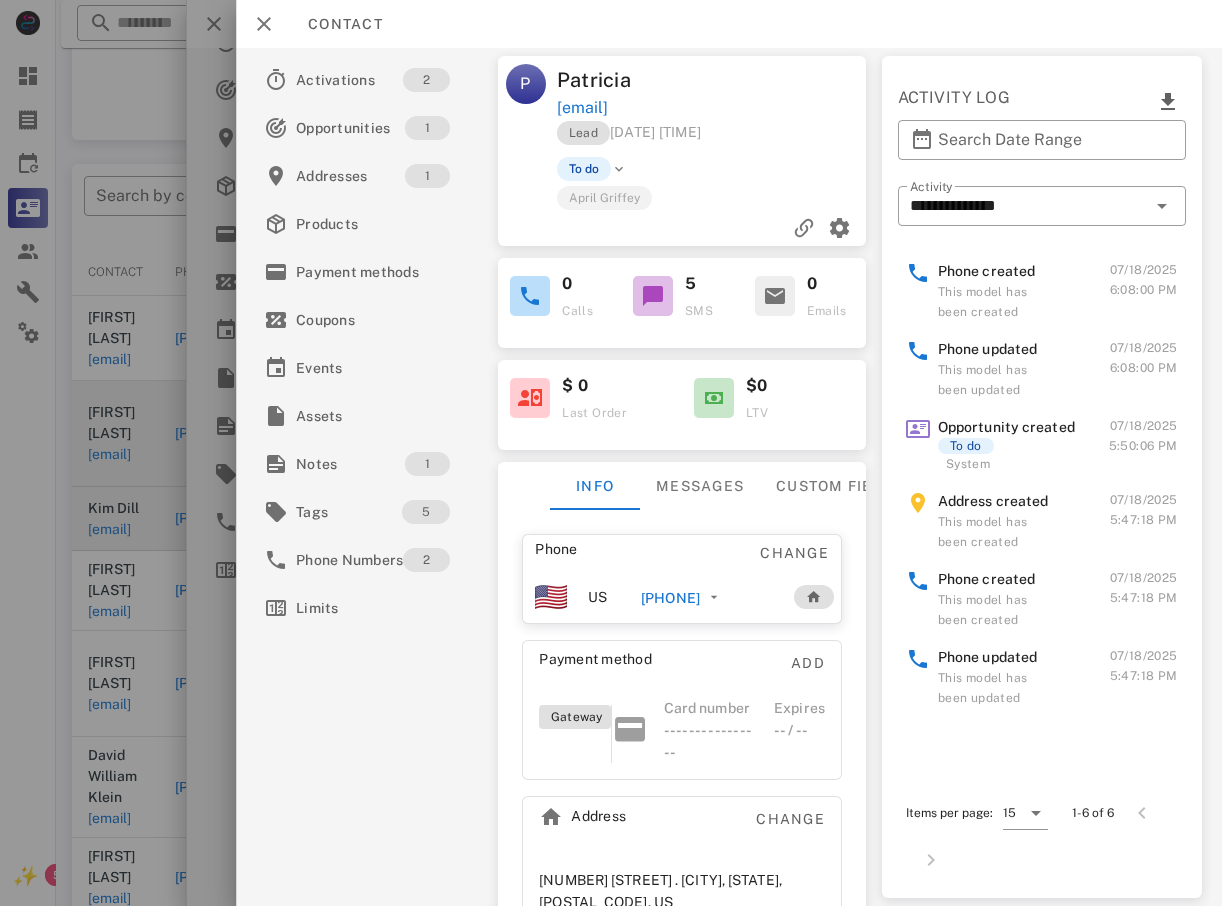 click at bounding box center (611, 453) 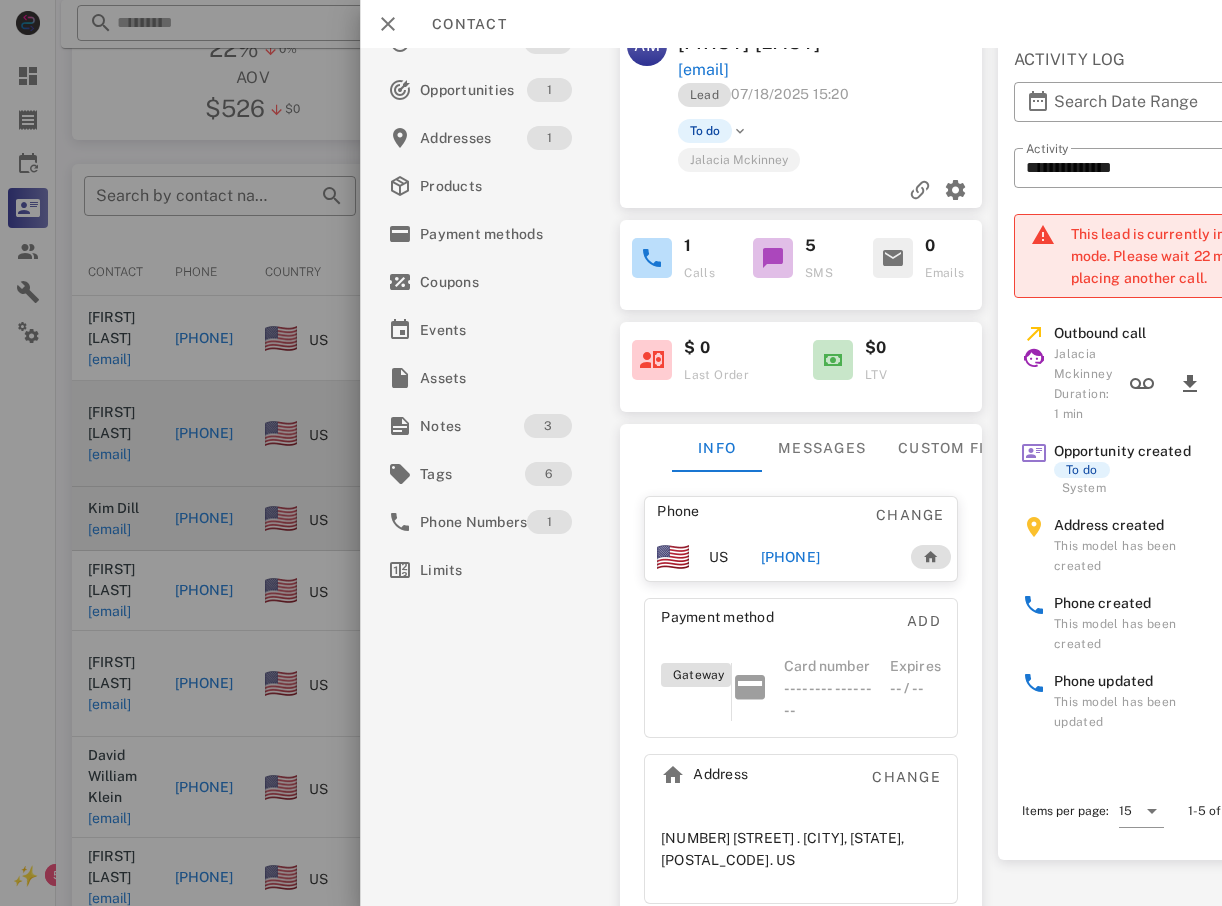 scroll, scrollTop: 70, scrollLeft: 0, axis: vertical 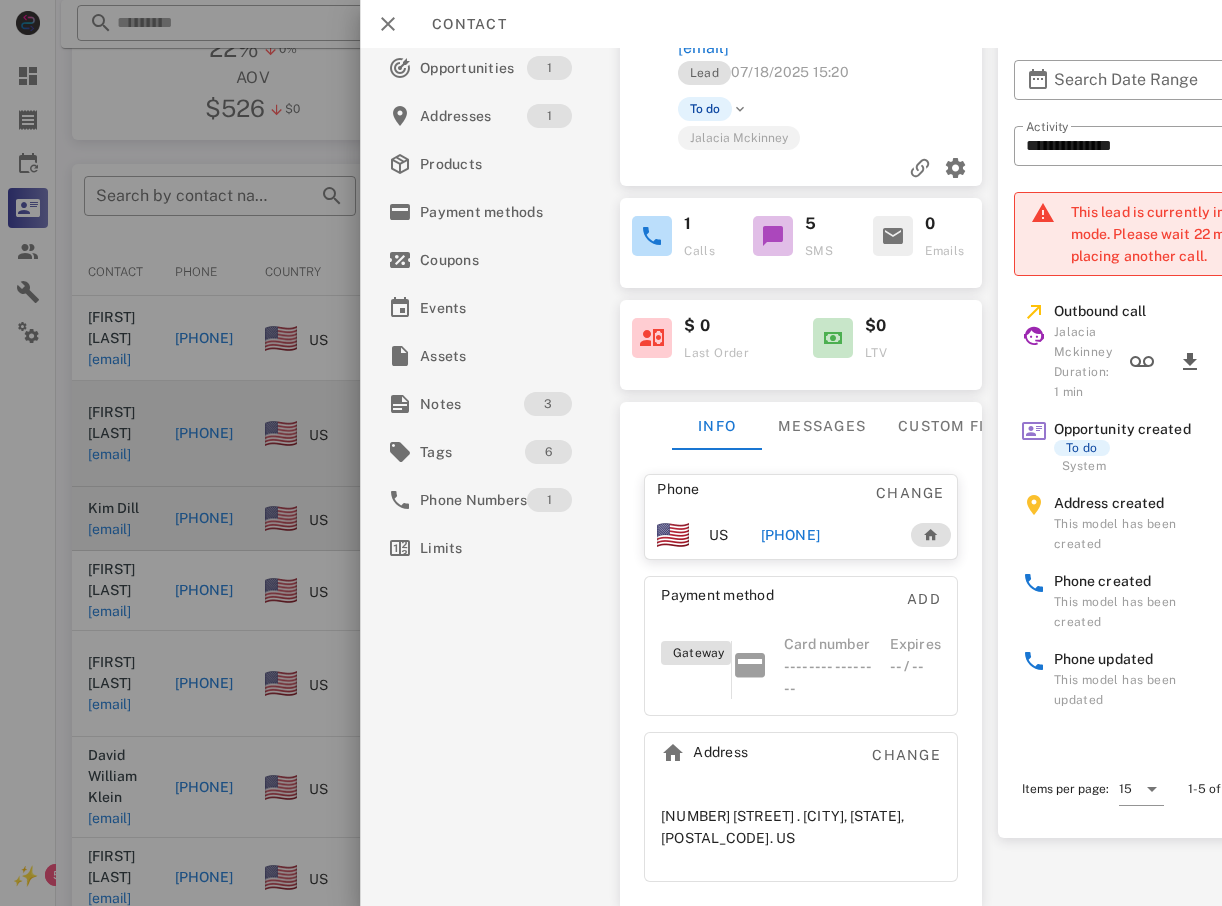 click at bounding box center (611, 453) 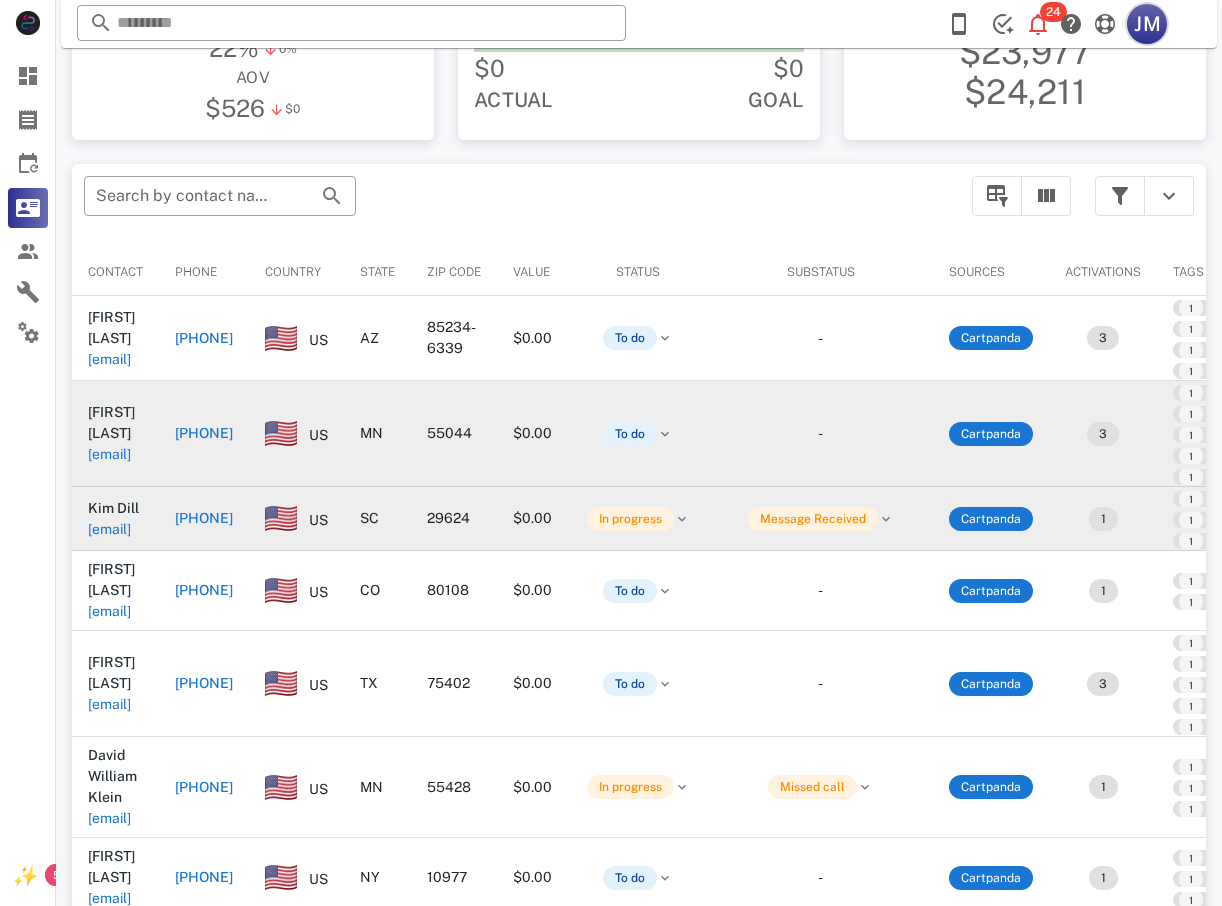 click on "JM" at bounding box center (1147, 24) 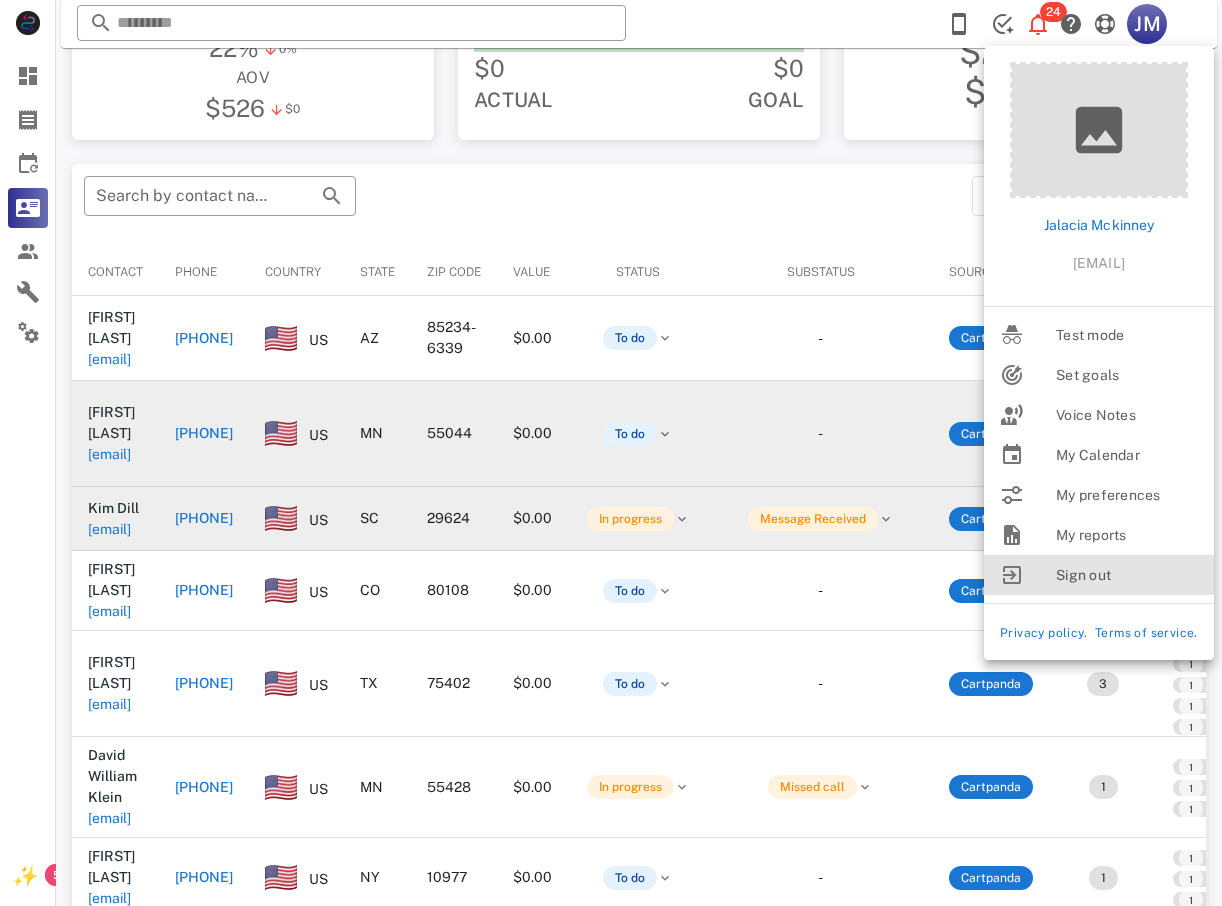 click on "Sign out" at bounding box center [1127, 575] 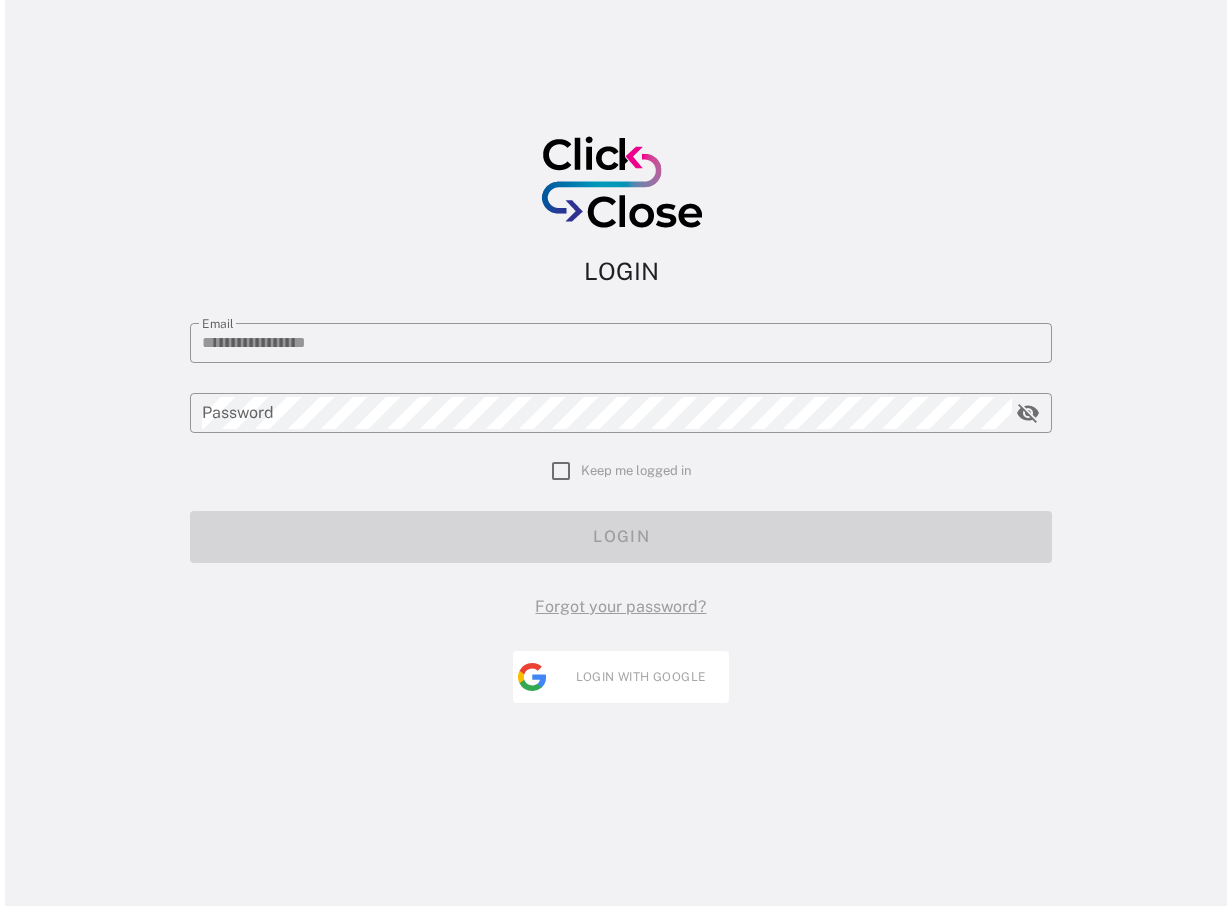scroll, scrollTop: 0, scrollLeft: 0, axis: both 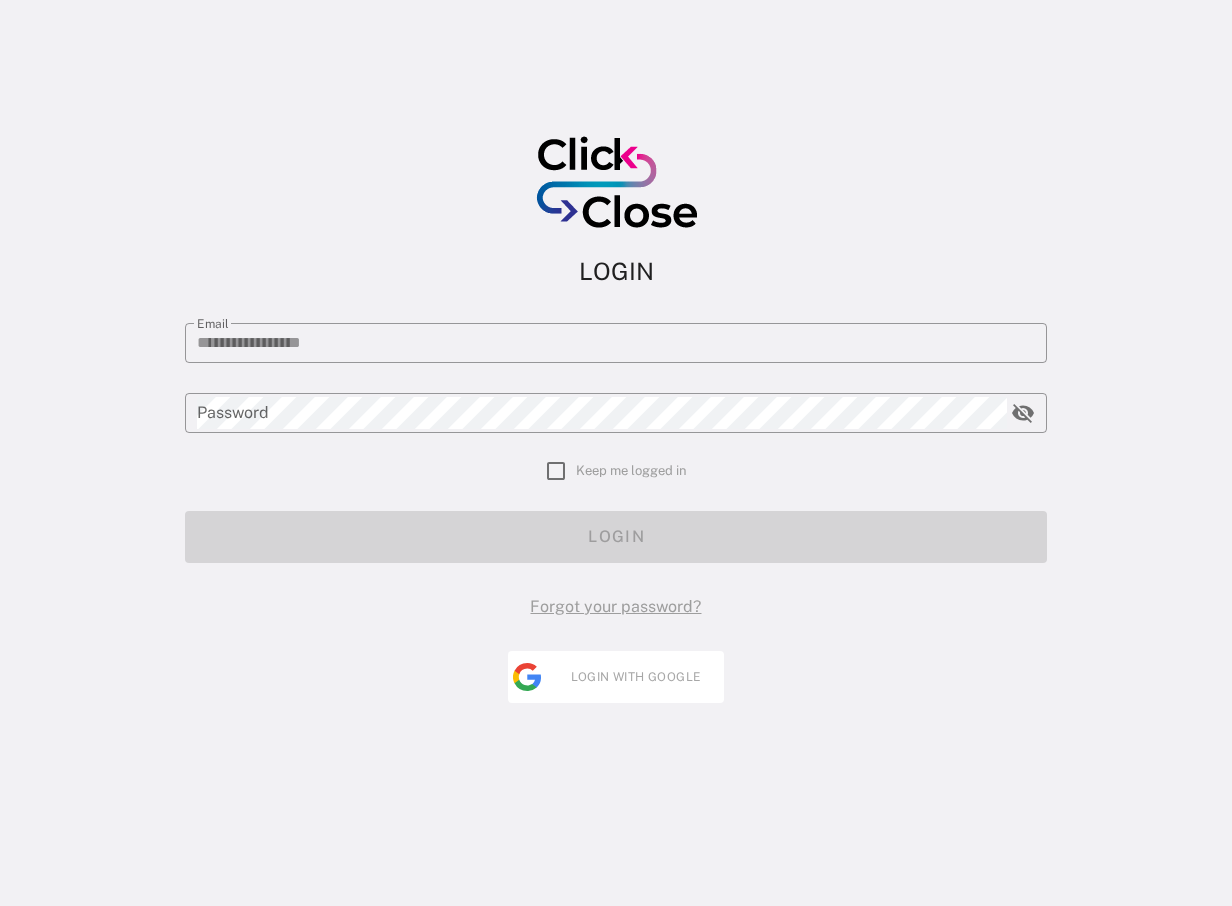 type on "**********" 